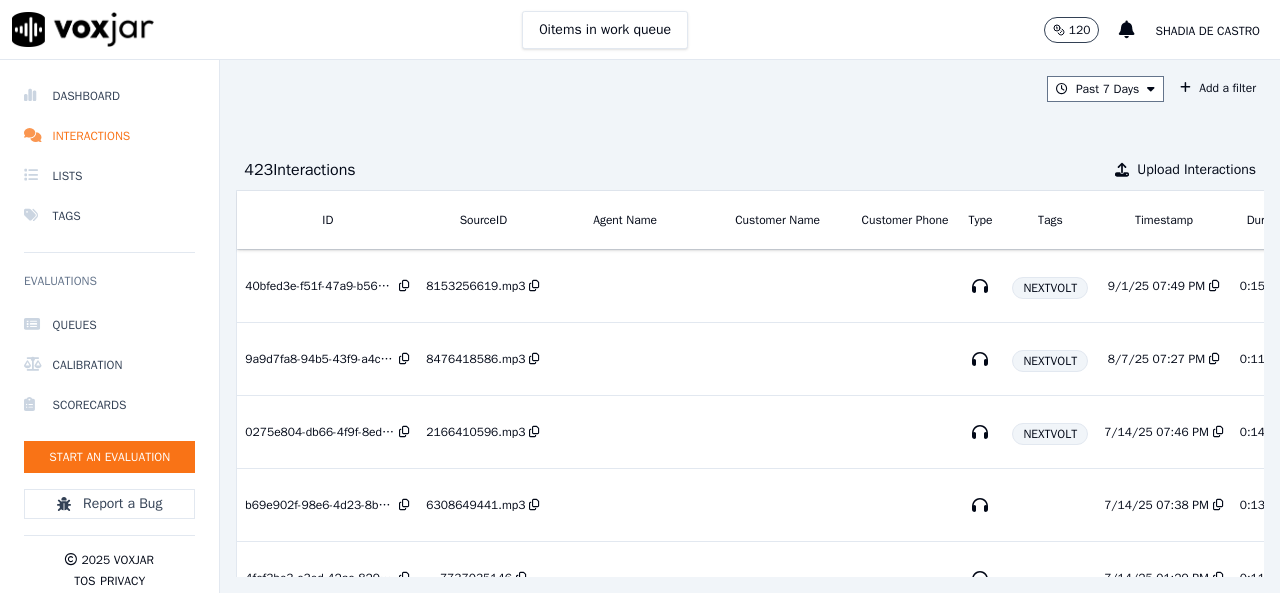scroll, scrollTop: 0, scrollLeft: 0, axis: both 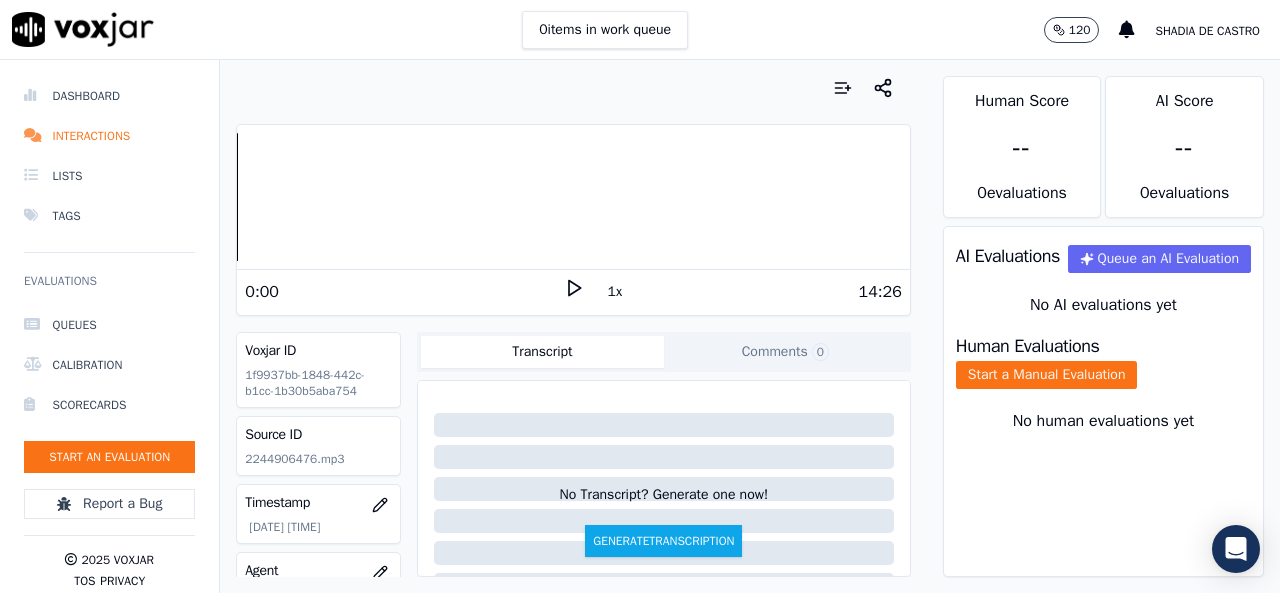 click on "0:00" at bounding box center (404, 292) 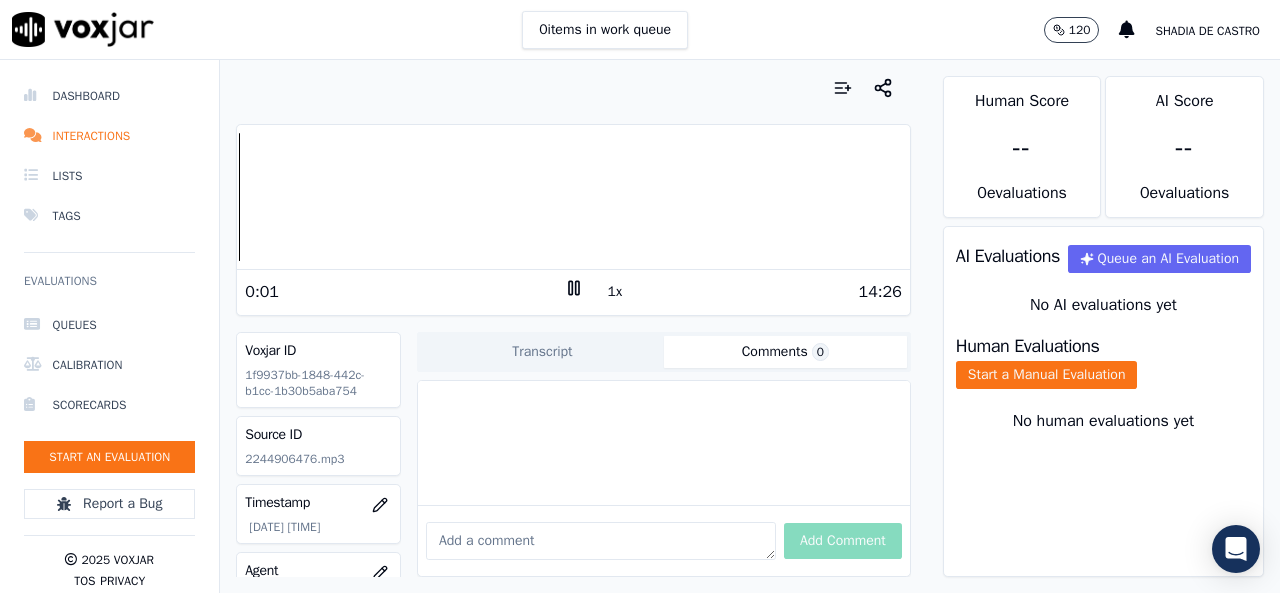 click on "Comments  0" 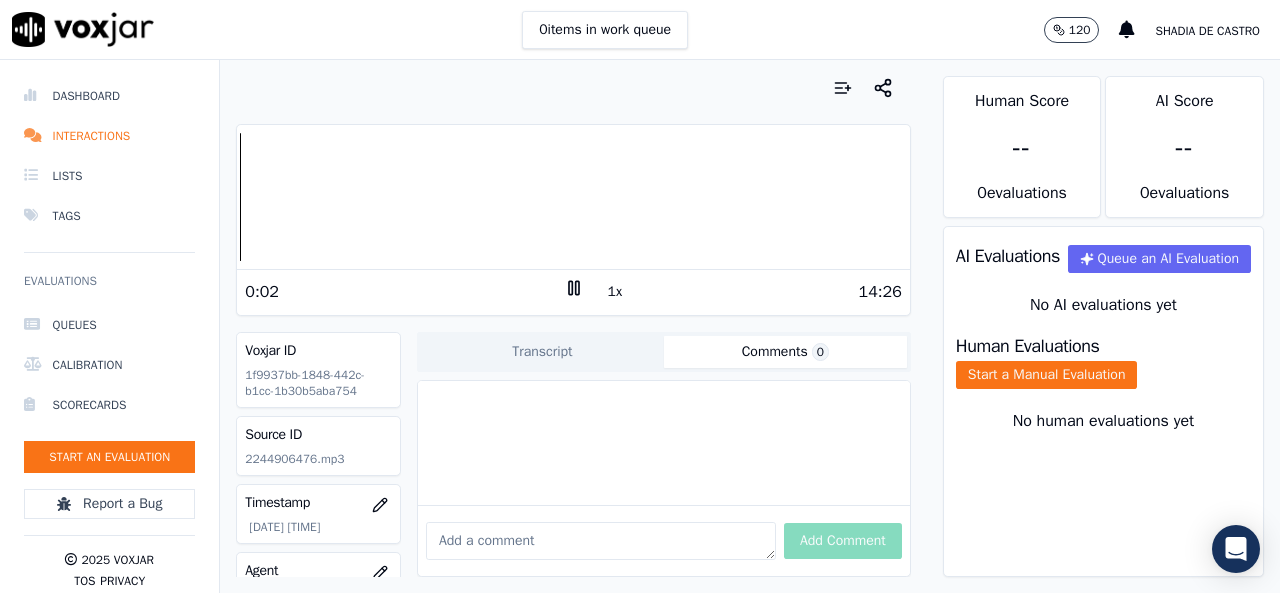 click on "Add Comment" at bounding box center [664, 540] 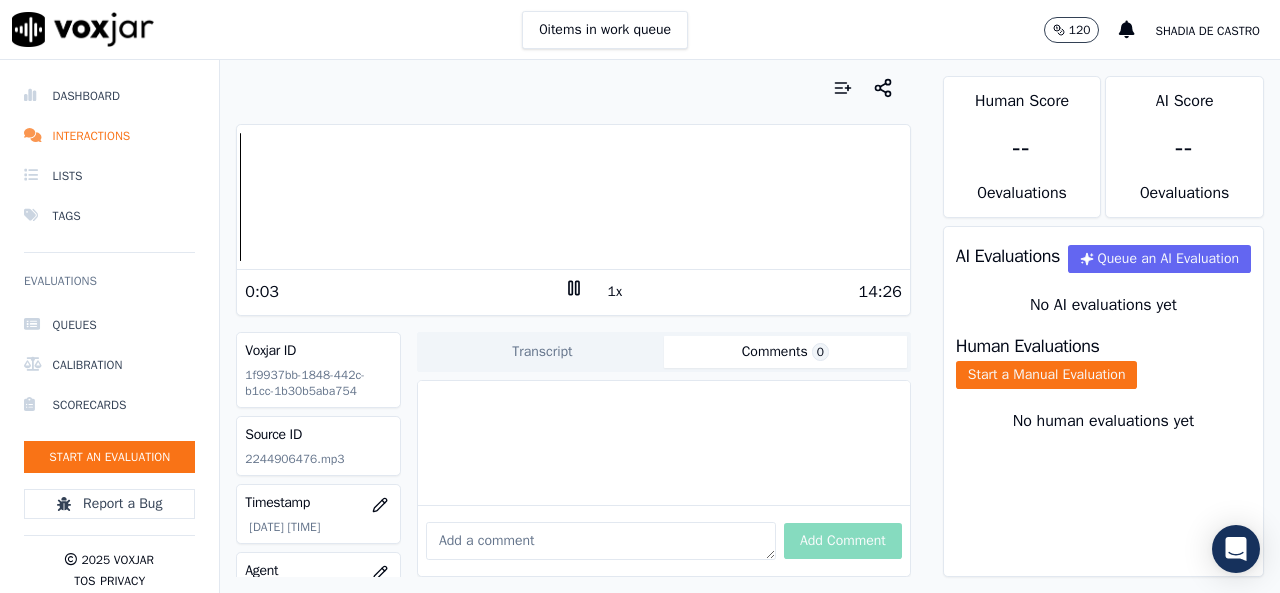 click at bounding box center (601, 541) 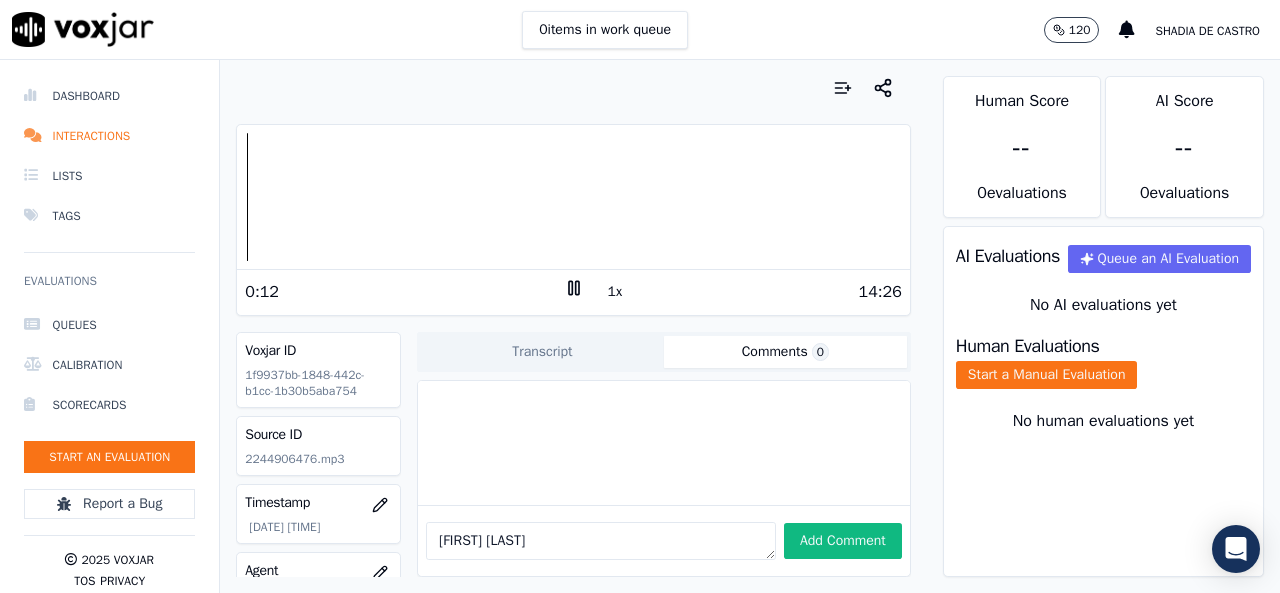 click on "Your browser does not support the audio element.   0:12     1x   14:26   Voxjar ID   1f9937bb-1848-442c-b1cc-1b30b5aba754   Source ID   2244906476.mp3   Timestamp
07/10/2025 07:50 pm     Agent
n/a     Customer Name     n/a     Customer Phone     n/a     Tags
NEXTVOLT     Source     manualUpload   Type     AUDIO       Transcript   Comments  0   No Transcript? Generate one now!   Generate  Transcription       andres garcia   Add Comment" at bounding box center [573, 326] 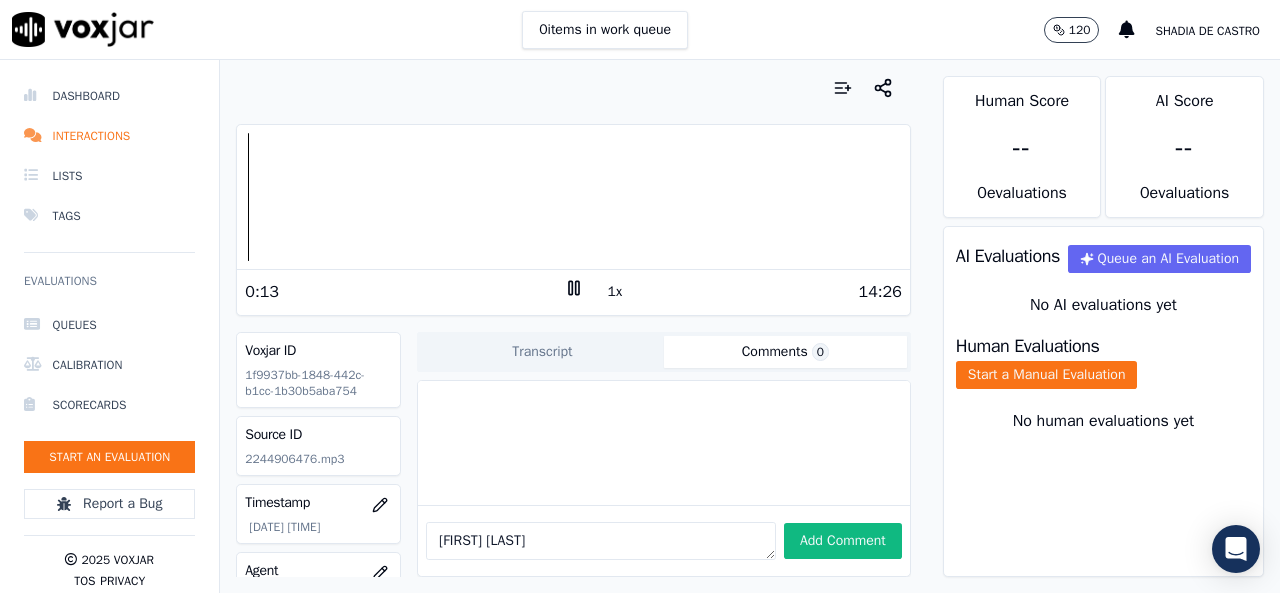 click at bounding box center (573, 197) 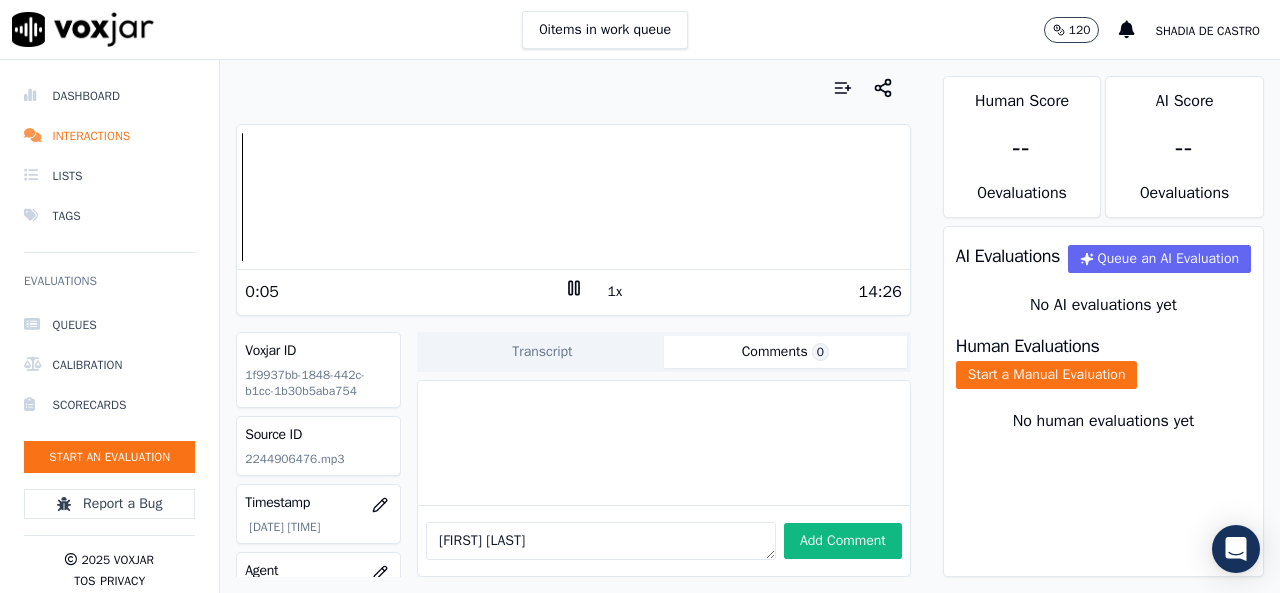 click on "andres garcia" at bounding box center [601, 541] 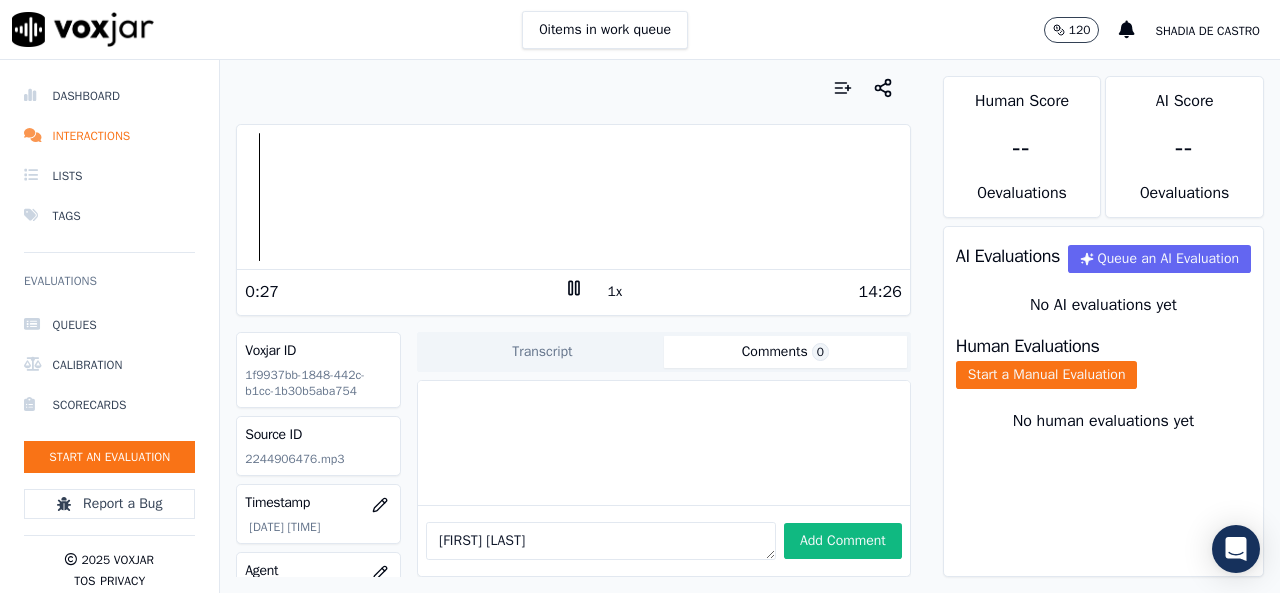 click at bounding box center (573, 197) 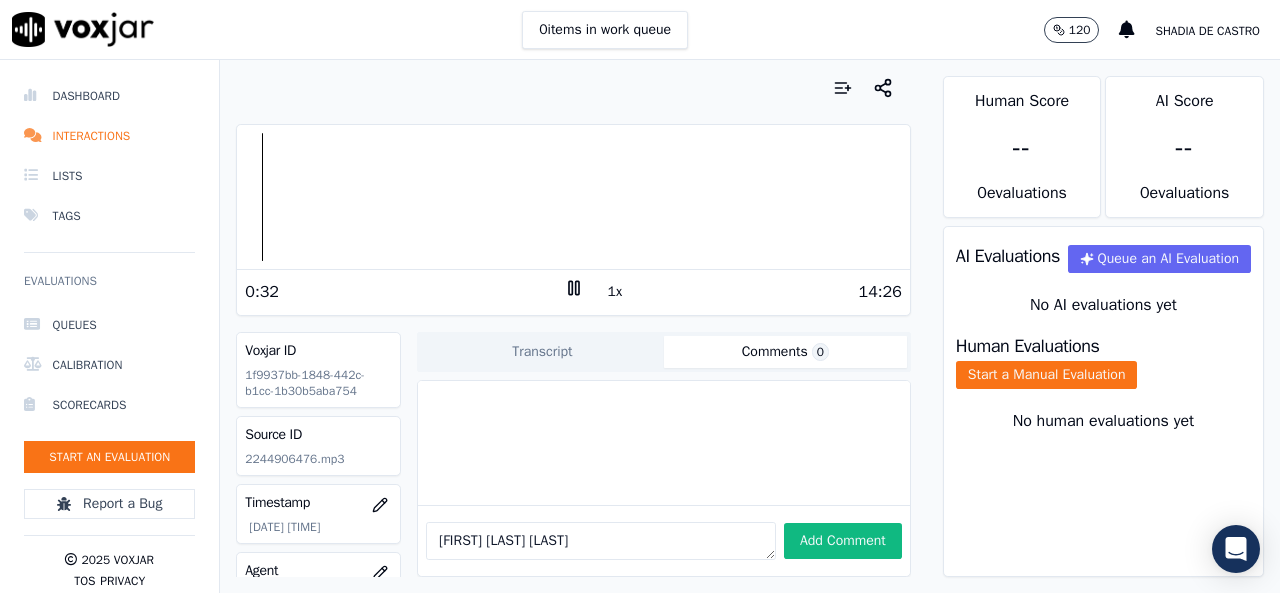 click at bounding box center [573, 197] 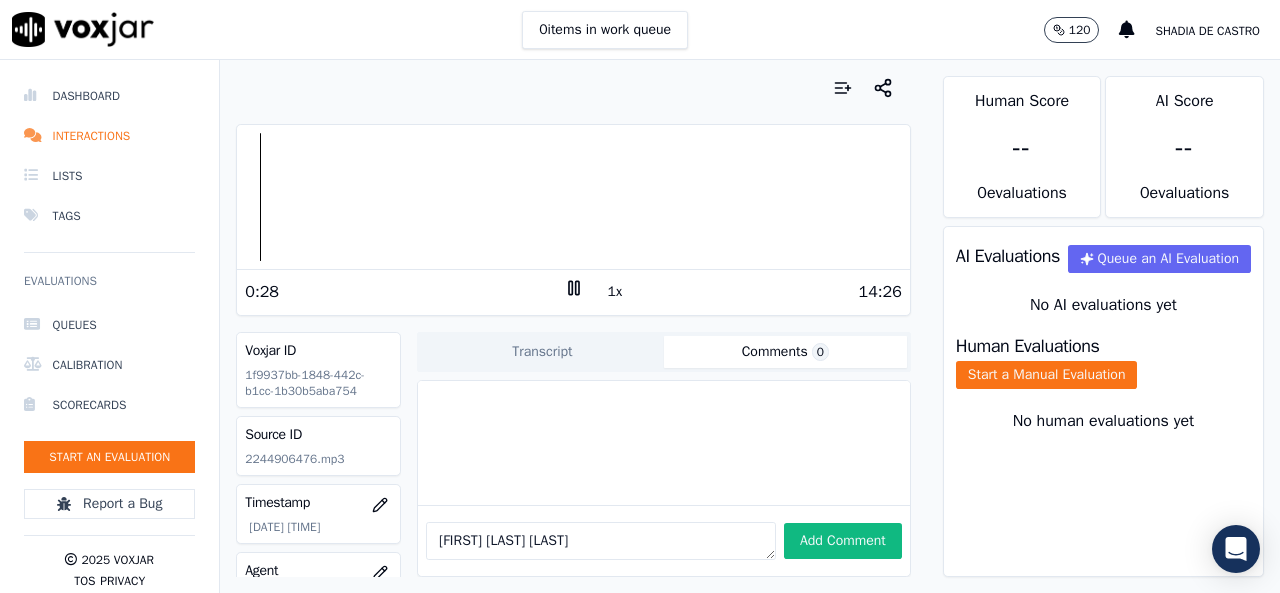 click at bounding box center [573, 197] 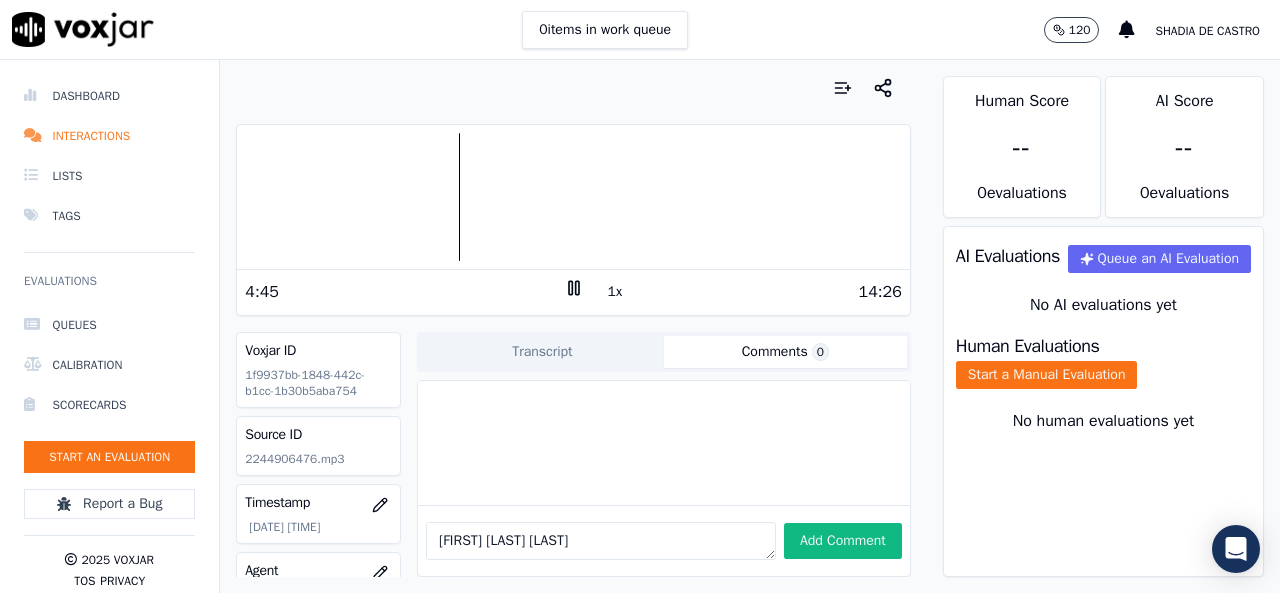 click on "1x" at bounding box center (615, 292) 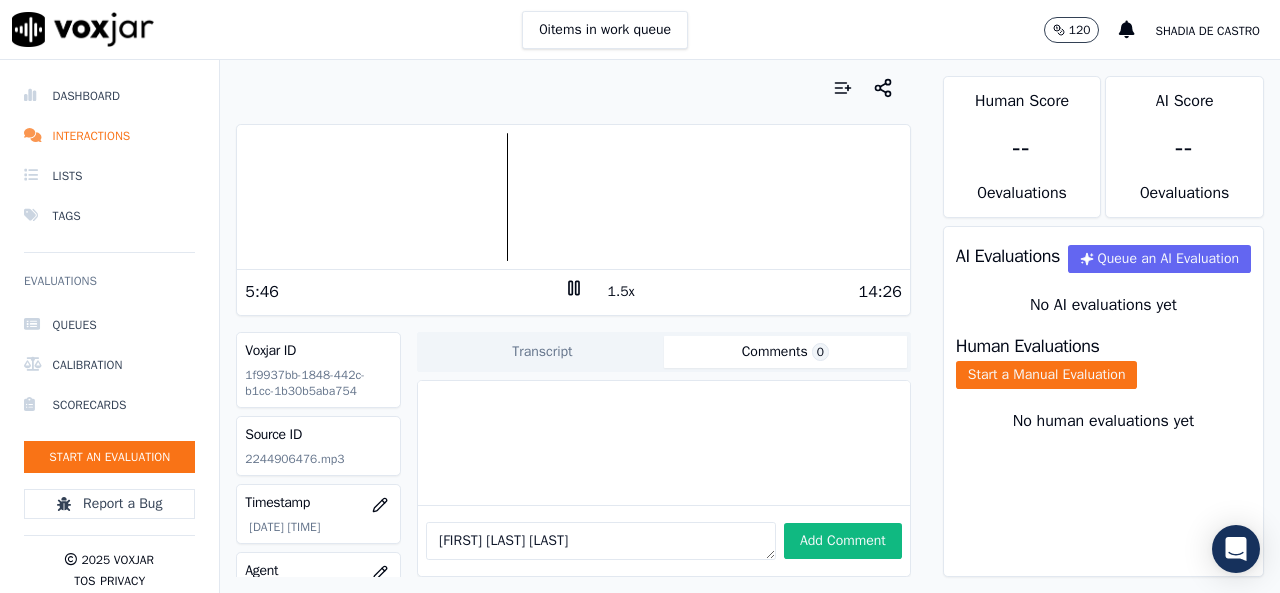 click on "andres garcia betty martinez" at bounding box center (601, 541) 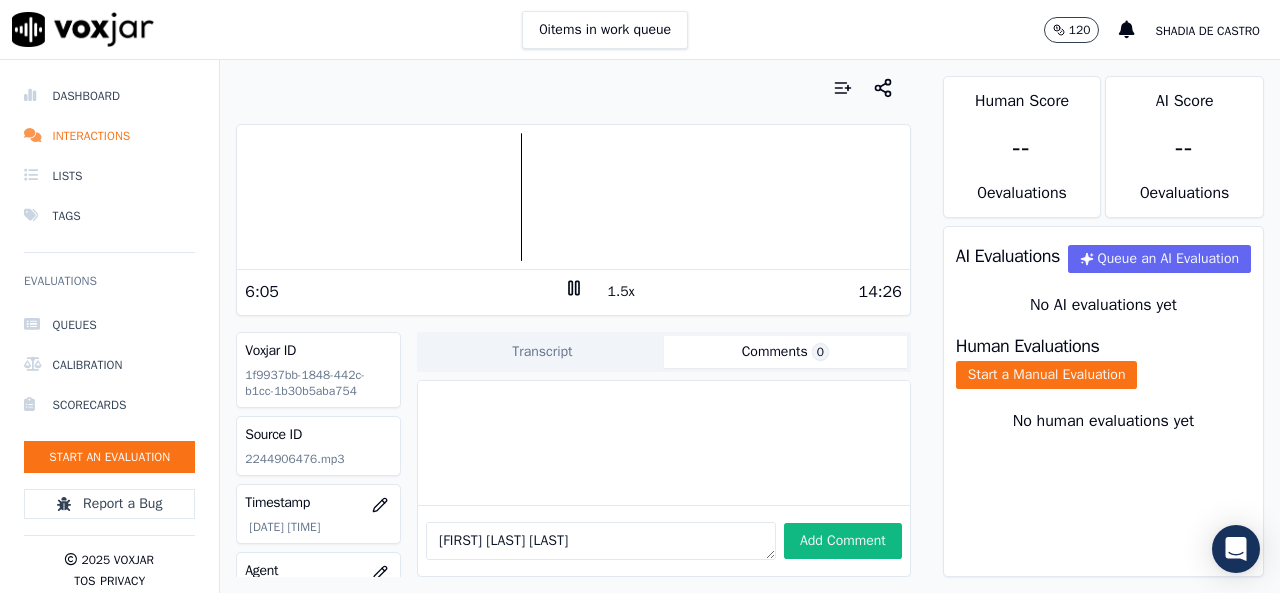 click at bounding box center (573, 197) 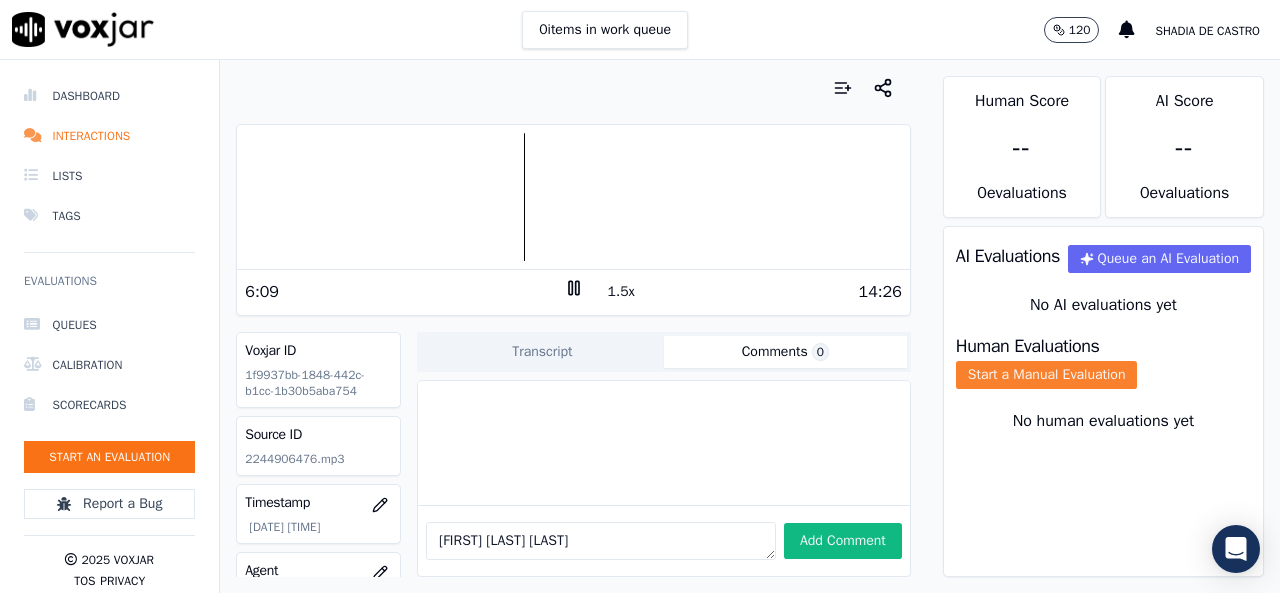 type on "andres garcia bessy martinez" 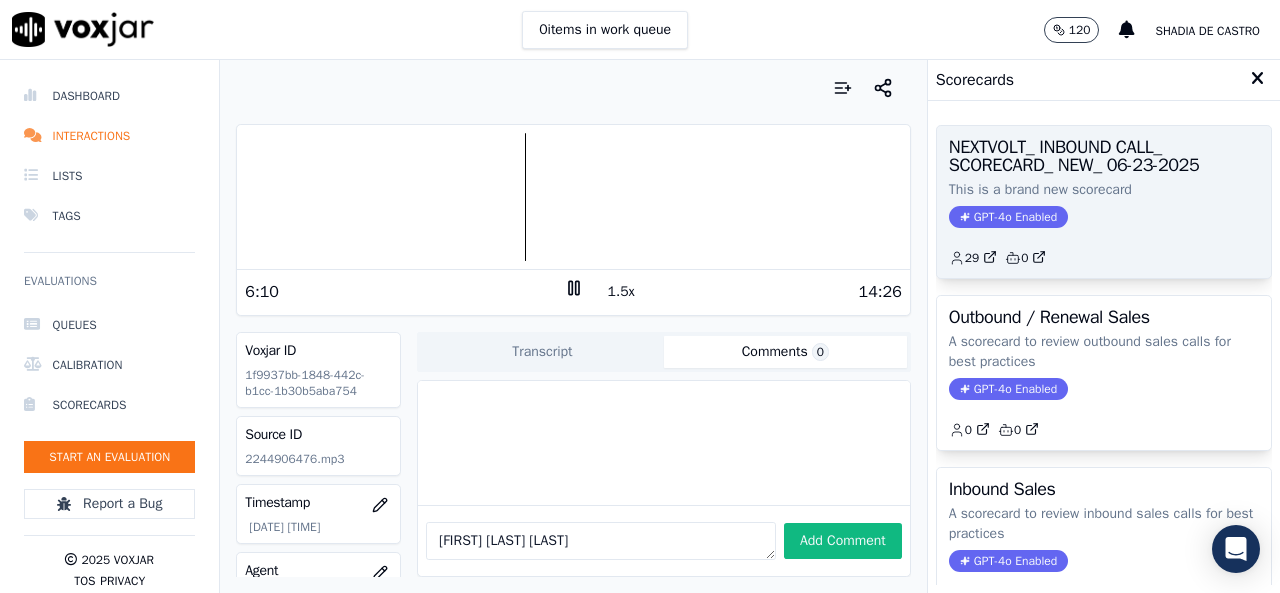 click on "NEXTVOLT_ INBOUND CALL_ SCORECARD_ NEW_ 06-23-2025   This is a brand new scorecard     GPT-4o Enabled       29         0" at bounding box center [1104, 202] 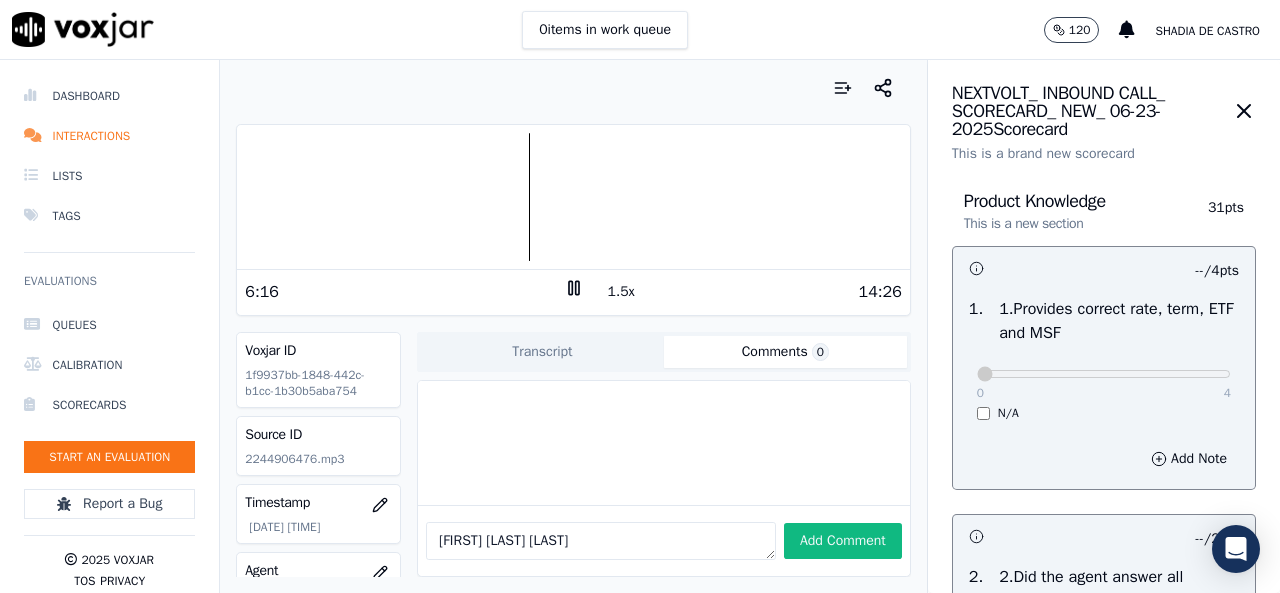 click on "N/A" at bounding box center [1104, 413] 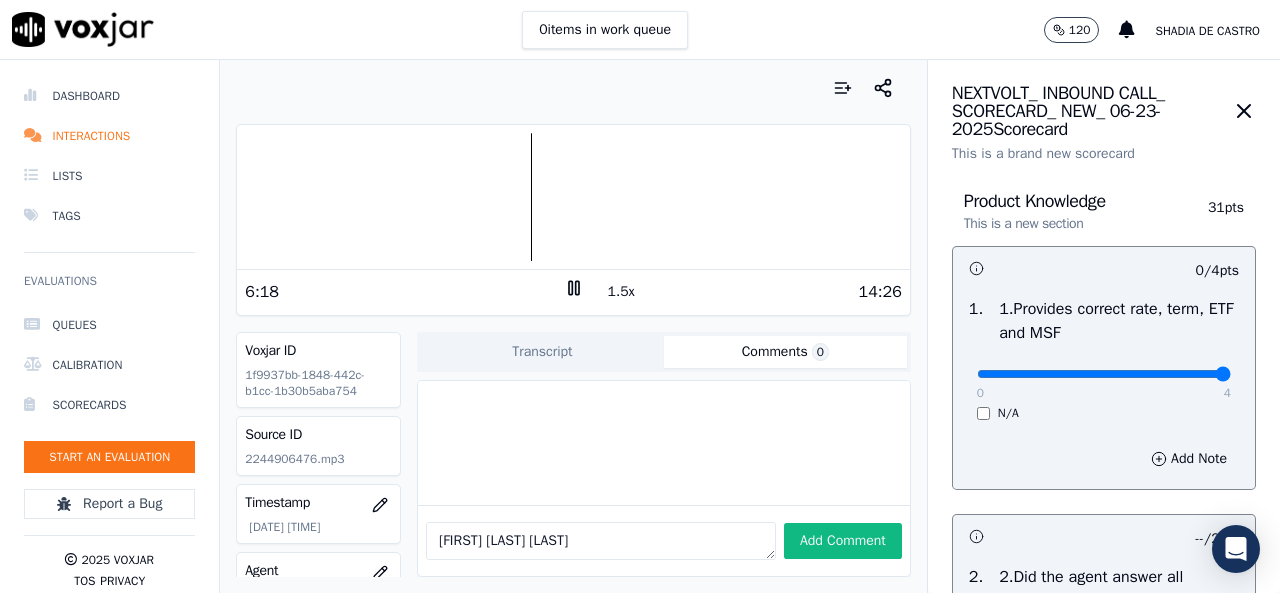 type on "4" 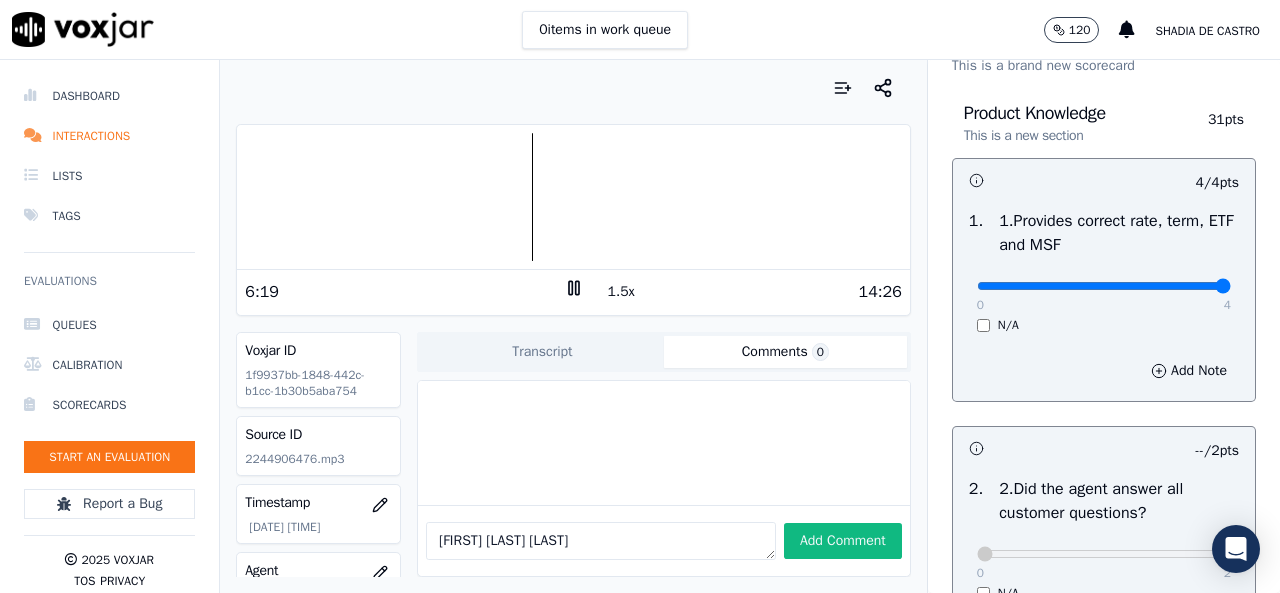 scroll, scrollTop: 200, scrollLeft: 0, axis: vertical 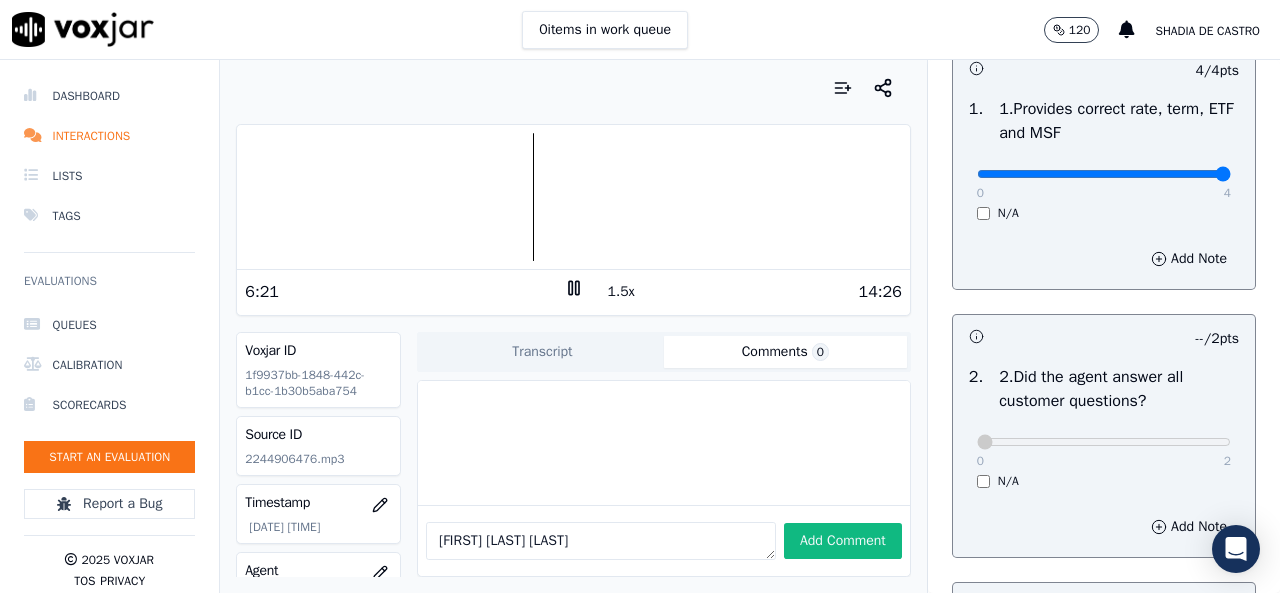 click on "N/A" at bounding box center (1104, 481) 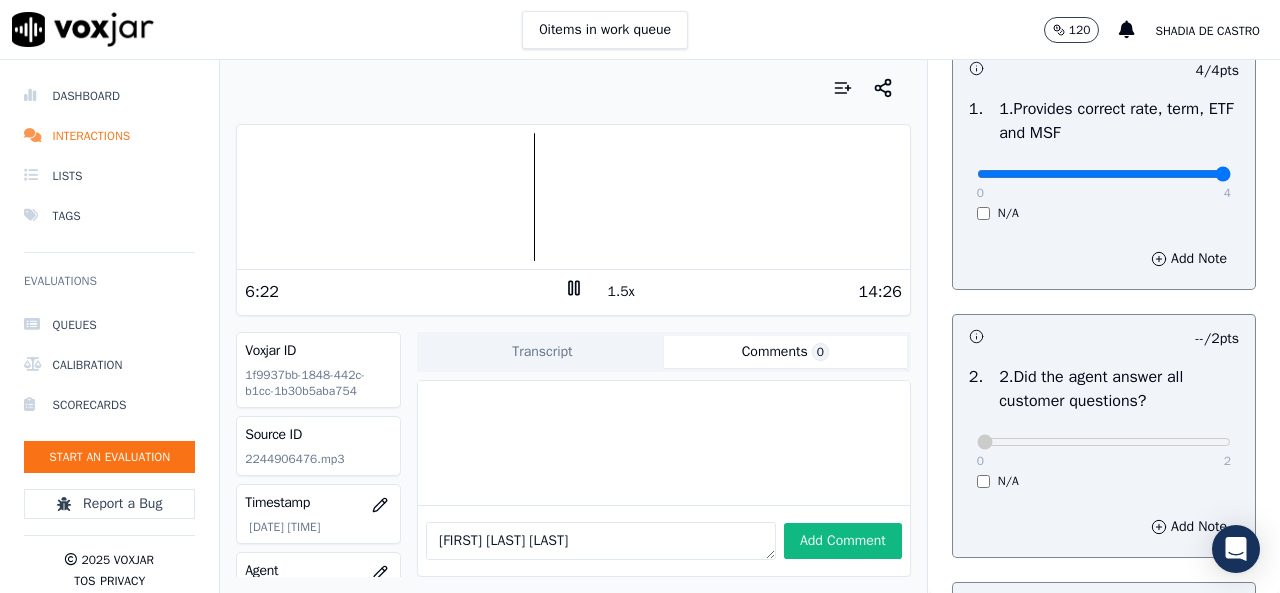 click on "N/A" at bounding box center [1104, 481] 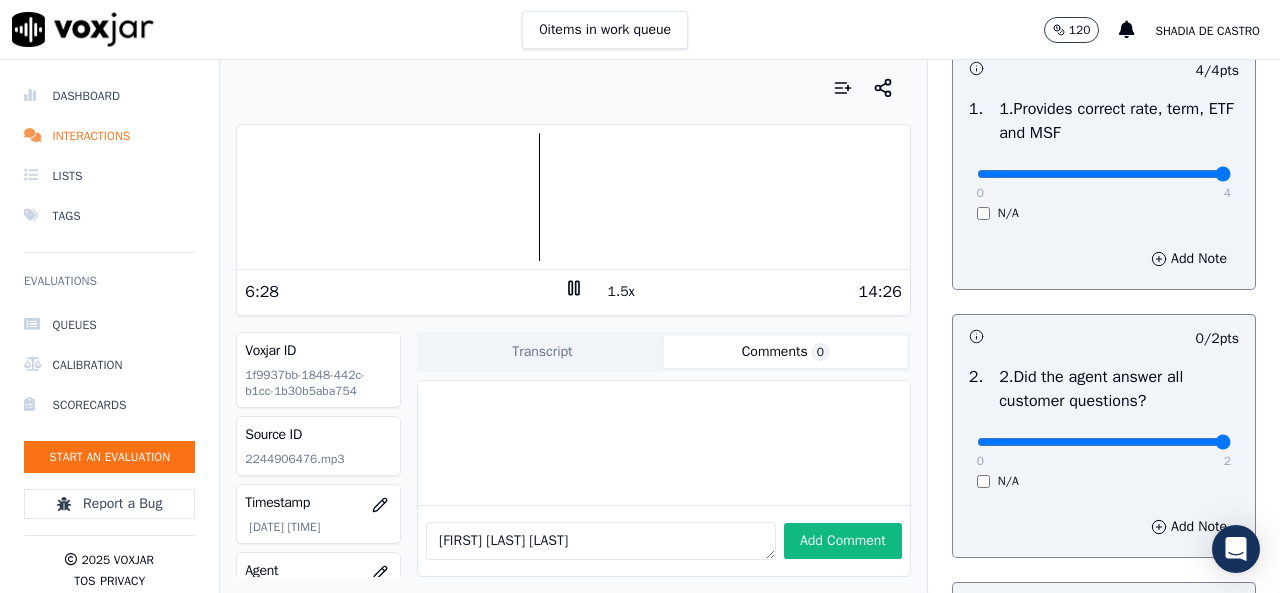 type on "2" 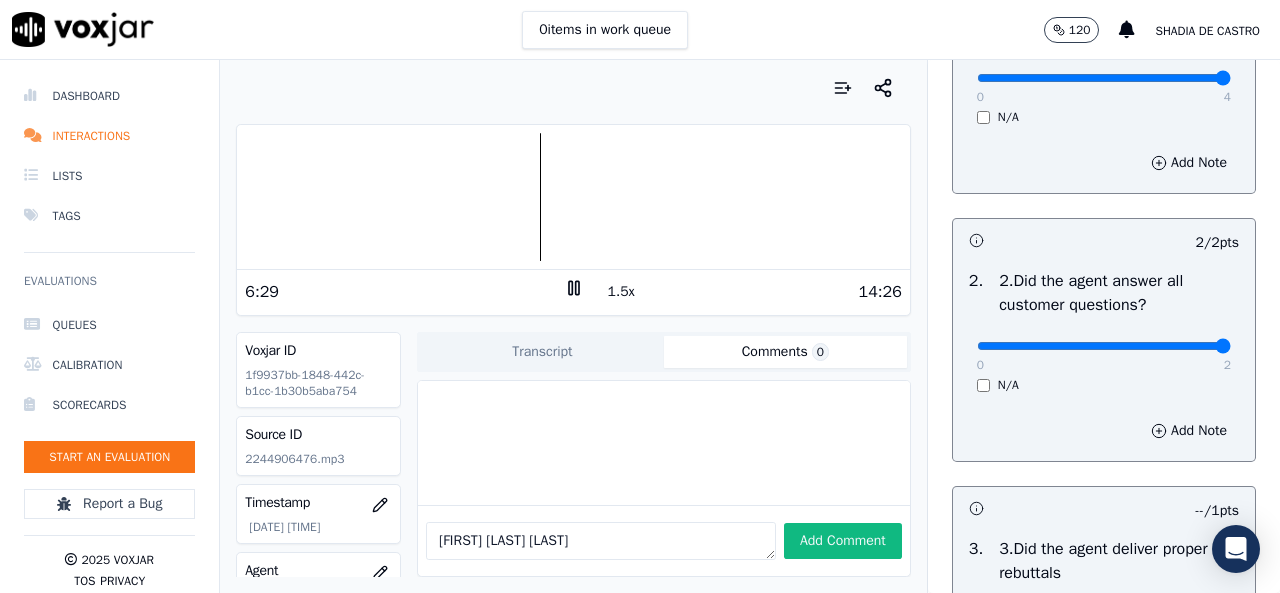 scroll, scrollTop: 500, scrollLeft: 0, axis: vertical 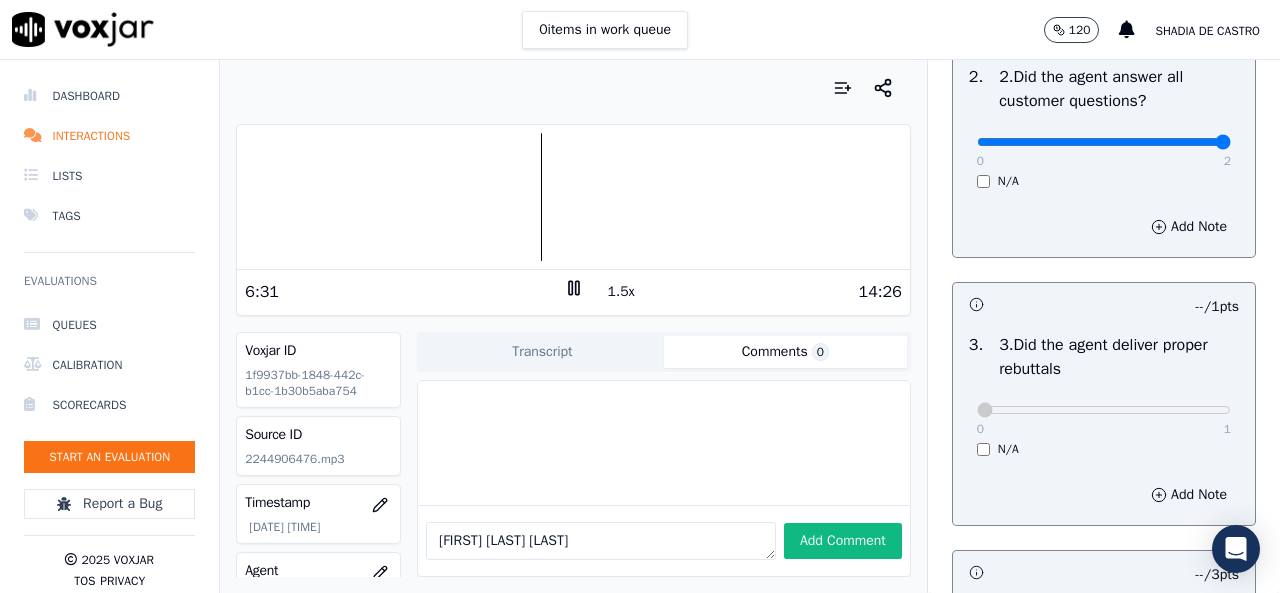 click on "N/A" at bounding box center (1104, 449) 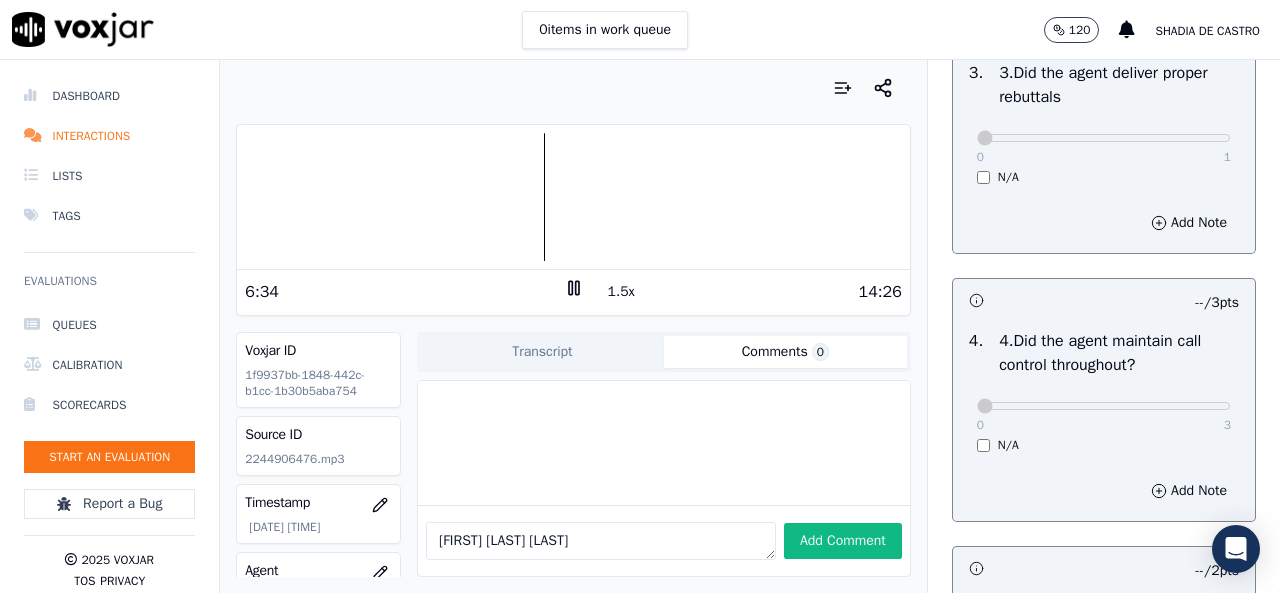 scroll, scrollTop: 800, scrollLeft: 0, axis: vertical 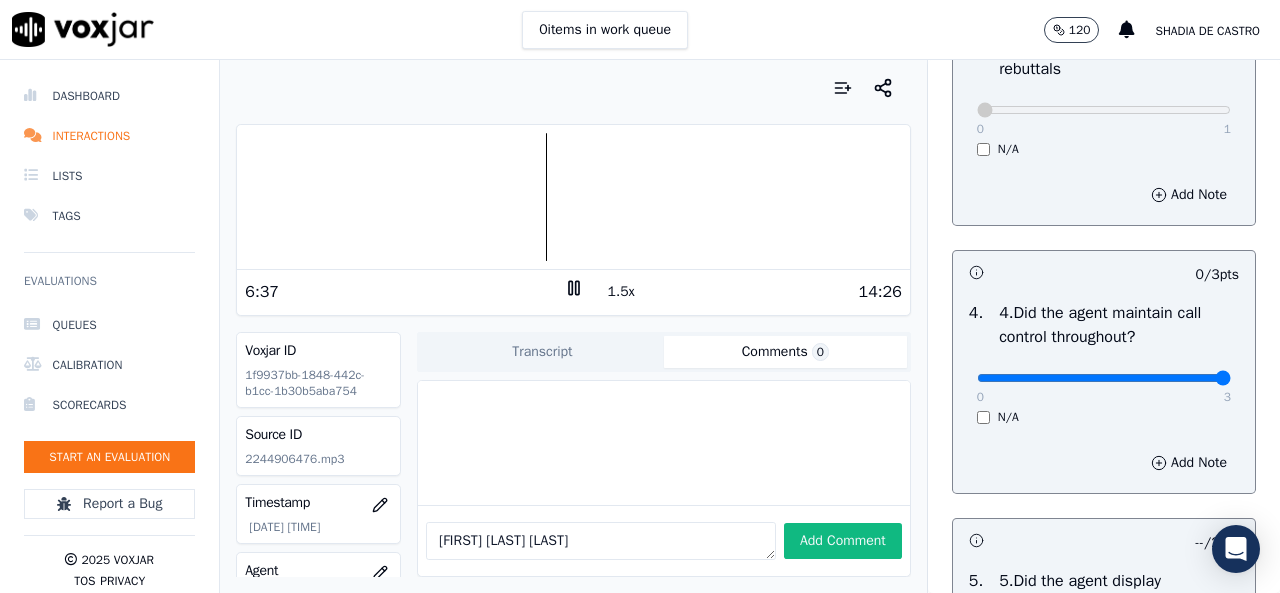 type on "3" 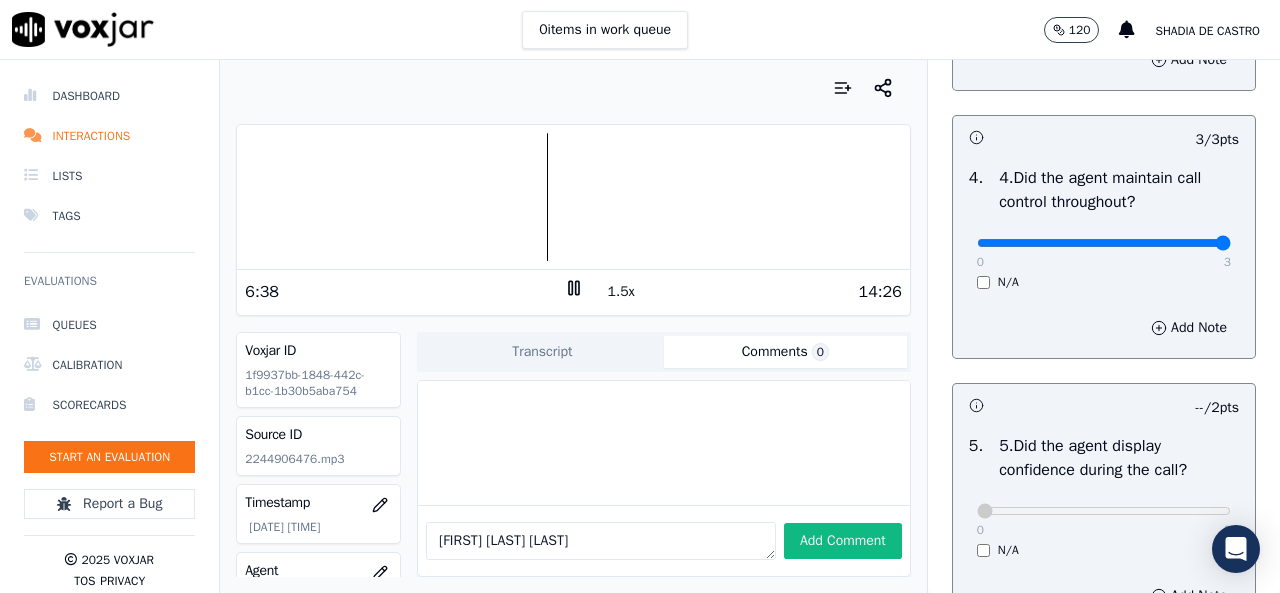 scroll, scrollTop: 1100, scrollLeft: 0, axis: vertical 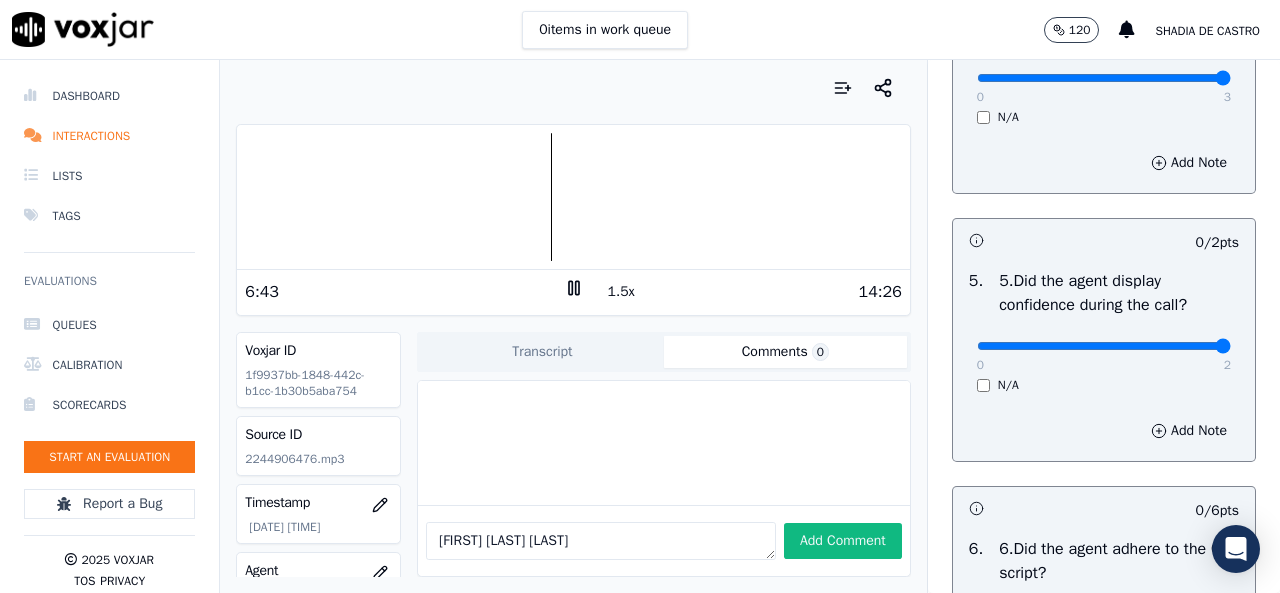 type on "2" 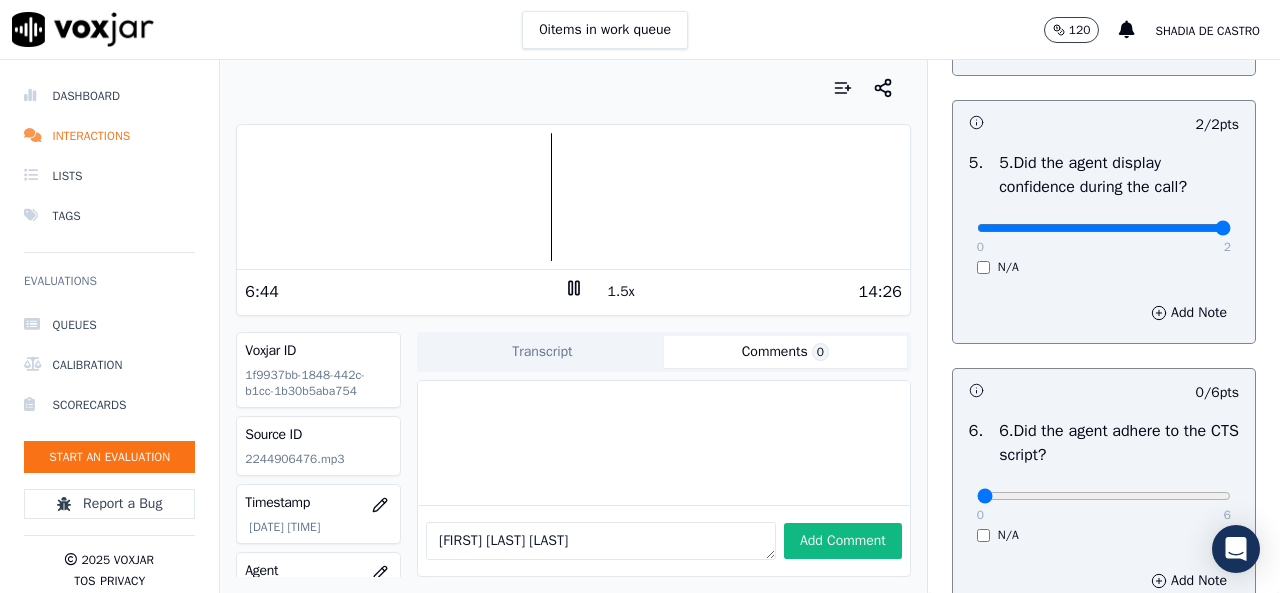 scroll, scrollTop: 1300, scrollLeft: 0, axis: vertical 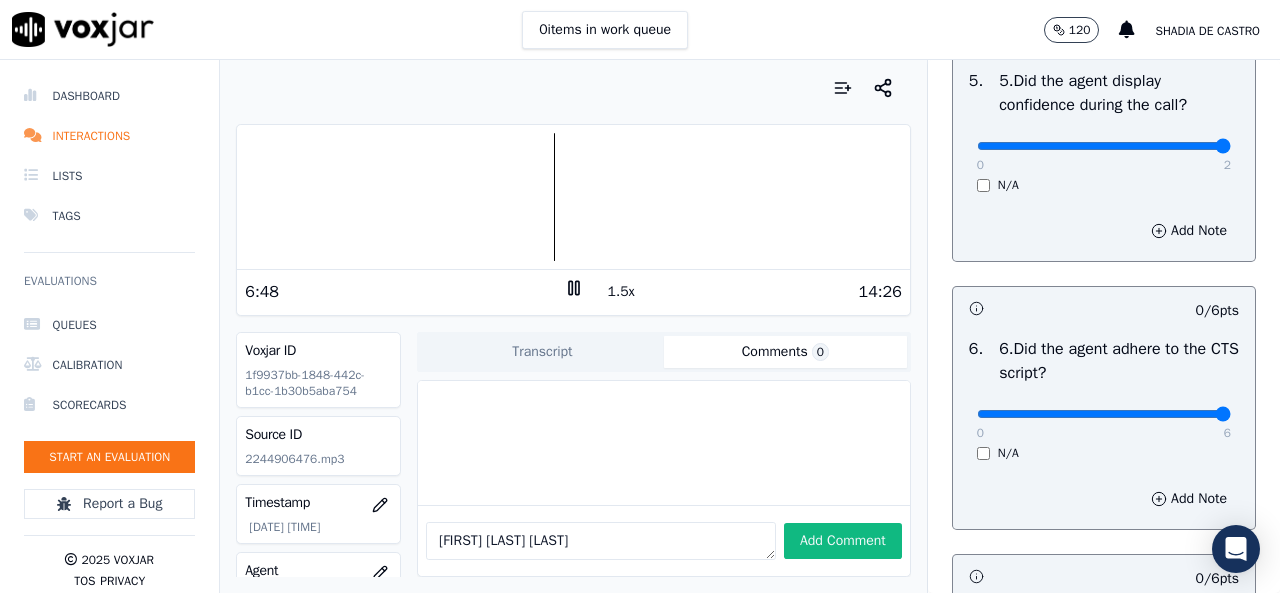 type on "6" 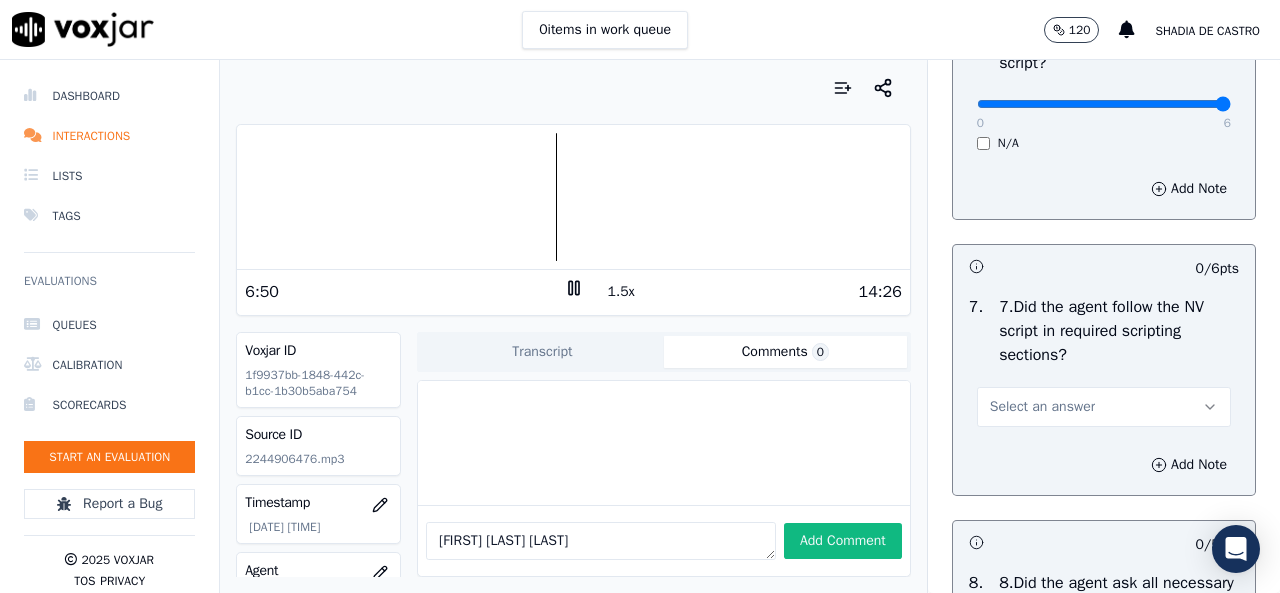 scroll, scrollTop: 1700, scrollLeft: 0, axis: vertical 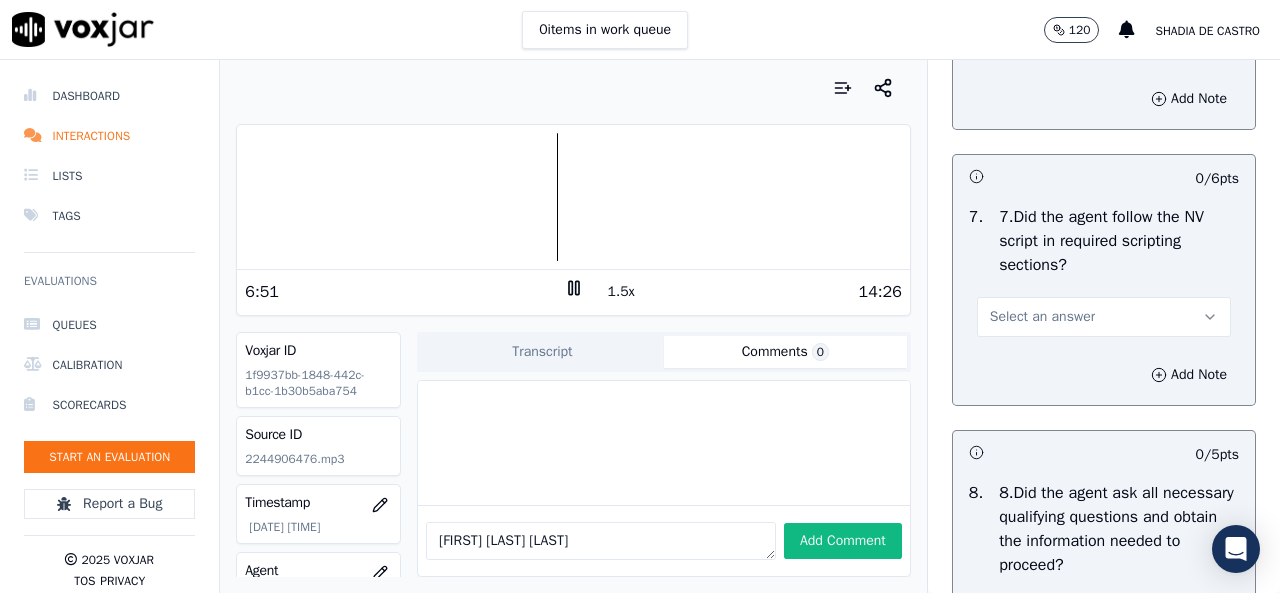 click 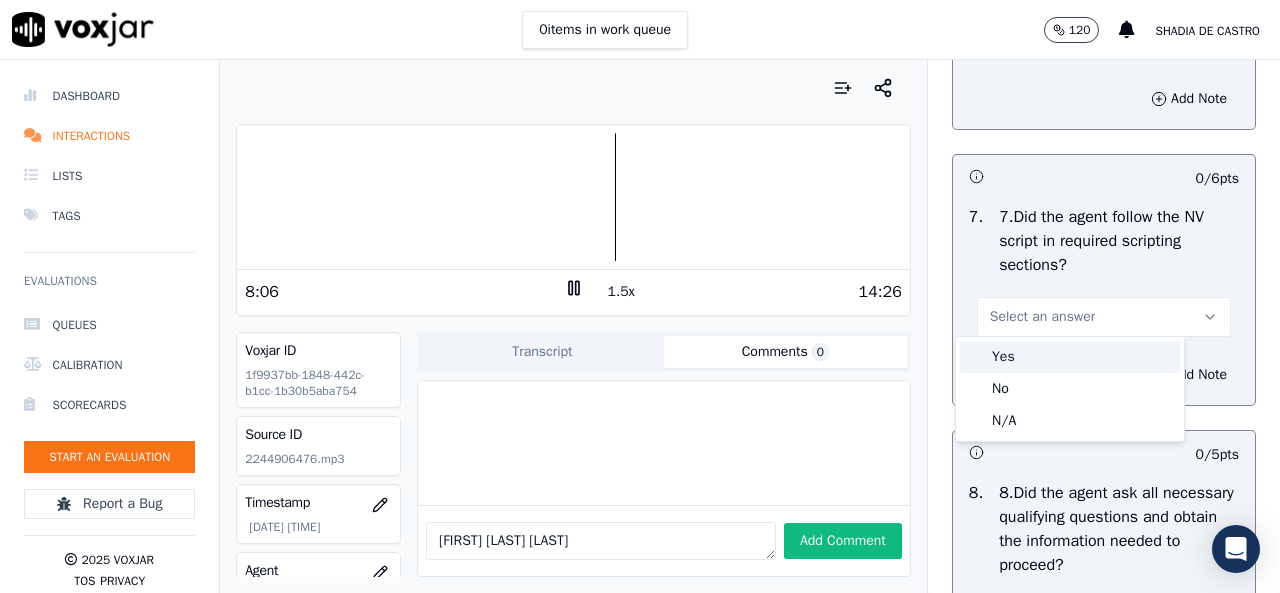 click on "Yes" at bounding box center [1070, 357] 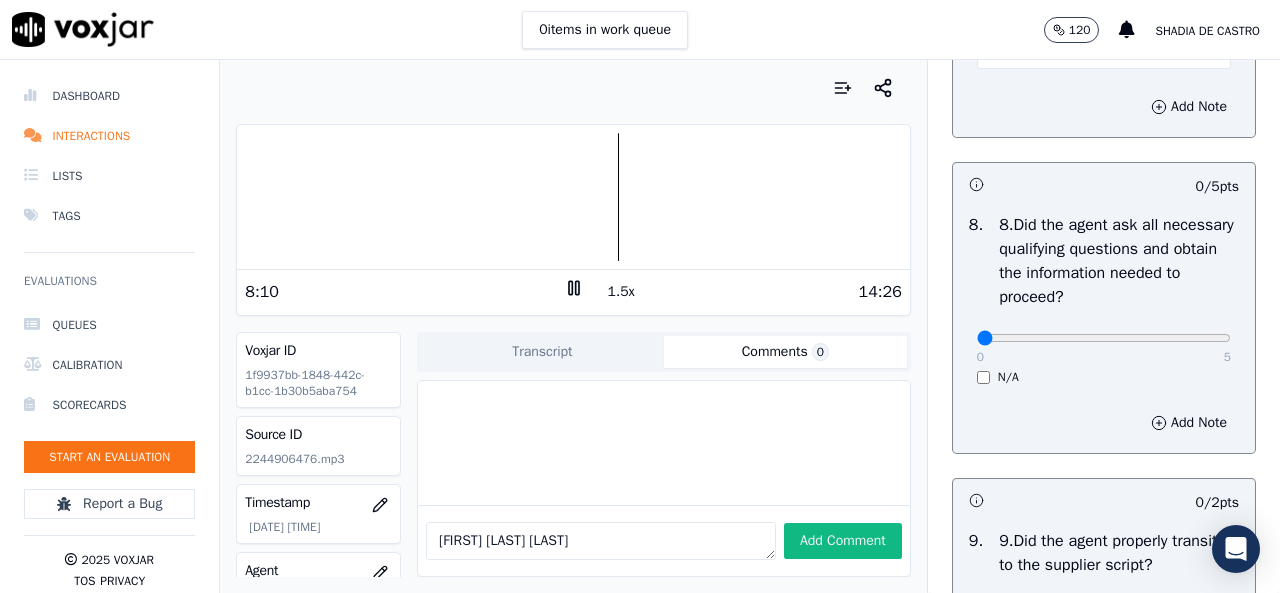 scroll, scrollTop: 2000, scrollLeft: 0, axis: vertical 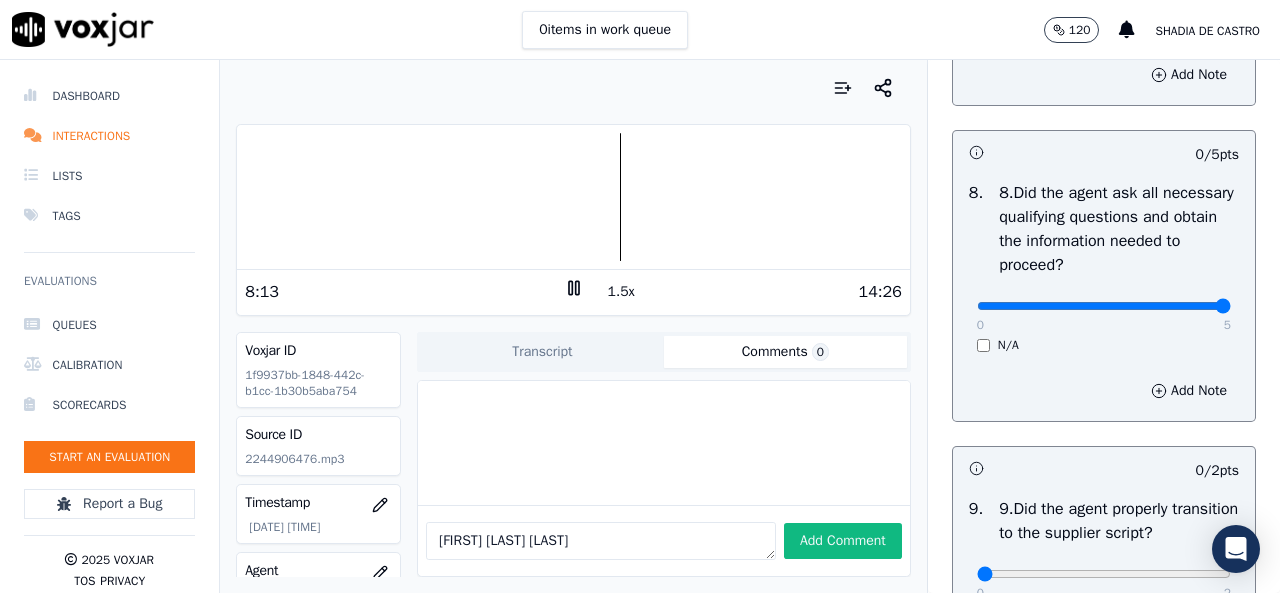type on "5" 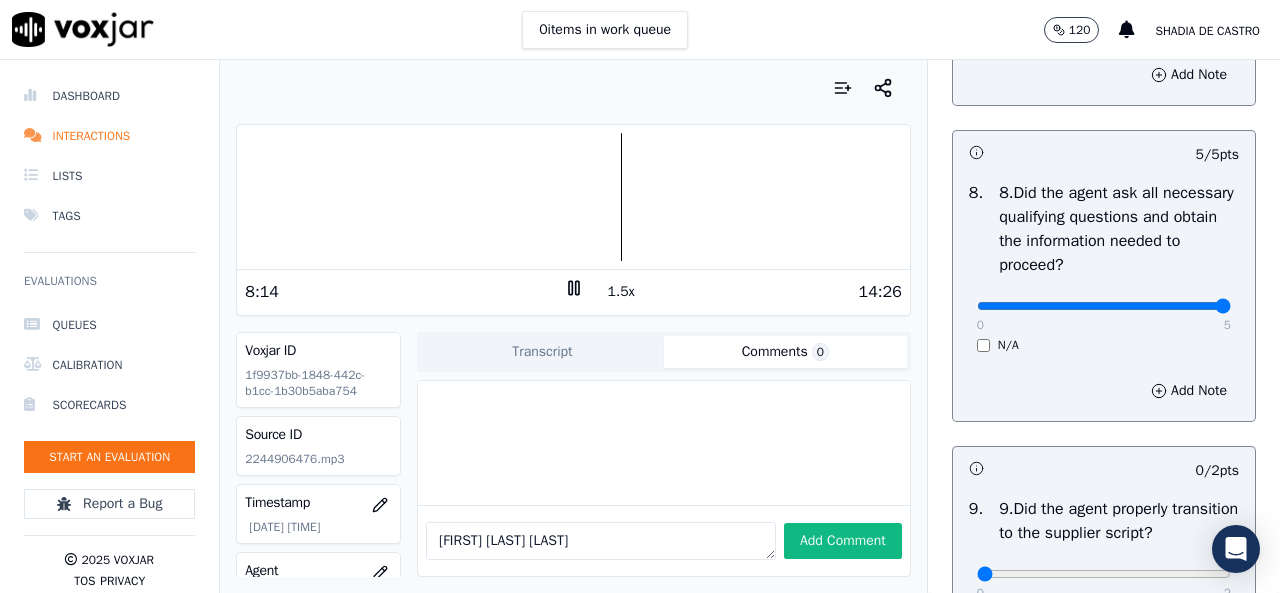 scroll, scrollTop: 2200, scrollLeft: 0, axis: vertical 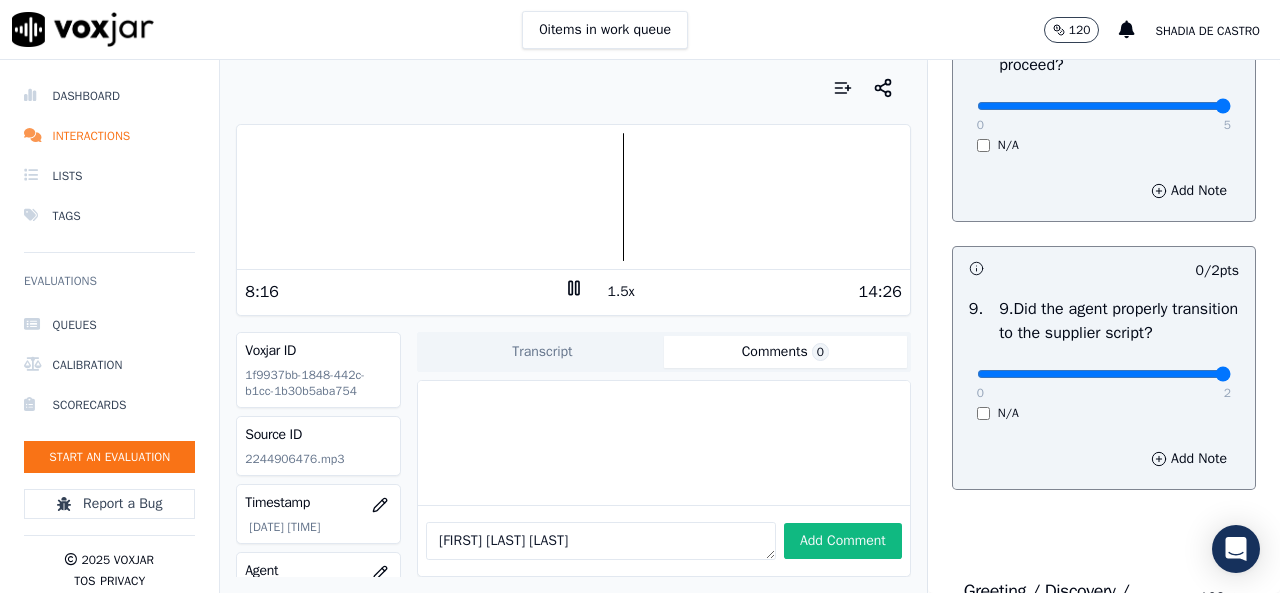 type on "2" 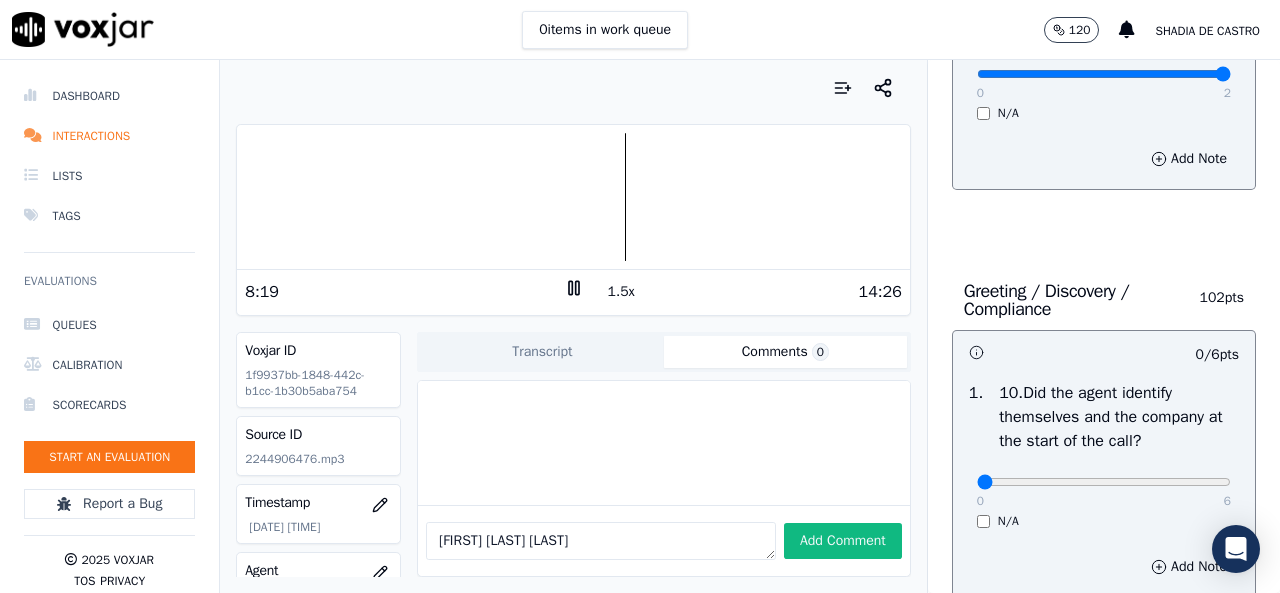 scroll, scrollTop: 2700, scrollLeft: 0, axis: vertical 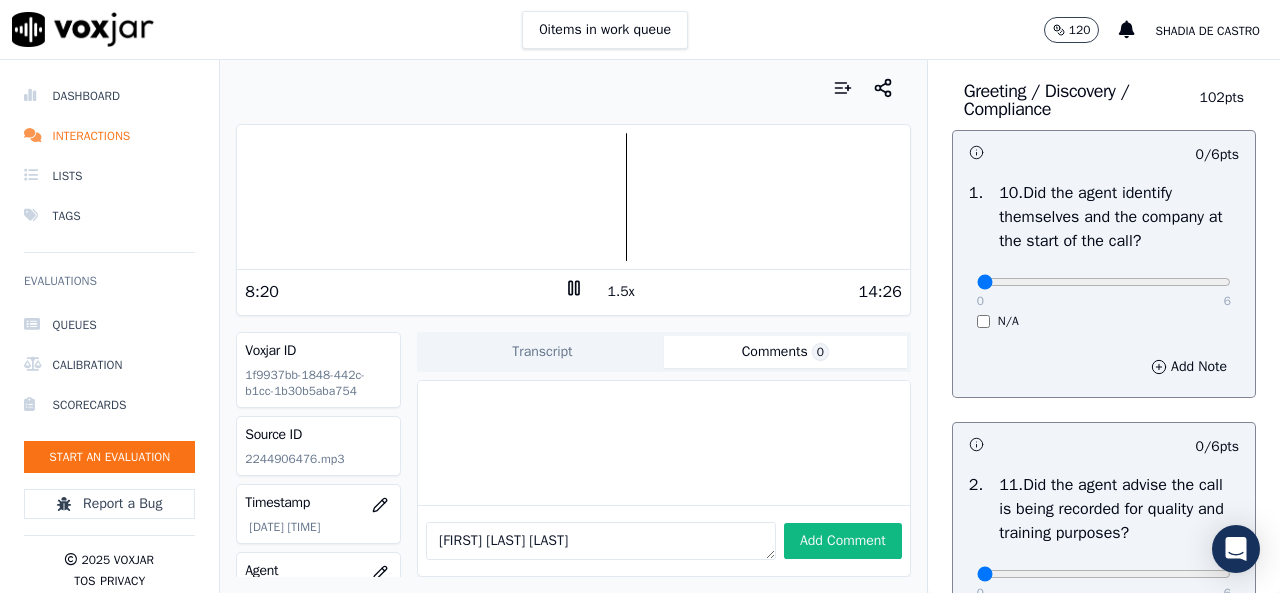 click on "0   6" at bounding box center [1104, 281] 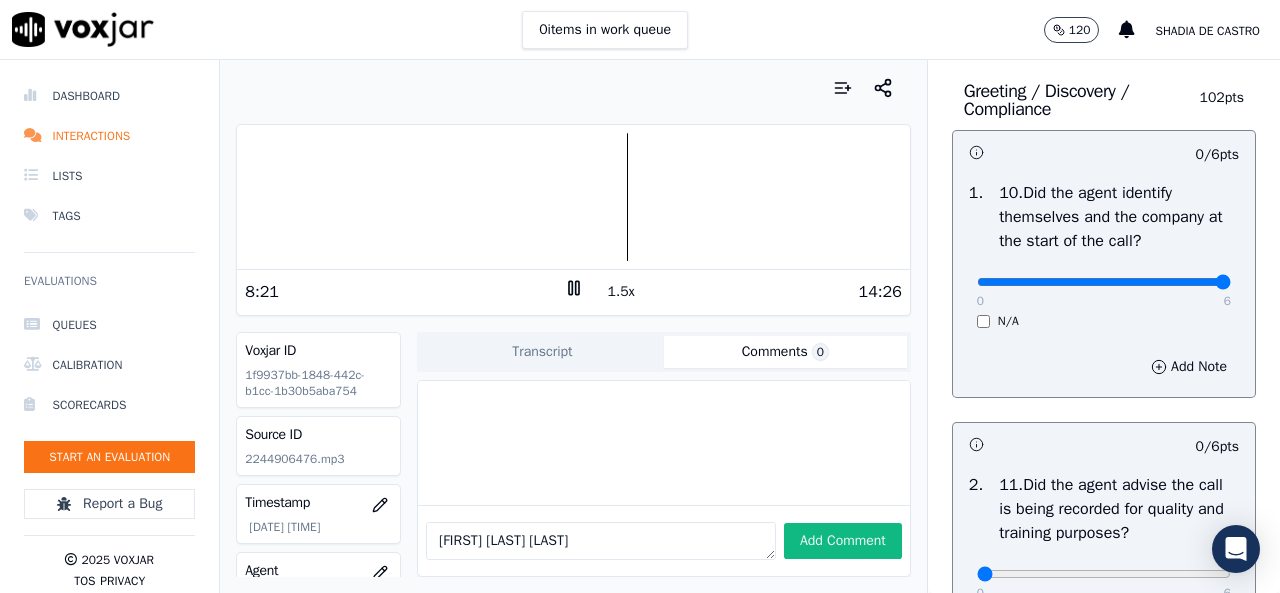 type on "6" 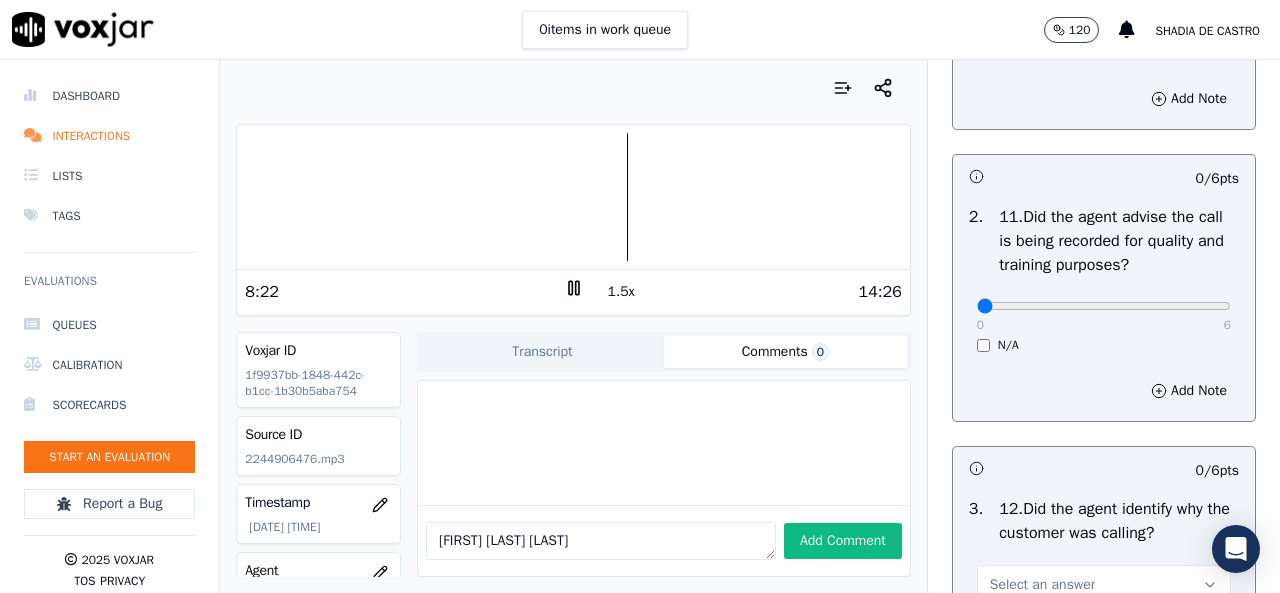 scroll, scrollTop: 3000, scrollLeft: 0, axis: vertical 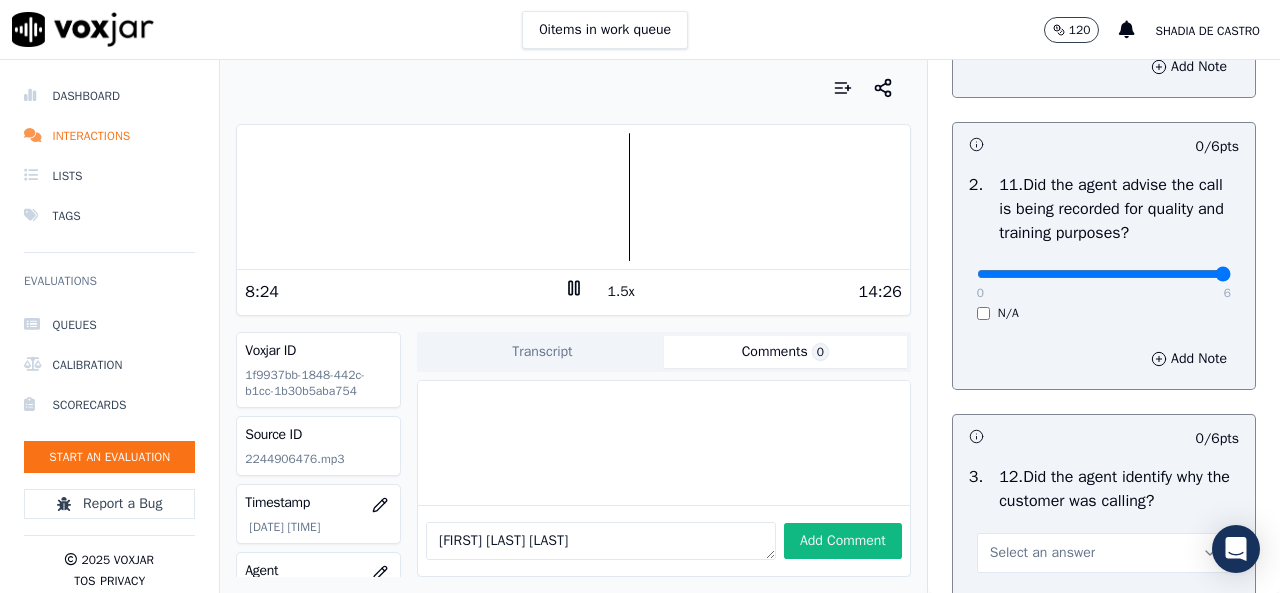 type on "6" 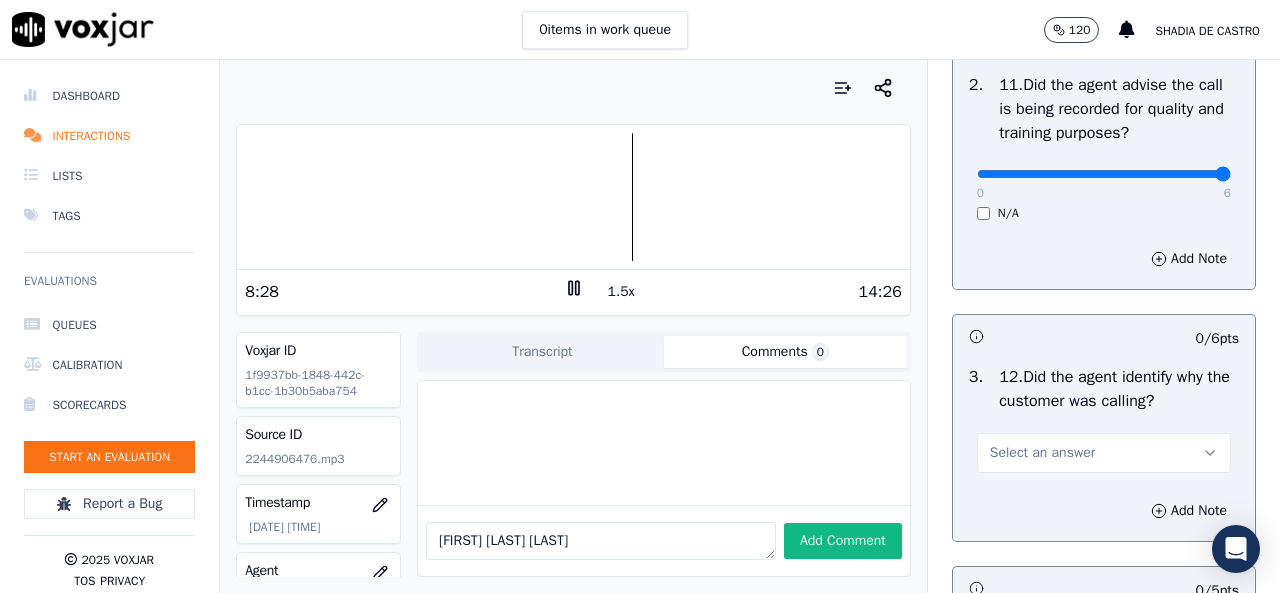 scroll, scrollTop: 3300, scrollLeft: 0, axis: vertical 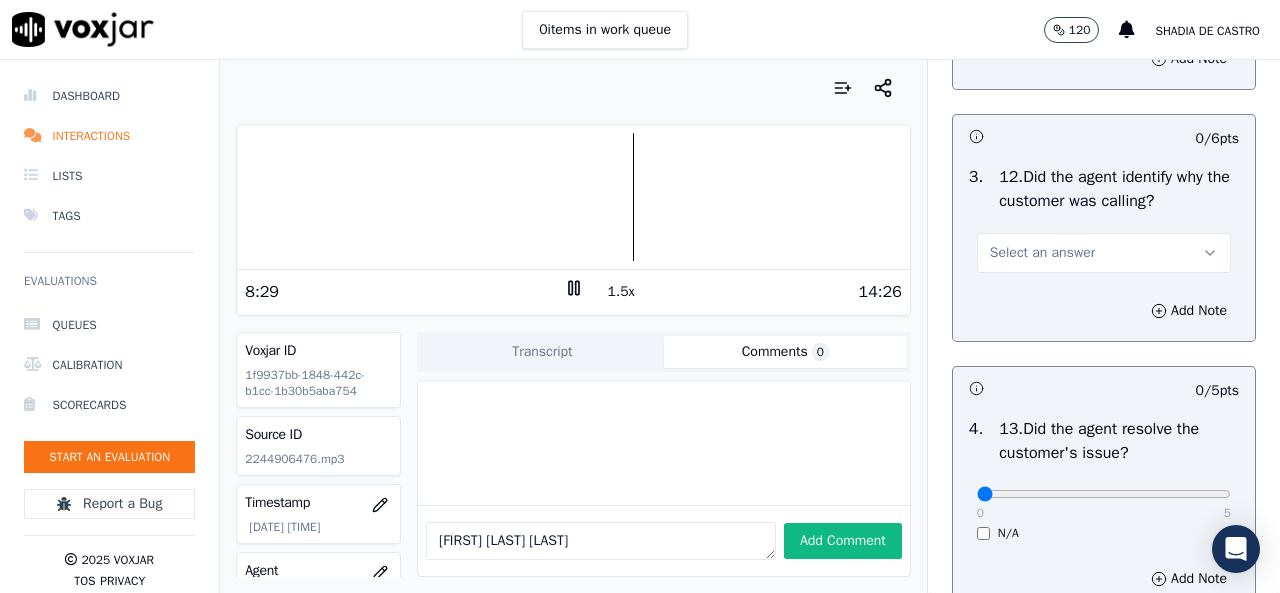click on "Select an answer" at bounding box center [1104, 253] 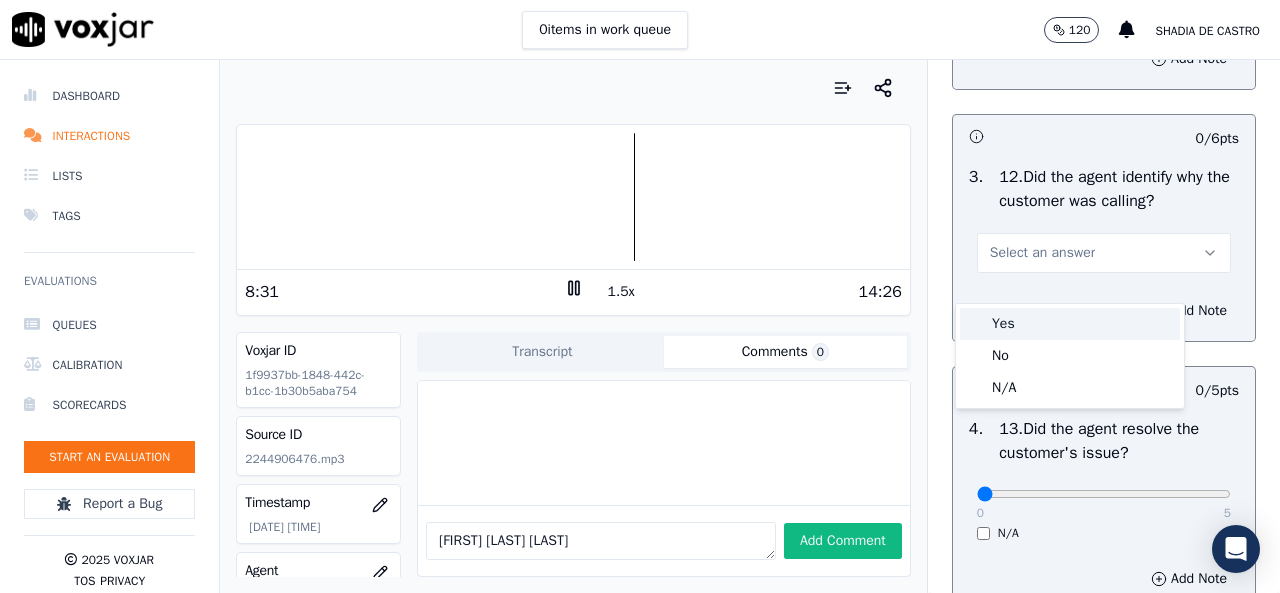 click on "Yes" at bounding box center [1070, 324] 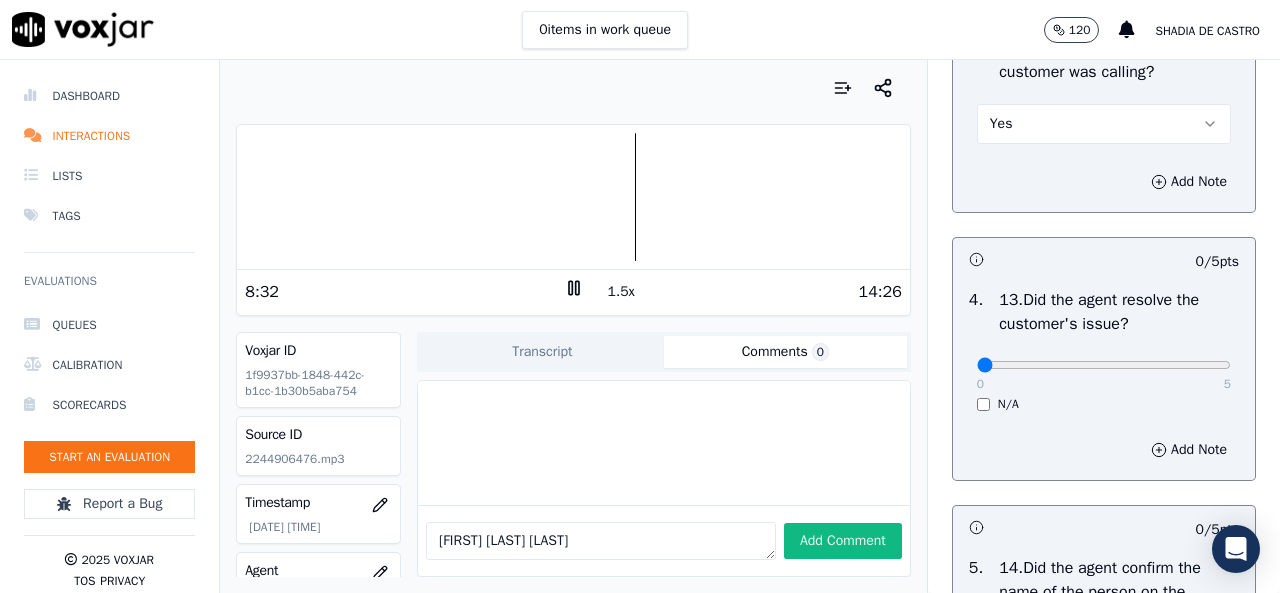 scroll, scrollTop: 3500, scrollLeft: 0, axis: vertical 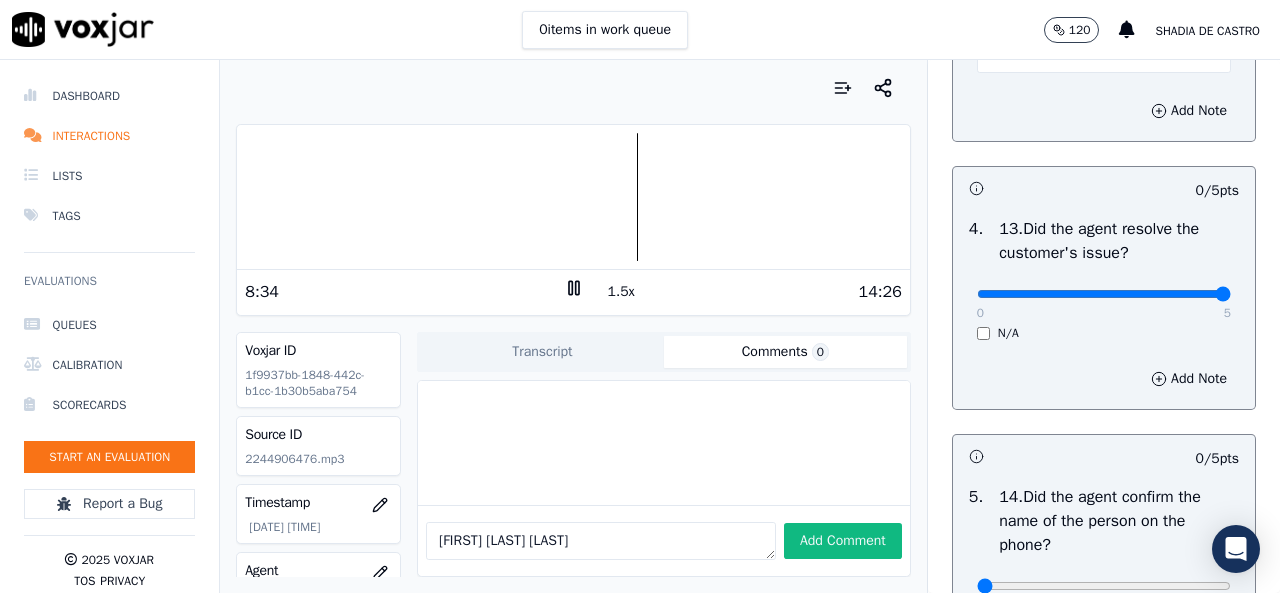type on "5" 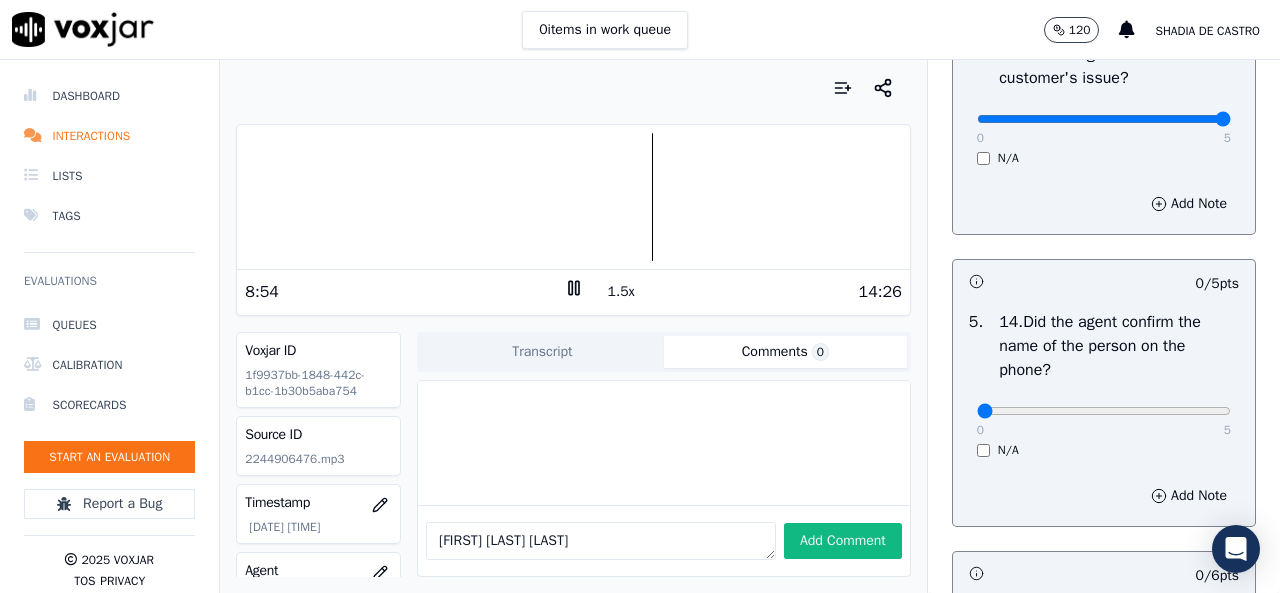 scroll, scrollTop: 3800, scrollLeft: 0, axis: vertical 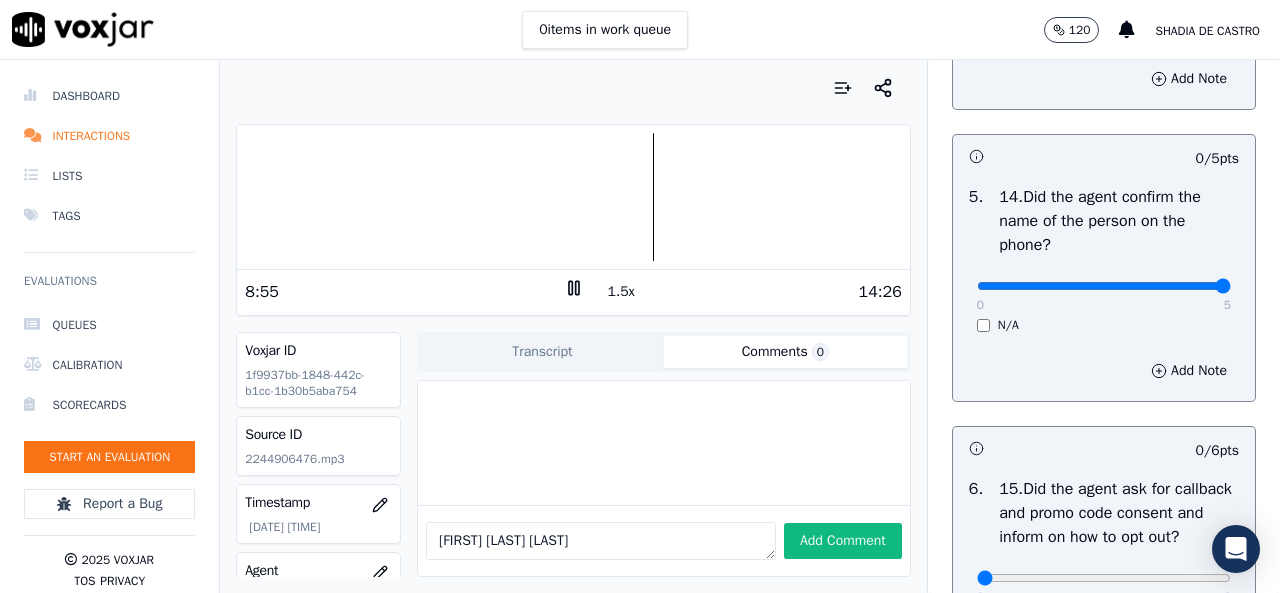 type on "5" 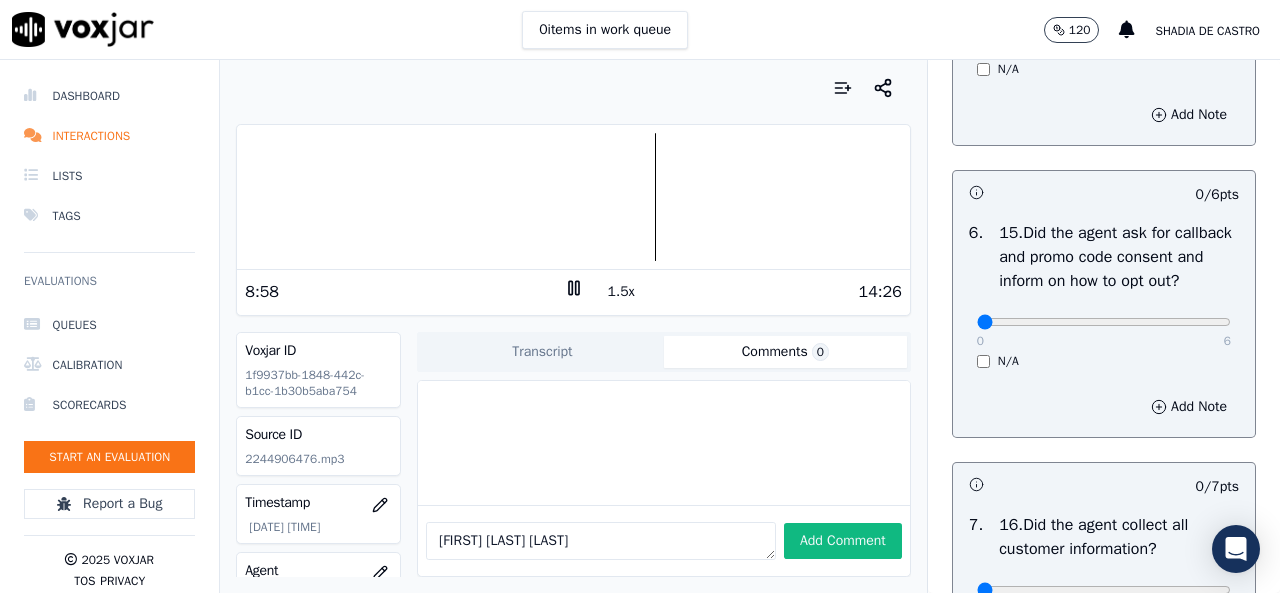 scroll, scrollTop: 4100, scrollLeft: 0, axis: vertical 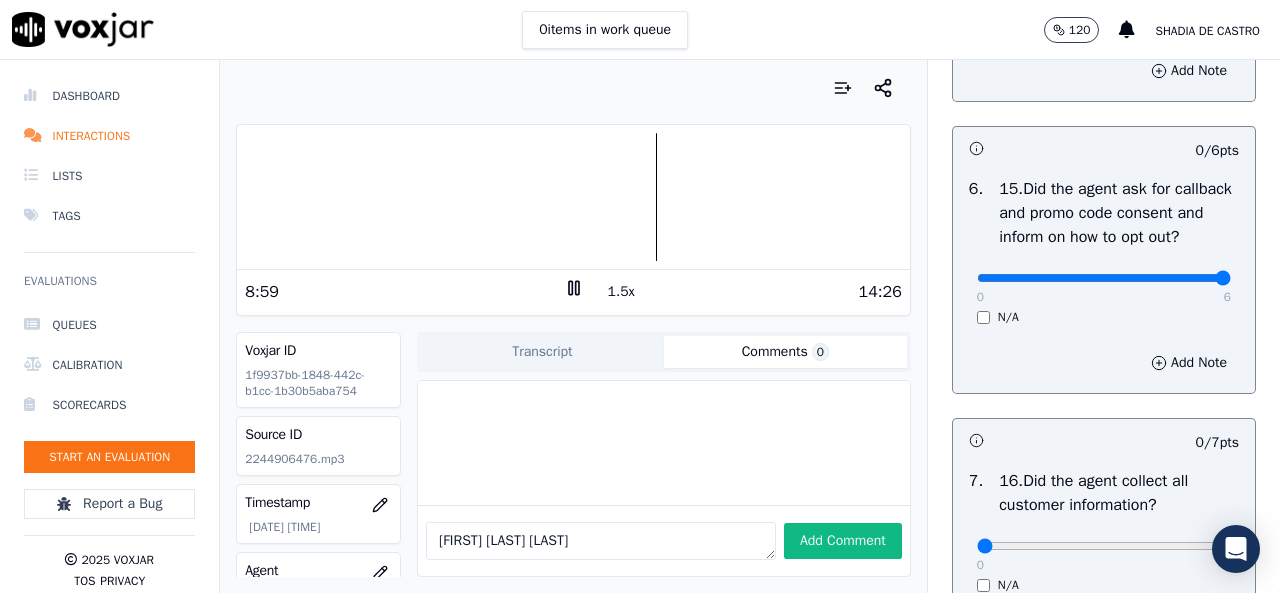 type on "6" 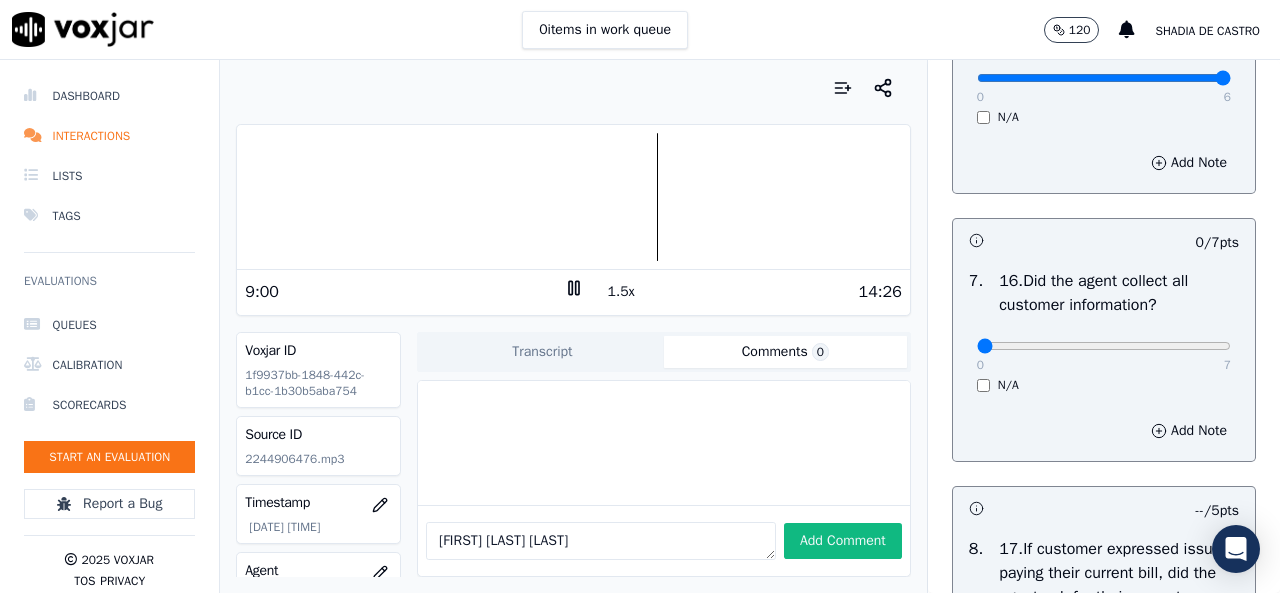scroll, scrollTop: 4400, scrollLeft: 0, axis: vertical 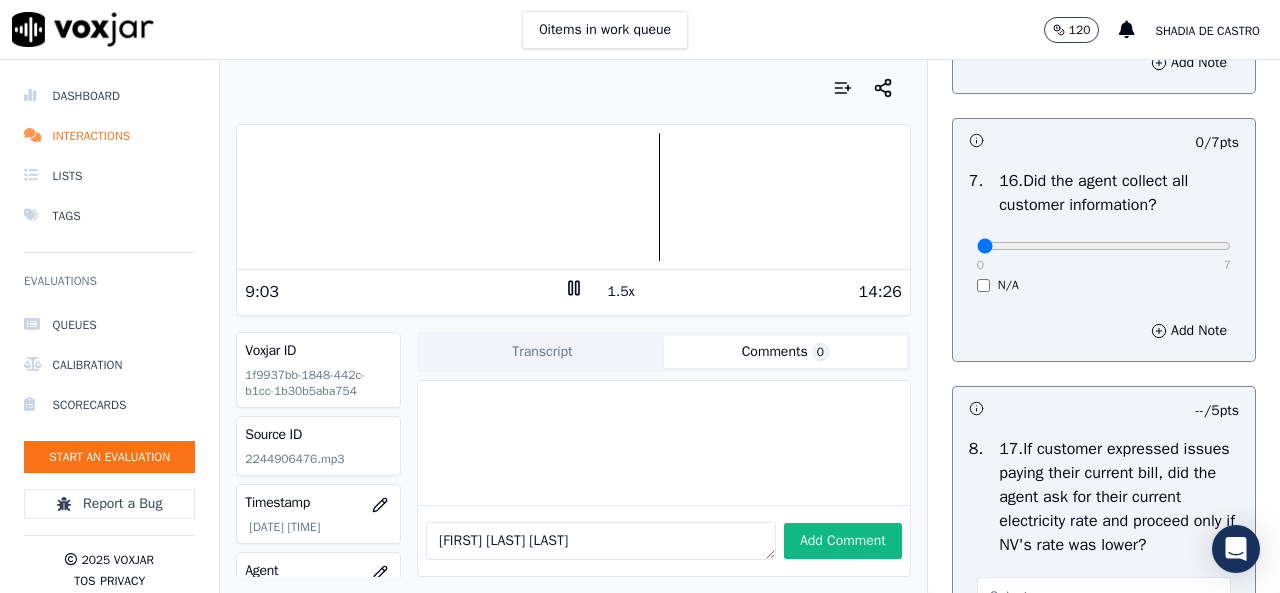 click on "0   7     N/A" at bounding box center (1104, 255) 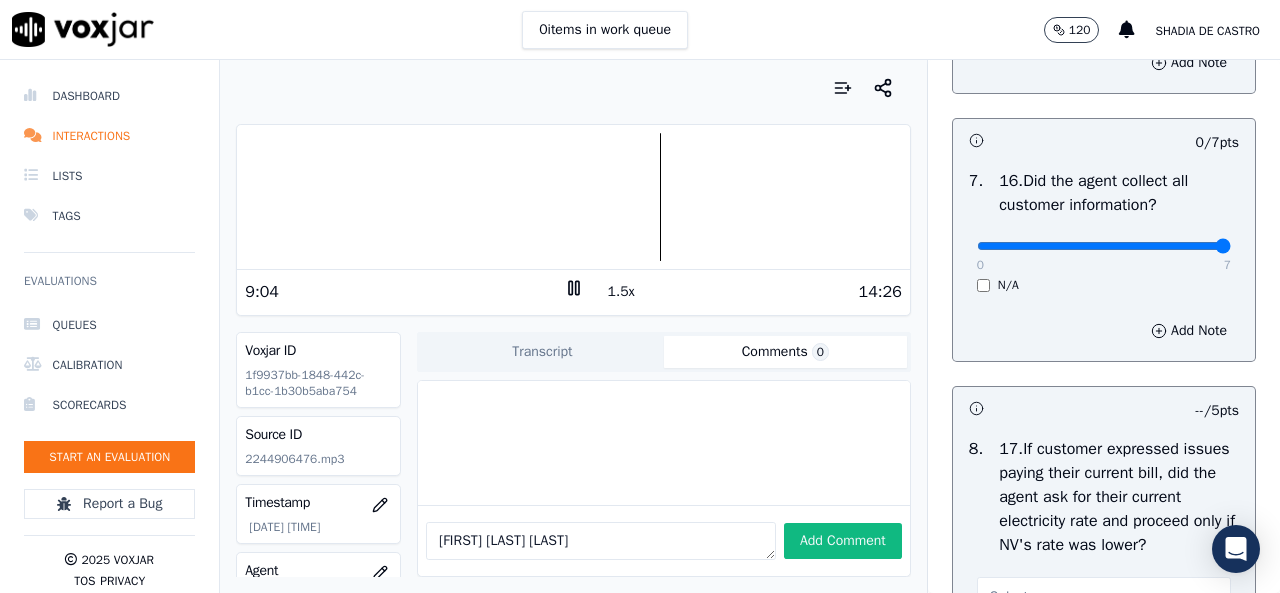 type on "7" 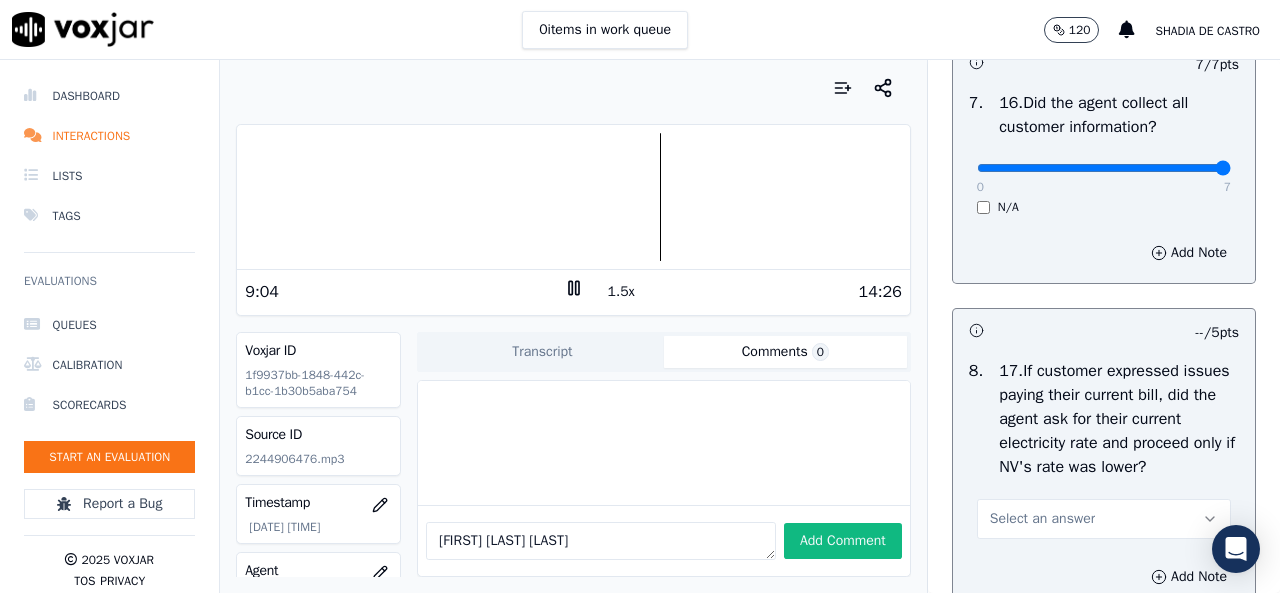 scroll, scrollTop: 4600, scrollLeft: 0, axis: vertical 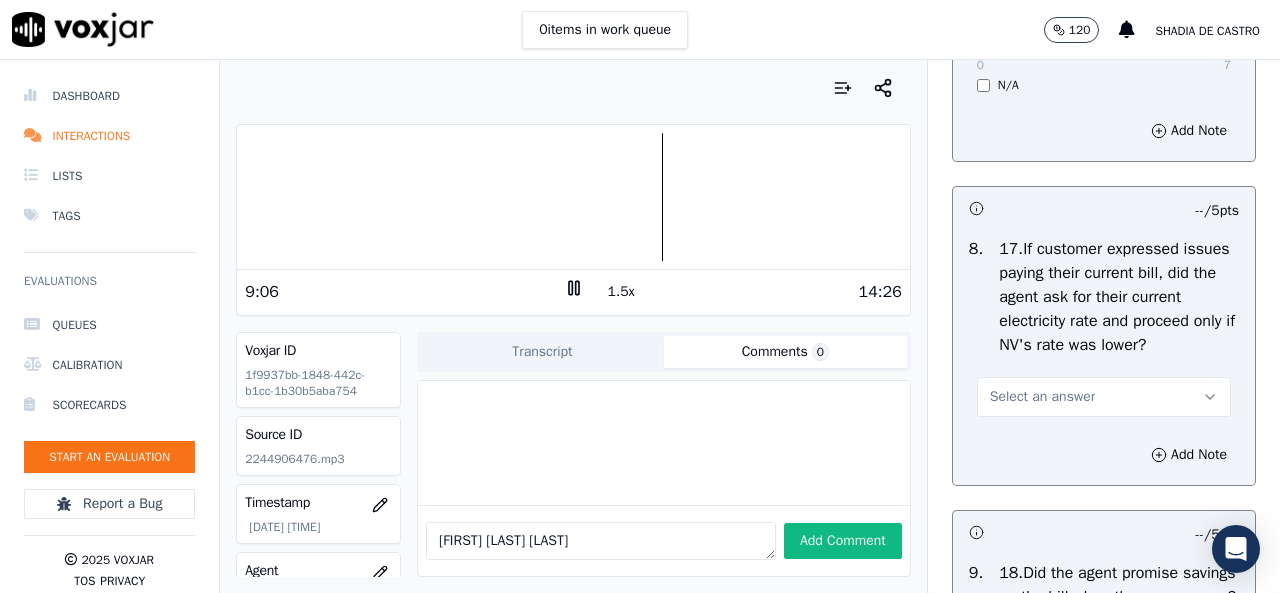 click on "Select an answer" at bounding box center (1042, 397) 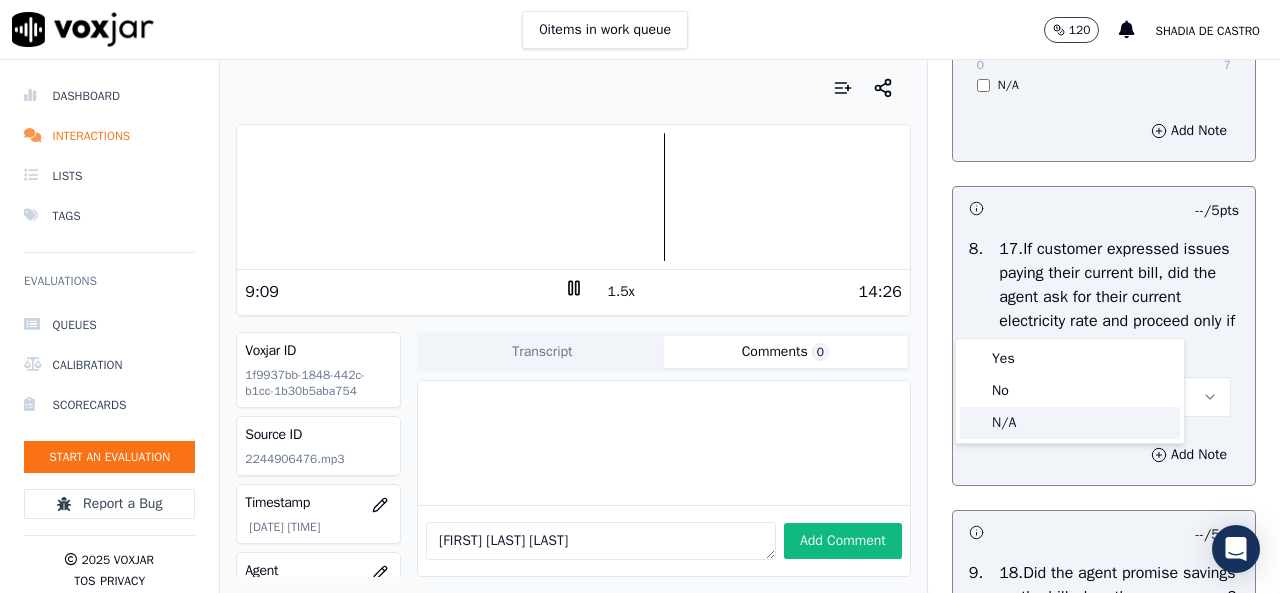 click on "N/A" 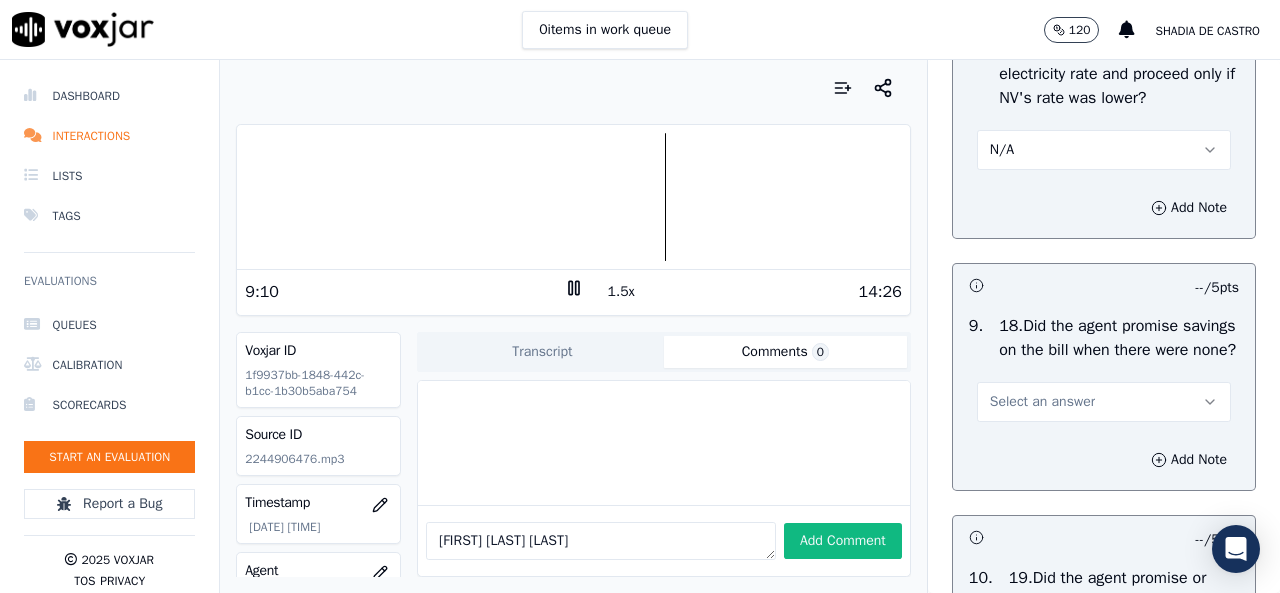 scroll, scrollTop: 4900, scrollLeft: 0, axis: vertical 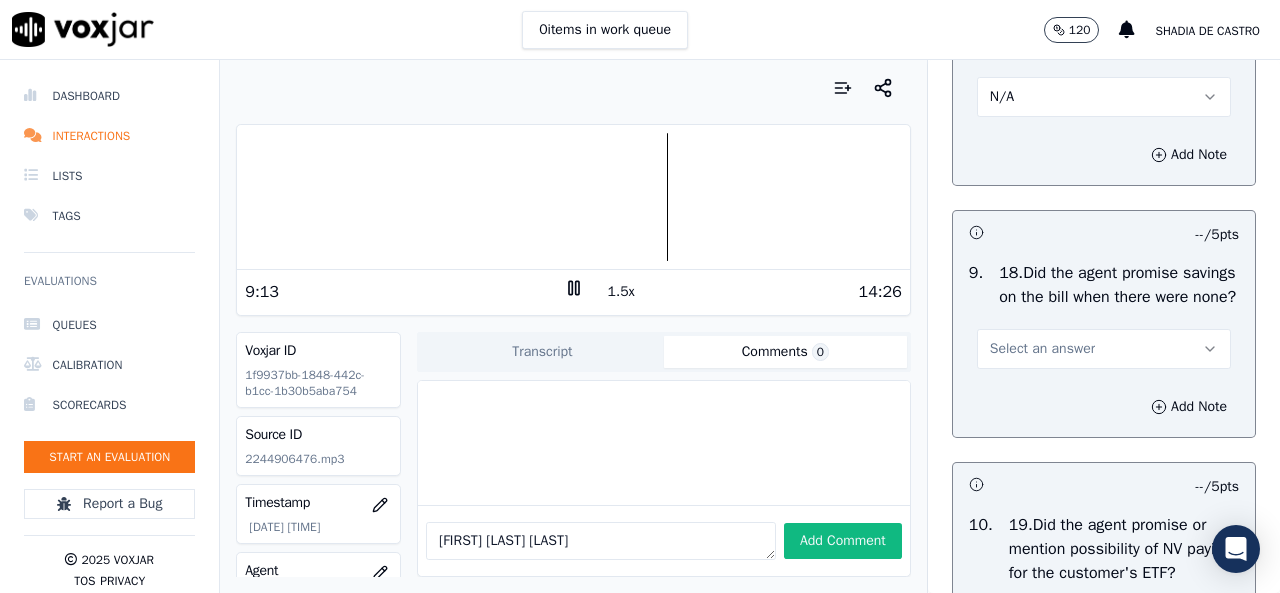 click on "Select an answer" at bounding box center (1042, 349) 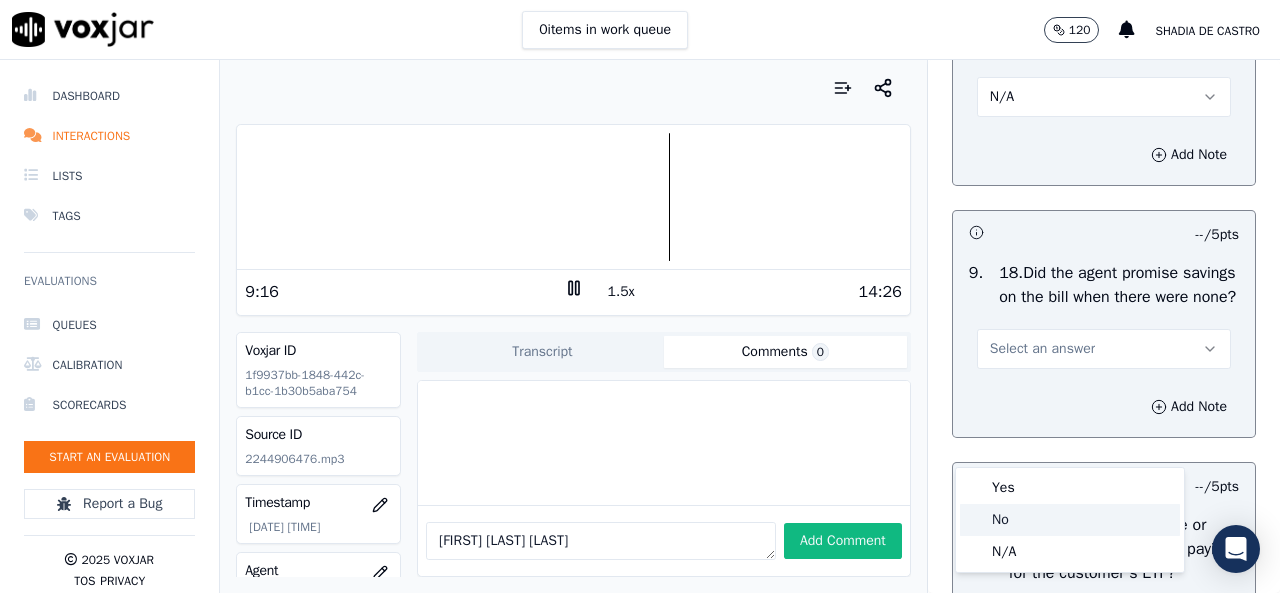 click on "No" 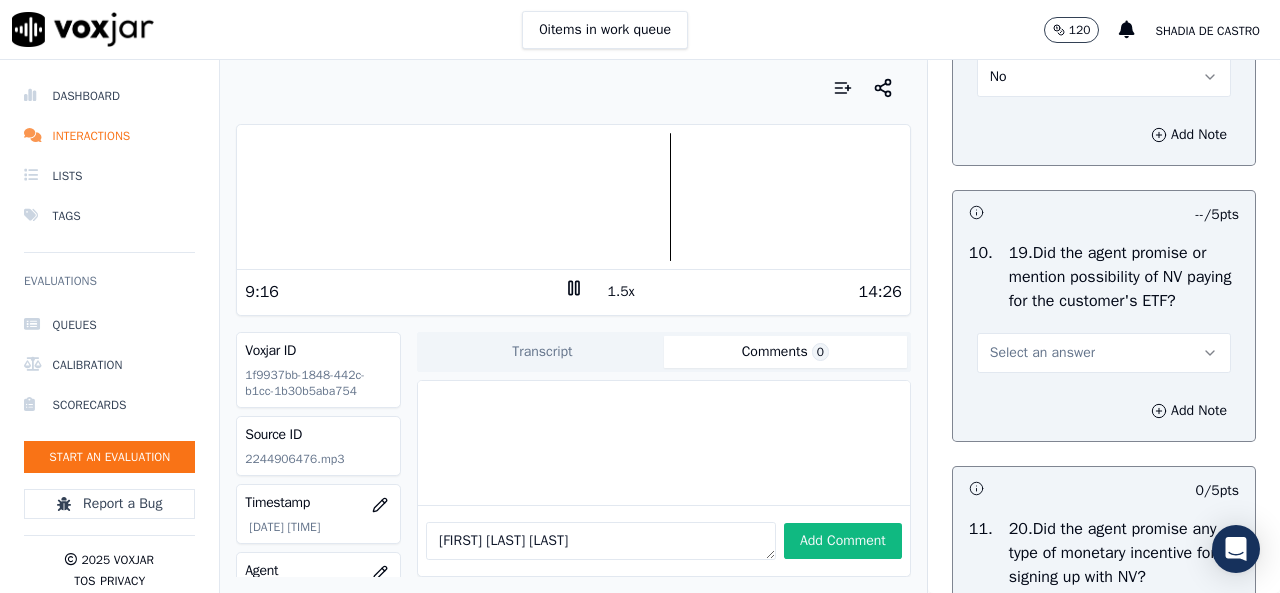 scroll, scrollTop: 5200, scrollLeft: 0, axis: vertical 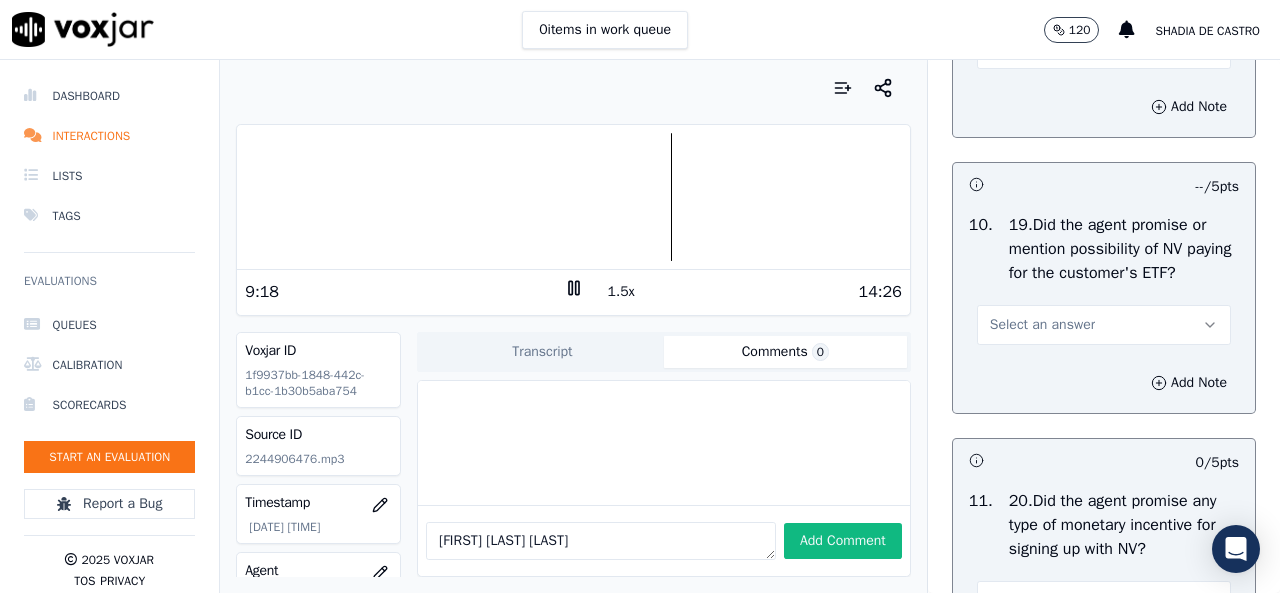 click on "Select an answer" at bounding box center (1042, 325) 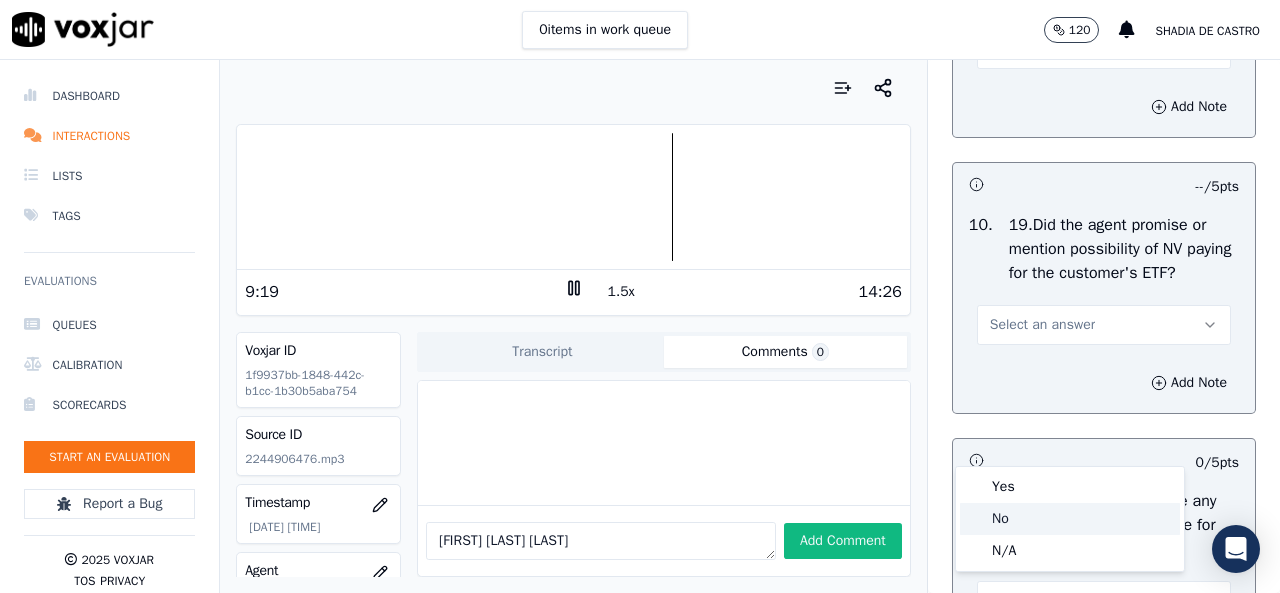 click on "No" 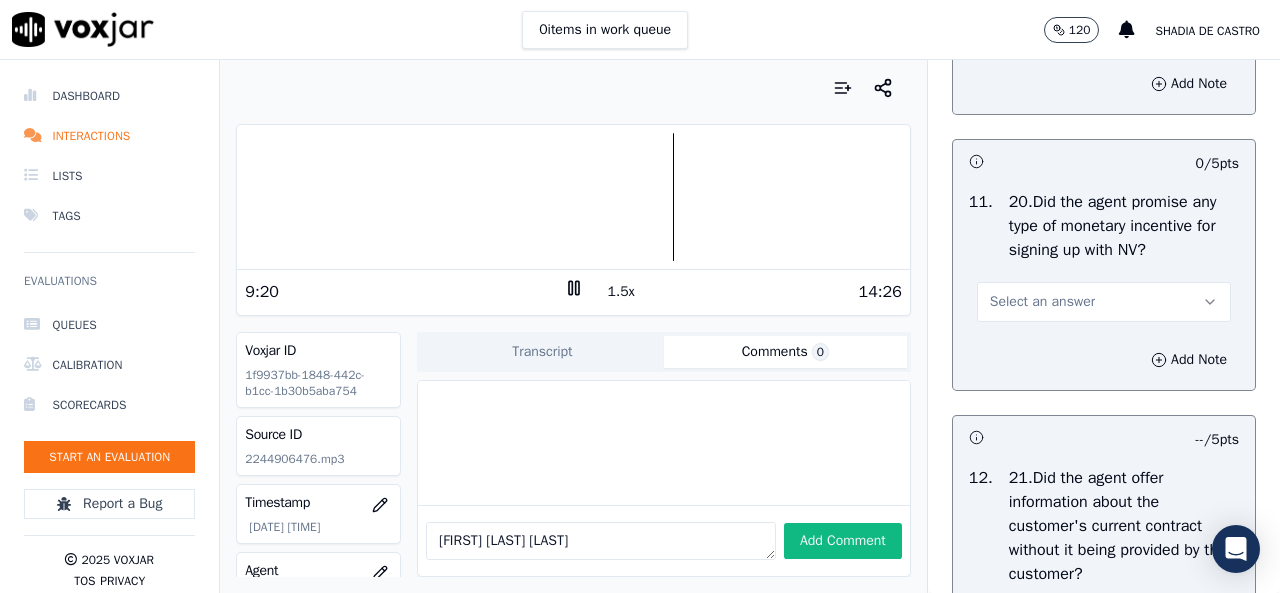 scroll, scrollTop: 5500, scrollLeft: 0, axis: vertical 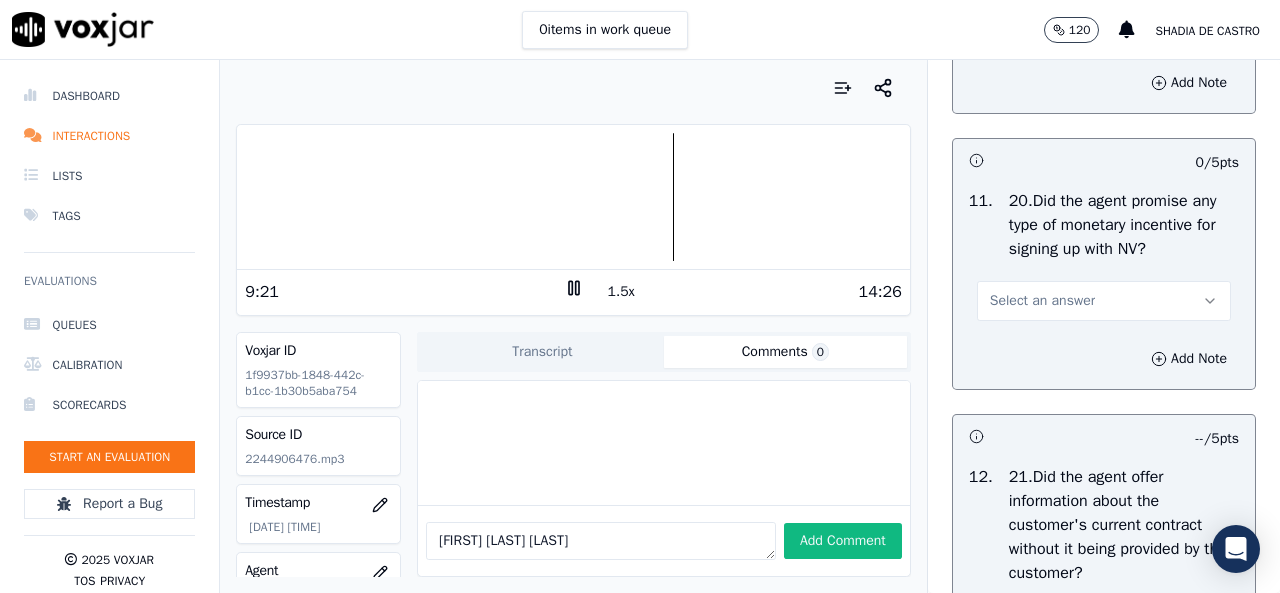 click on "Select an answer" at bounding box center (1042, 301) 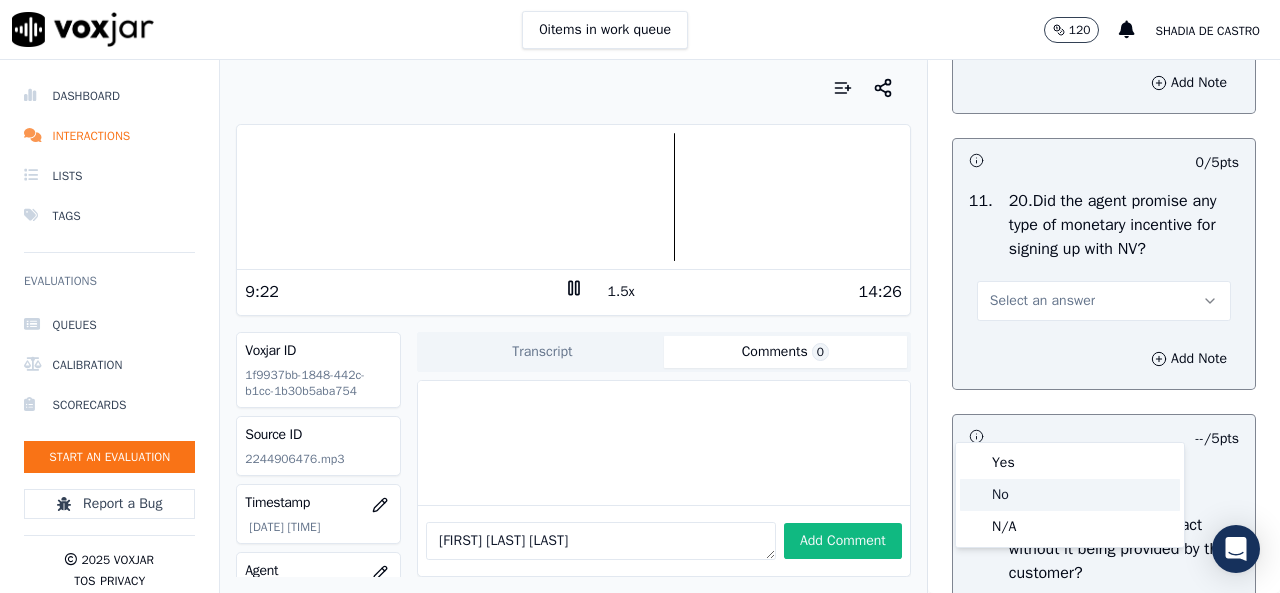 click on "No" 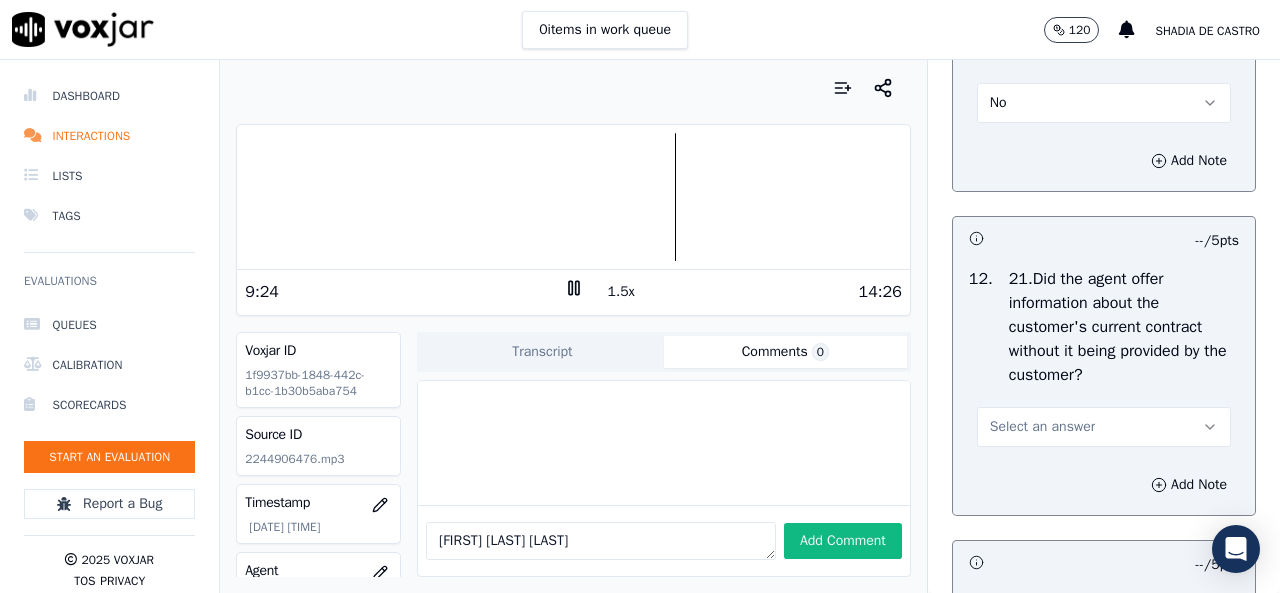 scroll, scrollTop: 5500, scrollLeft: 0, axis: vertical 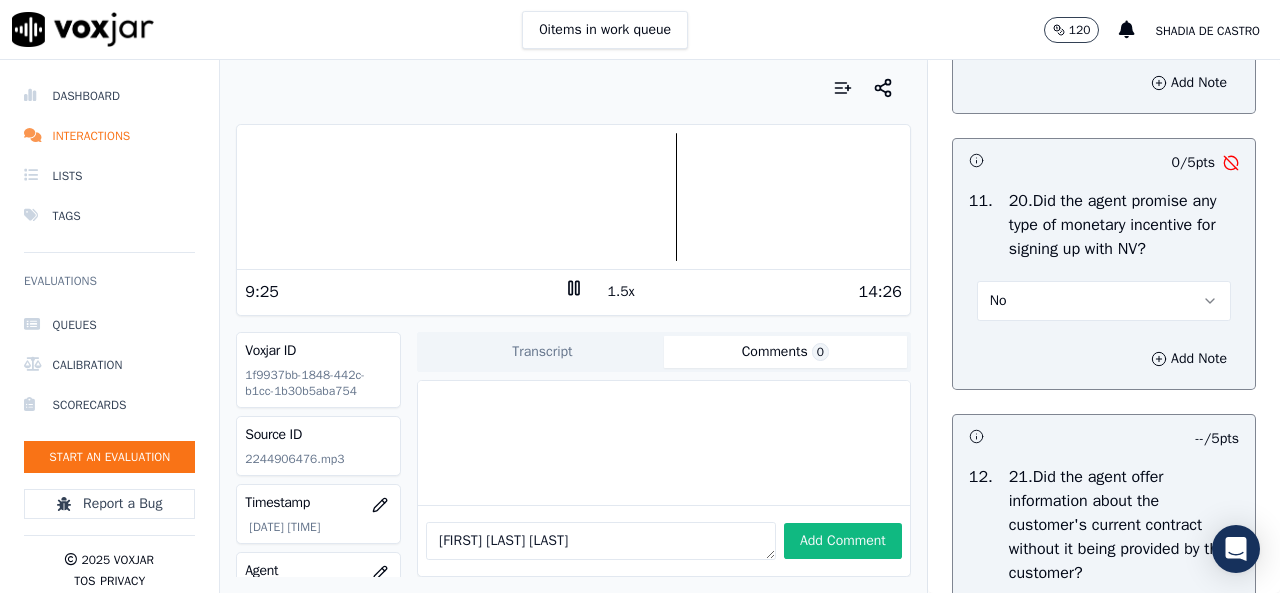 click on "No" at bounding box center [1104, 301] 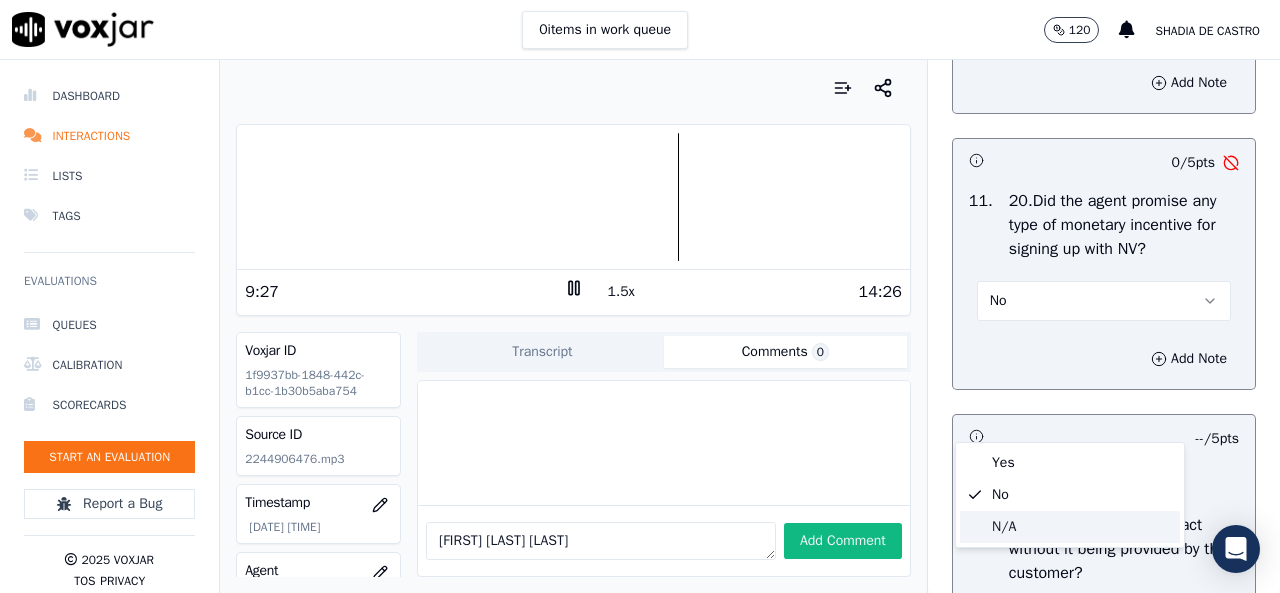 click on "N/A" 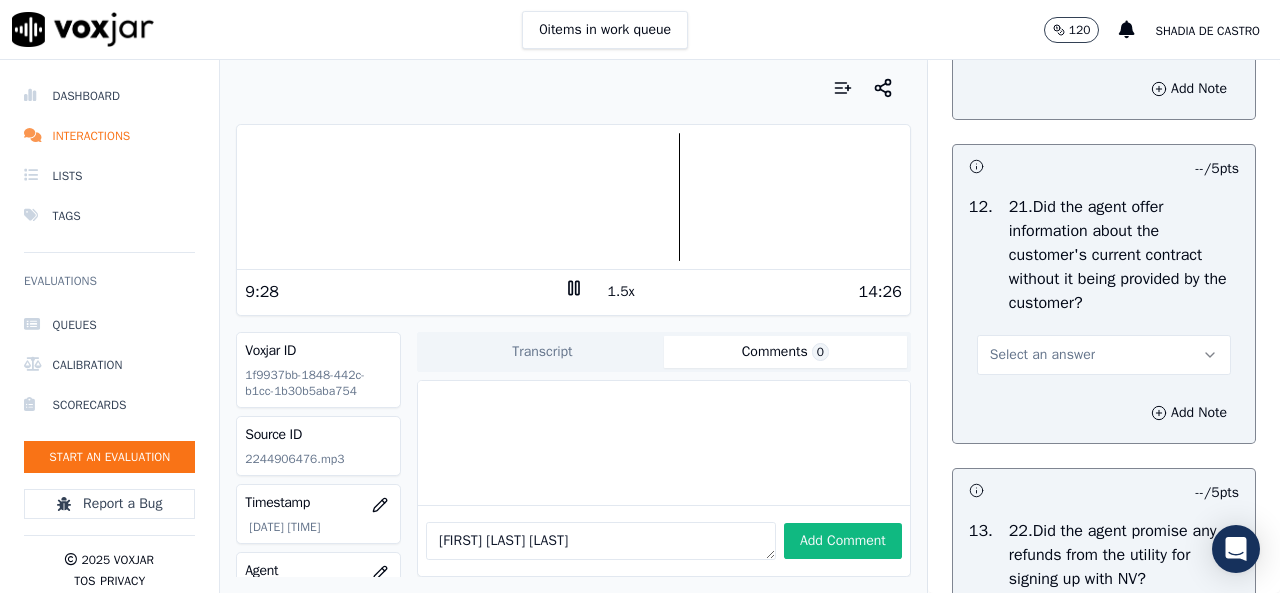 scroll, scrollTop: 5800, scrollLeft: 0, axis: vertical 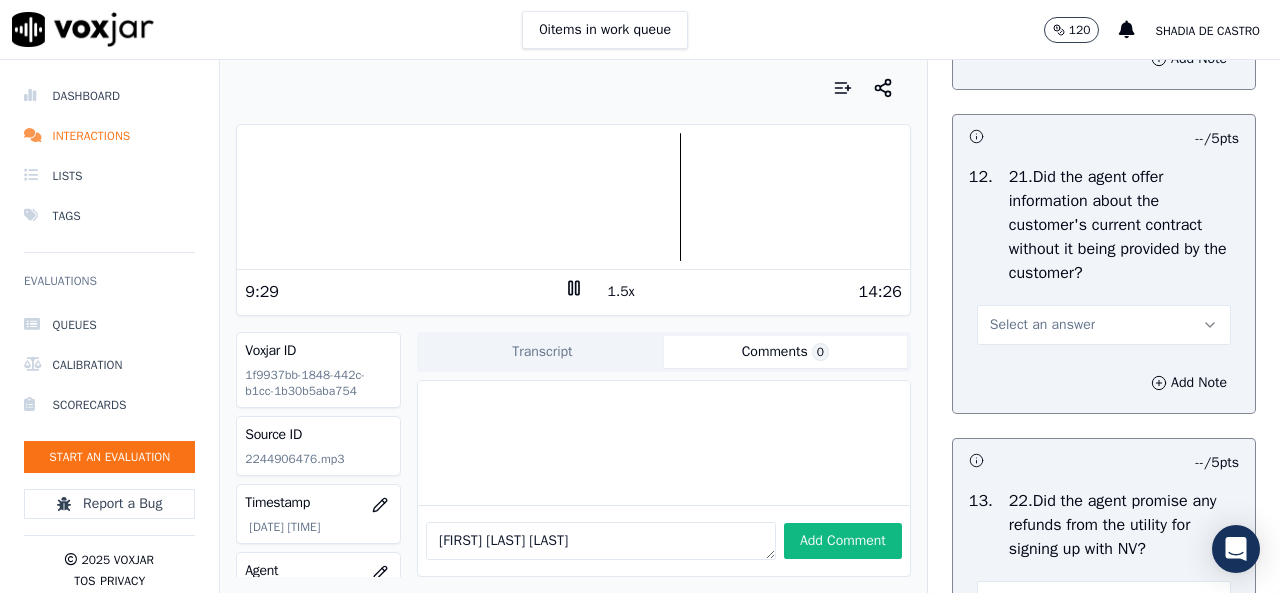 click on "Select an answer" at bounding box center [1104, 325] 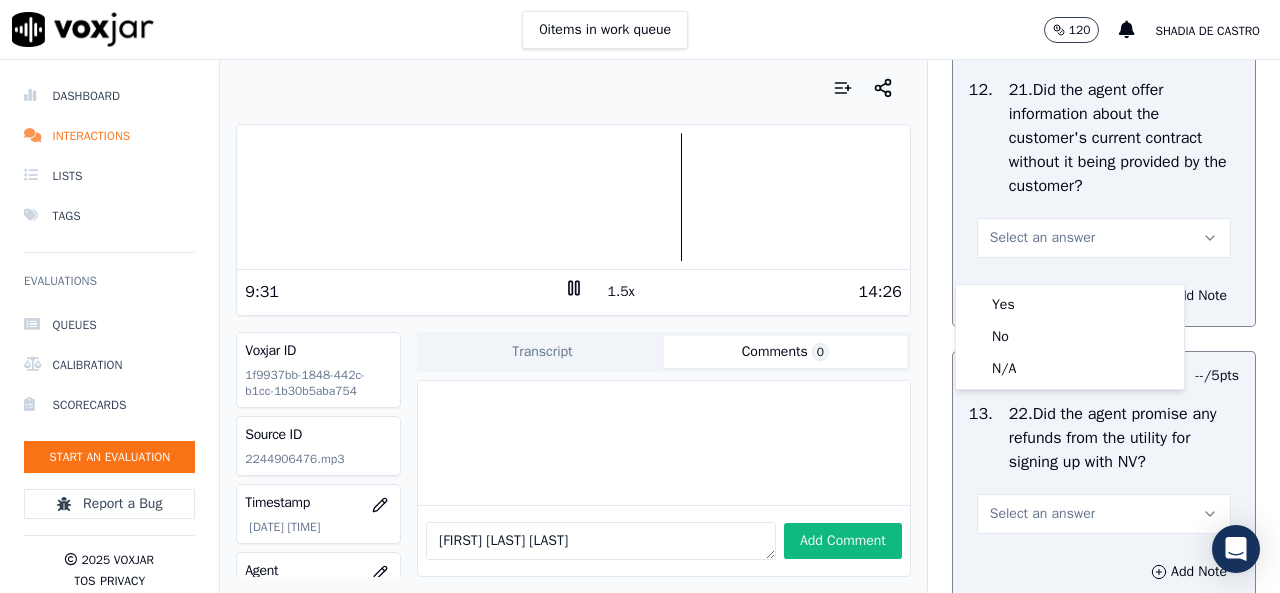 scroll, scrollTop: 6000, scrollLeft: 0, axis: vertical 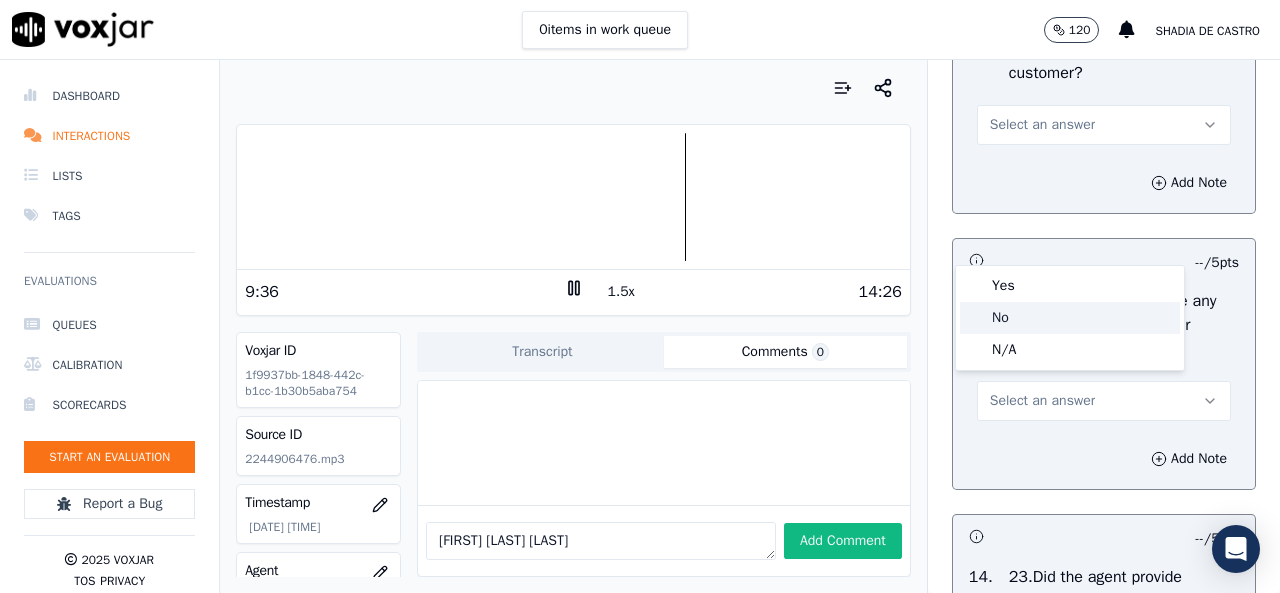 click on "No" 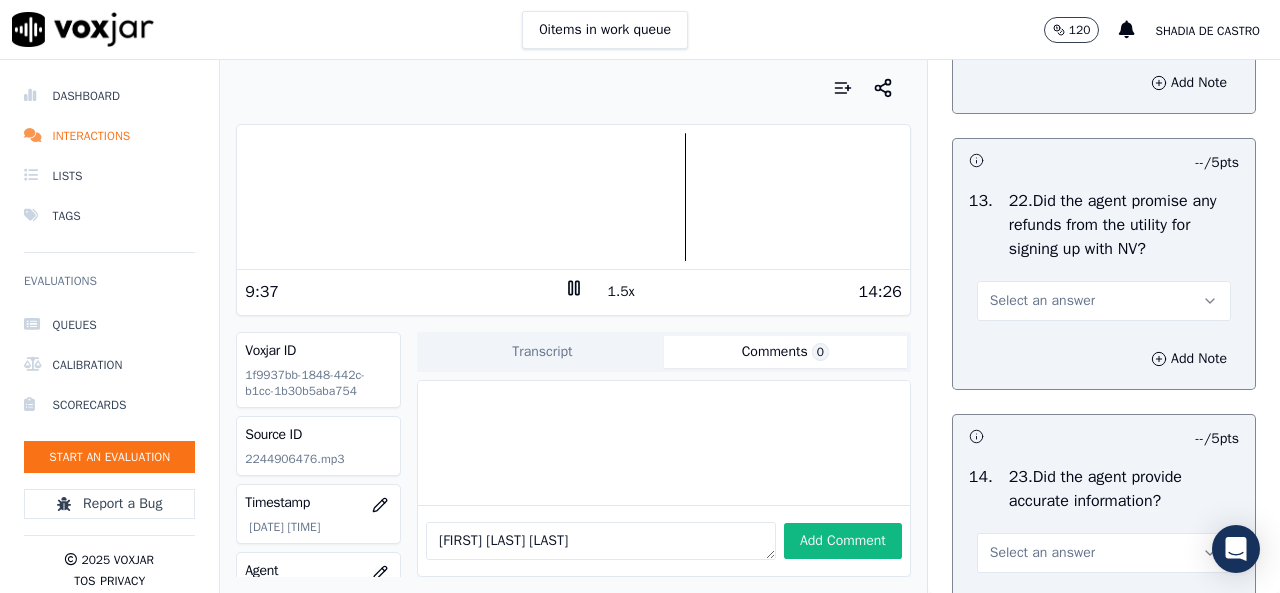 scroll, scrollTop: 6200, scrollLeft: 0, axis: vertical 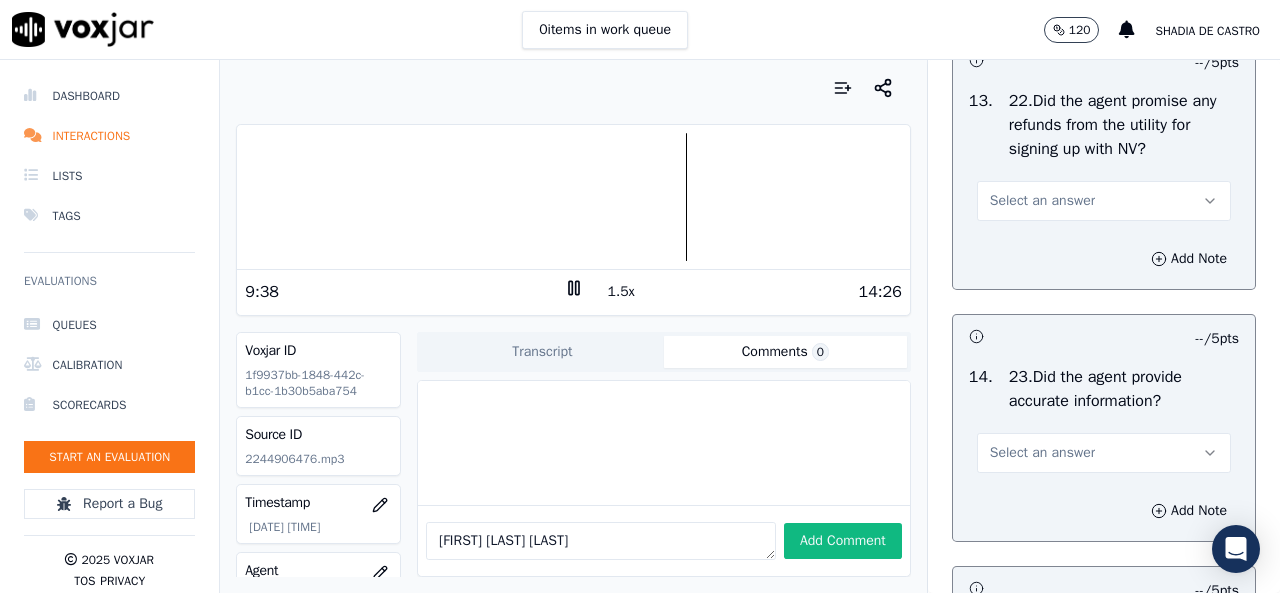 click on "Select an answer" at bounding box center [1042, 201] 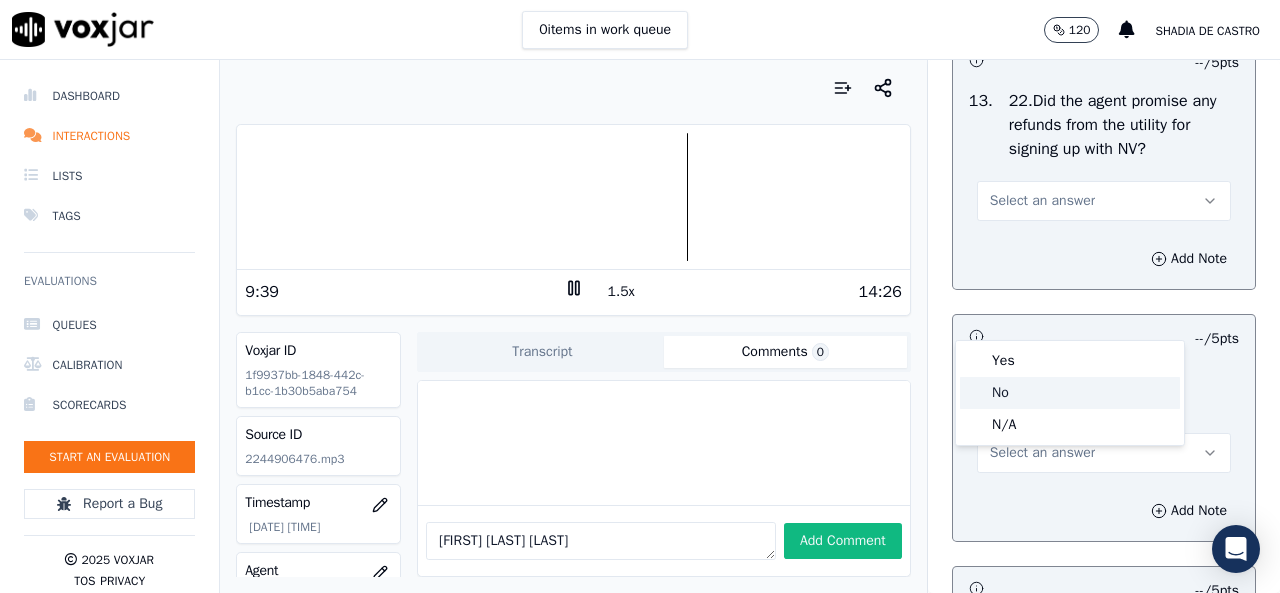 click on "No" 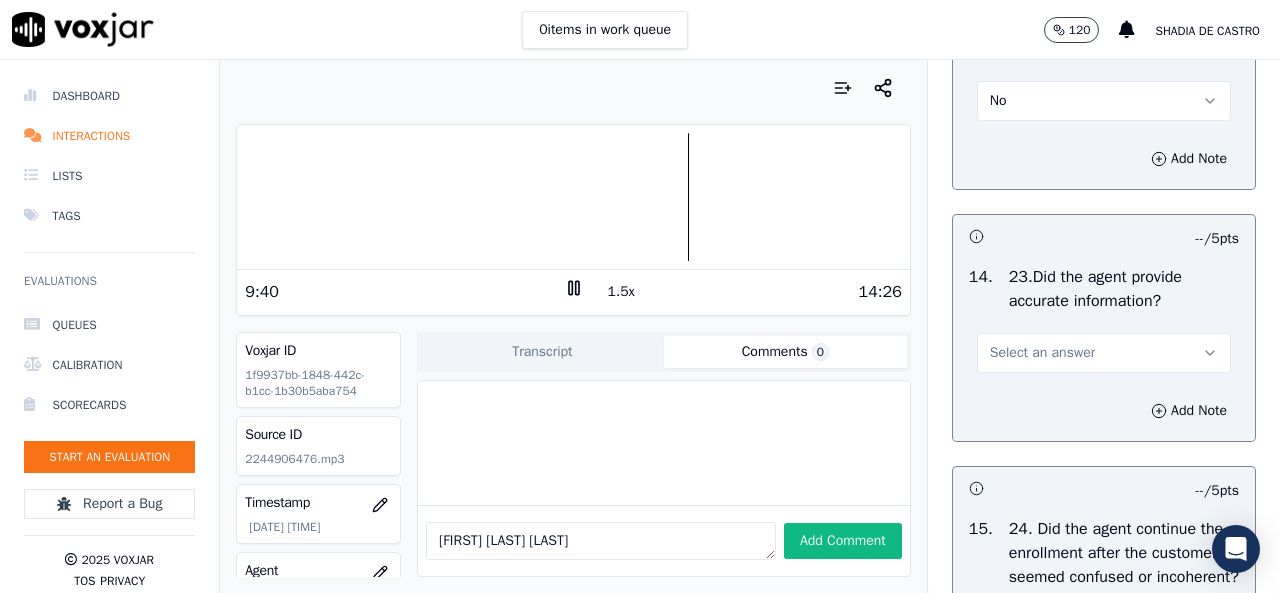 scroll, scrollTop: 6400, scrollLeft: 0, axis: vertical 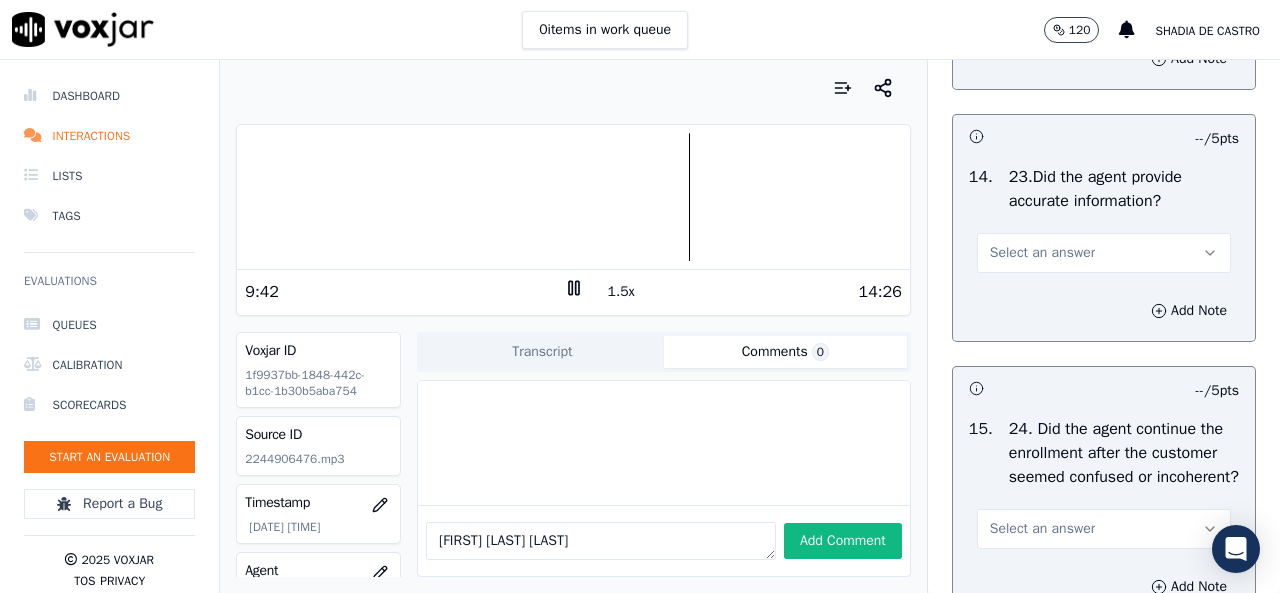 click on "Select an answer" at bounding box center (1042, 253) 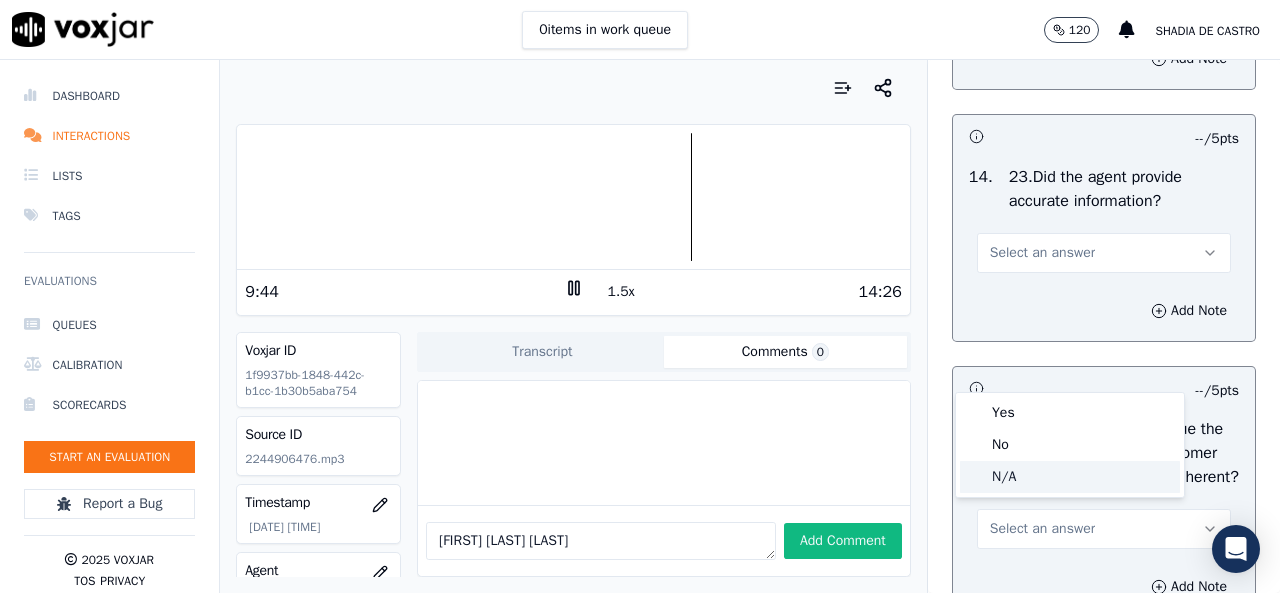 click on "N/A" 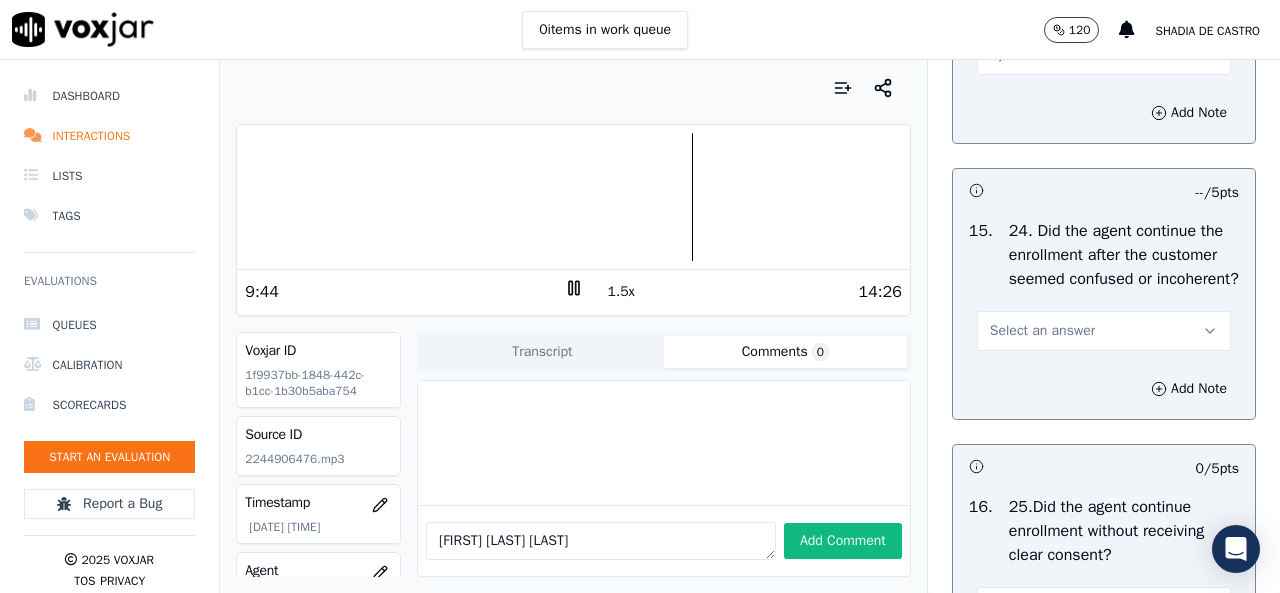 scroll, scrollTop: 6600, scrollLeft: 0, axis: vertical 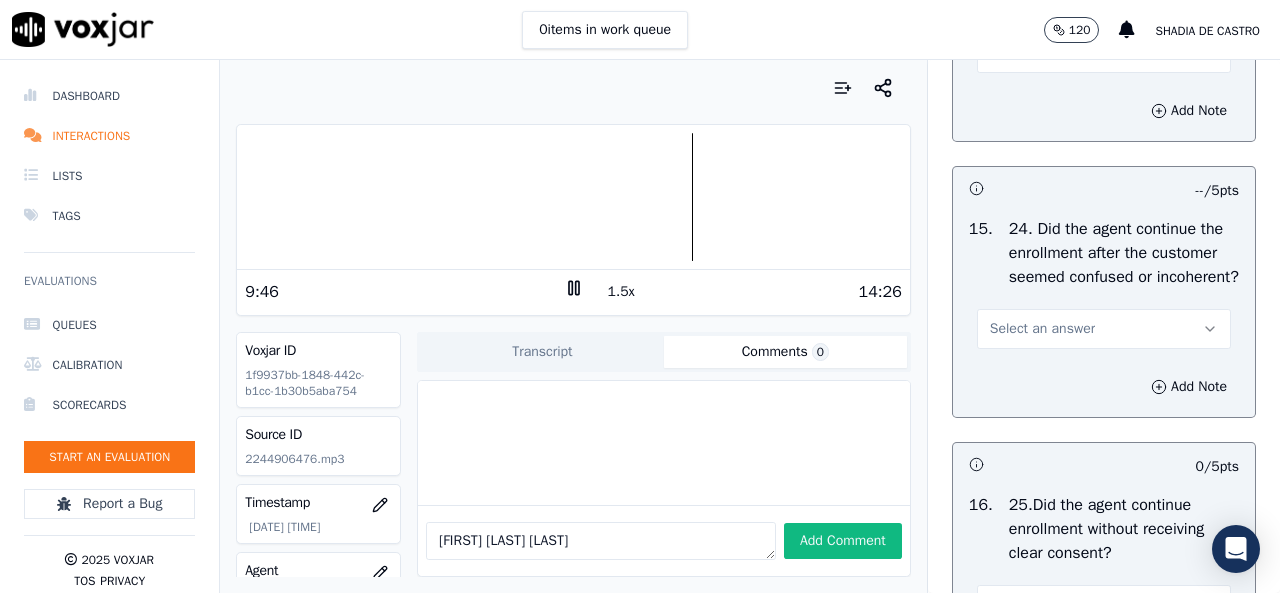 click on "Select an answer" at bounding box center [1042, 329] 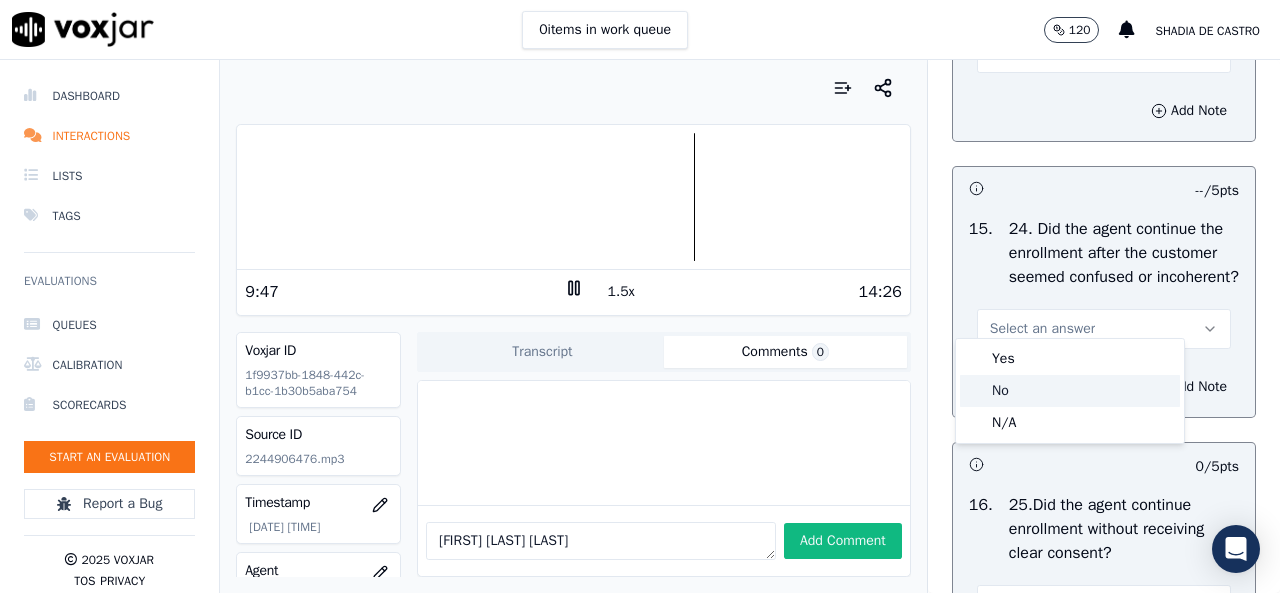 click on "No" 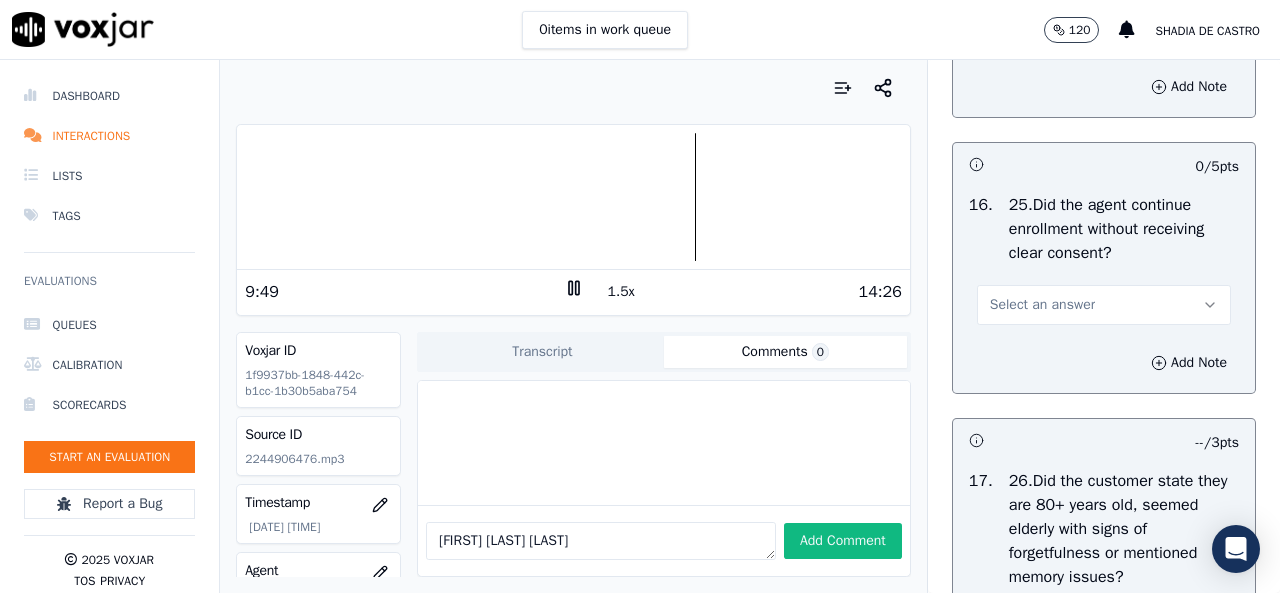 scroll, scrollTop: 7000, scrollLeft: 0, axis: vertical 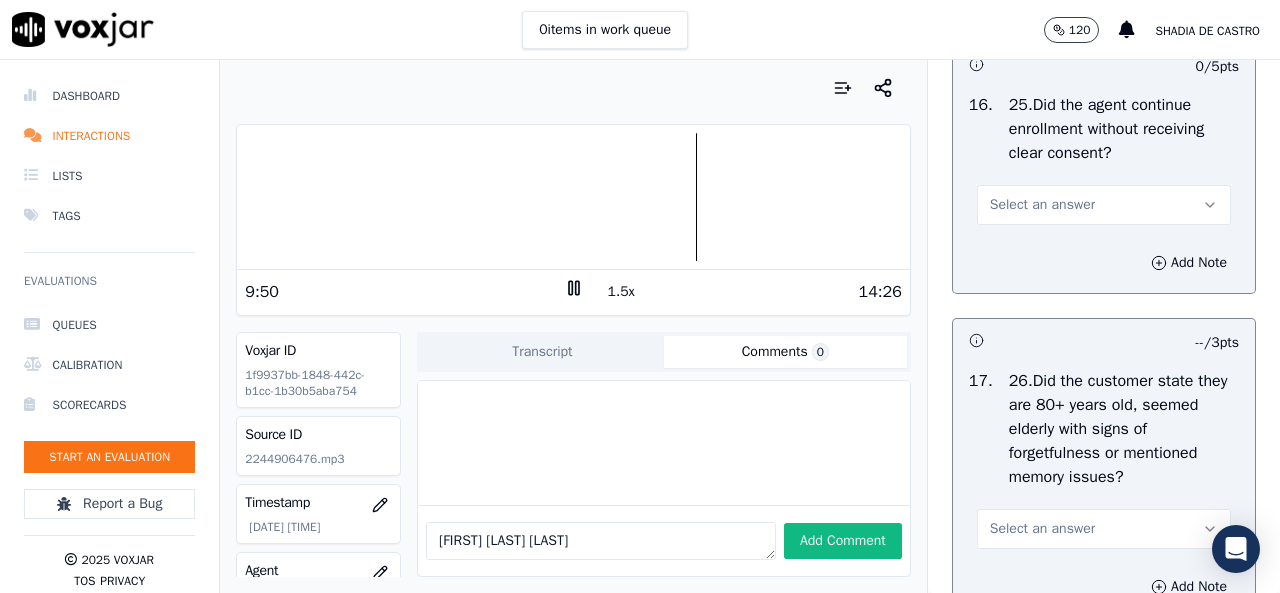 click on "Select an answer" at bounding box center (1104, 205) 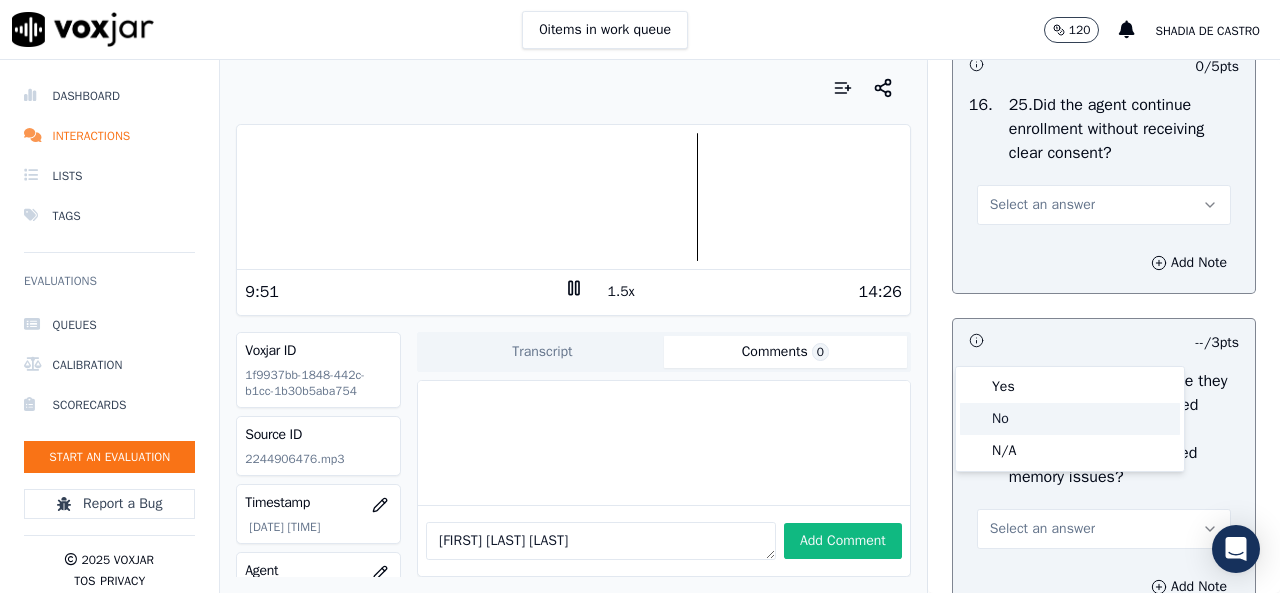 click on "No" 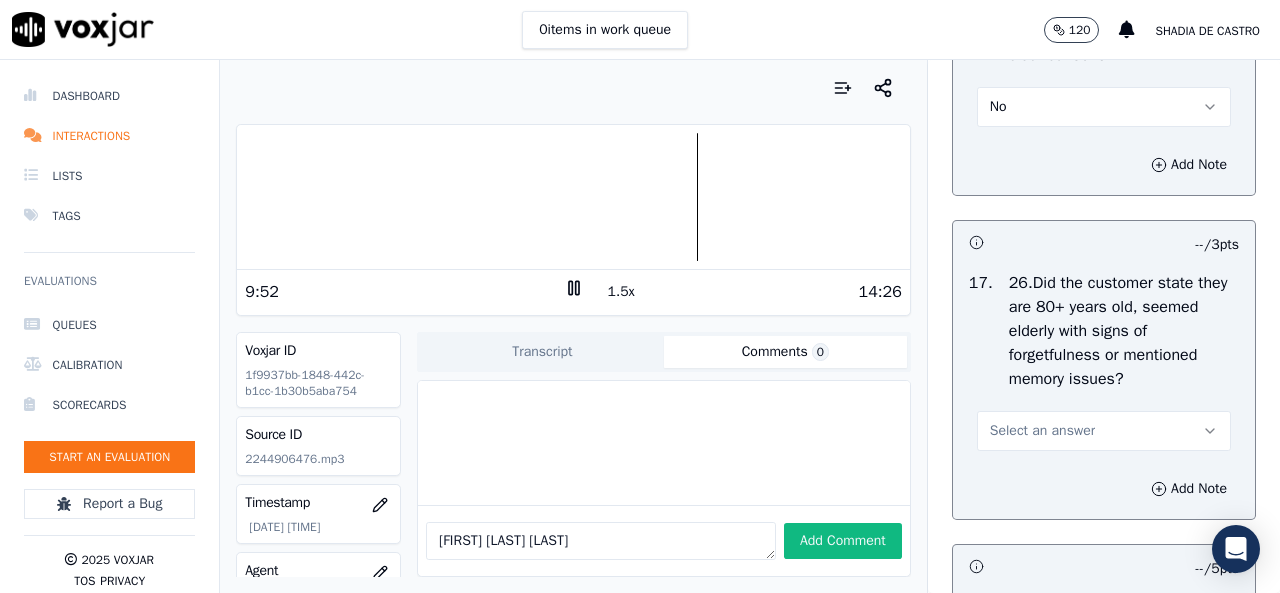 scroll, scrollTop: 7200, scrollLeft: 0, axis: vertical 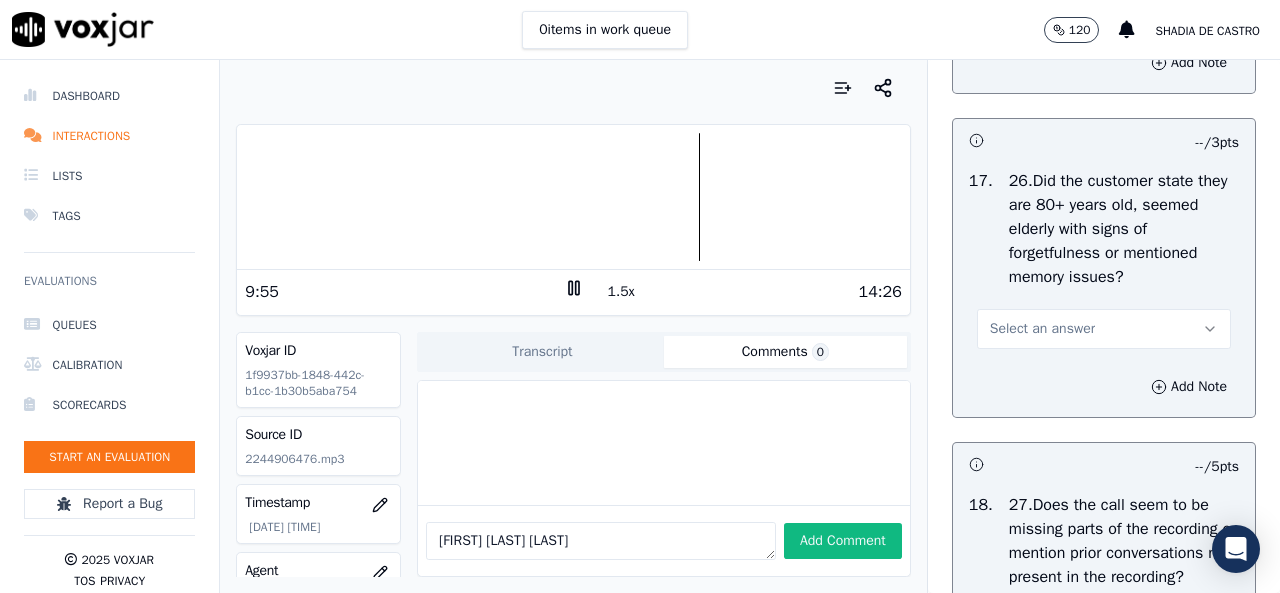 click on "Select an answer" at bounding box center [1042, 329] 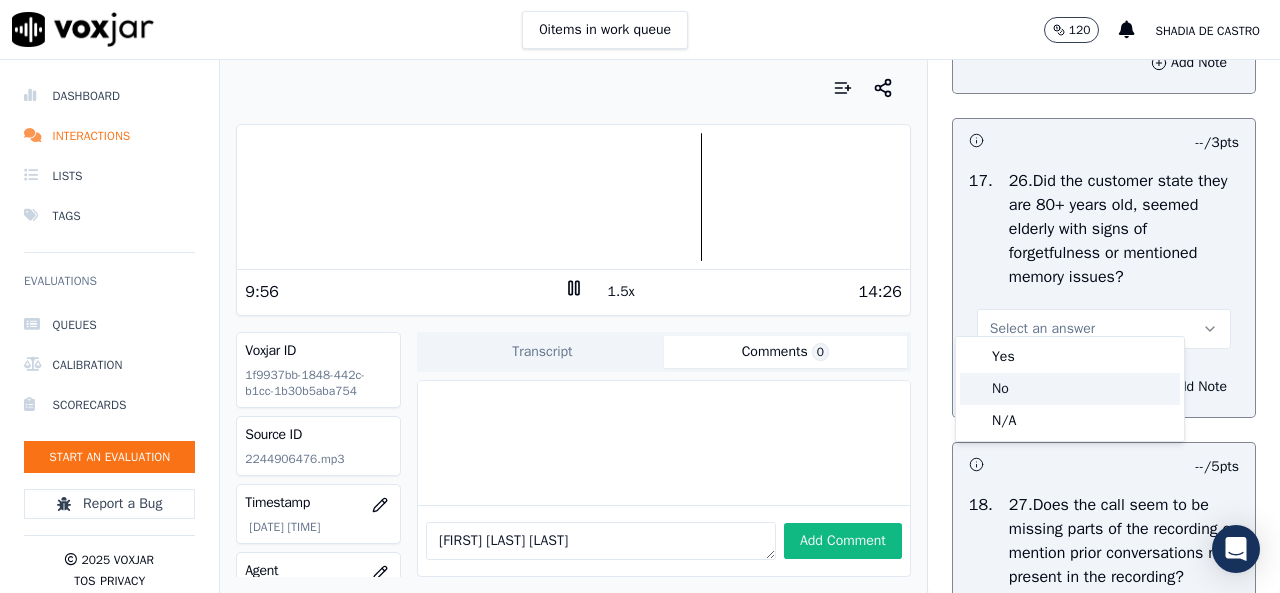 click on "No" 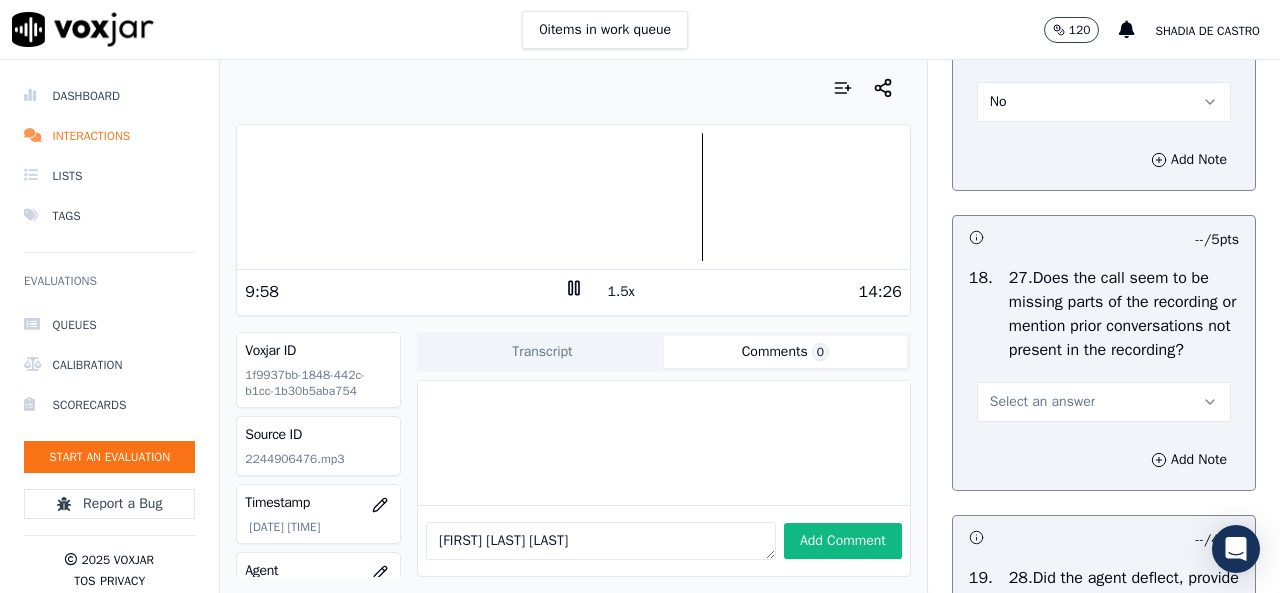 scroll, scrollTop: 7500, scrollLeft: 0, axis: vertical 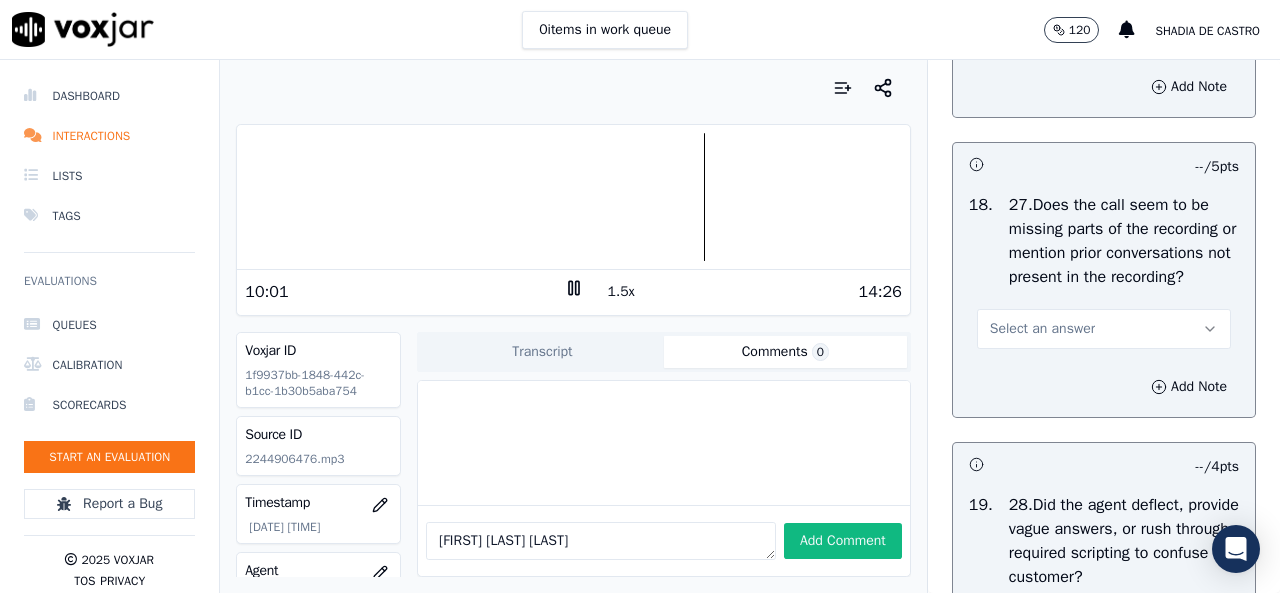 click on "Select an answer" at bounding box center (1042, 329) 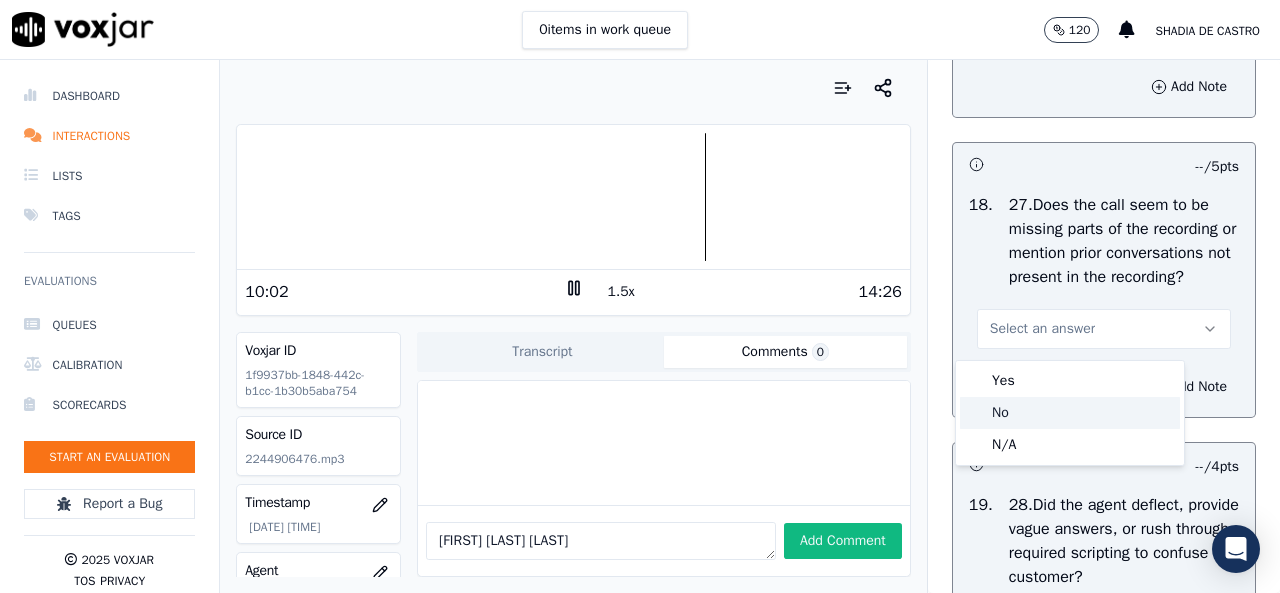 click on "No" 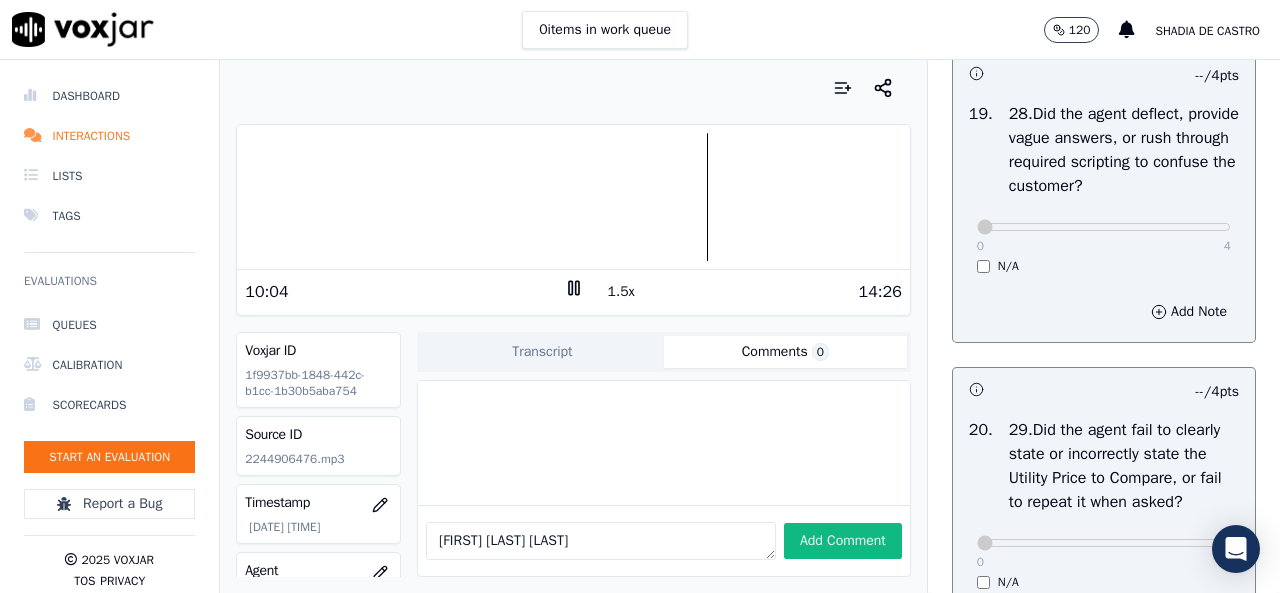 scroll, scrollTop: 8000, scrollLeft: 0, axis: vertical 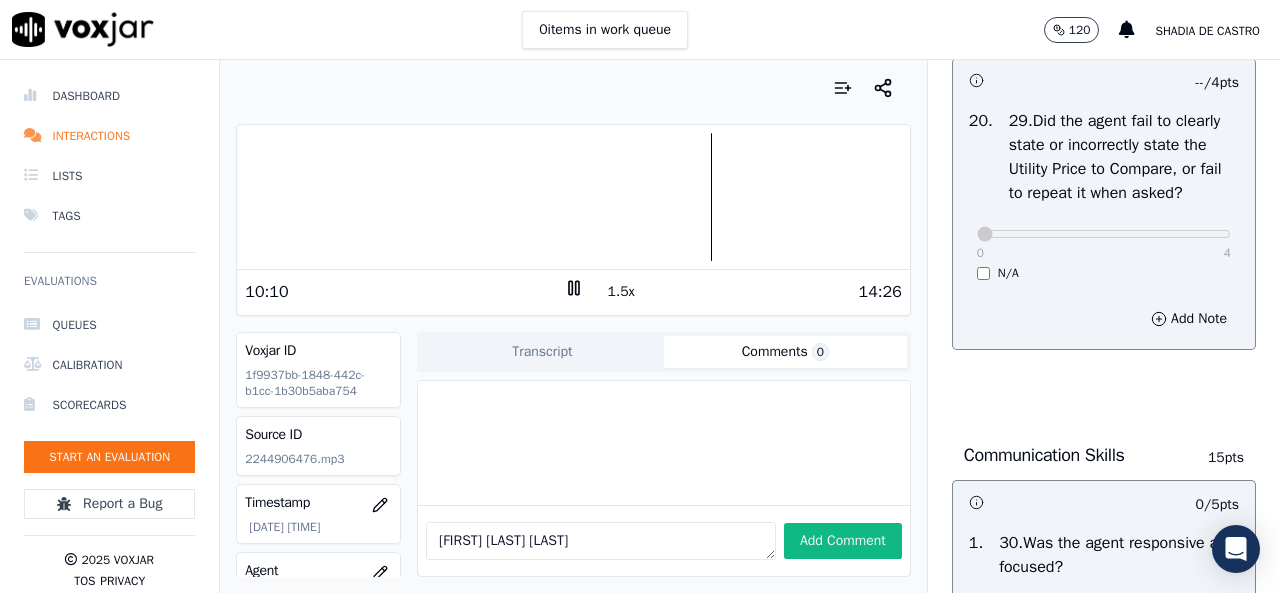 click on "N/A" at bounding box center (1104, 273) 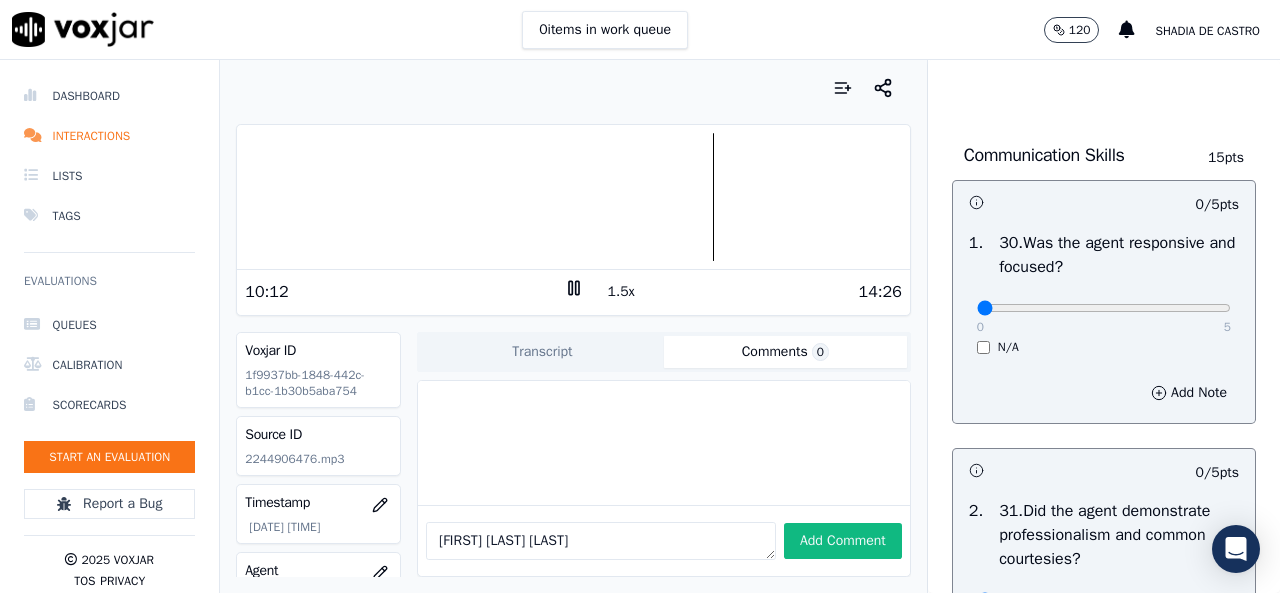 scroll, scrollTop: 8700, scrollLeft: 0, axis: vertical 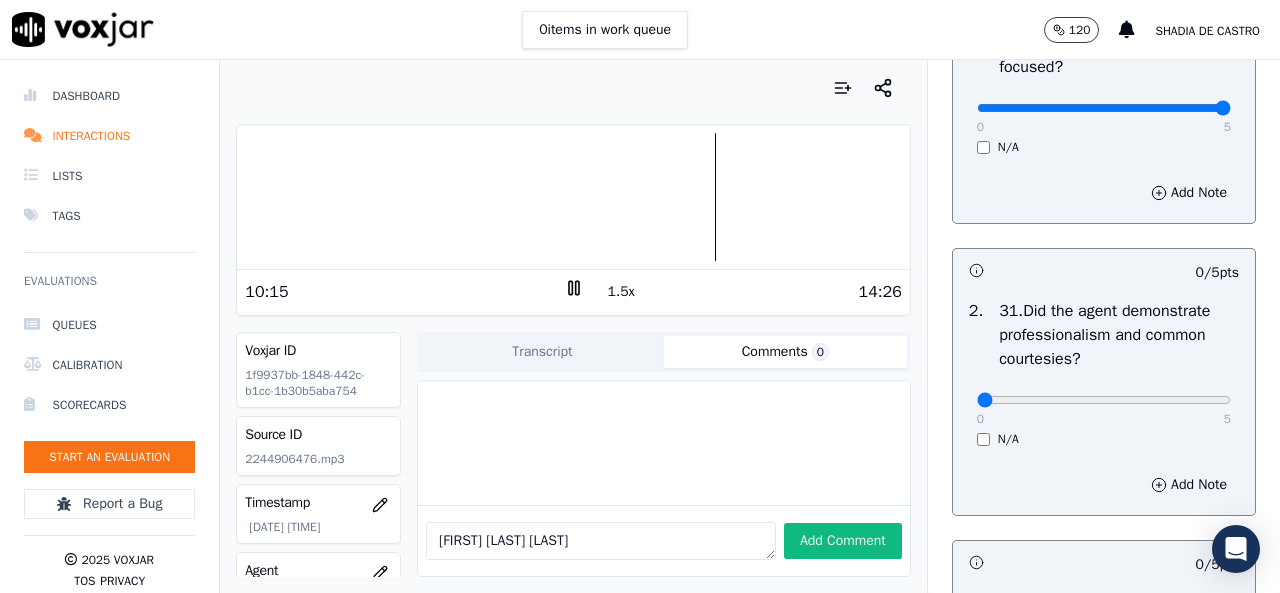 type on "5" 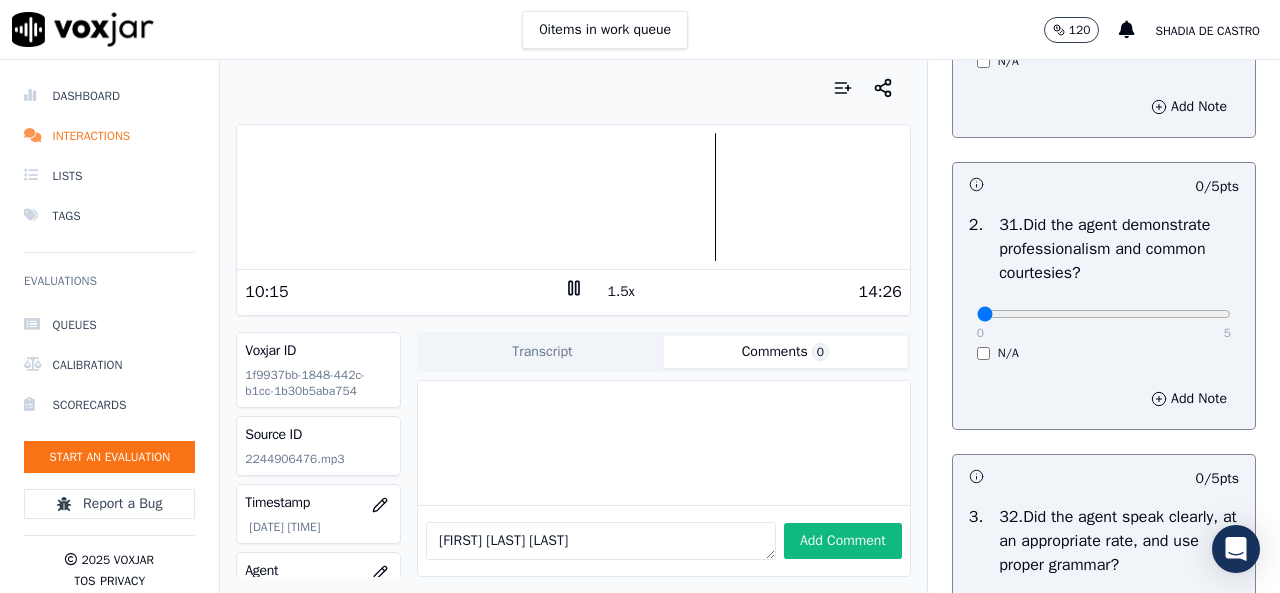 scroll, scrollTop: 8900, scrollLeft: 0, axis: vertical 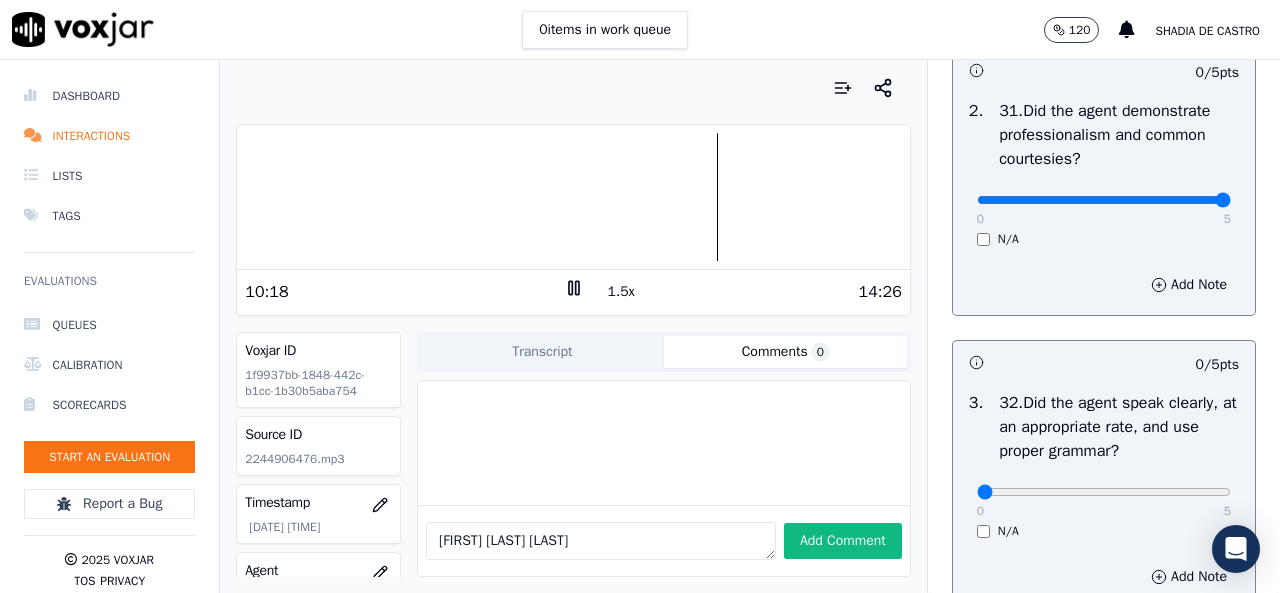 type on "5" 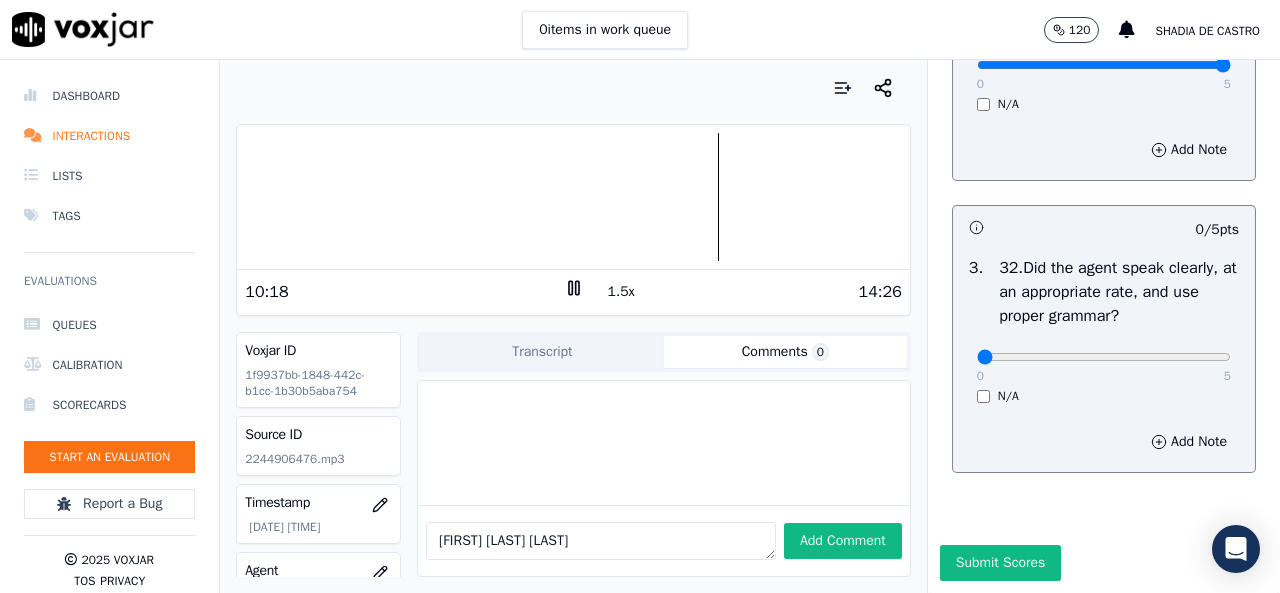 scroll, scrollTop: 9200, scrollLeft: 0, axis: vertical 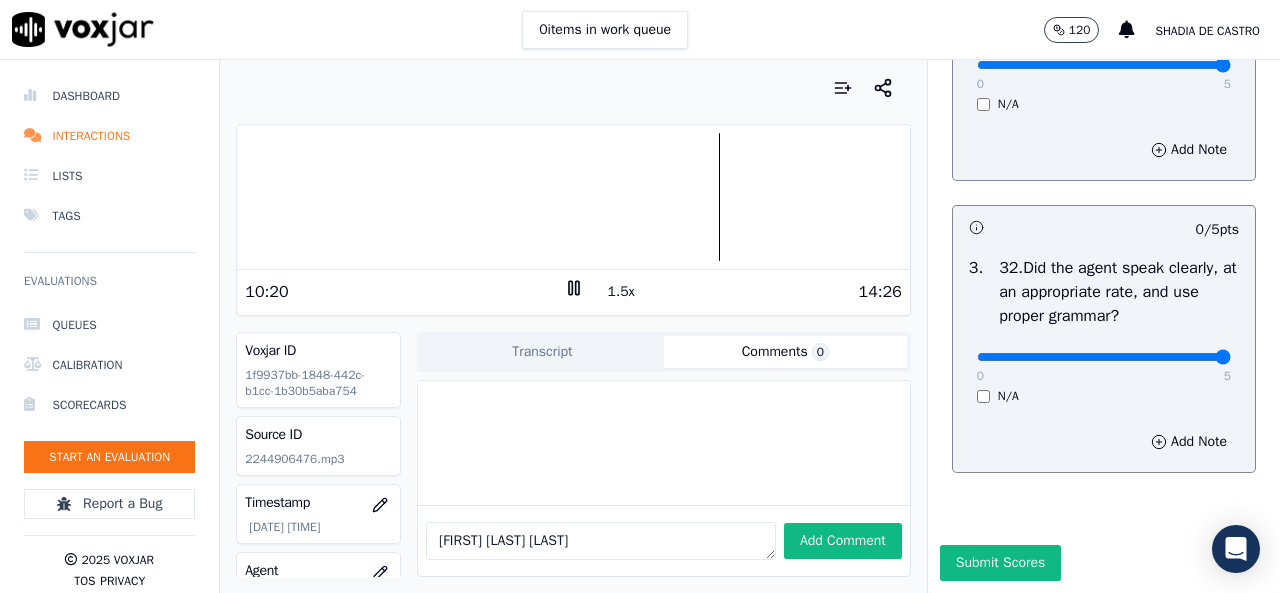 type on "5" 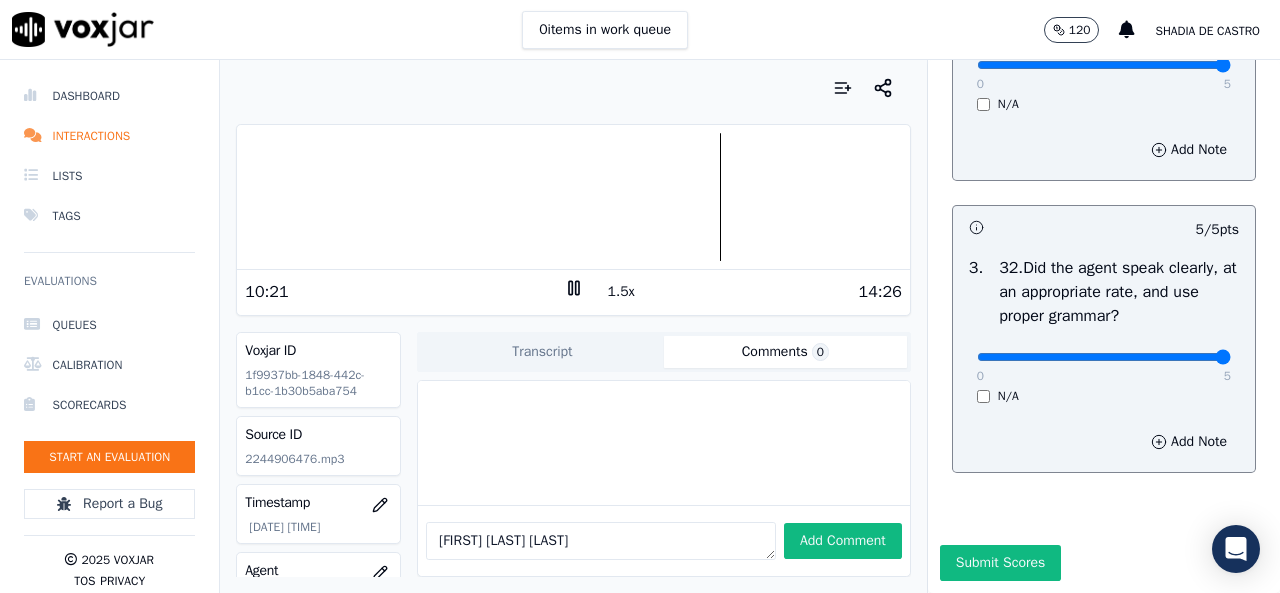 scroll, scrollTop: 9284, scrollLeft: 0, axis: vertical 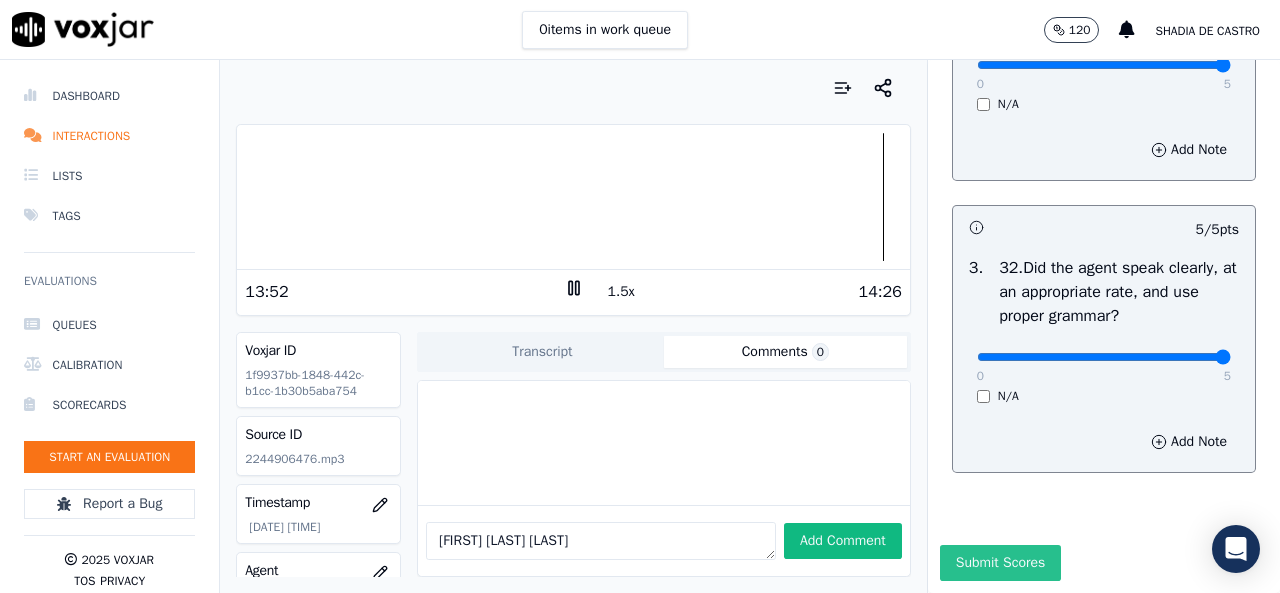 click on "Submit Scores" at bounding box center (1000, 563) 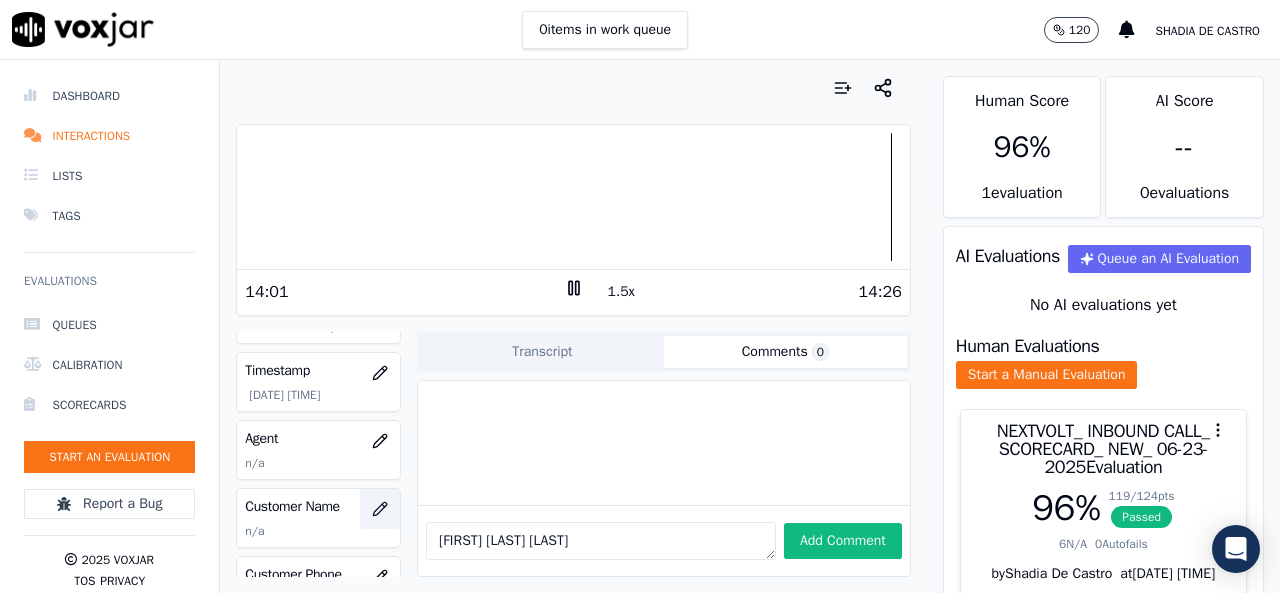 scroll, scrollTop: 200, scrollLeft: 0, axis: vertical 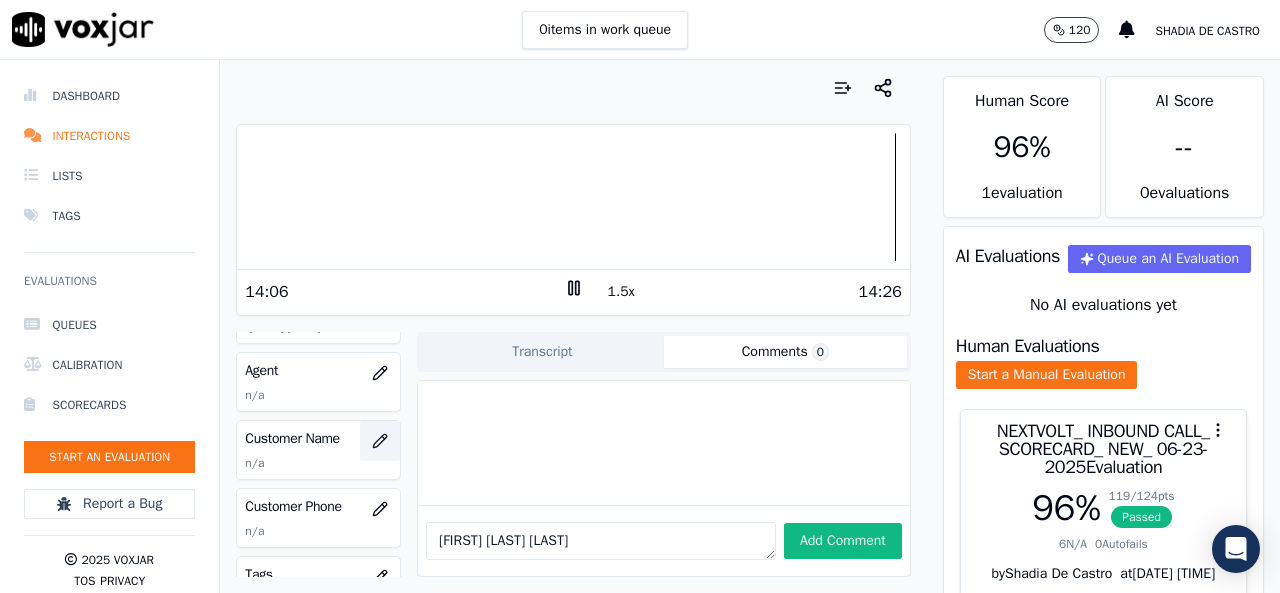 click at bounding box center (380, 441) 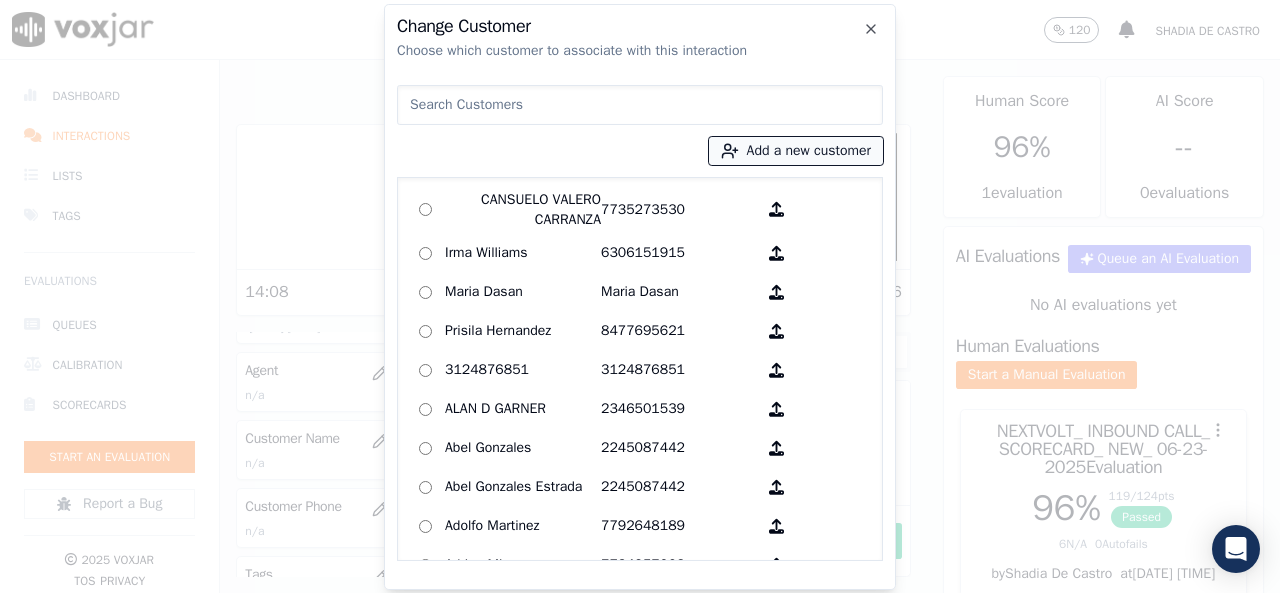 click 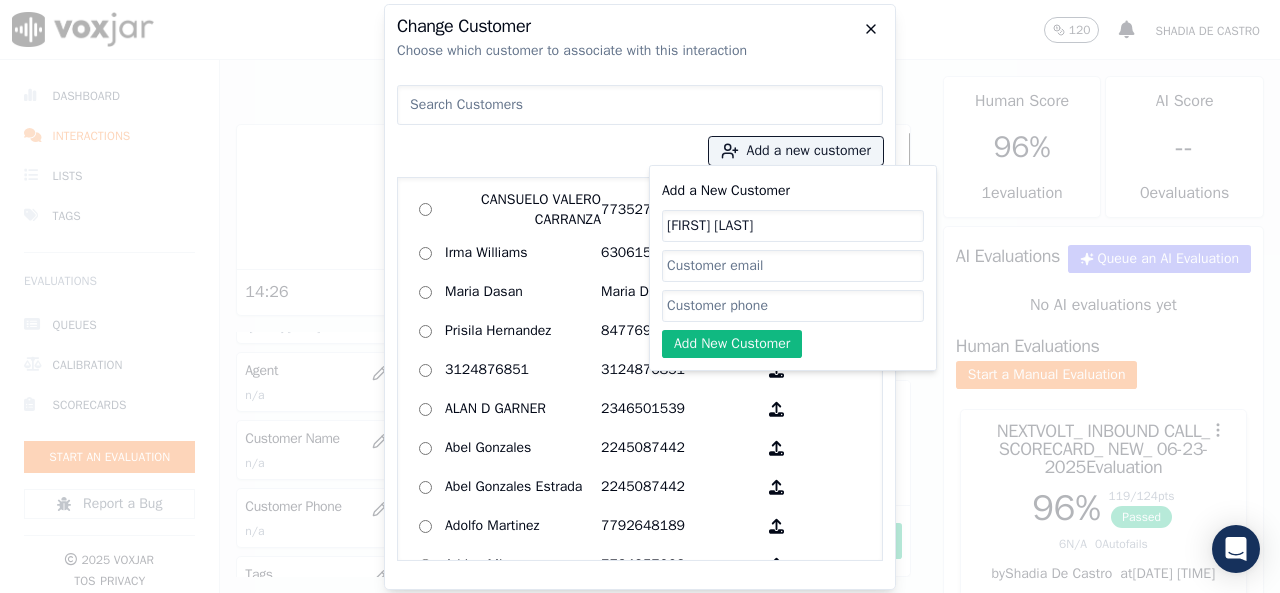 click 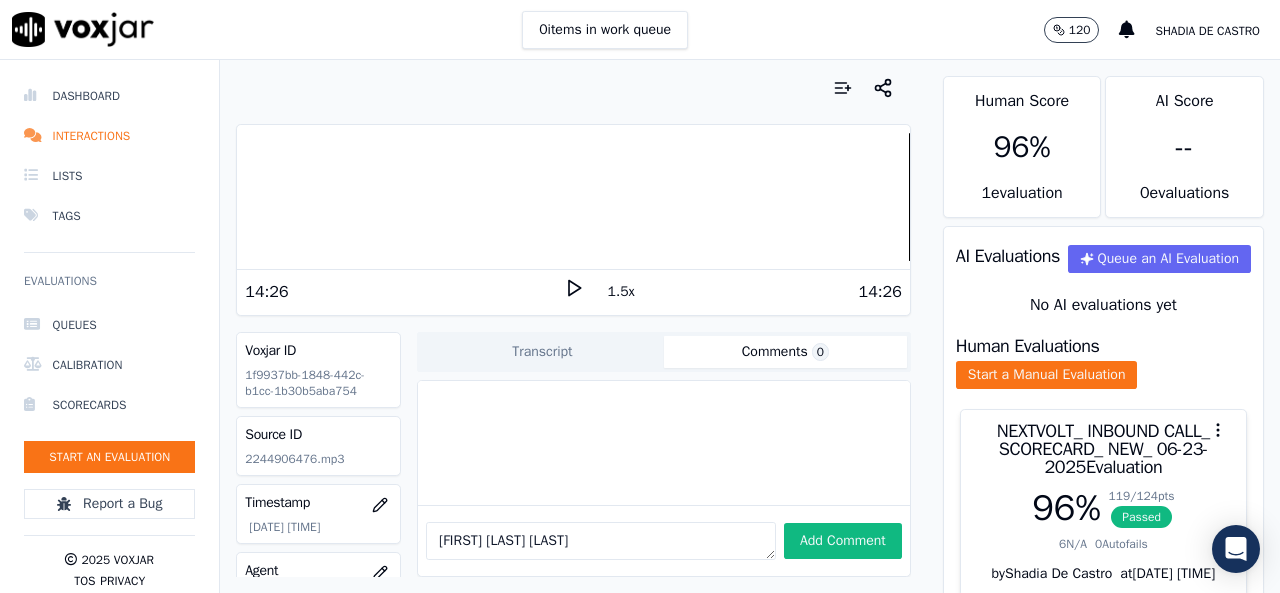 scroll, scrollTop: 100, scrollLeft: 0, axis: vertical 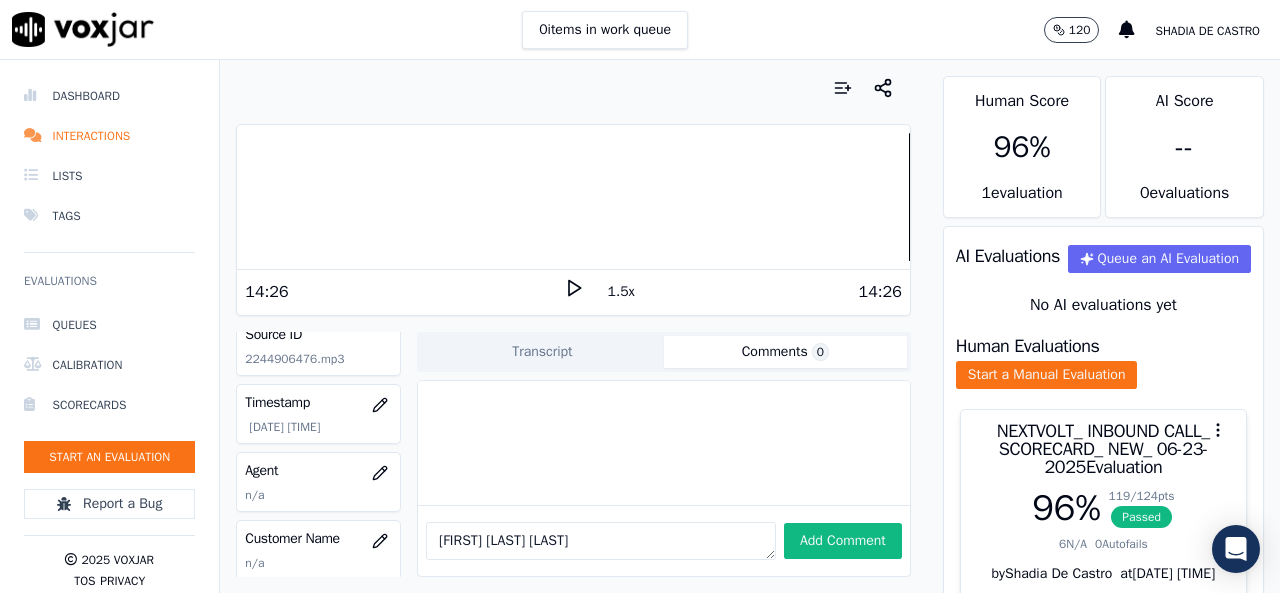click on "2244906476.mp3" 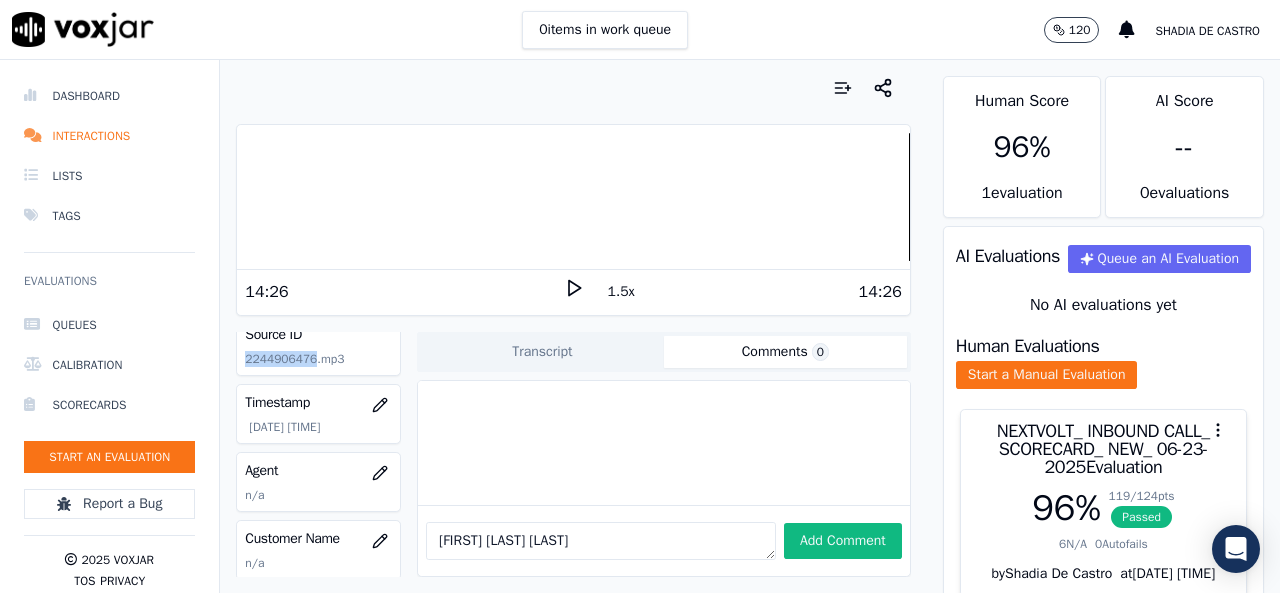 click on "2244906476.mp3" 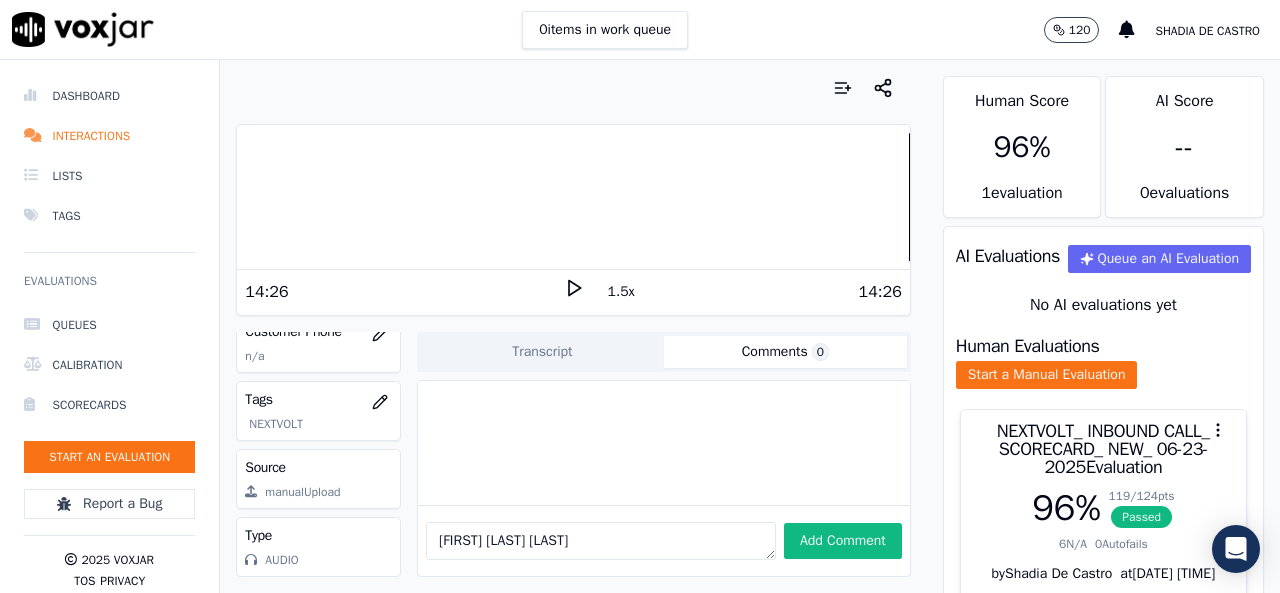 scroll, scrollTop: 300, scrollLeft: 0, axis: vertical 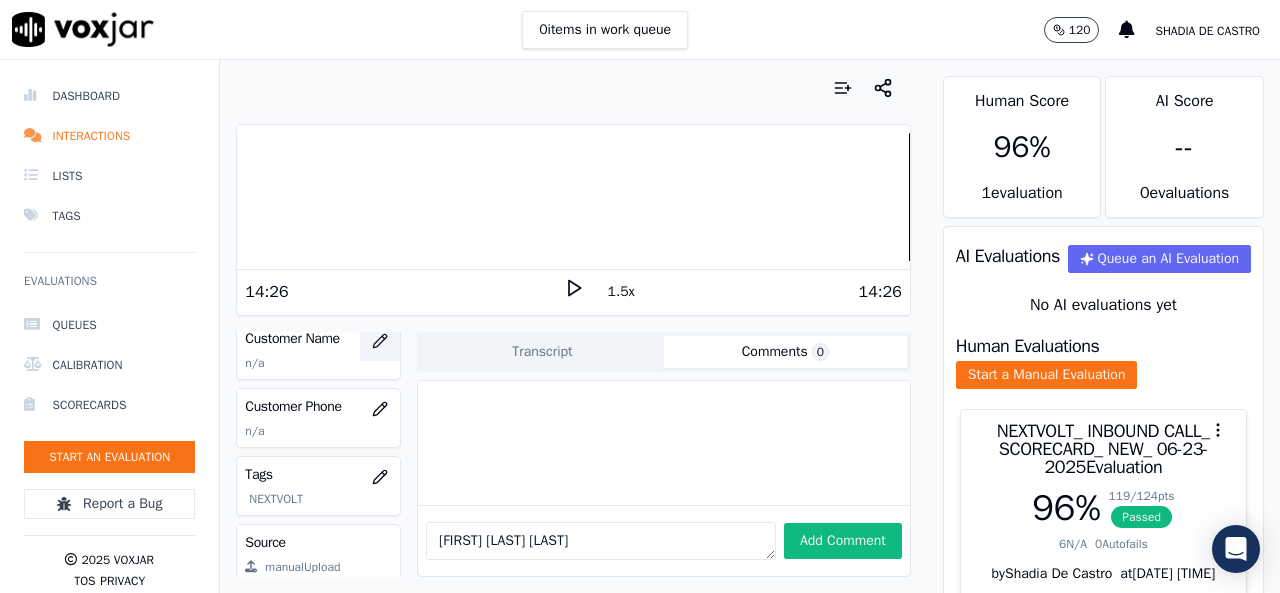 click 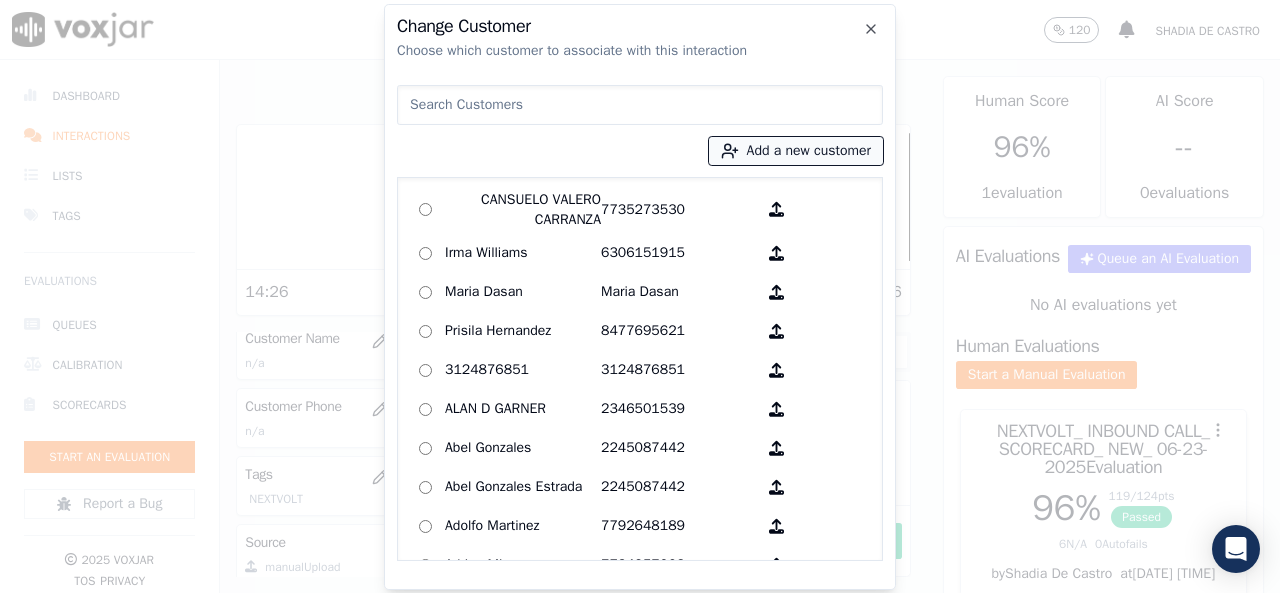click on "Add a new customer" at bounding box center [796, 151] 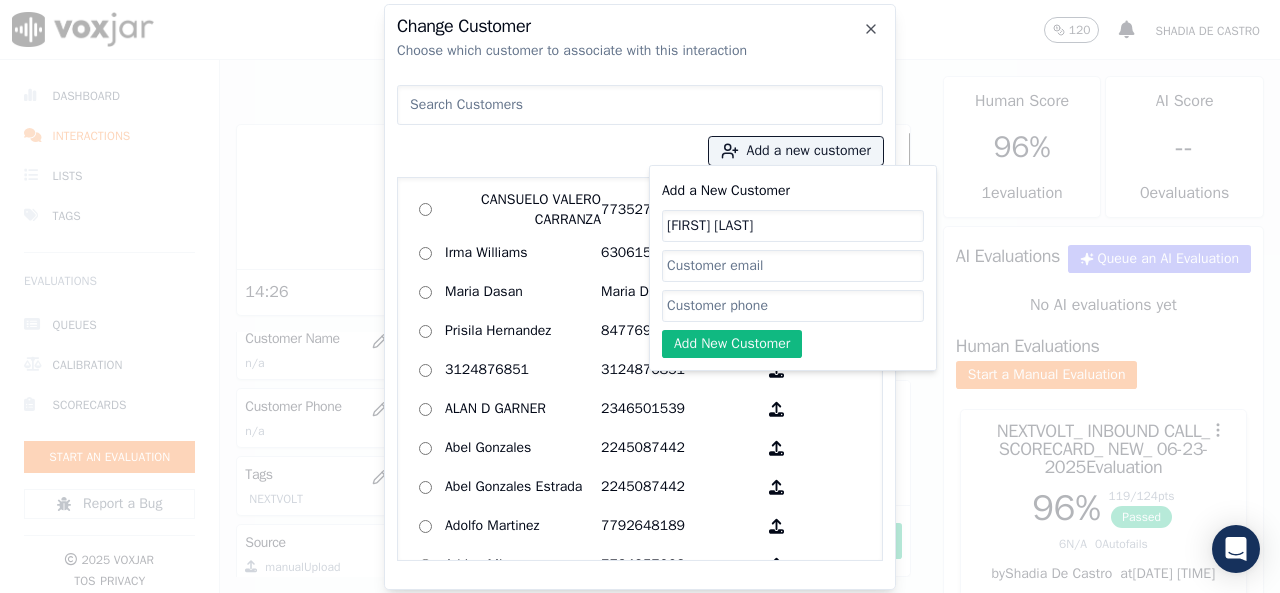drag, startPoint x: 722, startPoint y: 301, endPoint x: 711, endPoint y: 285, distance: 19.416489 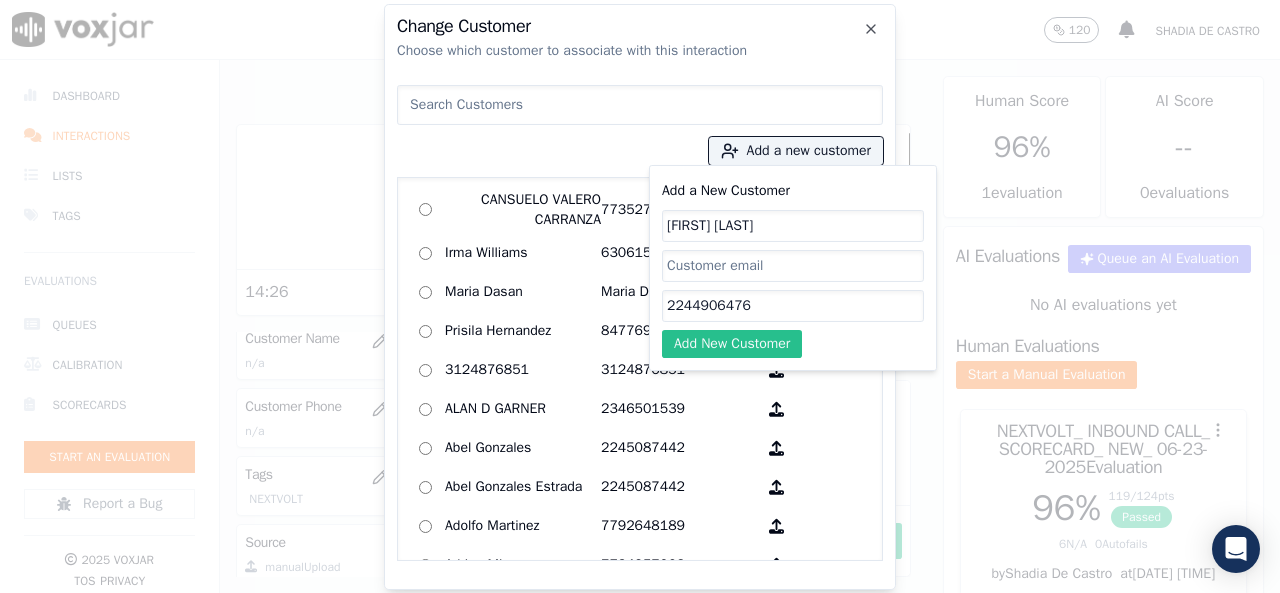 type on "2244906476" 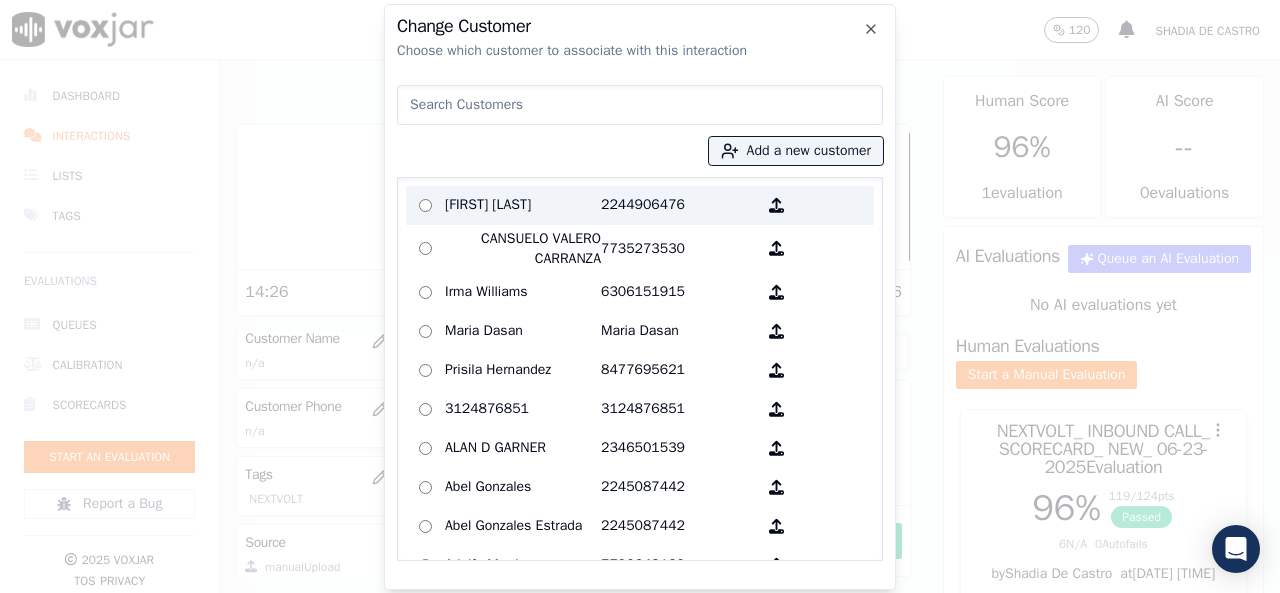 click on "Bessy Martinez" at bounding box center [523, 205] 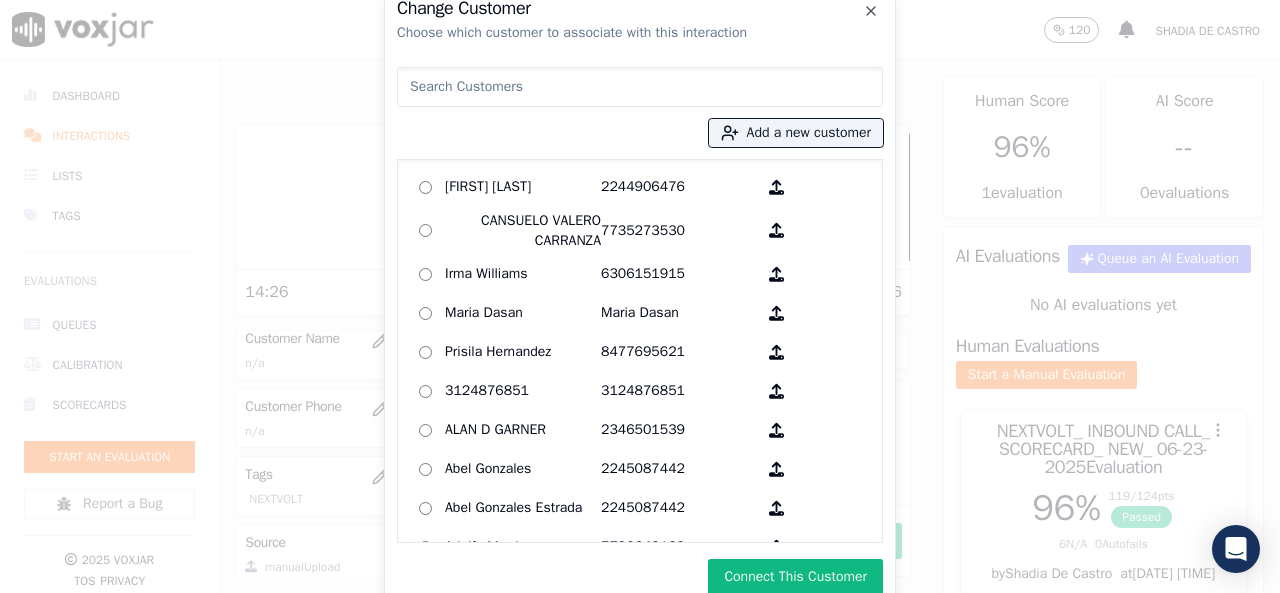 click on "Connect This Customer" at bounding box center [795, 577] 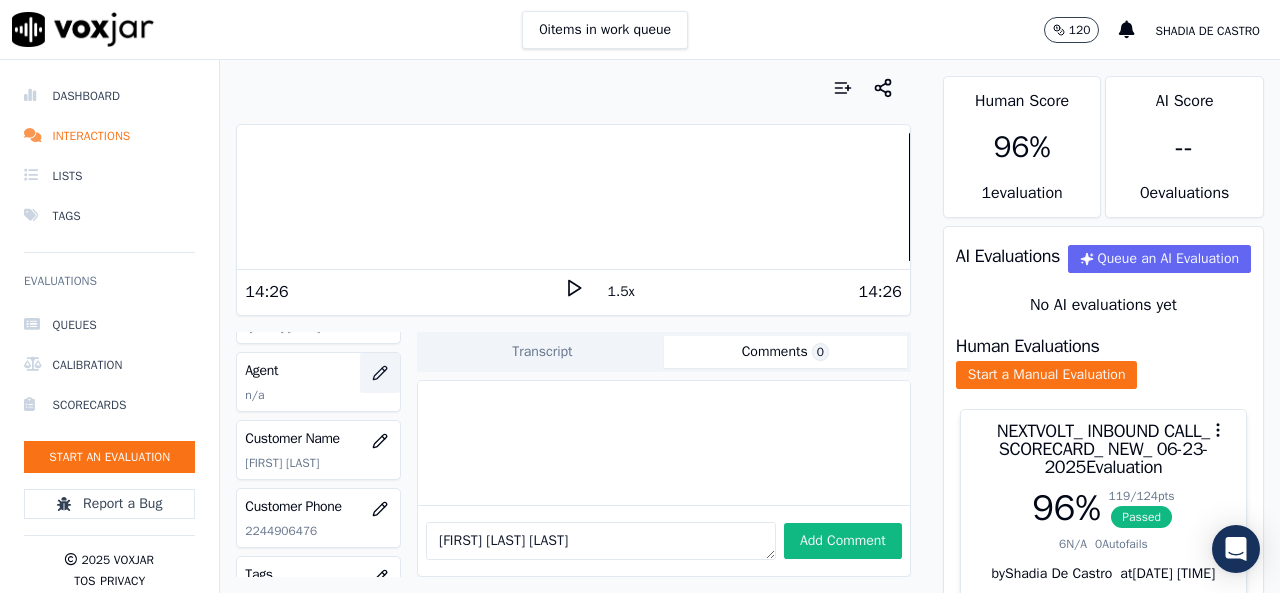 scroll, scrollTop: 100, scrollLeft: 0, axis: vertical 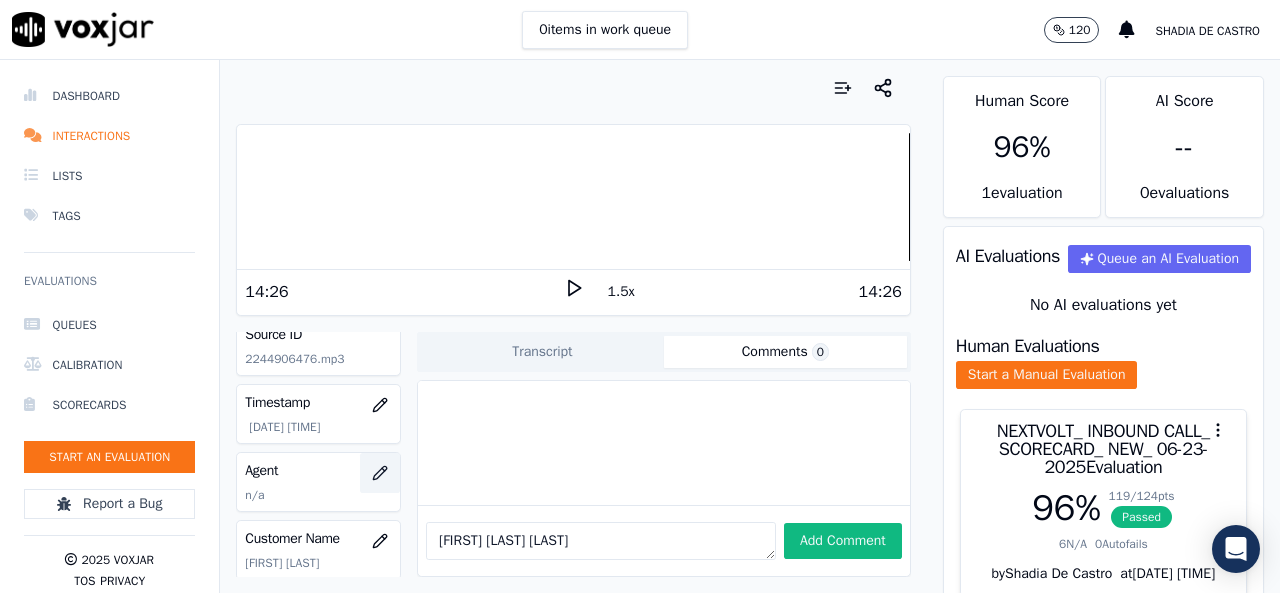click 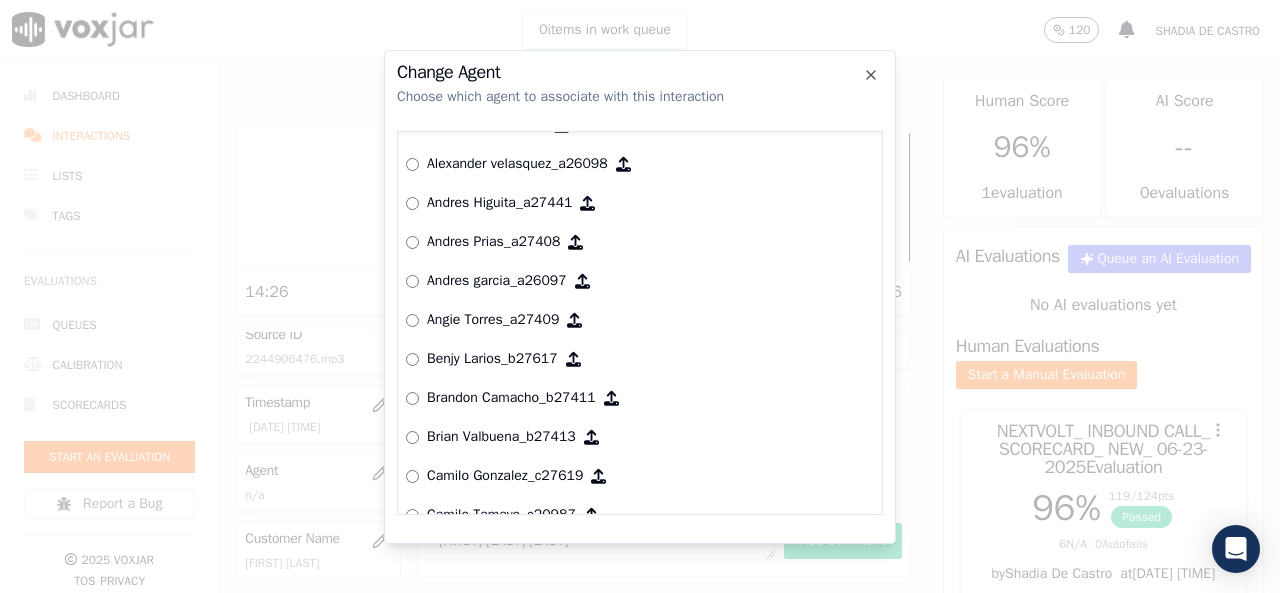 scroll, scrollTop: 300, scrollLeft: 0, axis: vertical 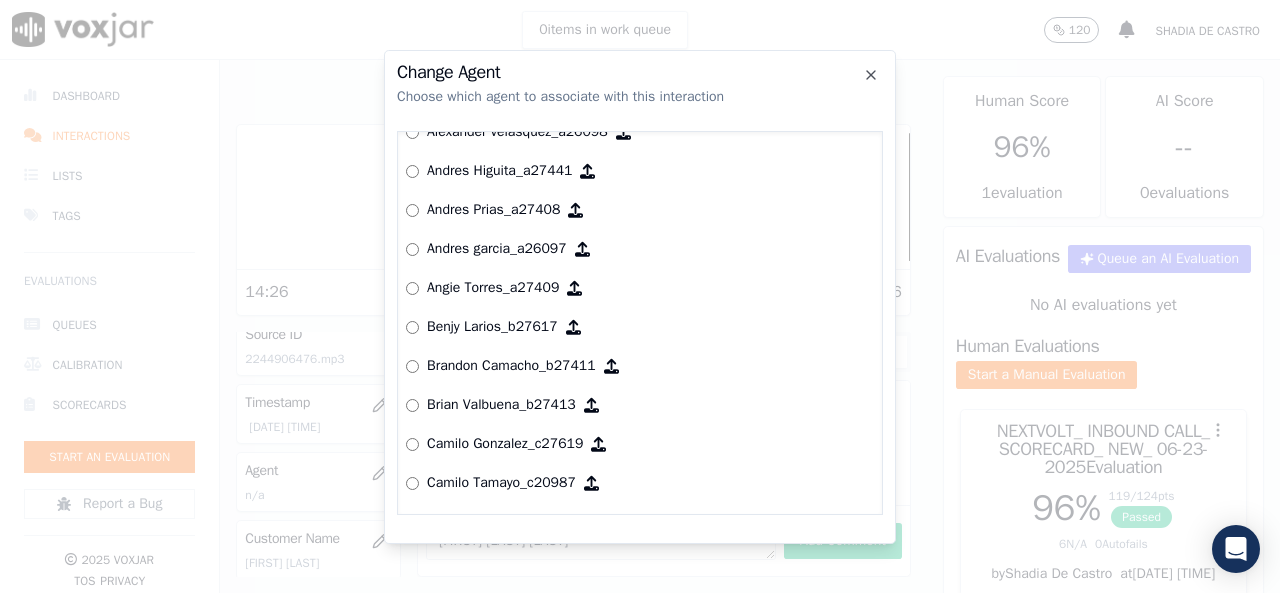 click on "Change Agent   Choose which agent to associate with this interaction       ANDRES PARRA_a25857       Abel Naranjo_a15029       Adrian Viloria_a25057       Alan Marriaga_a27276       Alejandra Chavarro_a27278       Alejandro Maestre_a23934       Alex Perez_a15413       Alexander velasquez_a26098       Andres Higuita_a27441       Andres Prias_a27408       Andres garcia_a26097       Angie Torres_a27409       Benjy Larios_b27617       Brandon Camacho_b27411       Brian Valbuena_b27413       Camilo Gonzalez_c27619       Camilo Tamayo_c20987       Carlos Castano_c27616       Carlos Cordoba_c27273       DANIEL CARRASQUILLA_d25859       DANIEL VELEZ       Daimelys Mora_d28405_NEXTVOLT       Daniel Velez_d27059       David Gutierrez_d27275       Doris Cantillo_d12325                 Close" 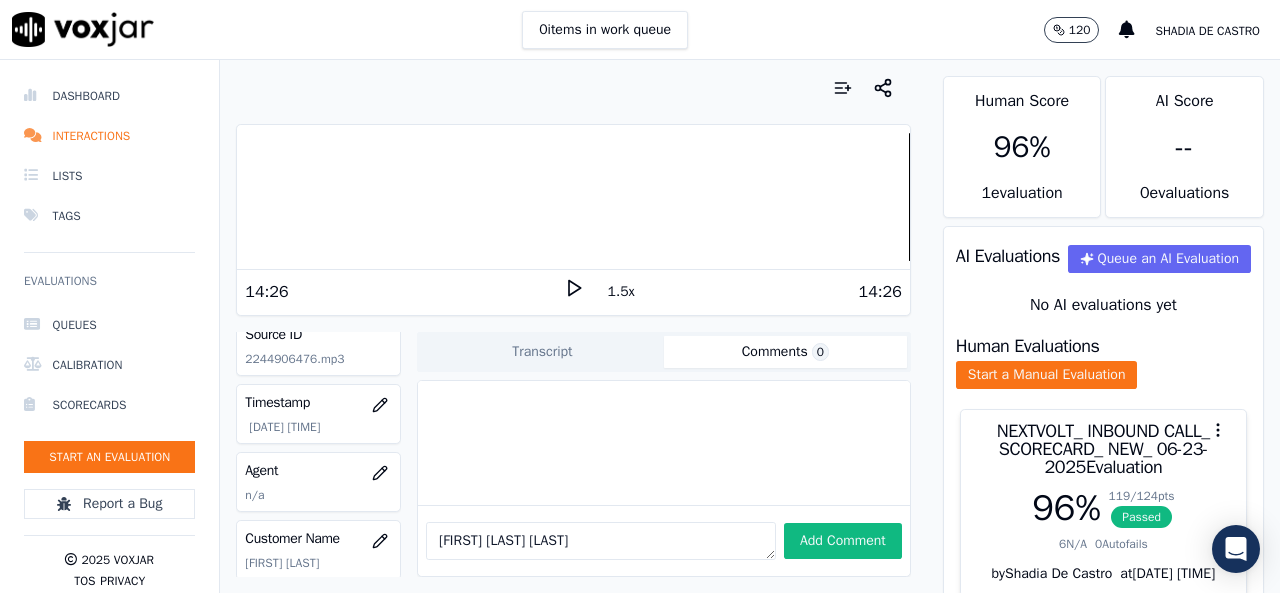 click at bounding box center [573, 197] 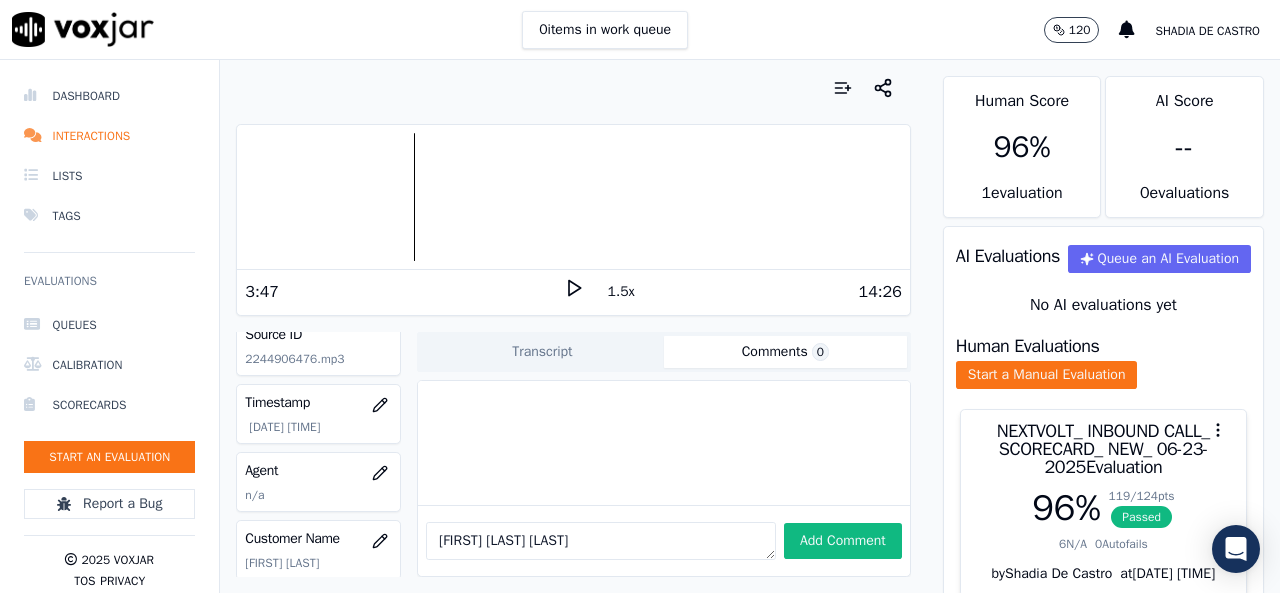 click 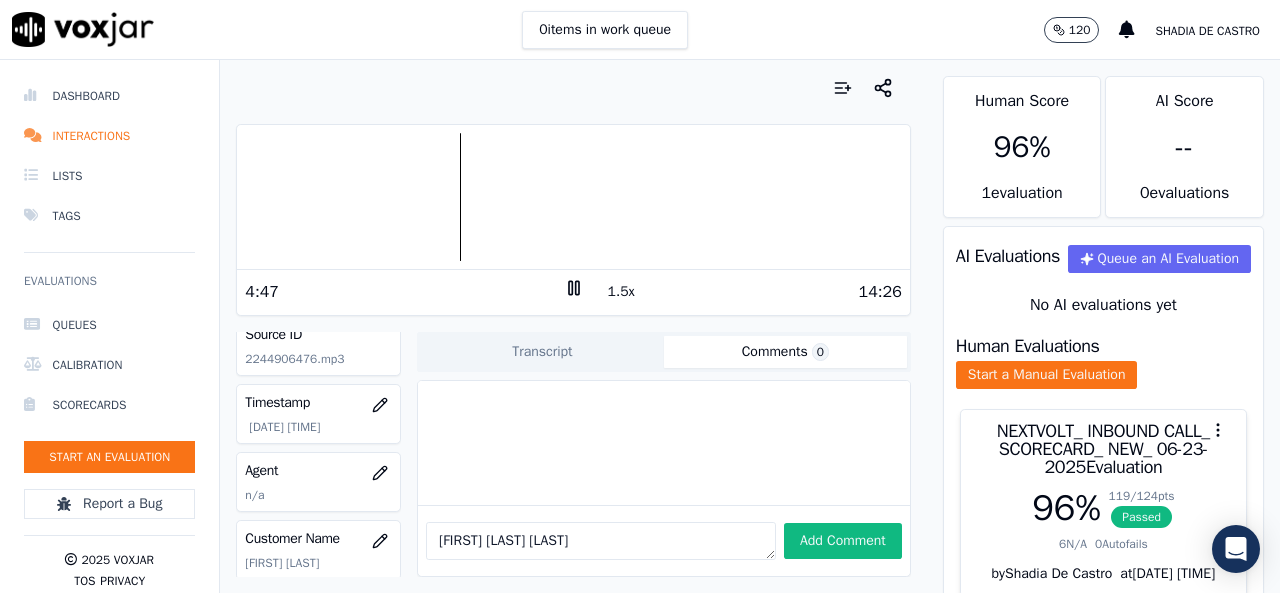 click at bounding box center [573, 197] 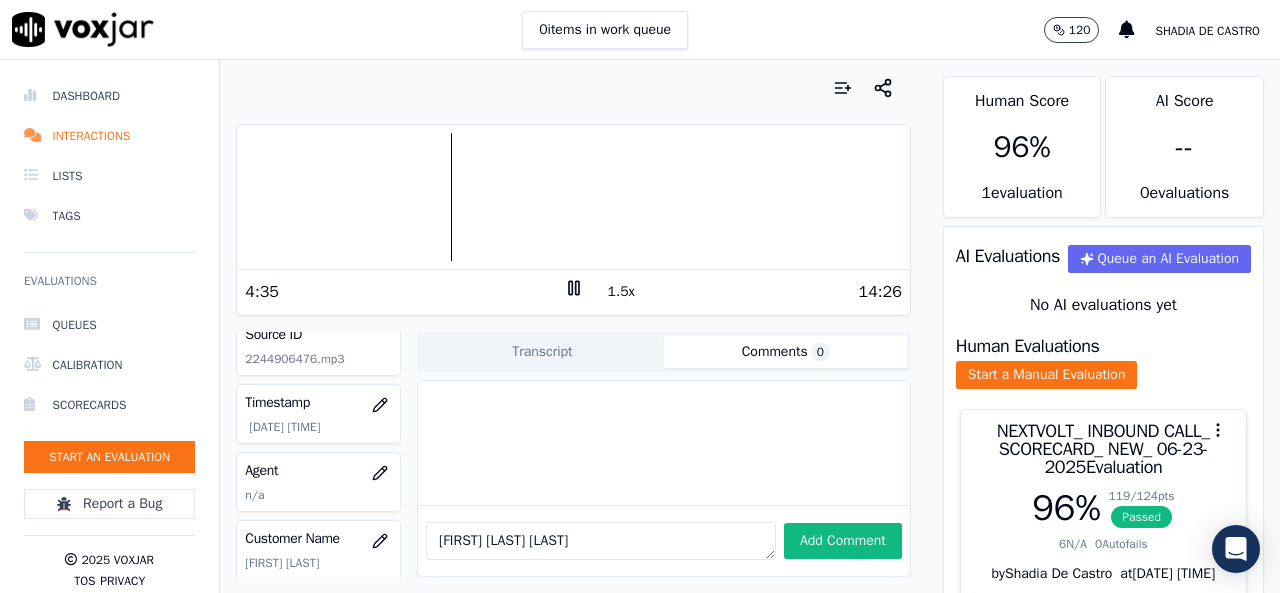 click at bounding box center (573, 197) 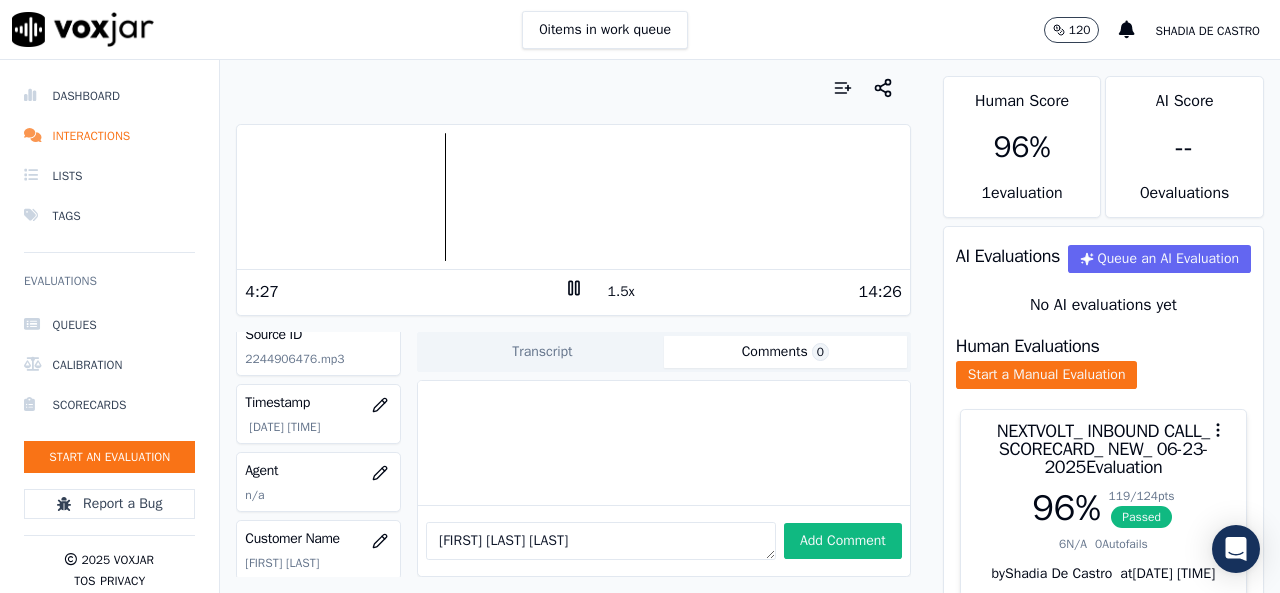 click at bounding box center (573, 197) 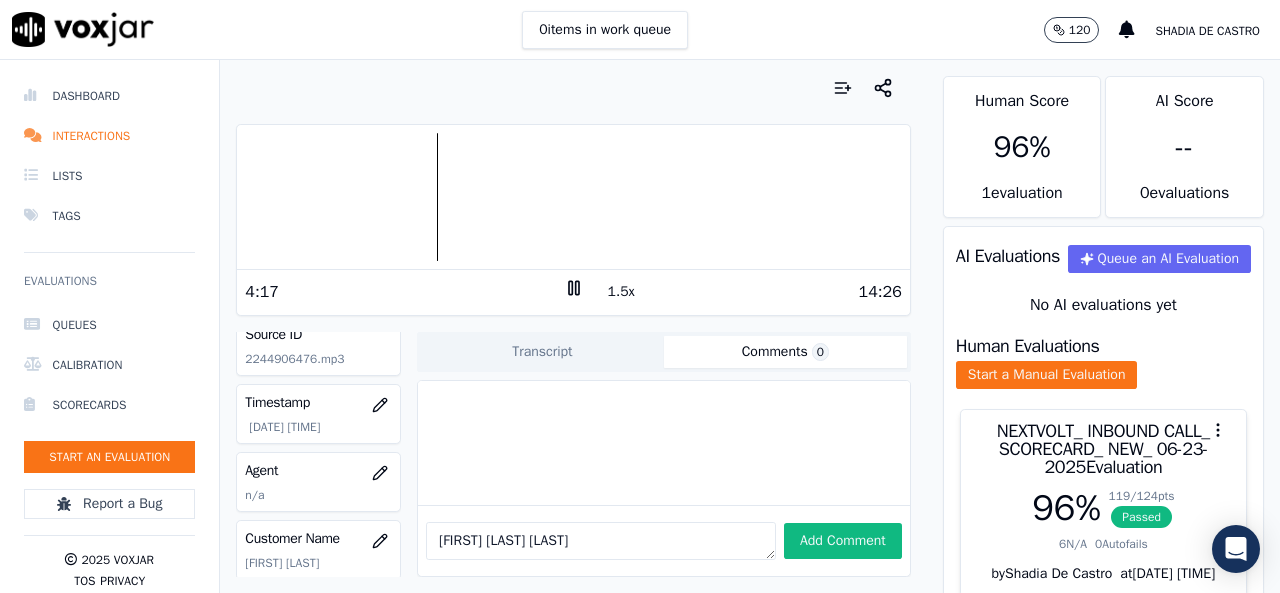 click at bounding box center [573, 197] 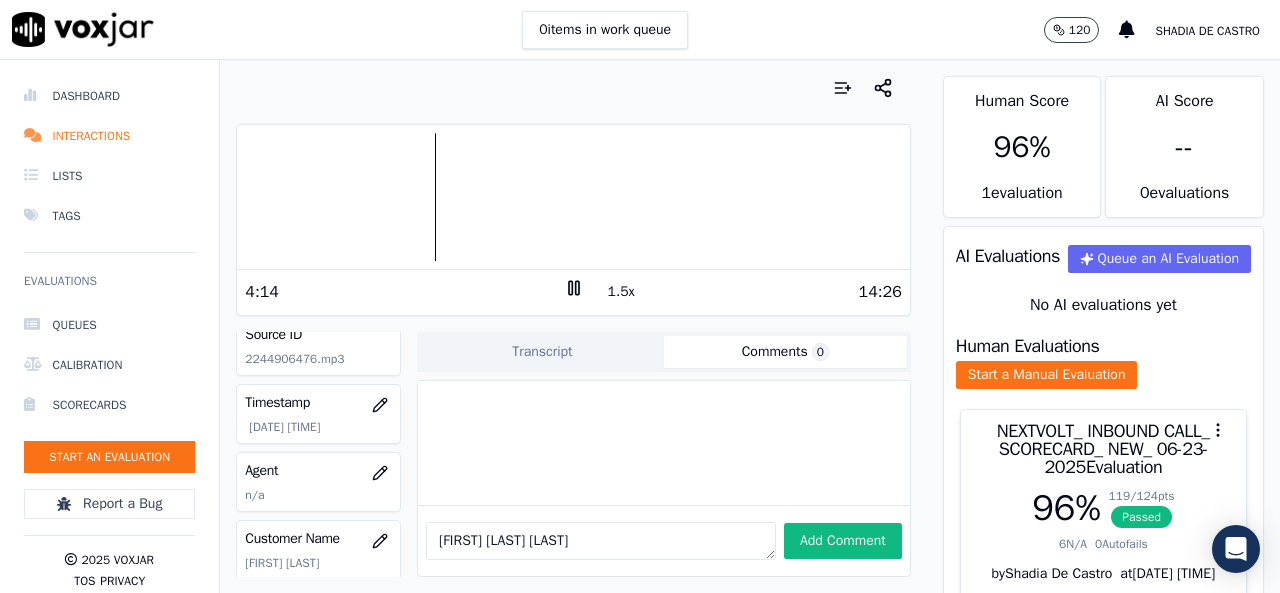 click at bounding box center [573, 197] 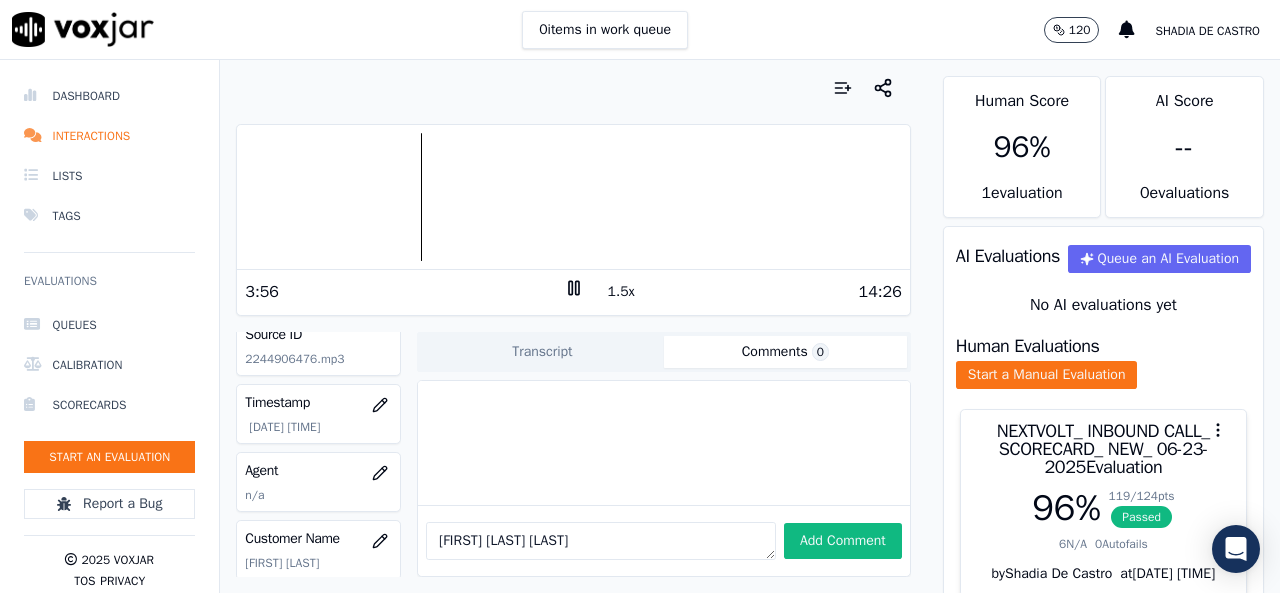 click at bounding box center (573, 197) 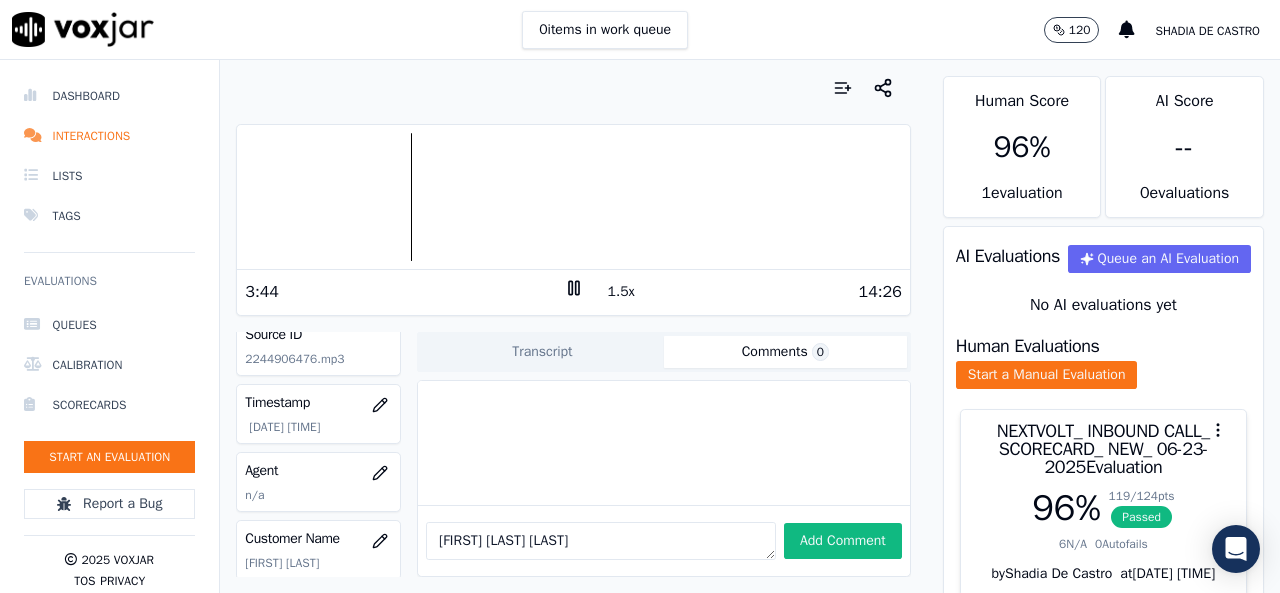 click at bounding box center [573, 197] 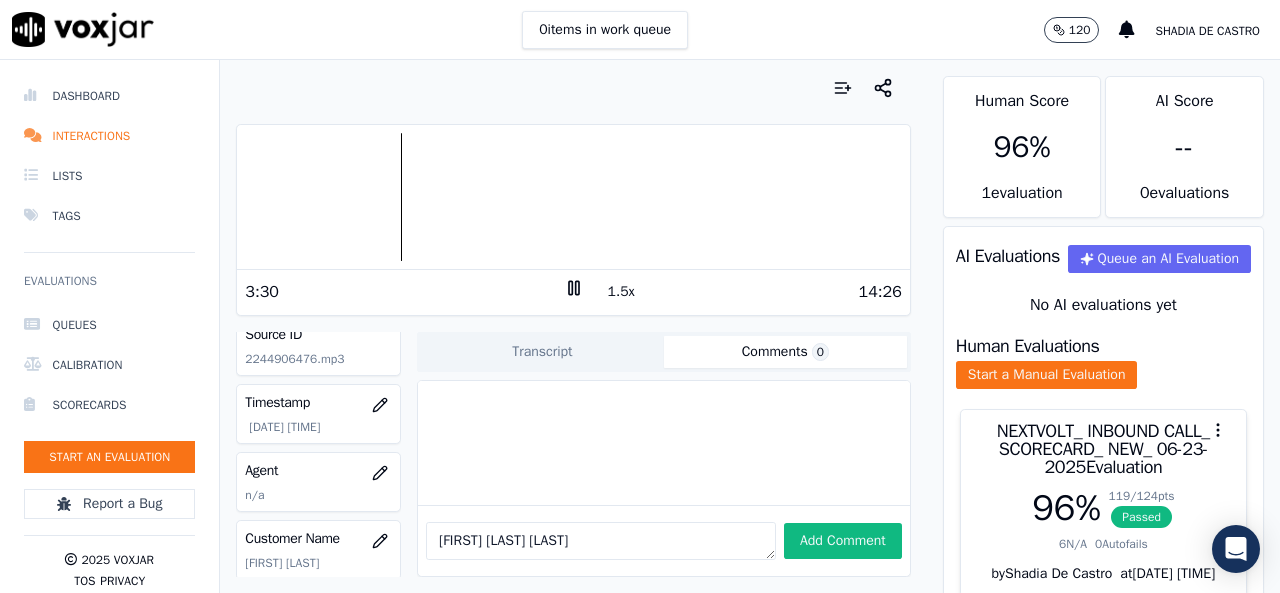click at bounding box center (573, 197) 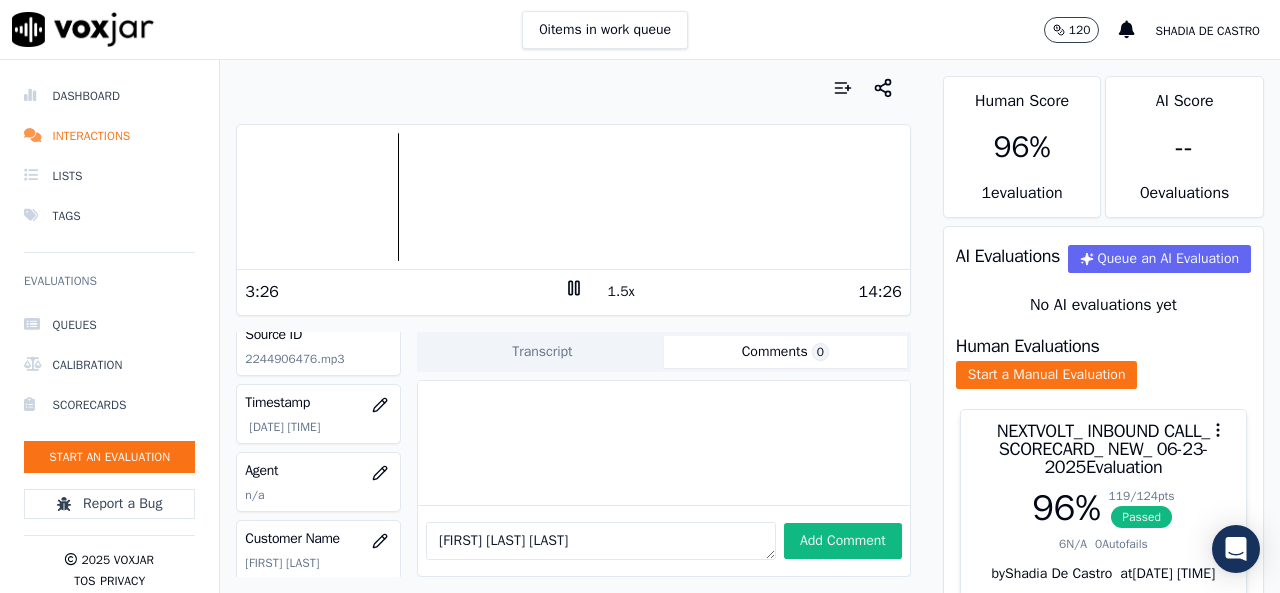 click at bounding box center [573, 197] 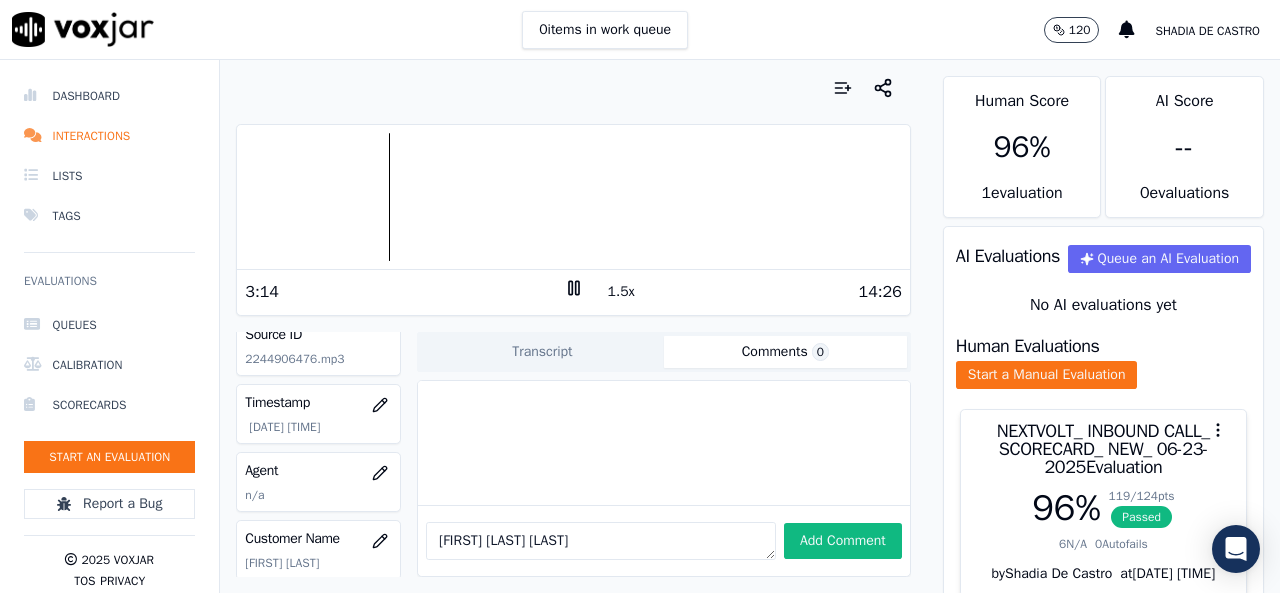 click at bounding box center (573, 197) 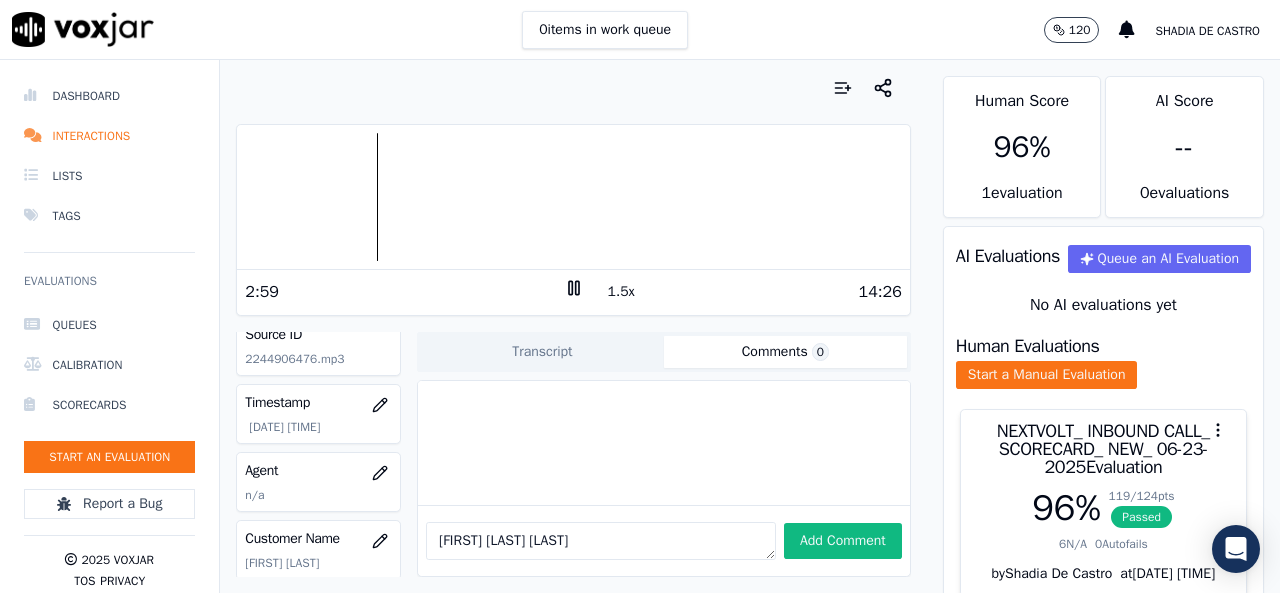 click at bounding box center (573, 197) 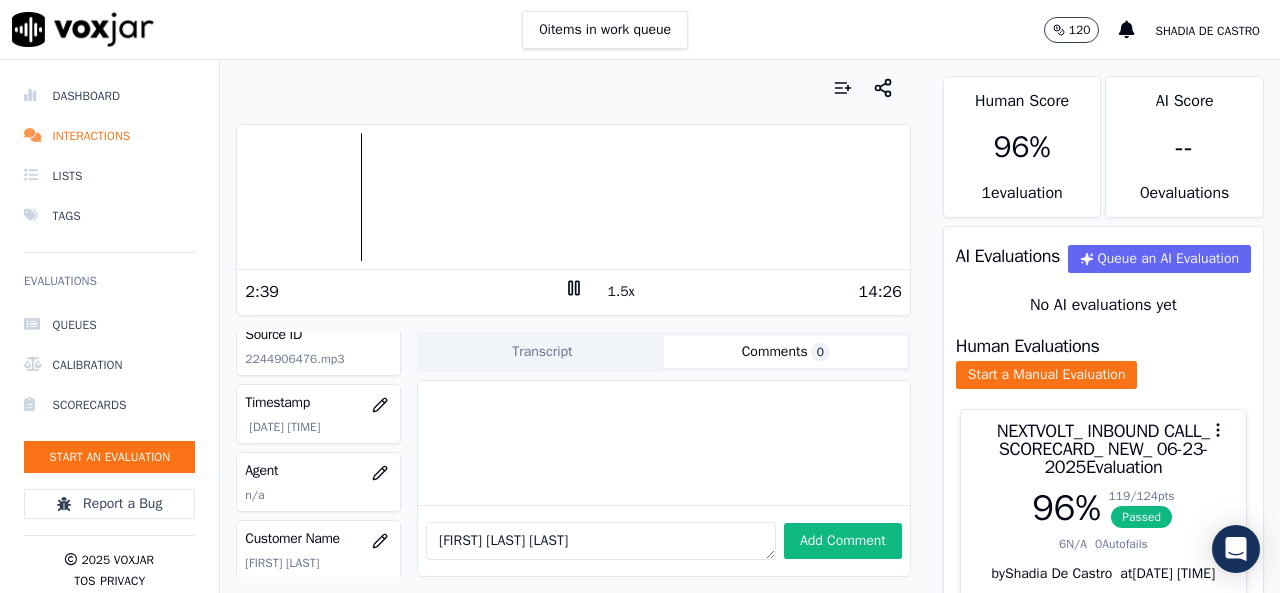 click at bounding box center (573, 197) 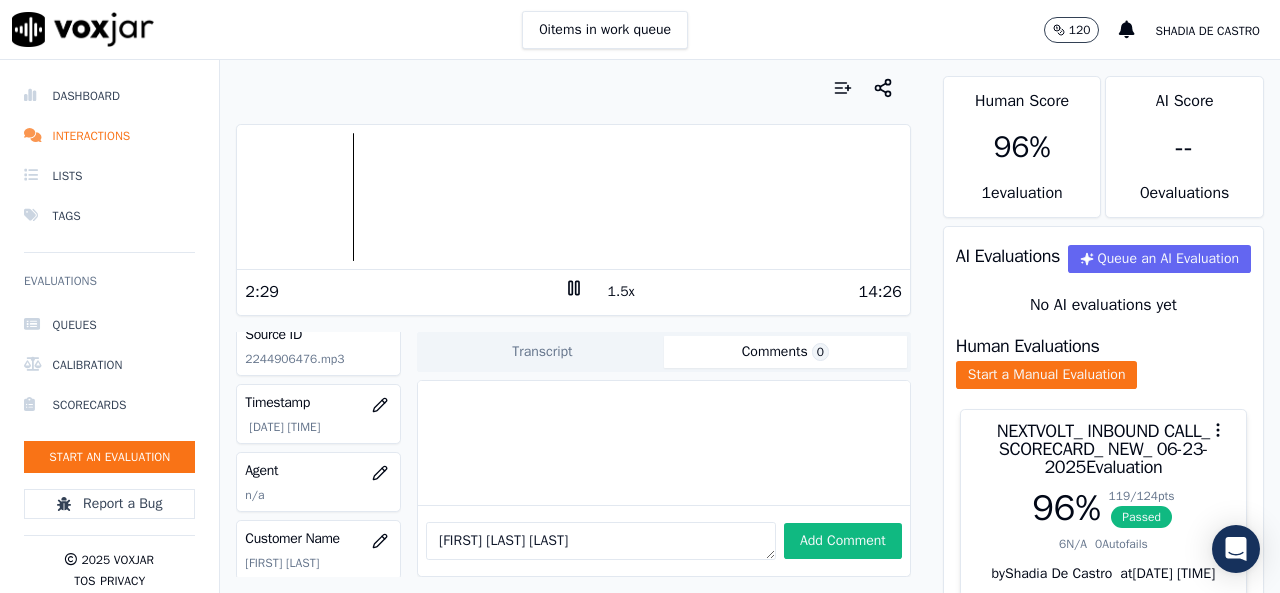 click at bounding box center [573, 197] 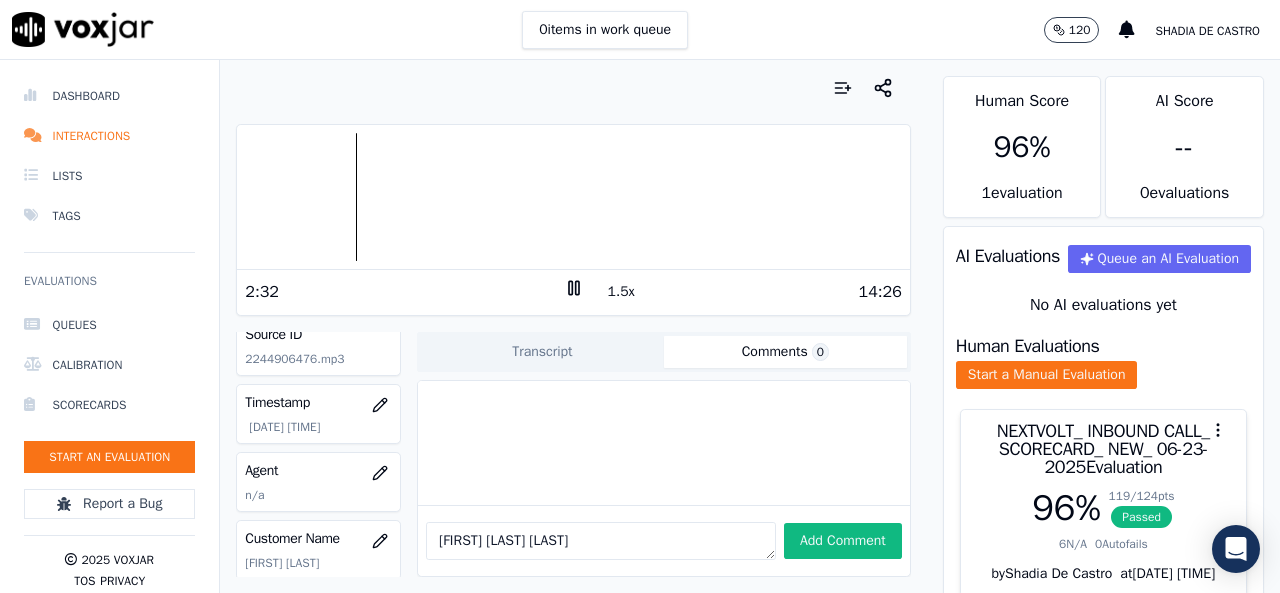 click at bounding box center [573, 197] 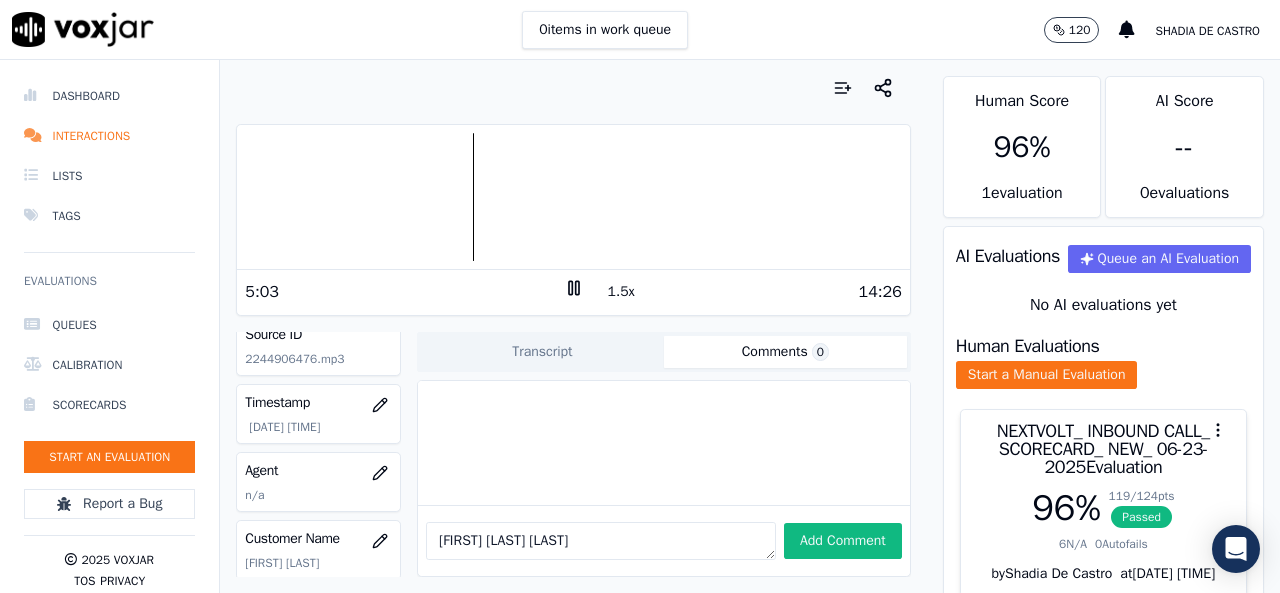 click at bounding box center (573, 197) 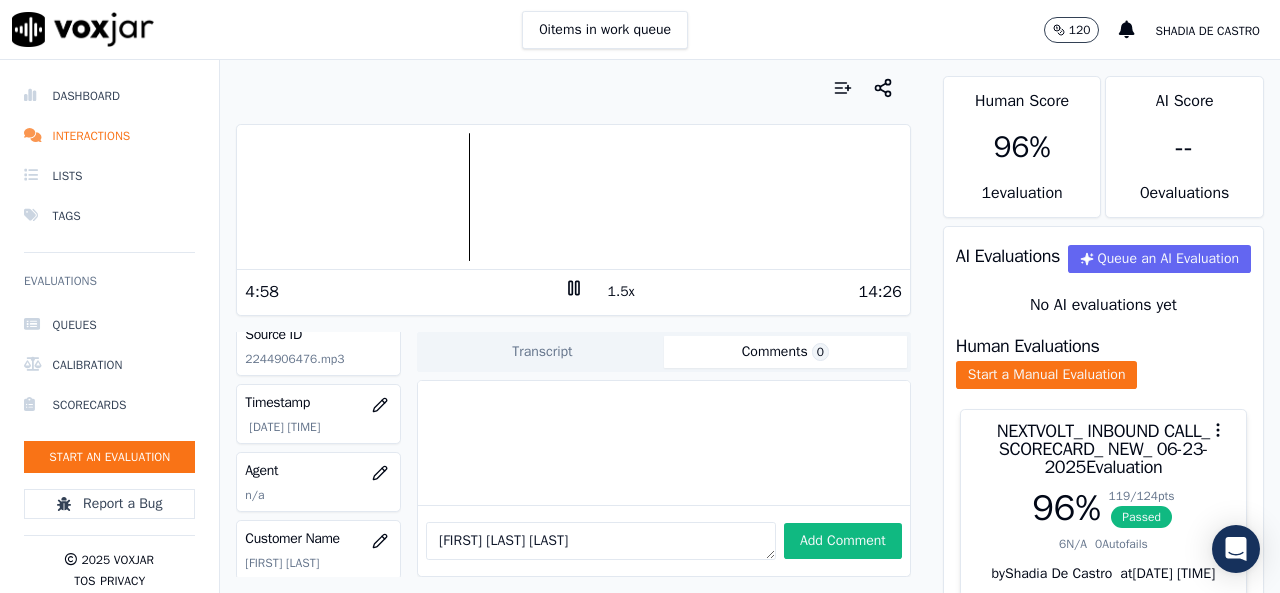 click at bounding box center [573, 197] 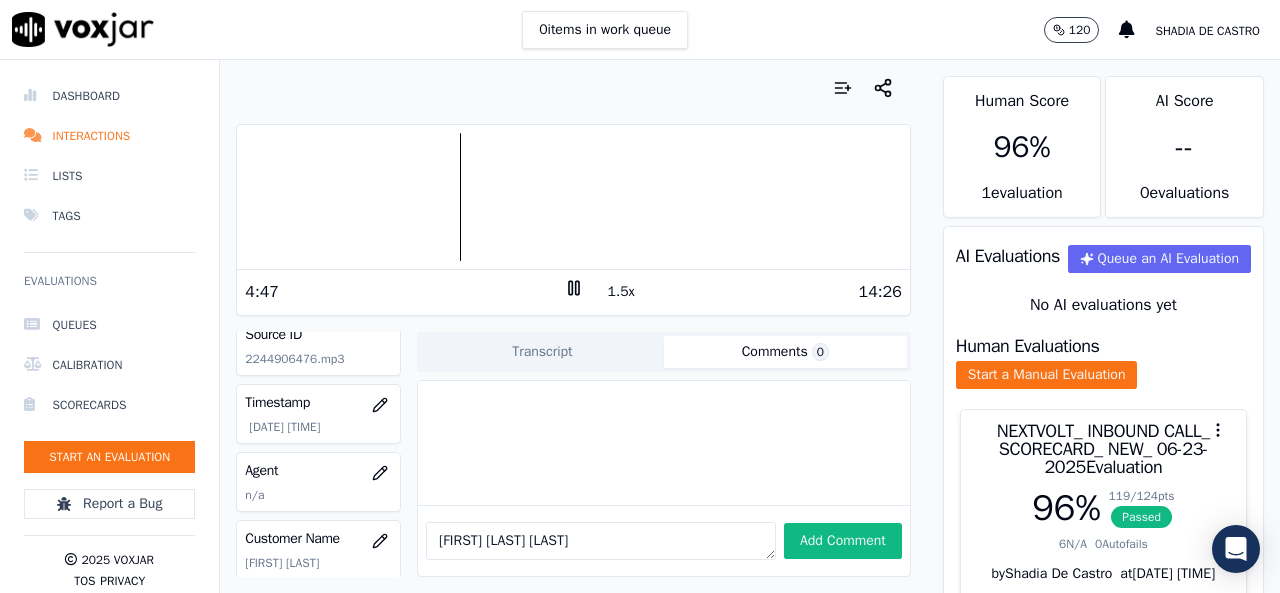 click at bounding box center (573, 197) 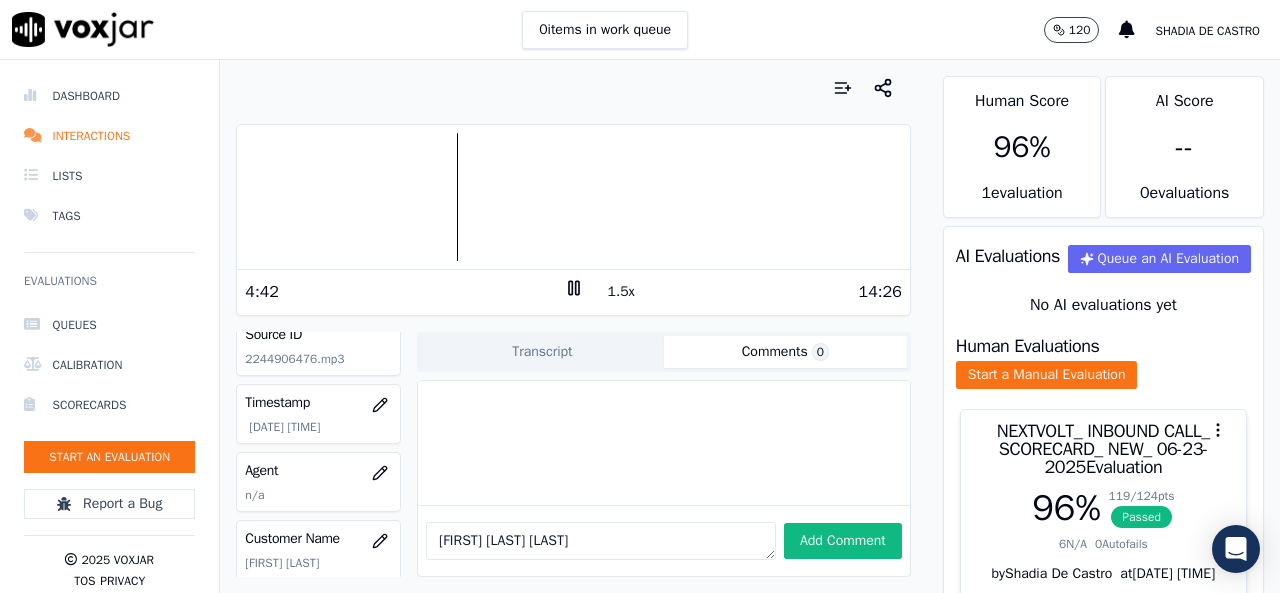 click at bounding box center (573, 197) 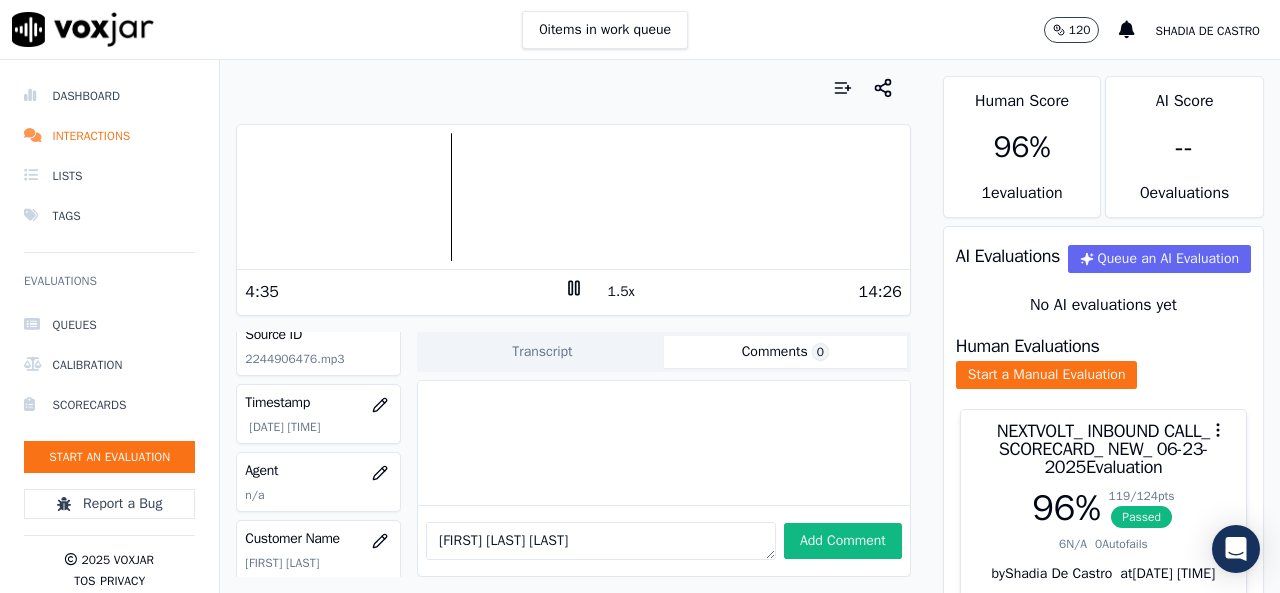 click at bounding box center (573, 197) 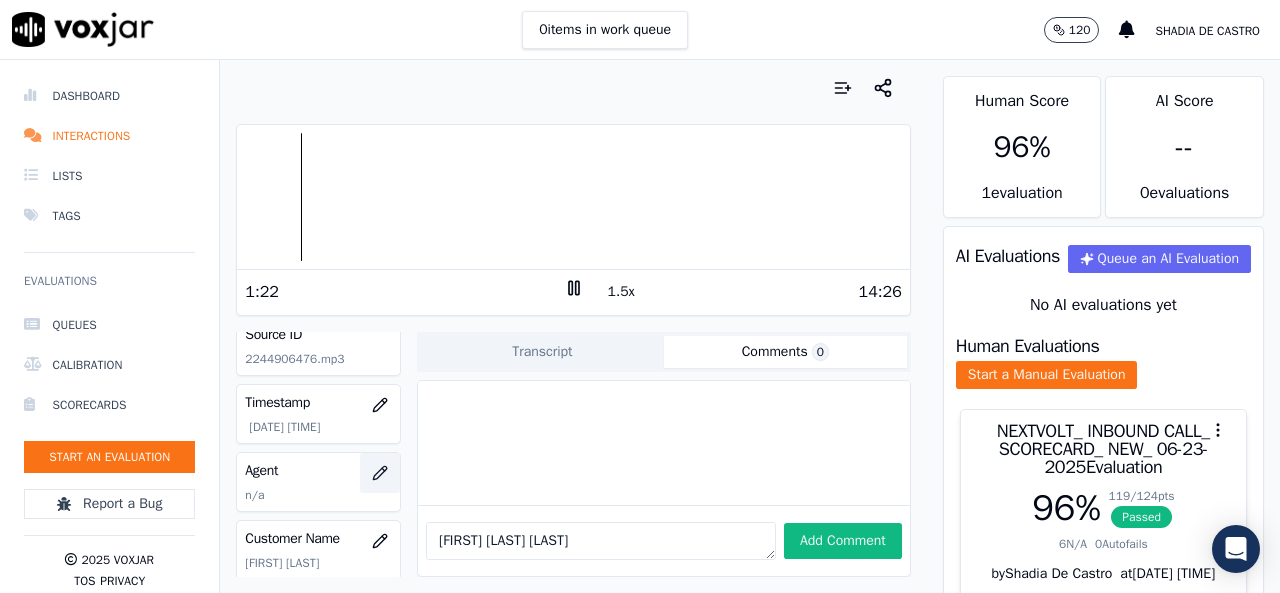 click 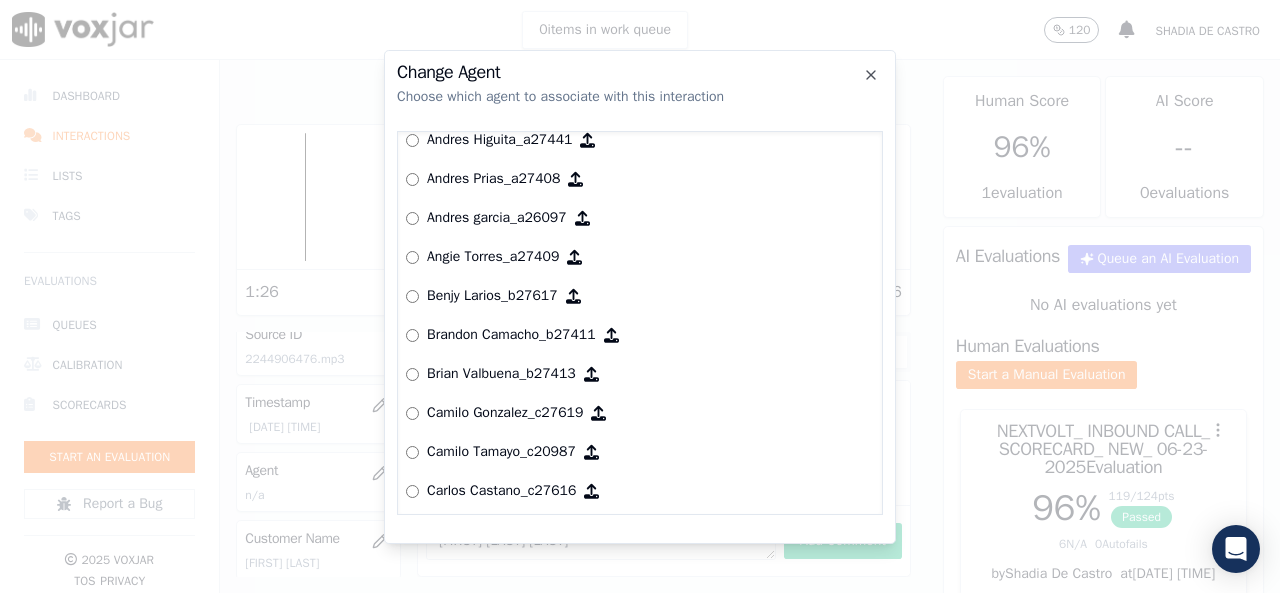 scroll, scrollTop: 300, scrollLeft: 0, axis: vertical 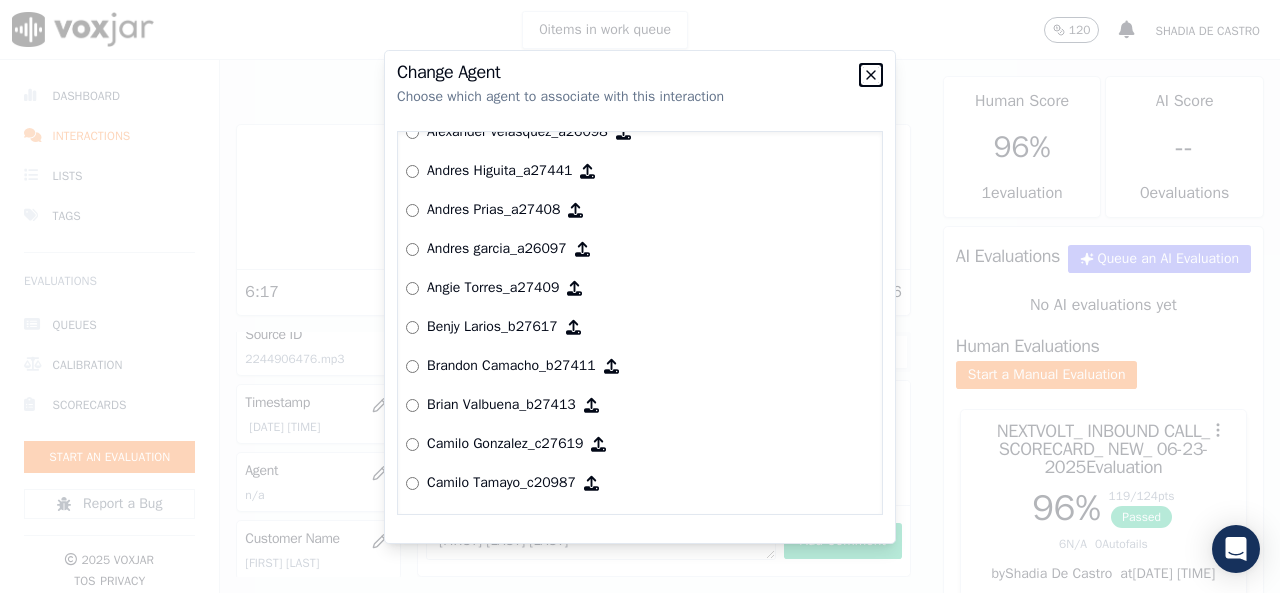 click 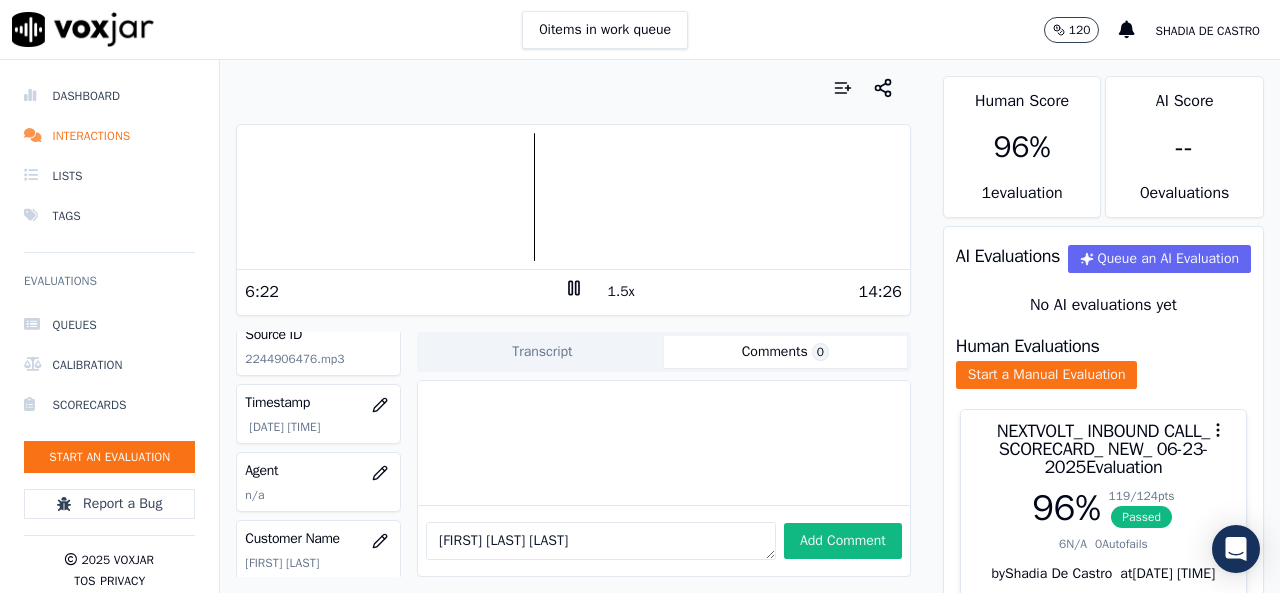 click on "1.5x" at bounding box center (621, 292) 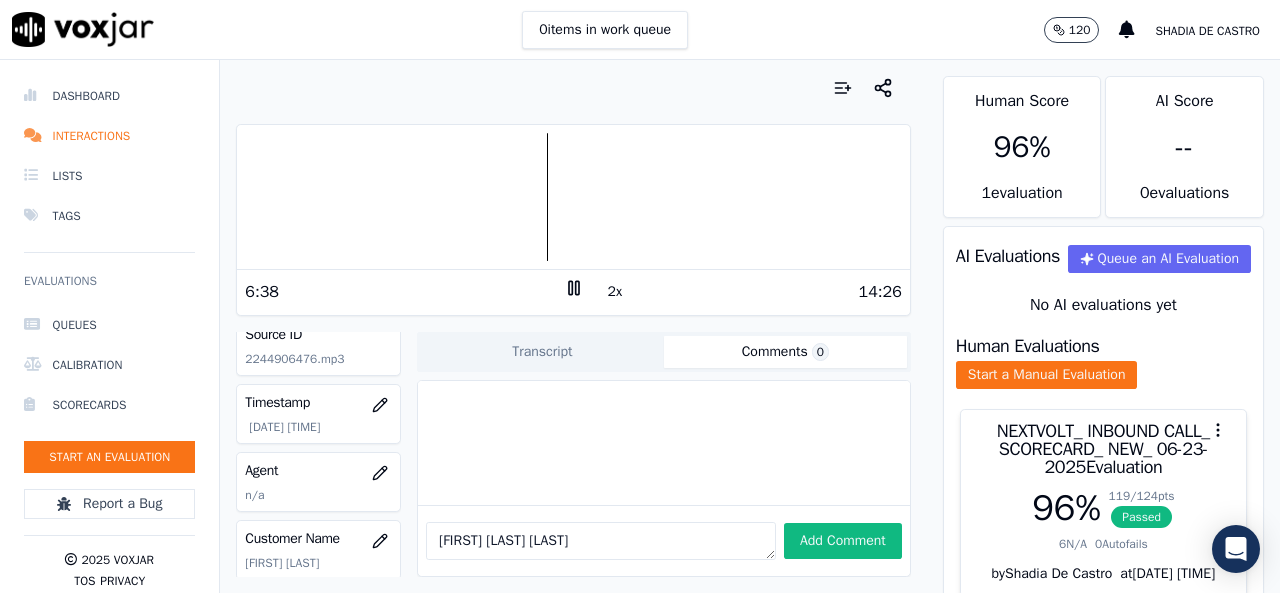 click 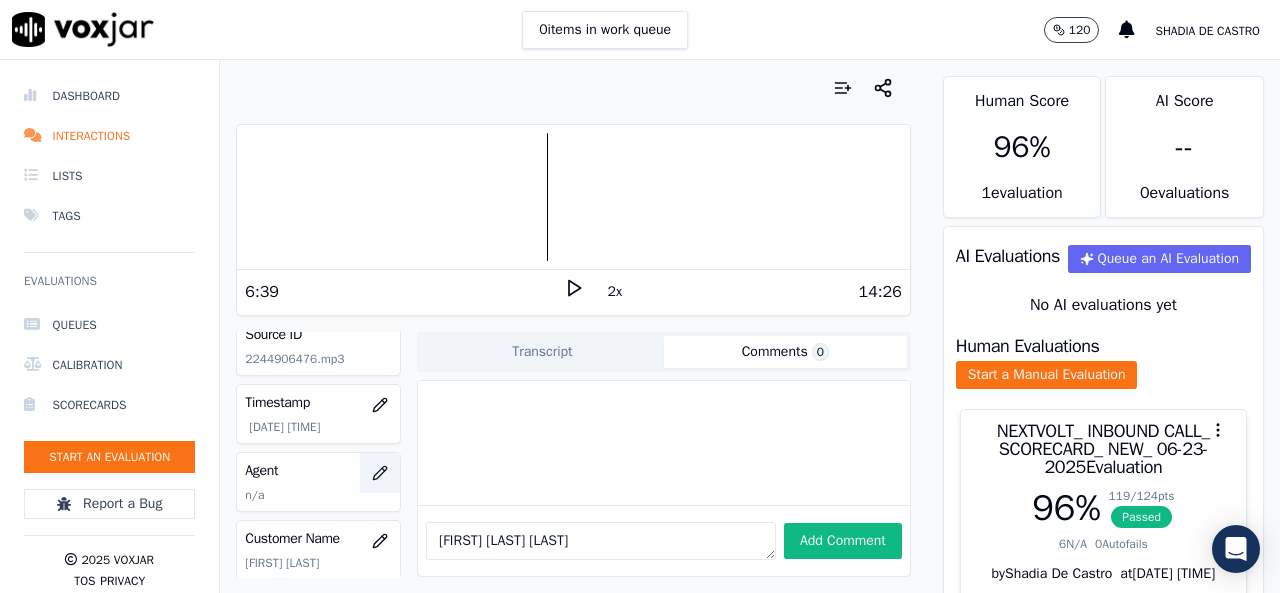 click 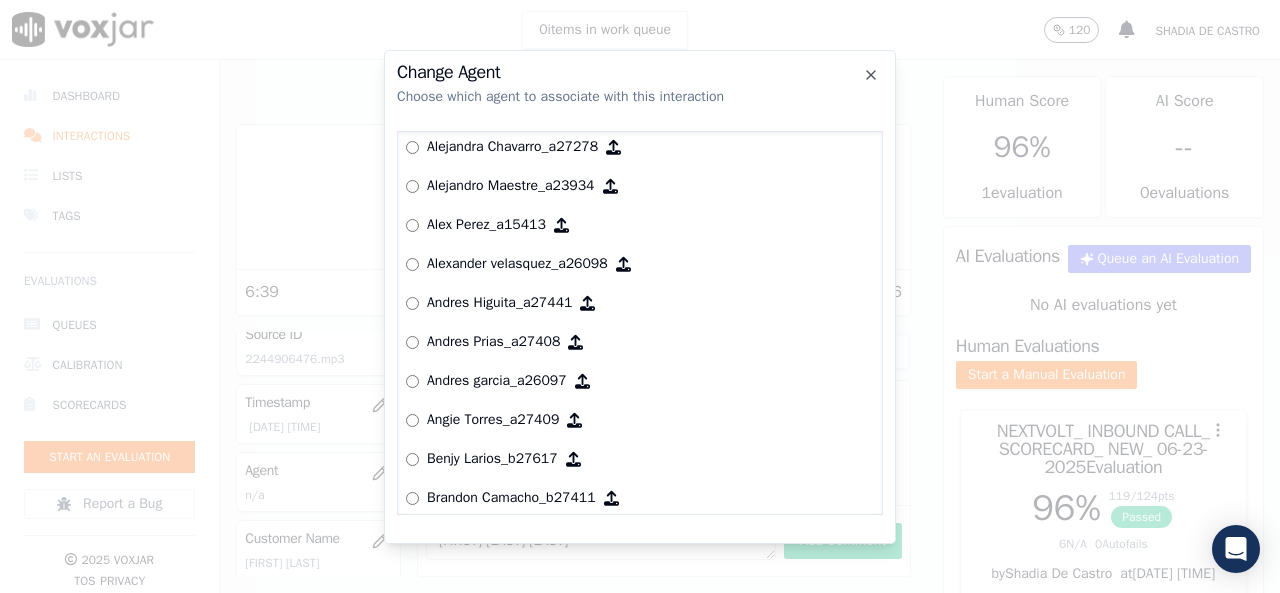 scroll, scrollTop: 200, scrollLeft: 0, axis: vertical 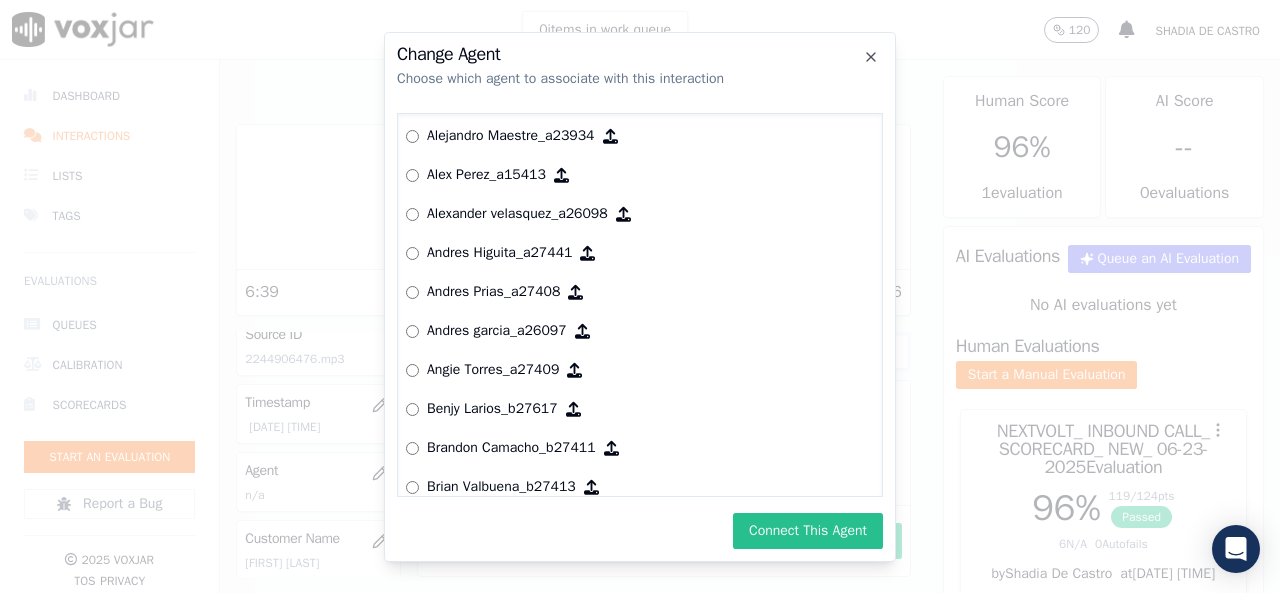 click on "Connect This Agent" at bounding box center [808, 531] 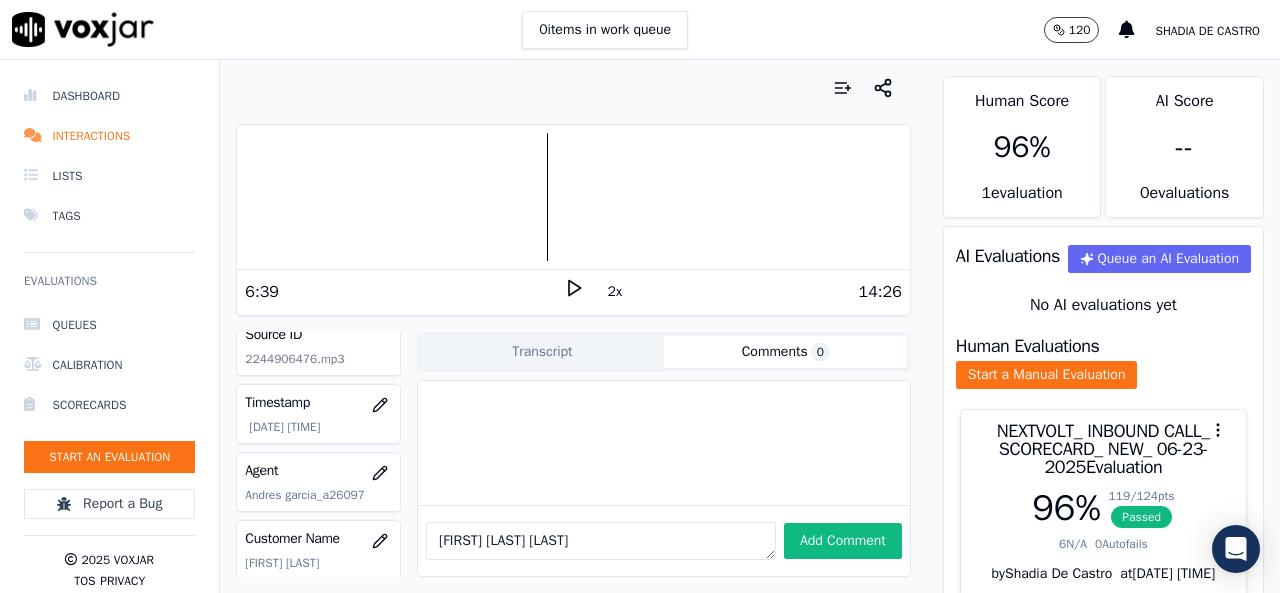 drag, startPoint x: 607, startPoint y: 517, endPoint x: 404, endPoint y: 513, distance: 203.0394 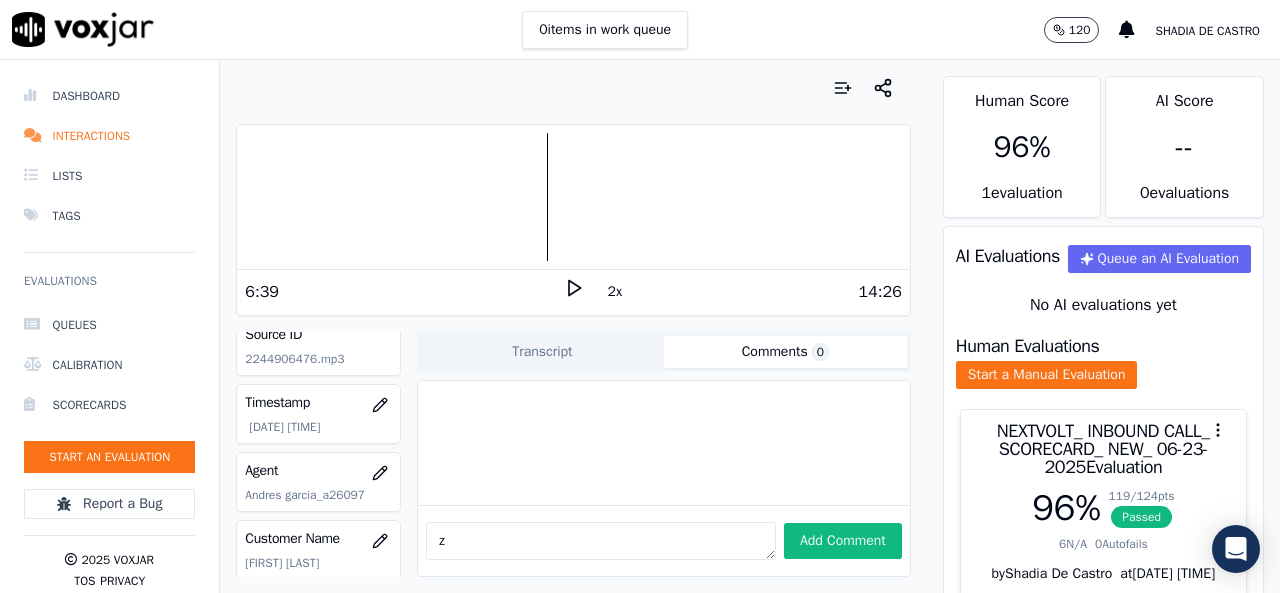 click on "z" at bounding box center (601, 541) 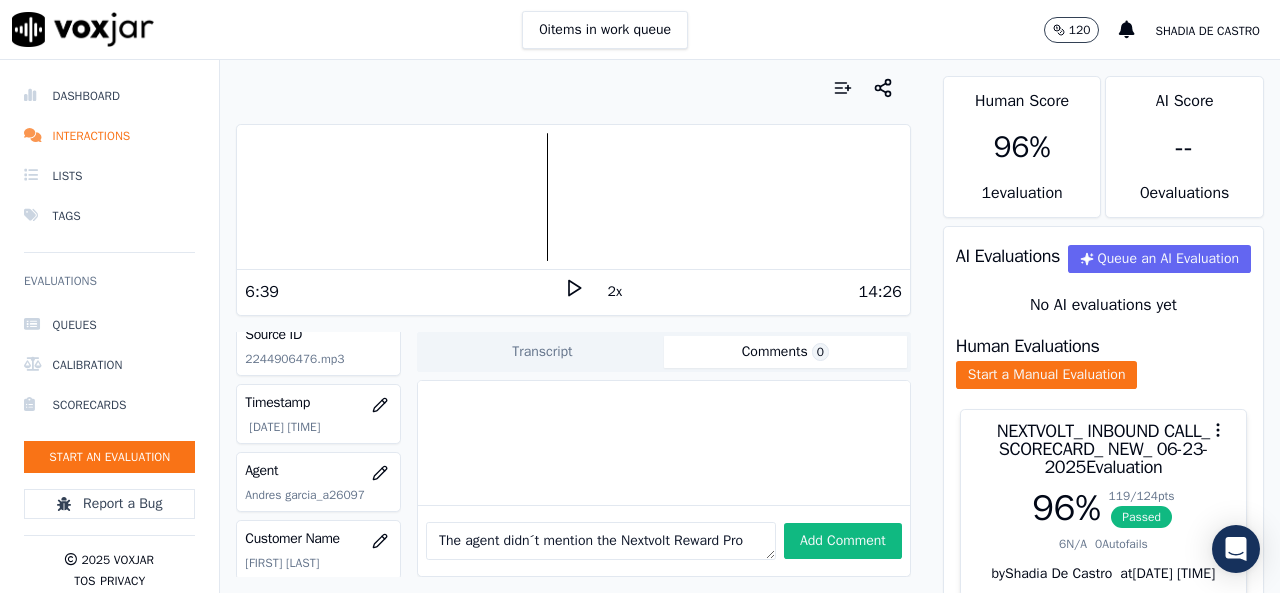 scroll, scrollTop: 11, scrollLeft: 0, axis: vertical 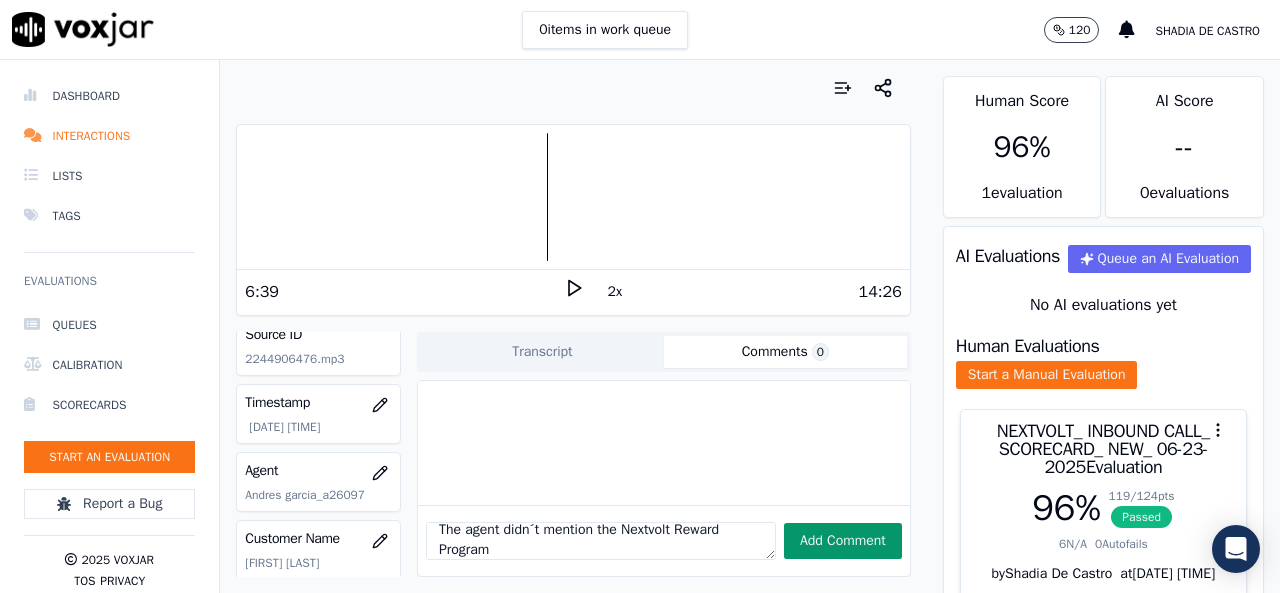 type on "The agent didn´t mention the Nextvolt Reward Program" 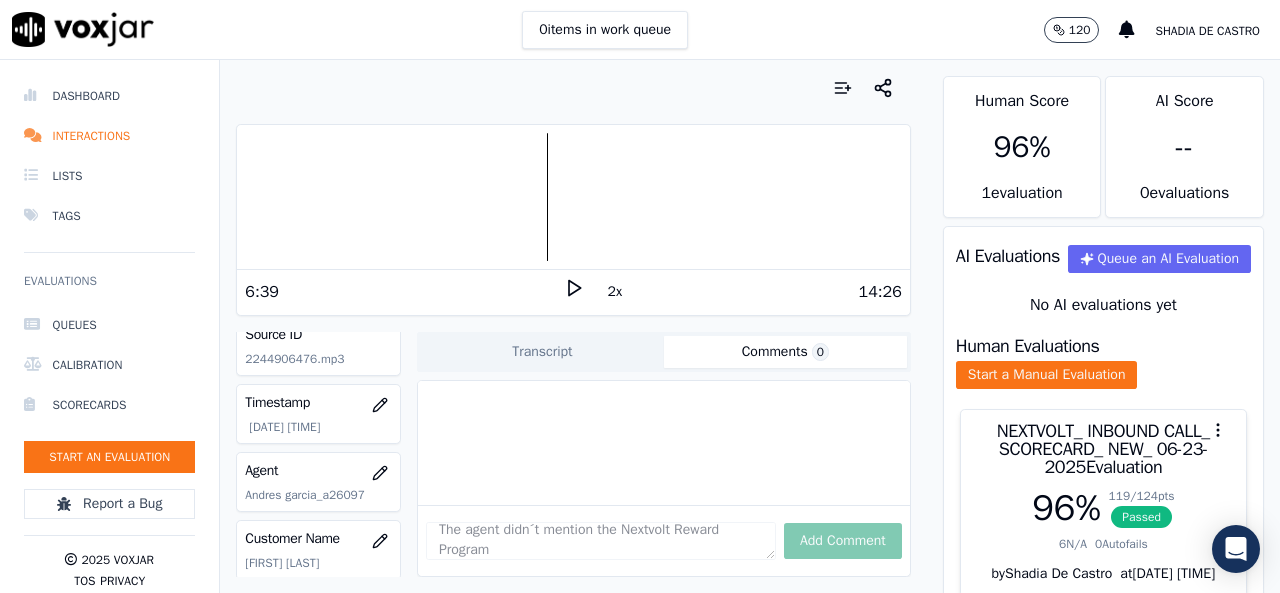 type 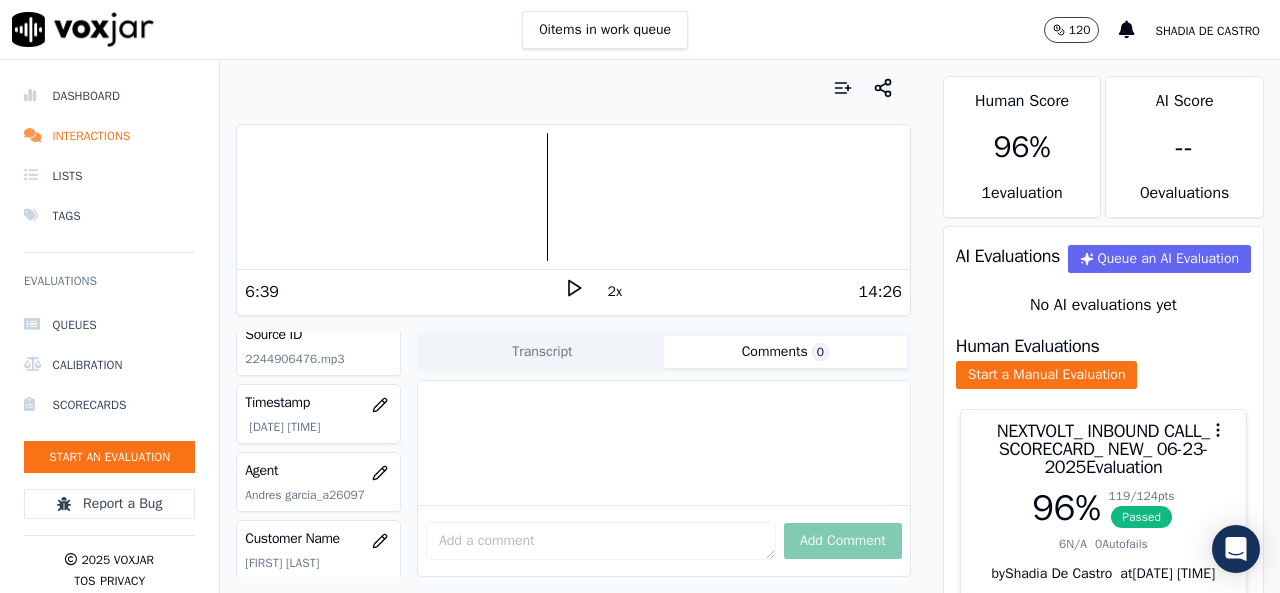 scroll, scrollTop: 0, scrollLeft: 0, axis: both 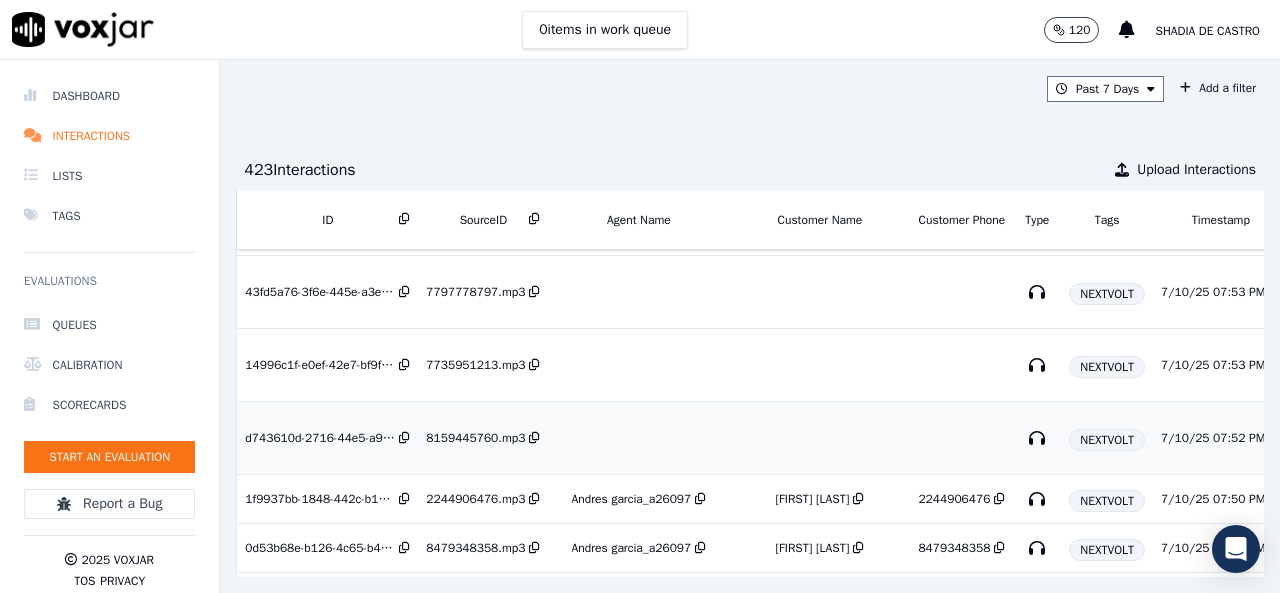click on "8159445760.mp3" at bounding box center [475, 438] 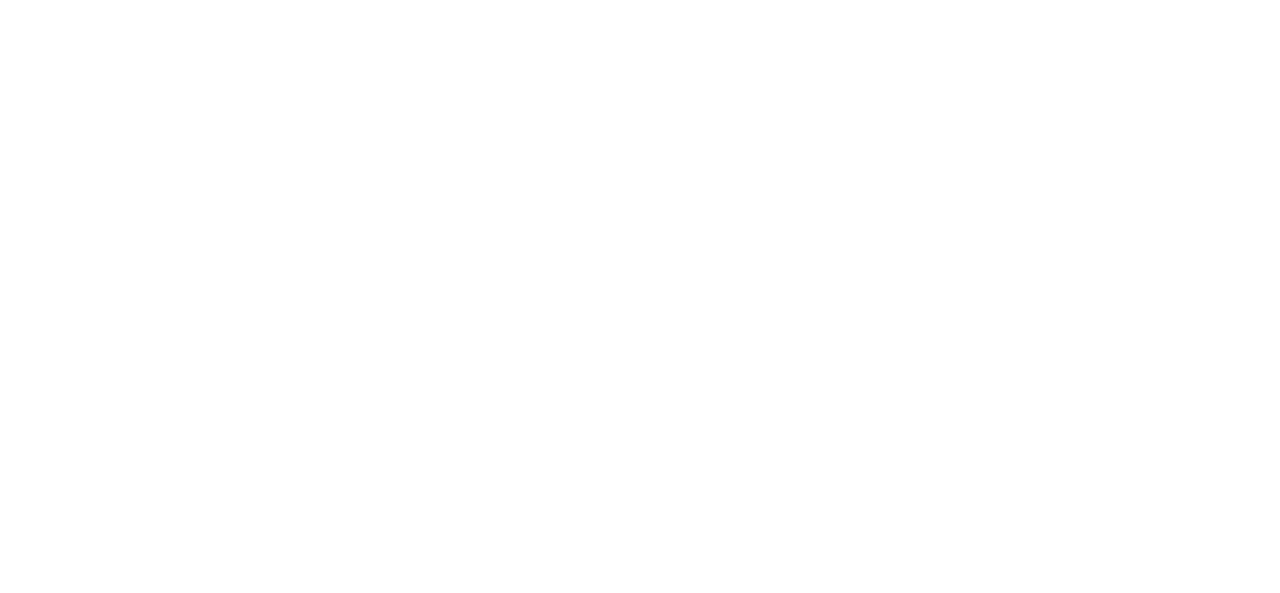scroll, scrollTop: 0, scrollLeft: 0, axis: both 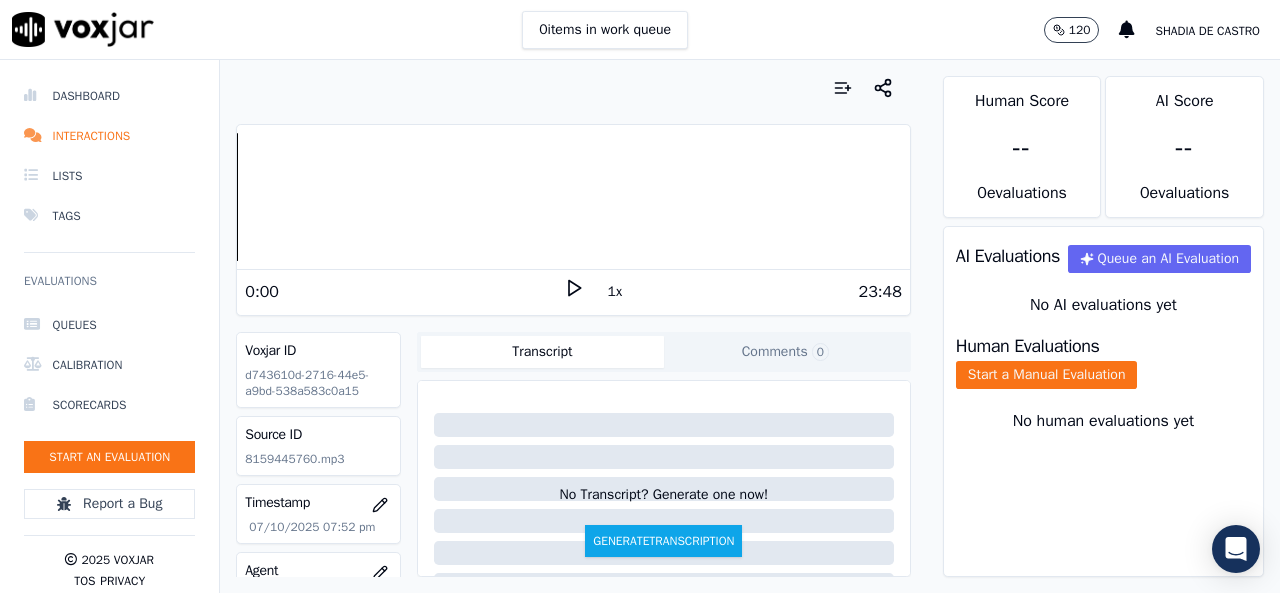 click 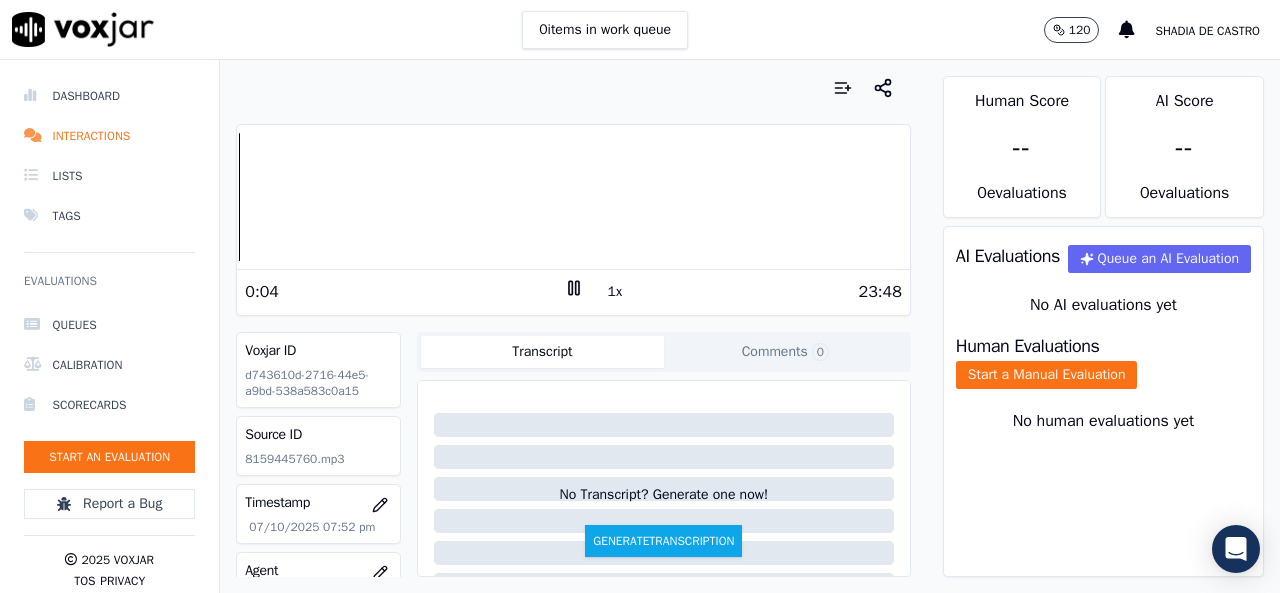 click 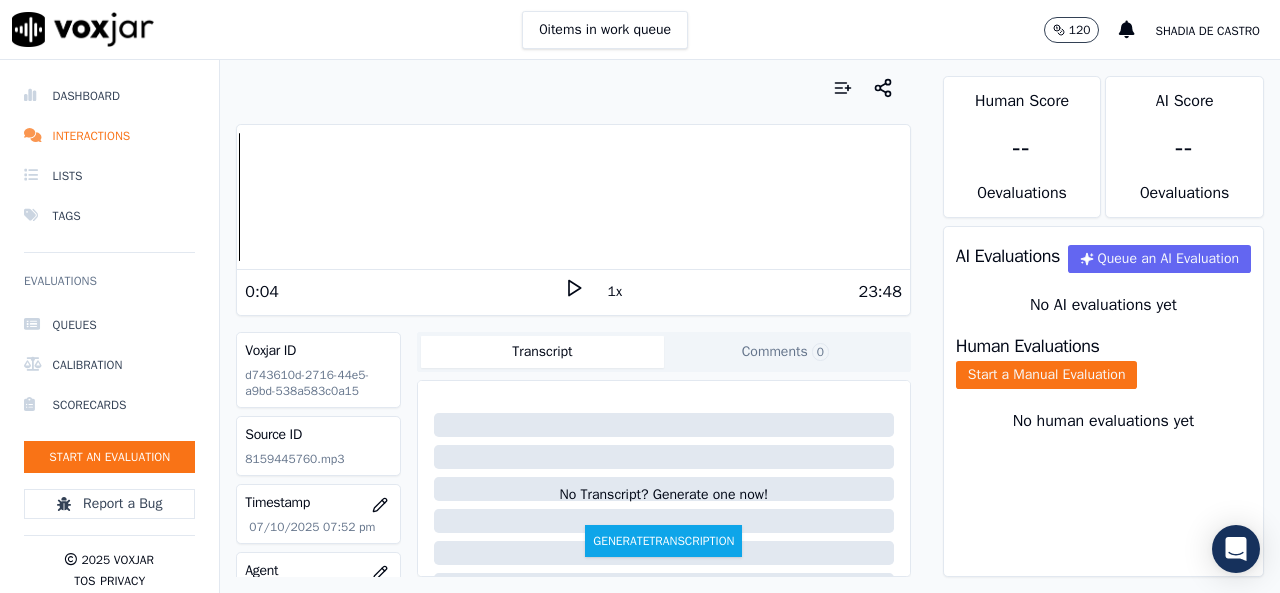 click on "Comments  0" 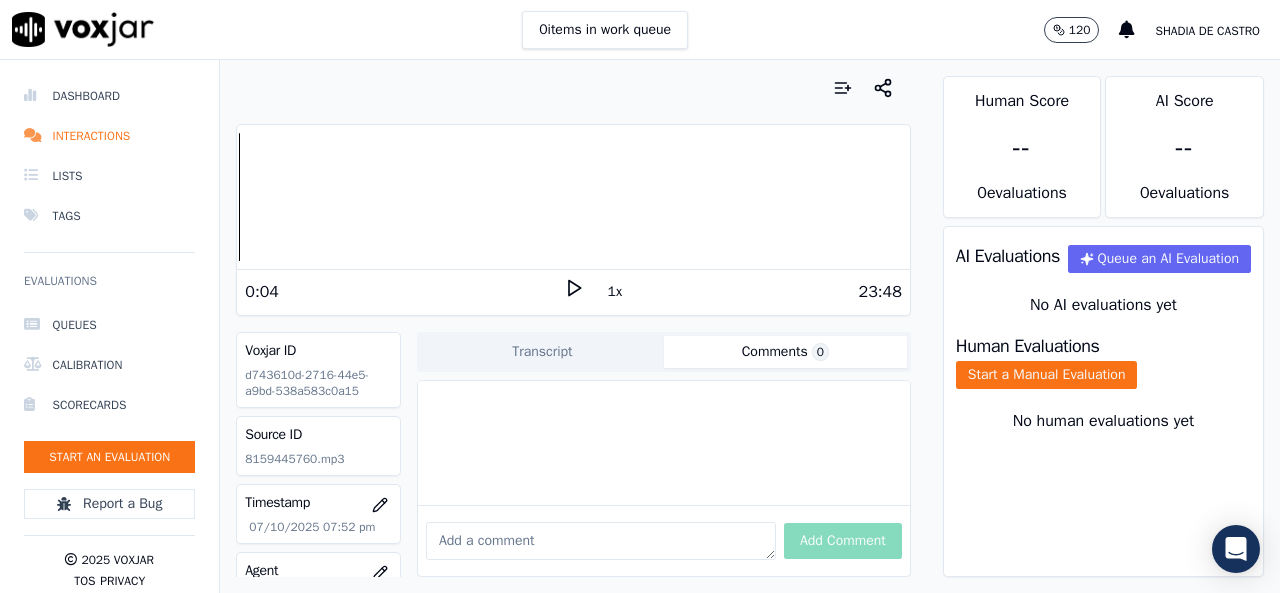 click at bounding box center (601, 541) 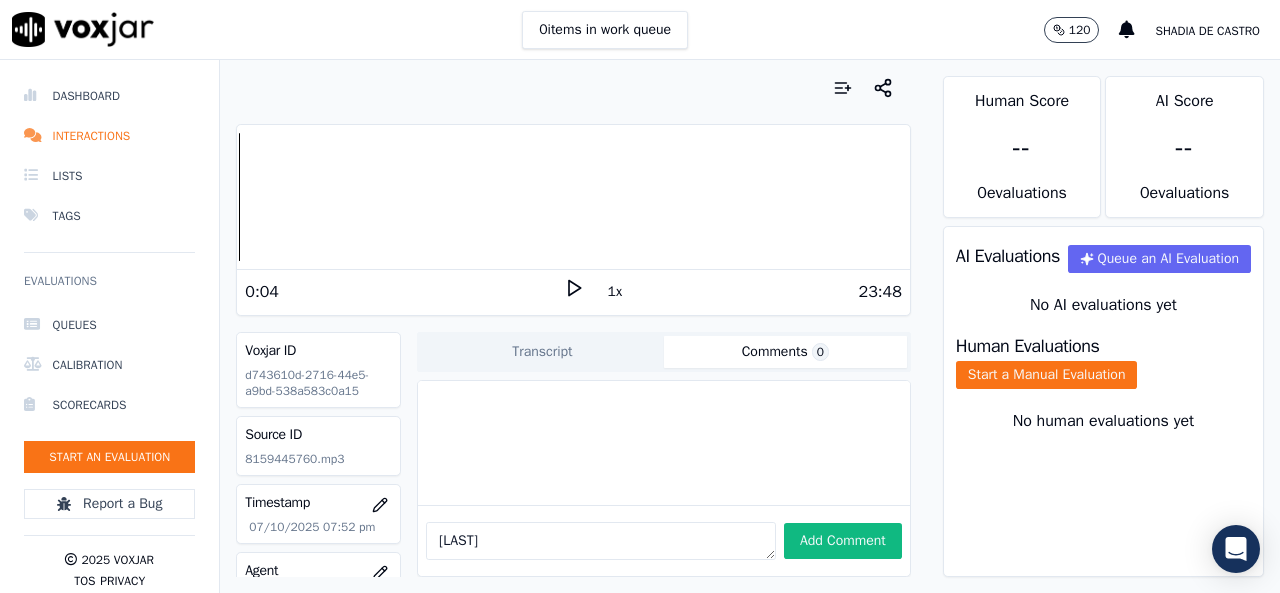 click 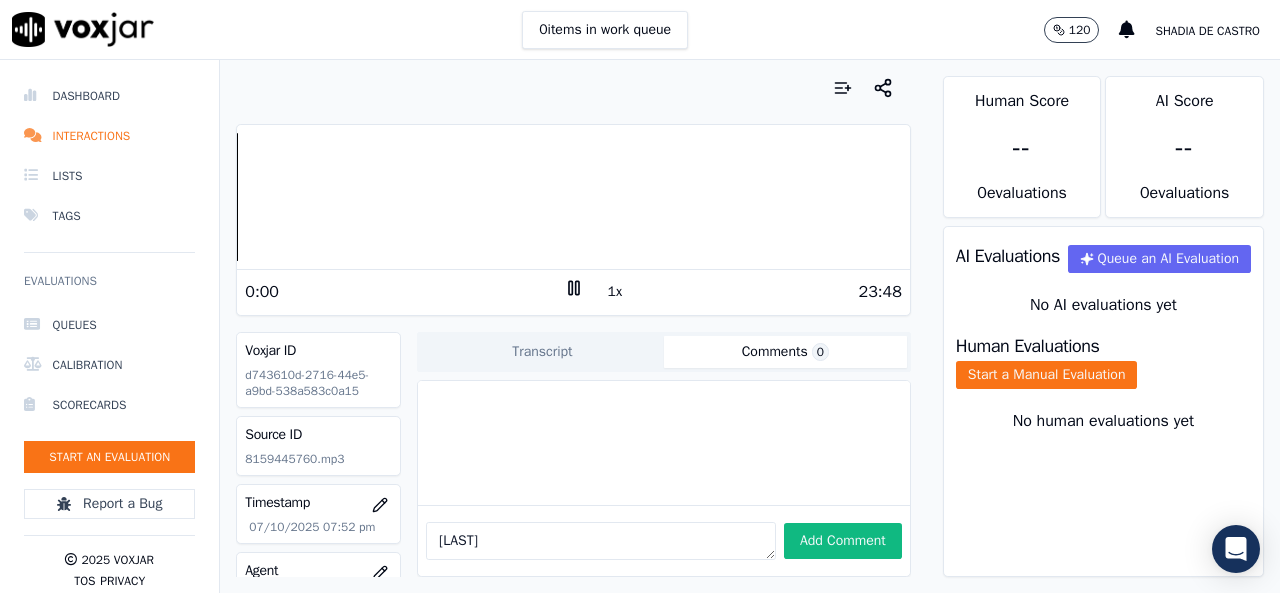 click on "Your browser does not support the audio element.   0:00     1x   23:48" at bounding box center [573, 220] 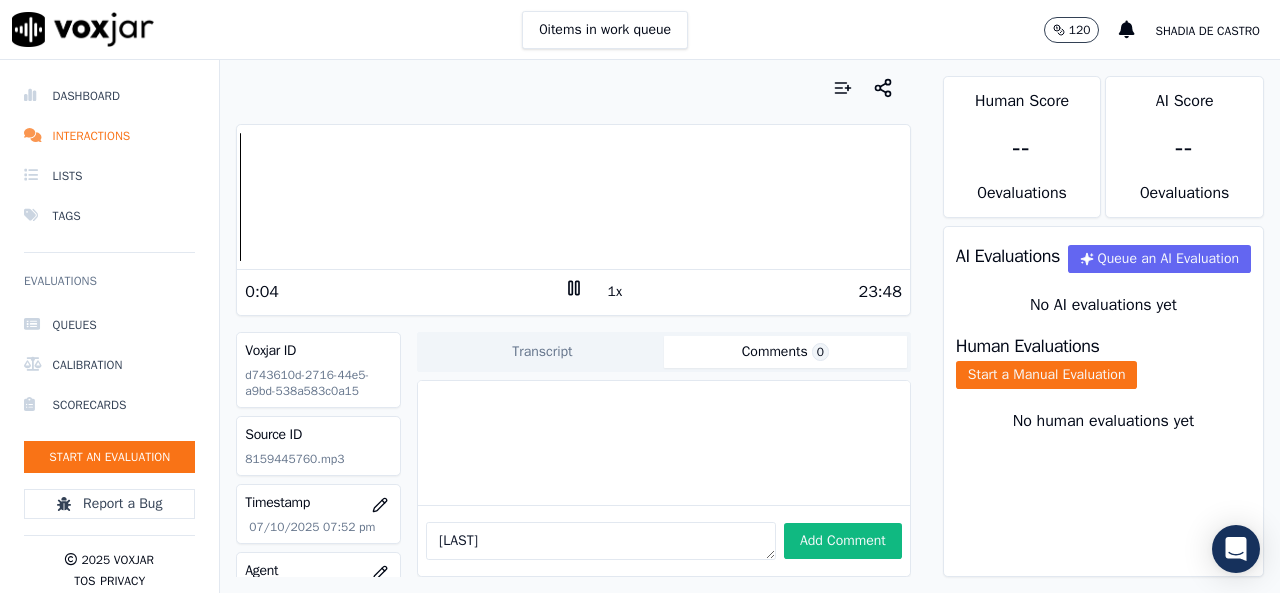 click on "jefferson" at bounding box center (601, 541) 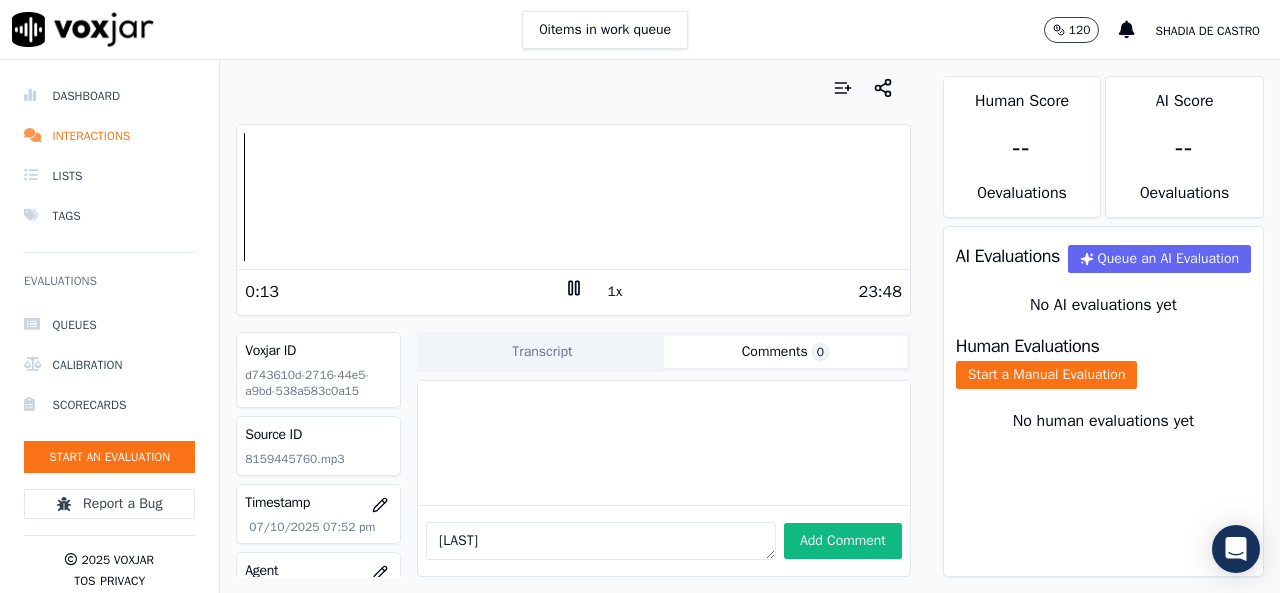 type on "jefferson" 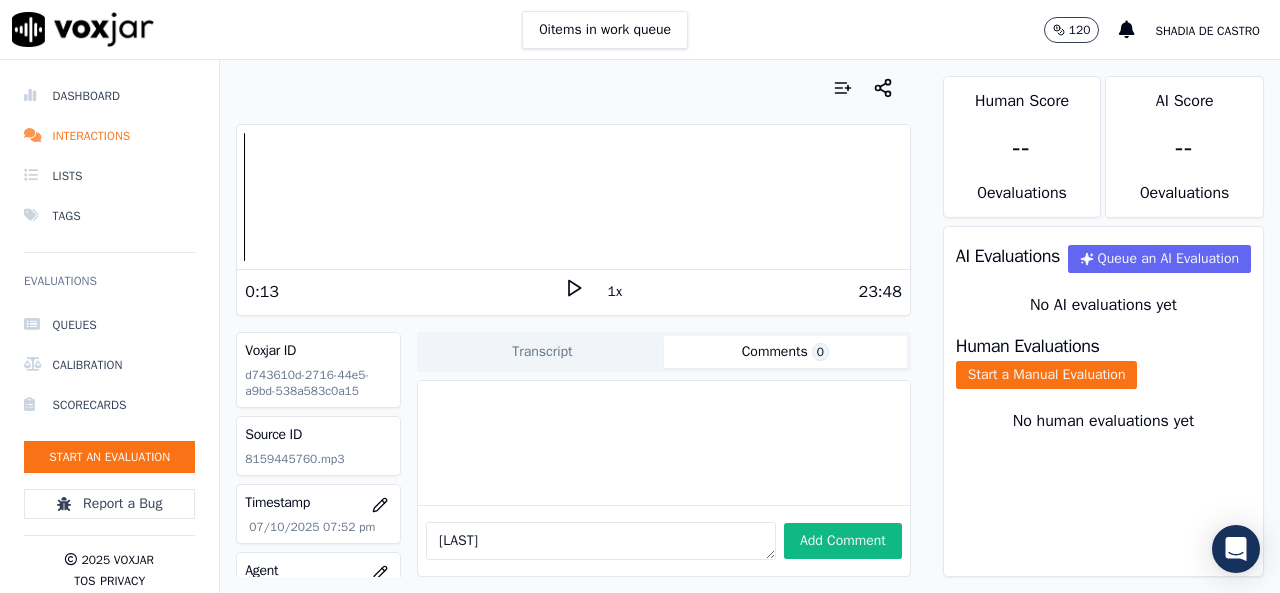 click 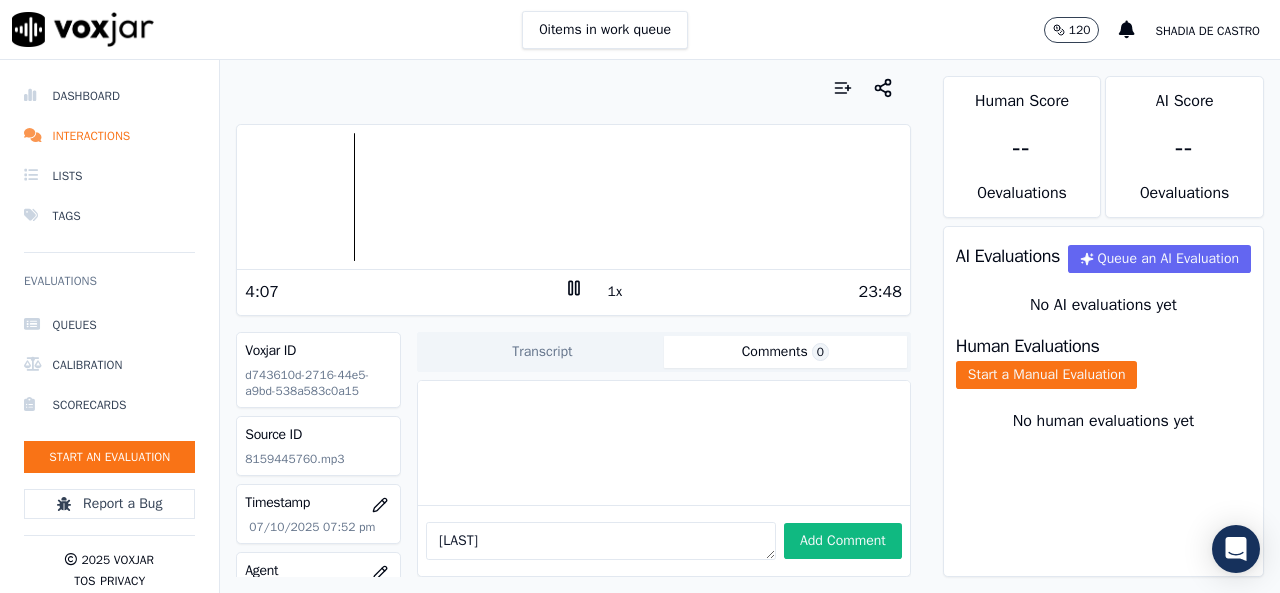 click 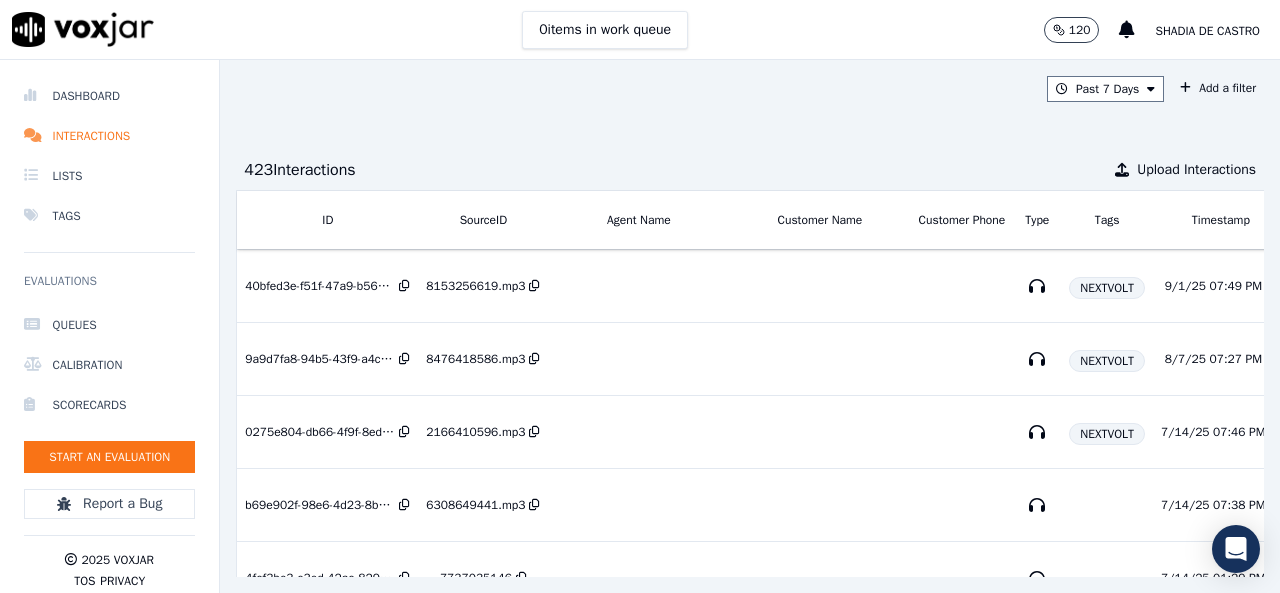 scroll, scrollTop: 0, scrollLeft: 0, axis: both 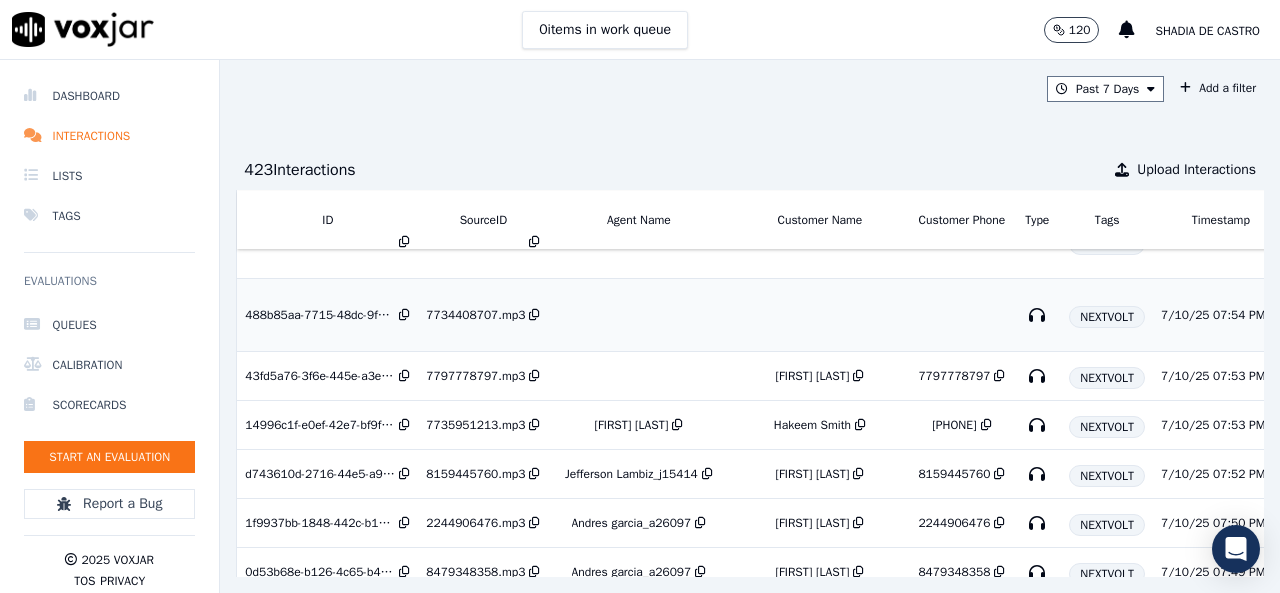 click on "7734408707.mp3" at bounding box center (475, 315) 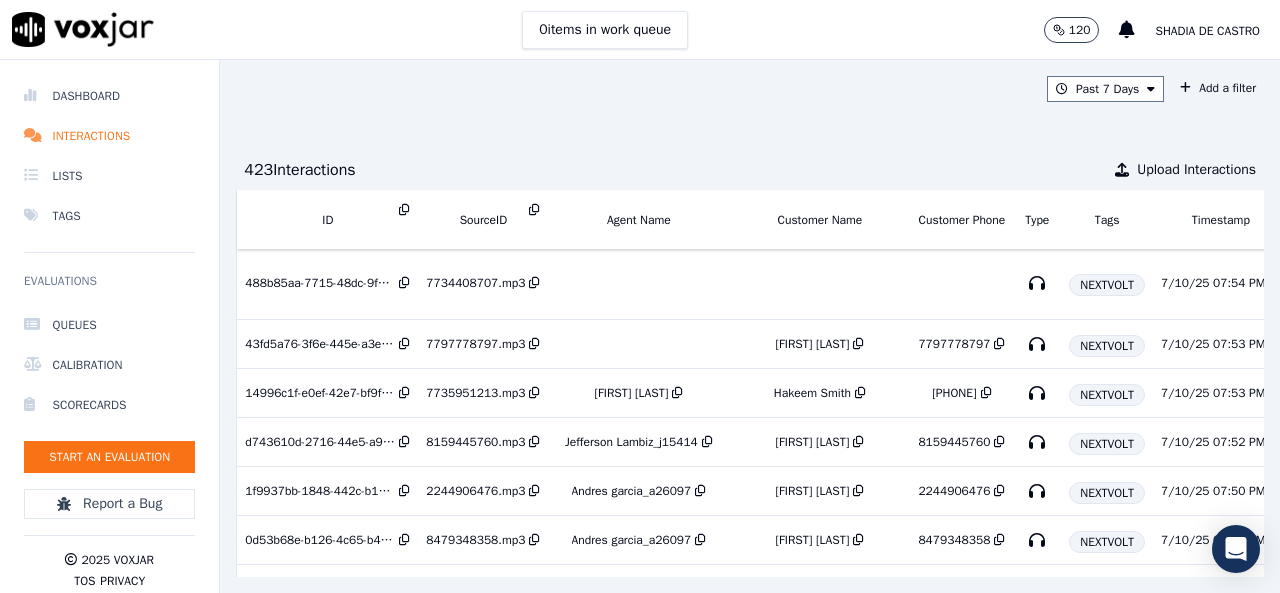 scroll, scrollTop: 2068, scrollLeft: 0, axis: vertical 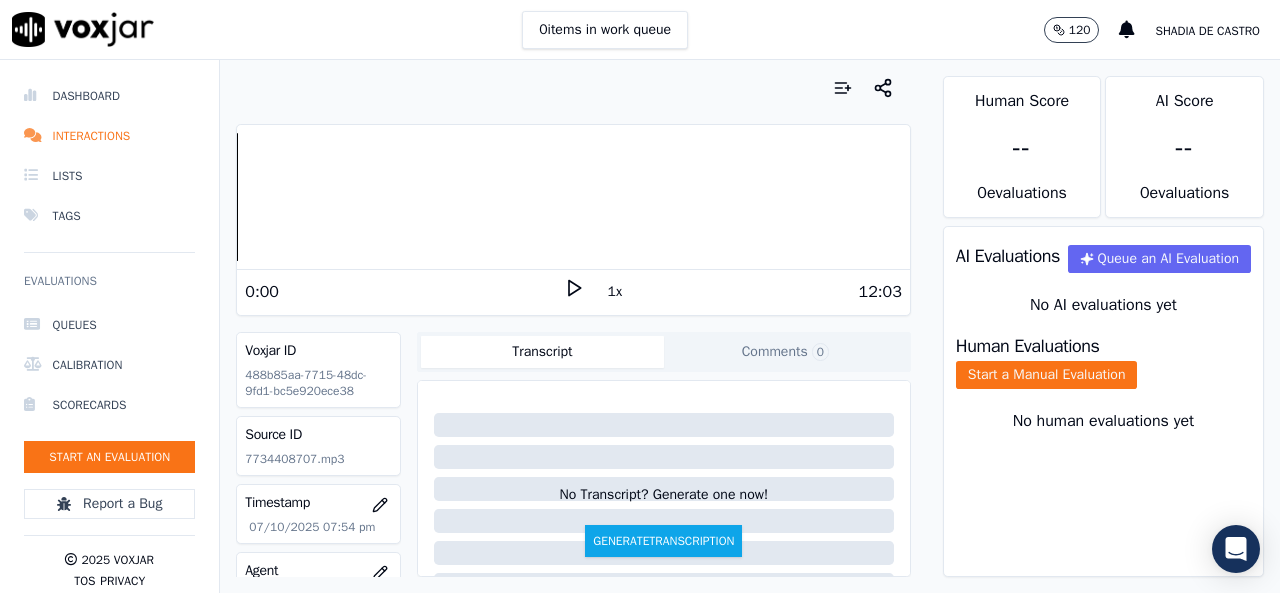 click 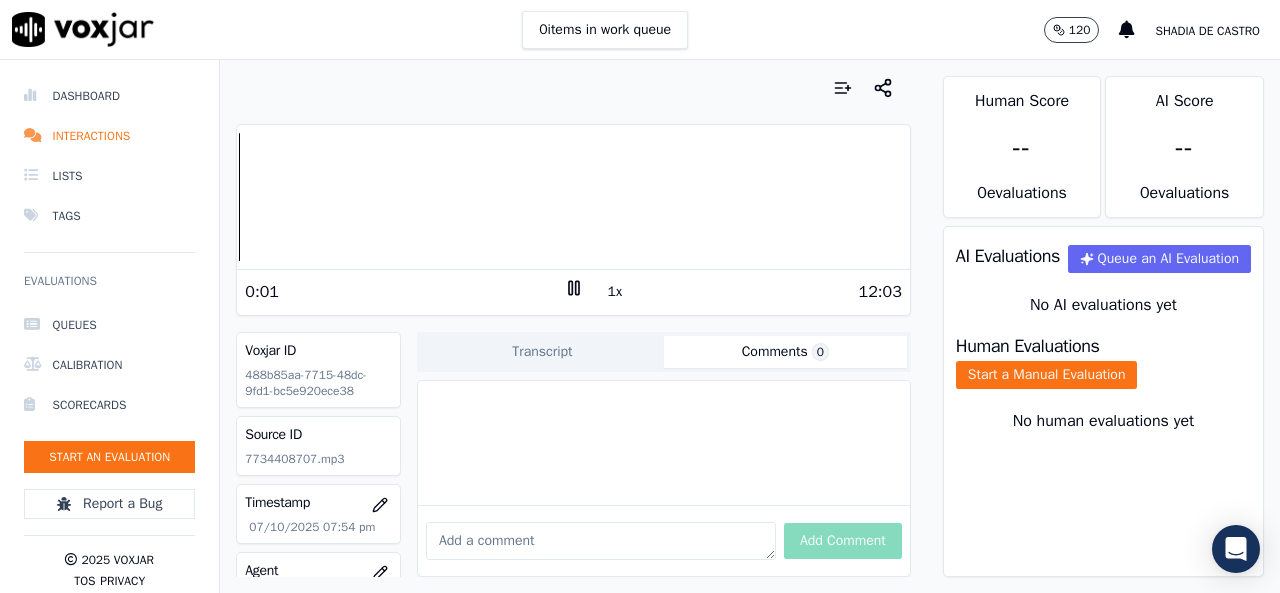 click on "Comments  0" 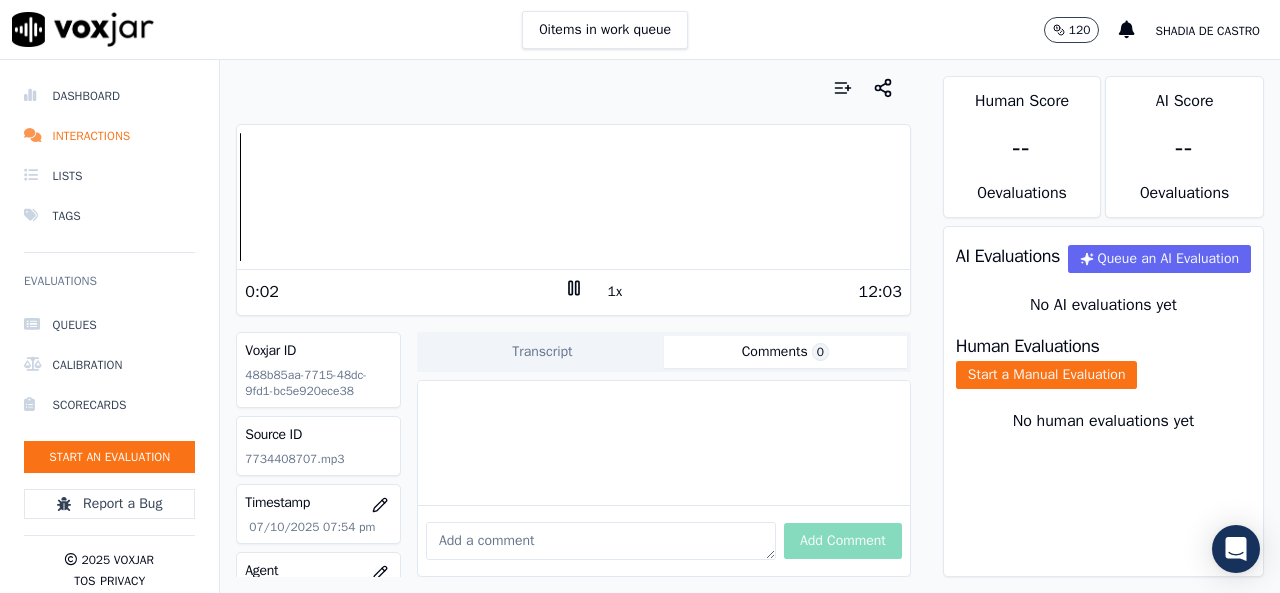 click at bounding box center [601, 541] 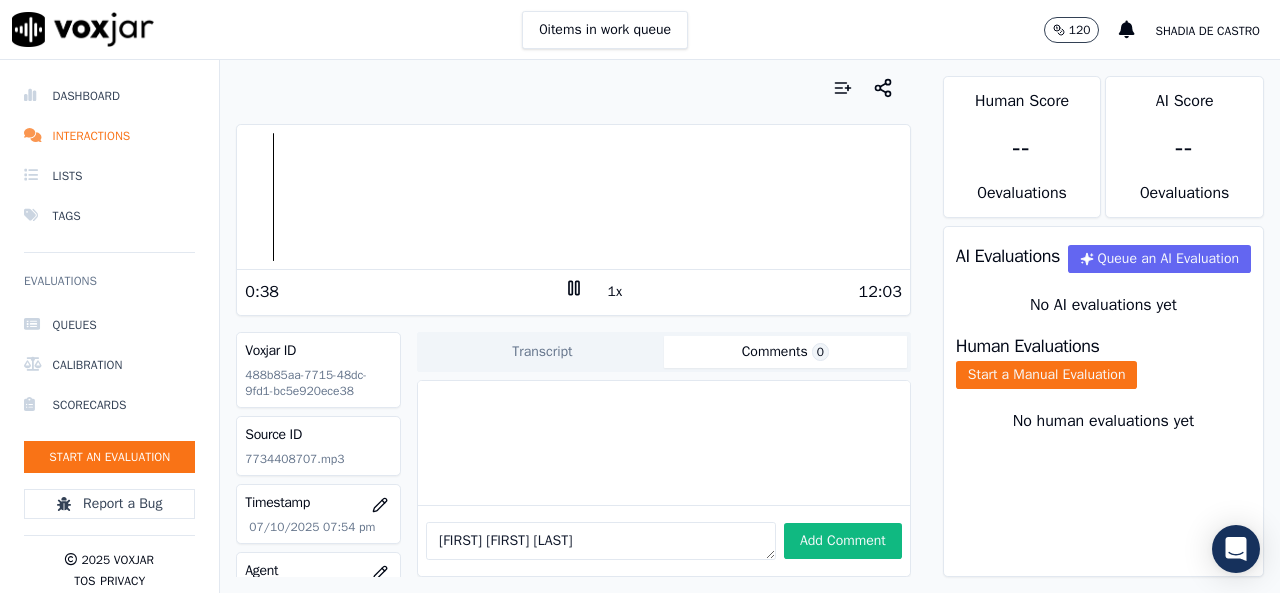 type on "juan mariela leon" 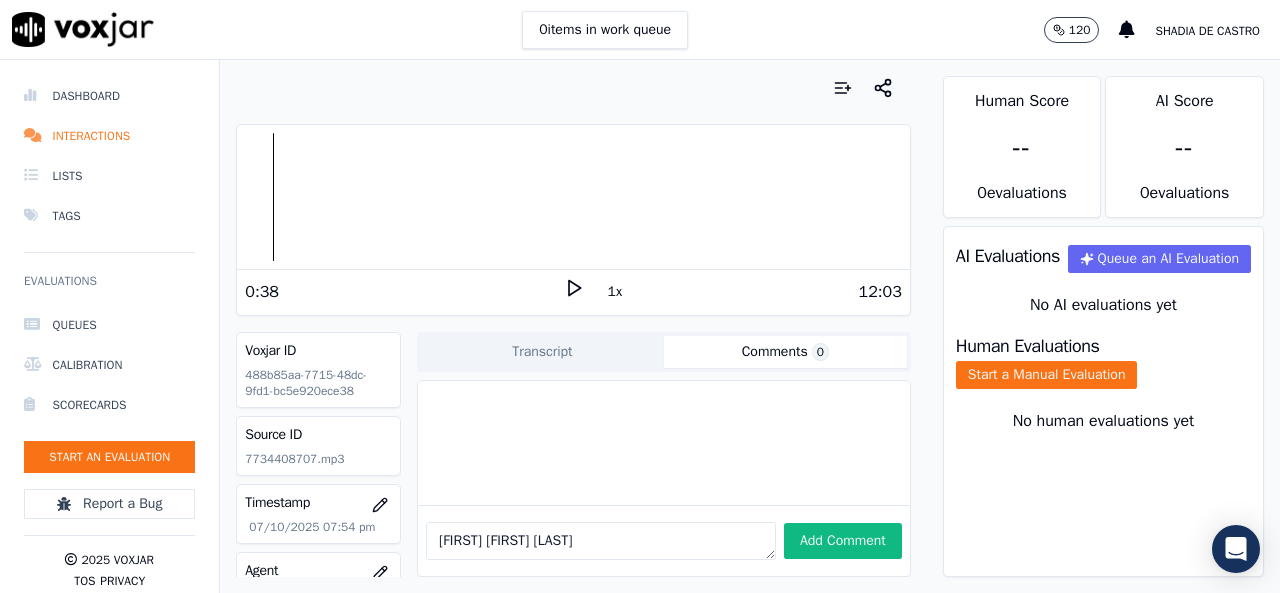 click 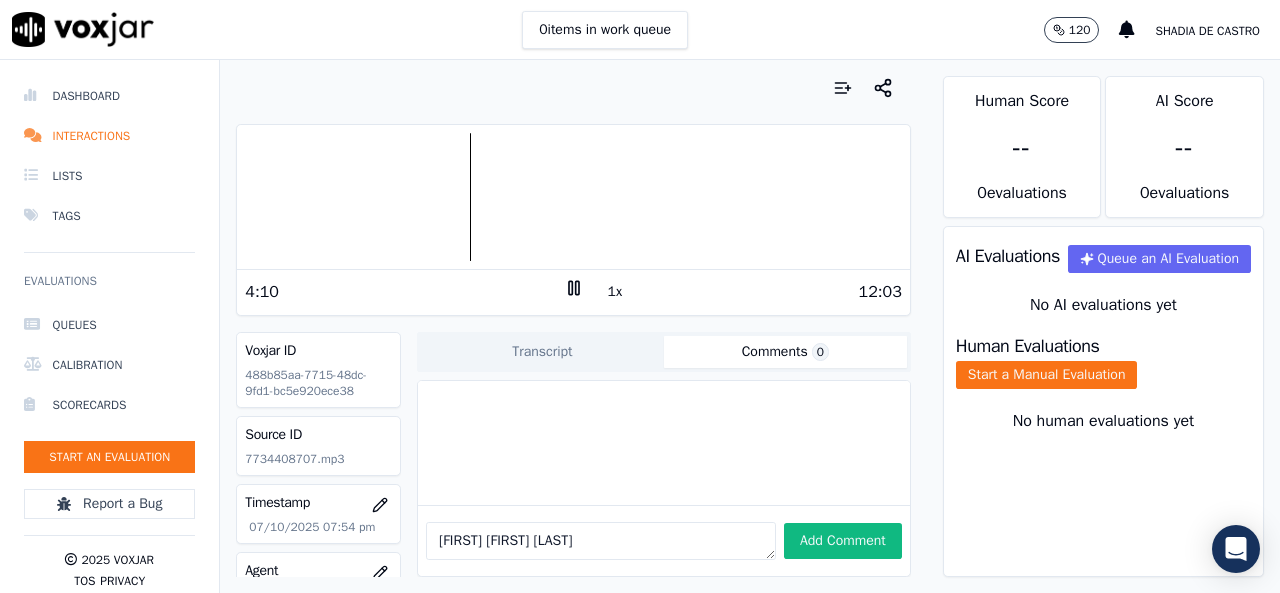 click at bounding box center [573, 197] 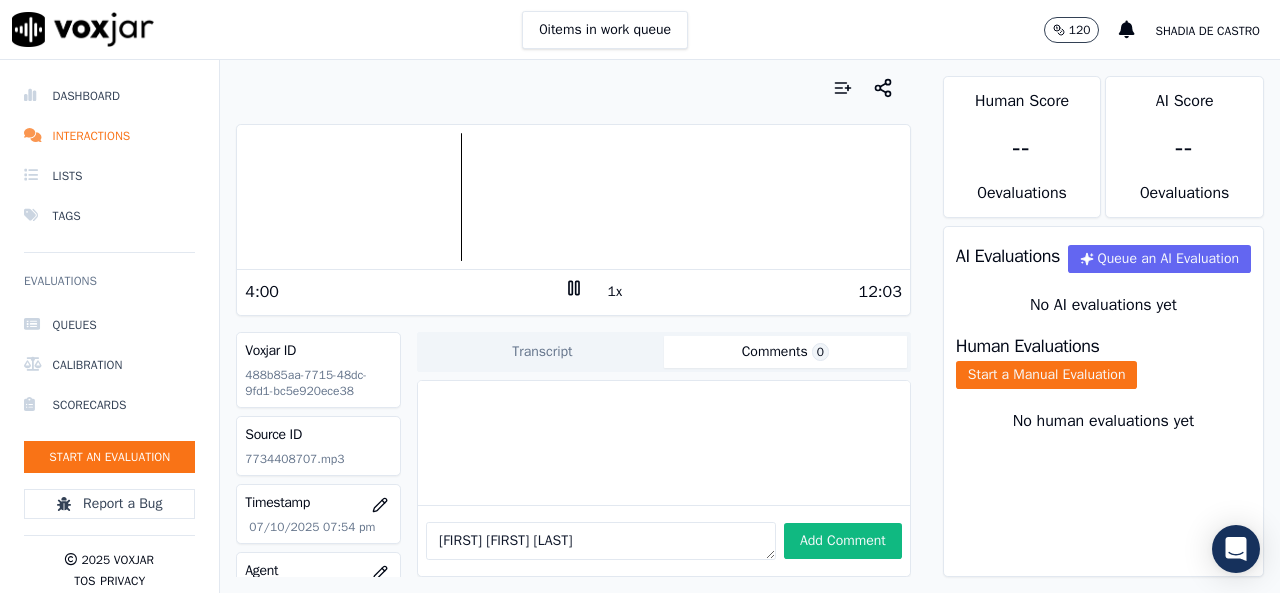 click at bounding box center [573, 197] 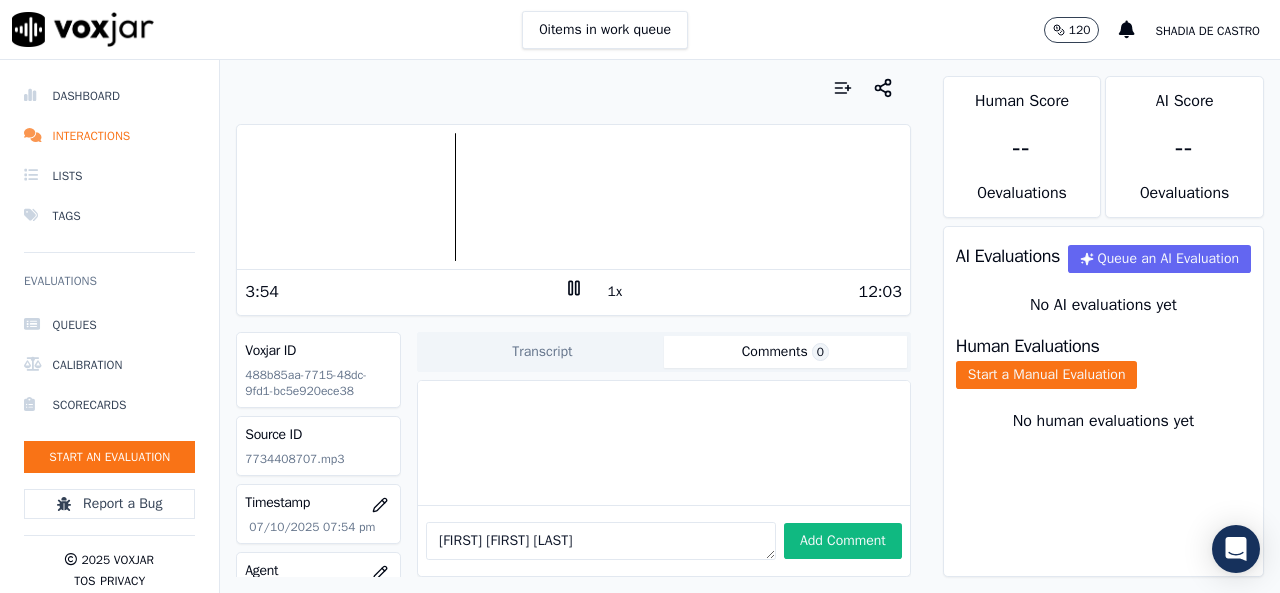 click at bounding box center (573, 197) 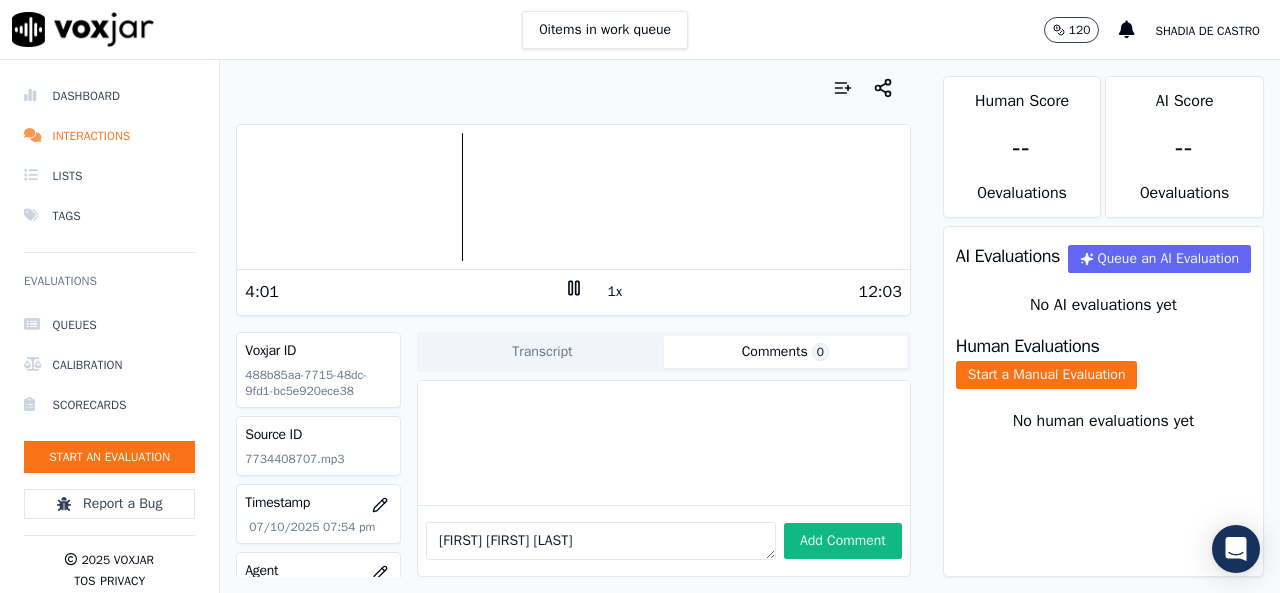 click at bounding box center (573, 197) 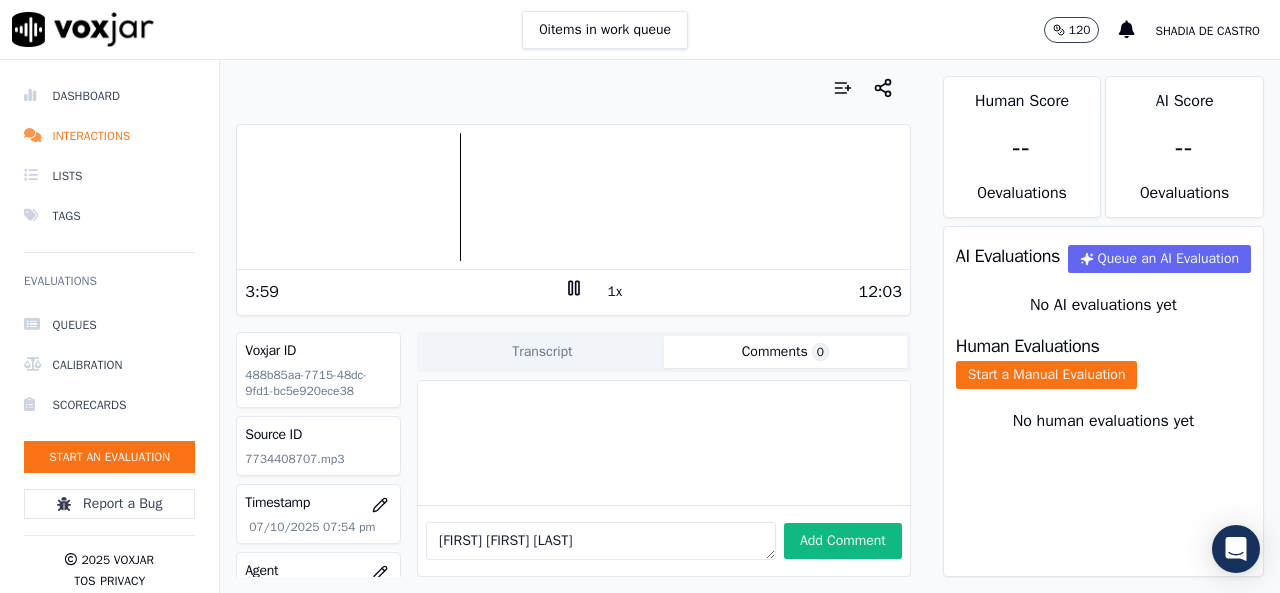 click at bounding box center (573, 197) 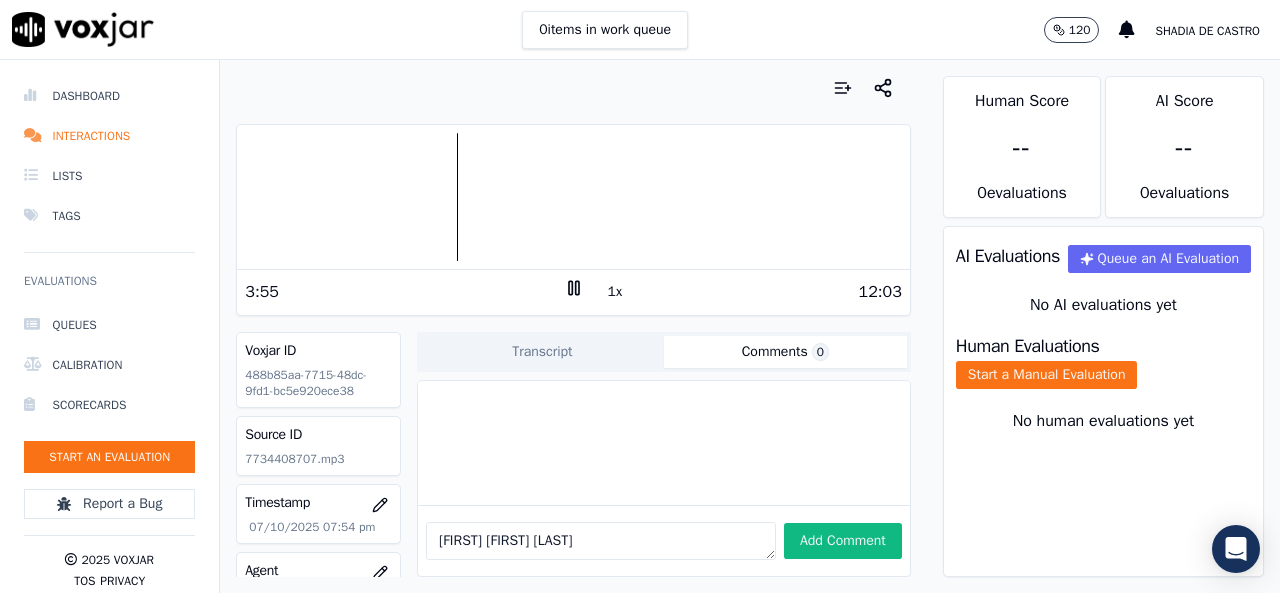 click at bounding box center (573, 197) 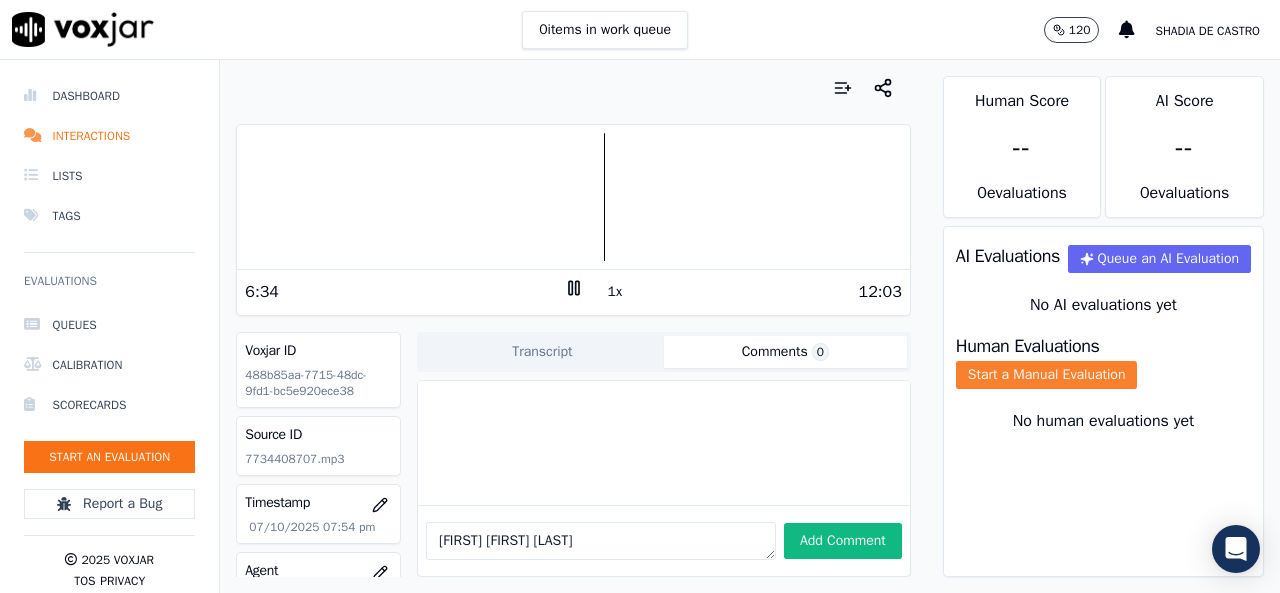 drag, startPoint x: 1040, startPoint y: 396, endPoint x: 1050, endPoint y: 399, distance: 10.440307 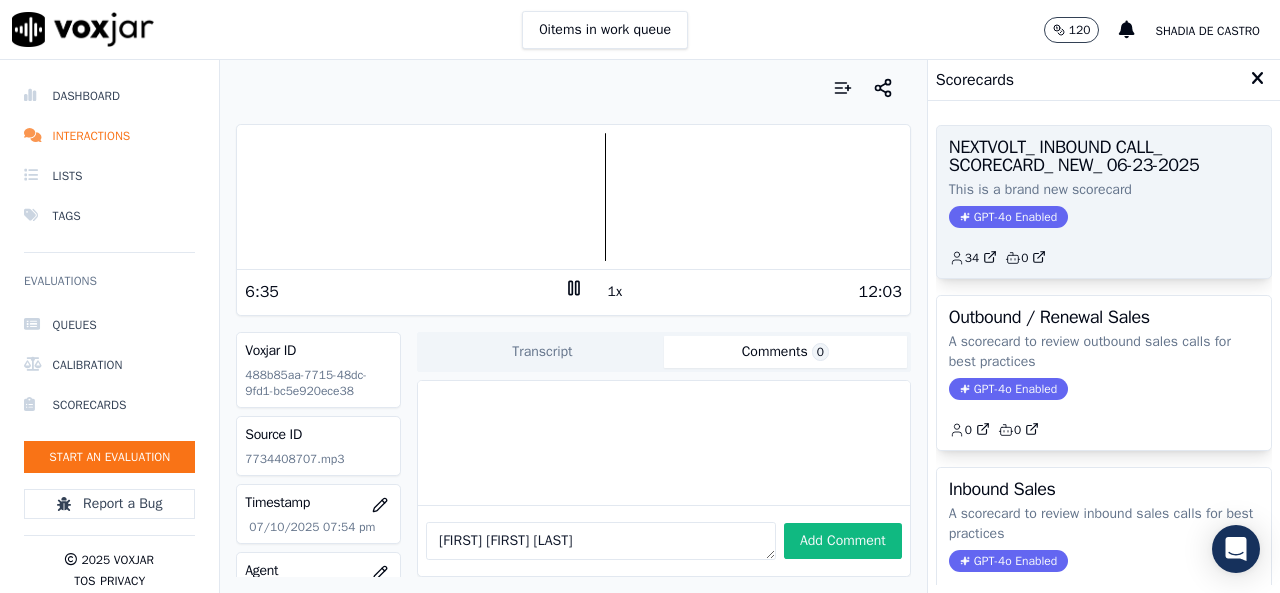 click on "NEXTVOLT_ INBOUND CALL_ SCORECARD_ NEW_ 06-23-2025" at bounding box center [1104, 156] 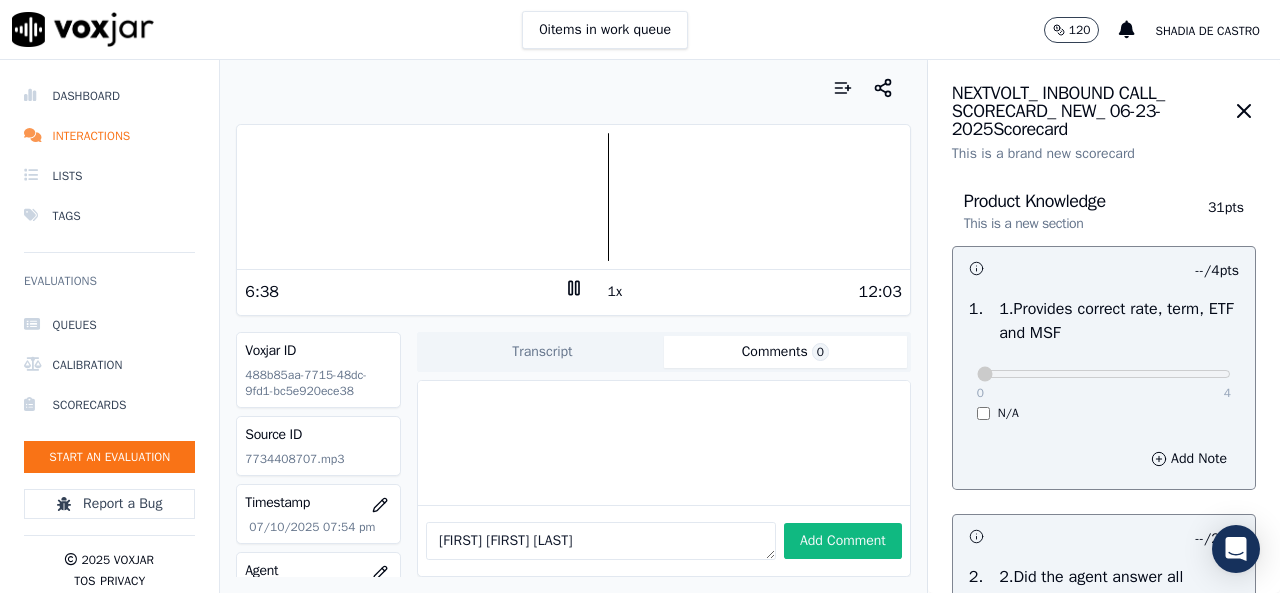 click on "0   4     N/A" at bounding box center (1104, 383) 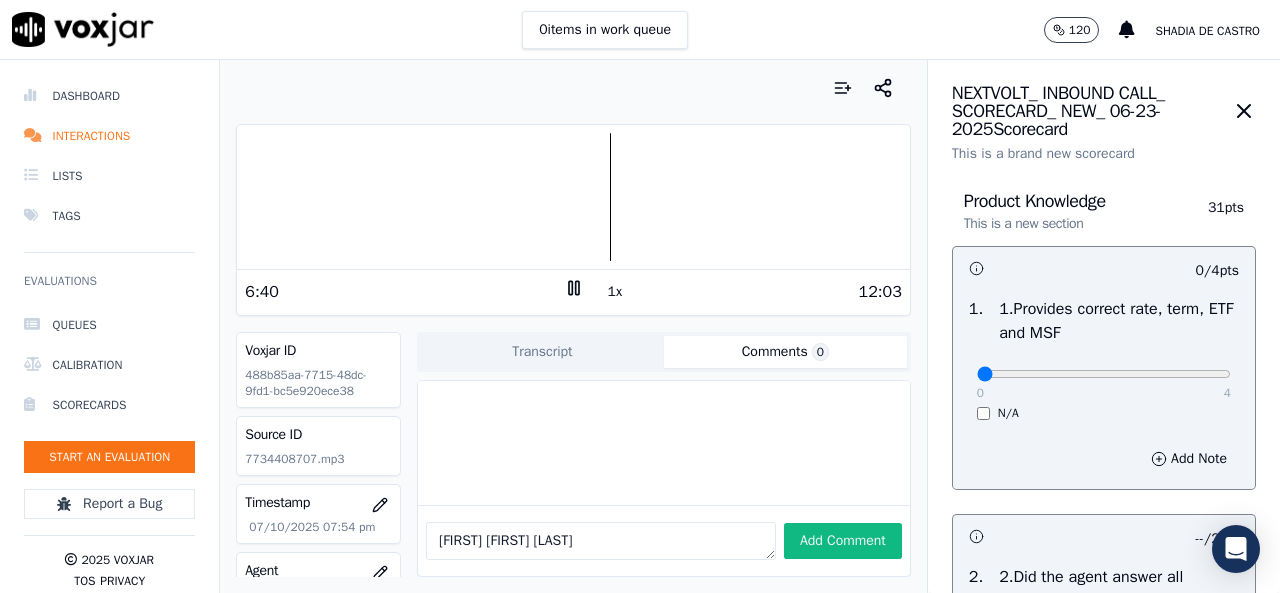 click on "0   4     N/A" at bounding box center (1104, 383) 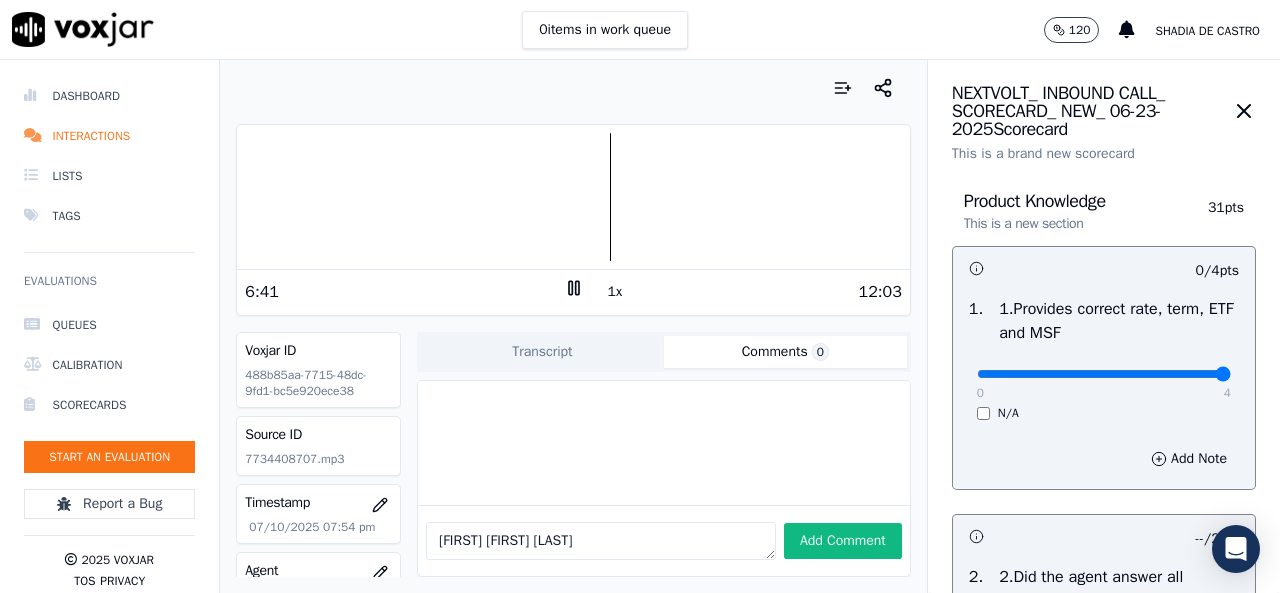 type on "4" 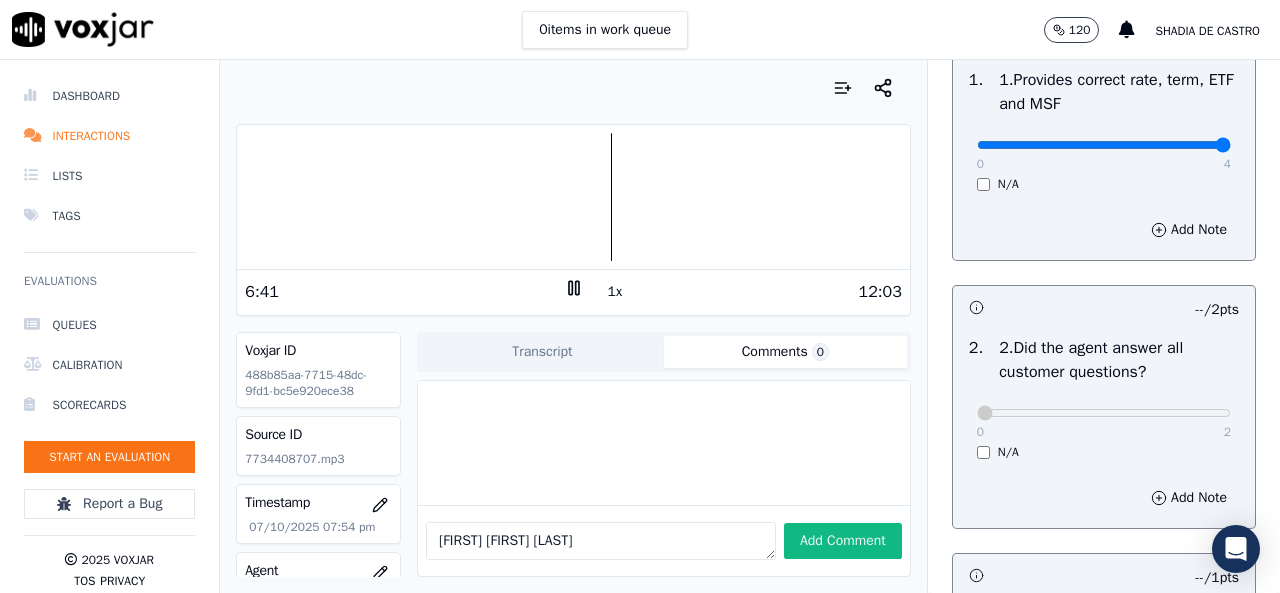 scroll, scrollTop: 300, scrollLeft: 0, axis: vertical 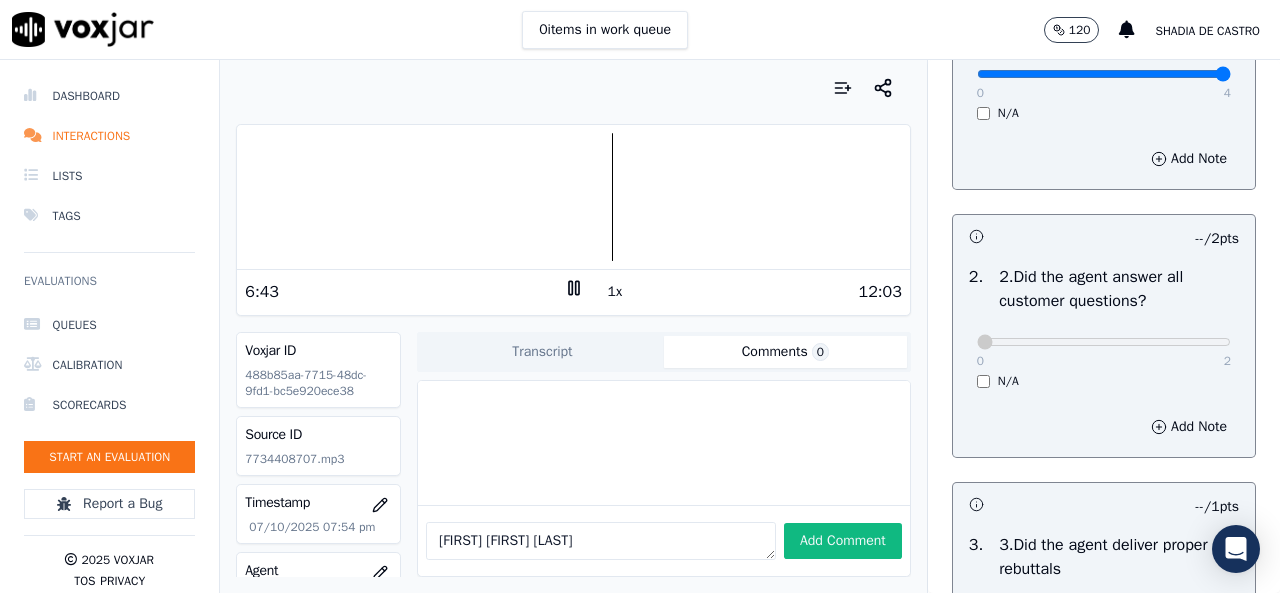 click on "N/A" at bounding box center [1104, 381] 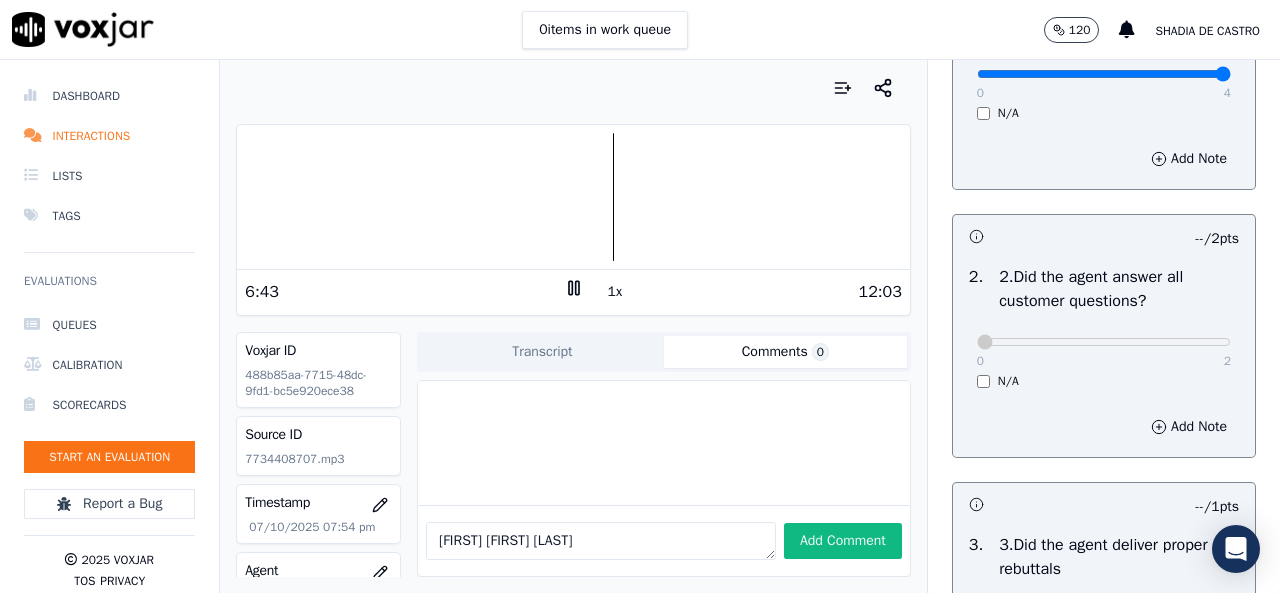 click on "N/A" at bounding box center [1104, 381] 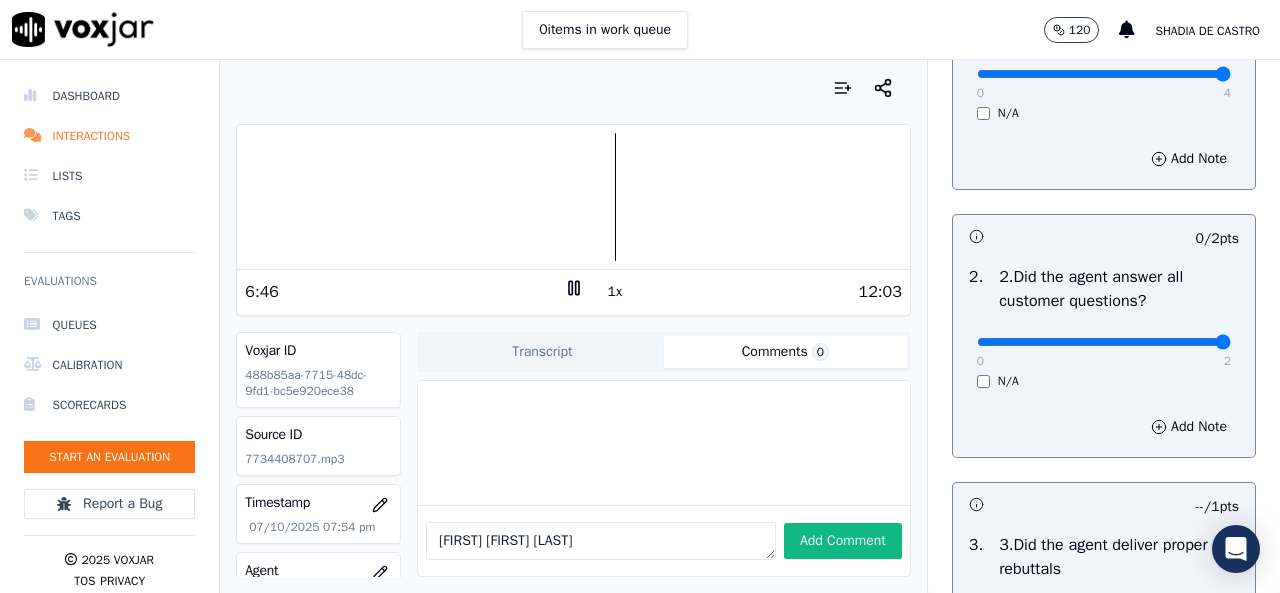type on "2" 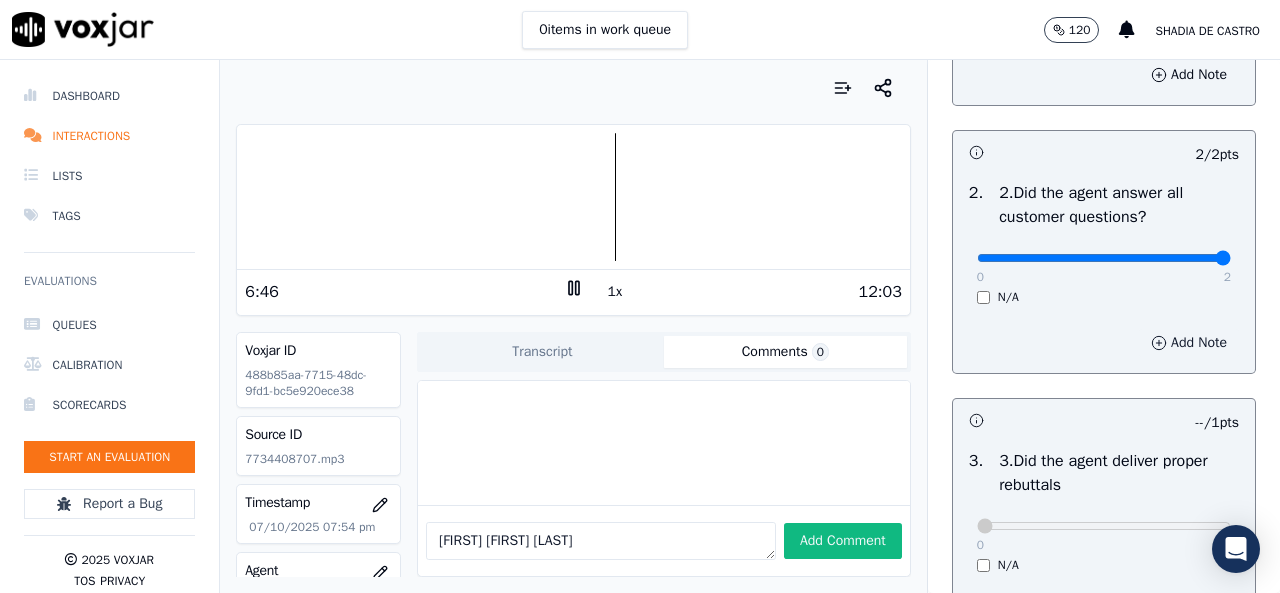 scroll, scrollTop: 500, scrollLeft: 0, axis: vertical 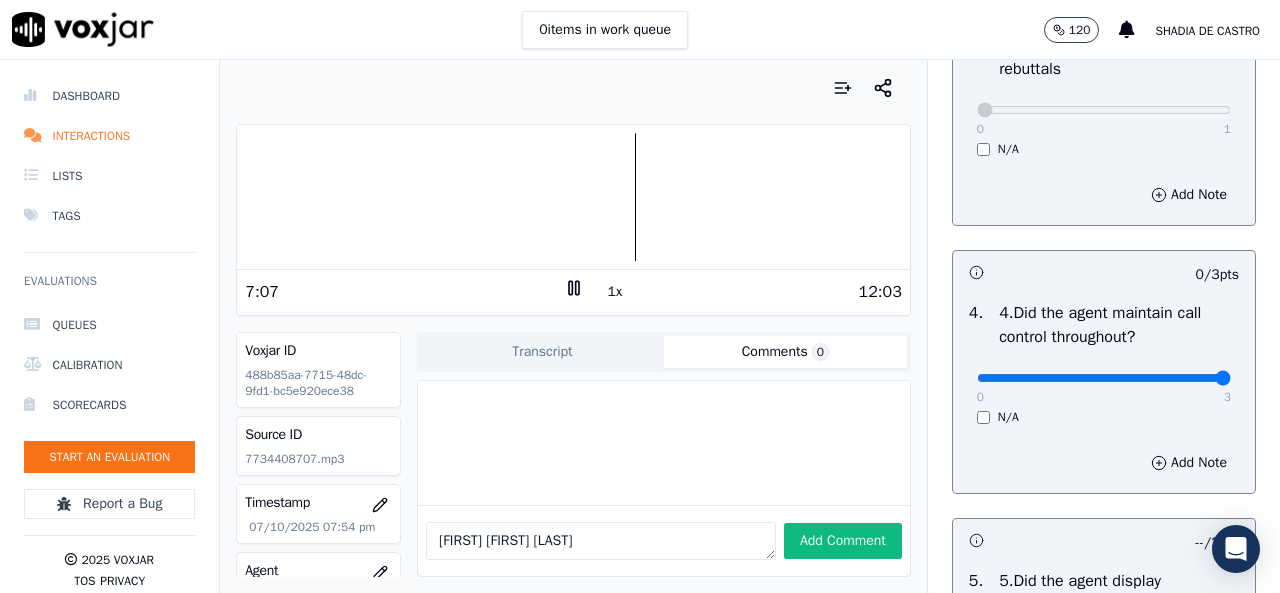 type on "3" 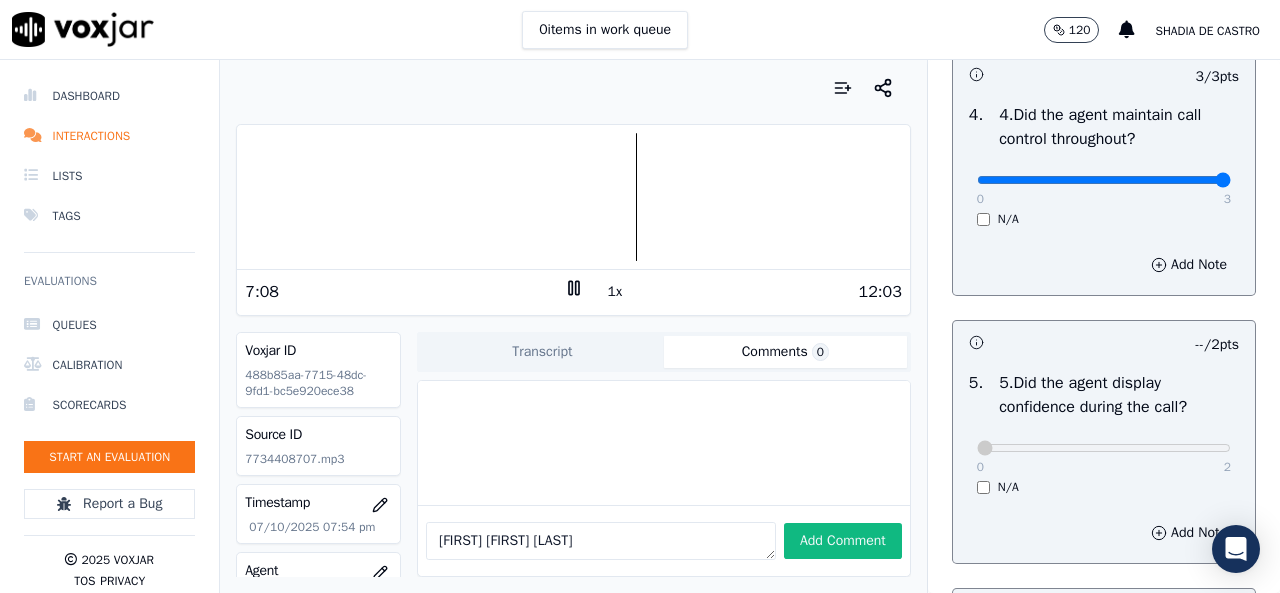 scroll, scrollTop: 1000, scrollLeft: 0, axis: vertical 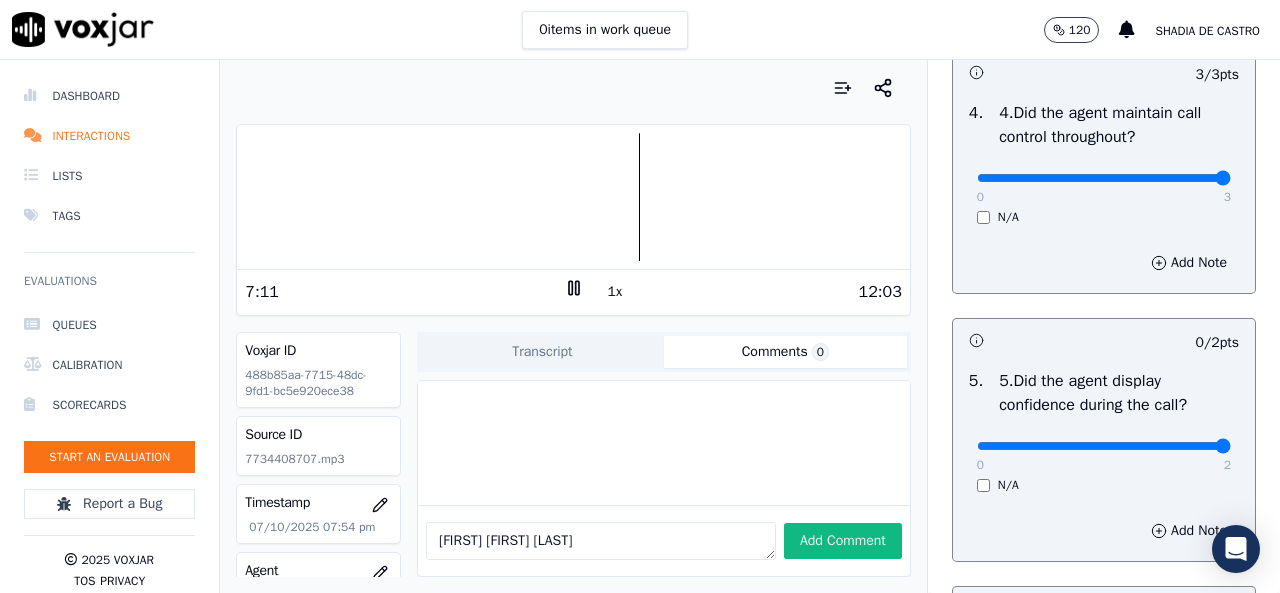 type on "2" 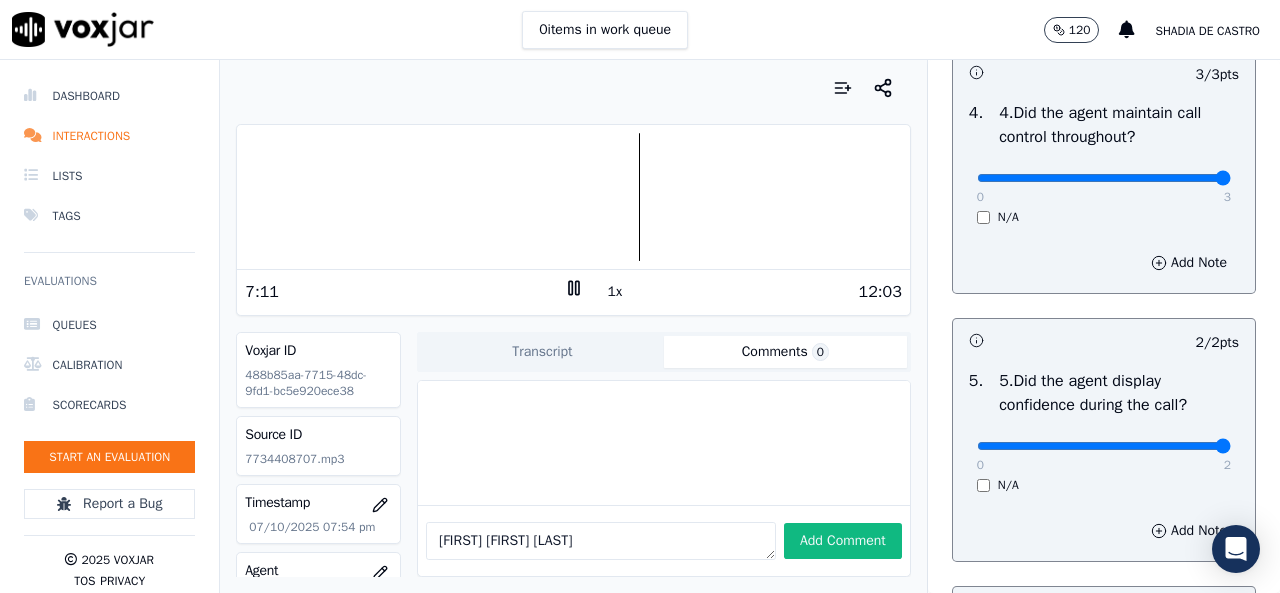 scroll, scrollTop: 1300, scrollLeft: 0, axis: vertical 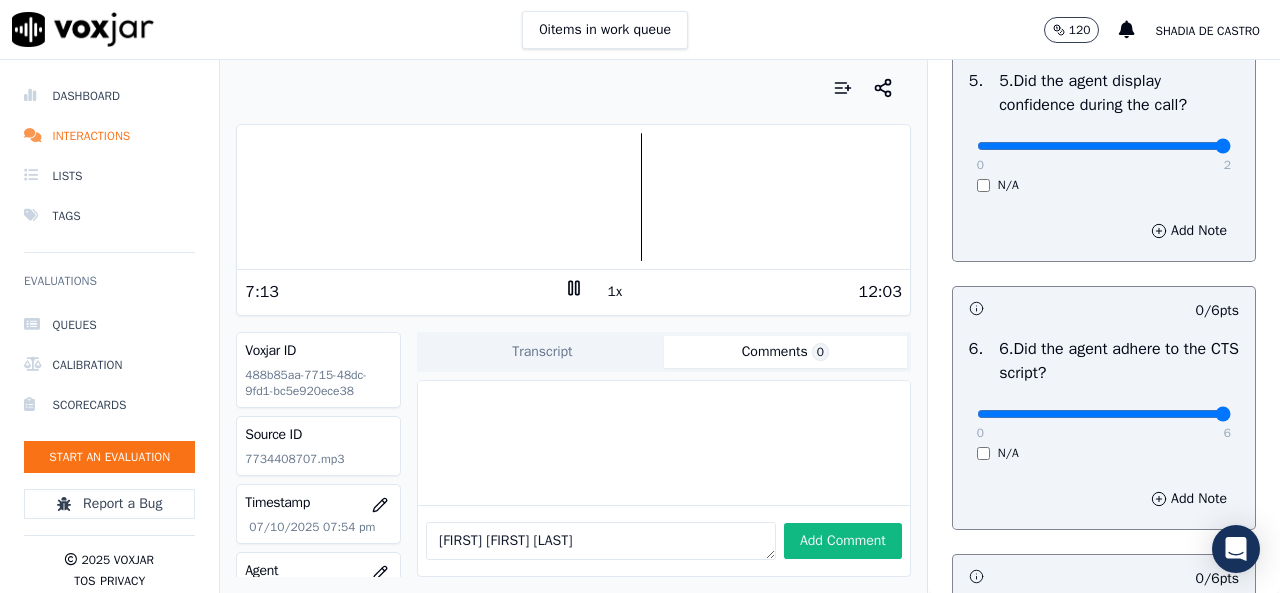 type on "6" 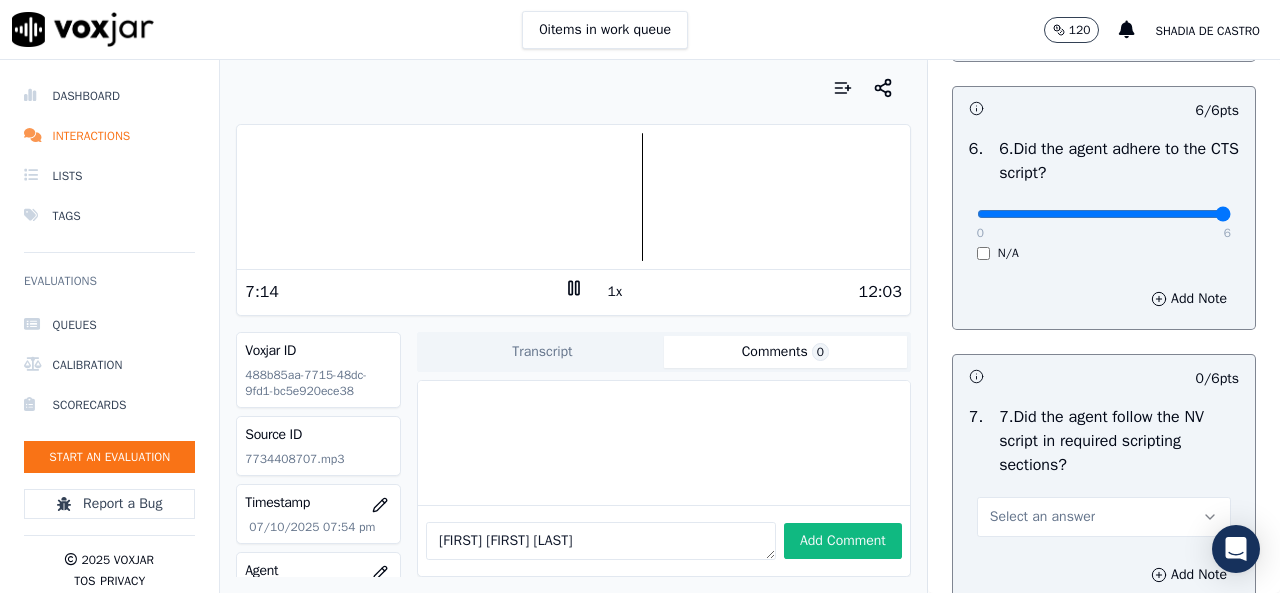 scroll, scrollTop: 1600, scrollLeft: 0, axis: vertical 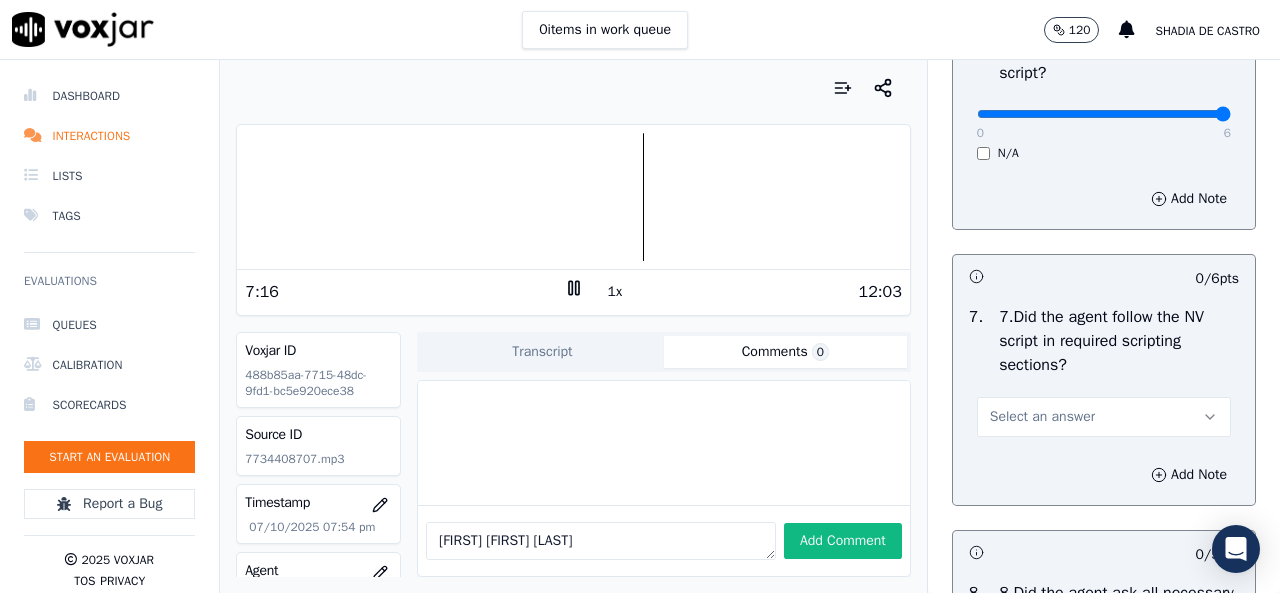 click 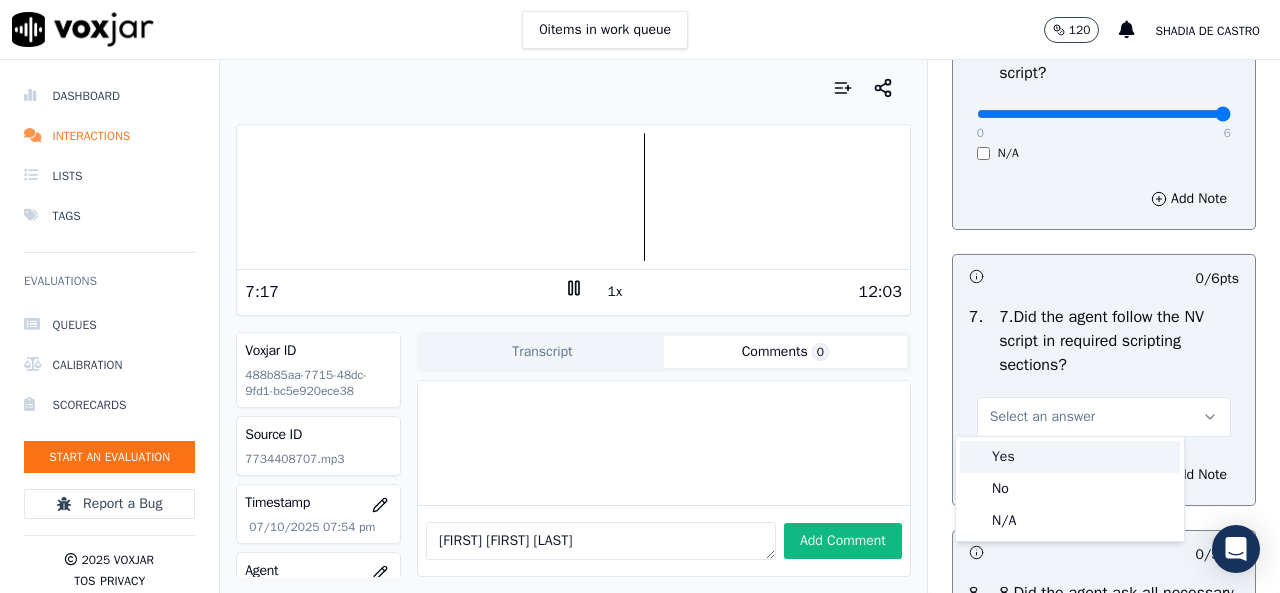 click on "Yes" at bounding box center [1070, 457] 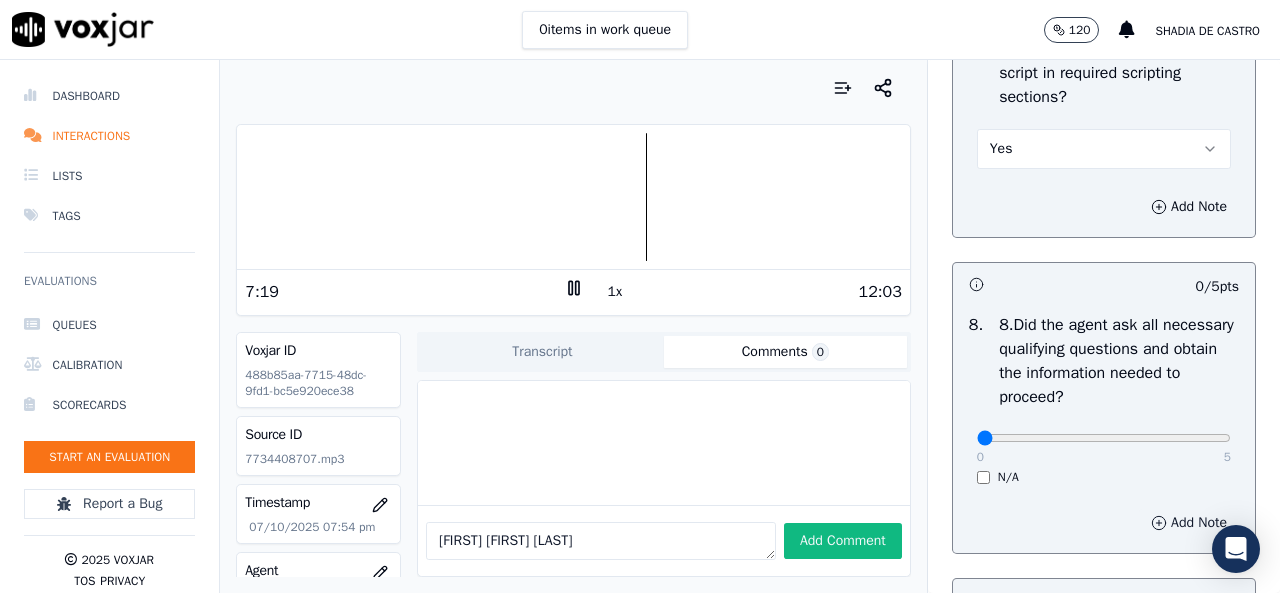 scroll, scrollTop: 1900, scrollLeft: 0, axis: vertical 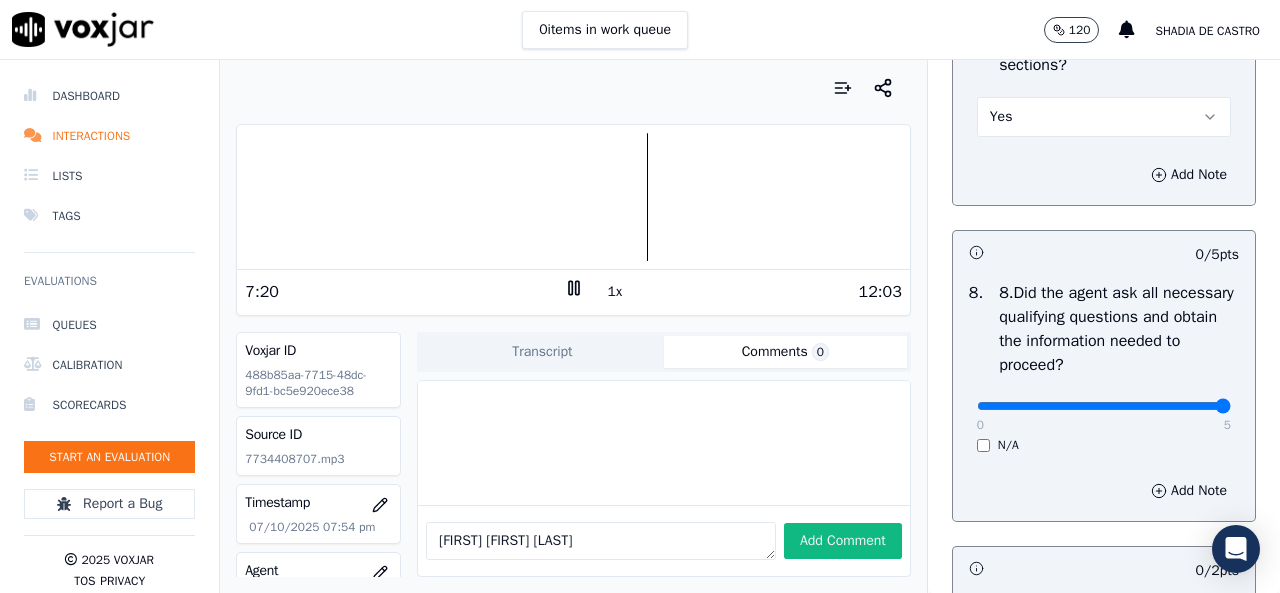 type on "5" 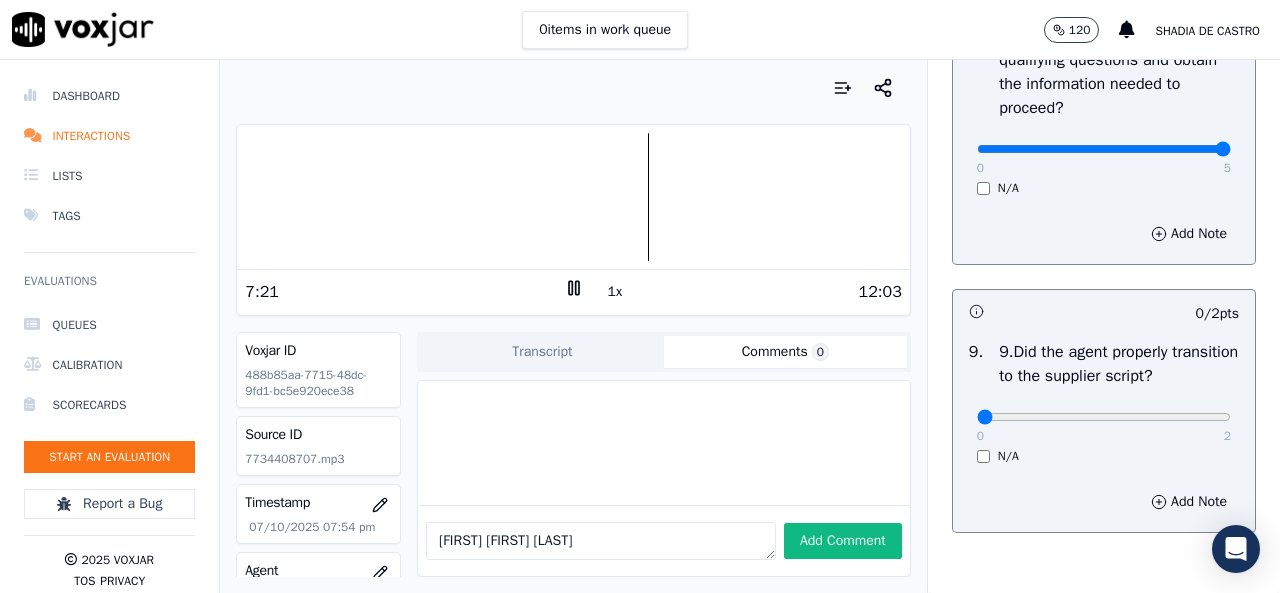 scroll, scrollTop: 2200, scrollLeft: 0, axis: vertical 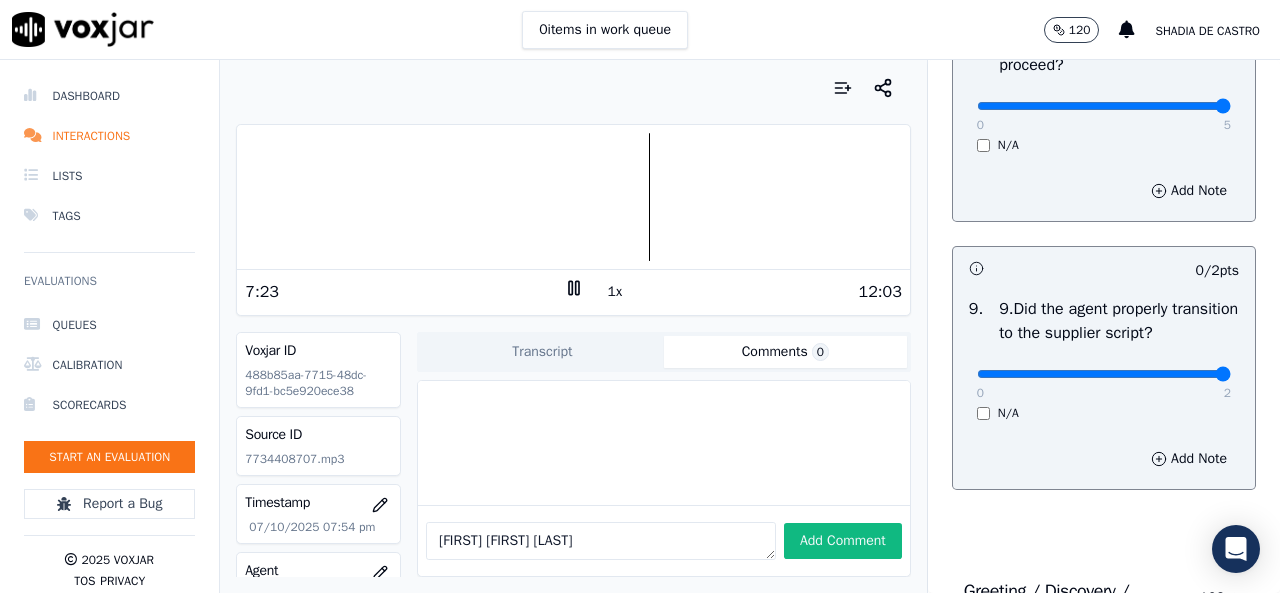 type on "2" 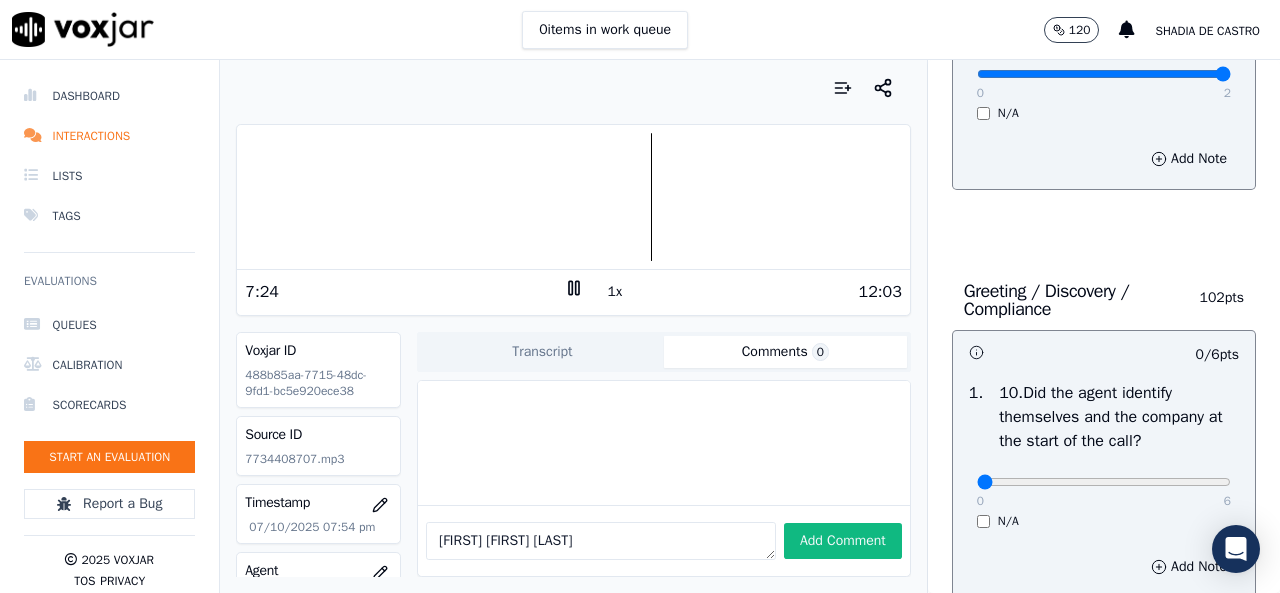 scroll, scrollTop: 2700, scrollLeft: 0, axis: vertical 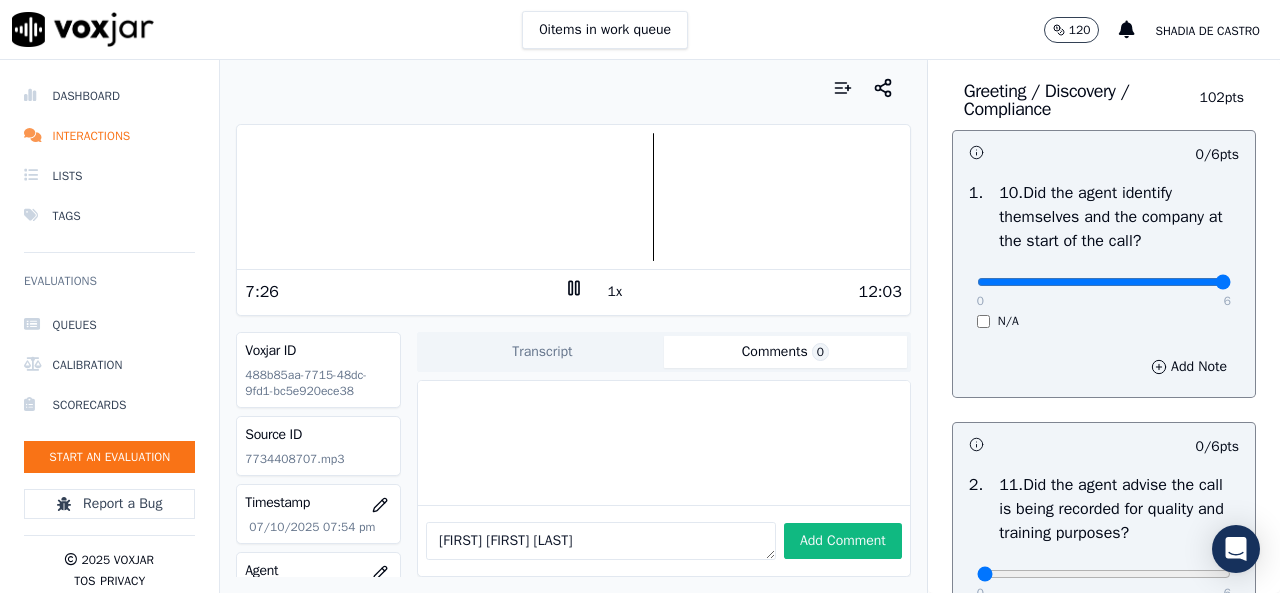 type on "6" 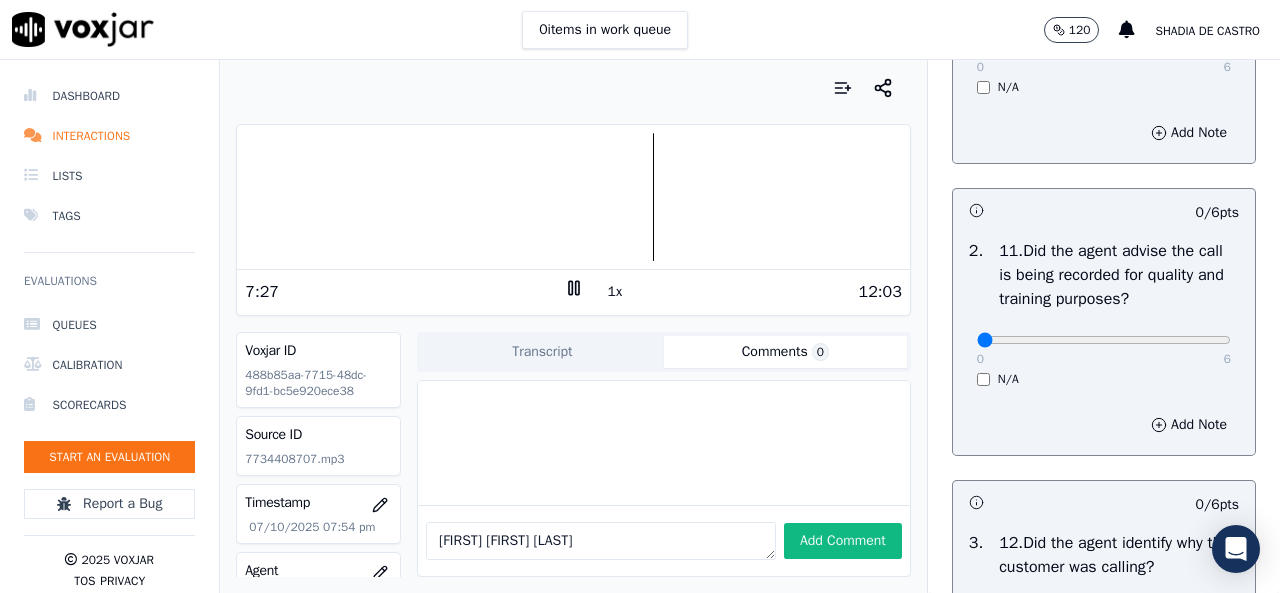scroll, scrollTop: 3000, scrollLeft: 0, axis: vertical 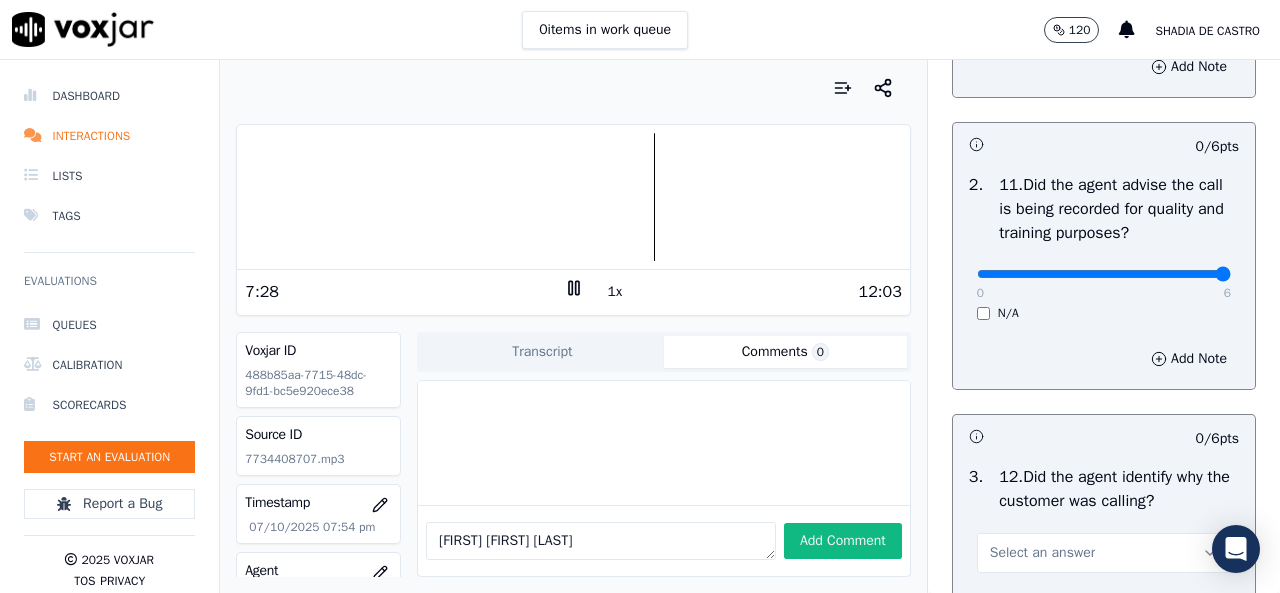 type on "6" 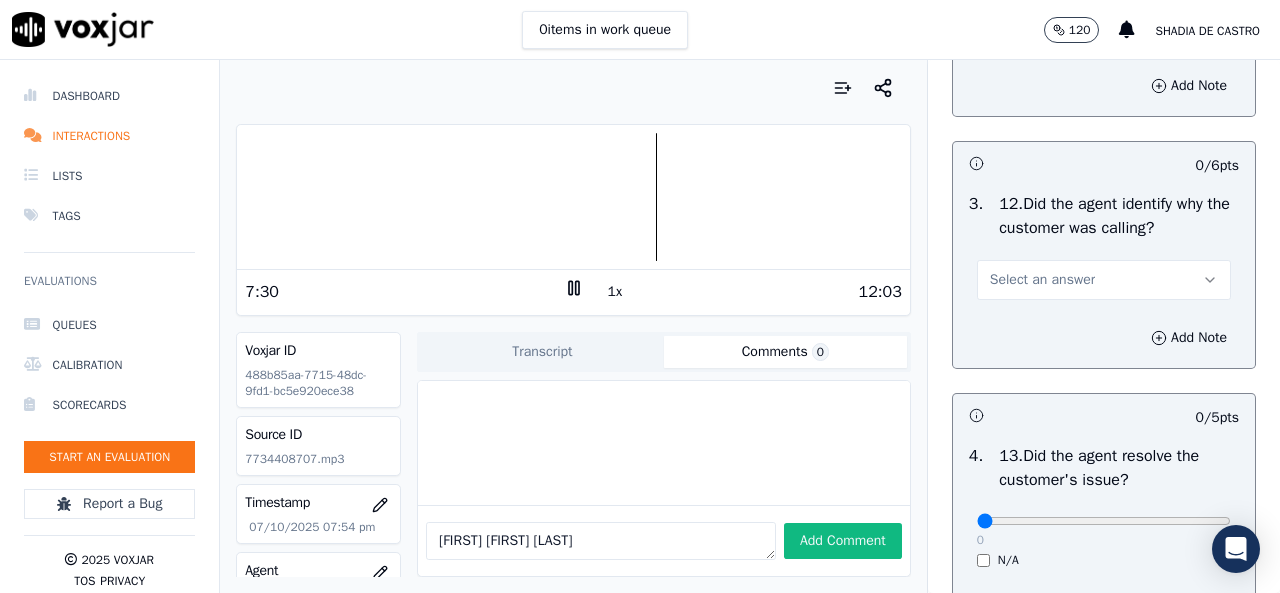 scroll, scrollTop: 3300, scrollLeft: 0, axis: vertical 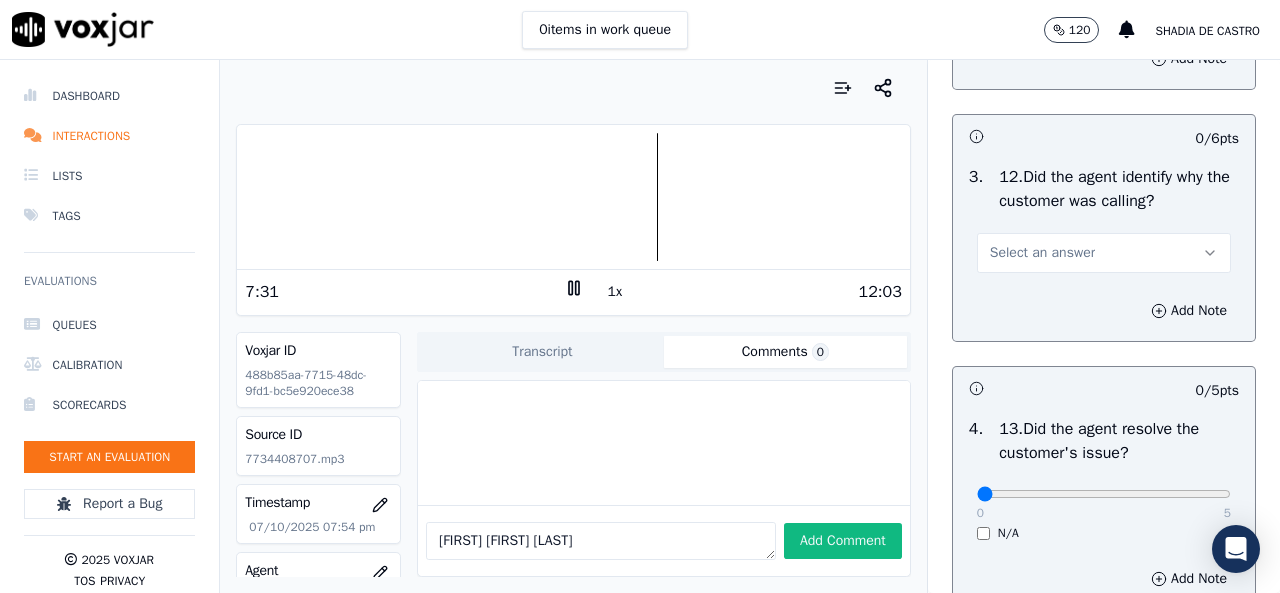 click on "Select an answer" at bounding box center (1104, 253) 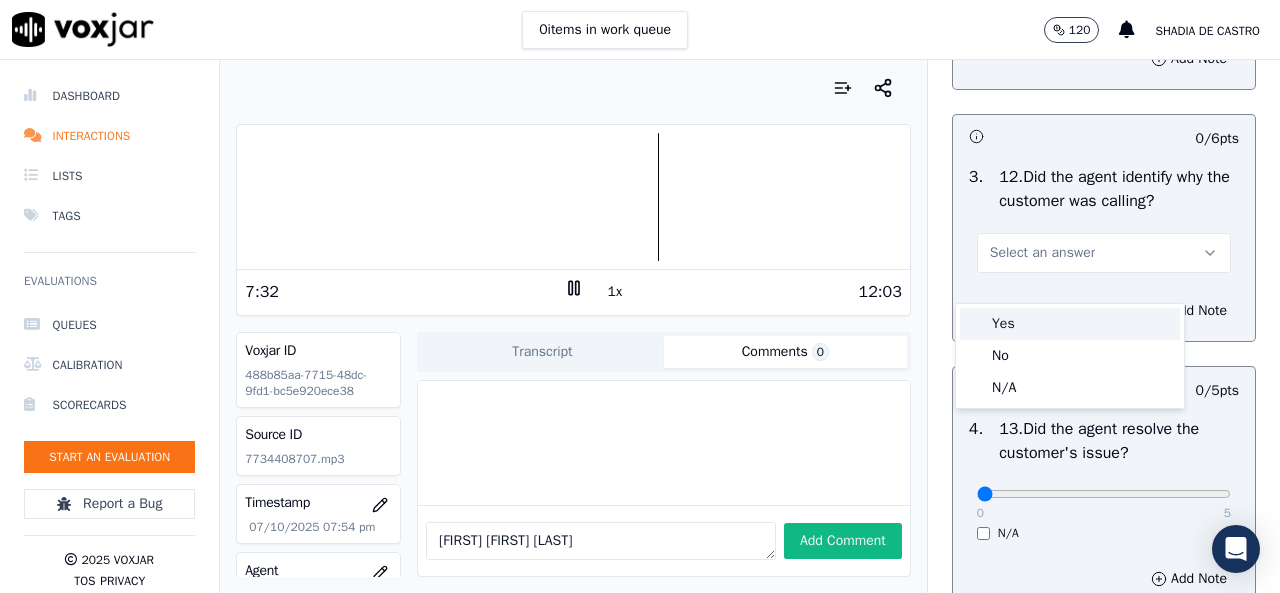 click on "Yes" at bounding box center [1070, 324] 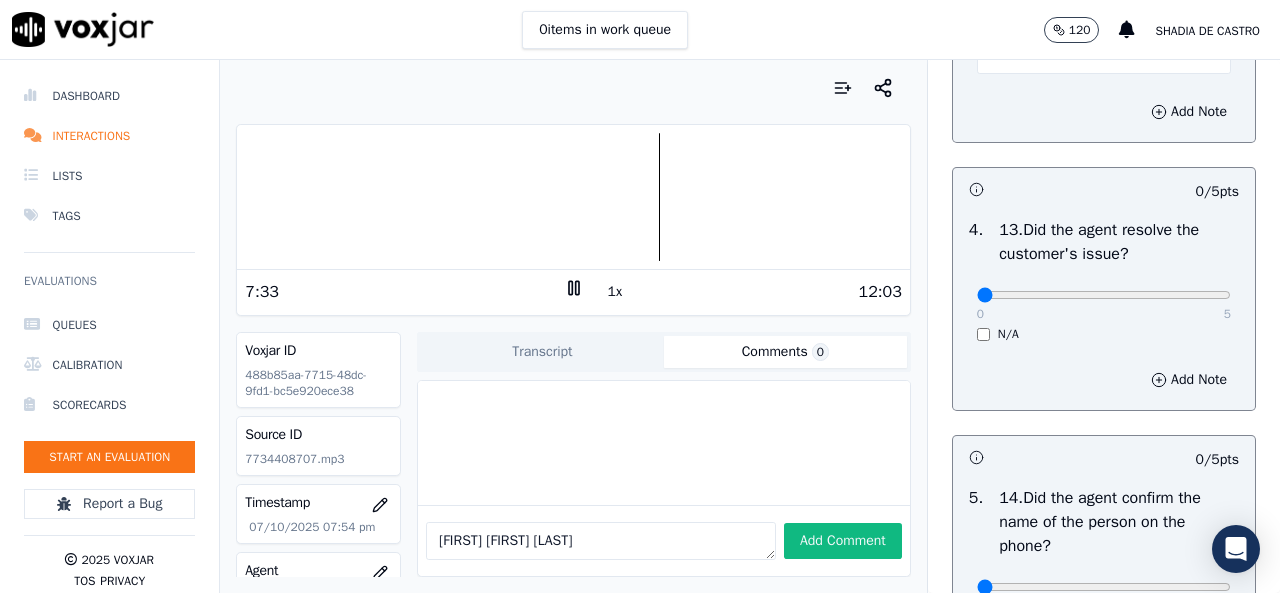 scroll, scrollTop: 3500, scrollLeft: 0, axis: vertical 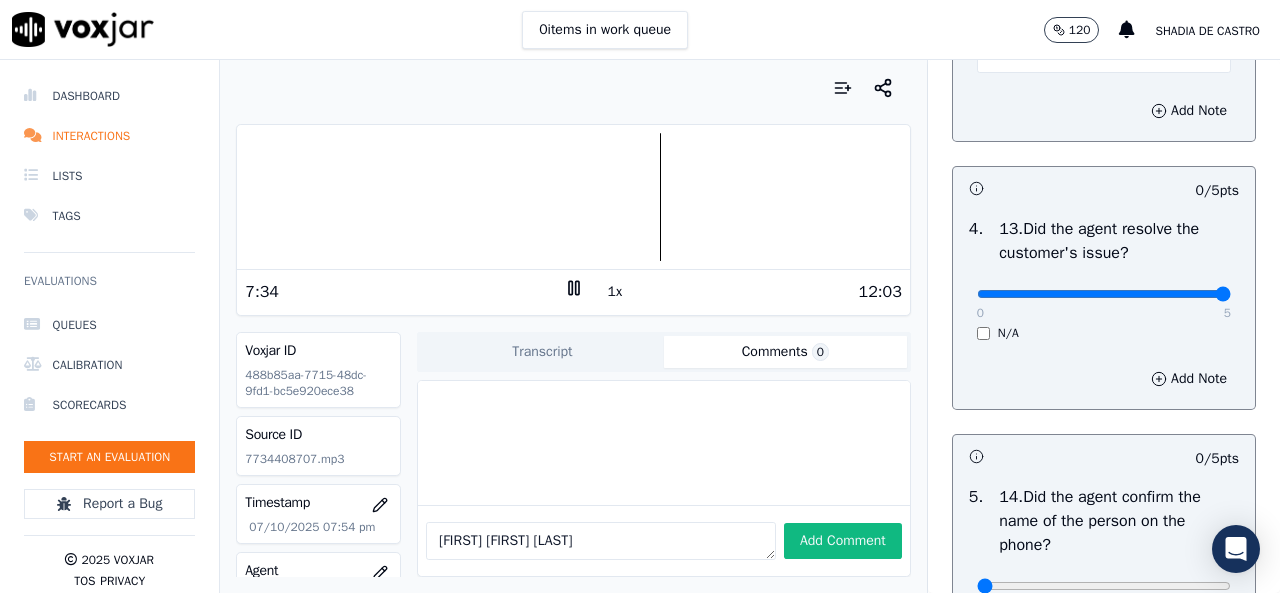 type on "5" 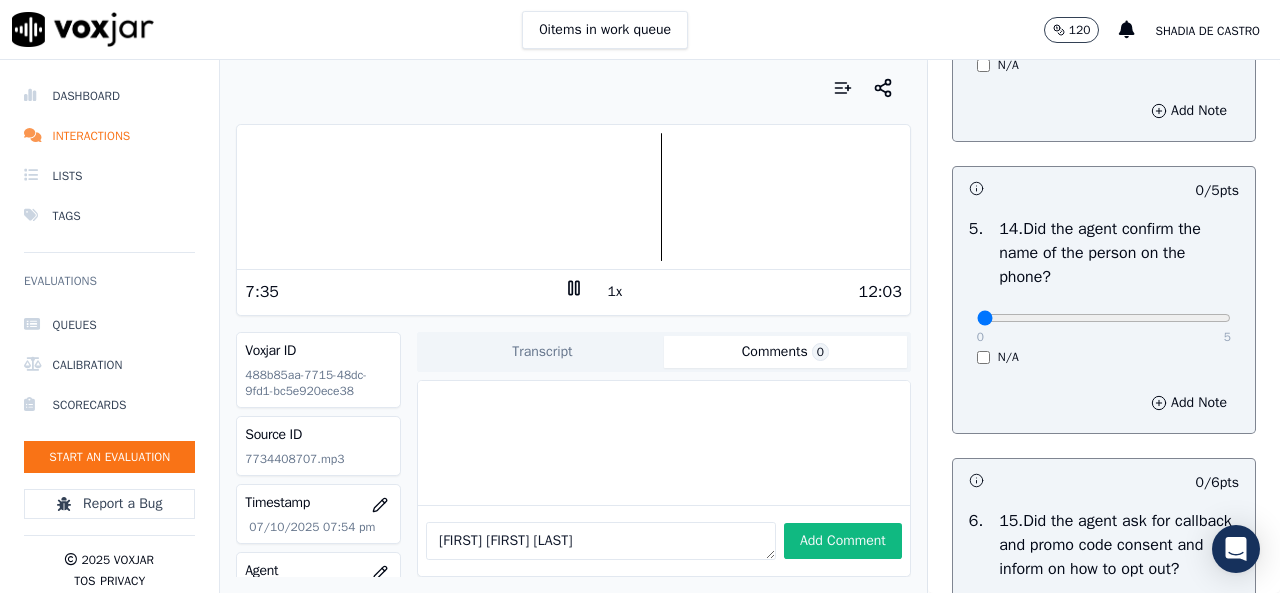 scroll, scrollTop: 3800, scrollLeft: 0, axis: vertical 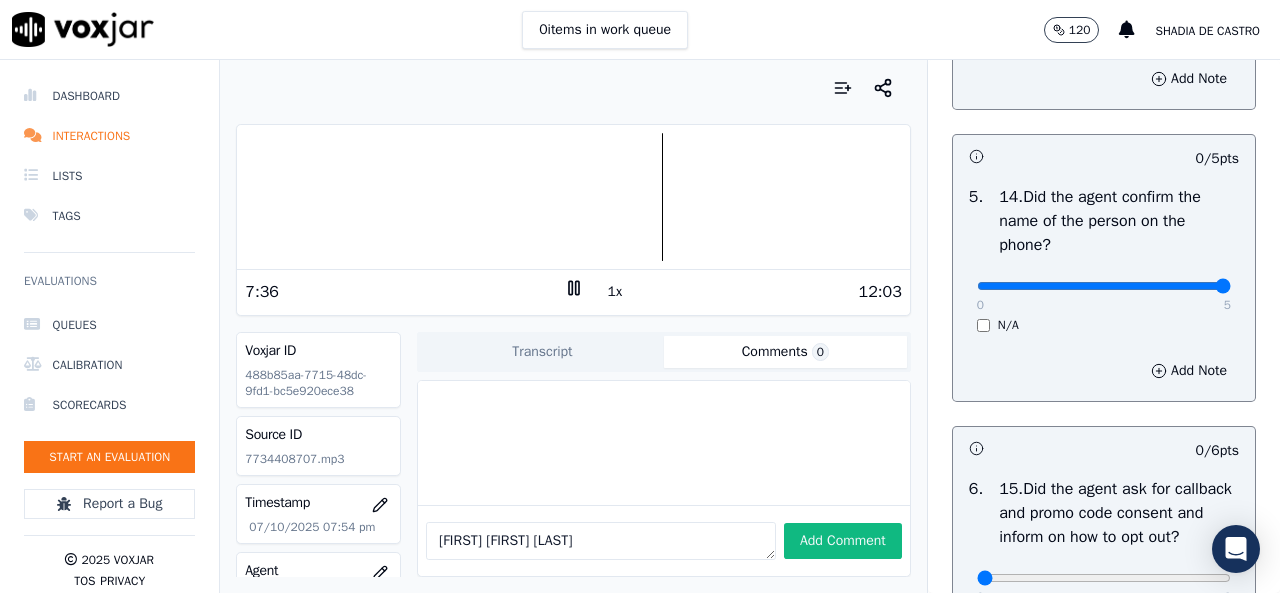 type on "5" 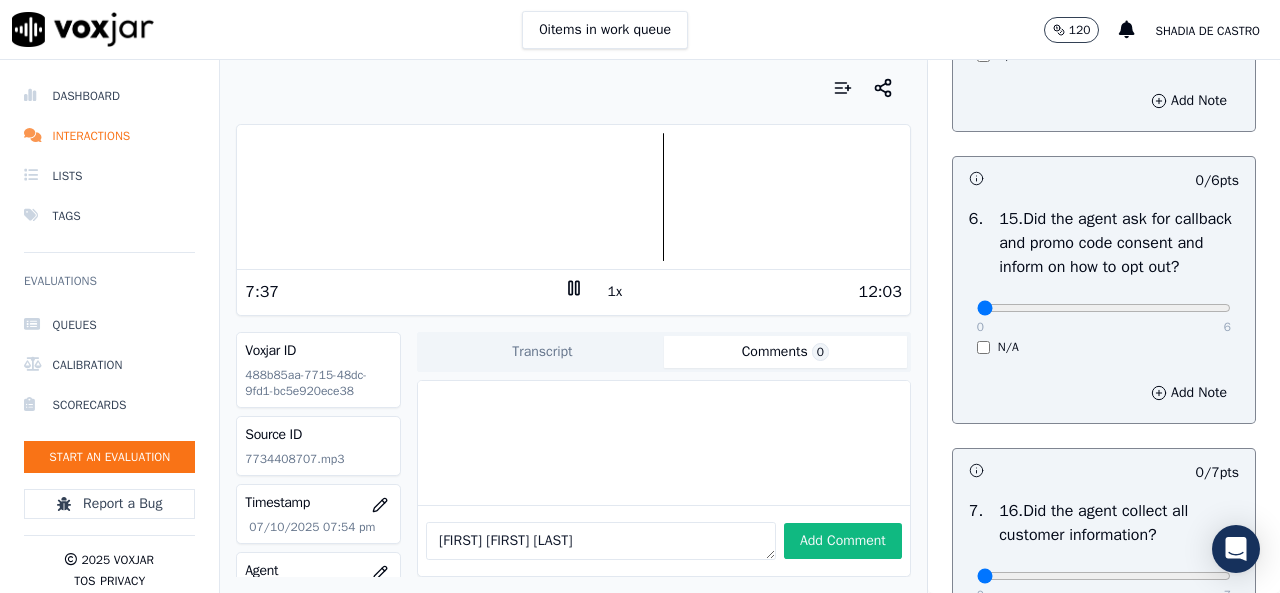 scroll, scrollTop: 4100, scrollLeft: 0, axis: vertical 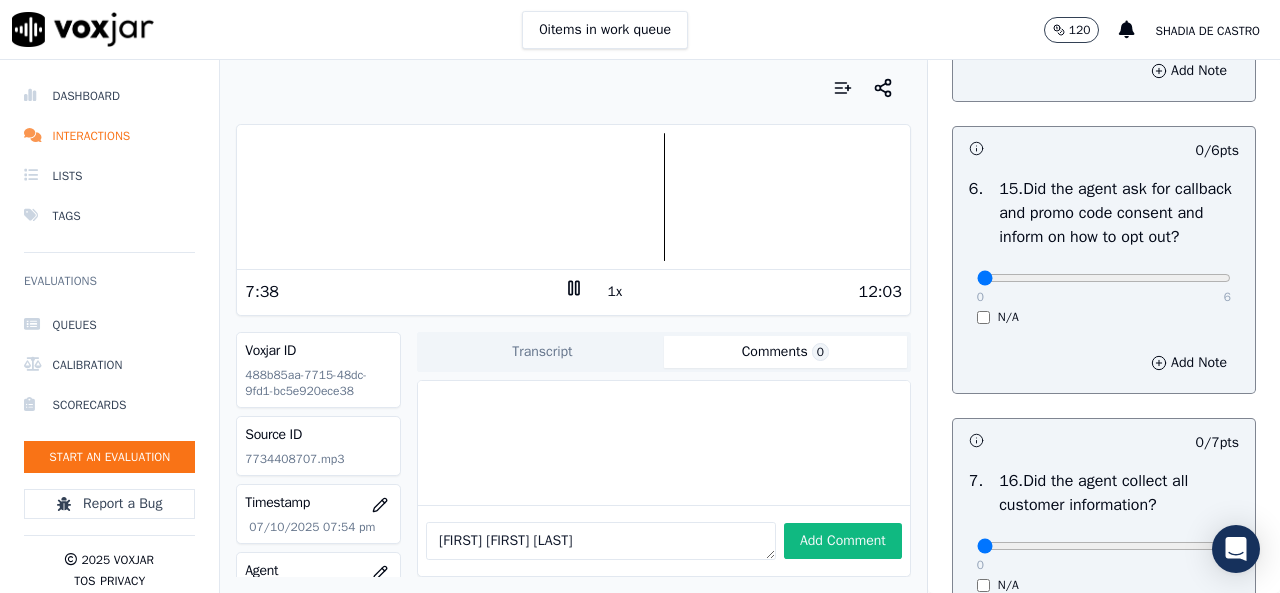 click on "0   6     N/A" at bounding box center [1104, 287] 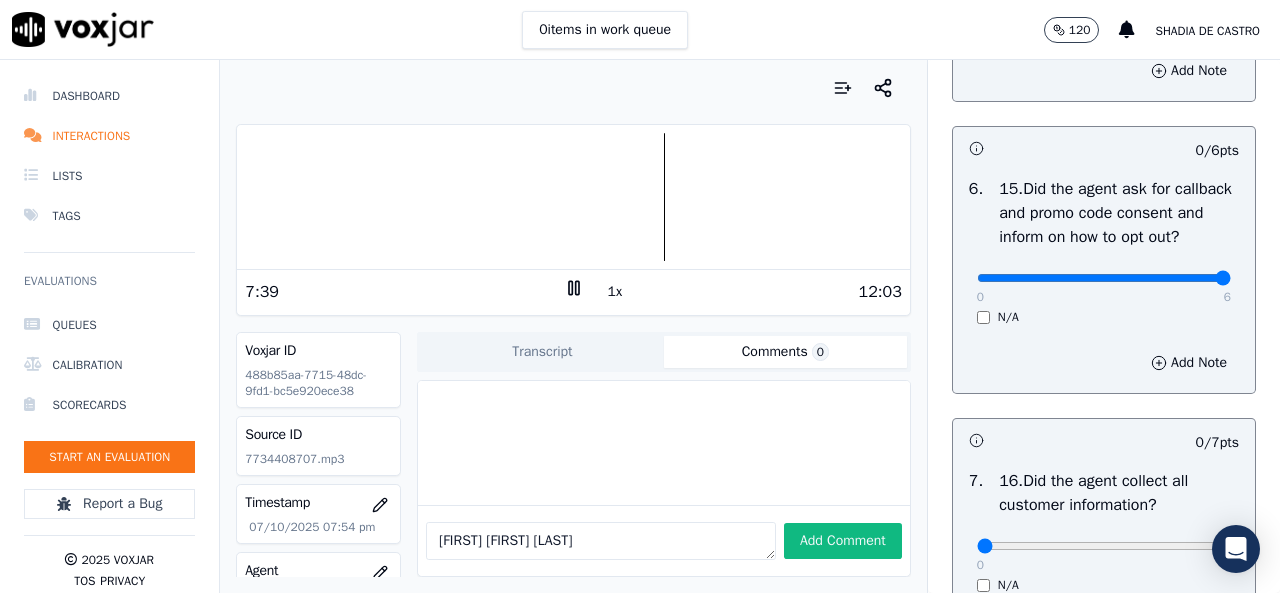 type on "6" 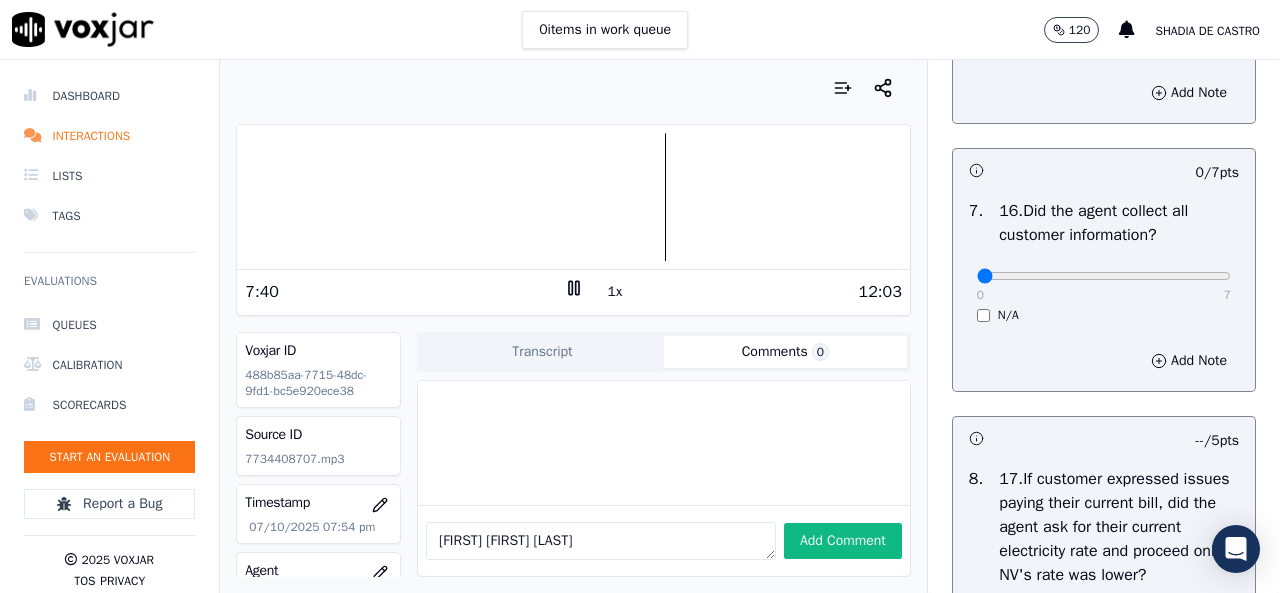 scroll, scrollTop: 4400, scrollLeft: 0, axis: vertical 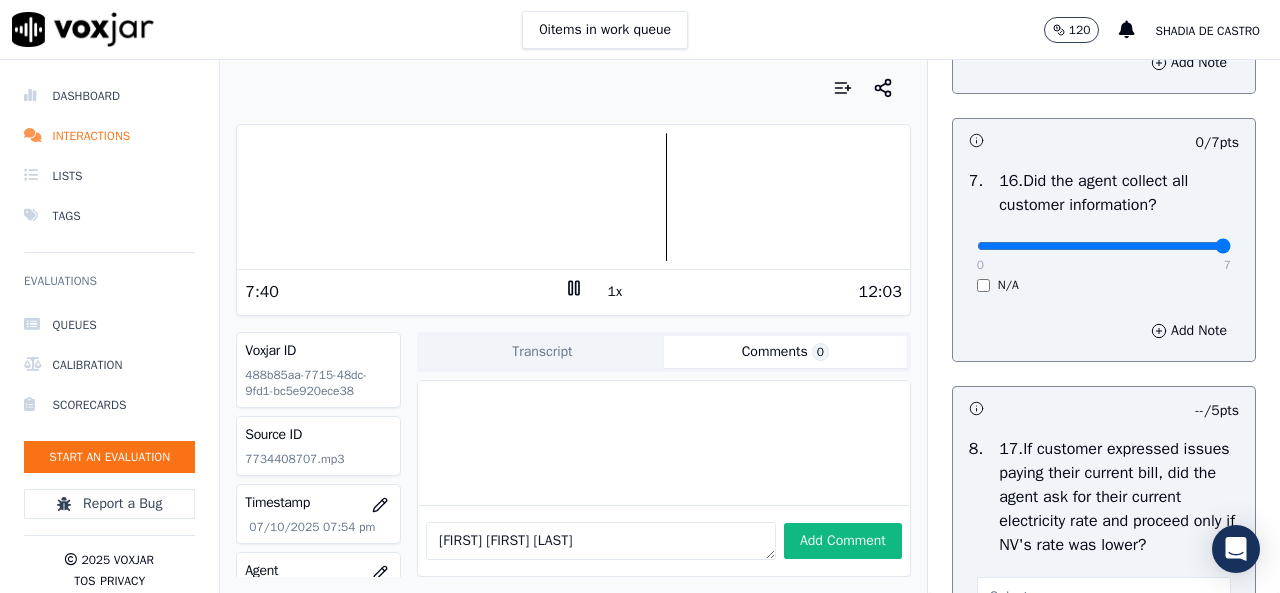type on "7" 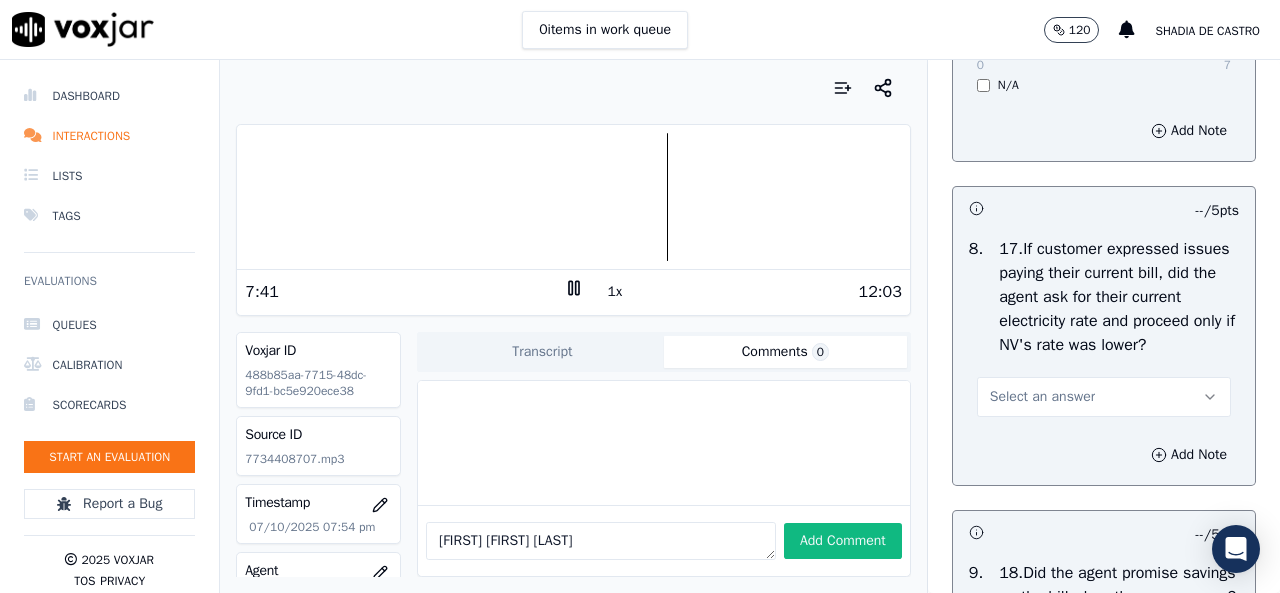 scroll, scrollTop: 4700, scrollLeft: 0, axis: vertical 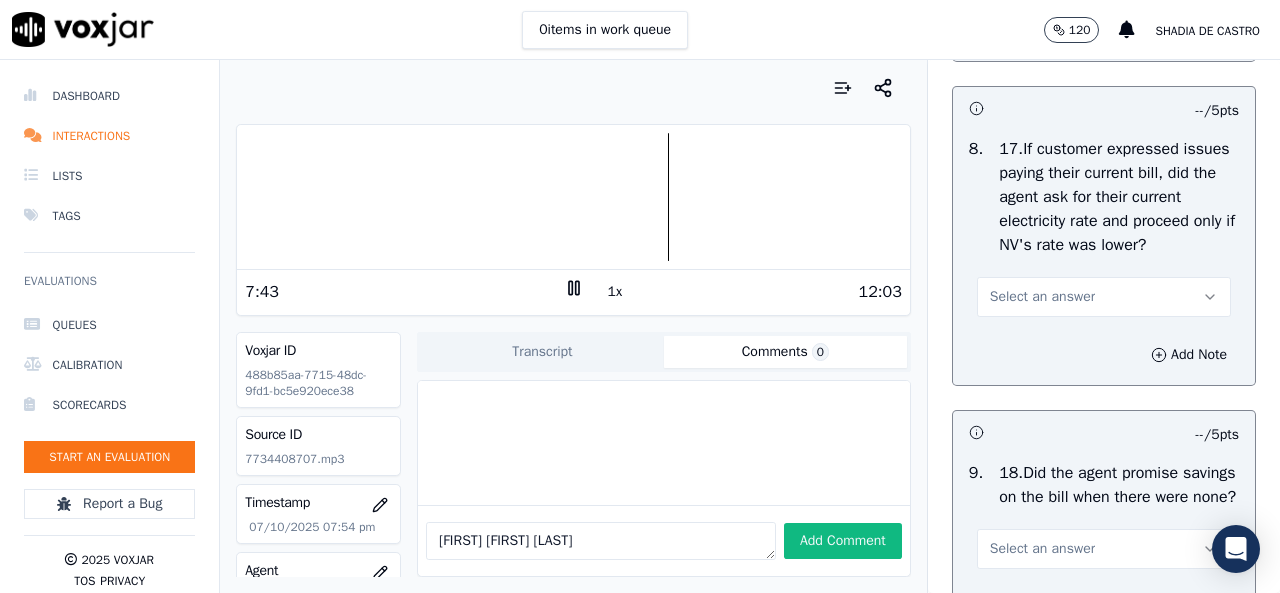 click on "Select an answer" at bounding box center [1042, 297] 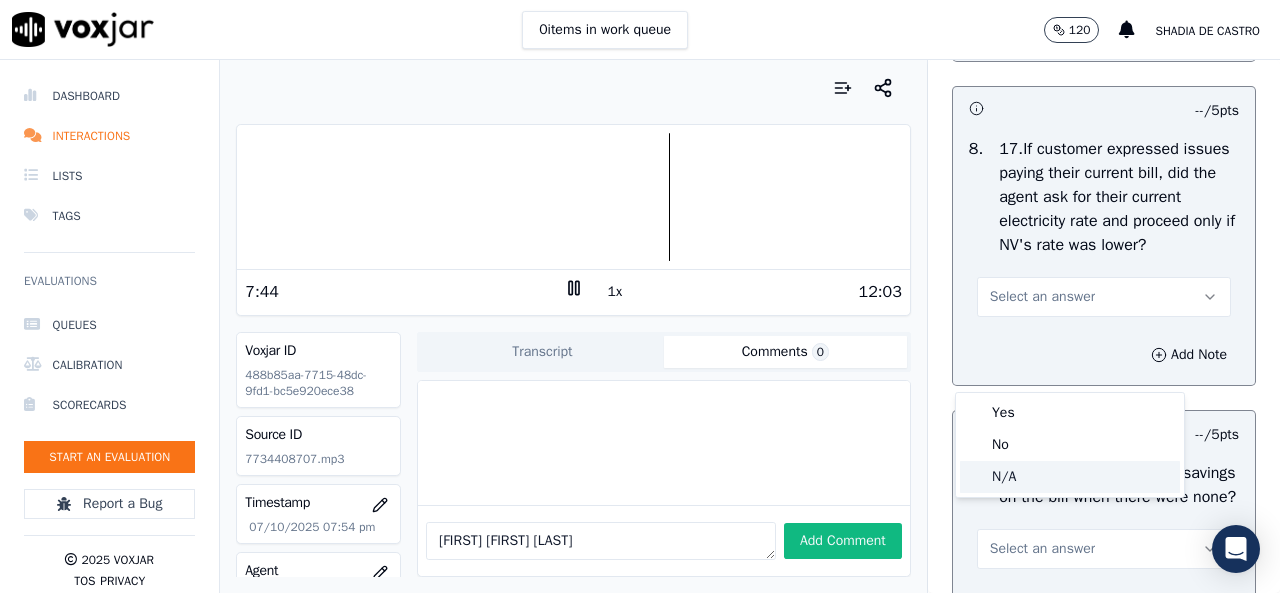 click on "N/A" 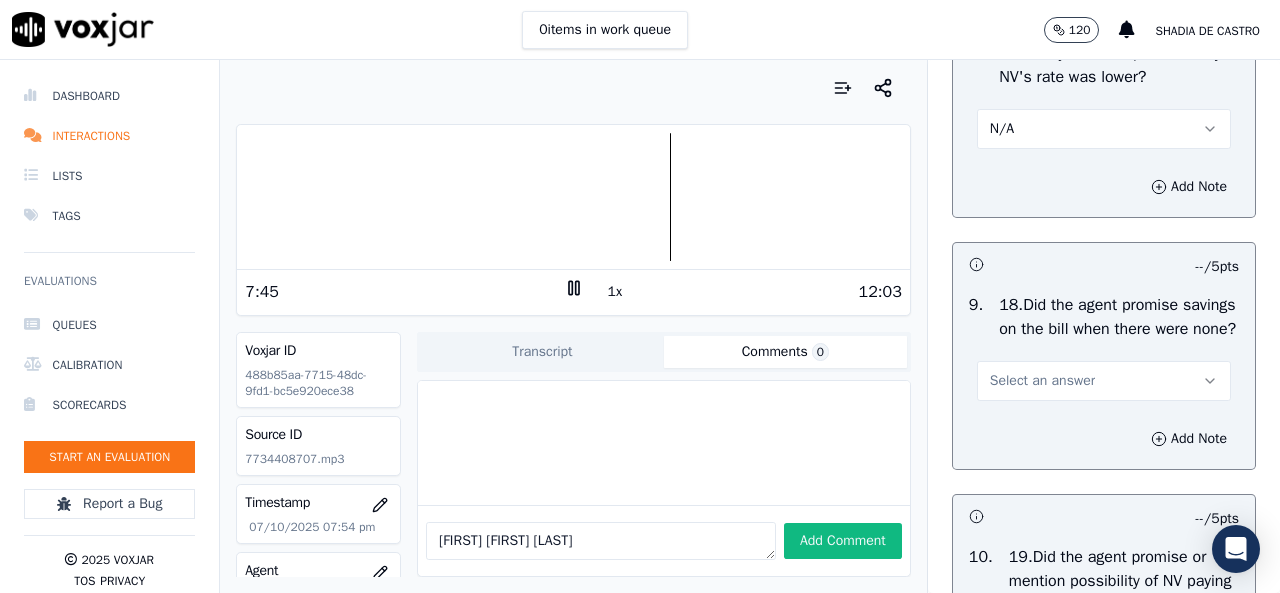 scroll, scrollTop: 5000, scrollLeft: 0, axis: vertical 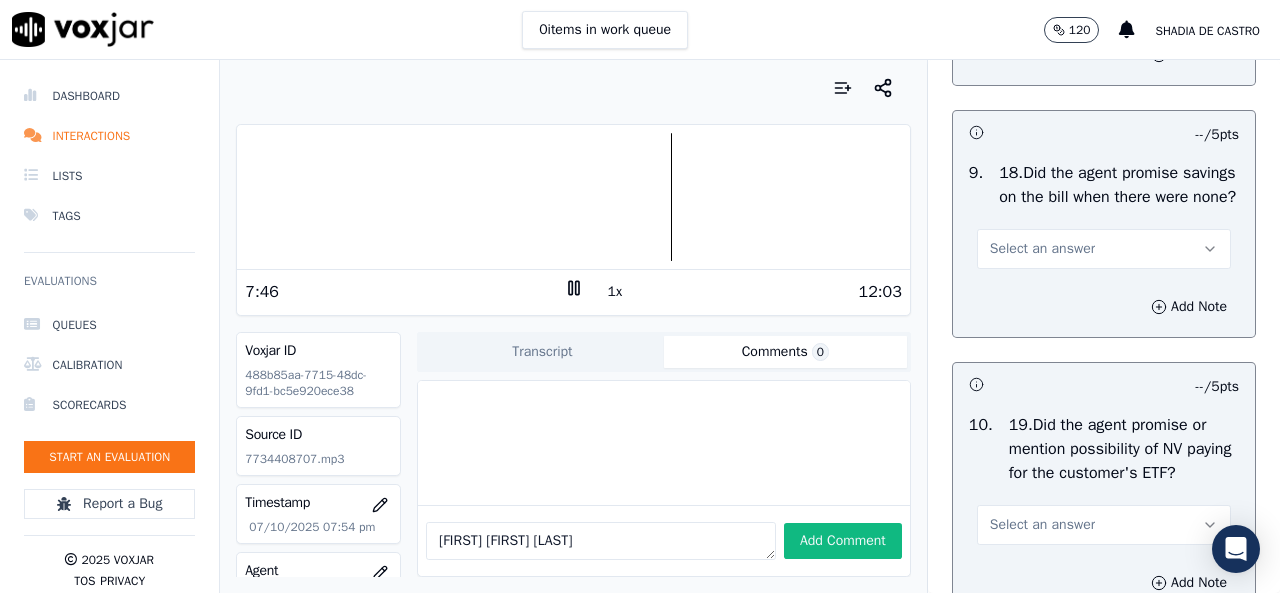 click on "Select an answer" at bounding box center (1104, 249) 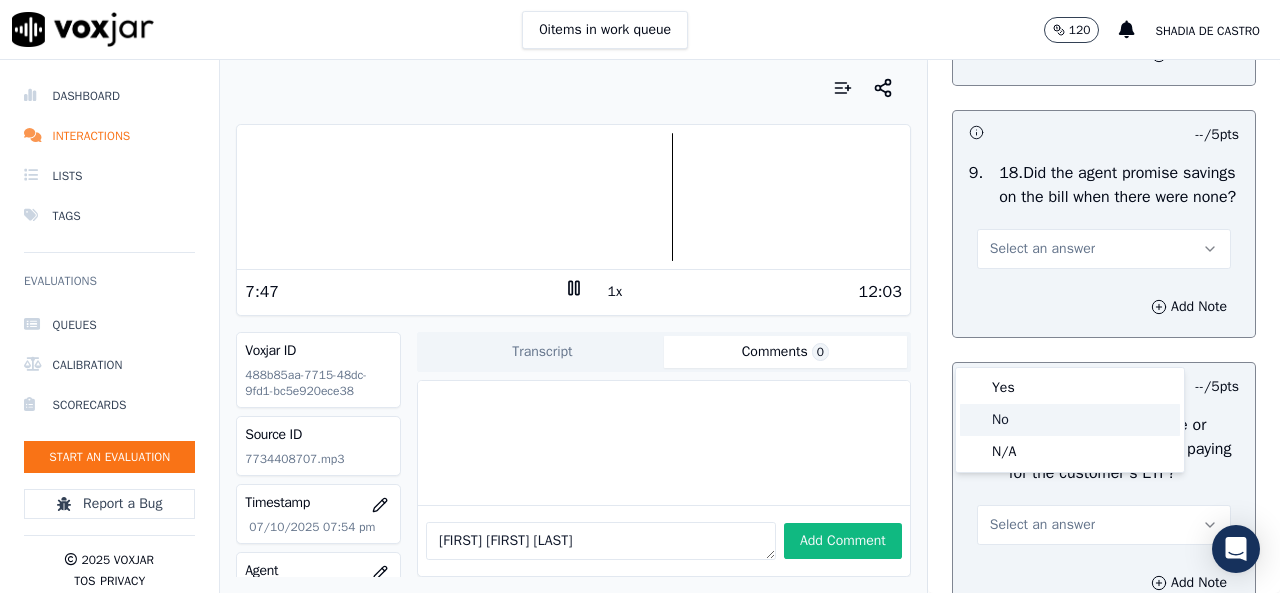 click on "No" 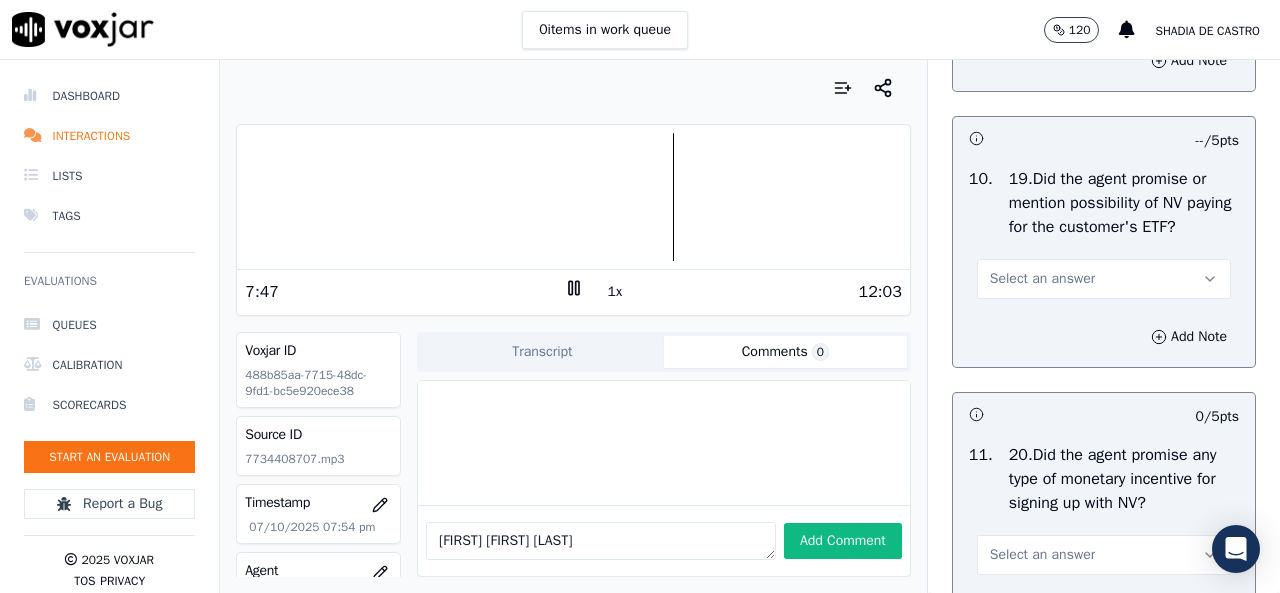 scroll, scrollTop: 5300, scrollLeft: 0, axis: vertical 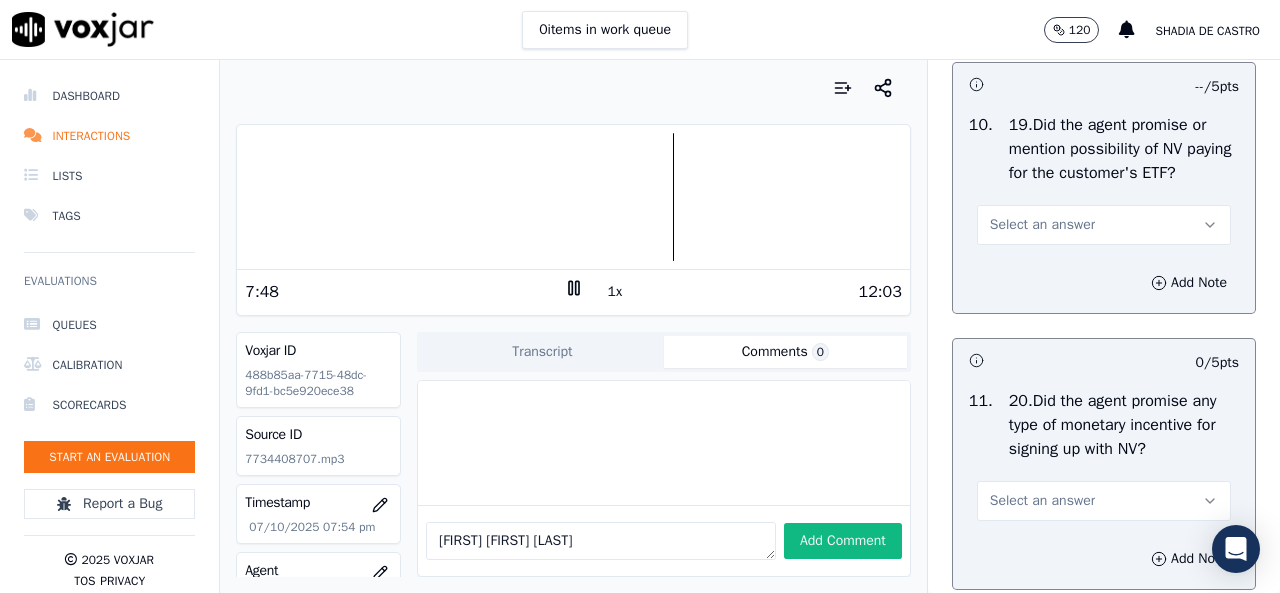 click on "Select an answer" at bounding box center (1104, 225) 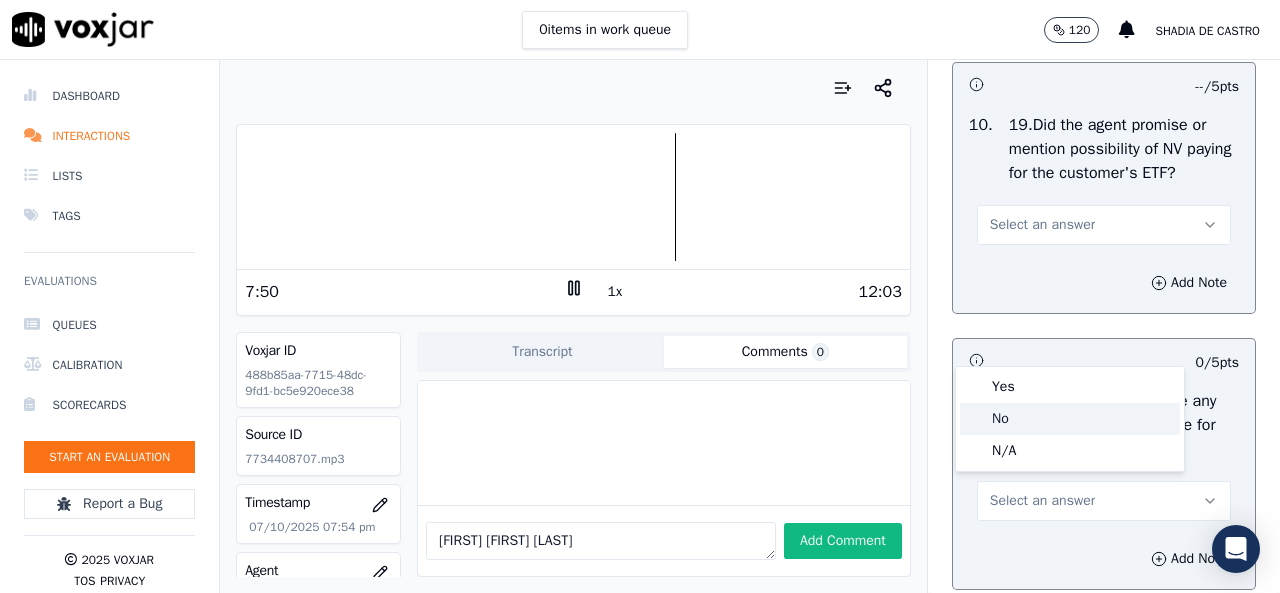 click on "No" 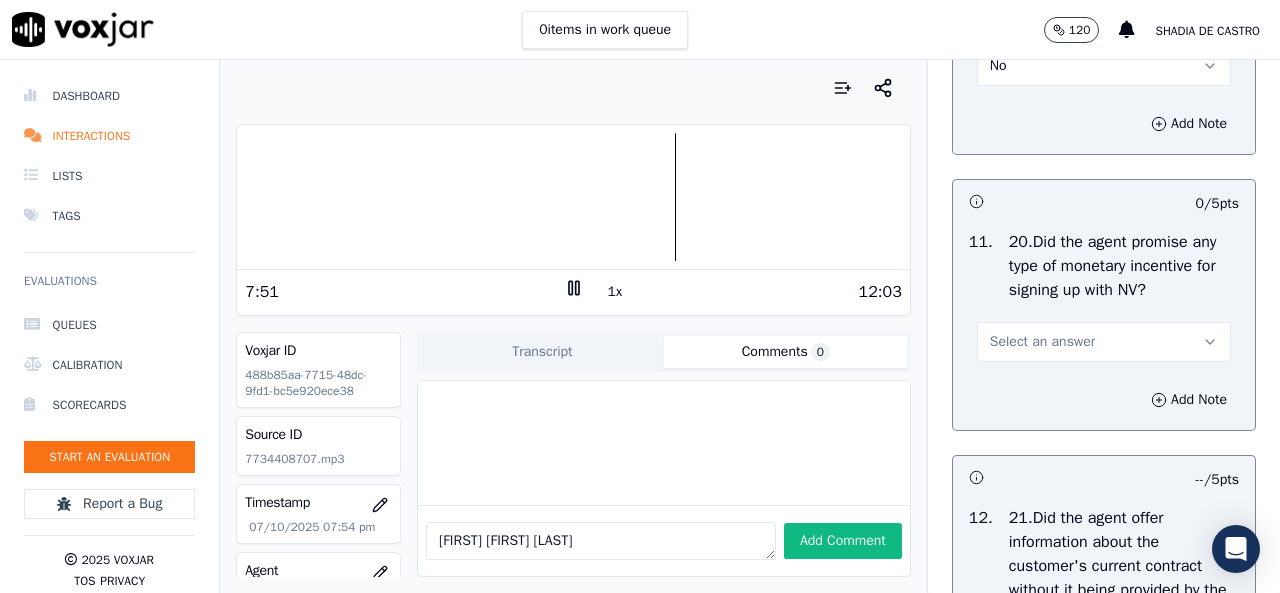 scroll, scrollTop: 5600, scrollLeft: 0, axis: vertical 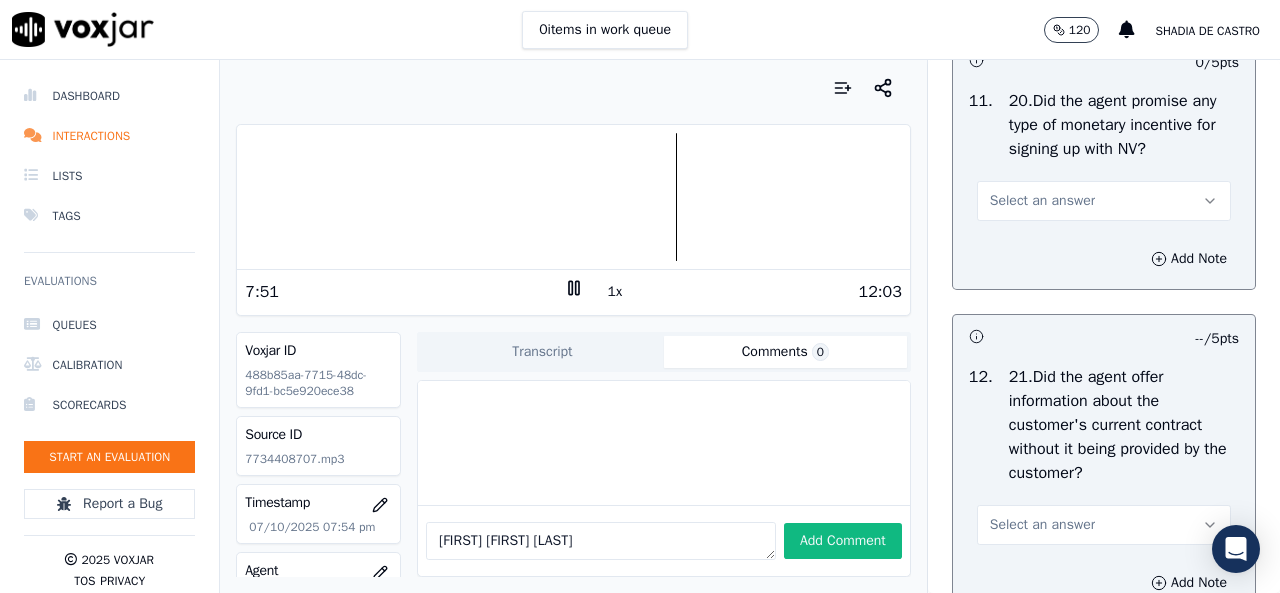 click on "Select an answer" at bounding box center (1104, 201) 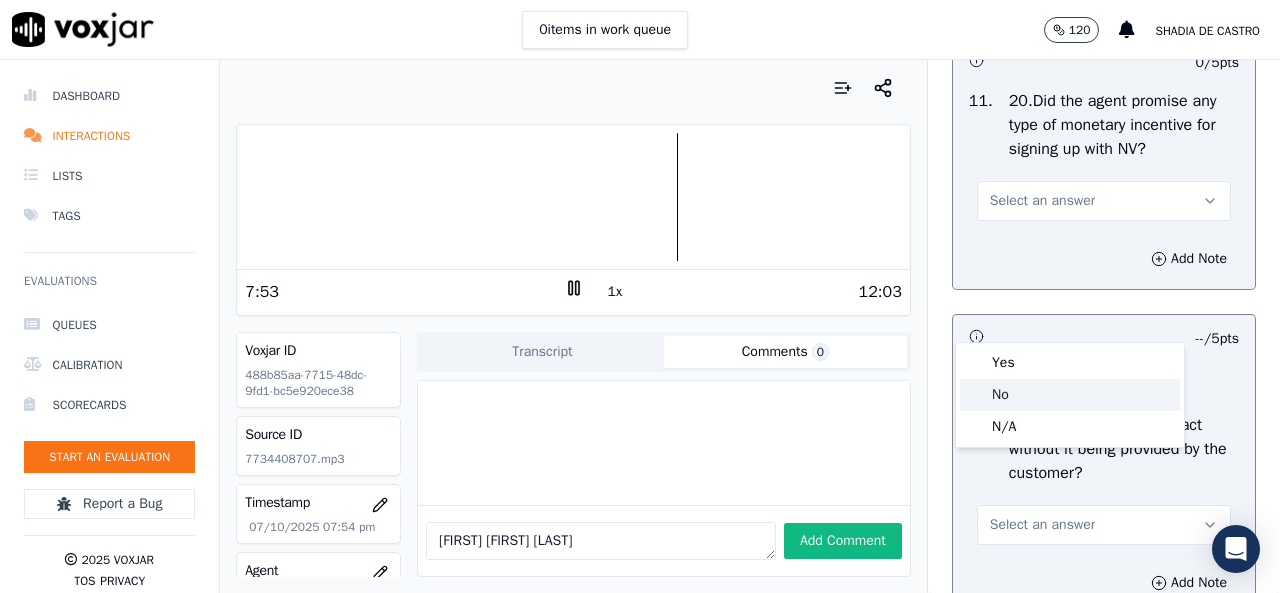 click on "No" 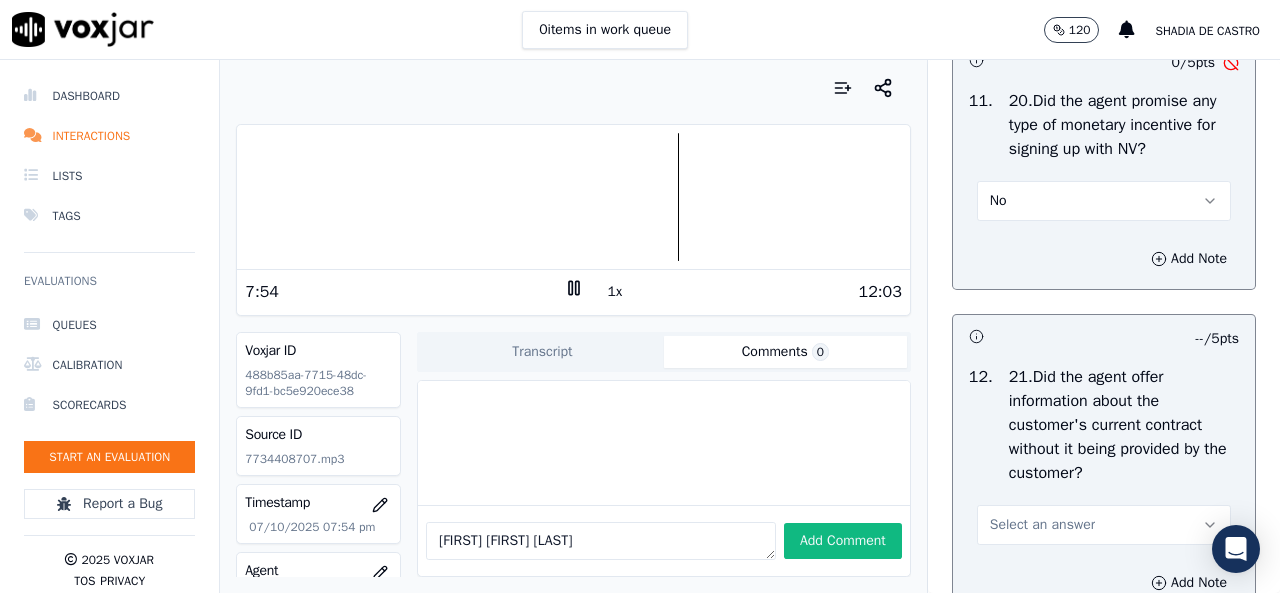 click on "No" at bounding box center (1104, 201) 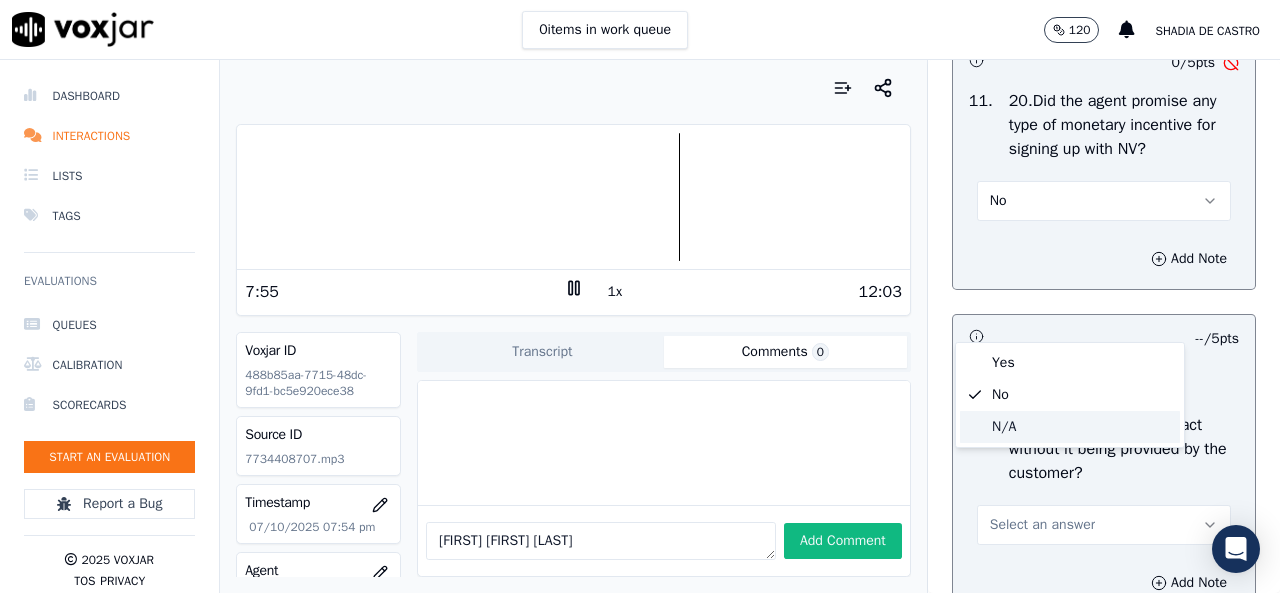 click on "N/A" 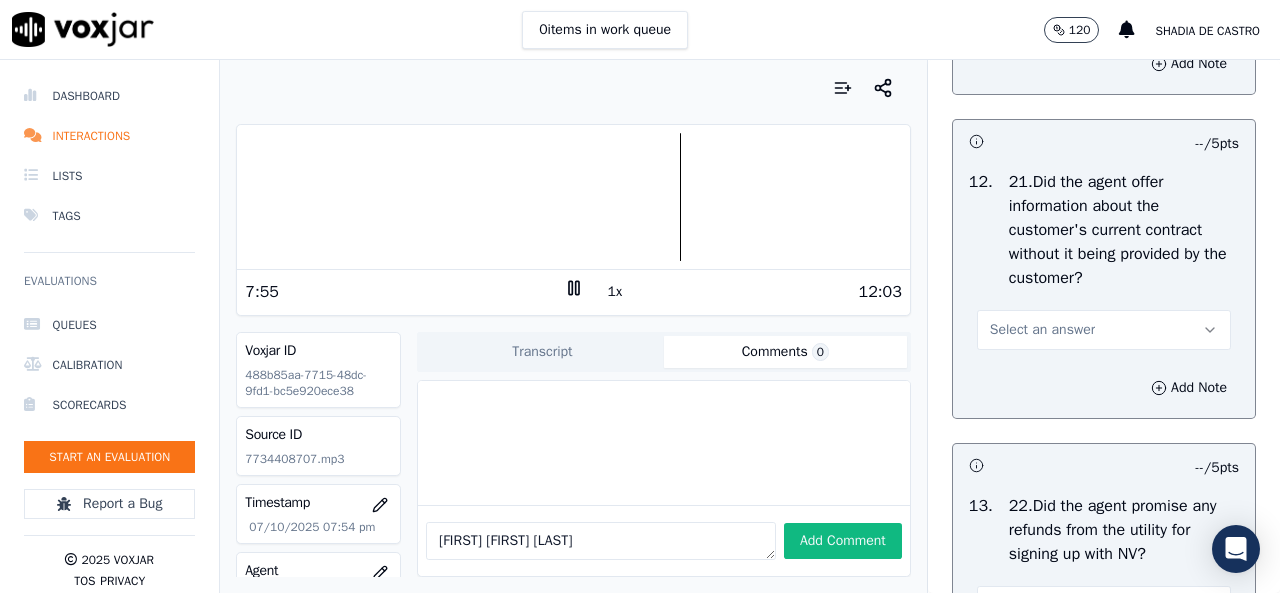 scroll, scrollTop: 5800, scrollLeft: 0, axis: vertical 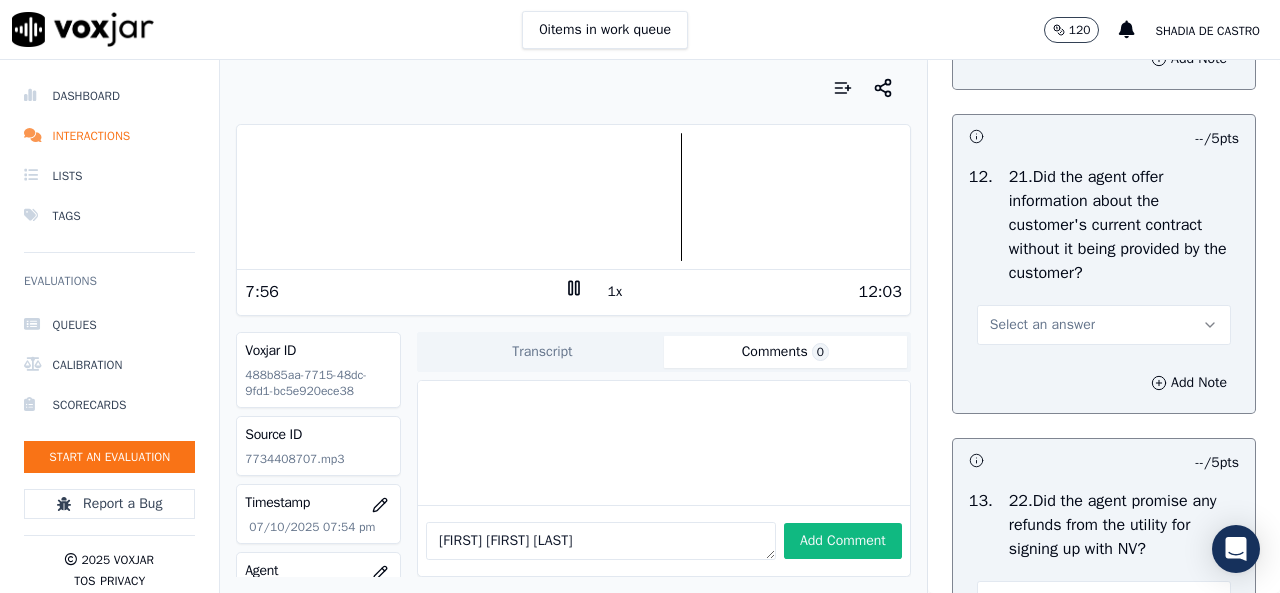 click on "Select an answer" at bounding box center [1042, 325] 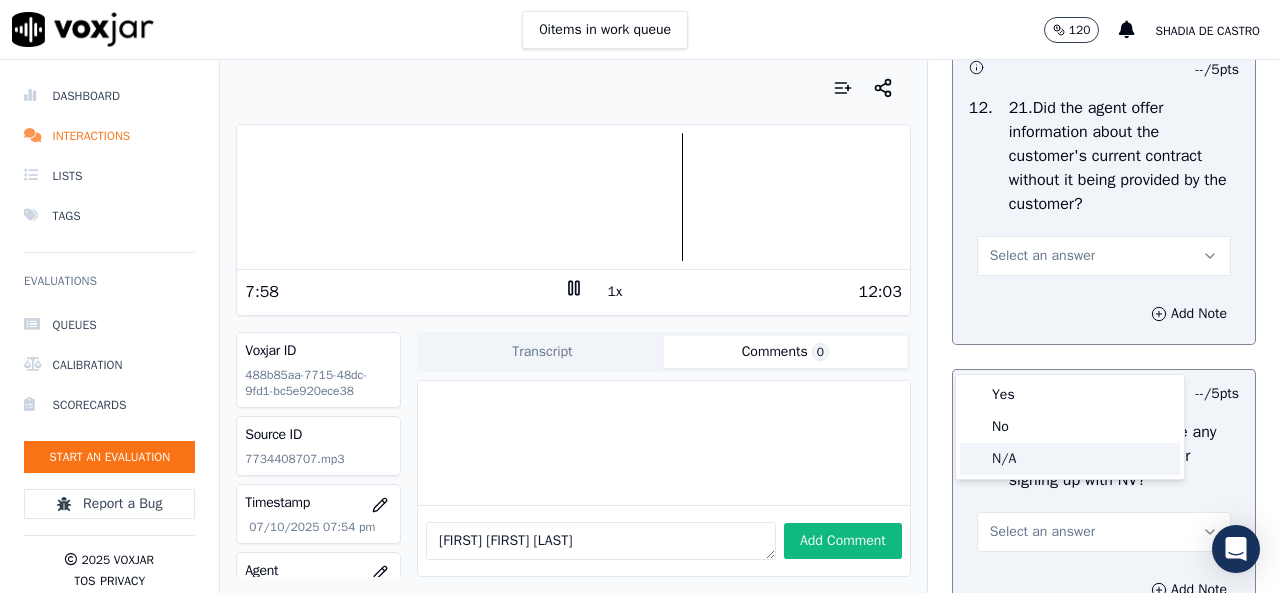 scroll, scrollTop: 5900, scrollLeft: 0, axis: vertical 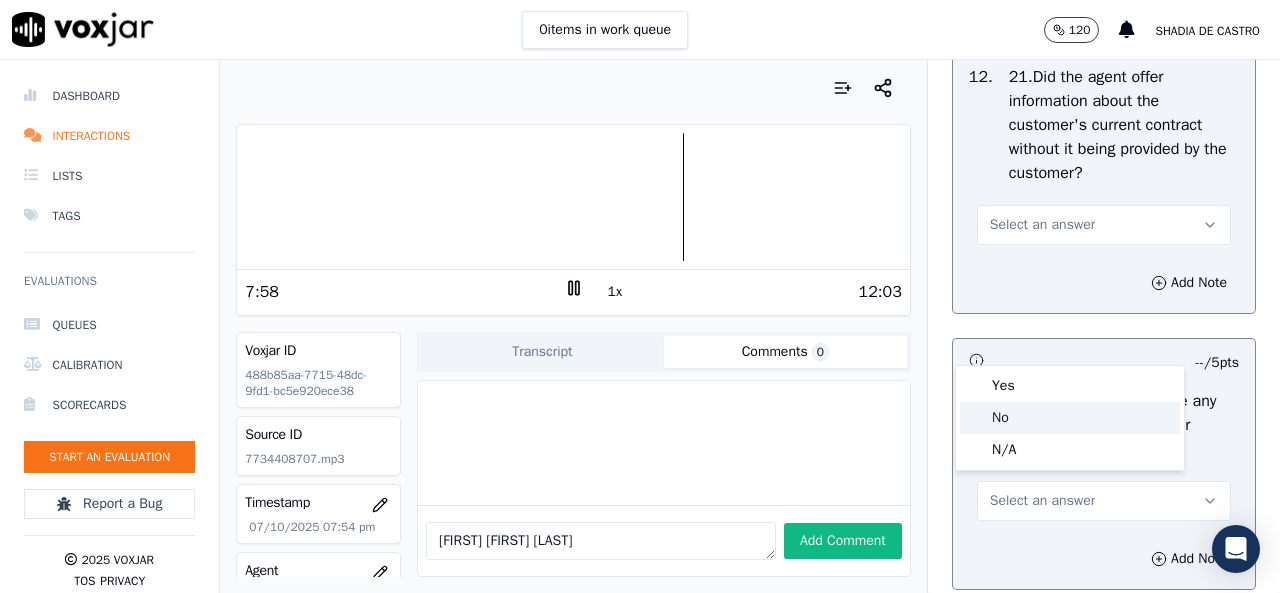 click on "No" 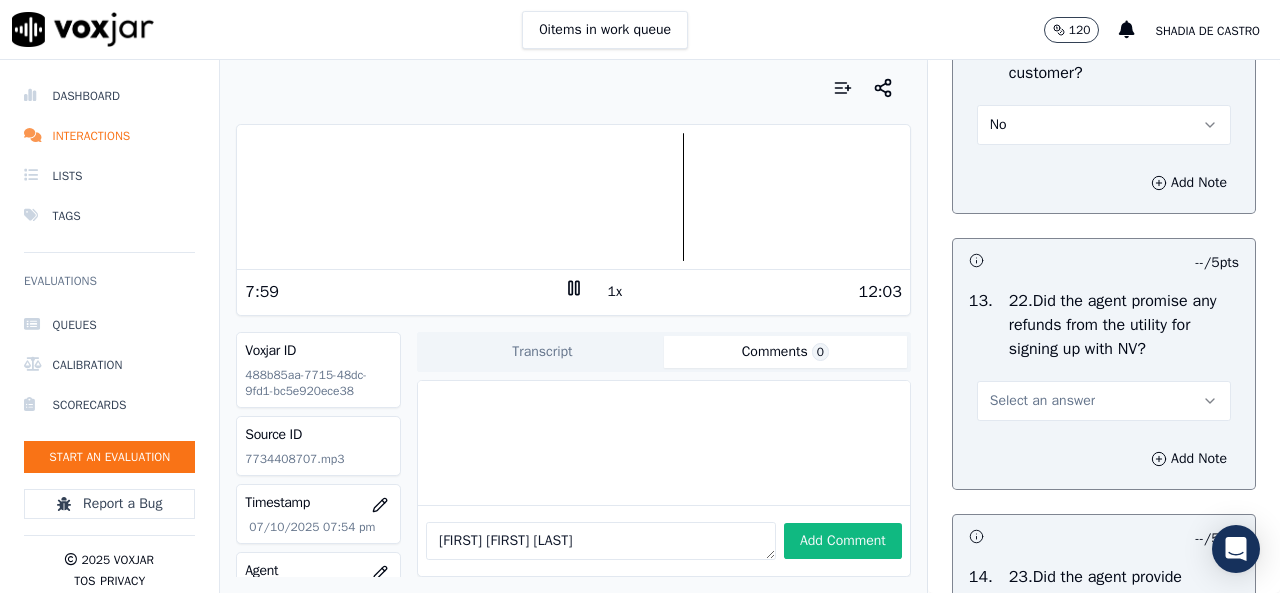 scroll, scrollTop: 6100, scrollLeft: 0, axis: vertical 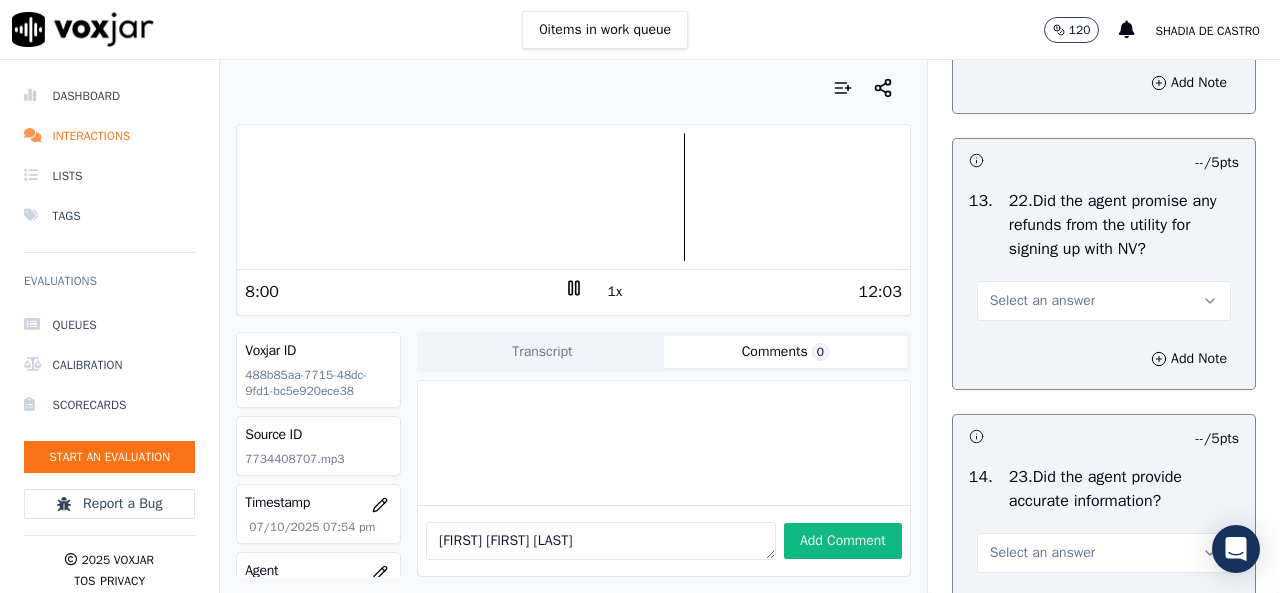 click on "Select an answer" at bounding box center [1042, 301] 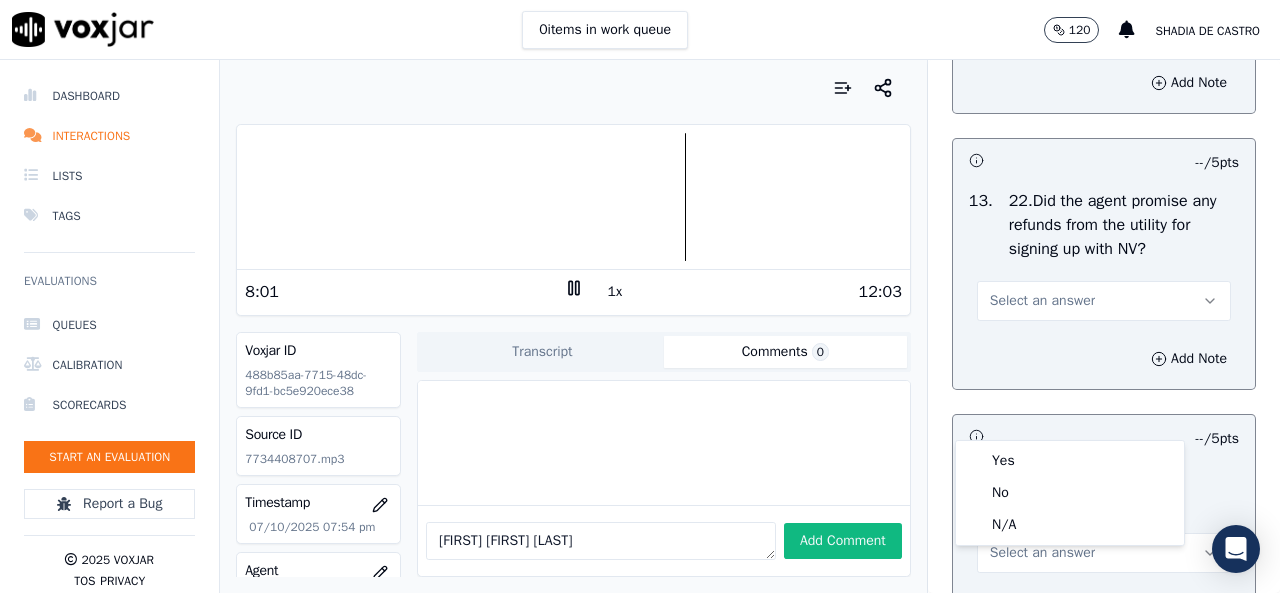 scroll, scrollTop: 6200, scrollLeft: 0, axis: vertical 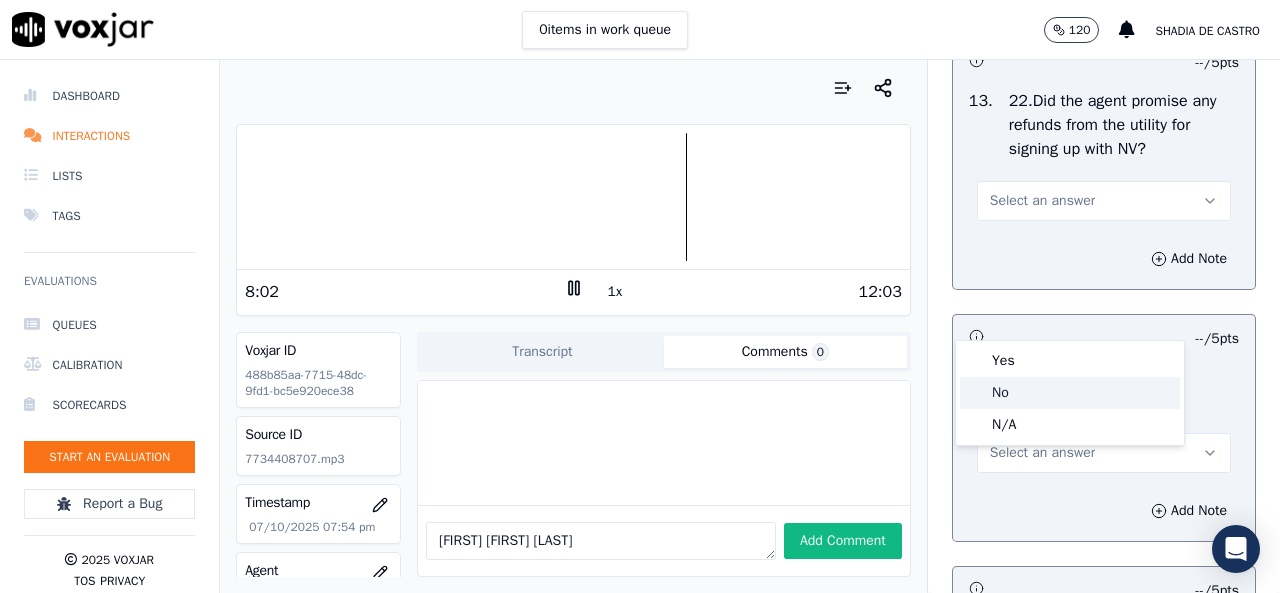 click on "No" 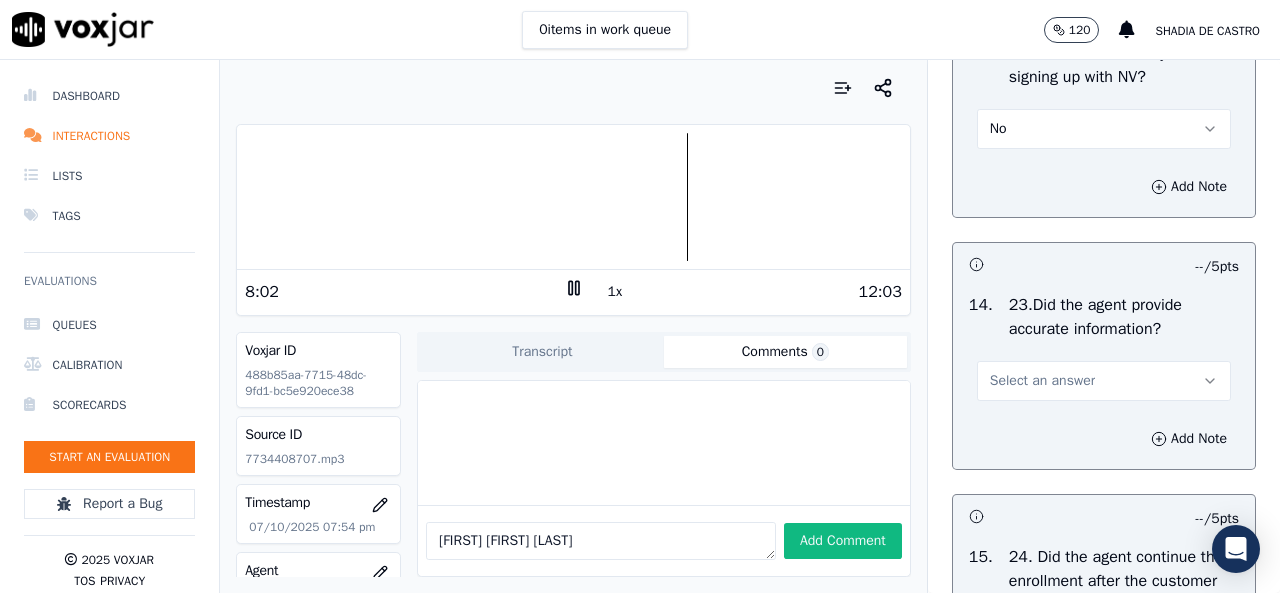 scroll, scrollTop: 6400, scrollLeft: 0, axis: vertical 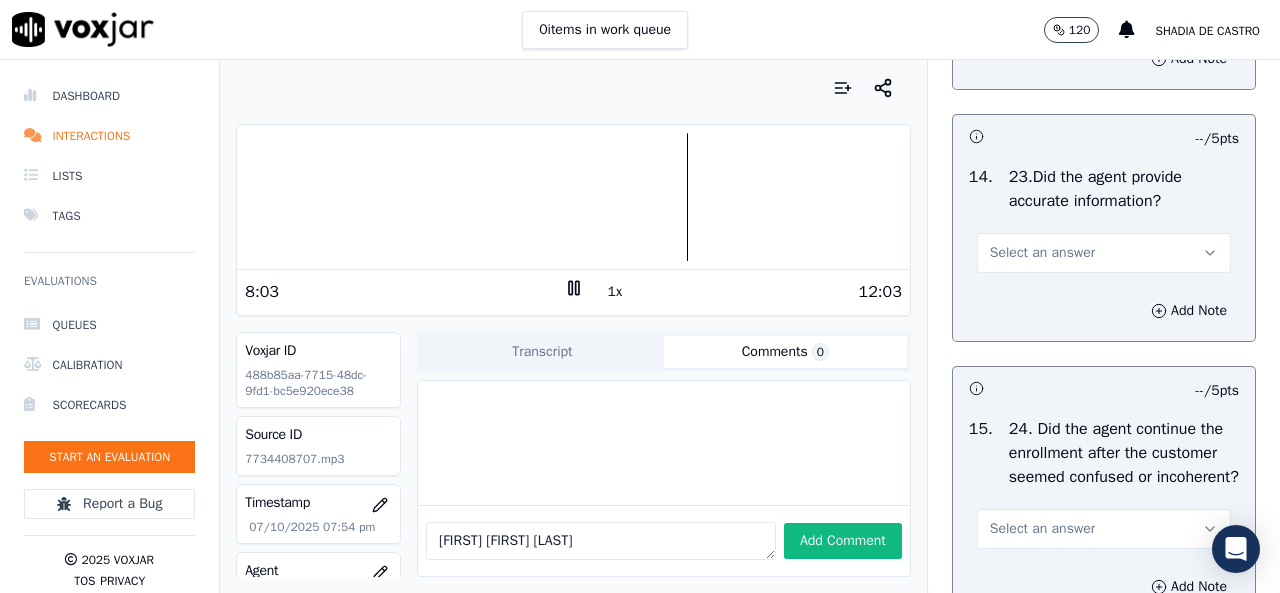 click on "Select an answer" at bounding box center (1042, 253) 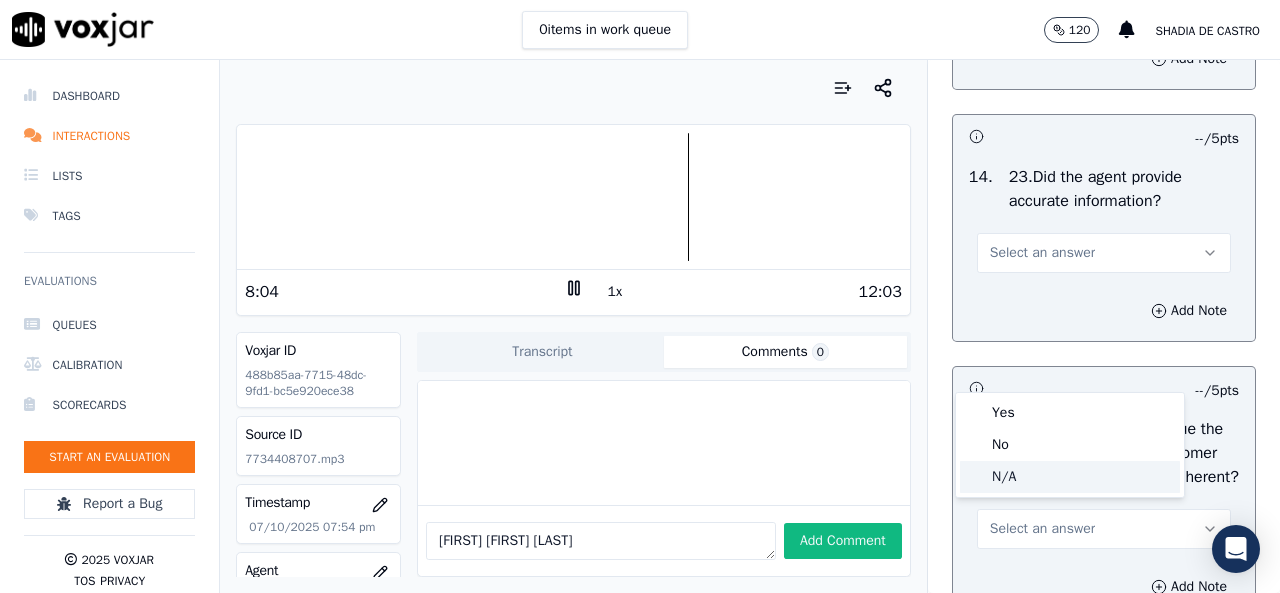 click on "N/A" 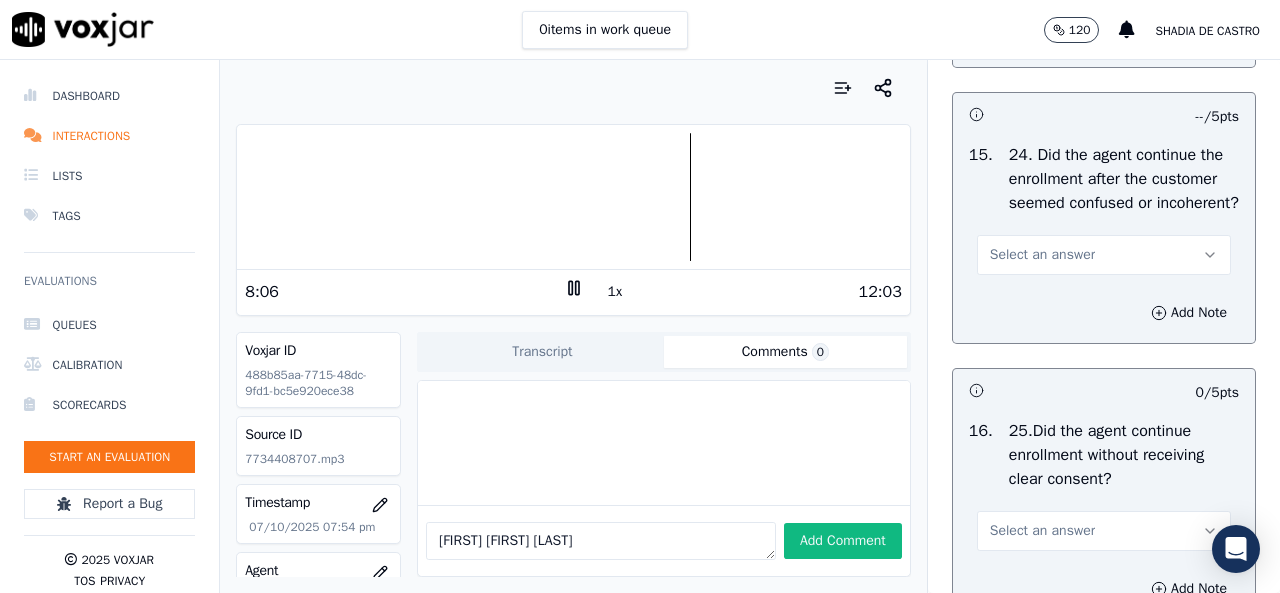 scroll, scrollTop: 6700, scrollLeft: 0, axis: vertical 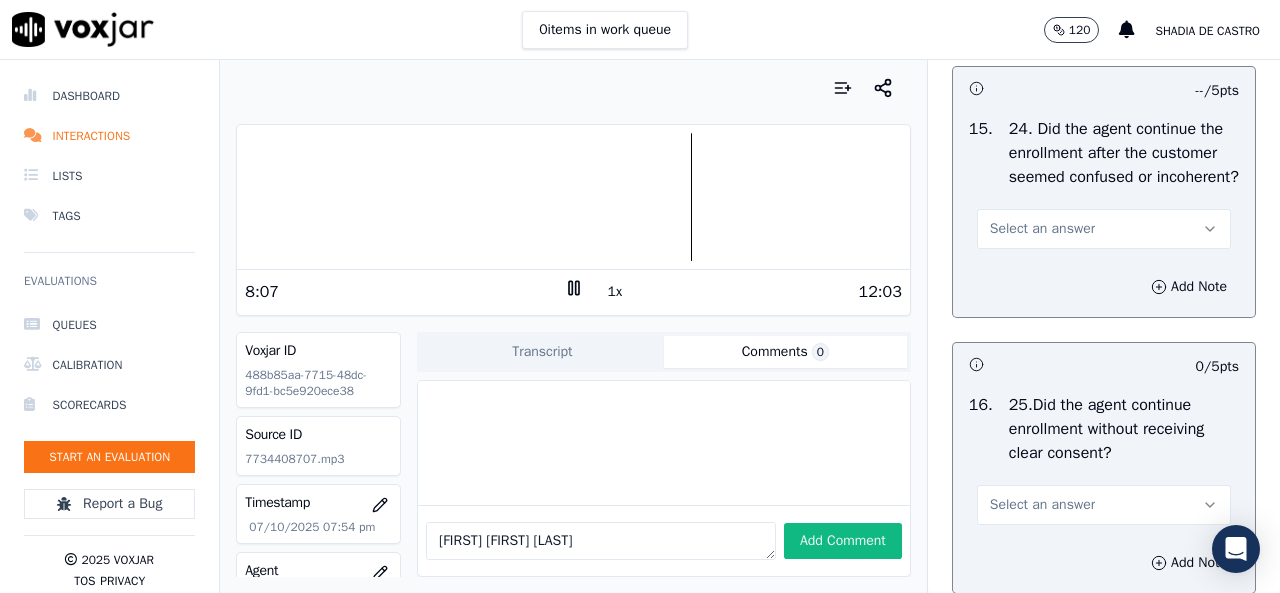 click on "Select an answer" at bounding box center (1042, 229) 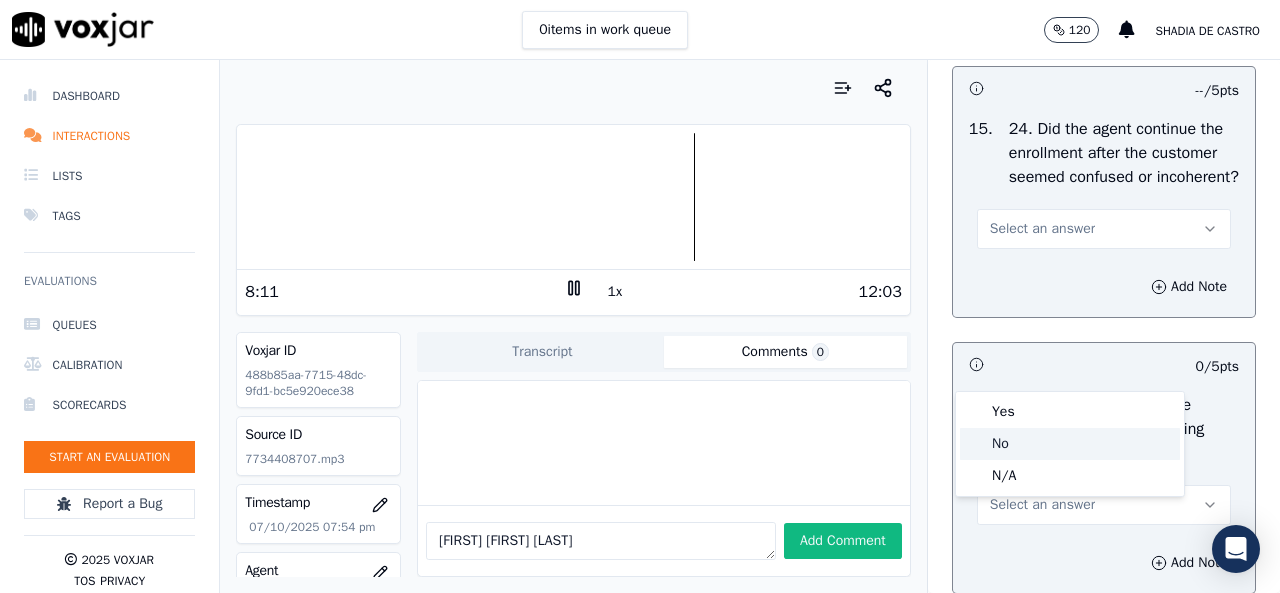 click on "No" 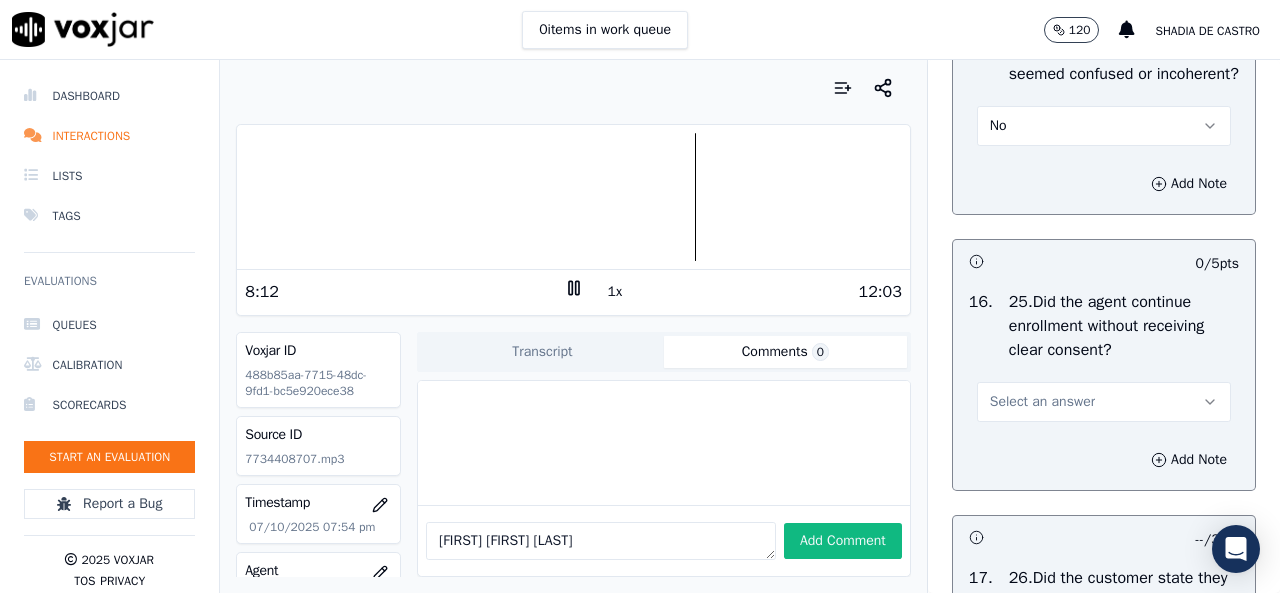 scroll, scrollTop: 6900, scrollLeft: 0, axis: vertical 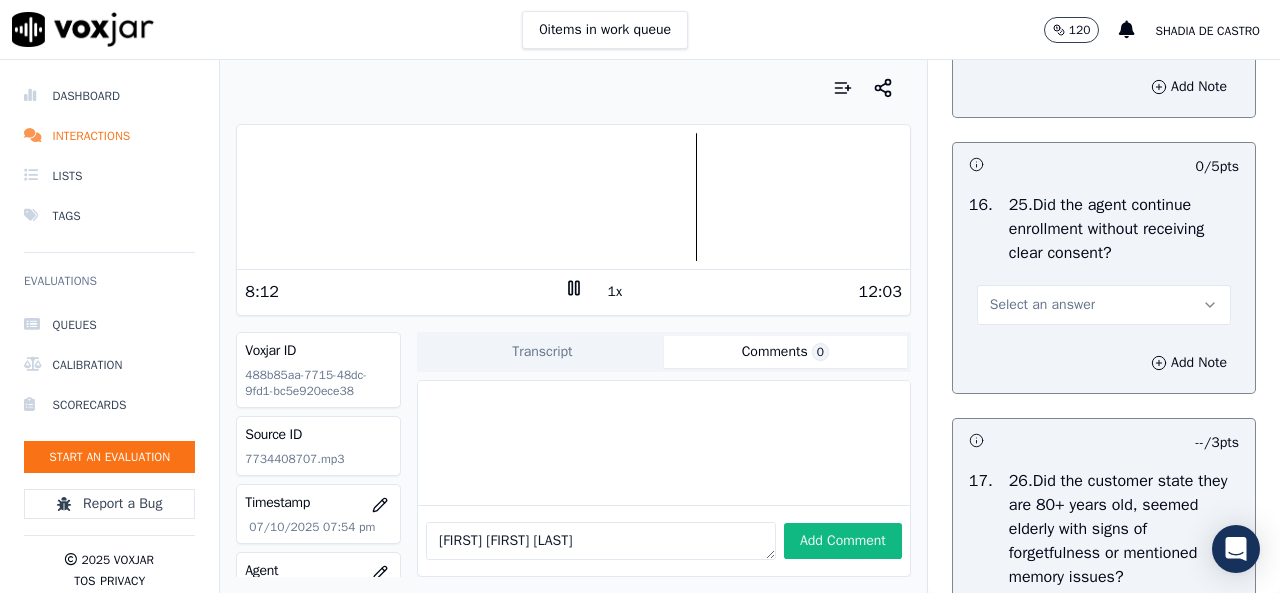 click on "Select an answer" at bounding box center (1042, 305) 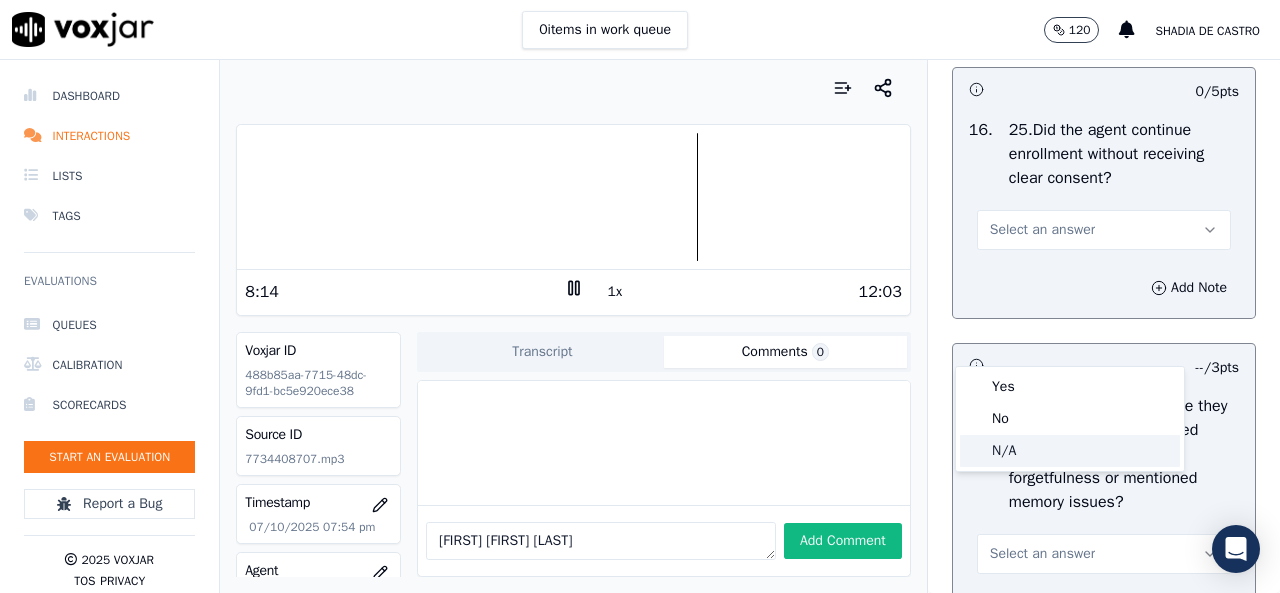 scroll, scrollTop: 7000, scrollLeft: 0, axis: vertical 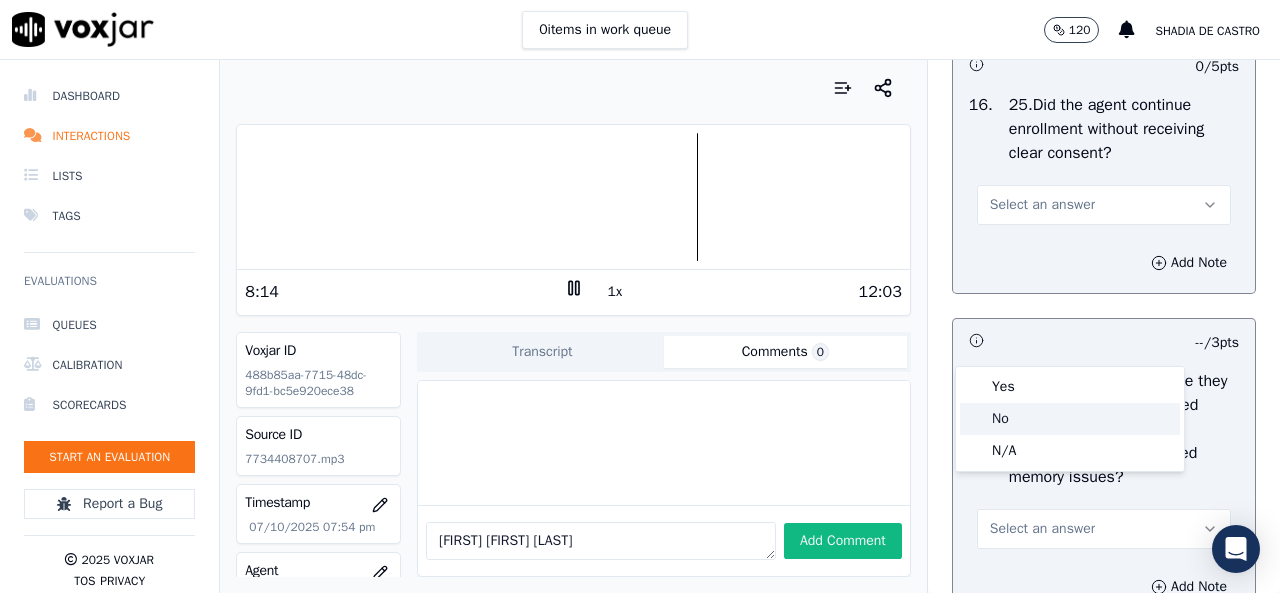 click on "No" 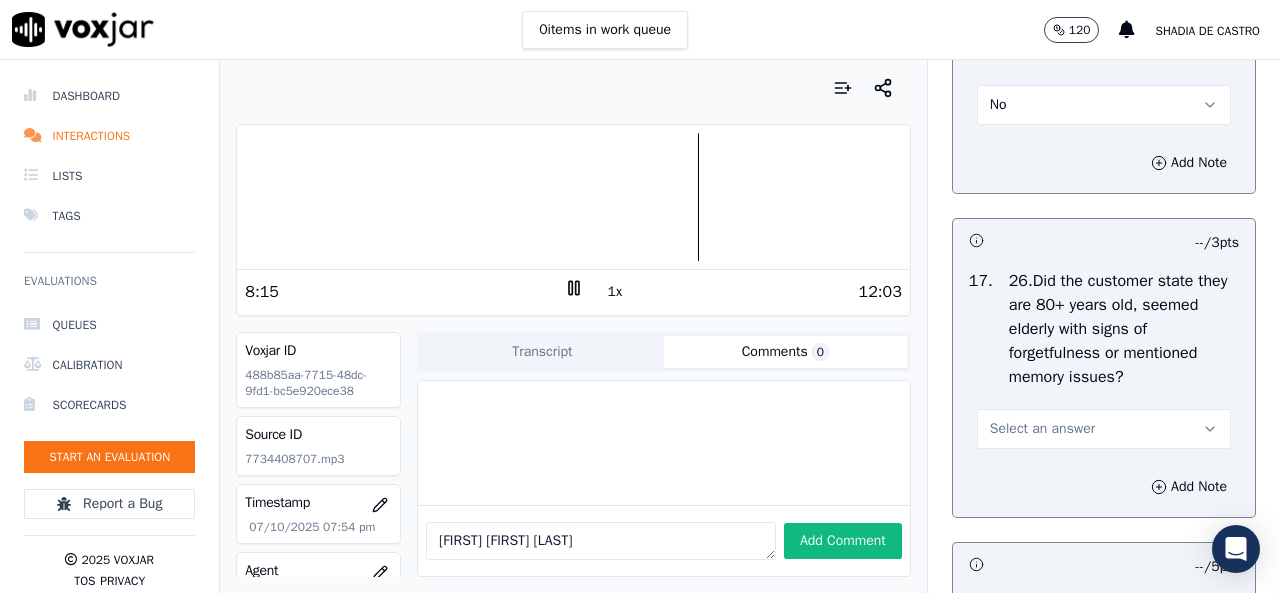 scroll, scrollTop: 7200, scrollLeft: 0, axis: vertical 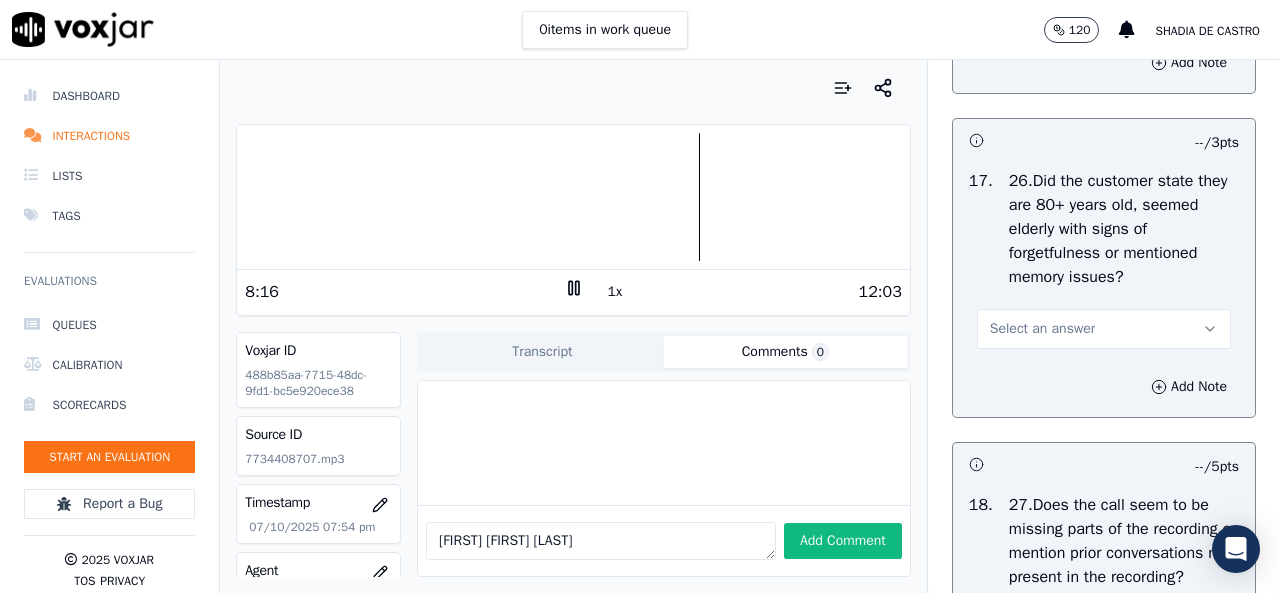 click on "Select an answer" at bounding box center (1042, 329) 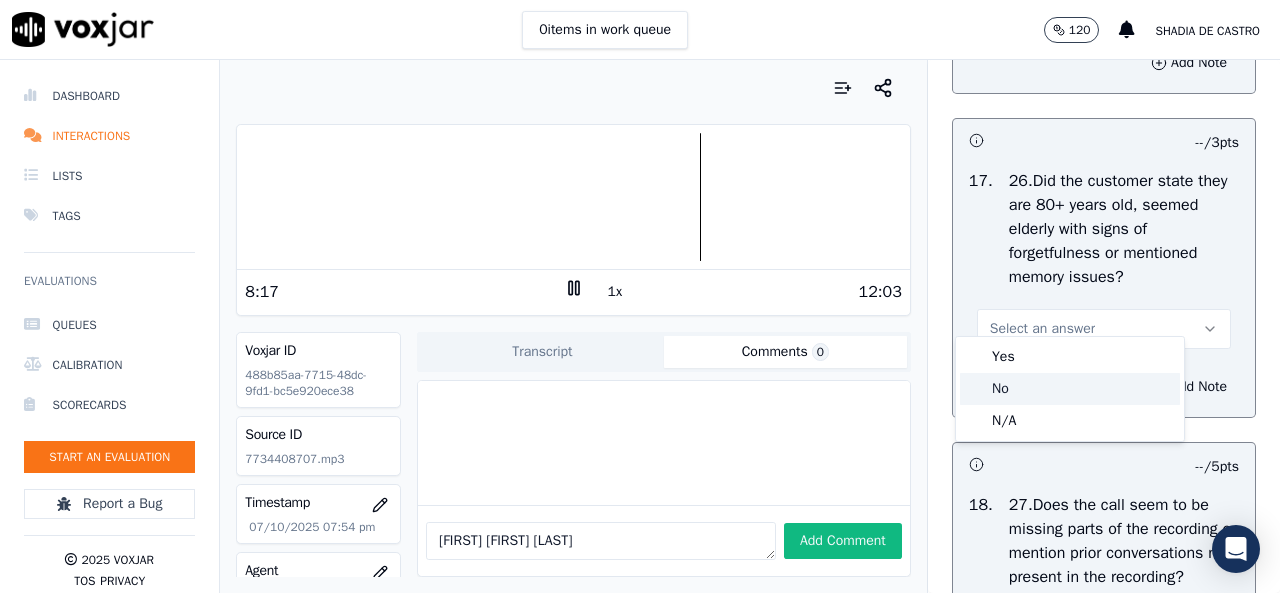 click on "No" 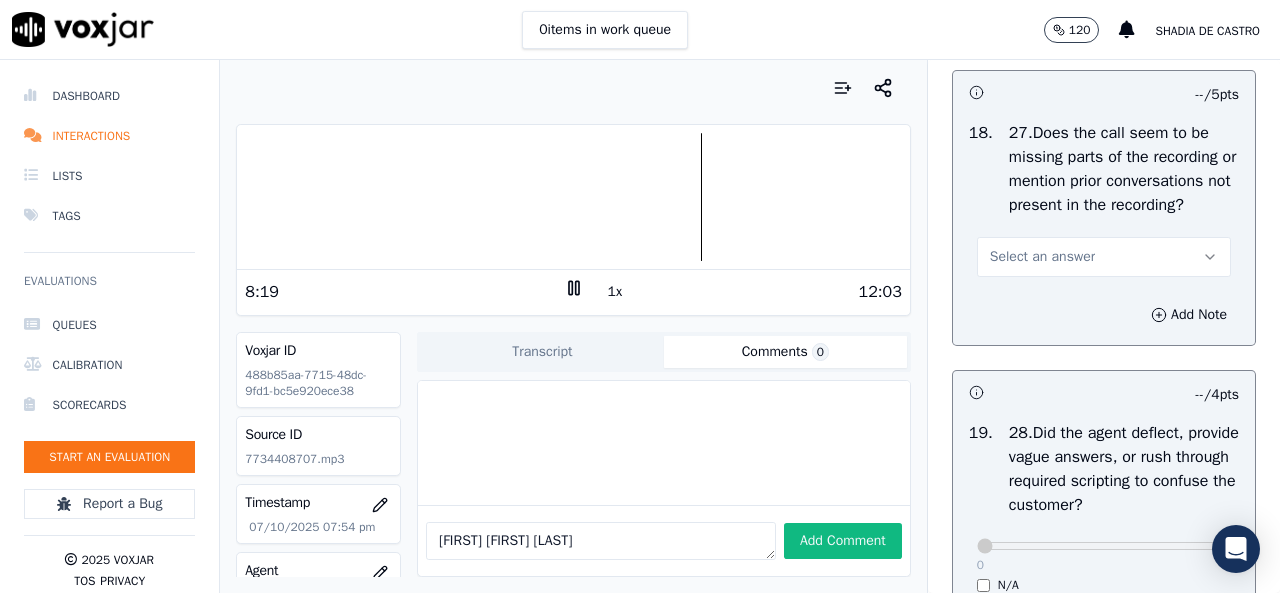 scroll, scrollTop: 7600, scrollLeft: 0, axis: vertical 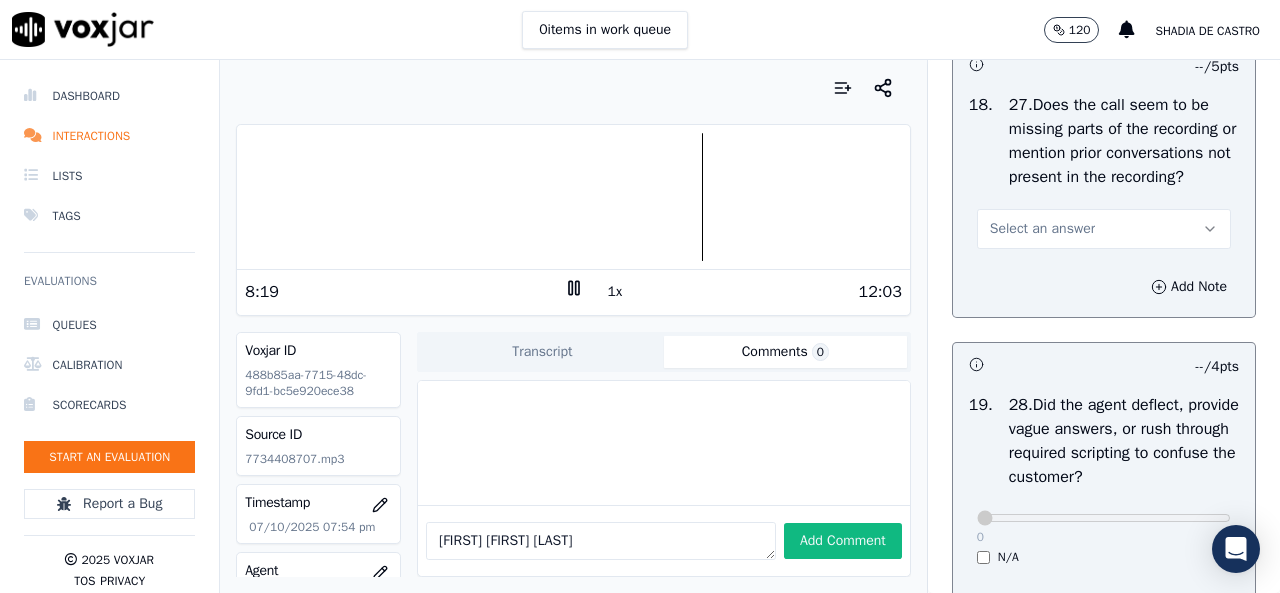 click on "Select an answer" at bounding box center [1042, 229] 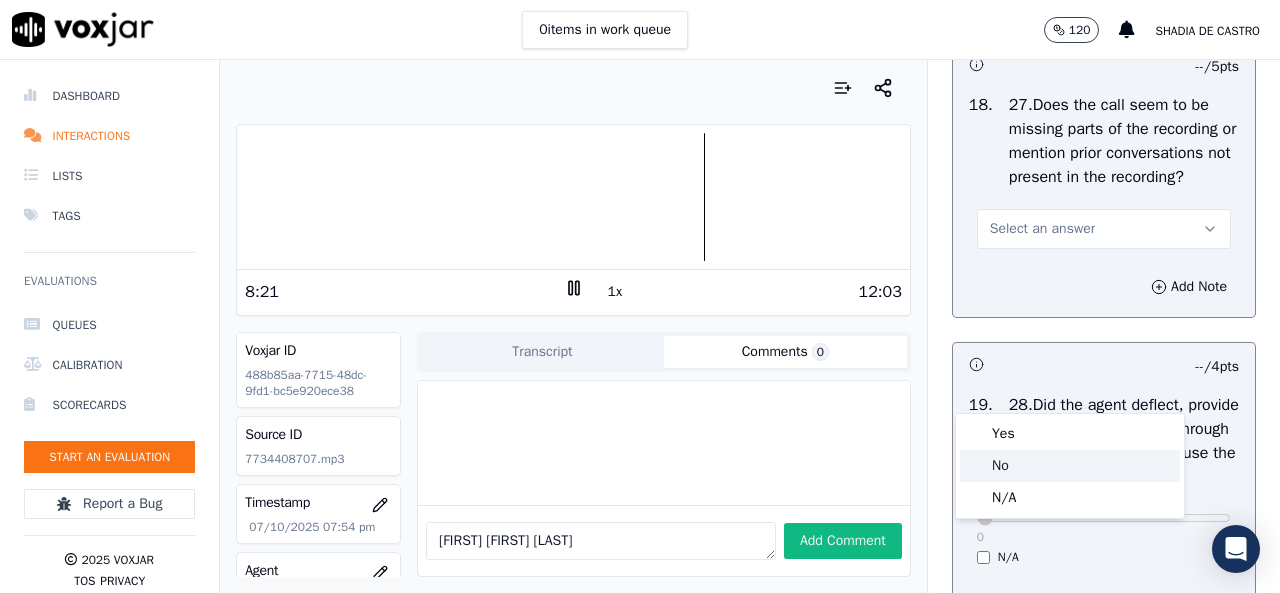 click on "No" 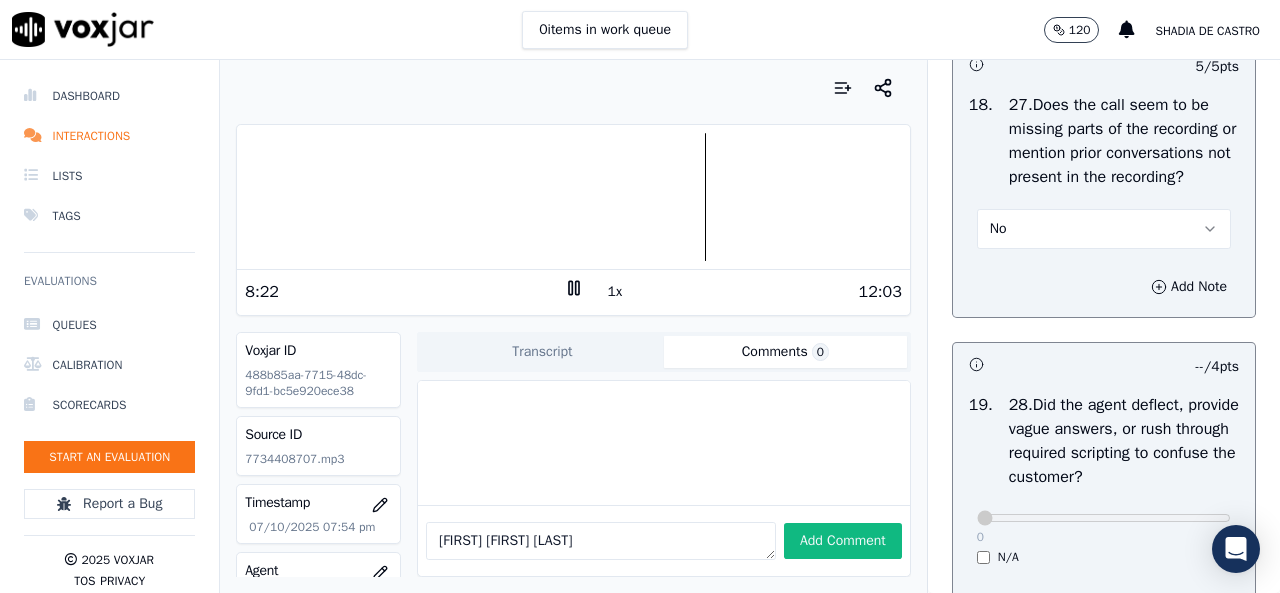 click on "No" at bounding box center (1104, 229) 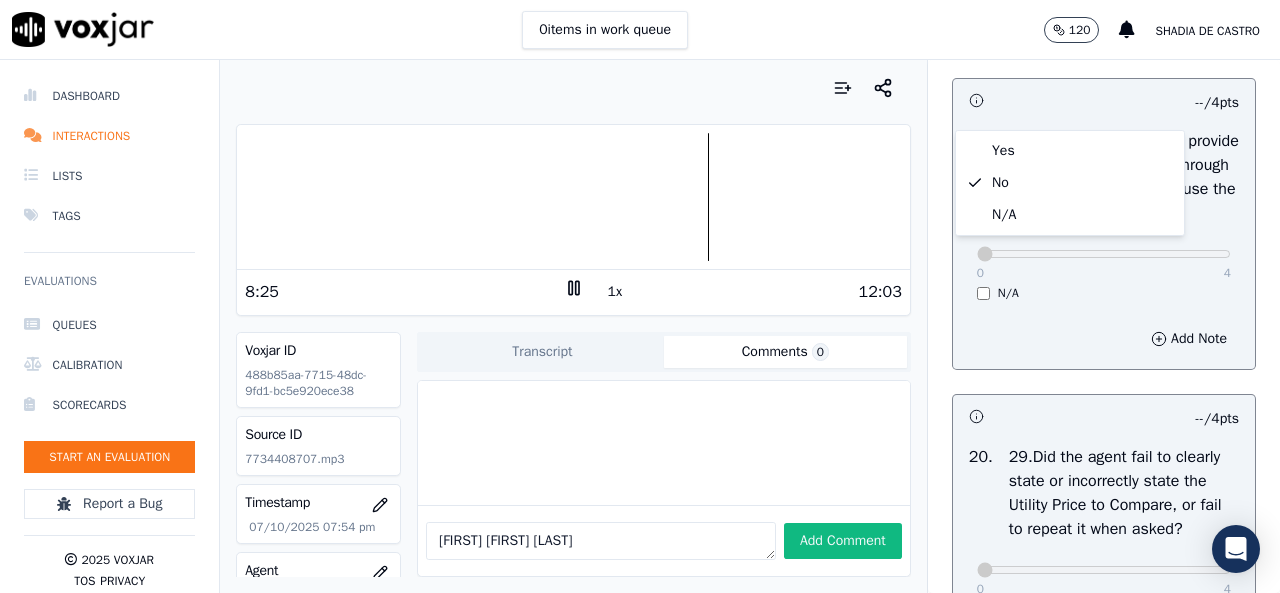scroll, scrollTop: 7900, scrollLeft: 0, axis: vertical 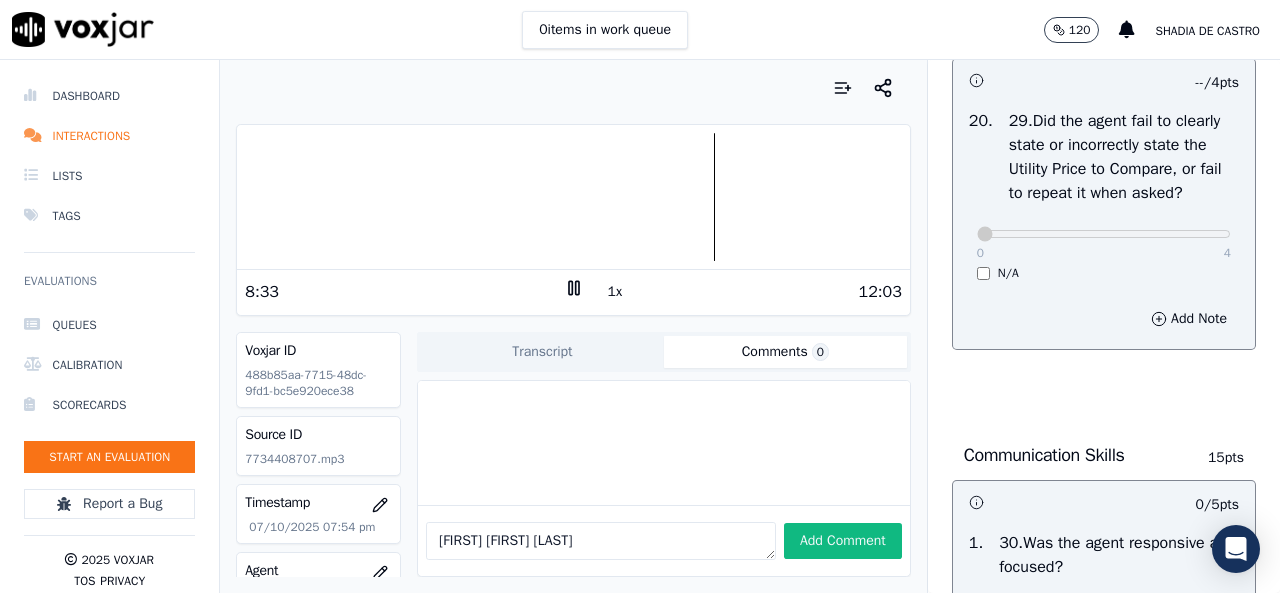 click at bounding box center (573, 197) 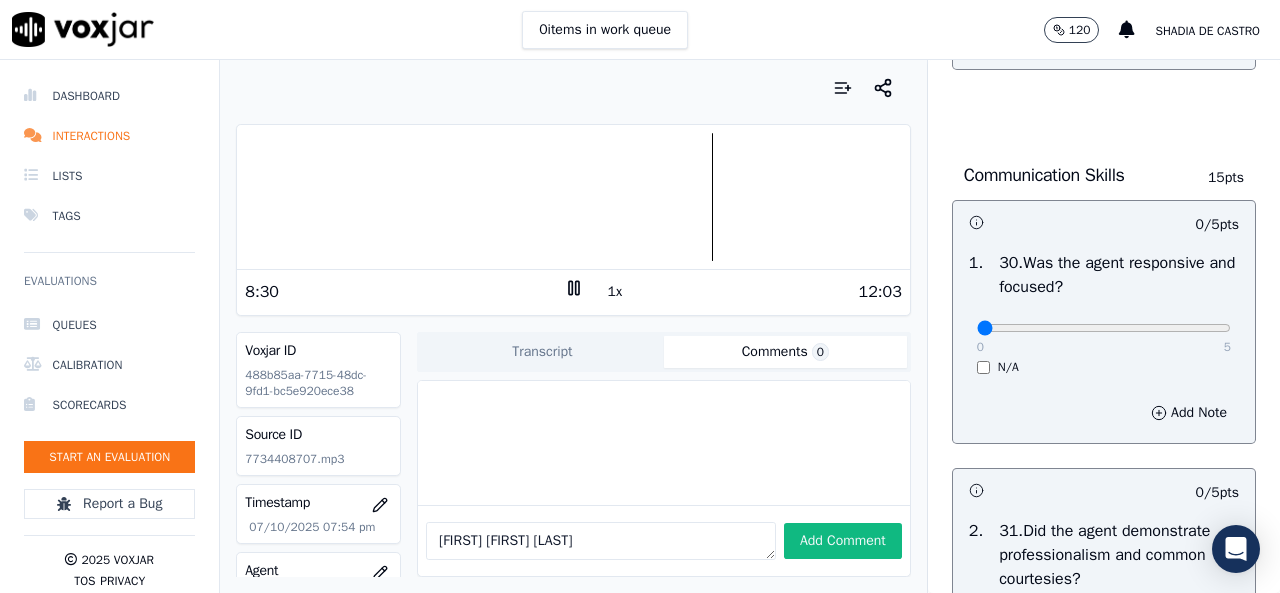 scroll, scrollTop: 8600, scrollLeft: 0, axis: vertical 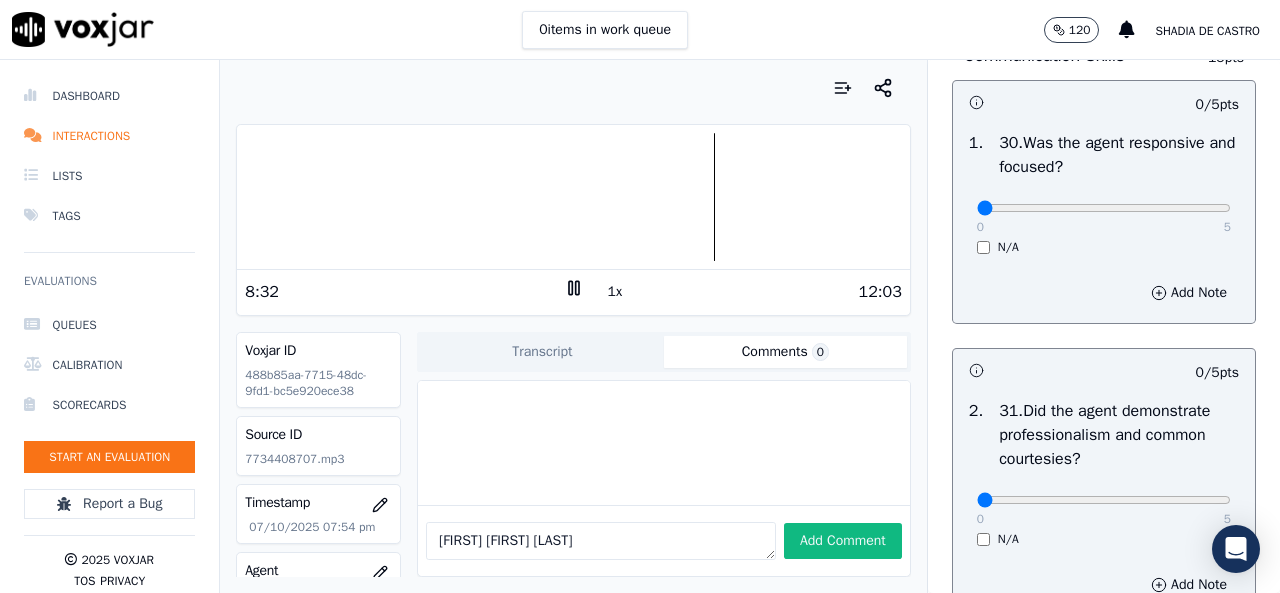 drag, startPoint x: 1182, startPoint y: 431, endPoint x: 1156, endPoint y: 408, distance: 34.713108 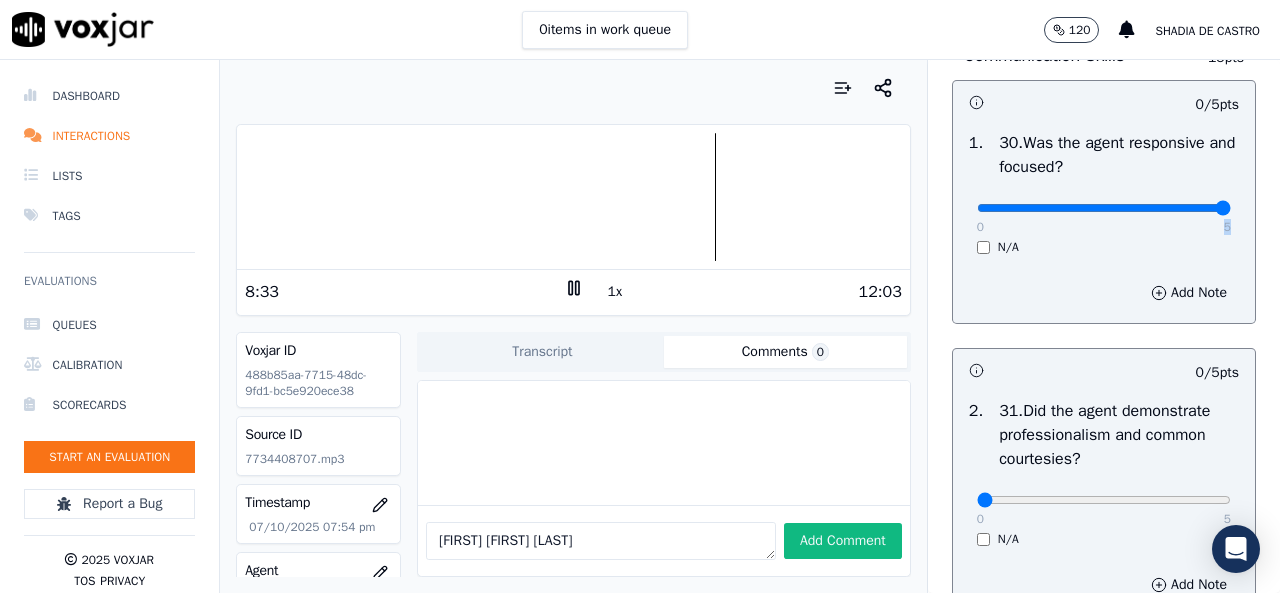 type on "5" 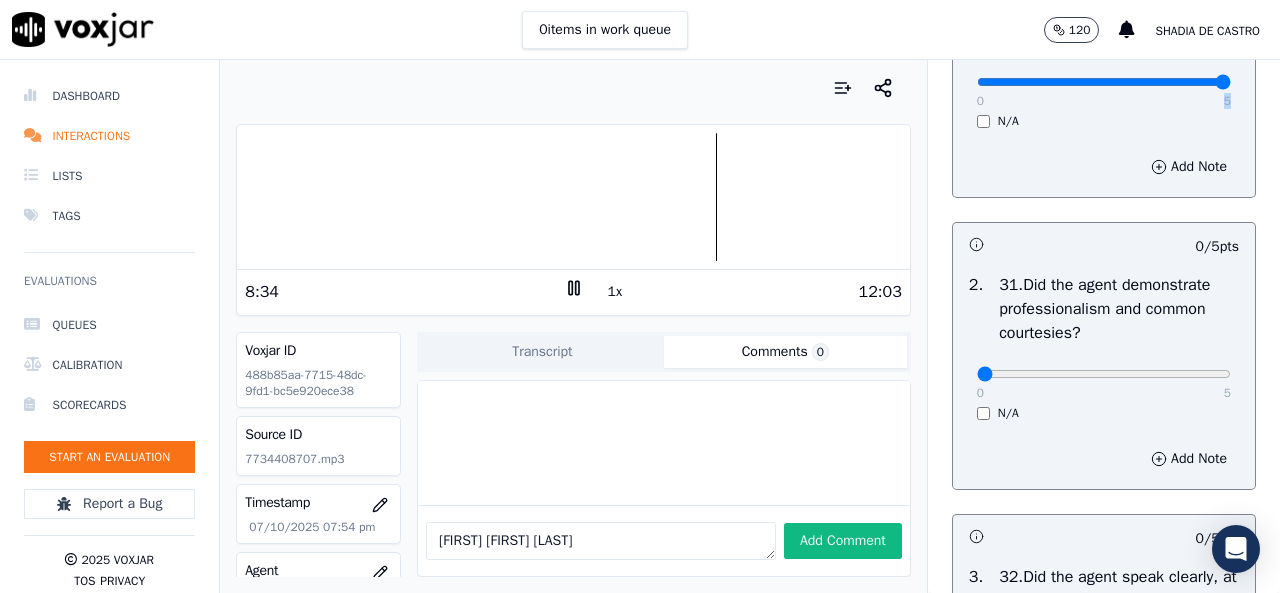scroll, scrollTop: 8800, scrollLeft: 0, axis: vertical 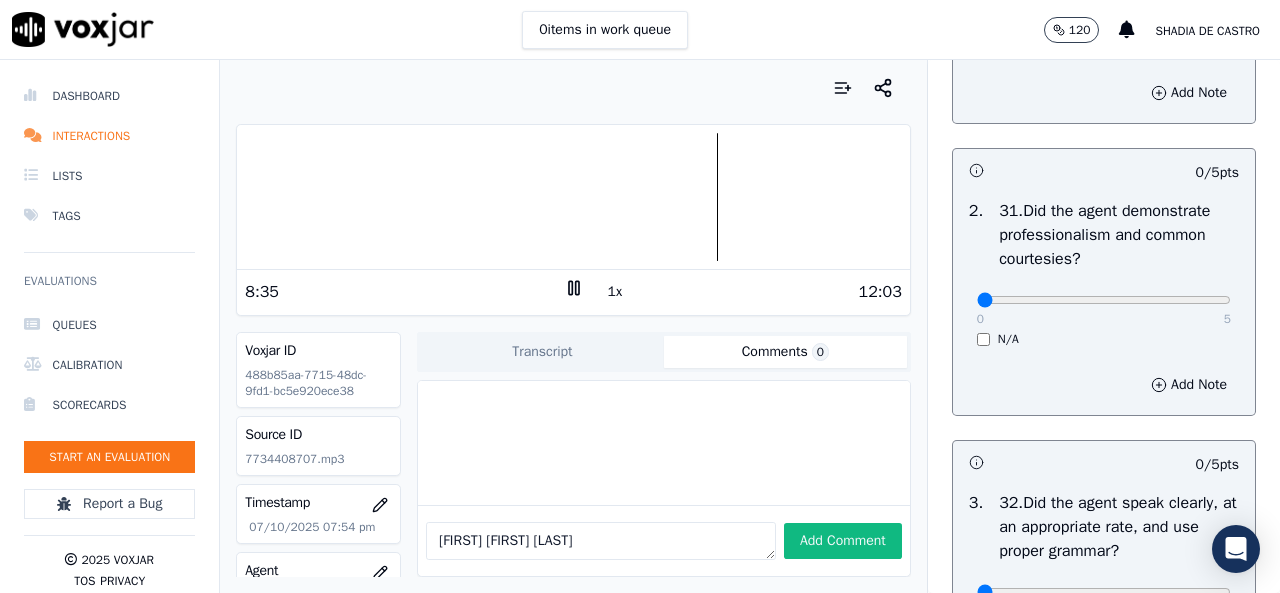 click on "1 .   30.Was the agent responsive and focused?     0   5     N/A" at bounding box center [1104, -7] 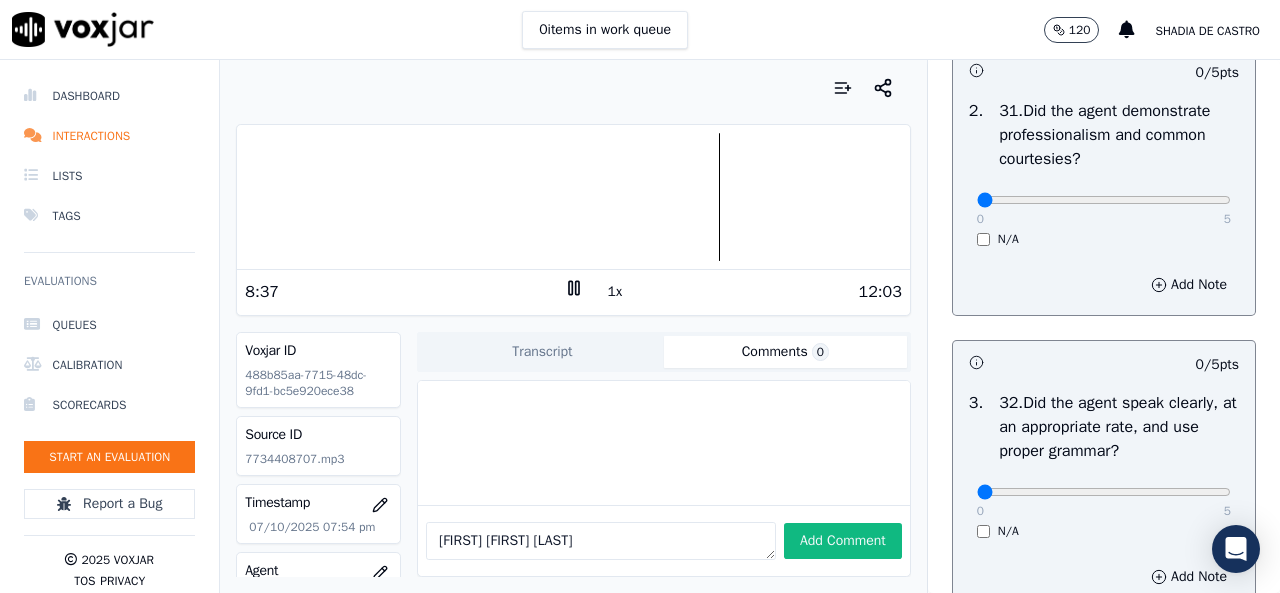 scroll, scrollTop: 9000, scrollLeft: 0, axis: vertical 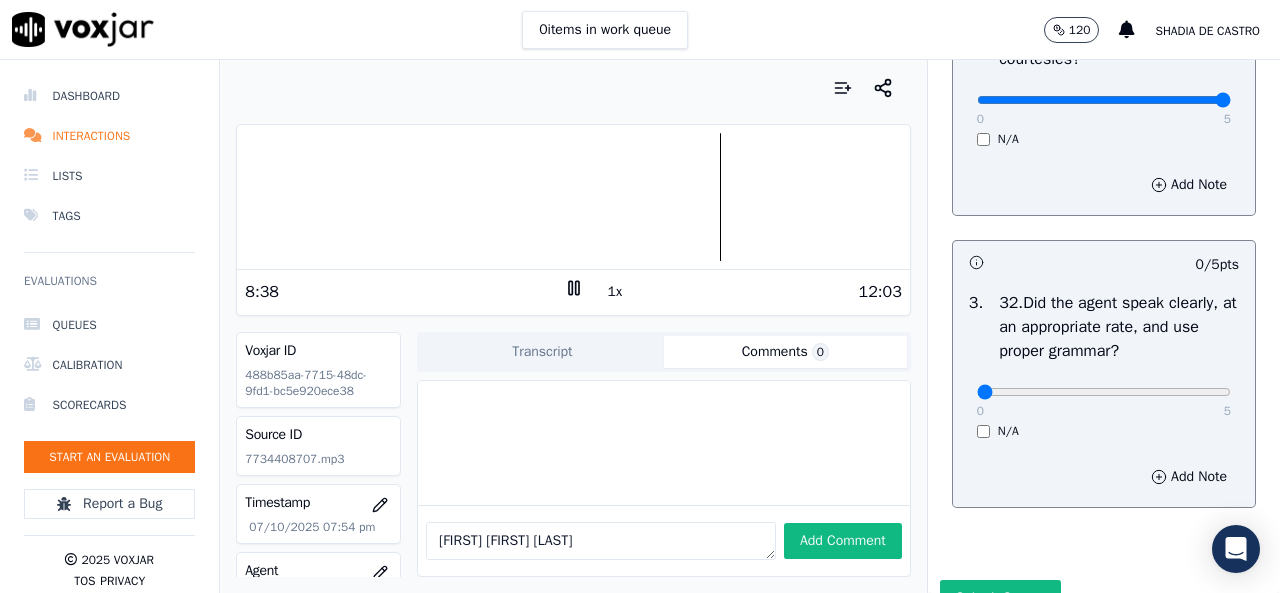 type on "5" 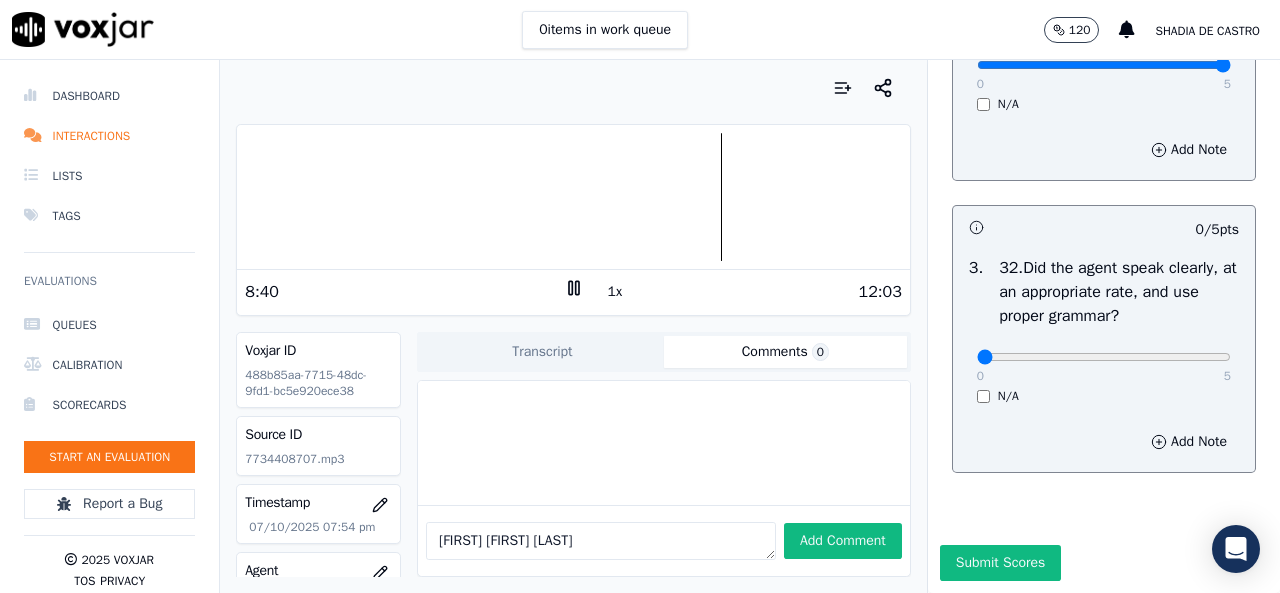 scroll, scrollTop: 9200, scrollLeft: 0, axis: vertical 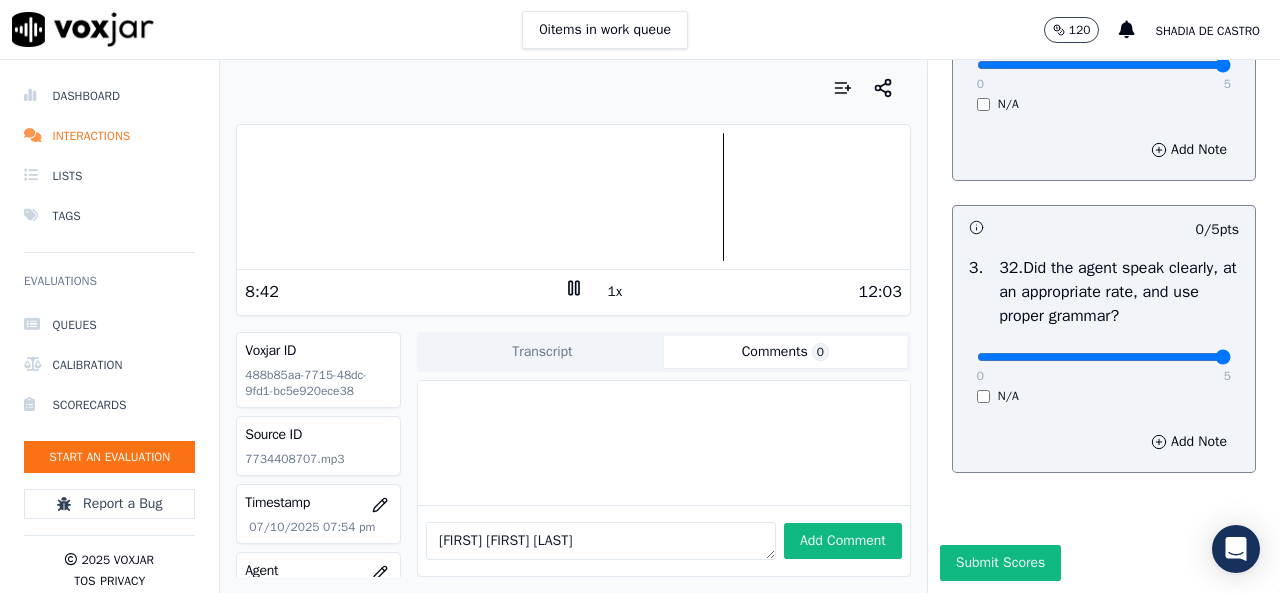 type on "5" 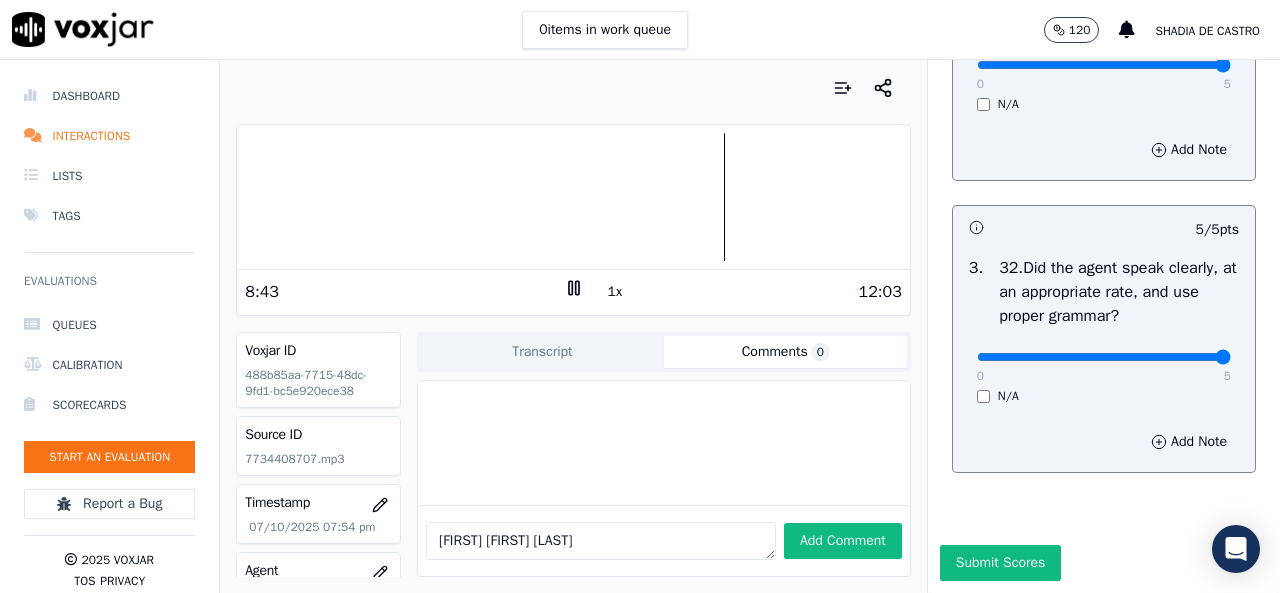 scroll, scrollTop: 9284, scrollLeft: 0, axis: vertical 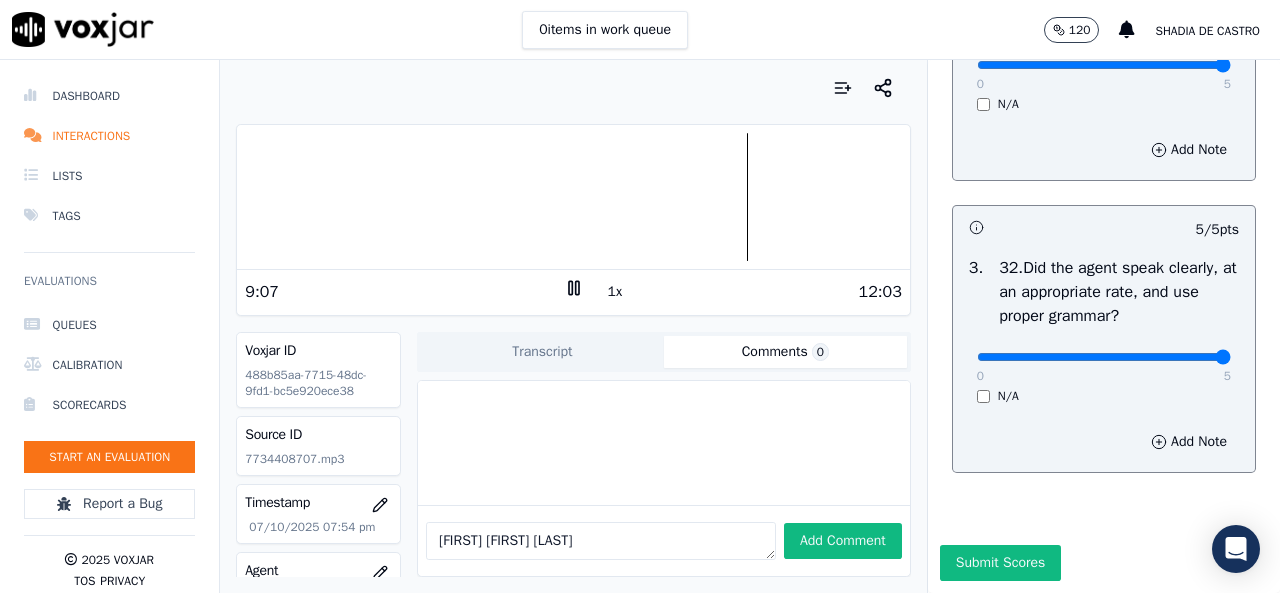 click 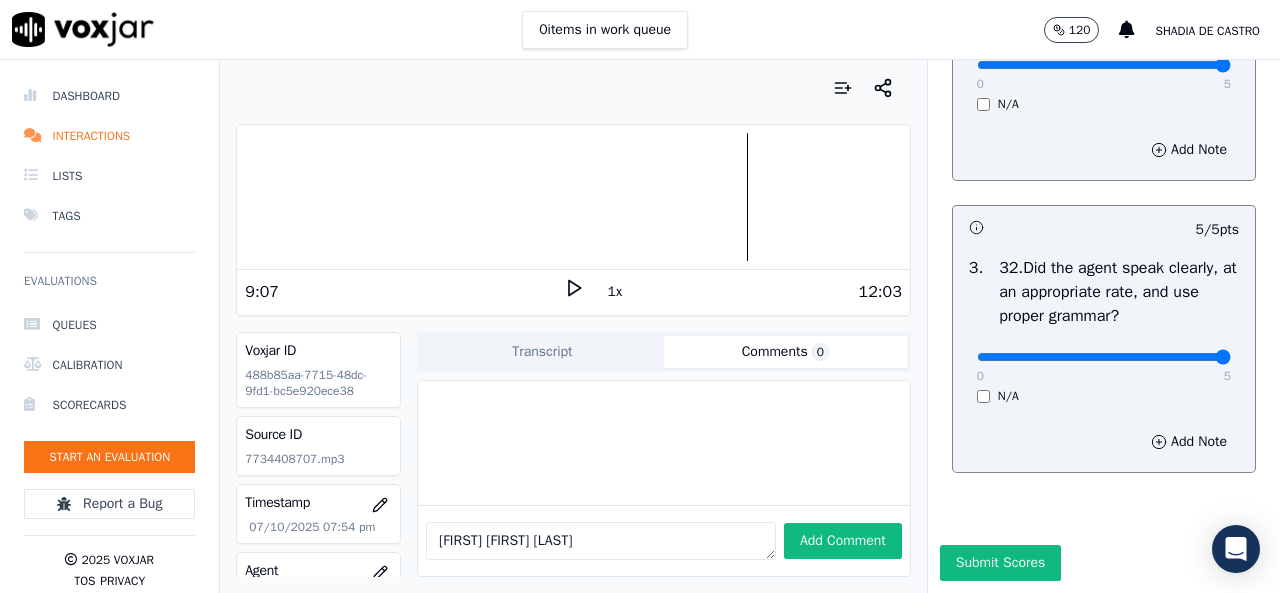 click 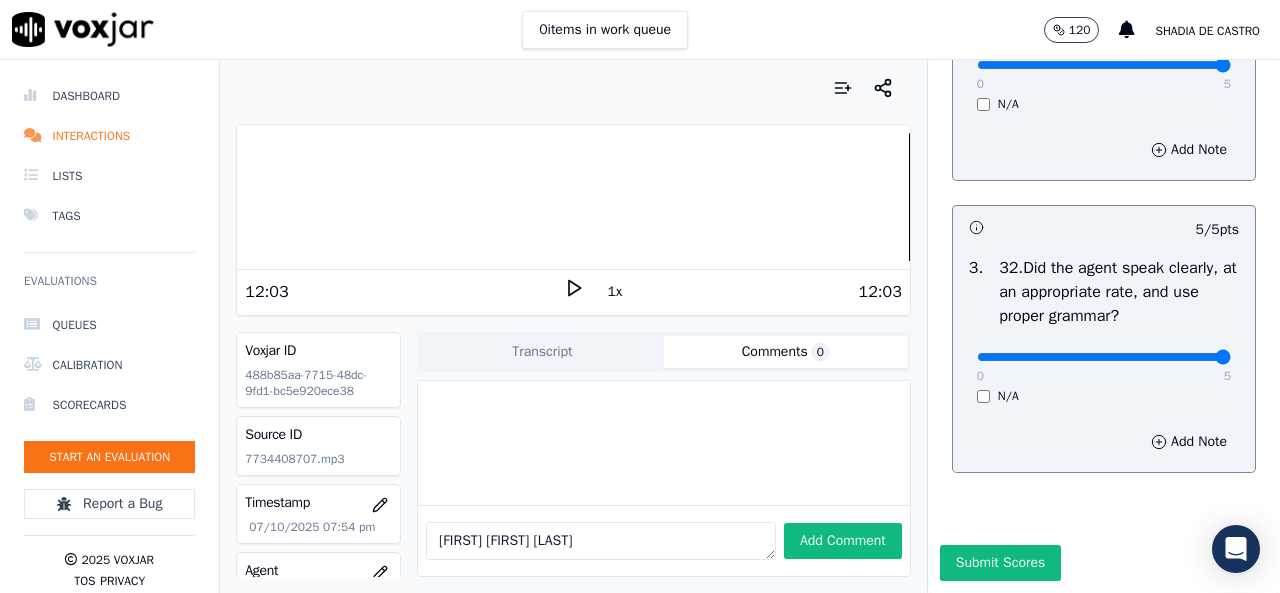 click at bounding box center (573, 197) 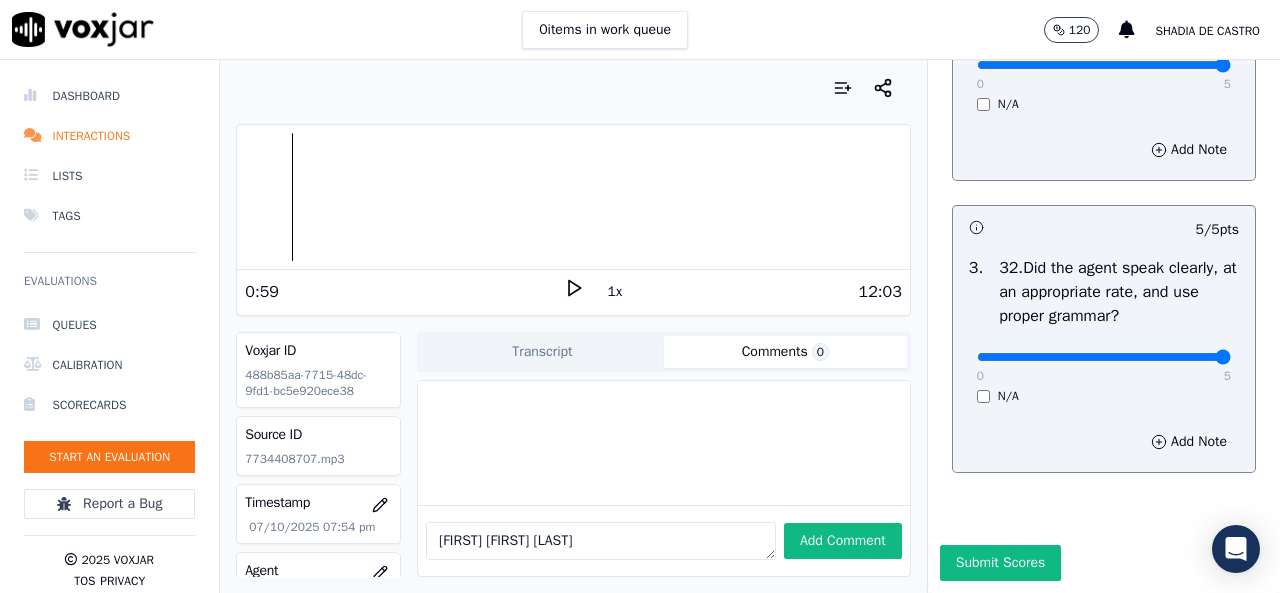 click 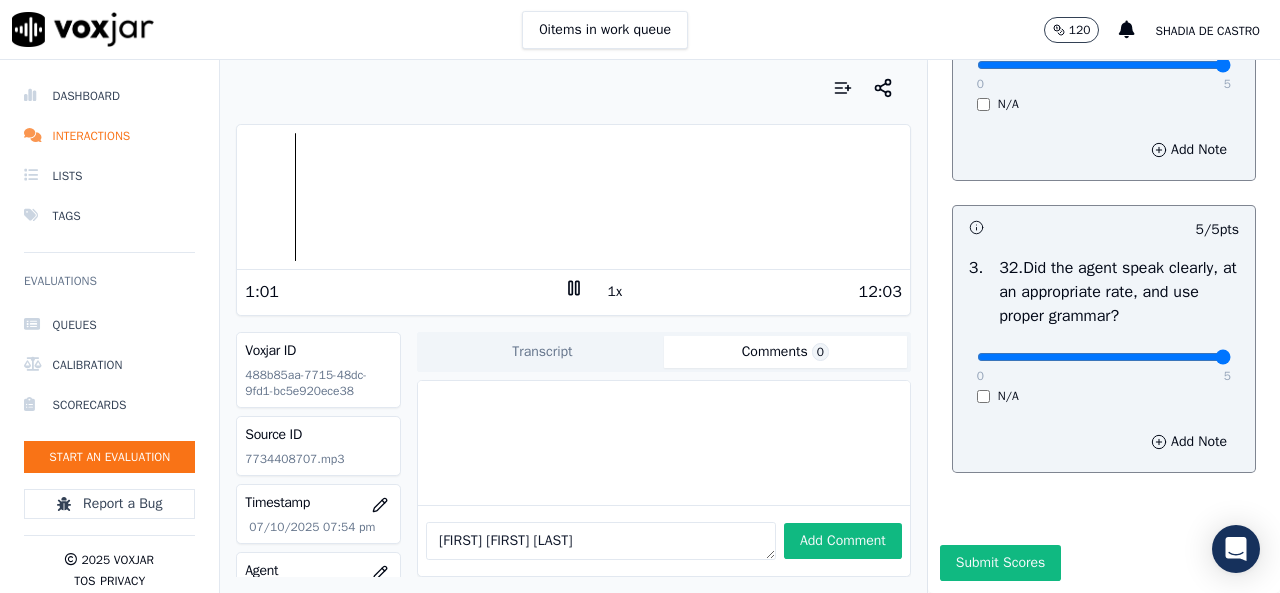 click at bounding box center (573, 197) 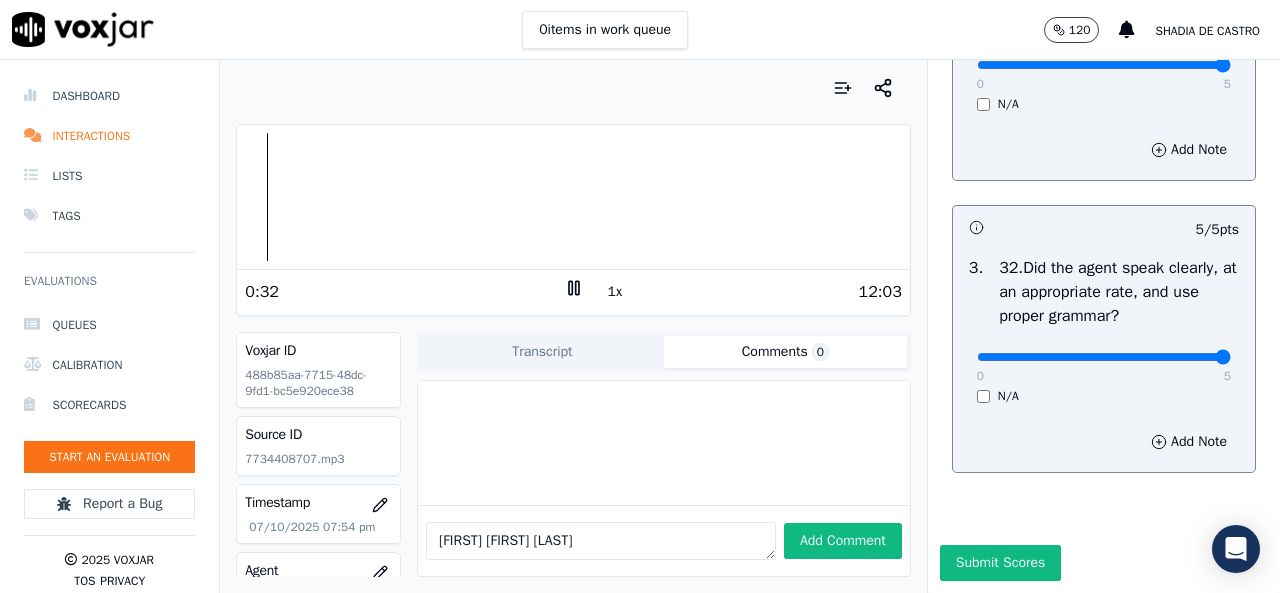 click at bounding box center (573, 197) 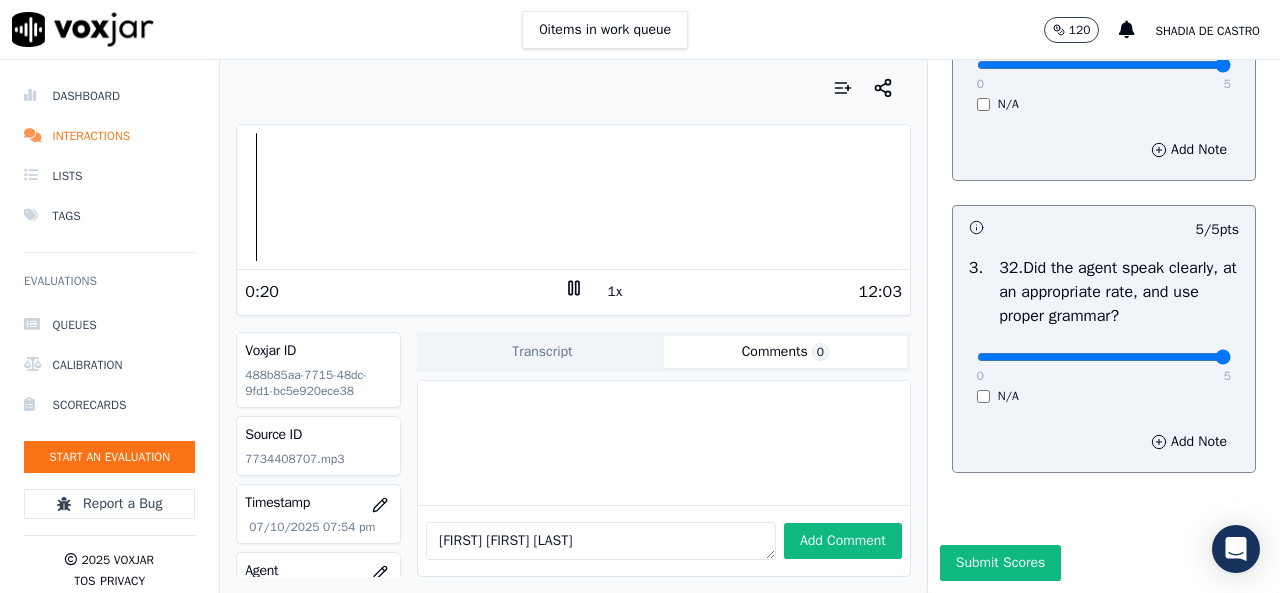 click at bounding box center [573, 197] 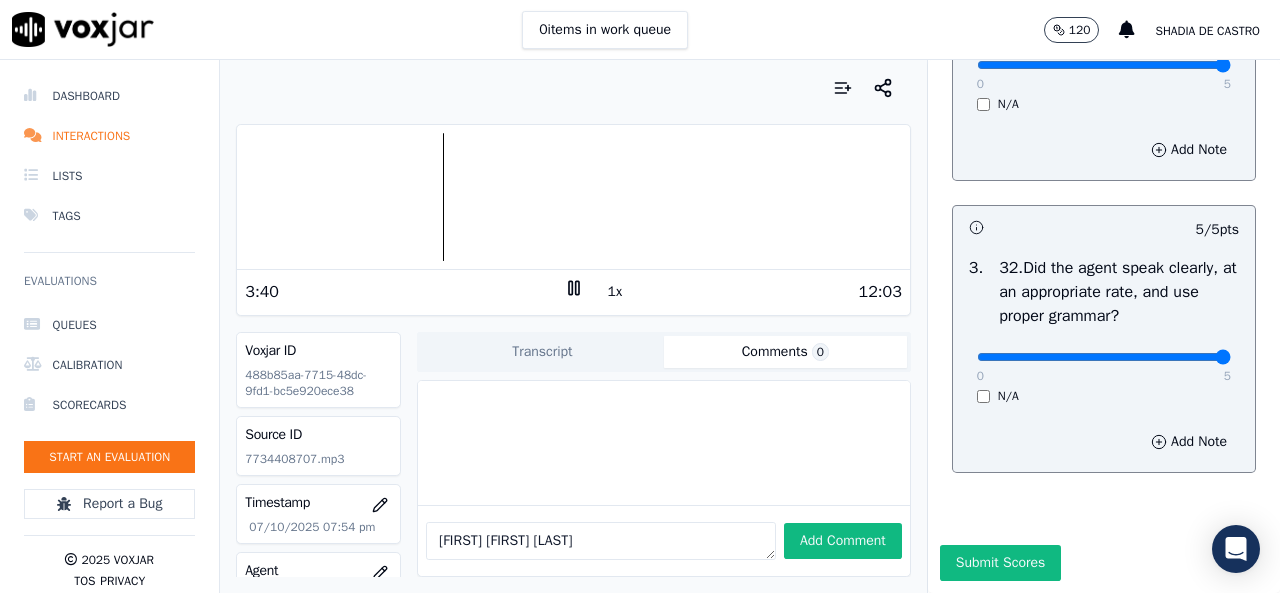 click on "12:03" at bounding box center [743, 292] 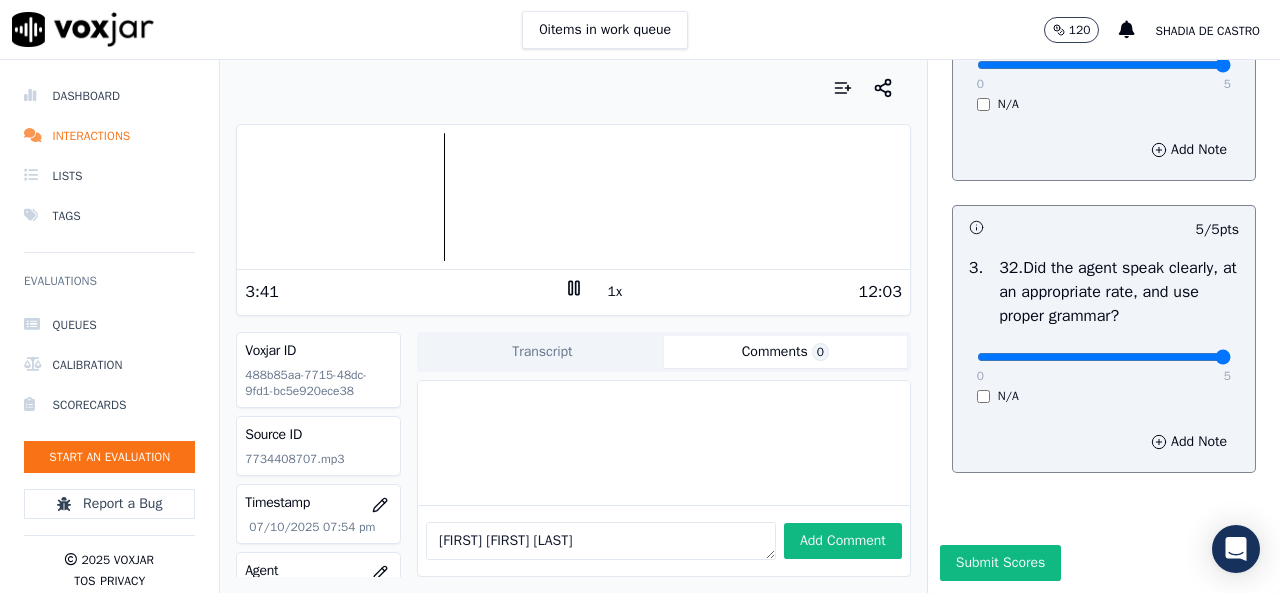 click 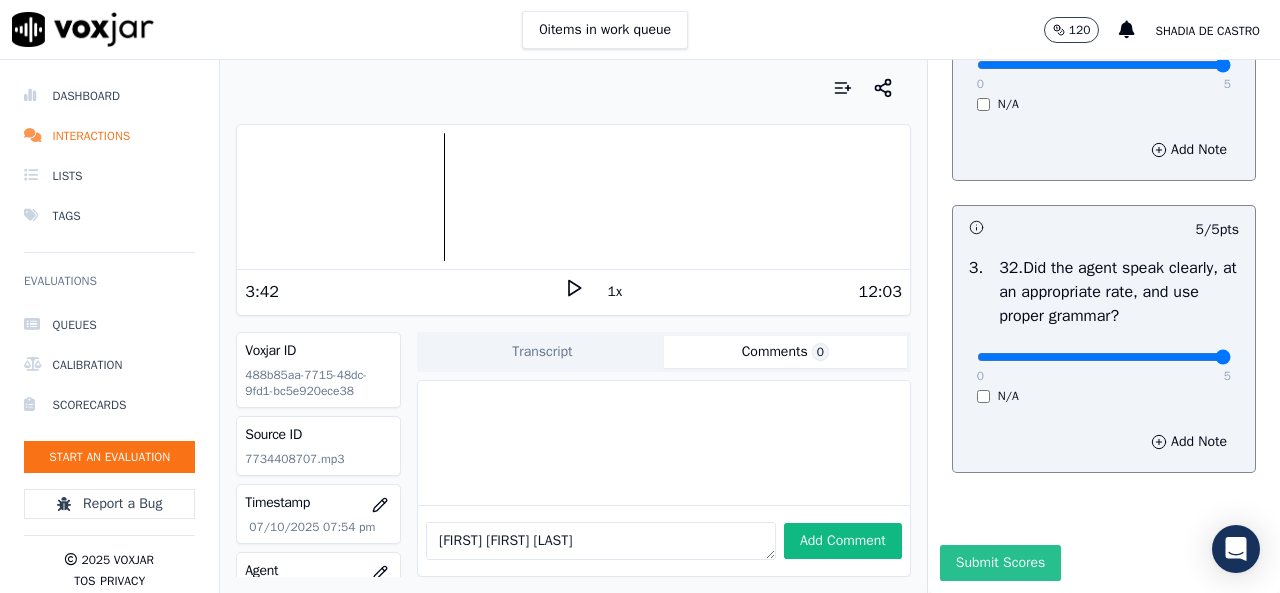 click on "Submit Scores" at bounding box center [1000, 563] 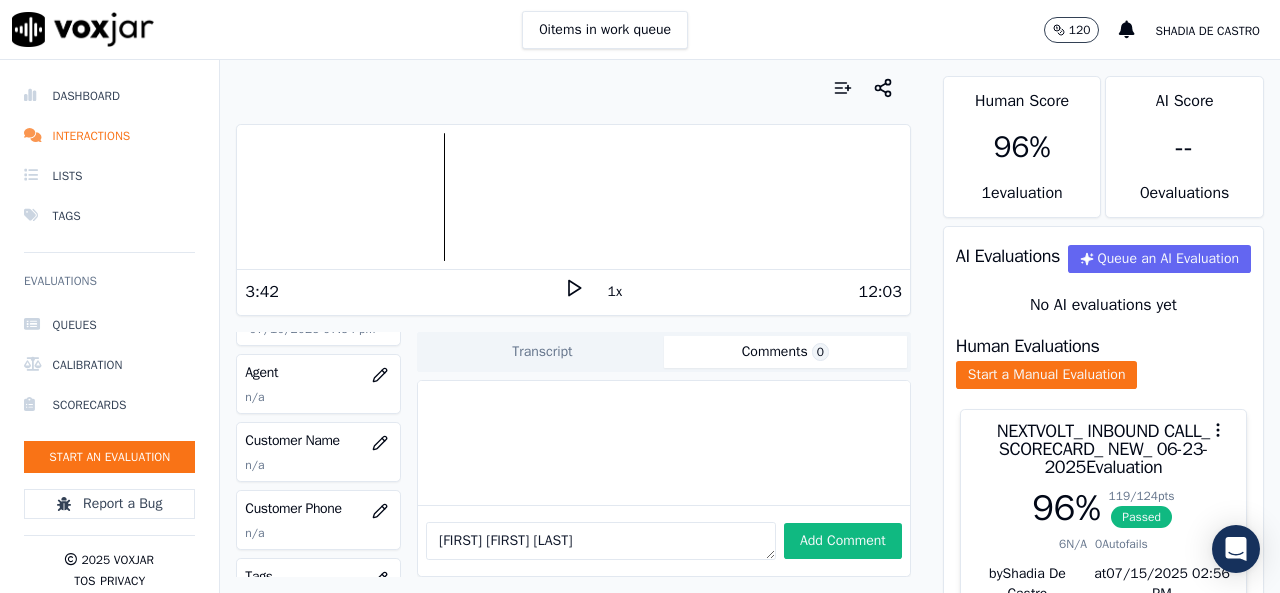 scroll, scrollTop: 200, scrollLeft: 0, axis: vertical 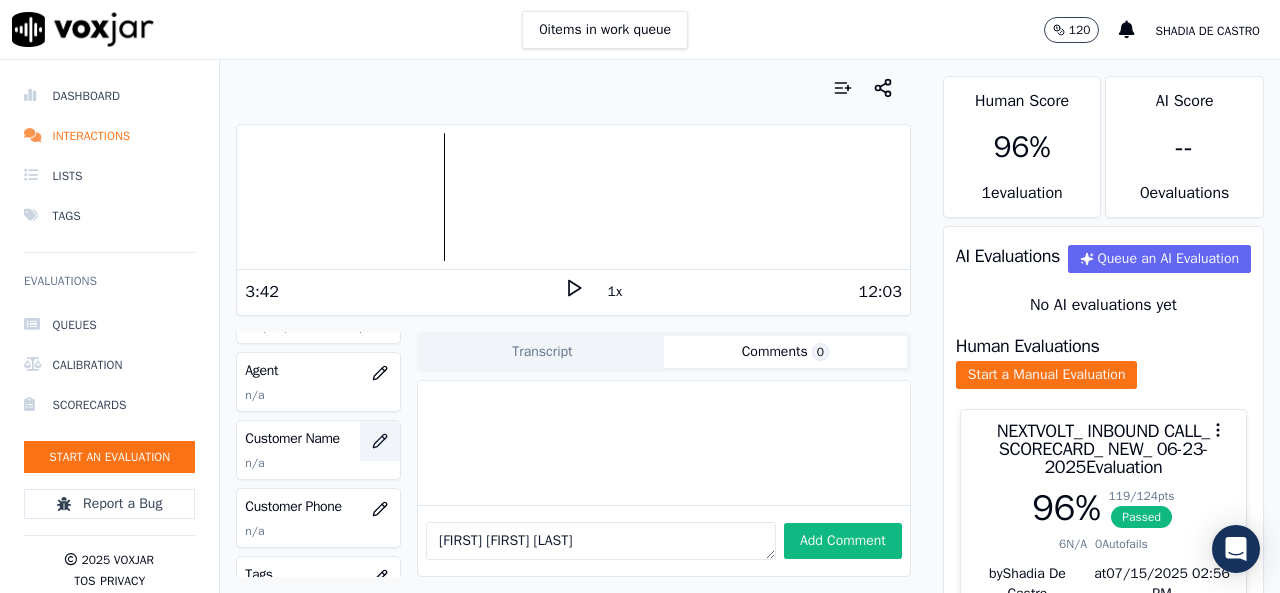 click 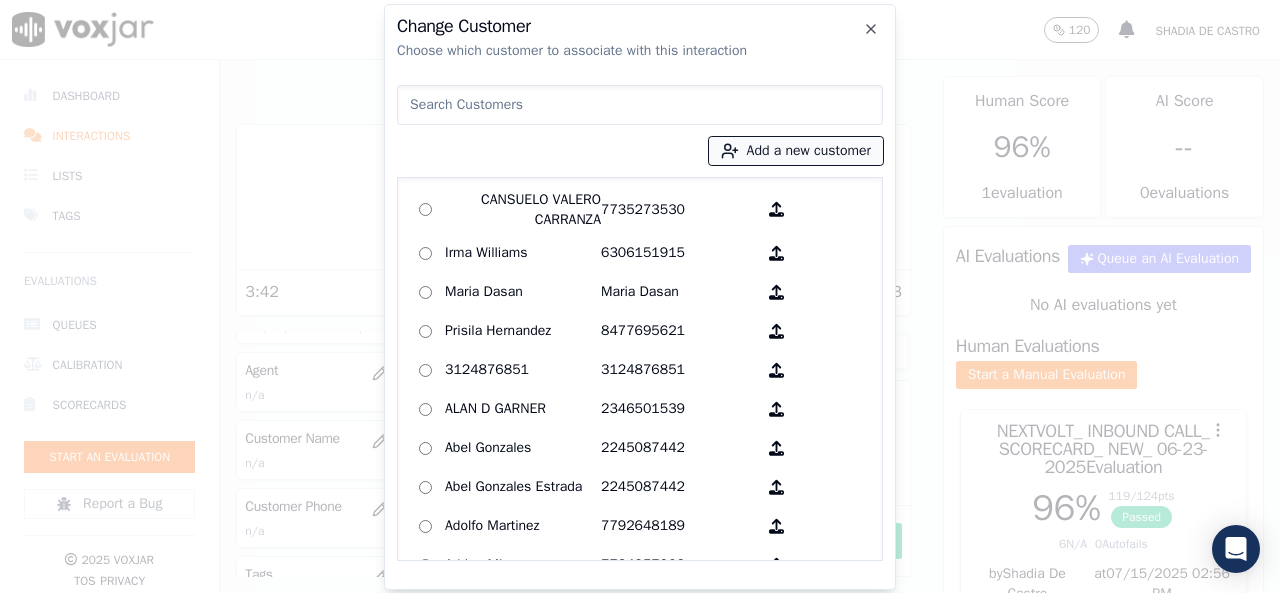 click on "Add a new customer" at bounding box center [796, 151] 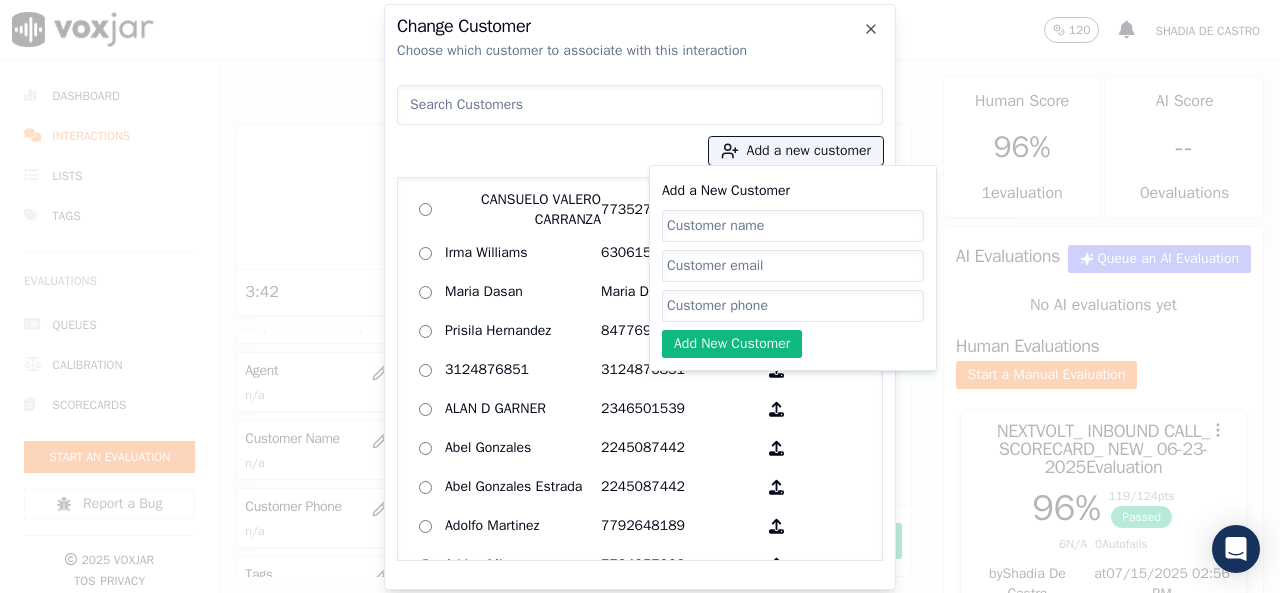 click on "Add a New Customer" 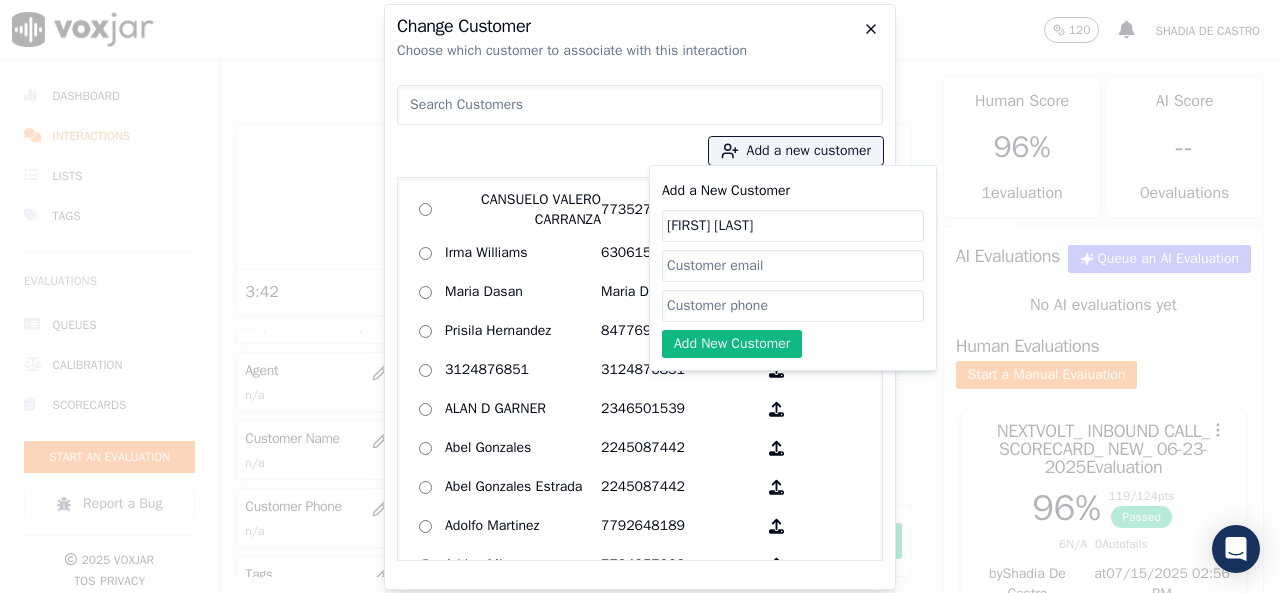 click 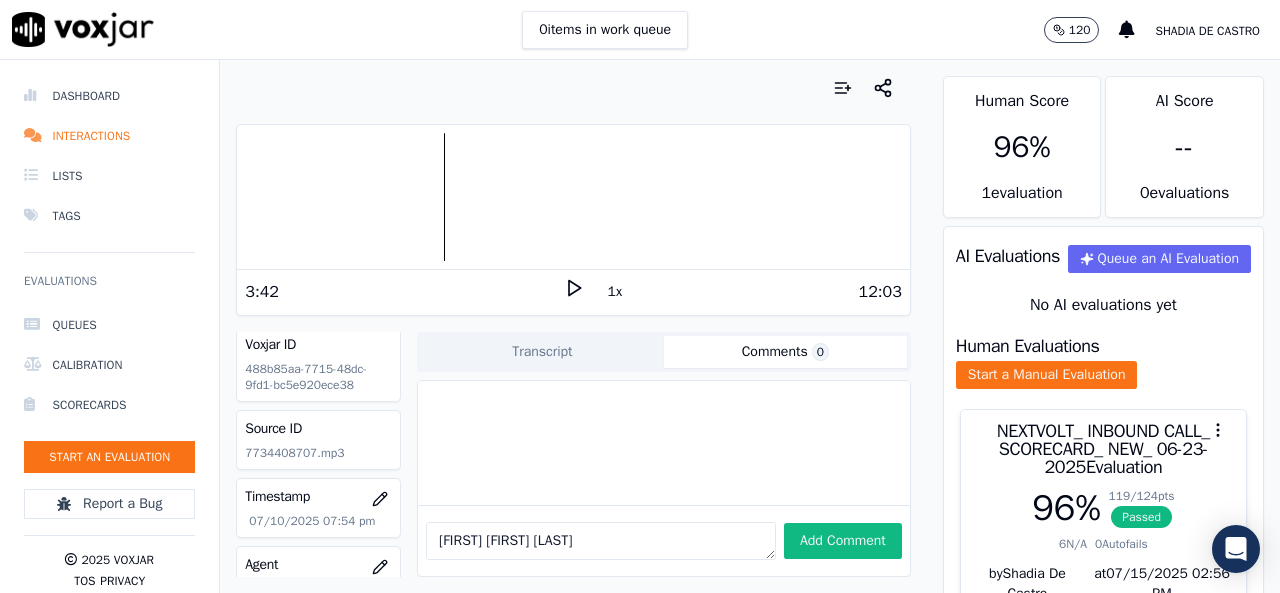scroll, scrollTop: 0, scrollLeft: 0, axis: both 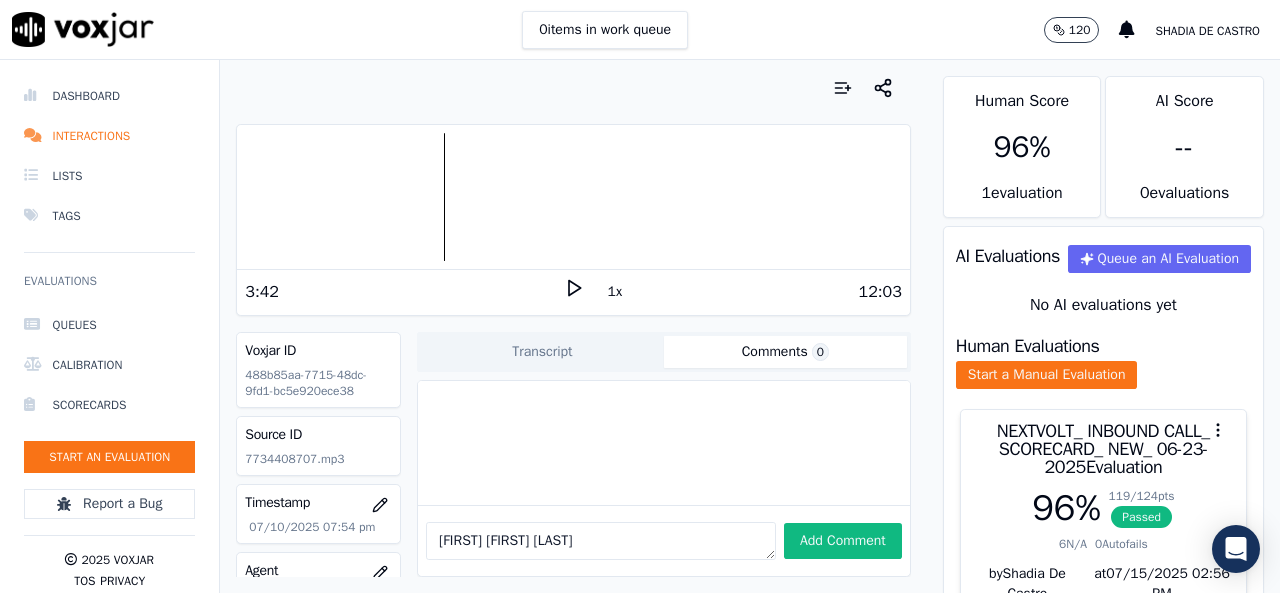 click on "7734408707.mp3" 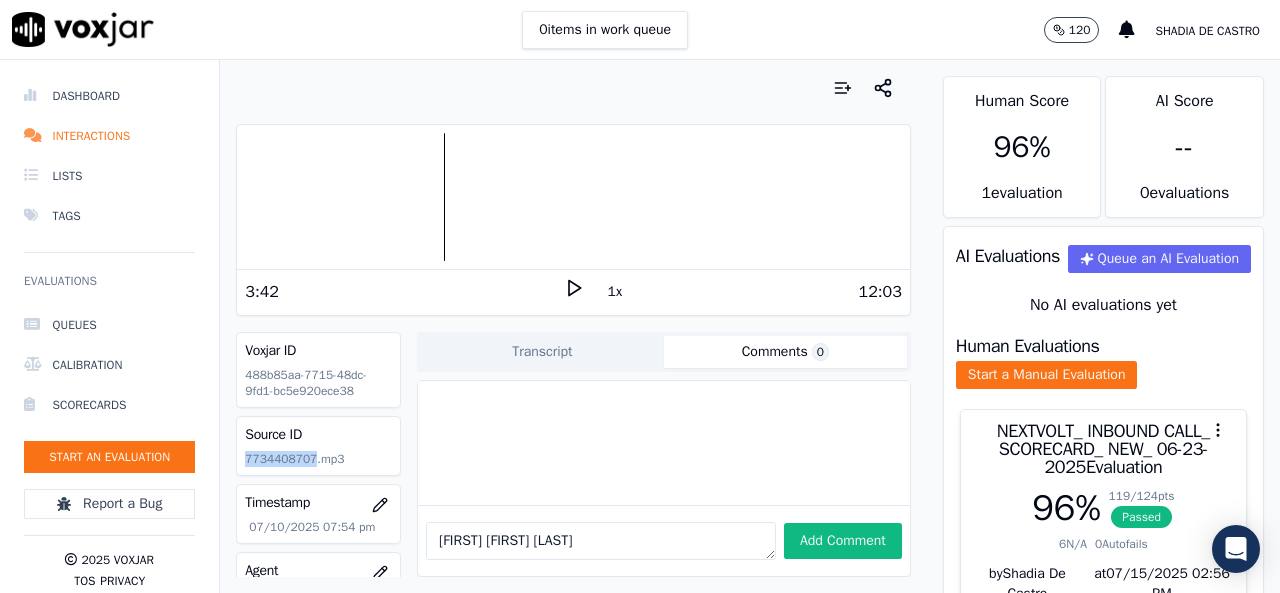 click on "7734408707.mp3" 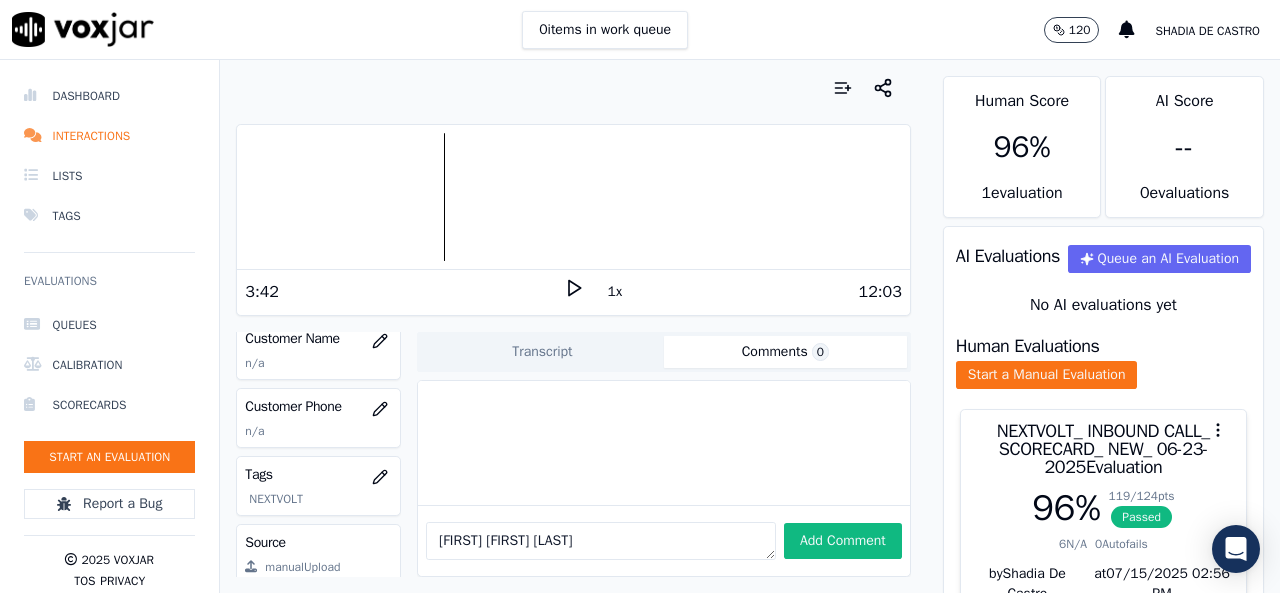 scroll, scrollTop: 200, scrollLeft: 0, axis: vertical 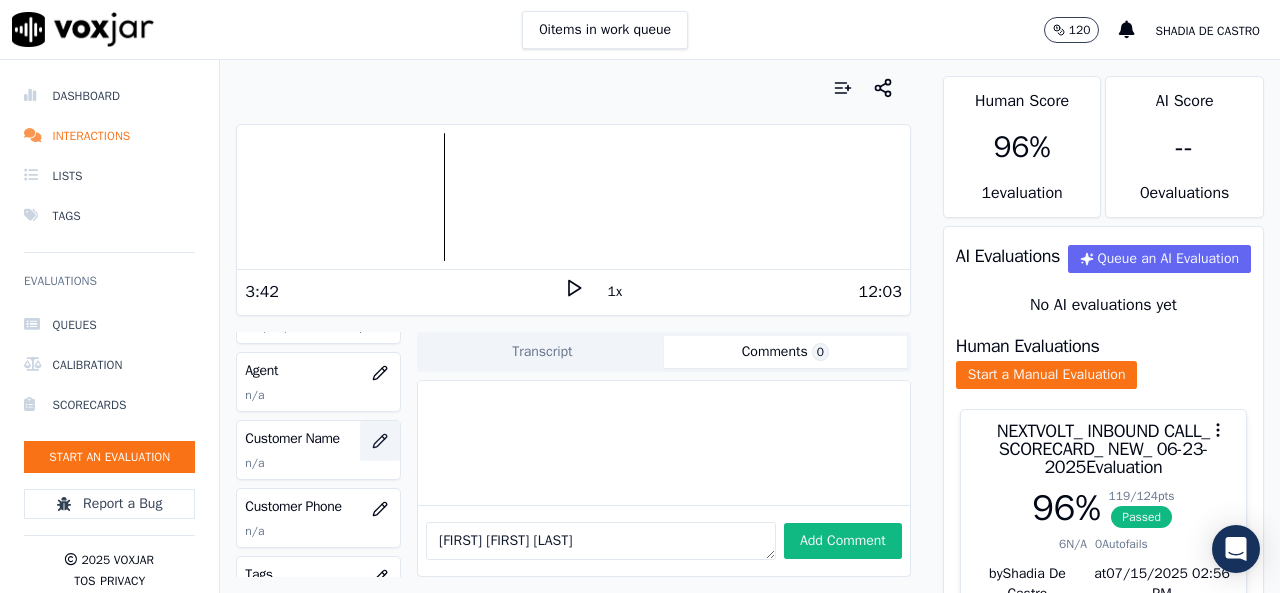 click 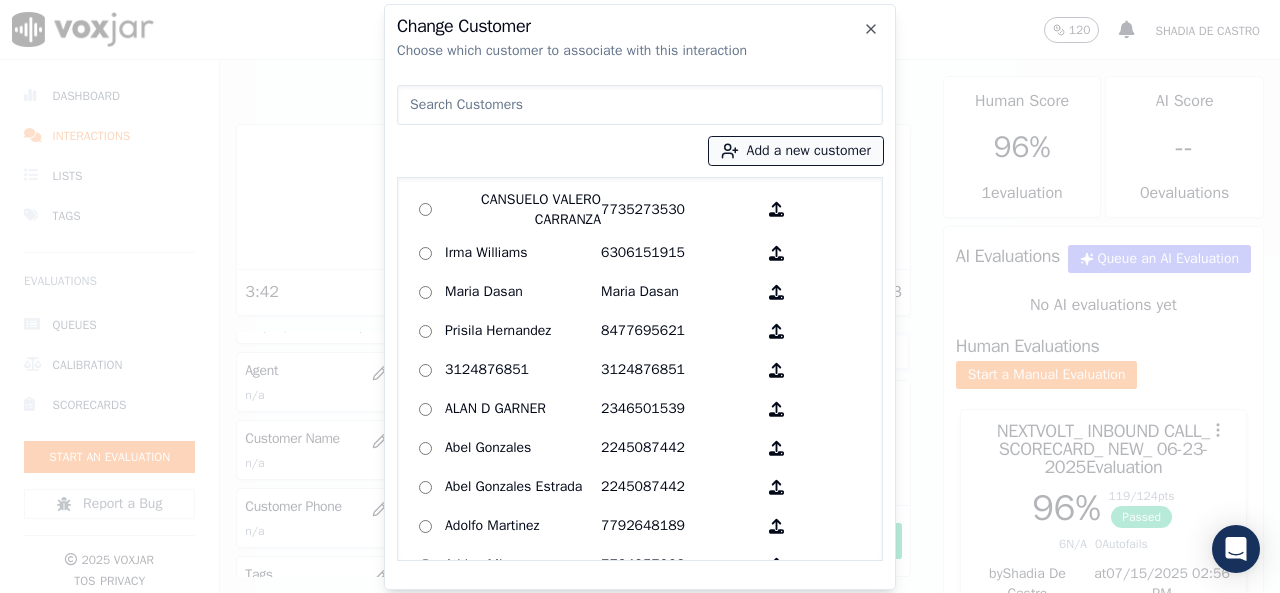 click on "Add a new customer" at bounding box center (796, 151) 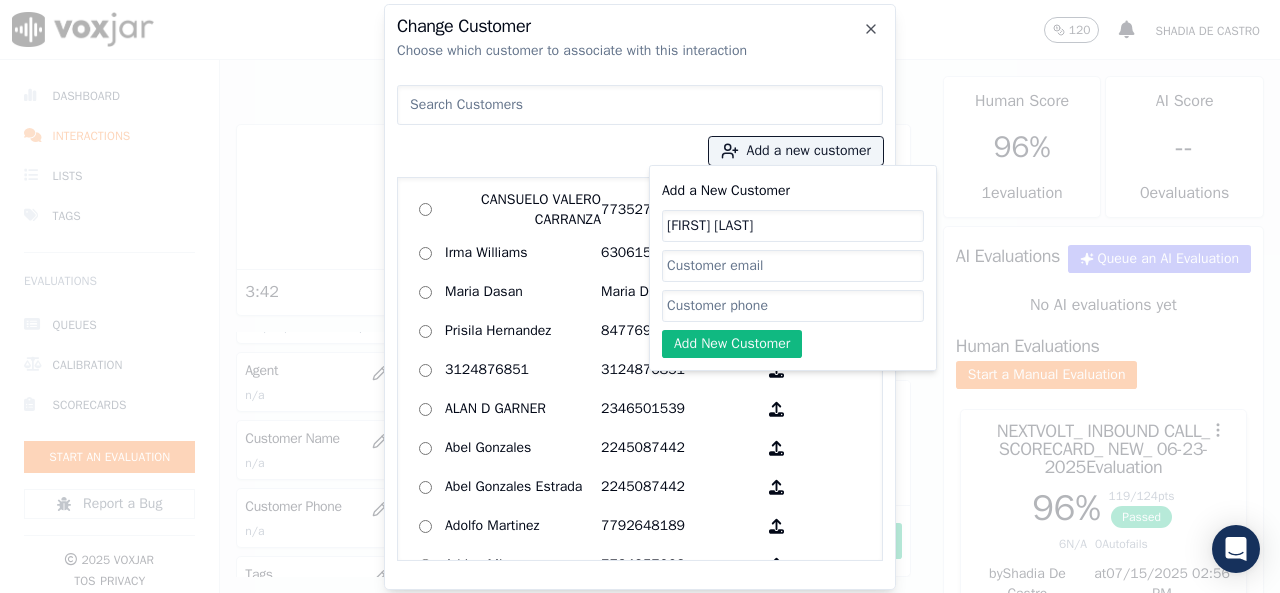 click on "Add a New Customer" 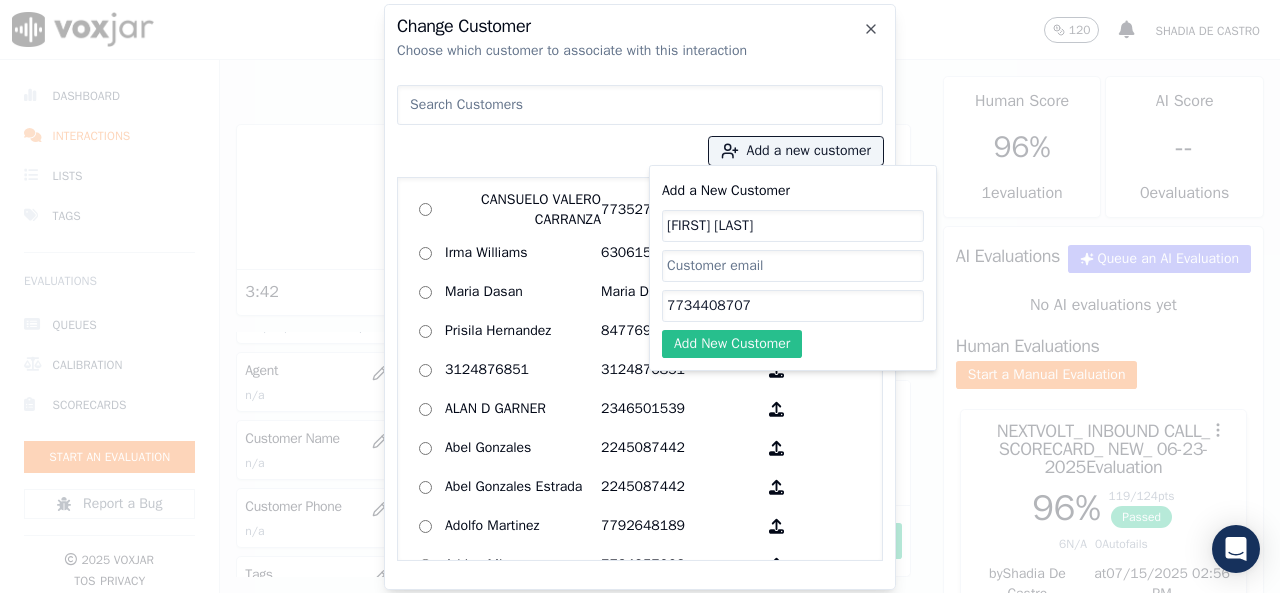 type on "7734408707" 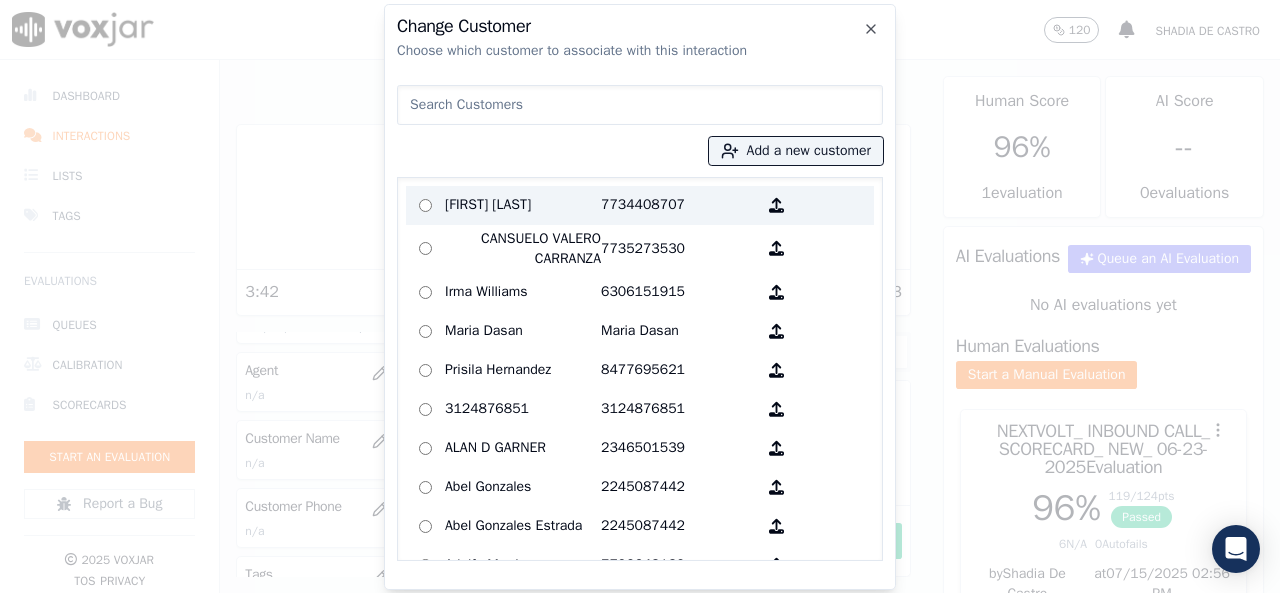 click on "Mariela Leon" at bounding box center (523, 205) 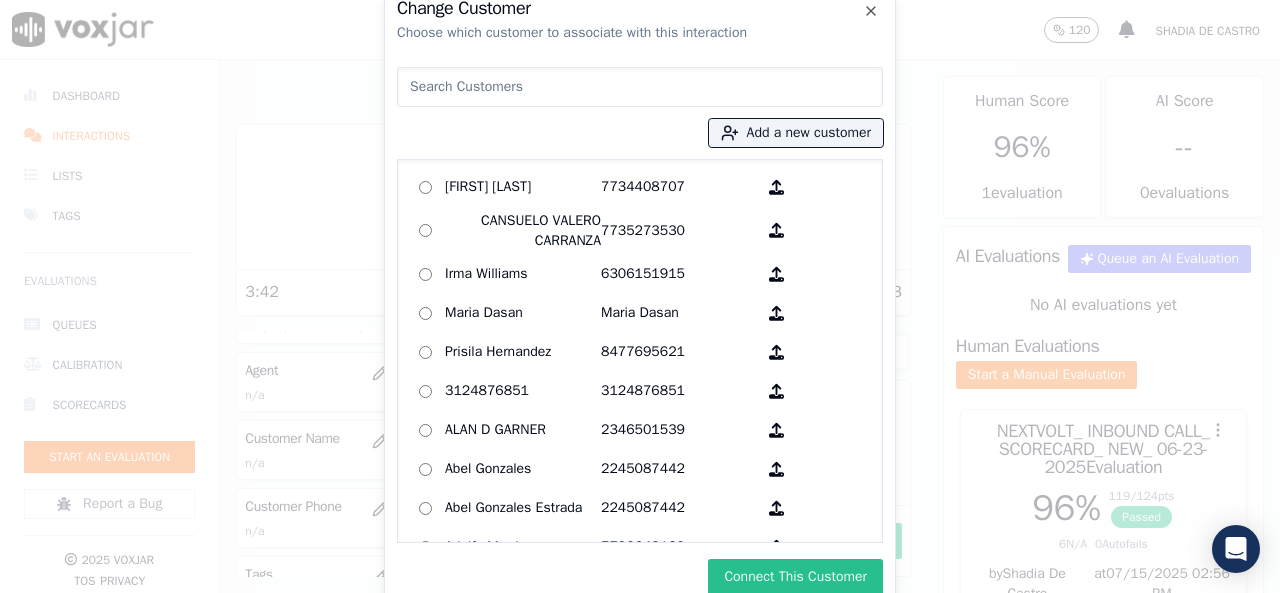 click on "Connect This Customer" at bounding box center (795, 577) 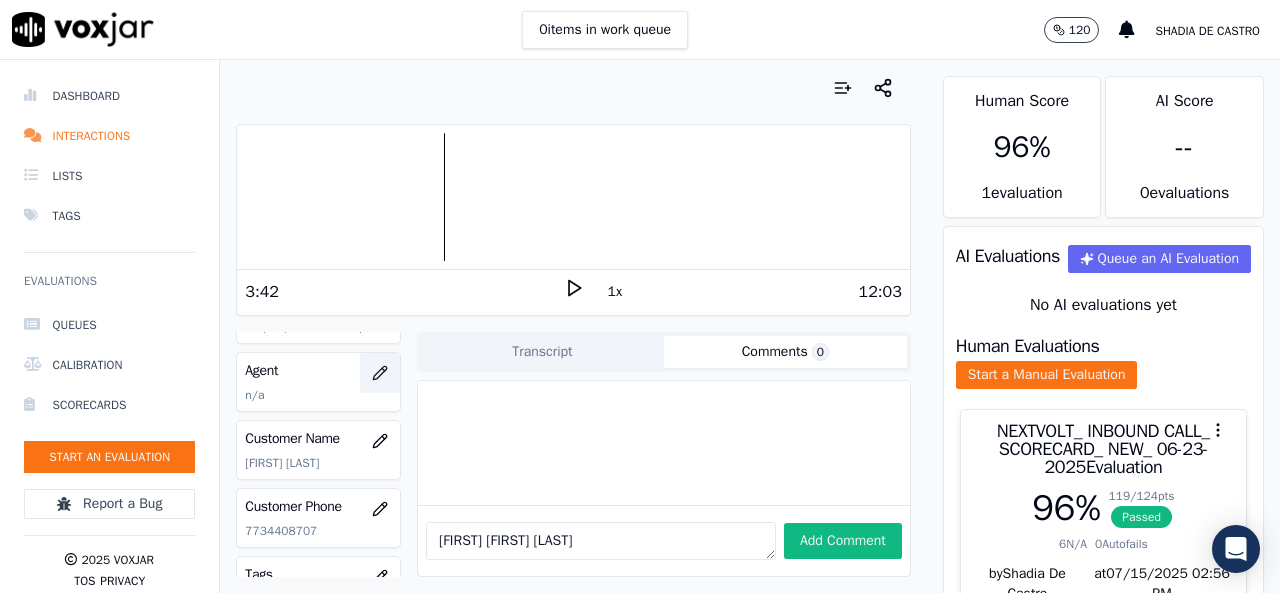 click at bounding box center [380, 373] 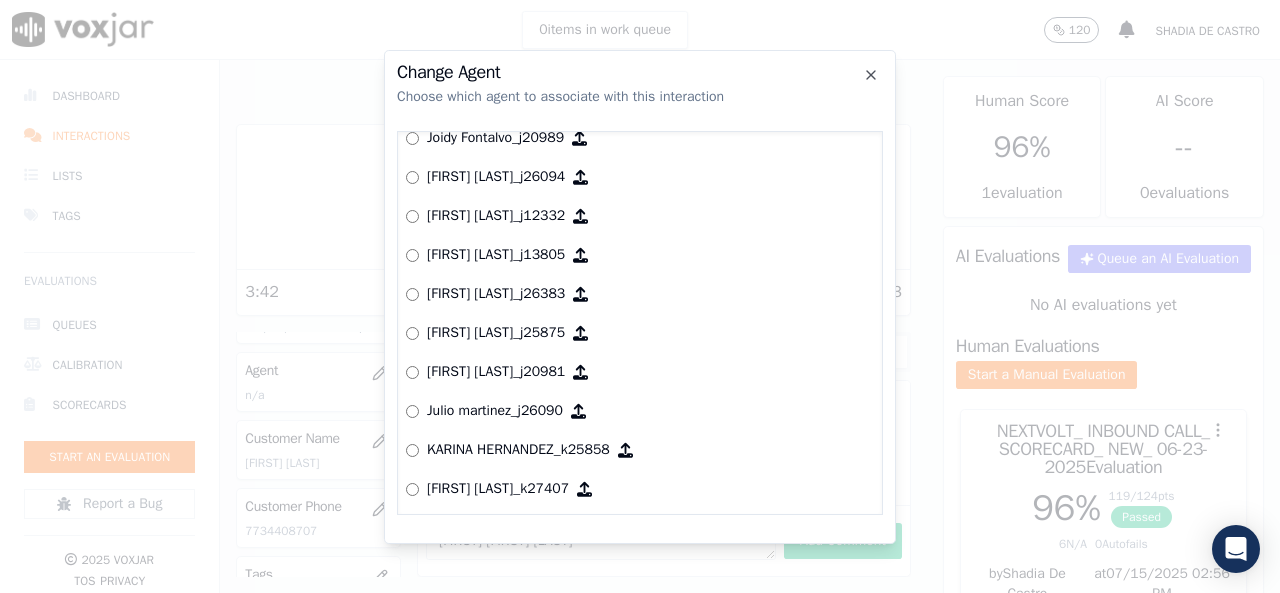 scroll, scrollTop: 1598, scrollLeft: 0, axis: vertical 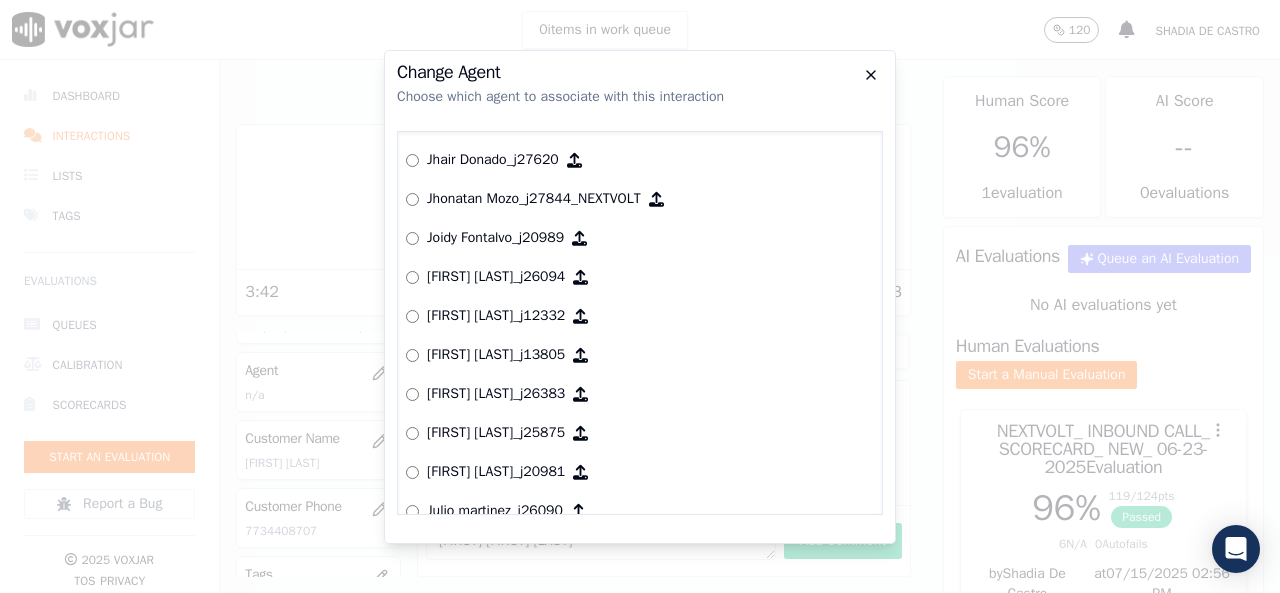 click 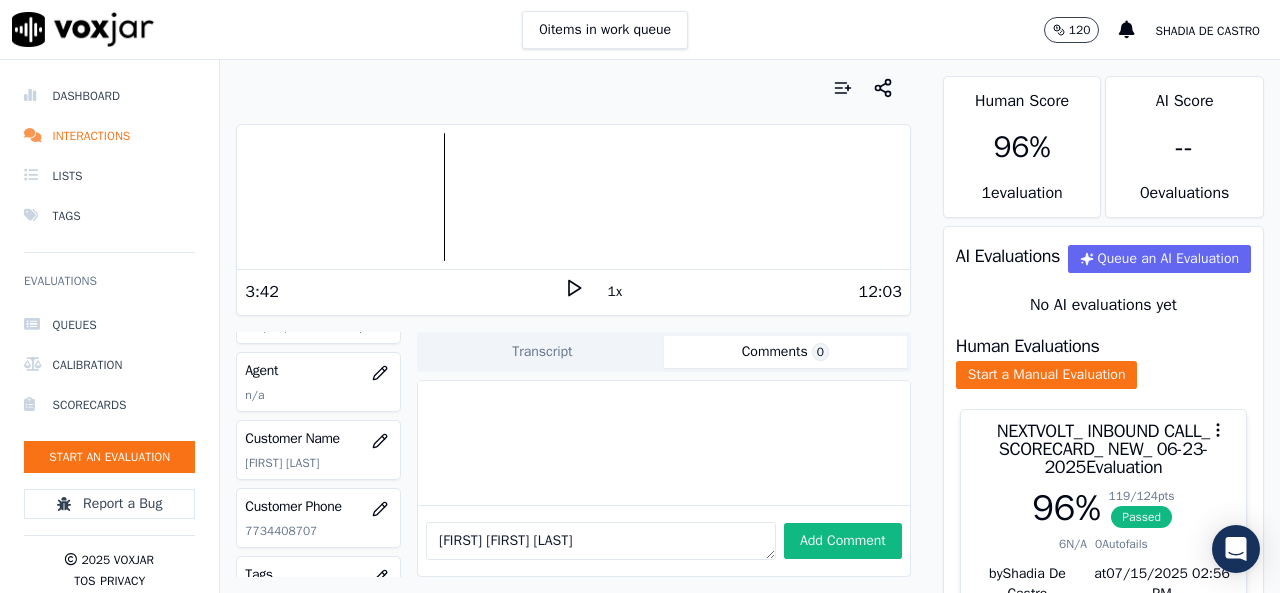click at bounding box center (573, 197) 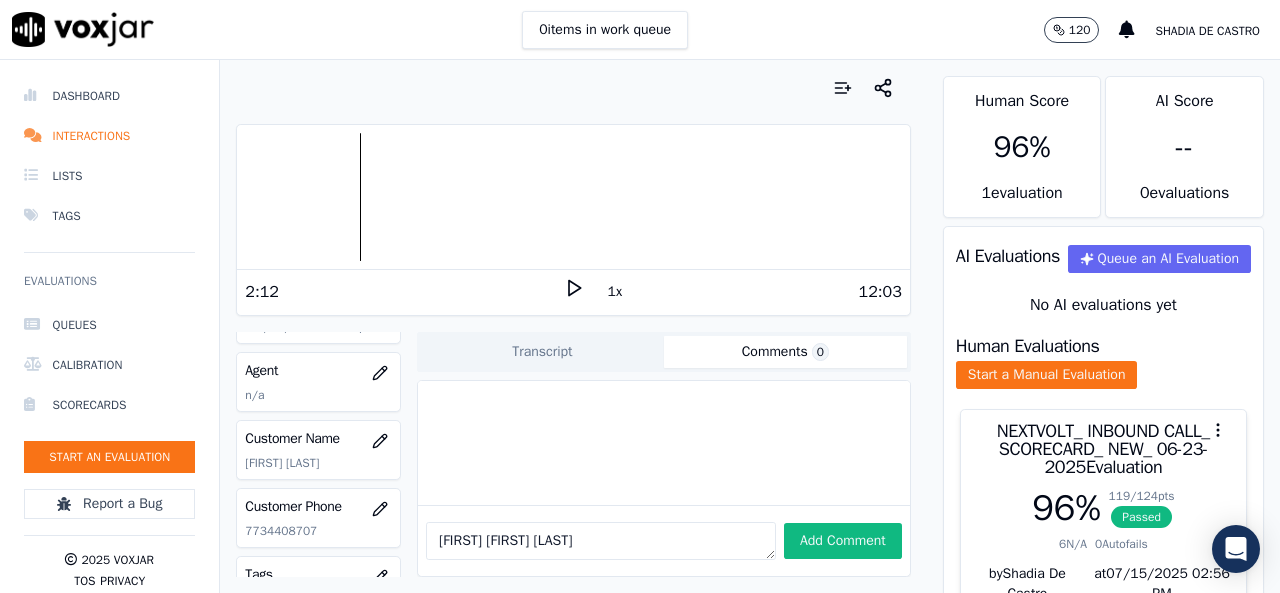 click 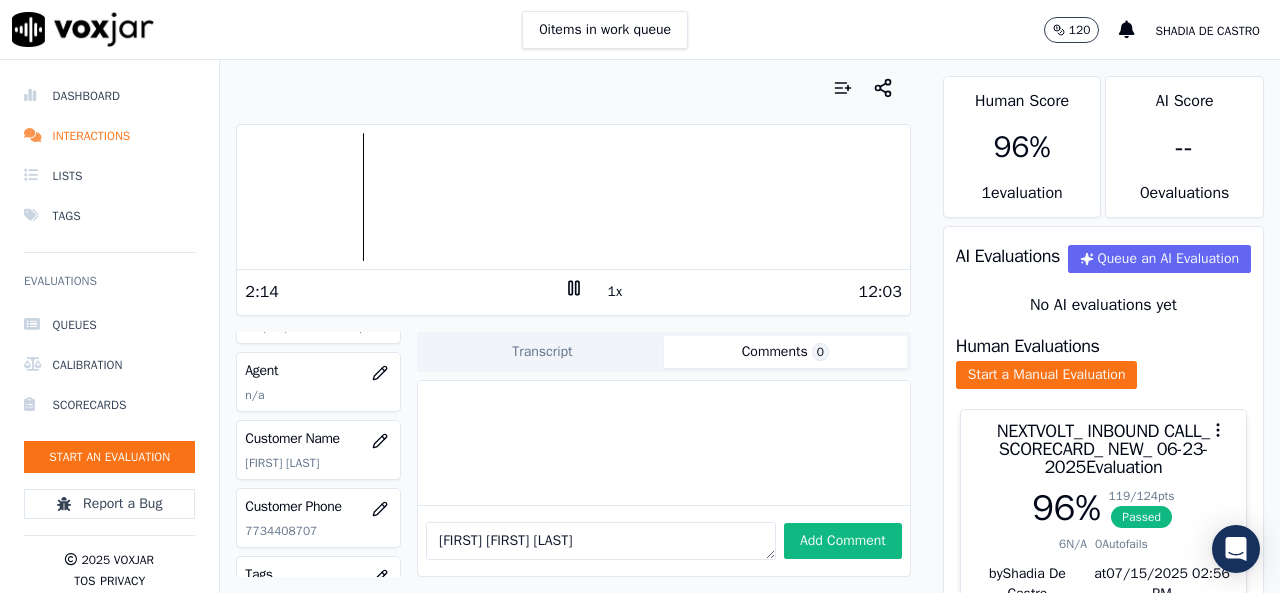 click 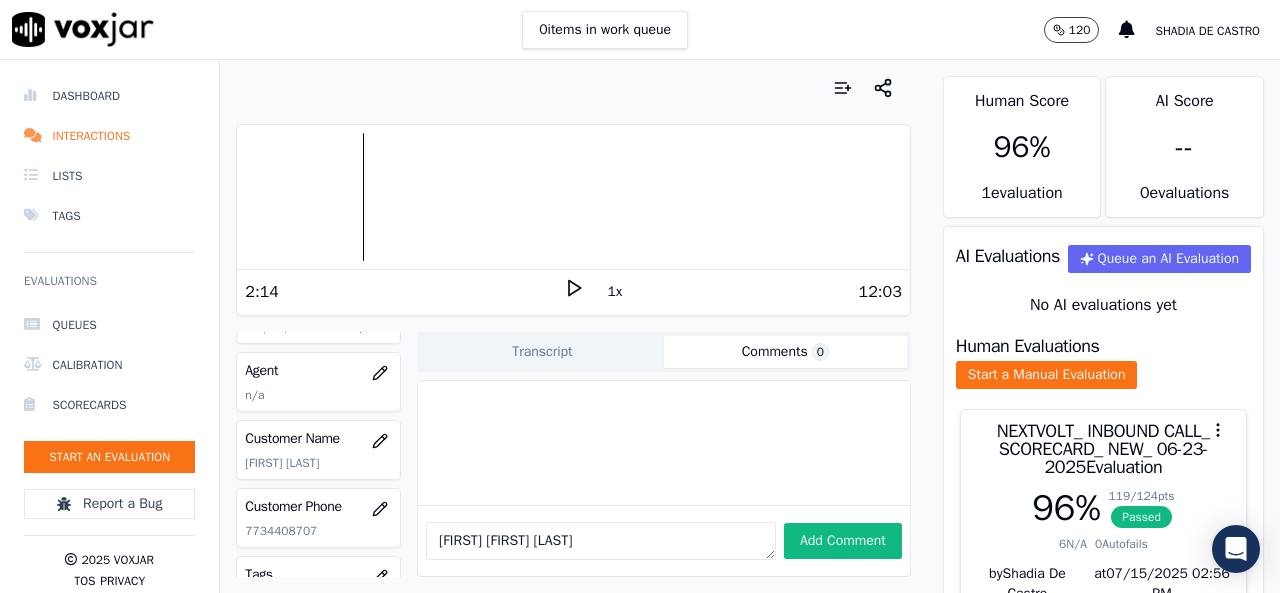 drag, startPoint x: 355, startPoint y: 357, endPoint x: 337, endPoint y: 345, distance: 21.633308 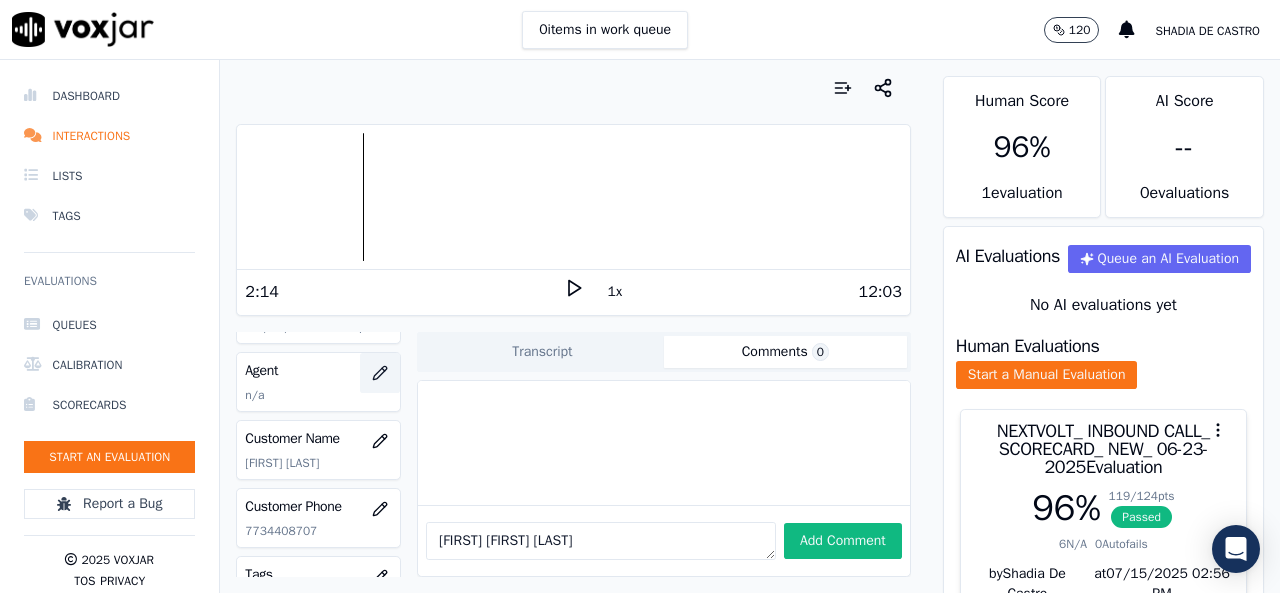 click 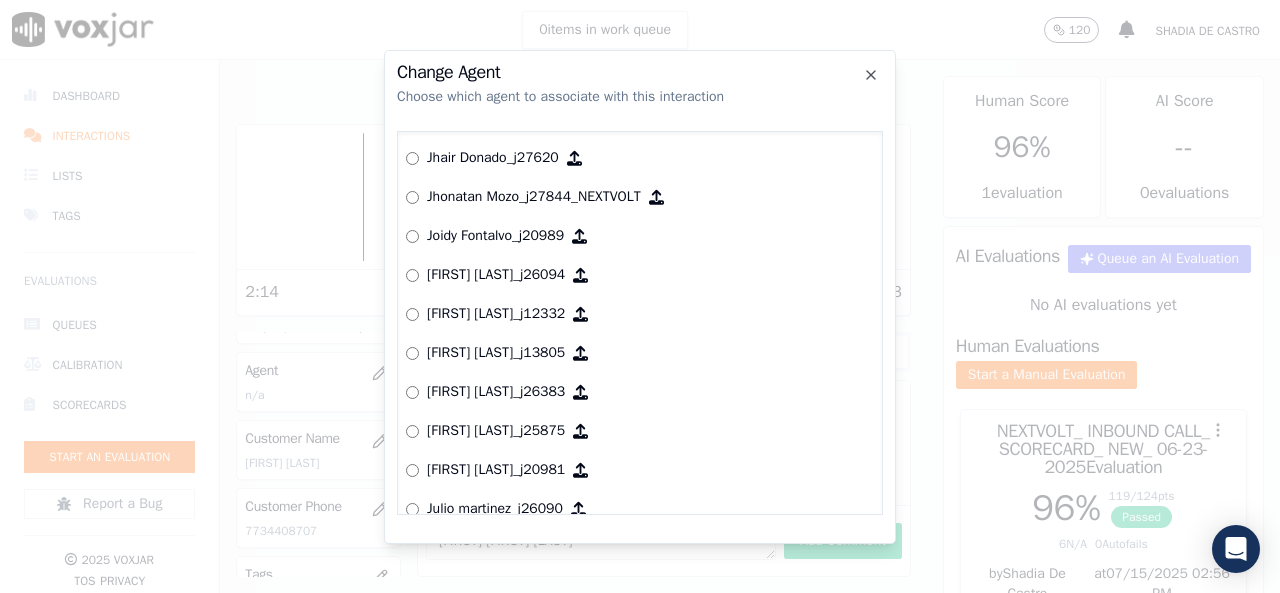 scroll, scrollTop: 1700, scrollLeft: 0, axis: vertical 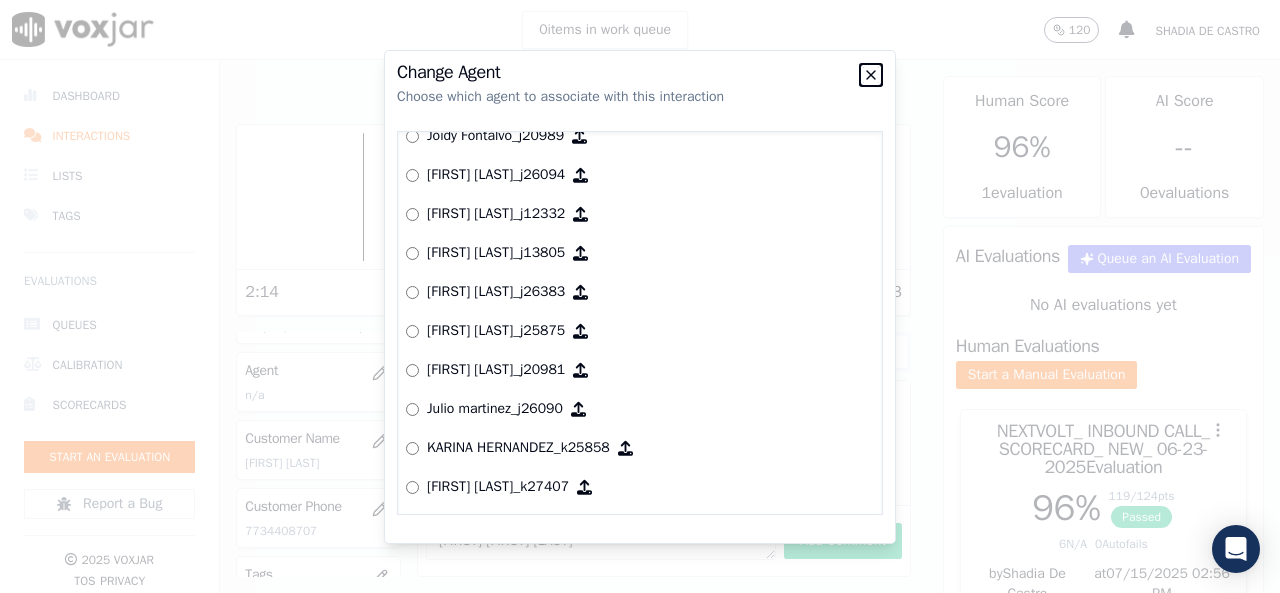 click 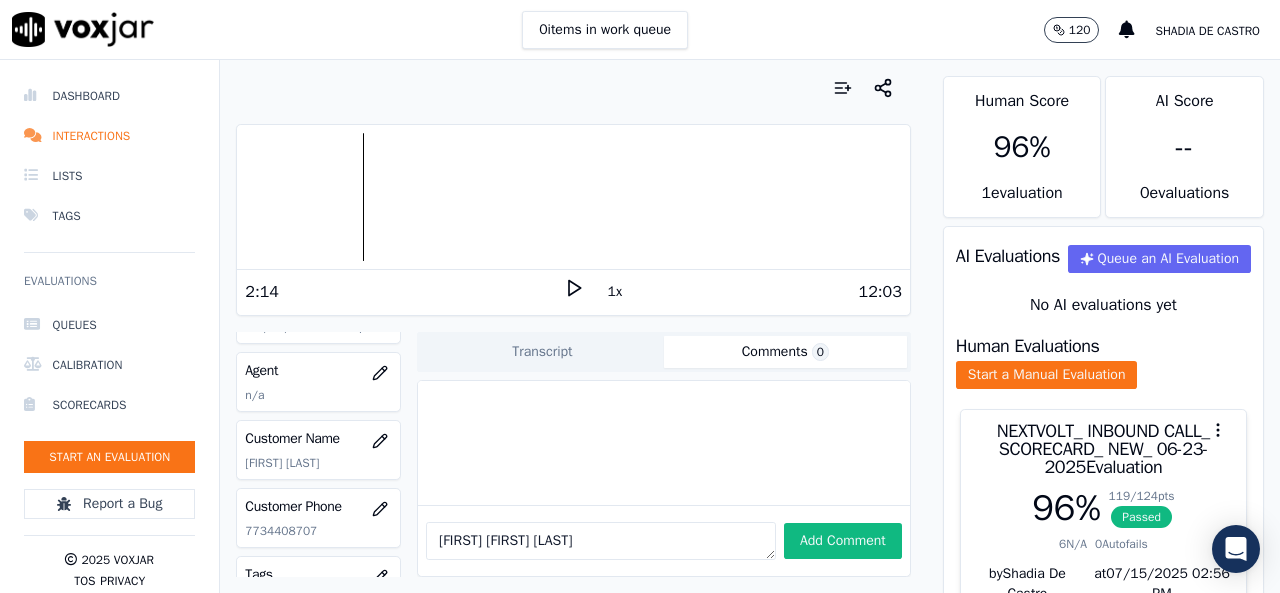 click 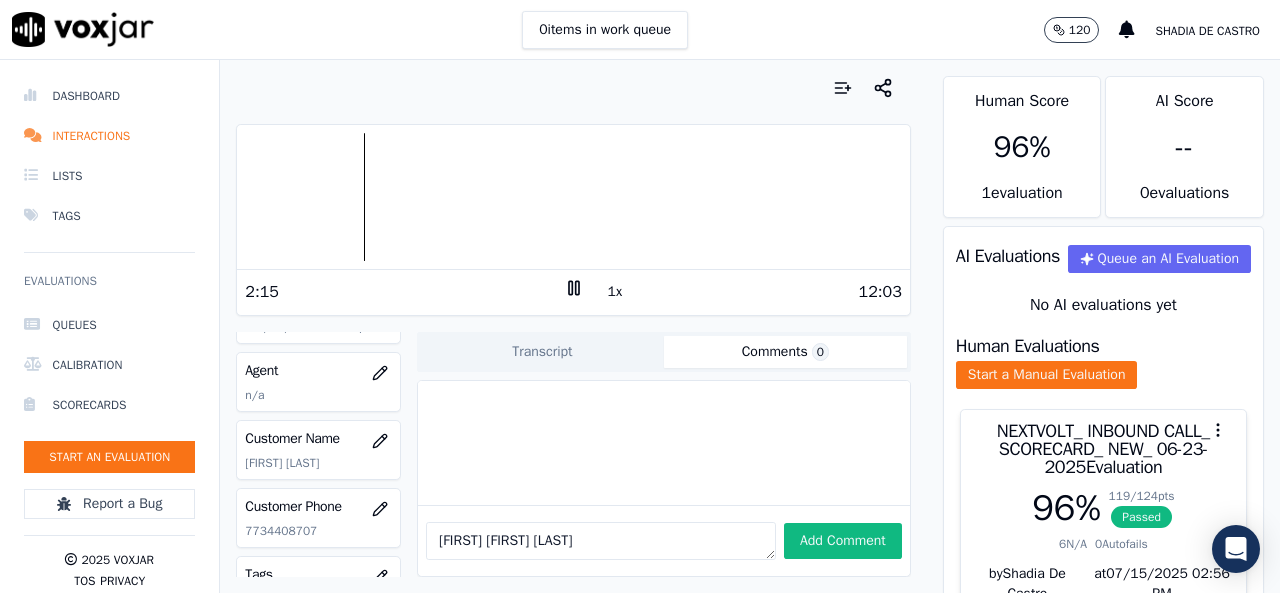 click at bounding box center [573, 197] 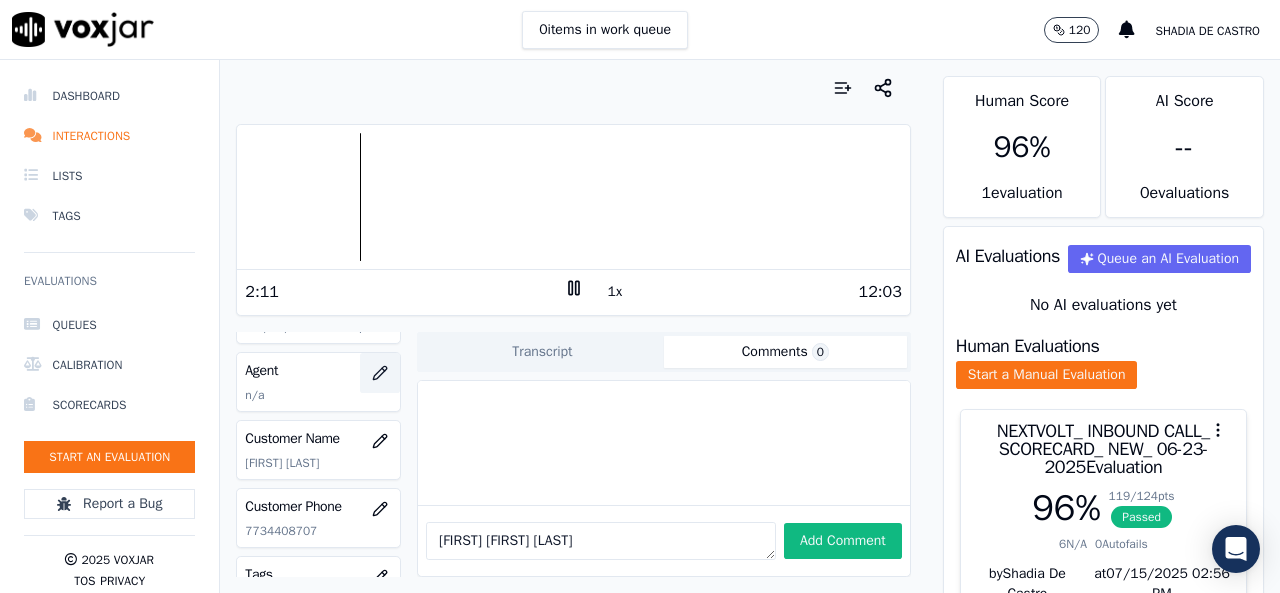 click 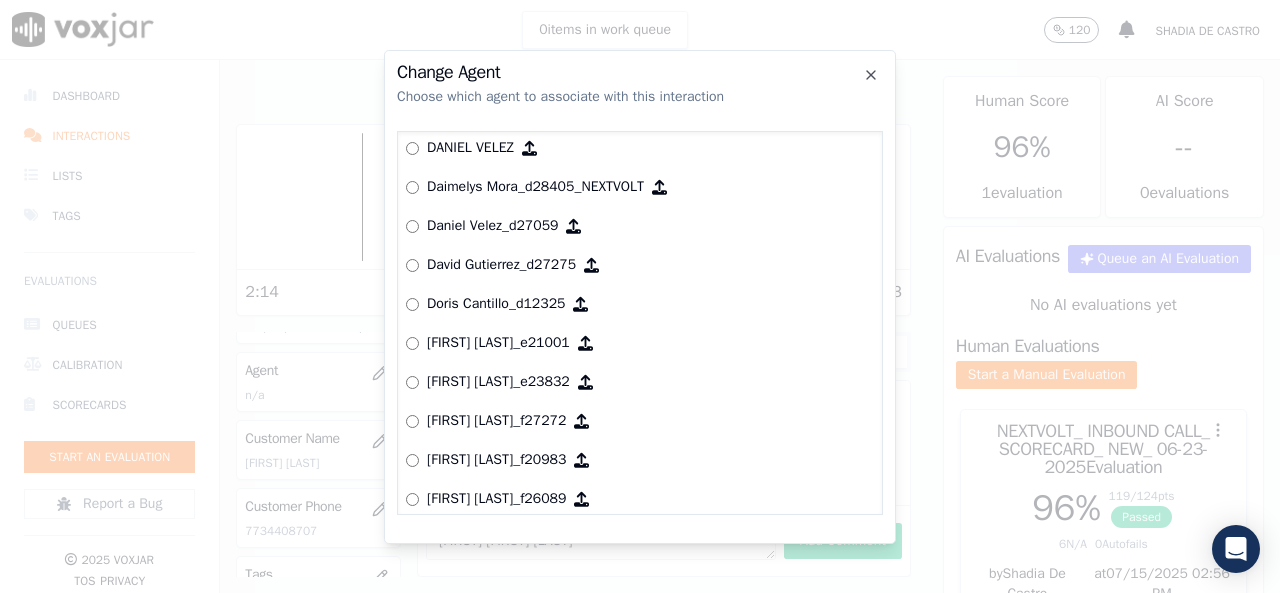 scroll, scrollTop: 800, scrollLeft: 0, axis: vertical 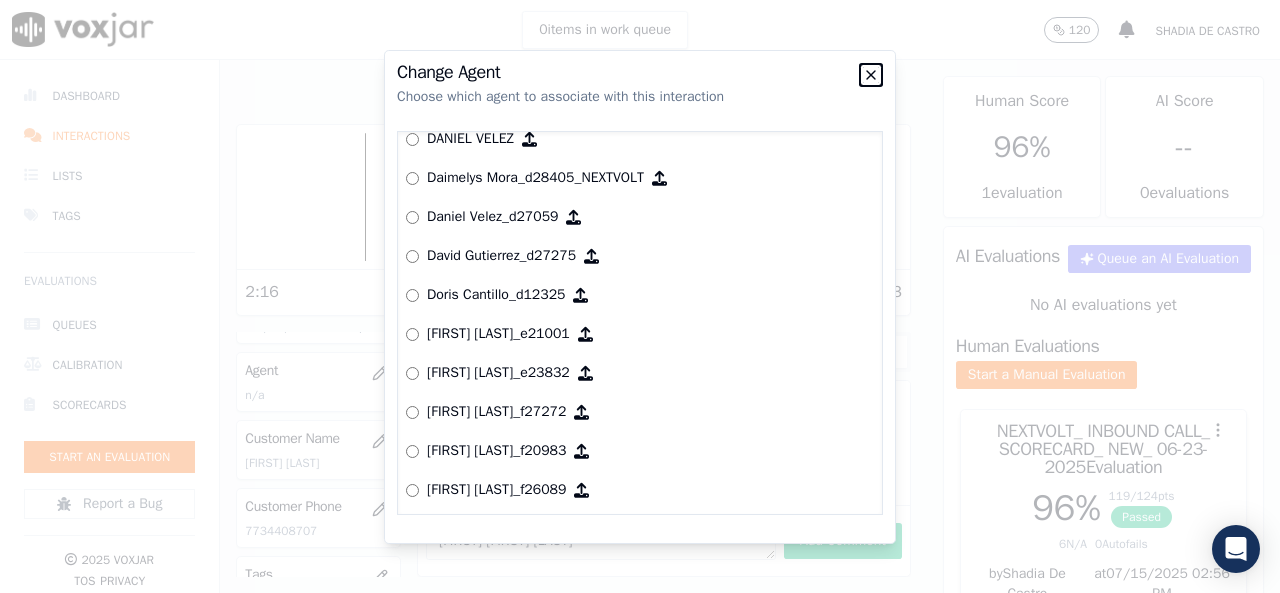 click 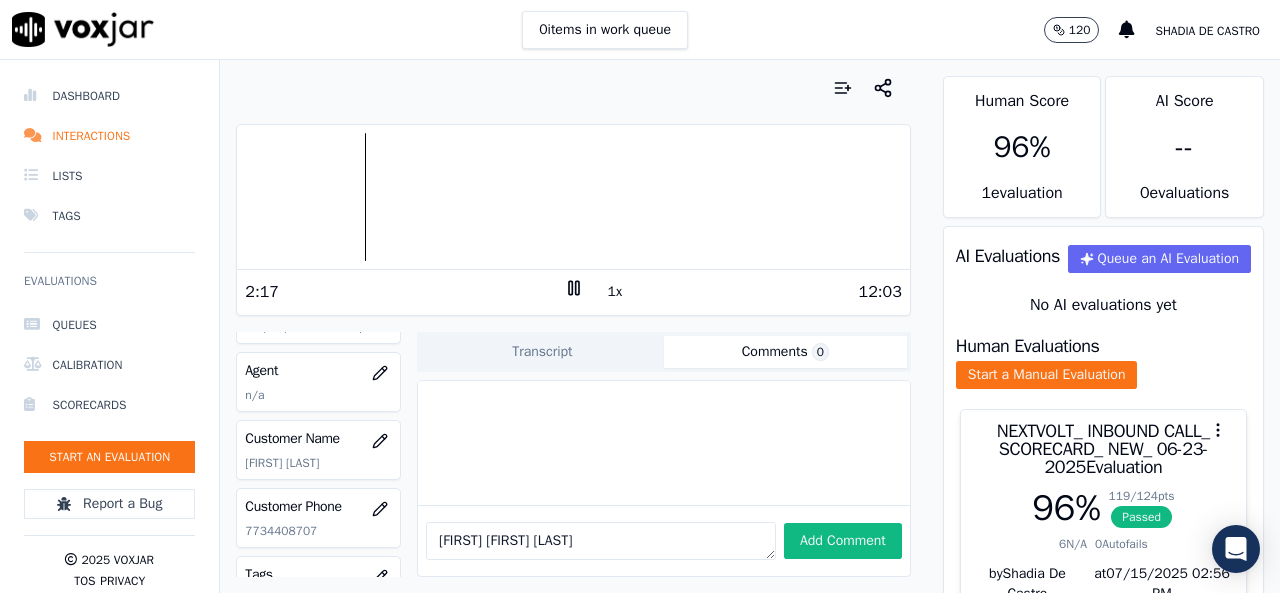 click at bounding box center (573, 197) 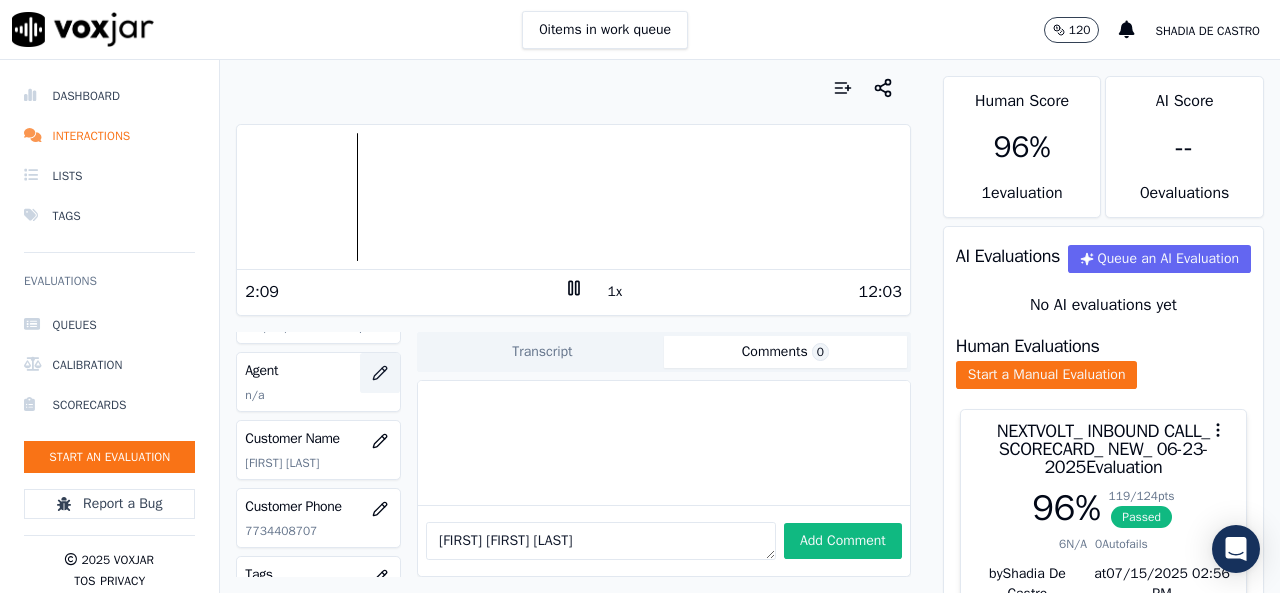 click at bounding box center [380, 373] 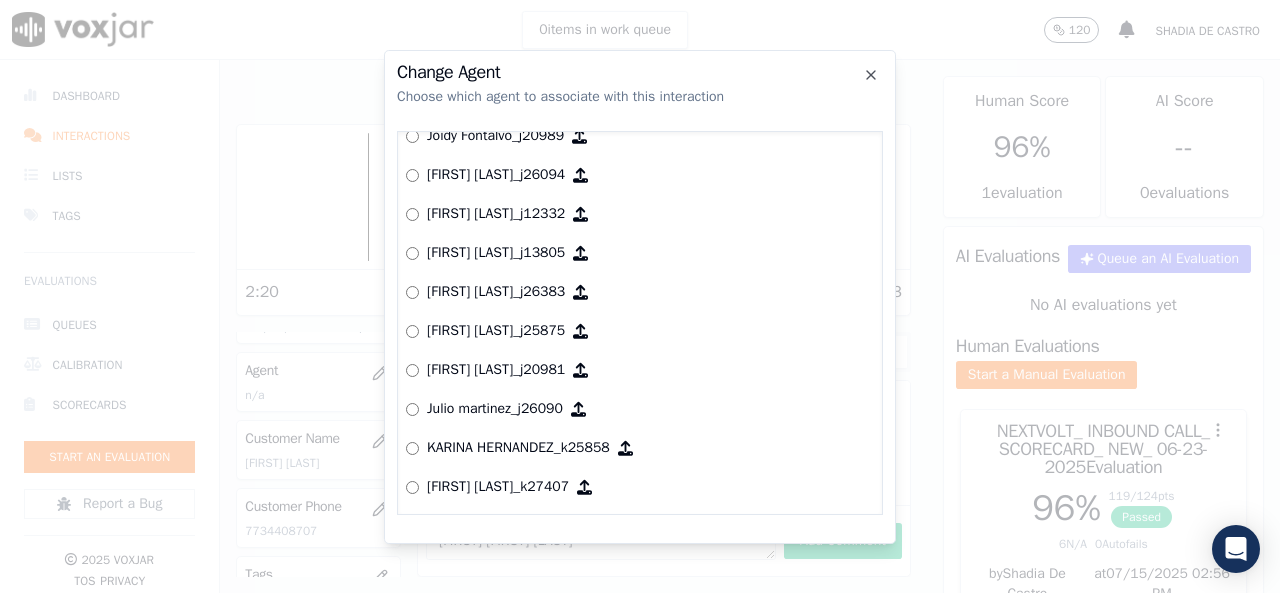 scroll, scrollTop: 1800, scrollLeft: 0, axis: vertical 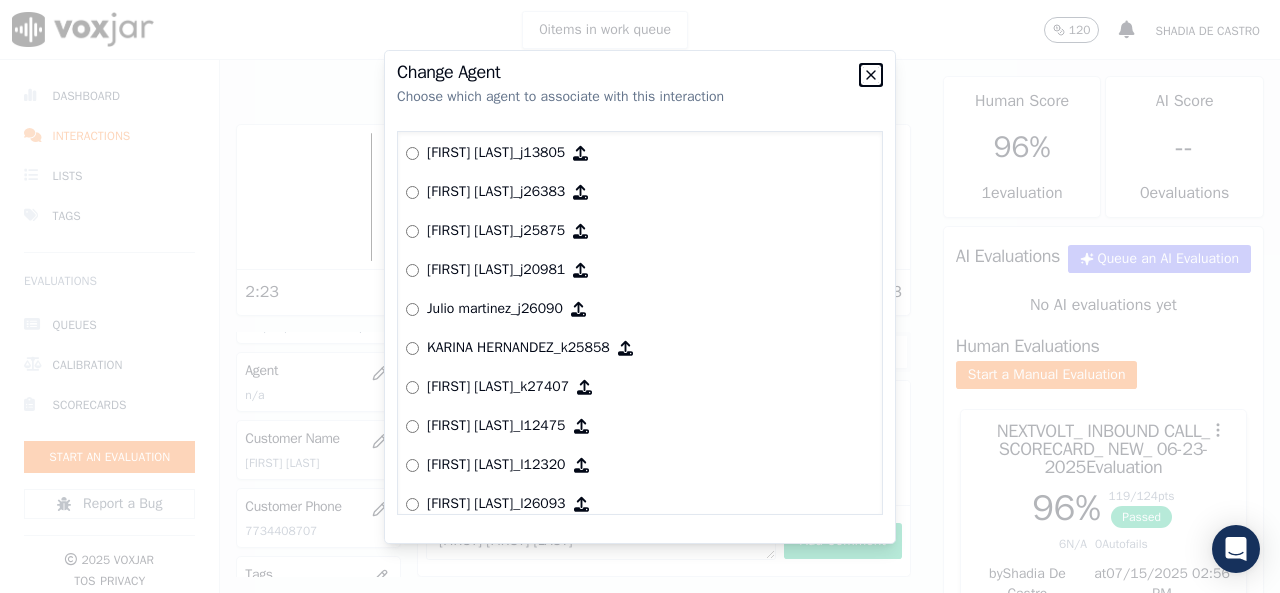 click 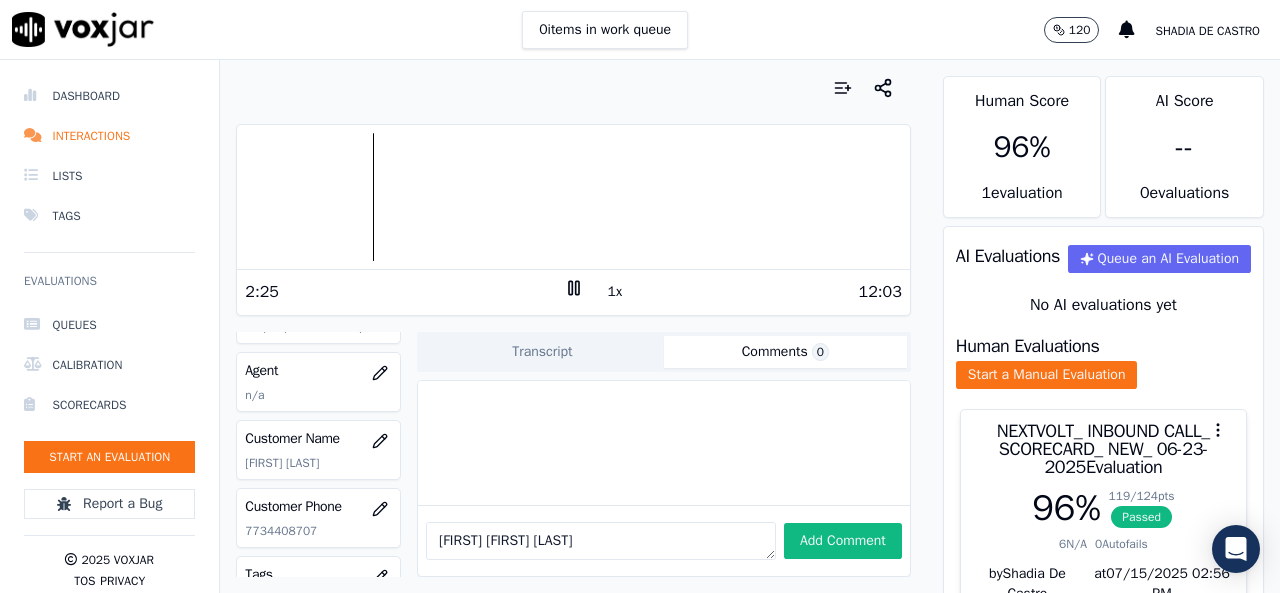 click 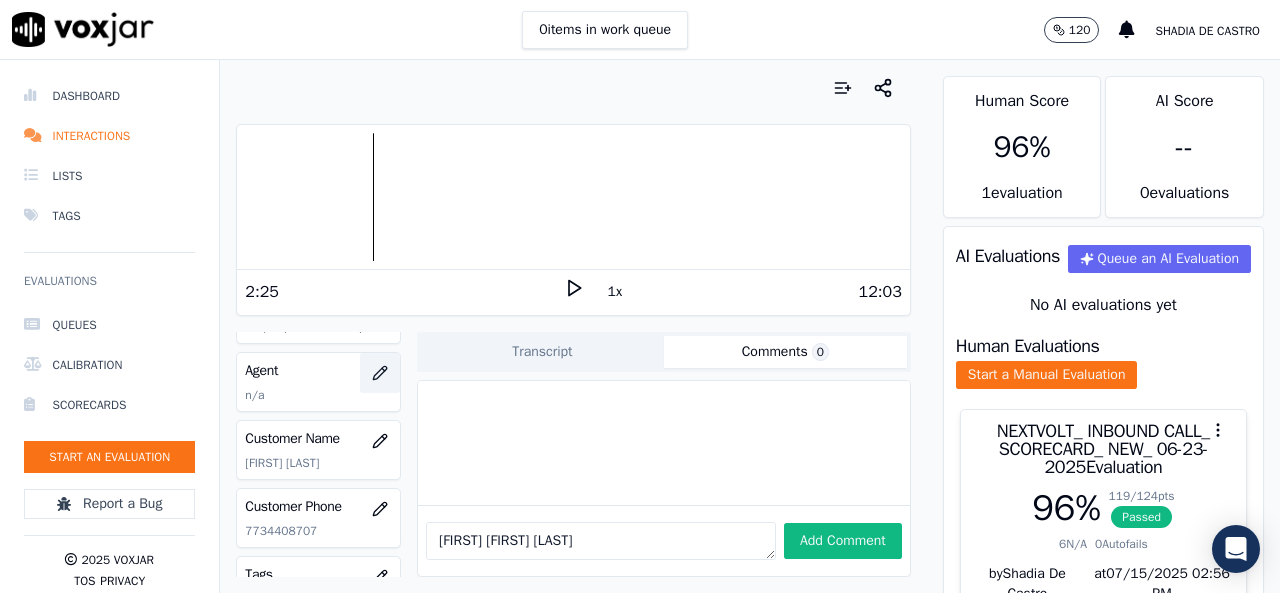 click 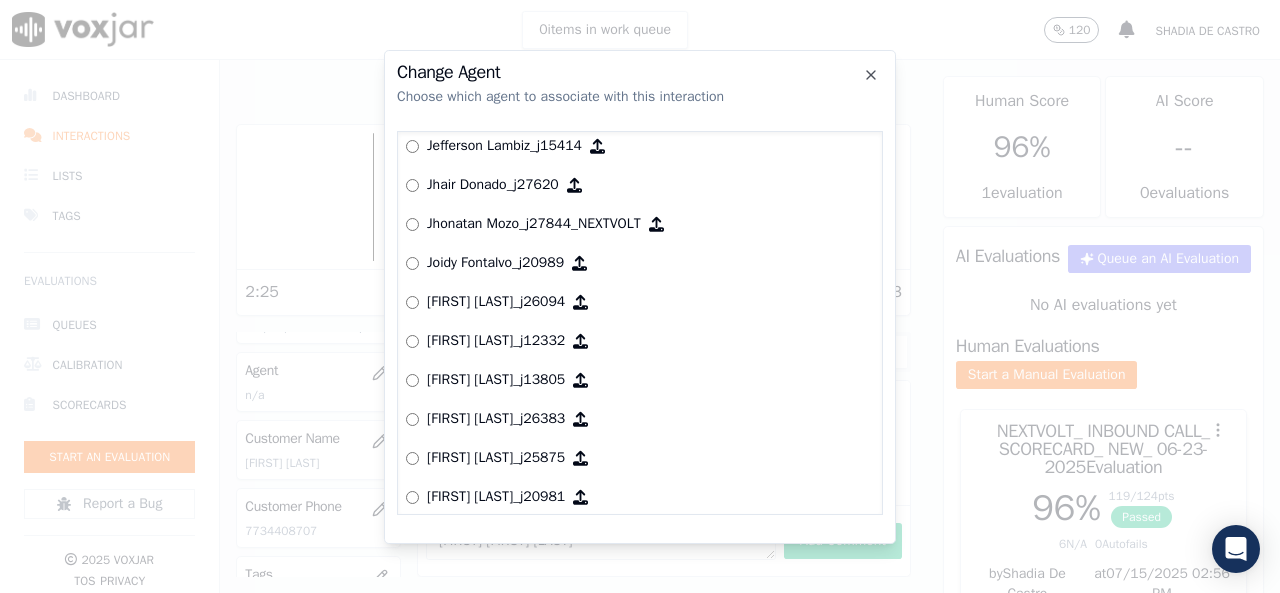 scroll, scrollTop: 1600, scrollLeft: 0, axis: vertical 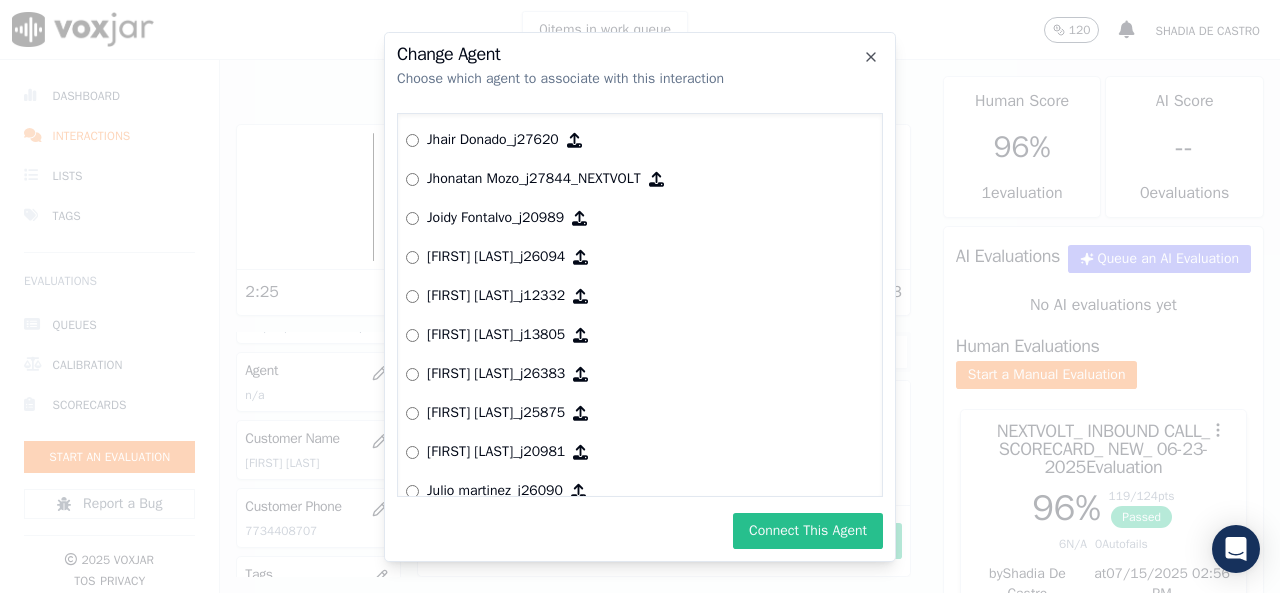 click on "Connect This Agent" at bounding box center (808, 531) 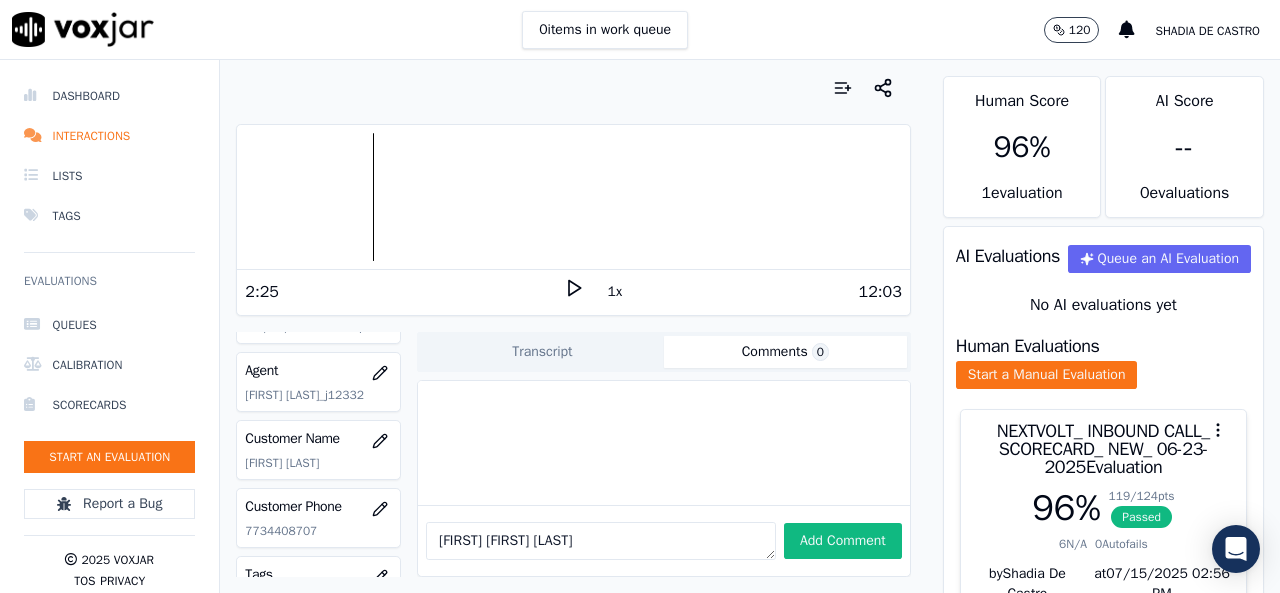 drag, startPoint x: 569, startPoint y: 519, endPoint x: 398, endPoint y: 530, distance: 171.35344 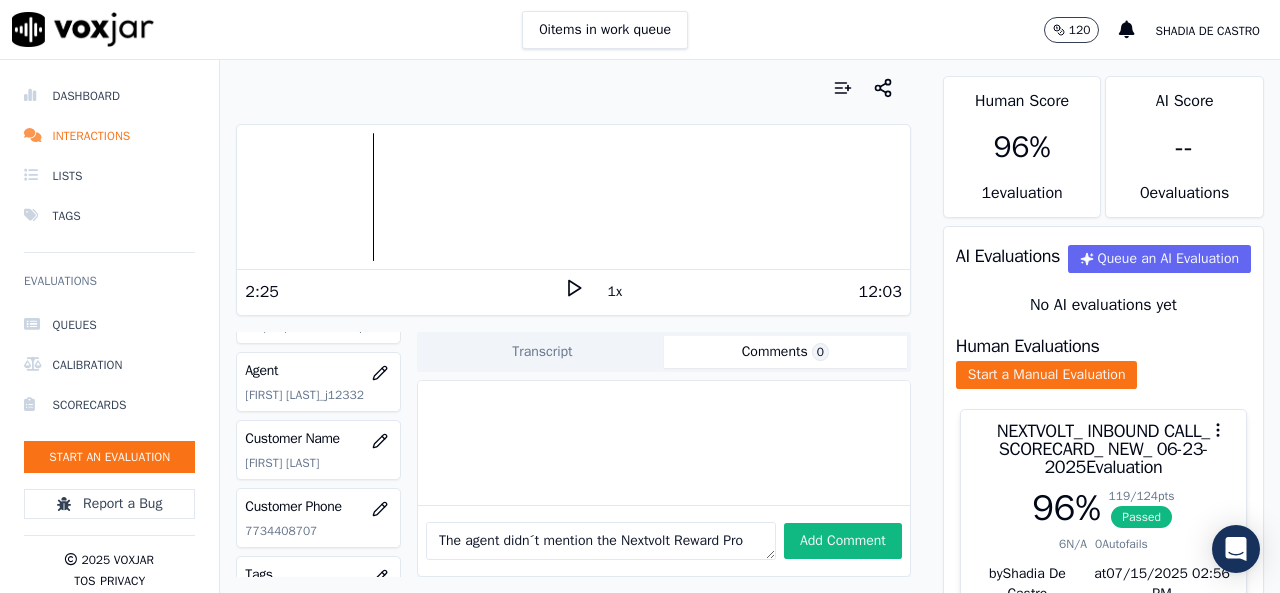 scroll, scrollTop: 11, scrollLeft: 0, axis: vertical 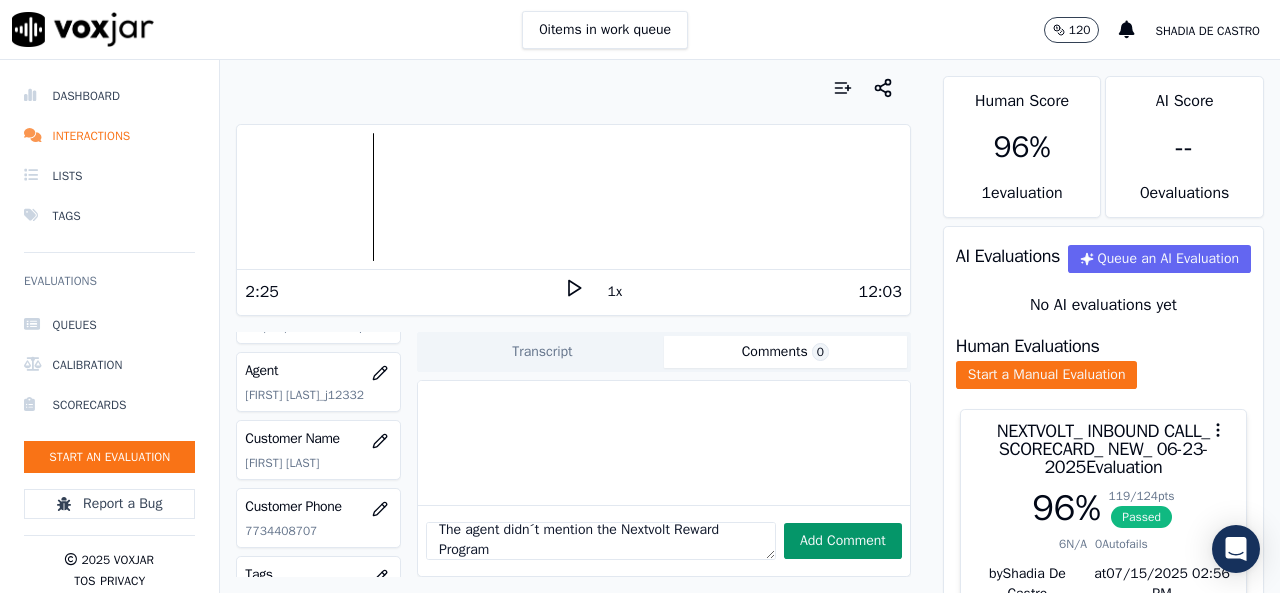type on "The agent didn´t mention the Nextvolt Reward Program" 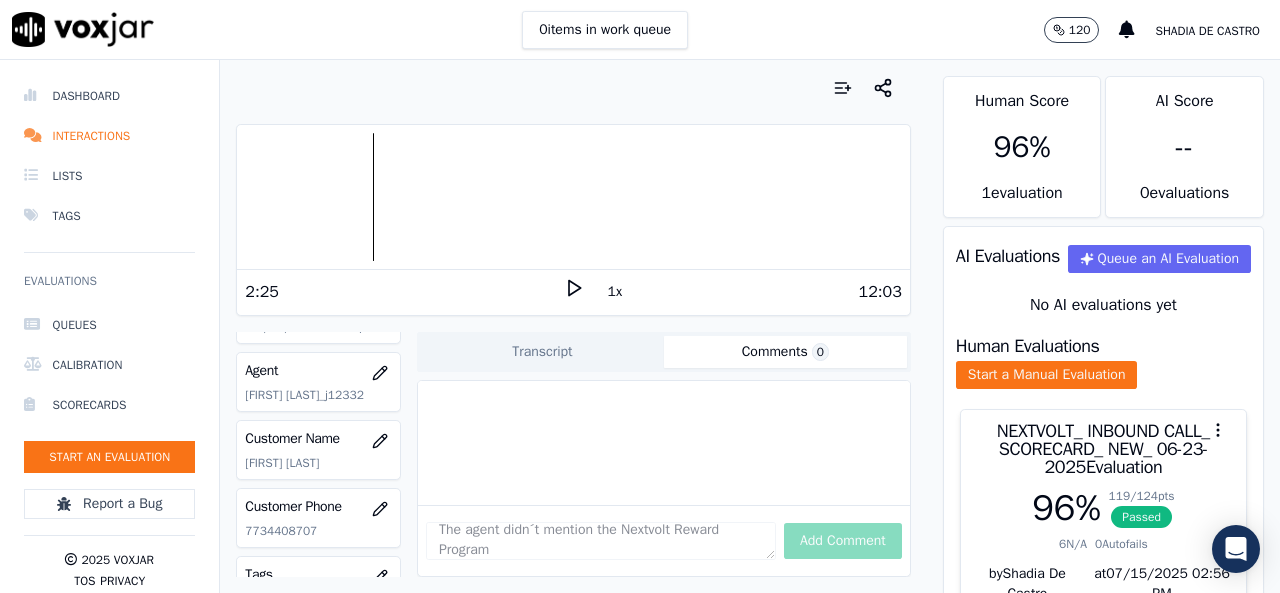 type 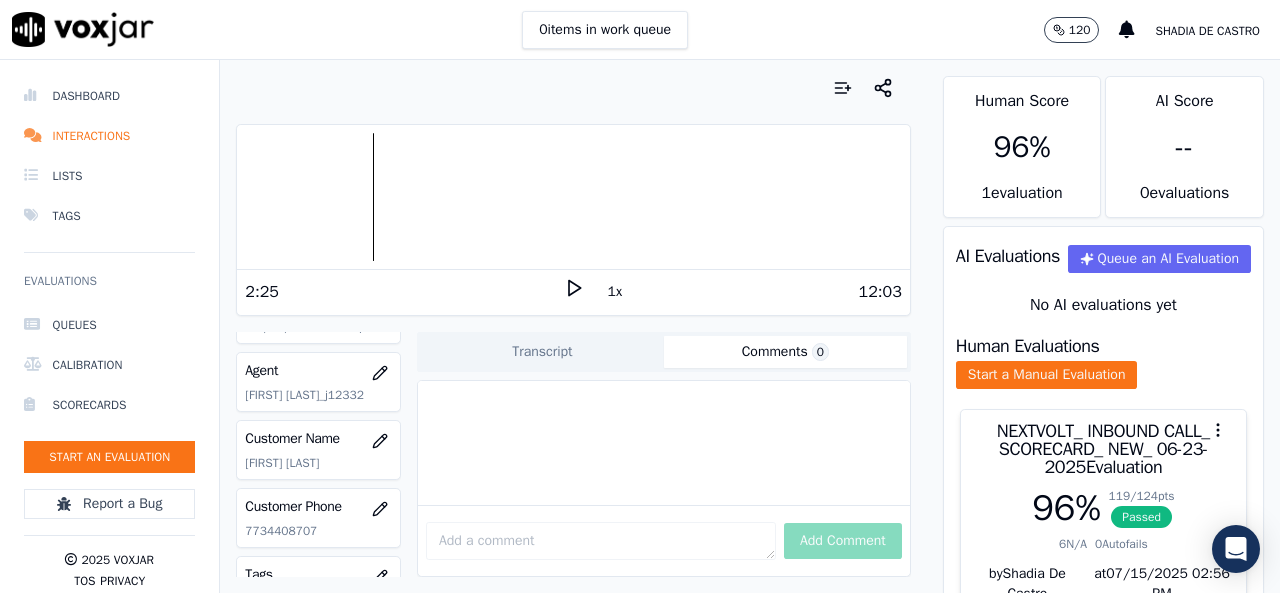 scroll, scrollTop: 0, scrollLeft: 0, axis: both 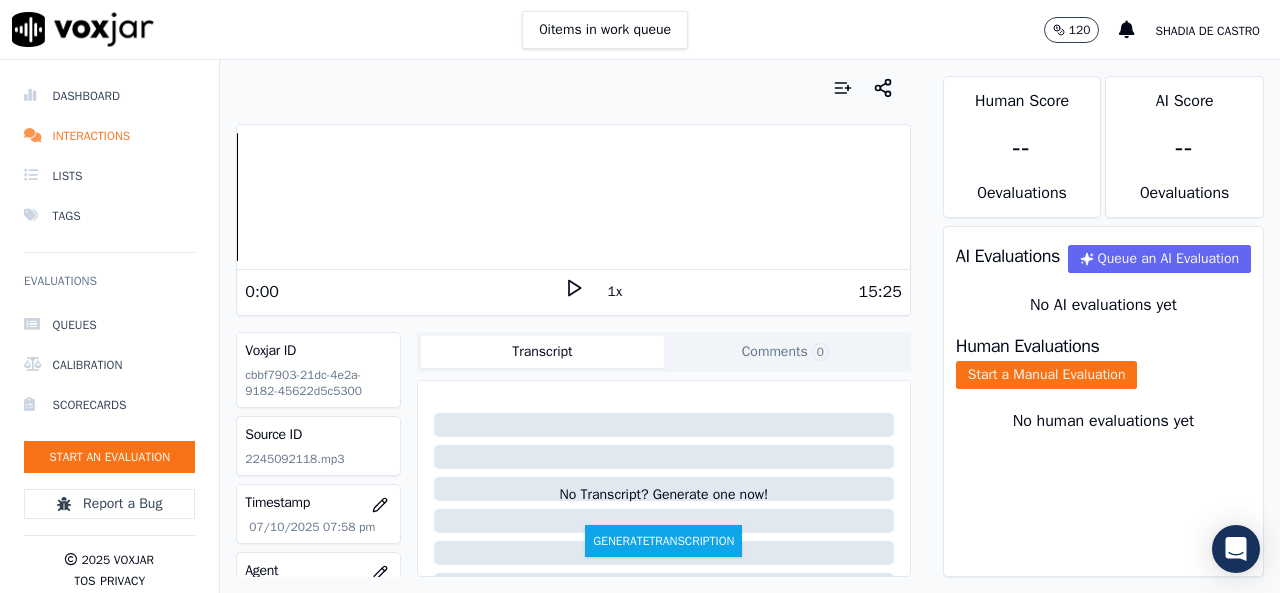 click 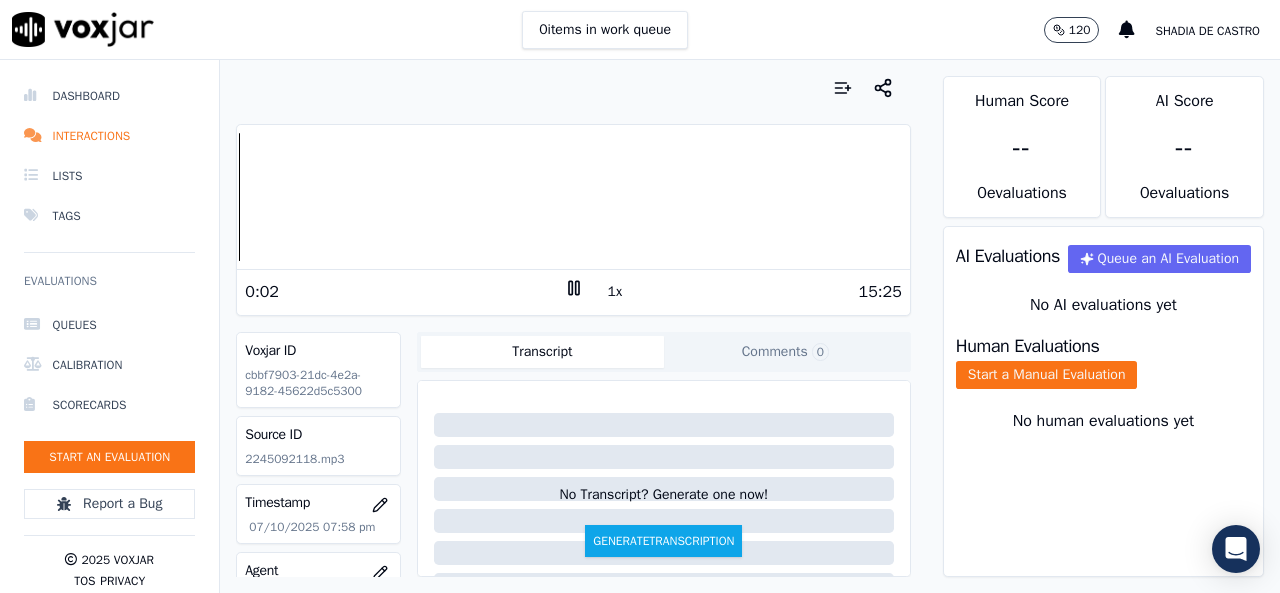 click on "Transcript   Comments  0" at bounding box center [664, 352] 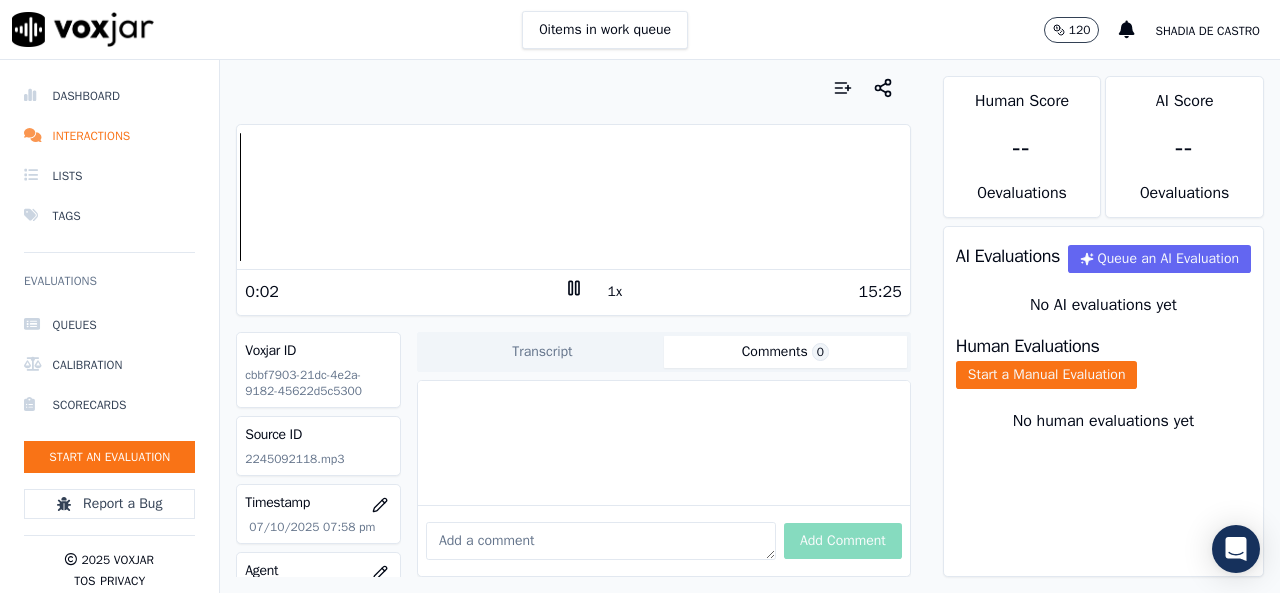 click on "Comments  0" 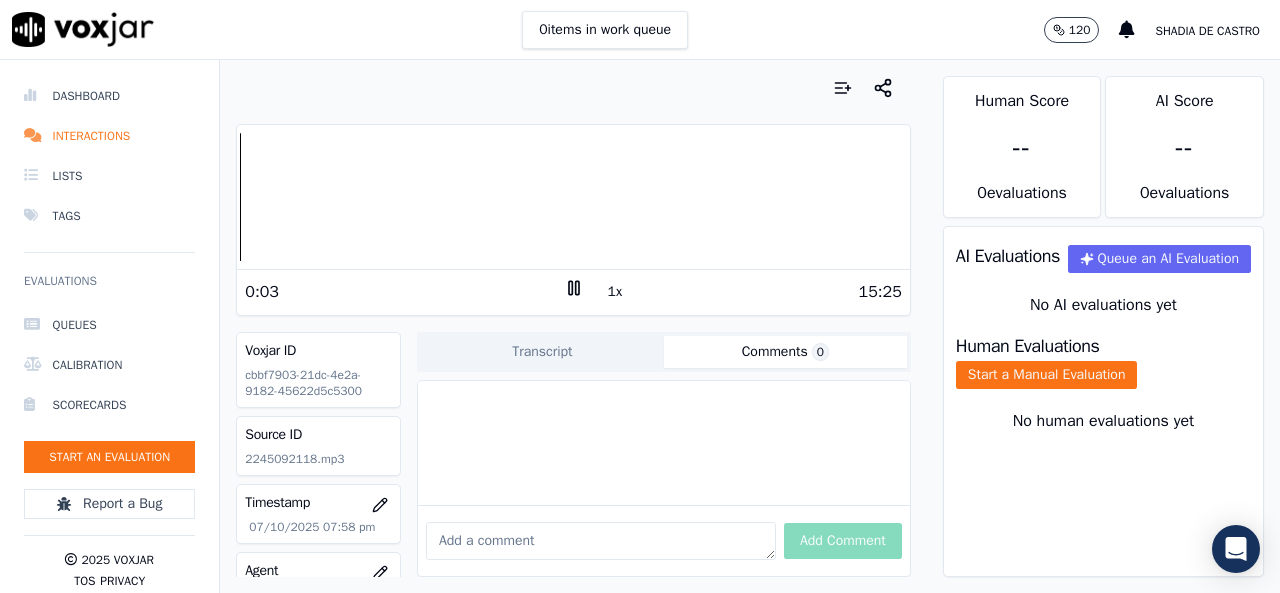 click at bounding box center (601, 541) 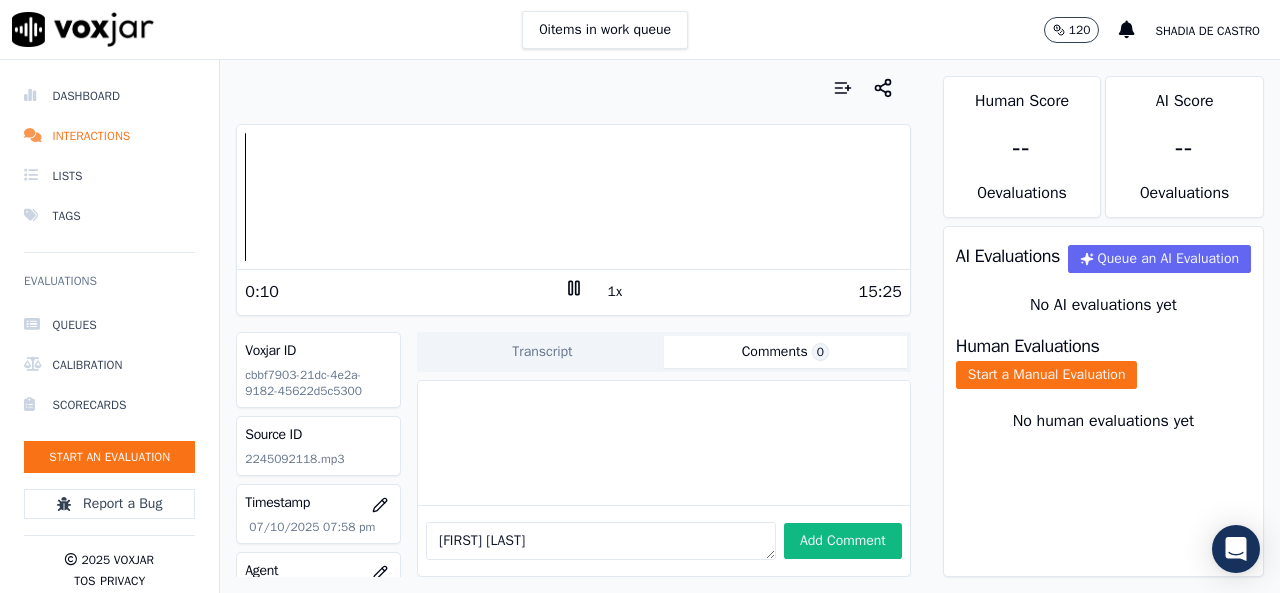 click at bounding box center [573, 197] 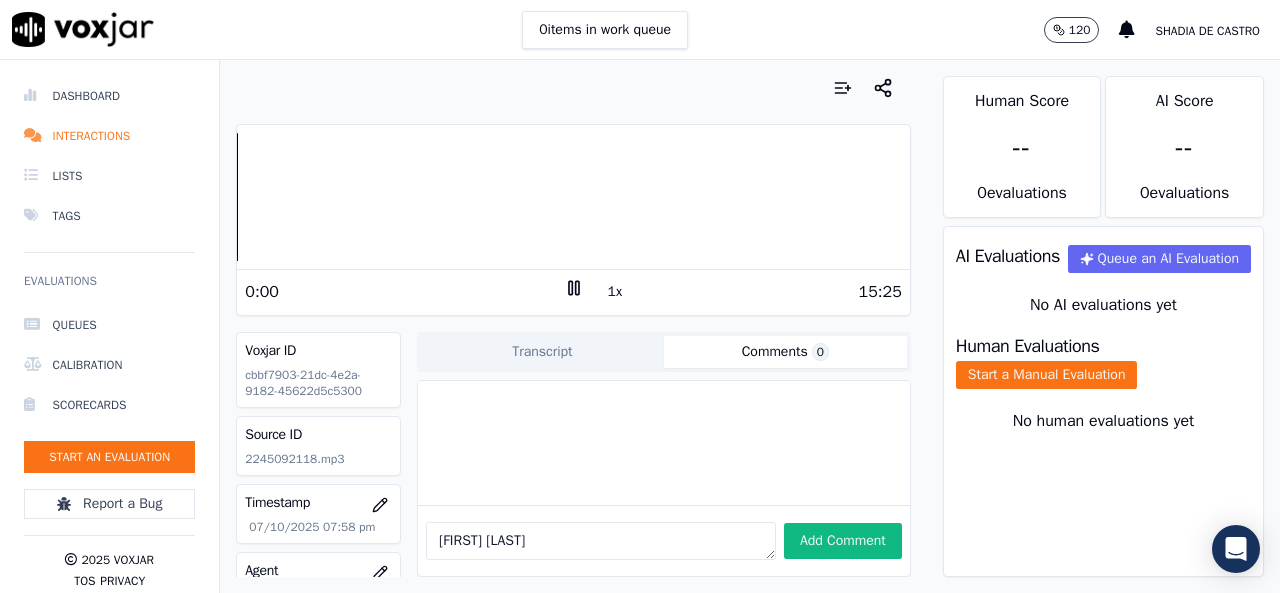 click on "Your browser does not support the audio element.   0:00     1x   15:25   Voxjar ID   cbbf7903-21dc-4e2a-9182-45622d5c5300   Source ID   2245092118.mp3   Timestamp
07/10/2025 07:58 pm     Agent
n/a     Customer Name     n/a     Customer Phone     n/a     Tags
NEXTVOLT     Source     manualUpload   Type     AUDIO       Transcript   Comments  0   No Transcript? Generate one now!   Generate  Transcription       lucas maury   Add Comment" at bounding box center (573, 326) 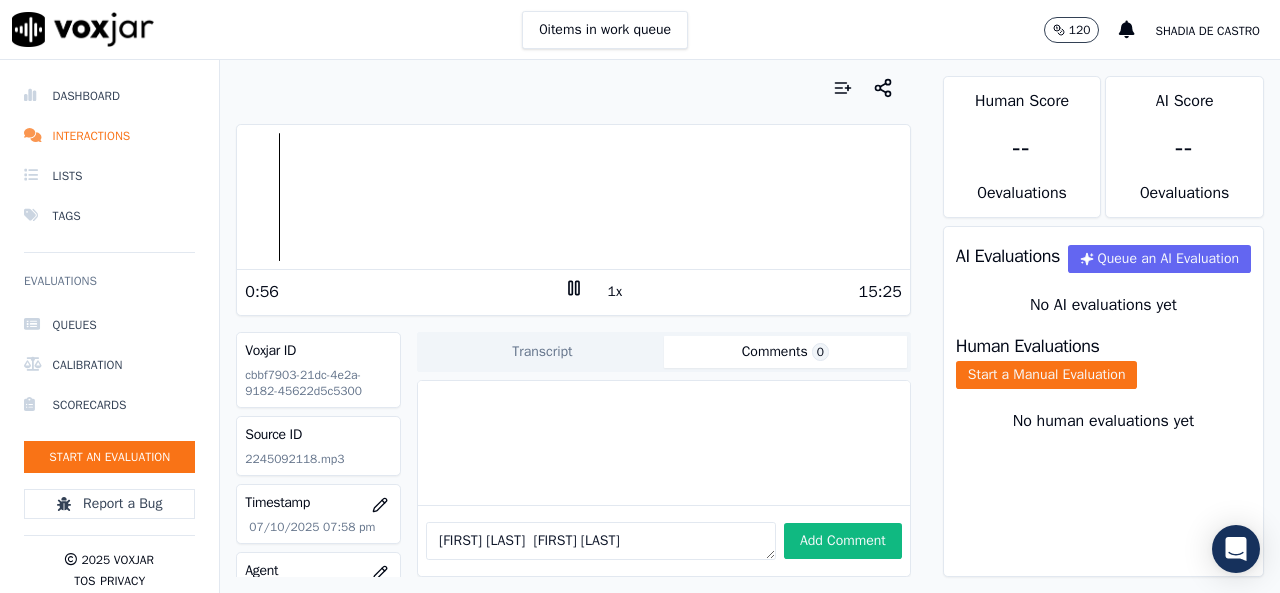 type on "lucas maury  joel rico" 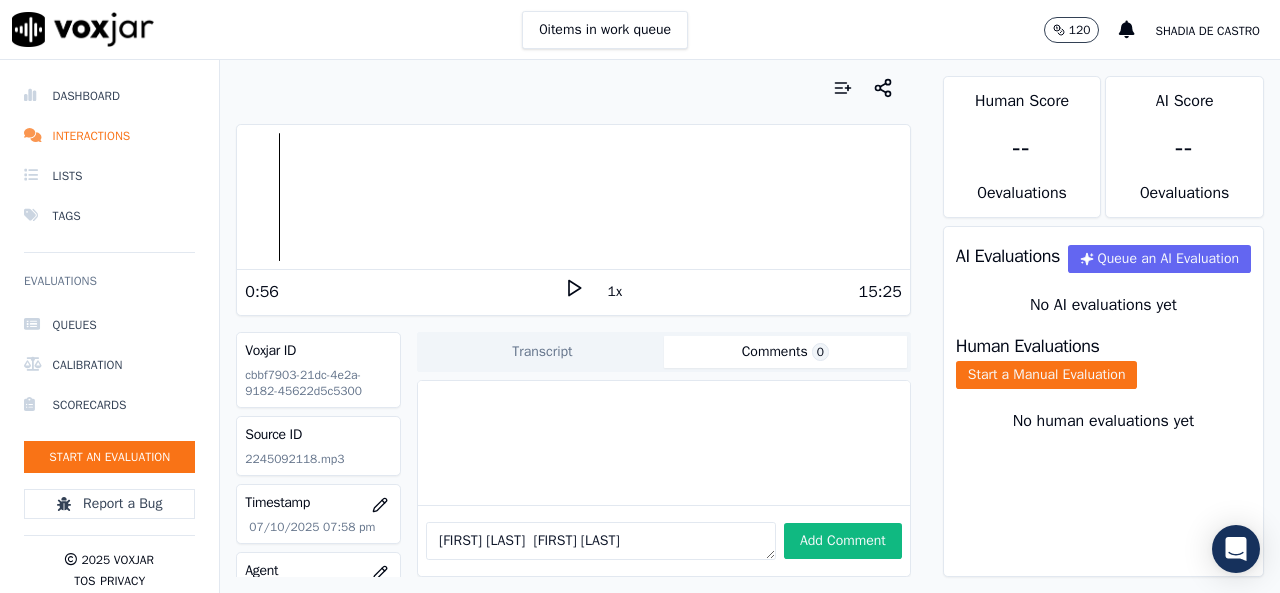 click 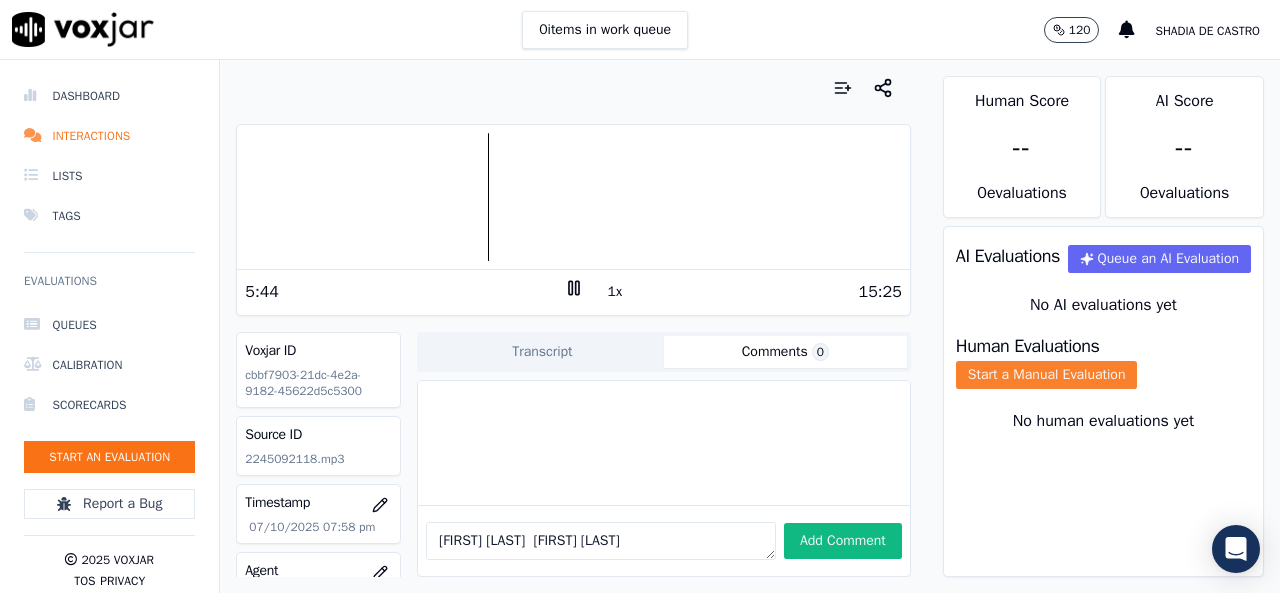 click on "Start a Manual Evaluation" 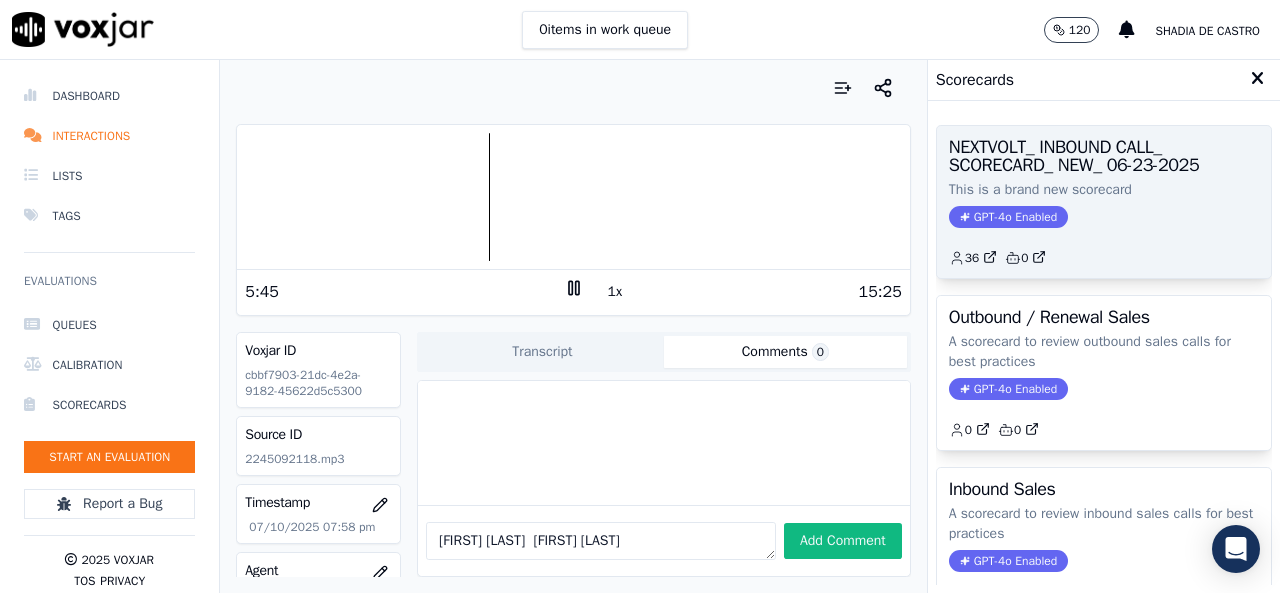 click on "36         0" 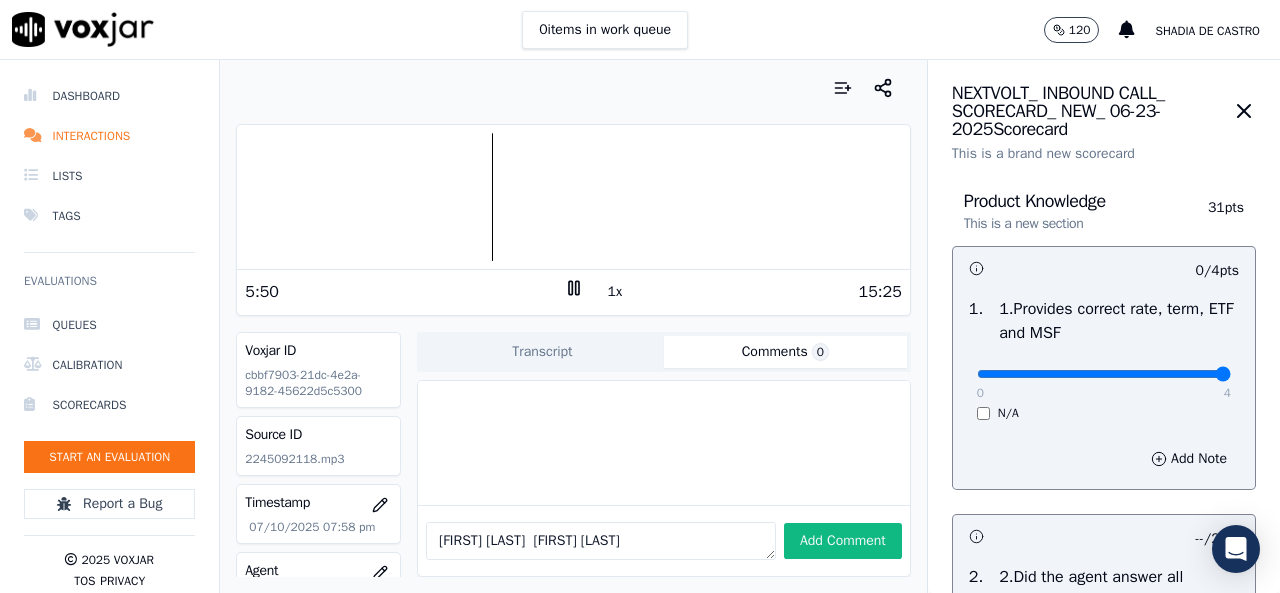 type on "4" 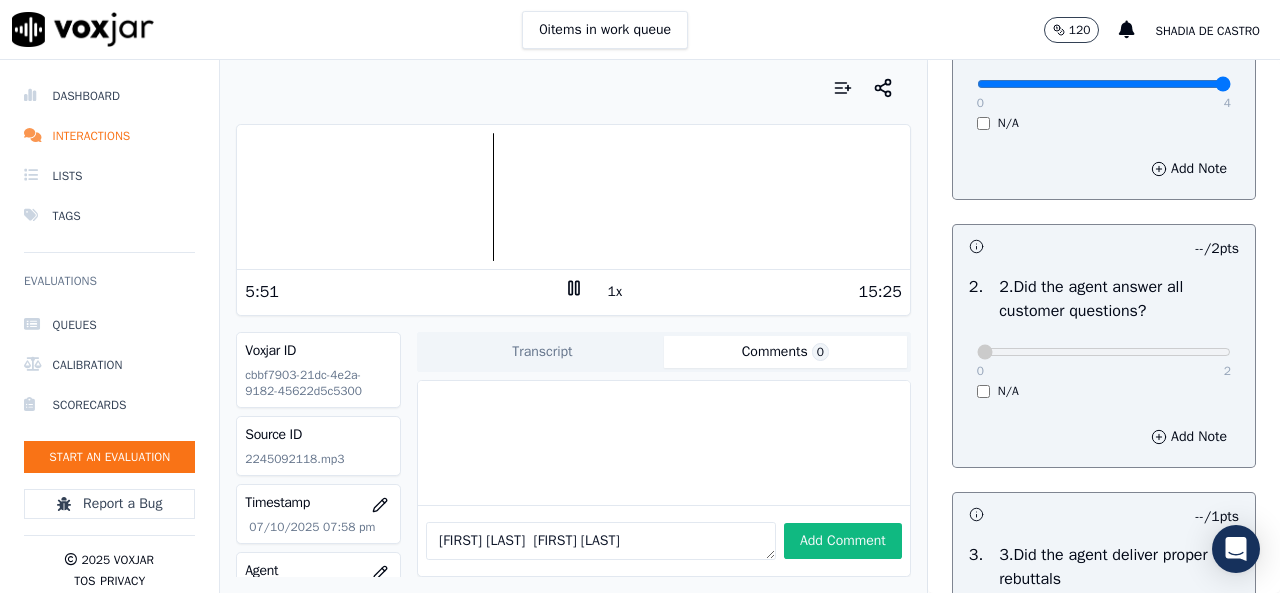 scroll, scrollTop: 300, scrollLeft: 0, axis: vertical 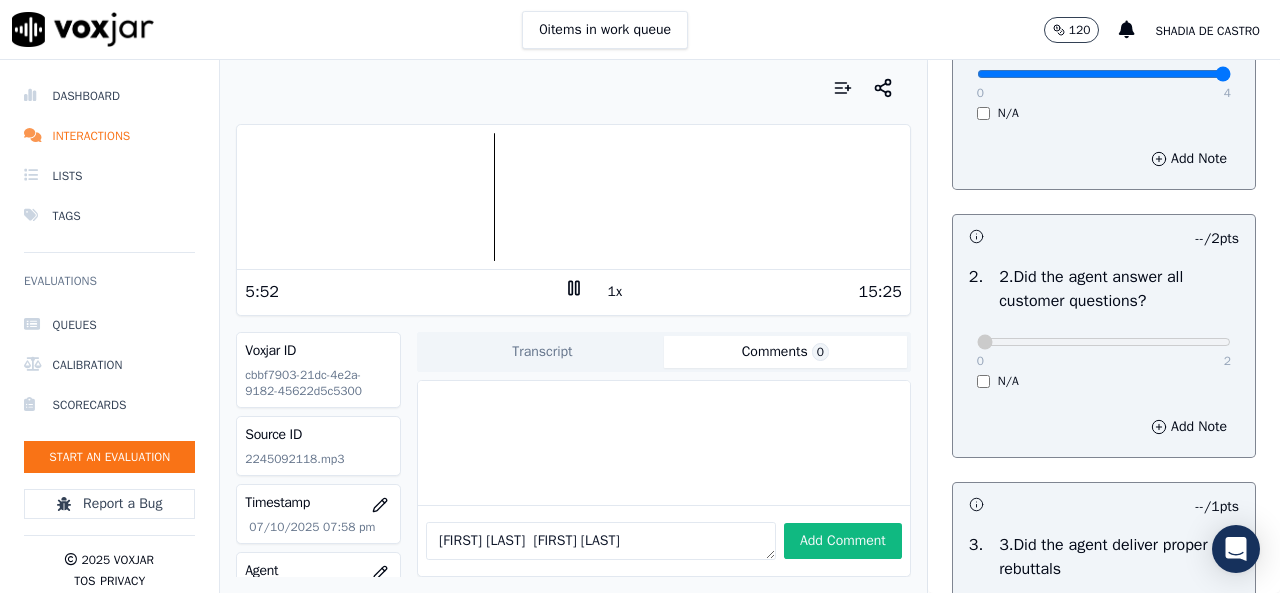 click on "0   2     N/A" at bounding box center [1104, 351] 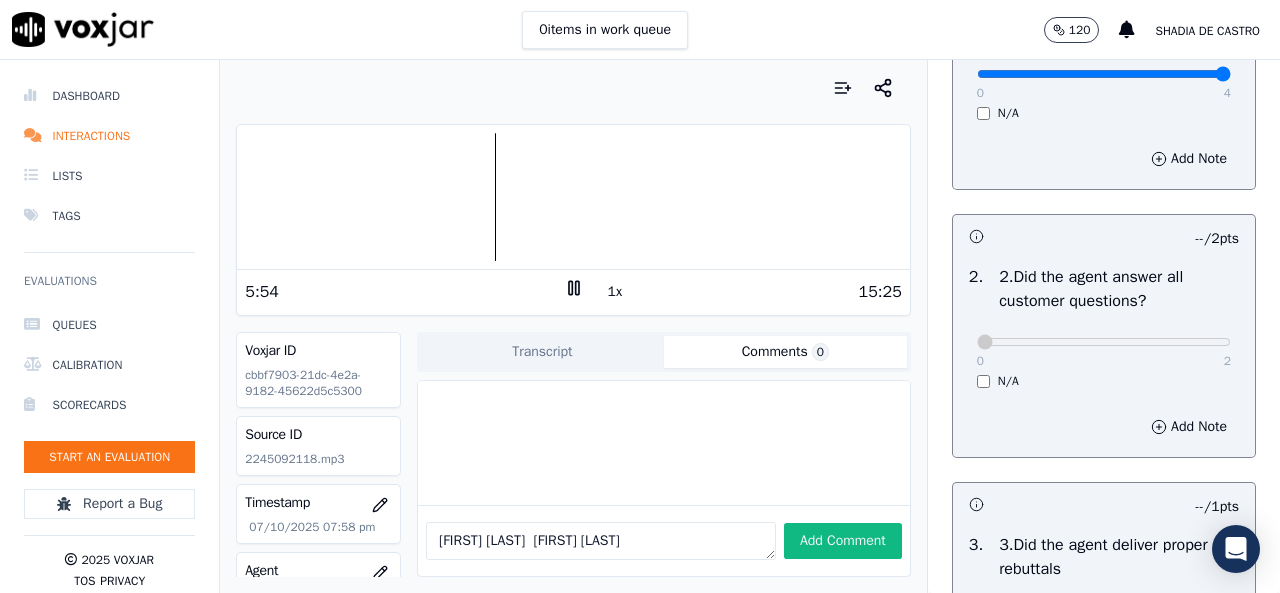 click on "N/A" at bounding box center [1104, 381] 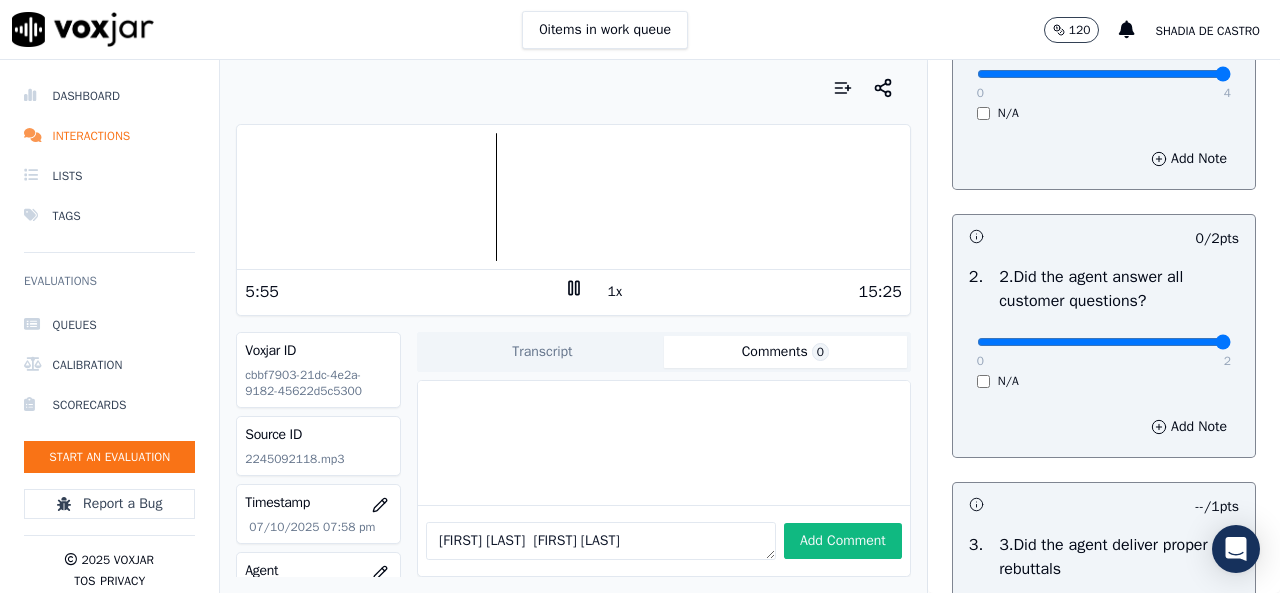 type on "2" 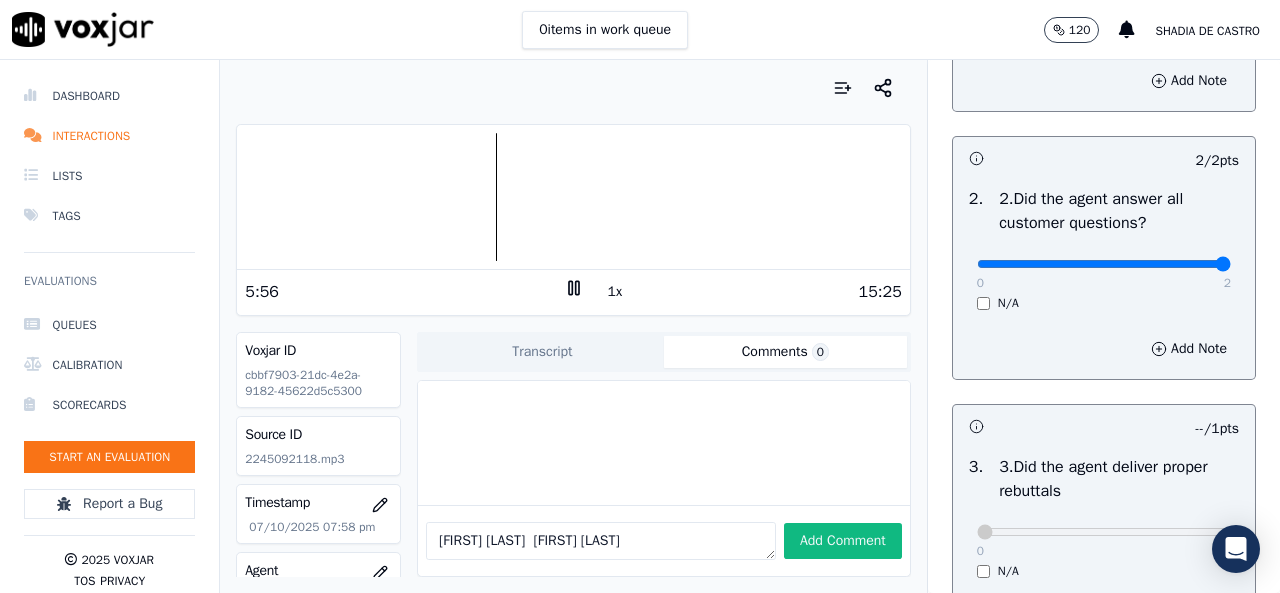 scroll, scrollTop: 500, scrollLeft: 0, axis: vertical 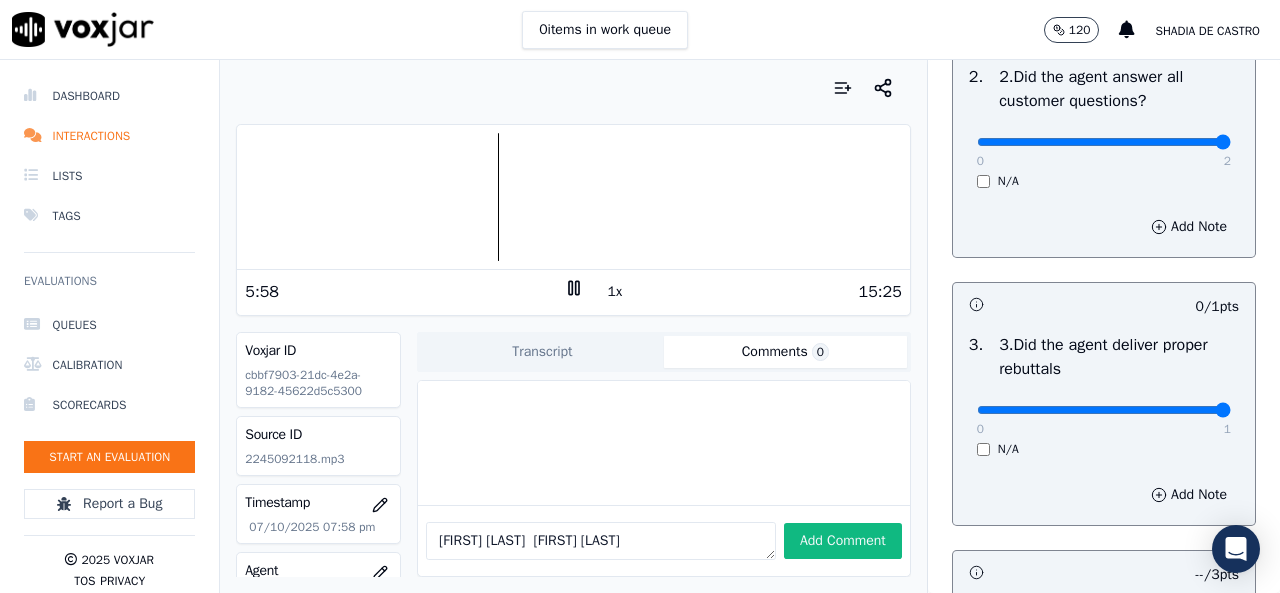 type on "1" 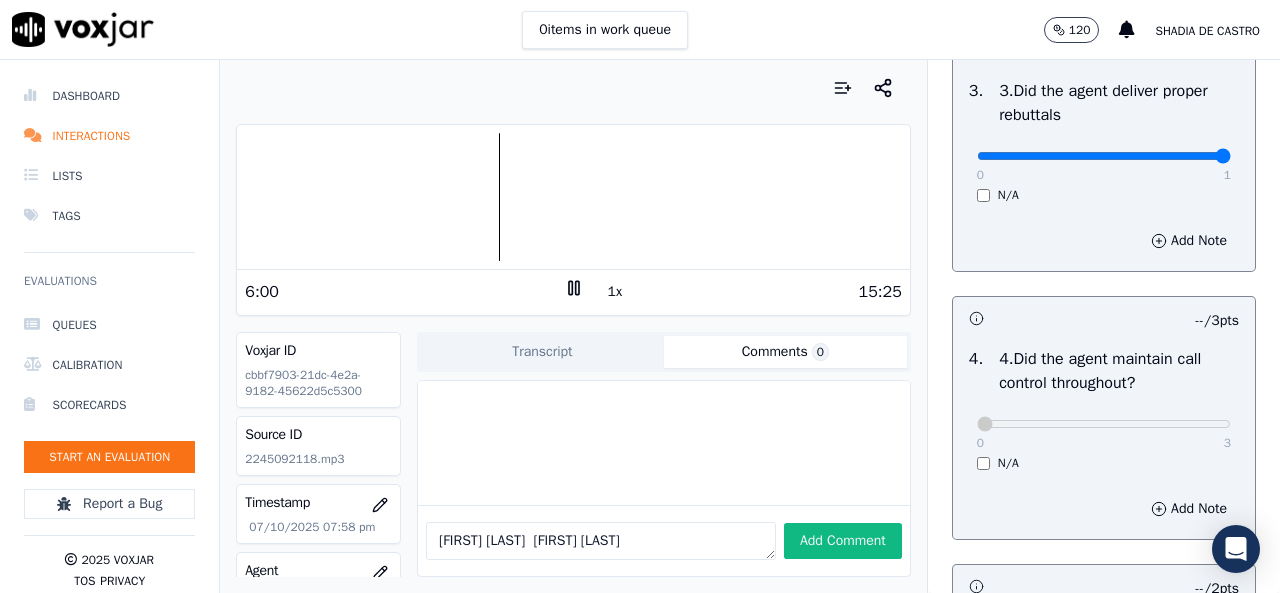 scroll, scrollTop: 800, scrollLeft: 0, axis: vertical 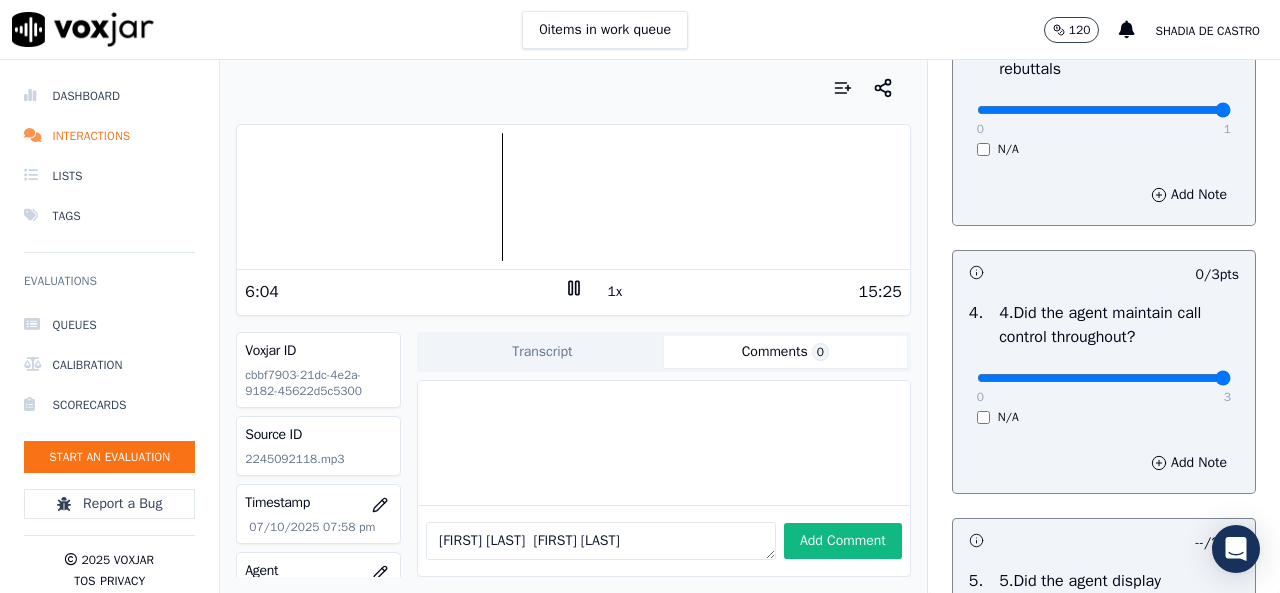 type on "3" 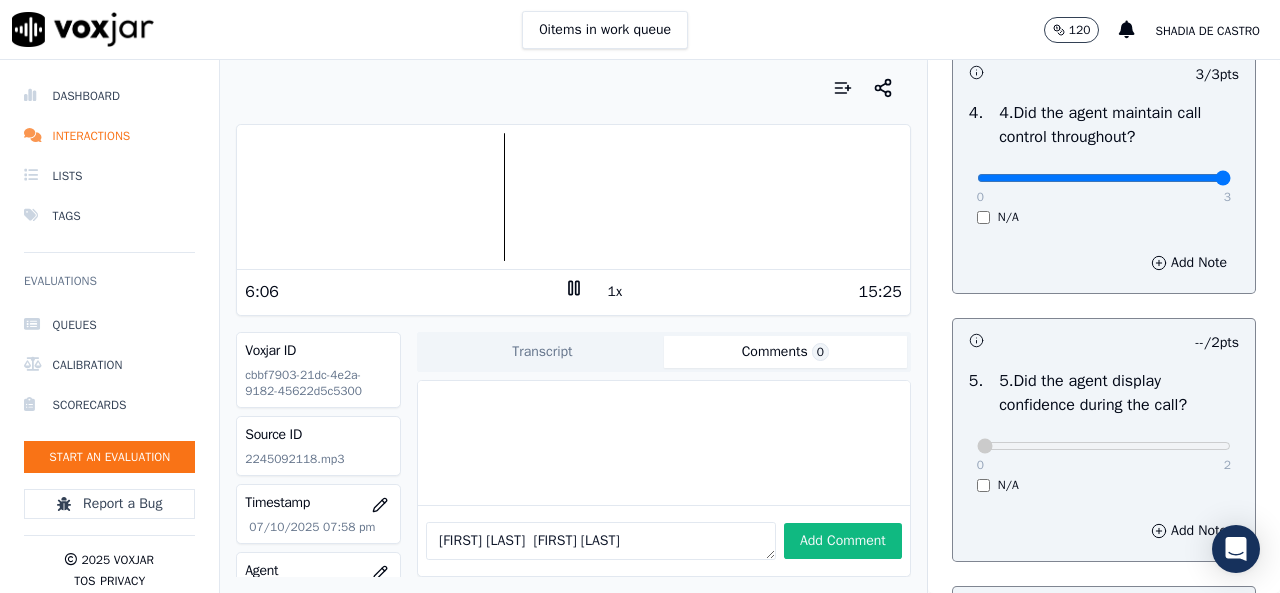 scroll, scrollTop: 1100, scrollLeft: 0, axis: vertical 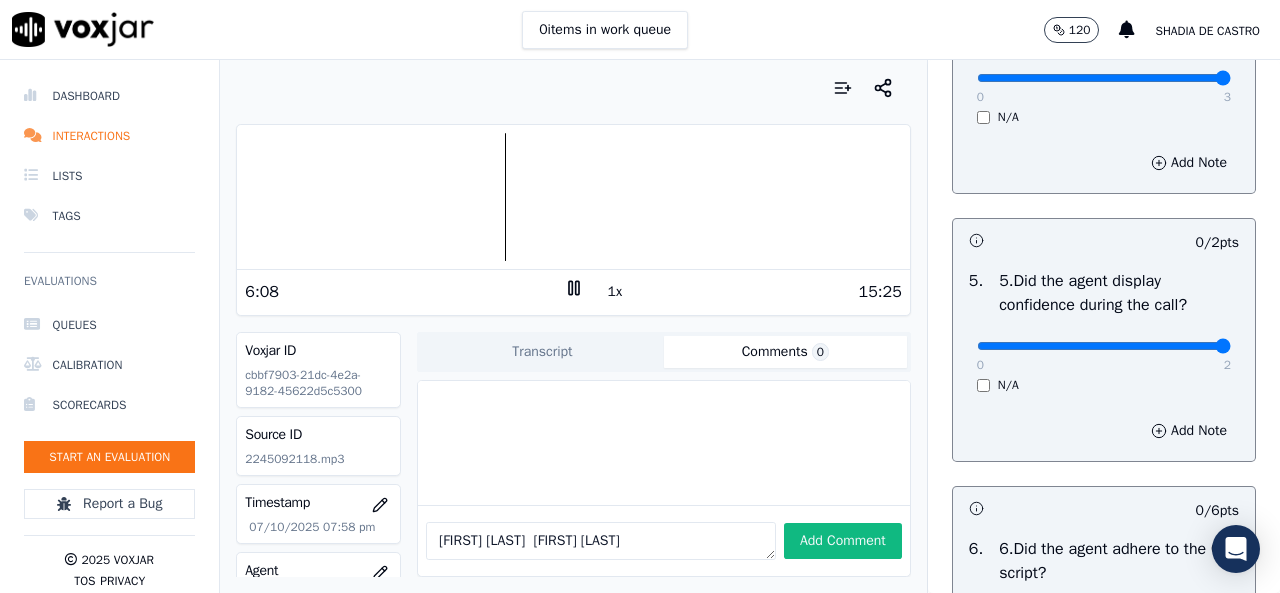 type on "2" 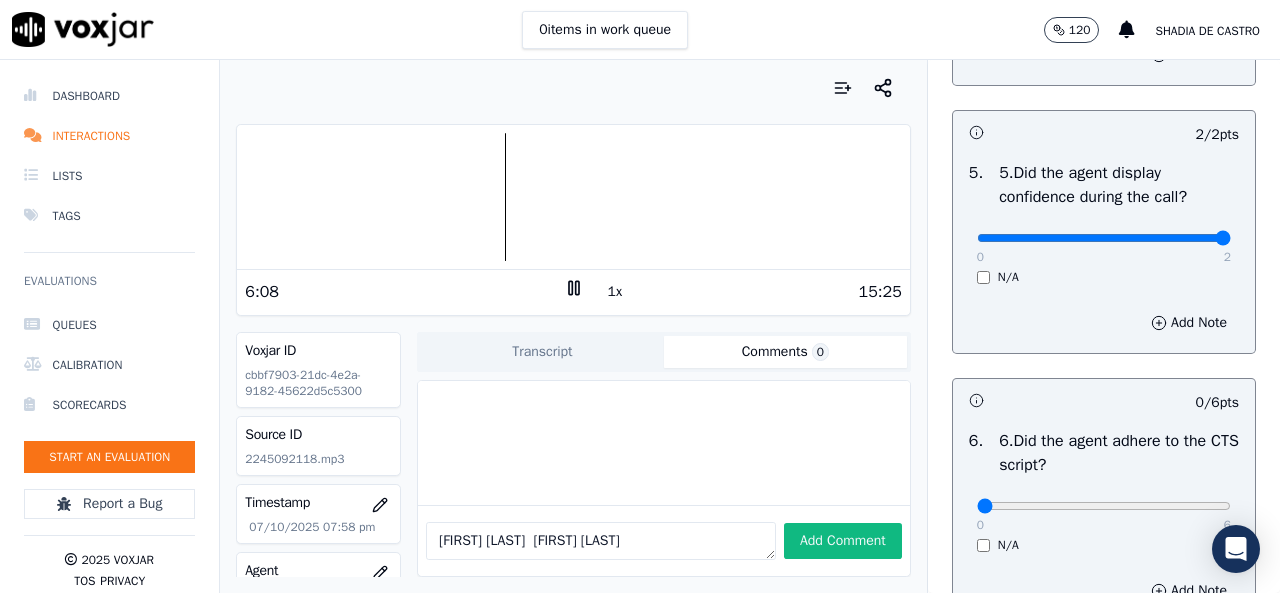 scroll, scrollTop: 1400, scrollLeft: 0, axis: vertical 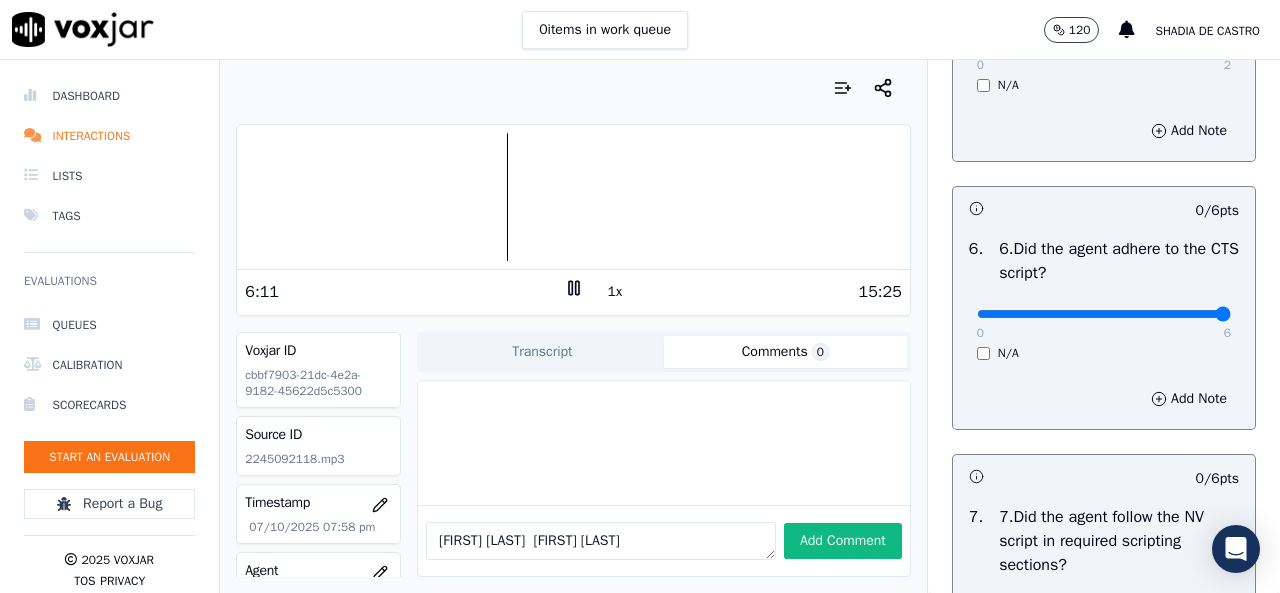 type on "6" 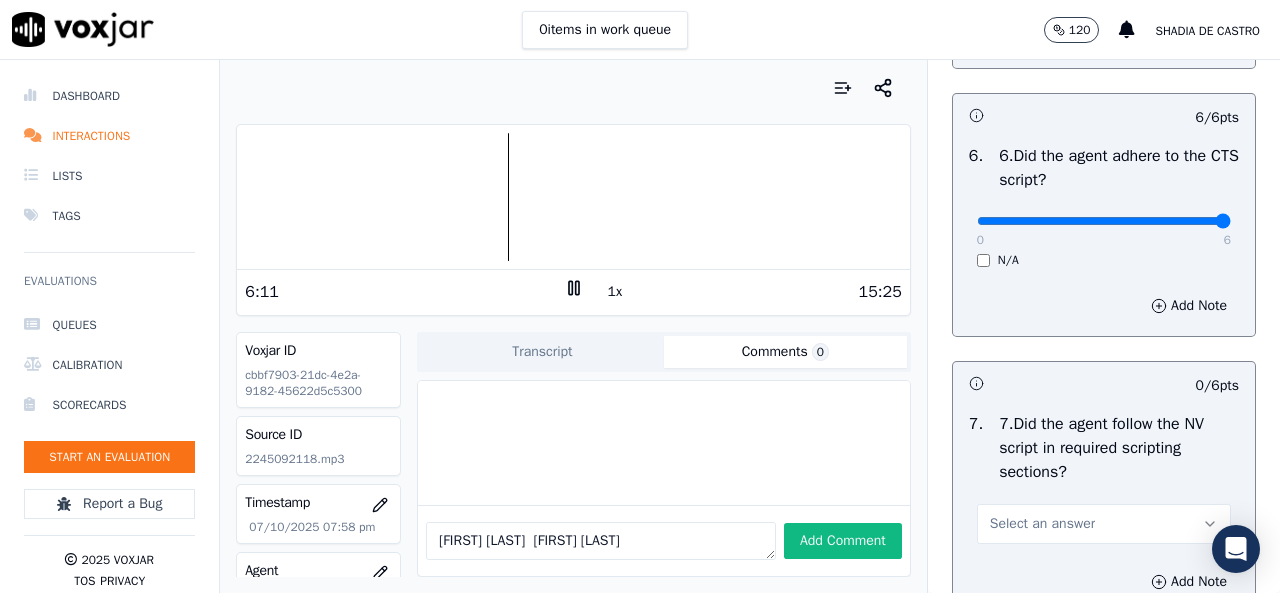 scroll, scrollTop: 1600, scrollLeft: 0, axis: vertical 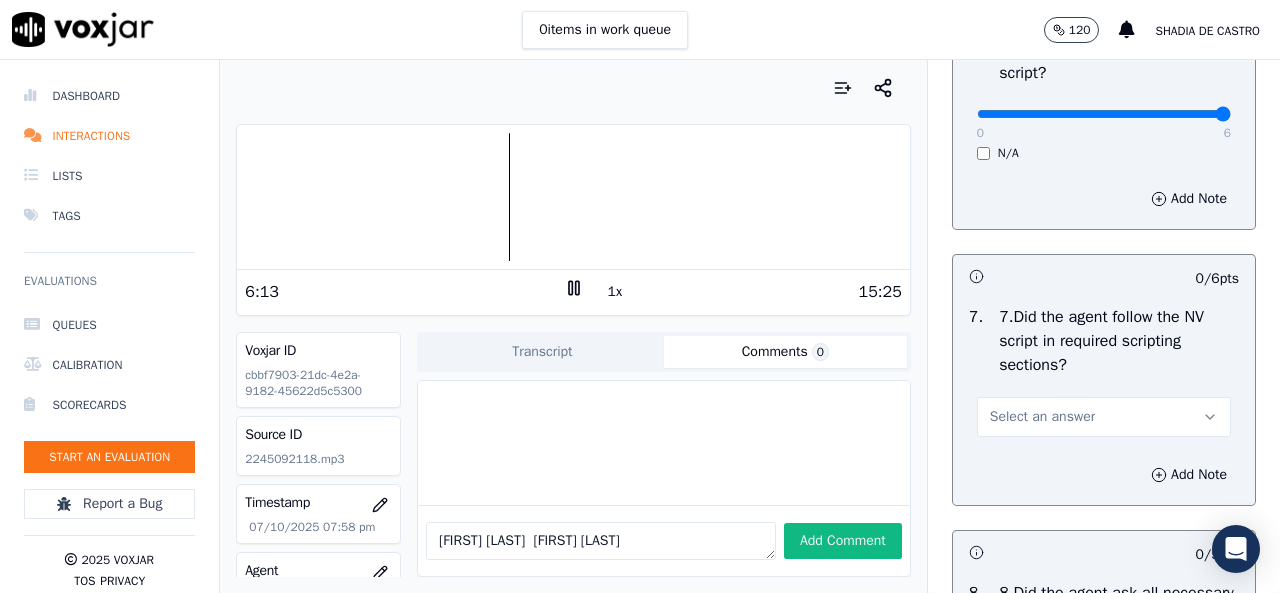 drag, startPoint x: 1135, startPoint y: 415, endPoint x: 1058, endPoint y: 433, distance: 79.07591 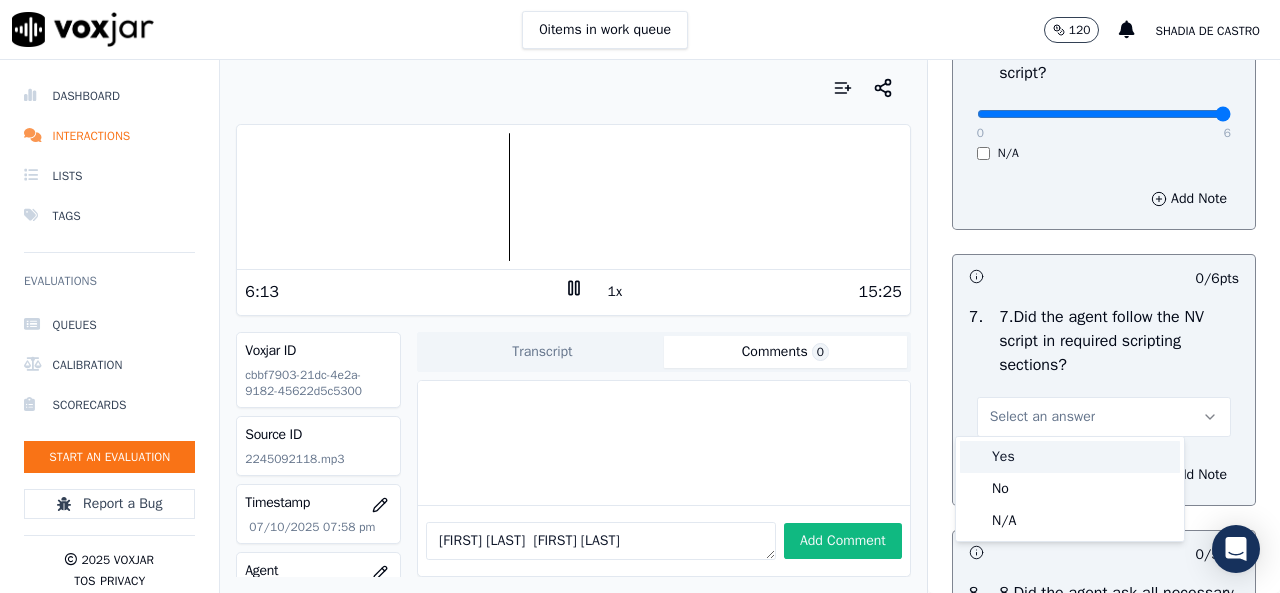 click on "Yes" at bounding box center [1070, 457] 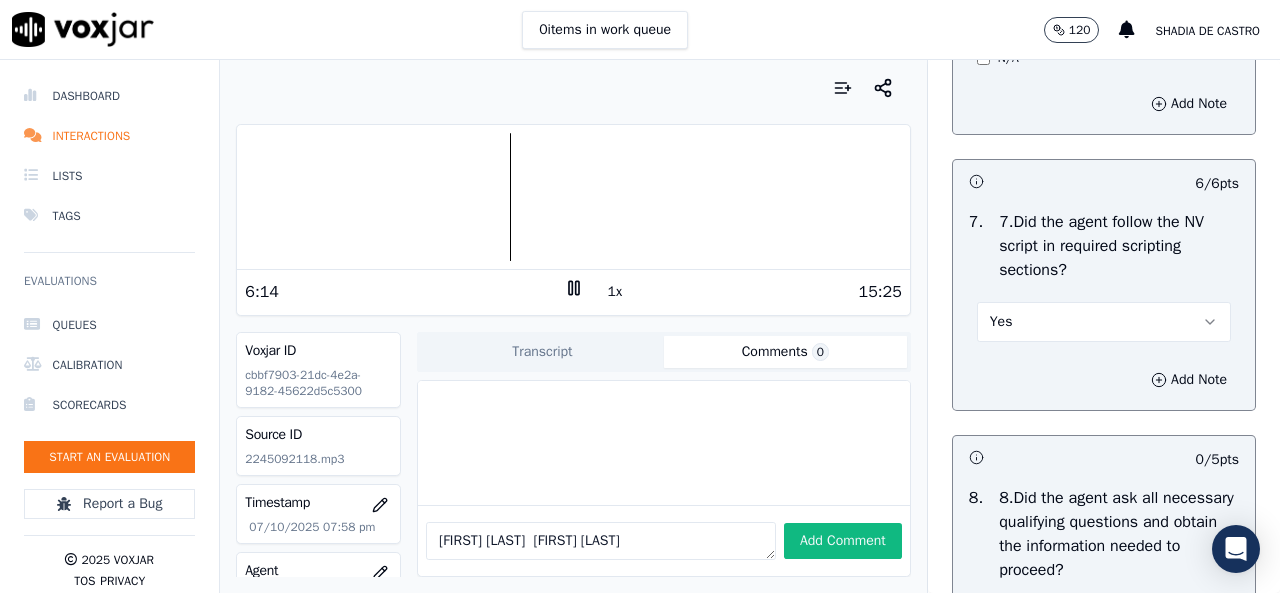 scroll, scrollTop: 1900, scrollLeft: 0, axis: vertical 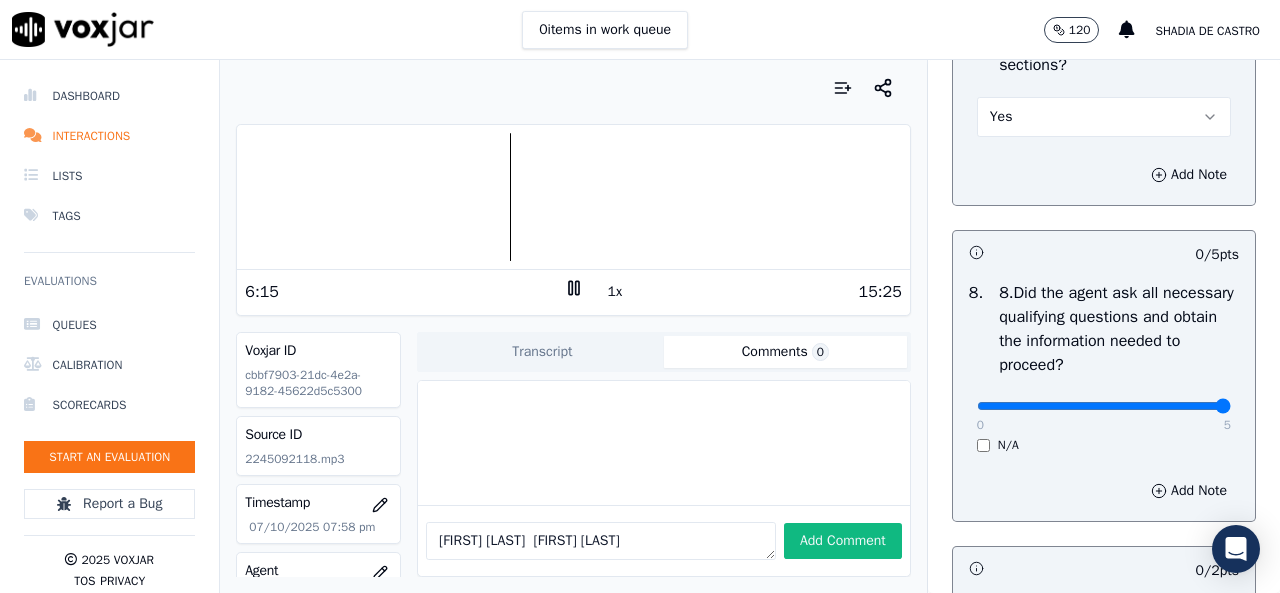 drag, startPoint x: 1168, startPoint y: 395, endPoint x: 1146, endPoint y: 406, distance: 24.596748 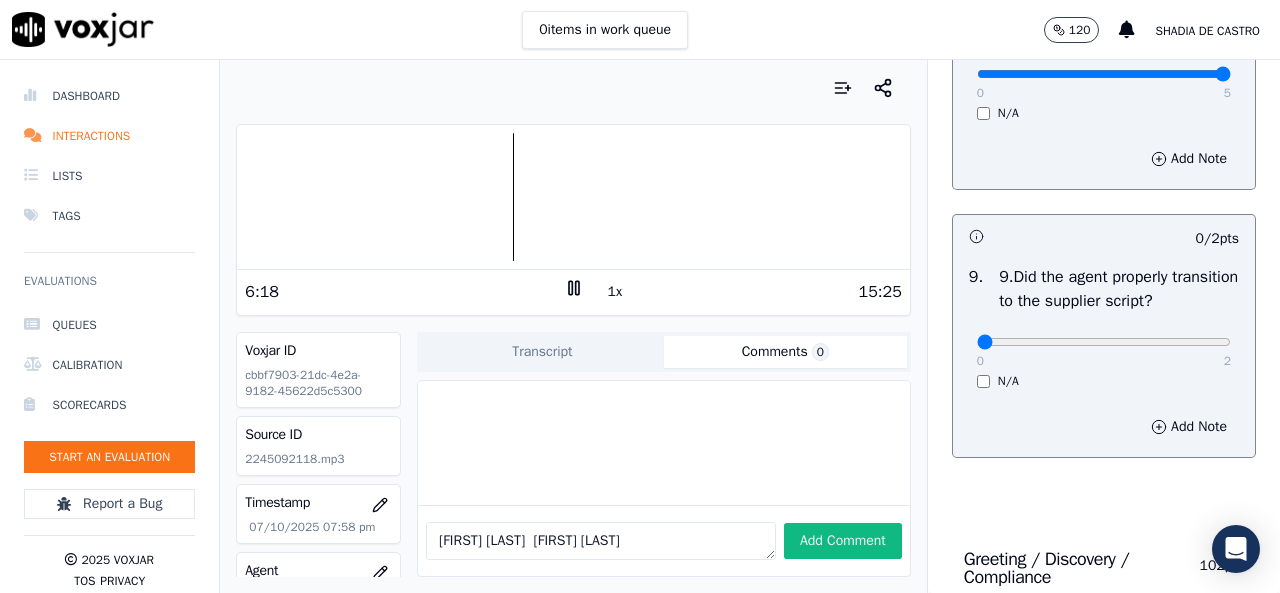 scroll, scrollTop: 2200, scrollLeft: 0, axis: vertical 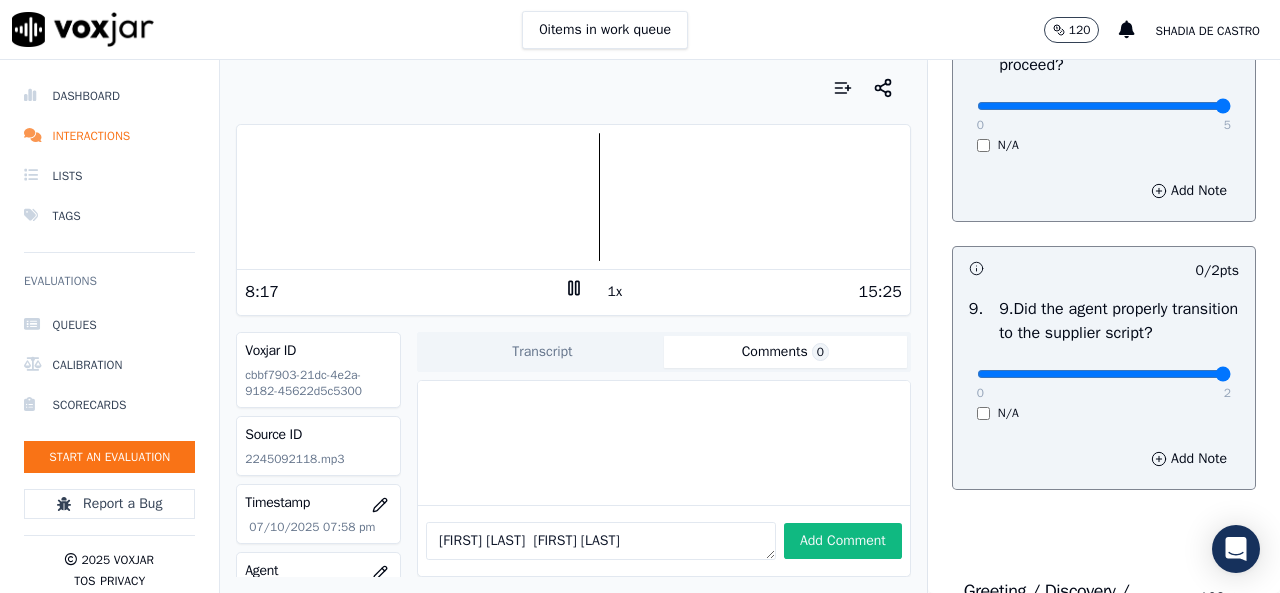 type on "2" 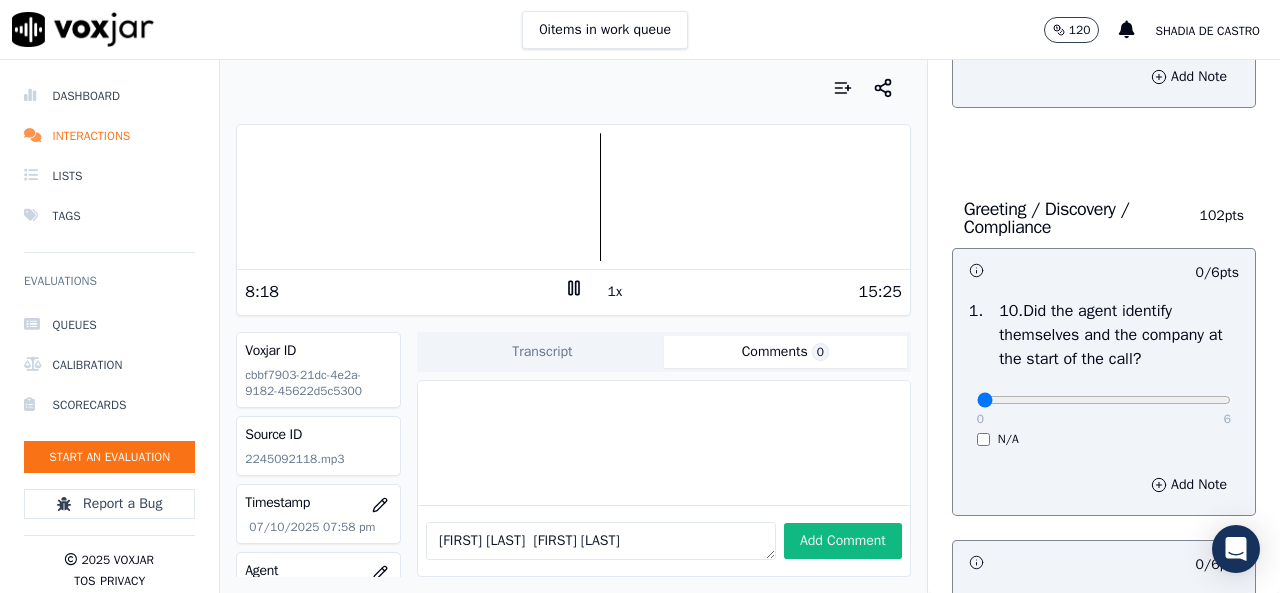 scroll, scrollTop: 2700, scrollLeft: 0, axis: vertical 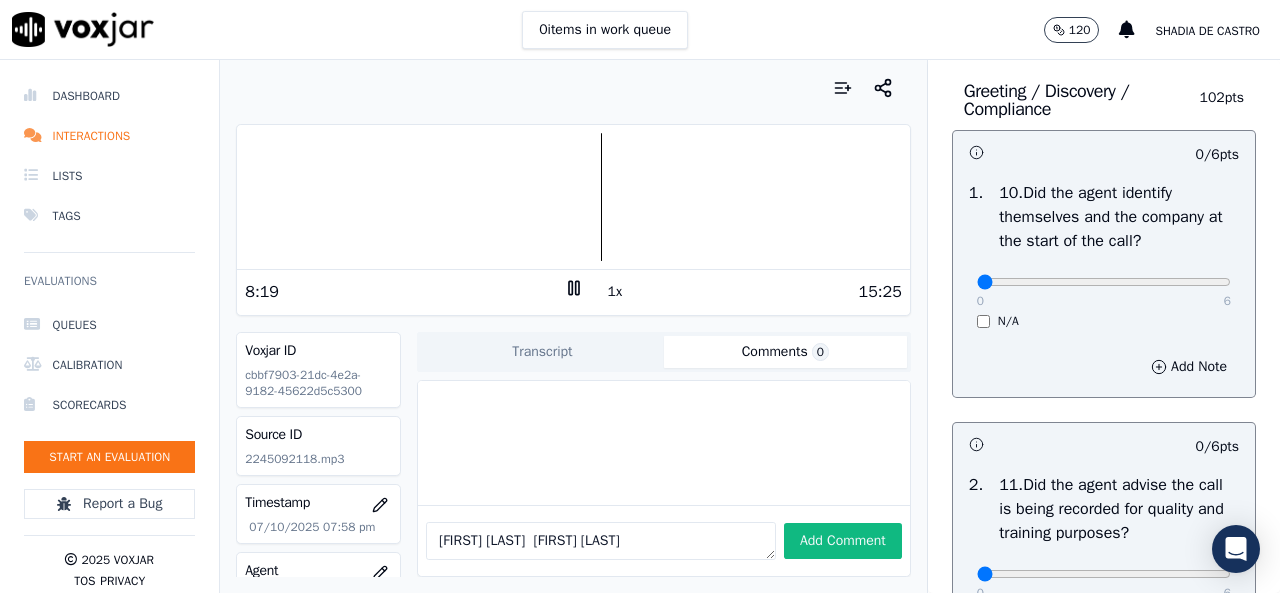 click on "0   6     N/A" at bounding box center [1104, 291] 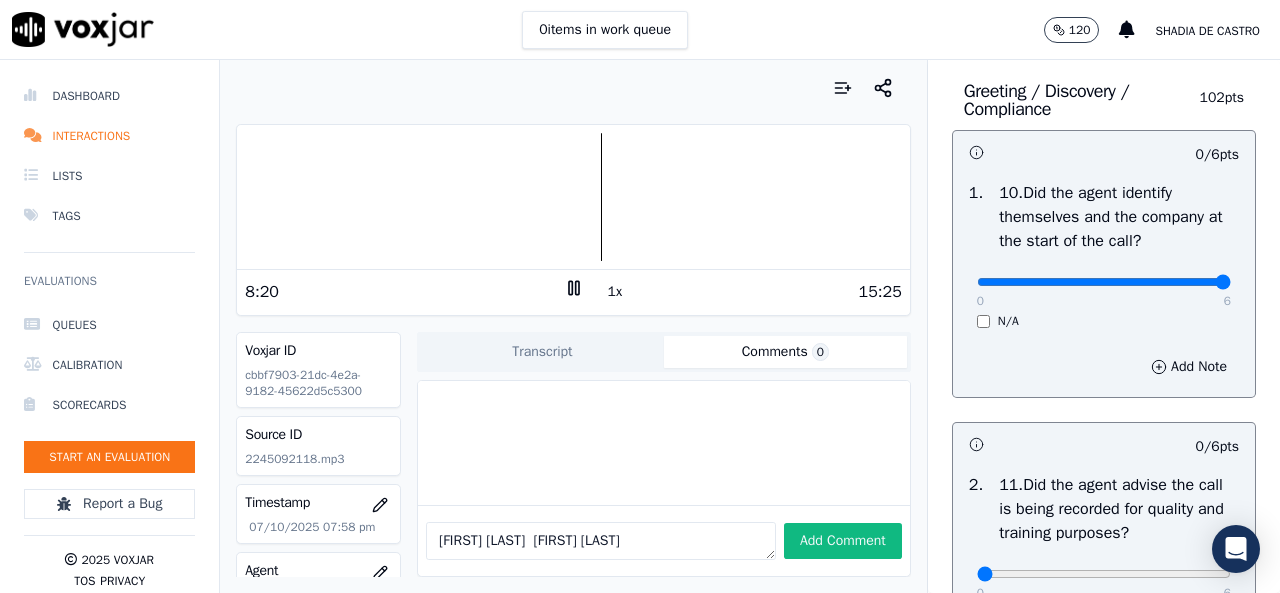 type on "6" 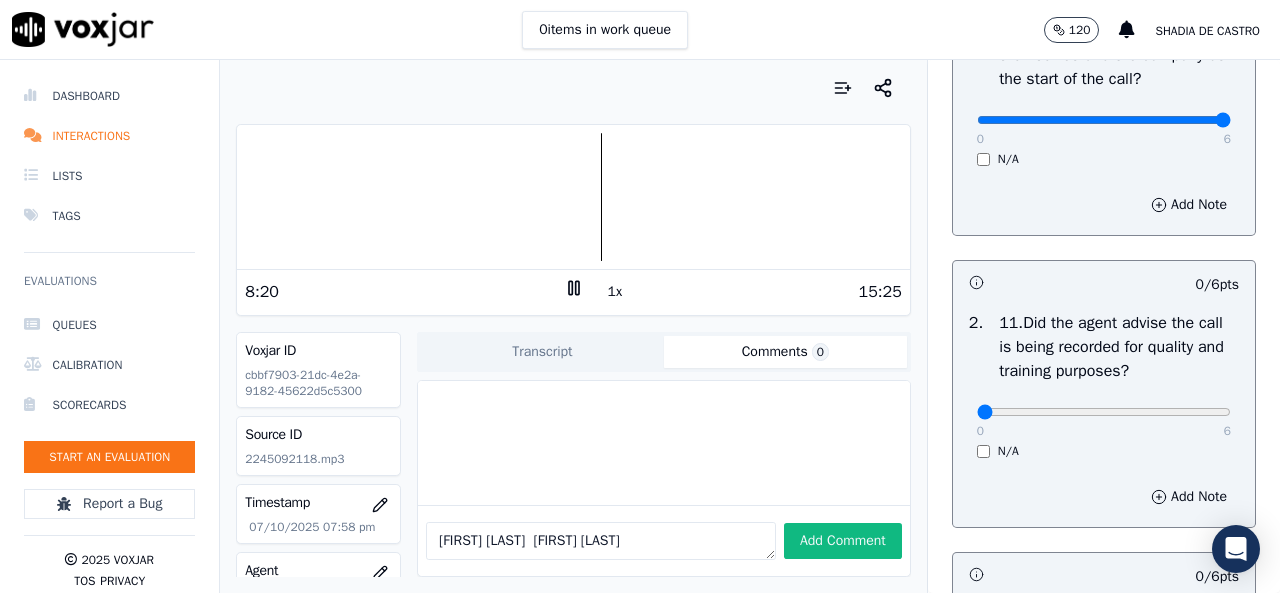 scroll, scrollTop: 3000, scrollLeft: 0, axis: vertical 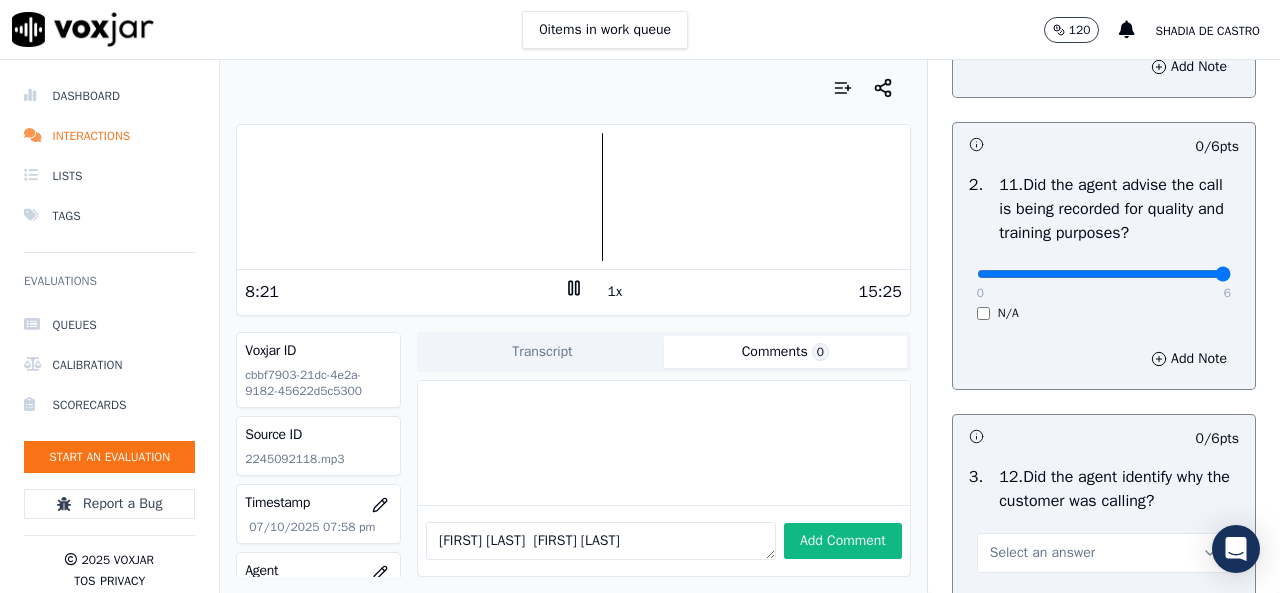 type on "6" 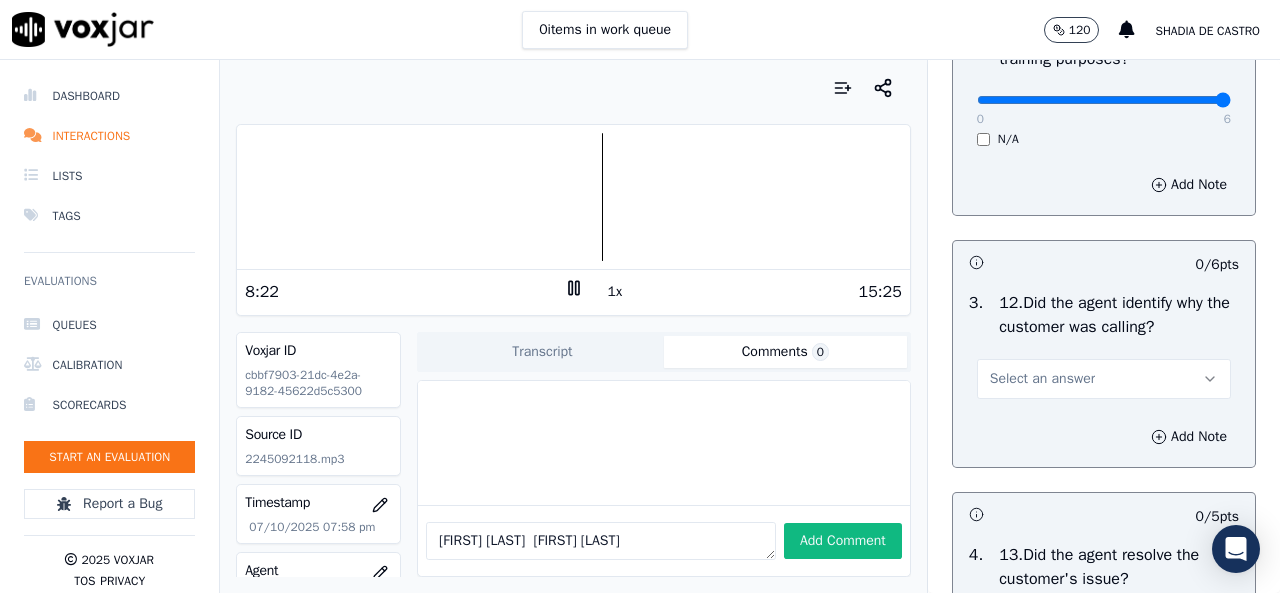 scroll, scrollTop: 3300, scrollLeft: 0, axis: vertical 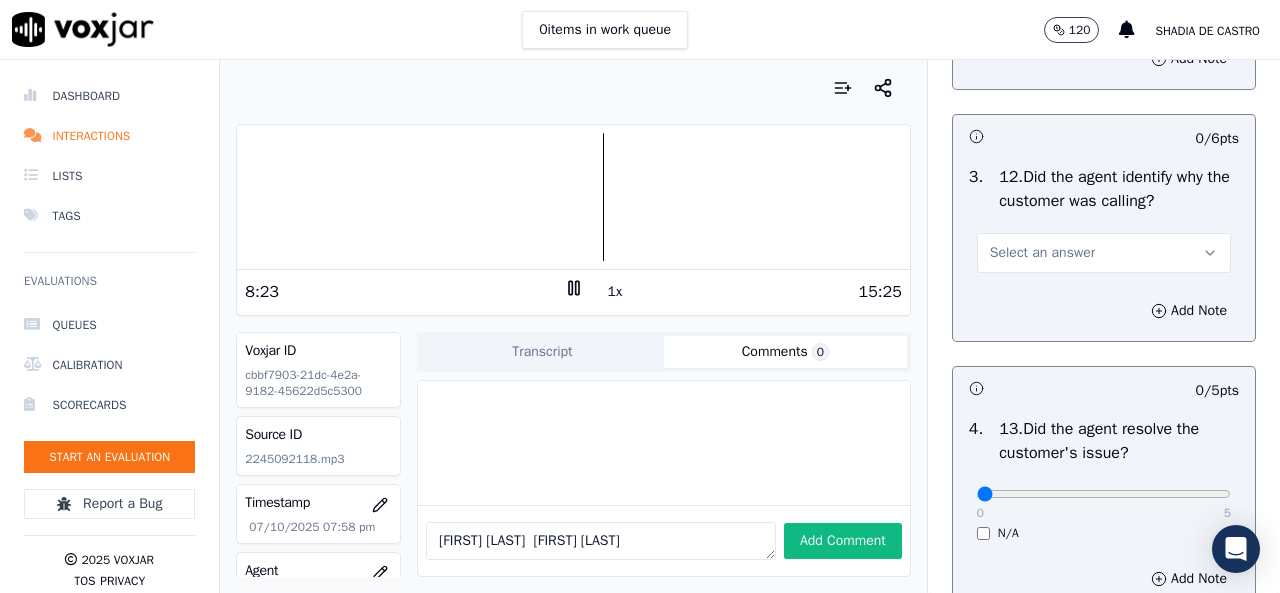 click on "Select an answer" at bounding box center [1104, 253] 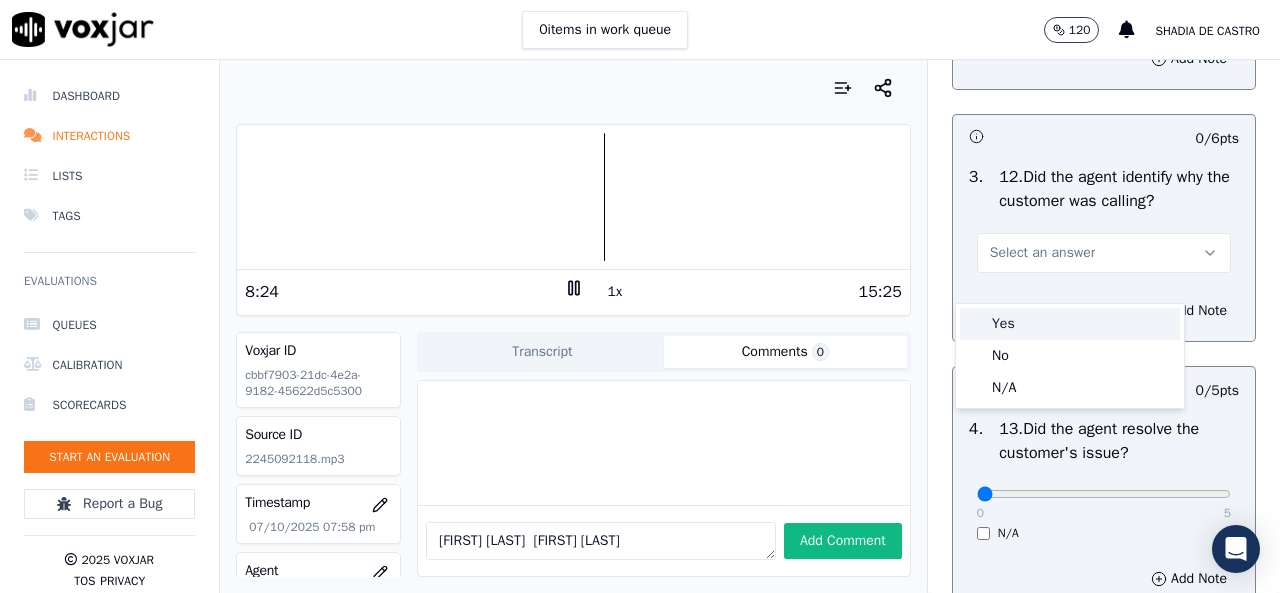 click on "Yes" at bounding box center [1070, 324] 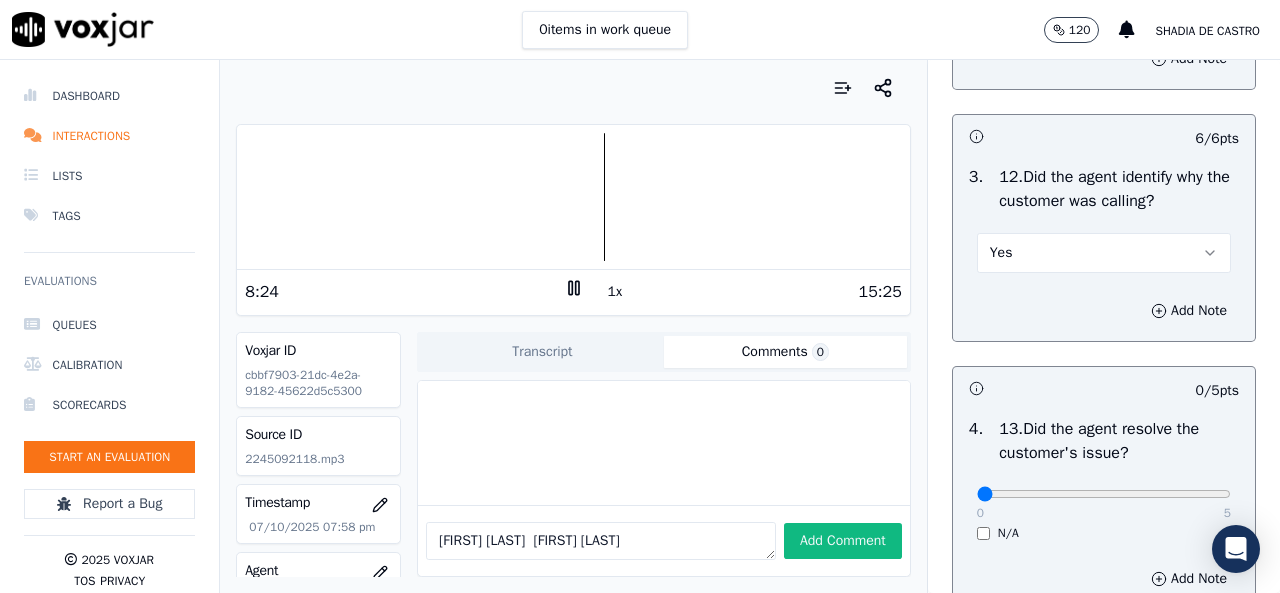 scroll, scrollTop: 3600, scrollLeft: 0, axis: vertical 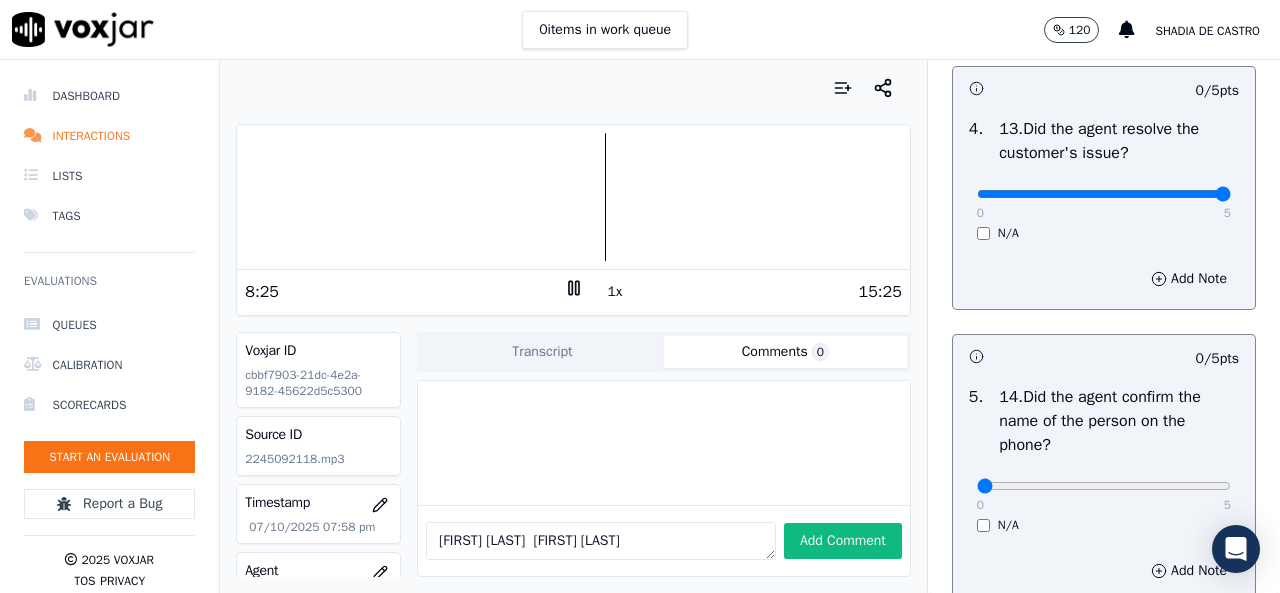 type on "5" 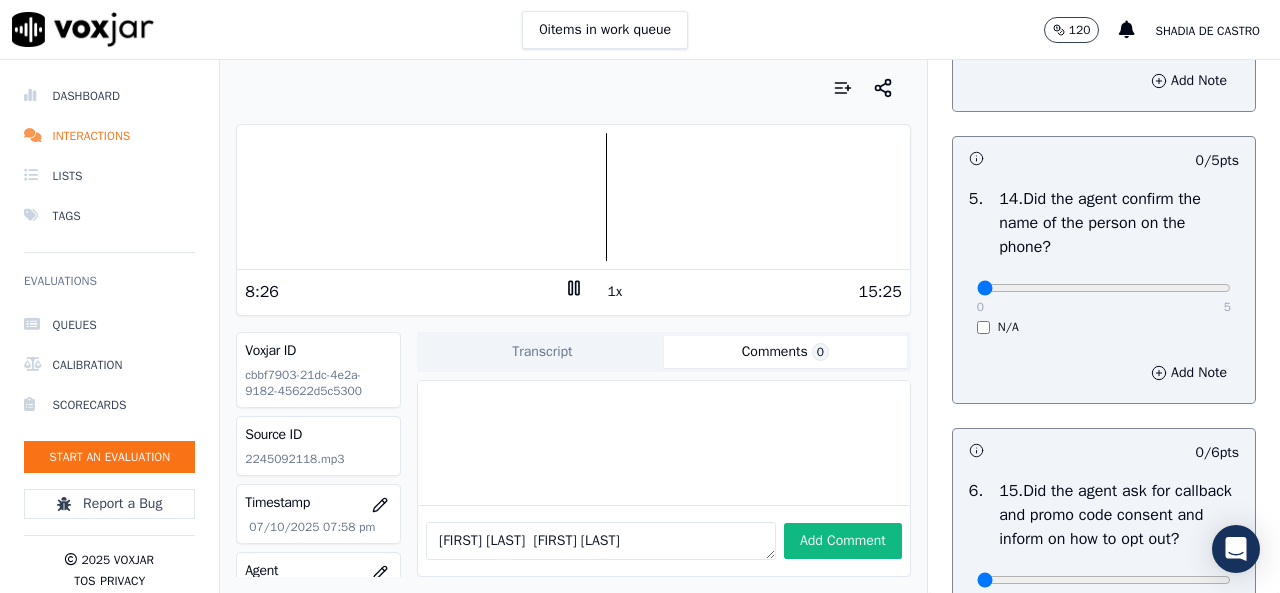scroll, scrollTop: 3800, scrollLeft: 0, axis: vertical 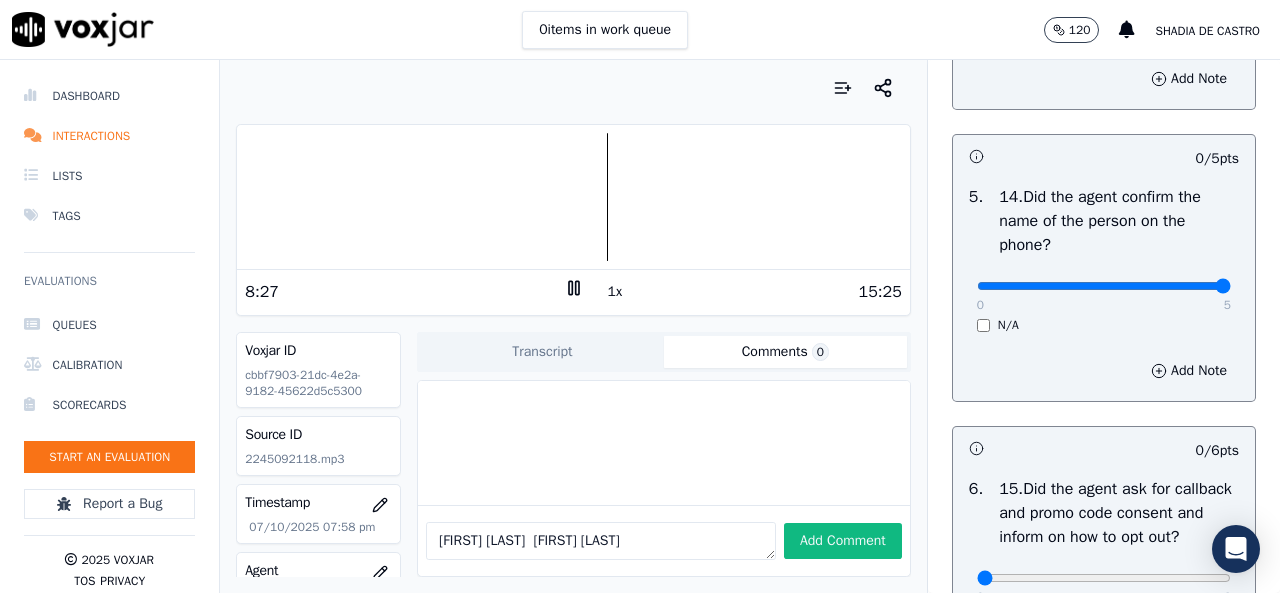 type on "5" 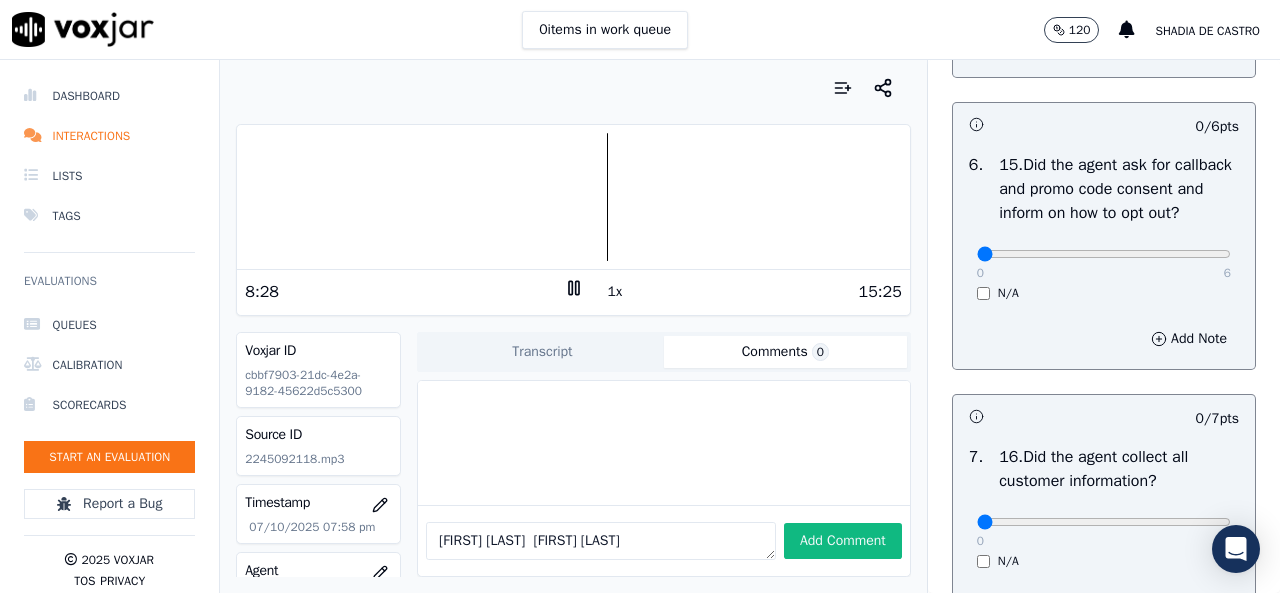 scroll, scrollTop: 4200, scrollLeft: 0, axis: vertical 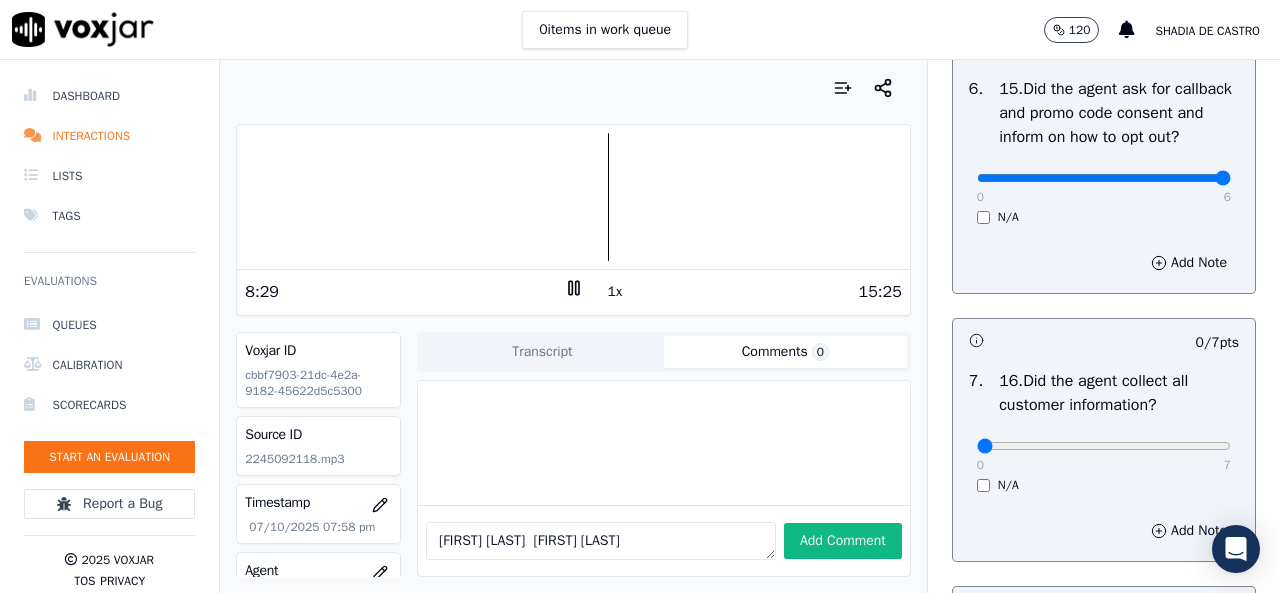type on "6" 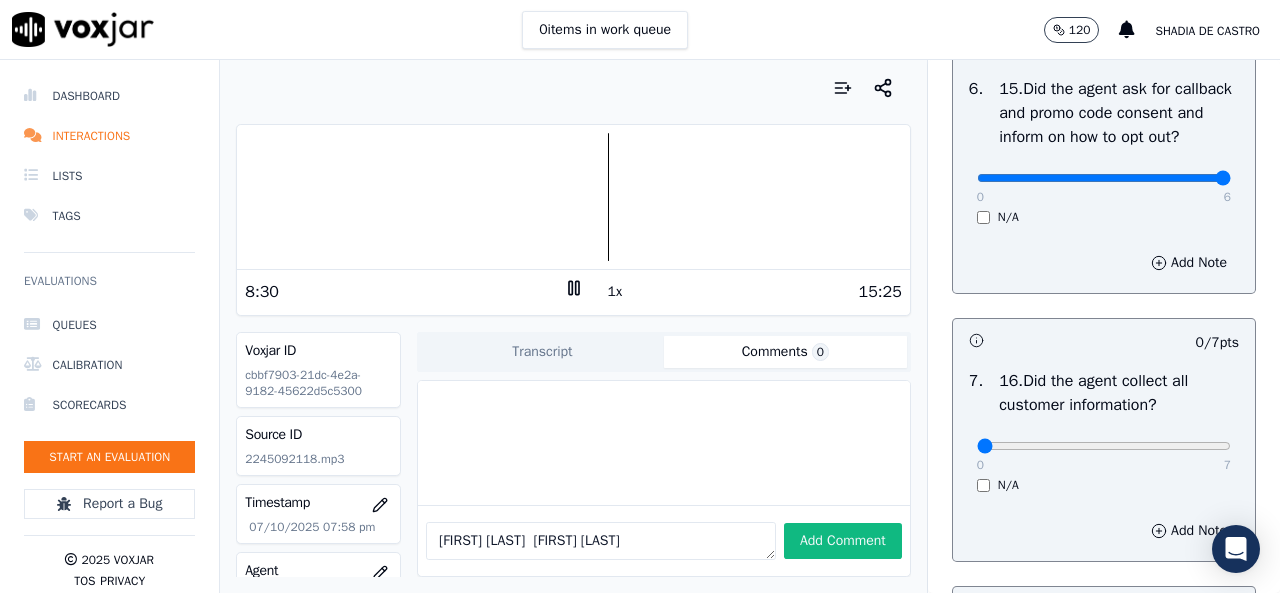 scroll, scrollTop: 4500, scrollLeft: 0, axis: vertical 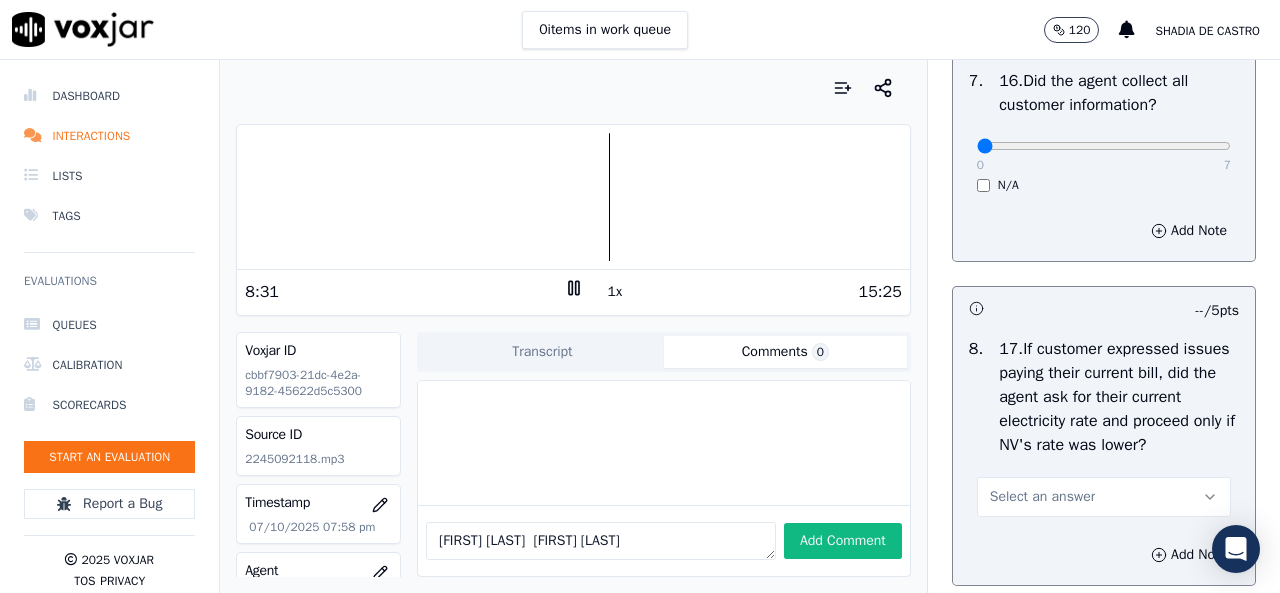 click on "0   7     N/A" at bounding box center (1104, 155) 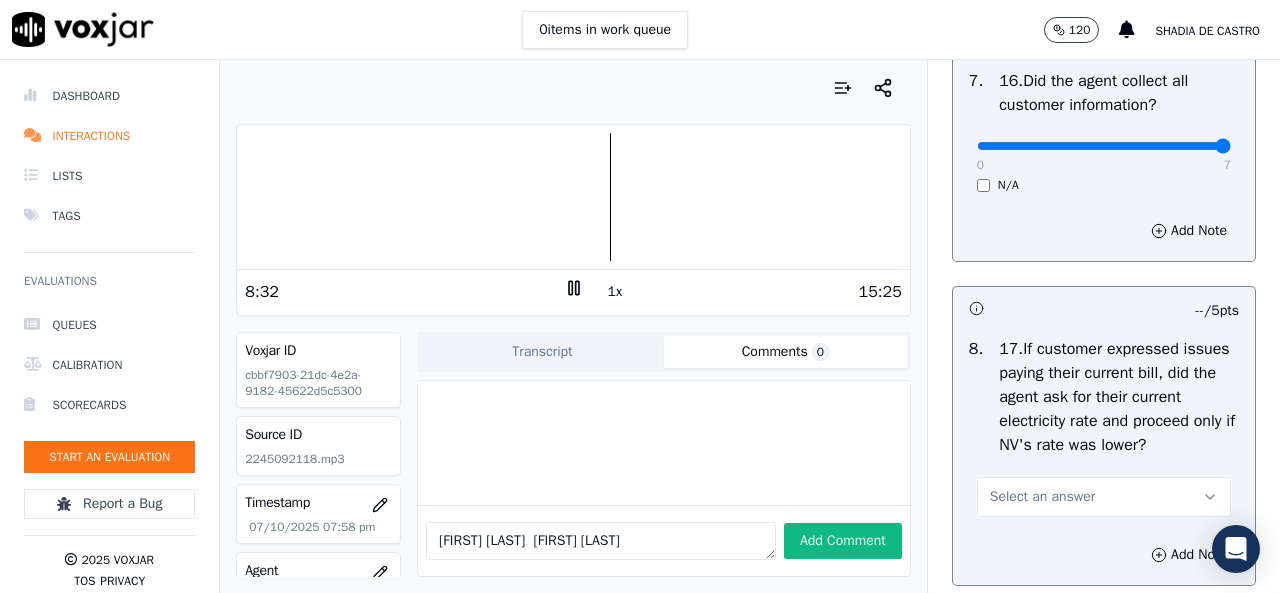 type on "7" 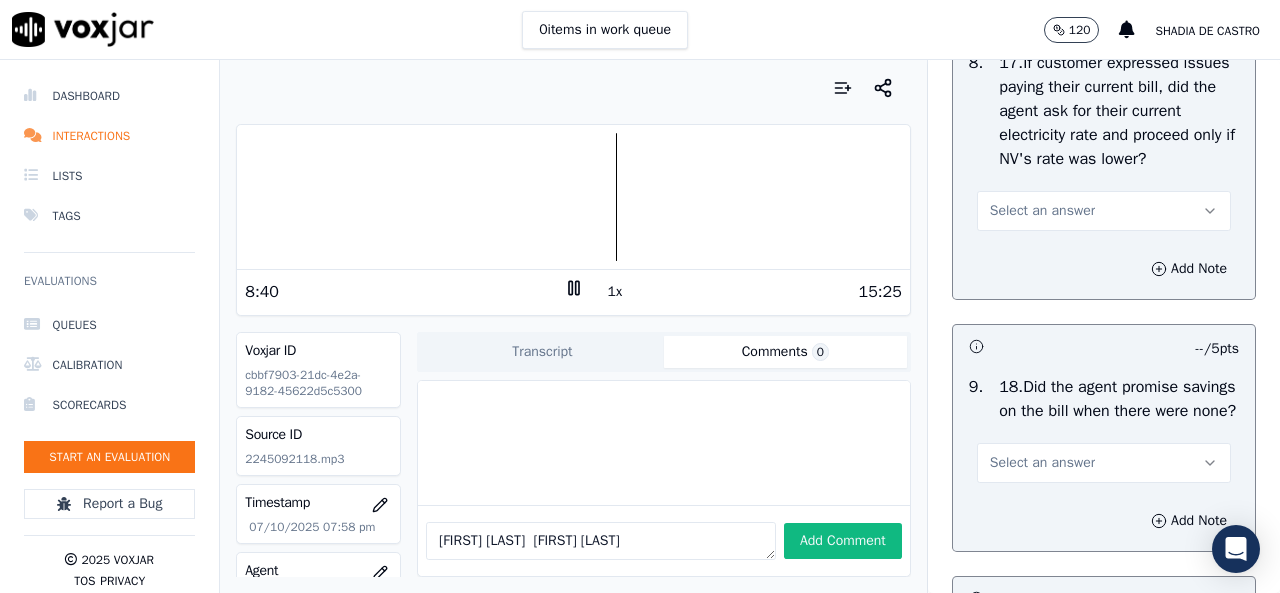 scroll, scrollTop: 4800, scrollLeft: 0, axis: vertical 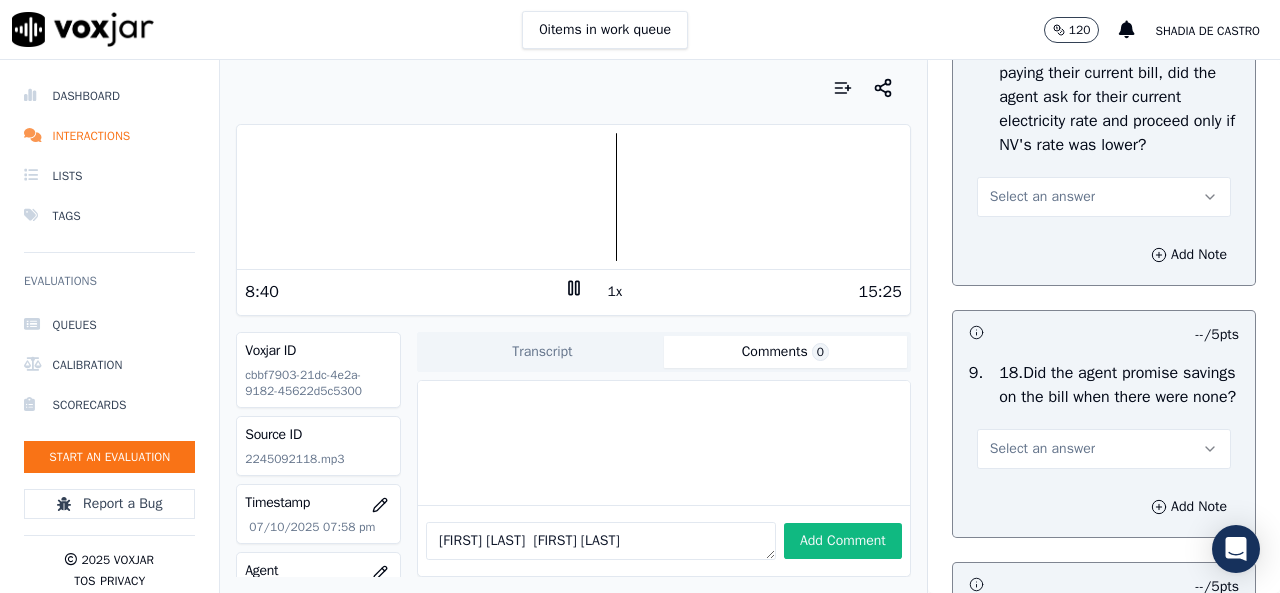 click on "Select an answer" at bounding box center (1104, 197) 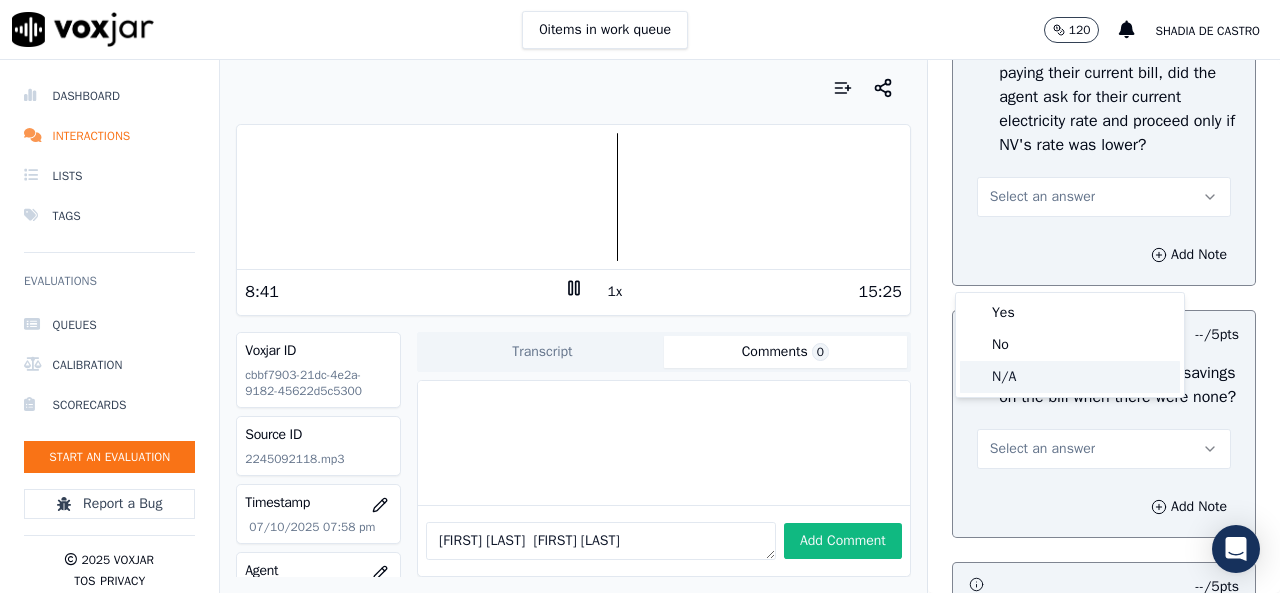 drag, startPoint x: 999, startPoint y: 375, endPoint x: 994, endPoint y: 365, distance: 11.18034 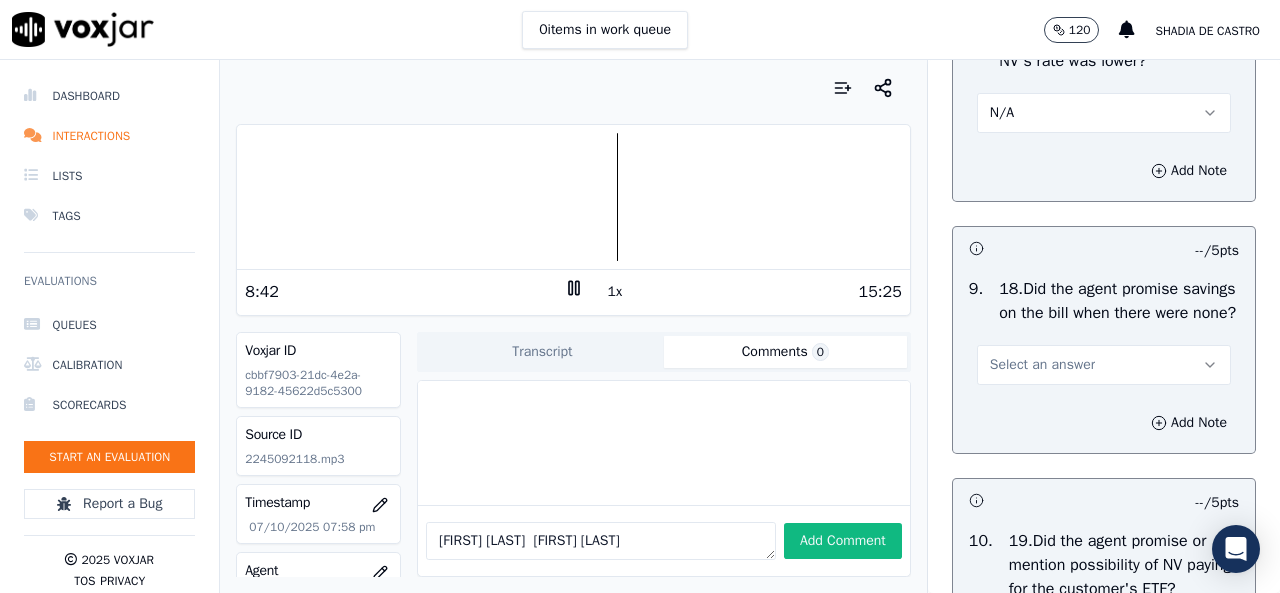 scroll, scrollTop: 5000, scrollLeft: 0, axis: vertical 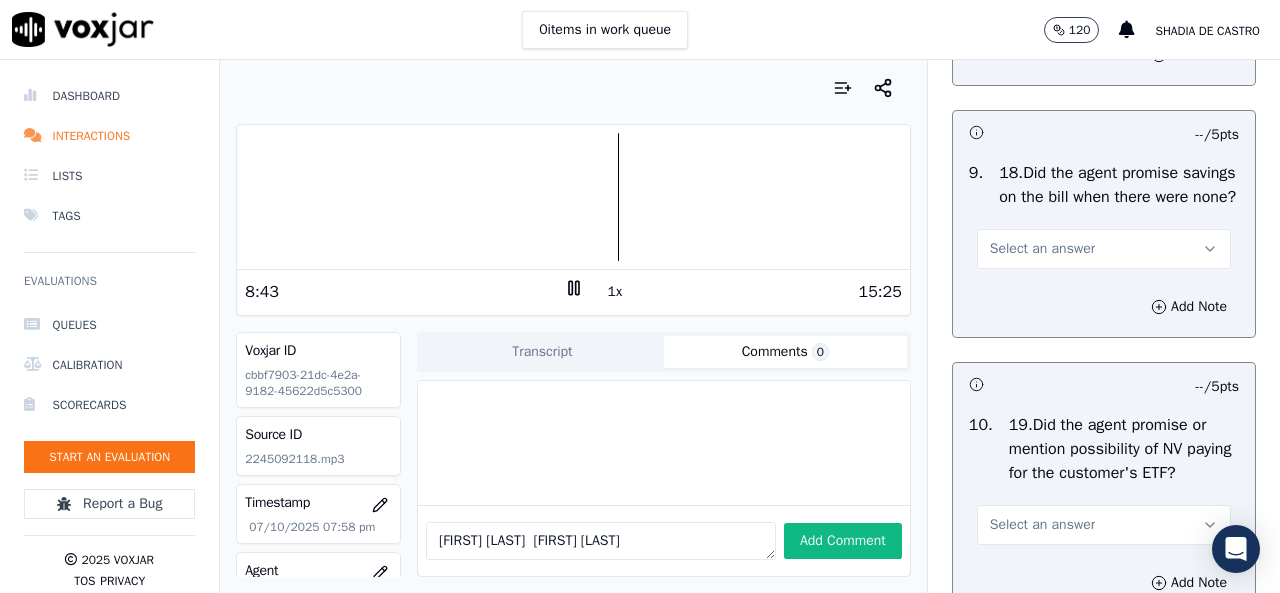 click on "Select an answer" at bounding box center [1042, 249] 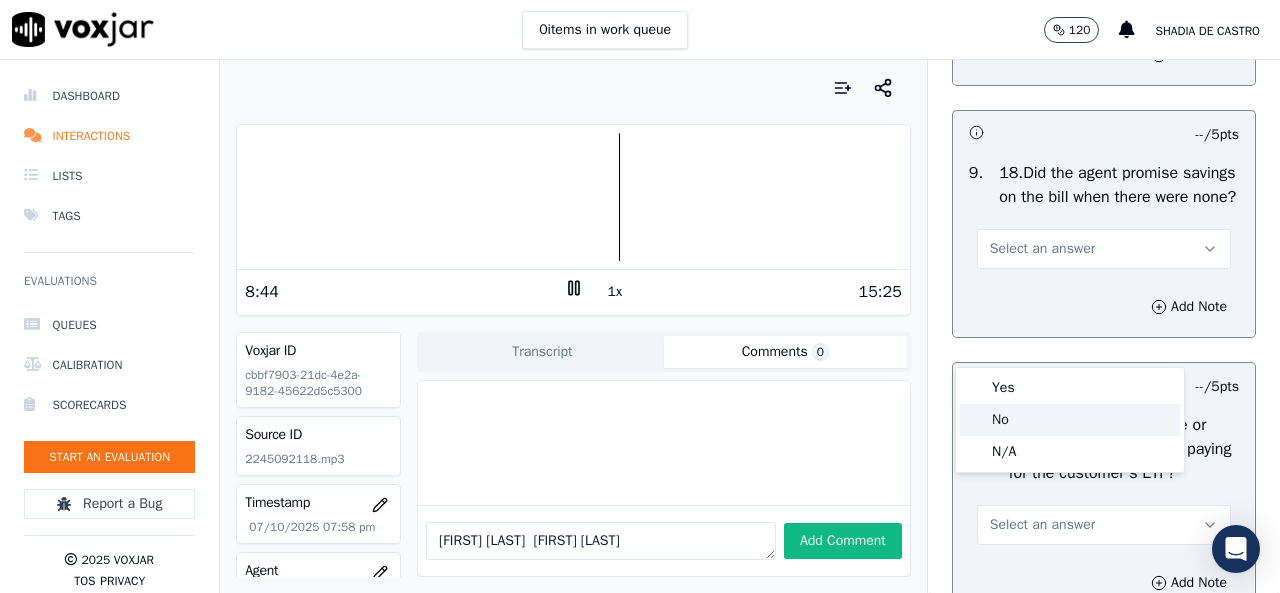click on "No" 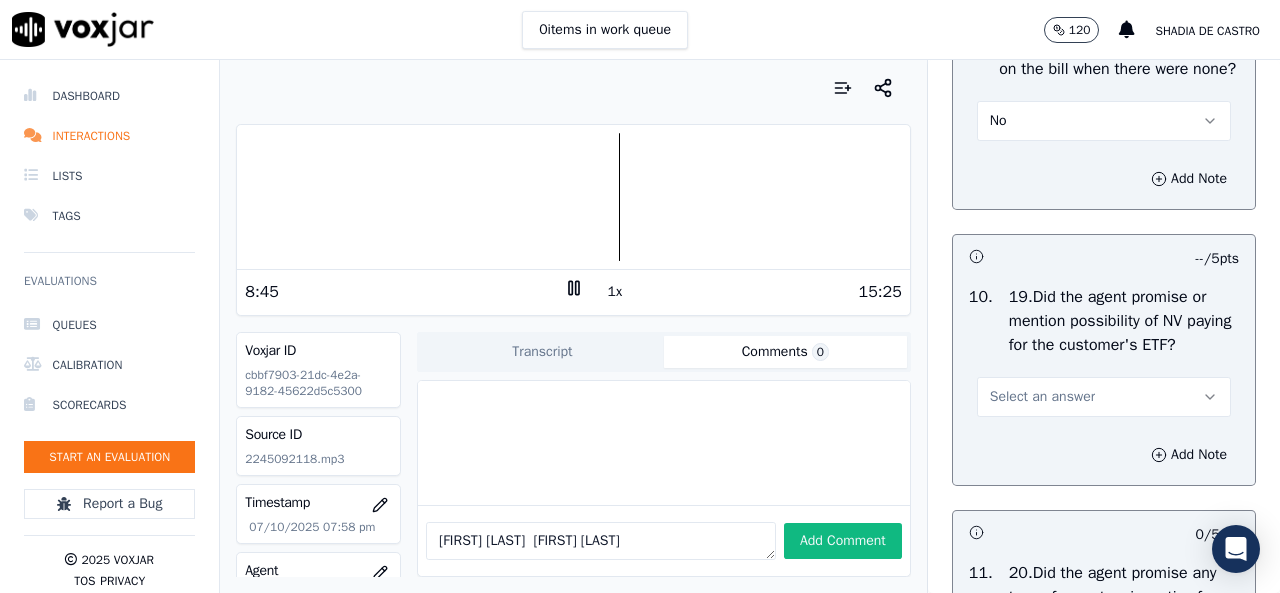 scroll, scrollTop: 5200, scrollLeft: 0, axis: vertical 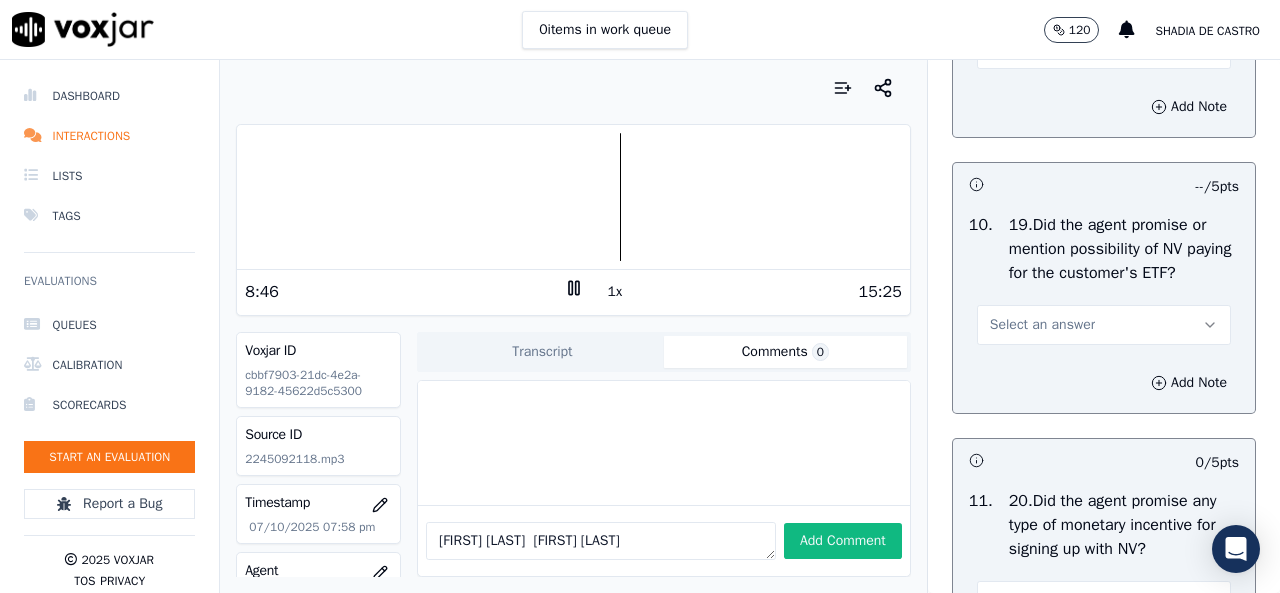 click on "Select an answer" at bounding box center (1042, 325) 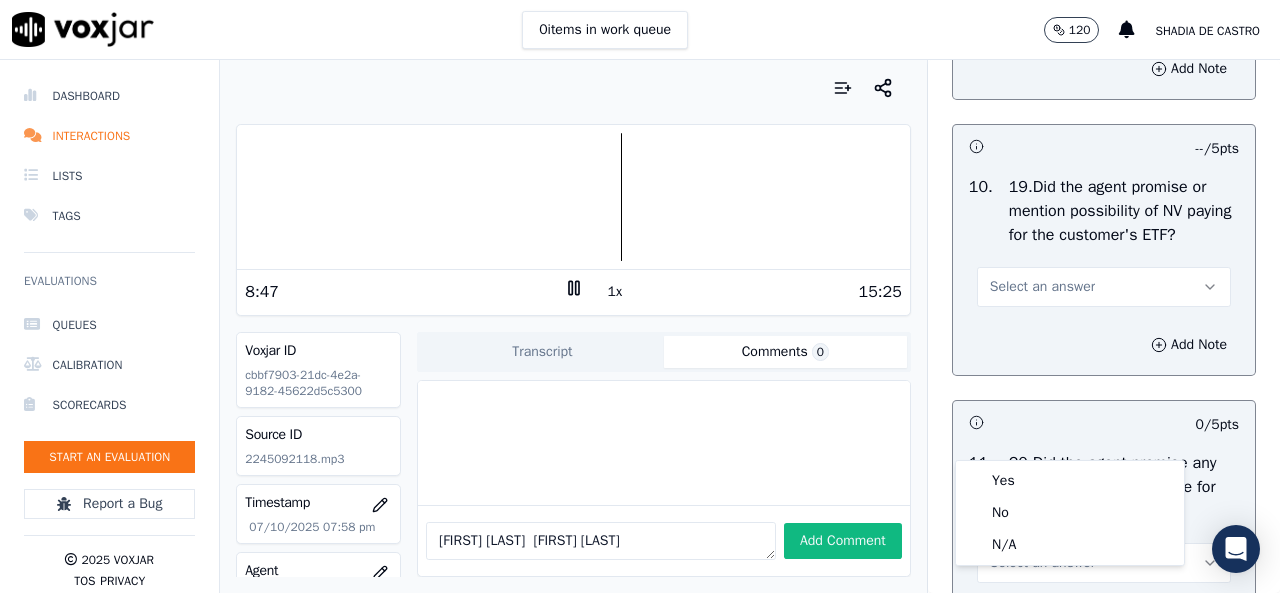 scroll, scrollTop: 5300, scrollLeft: 0, axis: vertical 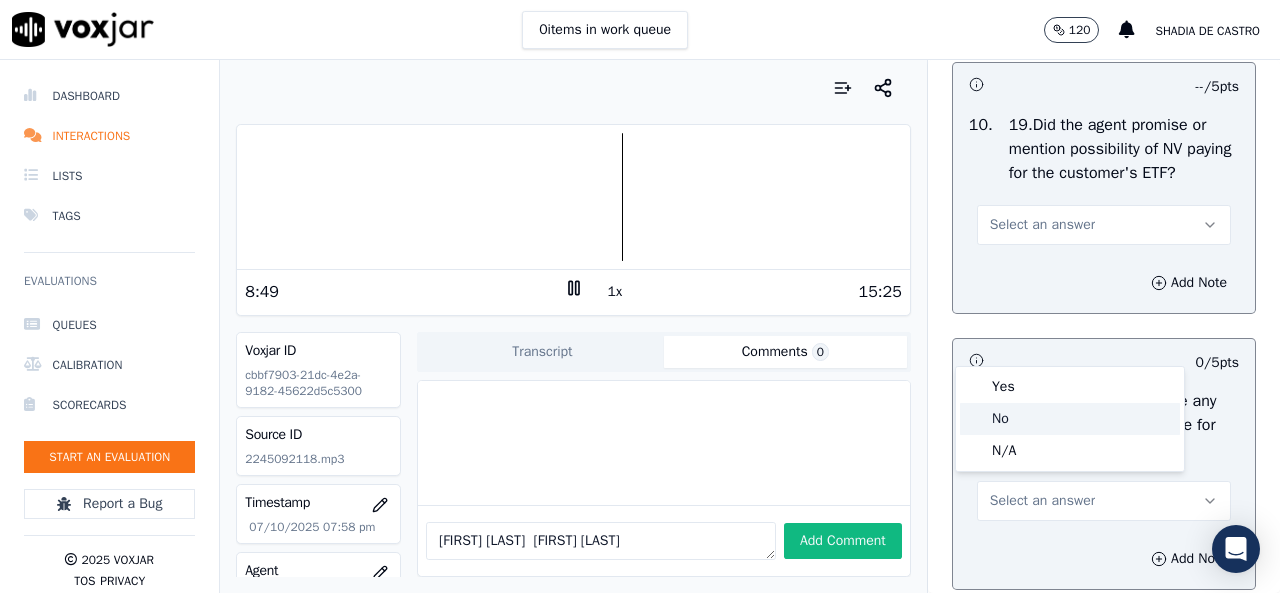 click on "No" 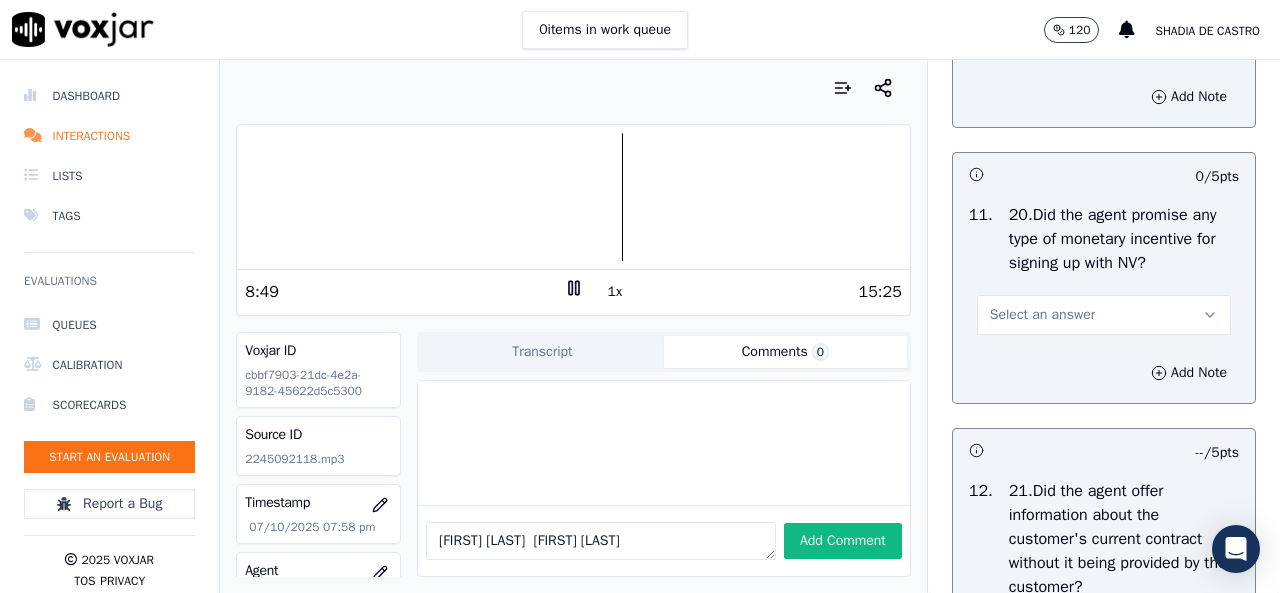 scroll, scrollTop: 5500, scrollLeft: 0, axis: vertical 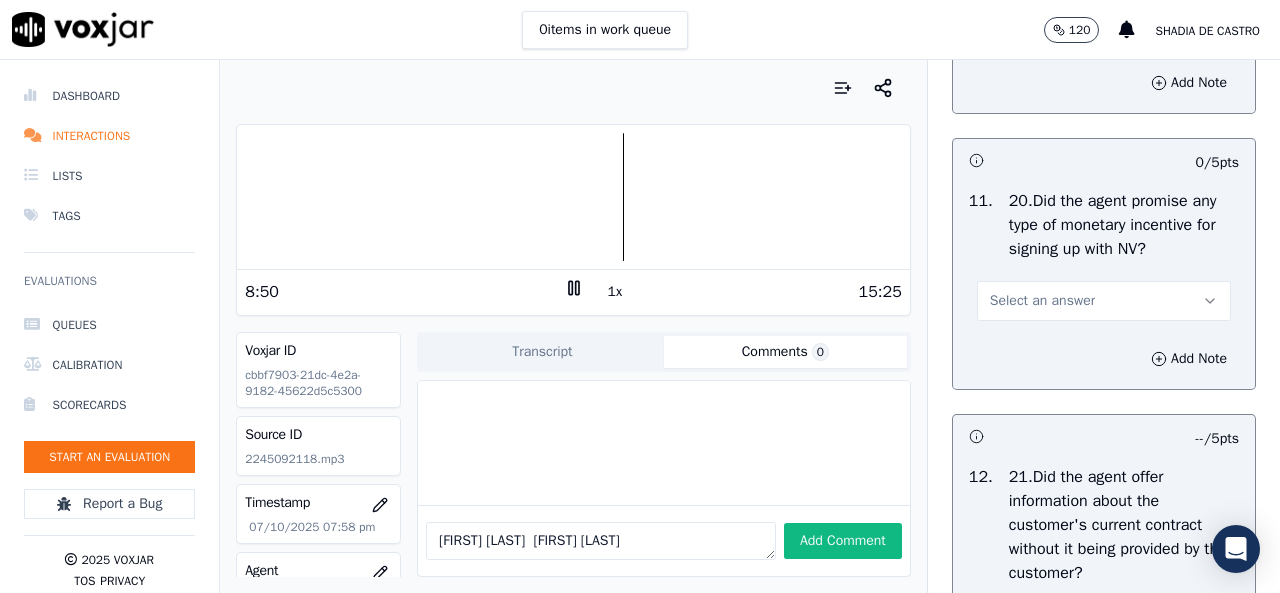 click on "Select an answer" at bounding box center [1042, 301] 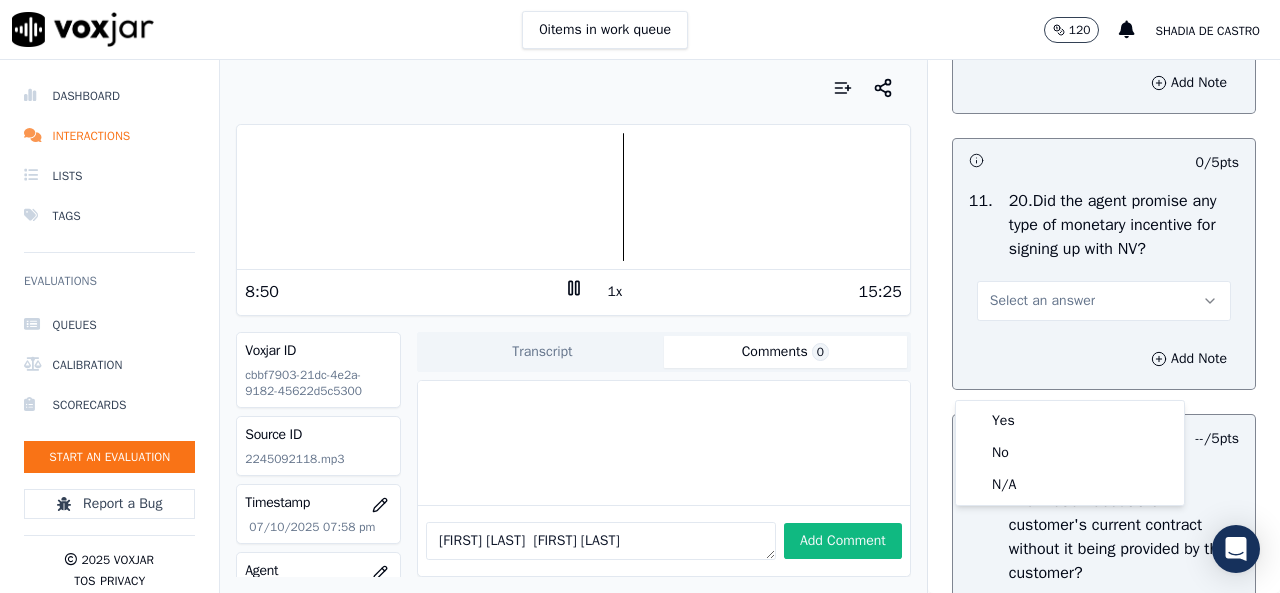 scroll, scrollTop: 5600, scrollLeft: 0, axis: vertical 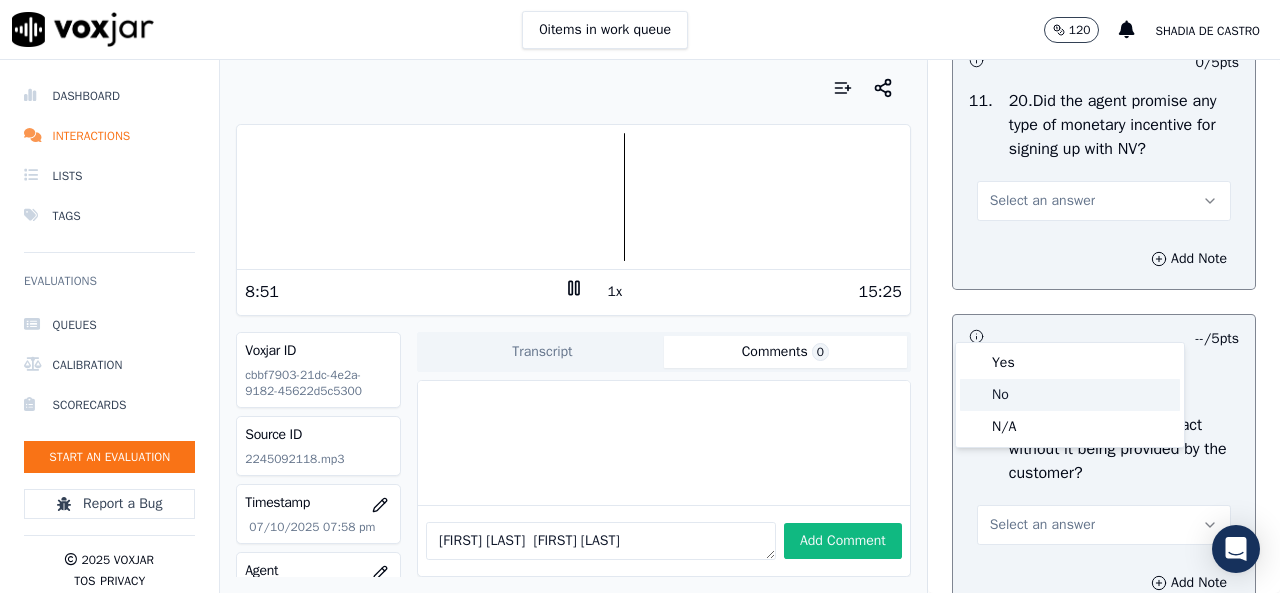 click on "No" 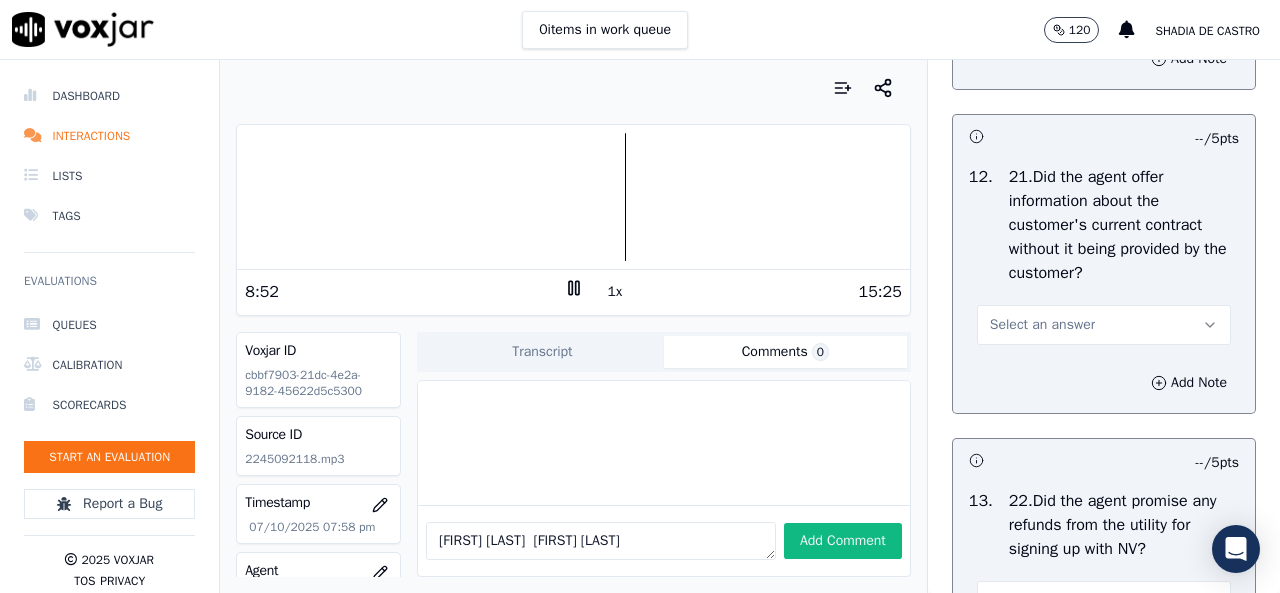 scroll, scrollTop: 5900, scrollLeft: 0, axis: vertical 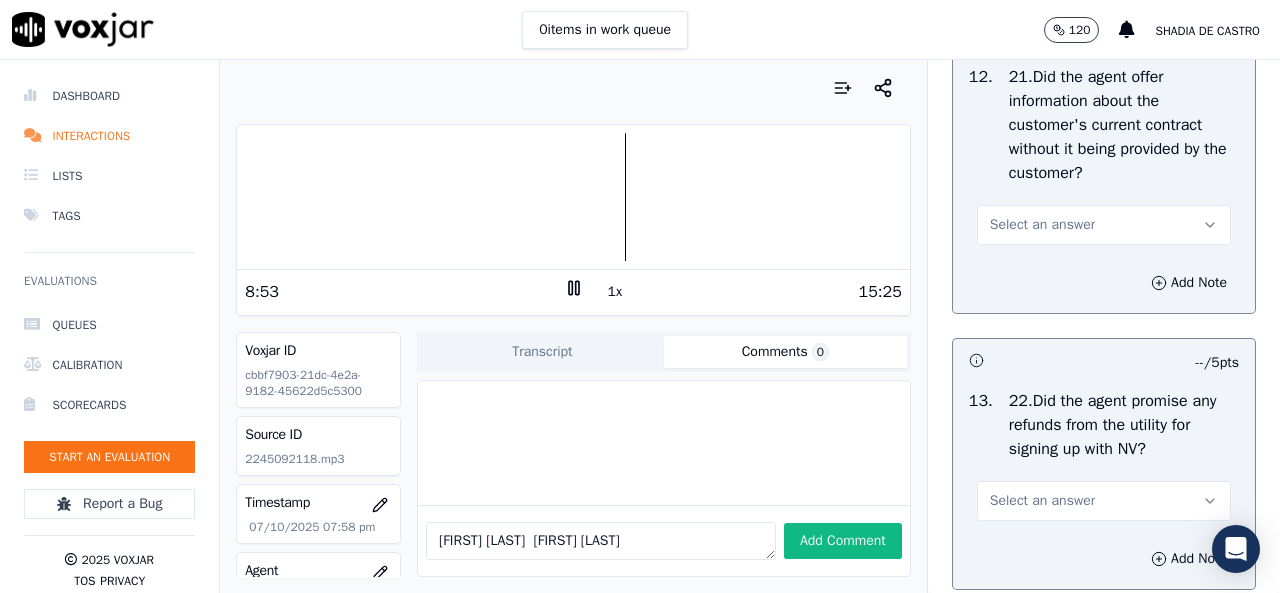 click on "Select an answer" at bounding box center [1042, 225] 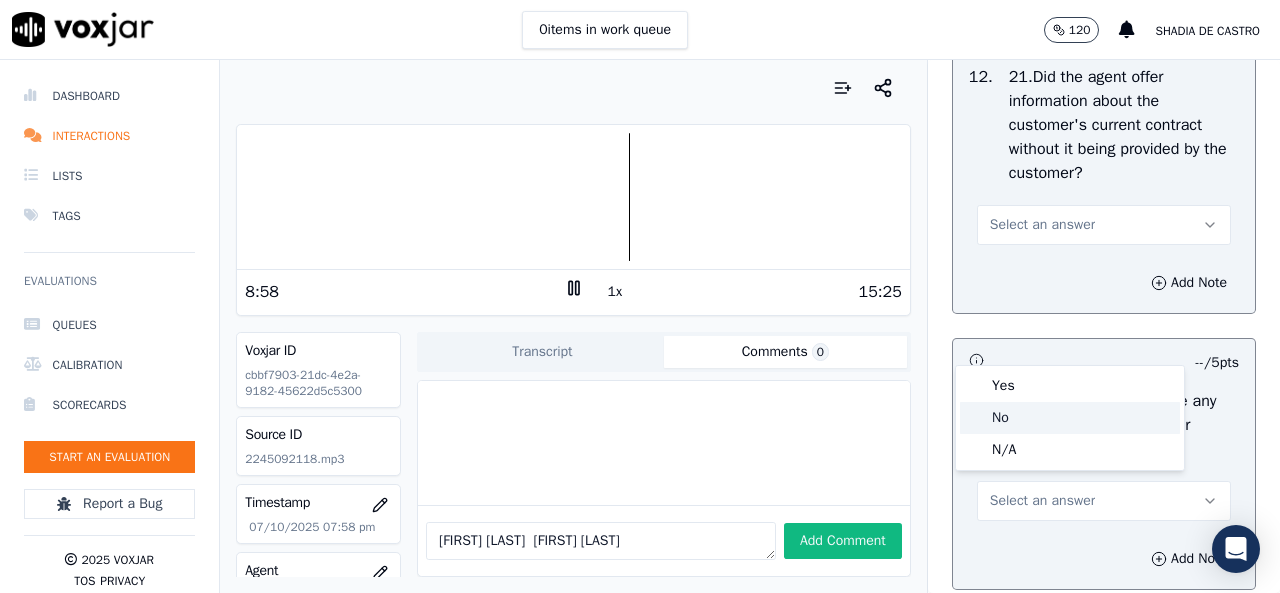 click on "No" 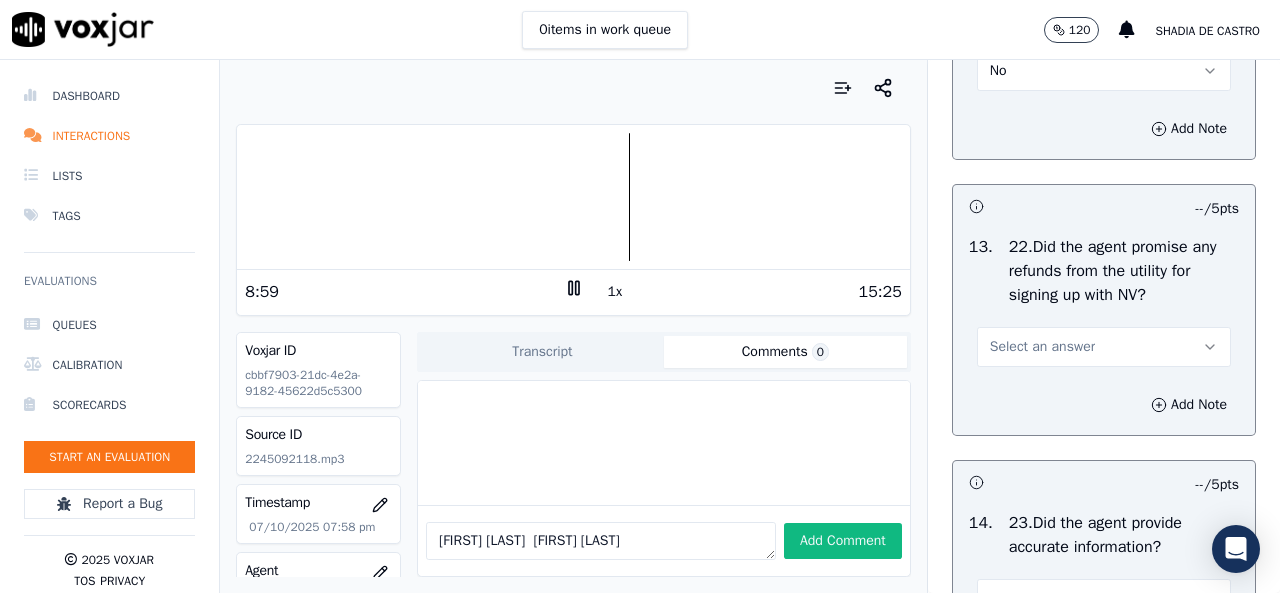 scroll, scrollTop: 6100, scrollLeft: 0, axis: vertical 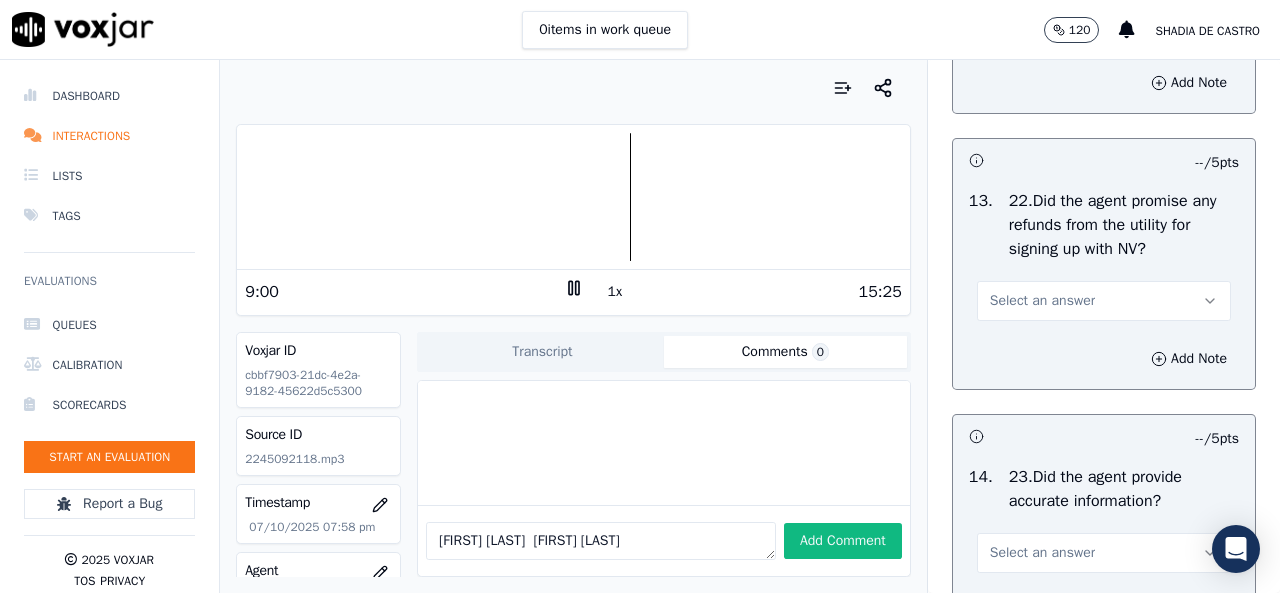 click on "Select an answer" at bounding box center [1104, 301] 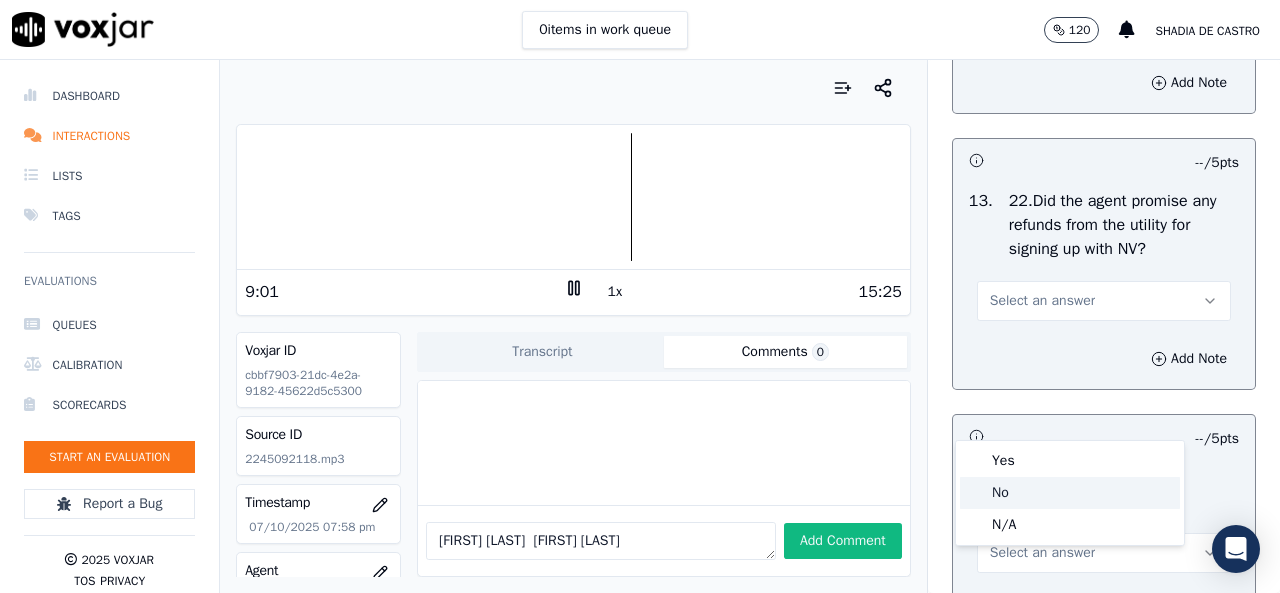 drag, startPoint x: 1003, startPoint y: 491, endPoint x: 999, endPoint y: 476, distance: 15.524175 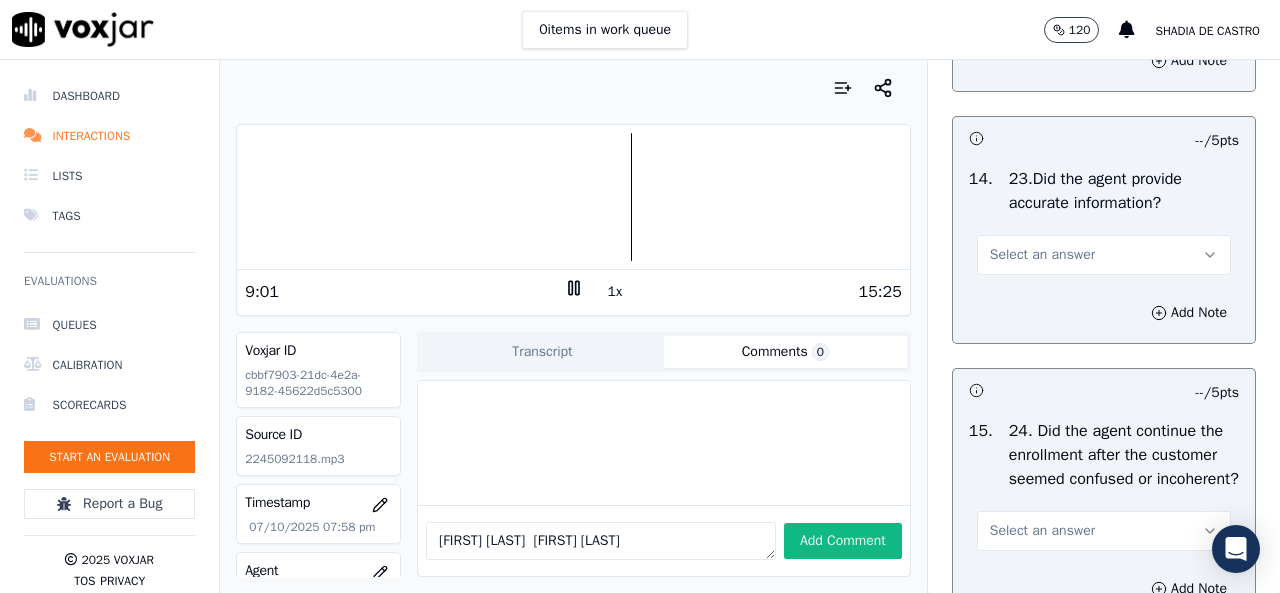 scroll, scrollTop: 6400, scrollLeft: 0, axis: vertical 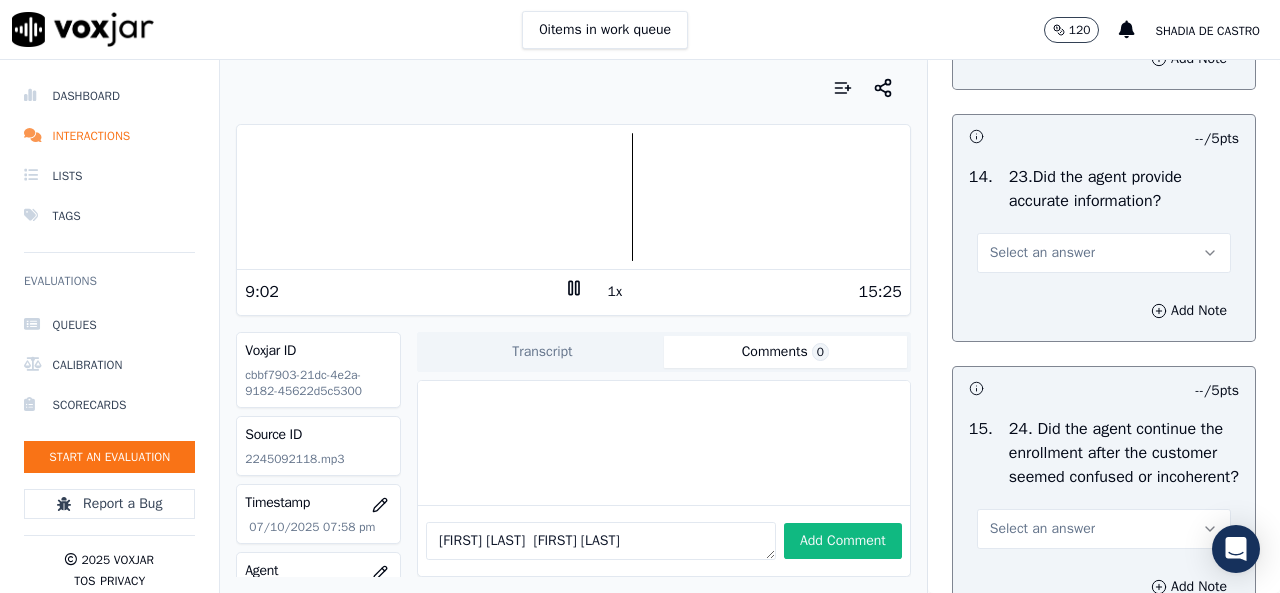 click on "Select an answer" at bounding box center [1042, 253] 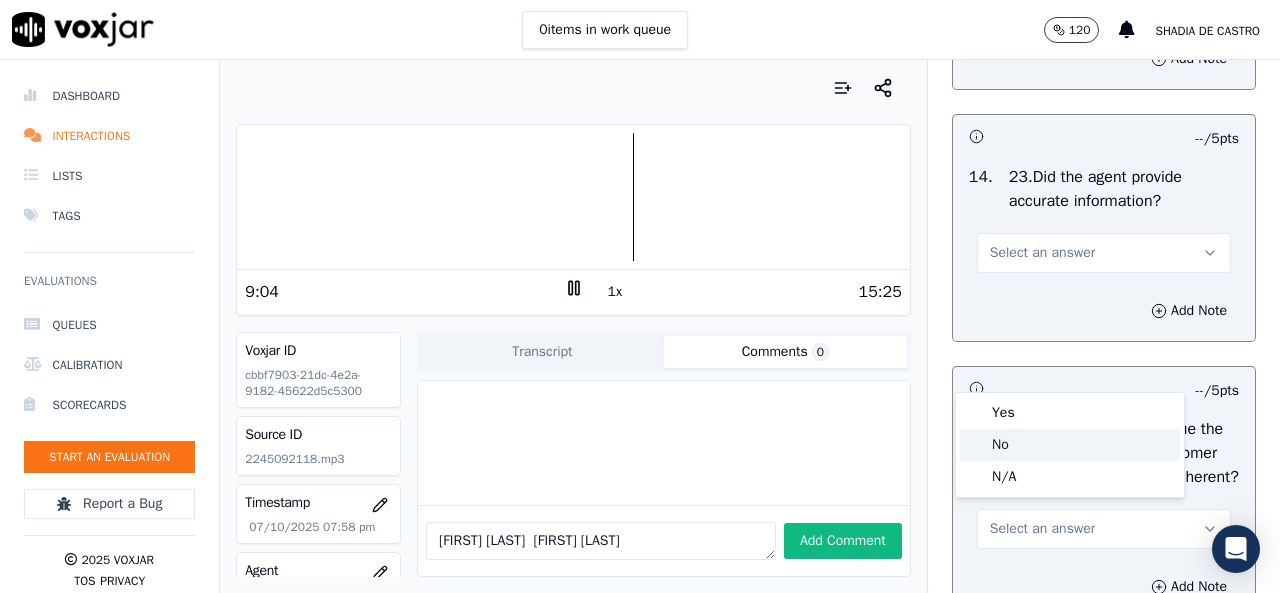 click on "No" 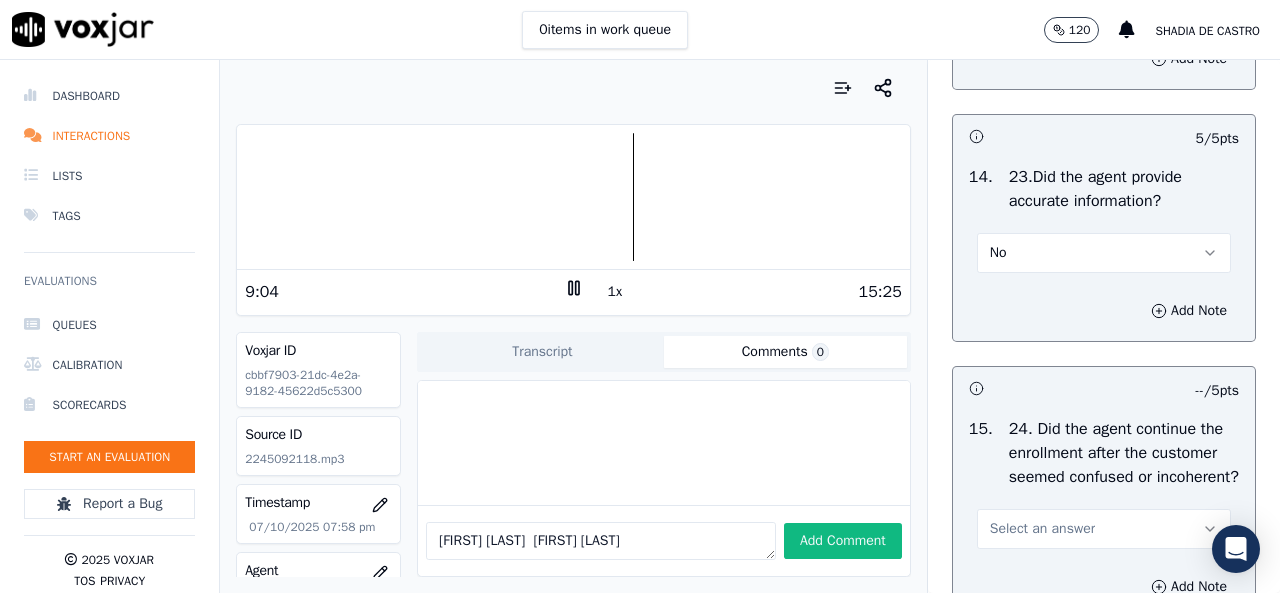 click on "No" at bounding box center (1104, 253) 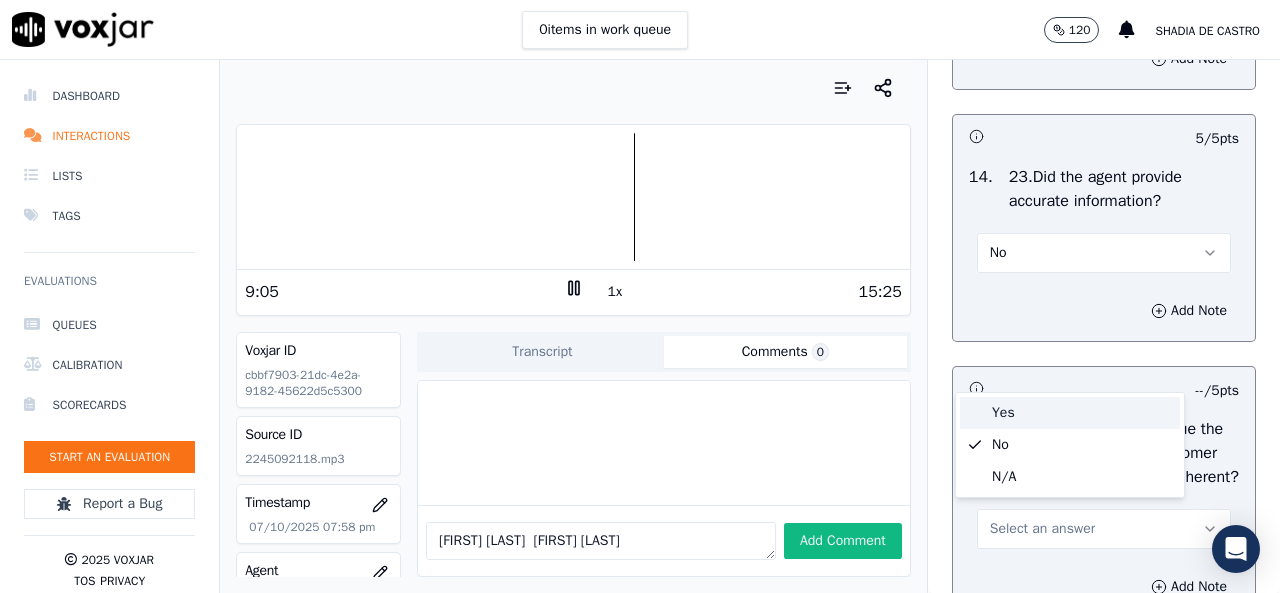 click on "Yes" at bounding box center [1070, 413] 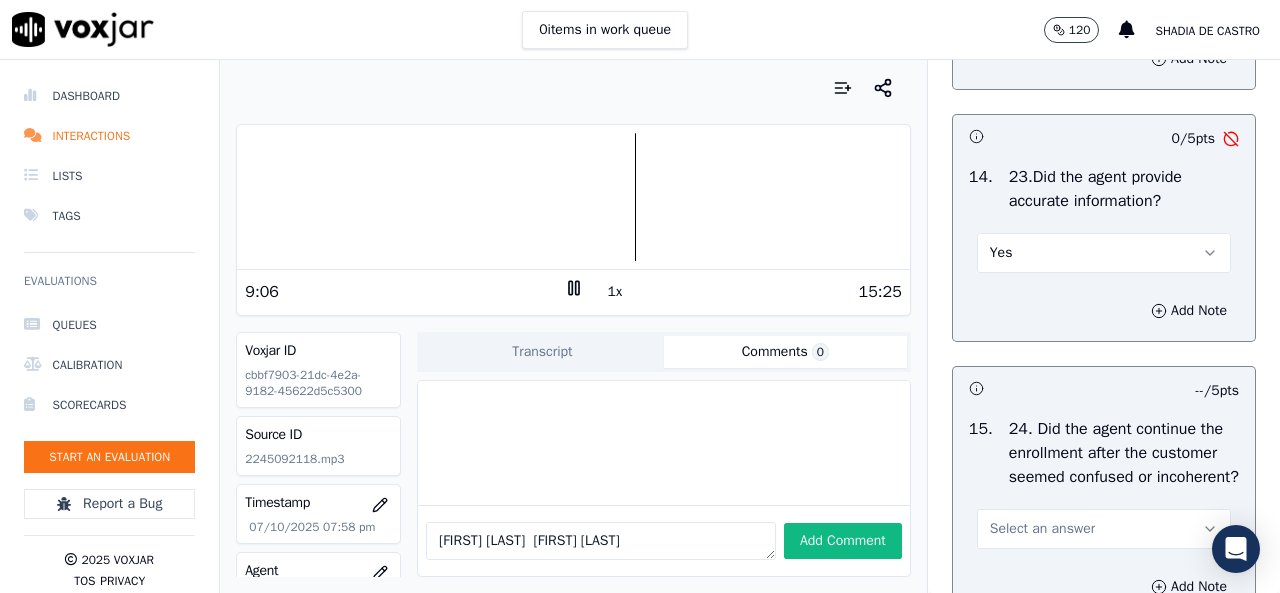 click on "Yes" at bounding box center (1104, 253) 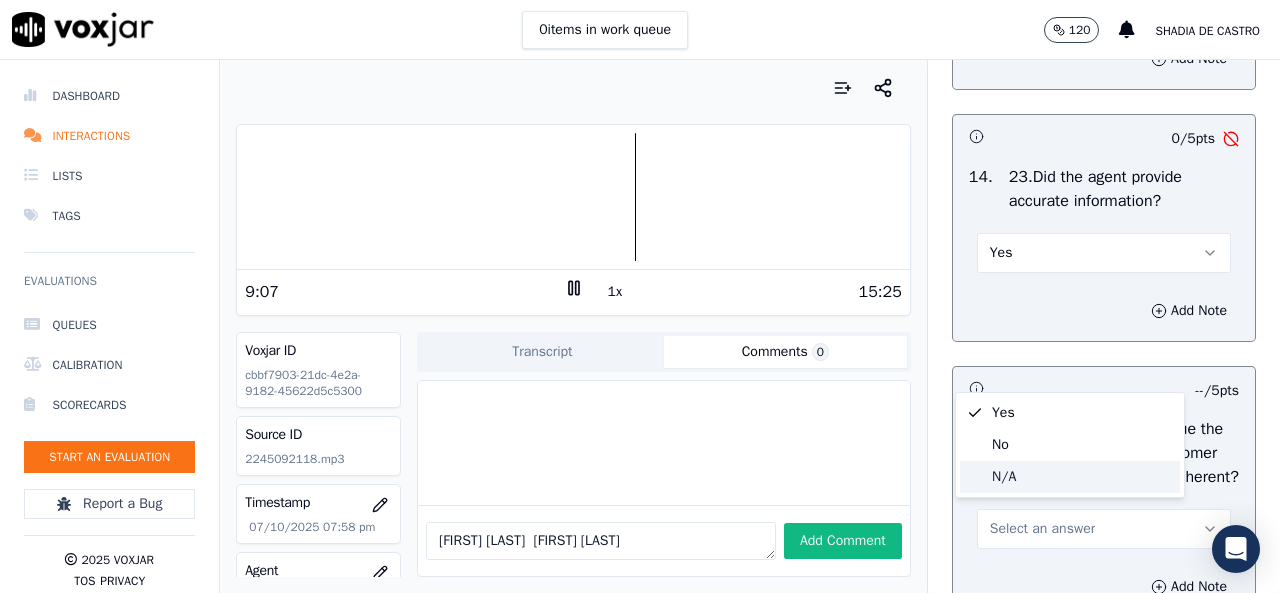 click on "N/A" 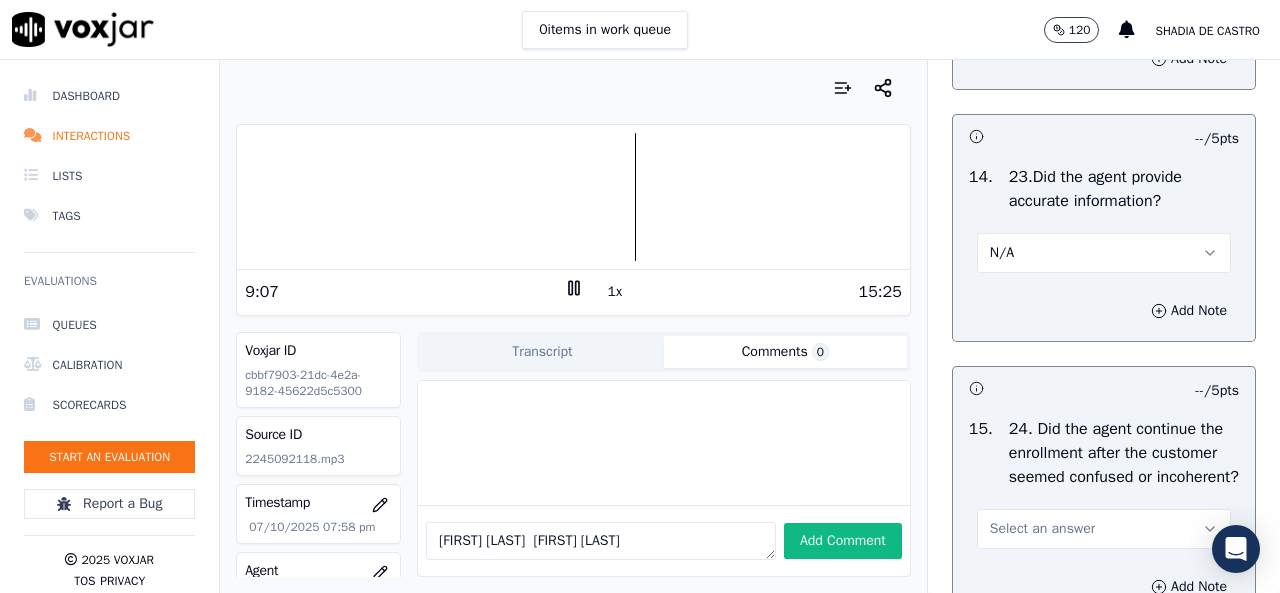 scroll, scrollTop: 6800, scrollLeft: 0, axis: vertical 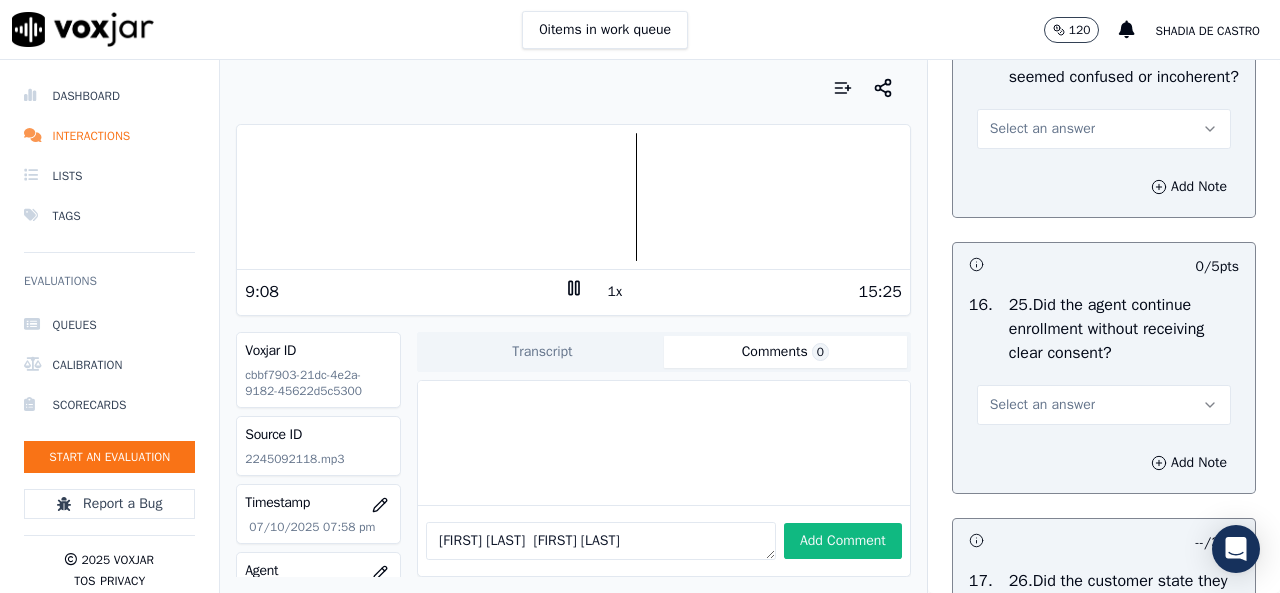 click on "Select an answer" at bounding box center (1104, 129) 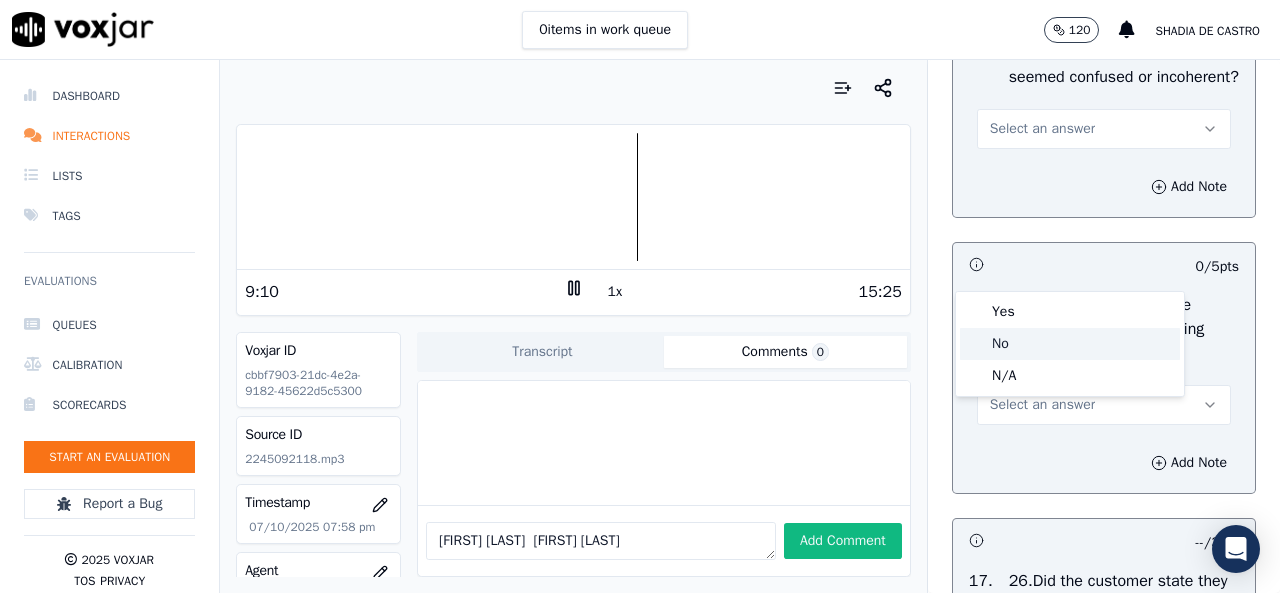 click on "No" 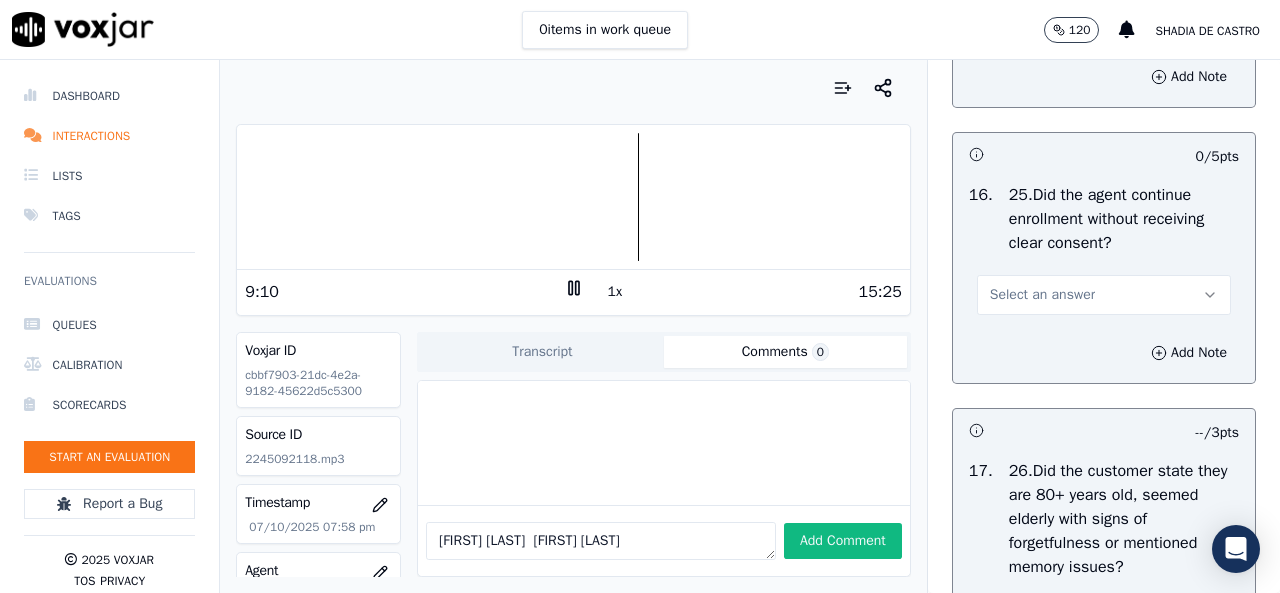 scroll, scrollTop: 7000, scrollLeft: 0, axis: vertical 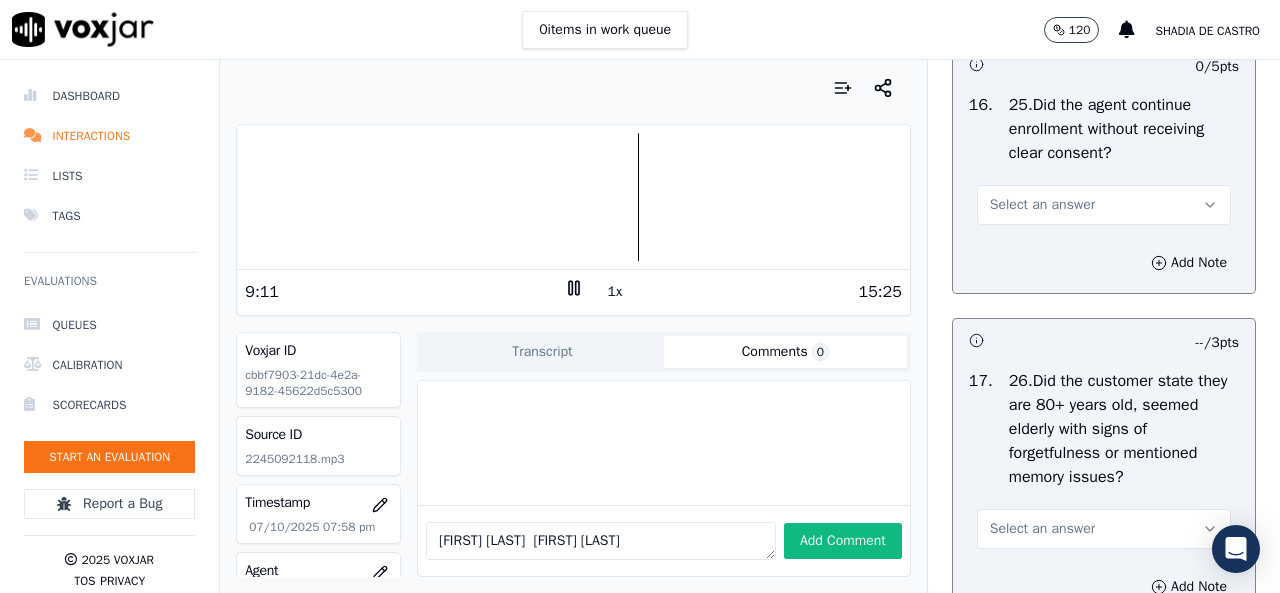 click on "Select an answer" at bounding box center (1042, 205) 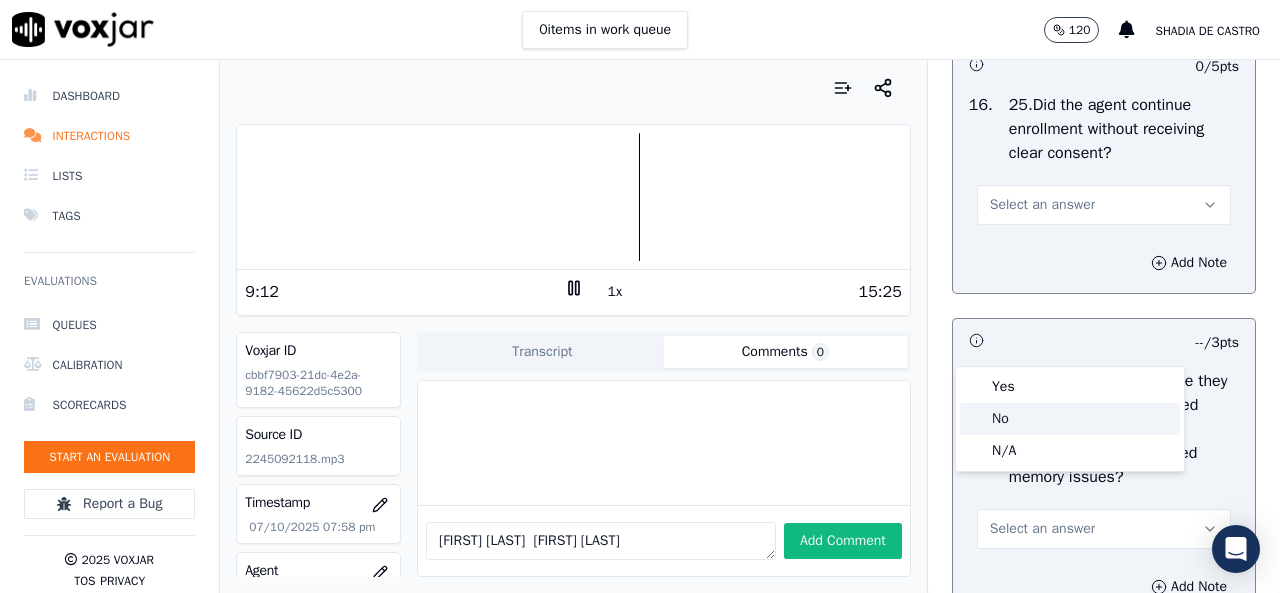 click on "No" 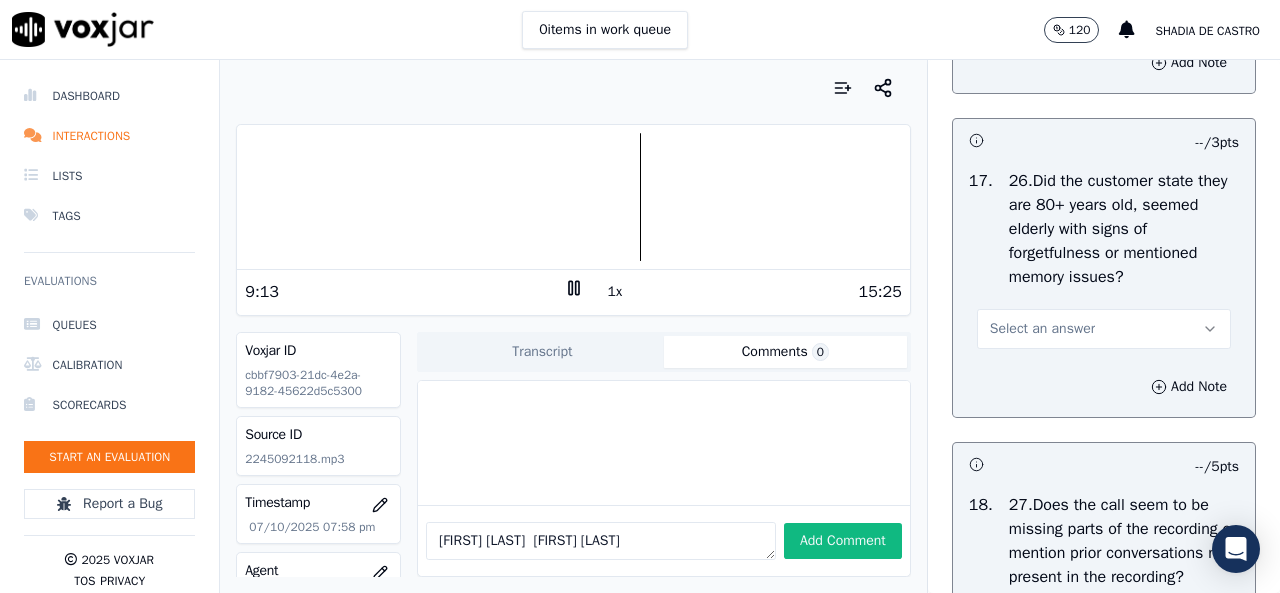 scroll, scrollTop: 7300, scrollLeft: 0, axis: vertical 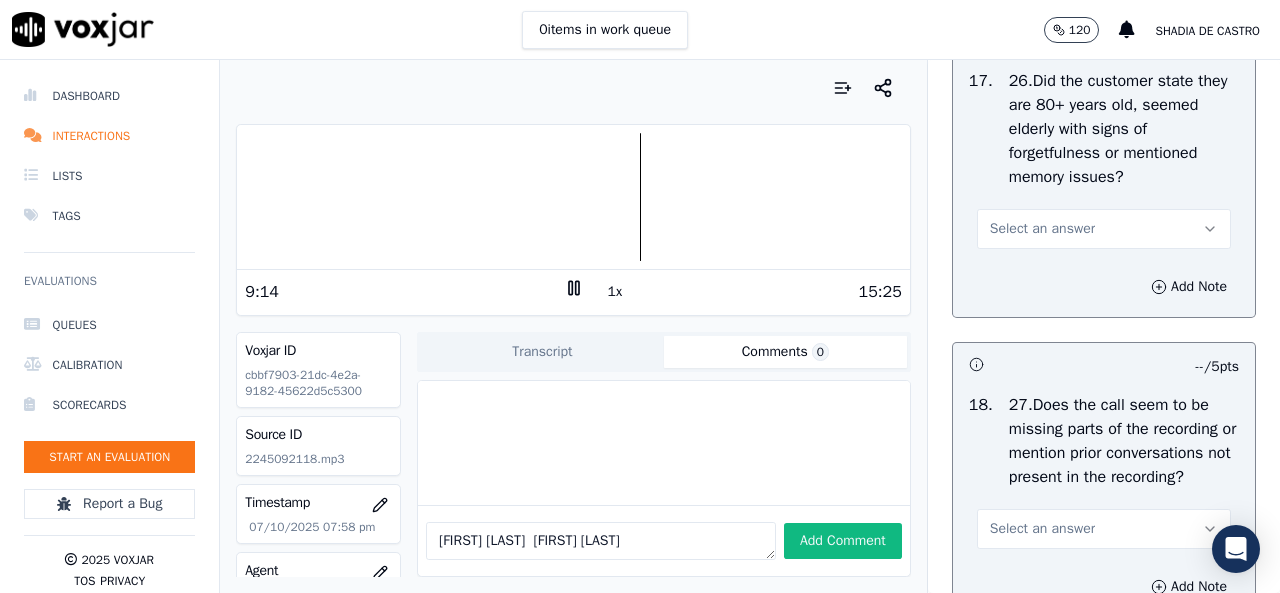 click on "Select an answer" at bounding box center [1042, 229] 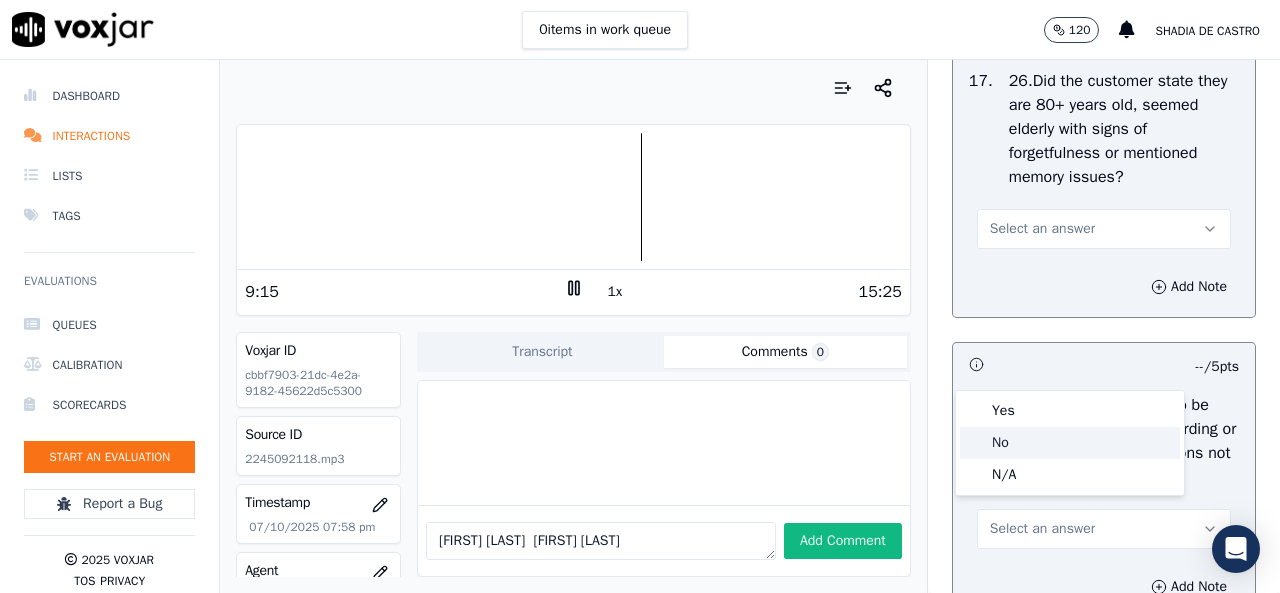 click on "No" 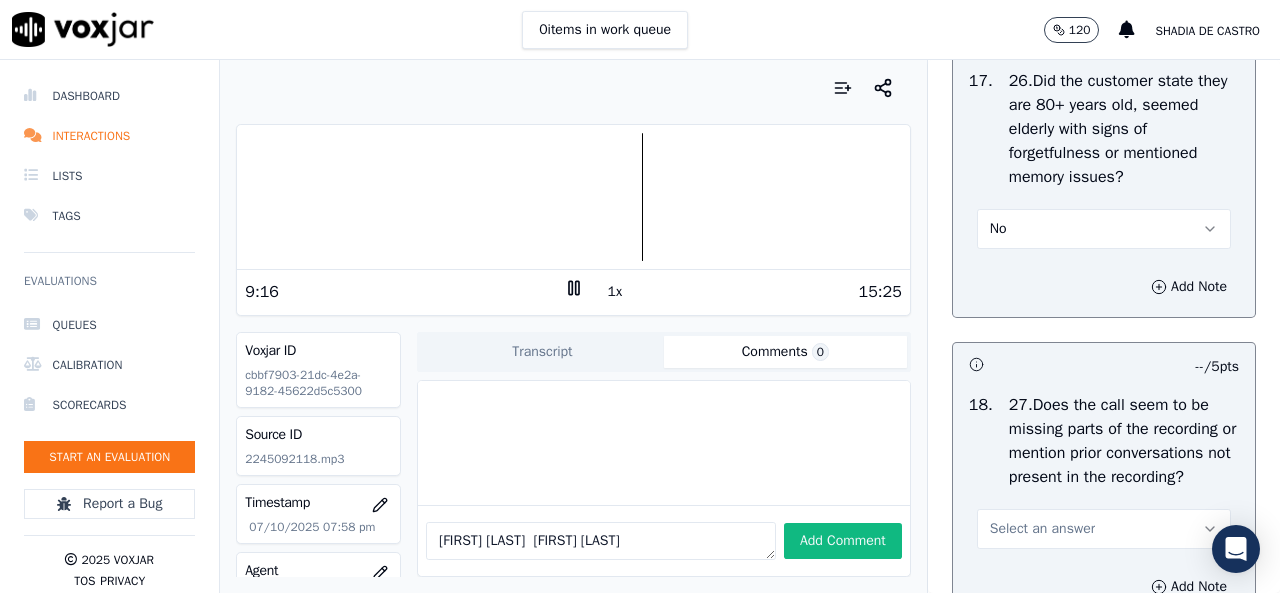 scroll, scrollTop: 7600, scrollLeft: 0, axis: vertical 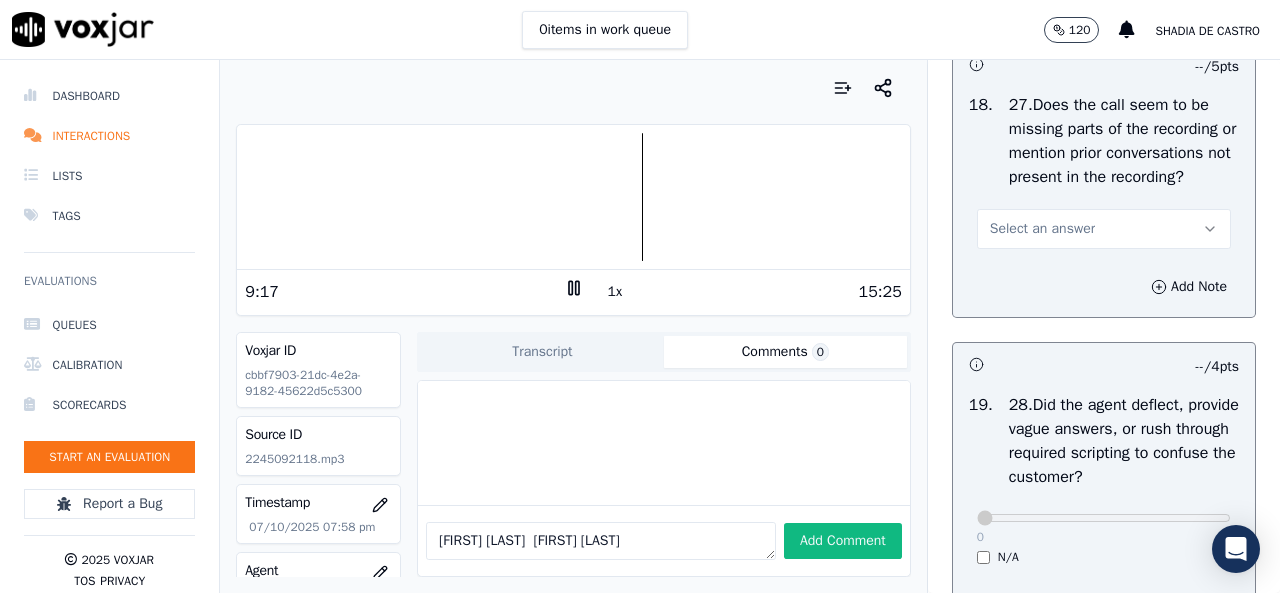 click on "Select an answer" at bounding box center (1042, 229) 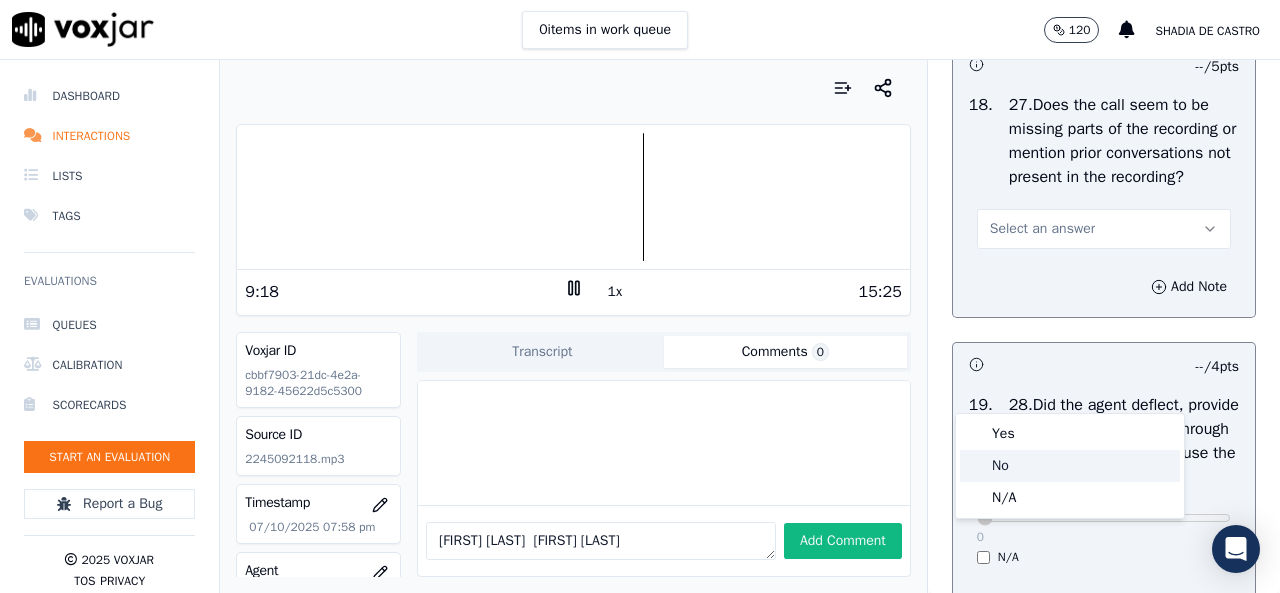 drag, startPoint x: 988, startPoint y: 470, endPoint x: 982, endPoint y: 458, distance: 13.416408 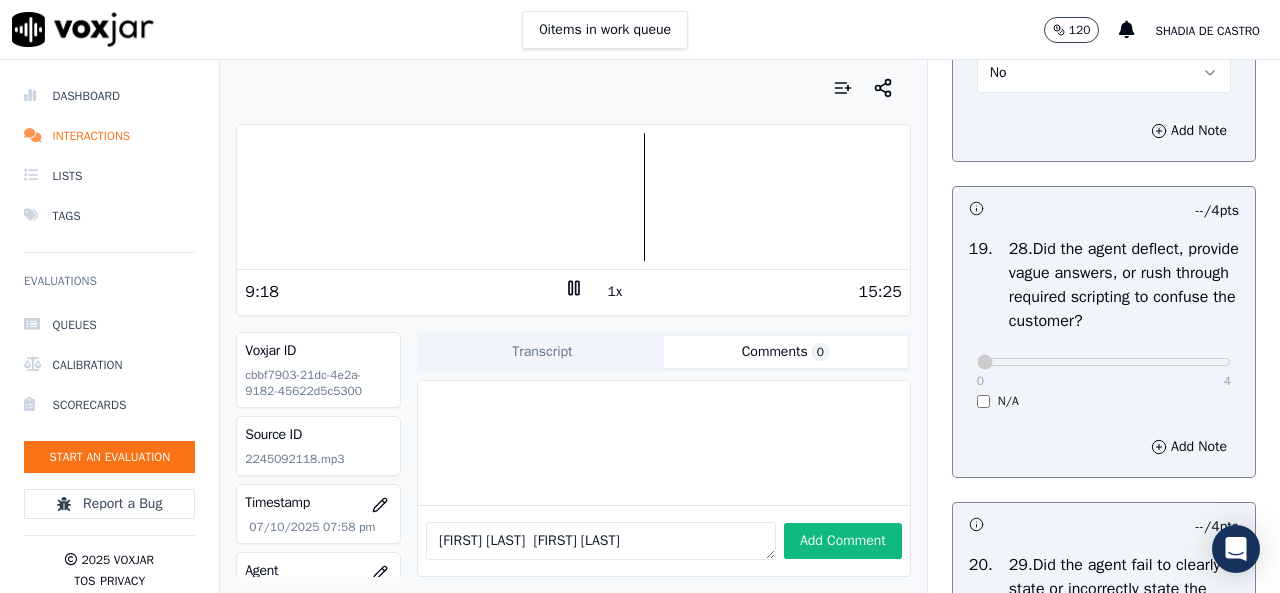 scroll, scrollTop: 7900, scrollLeft: 0, axis: vertical 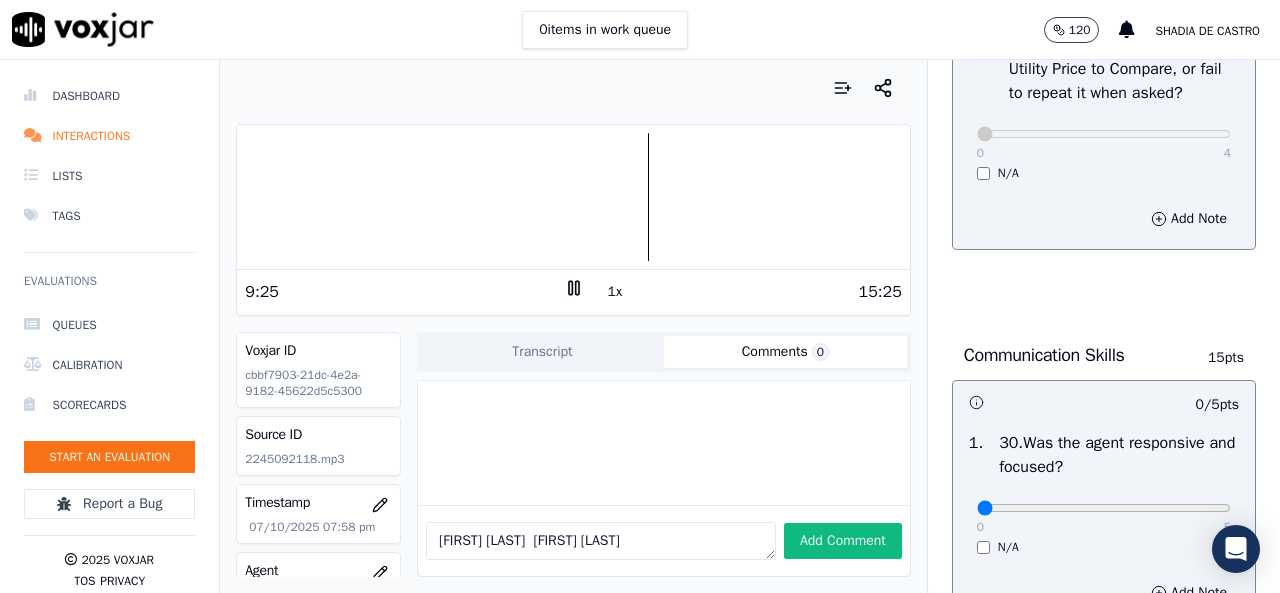 click on "N/A" at bounding box center [1104, 173] 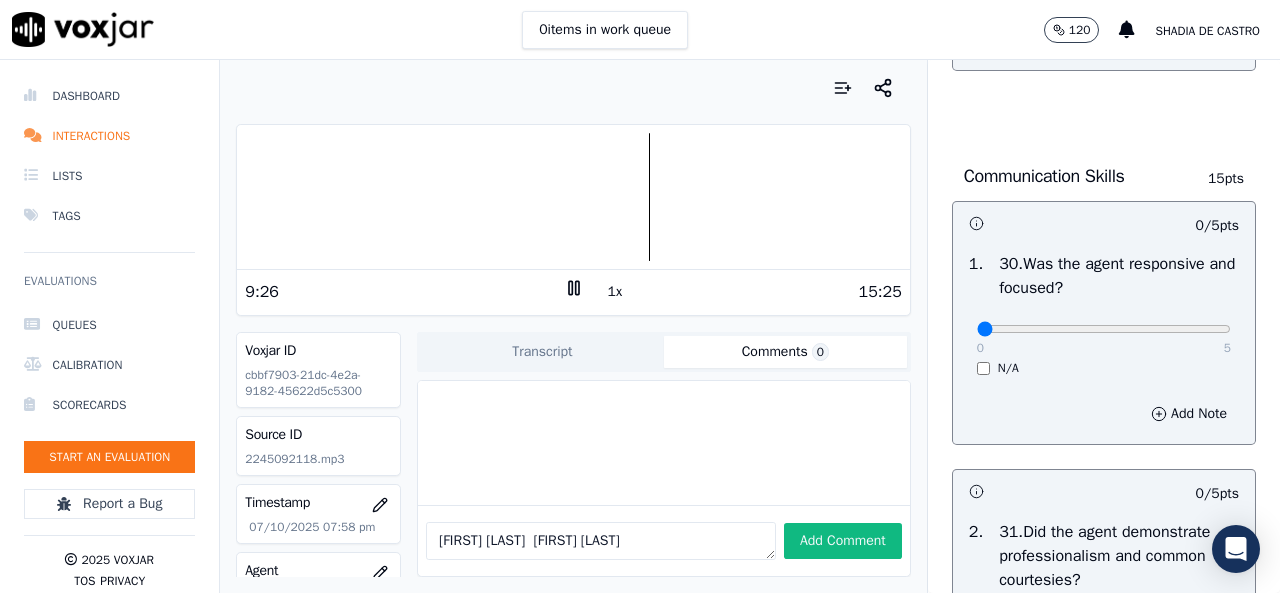 scroll, scrollTop: 8600, scrollLeft: 0, axis: vertical 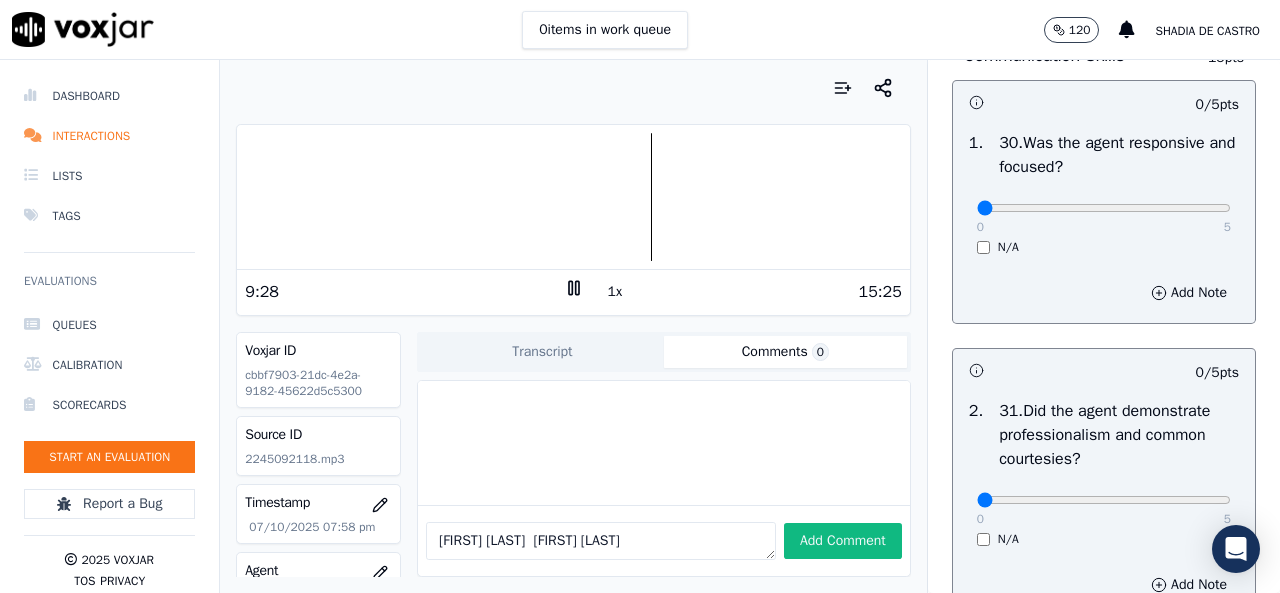 click on "0   5     N/A" at bounding box center [1104, 217] 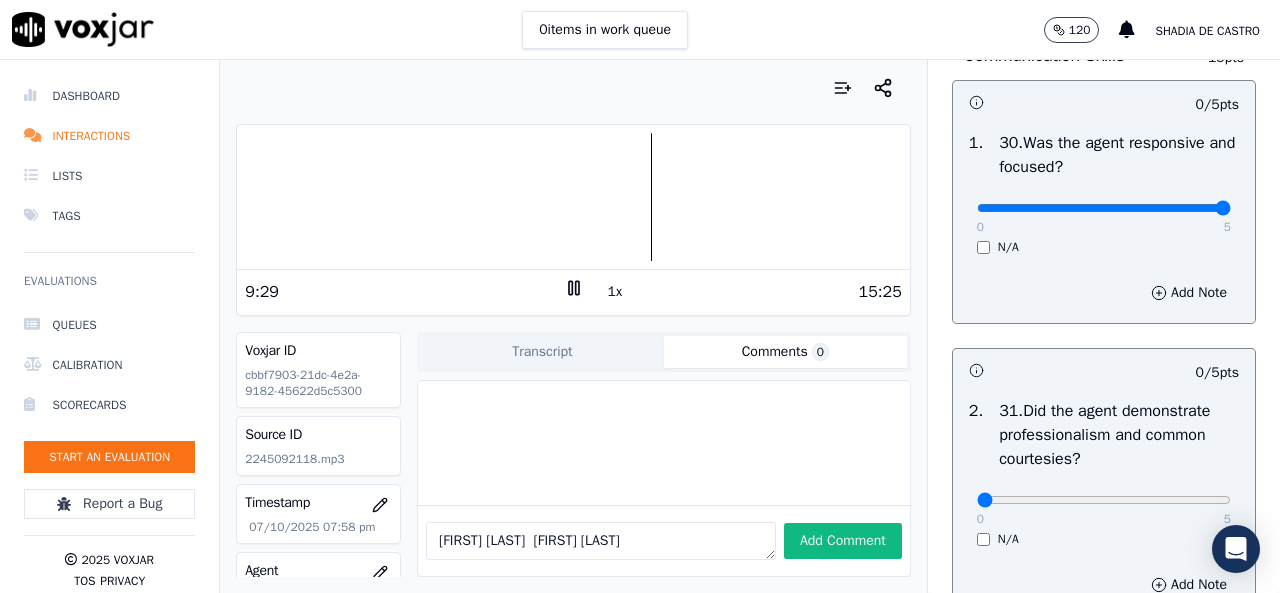 type on "5" 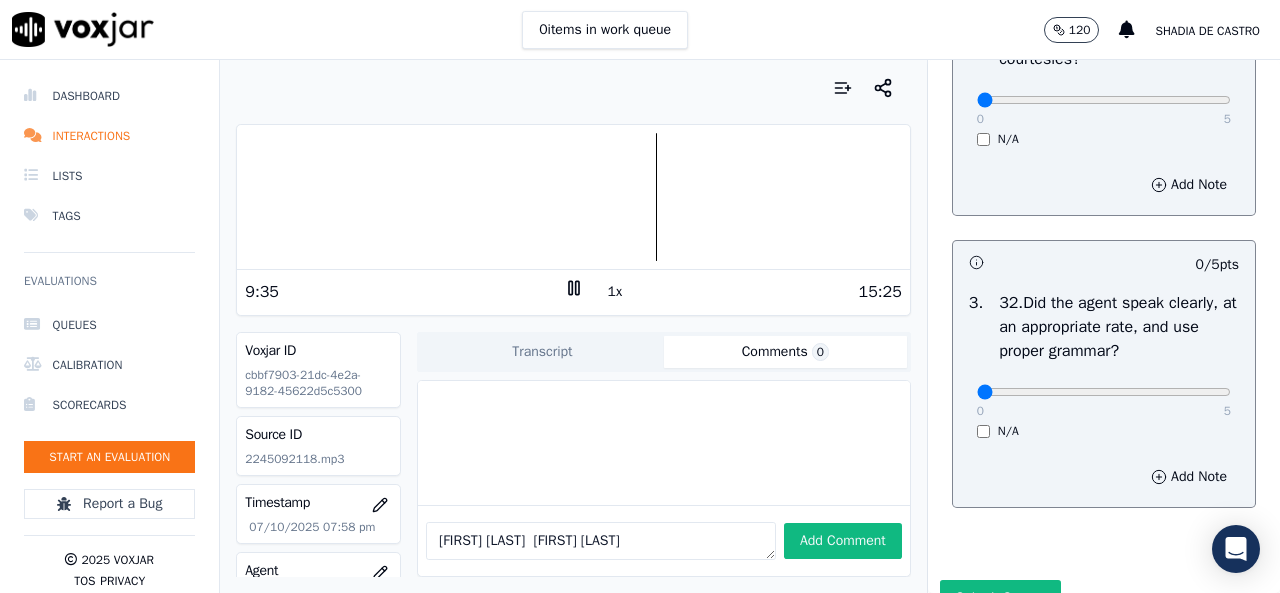 scroll, scrollTop: 8900, scrollLeft: 0, axis: vertical 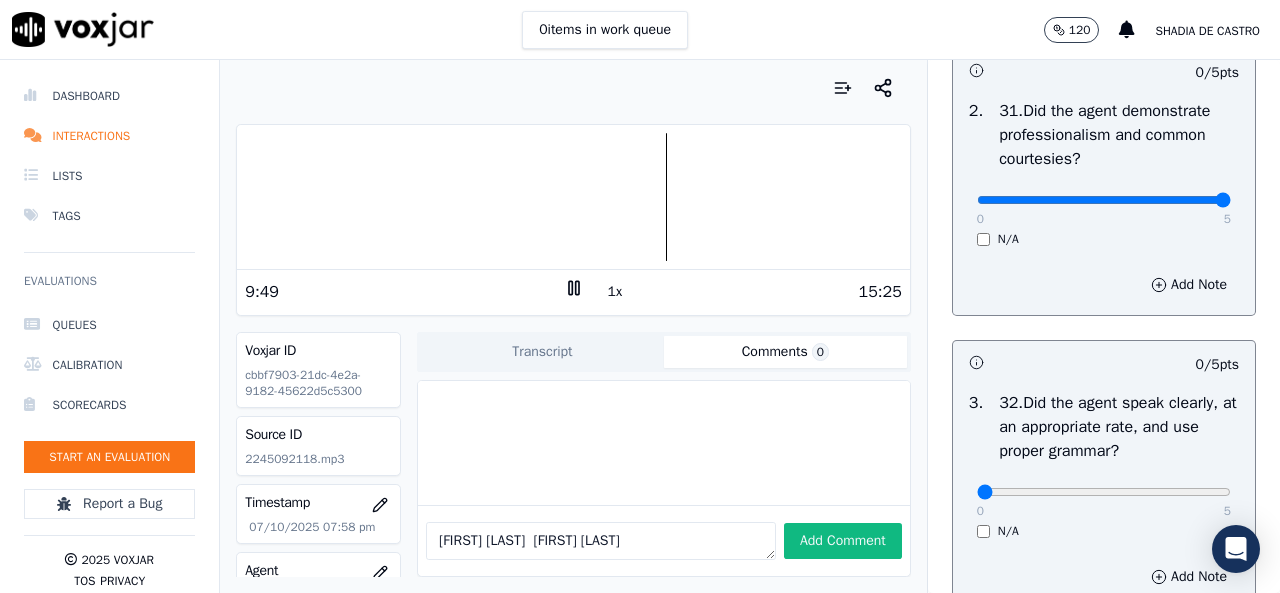 type on "5" 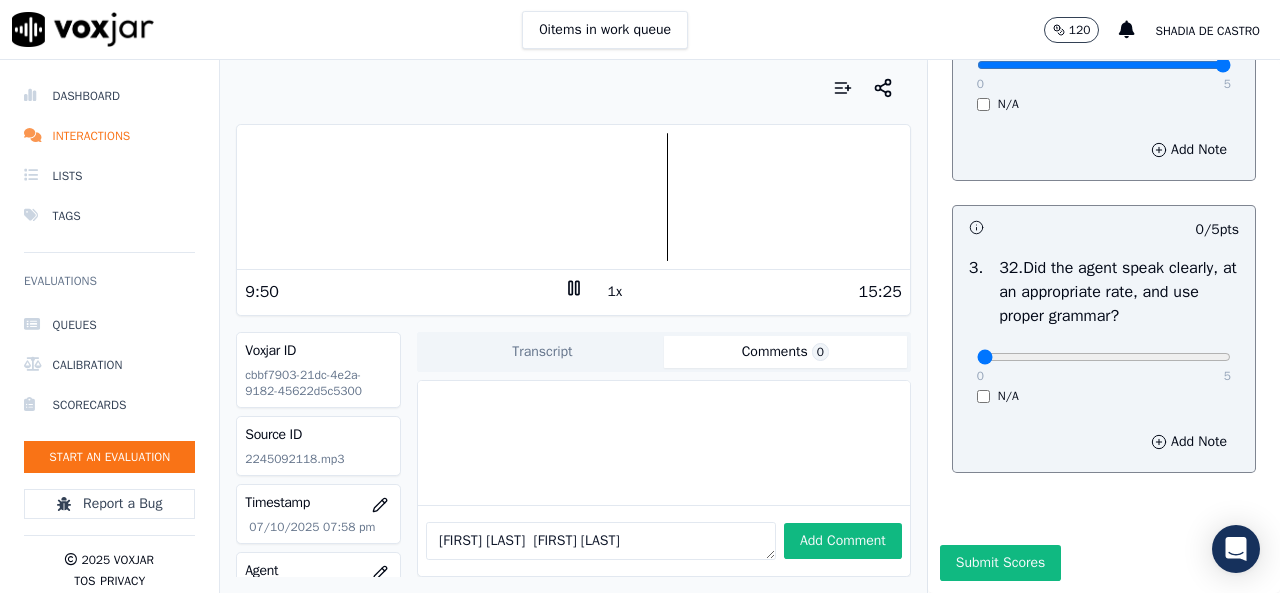 scroll, scrollTop: 9200, scrollLeft: 0, axis: vertical 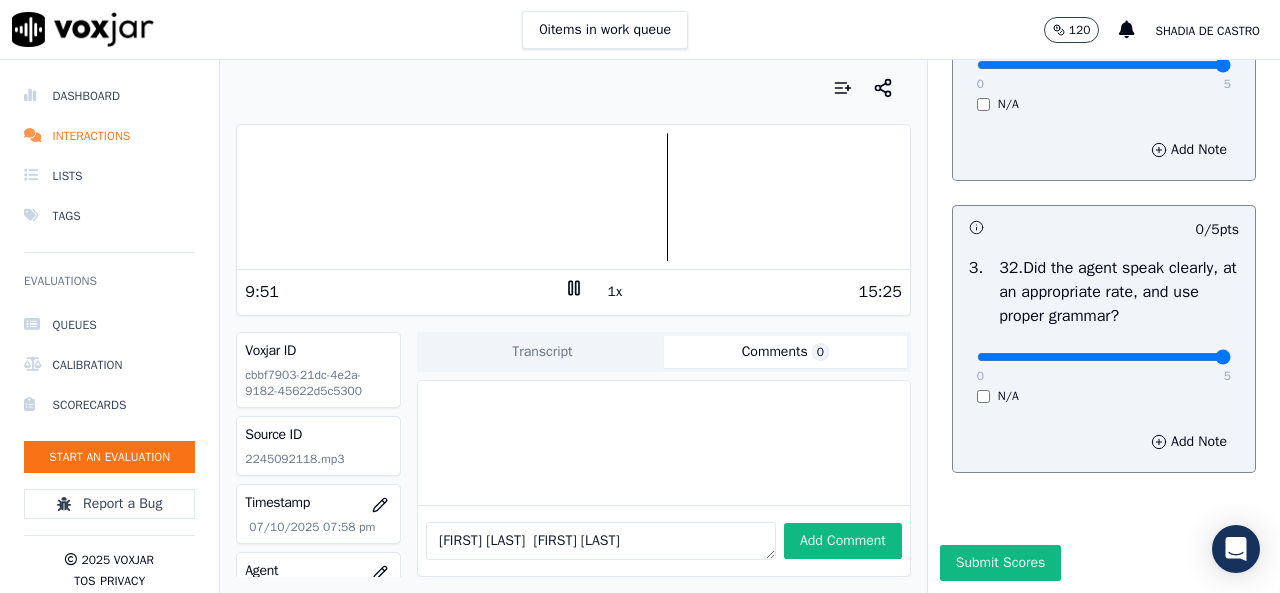 type on "5" 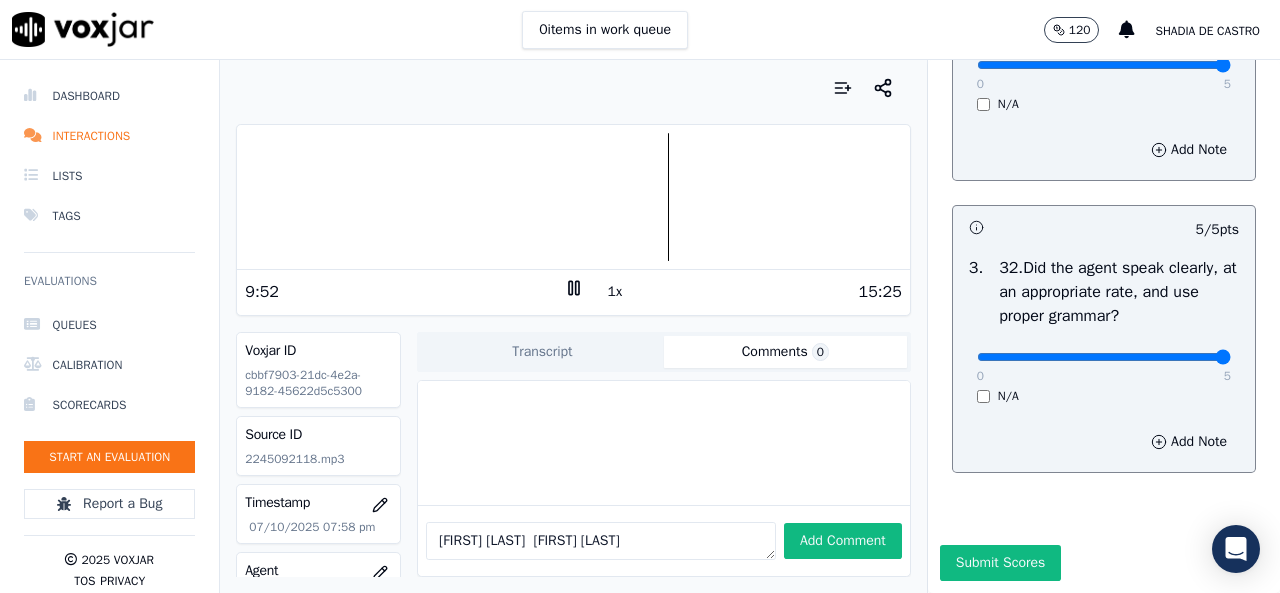 scroll, scrollTop: 9284, scrollLeft: 0, axis: vertical 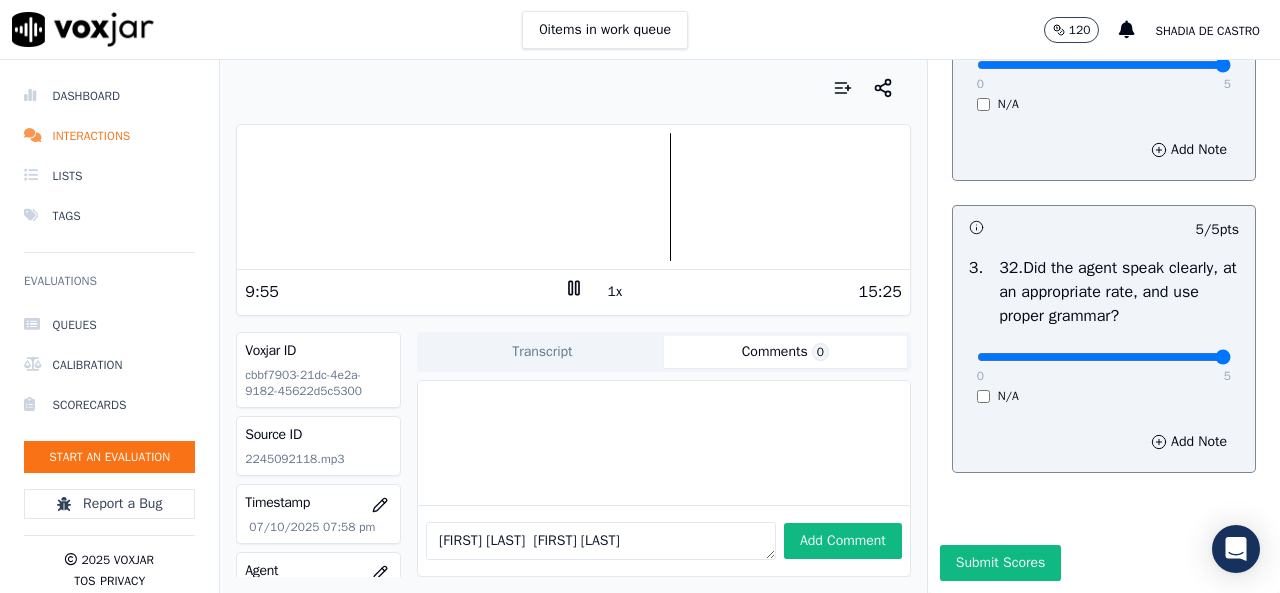drag, startPoint x: 1052, startPoint y: 470, endPoint x: 1077, endPoint y: 467, distance: 25.179358 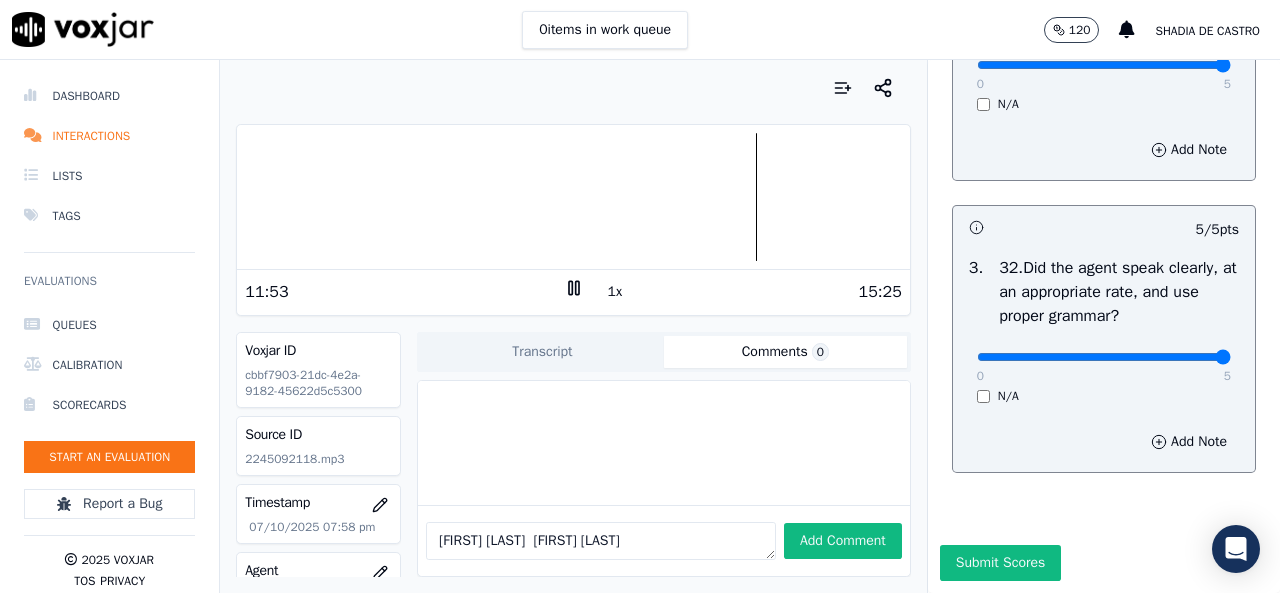 click 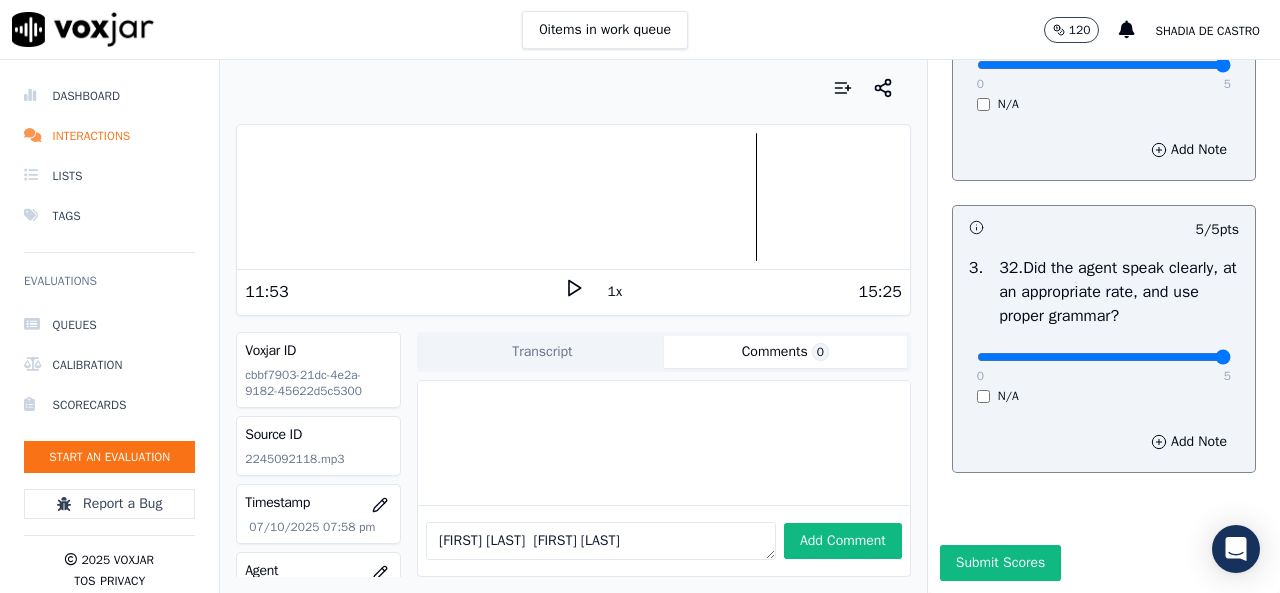 click 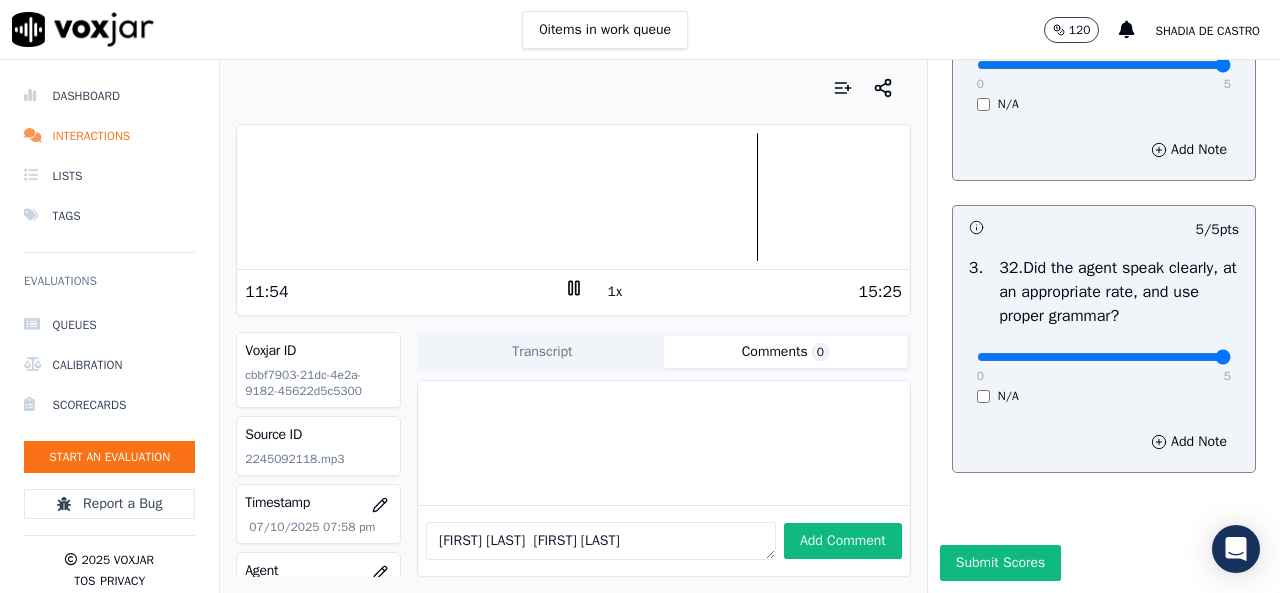 click on "1x" at bounding box center [615, 292] 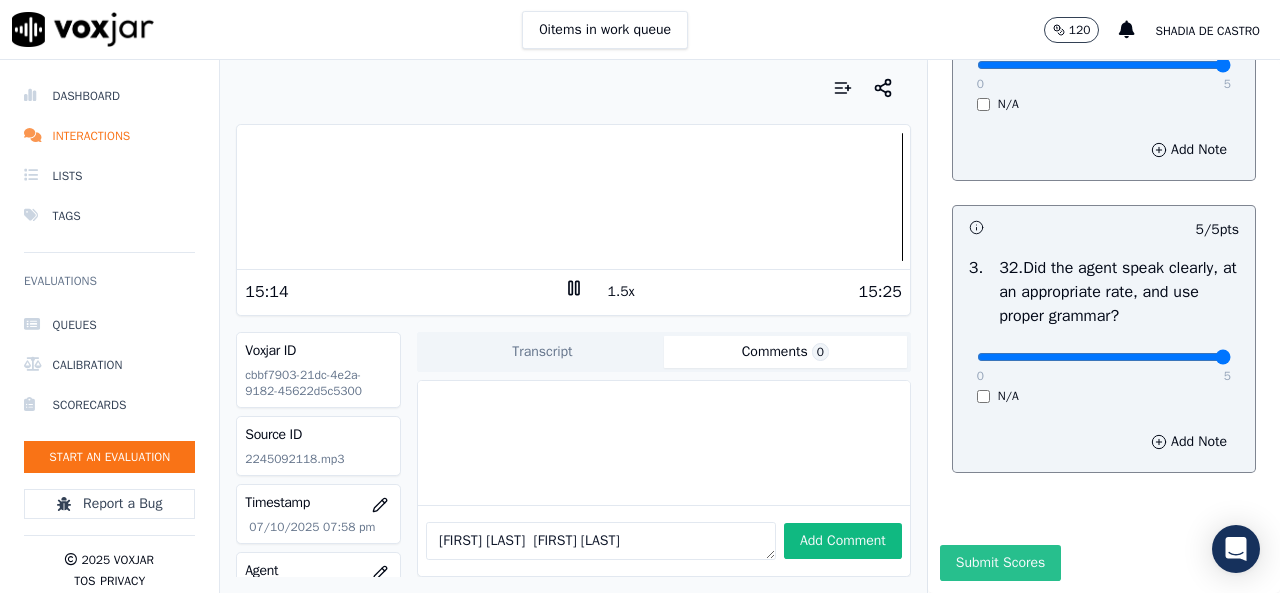 click on "Submit Scores" at bounding box center [1000, 563] 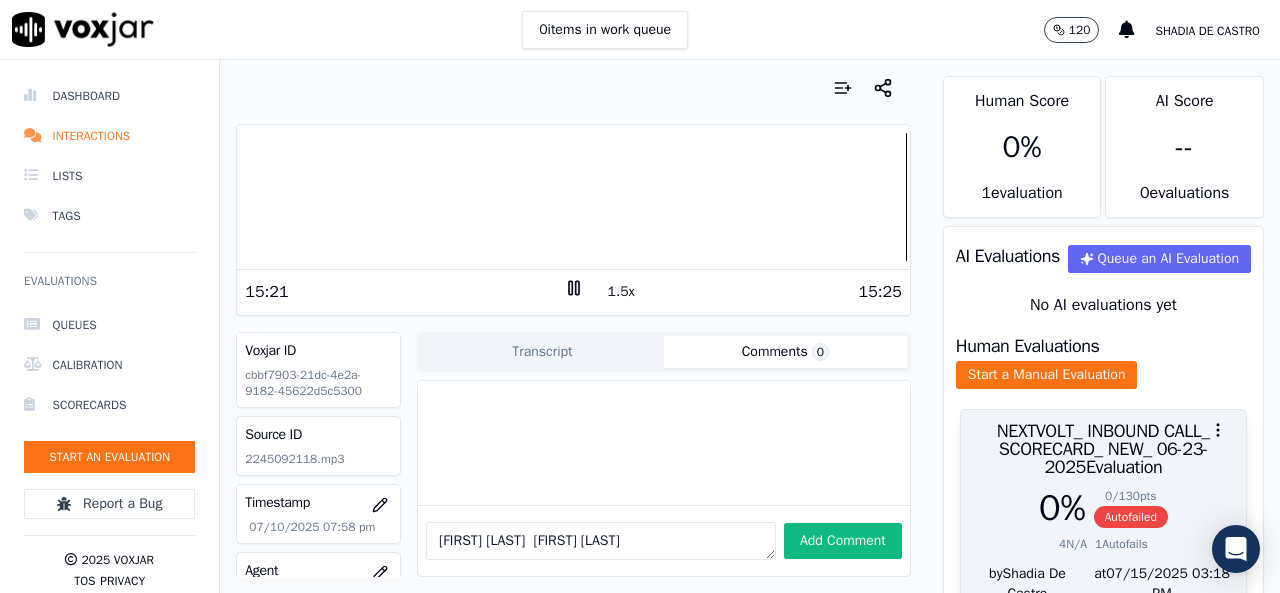 click on "Autofailed" at bounding box center (1131, 517) 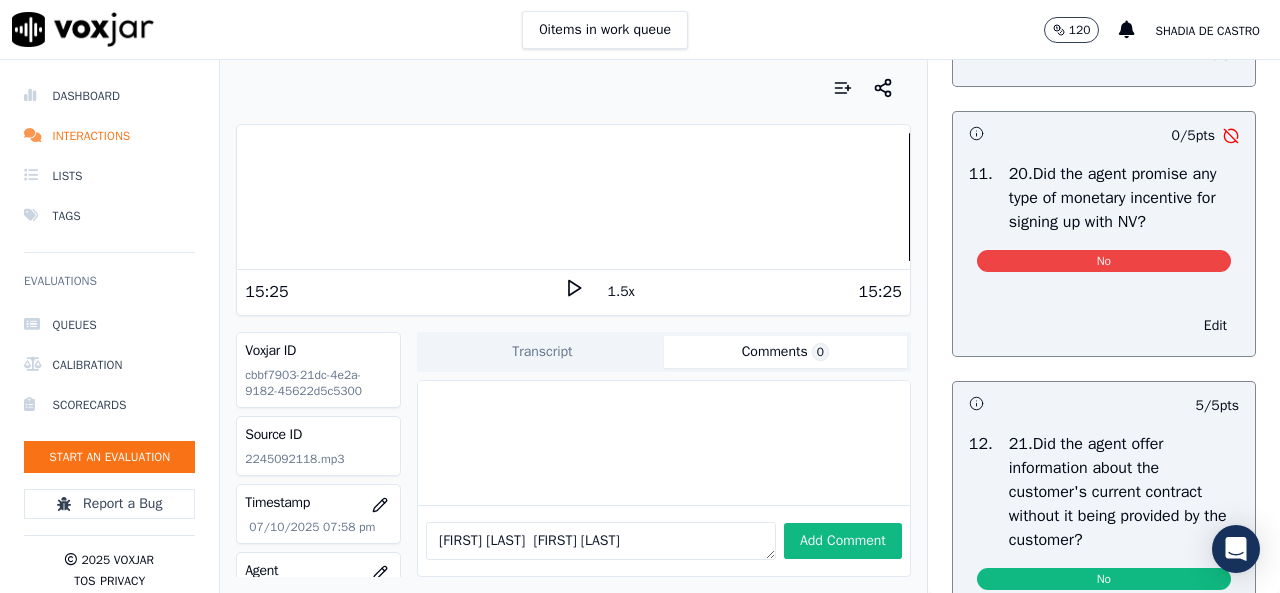 scroll, scrollTop: 5200, scrollLeft: 0, axis: vertical 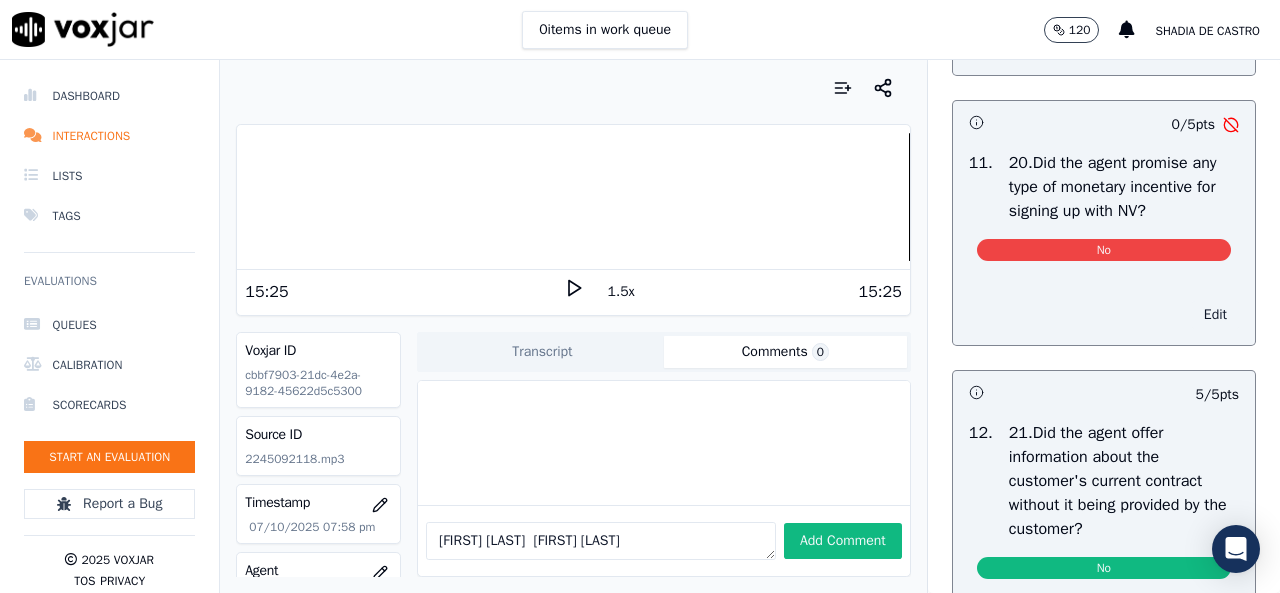 click on "Edit" at bounding box center (1215, 315) 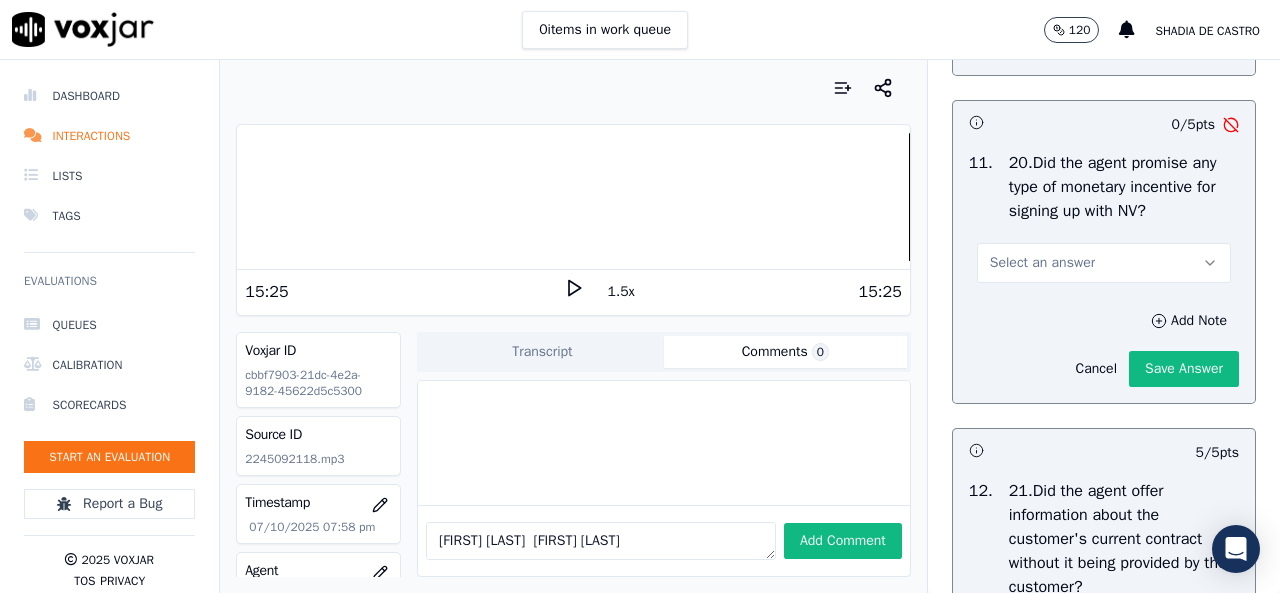 click on "Select an answer" at bounding box center [1042, 263] 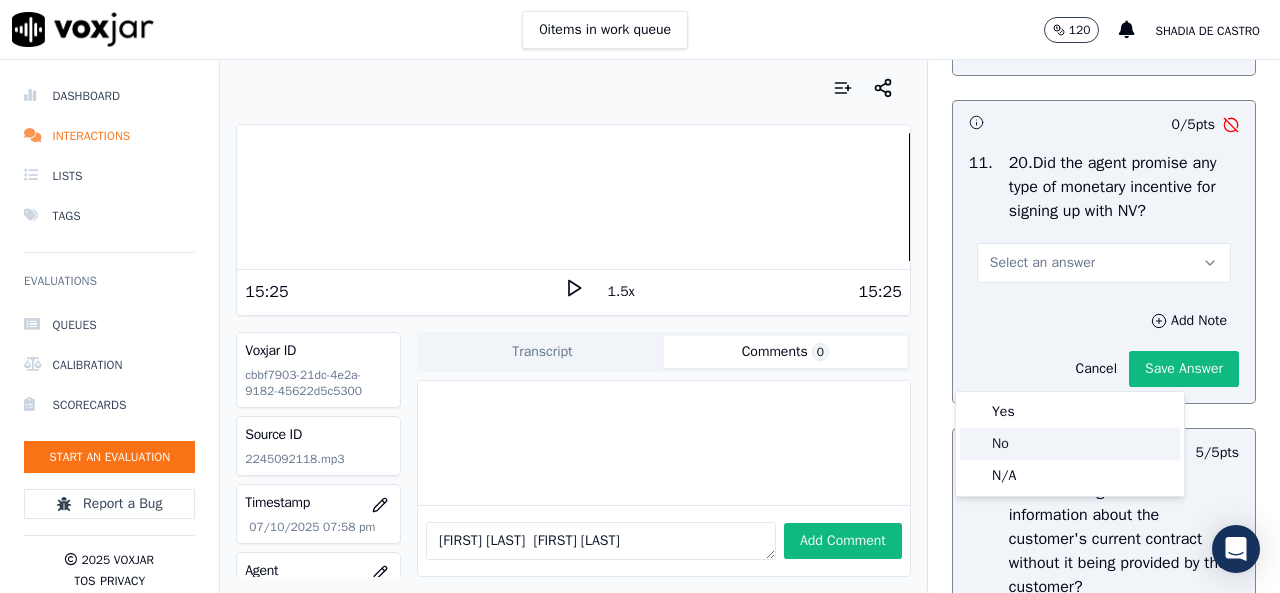 click on "No" 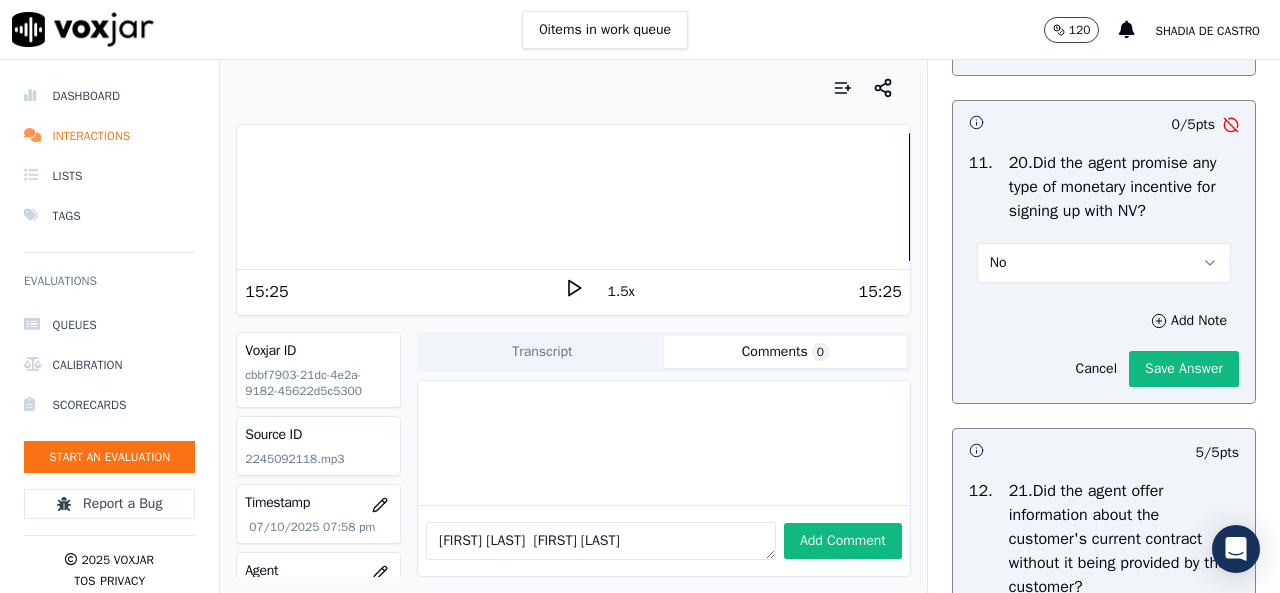 click on "No" at bounding box center (1104, 263) 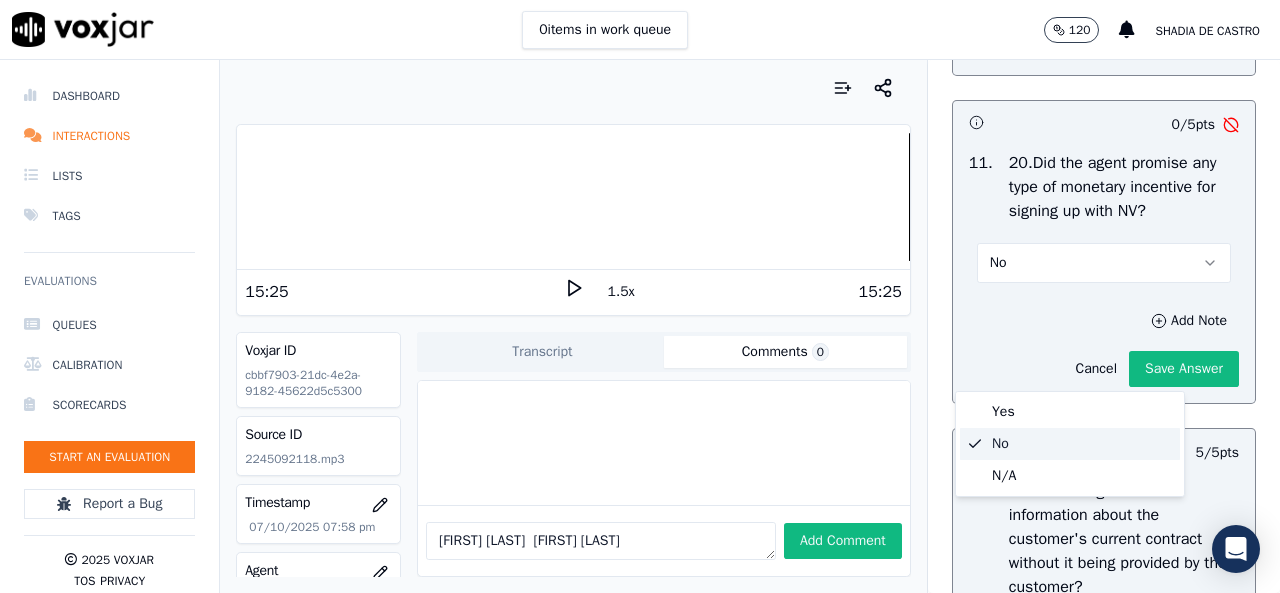 drag, startPoint x: 1004, startPoint y: 438, endPoint x: 1044, endPoint y: 450, distance: 41.761227 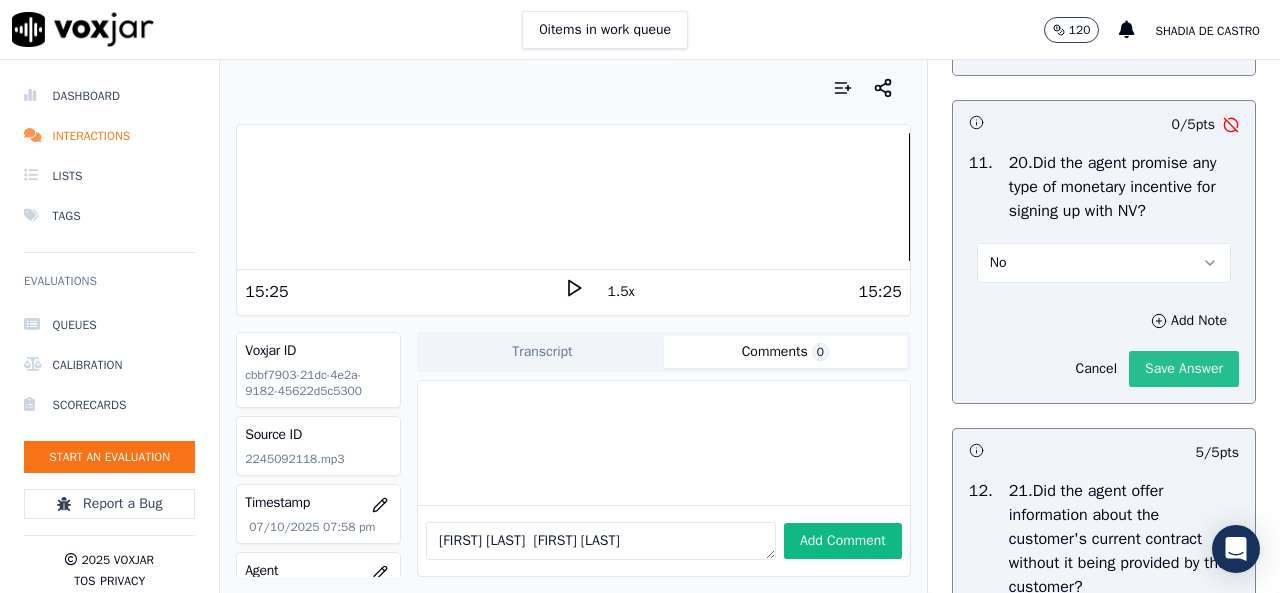 click on "Save Answer" 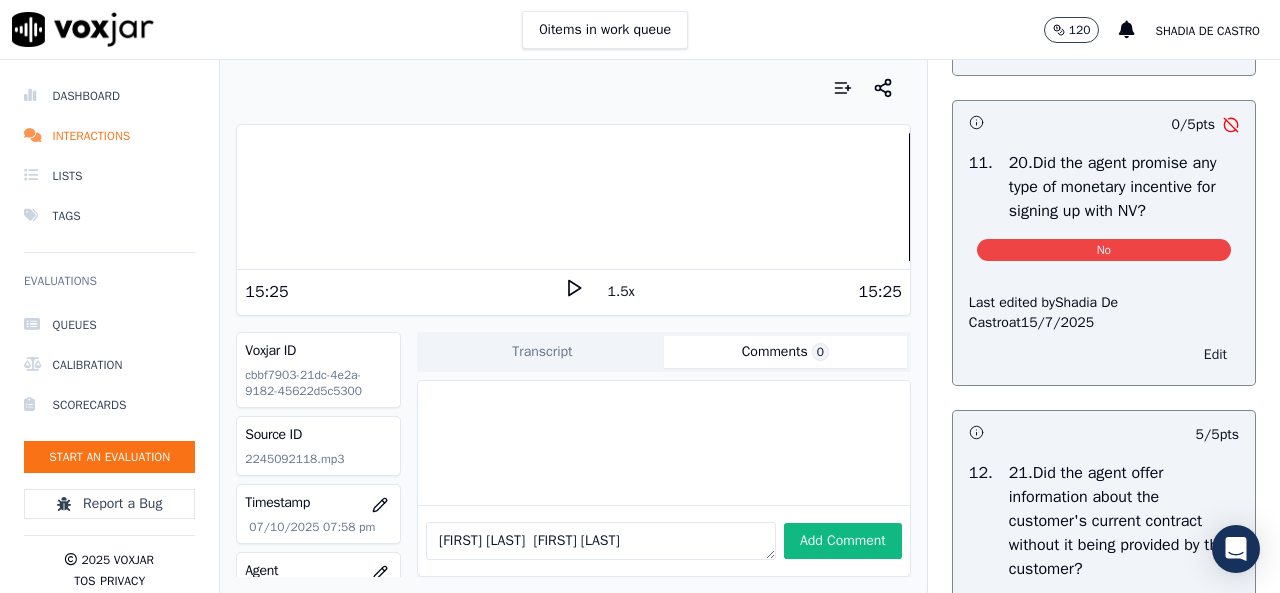 click on "Edit" at bounding box center (1215, 355) 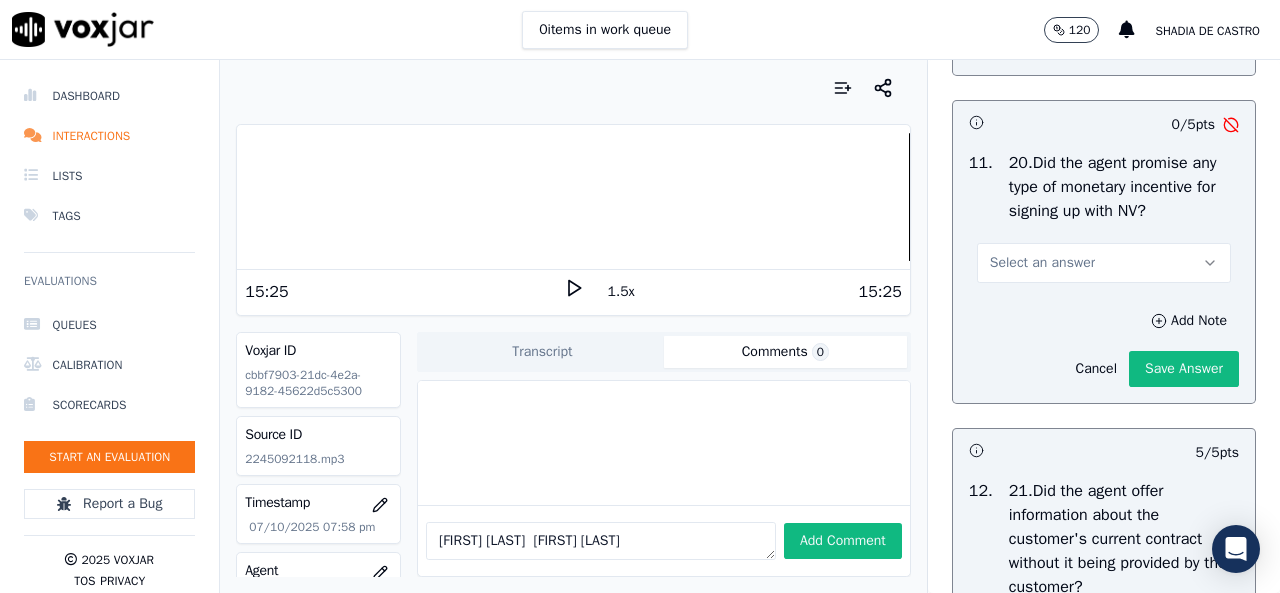 click on "Select an answer" at bounding box center (1104, 263) 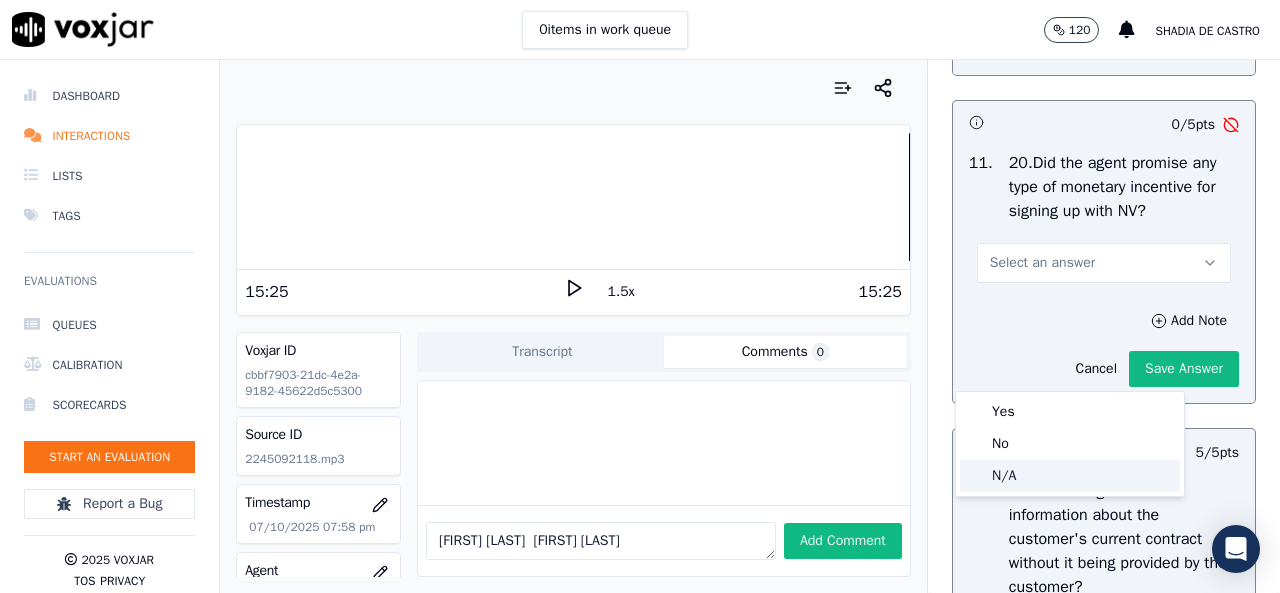 click on "N/A" 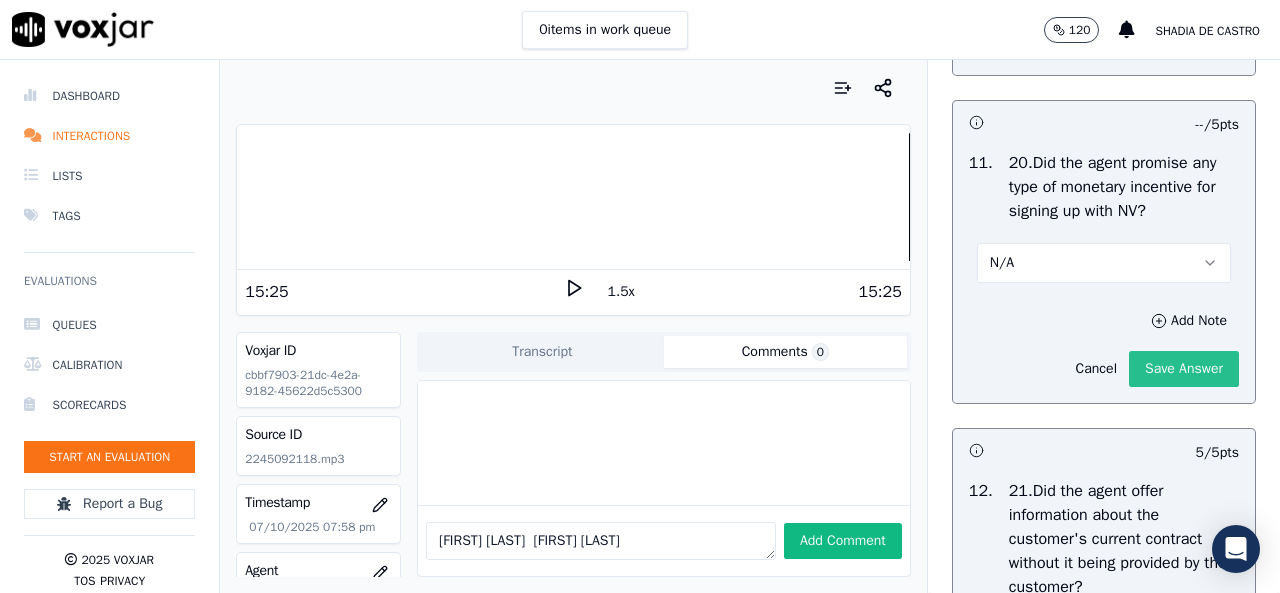 click on "Save Answer" 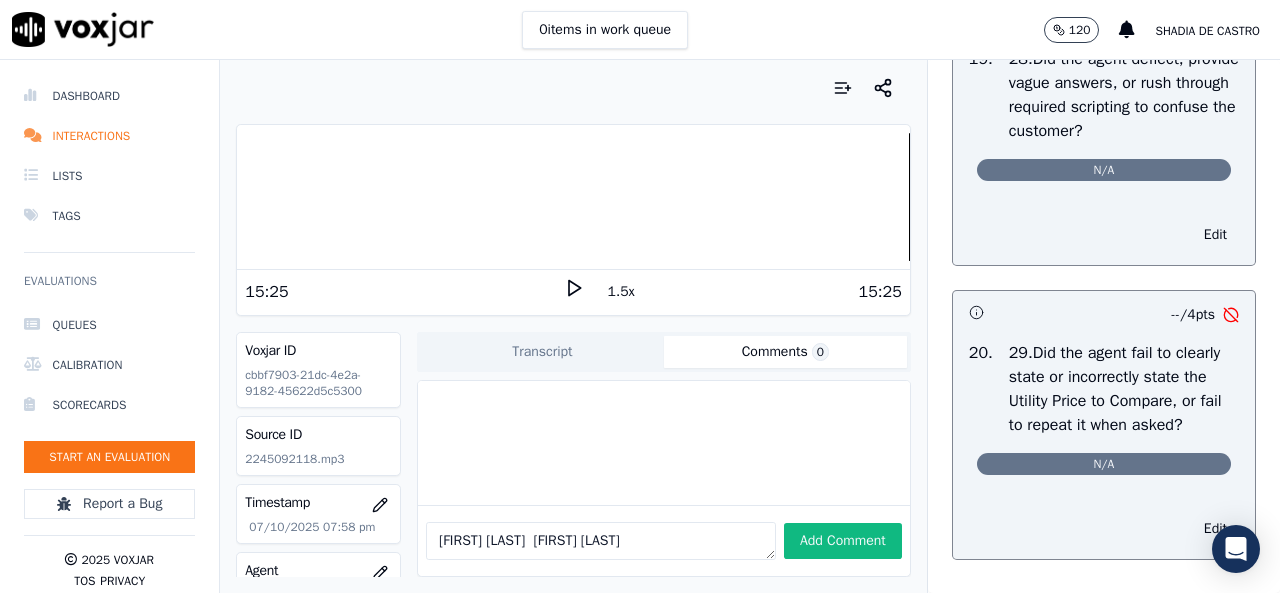 scroll, scrollTop: 7554, scrollLeft: 0, axis: vertical 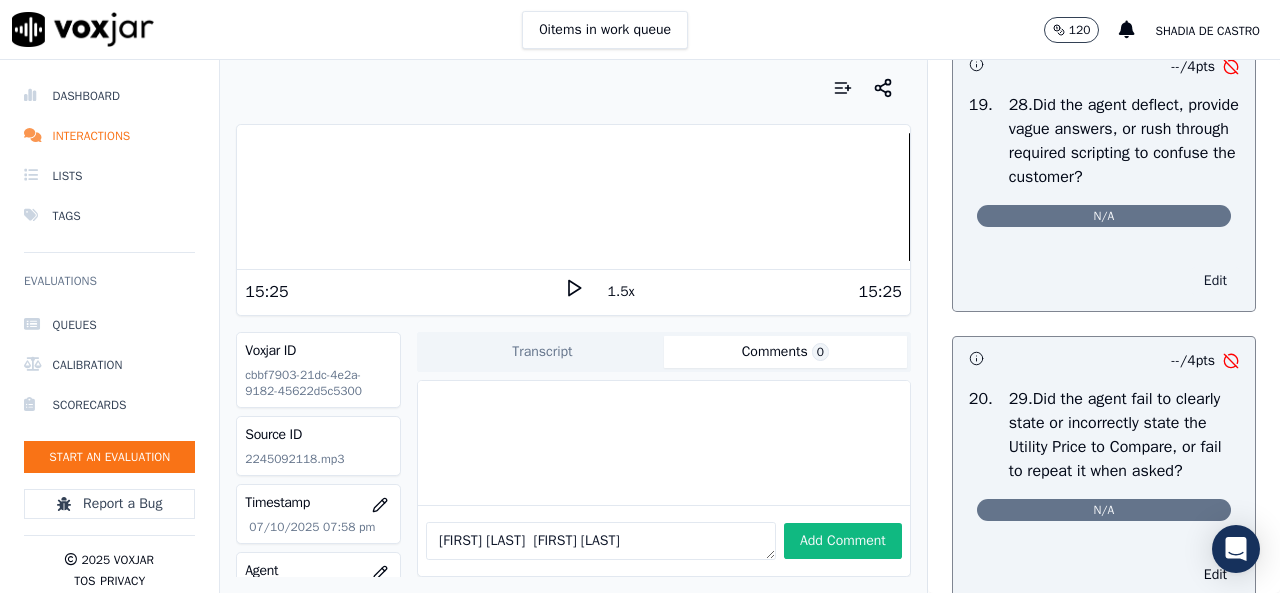 click on "Edit" at bounding box center [1215, 281] 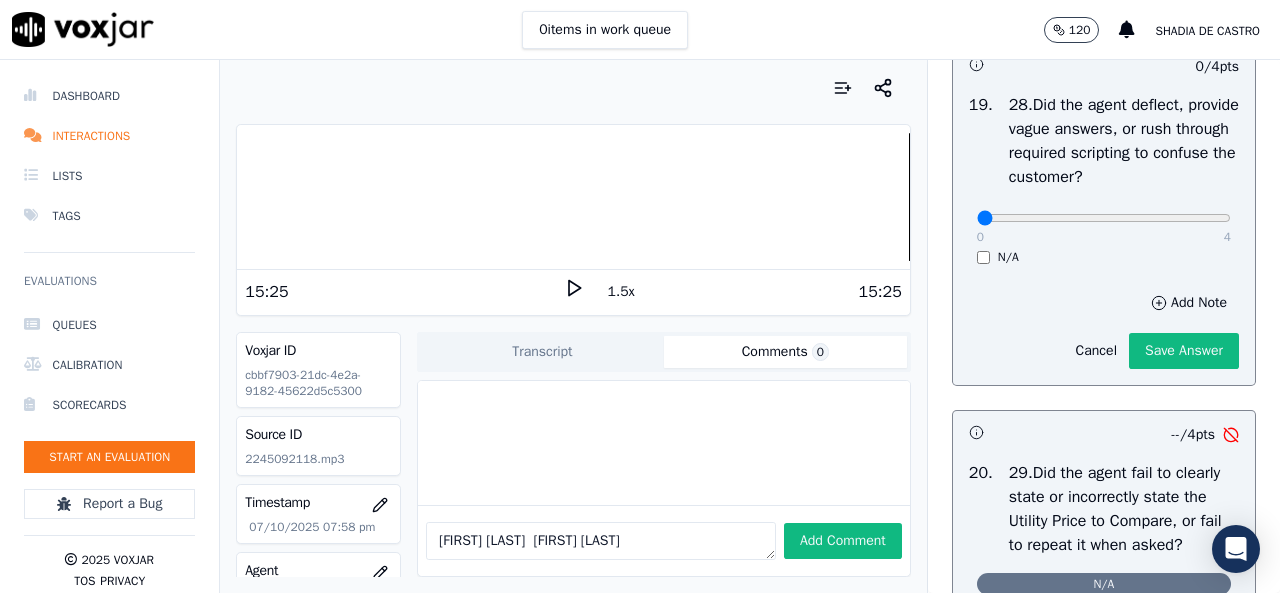 click on "19 .   28.Did the agent deflect, provide vague answers, or rush through required scripting to confuse the customer?      0   4     N/A" at bounding box center (1104, 179) 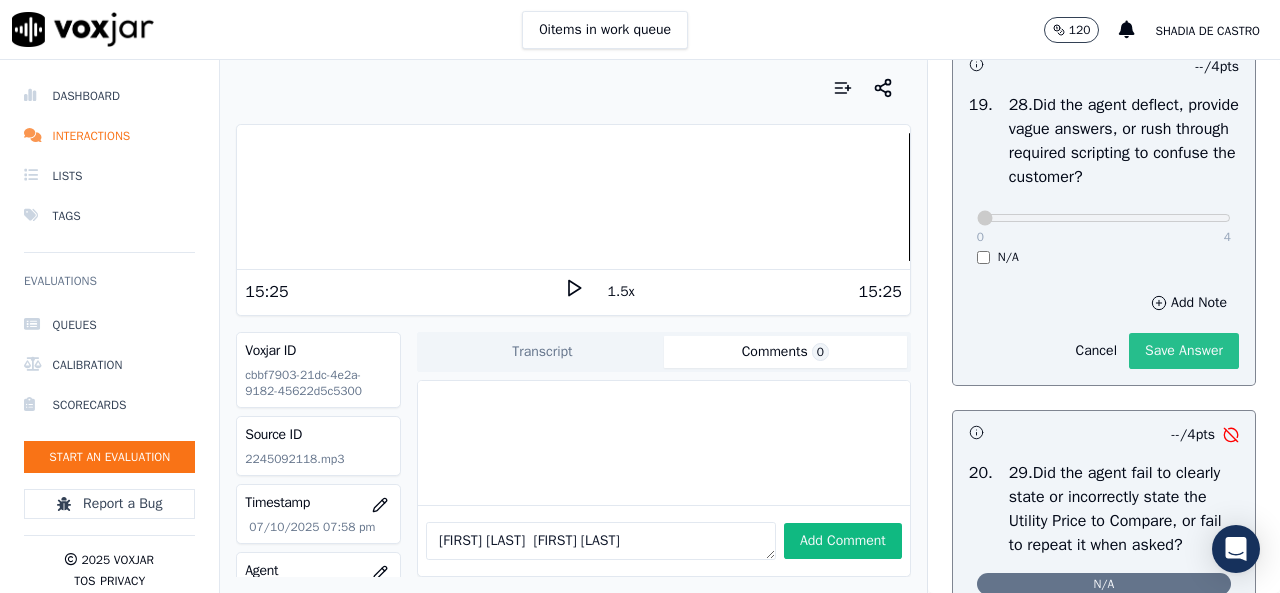 click on "Save Answer" 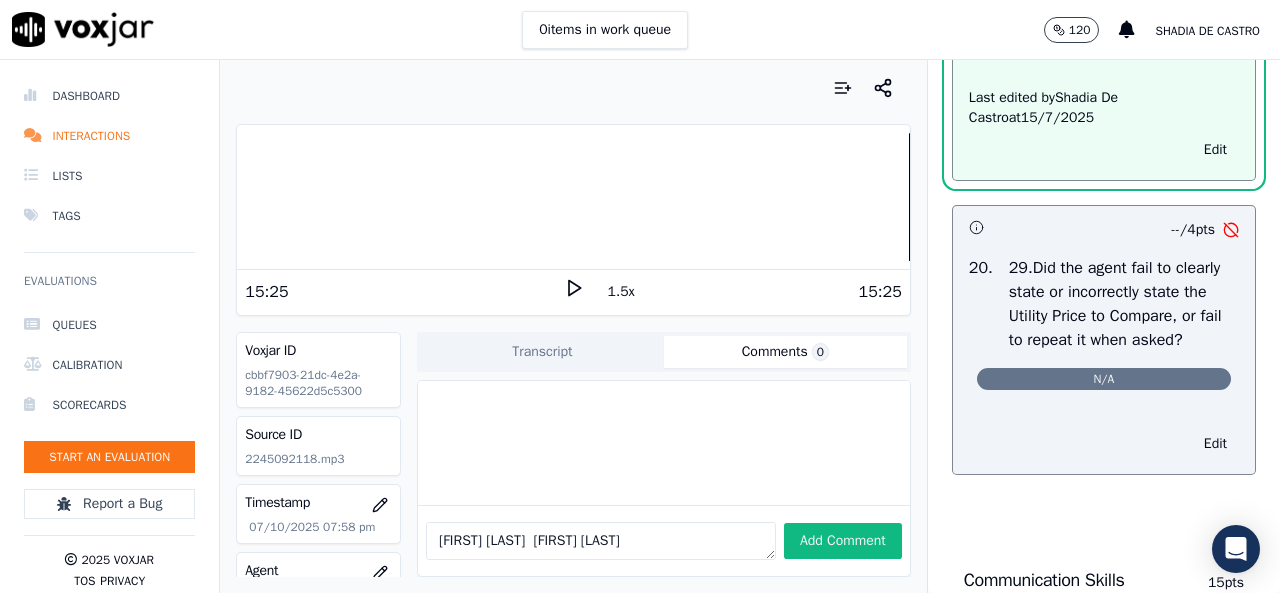 scroll, scrollTop: 7654, scrollLeft: 0, axis: vertical 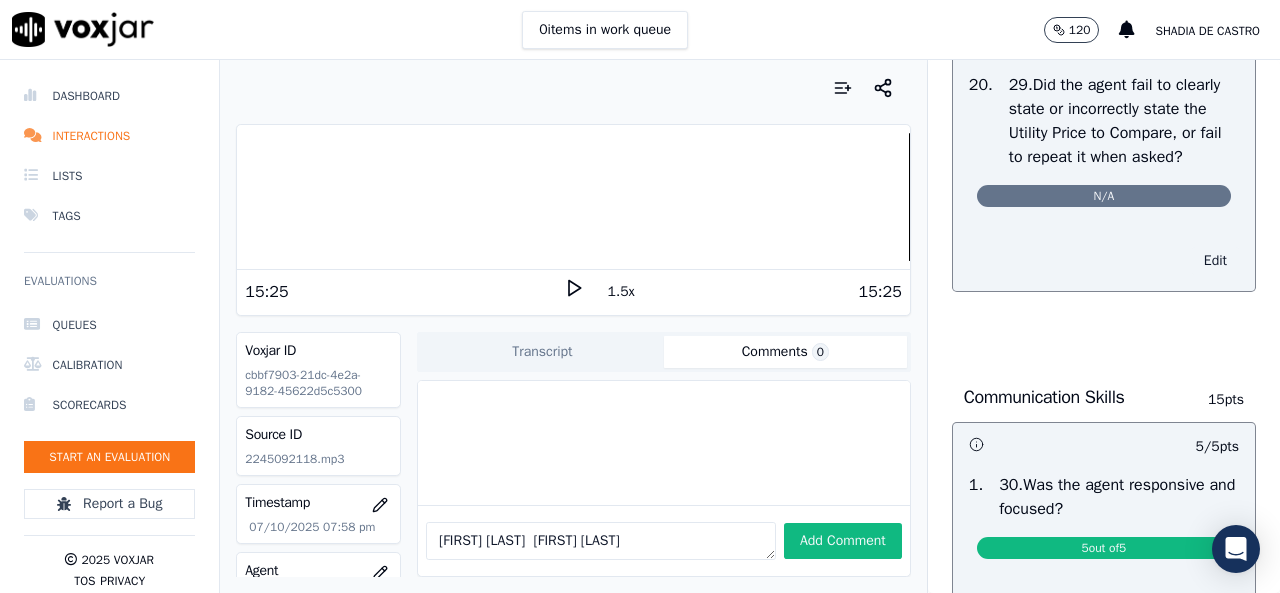 click on "Edit" at bounding box center (1215, 261) 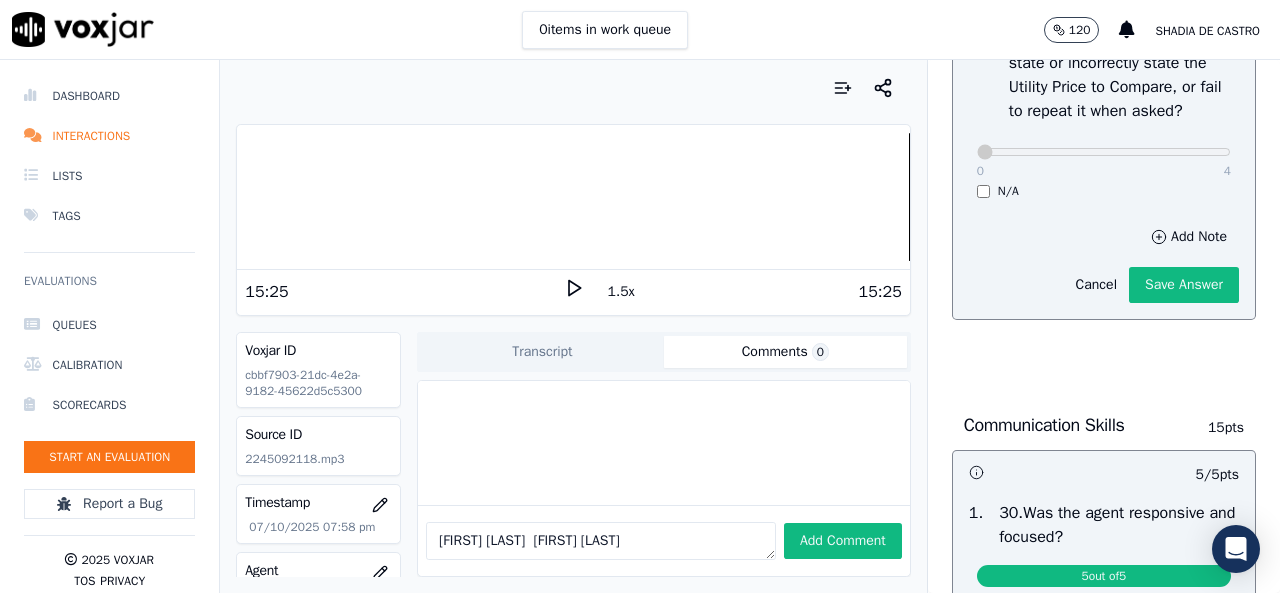 scroll, scrollTop: 7909, scrollLeft: 0, axis: vertical 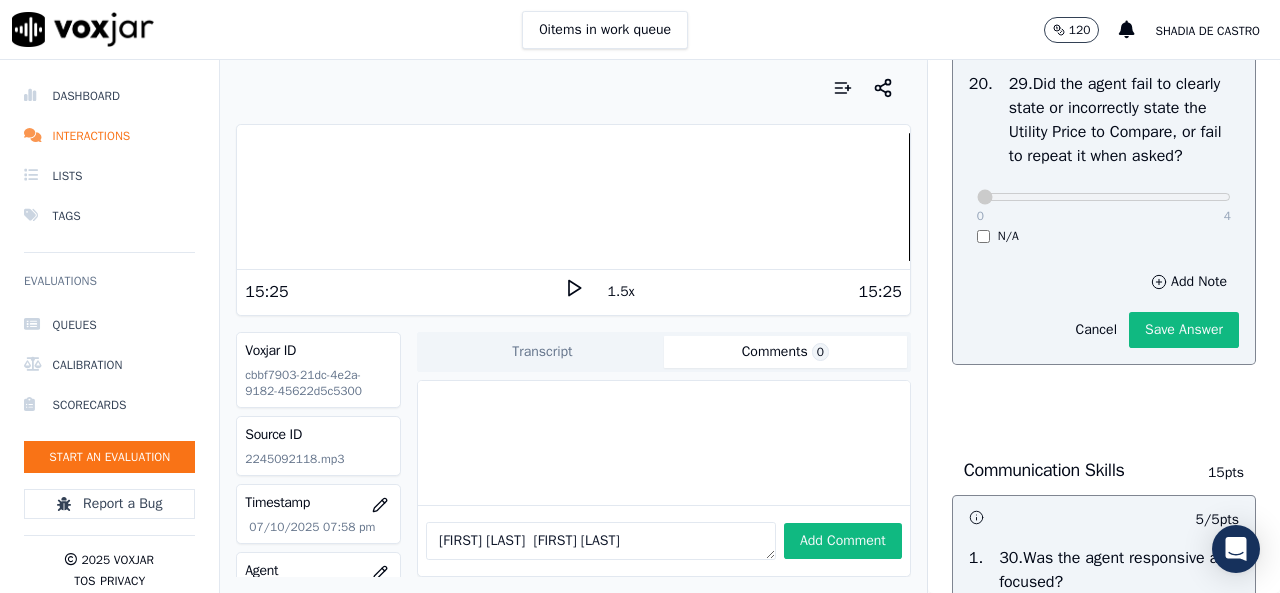 click on "Save Answer" 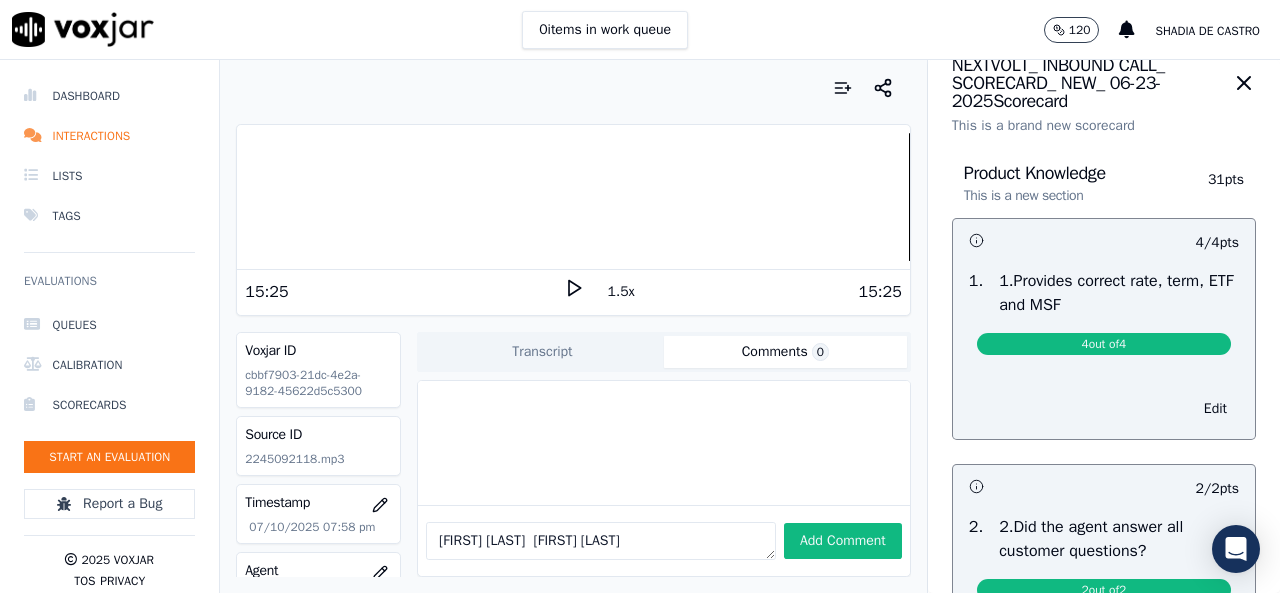 scroll, scrollTop: 0, scrollLeft: 0, axis: both 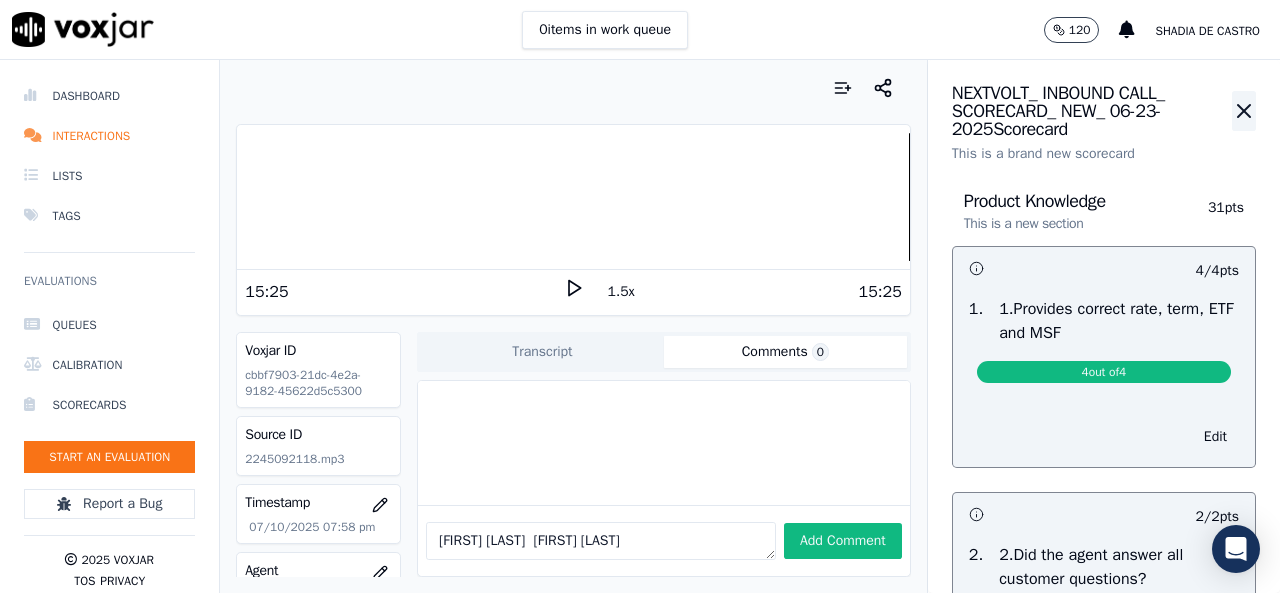 click 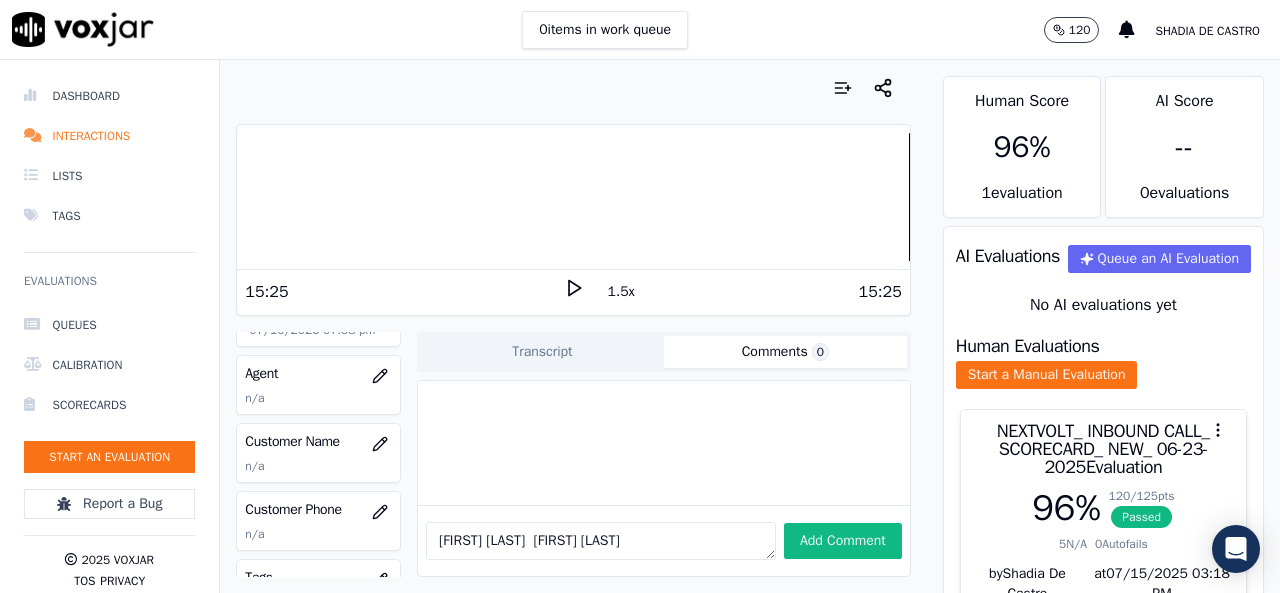 scroll, scrollTop: 200, scrollLeft: 0, axis: vertical 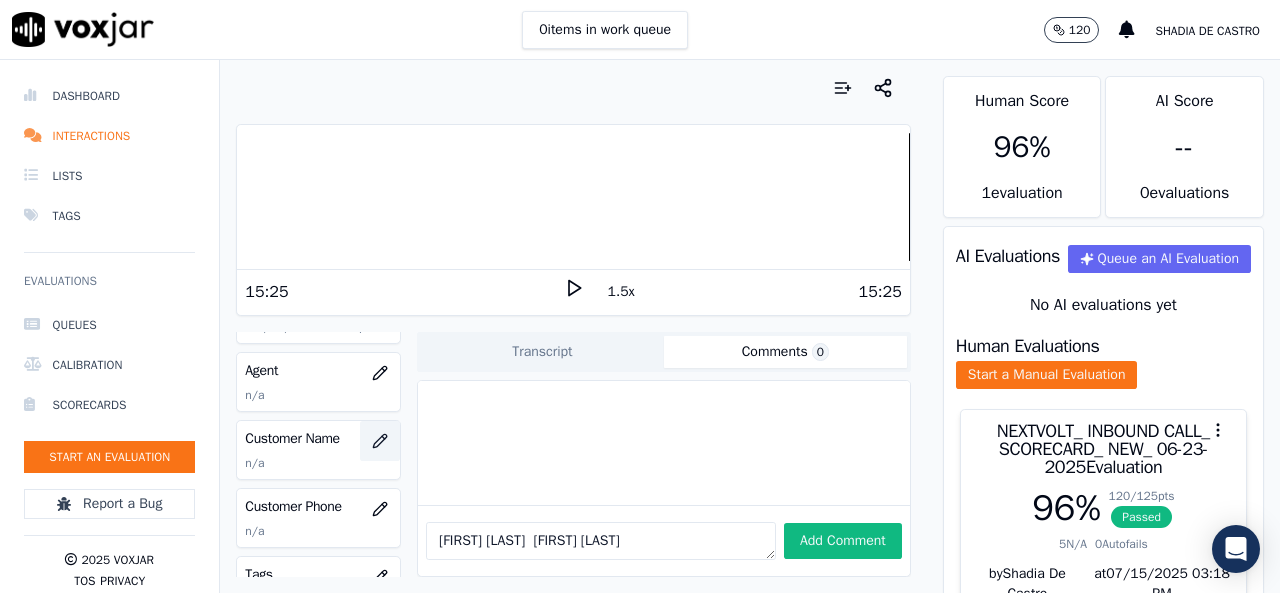 click 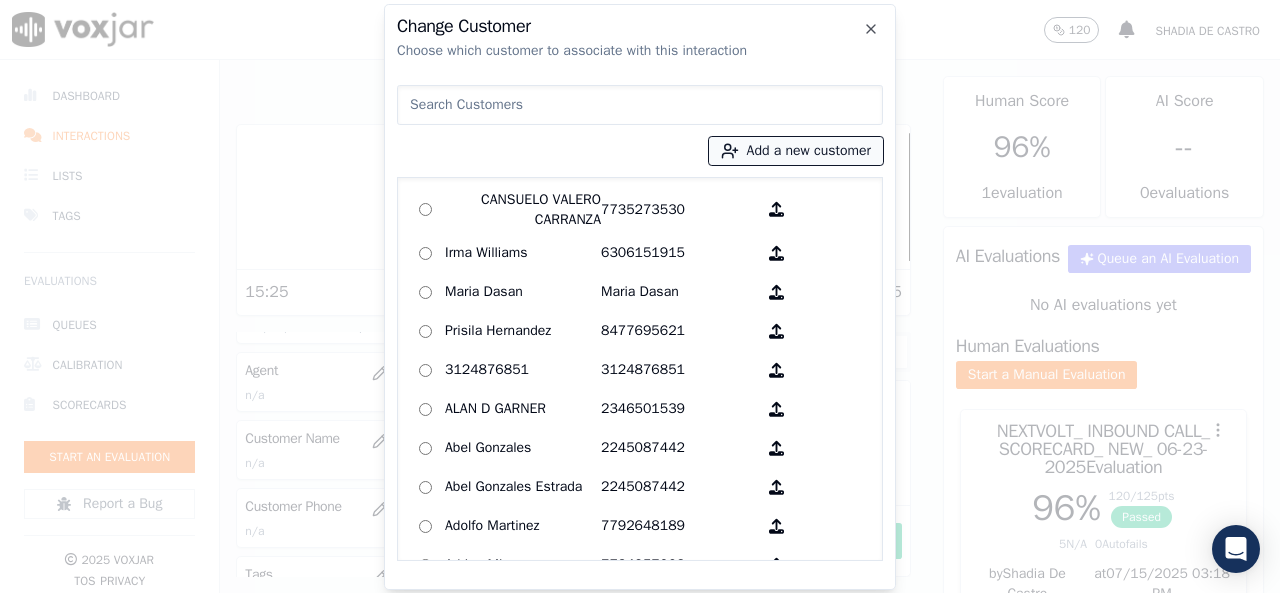 click on "Add a new customer" at bounding box center [796, 151] 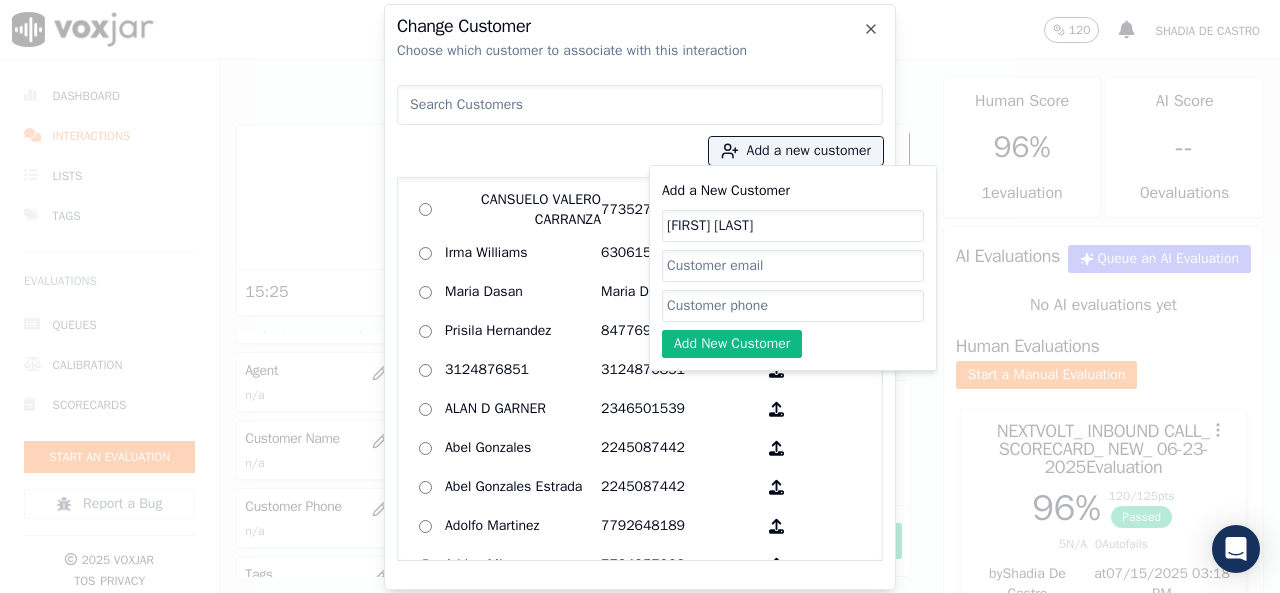 type on "Joel Rico" 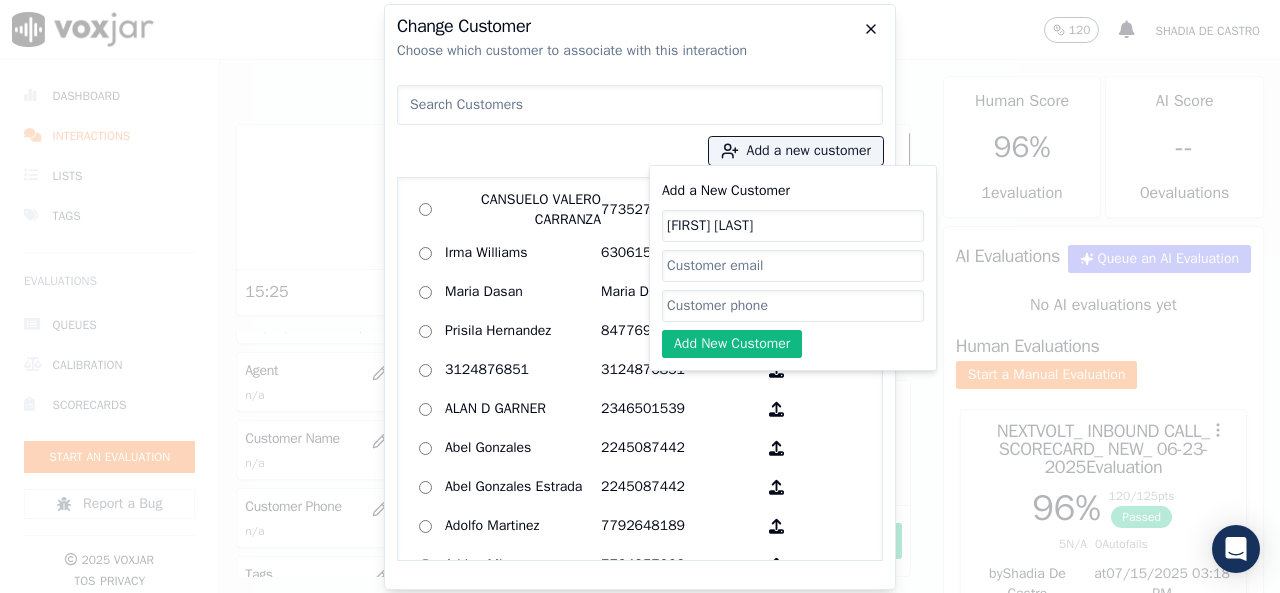 click 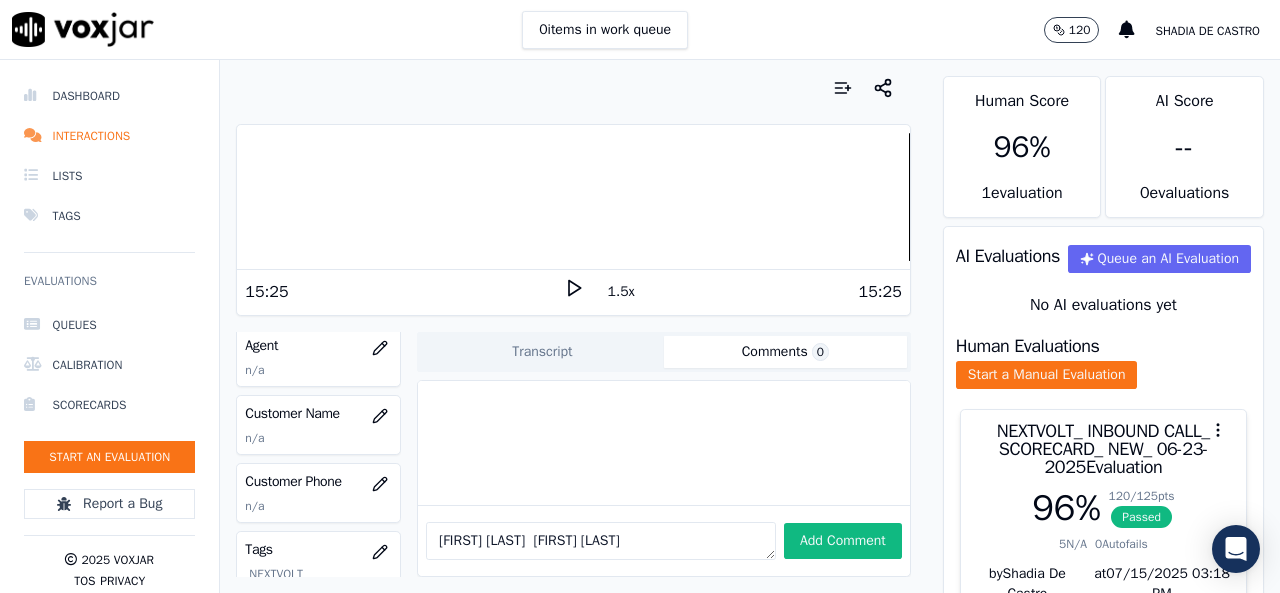 scroll, scrollTop: 0, scrollLeft: 0, axis: both 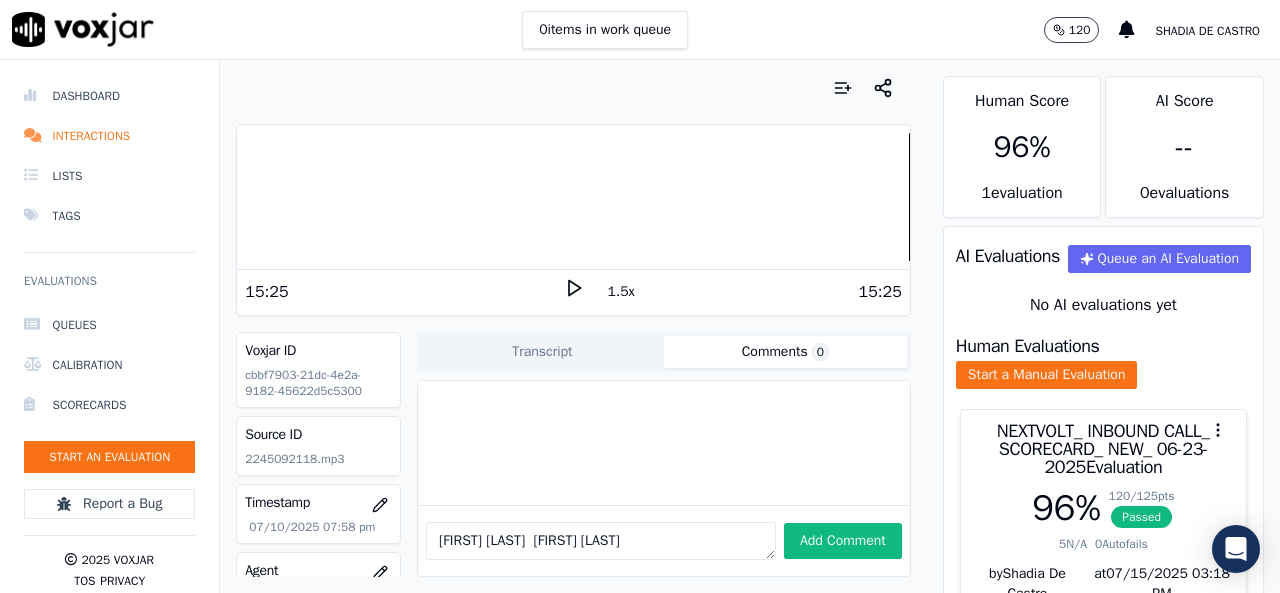 click on "2245092118.mp3" 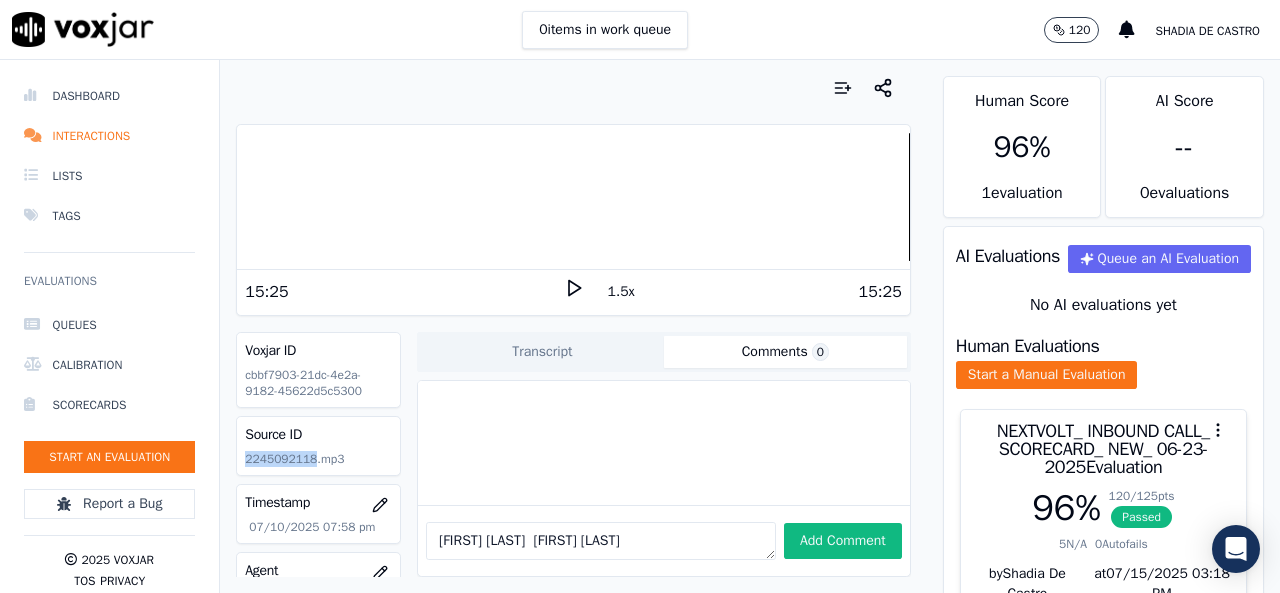 click on "2245092118.mp3" 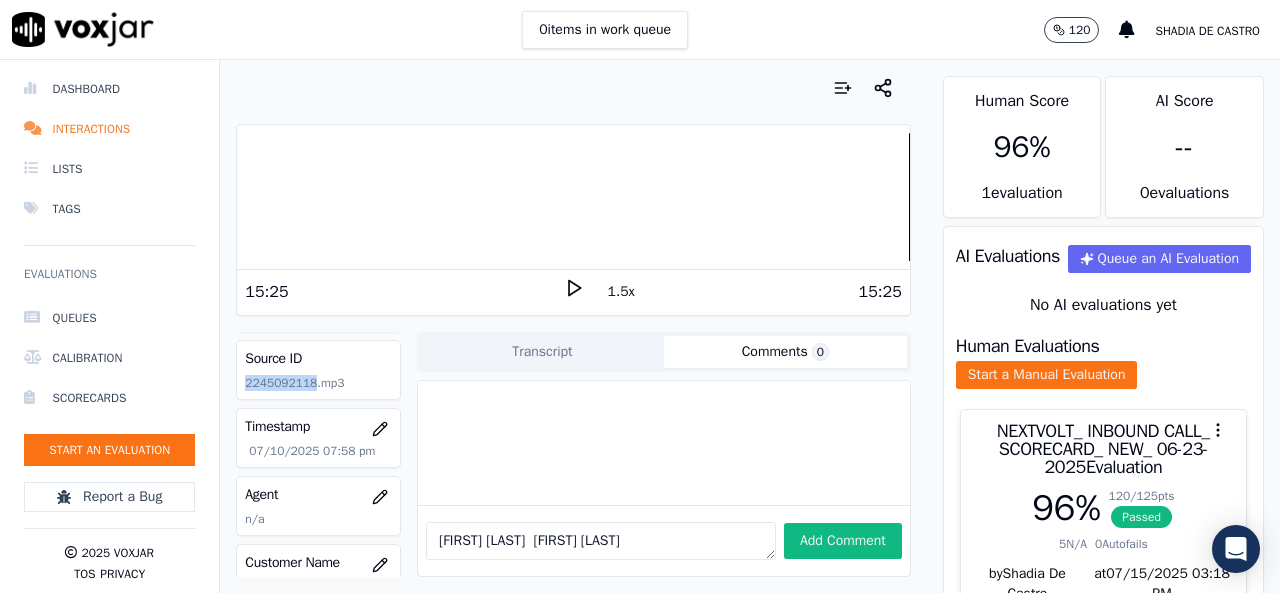 scroll, scrollTop: 300, scrollLeft: 0, axis: vertical 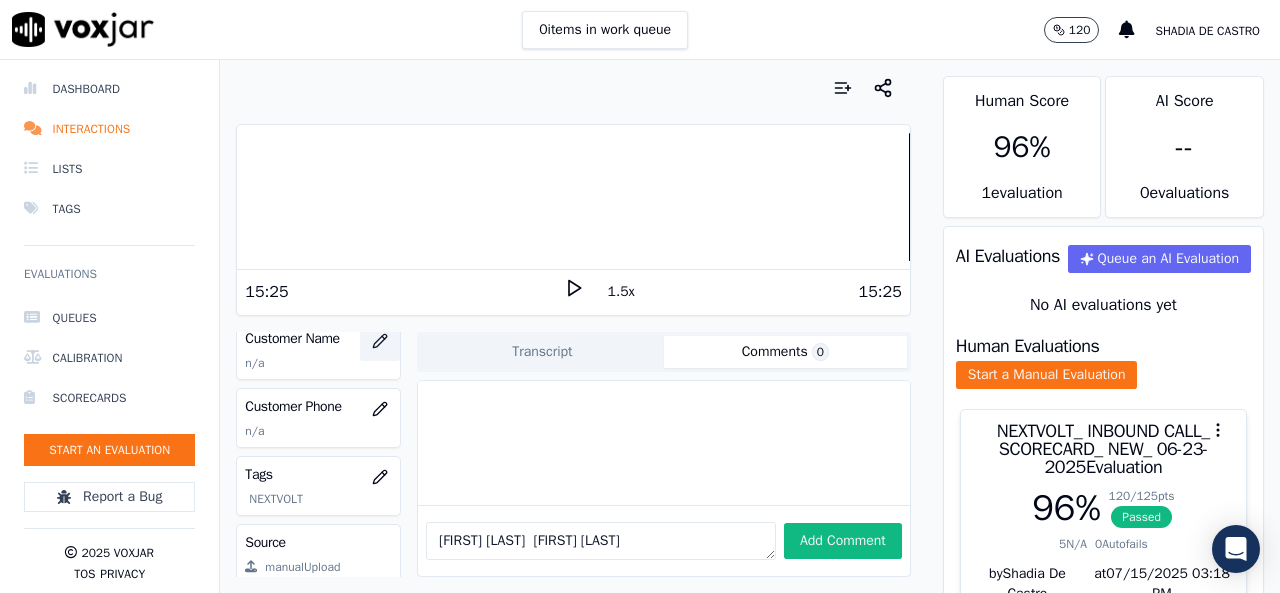 click 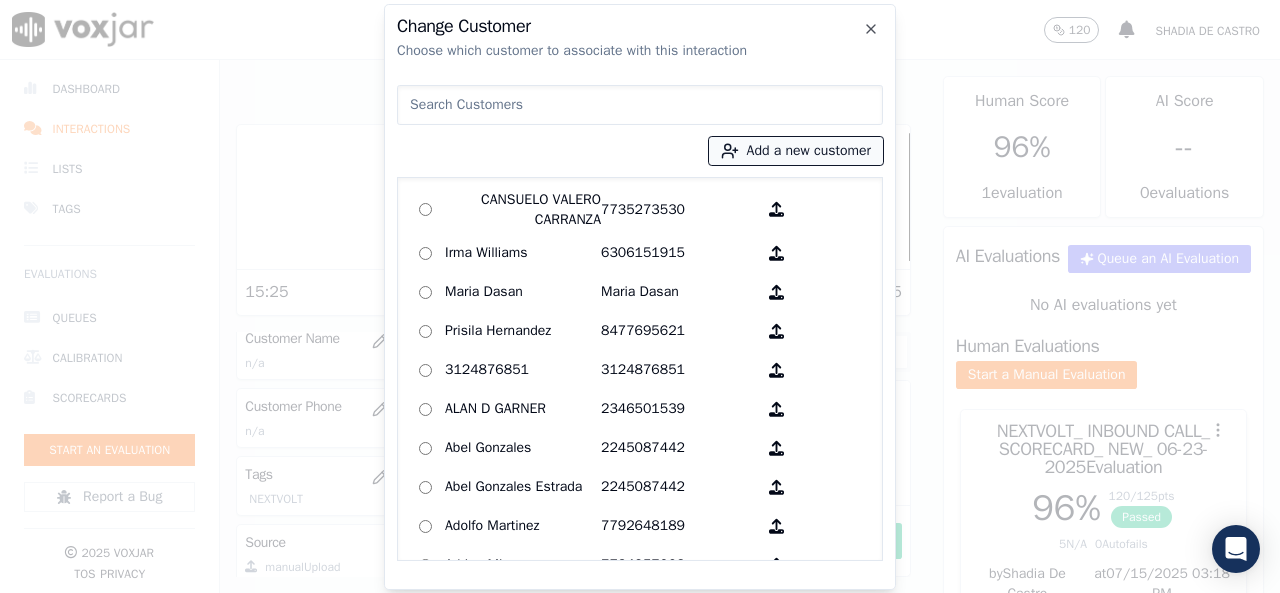 click on "Add a new customer" at bounding box center (796, 151) 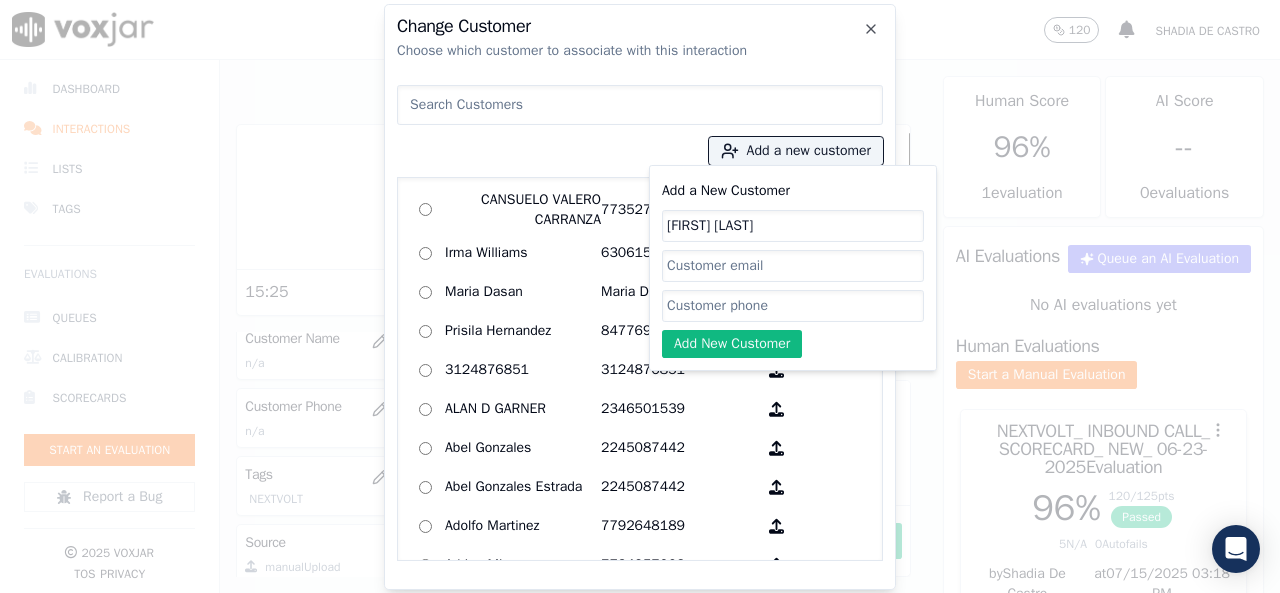 click on "Add a New Customer" 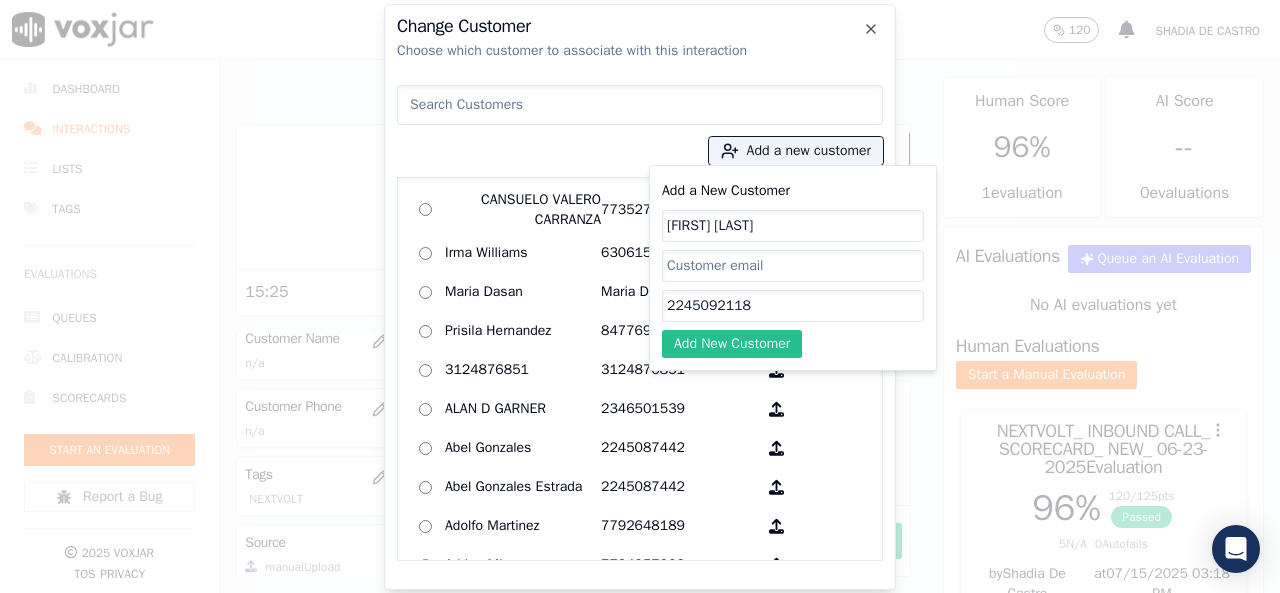 type on "2245092118" 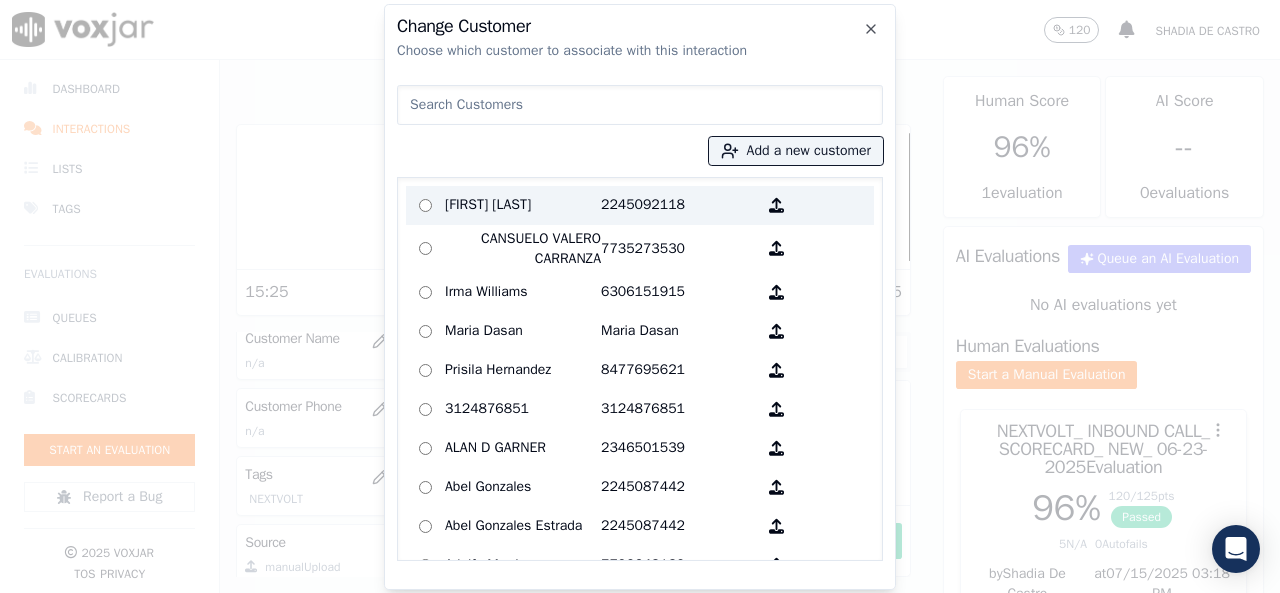 click on "Joel Rico" at bounding box center (523, 205) 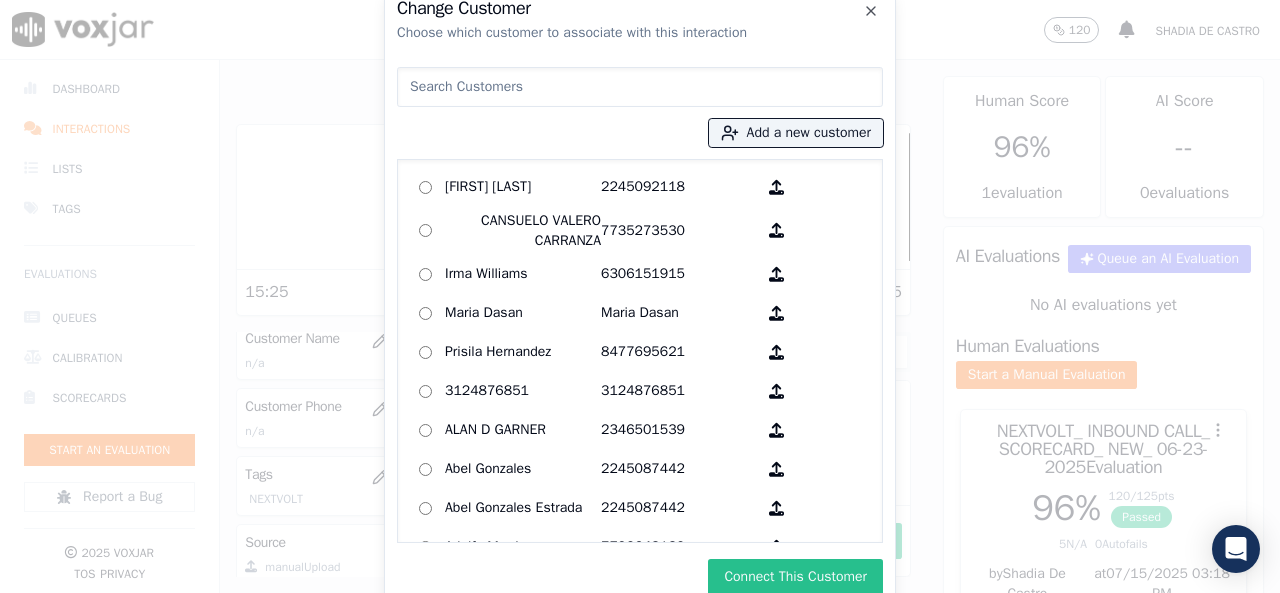 click on "Connect This Customer" at bounding box center (795, 577) 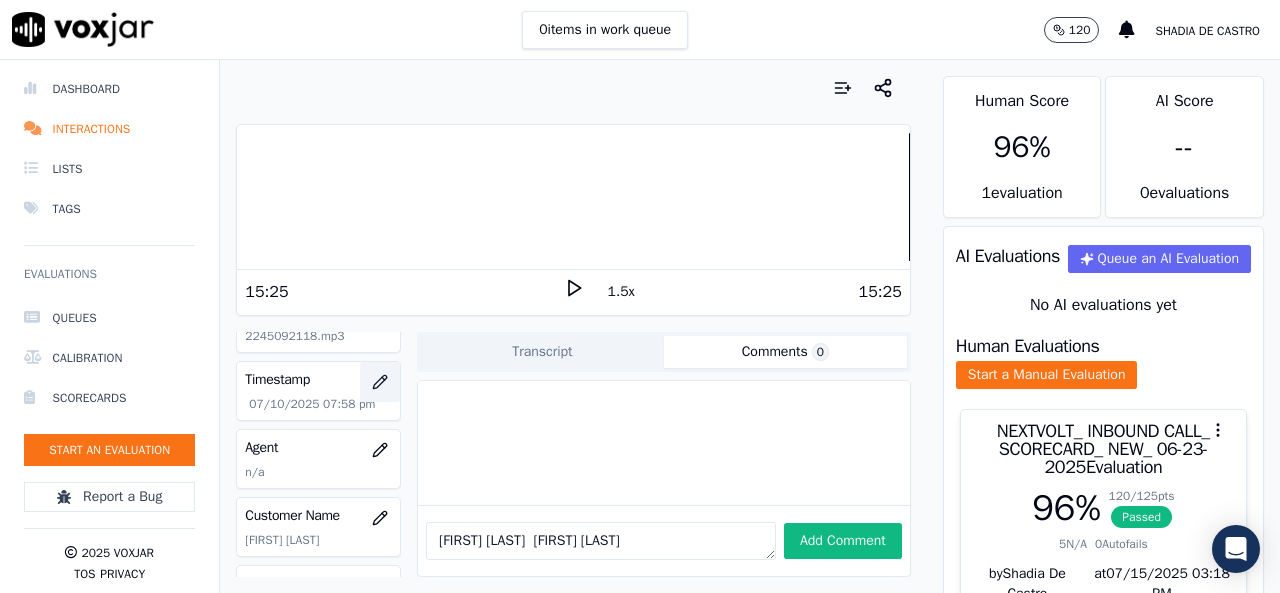 scroll, scrollTop: 114, scrollLeft: 0, axis: vertical 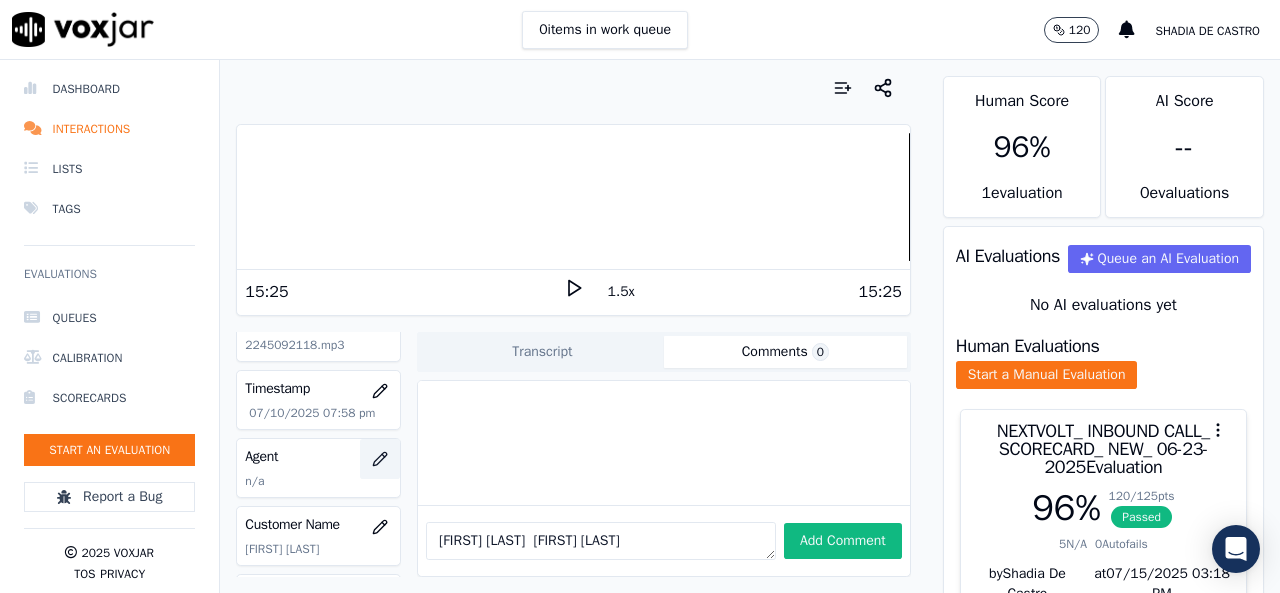 click 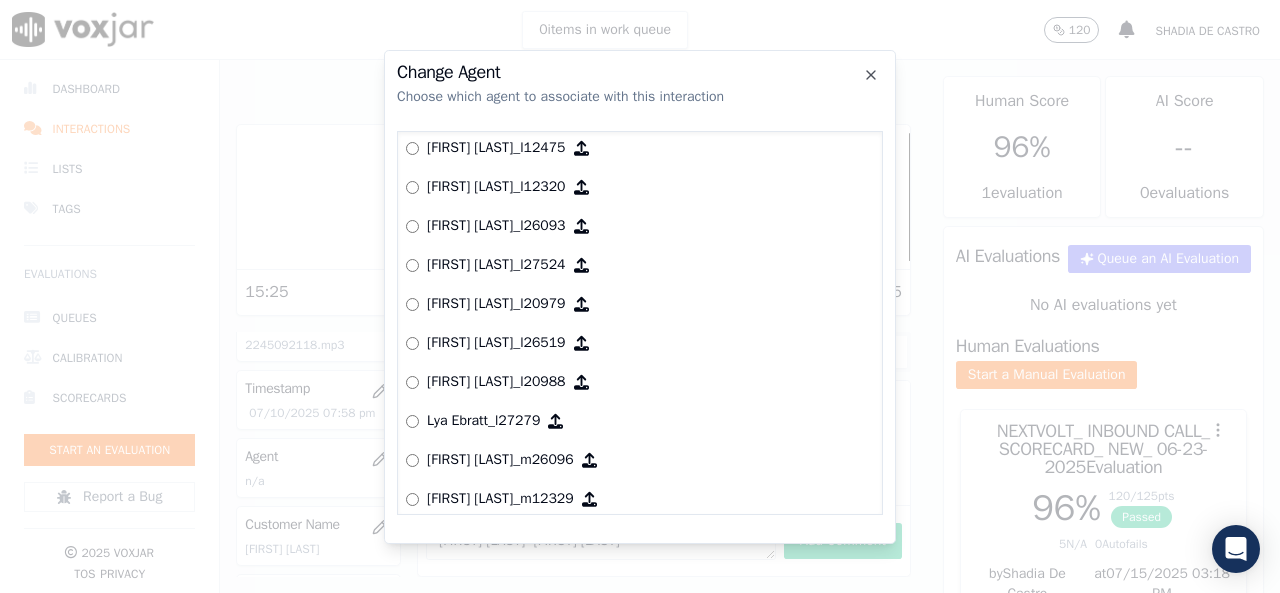 scroll, scrollTop: 2046, scrollLeft: 0, axis: vertical 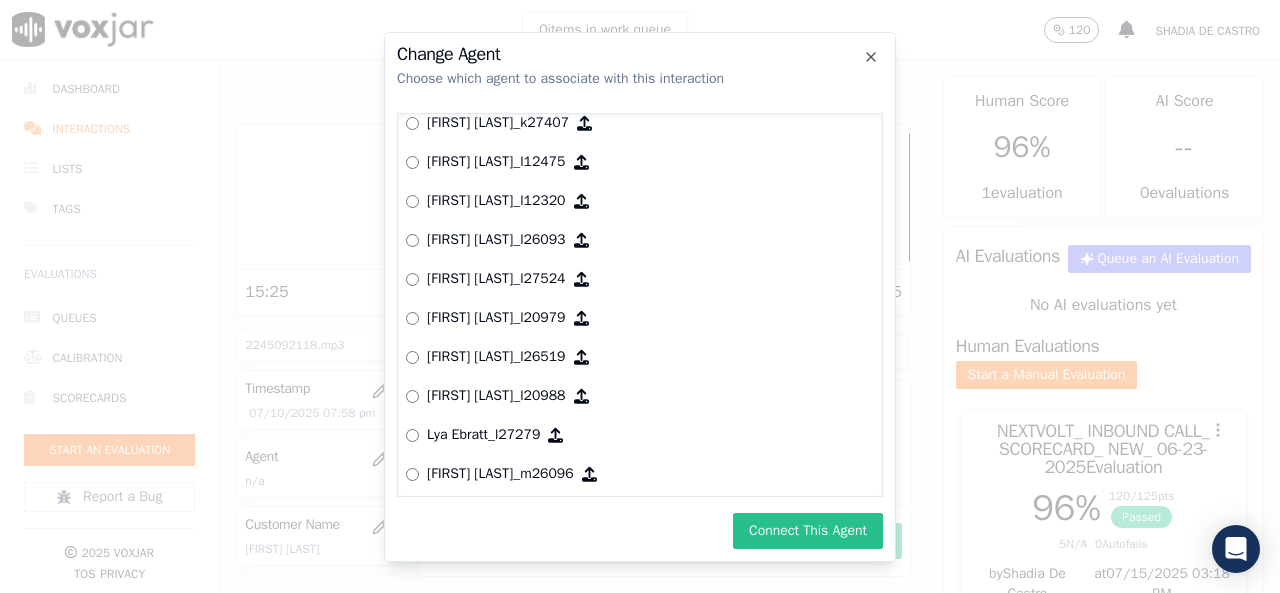 click on "Connect This Agent" at bounding box center (808, 531) 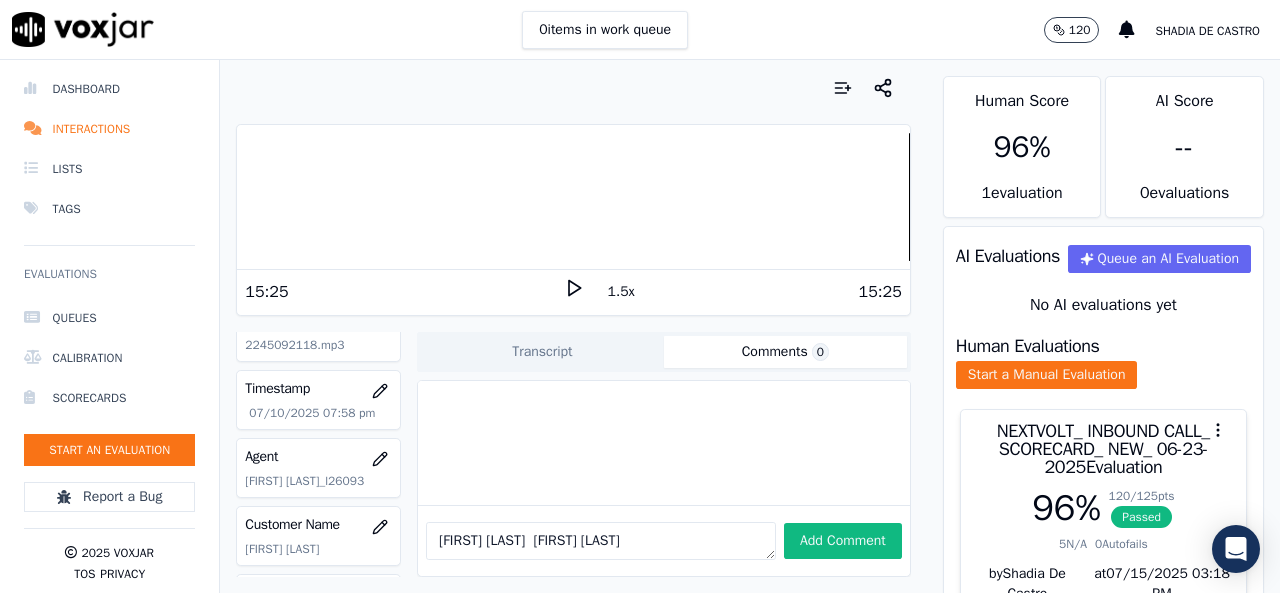 drag, startPoint x: 570, startPoint y: 513, endPoint x: 406, endPoint y: 509, distance: 164.04877 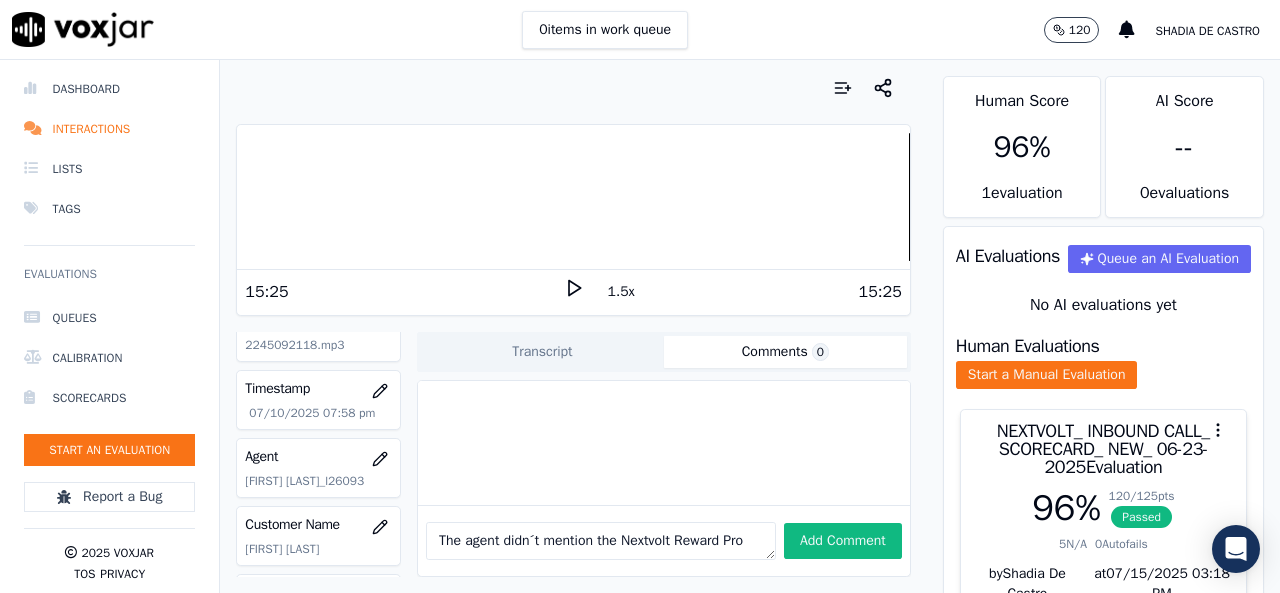 scroll, scrollTop: 11, scrollLeft: 0, axis: vertical 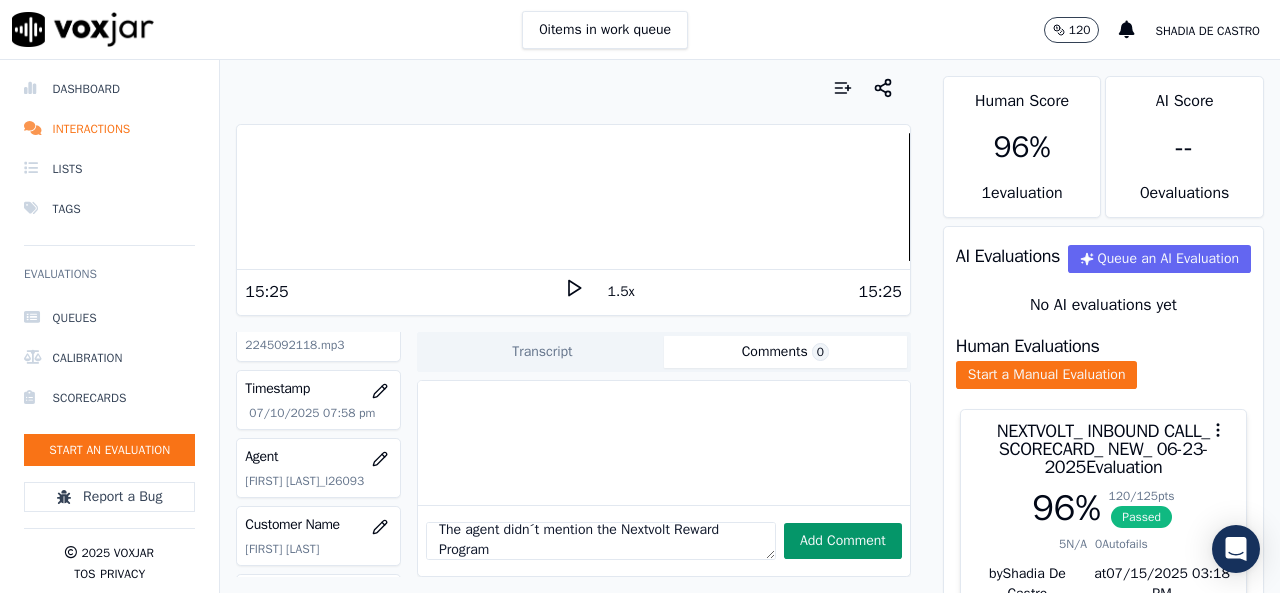 type on "The agent didn´t mention the Nextvolt Reward Program" 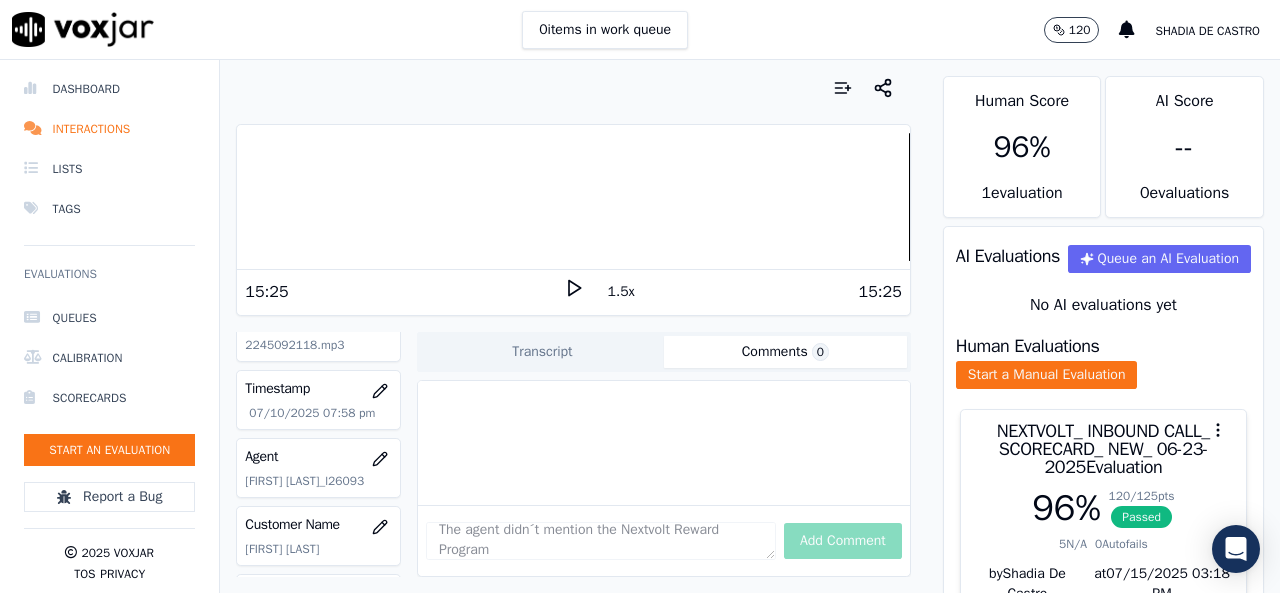 type 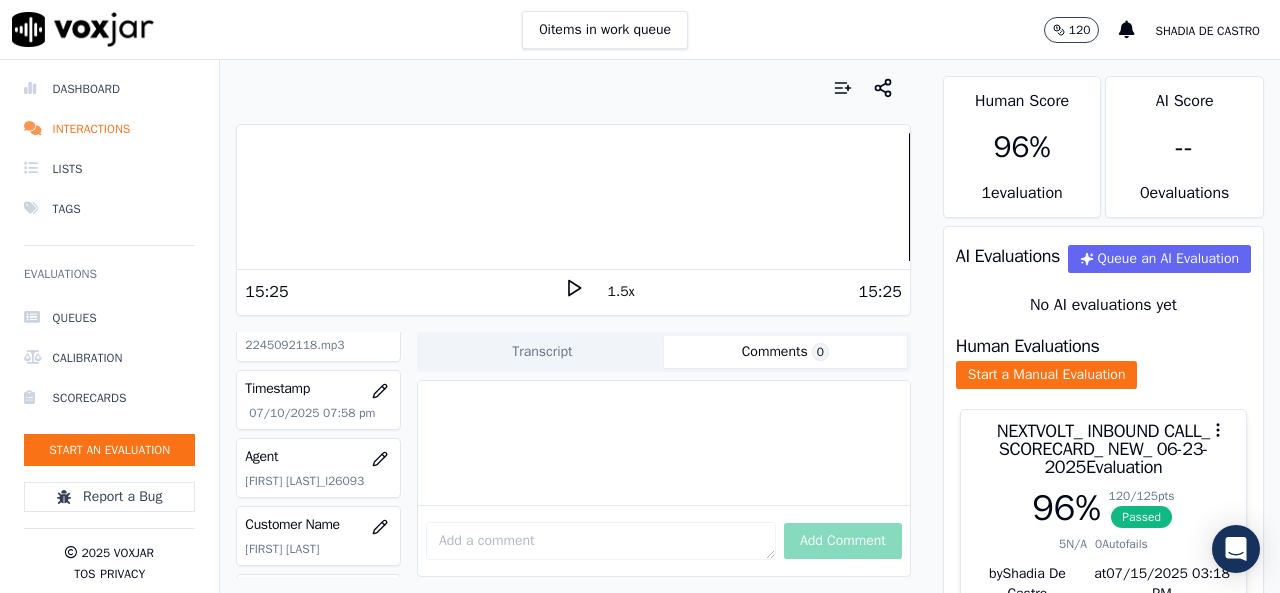 scroll, scrollTop: 0, scrollLeft: 0, axis: both 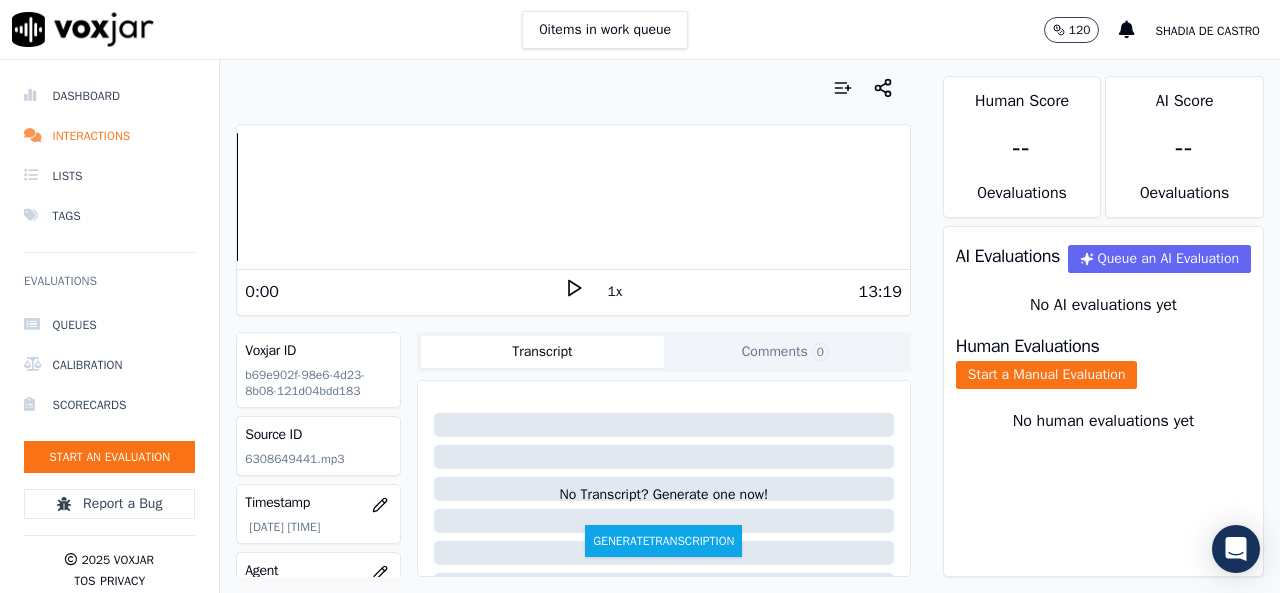click 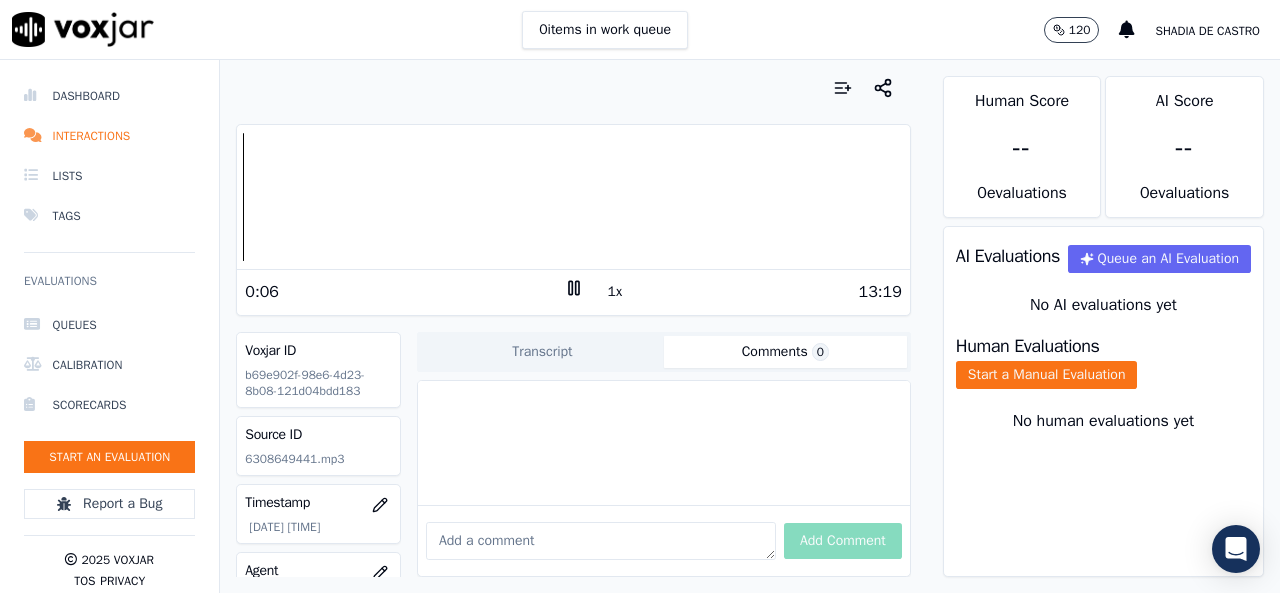 click on "Comments  0" 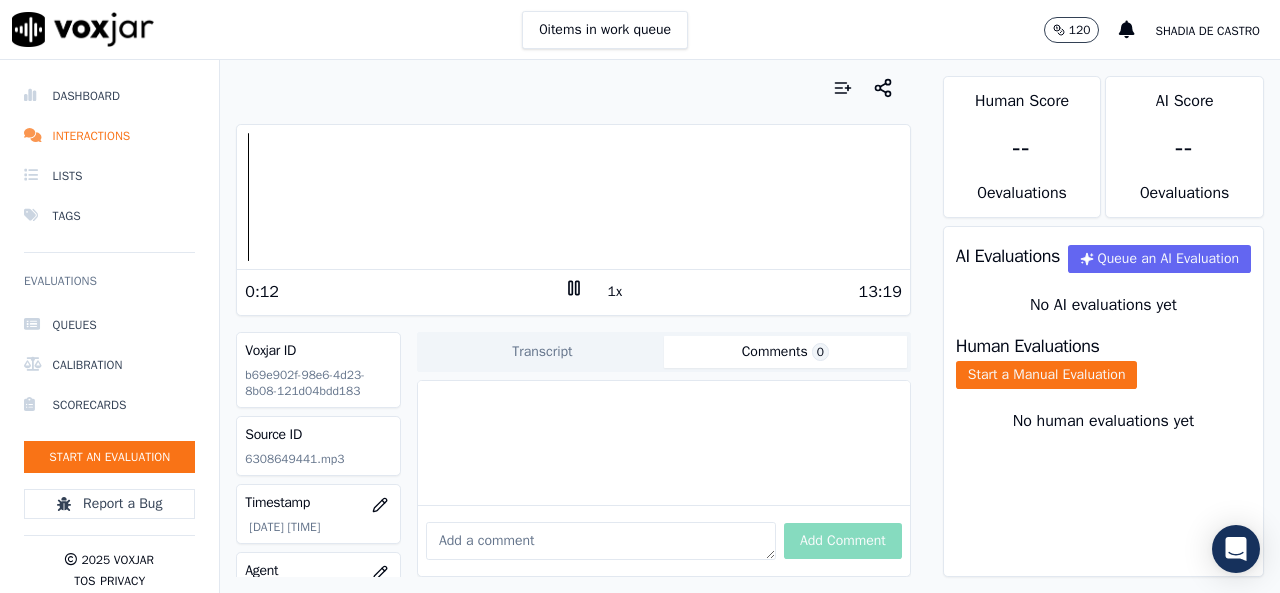 click on "0:12     1x   13:19" at bounding box center [573, 291] 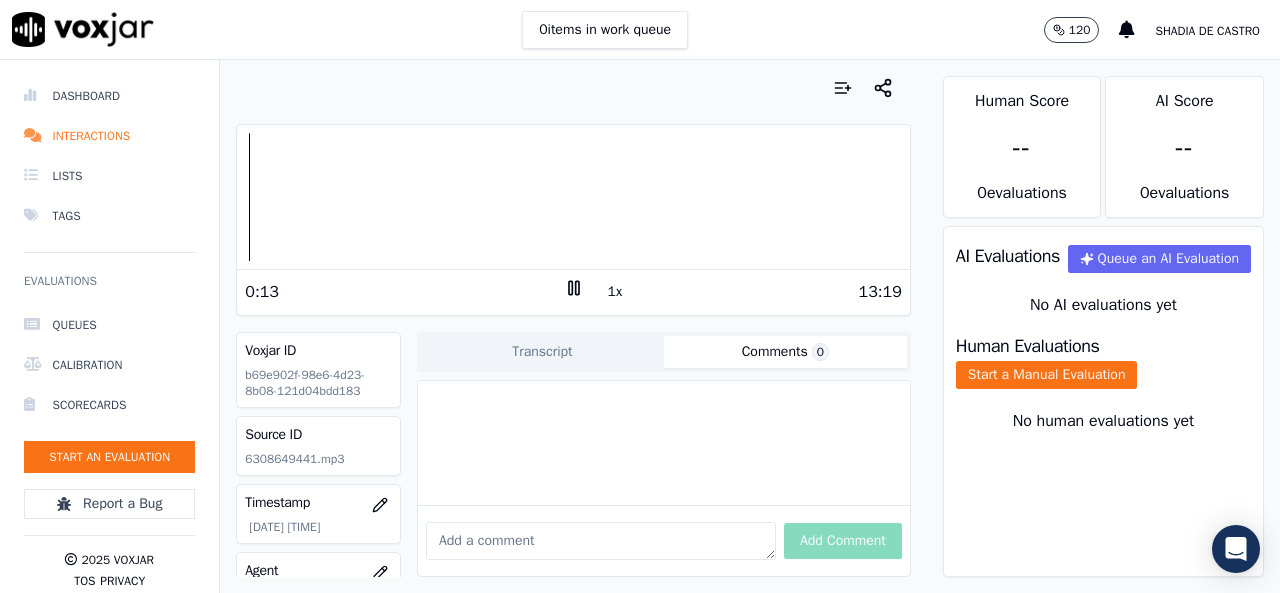 click 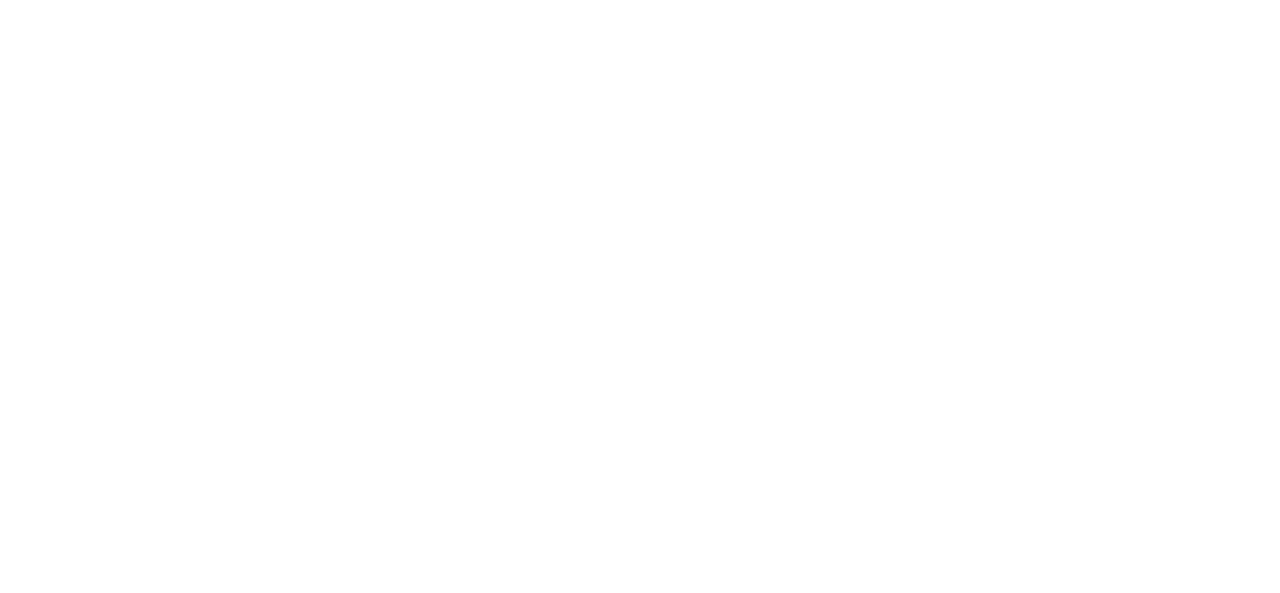 scroll, scrollTop: 0, scrollLeft: 0, axis: both 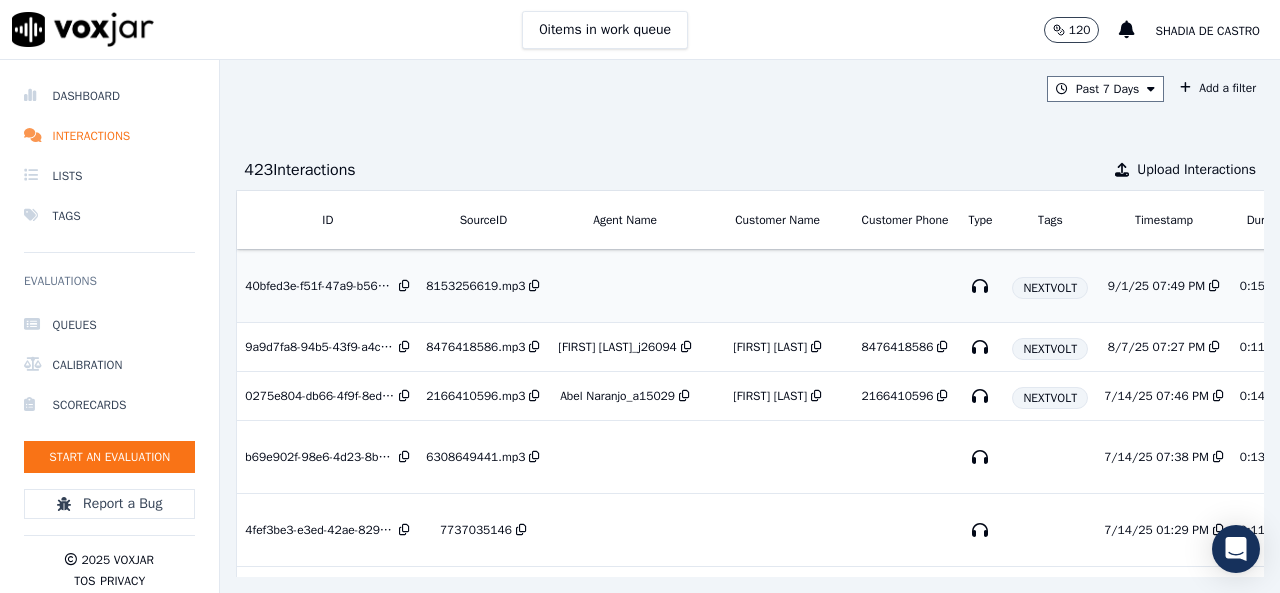 click on "8153256619.mp3" at bounding box center (475, 286) 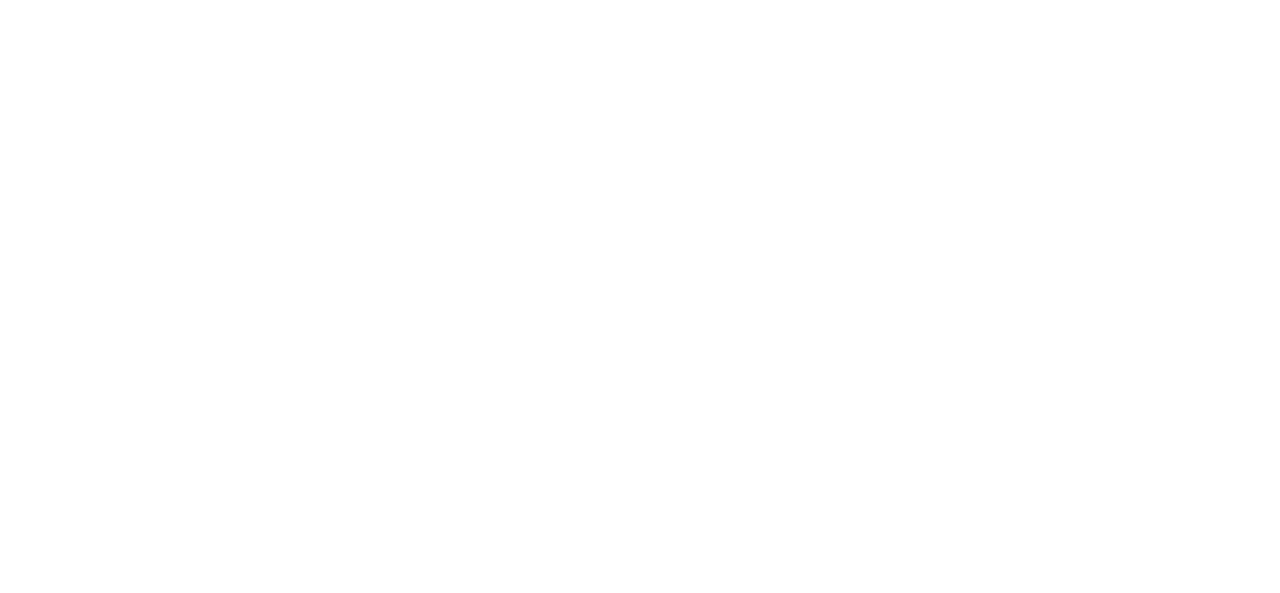 scroll, scrollTop: 0, scrollLeft: 0, axis: both 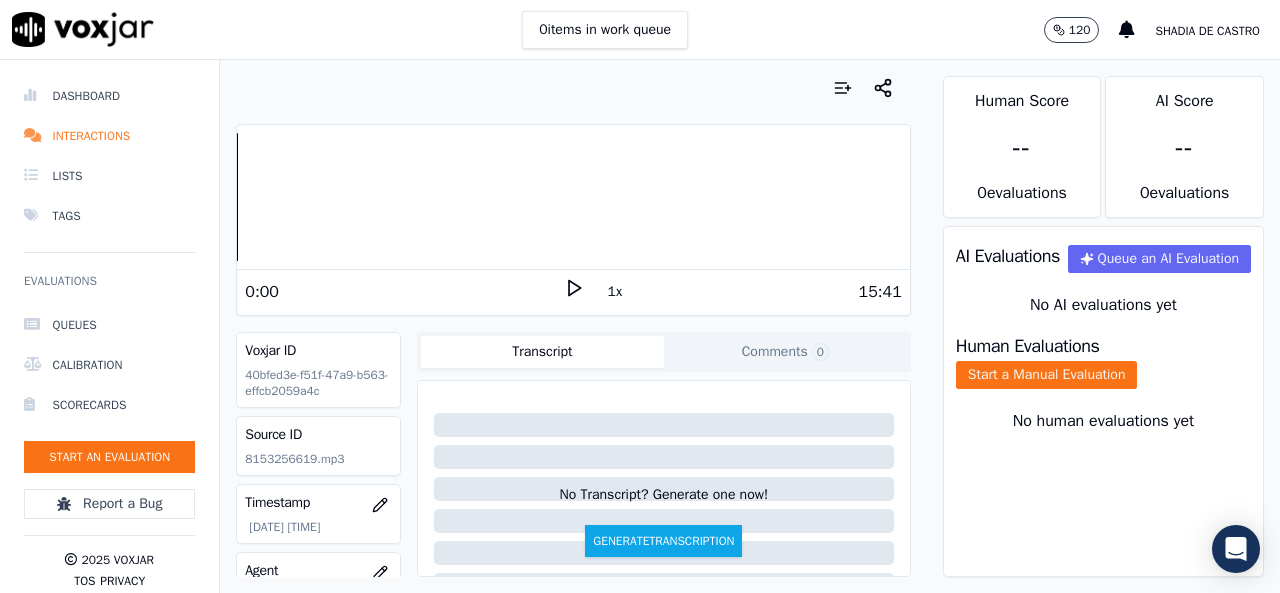 click 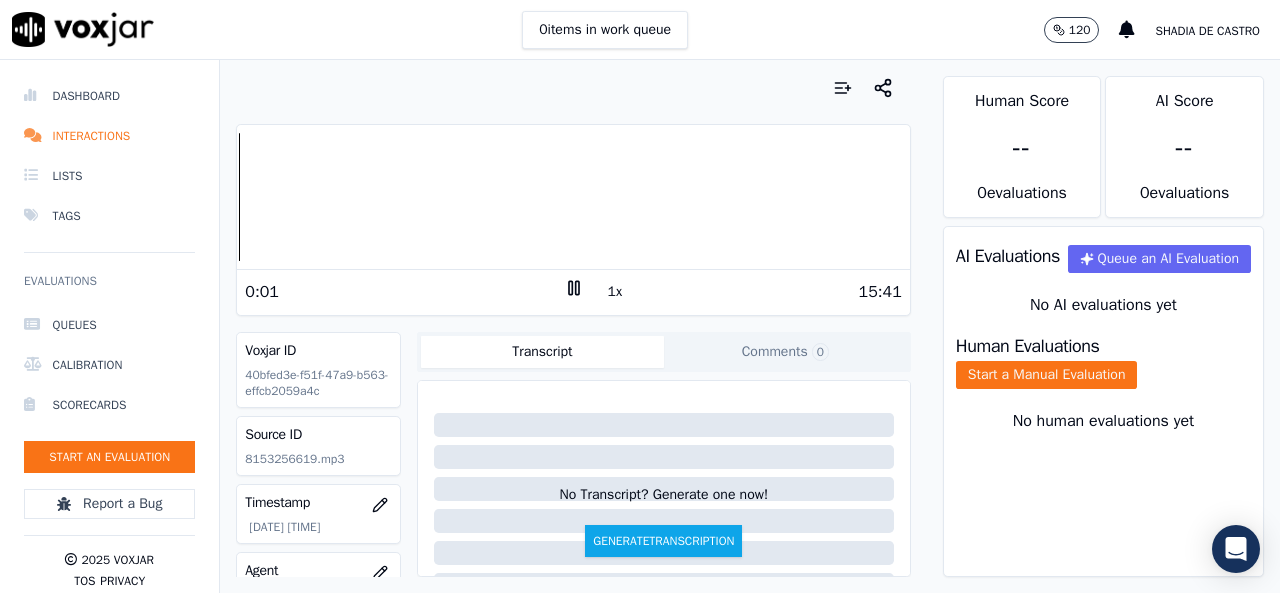 click on "Comments  0" 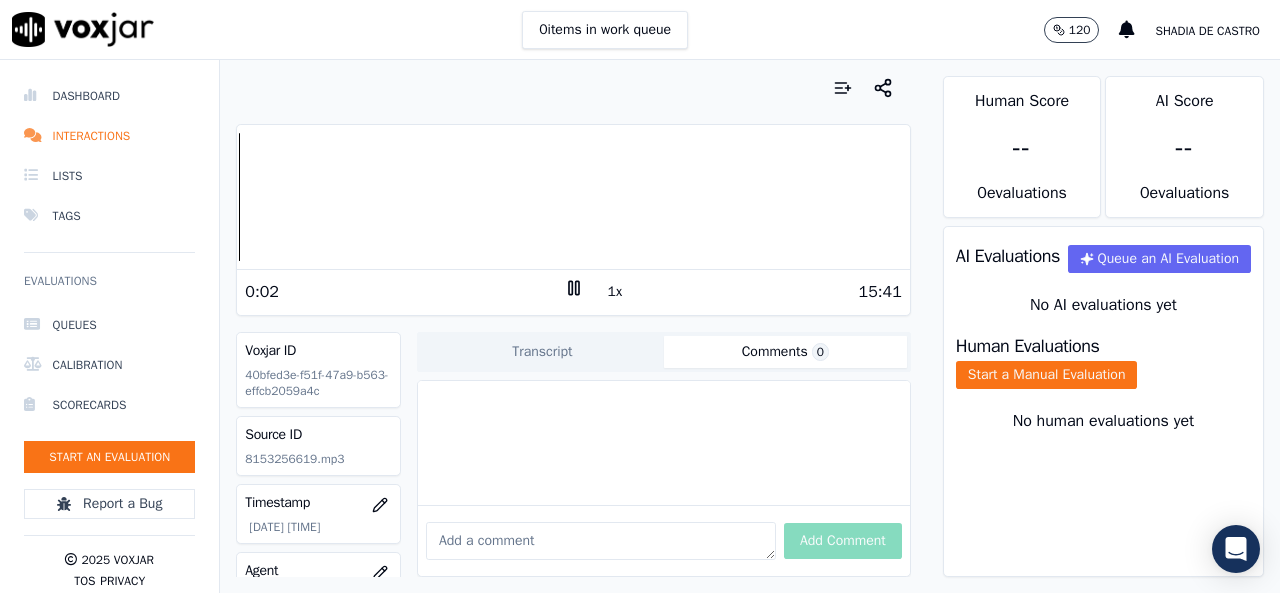 click at bounding box center [601, 541] 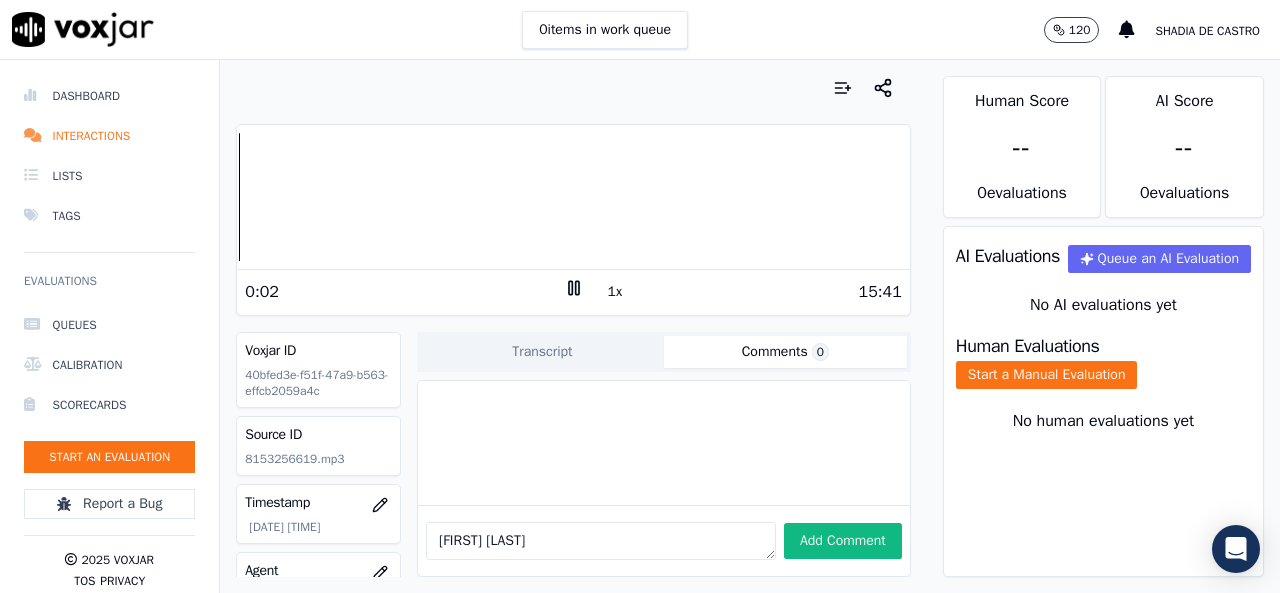 click at bounding box center (573, 197) 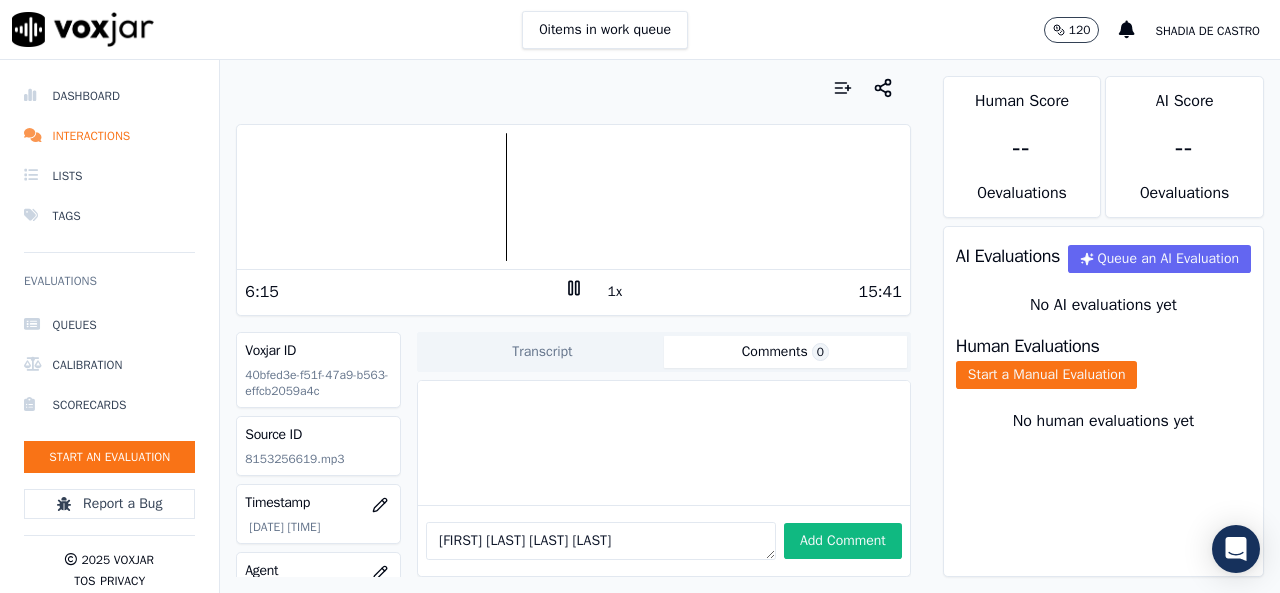 type on "[FIRST] [LAST] [LAST] [LAST]" 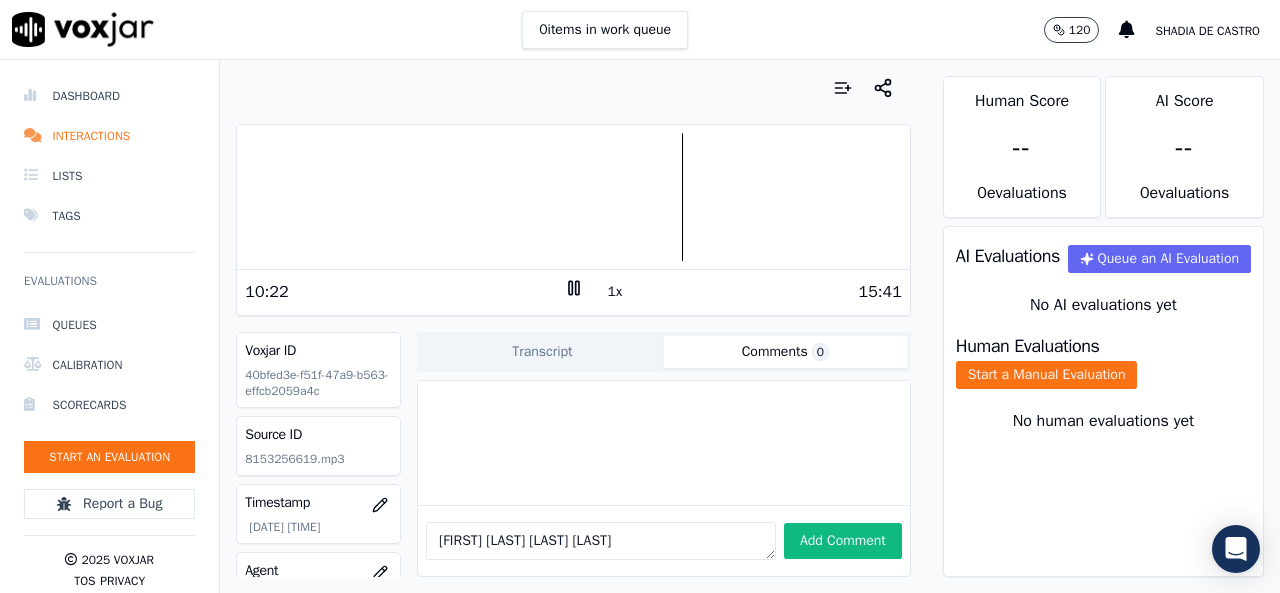 click at bounding box center (573, 197) 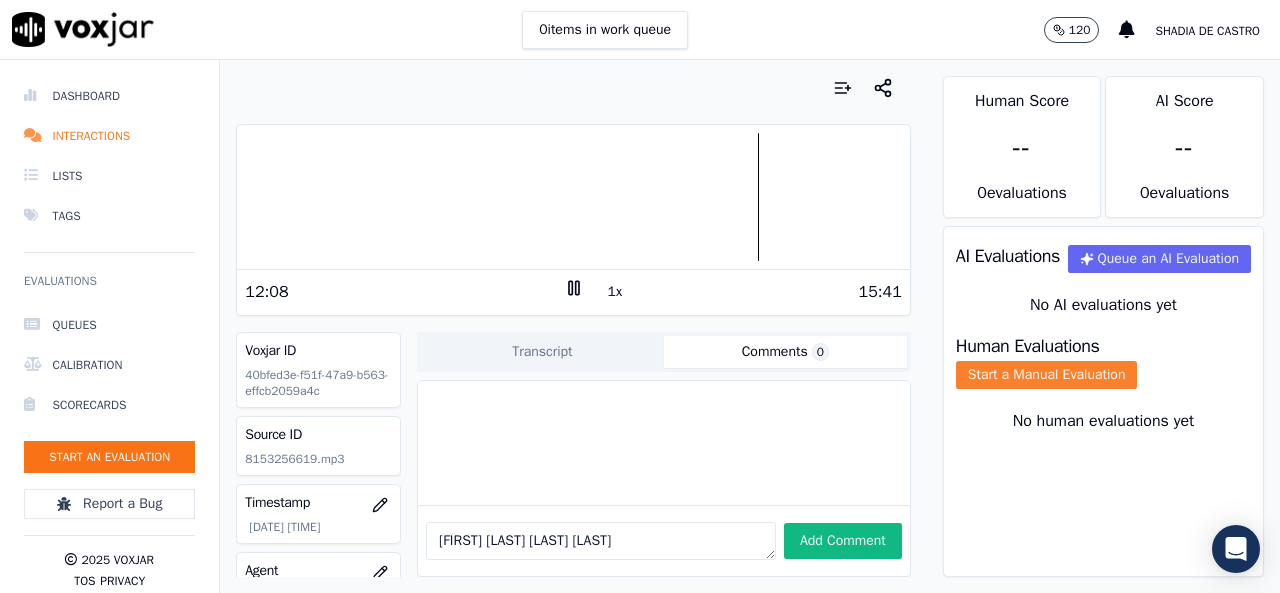 click on "Start a Manual Evaluation" 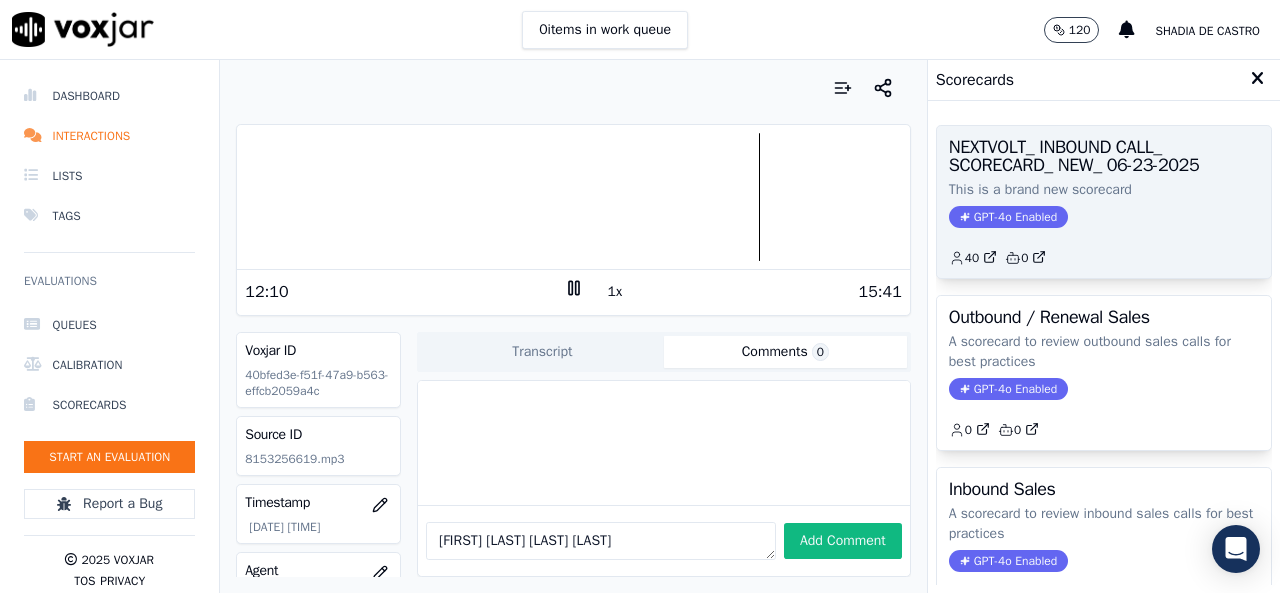 click on "GPT-4o Enabled" 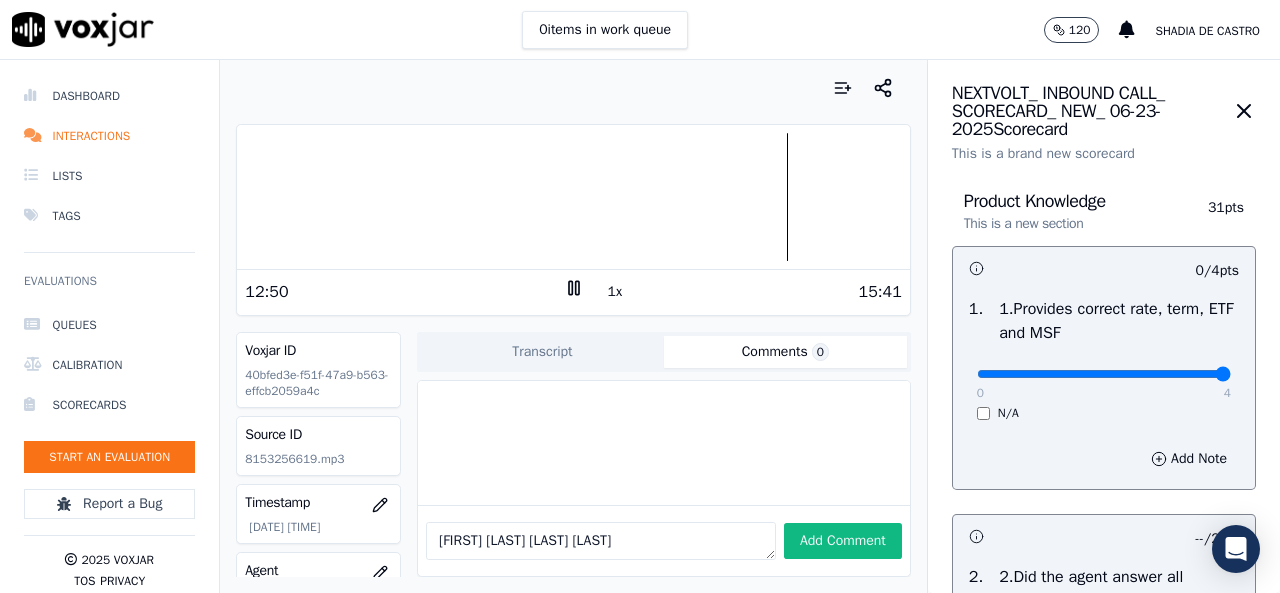 type on "4" 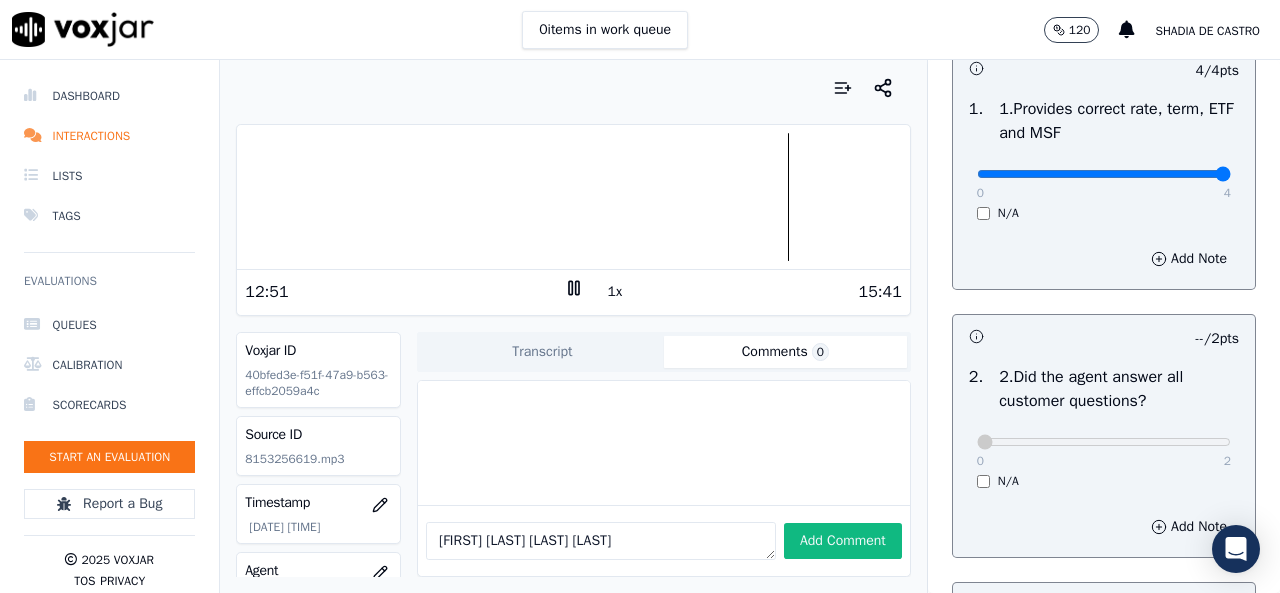 scroll, scrollTop: 300, scrollLeft: 0, axis: vertical 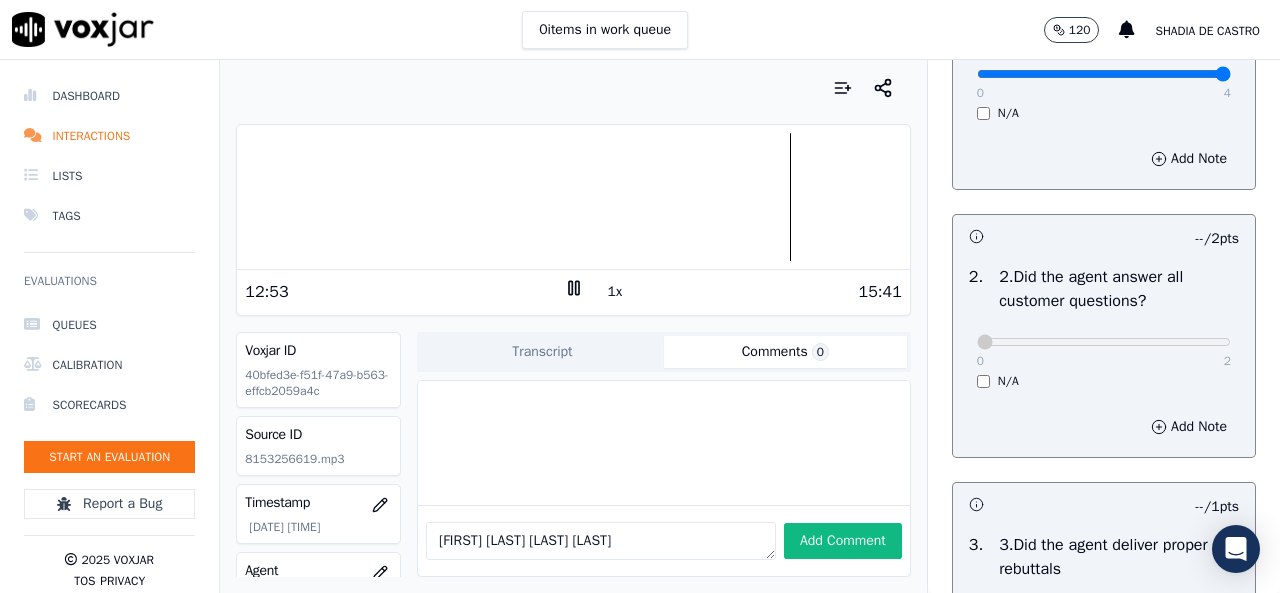 click on "N/A" at bounding box center [1104, 381] 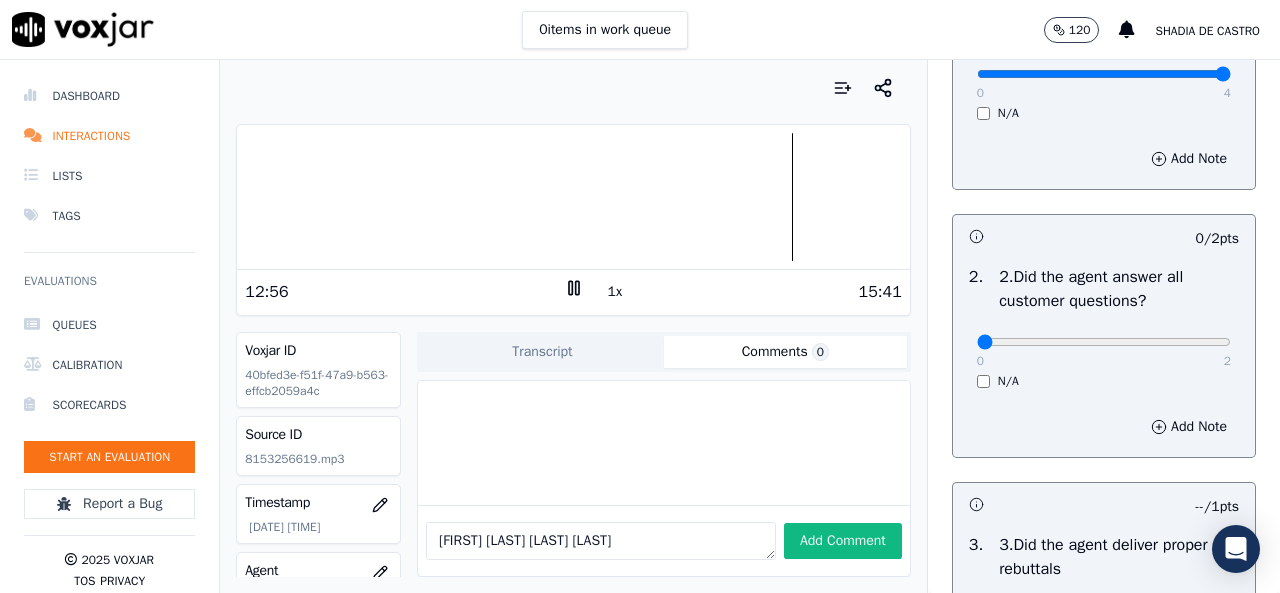 click on "0   2     N/A" at bounding box center (1104, 351) 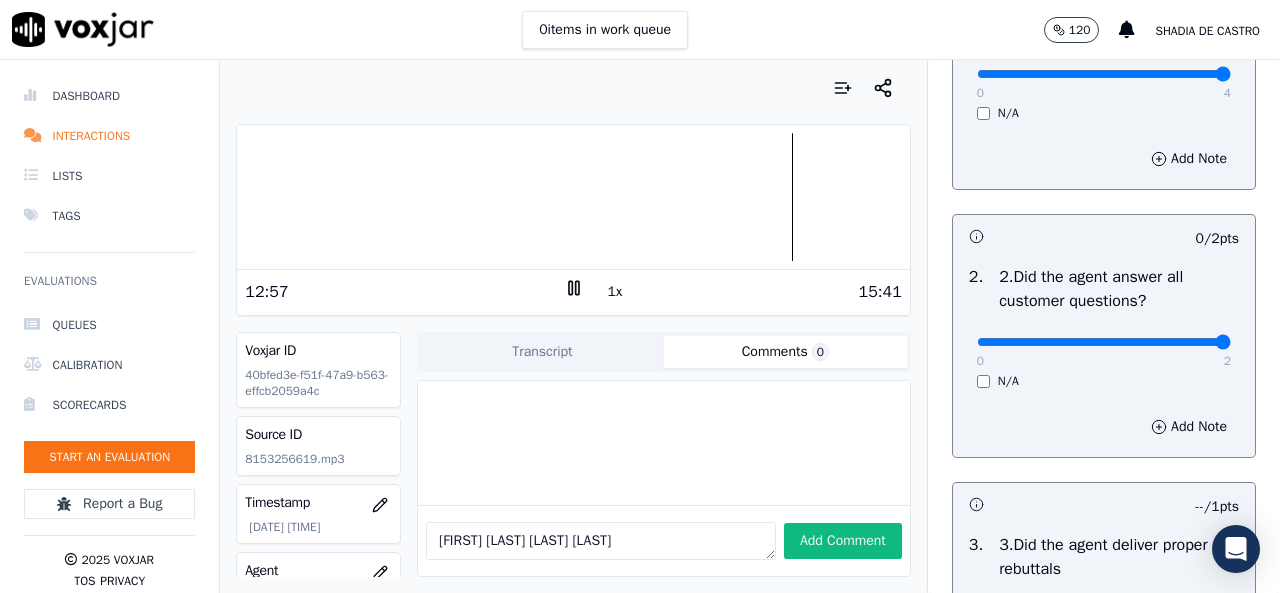 type on "2" 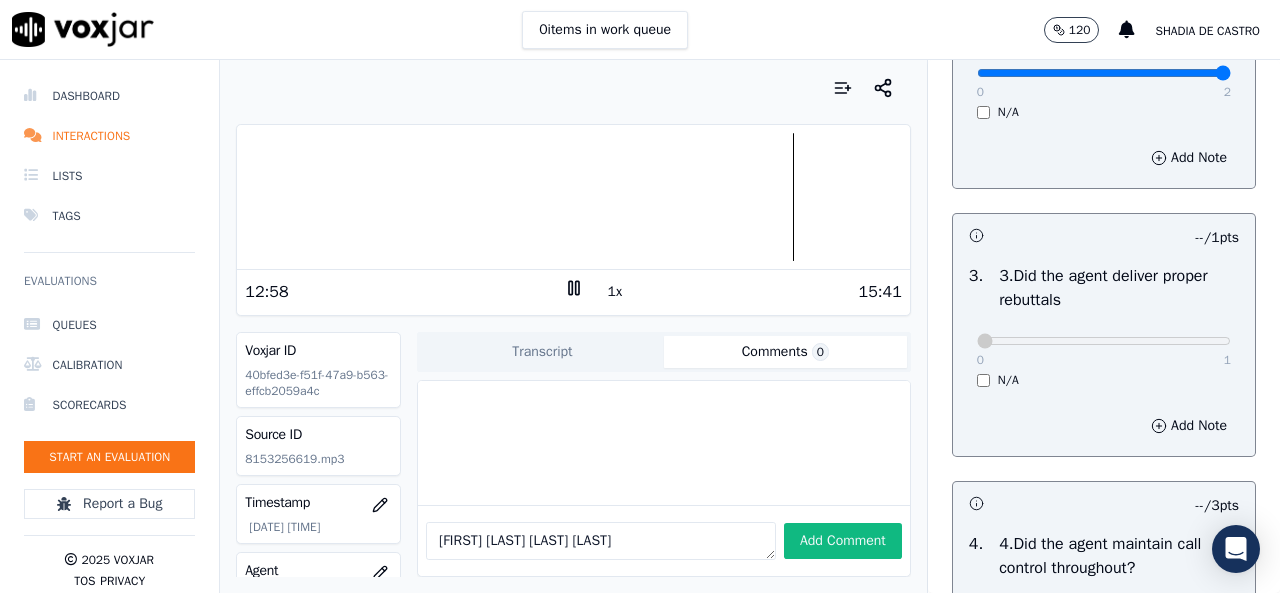 scroll, scrollTop: 600, scrollLeft: 0, axis: vertical 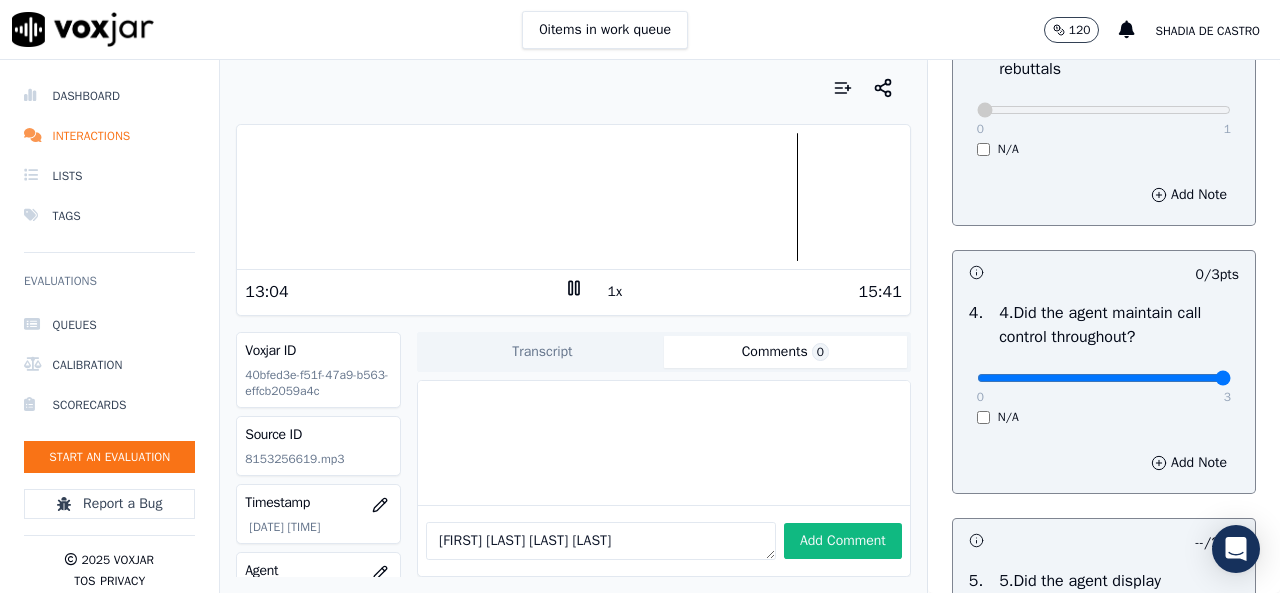 type on "3" 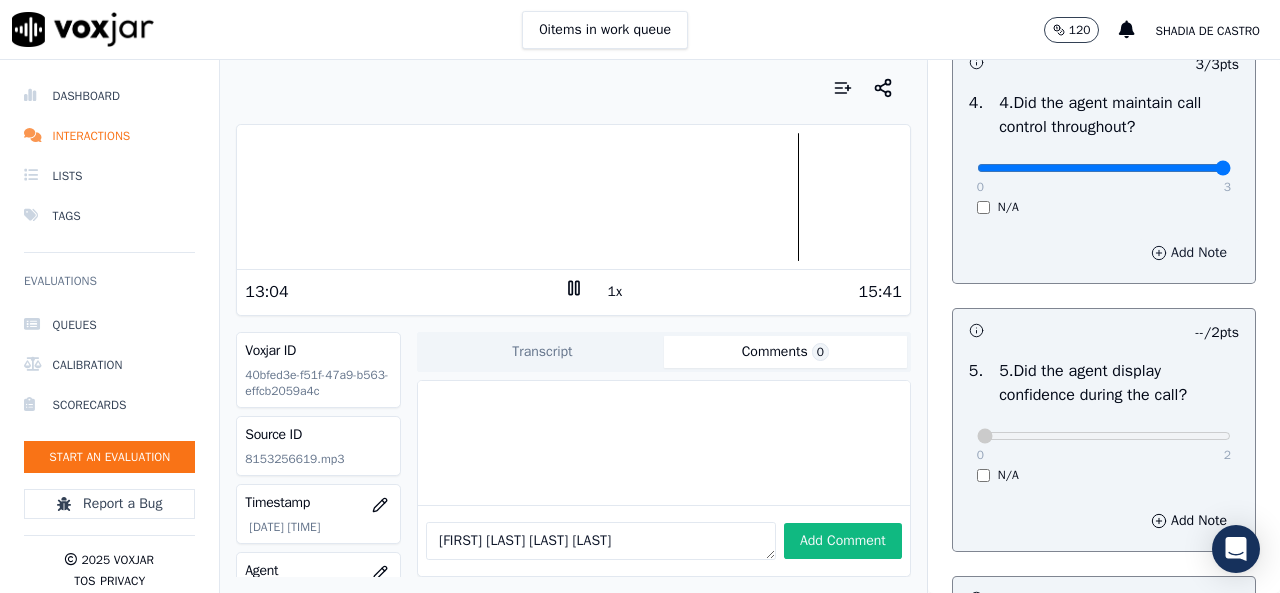 scroll, scrollTop: 1100, scrollLeft: 0, axis: vertical 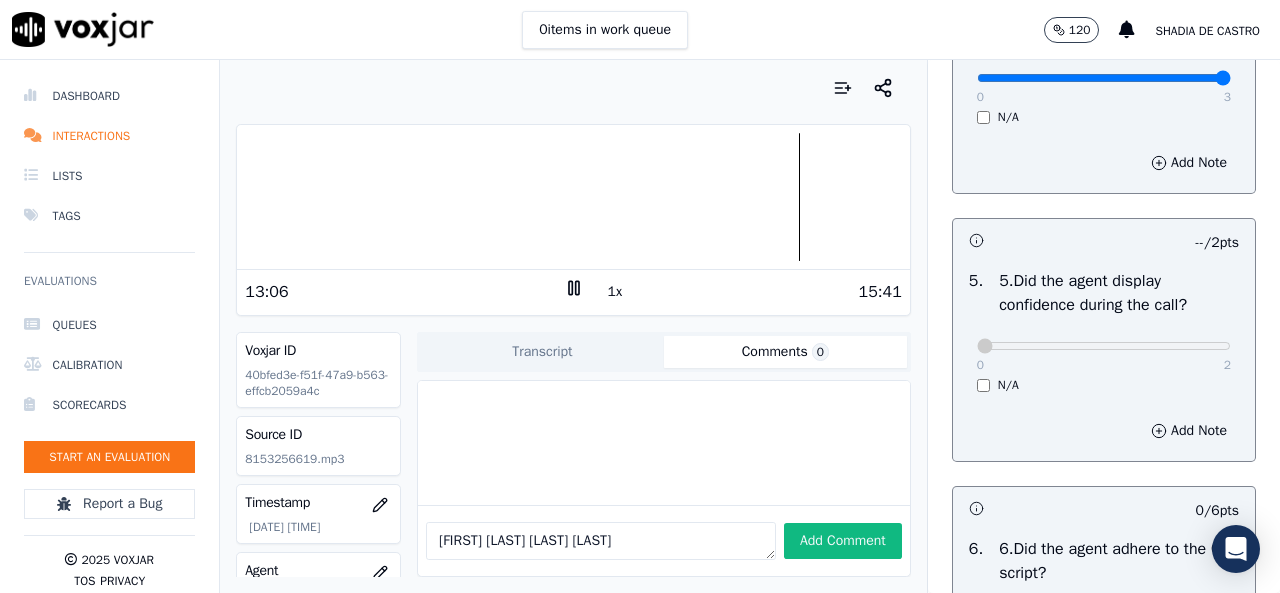 click on "N/A" at bounding box center (1008, 385) 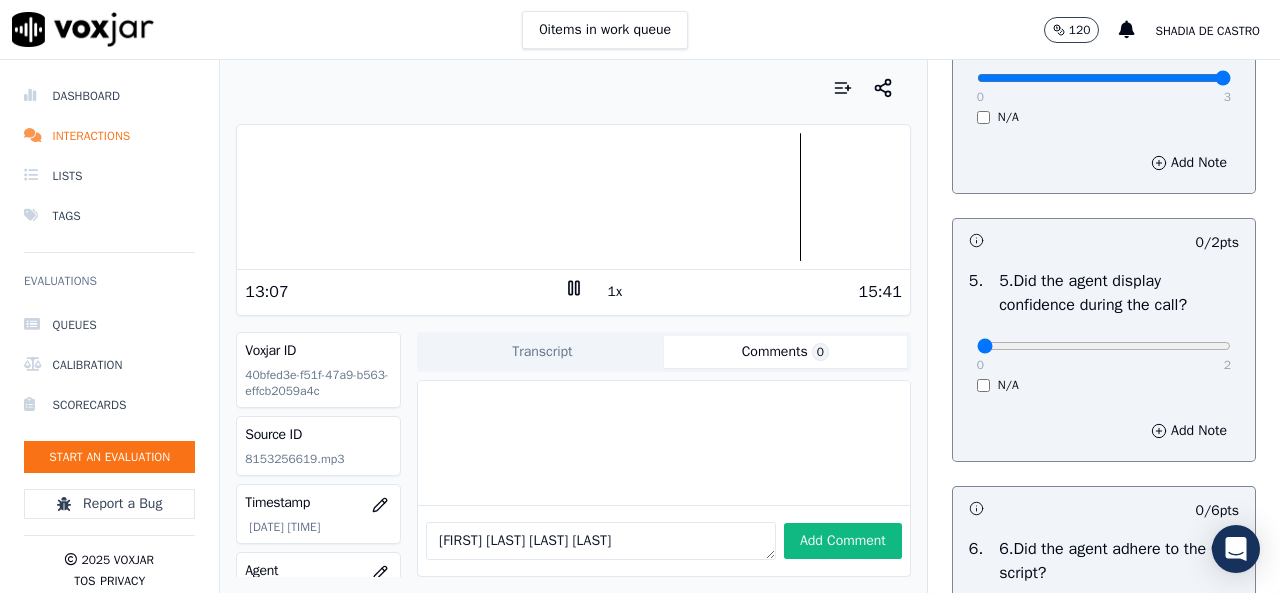 click on "0   2     N/A" at bounding box center [1104, 355] 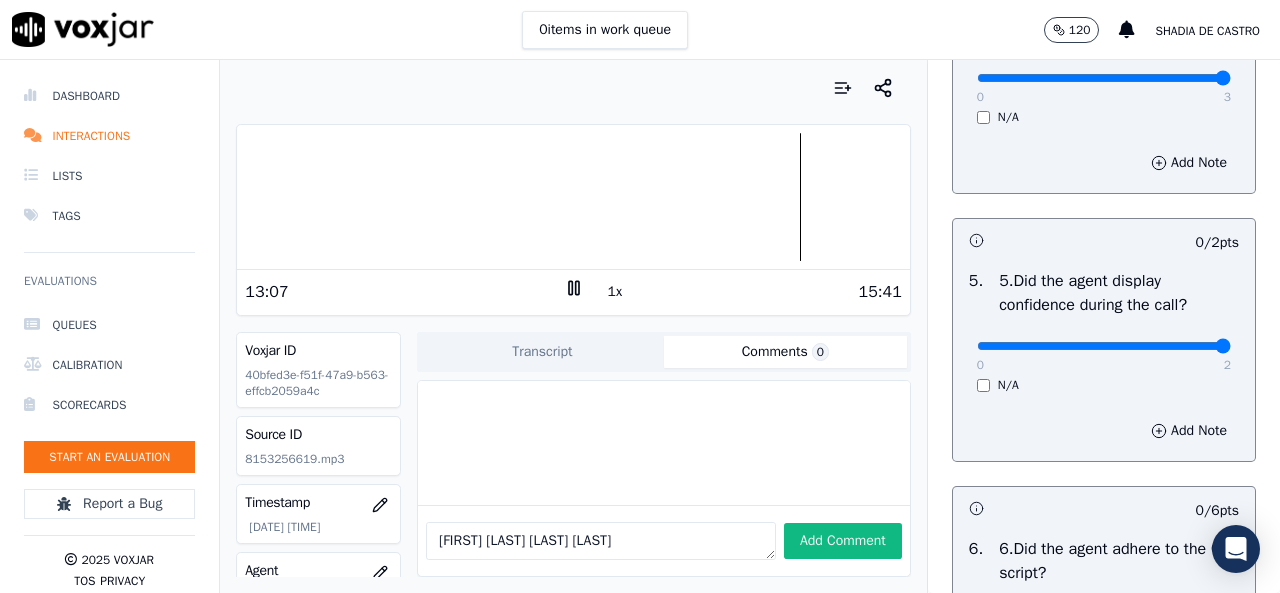 type on "2" 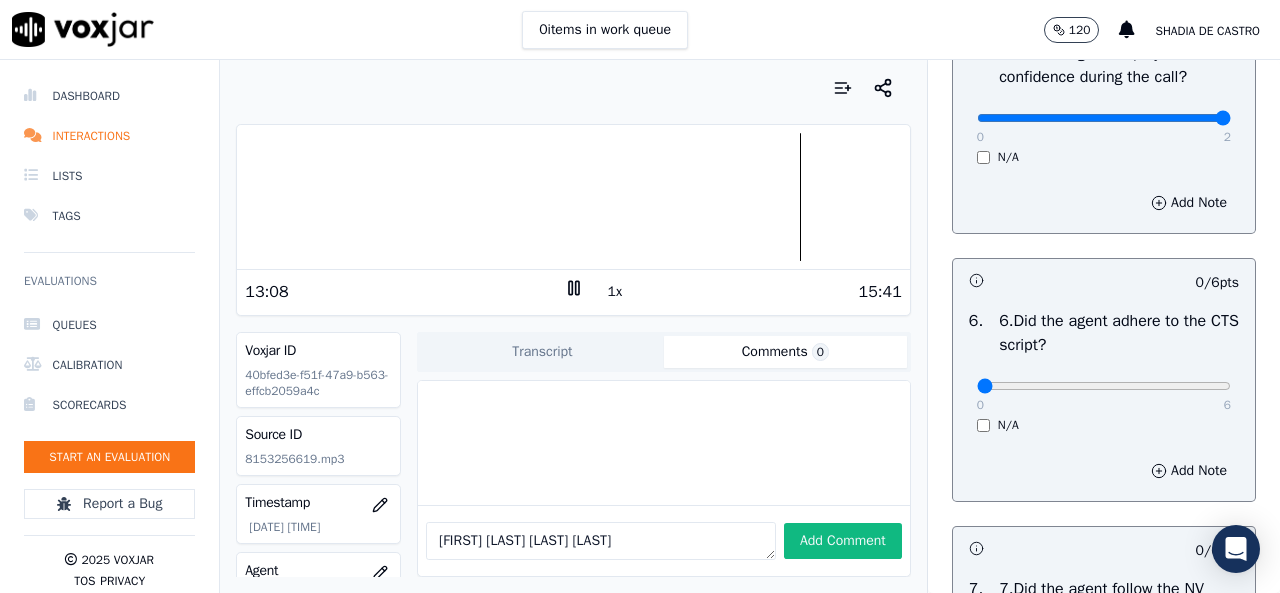 scroll, scrollTop: 1400, scrollLeft: 0, axis: vertical 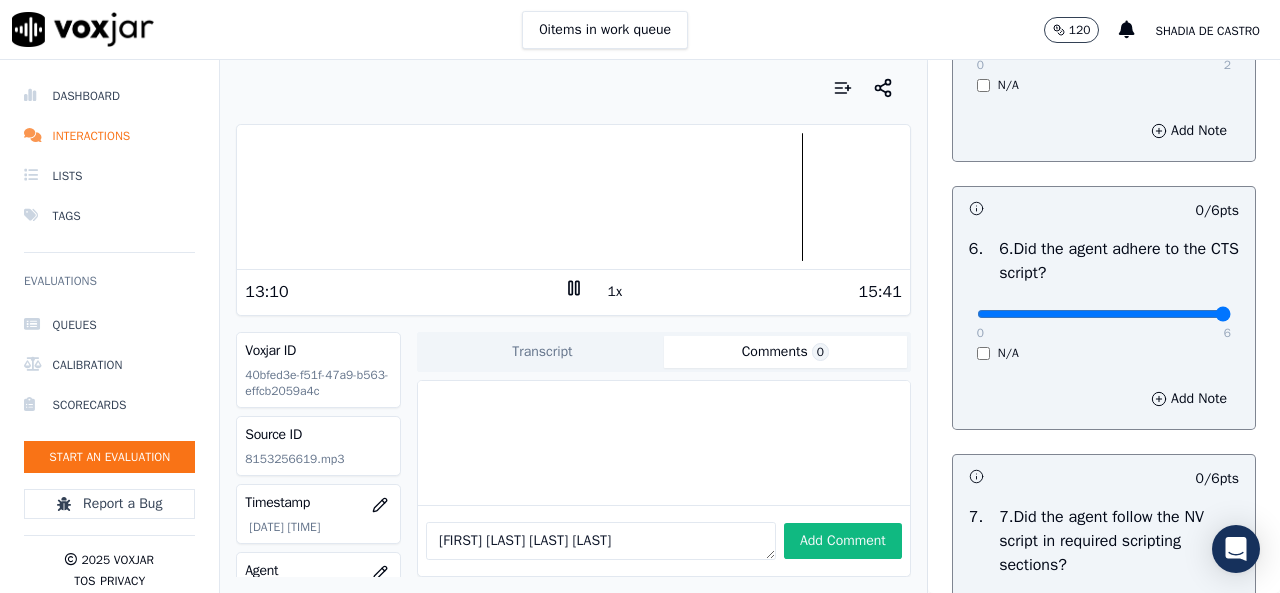 type on "6" 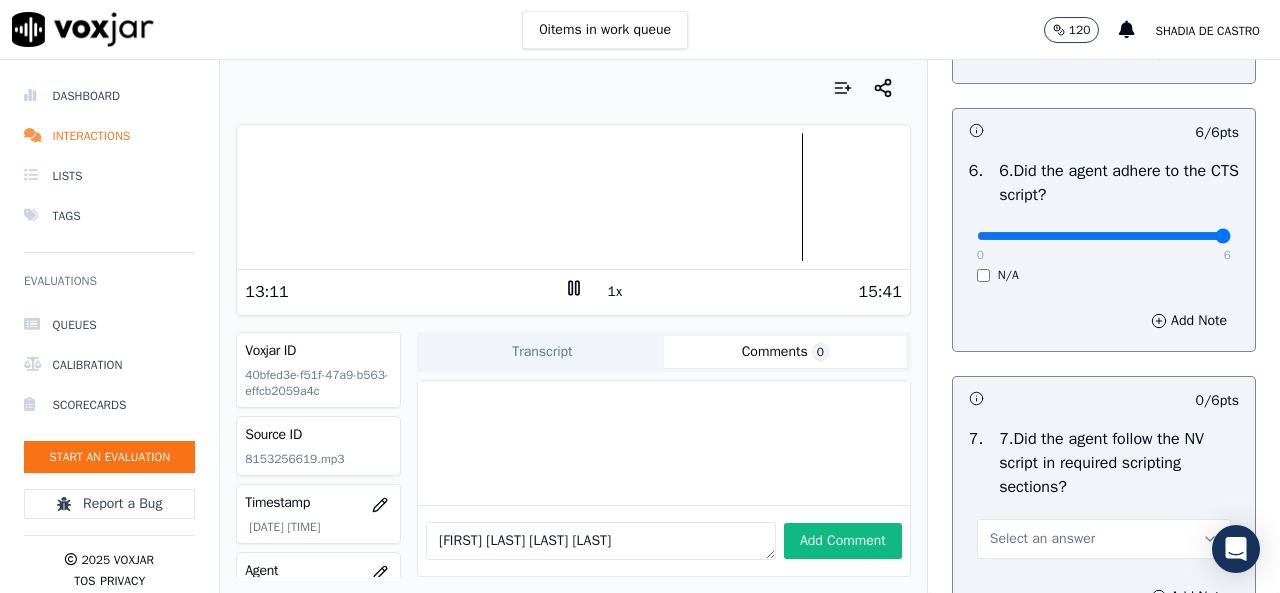 scroll, scrollTop: 1600, scrollLeft: 0, axis: vertical 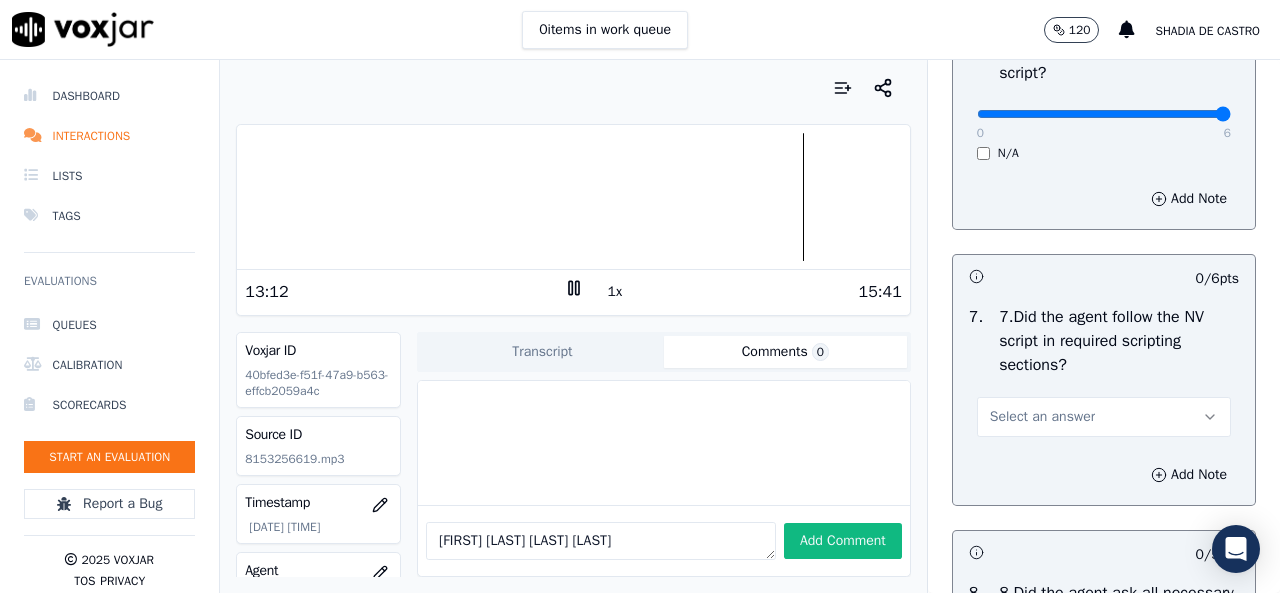 click on "Select an answer" at bounding box center (1104, 407) 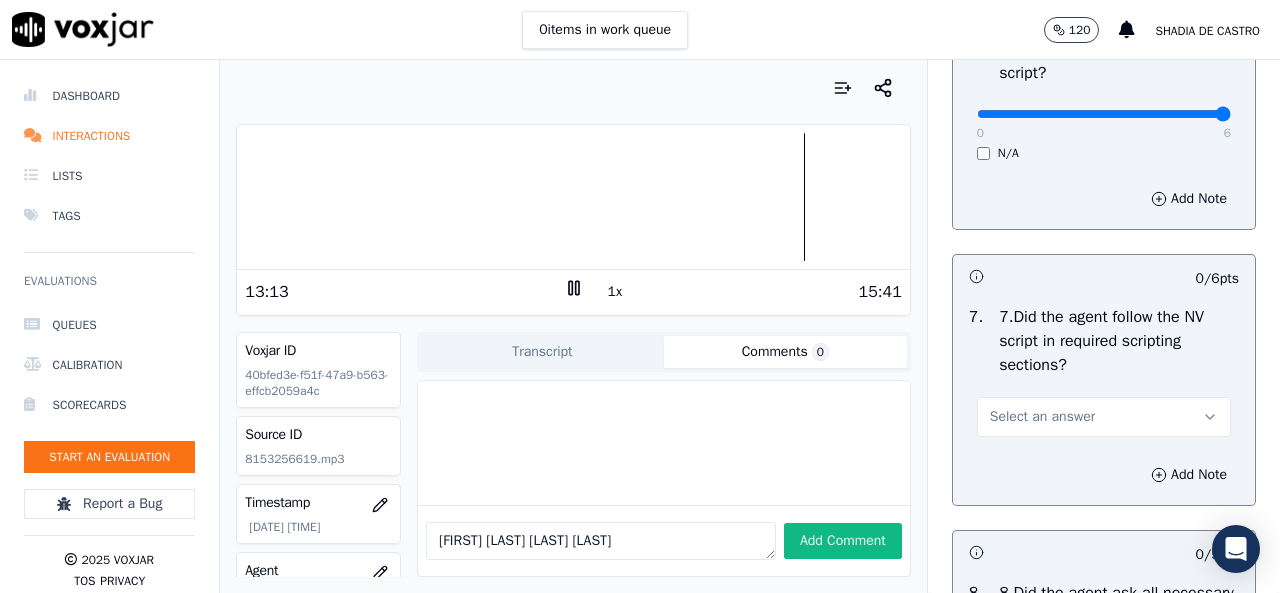 click on "Select an answer" at bounding box center (1042, 417) 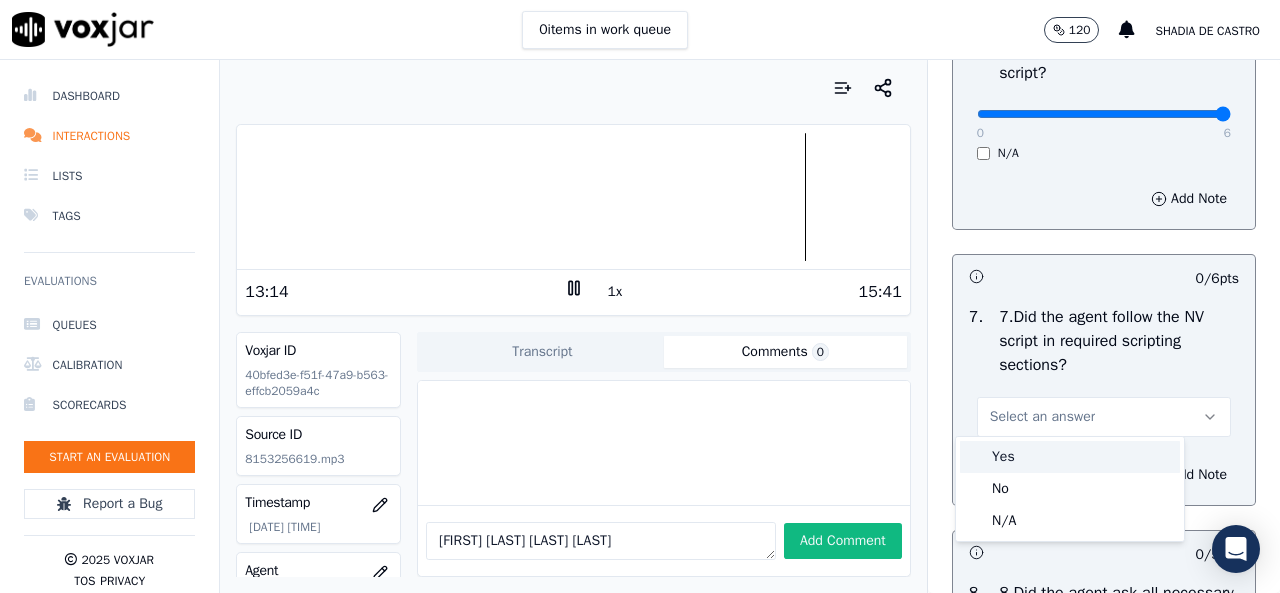 click on "Yes" at bounding box center [1070, 457] 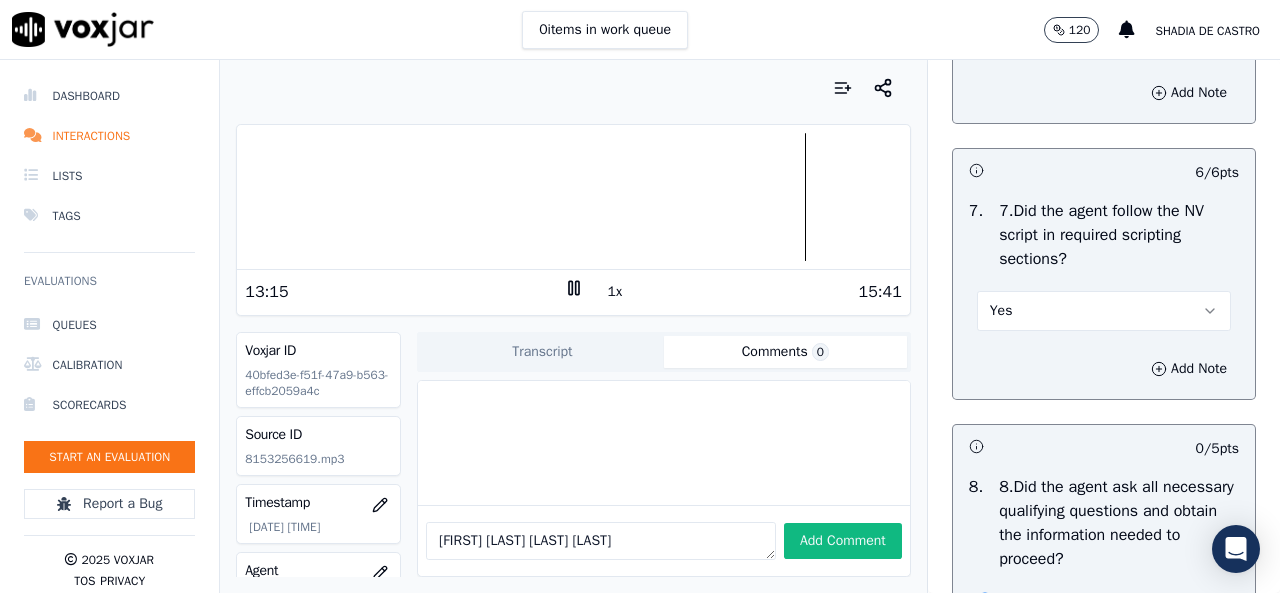 scroll, scrollTop: 1900, scrollLeft: 0, axis: vertical 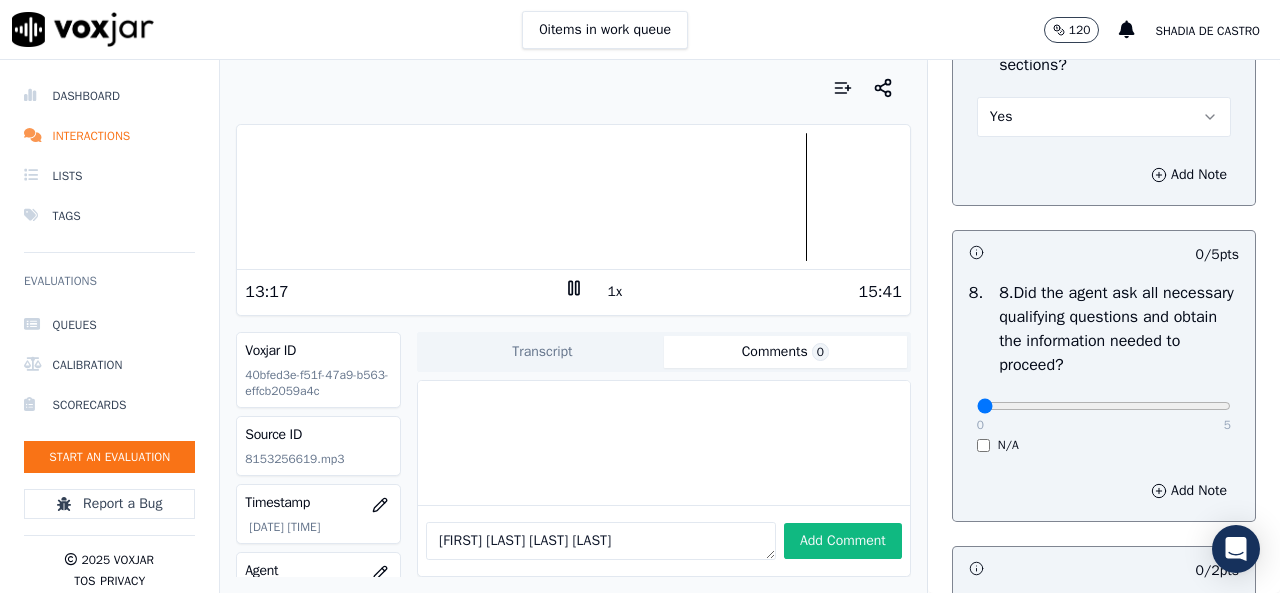 click on "0   5" at bounding box center [1104, 405] 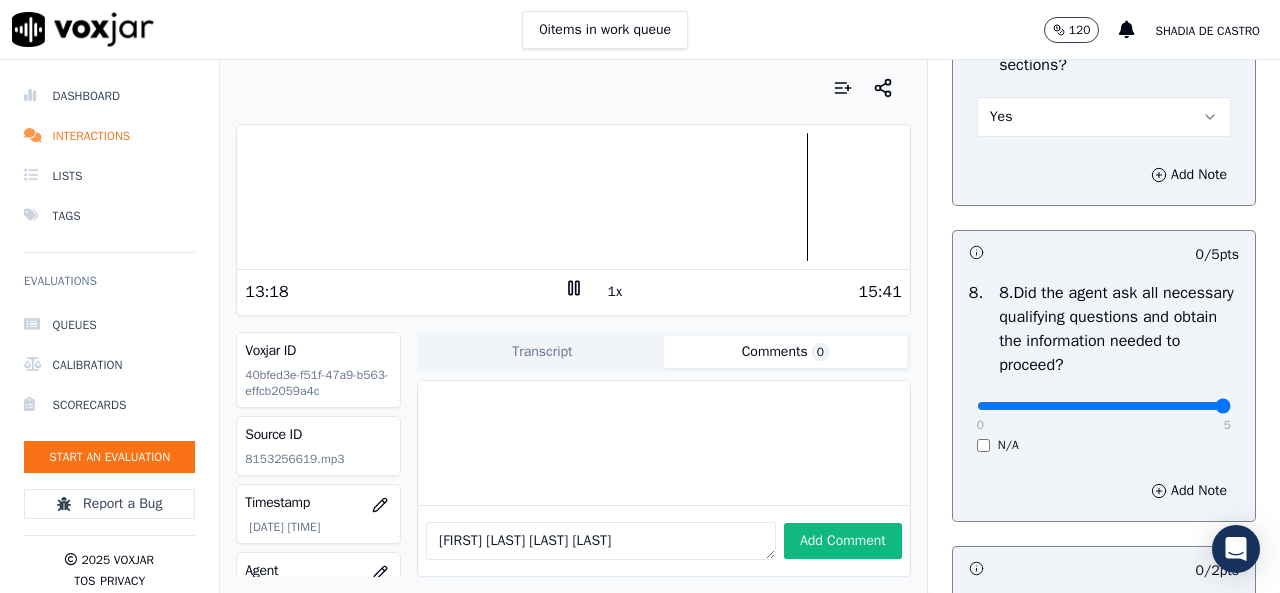 type on "5" 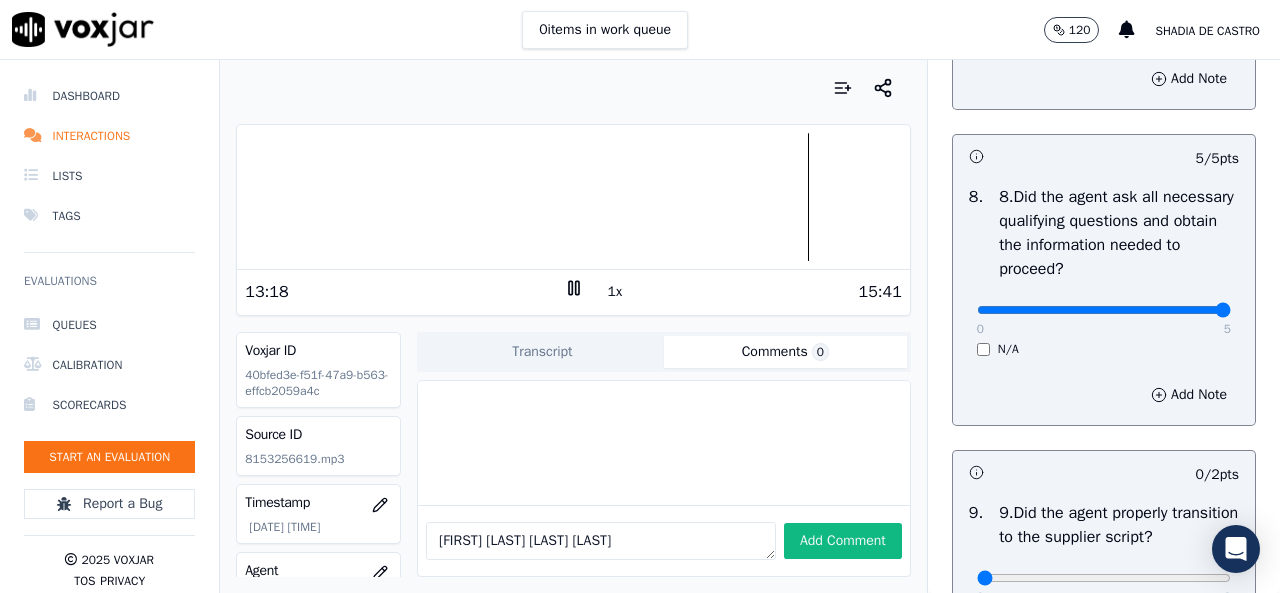 scroll, scrollTop: 2200, scrollLeft: 0, axis: vertical 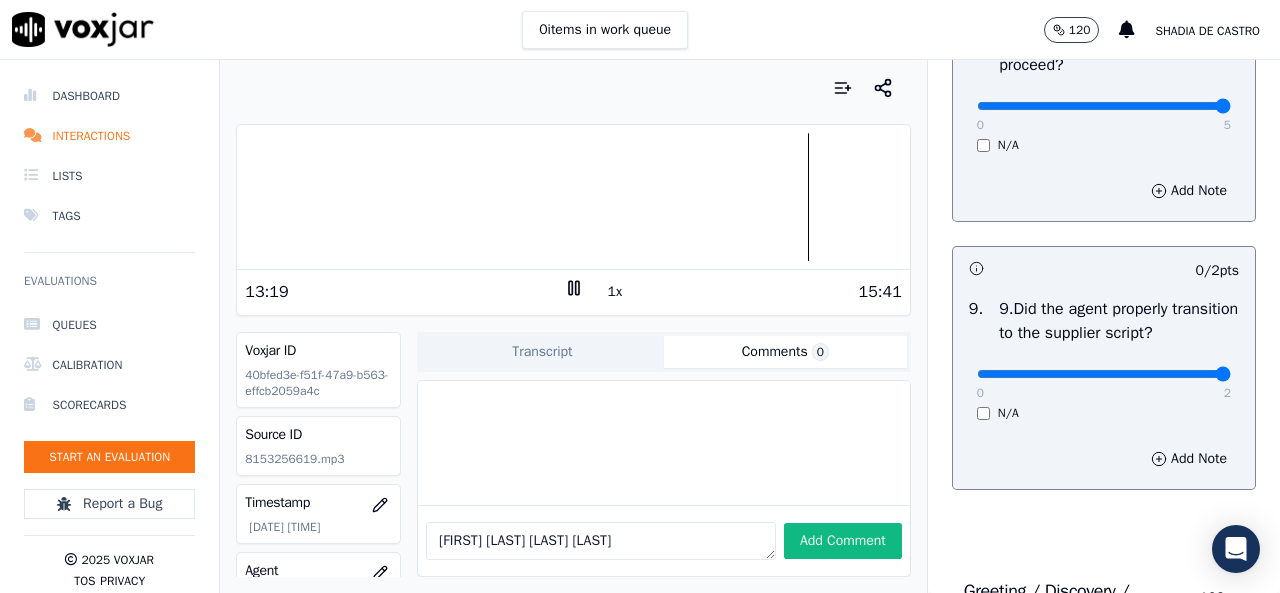 type on "2" 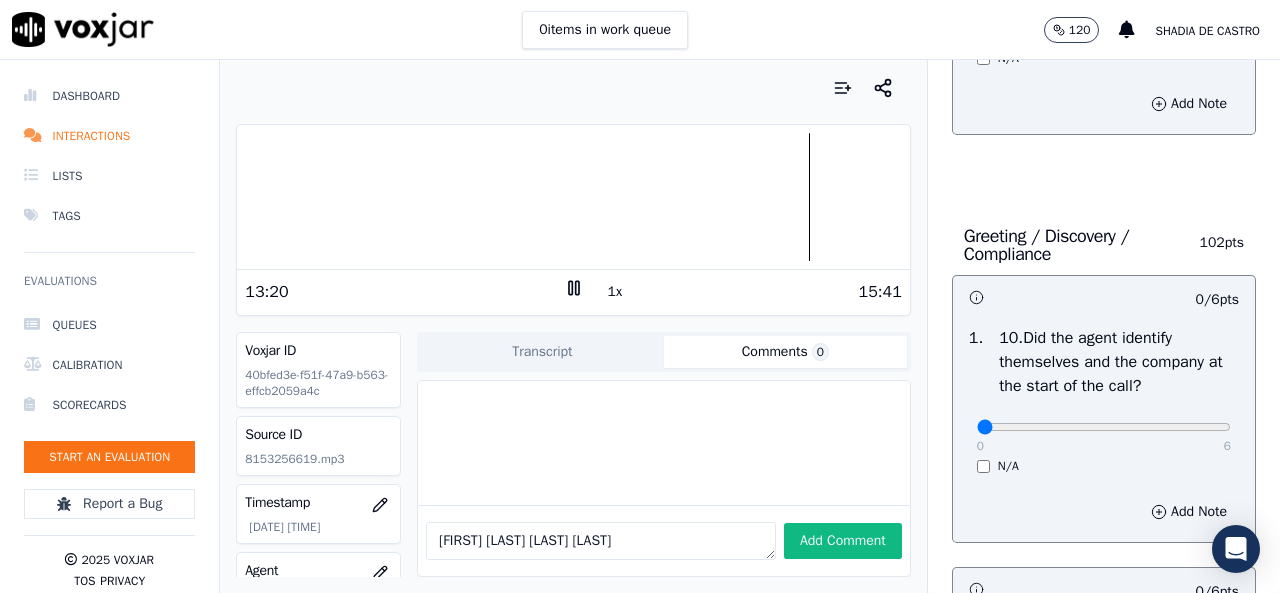 scroll, scrollTop: 2600, scrollLeft: 0, axis: vertical 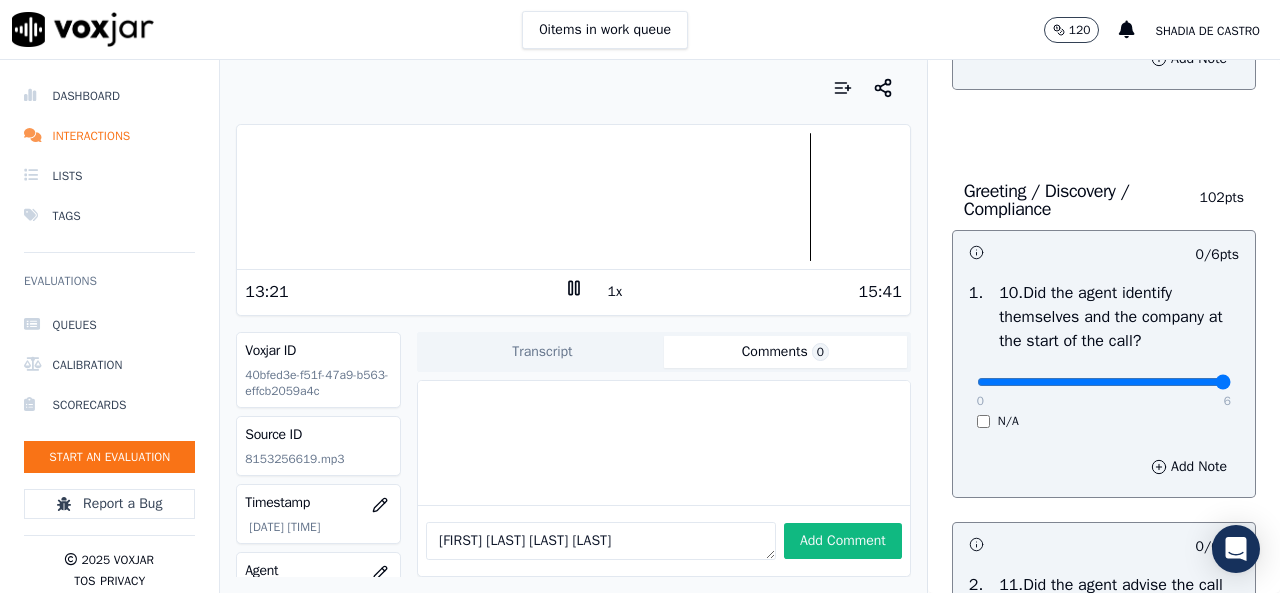 type on "6" 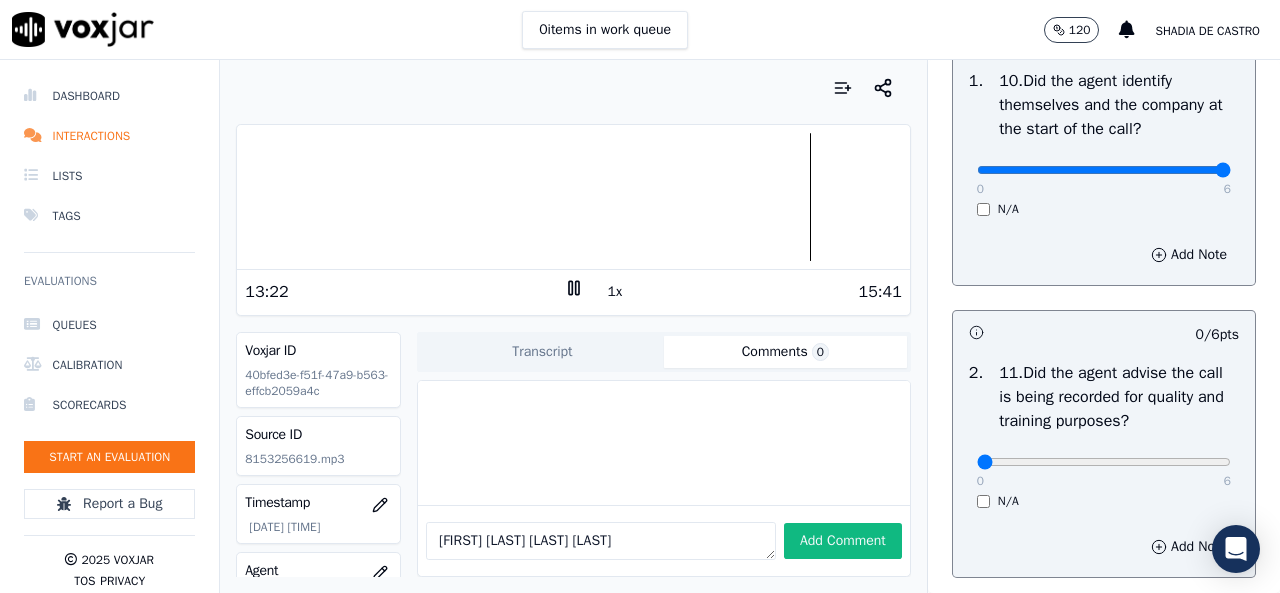 scroll, scrollTop: 2900, scrollLeft: 0, axis: vertical 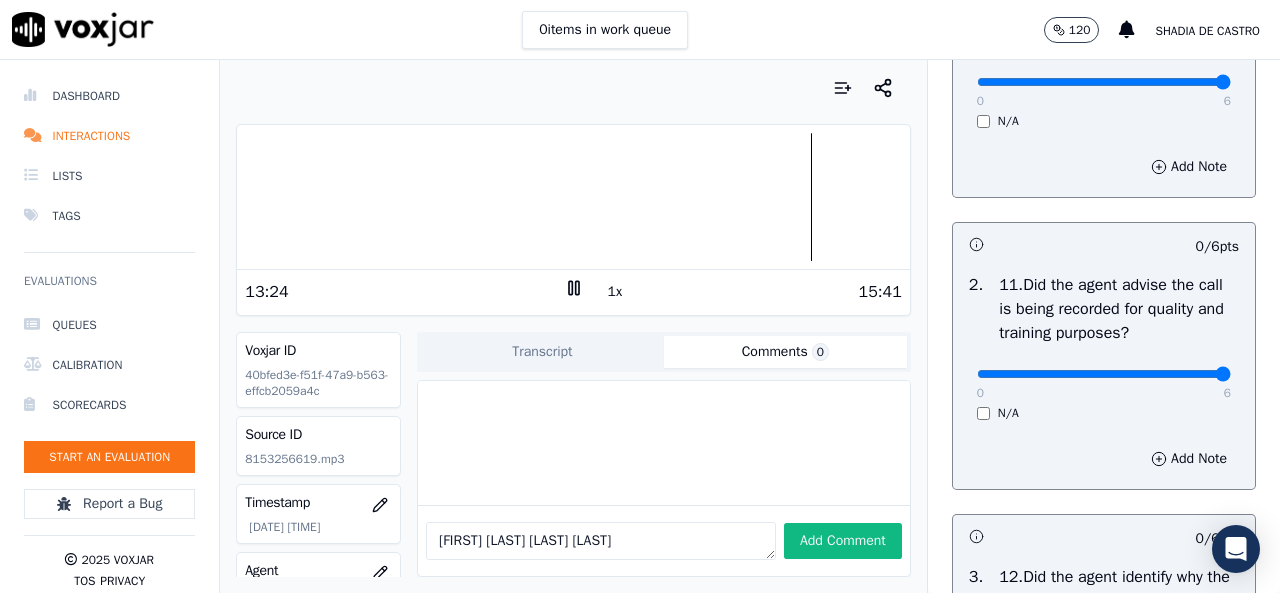 type on "6" 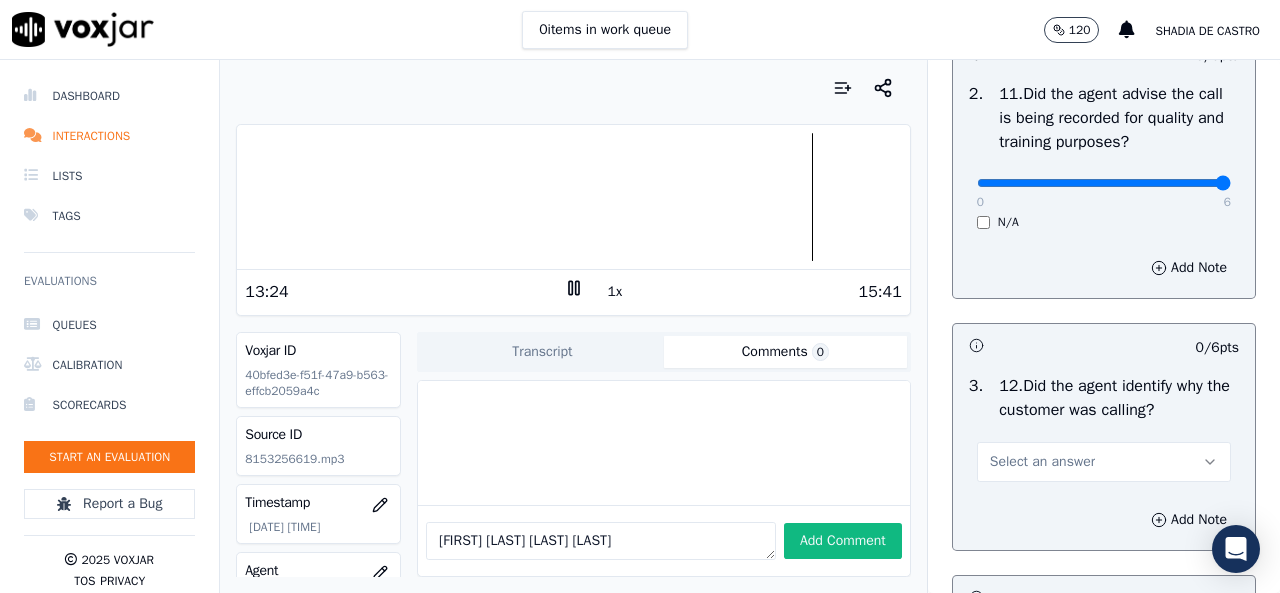 scroll, scrollTop: 3200, scrollLeft: 0, axis: vertical 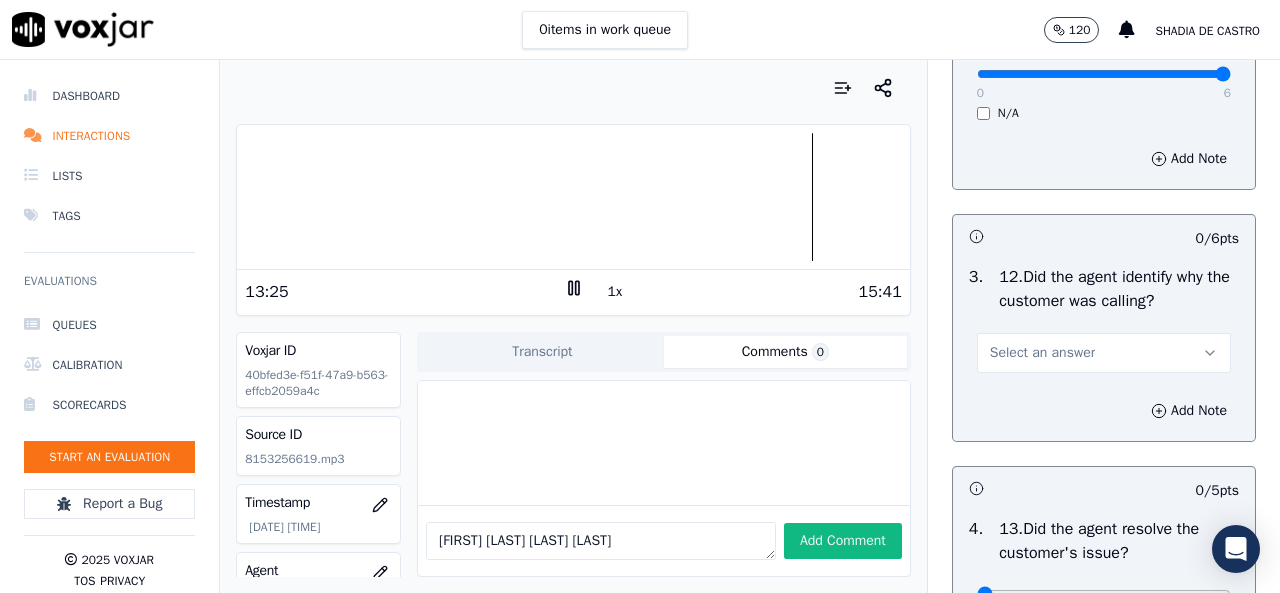 click 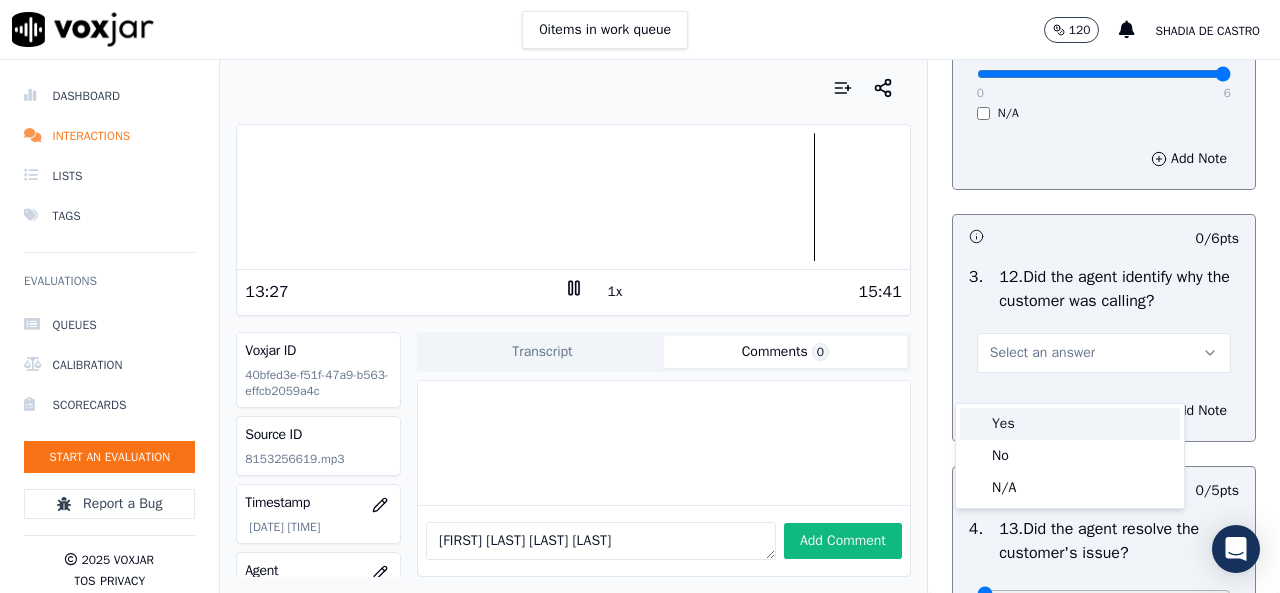 click on "Yes" at bounding box center [1070, 424] 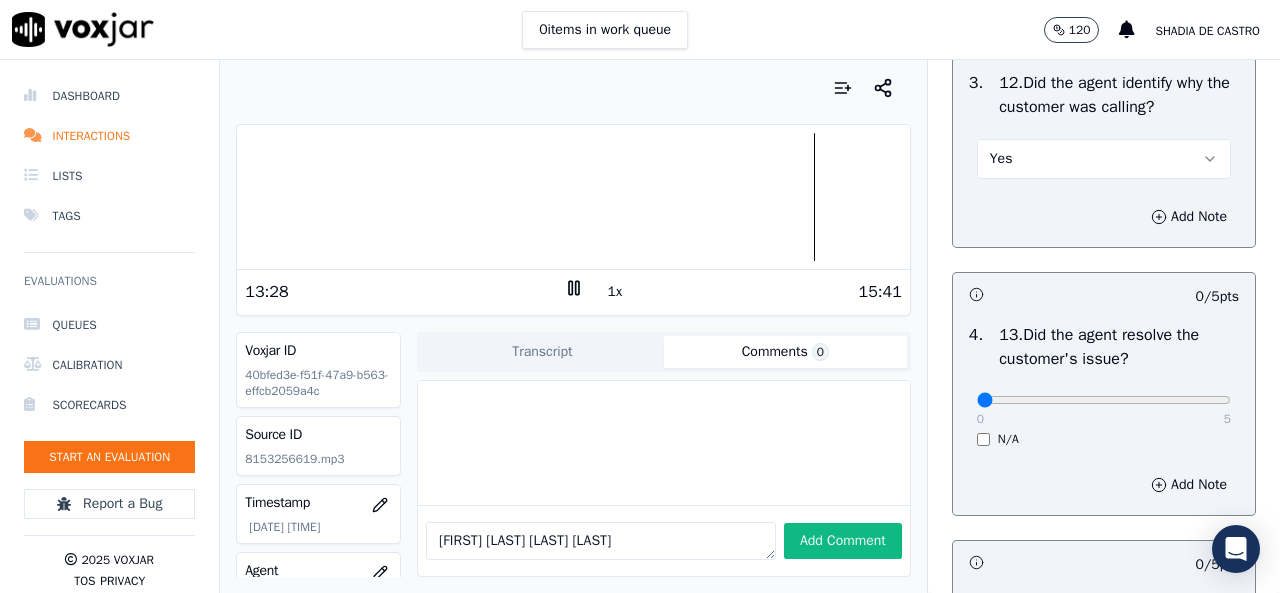 scroll, scrollTop: 3400, scrollLeft: 0, axis: vertical 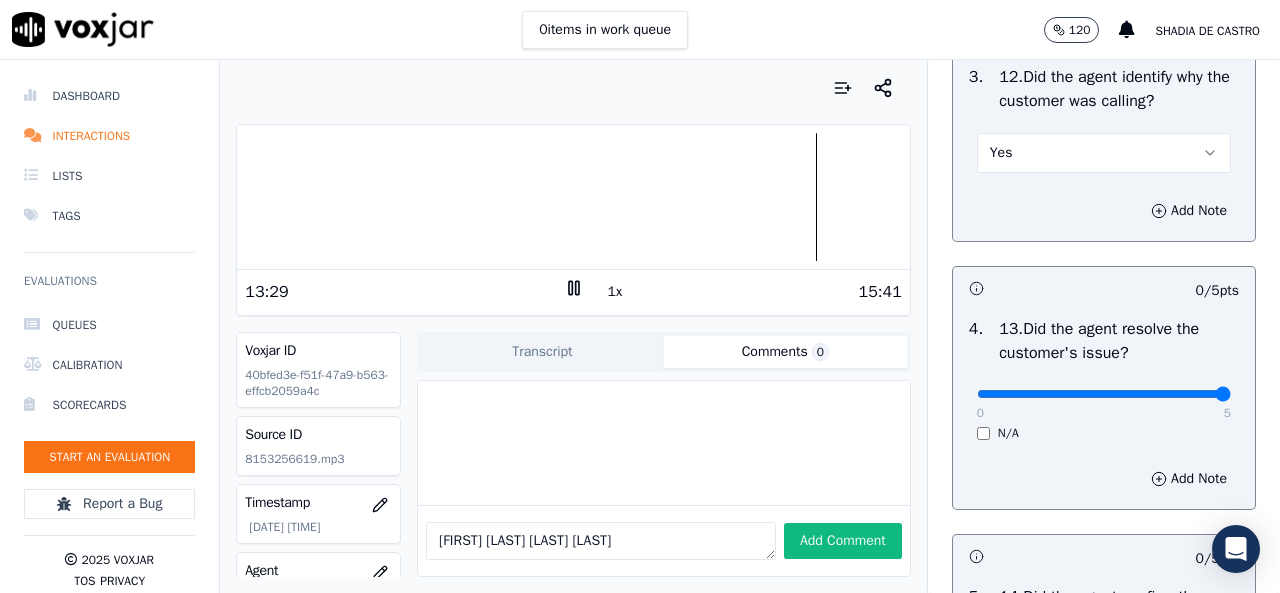 type on "5" 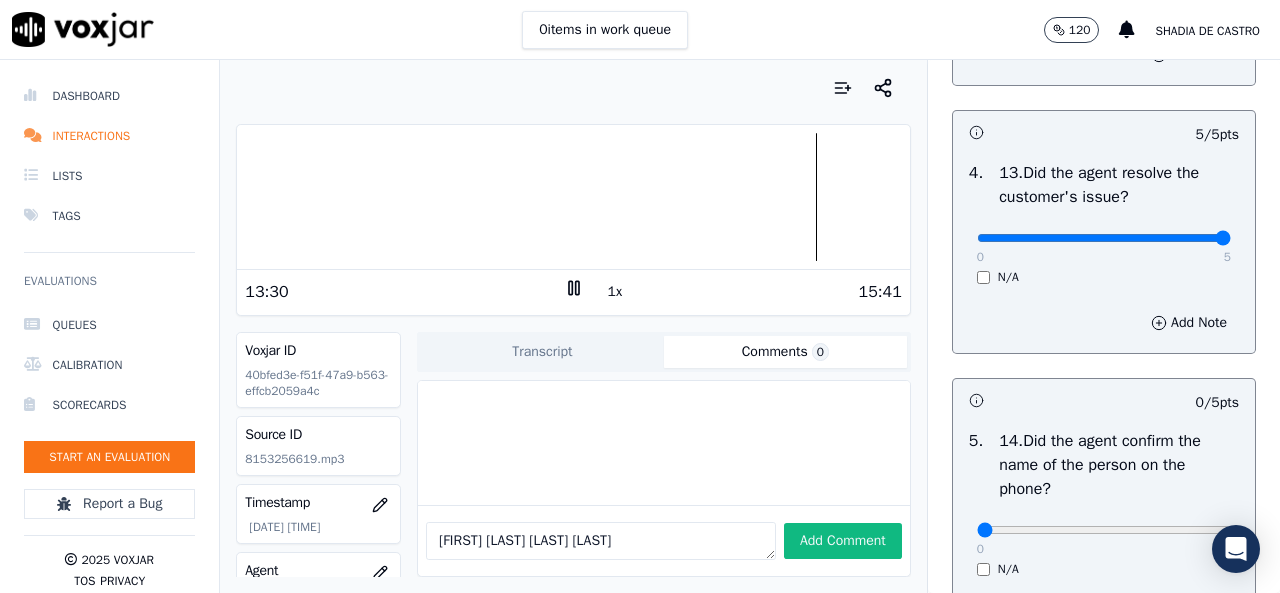 scroll, scrollTop: 3700, scrollLeft: 0, axis: vertical 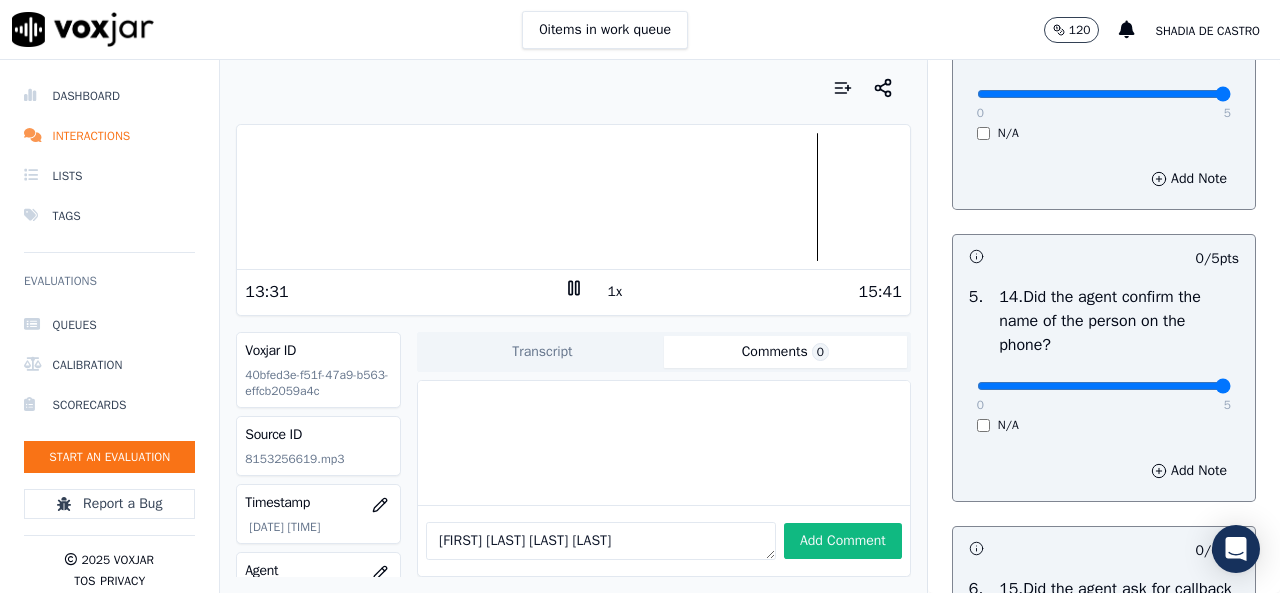 type on "5" 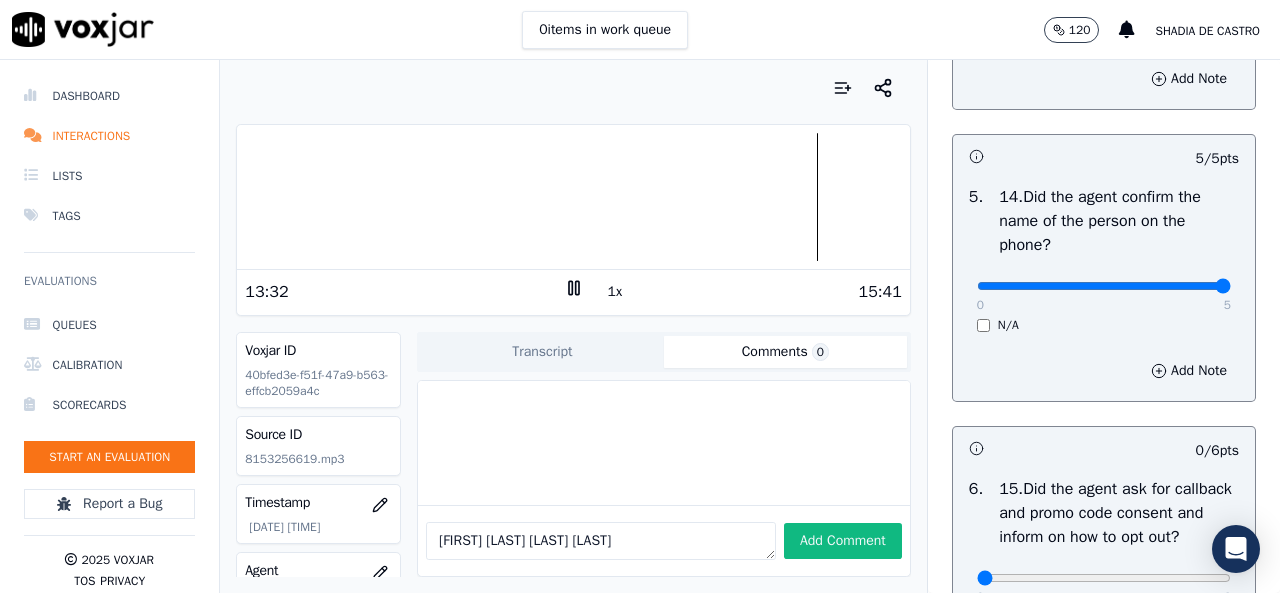 scroll, scrollTop: 4000, scrollLeft: 0, axis: vertical 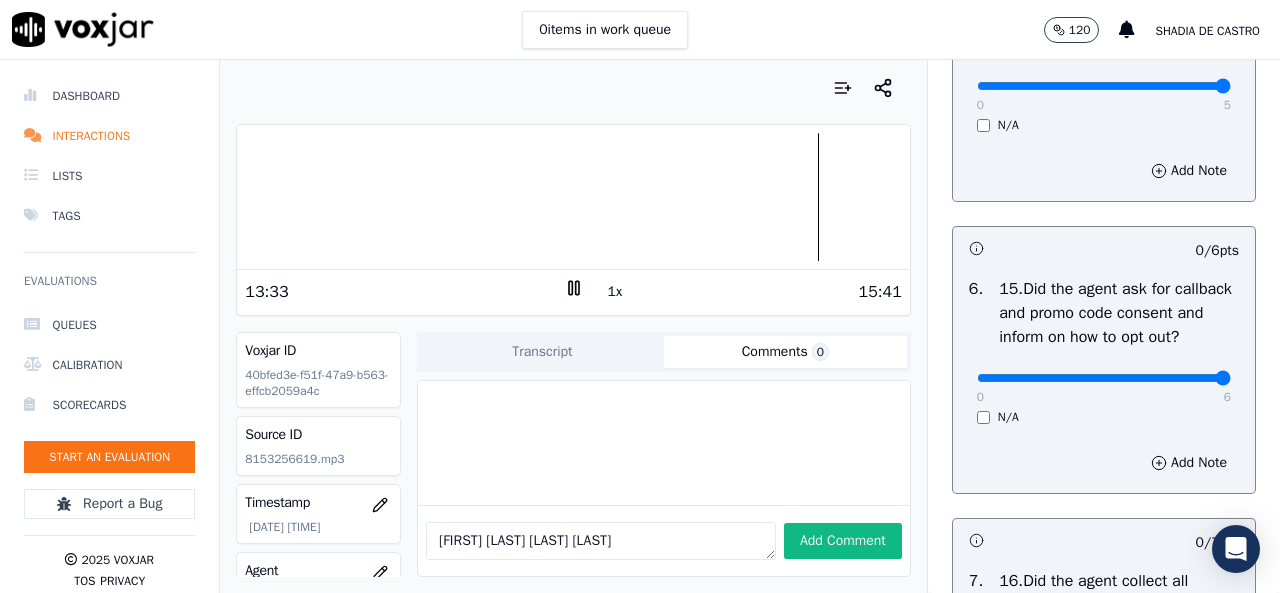 type on "6" 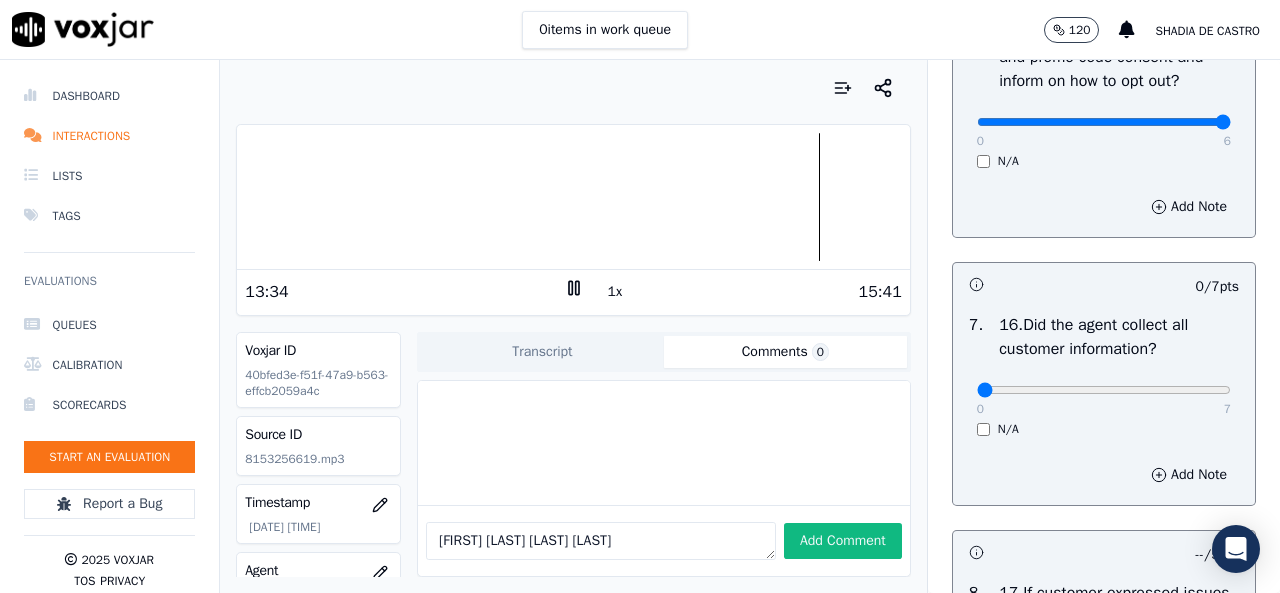 scroll, scrollTop: 4300, scrollLeft: 0, axis: vertical 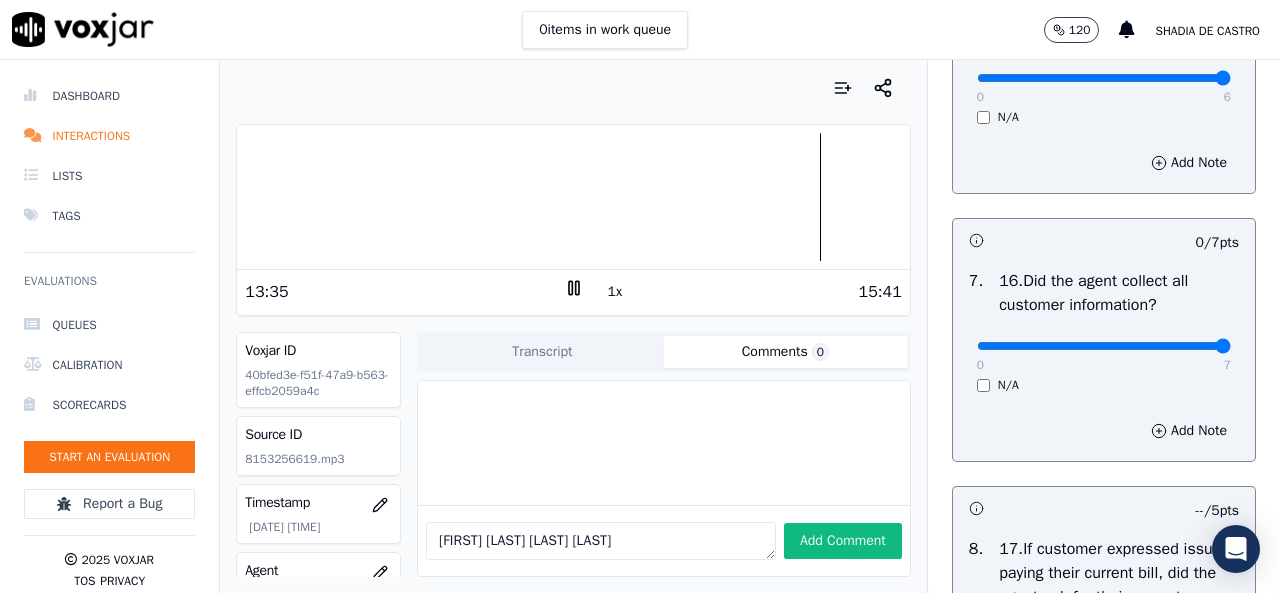 drag, startPoint x: 1180, startPoint y: 399, endPoint x: 1169, endPoint y: 400, distance: 11.045361 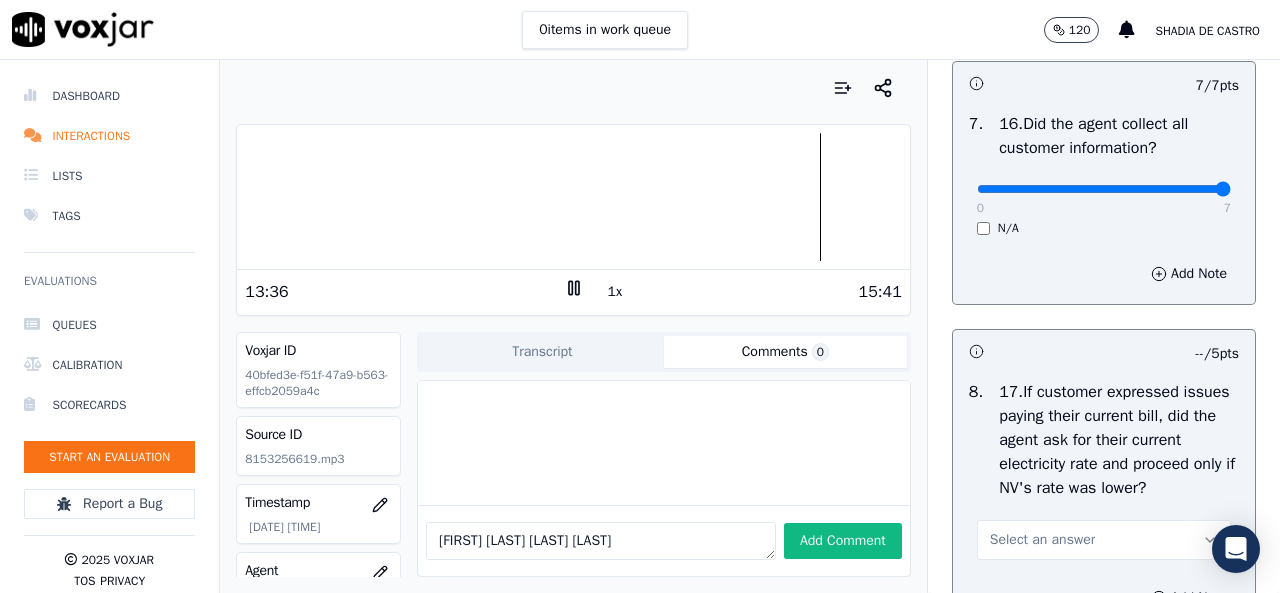 scroll, scrollTop: 4600, scrollLeft: 0, axis: vertical 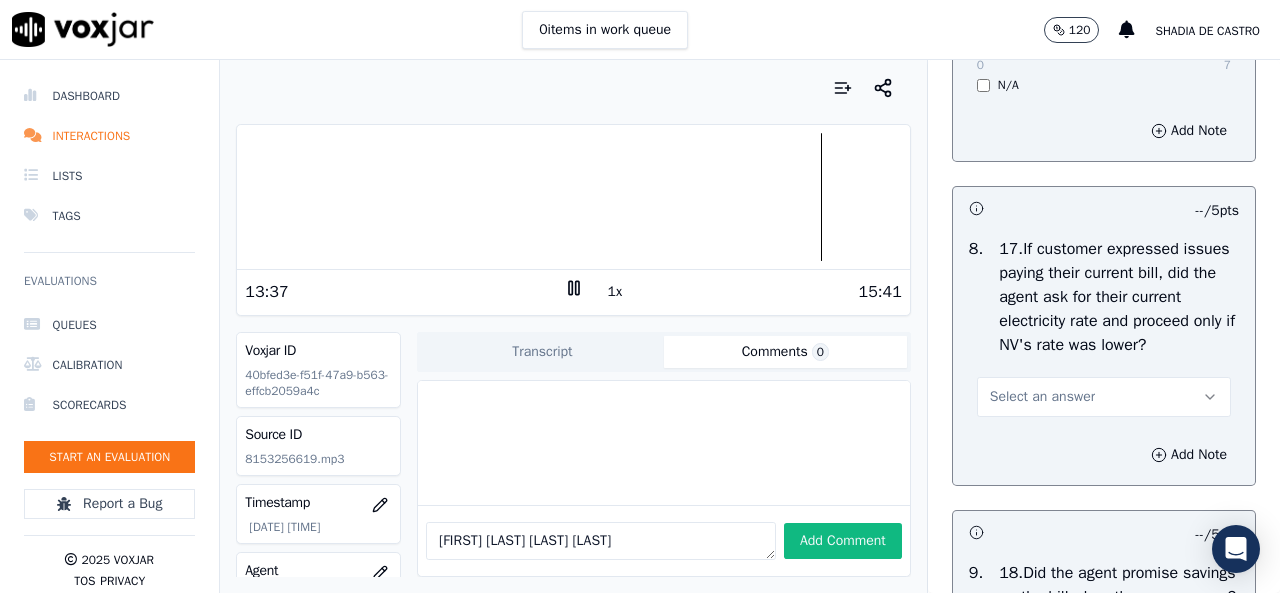 drag, startPoint x: 1132, startPoint y: 463, endPoint x: 1093, endPoint y: 463, distance: 39 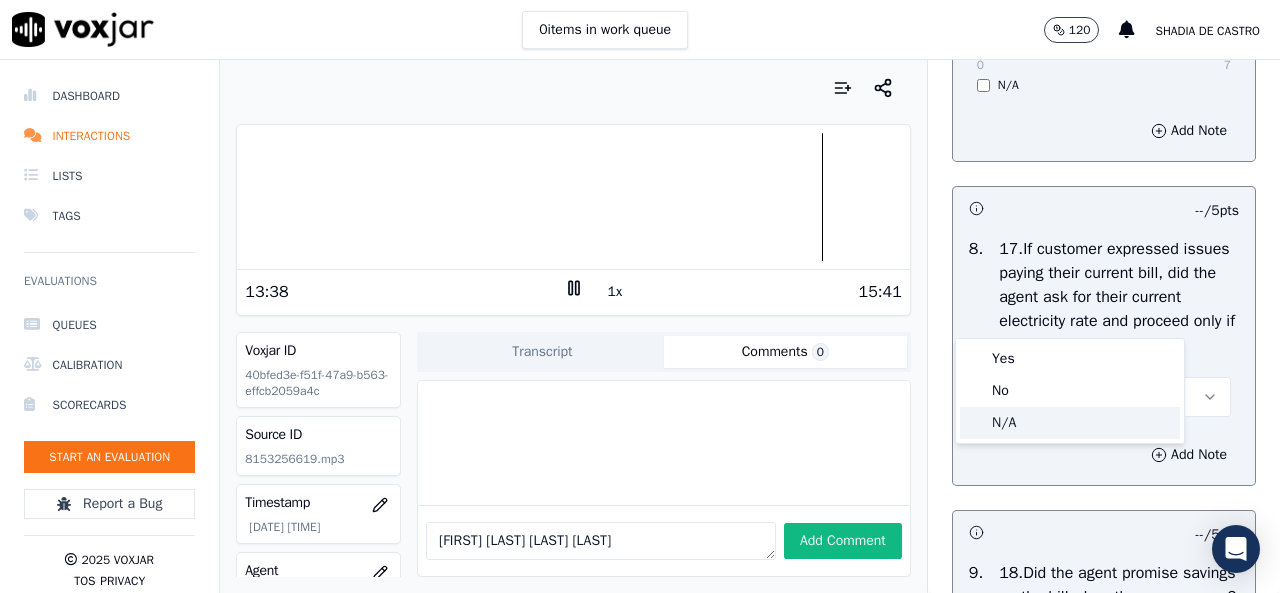 click on "N/A" 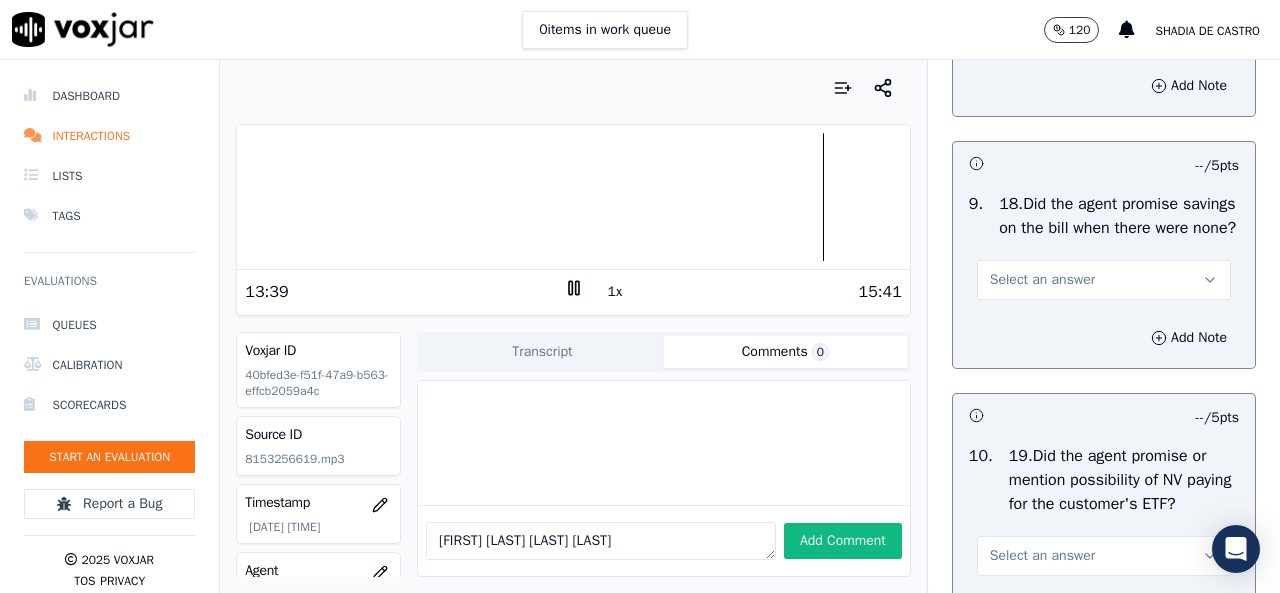 scroll, scrollTop: 5000, scrollLeft: 0, axis: vertical 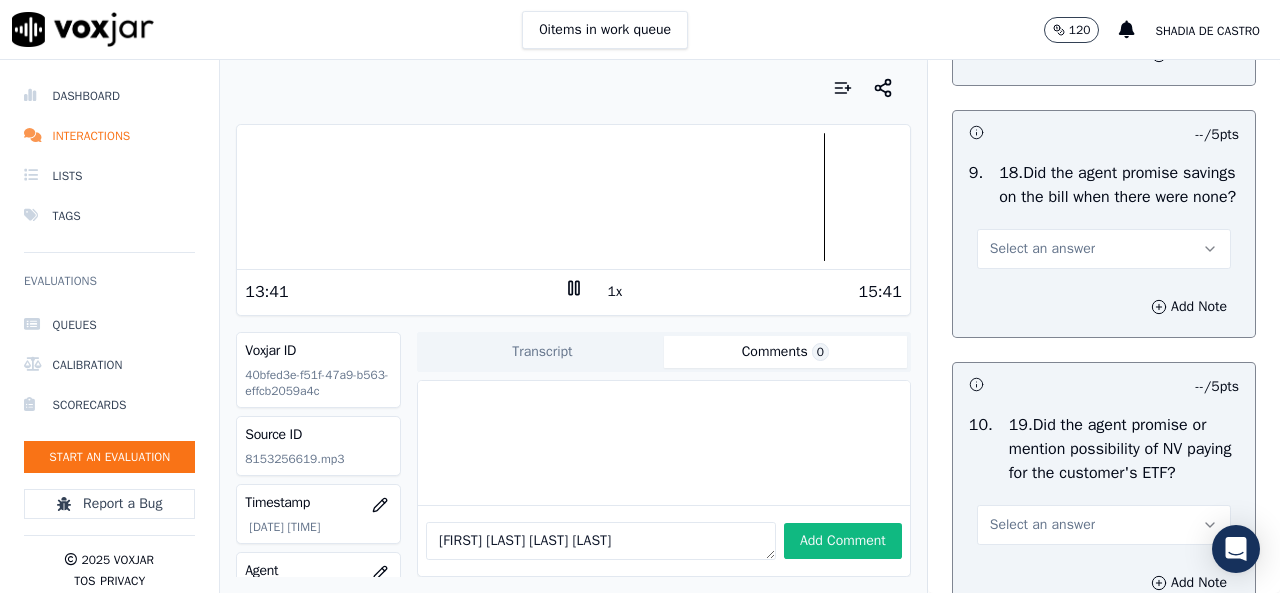 drag, startPoint x: 1092, startPoint y: 347, endPoint x: 1082, endPoint y: 358, distance: 14.866069 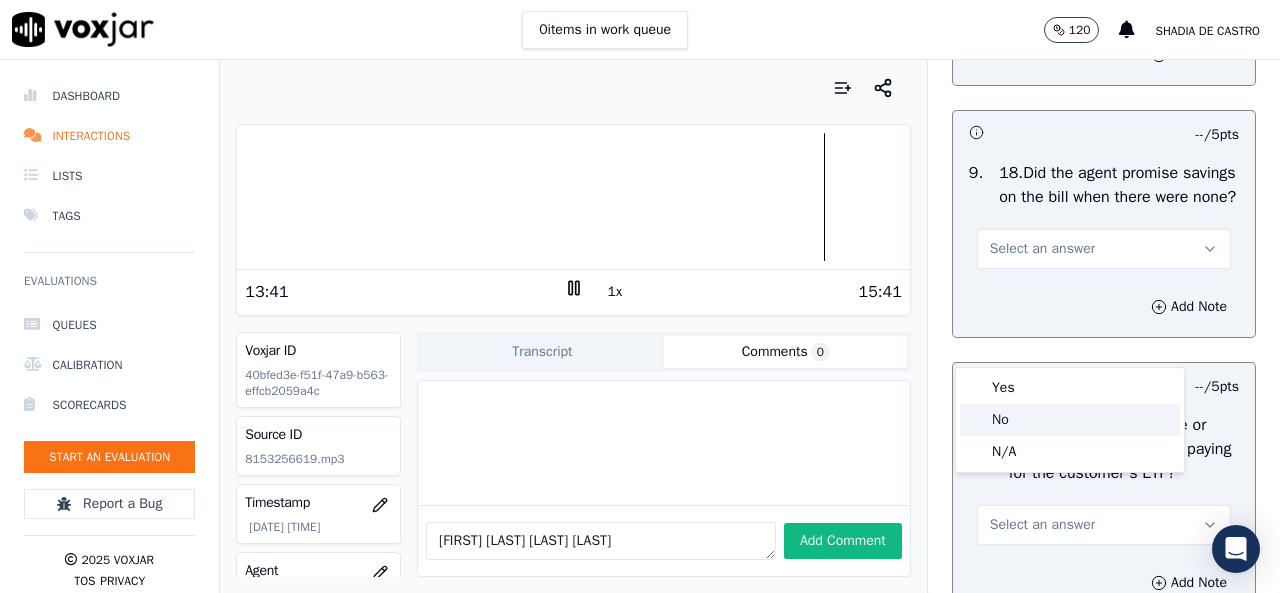click on "No" 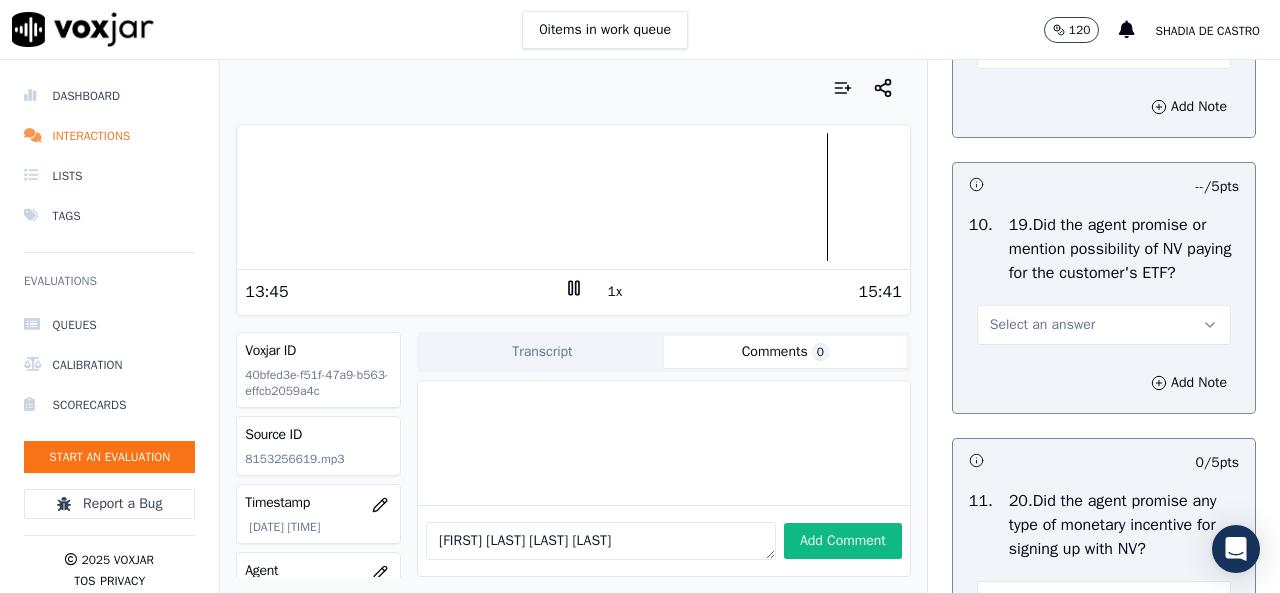 scroll, scrollTop: 5300, scrollLeft: 0, axis: vertical 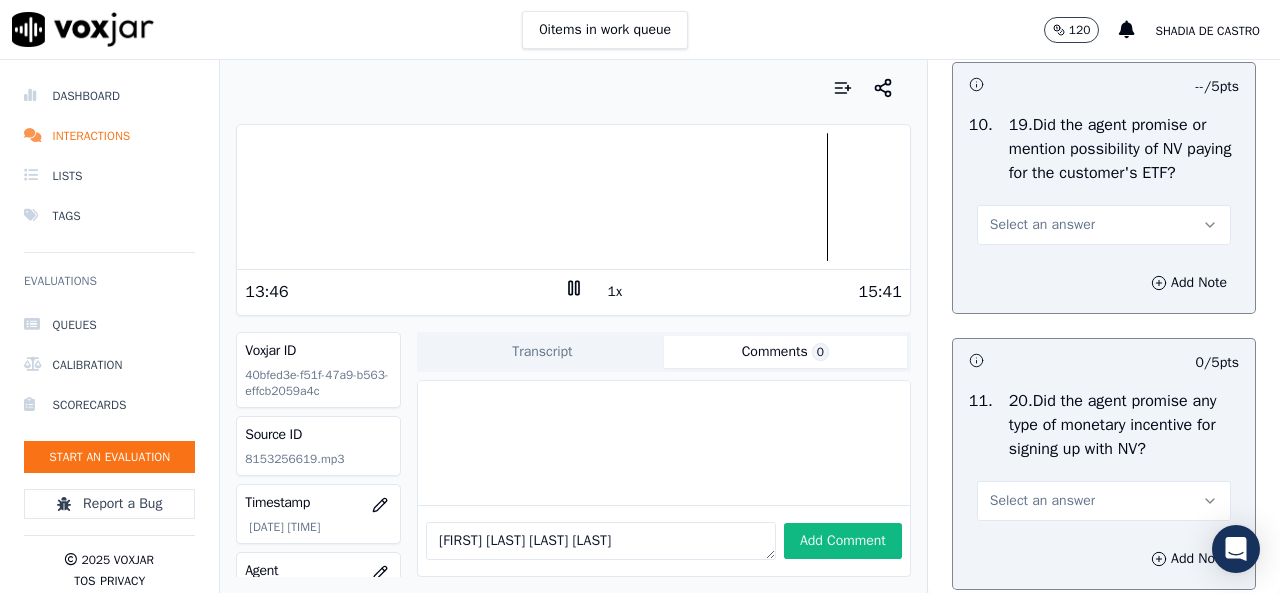 click on "Select an answer" at bounding box center (1042, 225) 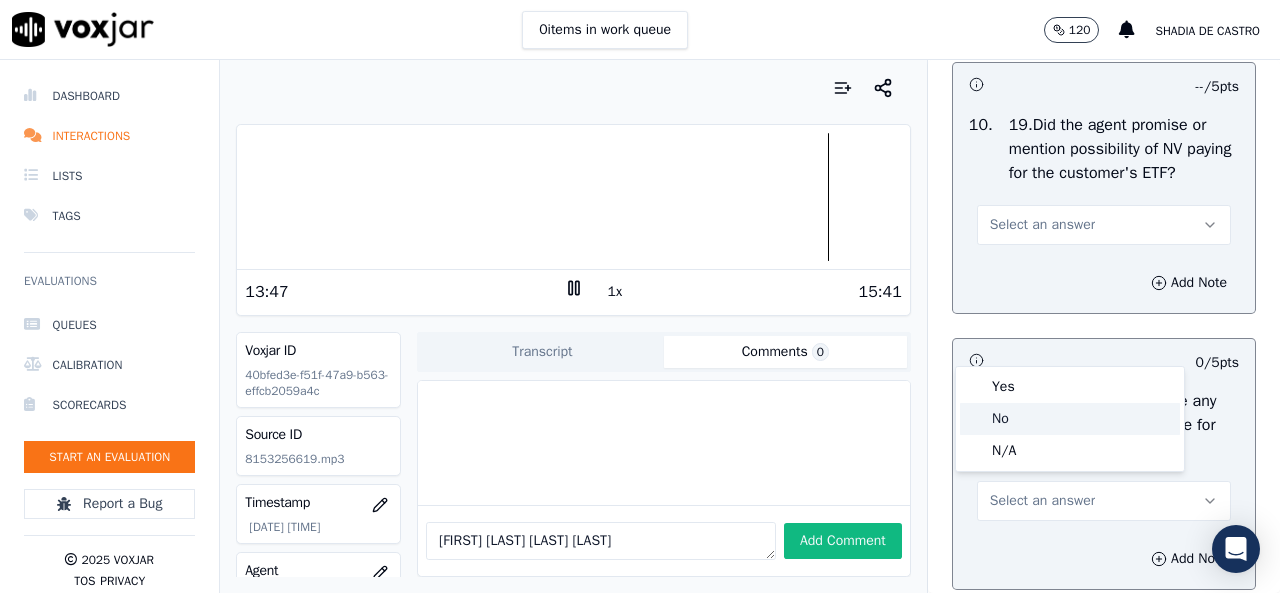 click on "No" 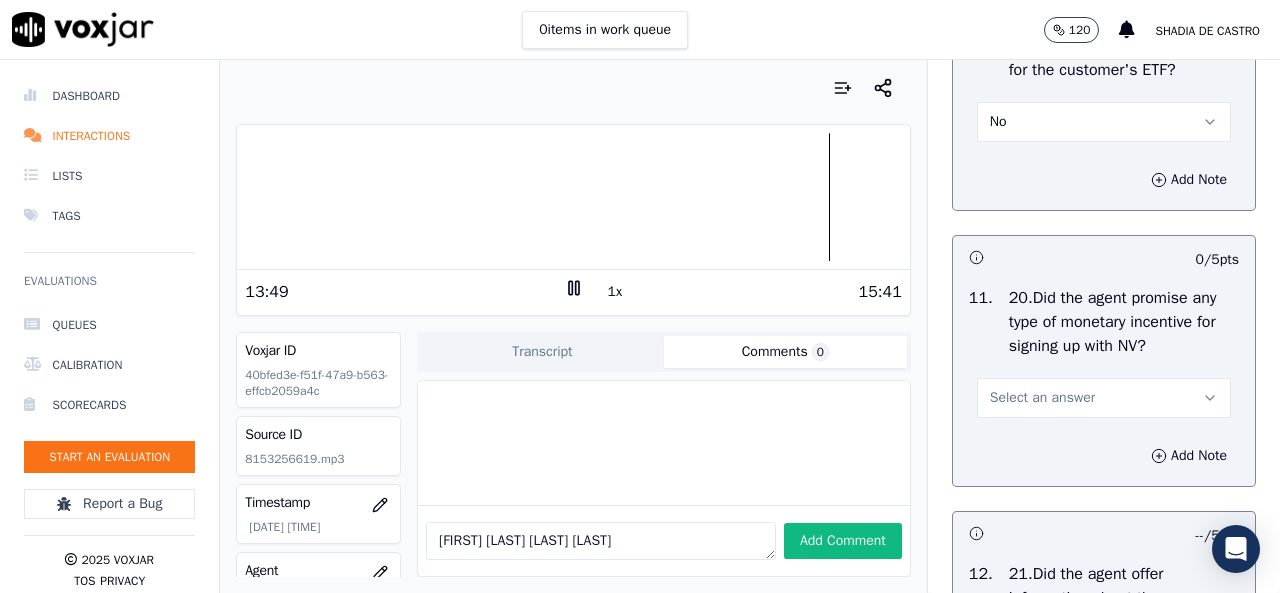 scroll, scrollTop: 5600, scrollLeft: 0, axis: vertical 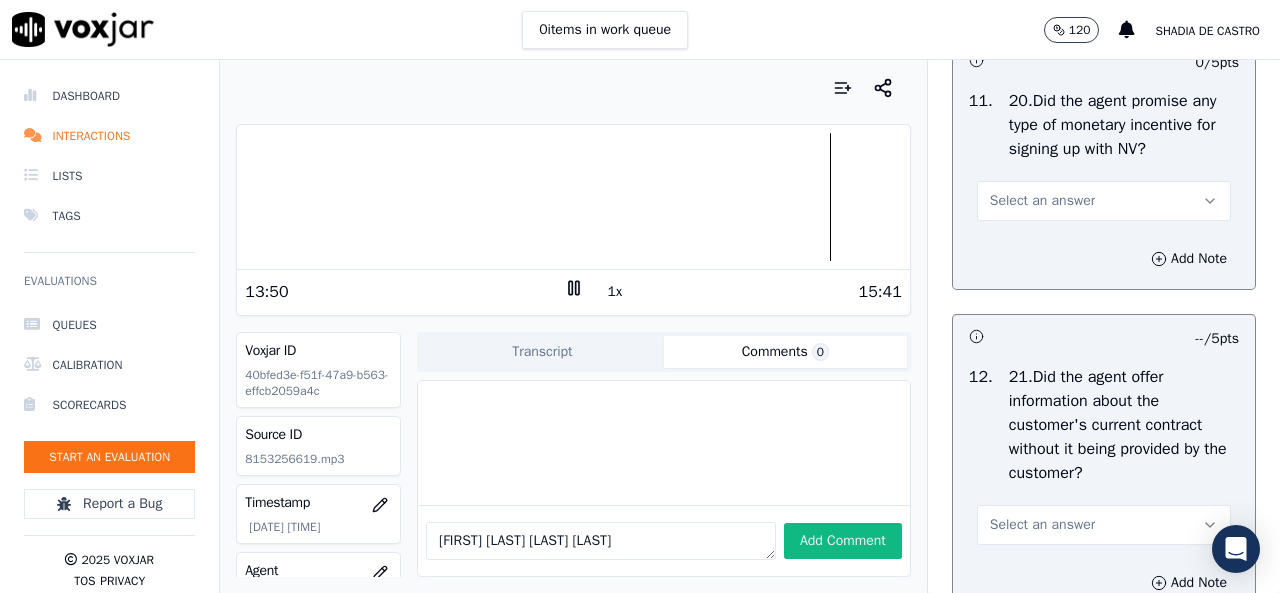 click on "Select an answer" at bounding box center (1104, 201) 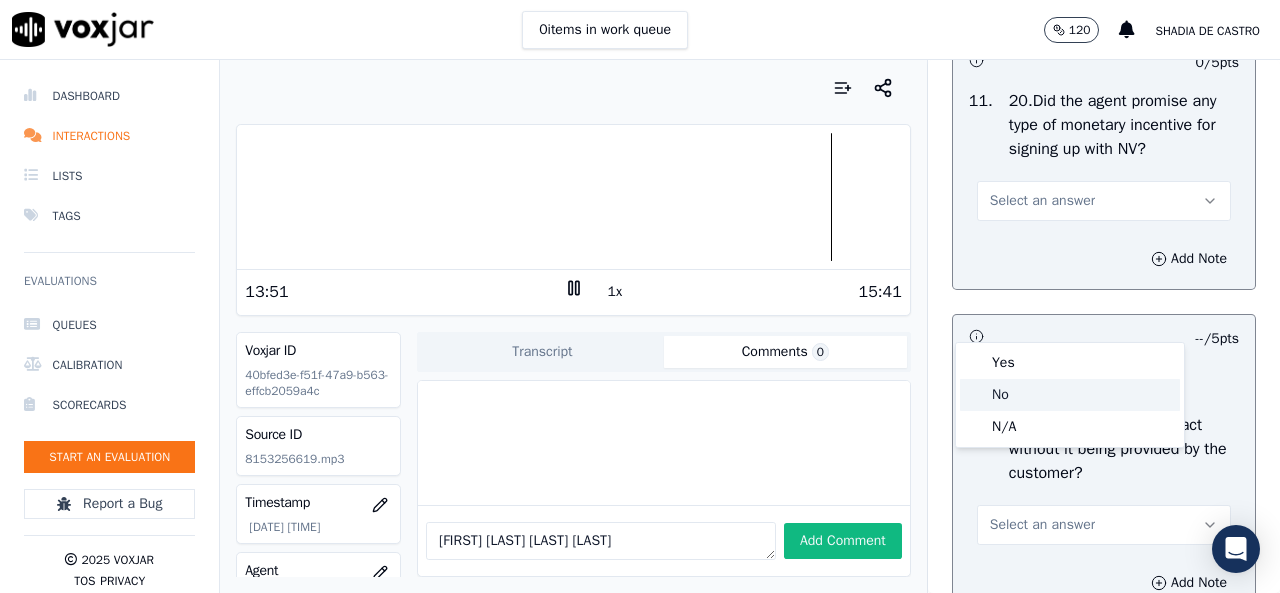 click on "No" 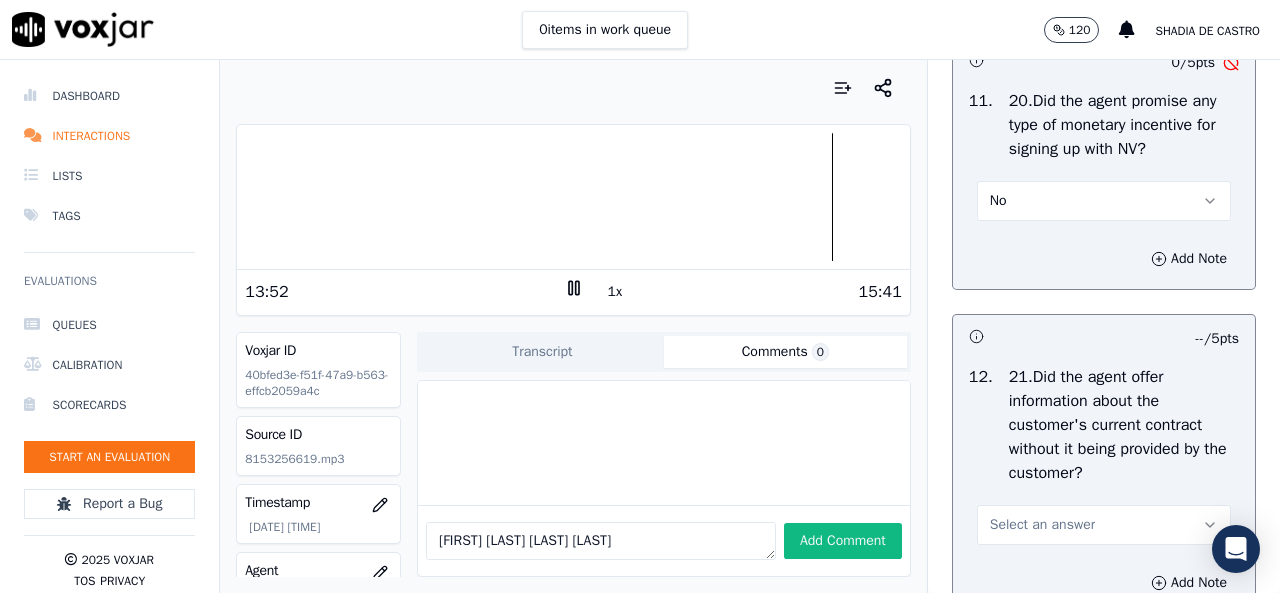 click on "No" at bounding box center [1104, 201] 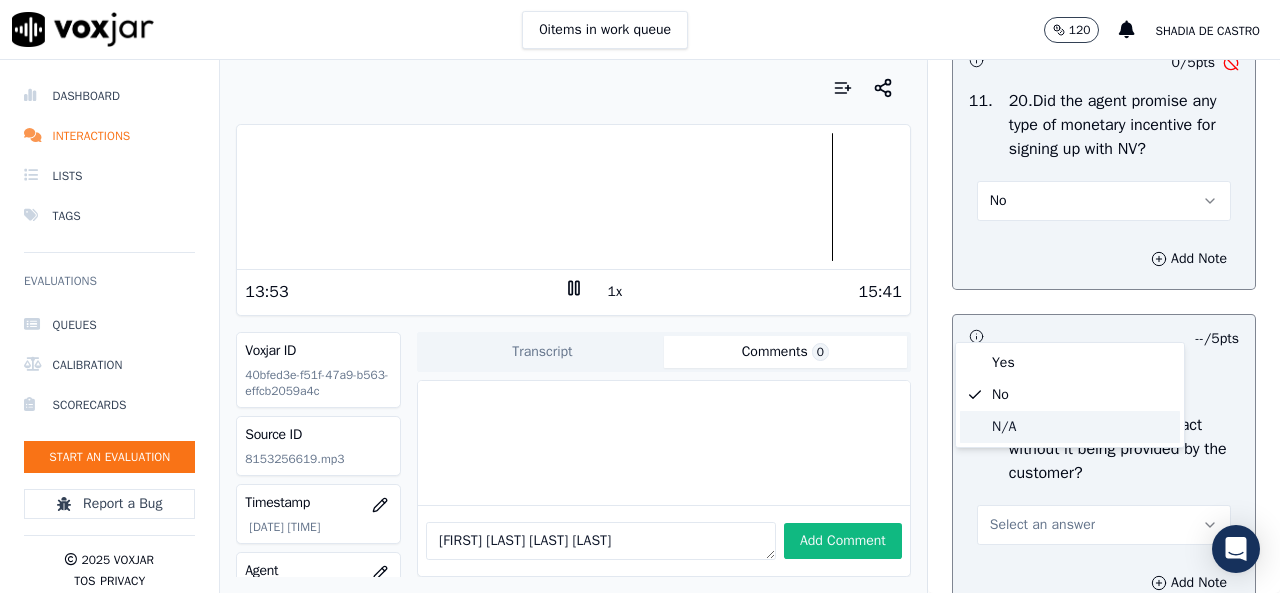 click on "N/A" 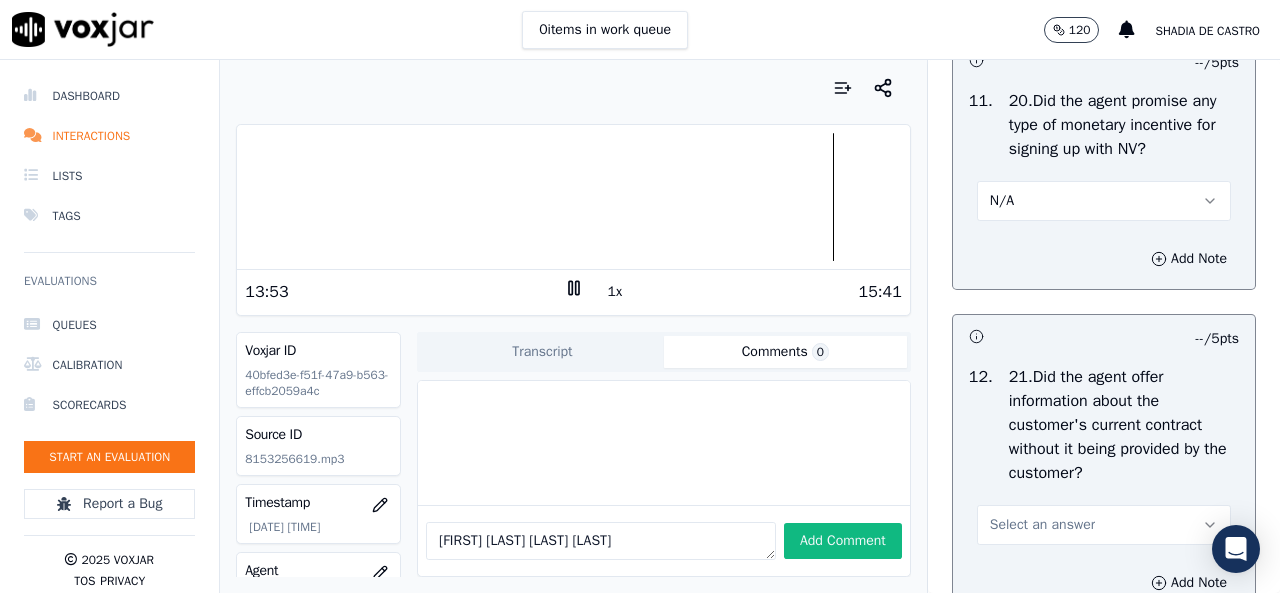 scroll, scrollTop: 5900, scrollLeft: 0, axis: vertical 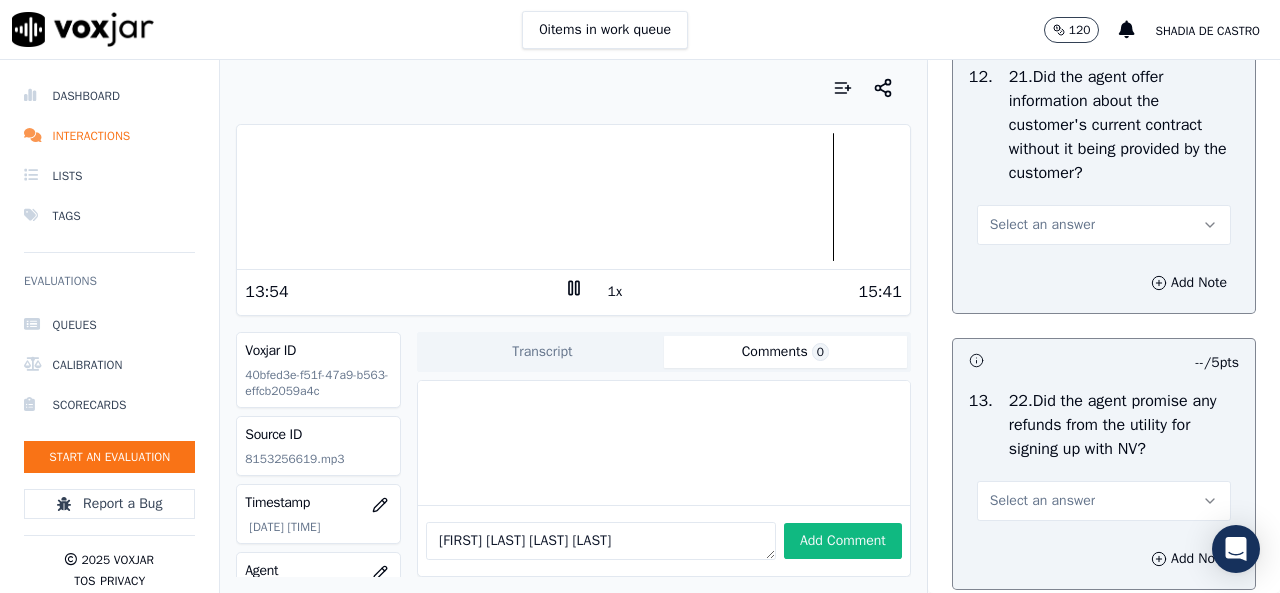 click on "Select an answer" at bounding box center (1104, 225) 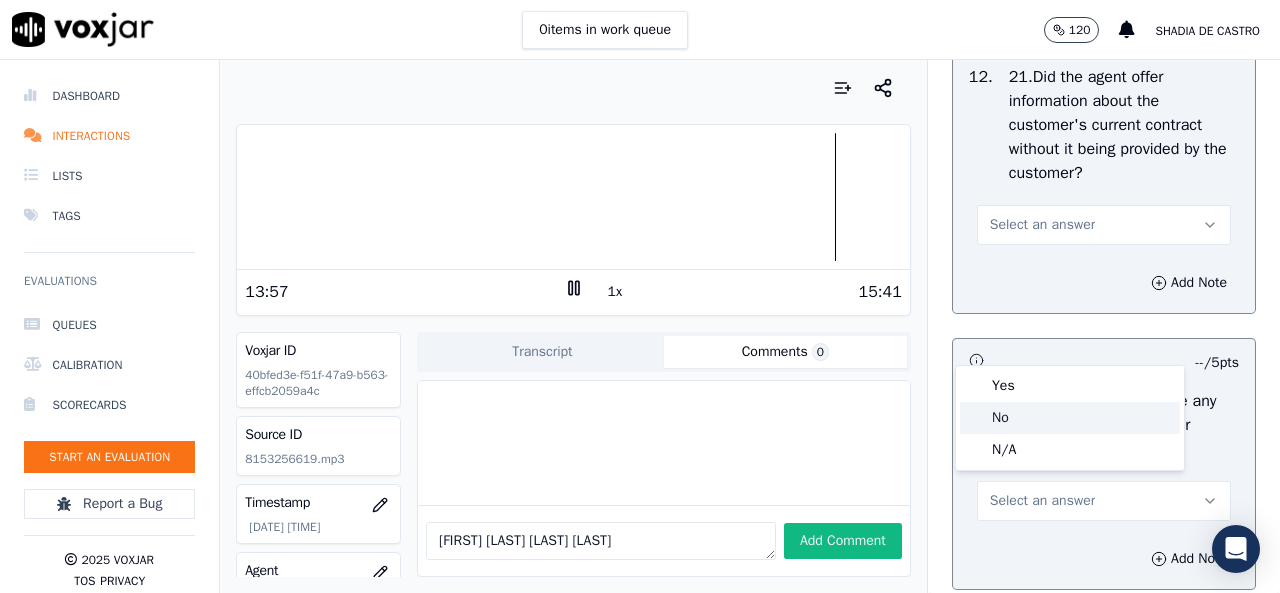 click on "No" 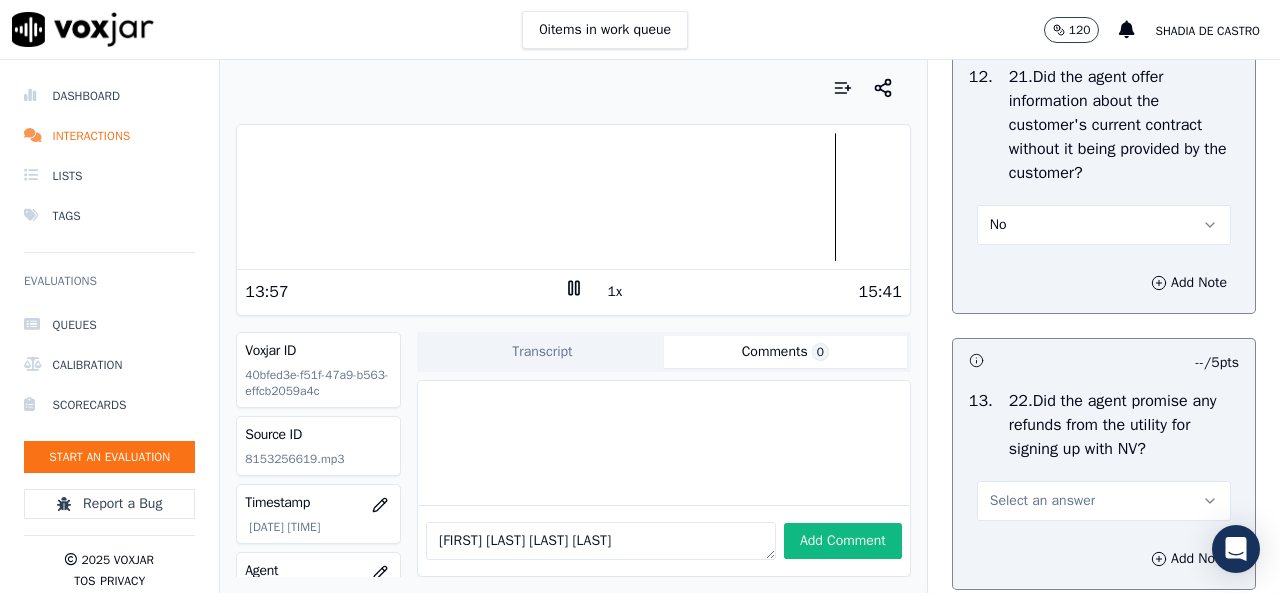 scroll, scrollTop: 6100, scrollLeft: 0, axis: vertical 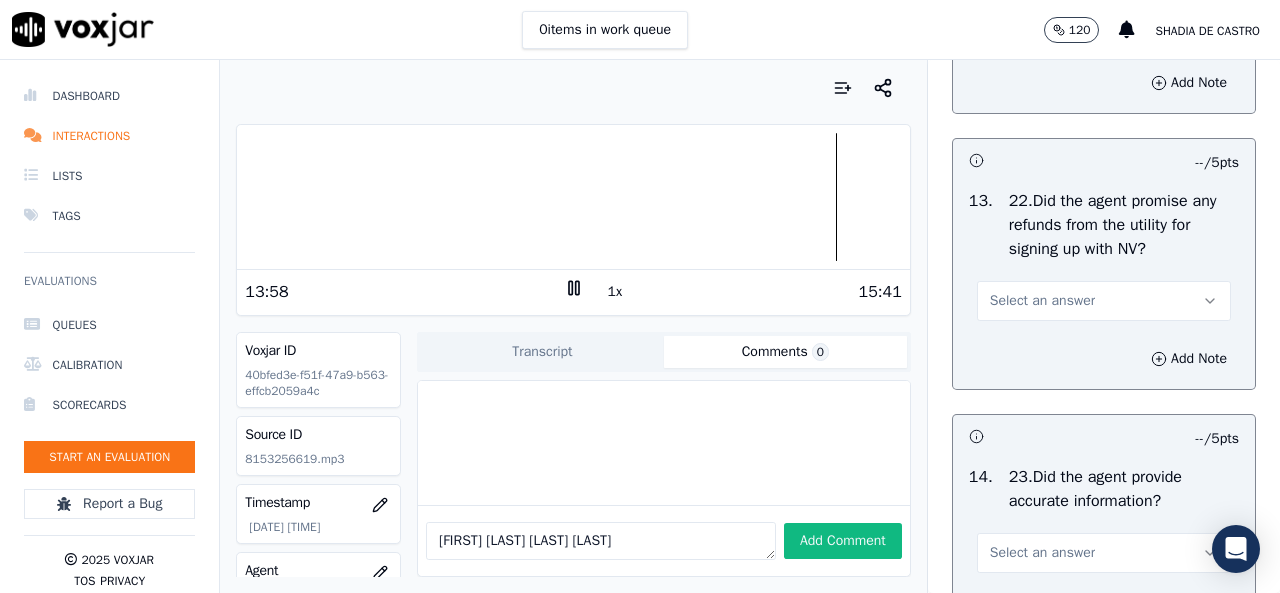 click on "Select an answer" at bounding box center [1042, 301] 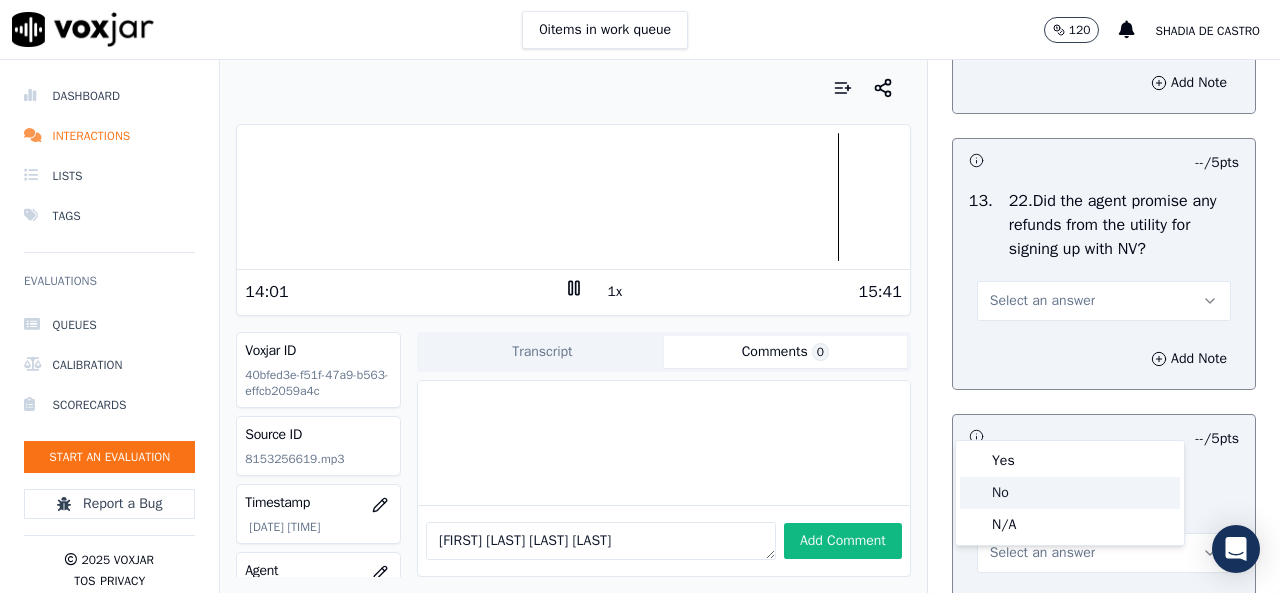 click on "No" 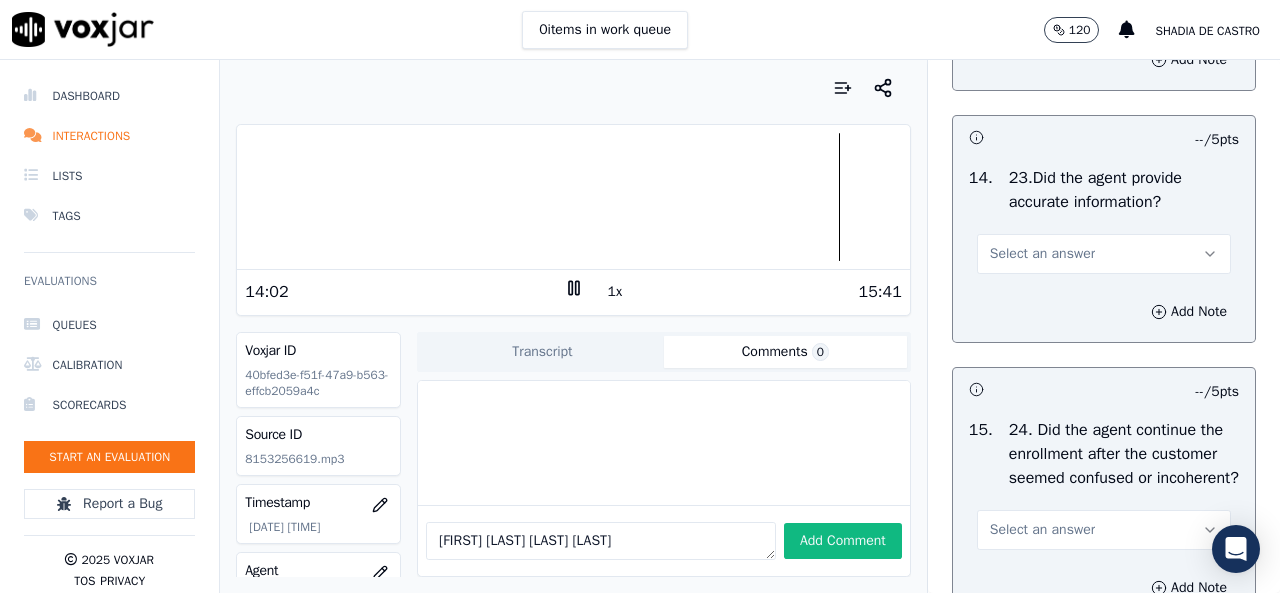 scroll, scrollTop: 6400, scrollLeft: 0, axis: vertical 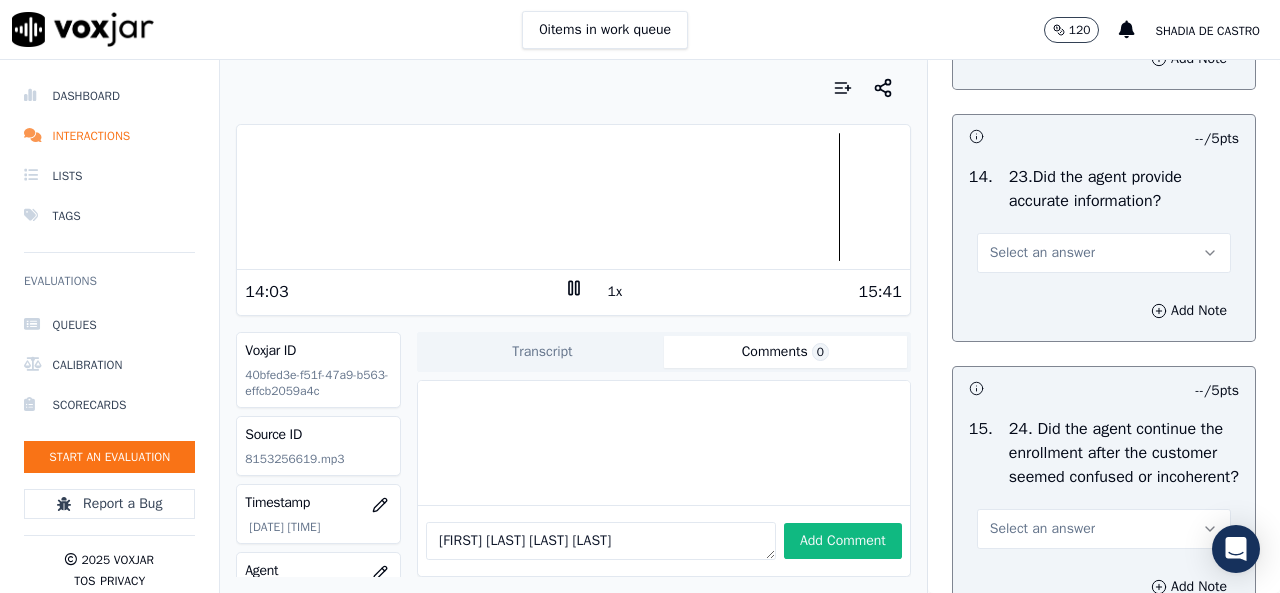click on "Select an answer" at bounding box center [1104, 253] 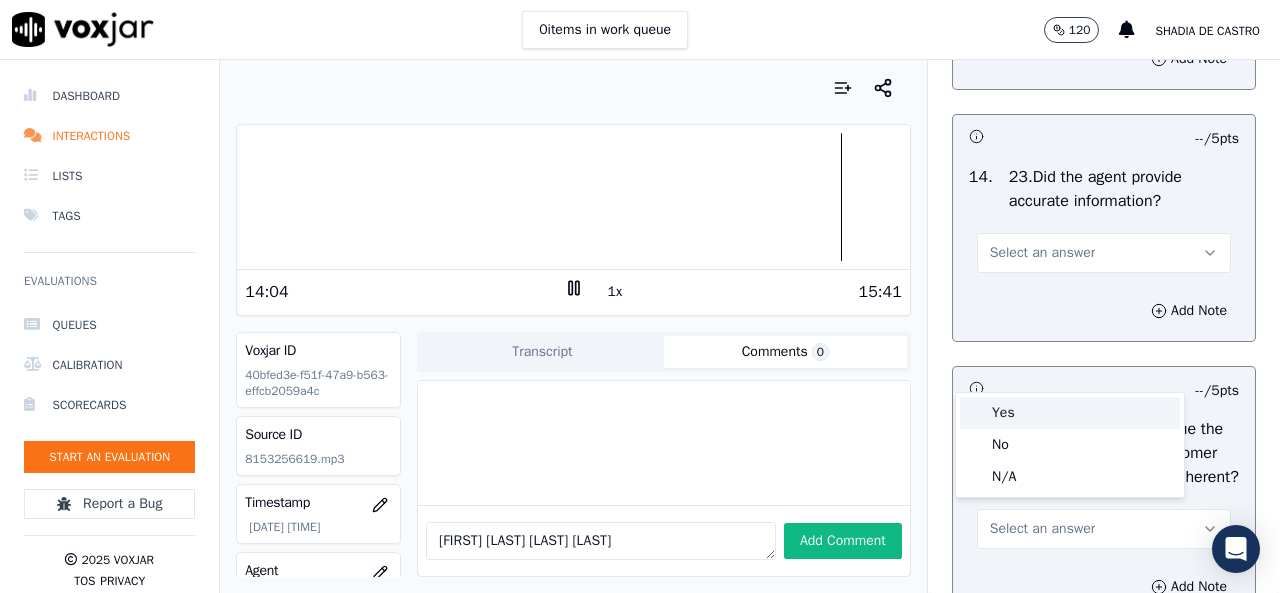 click on "Yes" at bounding box center (1070, 413) 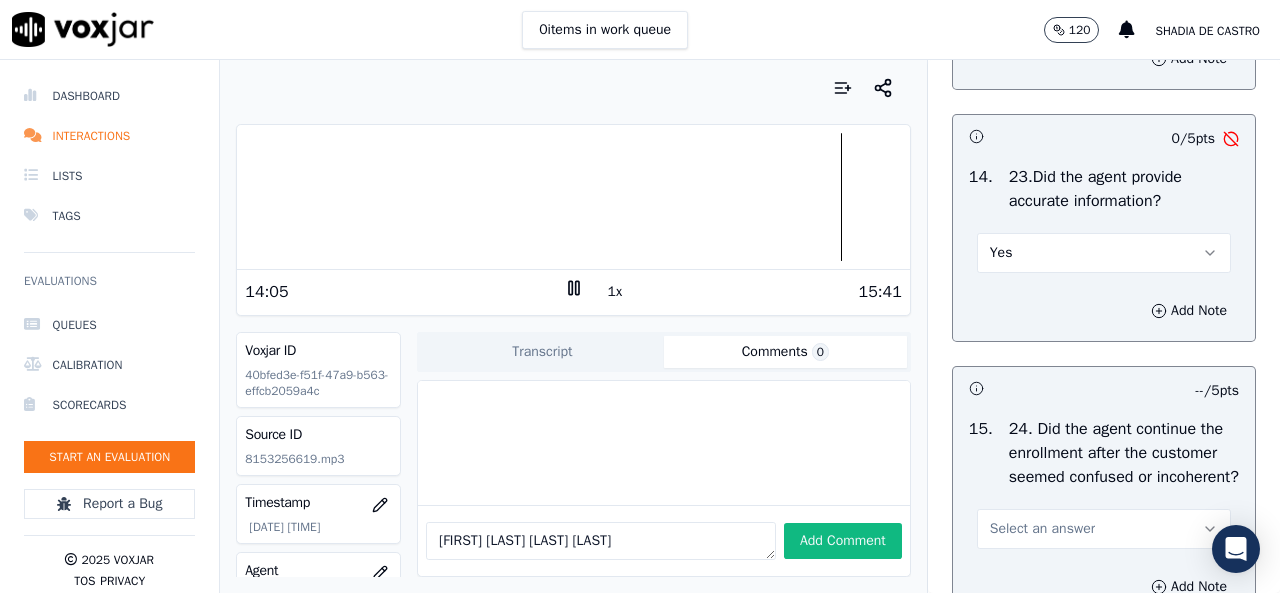 drag, startPoint x: 1043, startPoint y: 369, endPoint x: 1040, endPoint y: 389, distance: 20.22375 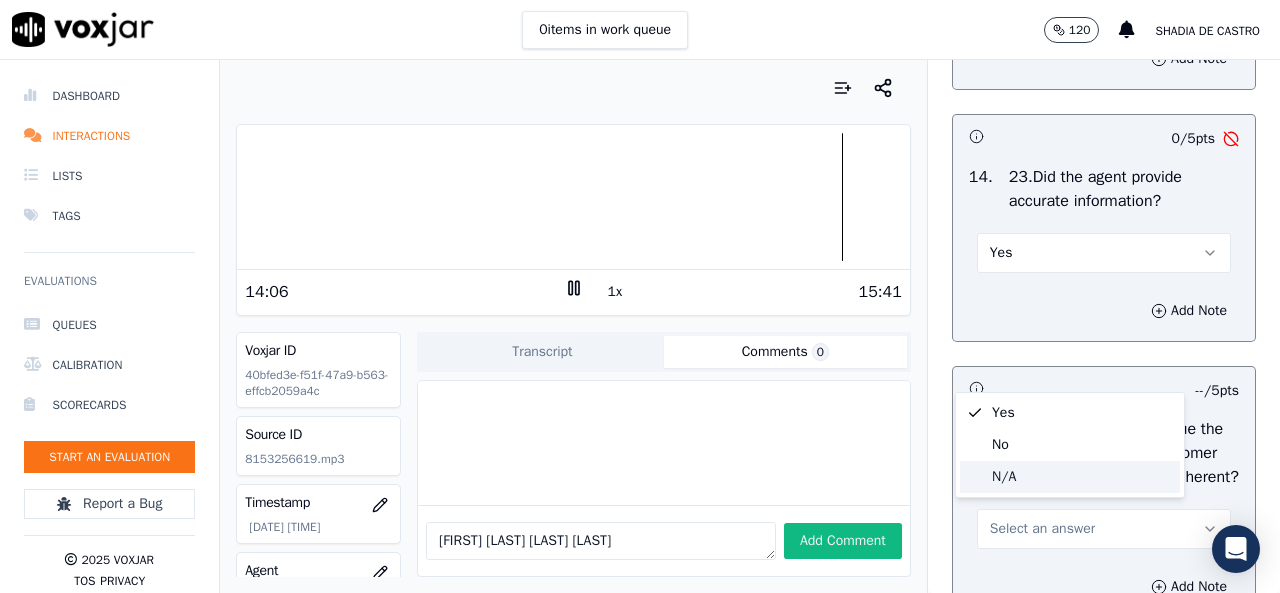 drag, startPoint x: 1019, startPoint y: 475, endPoint x: 1020, endPoint y: 461, distance: 14.035668 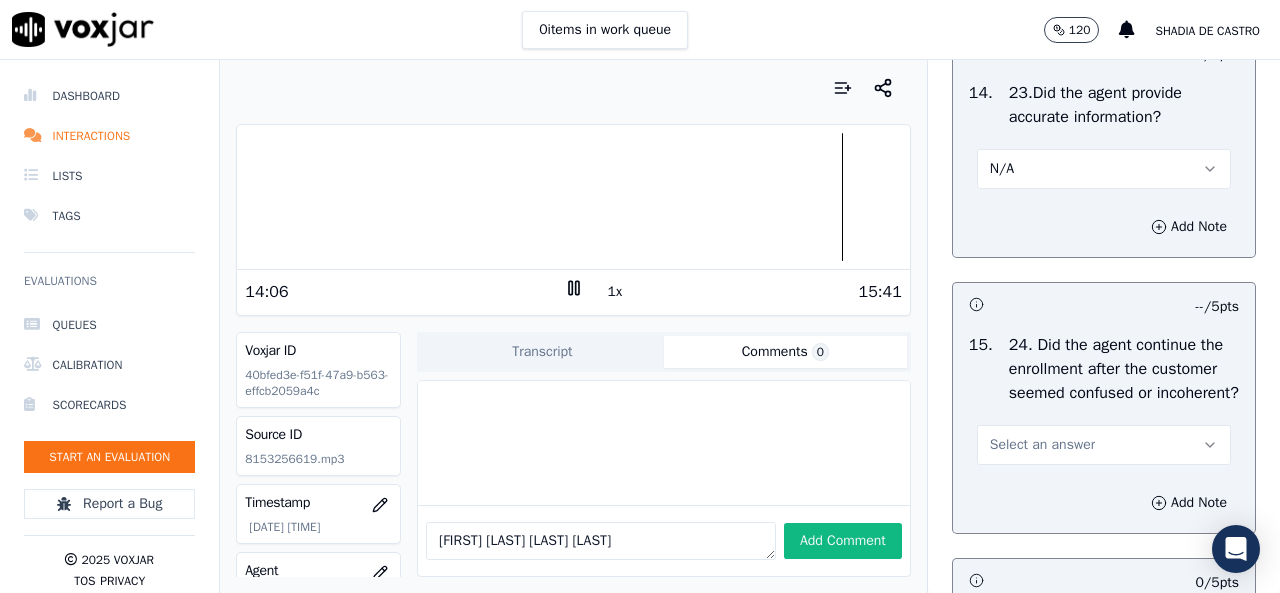 scroll, scrollTop: 6600, scrollLeft: 0, axis: vertical 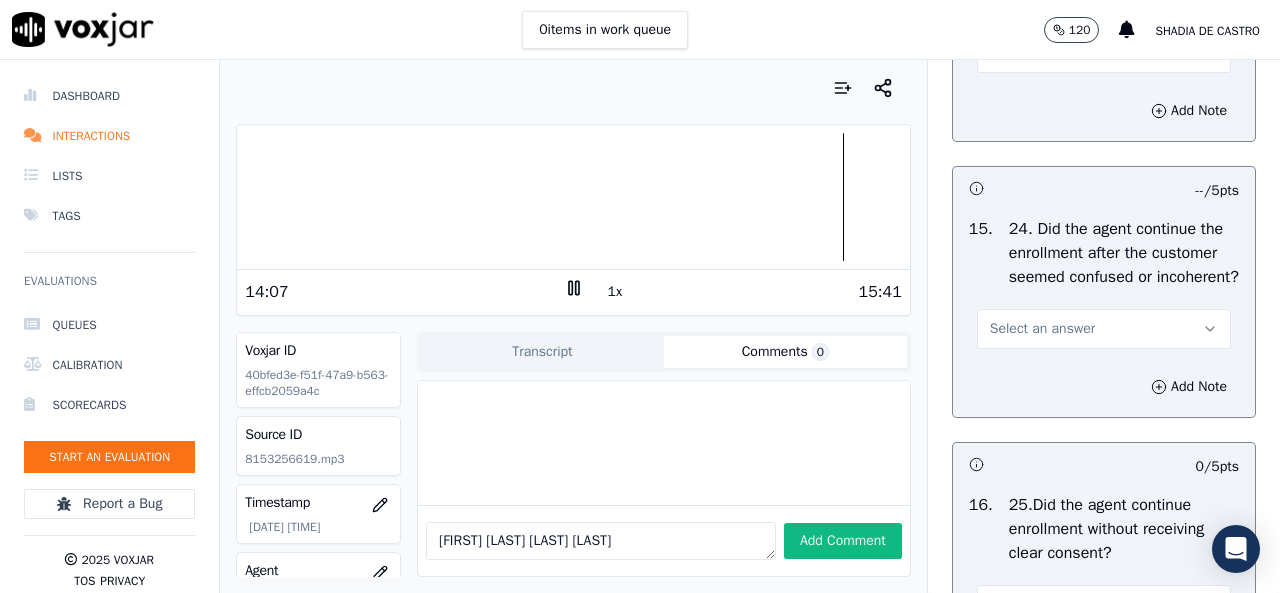 click on "Select an answer" at bounding box center [1042, 329] 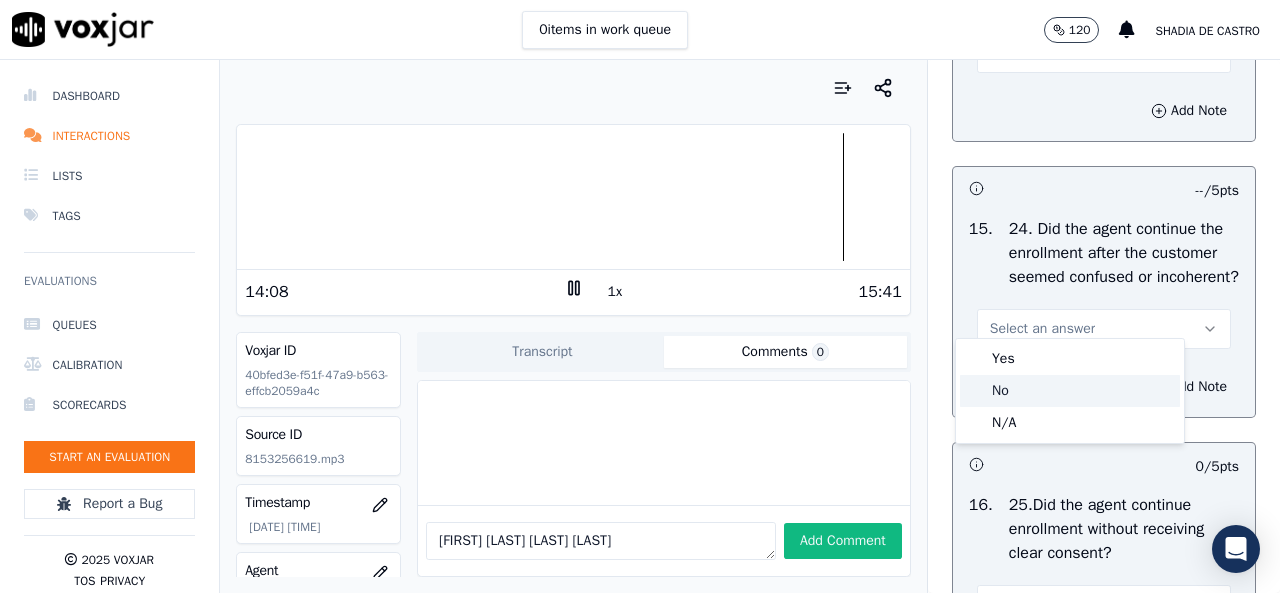 click on "No" 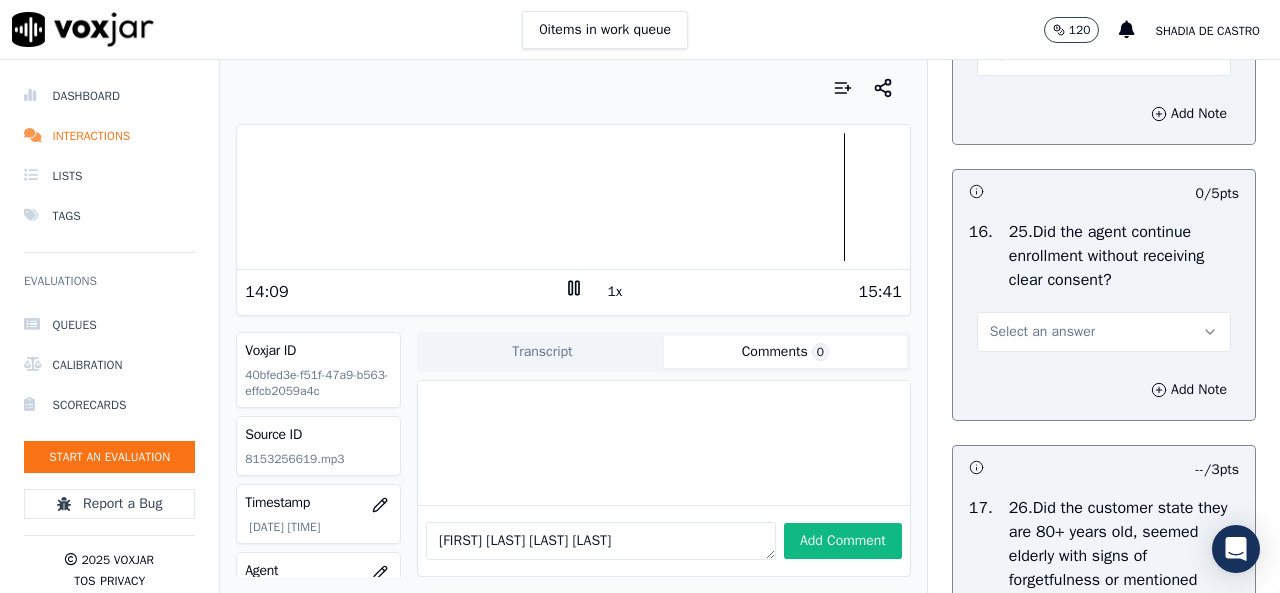 scroll, scrollTop: 6900, scrollLeft: 0, axis: vertical 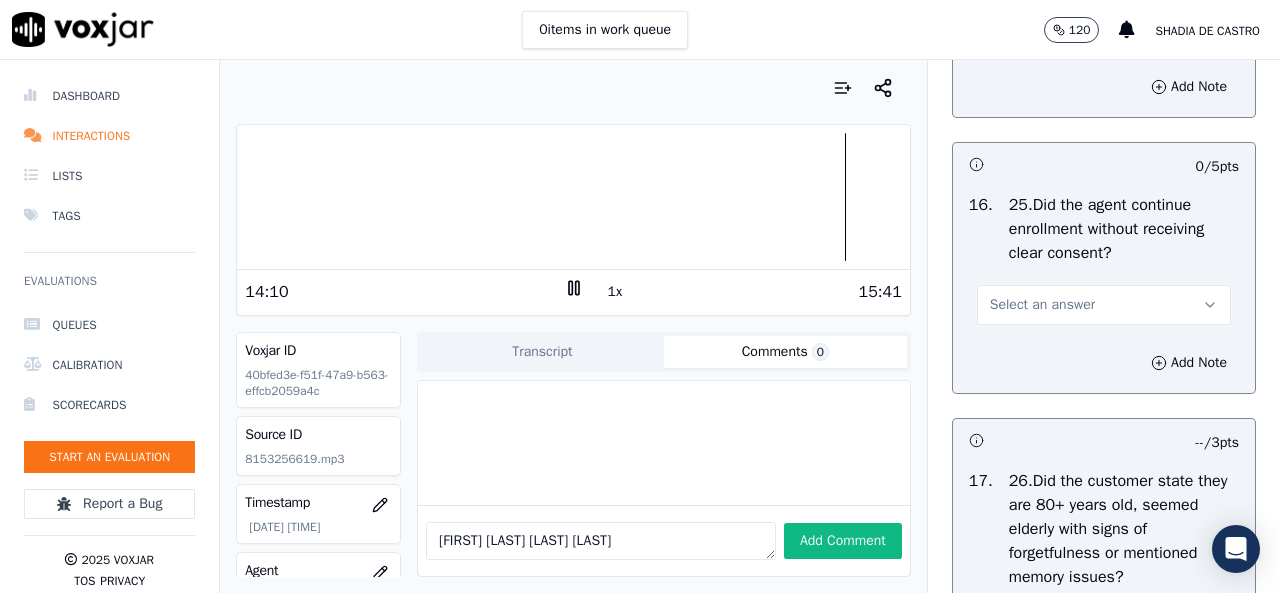 click on "Select an answer" at bounding box center [1042, 305] 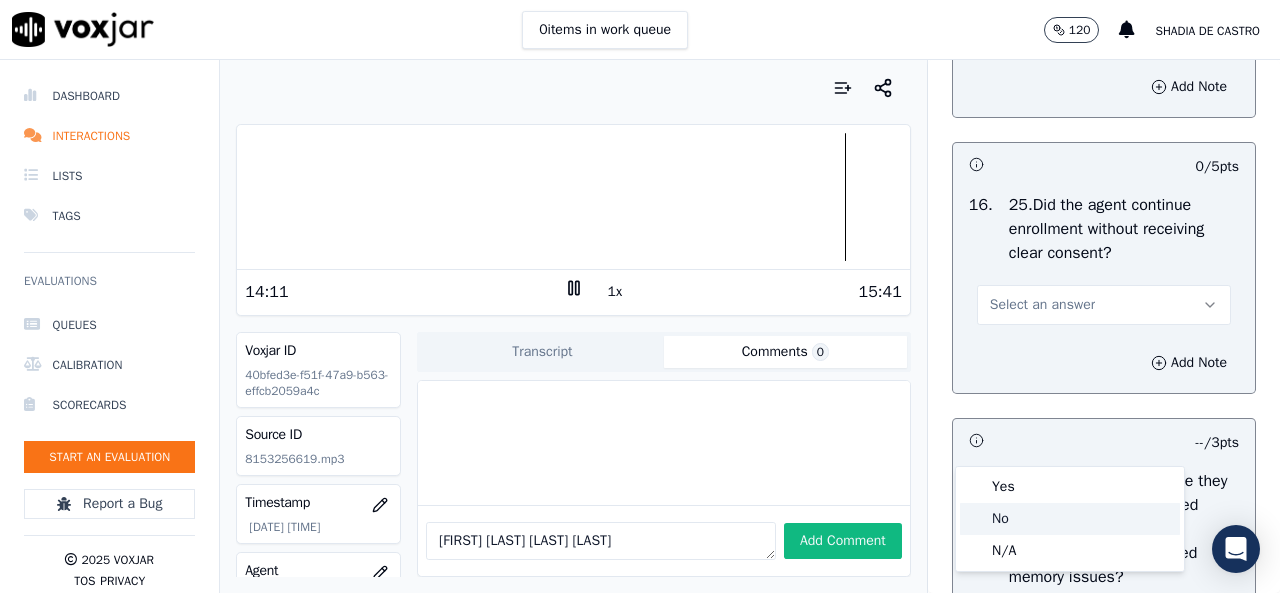 drag, startPoint x: 996, startPoint y: 515, endPoint x: 1000, endPoint y: 484, distance: 31.257 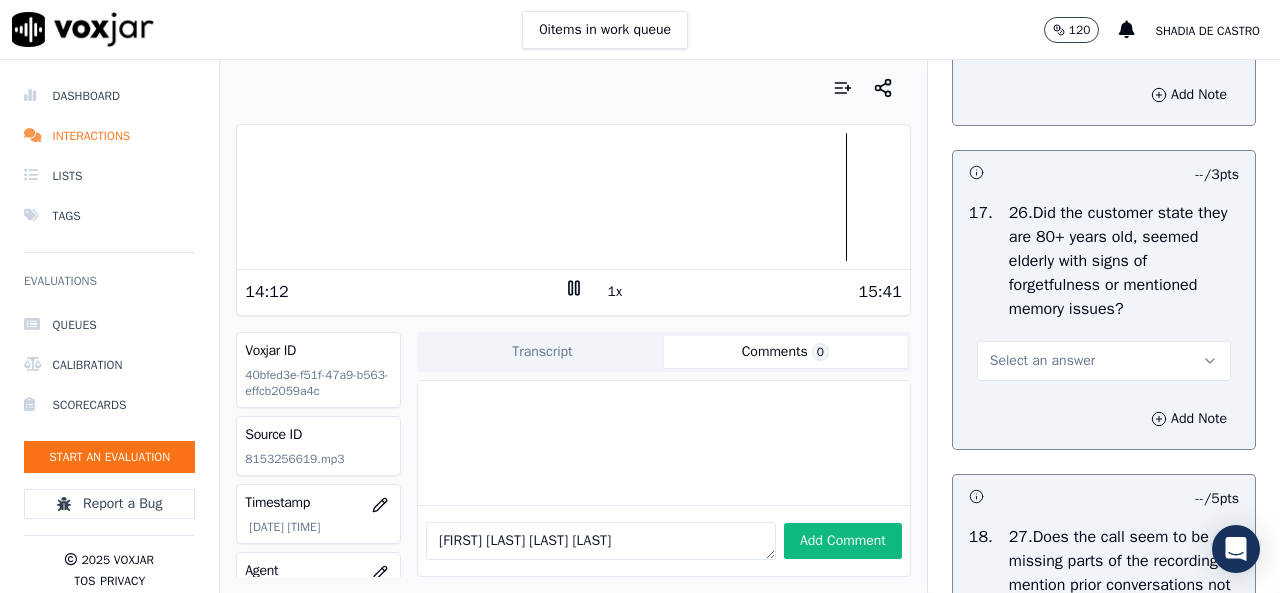 scroll, scrollTop: 7200, scrollLeft: 0, axis: vertical 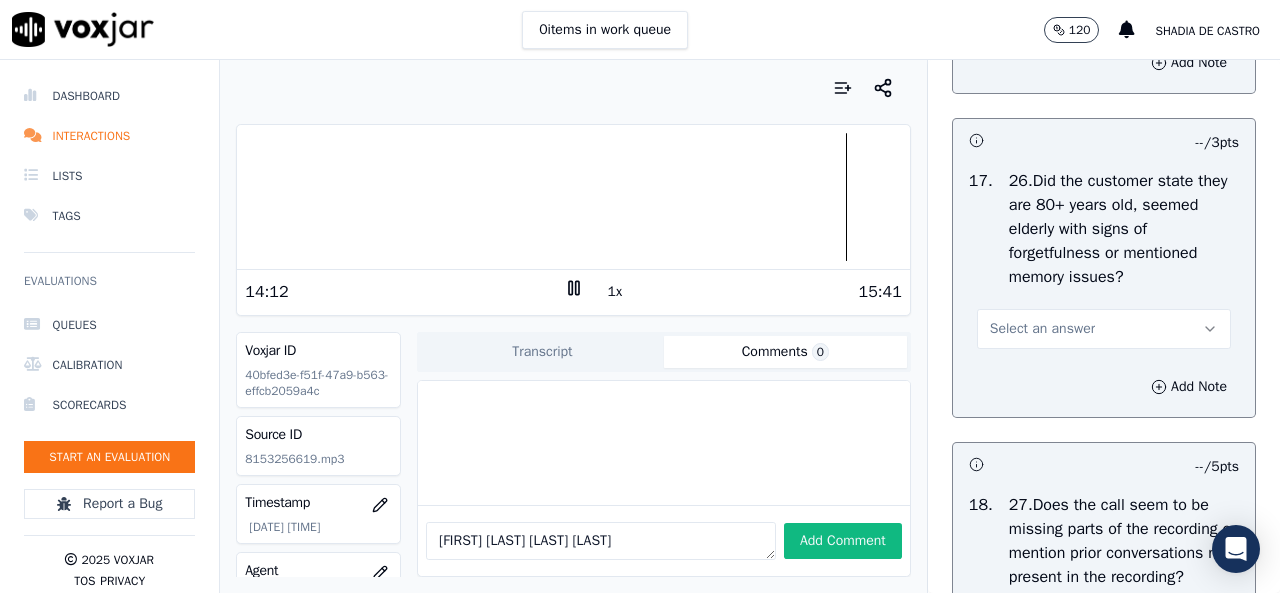 click on "Select an answer" at bounding box center [1042, 329] 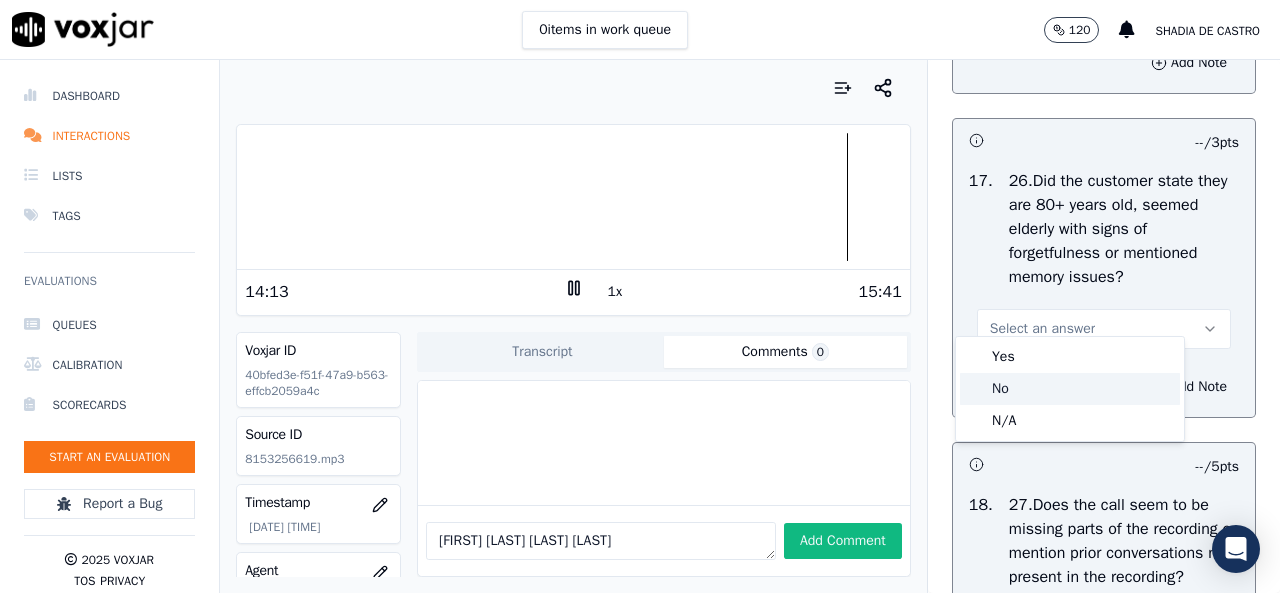 click on "No" 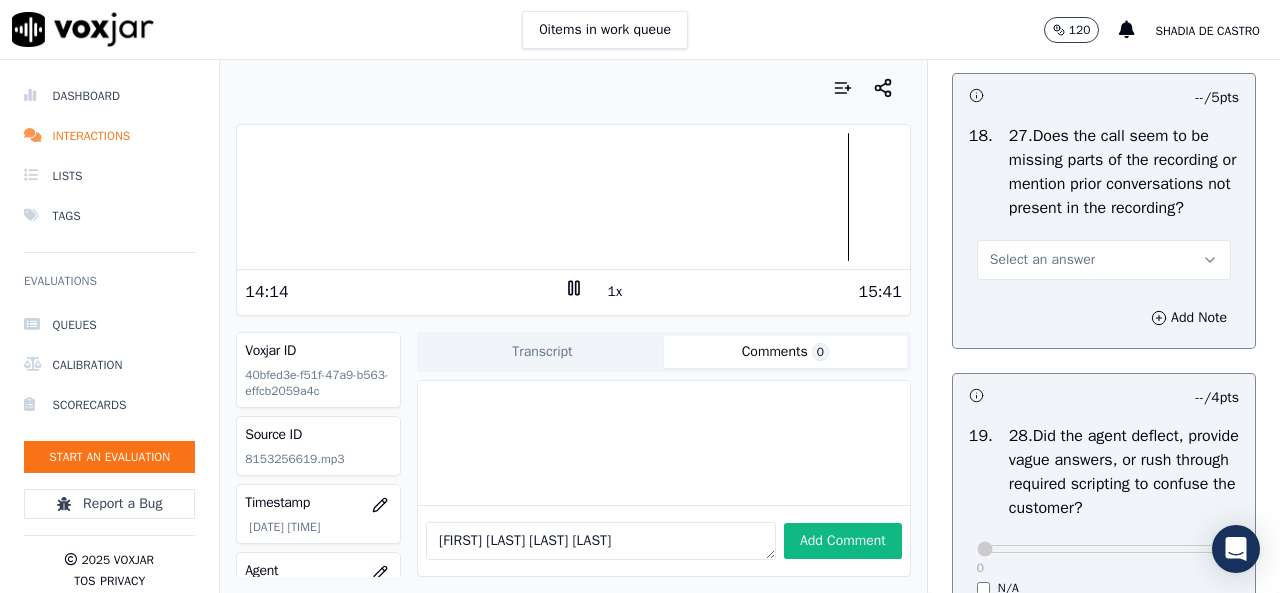 scroll, scrollTop: 7600, scrollLeft: 0, axis: vertical 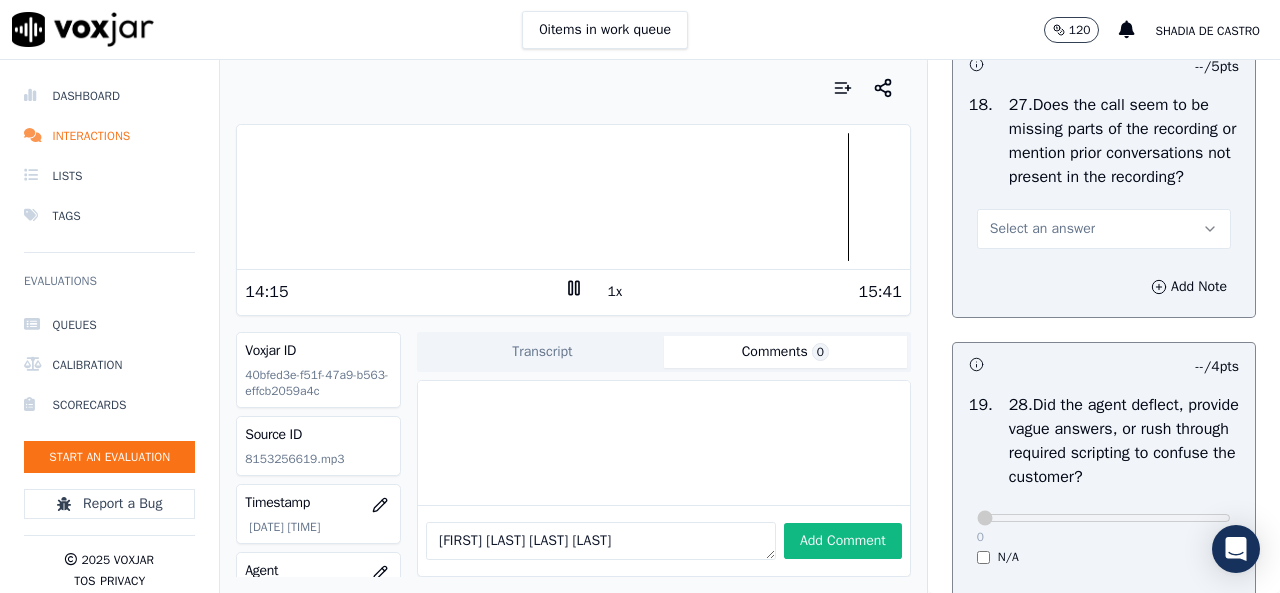 click on "Select an answer" at bounding box center (1042, 229) 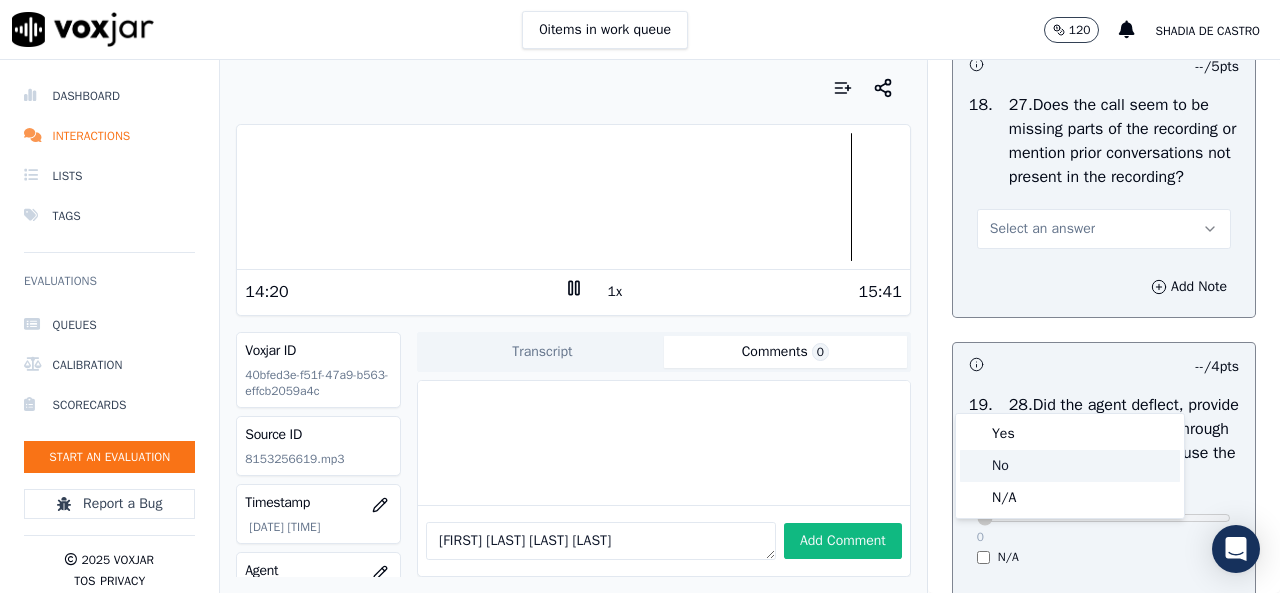 click on "No" 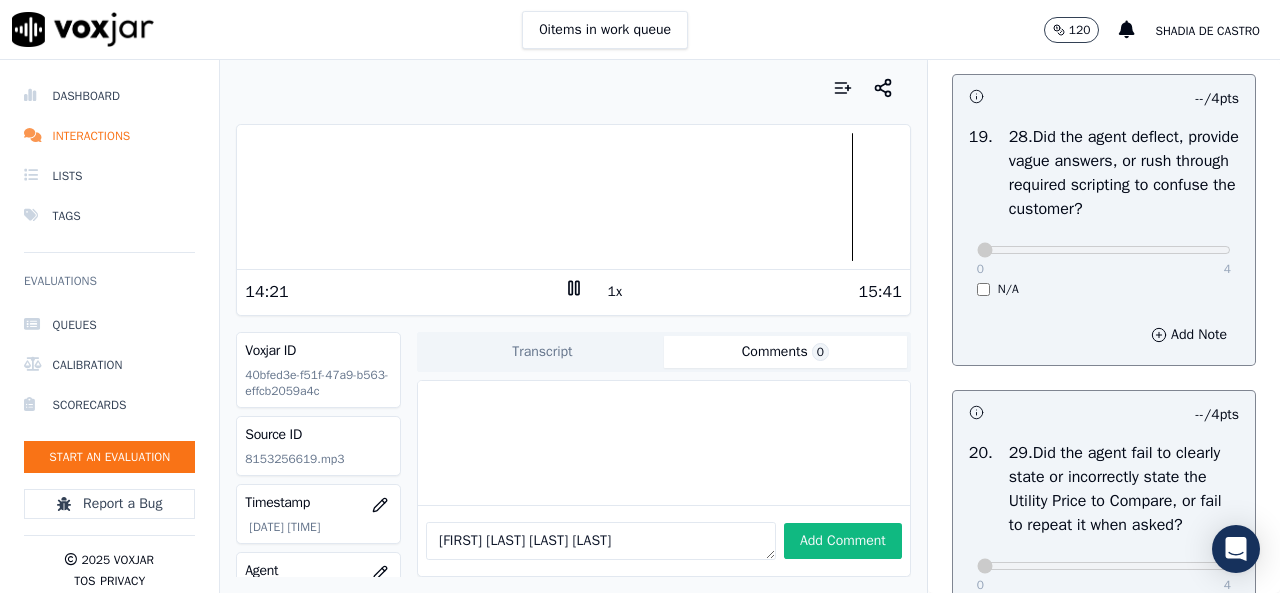 scroll, scrollTop: 7900, scrollLeft: 0, axis: vertical 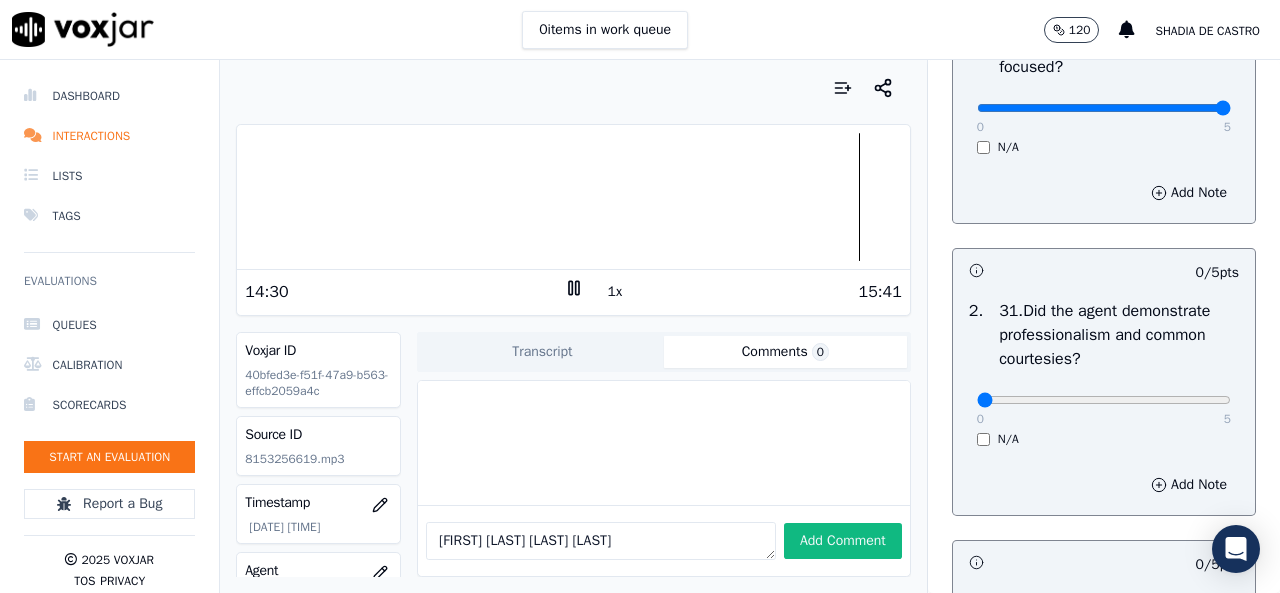 drag, startPoint x: 1162, startPoint y: 317, endPoint x: 1150, endPoint y: 333, distance: 20 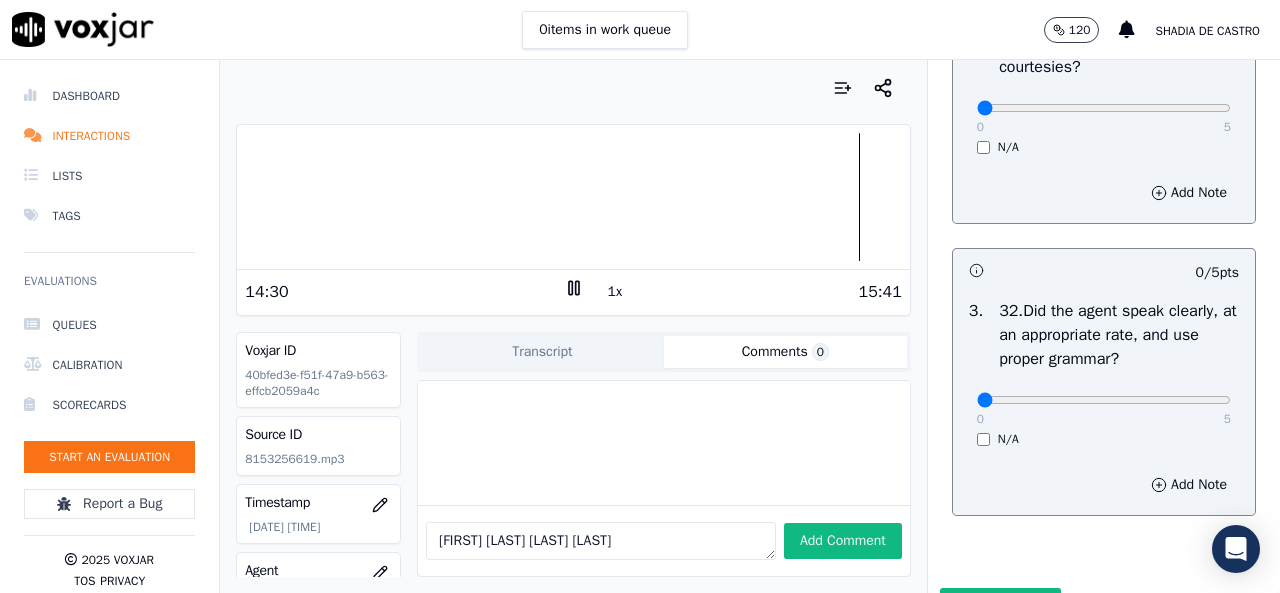 scroll, scrollTop: 9000, scrollLeft: 0, axis: vertical 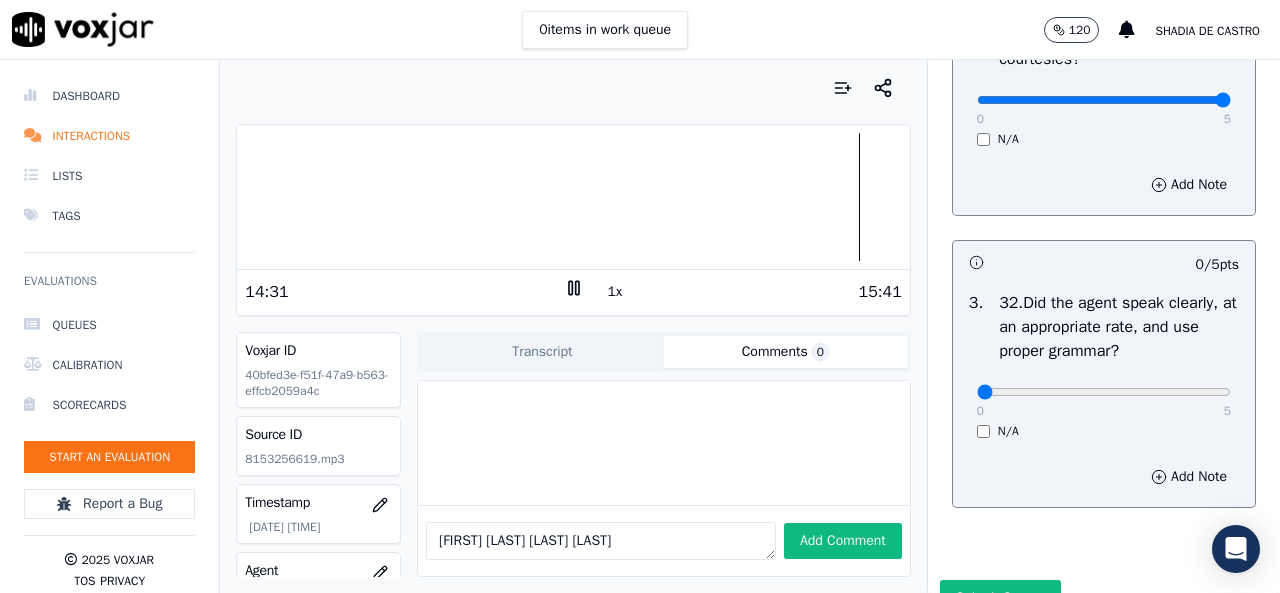type on "5" 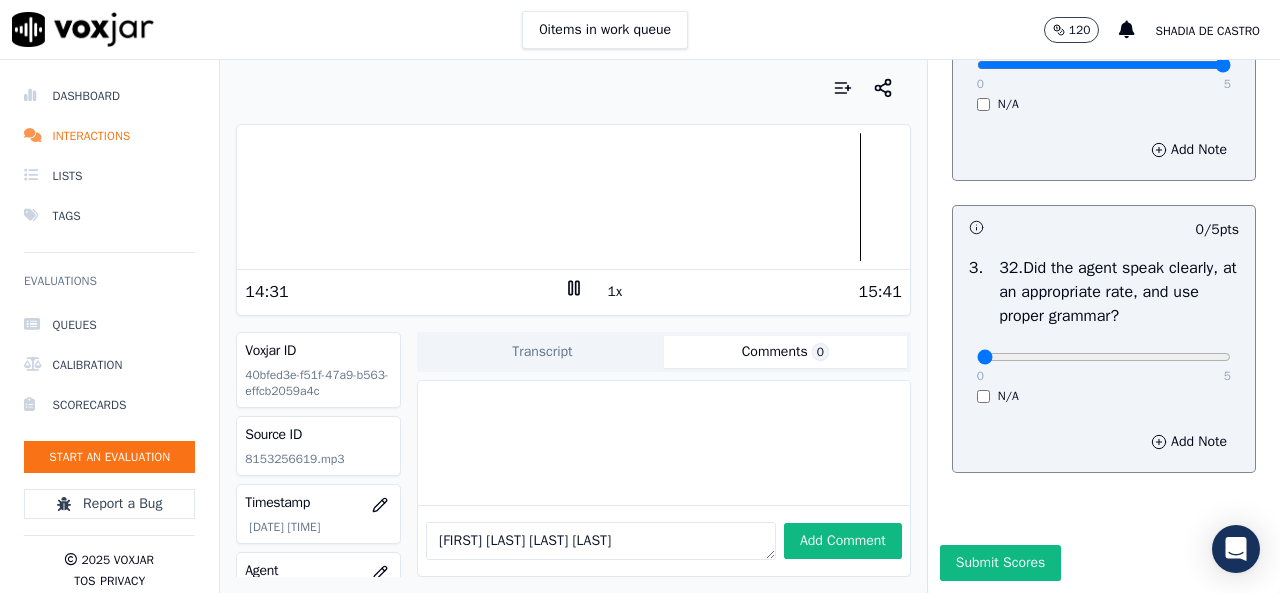 scroll, scrollTop: 9200, scrollLeft: 0, axis: vertical 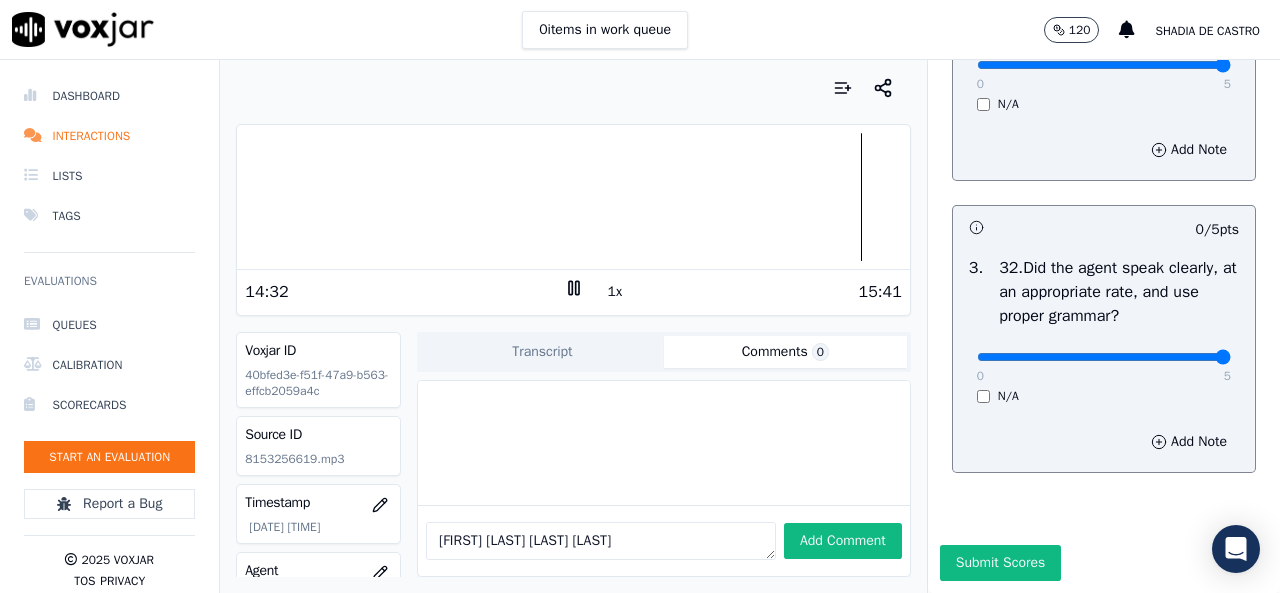 type on "5" 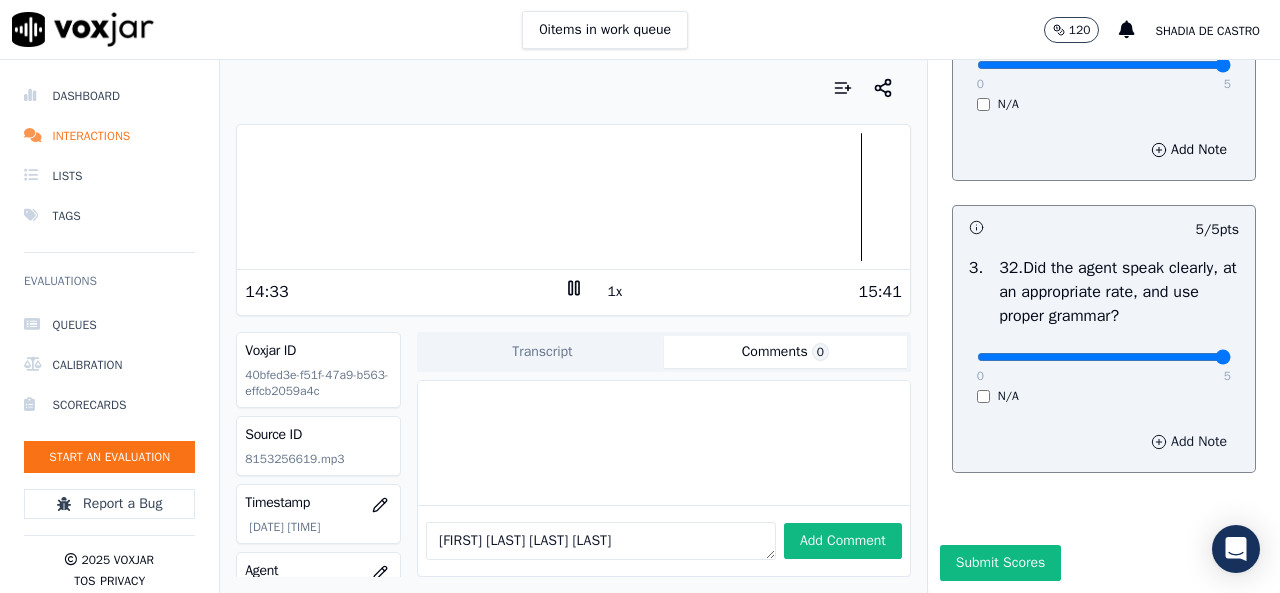 scroll, scrollTop: 9284, scrollLeft: 0, axis: vertical 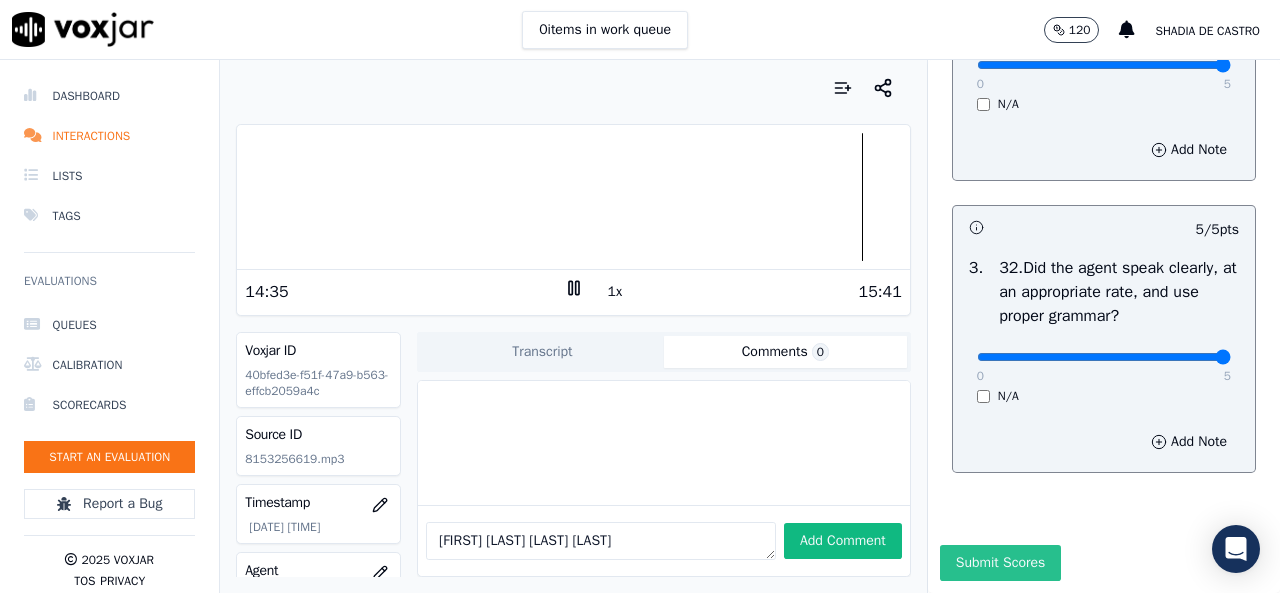 click on "Submit Scores" at bounding box center [1000, 563] 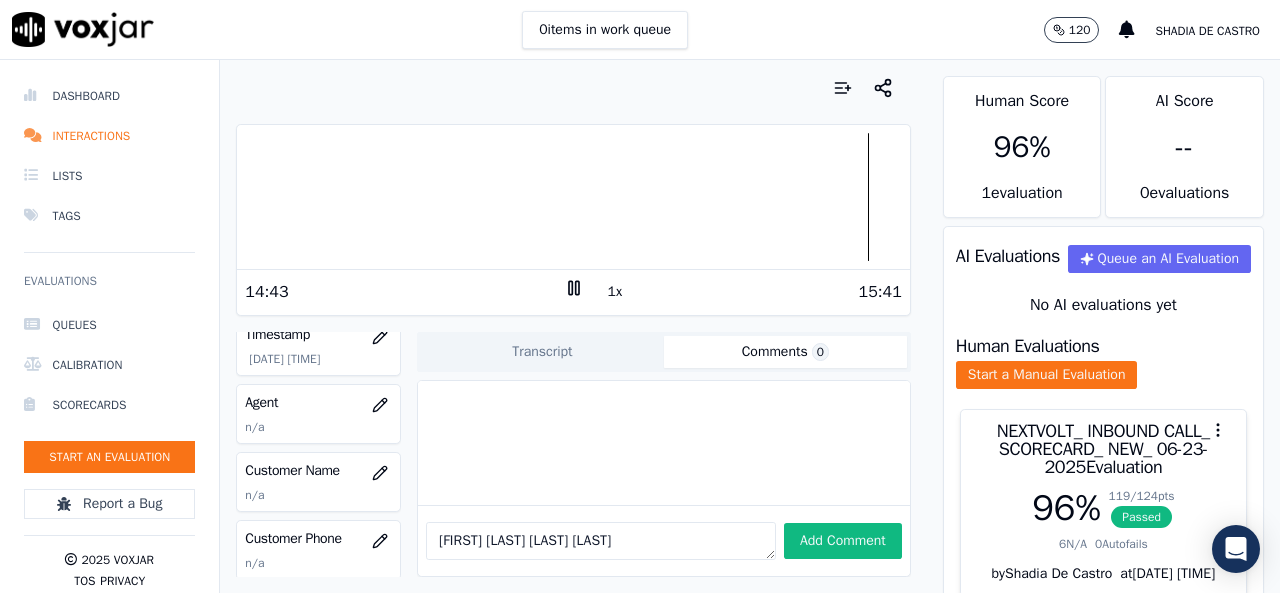 scroll, scrollTop: 200, scrollLeft: 0, axis: vertical 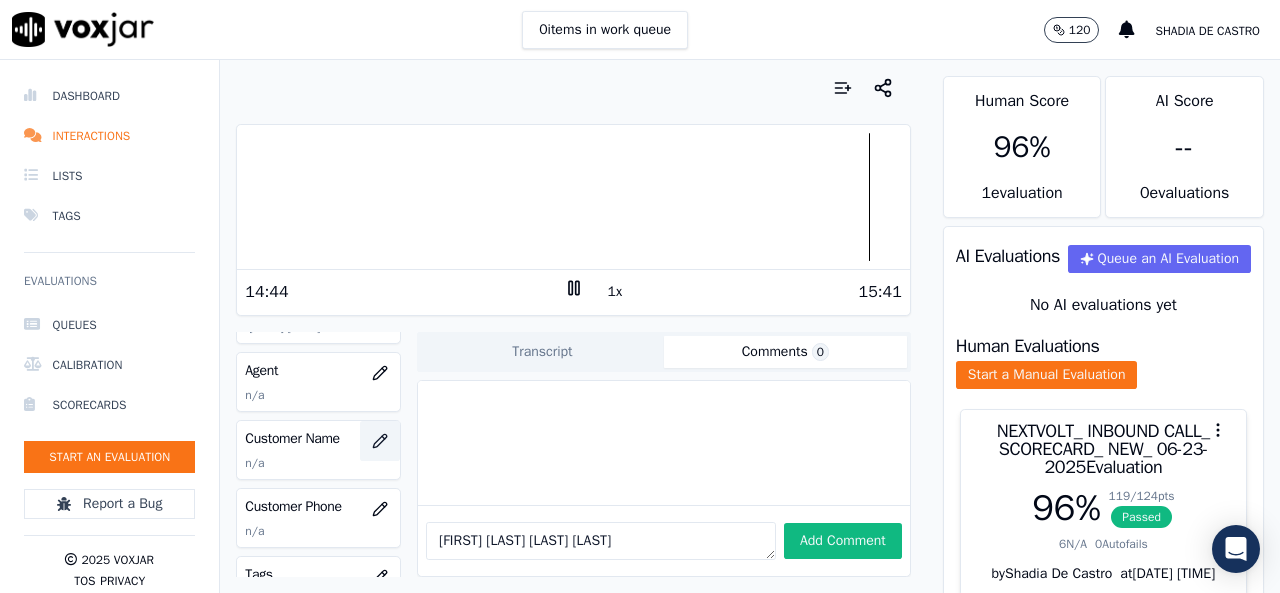 click 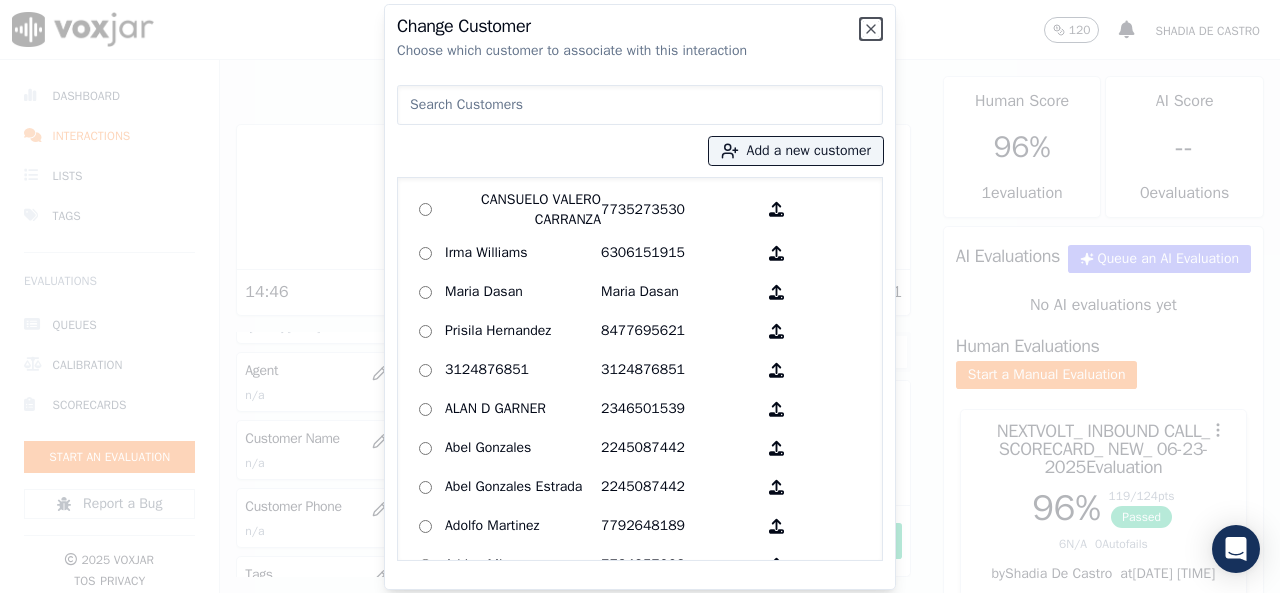 click 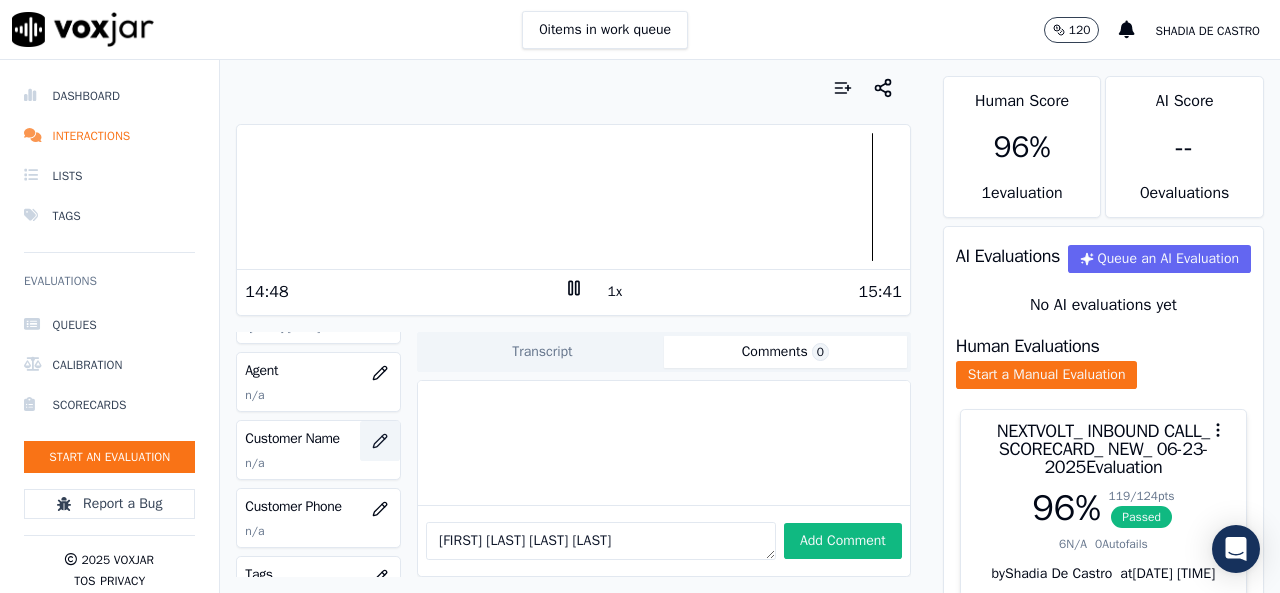 click 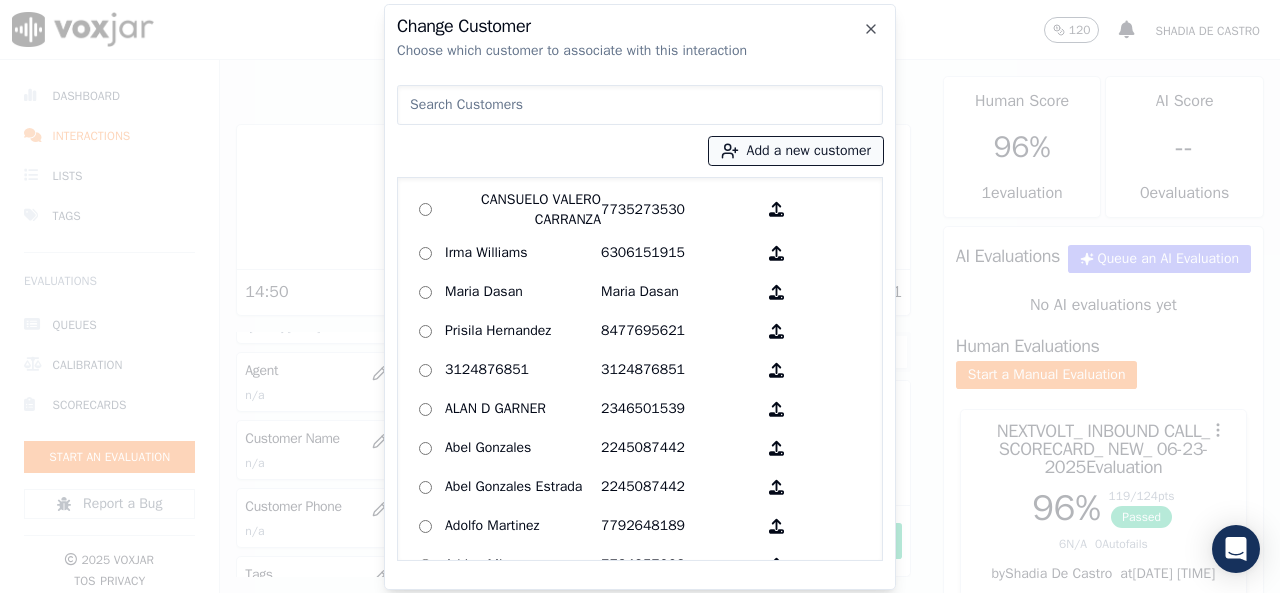 click 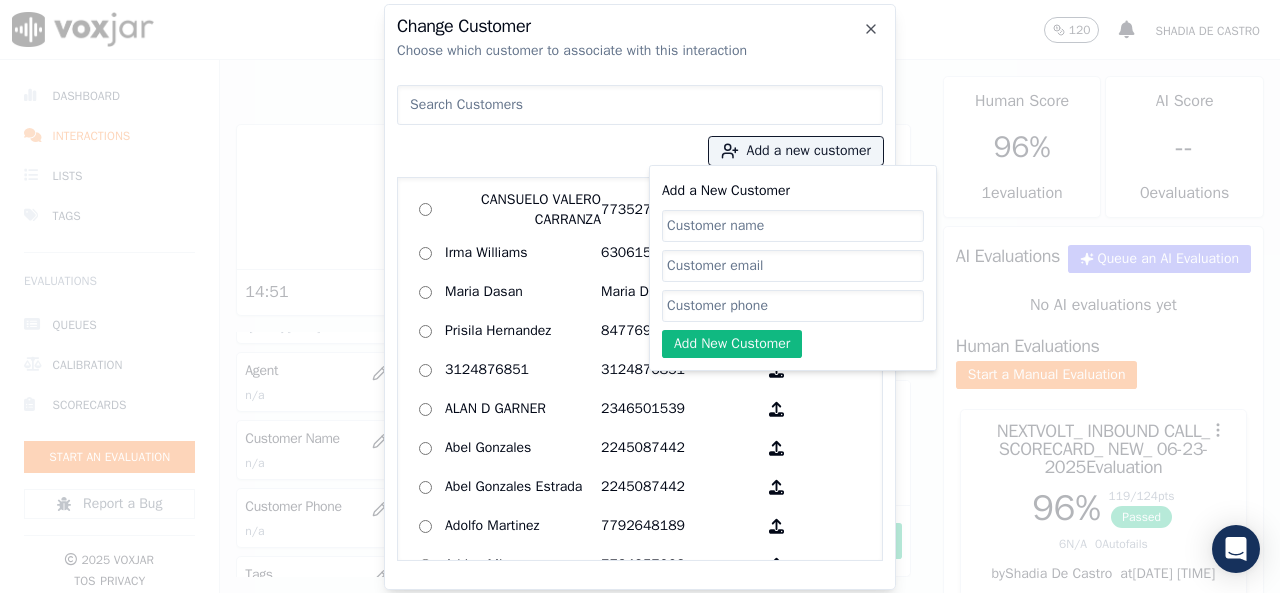 click on "Add a New Customer" 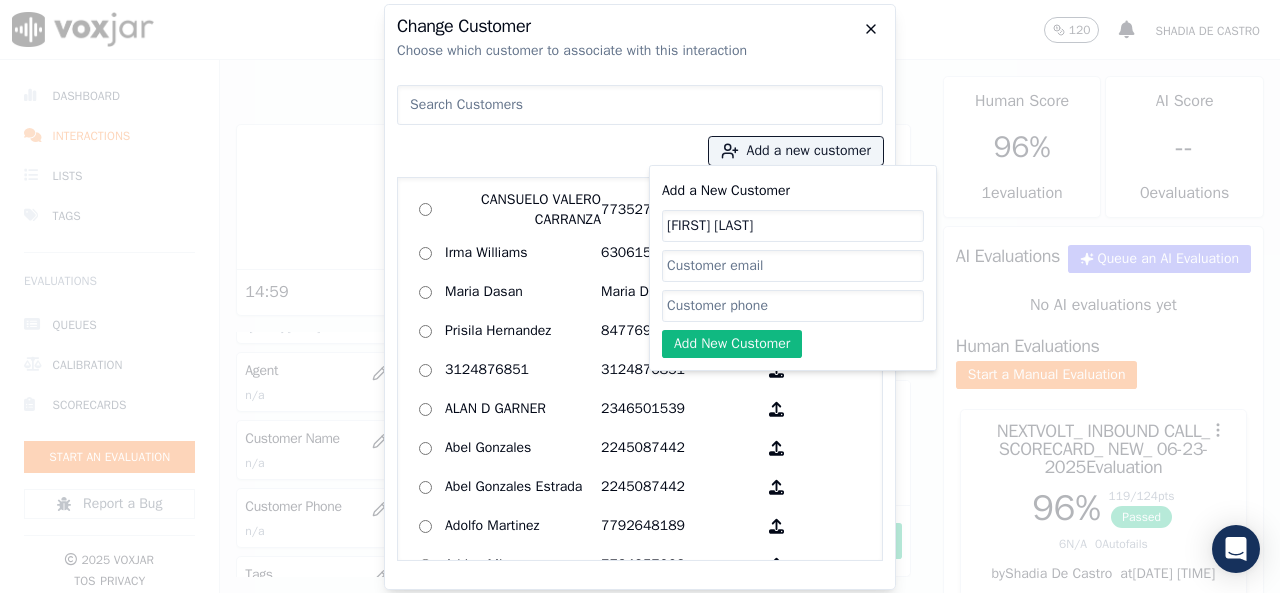 click 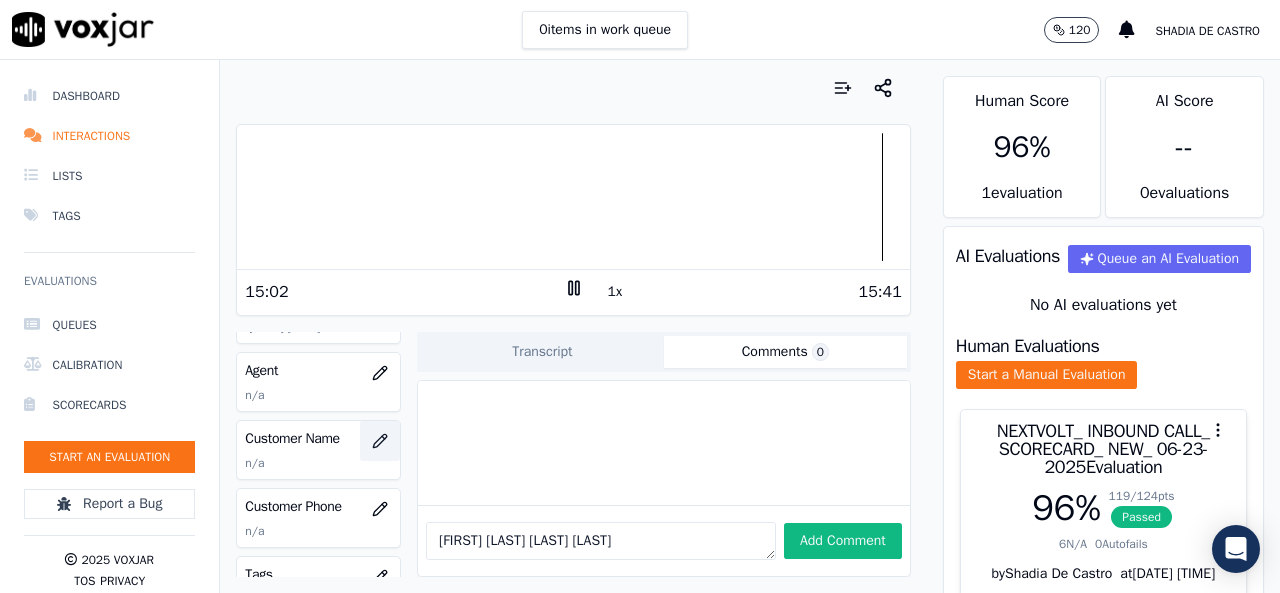 click 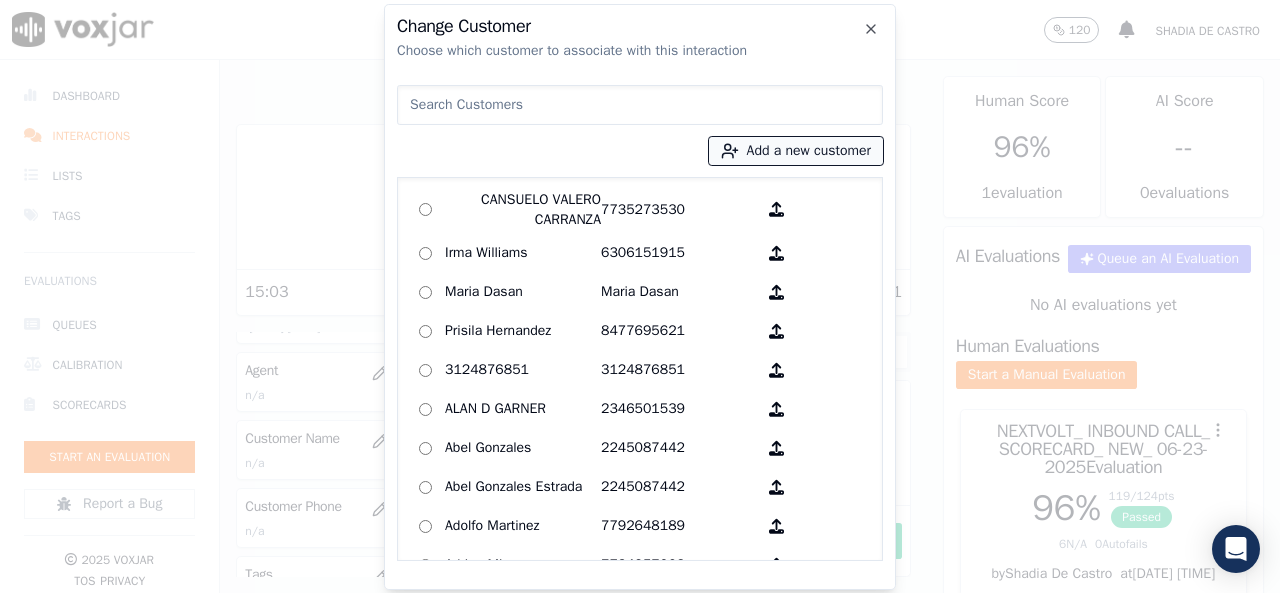 click 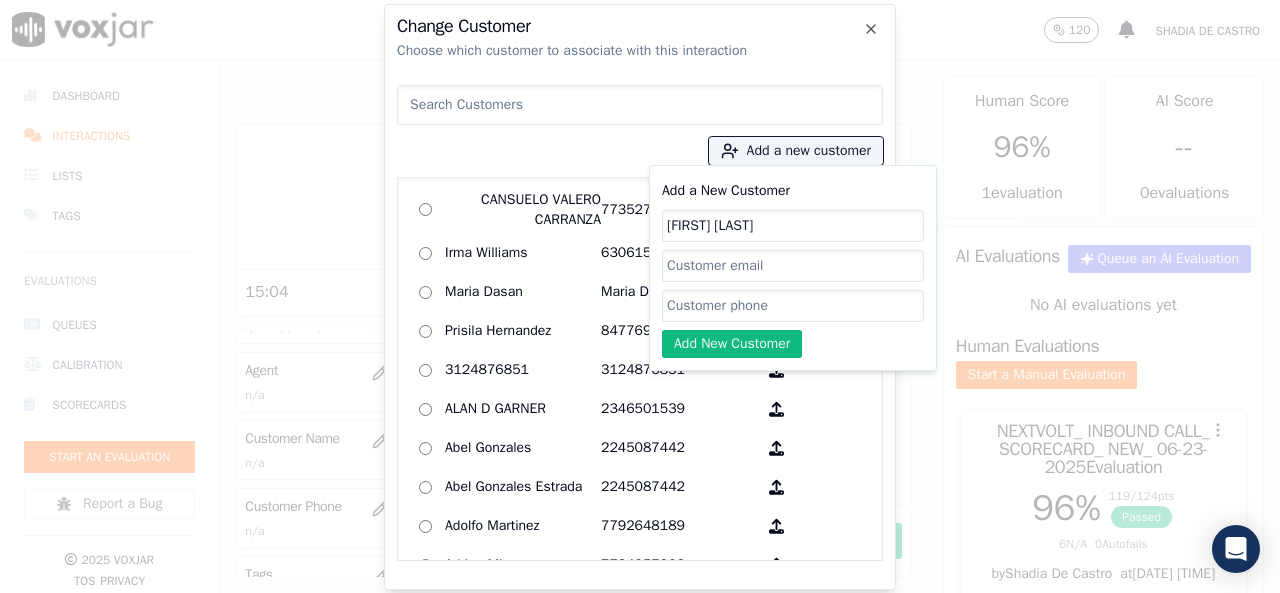 click on "Add a New Customer" 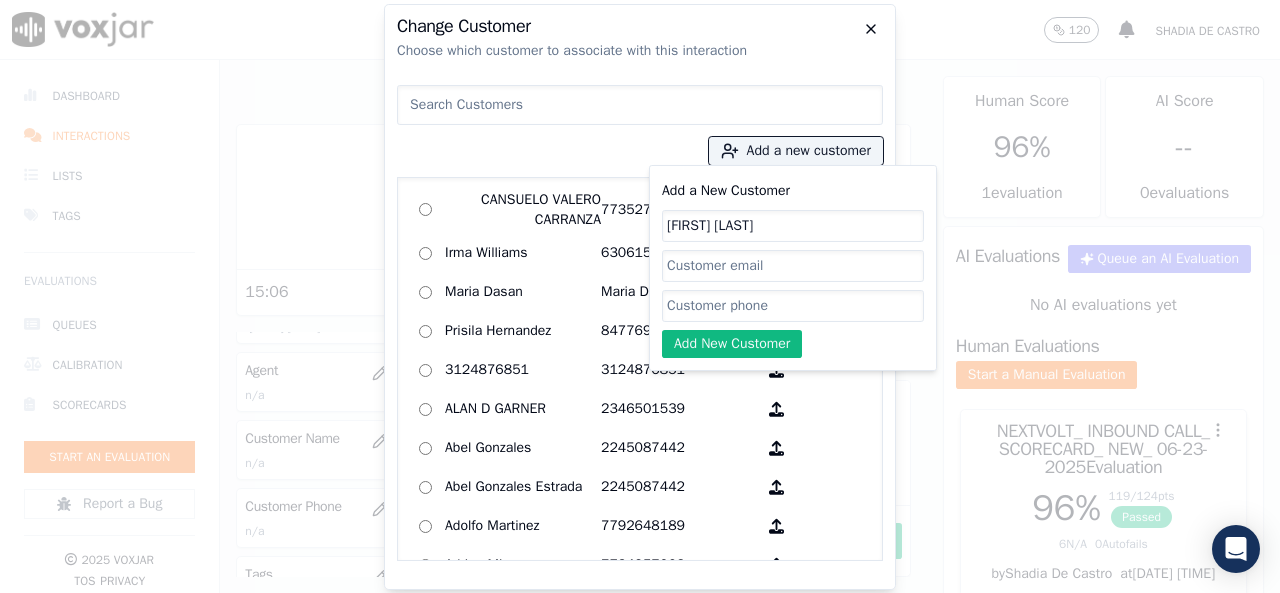 click 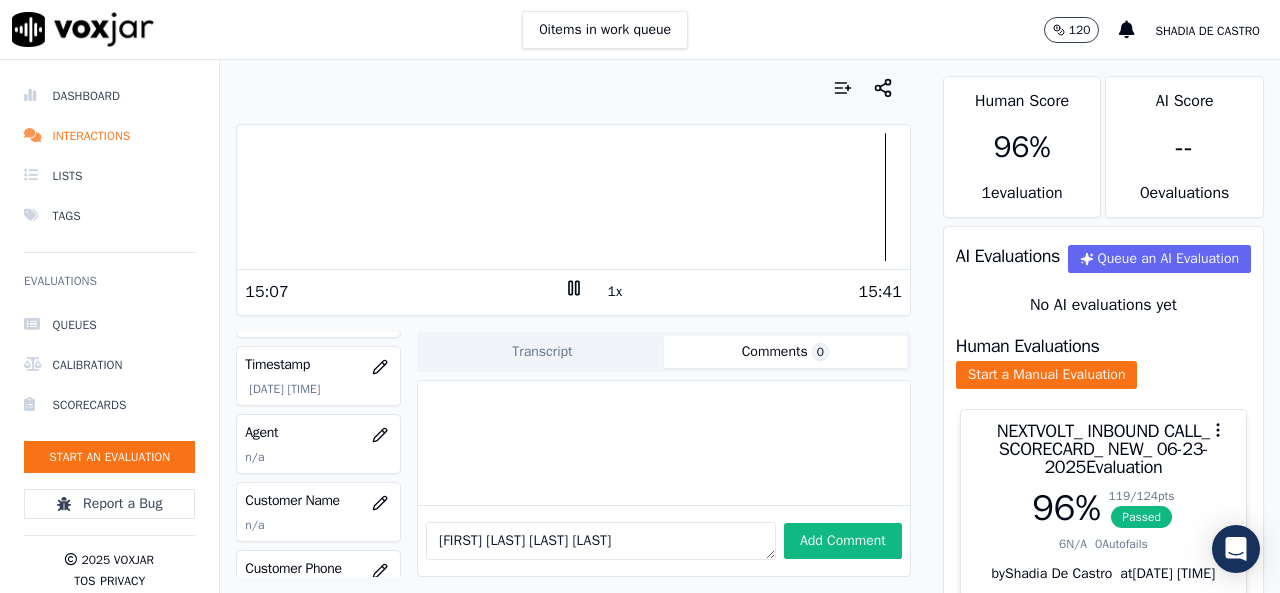 scroll, scrollTop: 0, scrollLeft: 0, axis: both 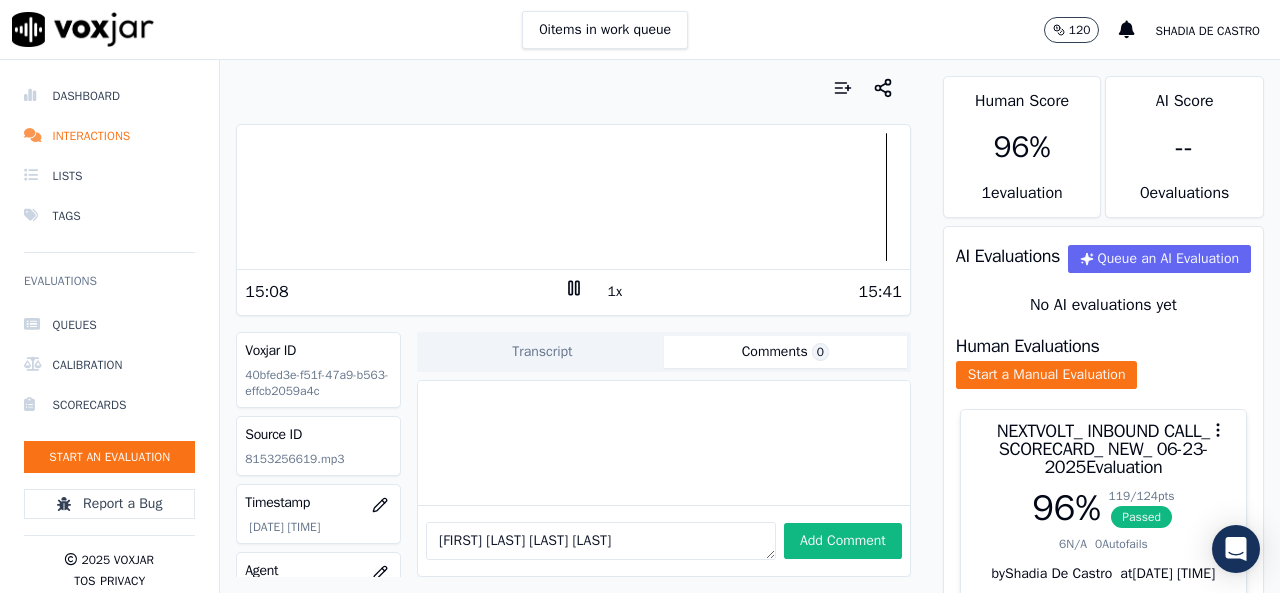 click on "8153256619.mp3" 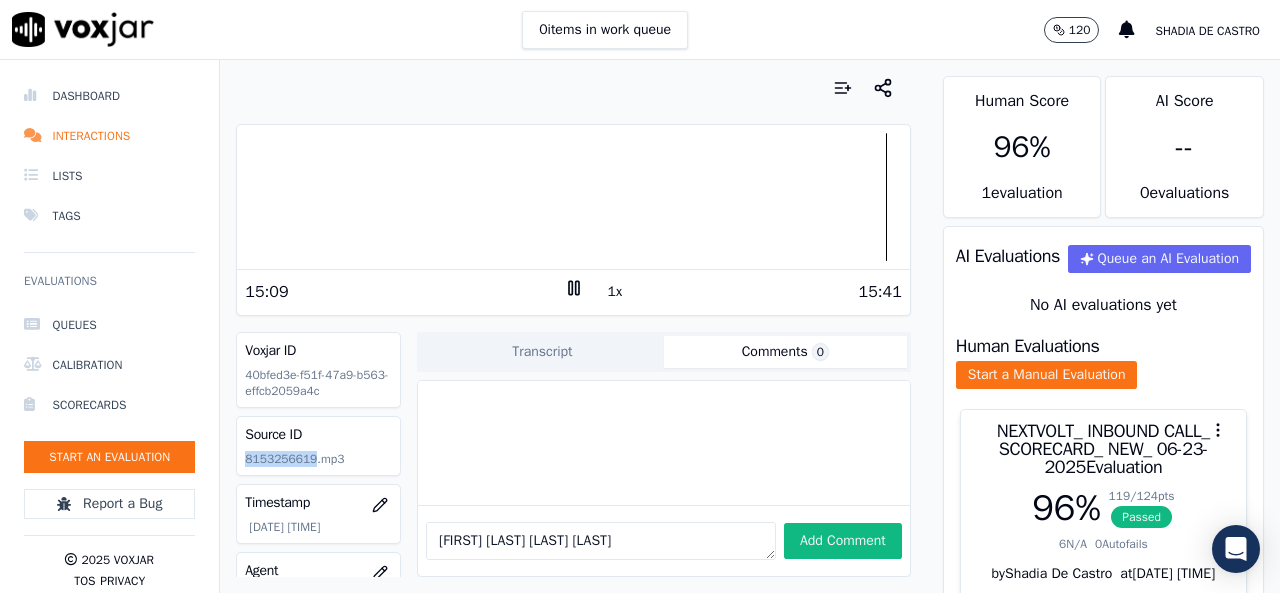 click on "8153256619.mp3" 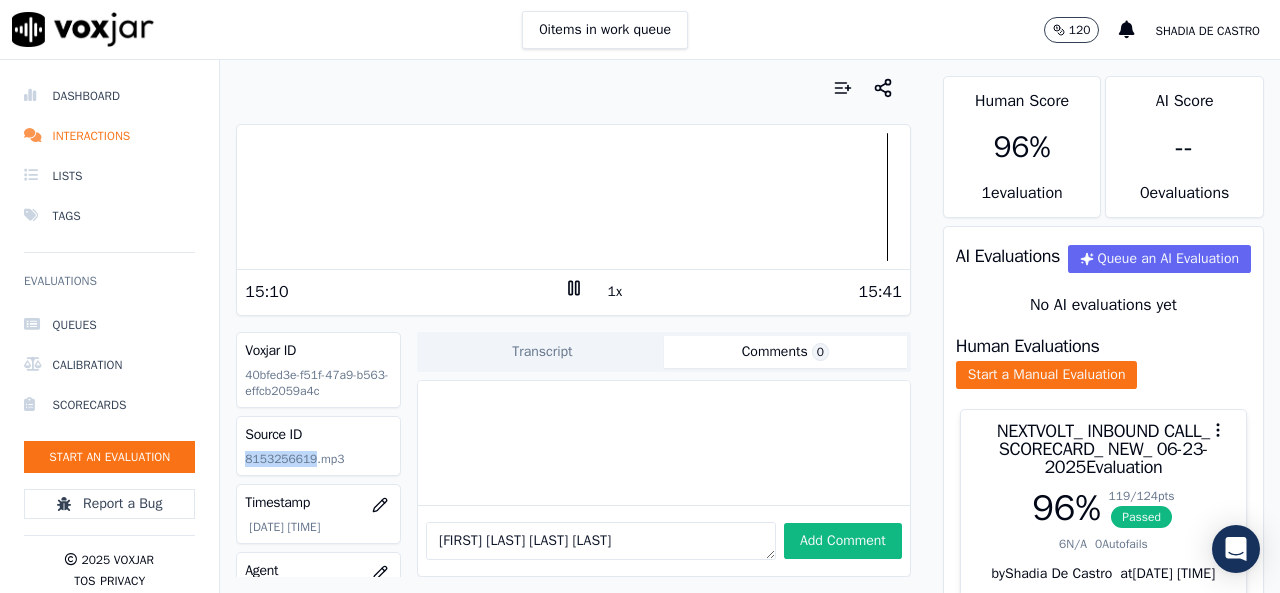 copy on "8153256619" 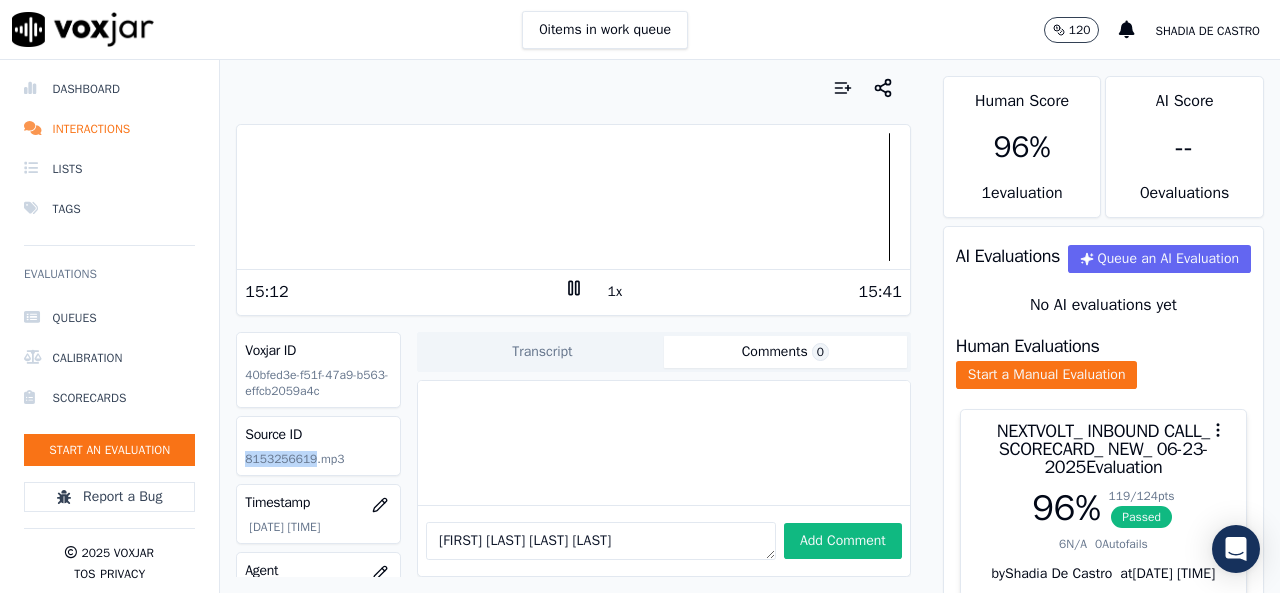 scroll, scrollTop: 20, scrollLeft: 0, axis: vertical 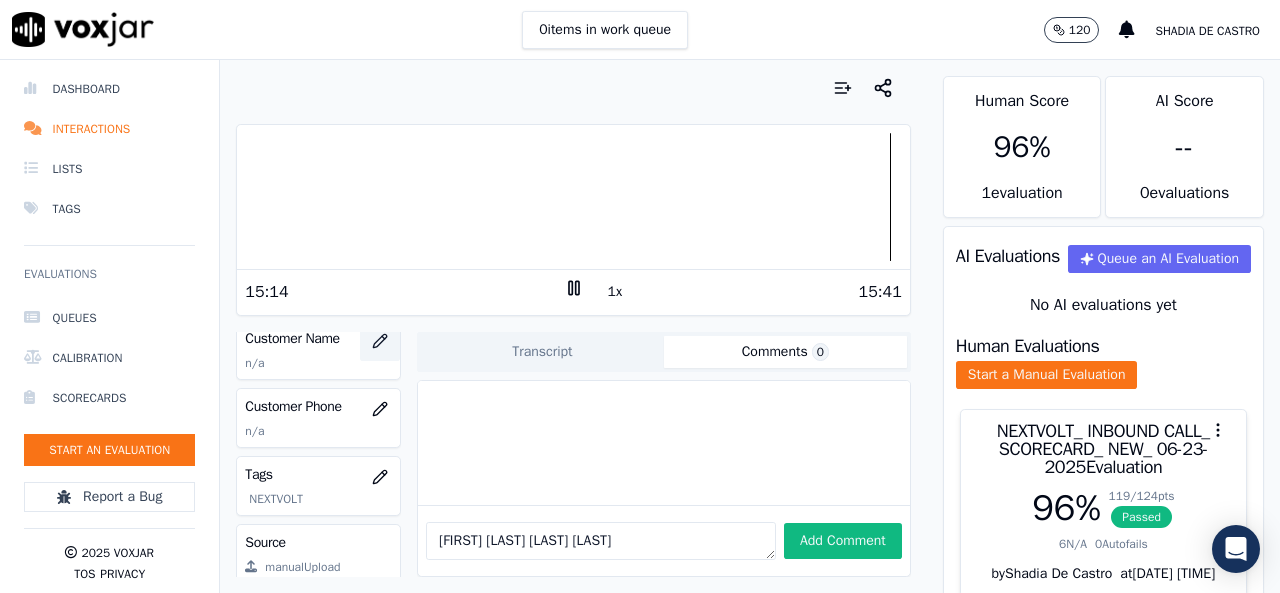 click 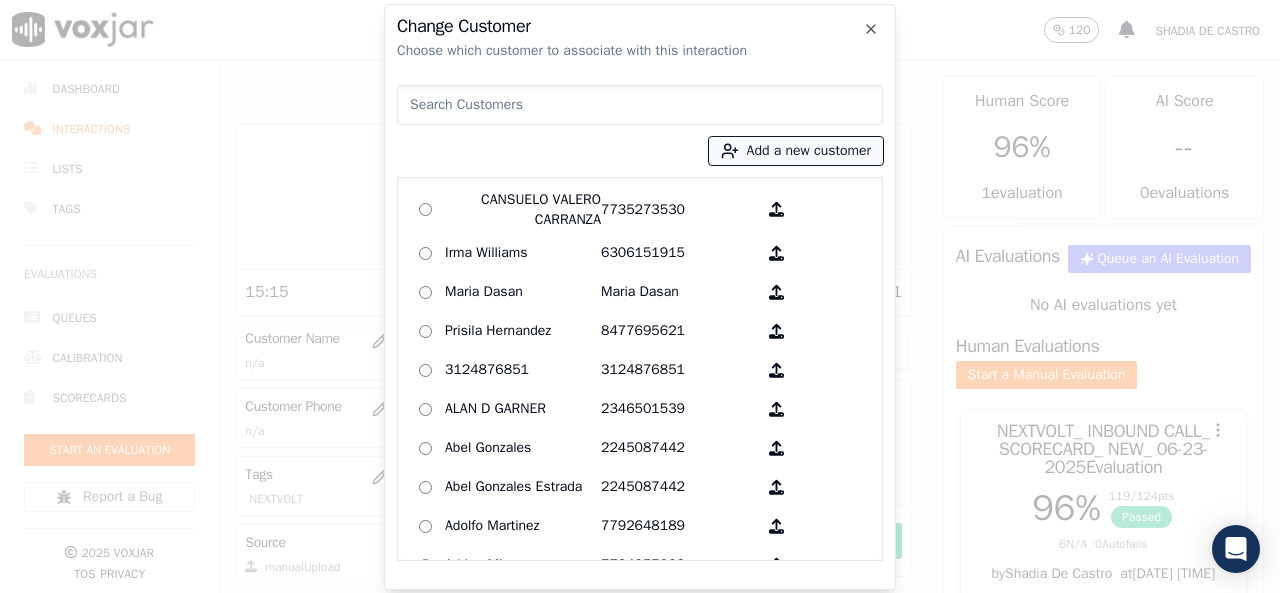 click 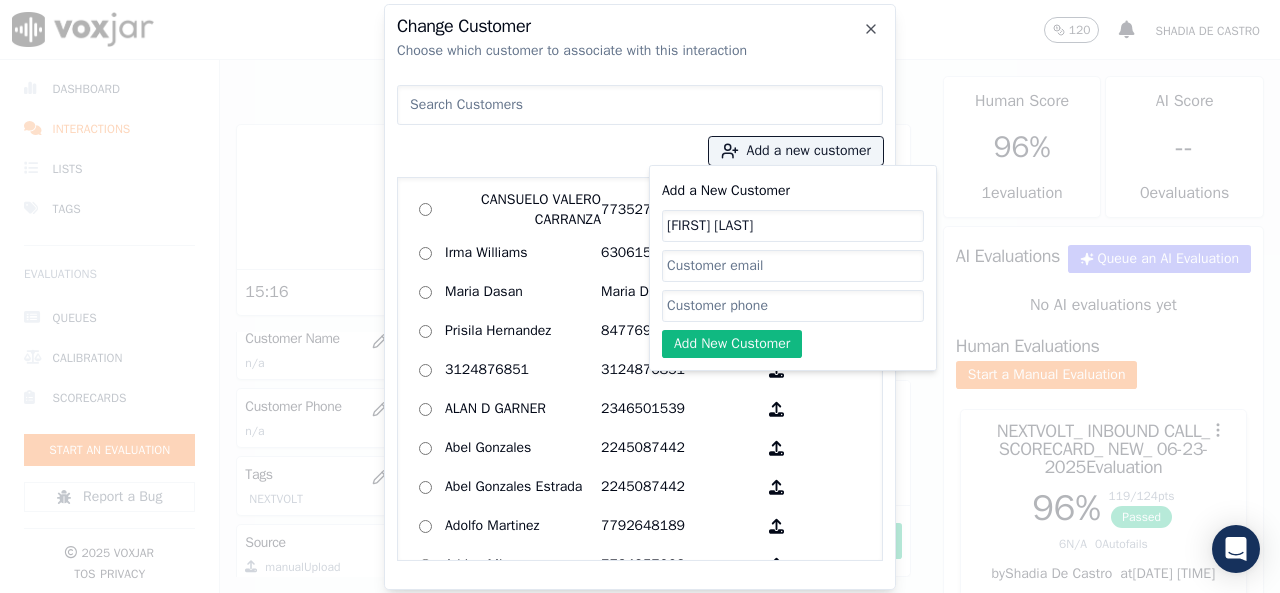 drag, startPoint x: 690, startPoint y: 307, endPoint x: 673, endPoint y: 305, distance: 17.117243 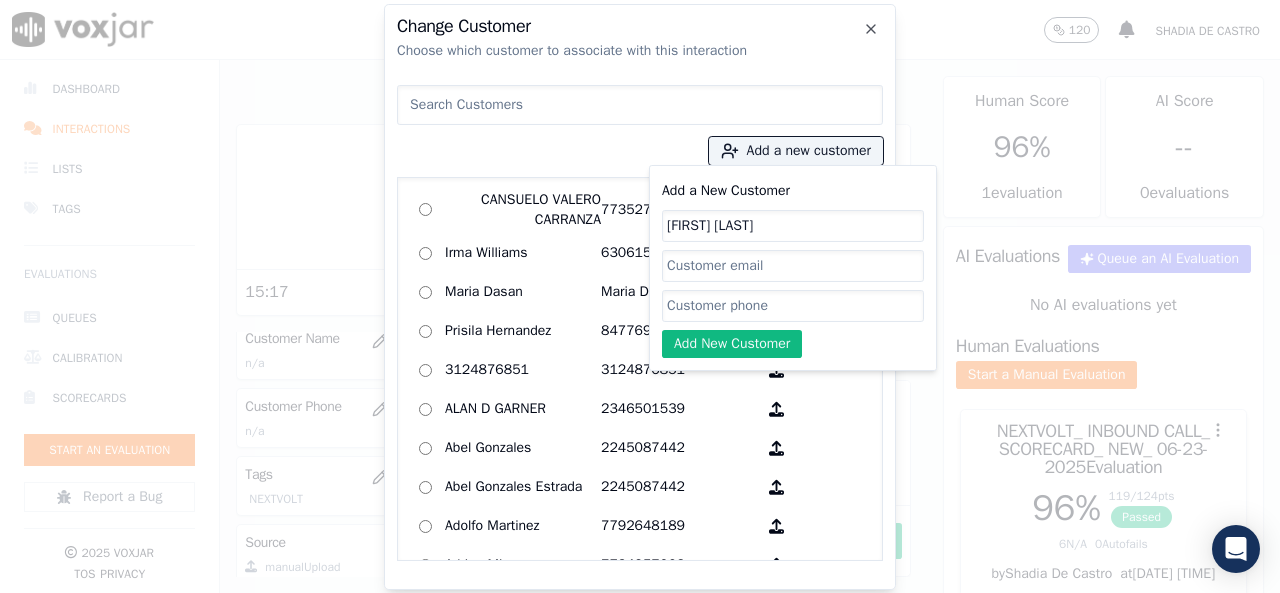 paste on "8153256619" 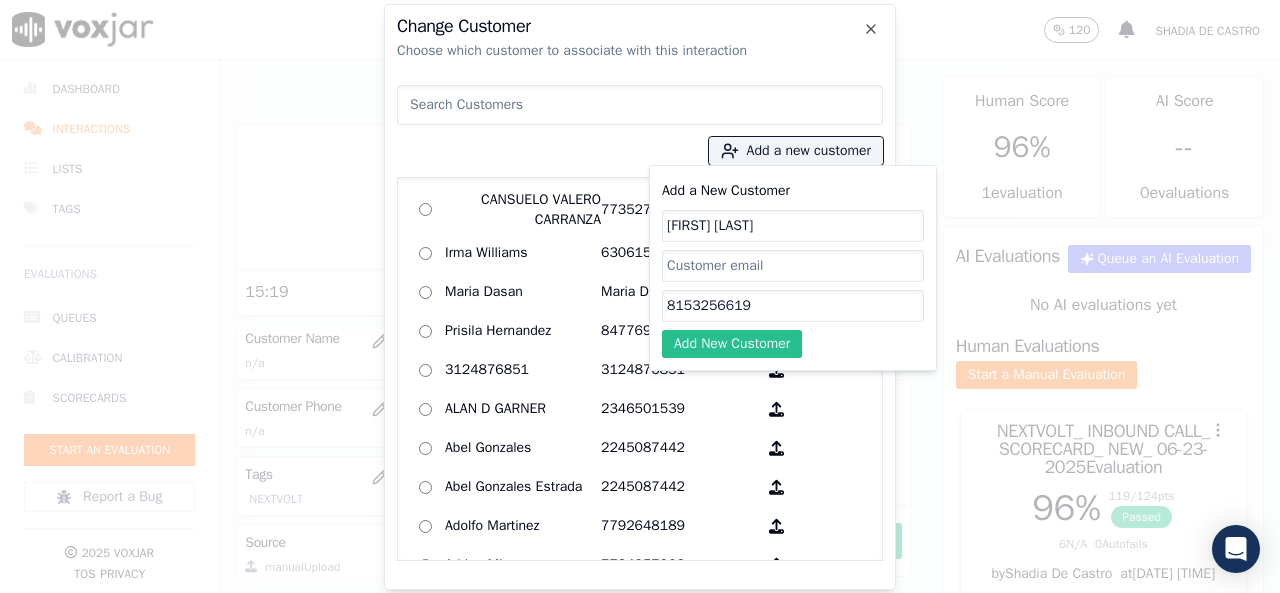 type on "8153256619" 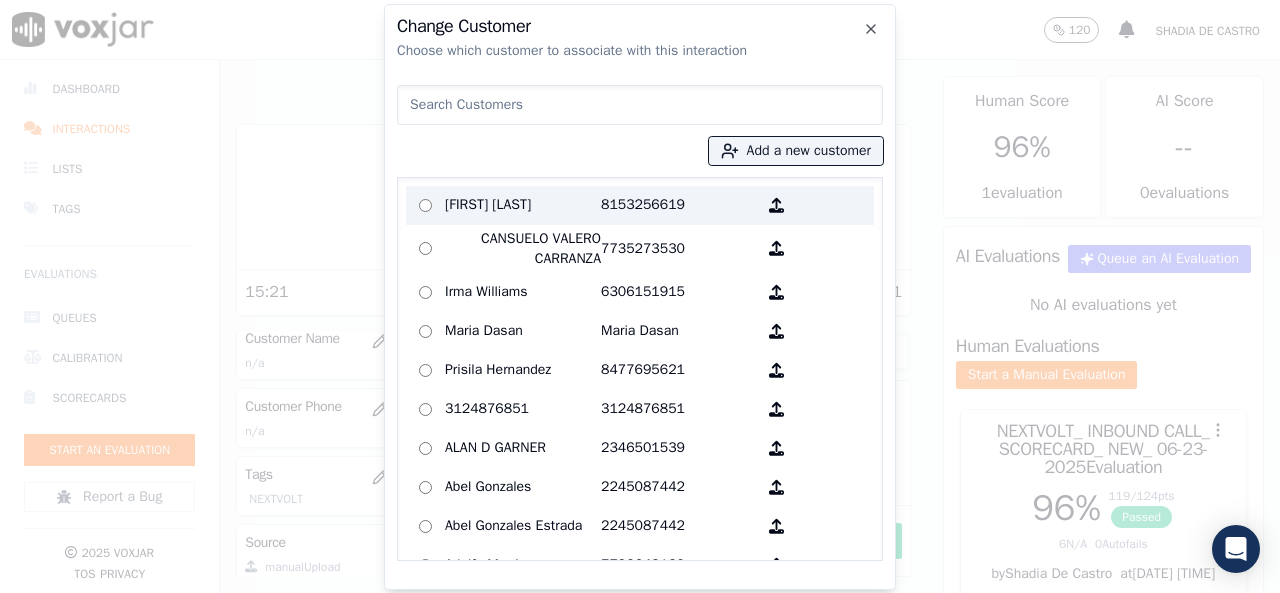 click on "[FIRST] [LAST]" at bounding box center (523, 205) 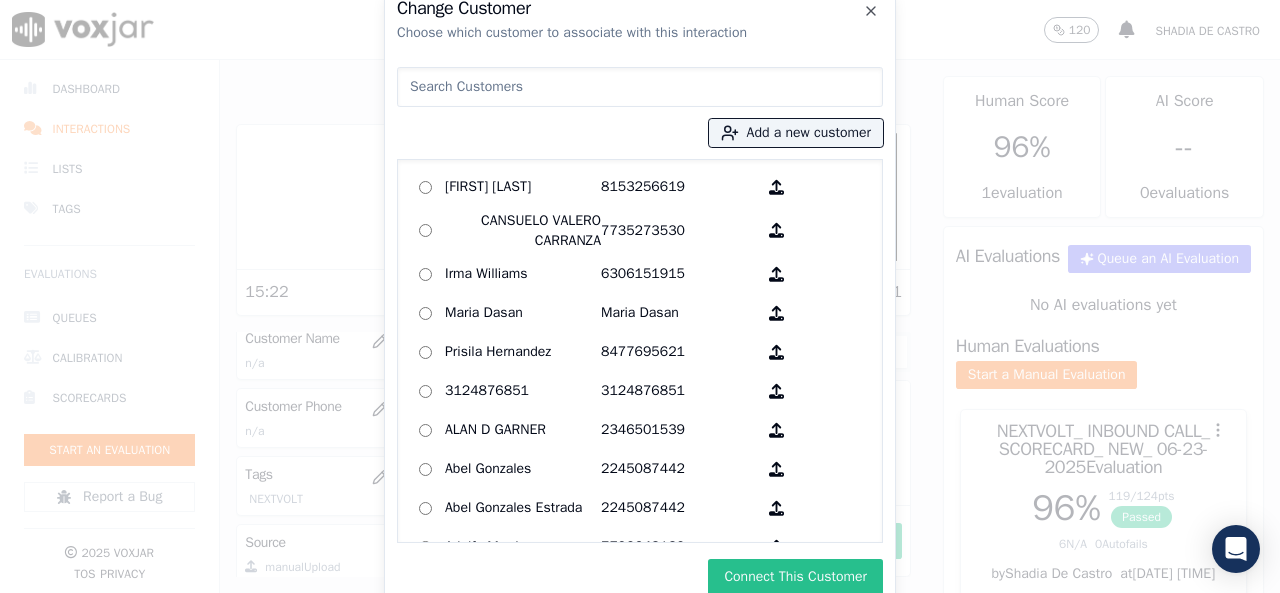 click on "Connect This Customer" at bounding box center [795, 577] 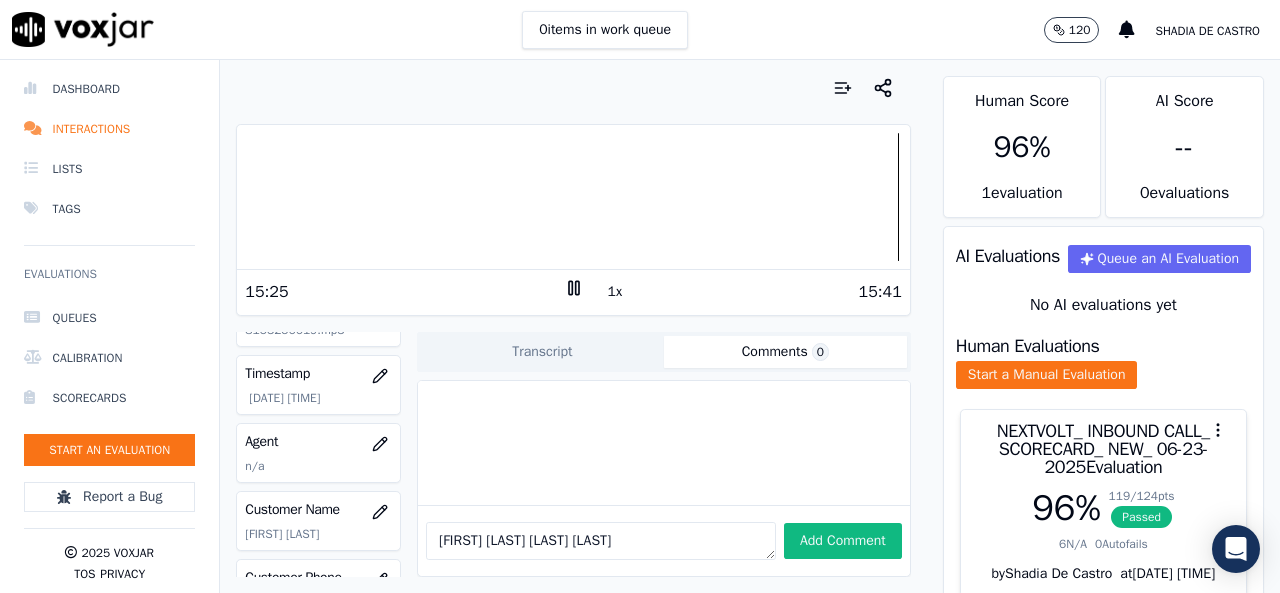 scroll, scrollTop: 100, scrollLeft: 0, axis: vertical 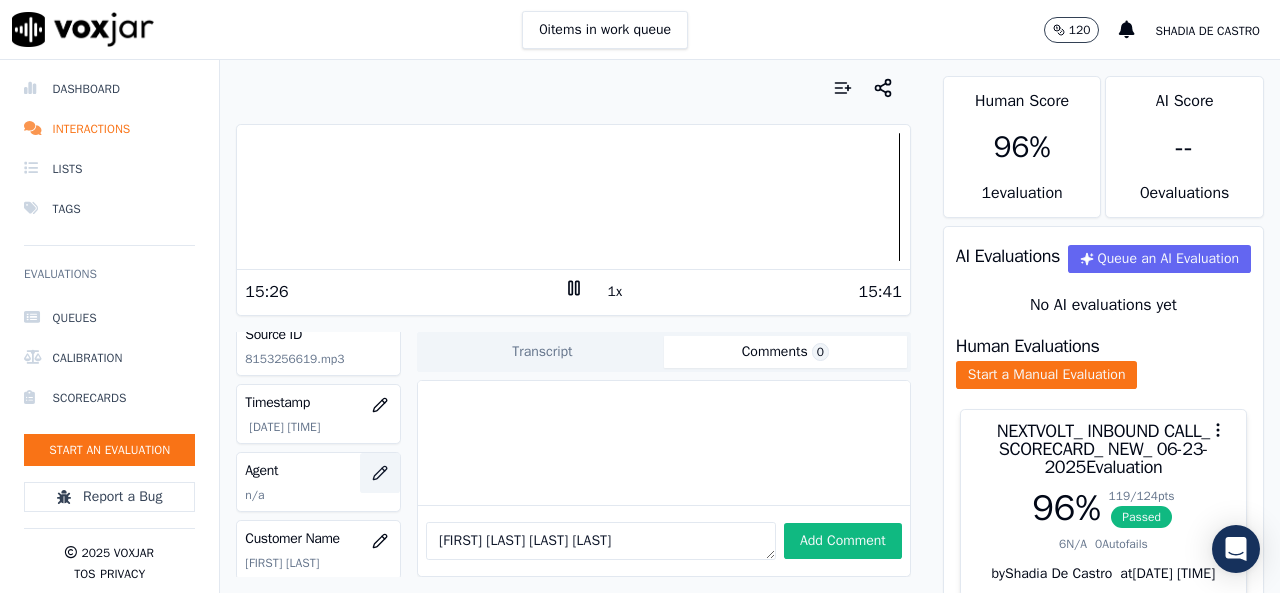 click 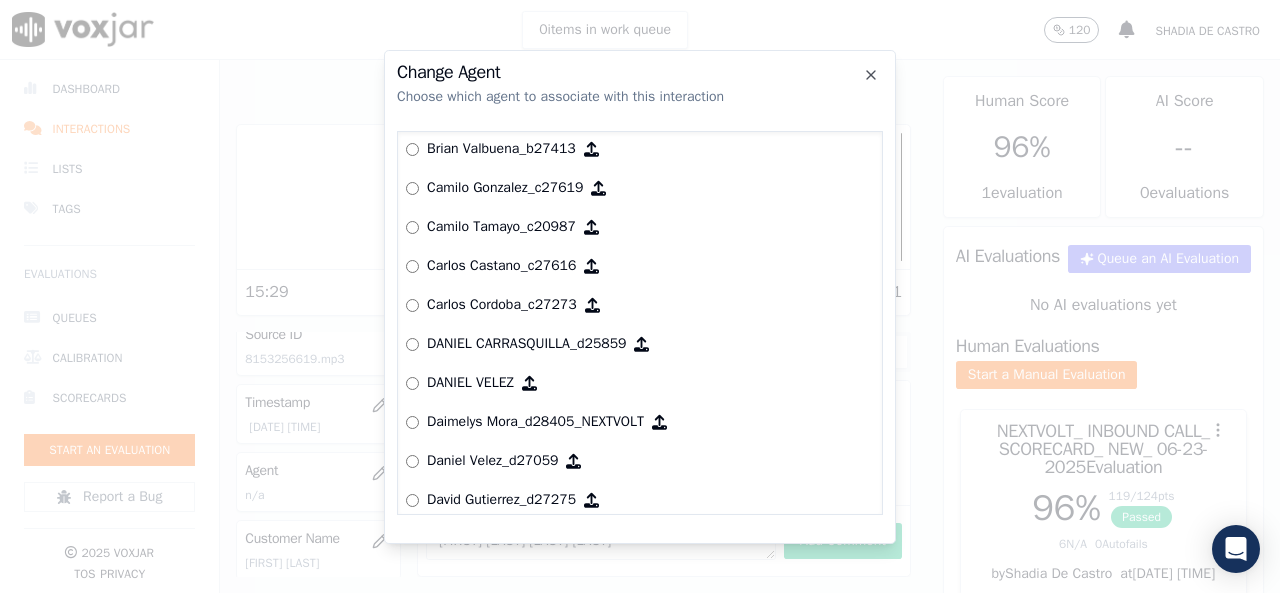 scroll, scrollTop: 524, scrollLeft: 0, axis: vertical 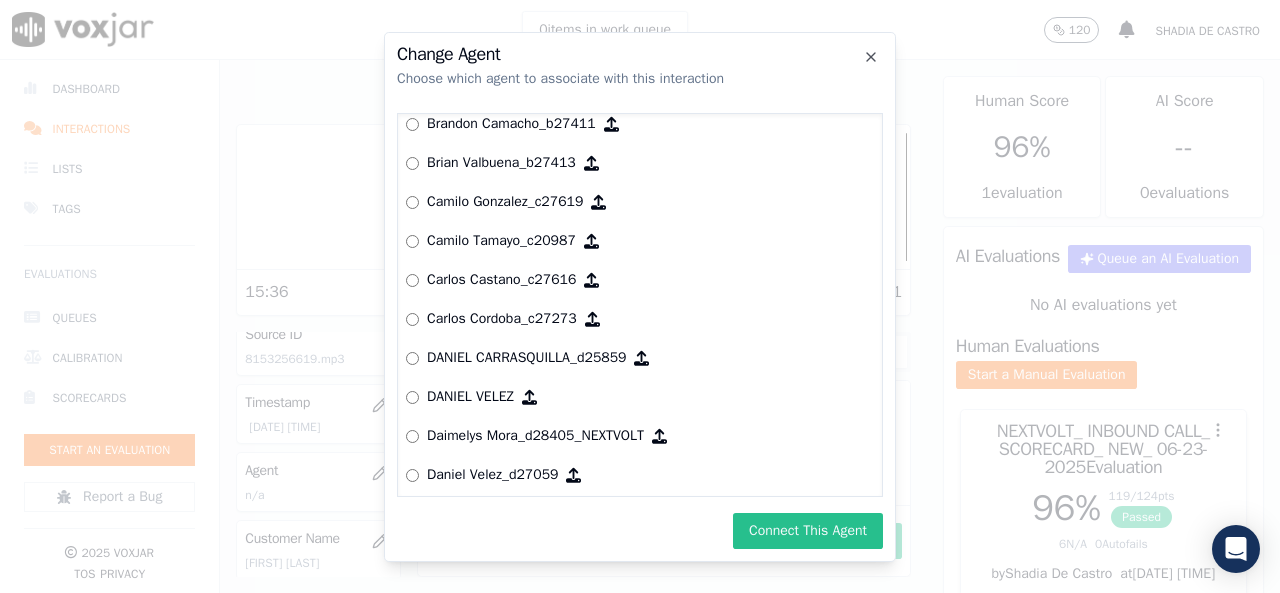 click on "Connect This Agent" at bounding box center (808, 531) 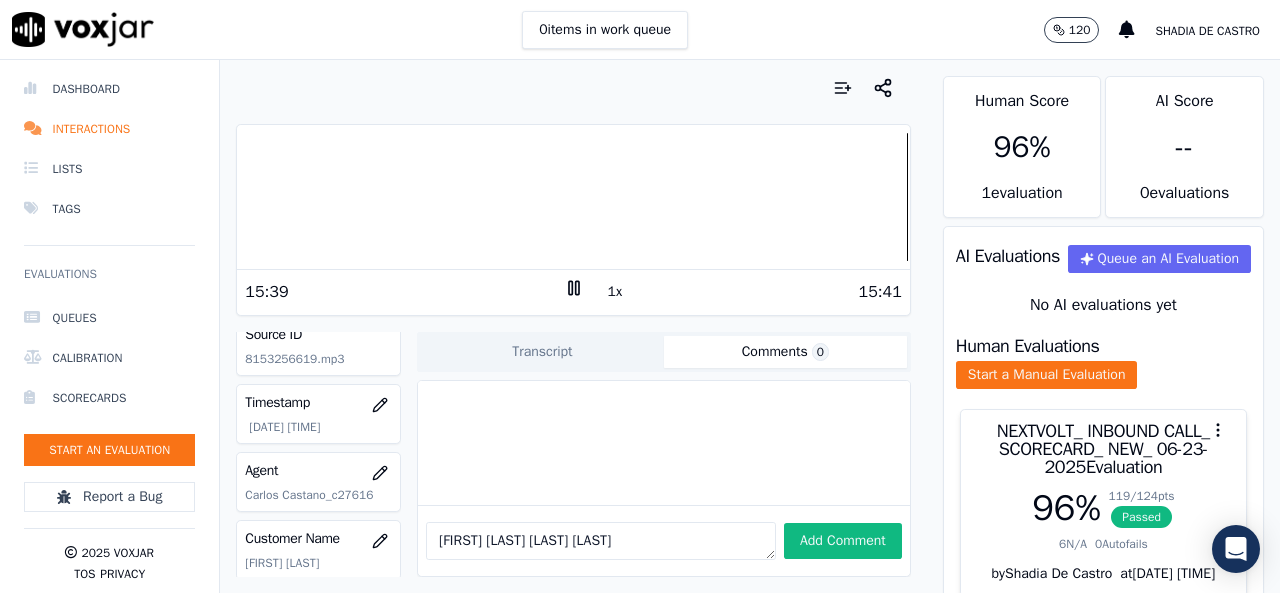 drag, startPoint x: 680, startPoint y: 515, endPoint x: 374, endPoint y: 512, distance: 306.0147 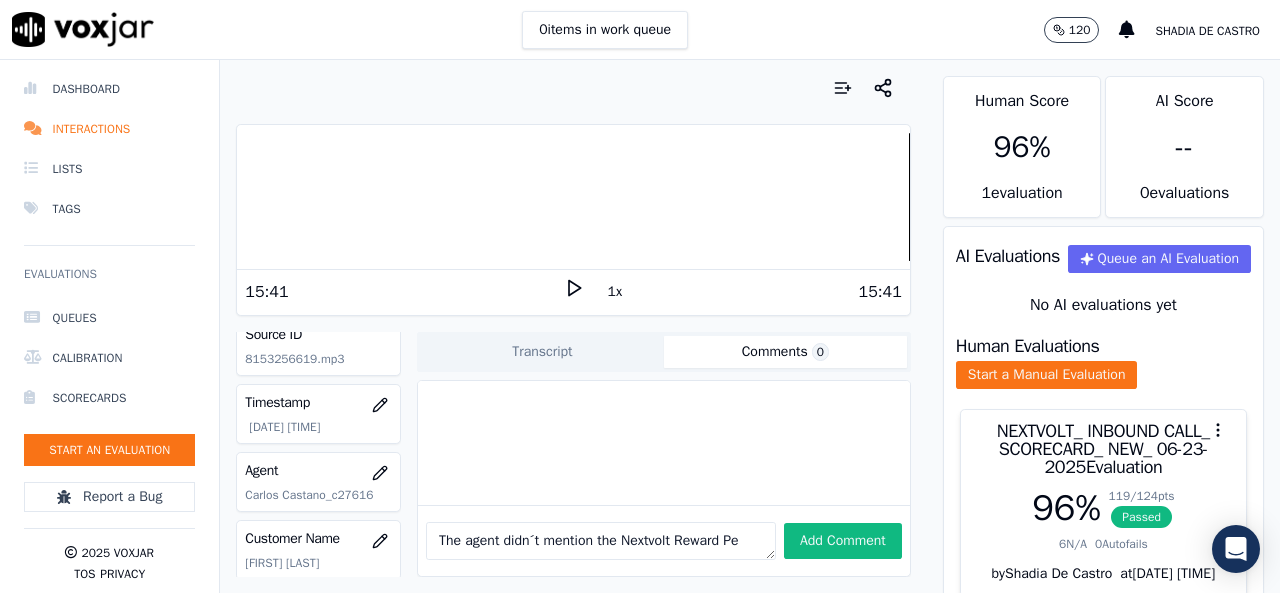 scroll, scrollTop: 11, scrollLeft: 0, axis: vertical 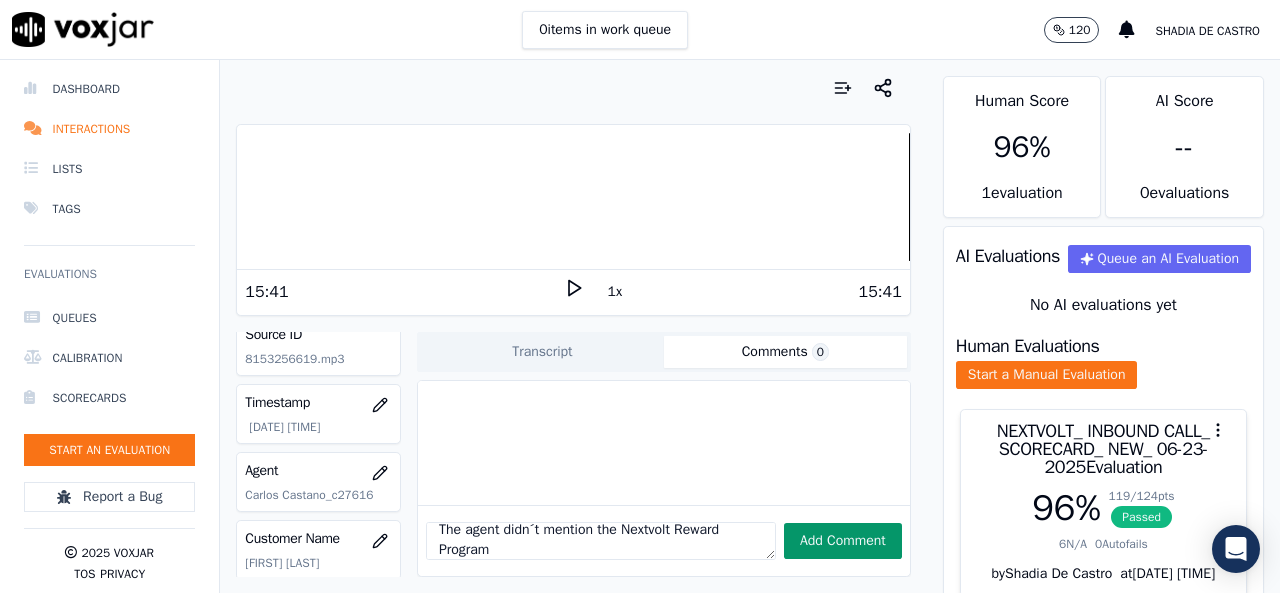 click on "Add Comment" at bounding box center (843, 541) 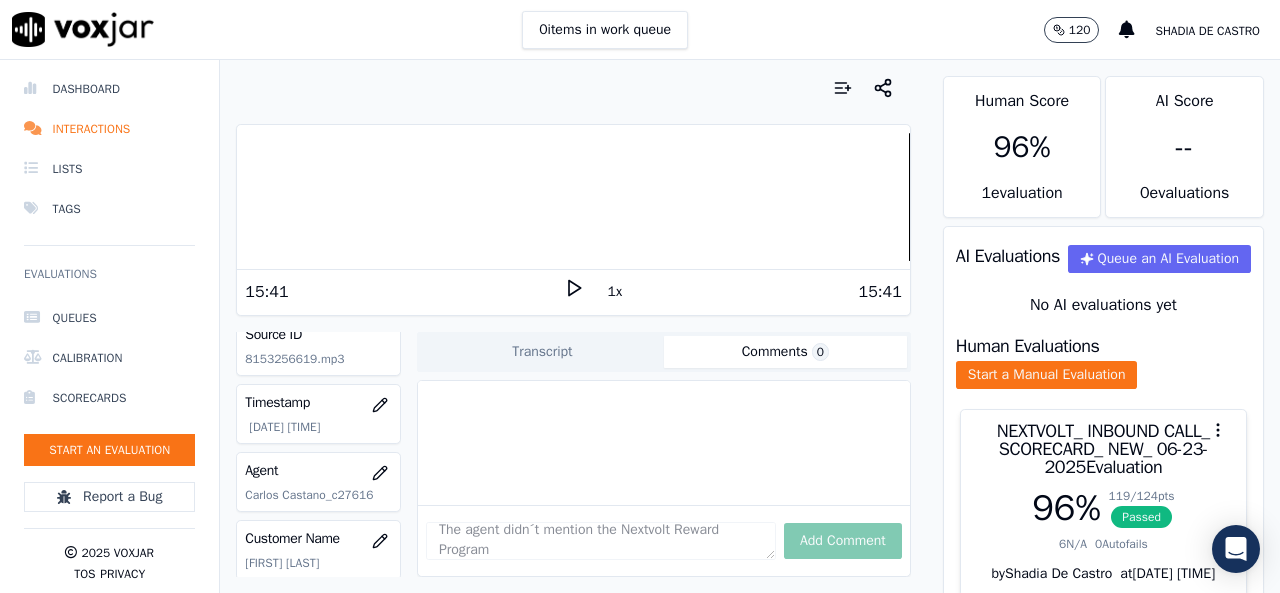 type 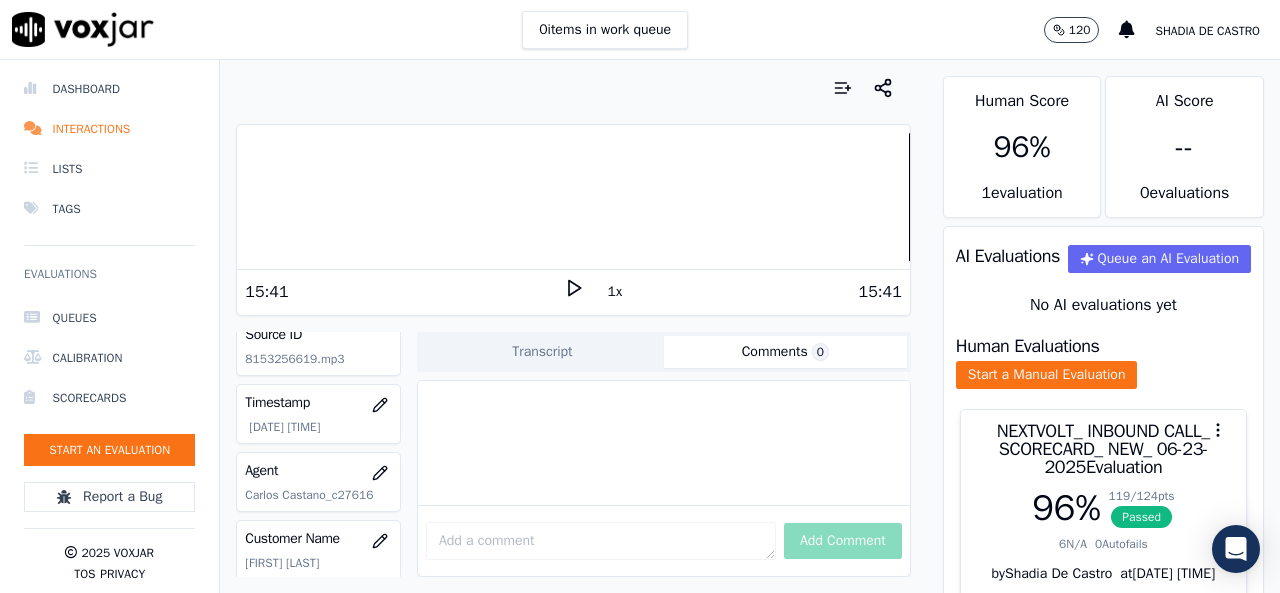 scroll, scrollTop: 0, scrollLeft: 0, axis: both 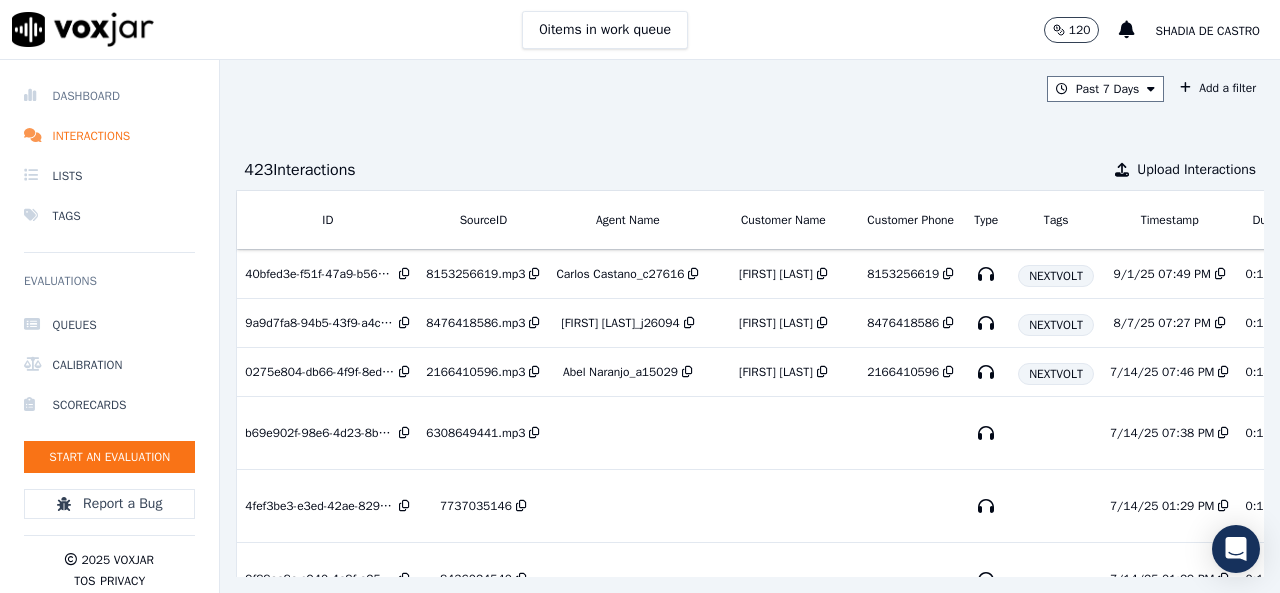 click on "Dashboard" at bounding box center (109, 96) 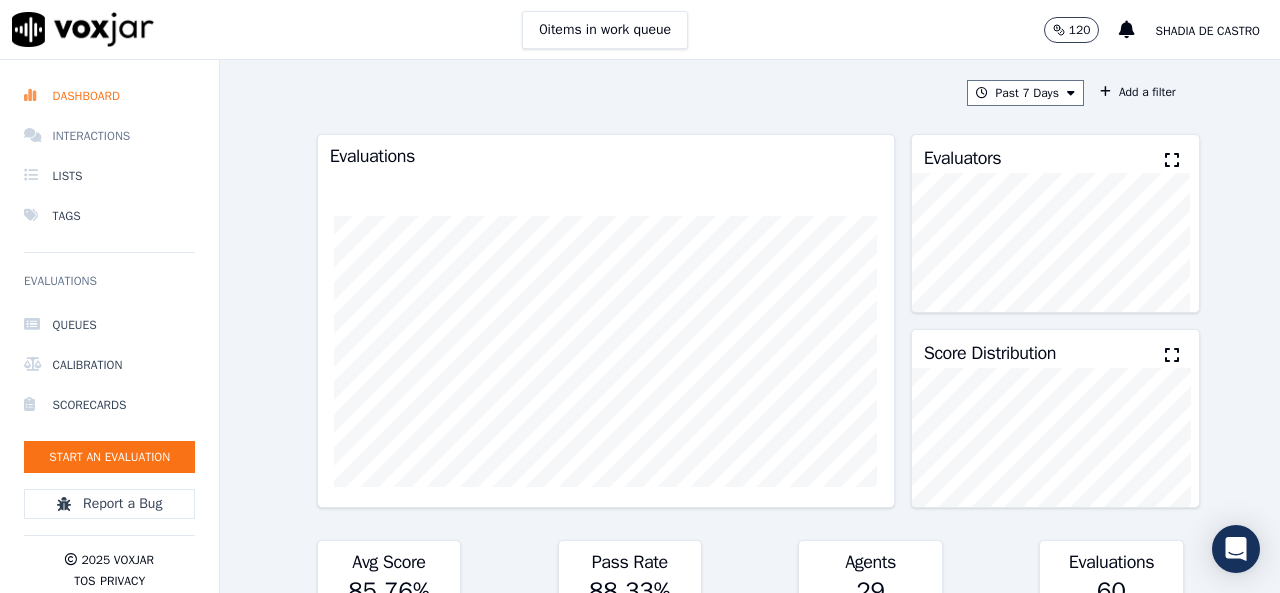 click on "Interactions" at bounding box center (109, 136) 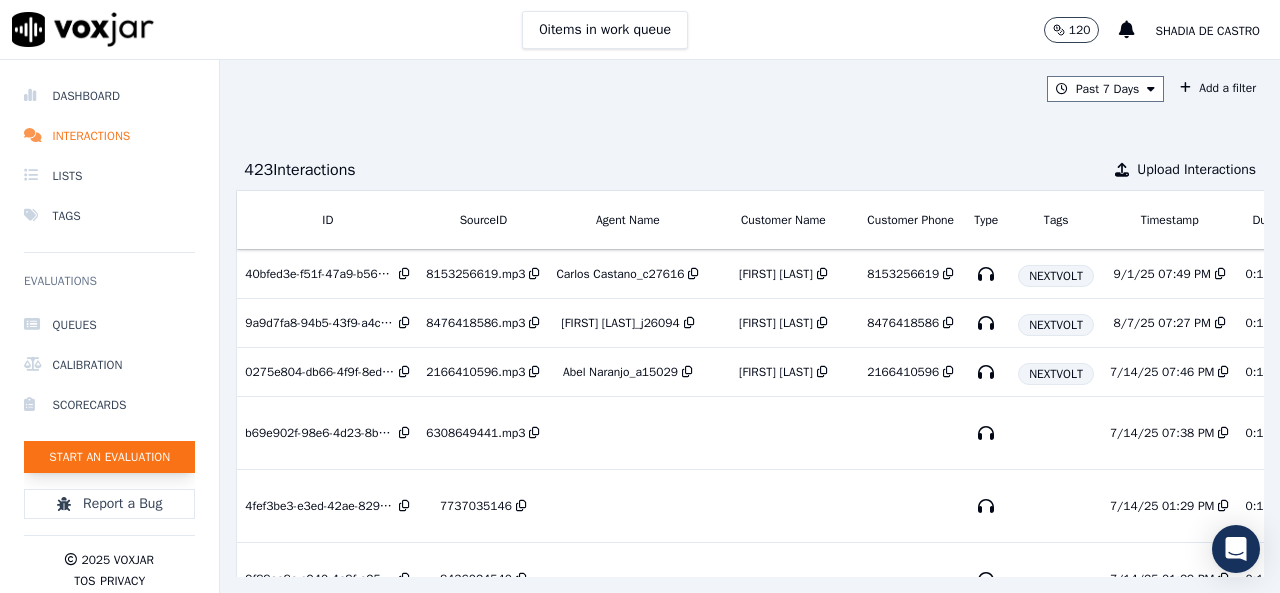 click on "Start an Evaluation" 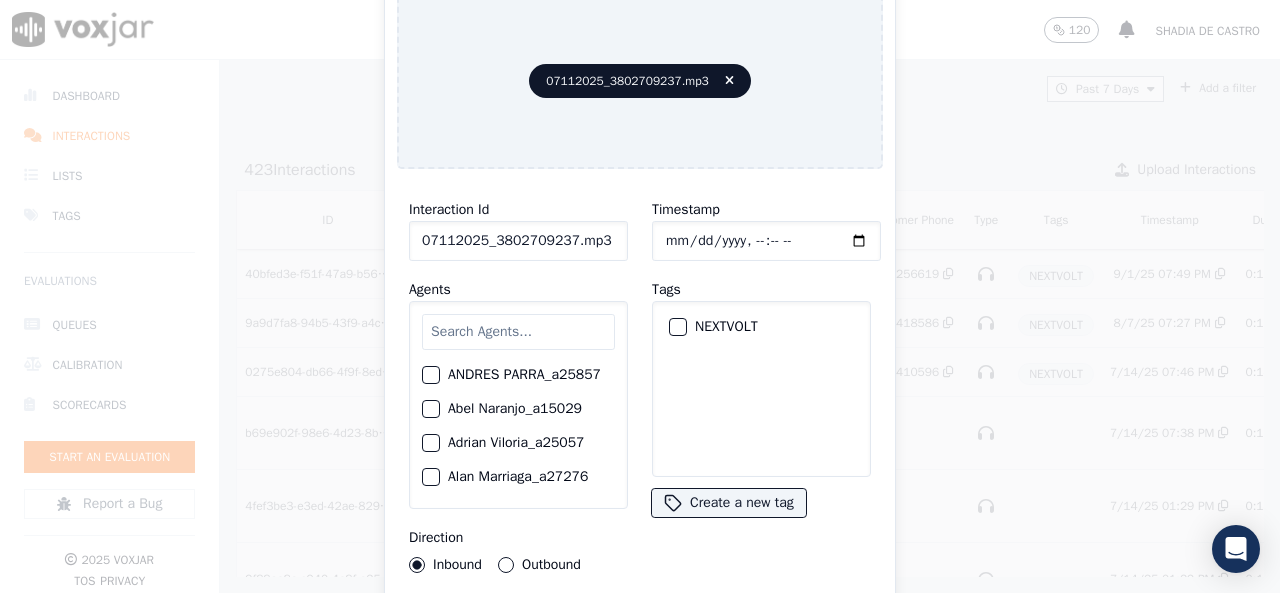 click on "07112025_3802709237.mp3" 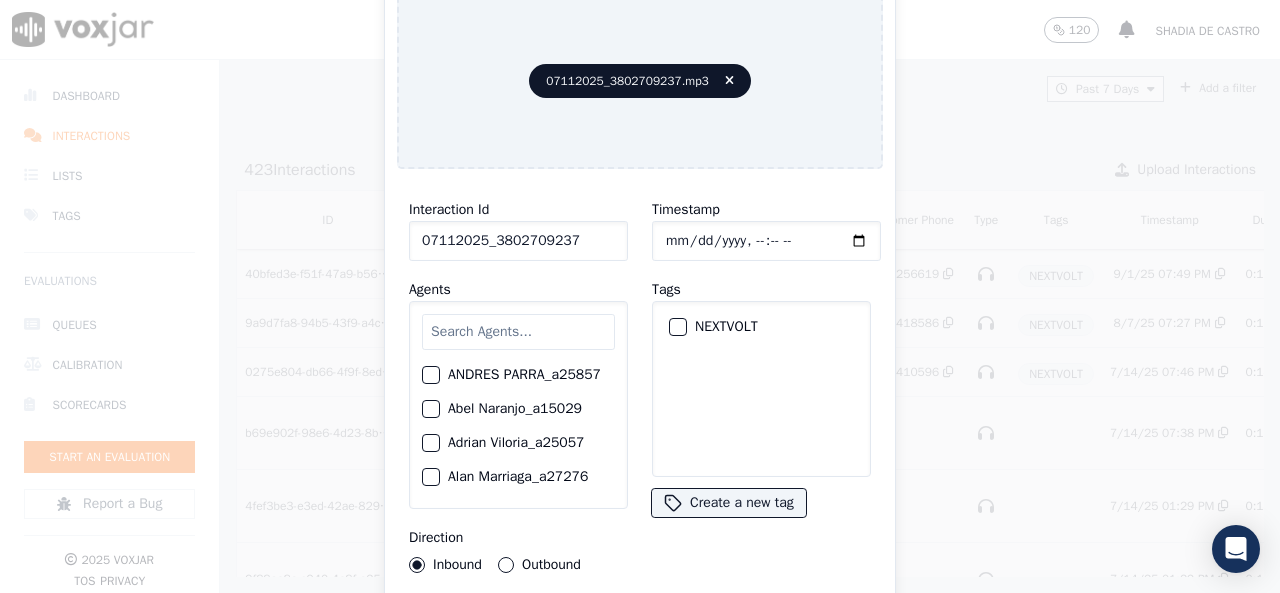 type on "07112025_3802709237" 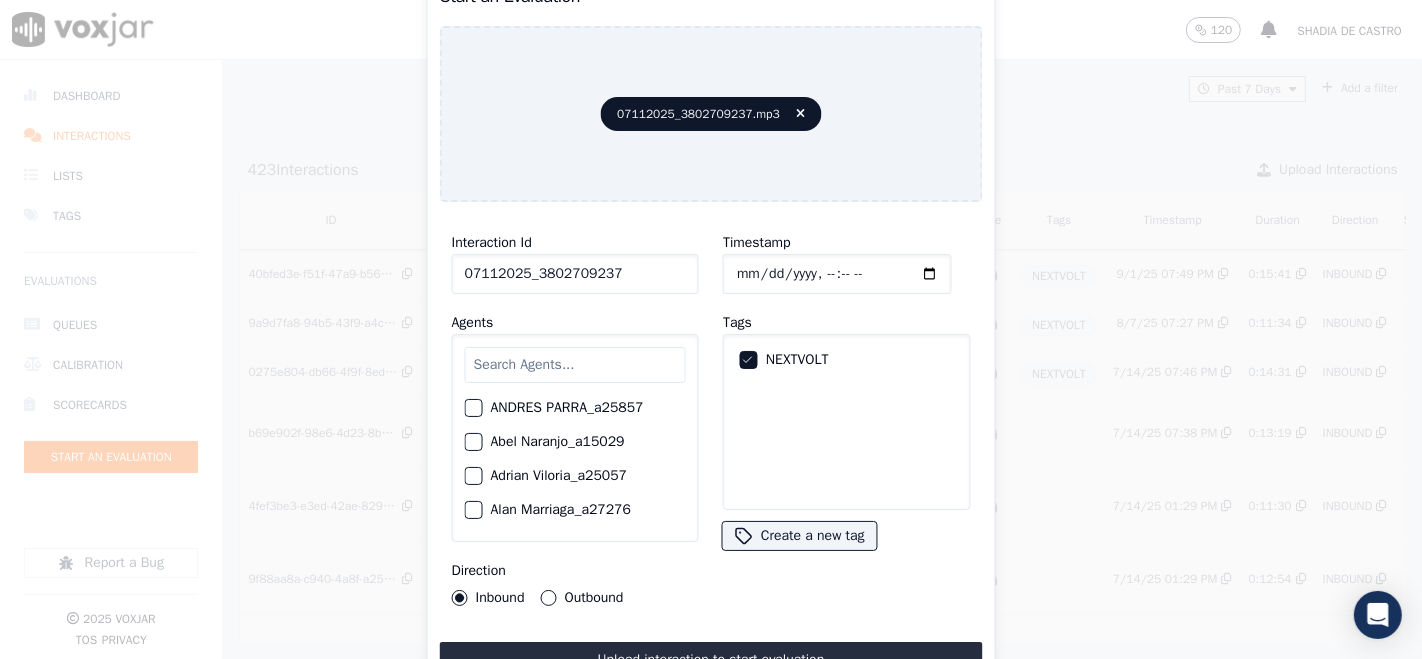 drag, startPoint x: 1218, startPoint y: 2, endPoint x: 791, endPoint y: 624, distance: 754.46204 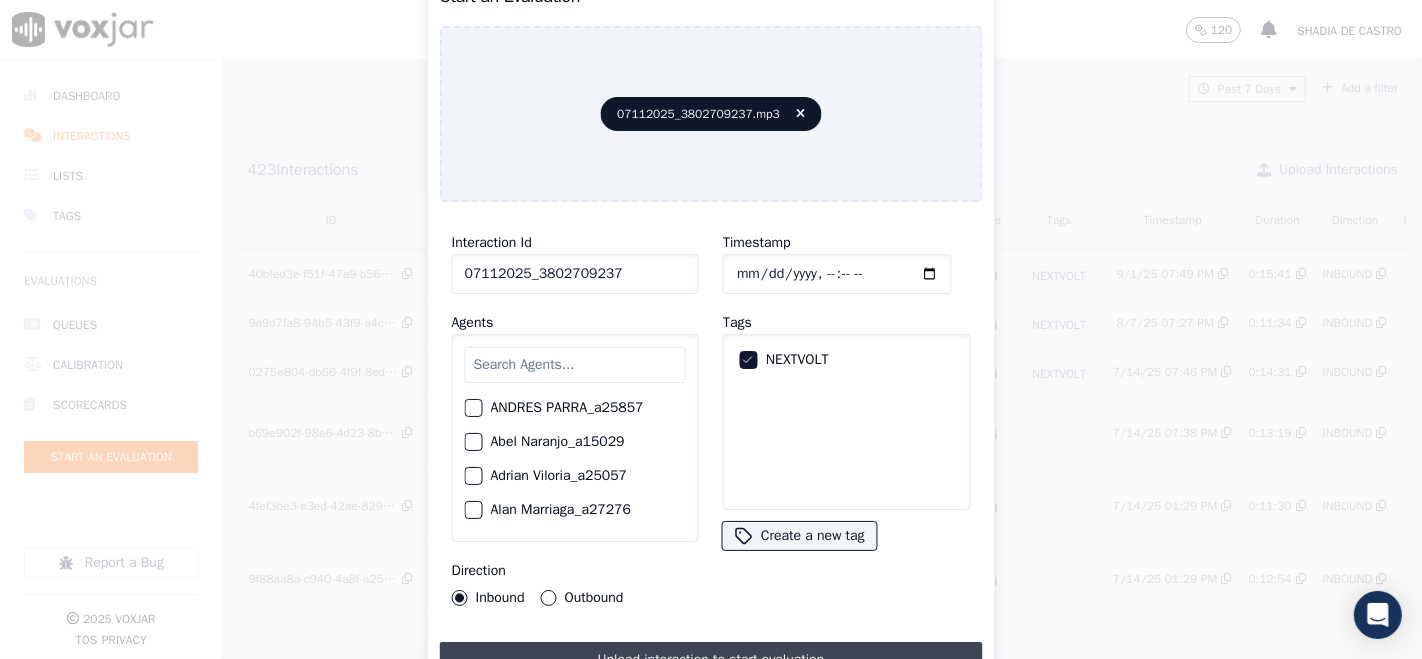 click on "Upload interaction to start evaluation" at bounding box center (711, 660) 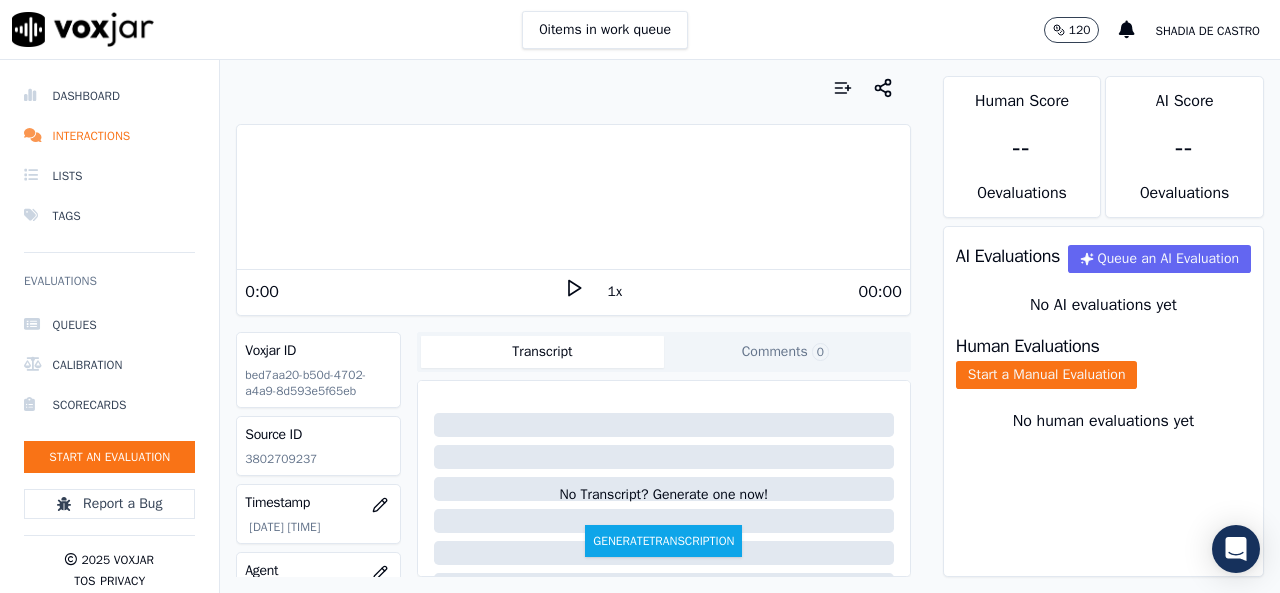 drag, startPoint x: 1296, startPoint y: 1, endPoint x: 910, endPoint y: 211, distance: 439.4269 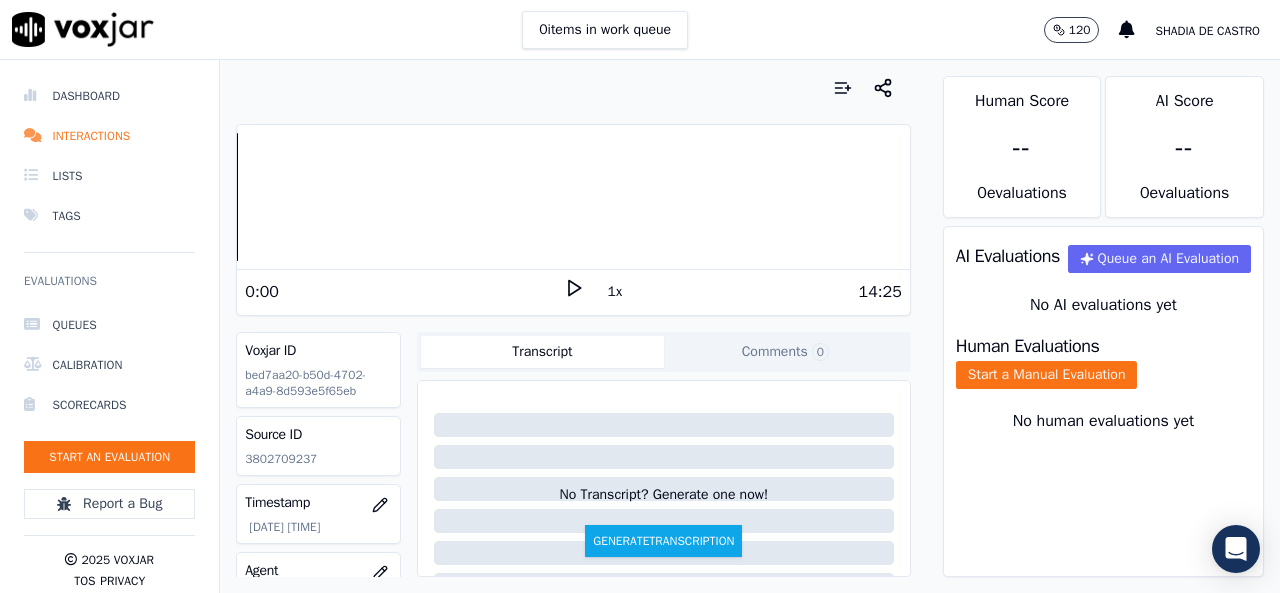 click 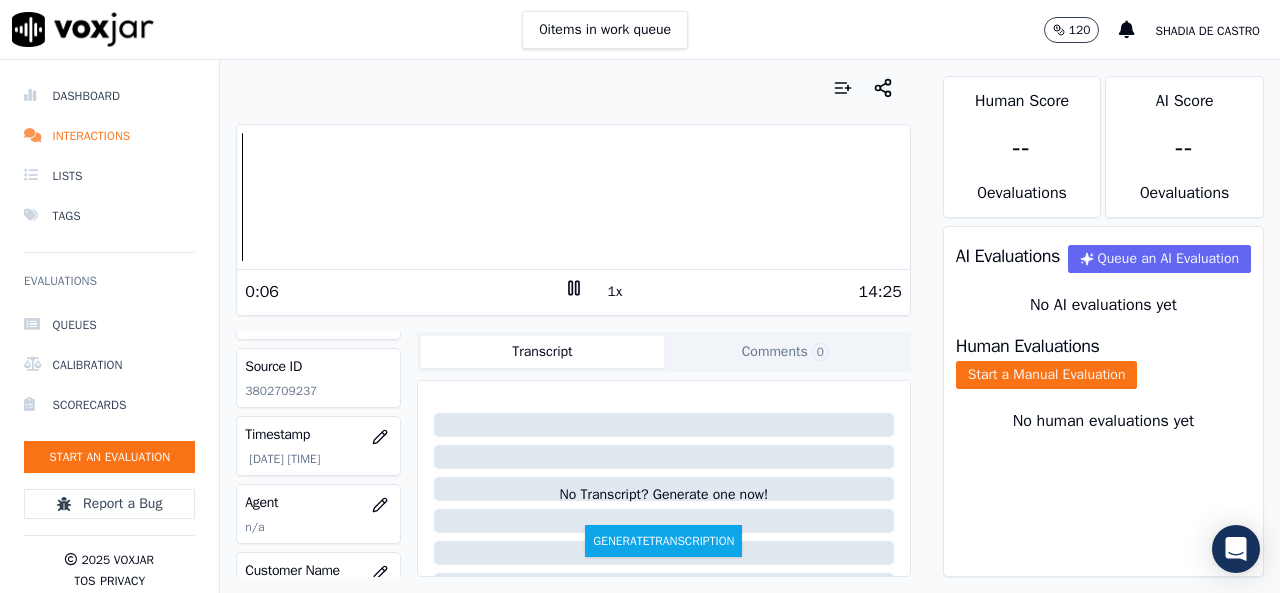 scroll, scrollTop: 100, scrollLeft: 0, axis: vertical 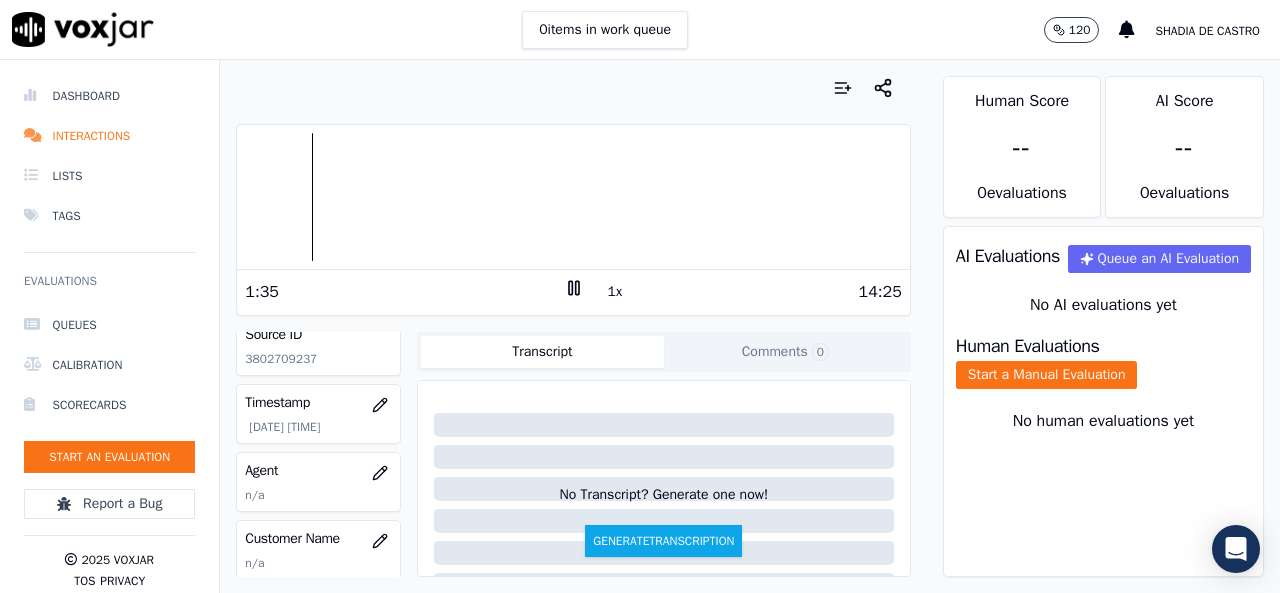 click 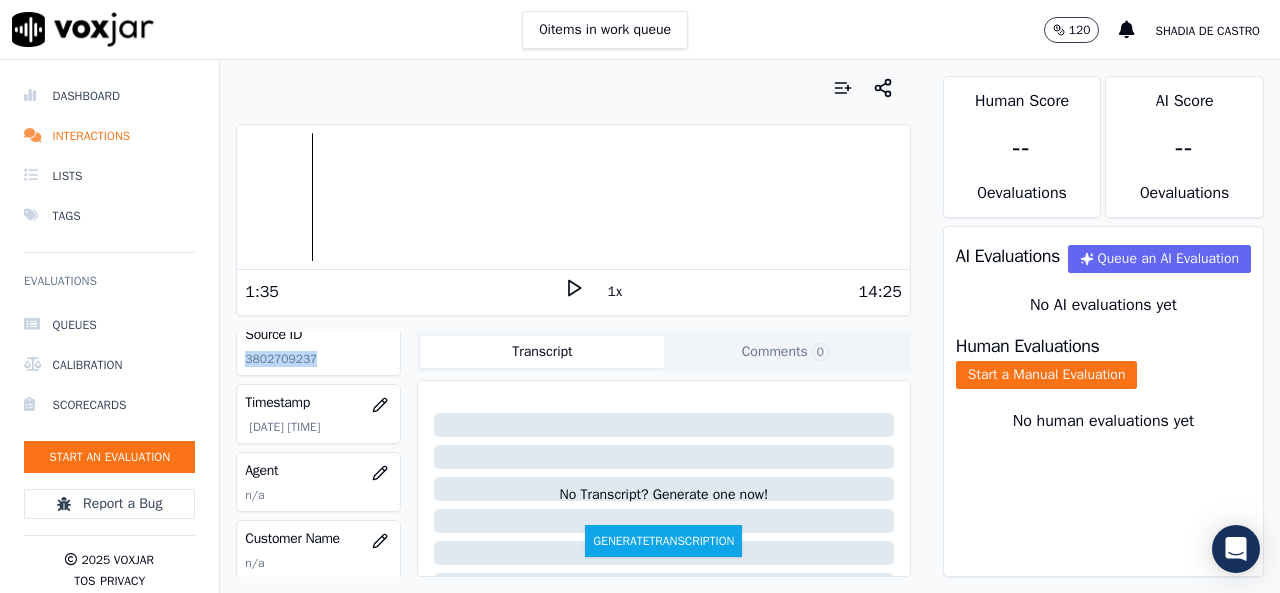 drag, startPoint x: 247, startPoint y: 355, endPoint x: 322, endPoint y: 352, distance: 75.059975 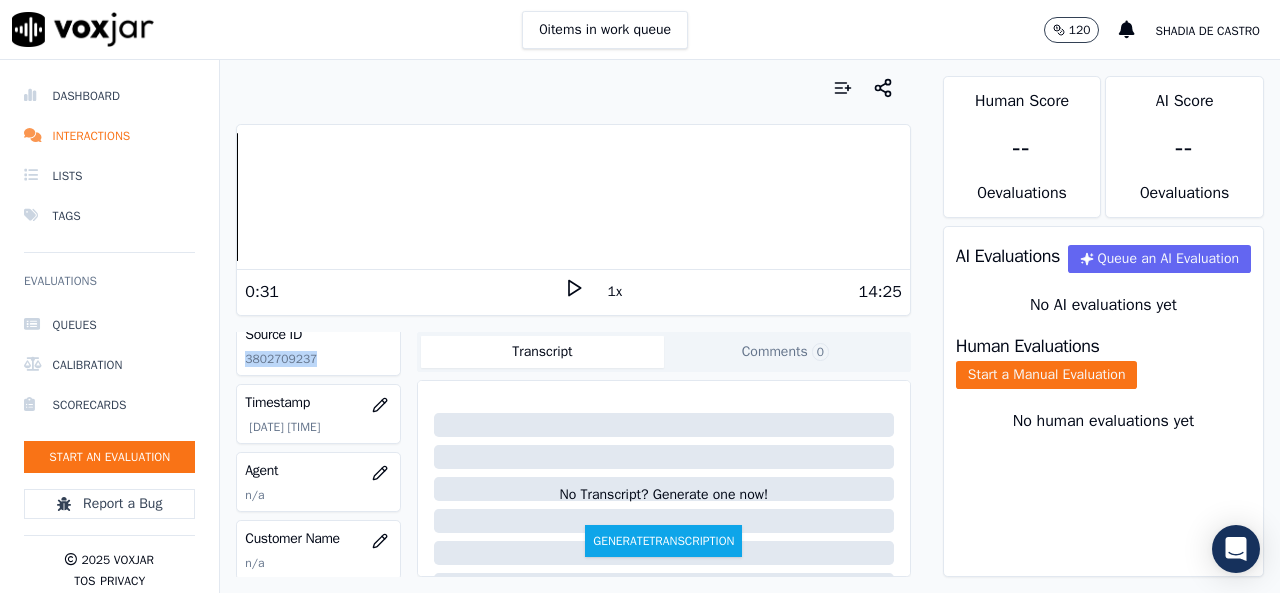 click on "Your browser does not support the audio element.   0:31     1x   14:25   Voxjar ID   bed7aa20-b50d-4702-a4a9-8d593e5f65eb   Source ID   3802709237   Timestamp
07/15/2025 09:11 pm     Agent
n/a     Customer Name     n/a     Customer Phone     n/a     Tags
NEXTVOLT     Source     manualUpload   Type     AUDIO       Transcript   Comments  0   No Transcript? Generate one now!   Generate  Transcription         Add Comment" at bounding box center [573, 326] 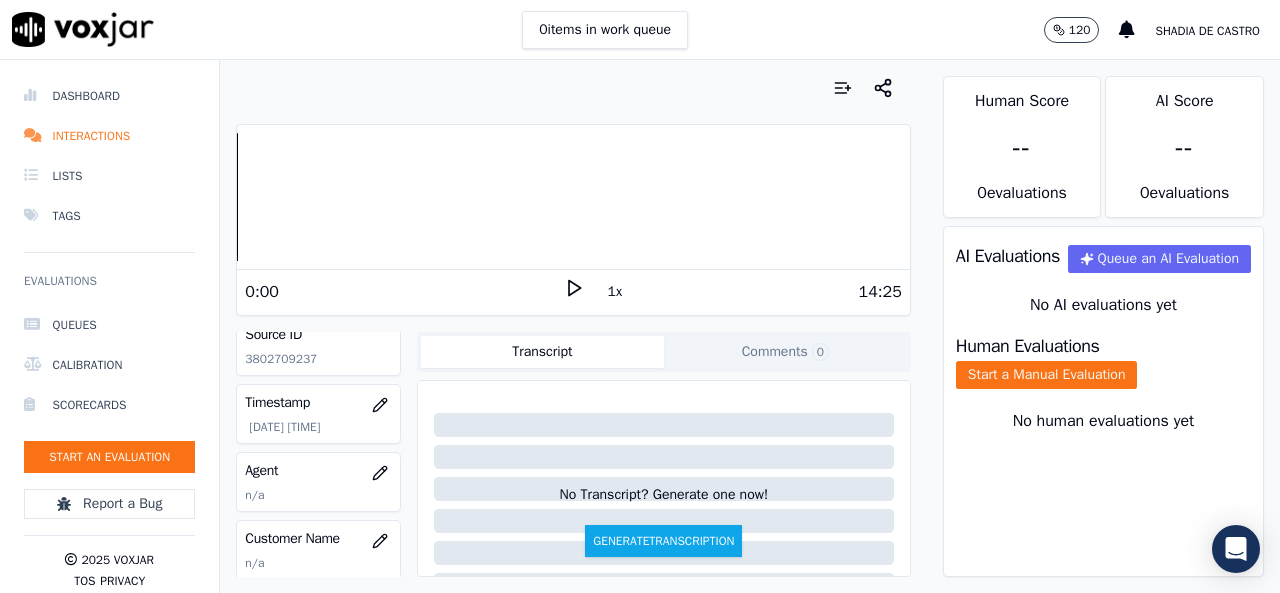 click on "14:25" at bounding box center (743, 292) 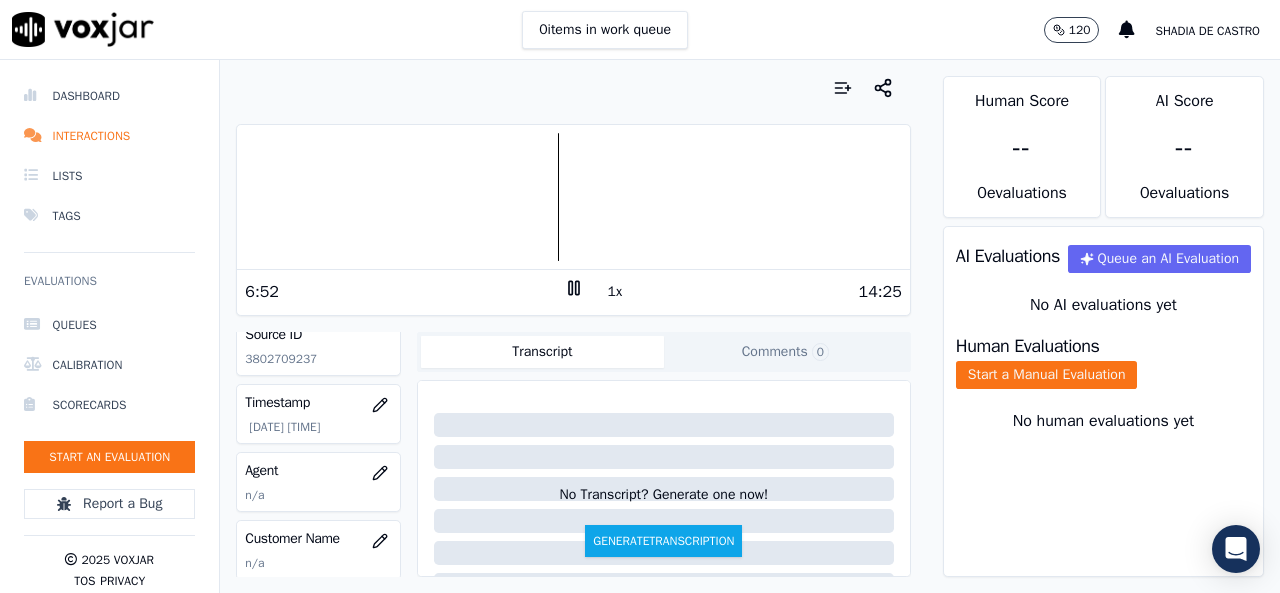 click at bounding box center (573, 197) 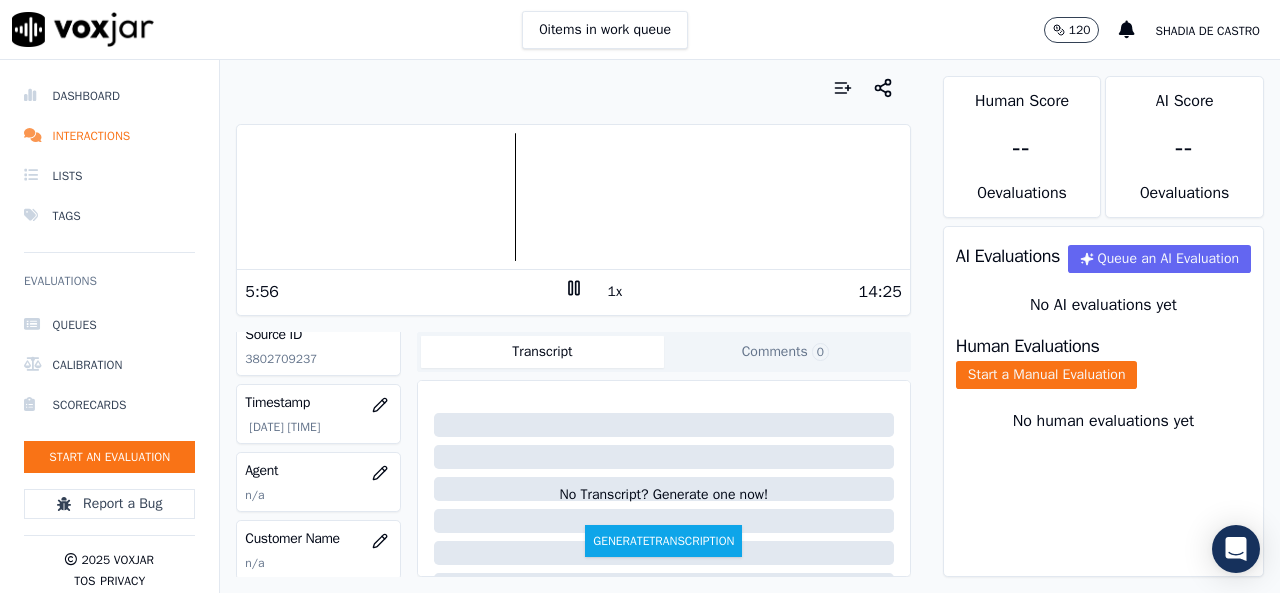 click at bounding box center (573, 197) 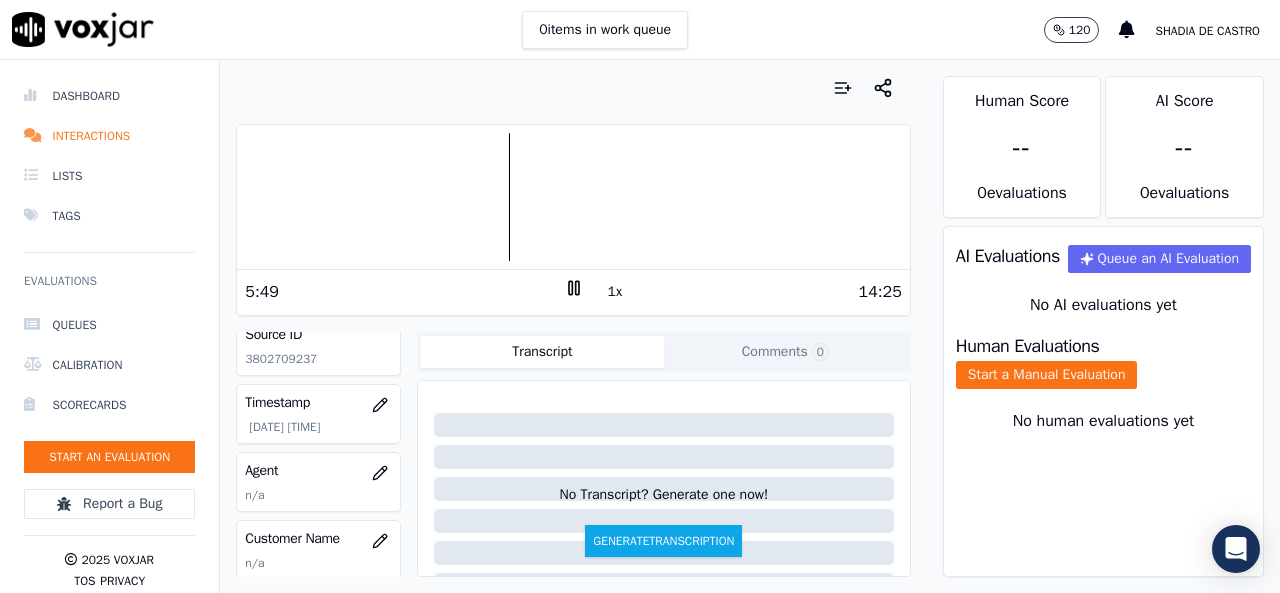 click 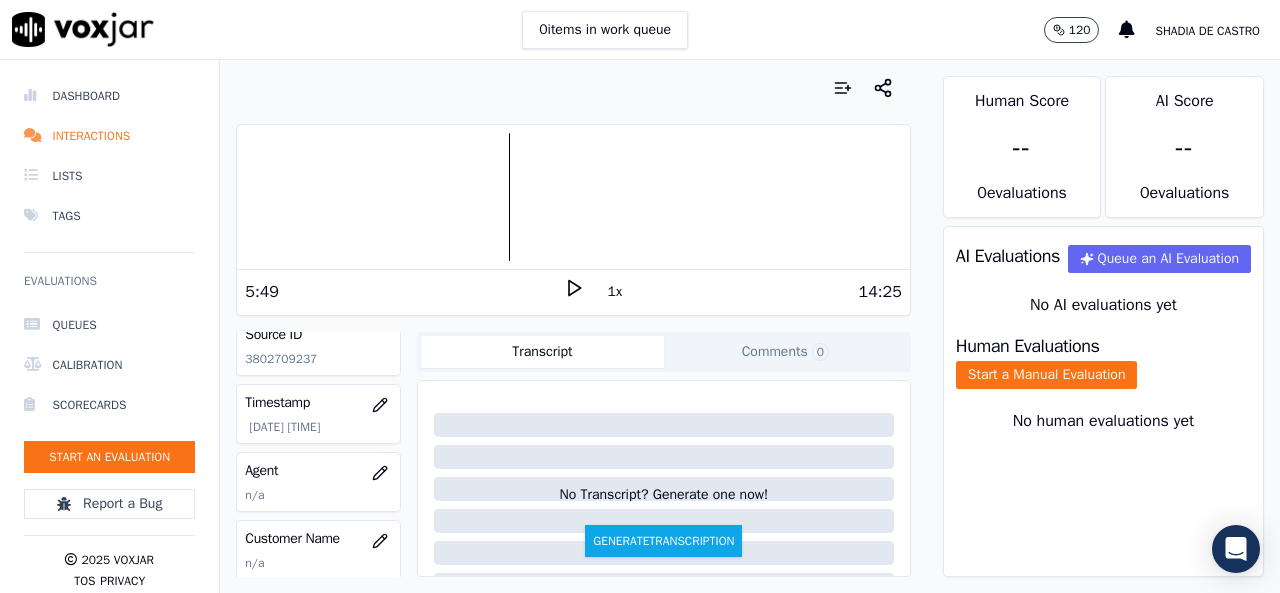 click 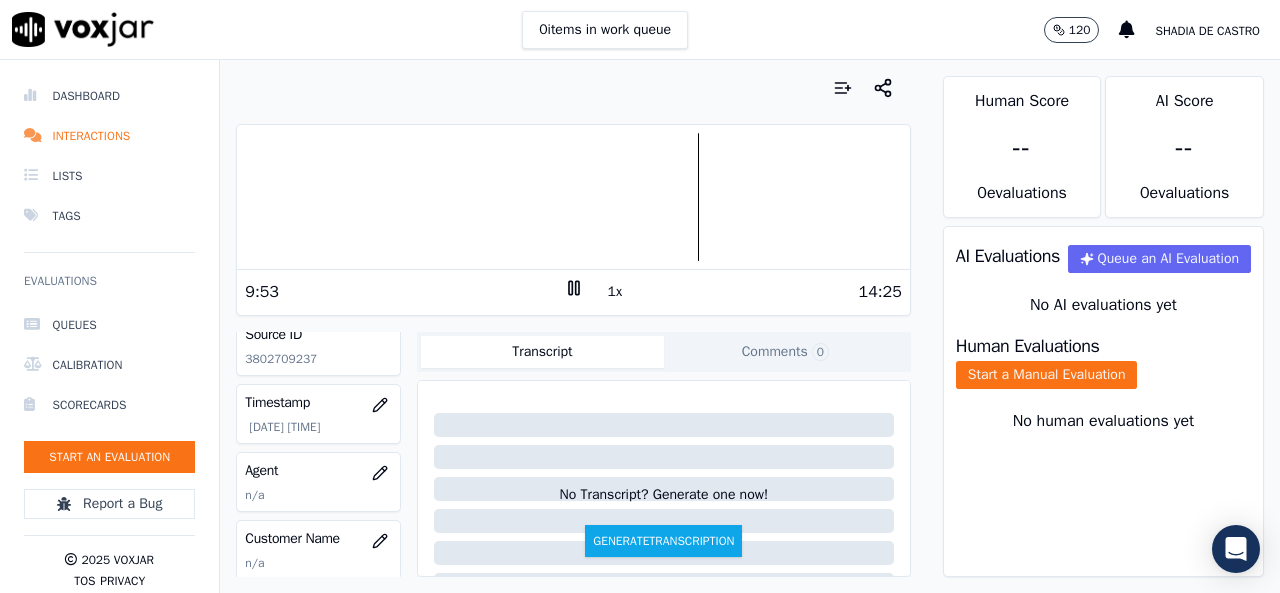 drag, startPoint x: 572, startPoint y: 281, endPoint x: 568, endPoint y: 263, distance: 18.439089 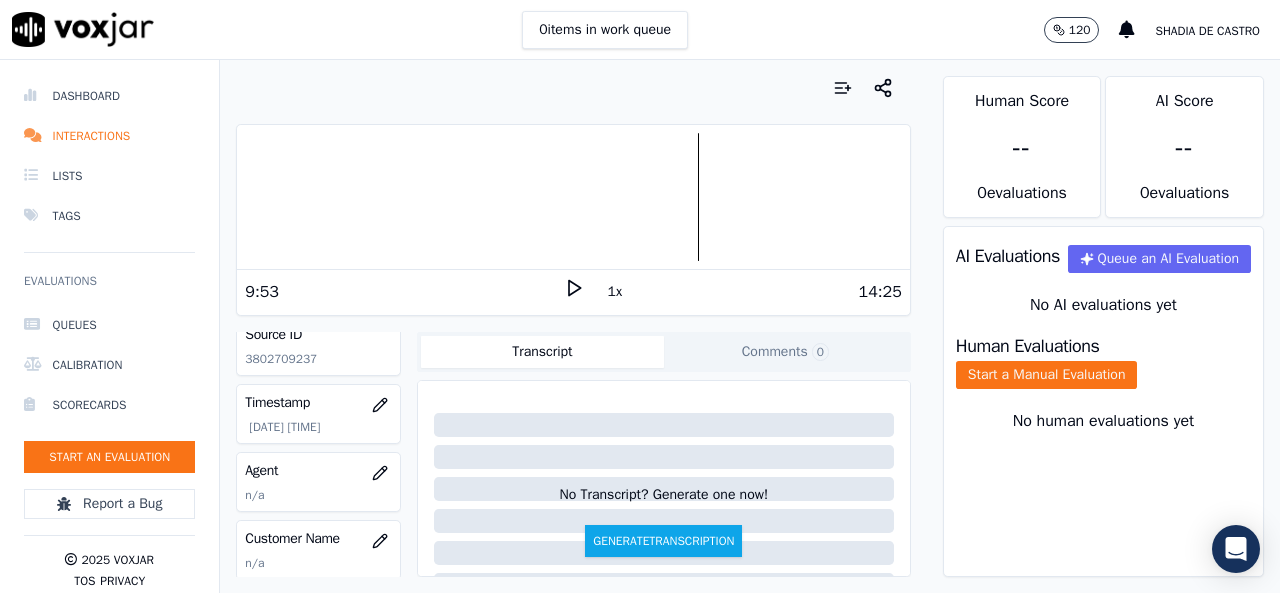 click 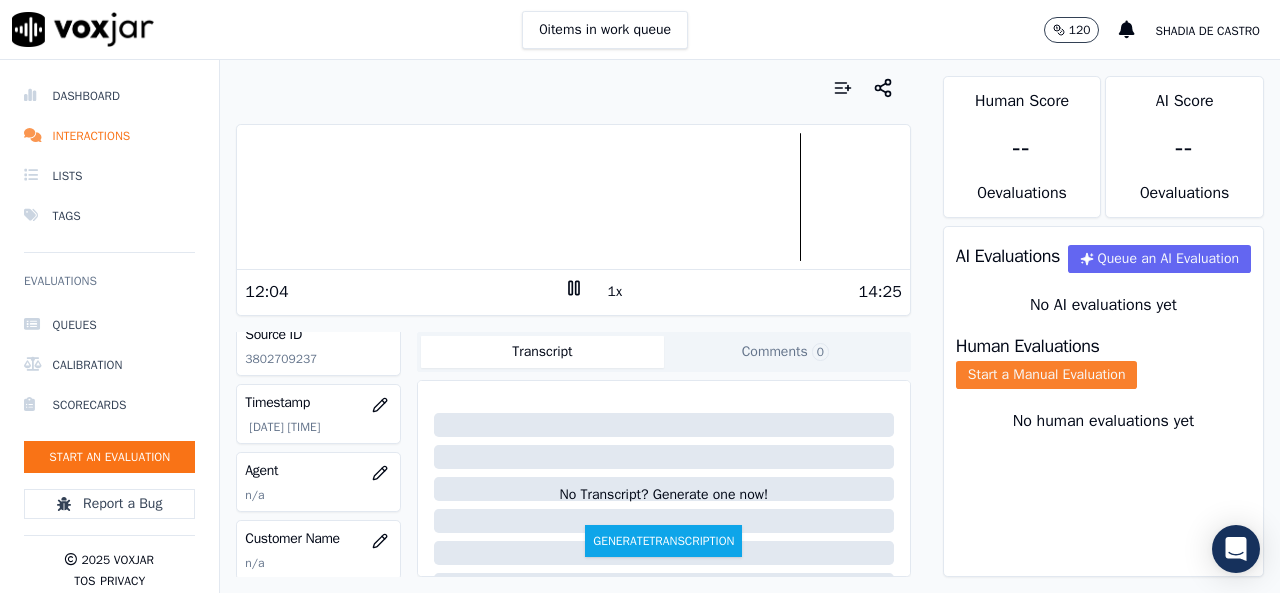 click on "Start a Manual Evaluation" 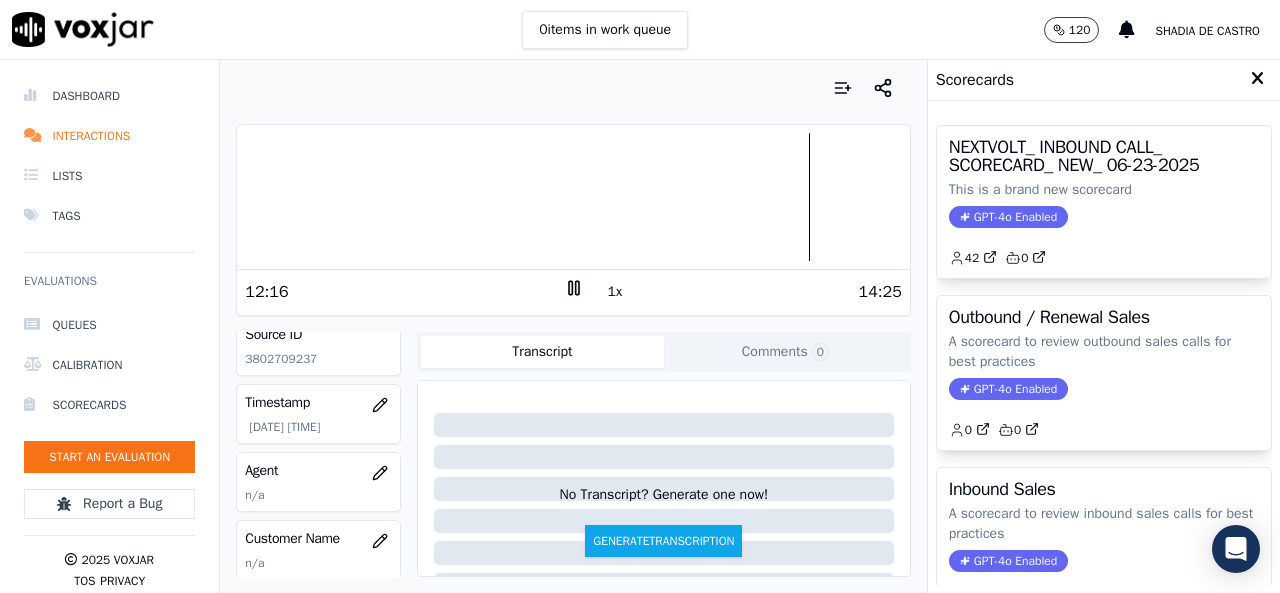 click on "NEXTVOLT_ INBOUND CALL_ SCORECARD_ NEW_ 06-23-2025   This is a brand new scorecard     GPT-4o Enabled       42         0" at bounding box center (1104, 202) 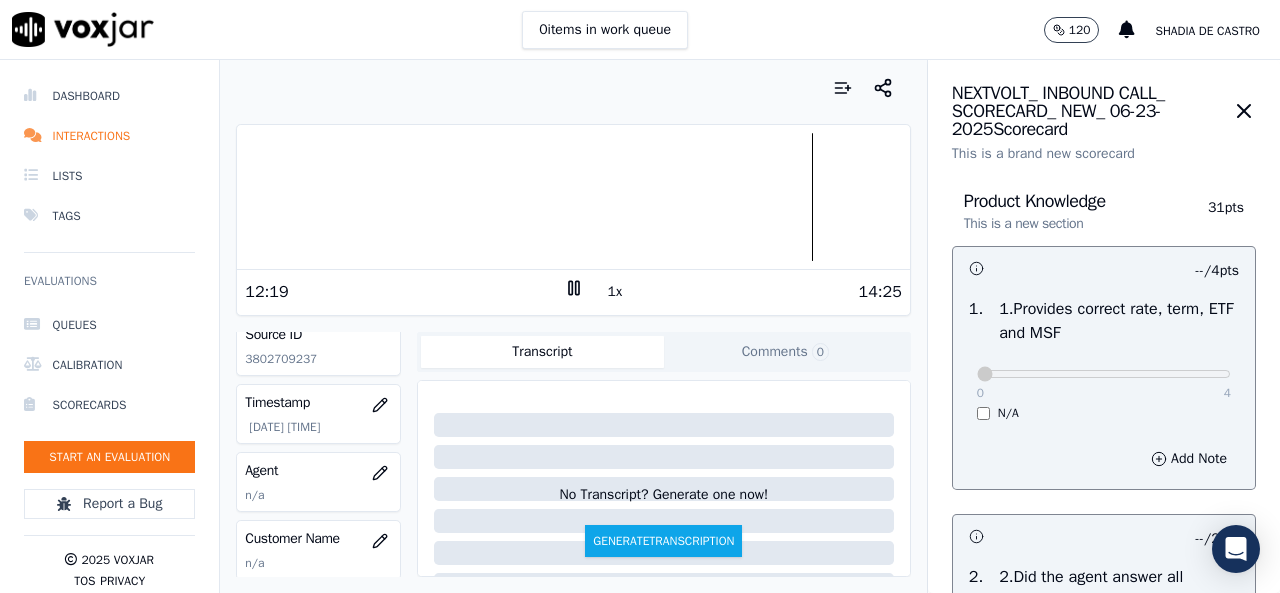 click on "0   4     N/A" at bounding box center (1104, 383) 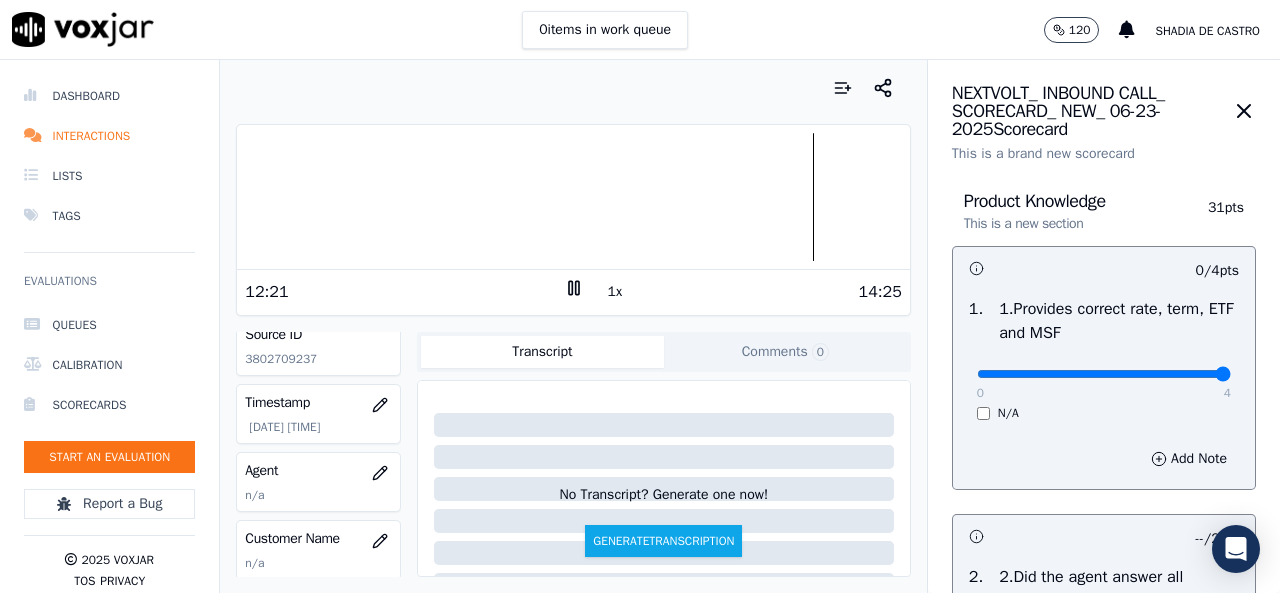 type on "4" 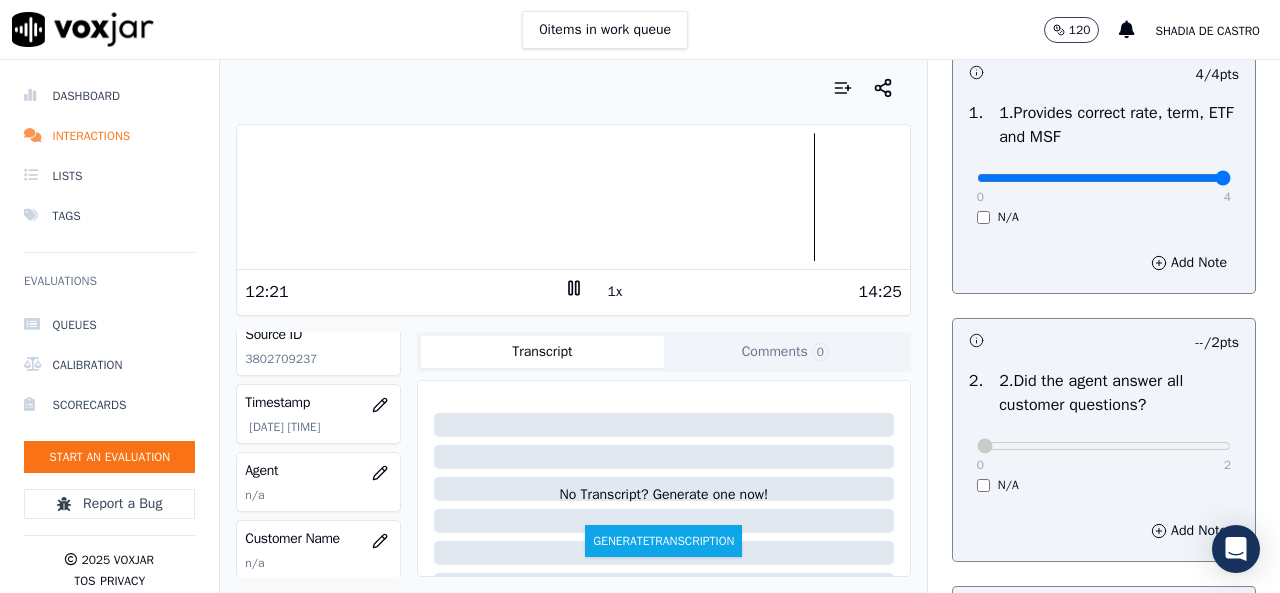 scroll, scrollTop: 300, scrollLeft: 0, axis: vertical 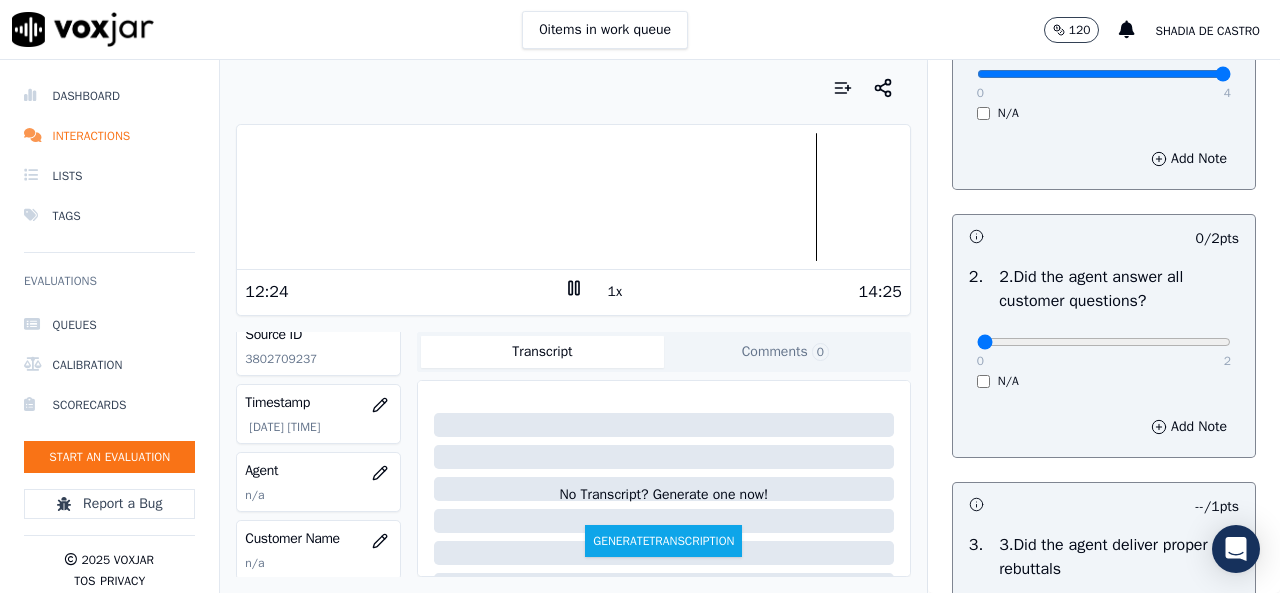 click on "0   2     N/A" at bounding box center [1104, 351] 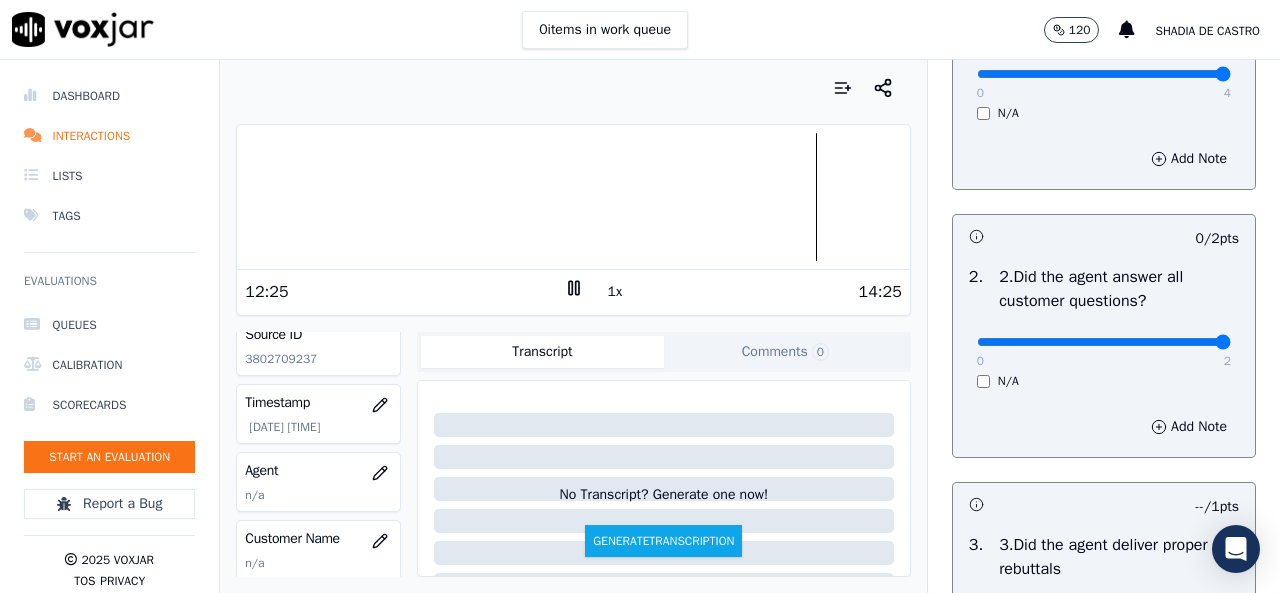 type on "2" 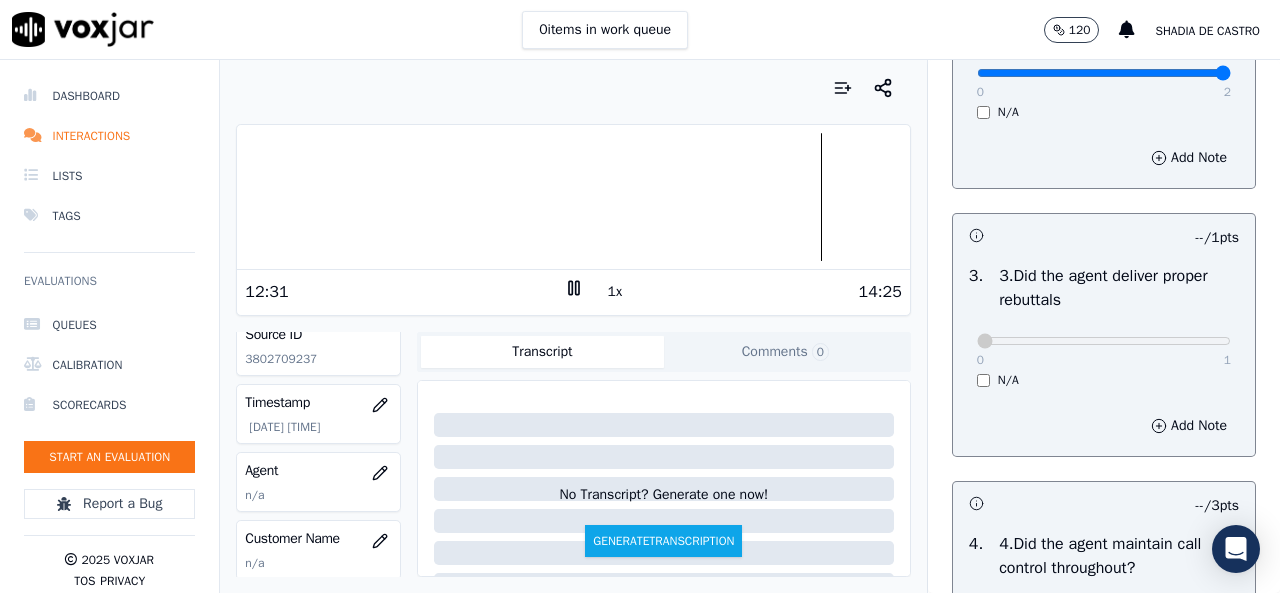scroll, scrollTop: 600, scrollLeft: 0, axis: vertical 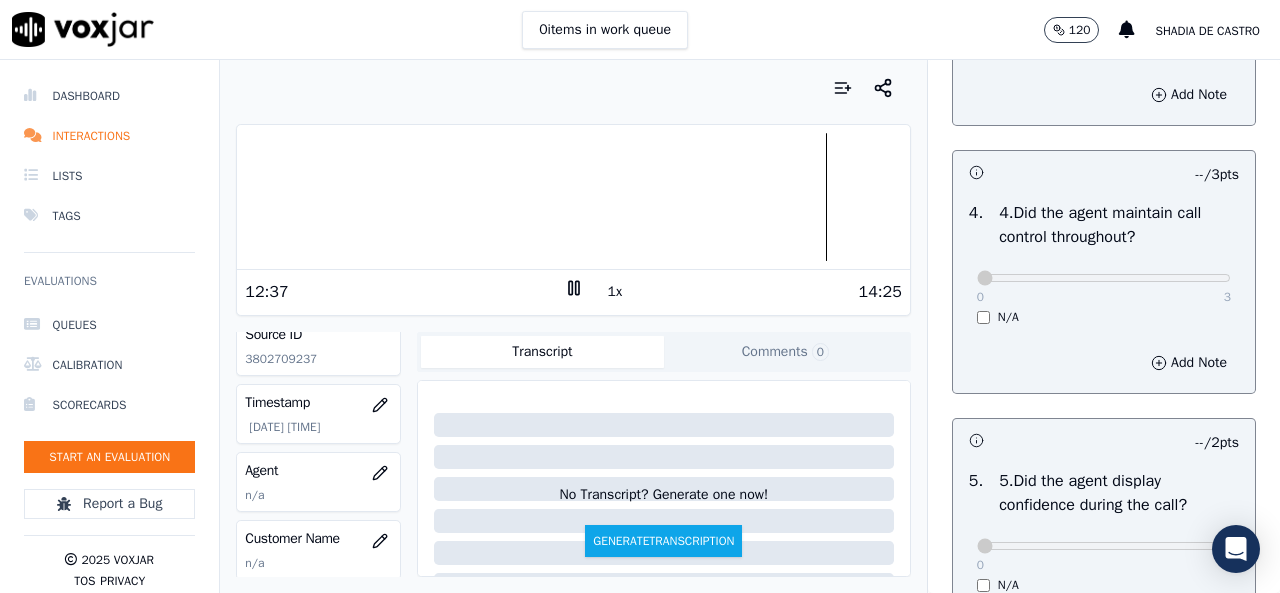 click on "N/A" at bounding box center [1104, 317] 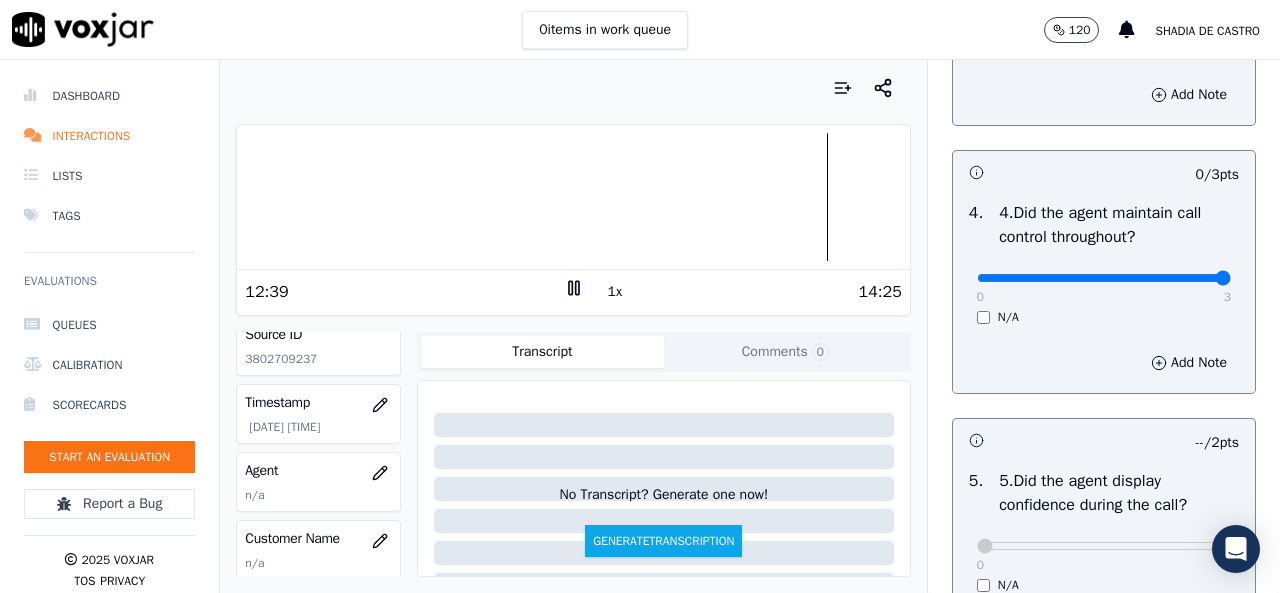 type on "3" 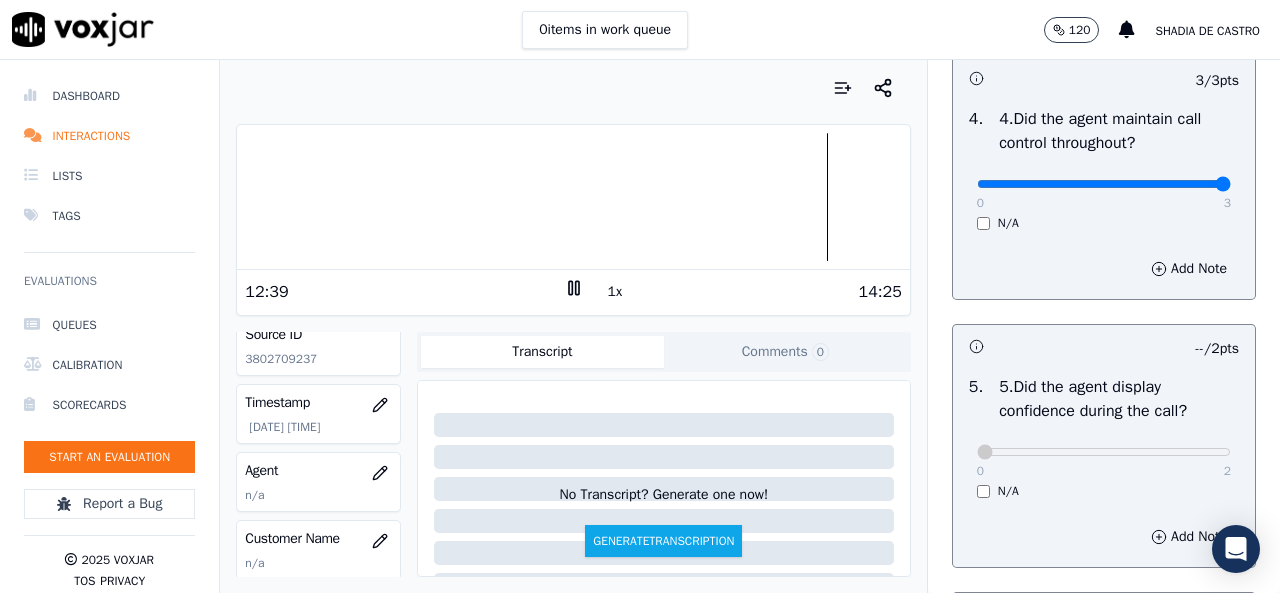 scroll, scrollTop: 1100, scrollLeft: 0, axis: vertical 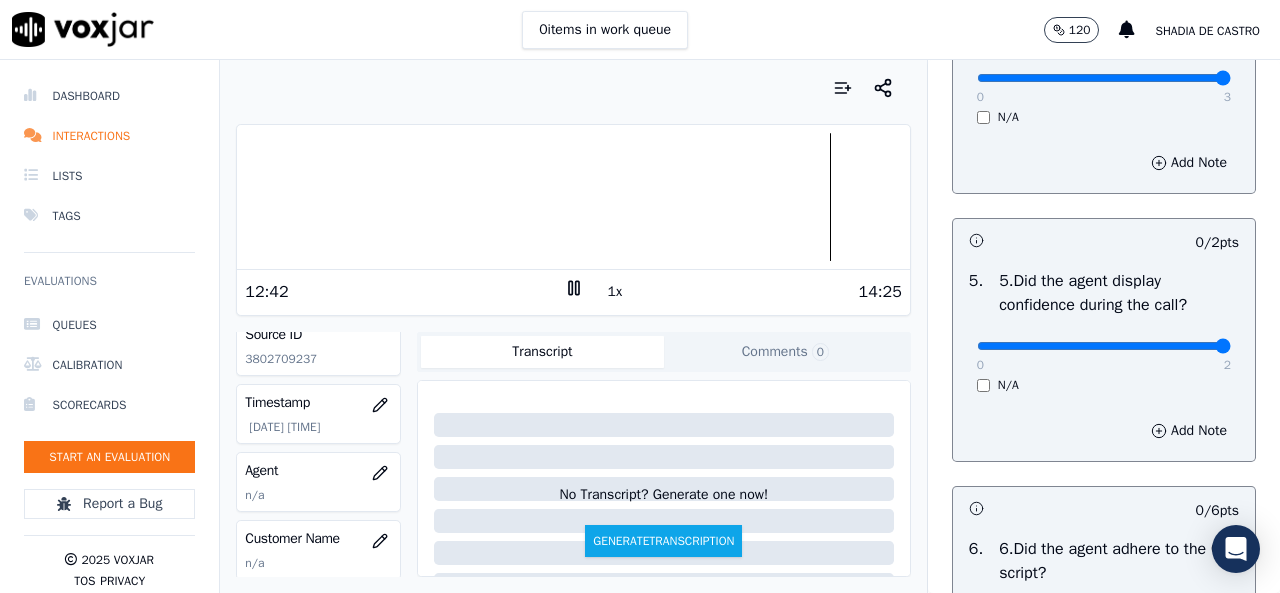 type on "2" 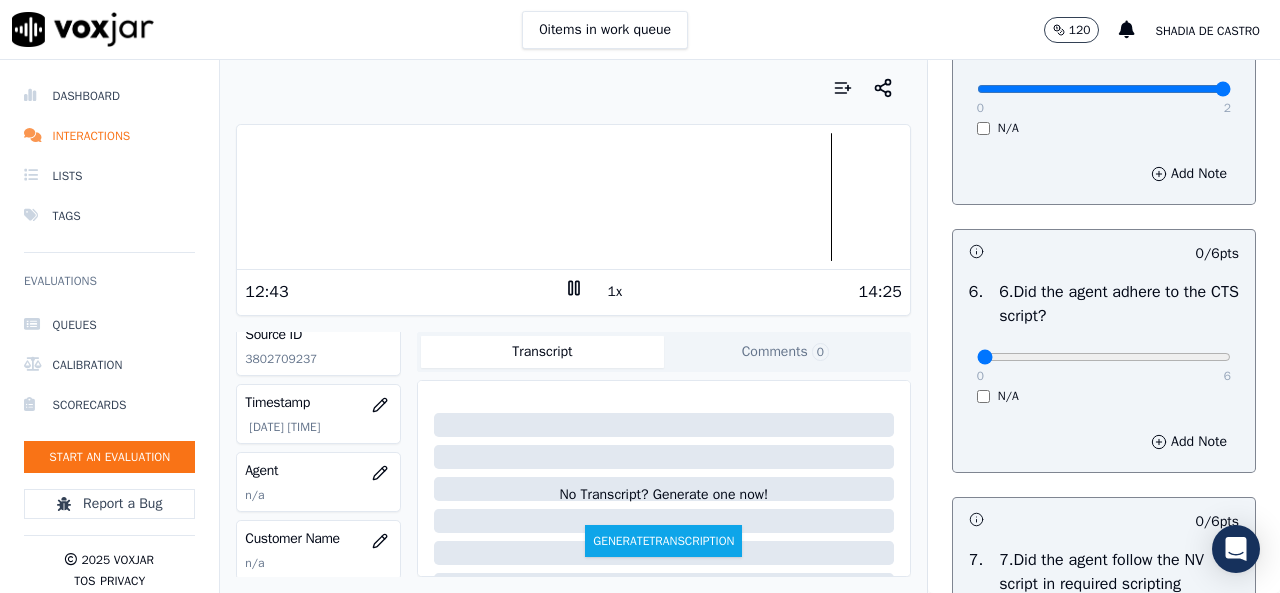 scroll, scrollTop: 1300, scrollLeft: 0, axis: vertical 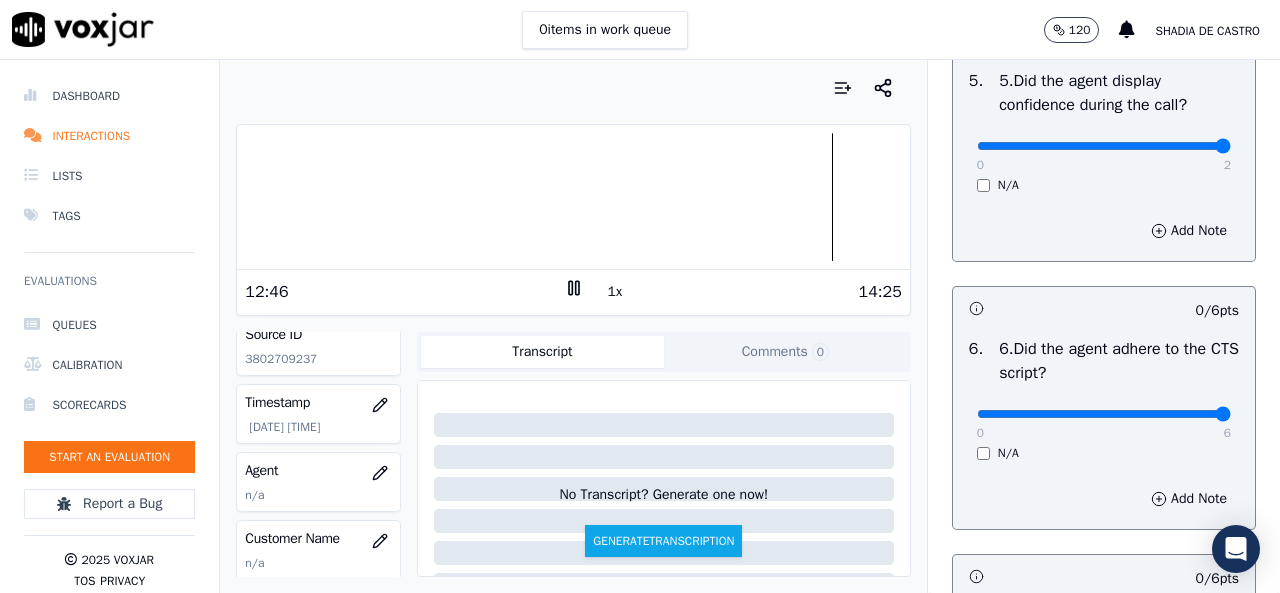type on "6" 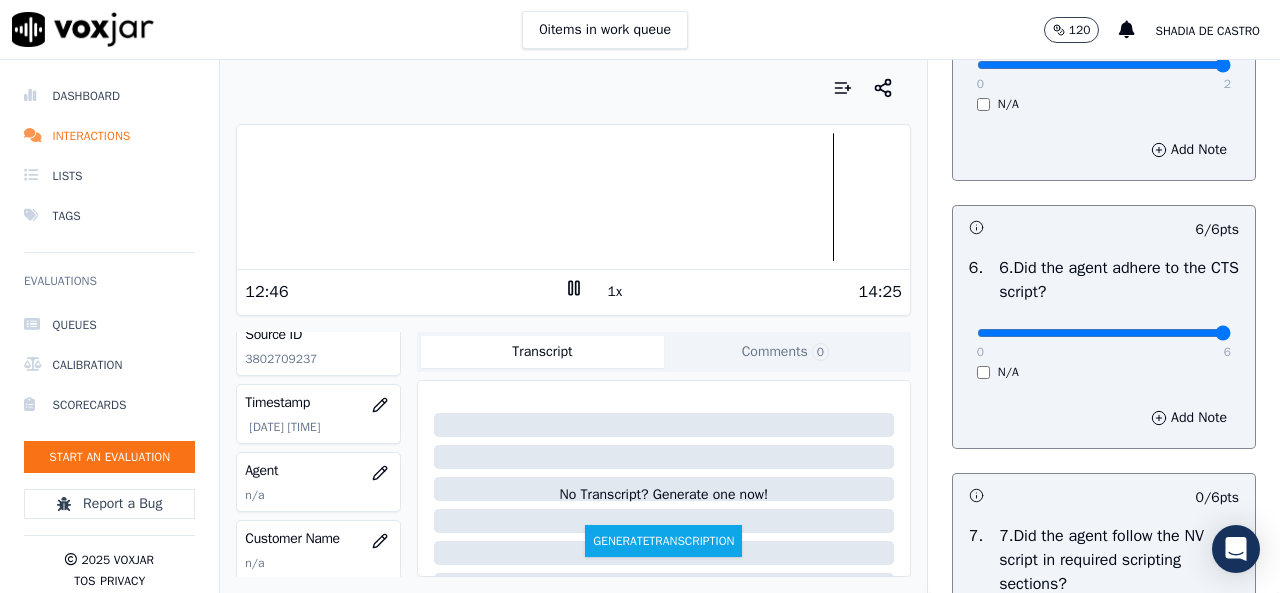 scroll, scrollTop: 1600, scrollLeft: 0, axis: vertical 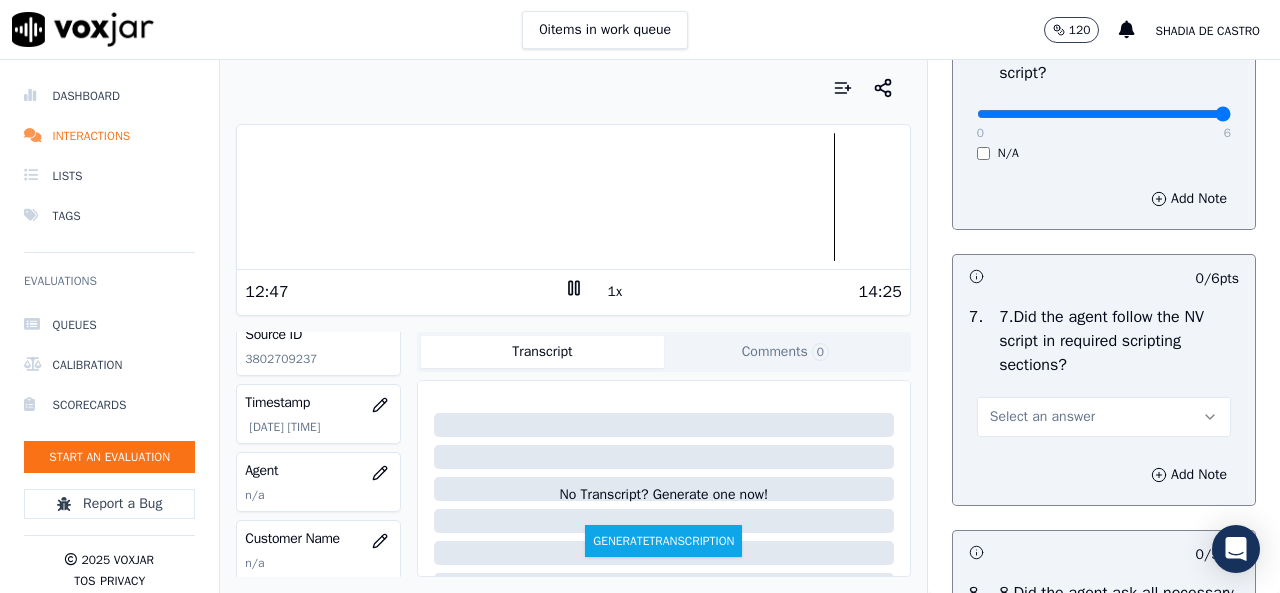 click 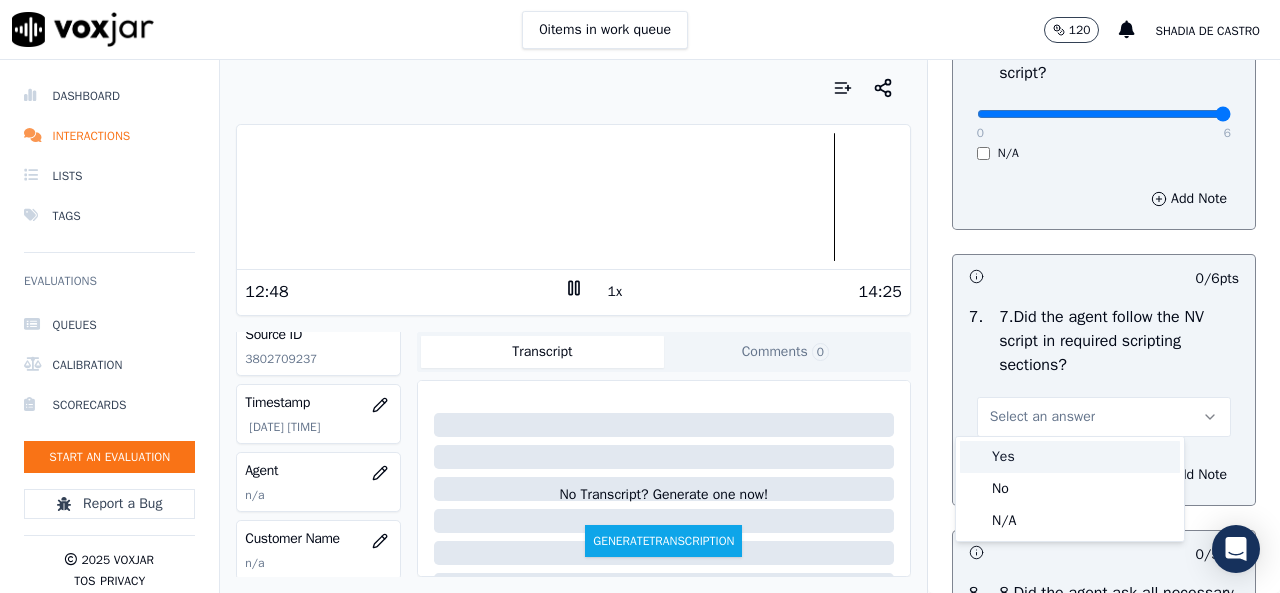 click on "Yes" at bounding box center [1070, 457] 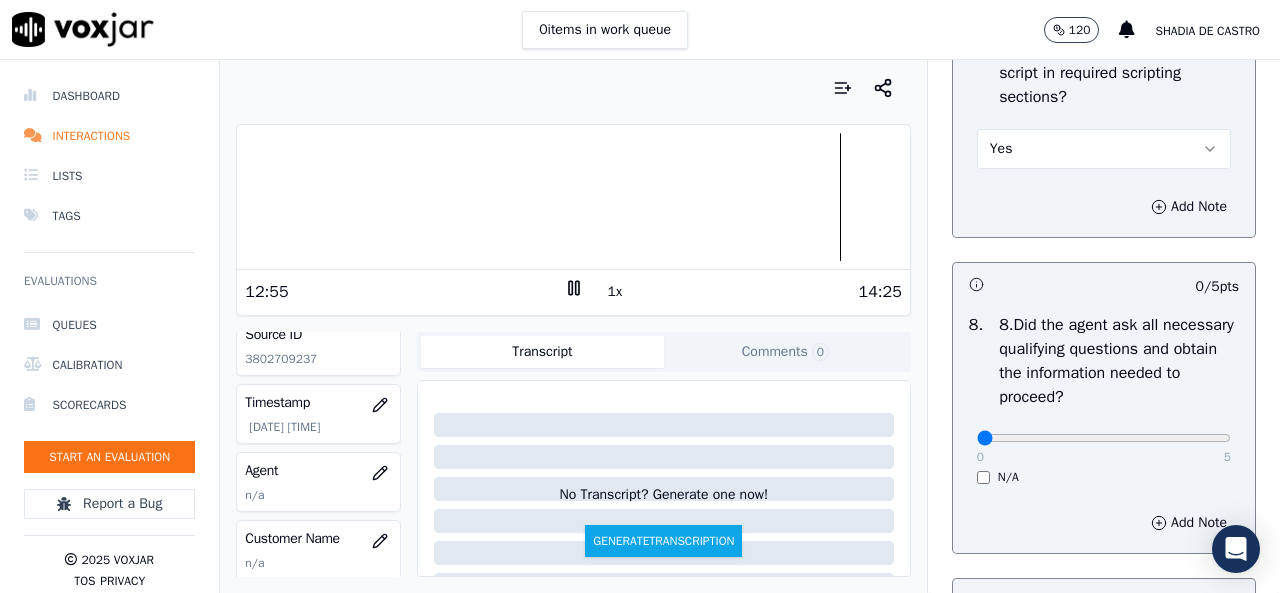 scroll, scrollTop: 1900, scrollLeft: 0, axis: vertical 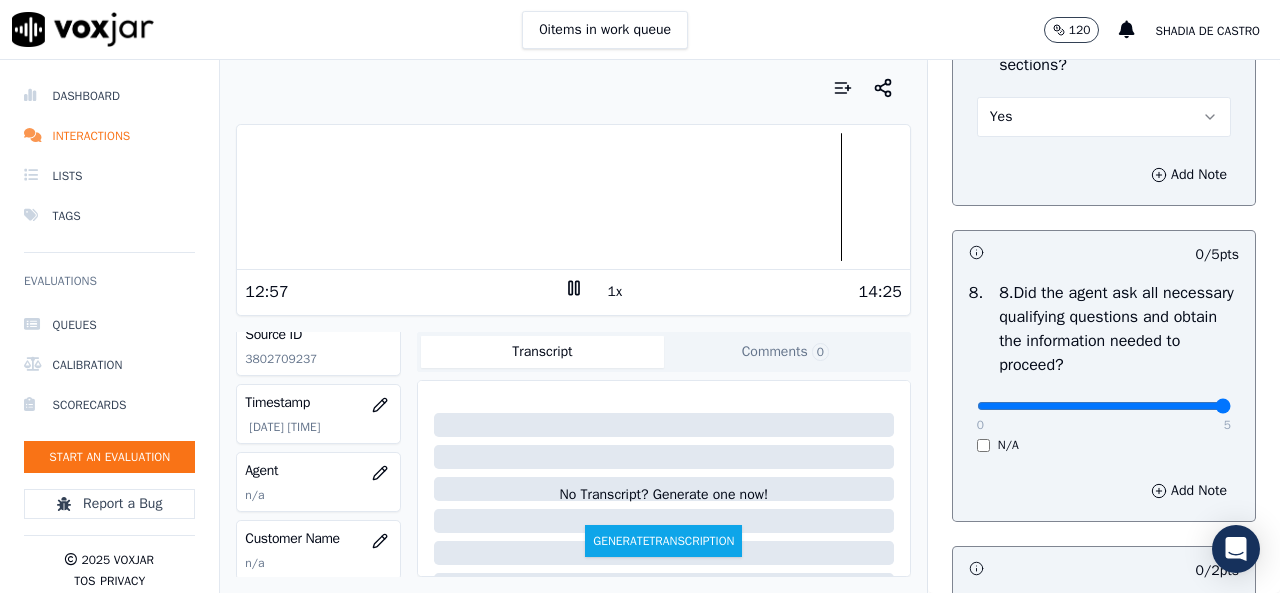 type on "5" 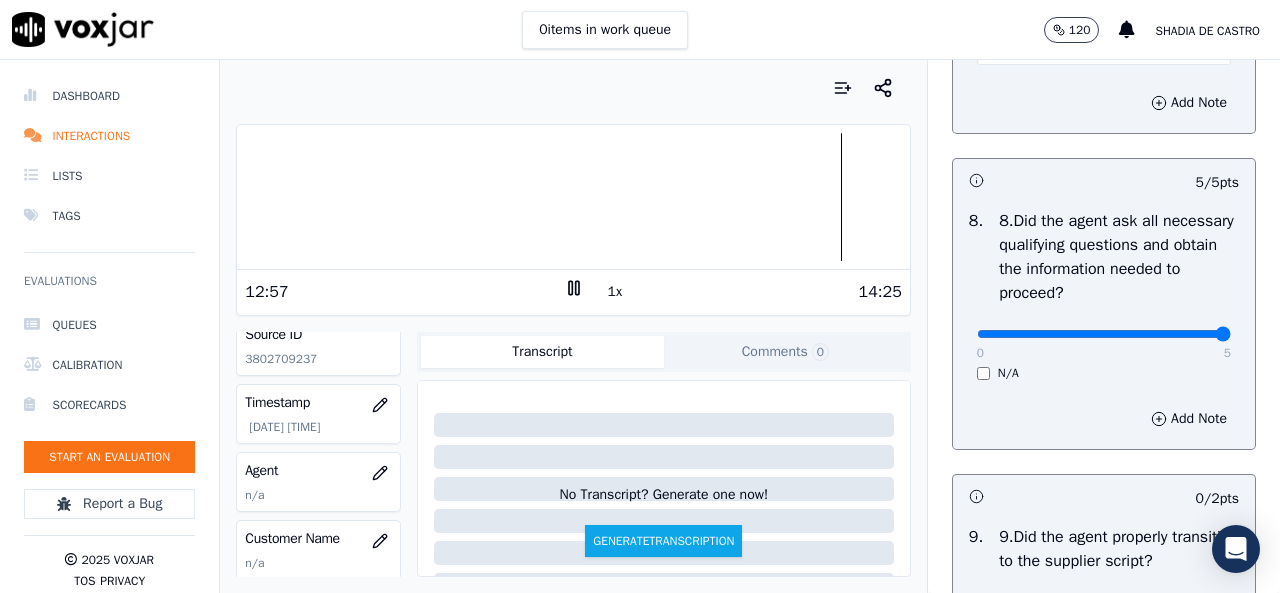 scroll, scrollTop: 2200, scrollLeft: 0, axis: vertical 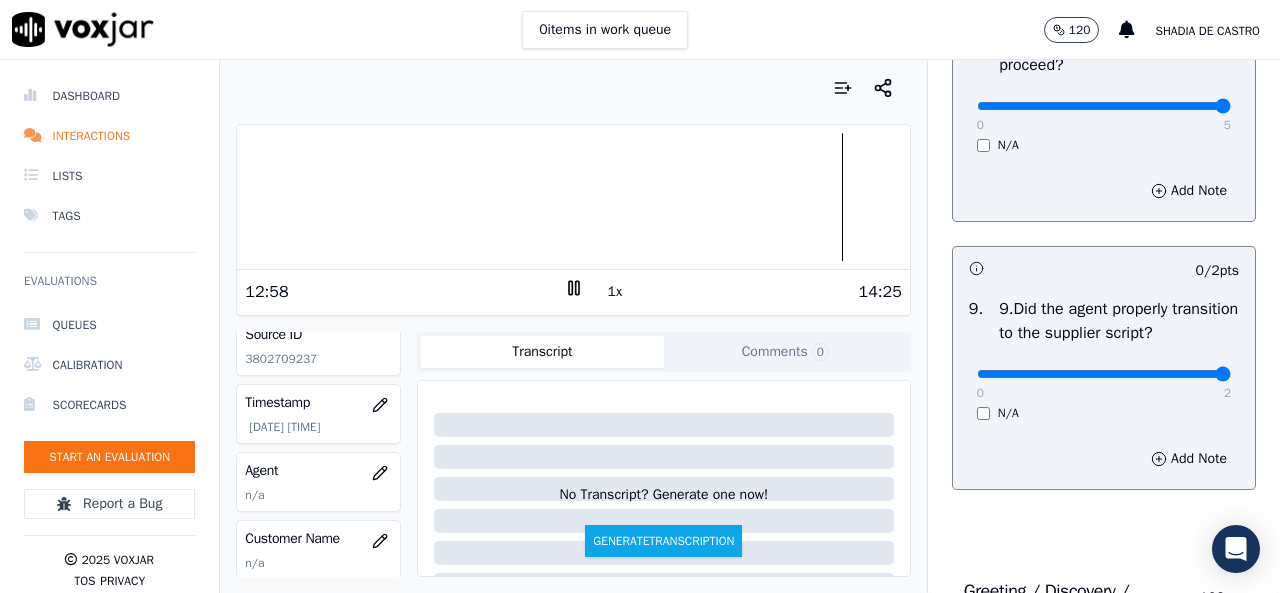 type on "2" 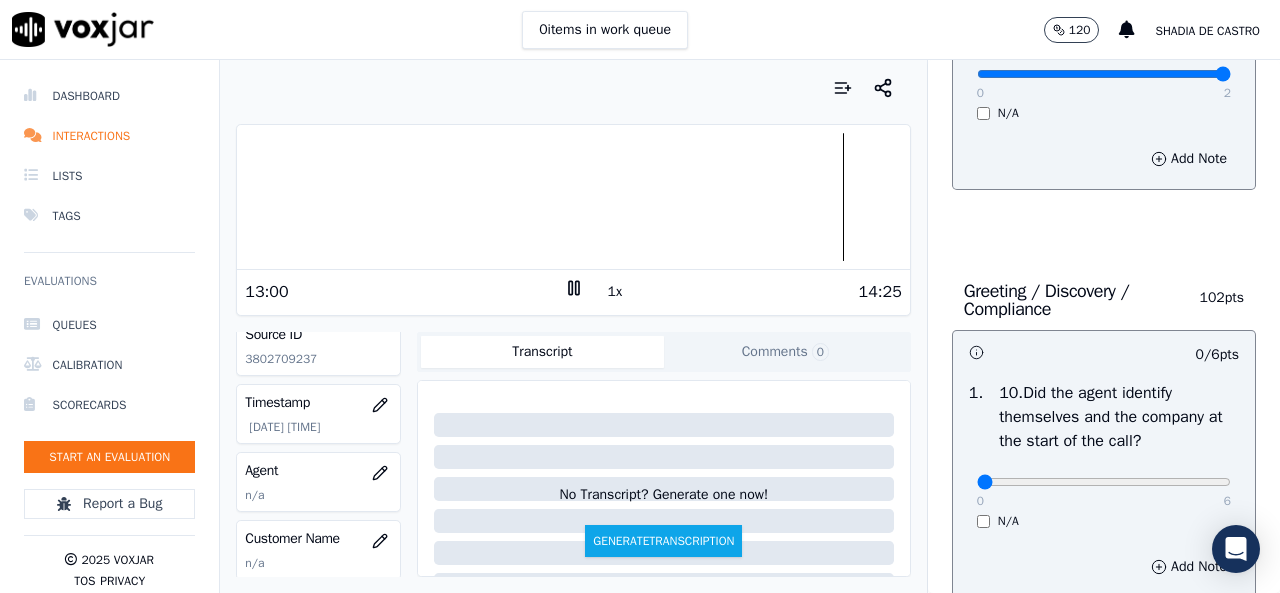 scroll, scrollTop: 2600, scrollLeft: 0, axis: vertical 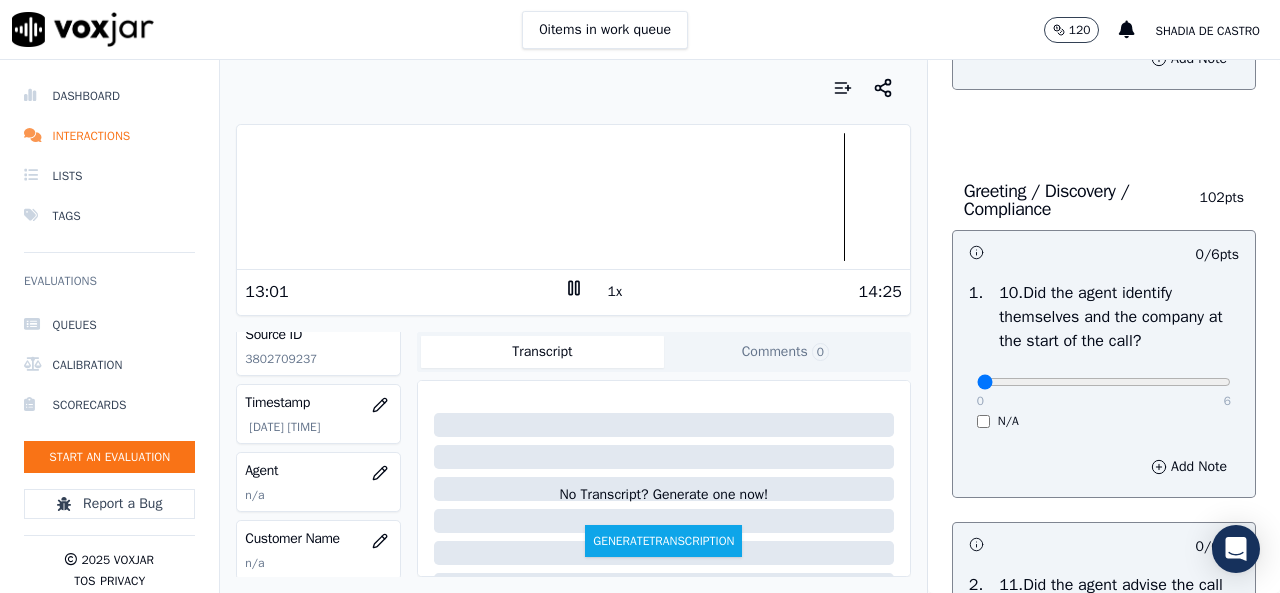 click on "0   6     N/A" at bounding box center [1104, 391] 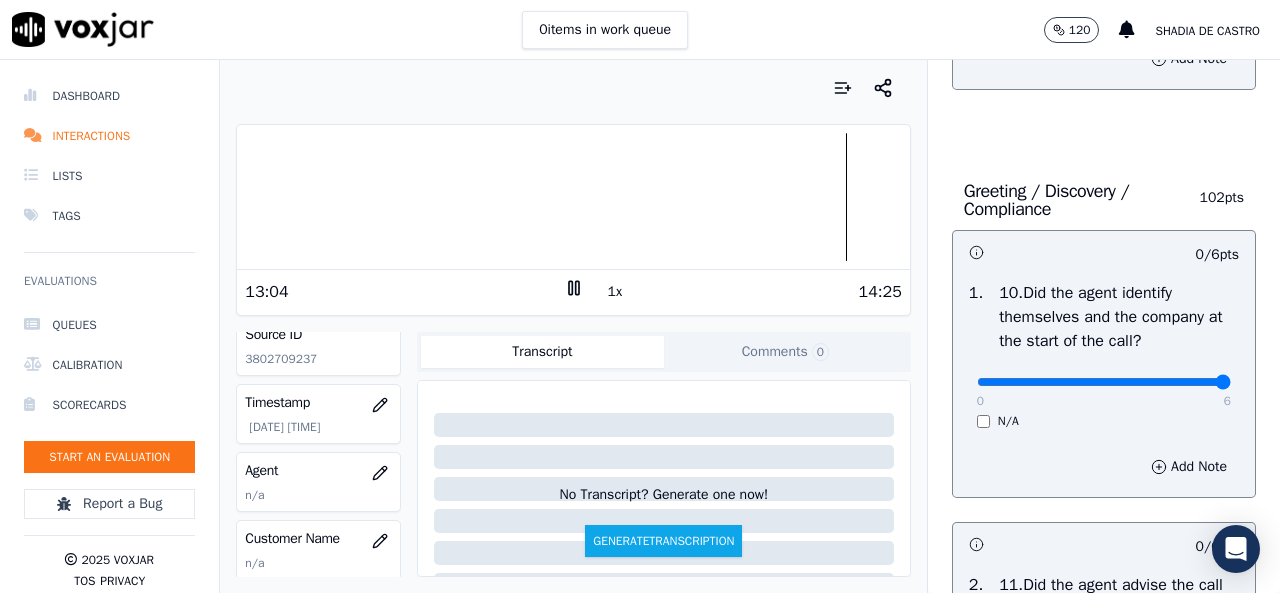 type on "6" 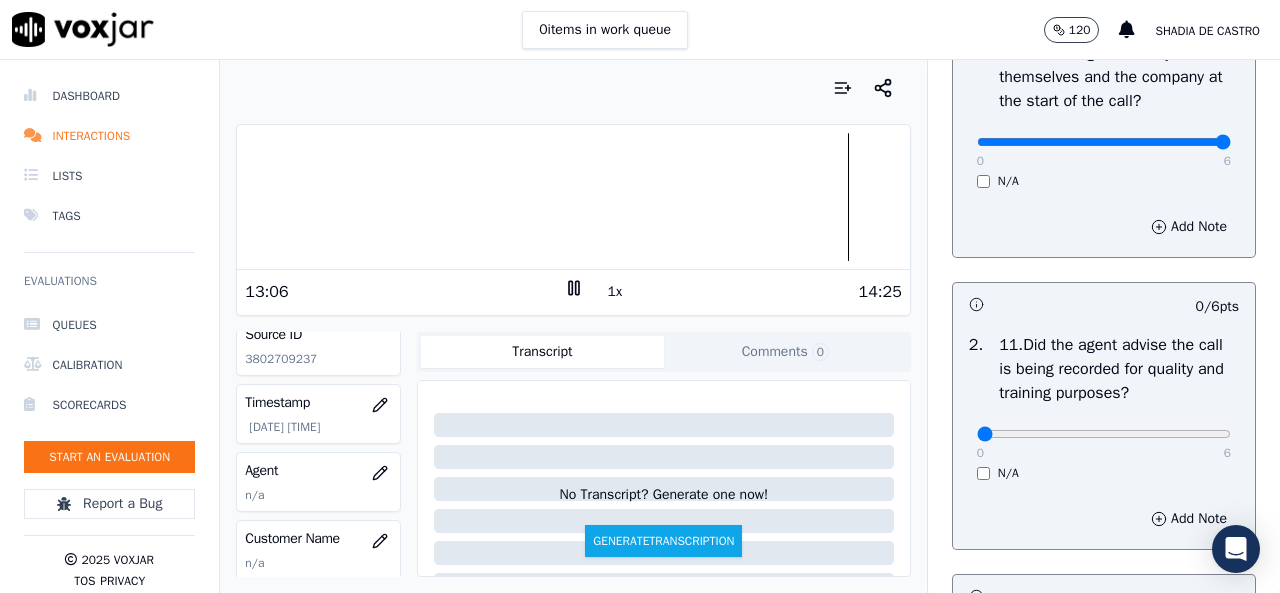 scroll, scrollTop: 2900, scrollLeft: 0, axis: vertical 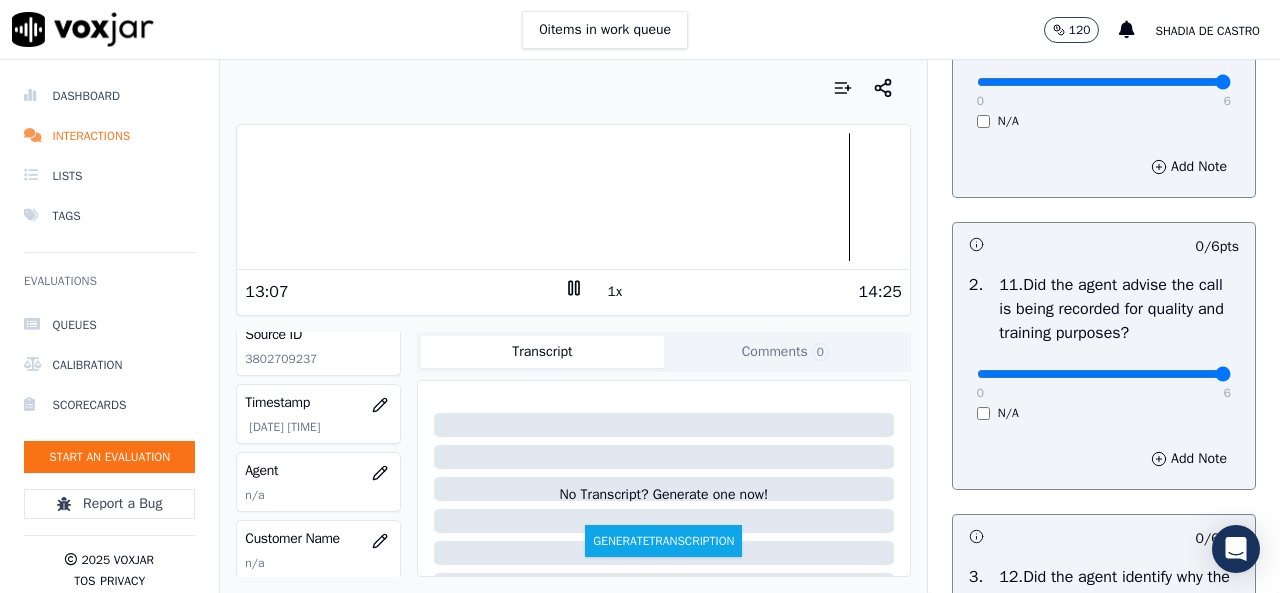 type on "6" 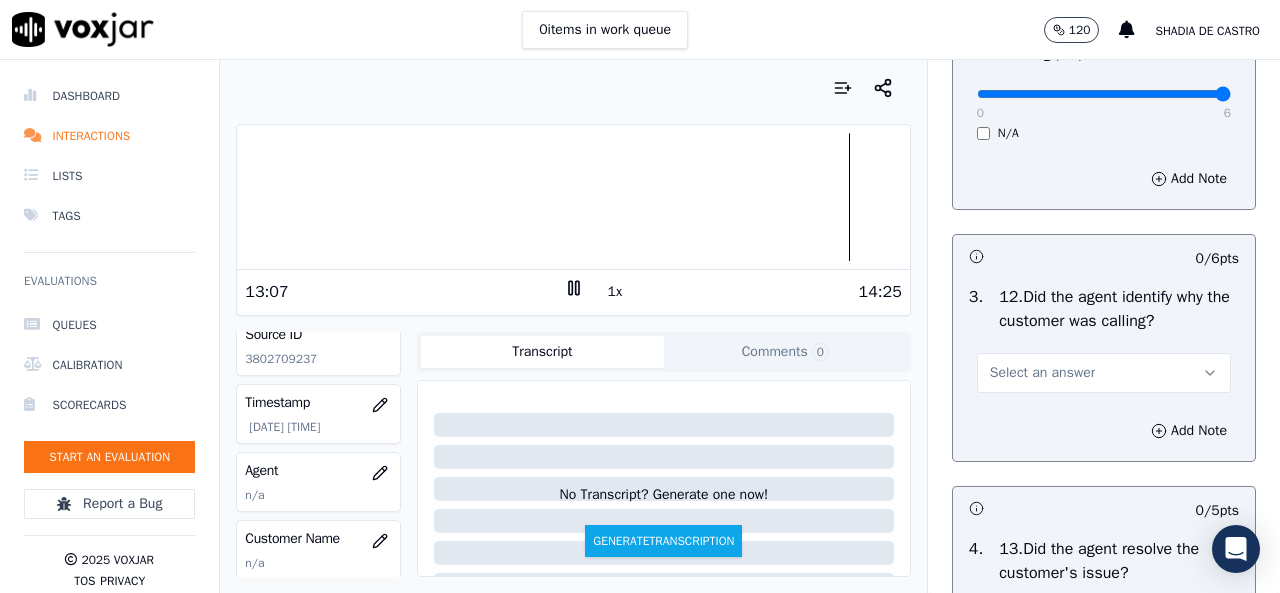 scroll, scrollTop: 3200, scrollLeft: 0, axis: vertical 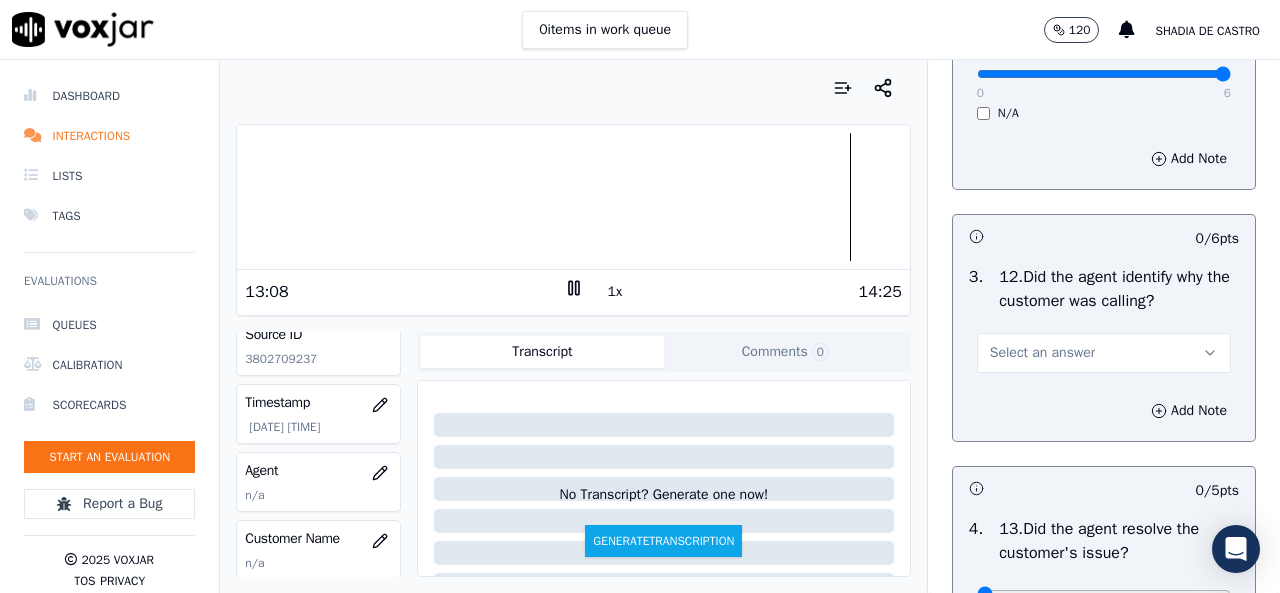 click 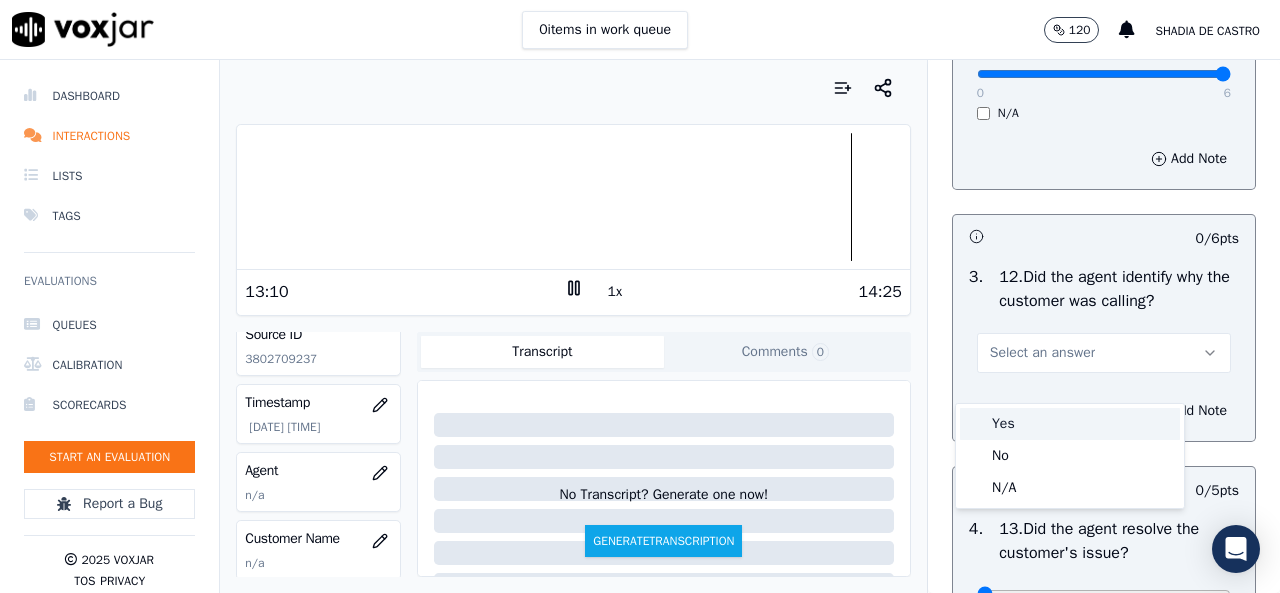 click on "Yes" at bounding box center [1070, 424] 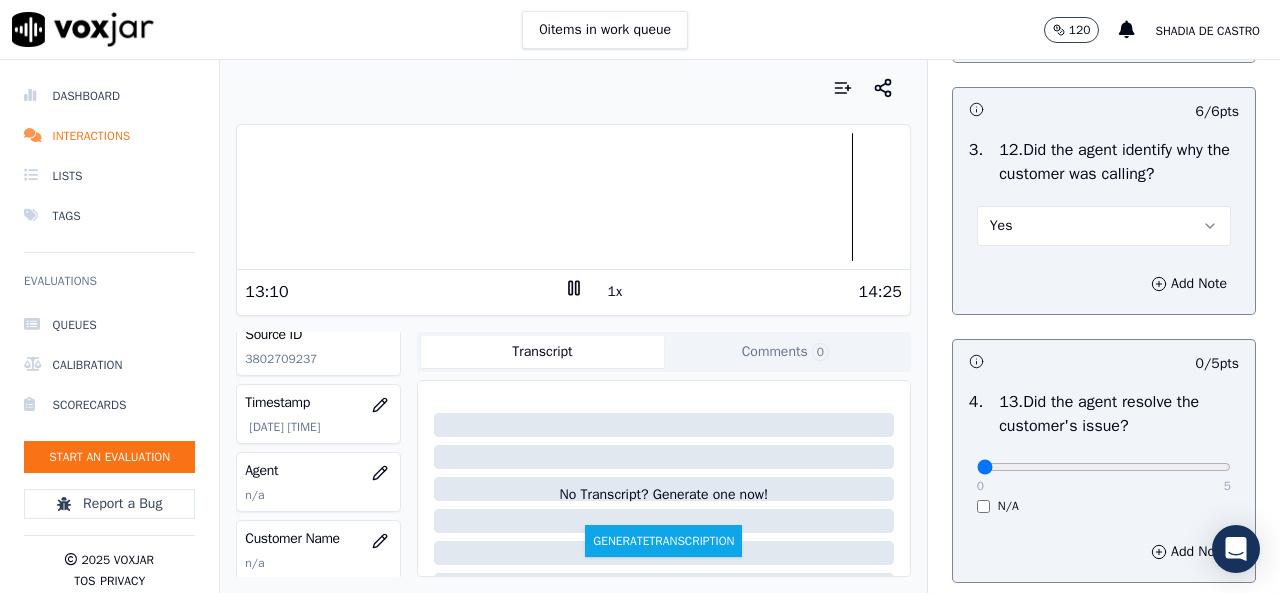 scroll, scrollTop: 3400, scrollLeft: 0, axis: vertical 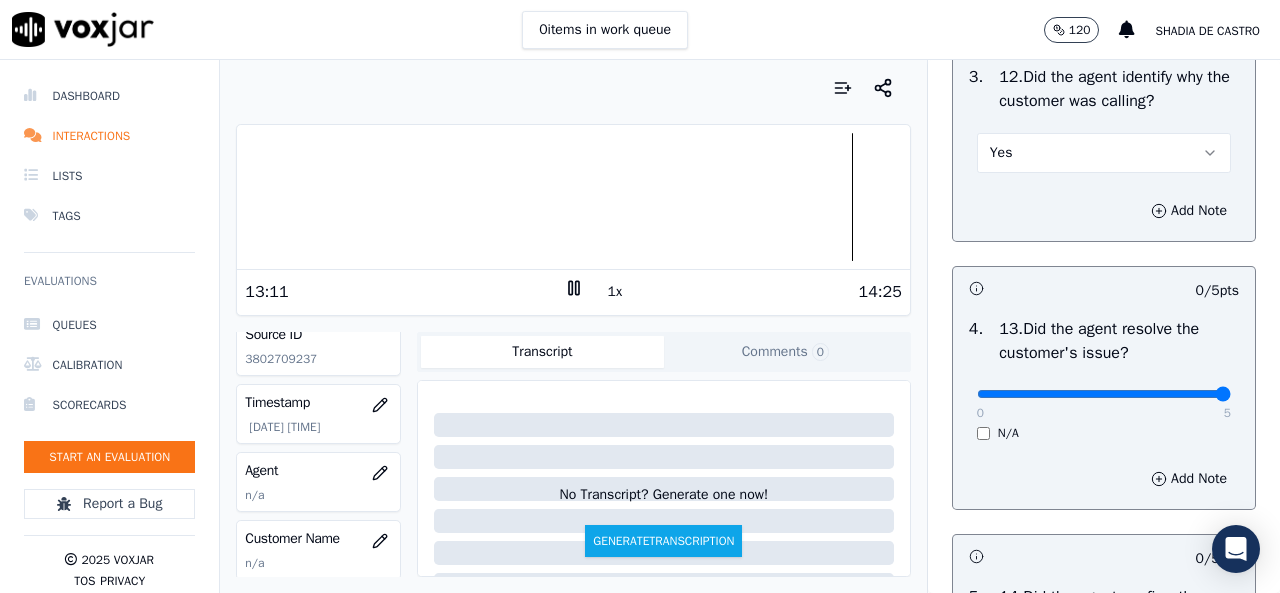 type on "5" 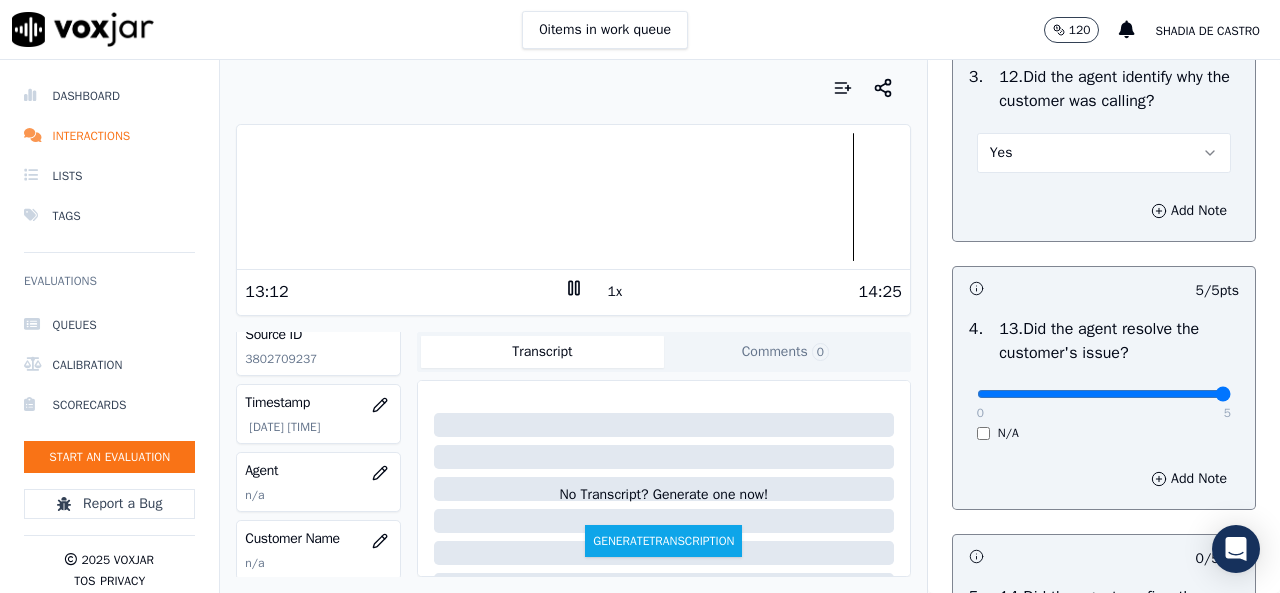 scroll, scrollTop: 3600, scrollLeft: 0, axis: vertical 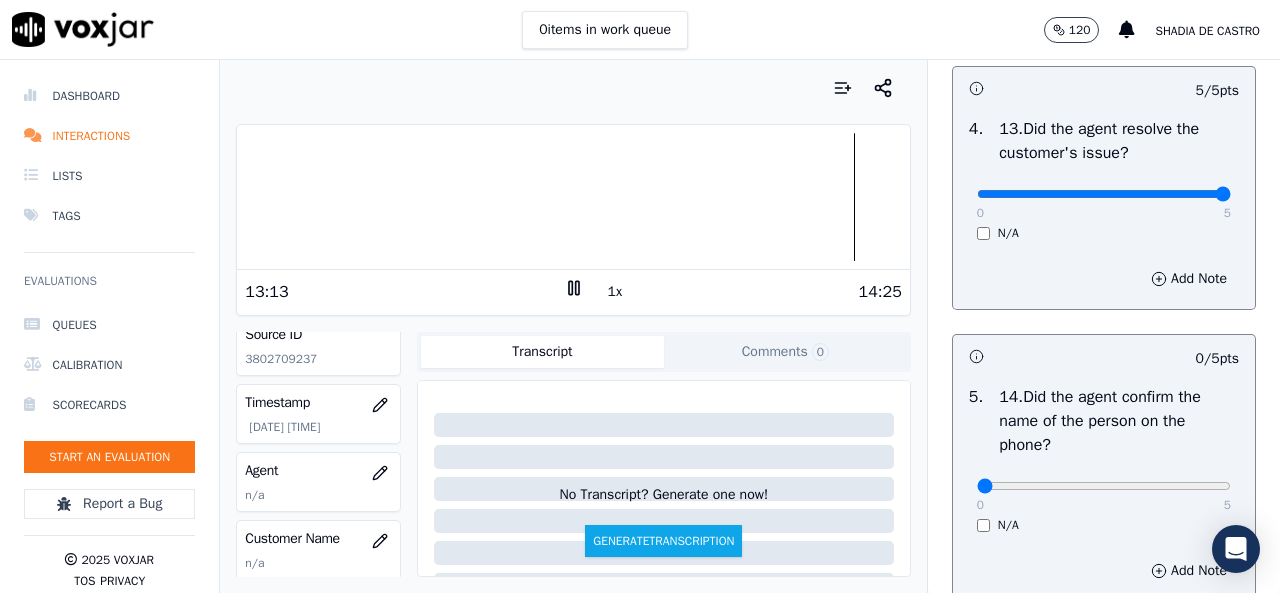 click on "0   5     N/A" at bounding box center [1104, 495] 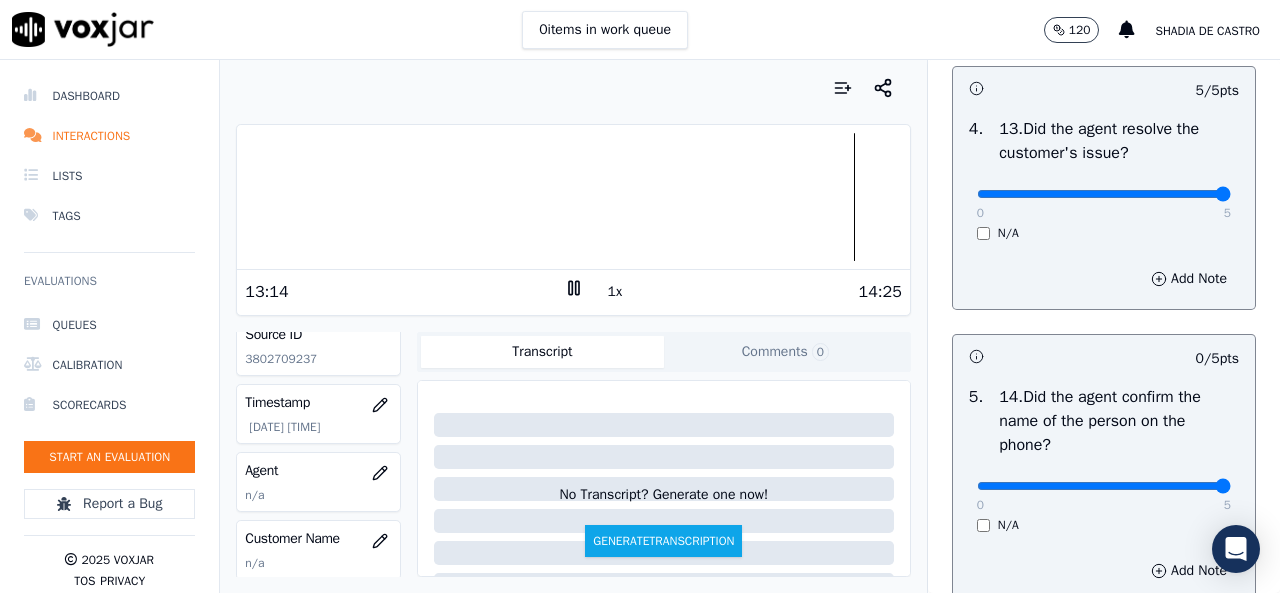 type on "5" 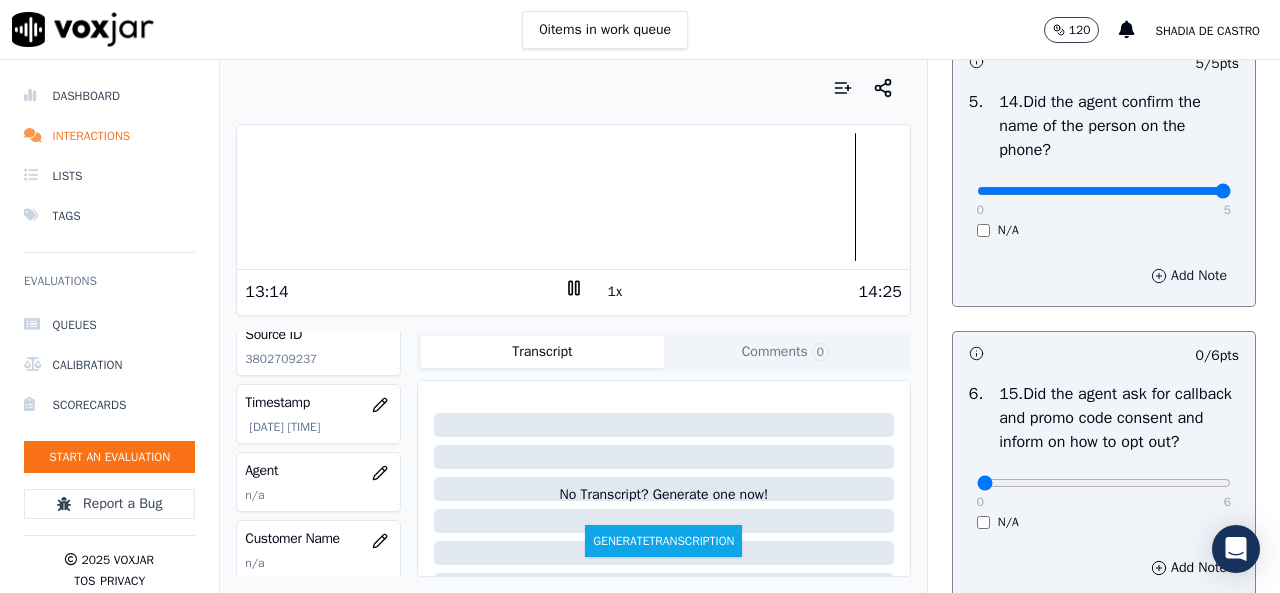 scroll, scrollTop: 3900, scrollLeft: 0, axis: vertical 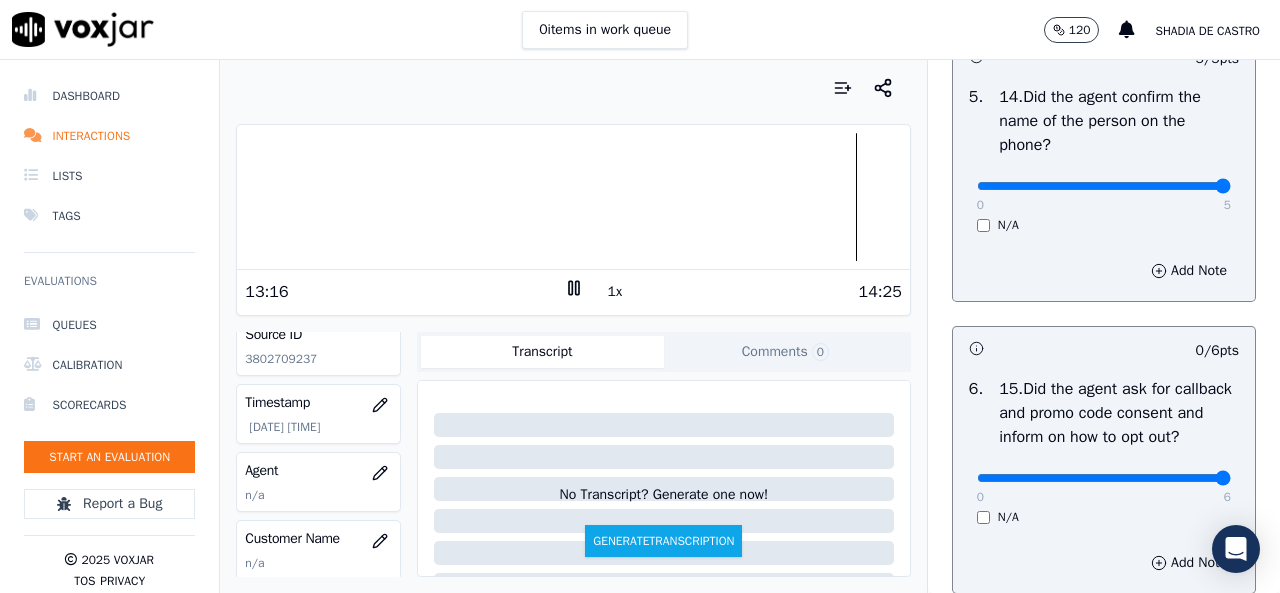 type on "6" 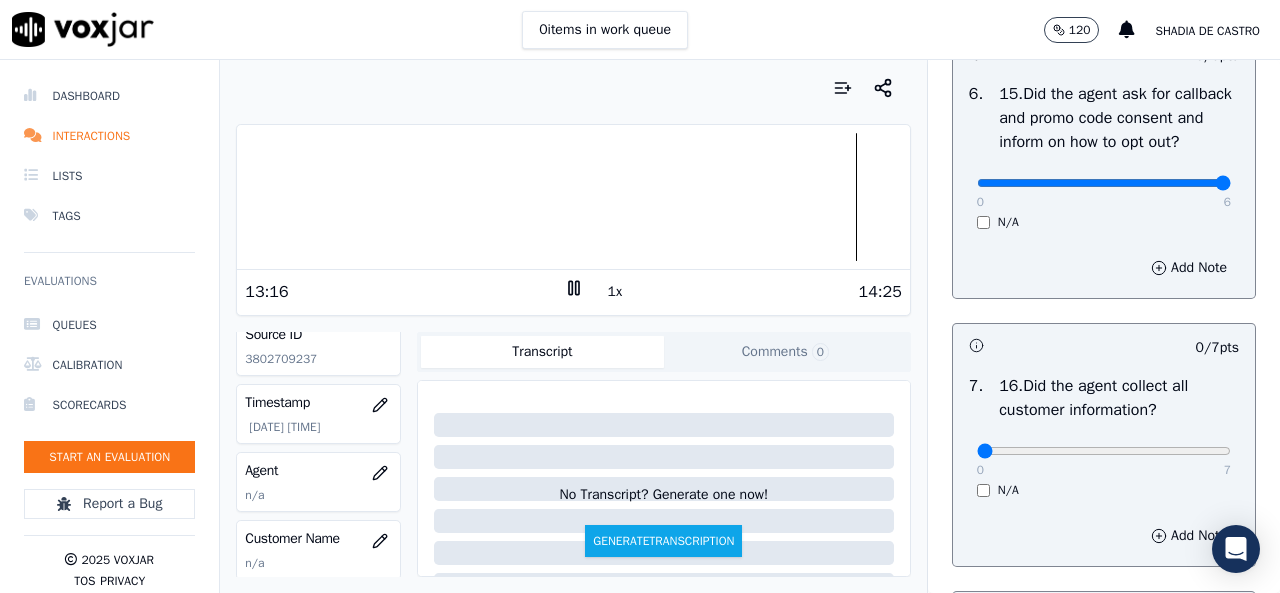 scroll, scrollTop: 4200, scrollLeft: 0, axis: vertical 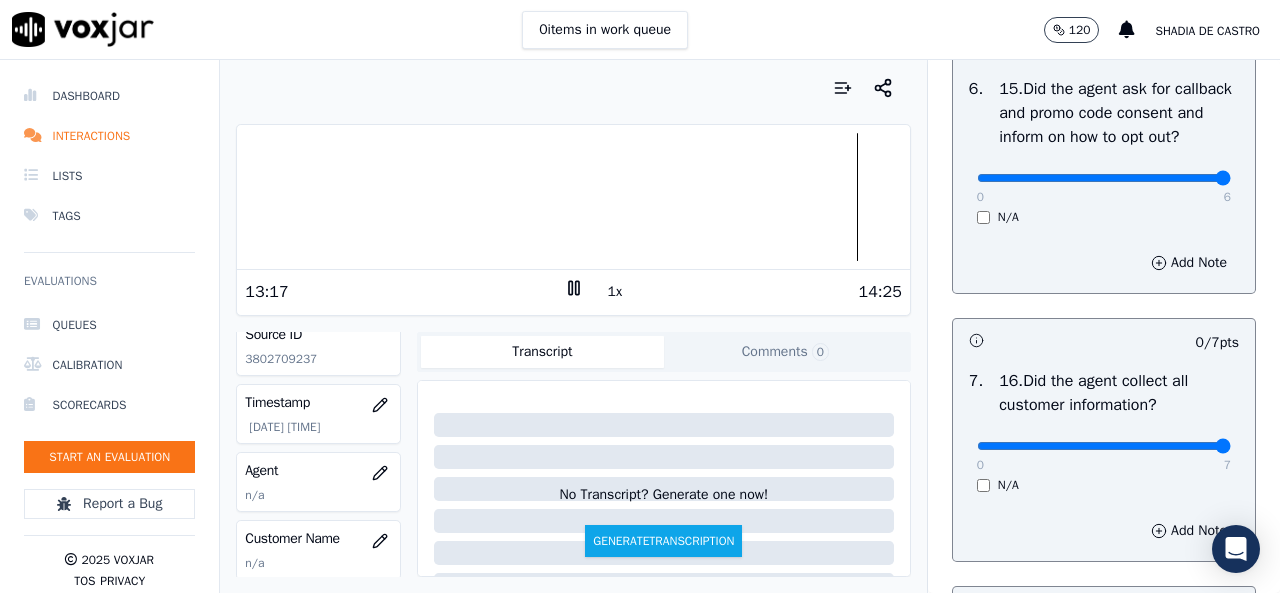 type on "7" 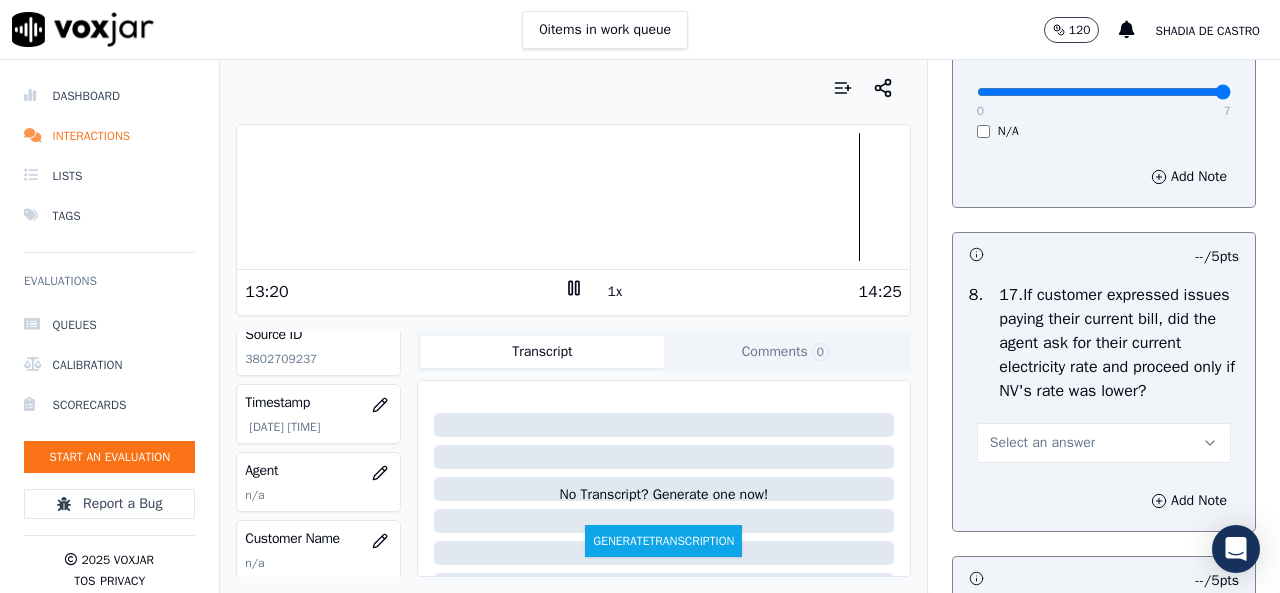 scroll, scrollTop: 4600, scrollLeft: 0, axis: vertical 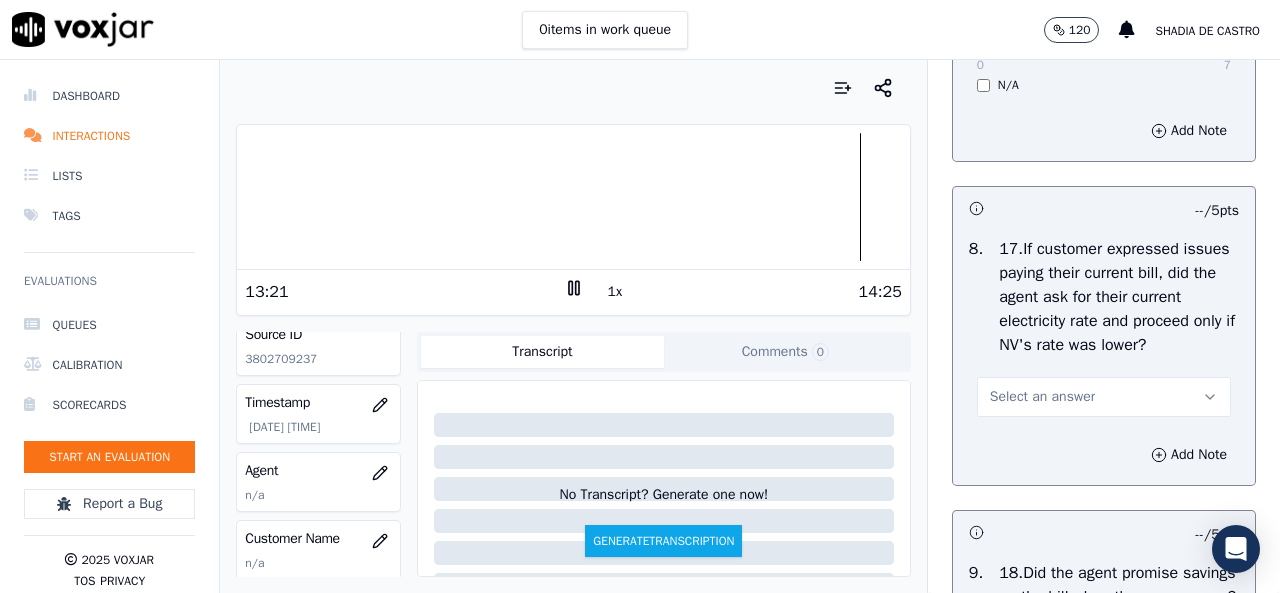 click on "Select an answer" at bounding box center [1104, 397] 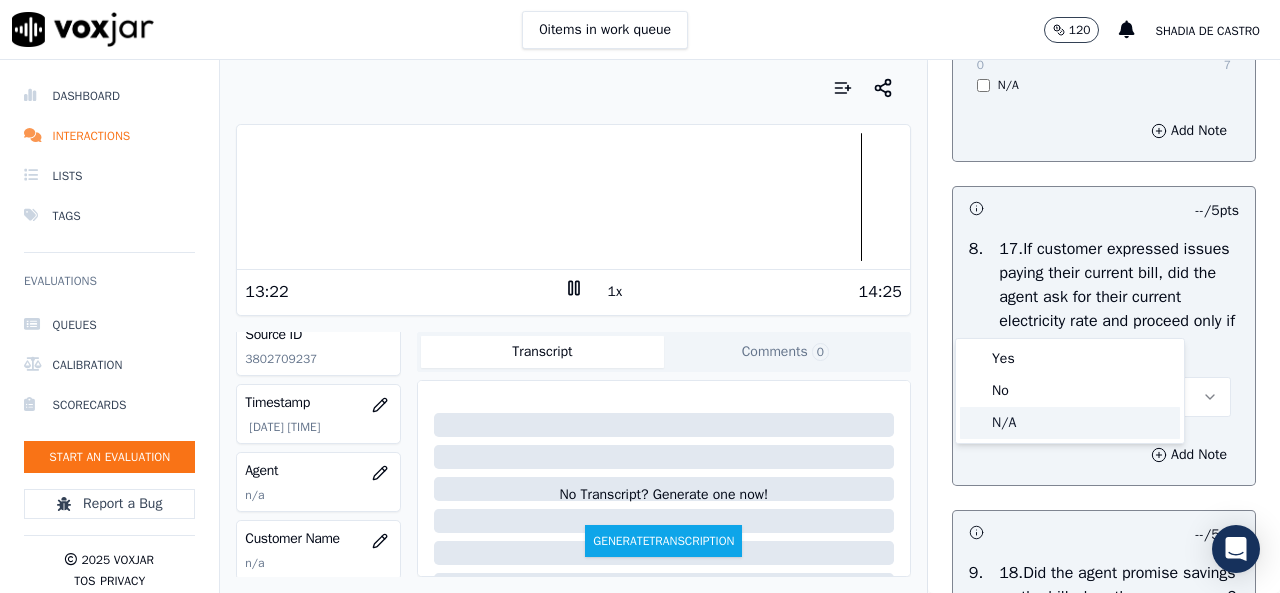 click on "N/A" 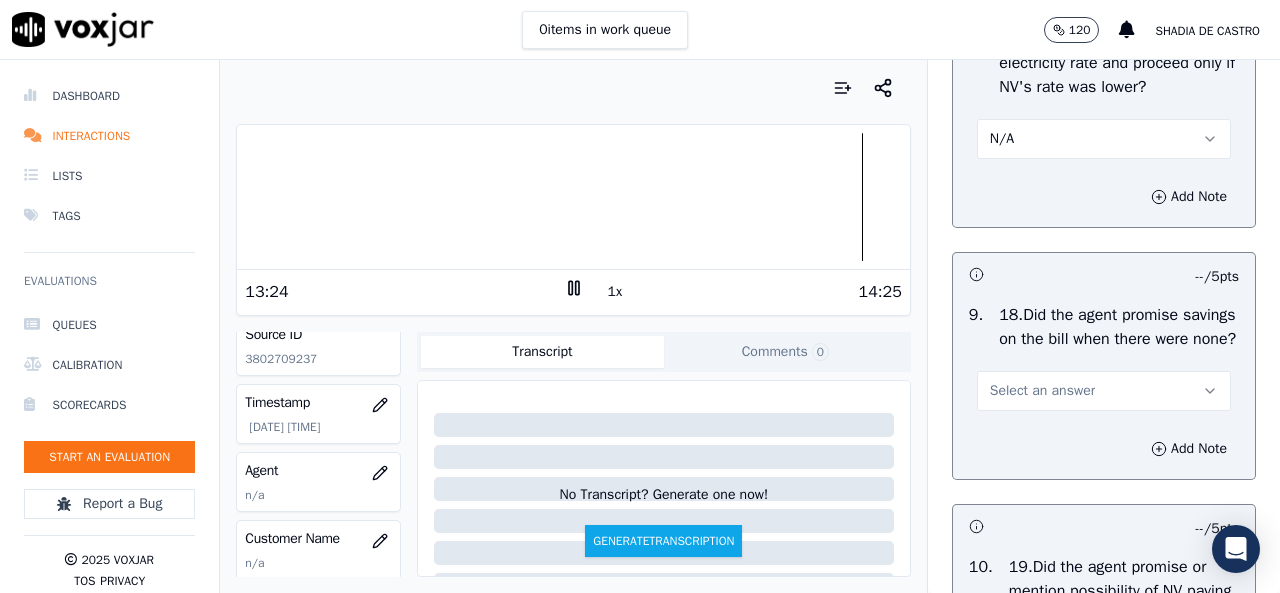 scroll, scrollTop: 4900, scrollLeft: 0, axis: vertical 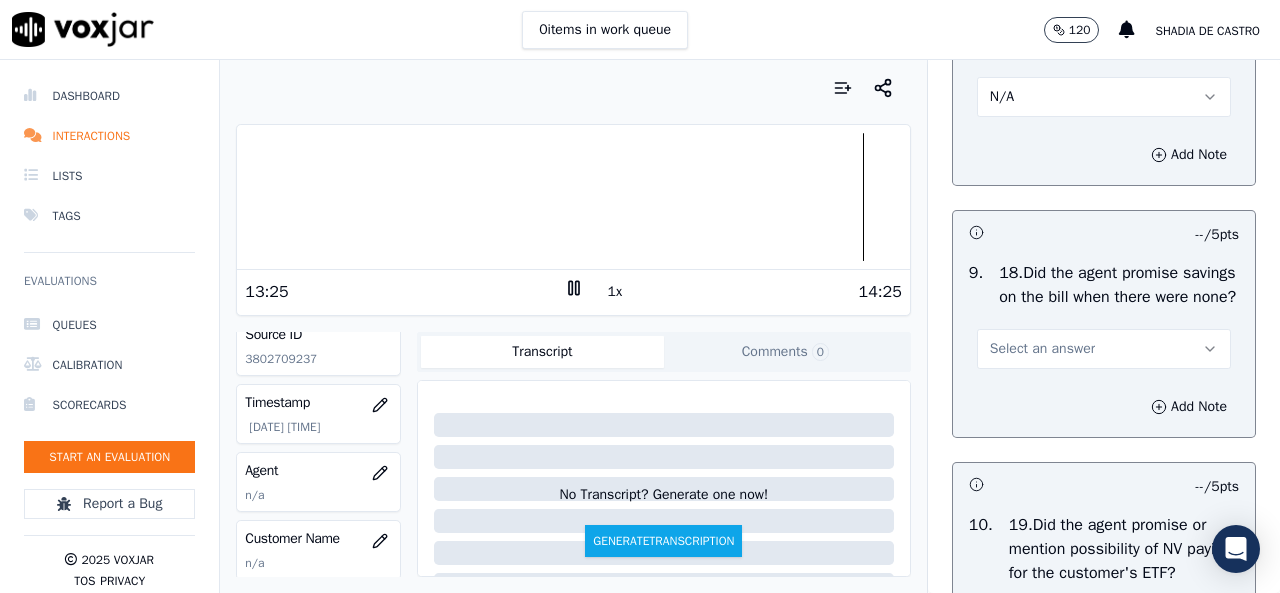 click on "Select an answer" at bounding box center [1104, 349] 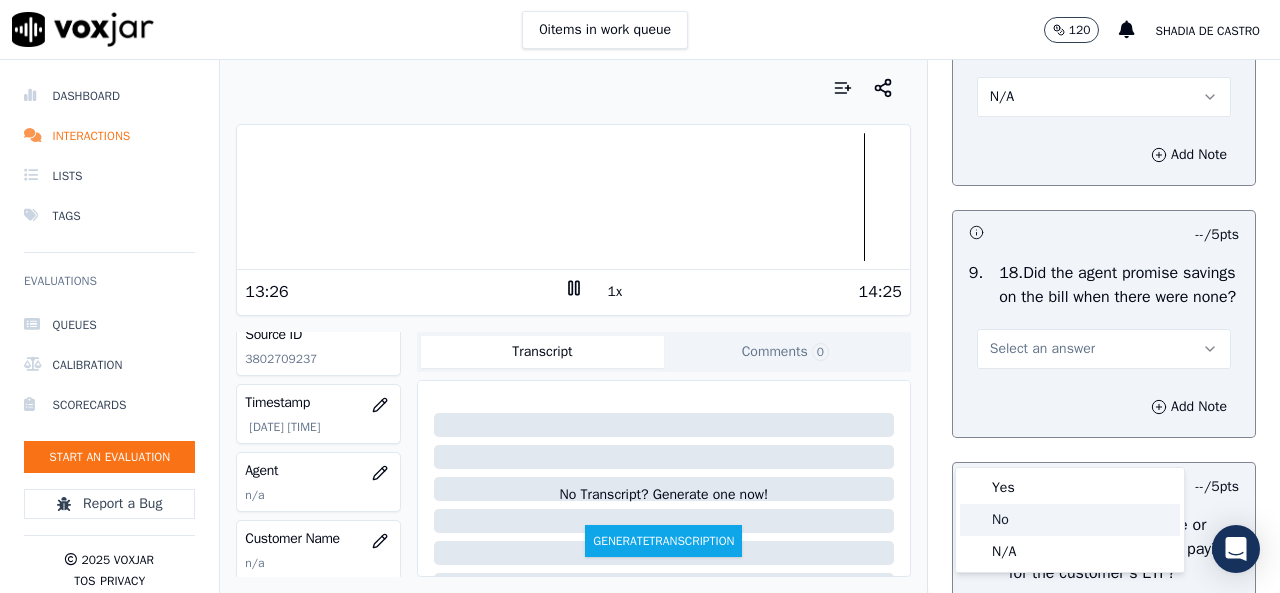 click on "No" 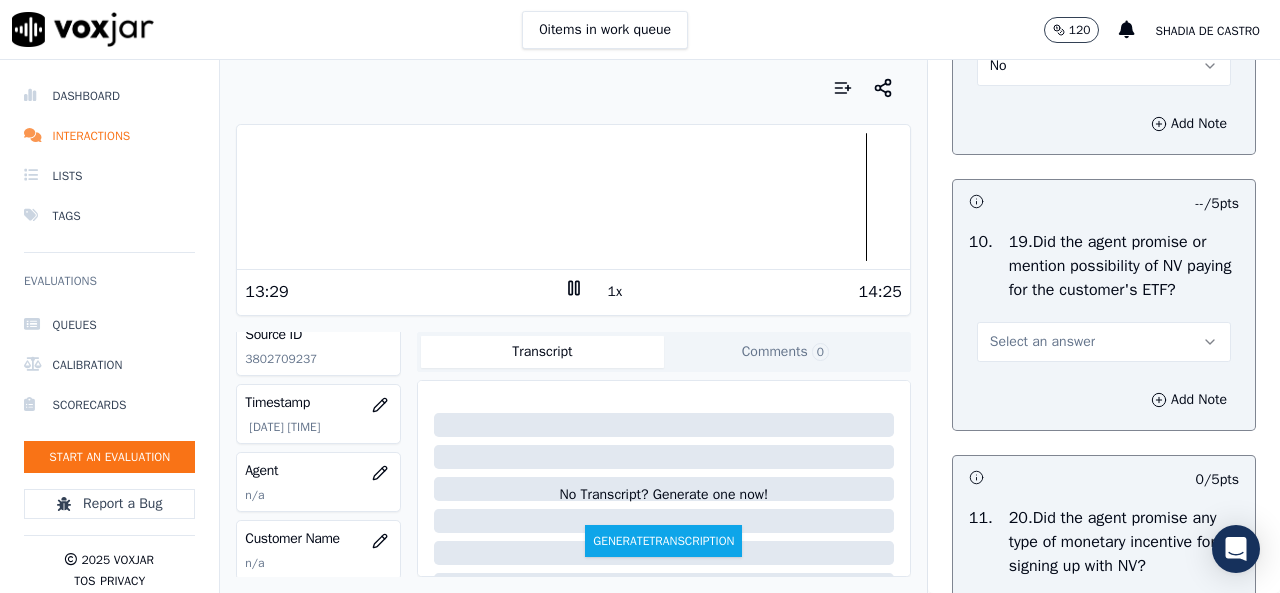 scroll, scrollTop: 5200, scrollLeft: 0, axis: vertical 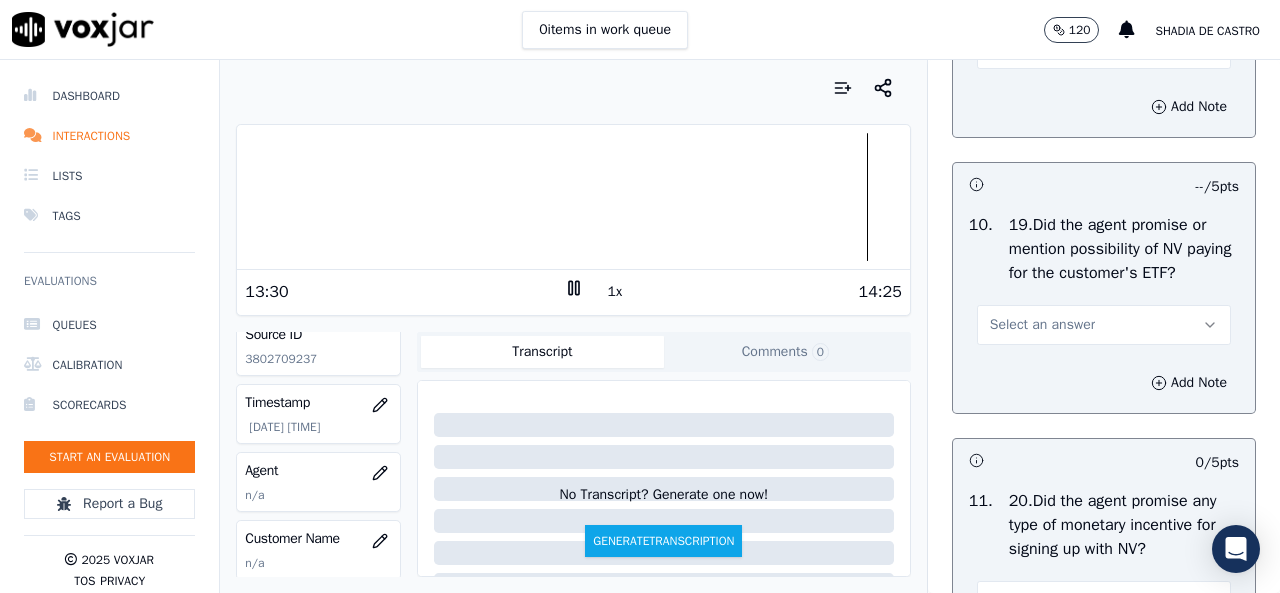 click on "Select an answer" at bounding box center (1104, 325) 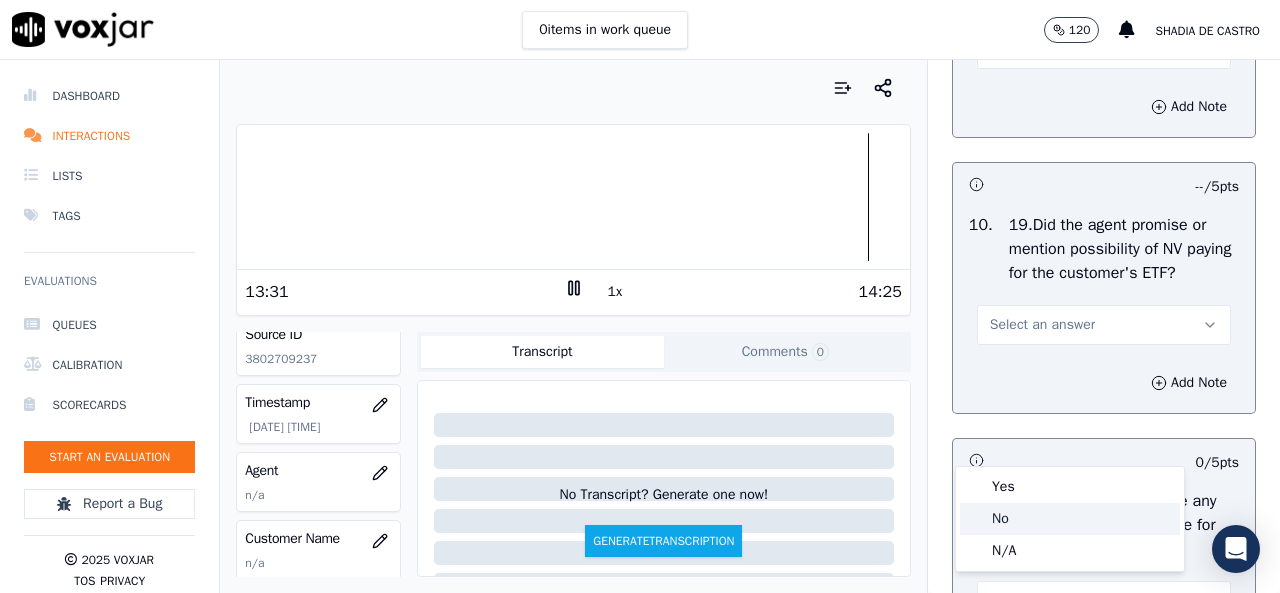 click on "No" 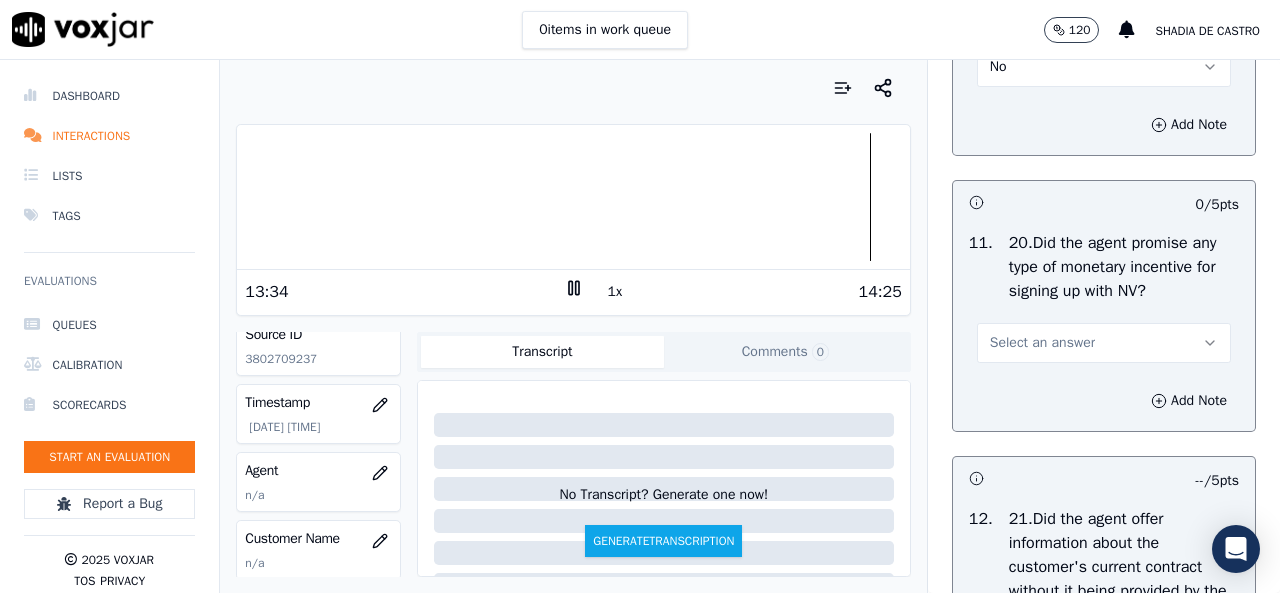 scroll, scrollTop: 5500, scrollLeft: 0, axis: vertical 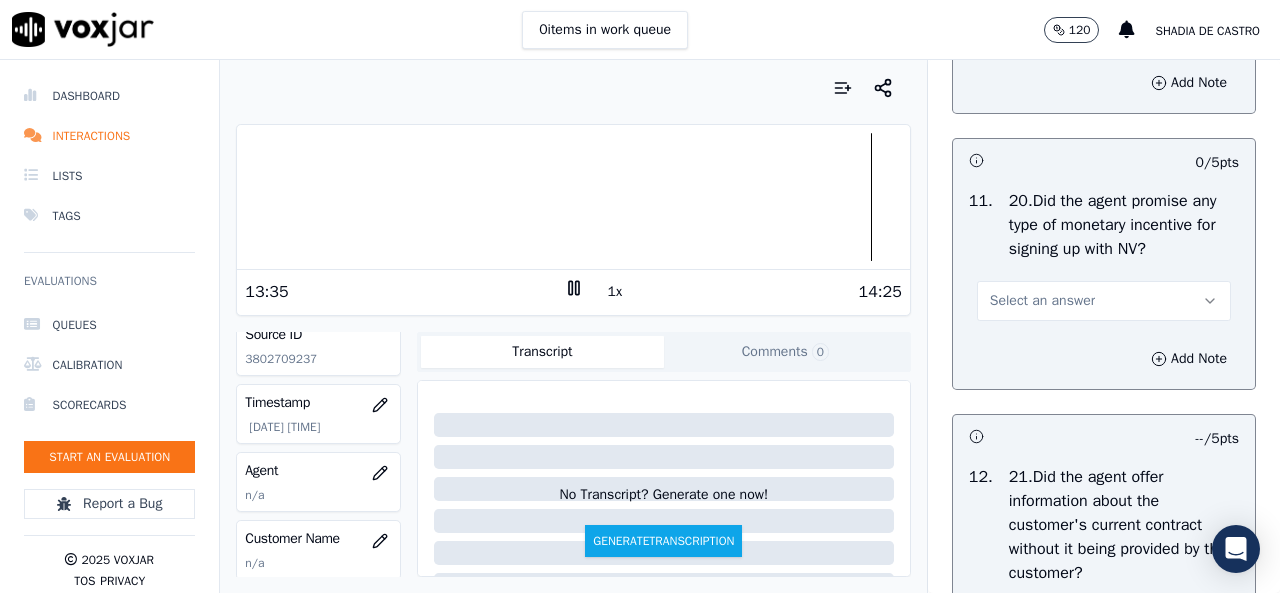 click on "Select an answer" at bounding box center [1042, 301] 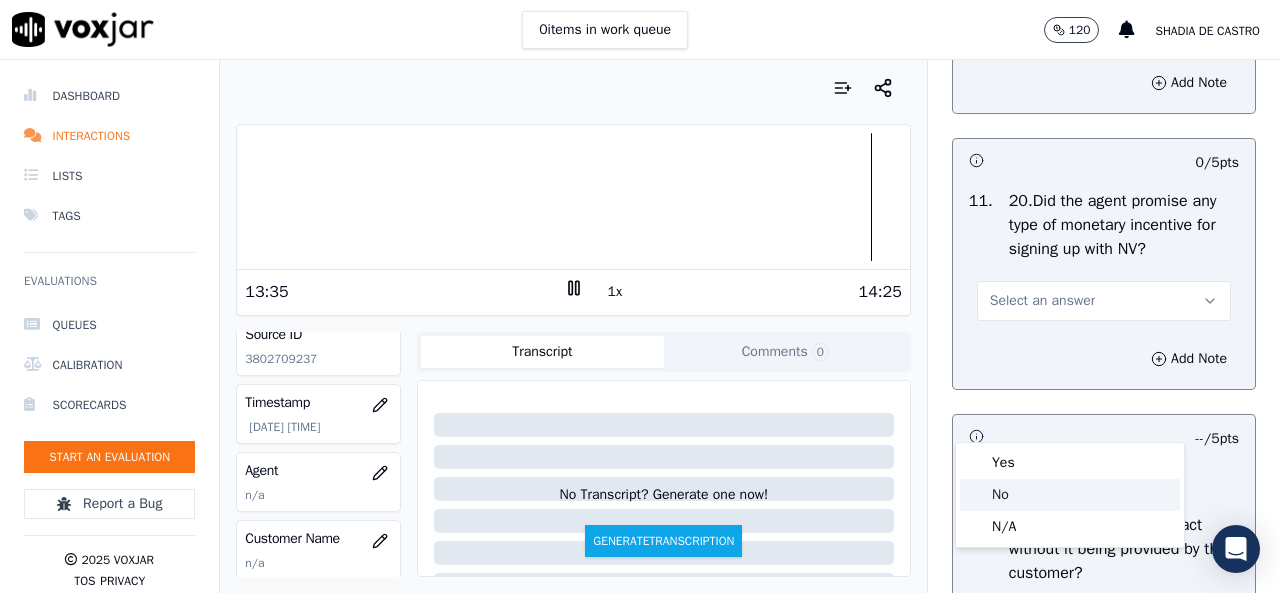 click on "No" 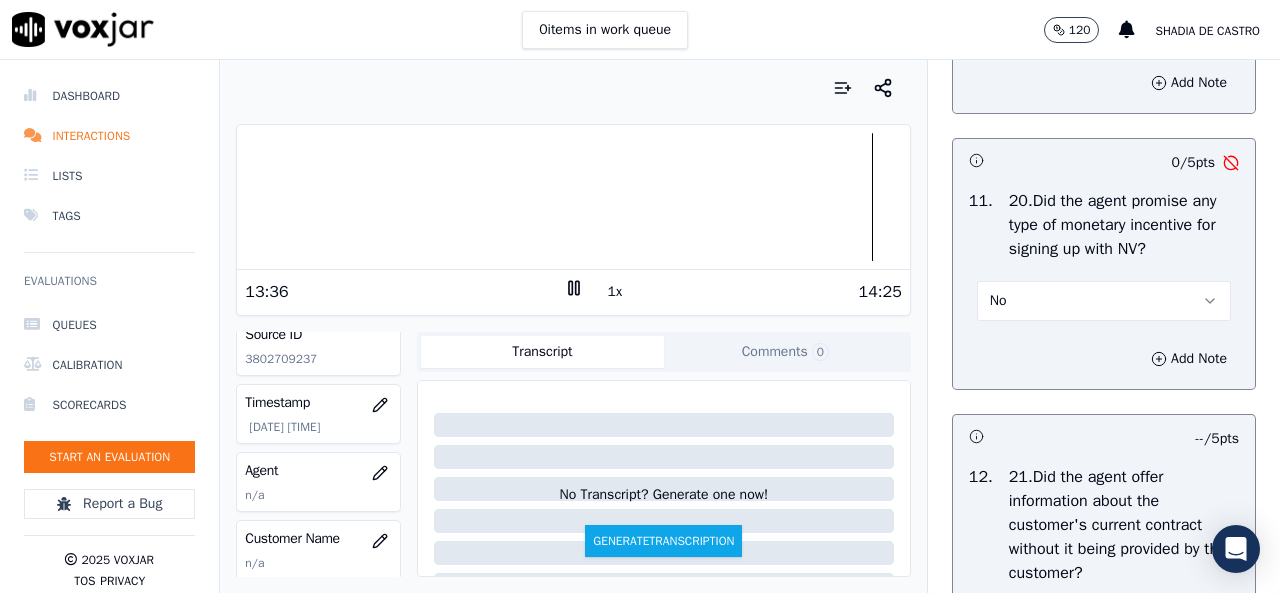 click on "No" at bounding box center [1104, 301] 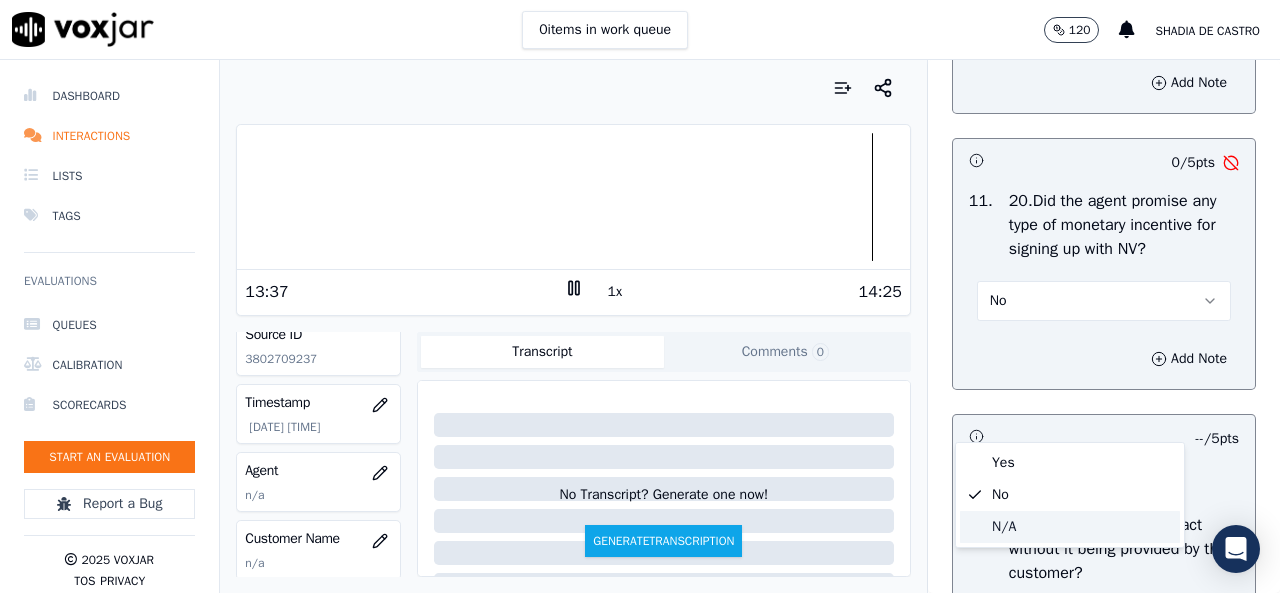 click on "N/A" 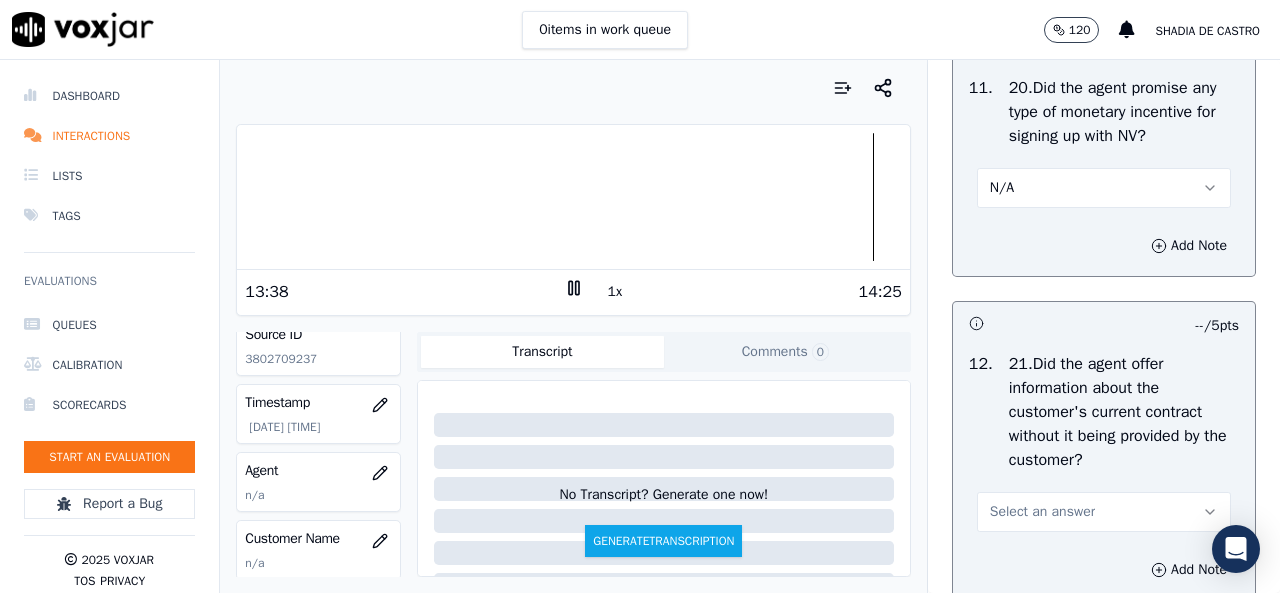 scroll, scrollTop: 5800, scrollLeft: 0, axis: vertical 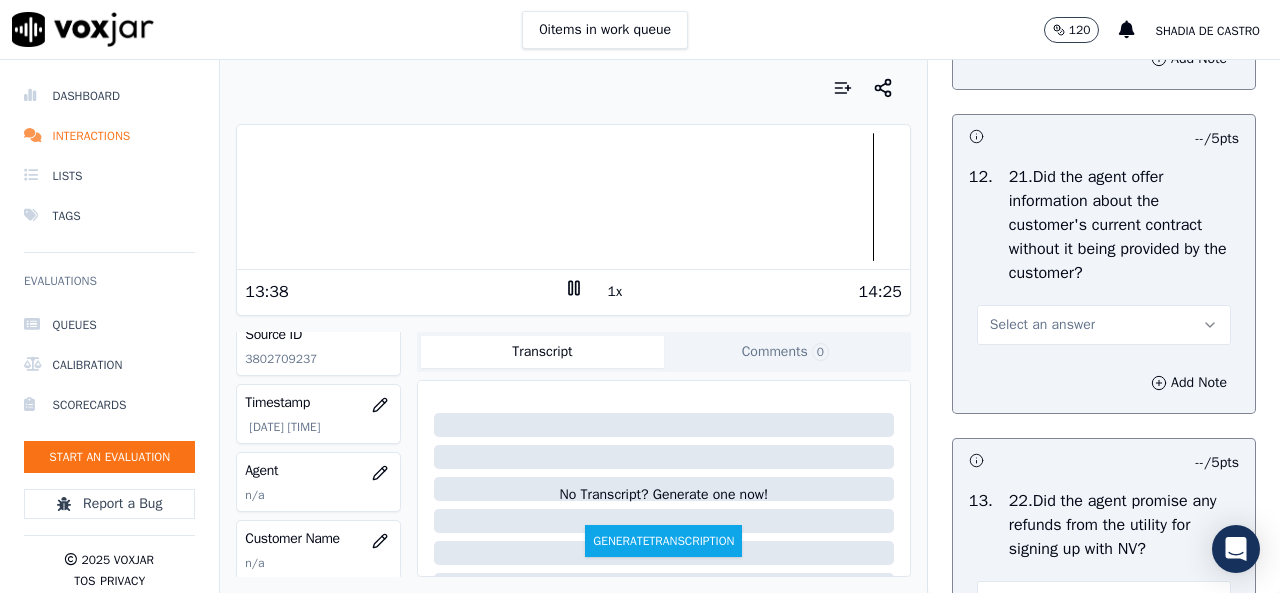 click on "Select an answer" at bounding box center [1104, 325] 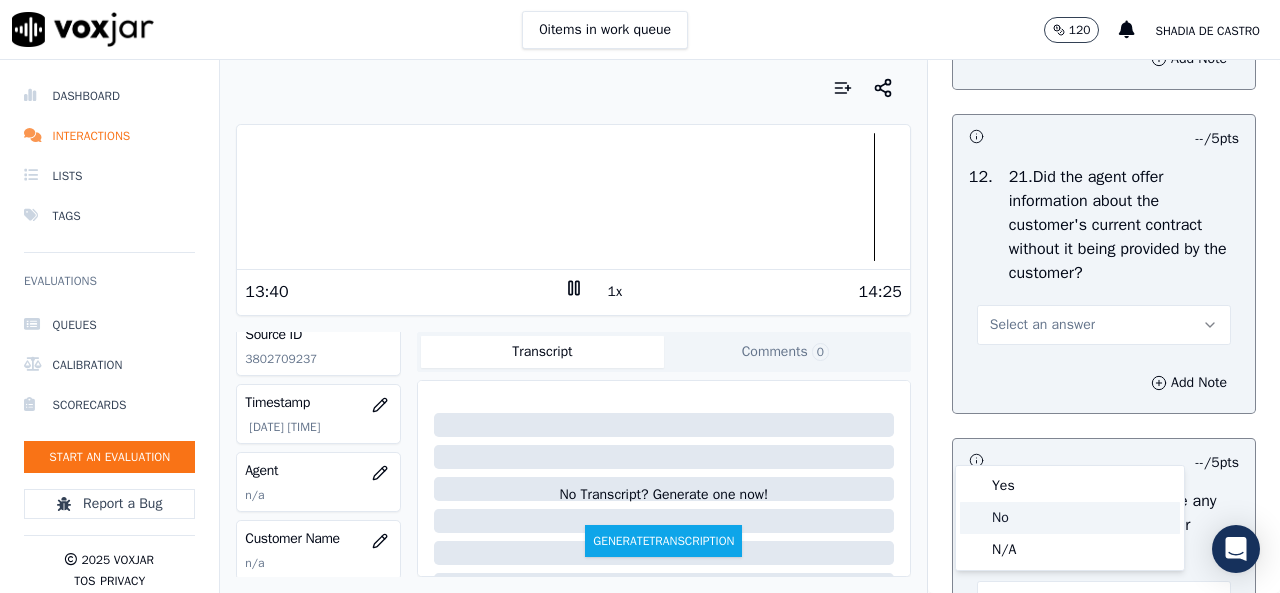click on "No" 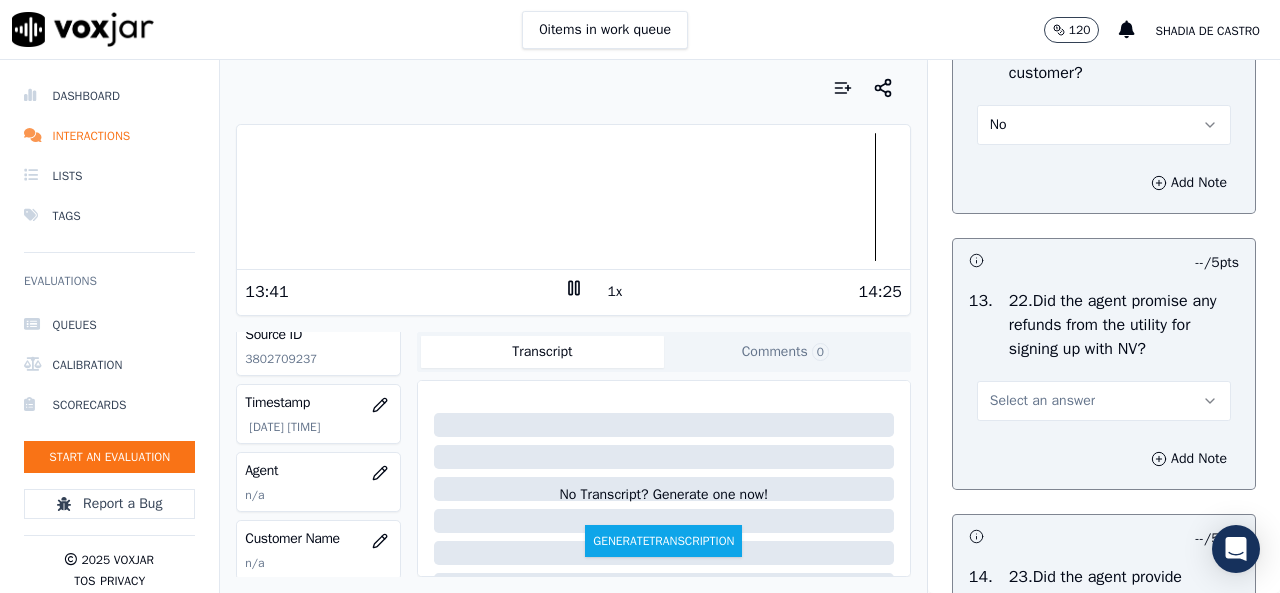 scroll, scrollTop: 6100, scrollLeft: 0, axis: vertical 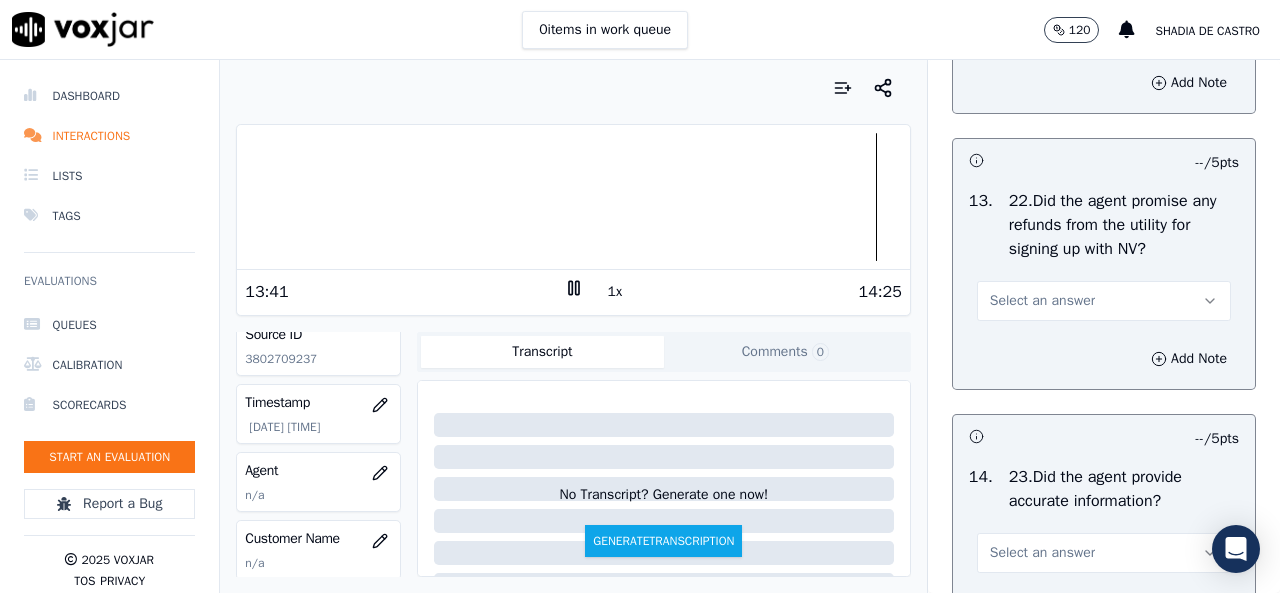 click on "Select an answer" at bounding box center [1042, 301] 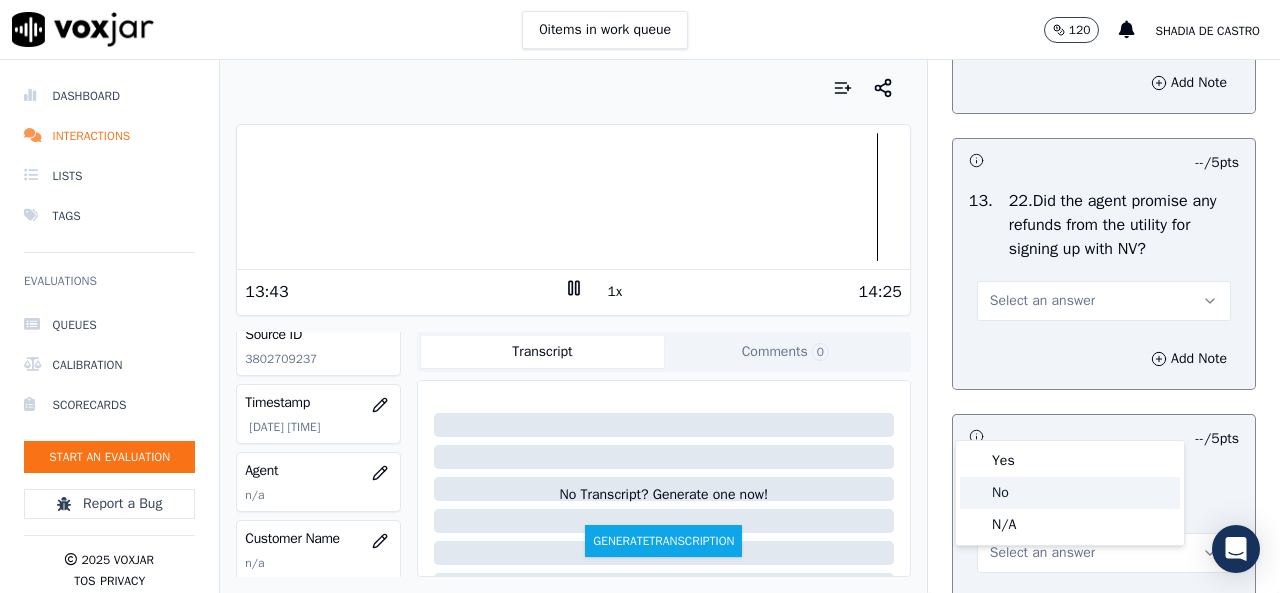 click on "No" 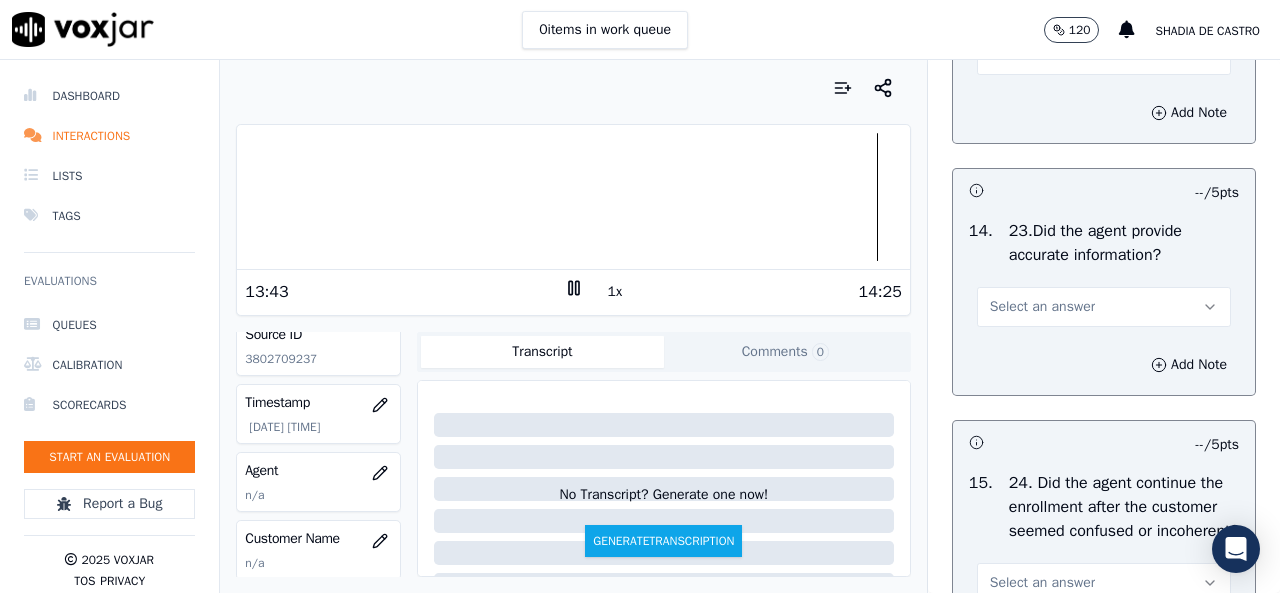 scroll, scrollTop: 6400, scrollLeft: 0, axis: vertical 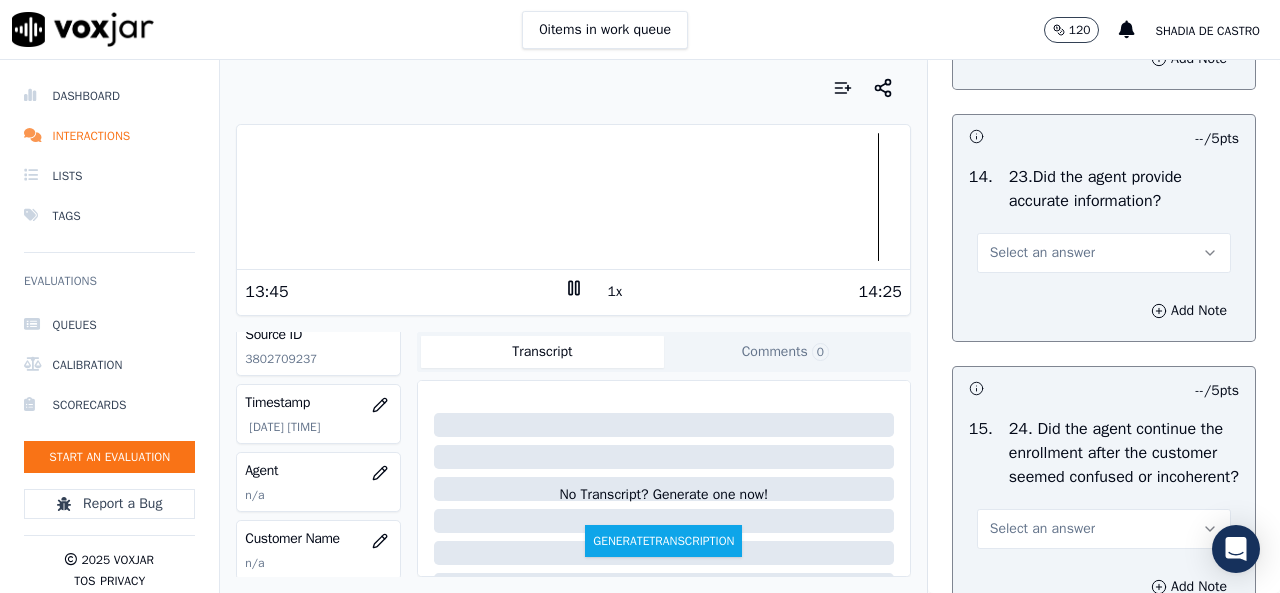 click on "Select an answer" at bounding box center (1042, 253) 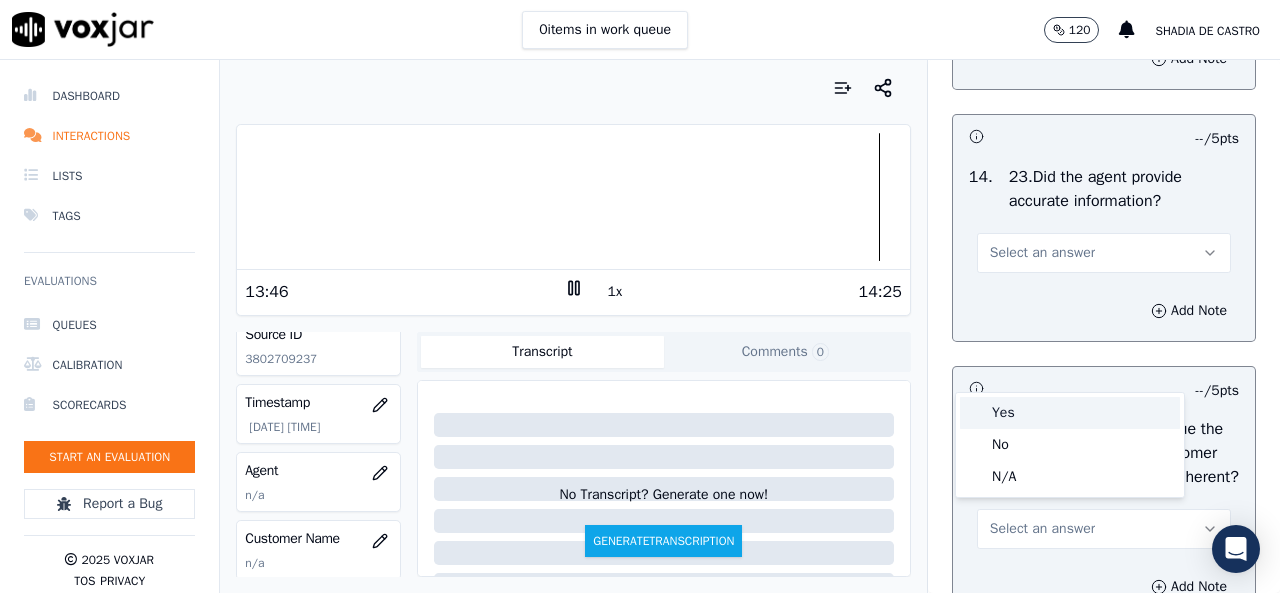 click on "Yes" at bounding box center (1070, 413) 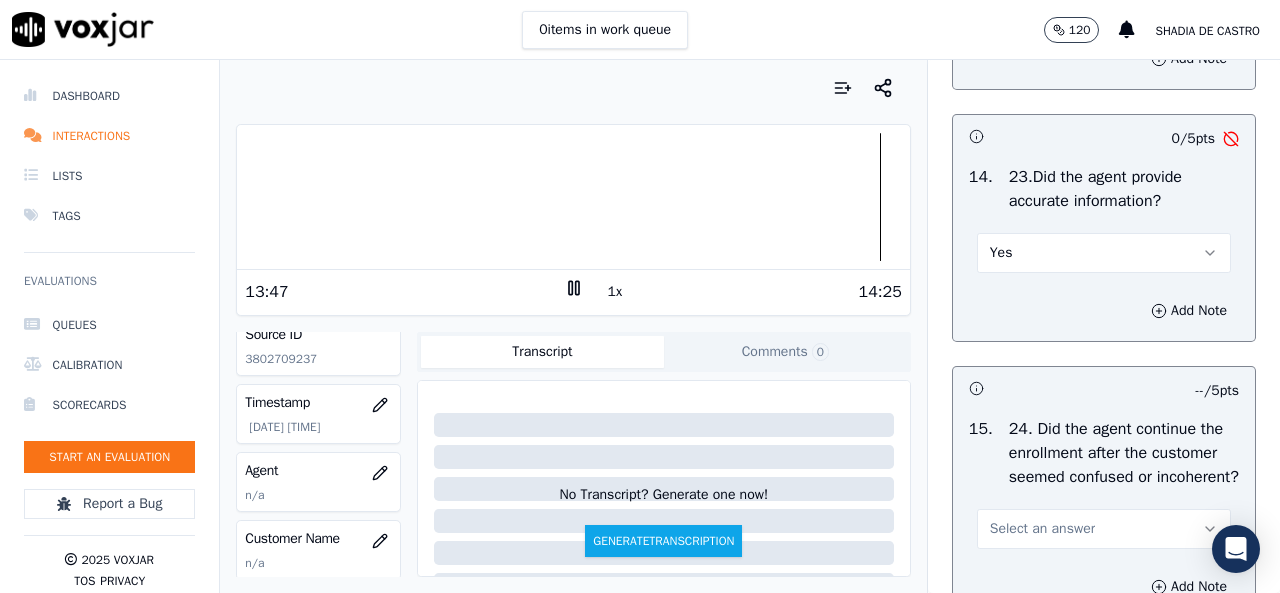 drag, startPoint x: 1028, startPoint y: 369, endPoint x: 1023, endPoint y: 385, distance: 16.763054 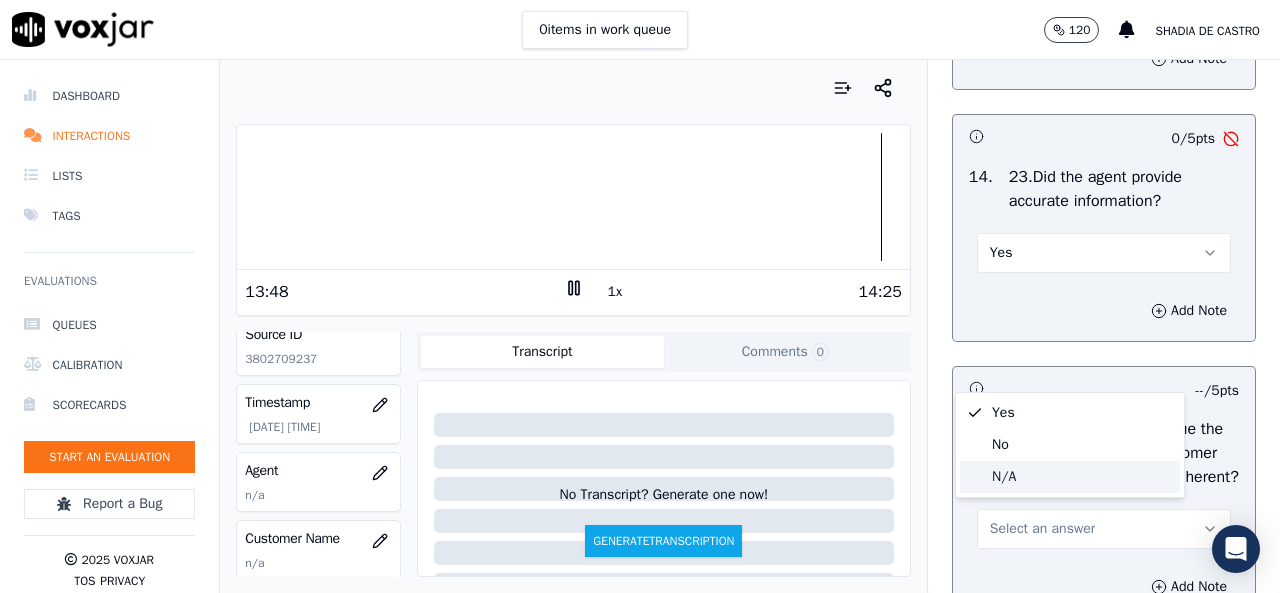 click on "N/A" 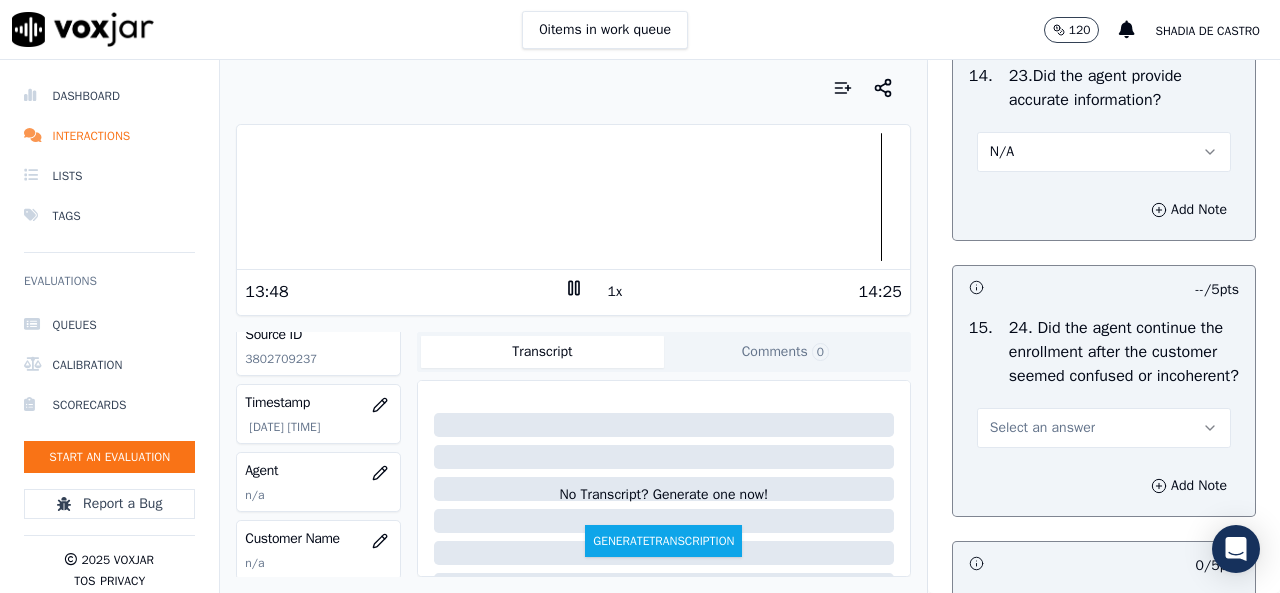 scroll, scrollTop: 6600, scrollLeft: 0, axis: vertical 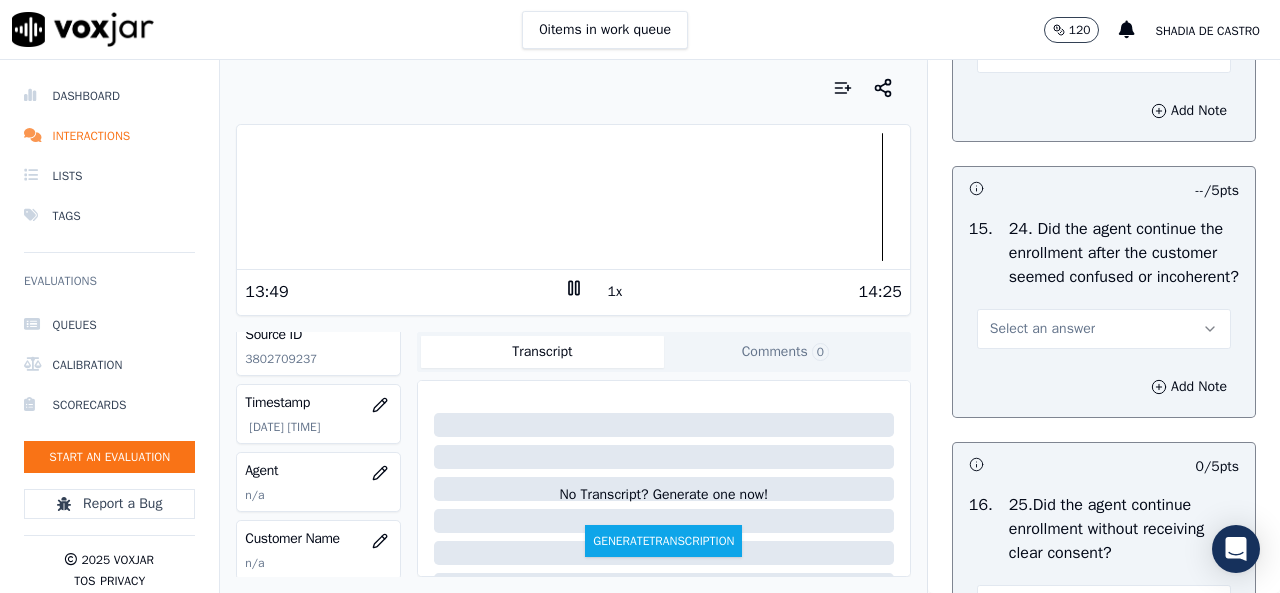 click on "Select an answer" at bounding box center [1042, 329] 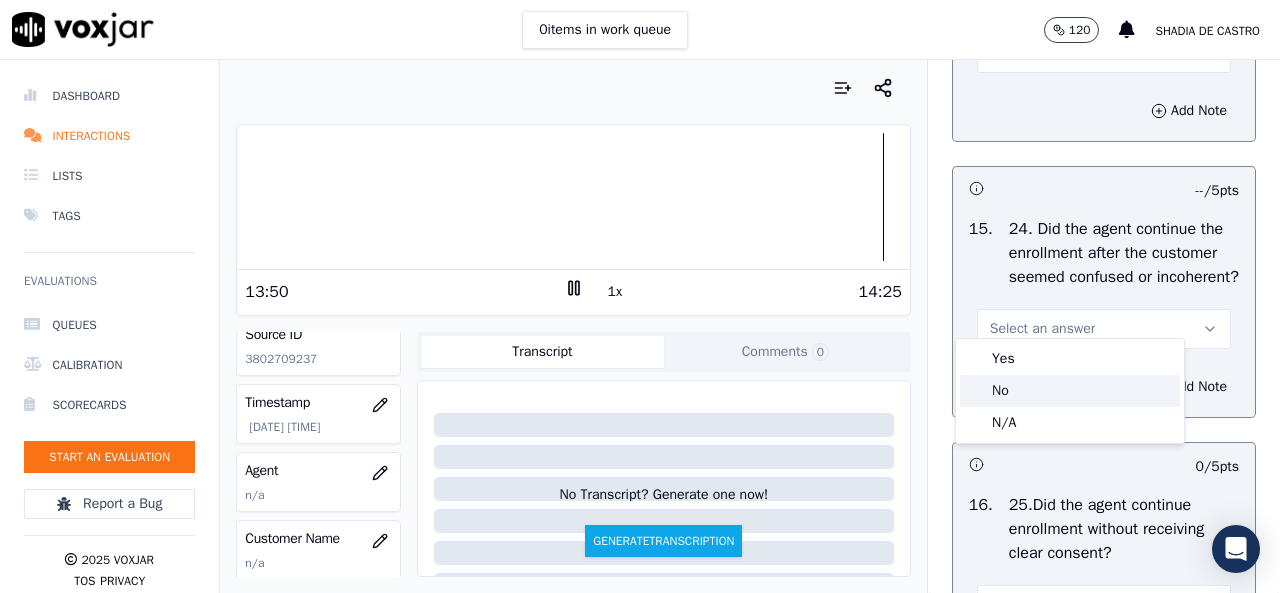 click on "No" 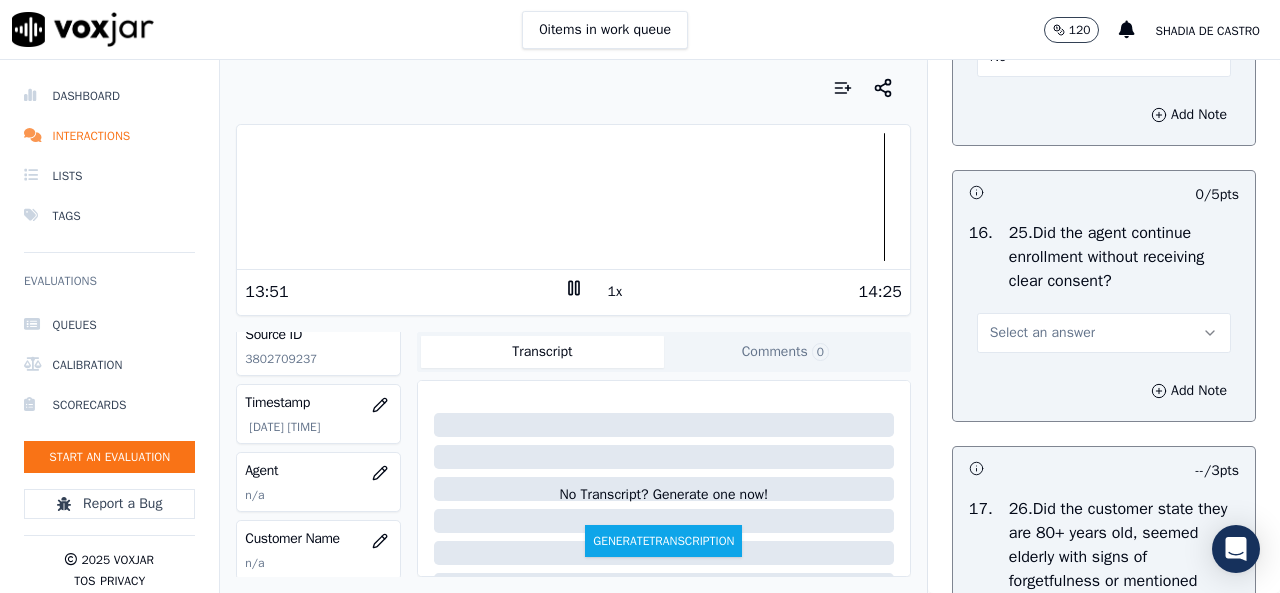 scroll, scrollTop: 6900, scrollLeft: 0, axis: vertical 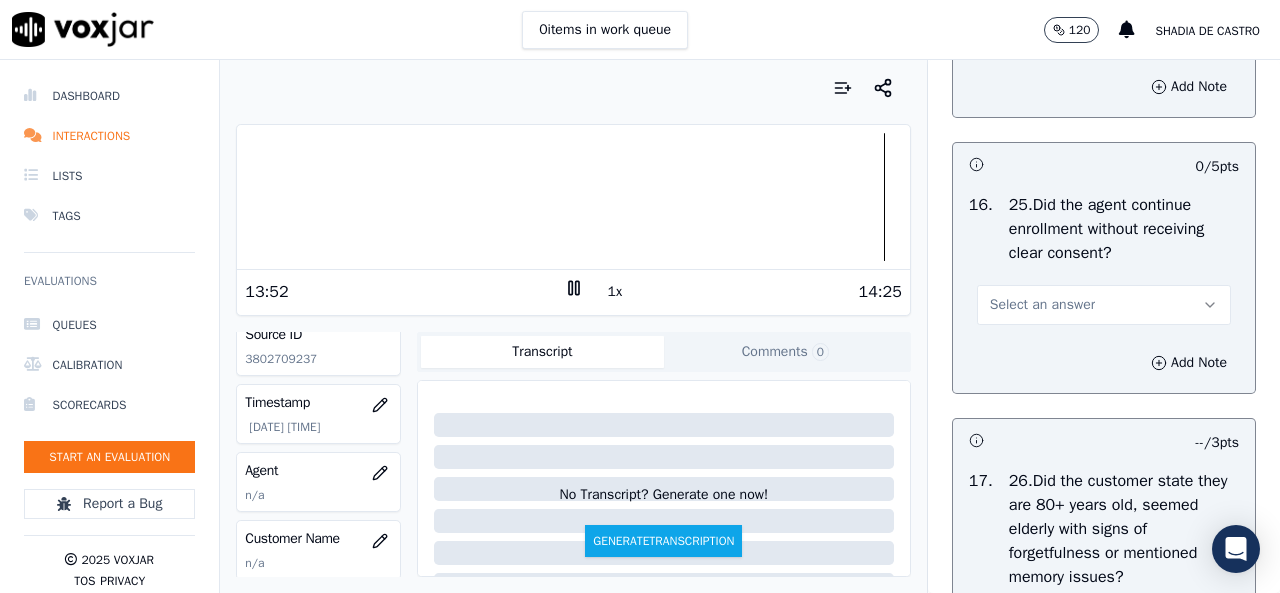 click on "Select an answer" at bounding box center (1042, 305) 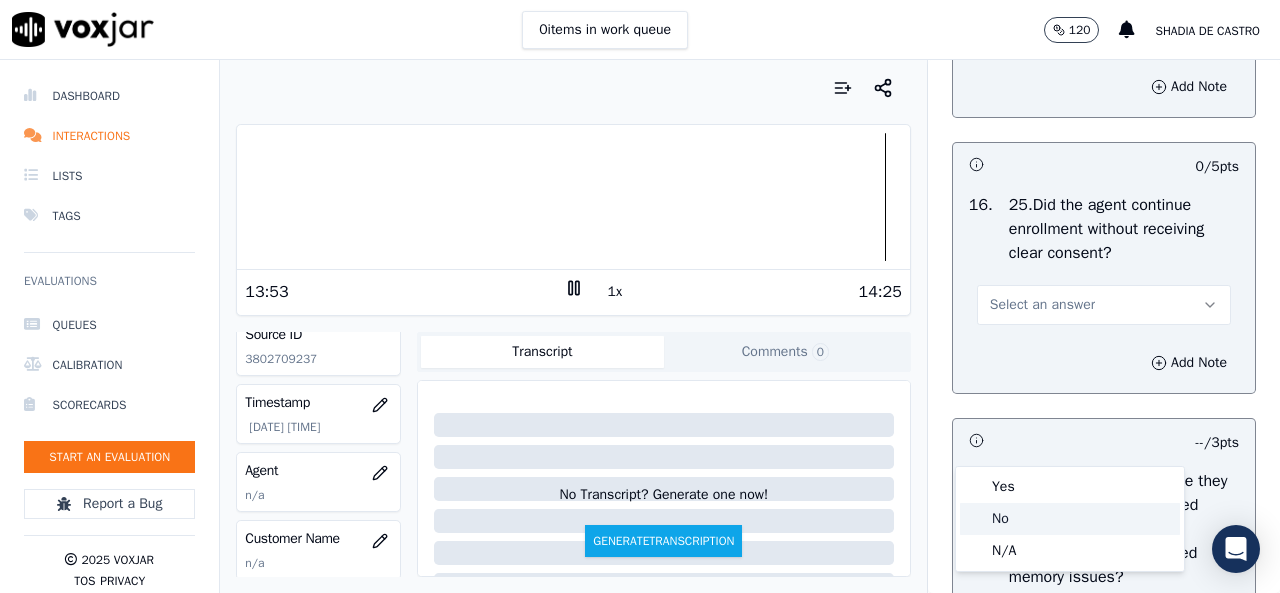 click on "No" 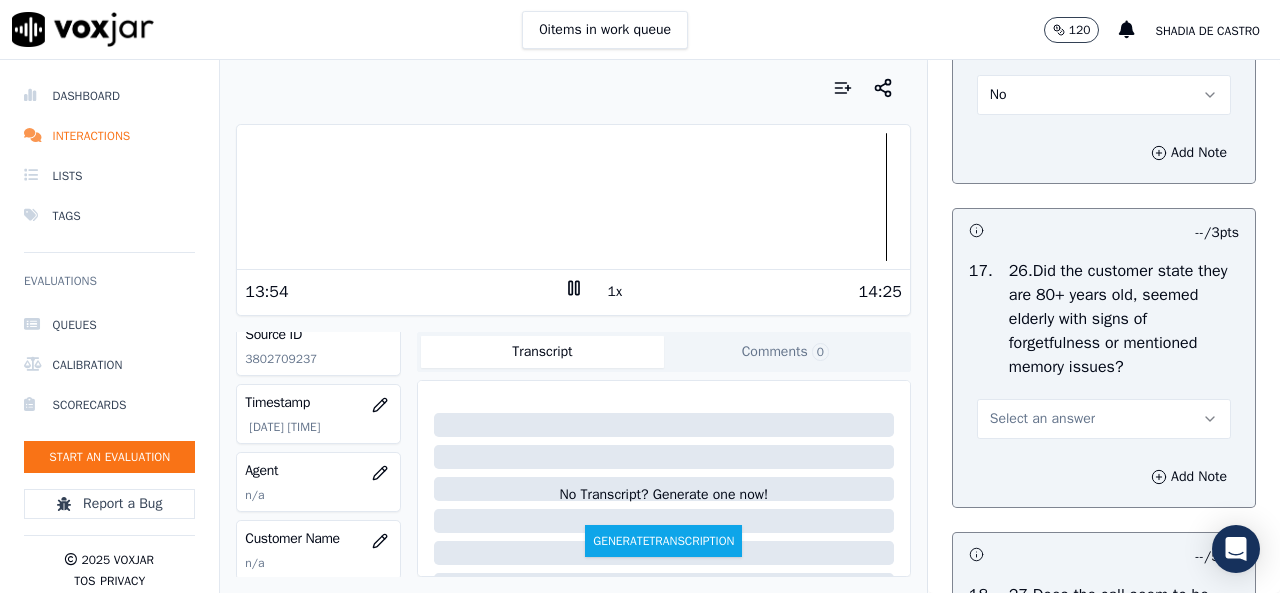 scroll, scrollTop: 7200, scrollLeft: 0, axis: vertical 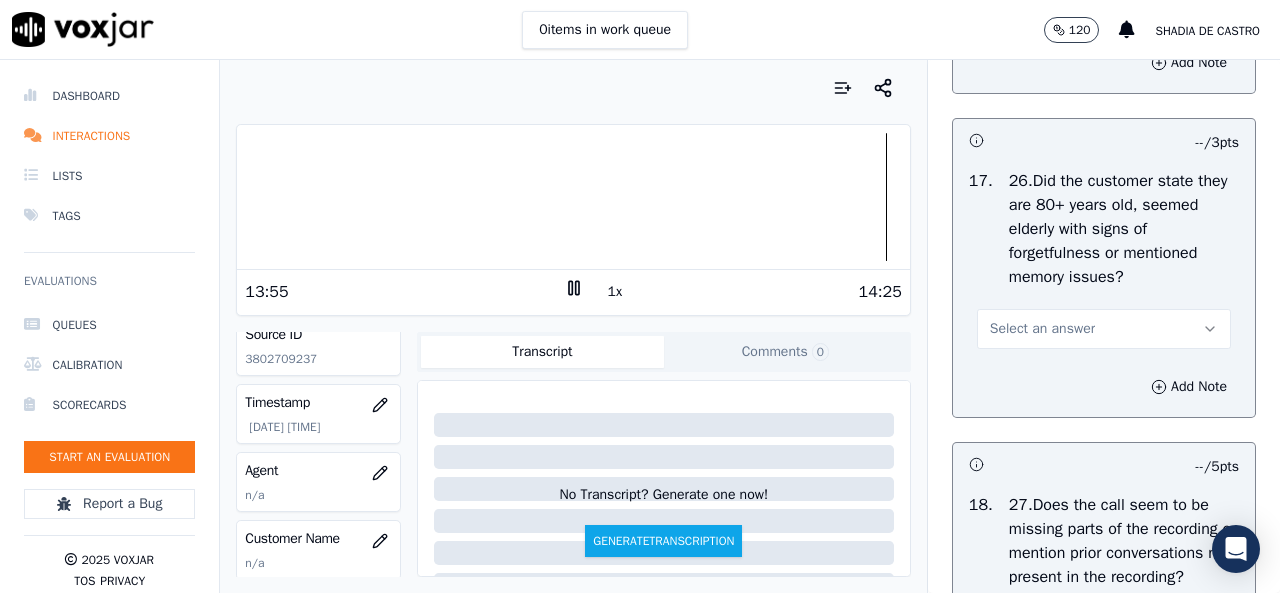 click on "Select an answer" at bounding box center (1042, 329) 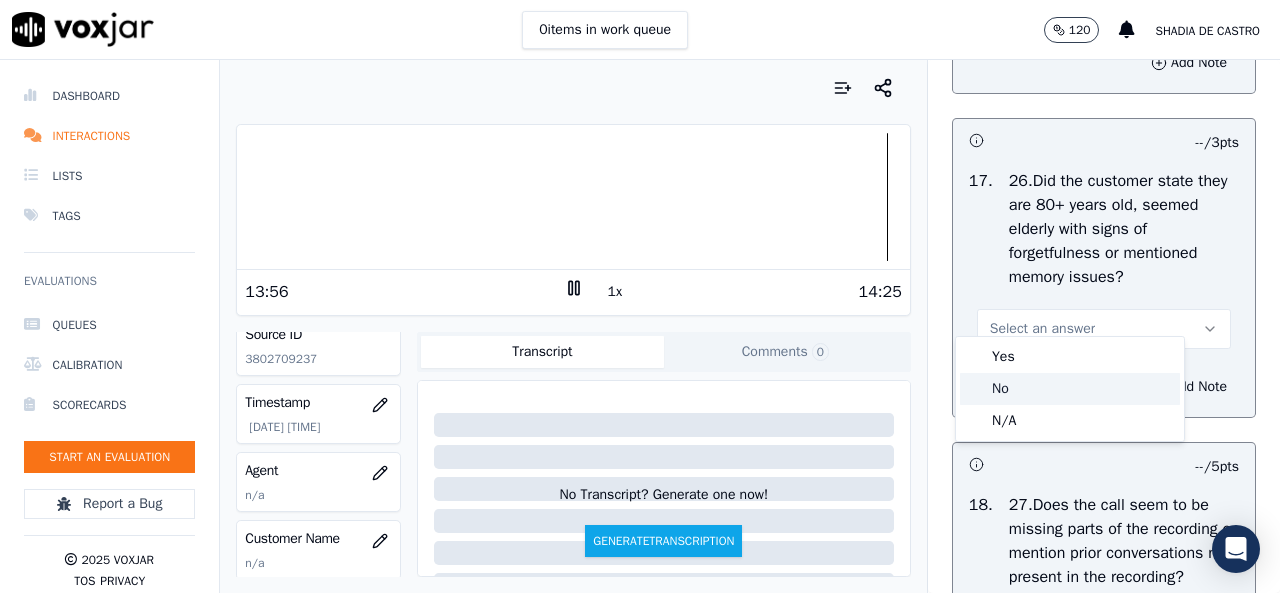 click on "No" 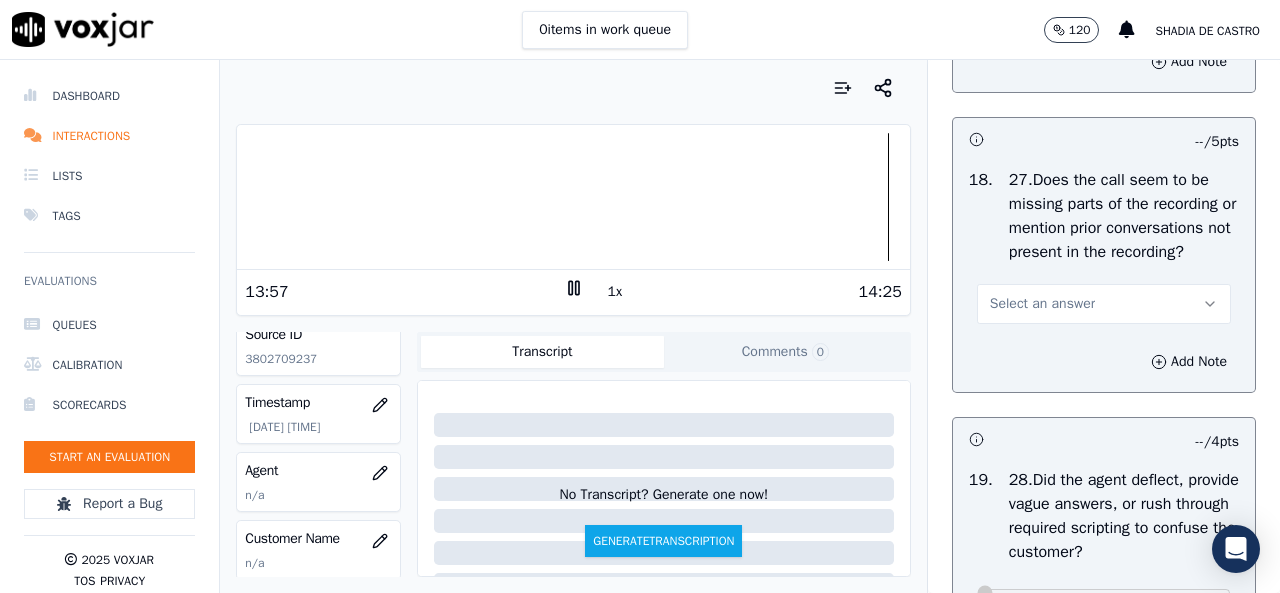 scroll, scrollTop: 7600, scrollLeft: 0, axis: vertical 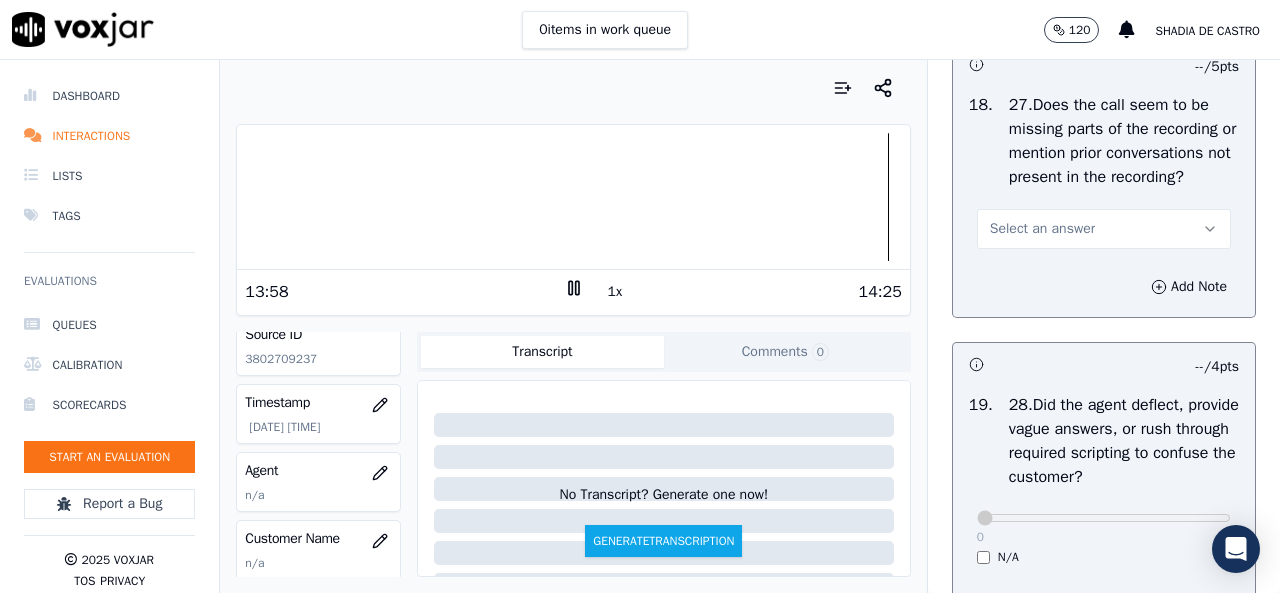 click on "Select an answer" at bounding box center (1104, 229) 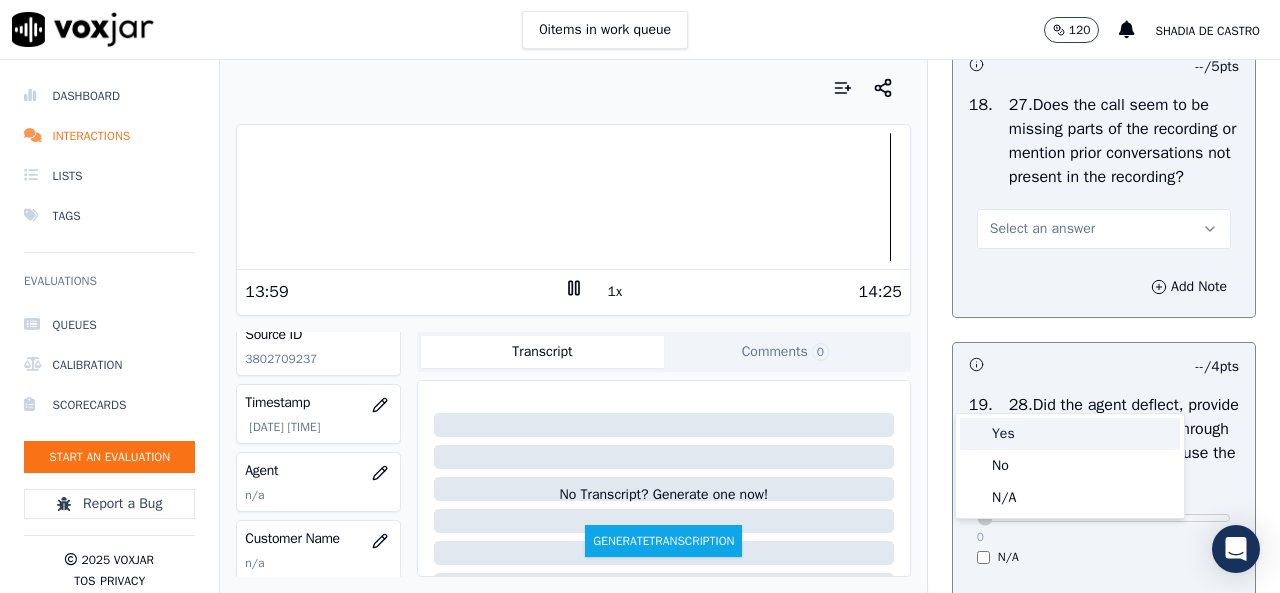 click on "Yes" at bounding box center (1070, 434) 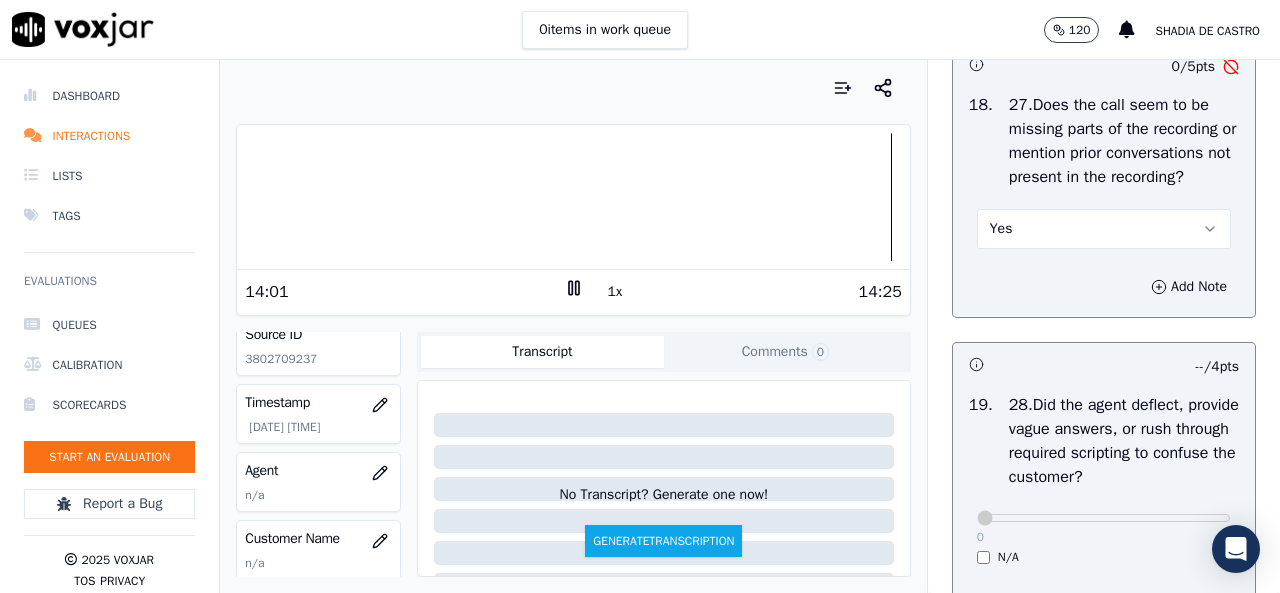 click on "Yes" at bounding box center [1104, 229] 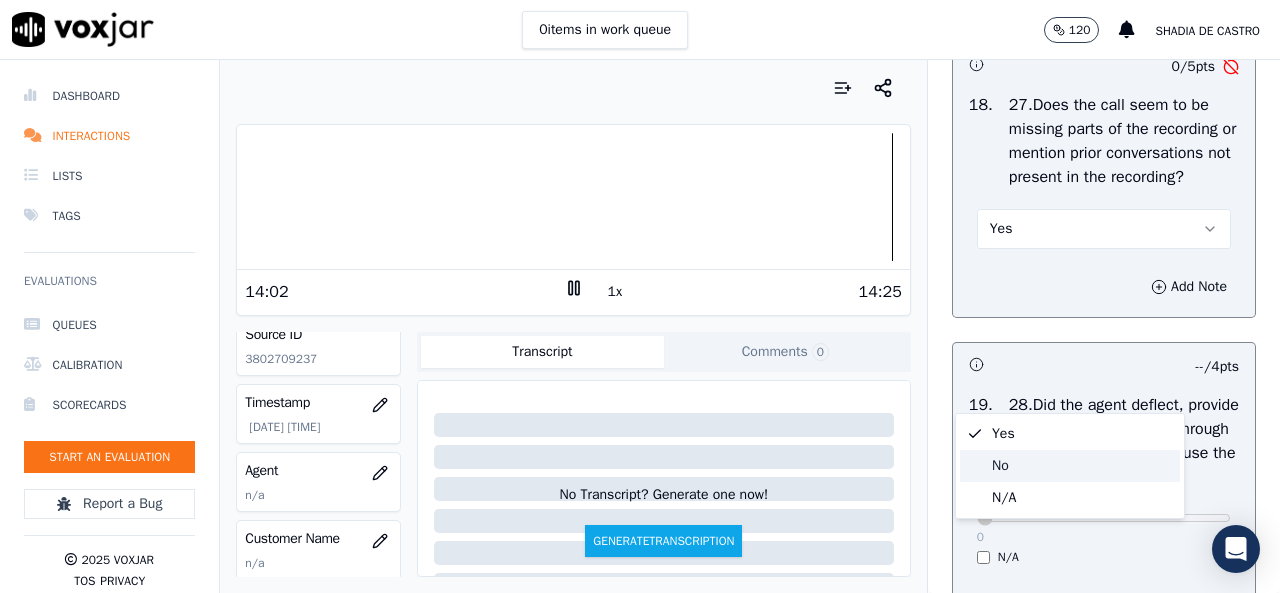 click on "No" 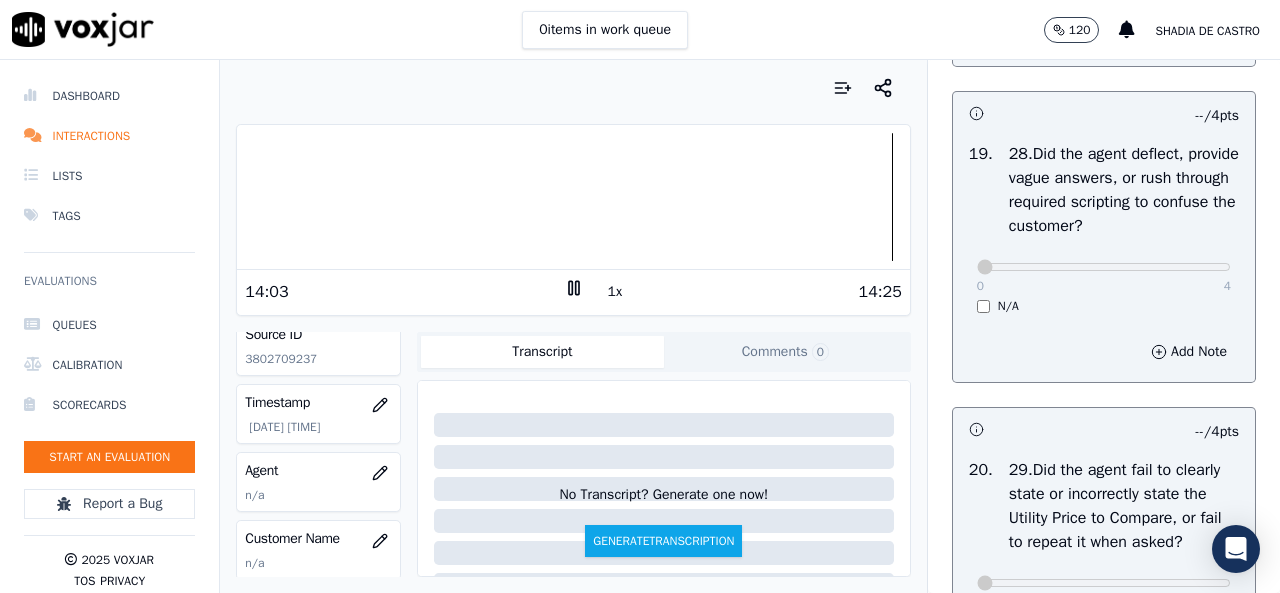 scroll, scrollTop: 7900, scrollLeft: 0, axis: vertical 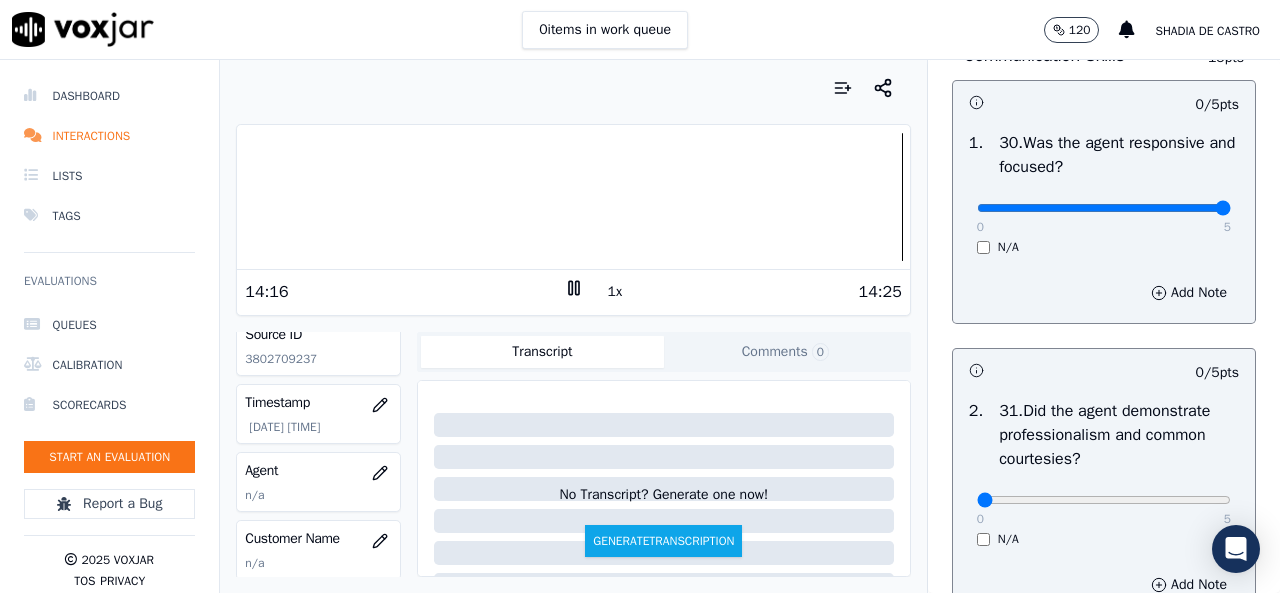 type on "5" 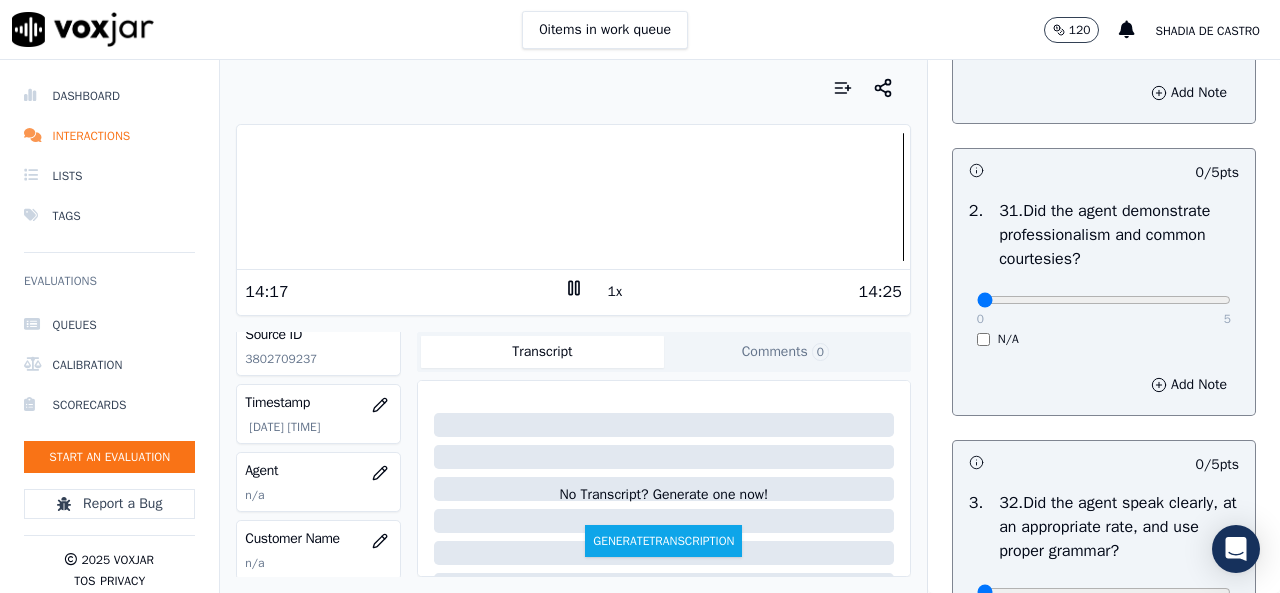 scroll, scrollTop: 8900, scrollLeft: 0, axis: vertical 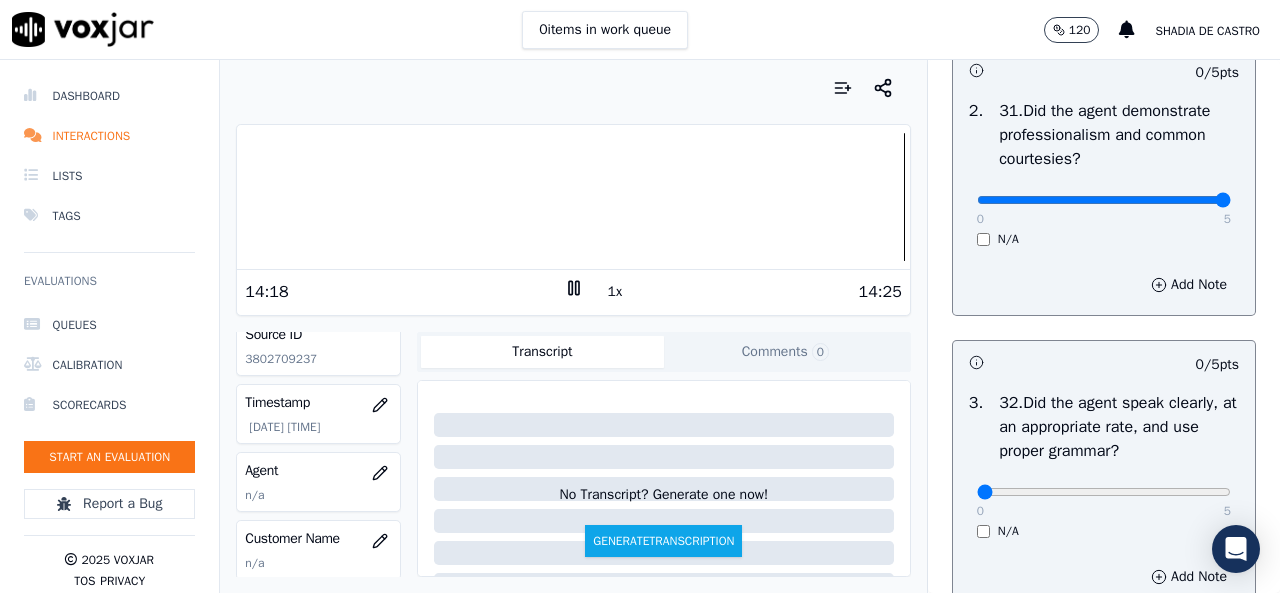 type on "5" 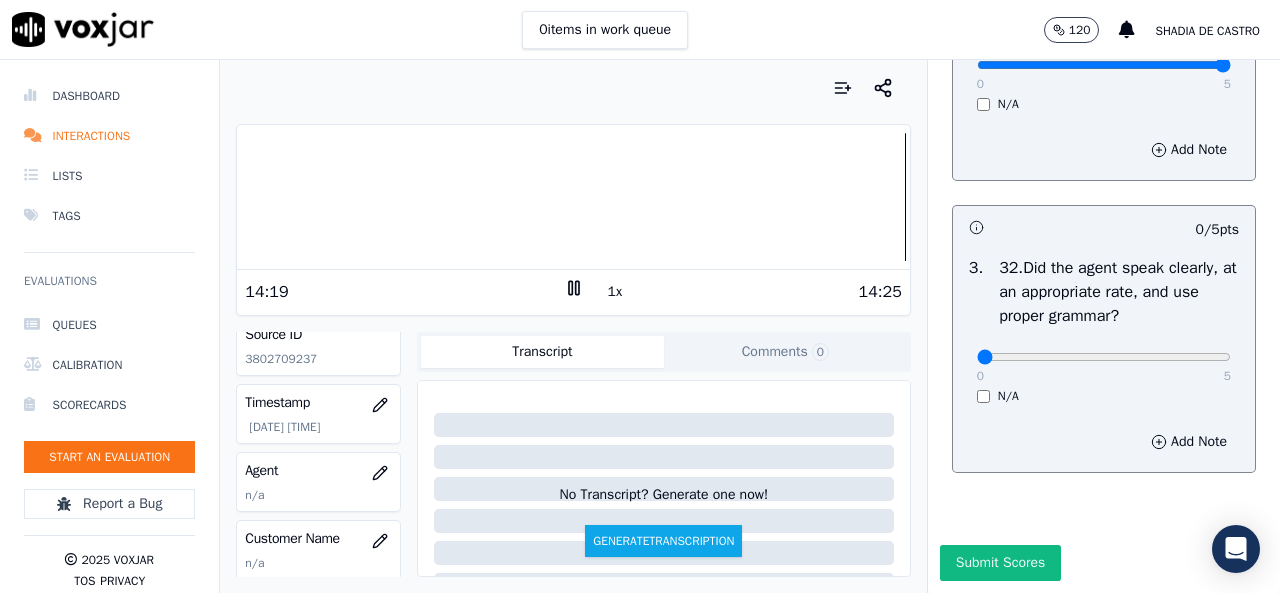 scroll, scrollTop: 9200, scrollLeft: 0, axis: vertical 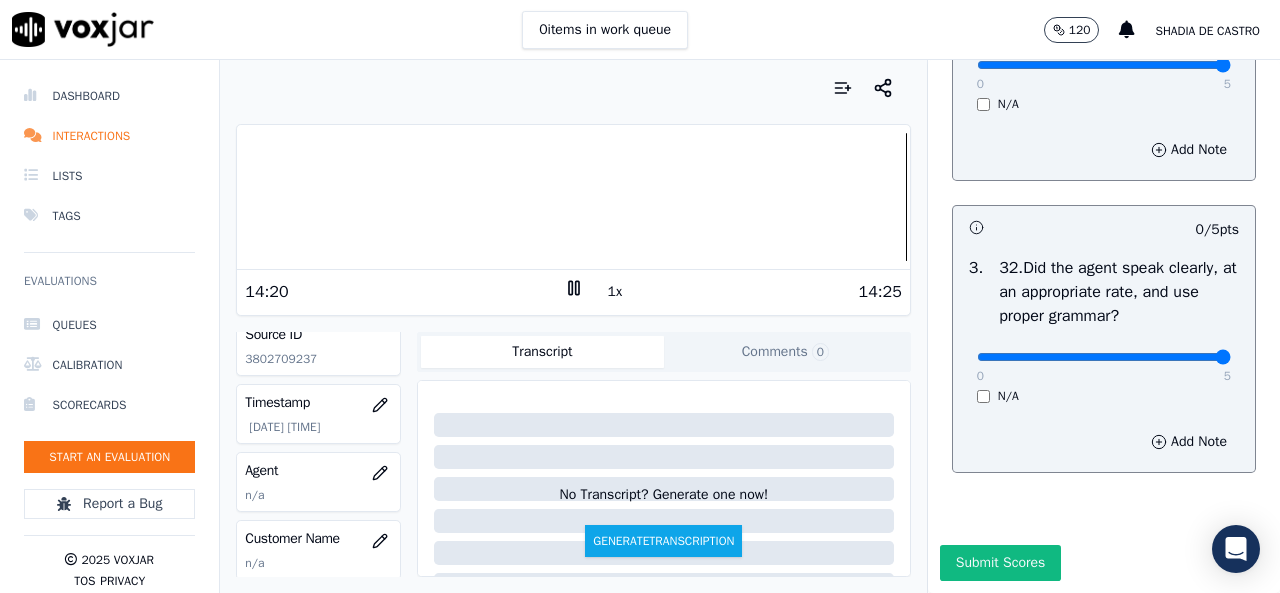 type on "5" 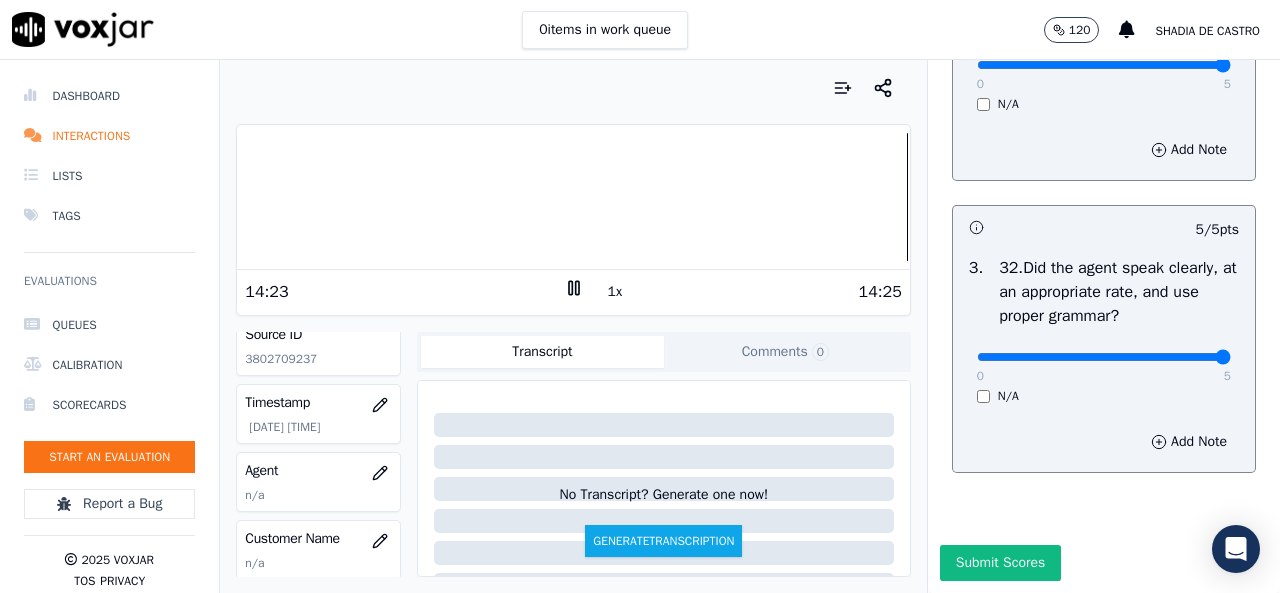 scroll, scrollTop: 9284, scrollLeft: 0, axis: vertical 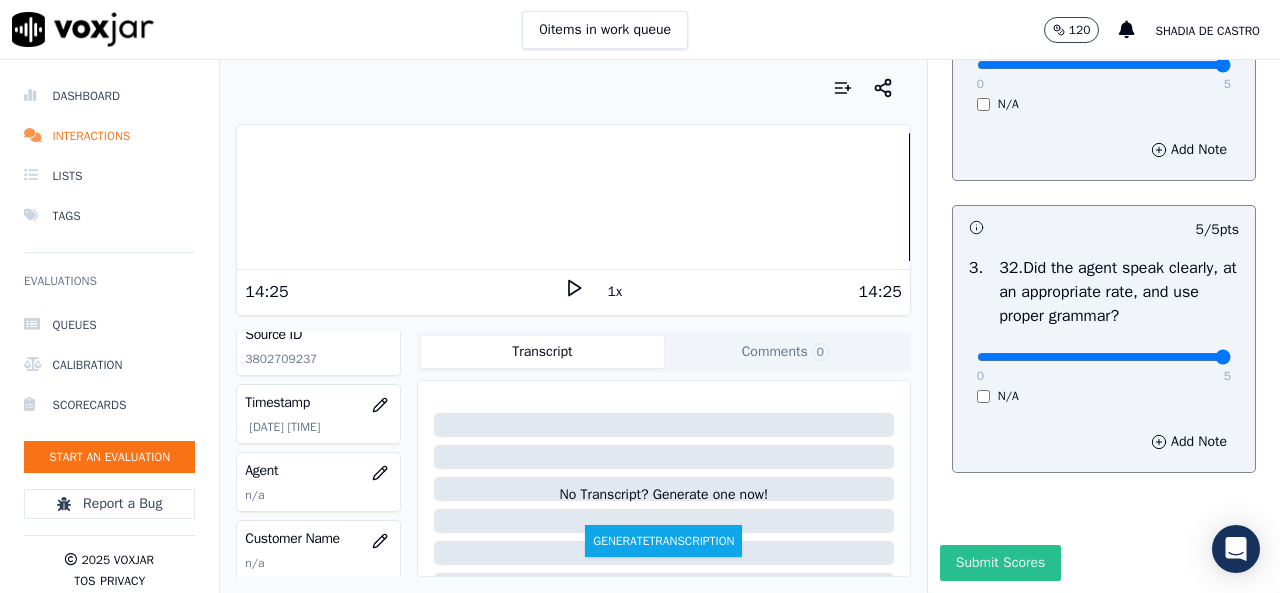 click on "Submit Scores" at bounding box center [1000, 563] 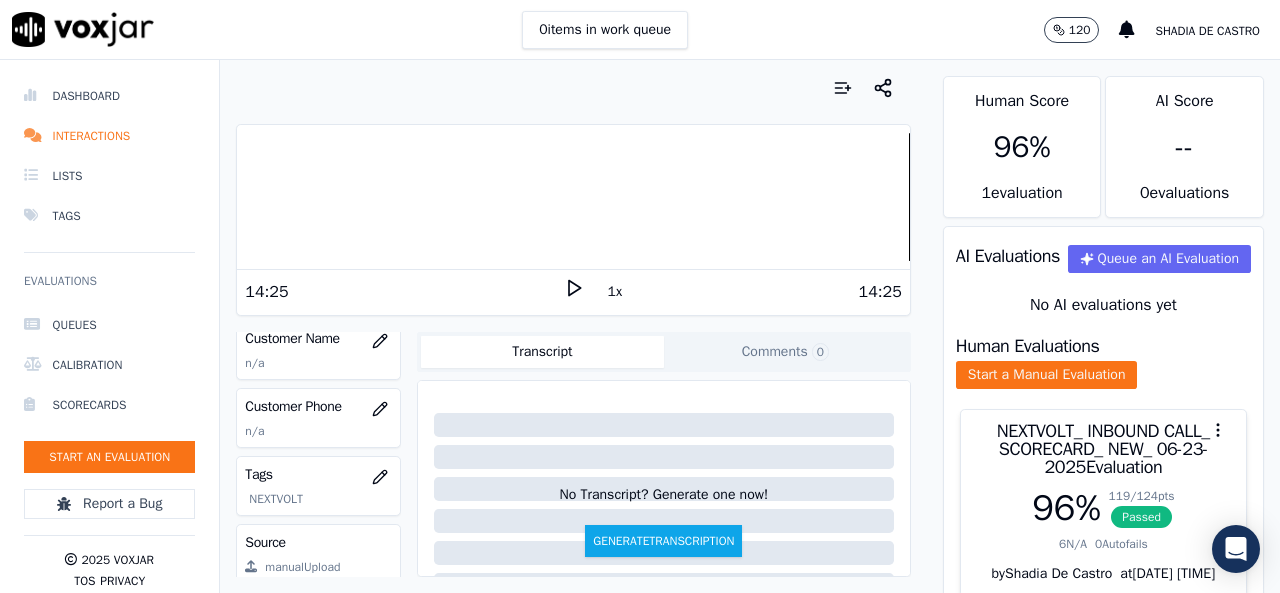 scroll, scrollTop: 200, scrollLeft: 0, axis: vertical 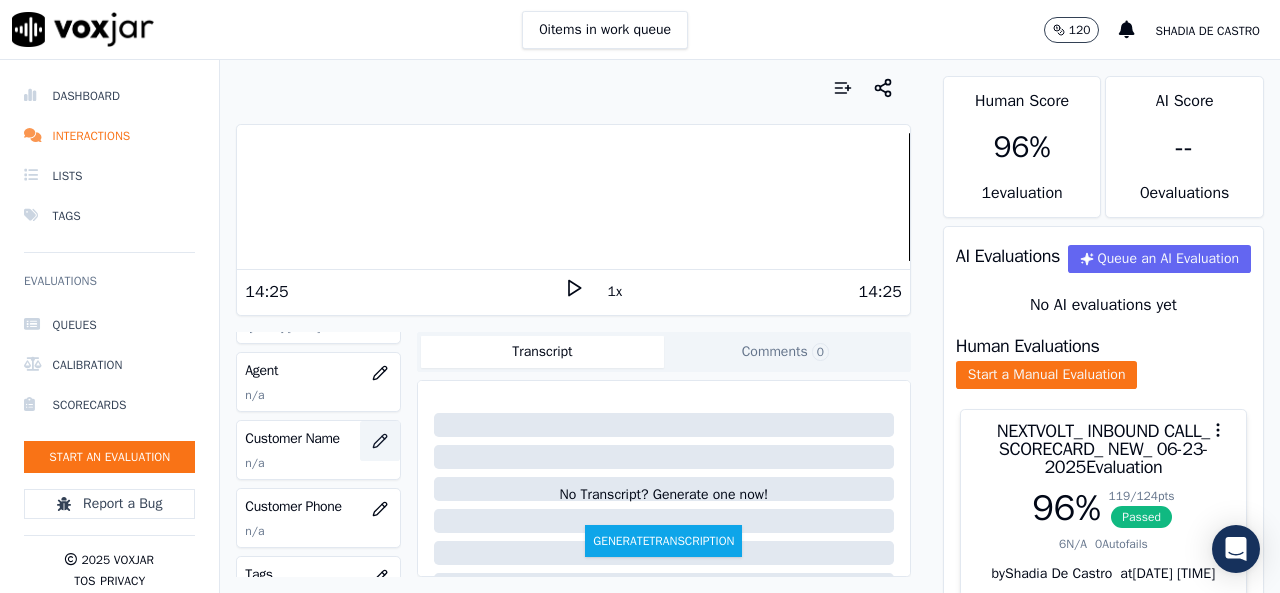 click 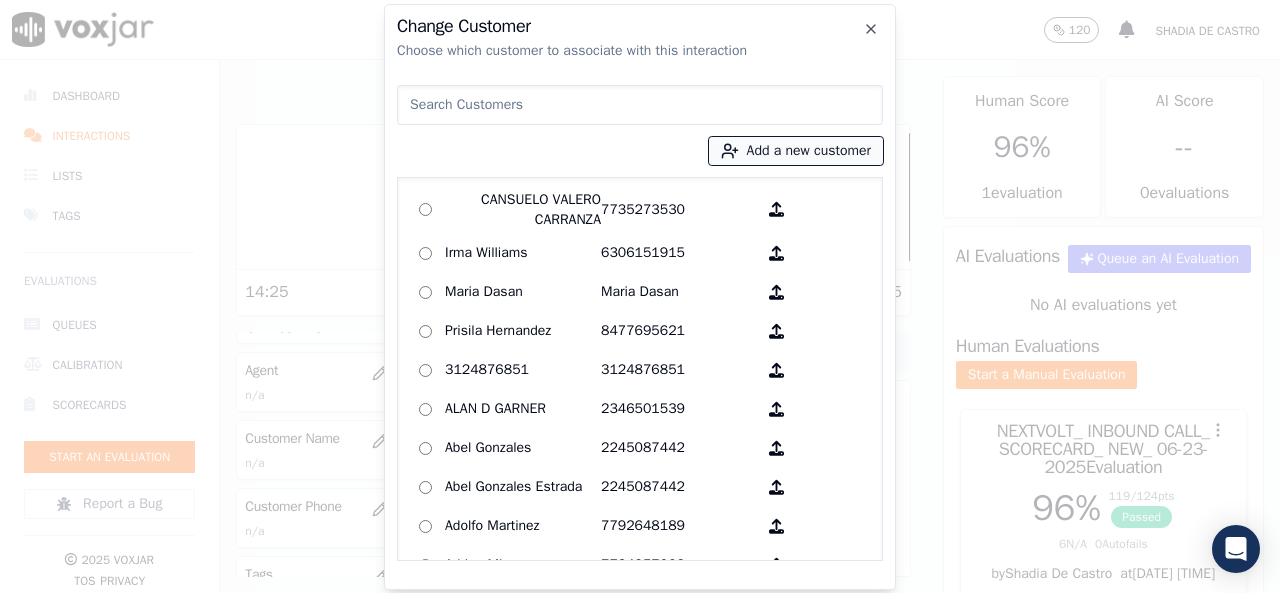 click on "Add a new customer" at bounding box center (796, 151) 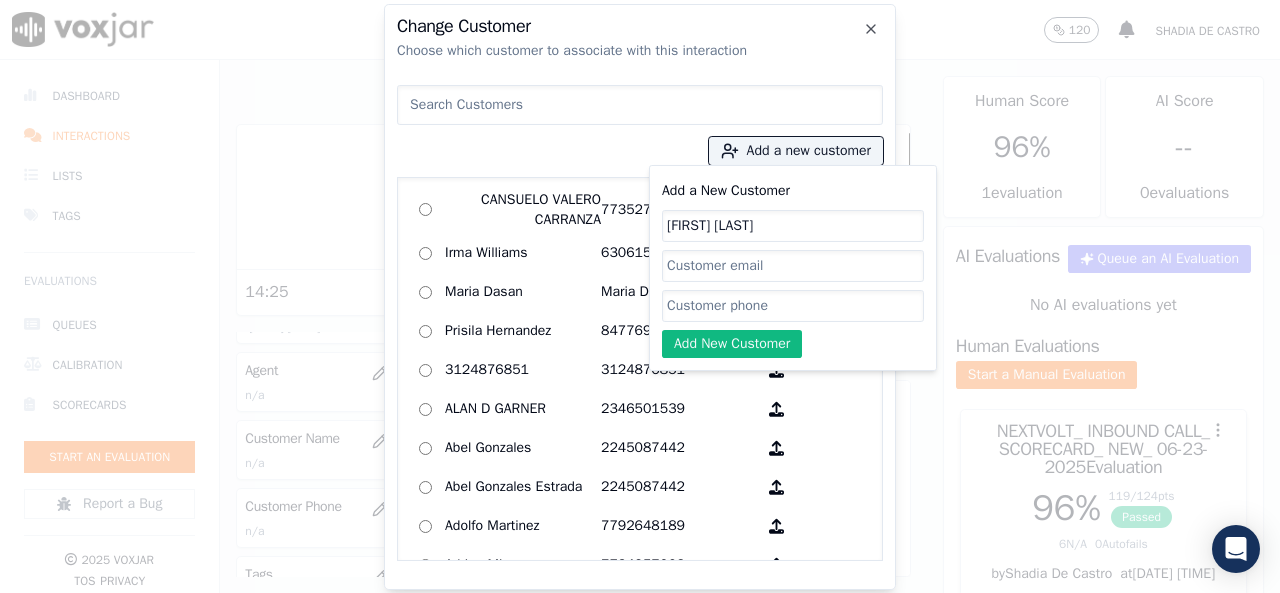 type on "[FIRST] [LAST]" 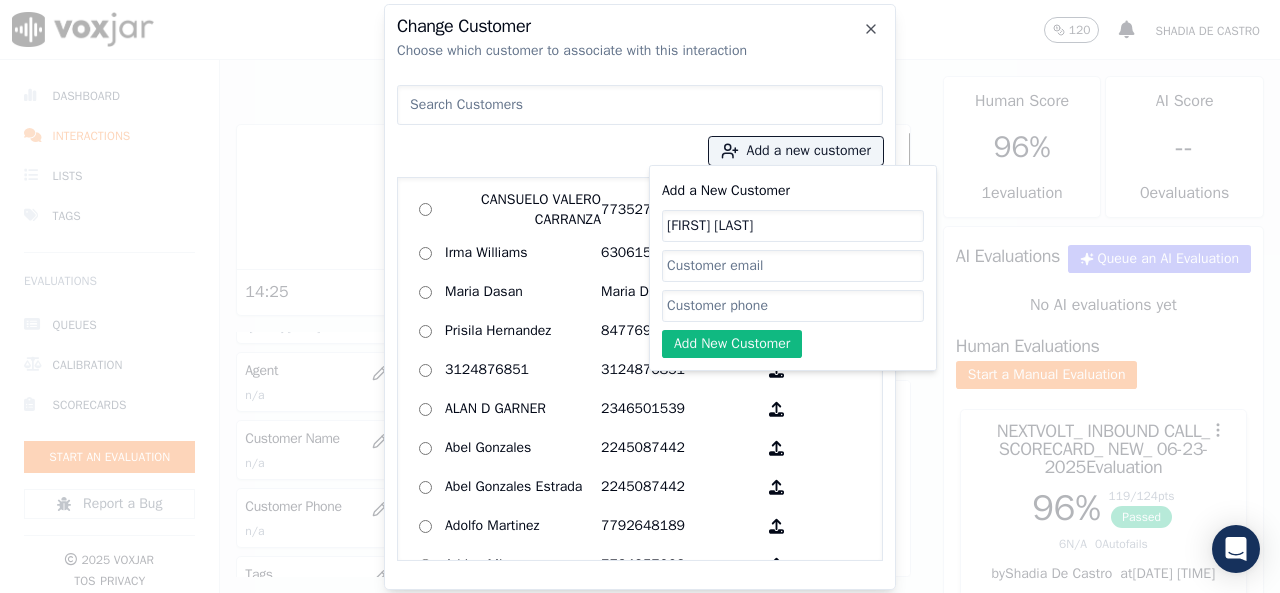 click on "Add a New Customer" 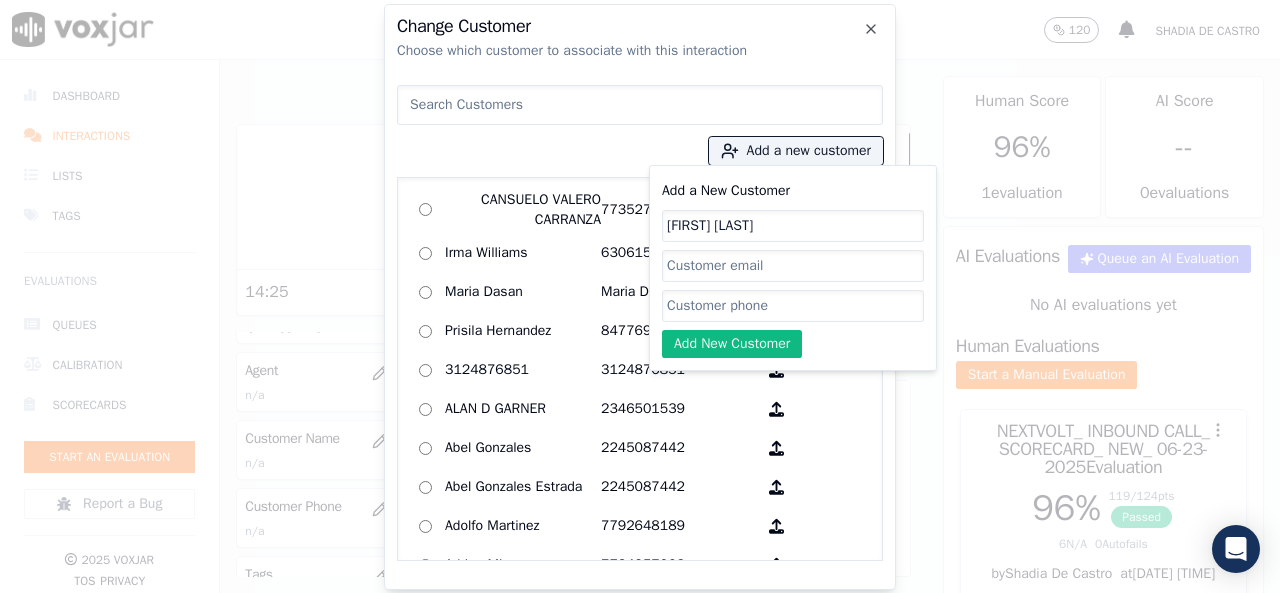 paste on "3802709237" 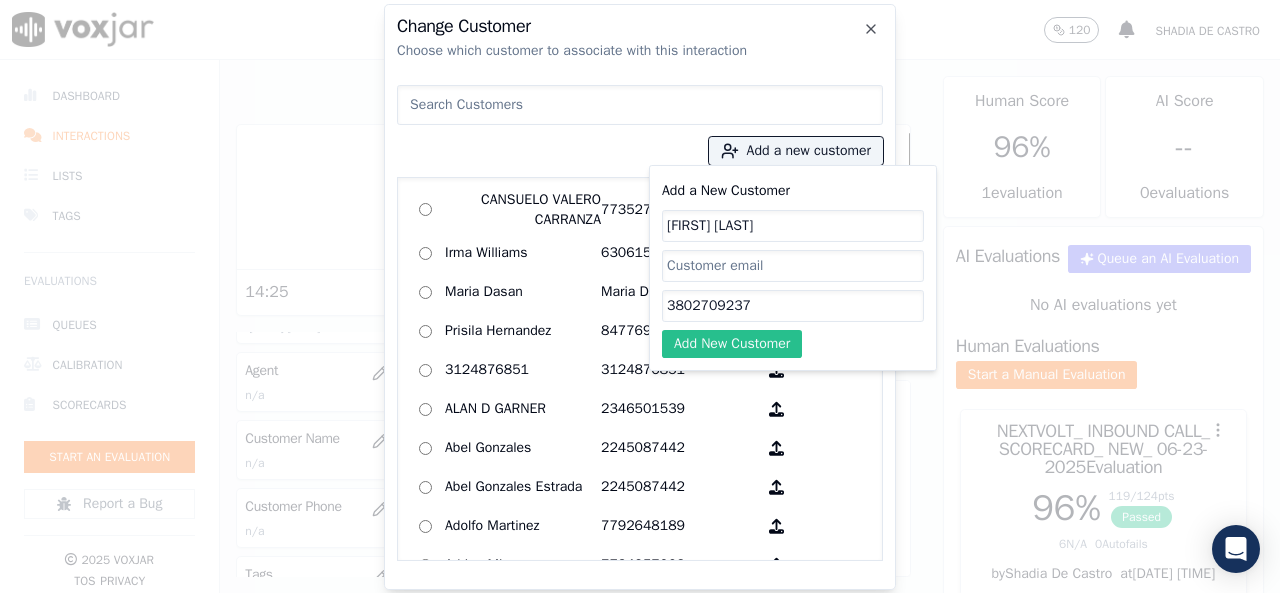 type on "3802709237" 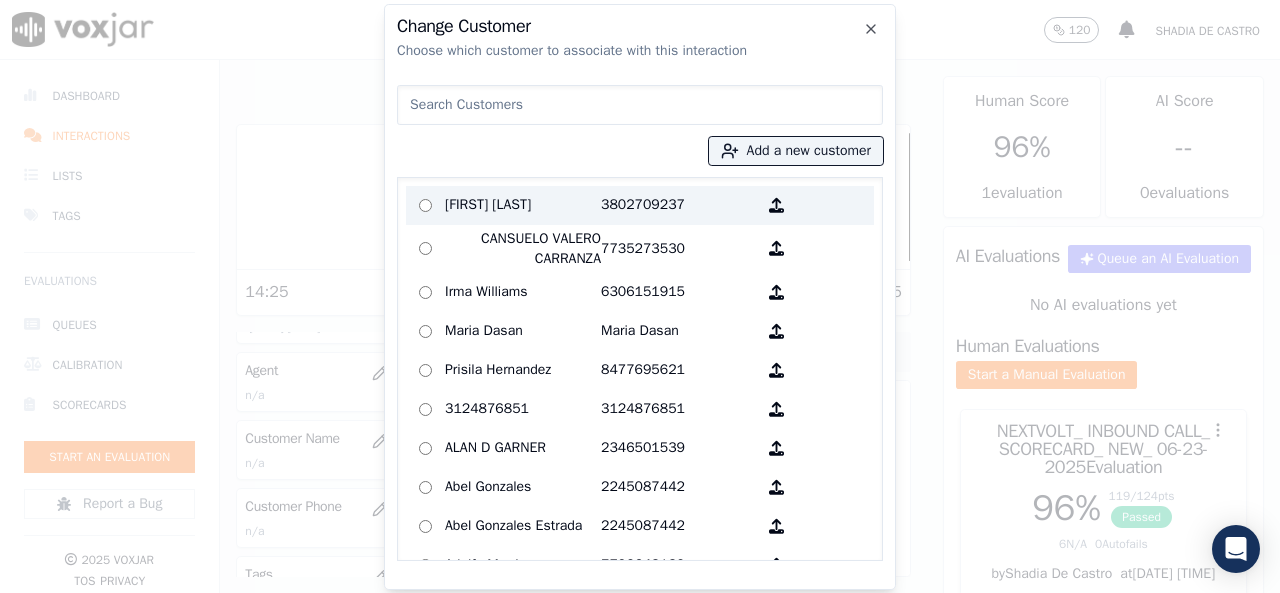 click on "[FIRST] [LAST]" at bounding box center [523, 205] 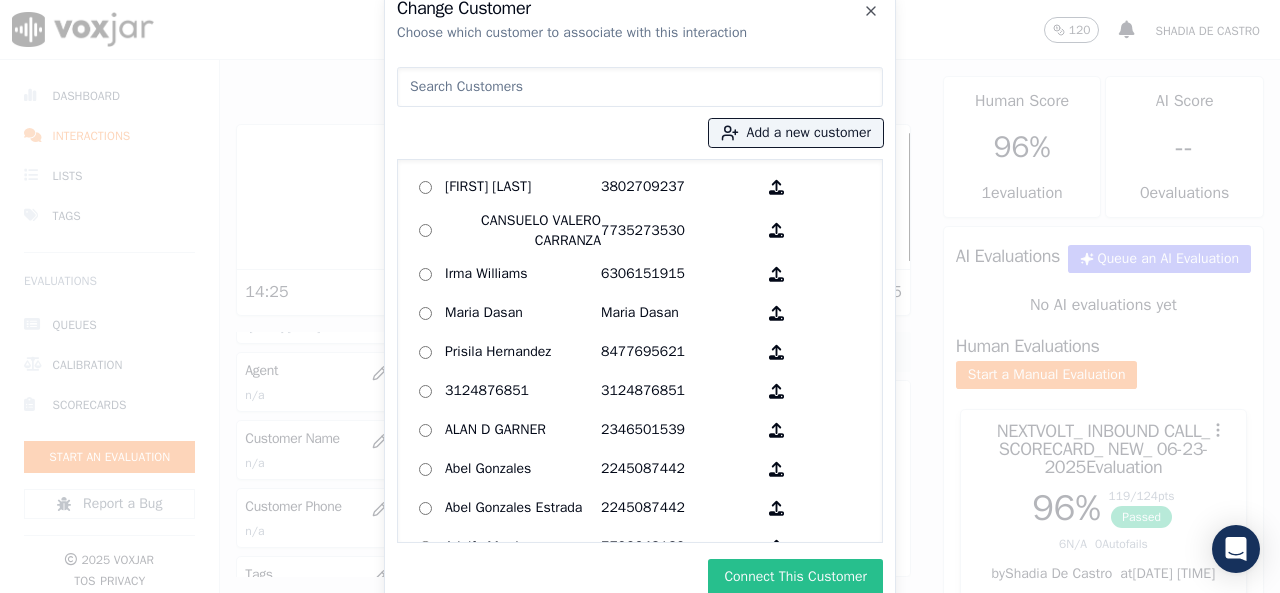 click on "Connect This Customer" at bounding box center (795, 577) 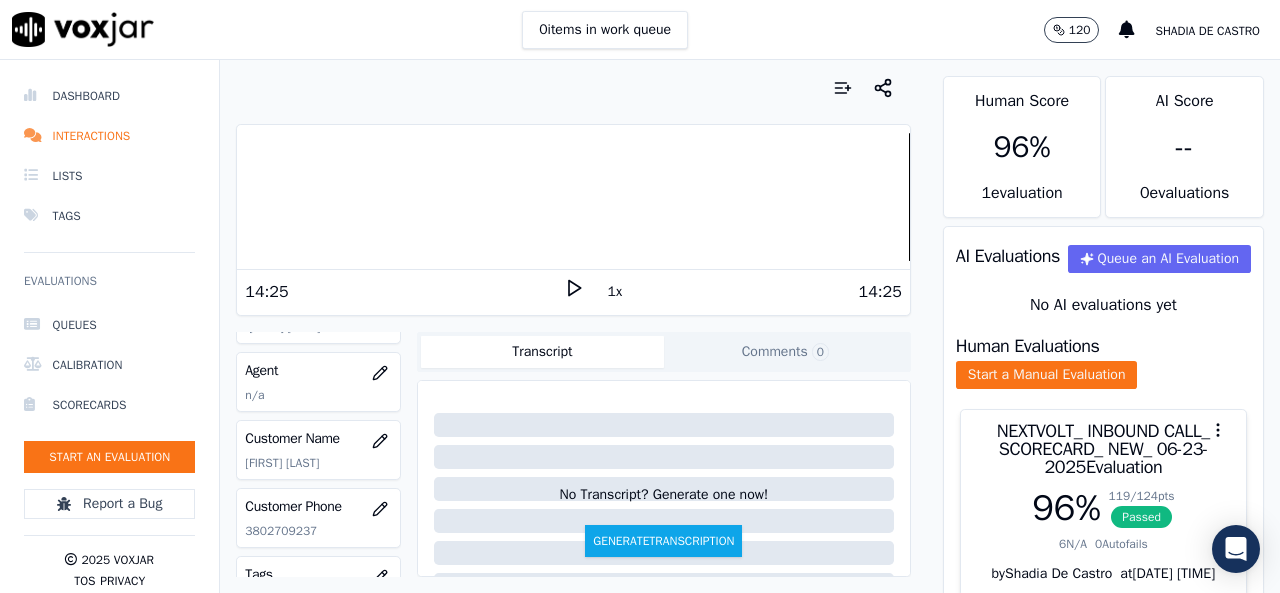 click at bounding box center [573, 197] 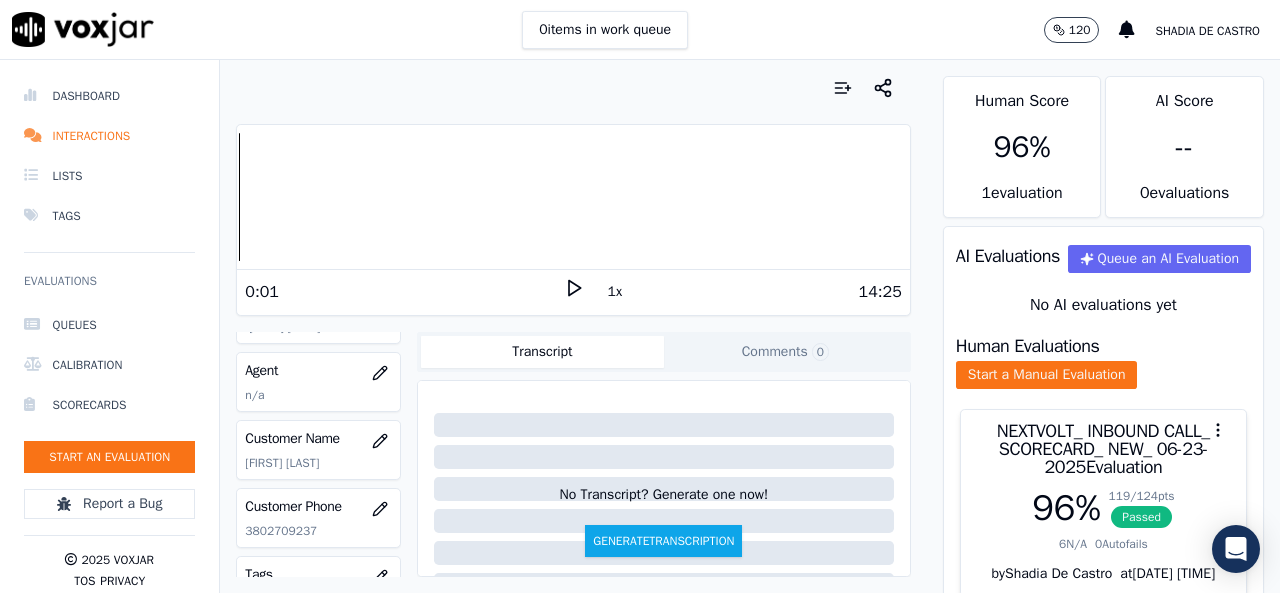 click 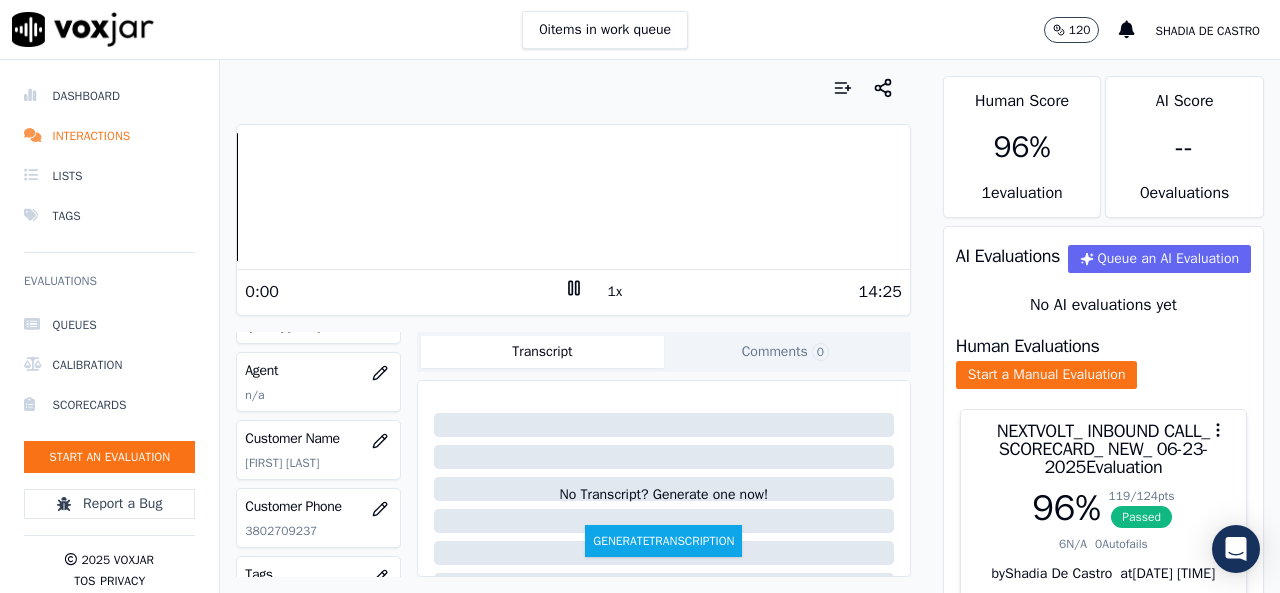 click on "Dashboard   Interactions   Lists   Tags       Evaluations     Queues   Calibration   Scorecards   Start an Evaluation
Report a Bug       2025   Voxjar   TOS   Privacy             Your browser does not support the audio element.   0:00     1x   14:25   Voxjar ID   bed7aa20-b50d-4702-a4a9-8d593e5f65eb   Source ID   3802709237   Timestamp
07/15/2025 09:11 pm     Agent
n/a     Customer Name     JESUS ADRIAN     Customer Phone     3802709237     Tags
NEXTVOLT     Source     manualUpload   Type     AUDIO       Transcript   Comments  0   No Transcript? Generate one now!   Generate  Transcription         Add Comment   Scores   Transcript   Metadata   Comments         Human Score   96 %   1  evaluation   AI Score   --   0  evaluation s     AI Evaluations
Queue an AI Evaluation   No AI evaluations yet   Human Evaluations   Start a Manual Evaluation         NEXTVOLT_ INBOUND CALL_ SCORECARD_ NEW_ 06-23-2025  Evaluation   96 %   119 / 124  pts   Passed   6  N/A   0" at bounding box center [640, 326] 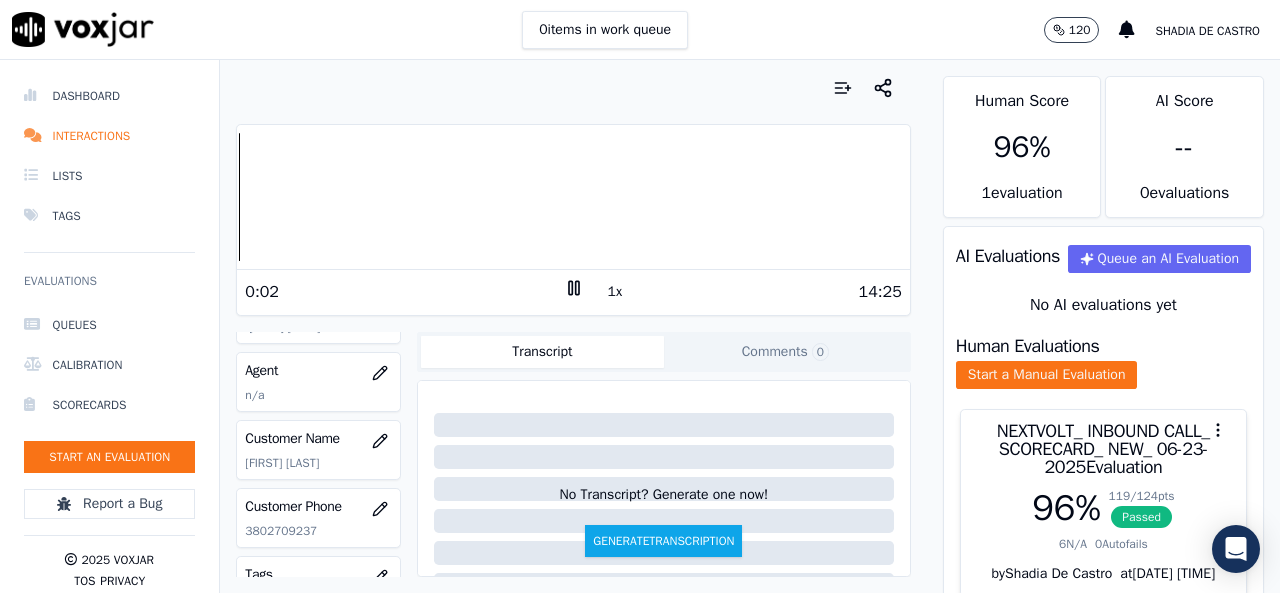 click 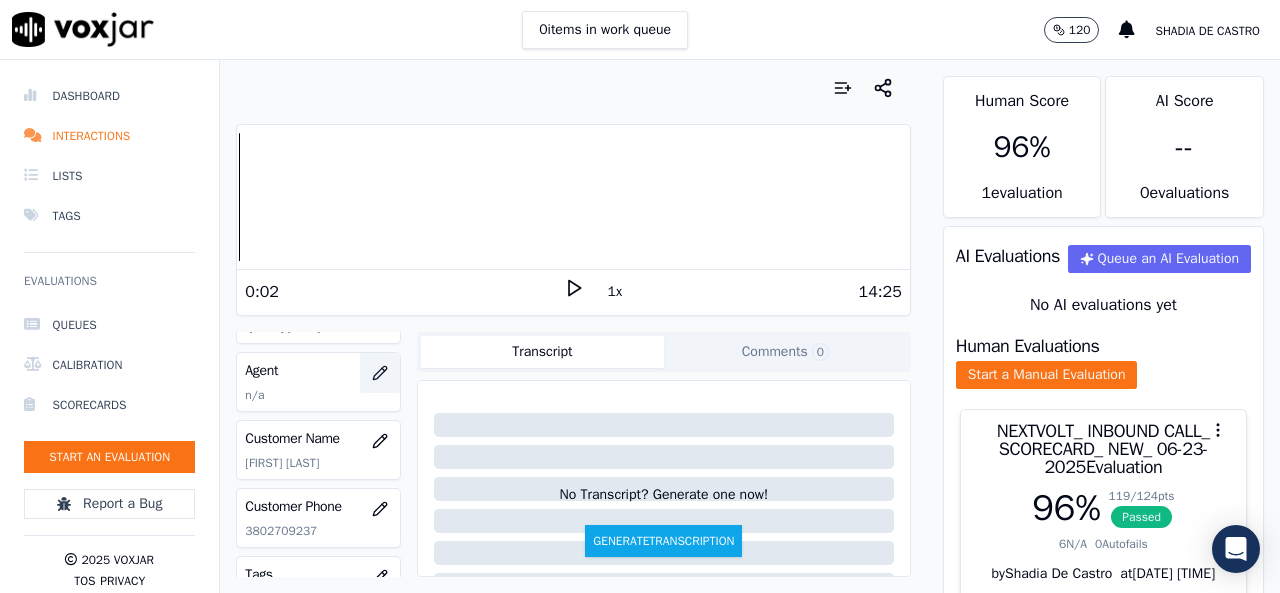 click 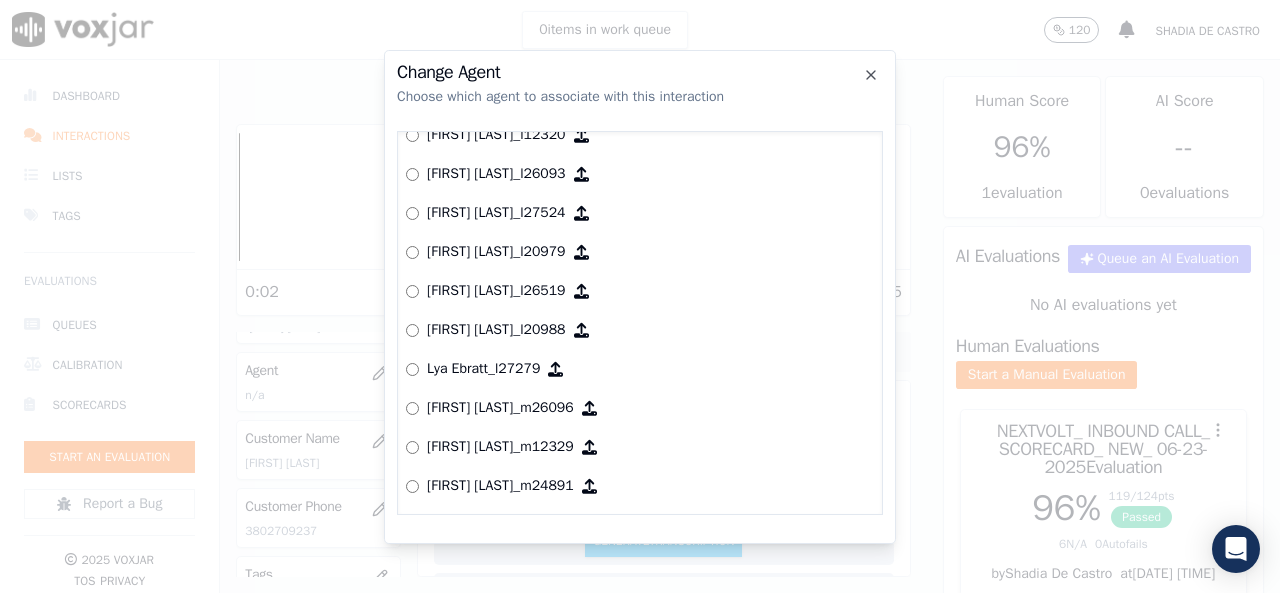 scroll, scrollTop: 2098, scrollLeft: 0, axis: vertical 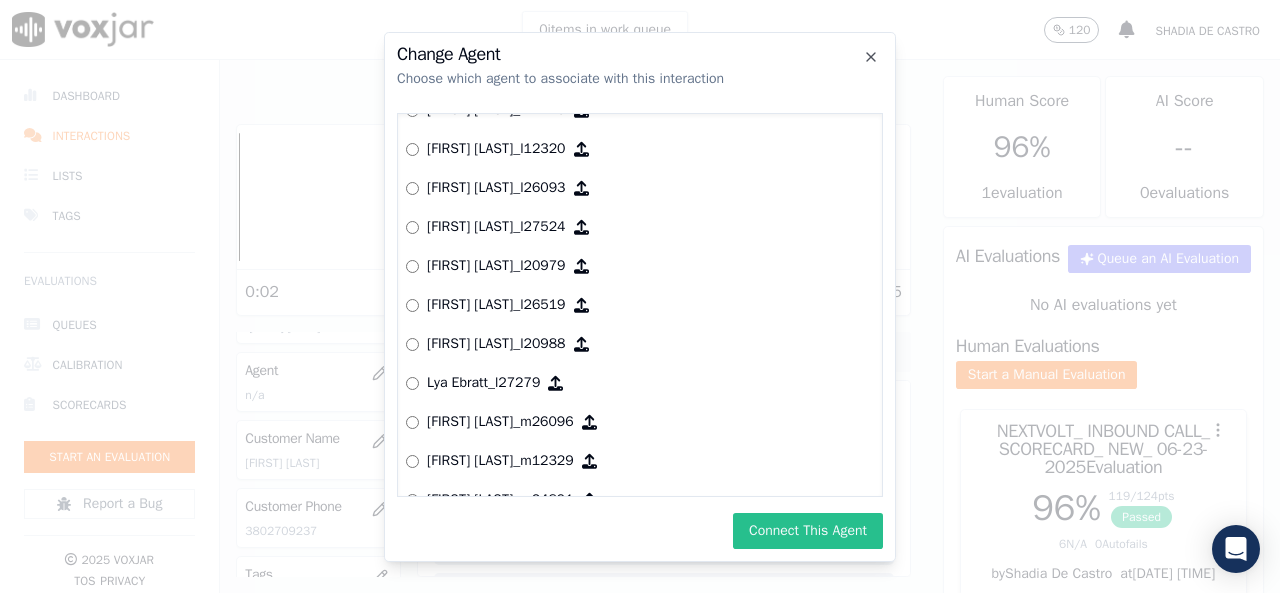click on "Connect This Agent" at bounding box center [808, 531] 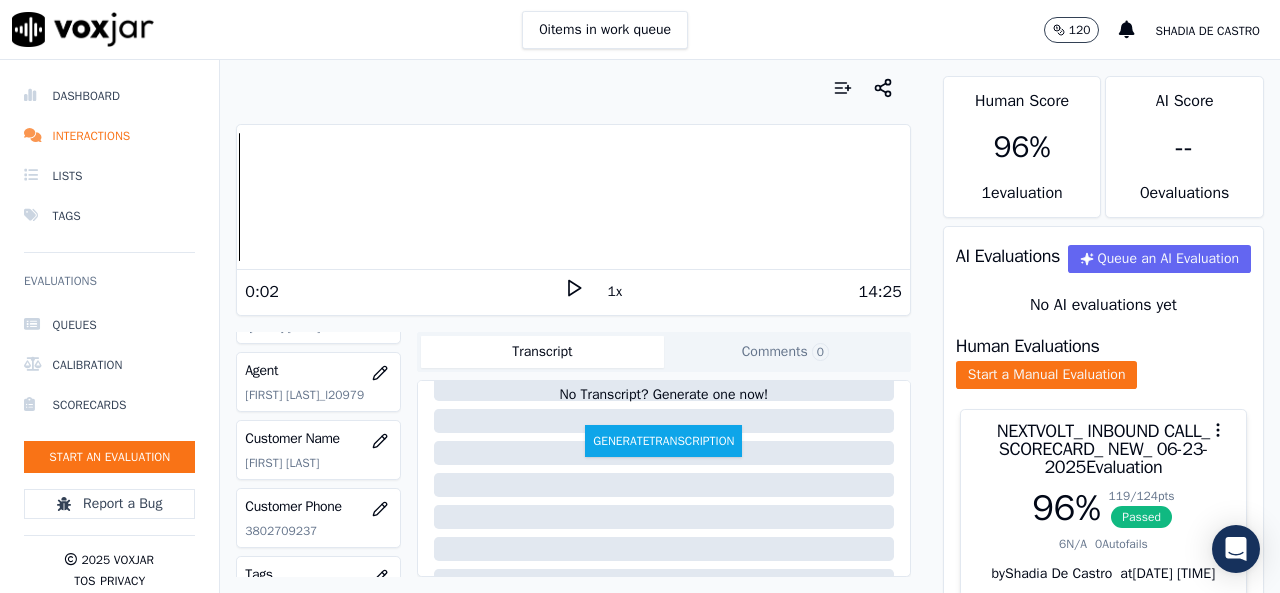 scroll, scrollTop: 0, scrollLeft: 0, axis: both 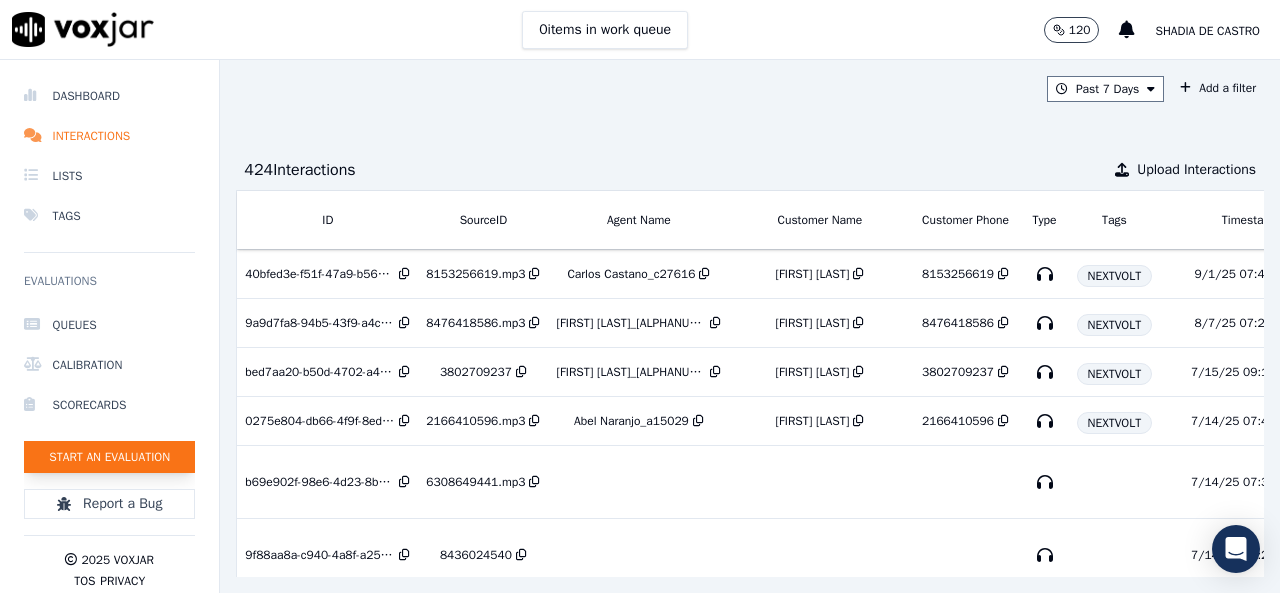click on "Start an Evaluation" 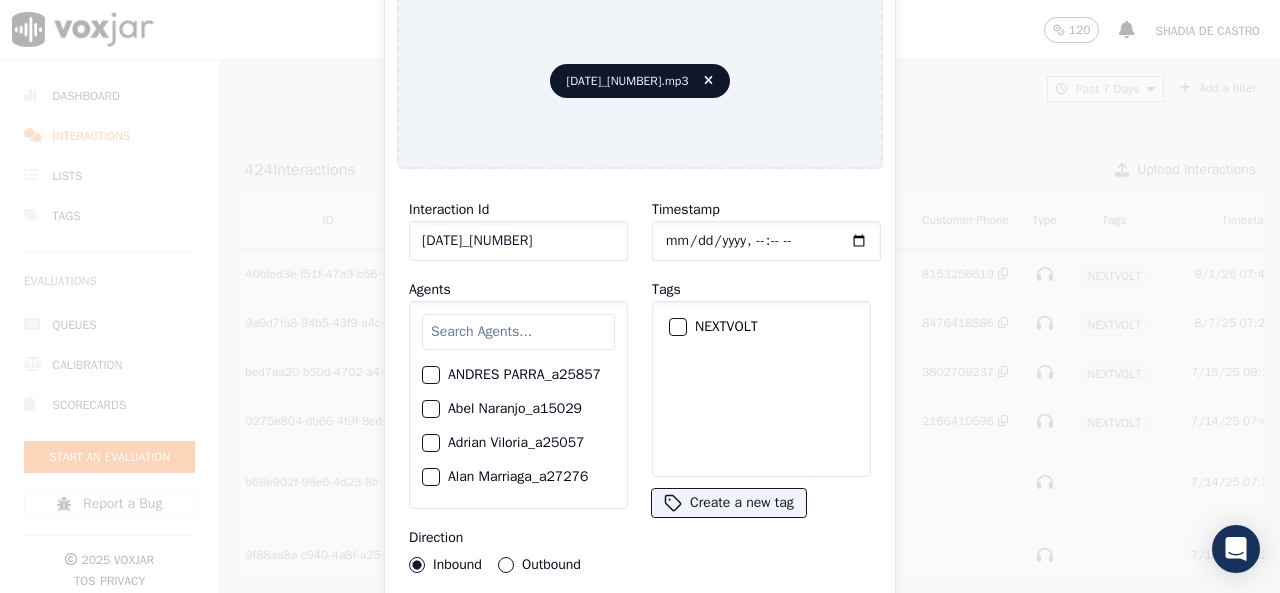 type on "07112025_6468416640" 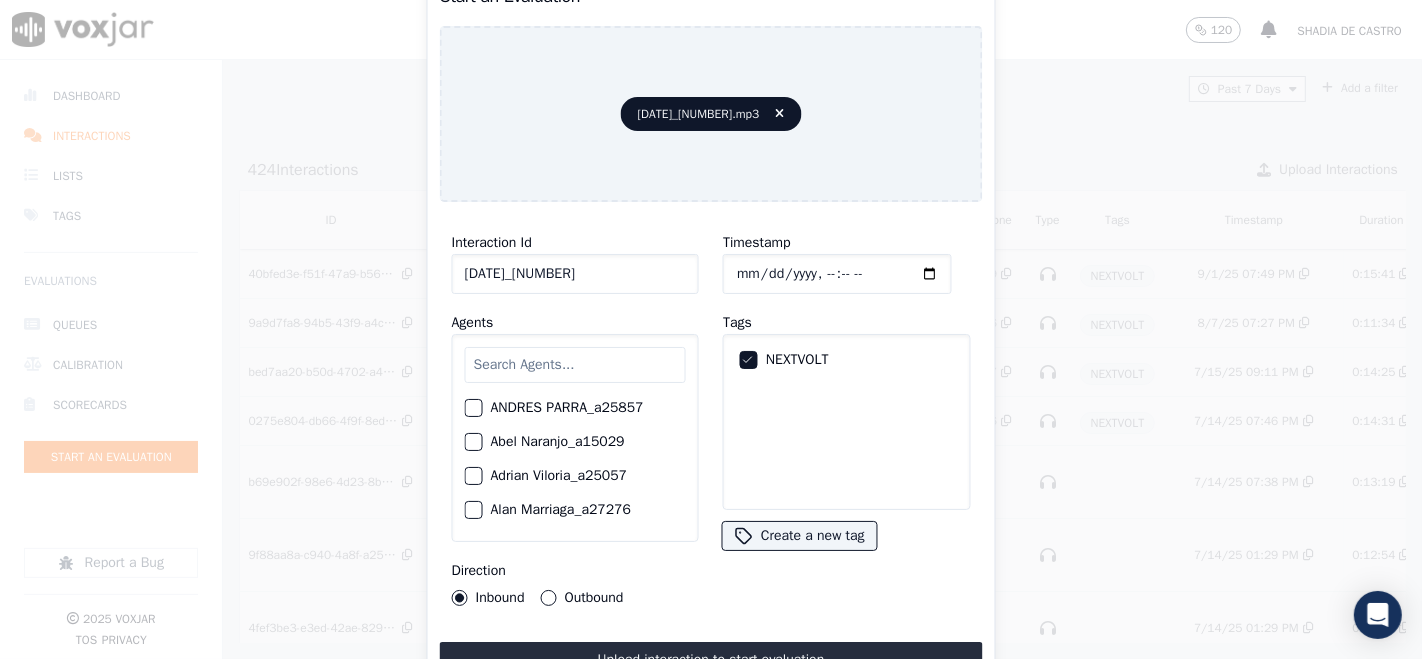 drag, startPoint x: 1279, startPoint y: 25, endPoint x: 814, endPoint y: 637, distance: 768.615 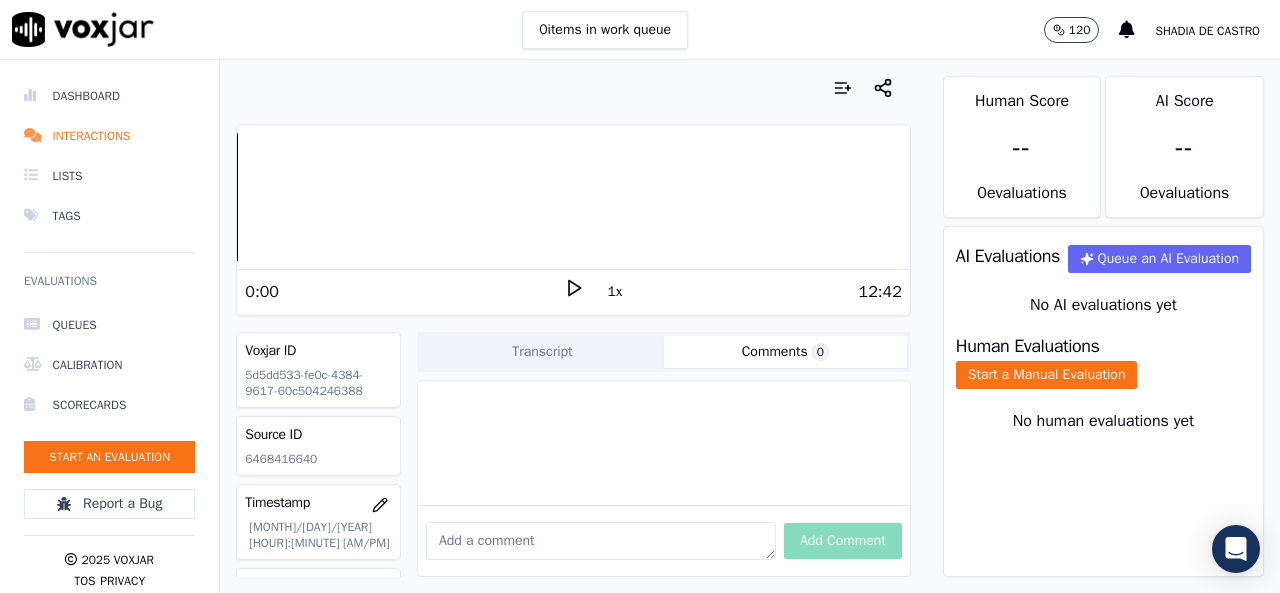 drag, startPoint x: 953, startPoint y: 14, endPoint x: 667, endPoint y: 350, distance: 441.23917 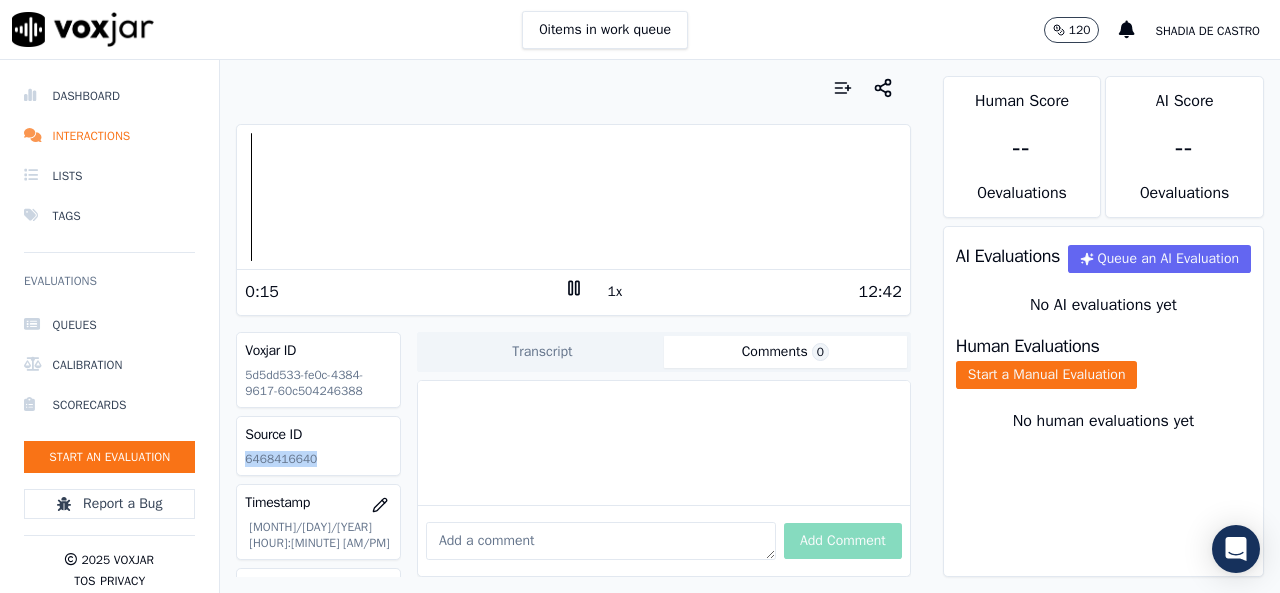 drag, startPoint x: 243, startPoint y: 459, endPoint x: 321, endPoint y: 469, distance: 78.63841 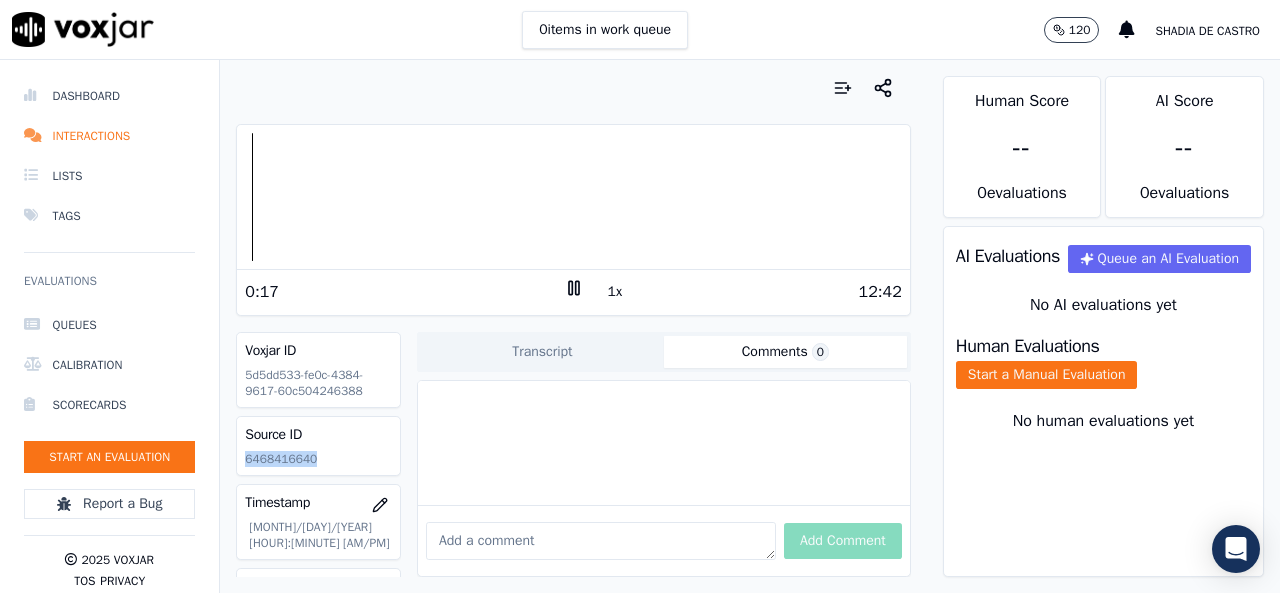 copy on "6468416640" 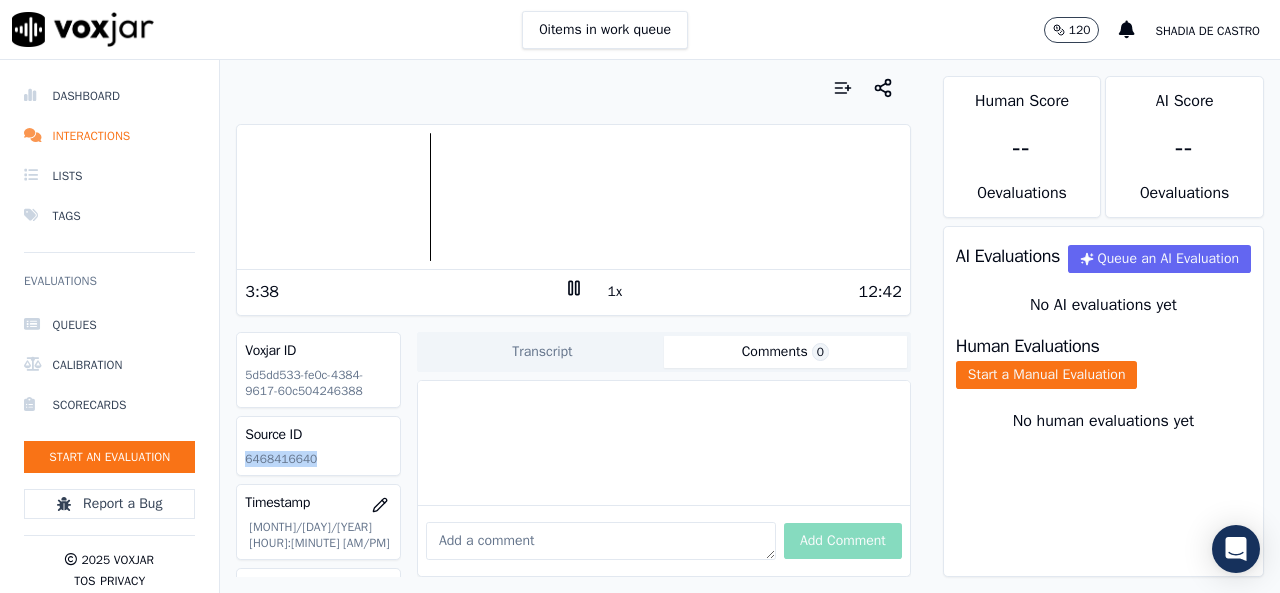 click at bounding box center [573, 197] 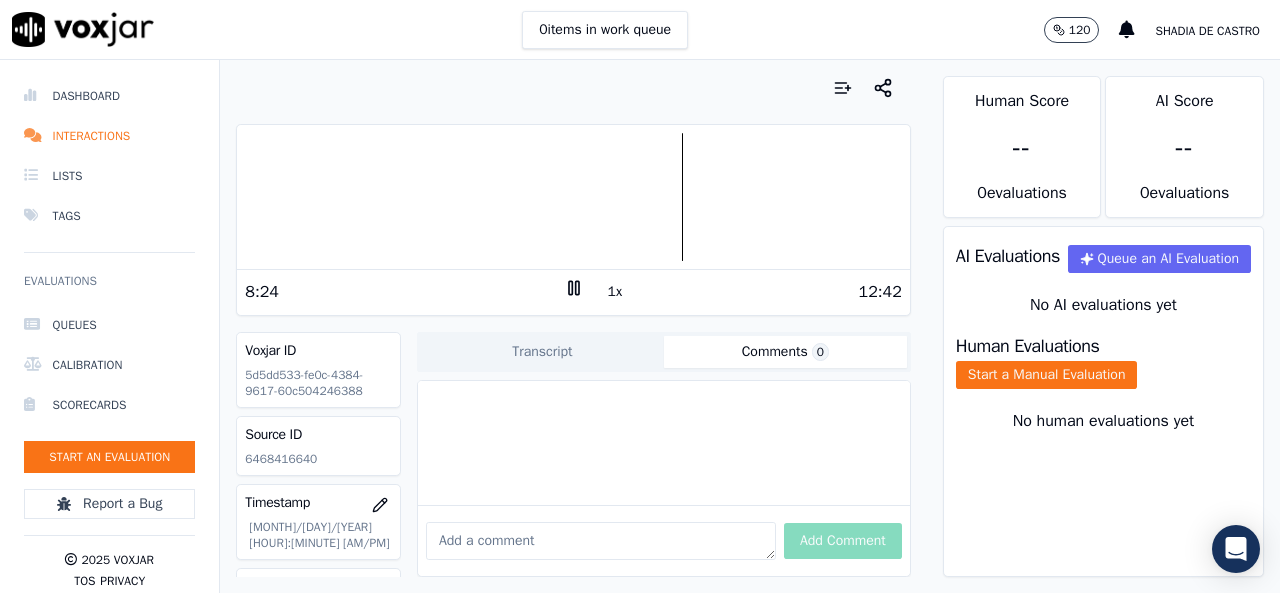 click at bounding box center (573, 88) 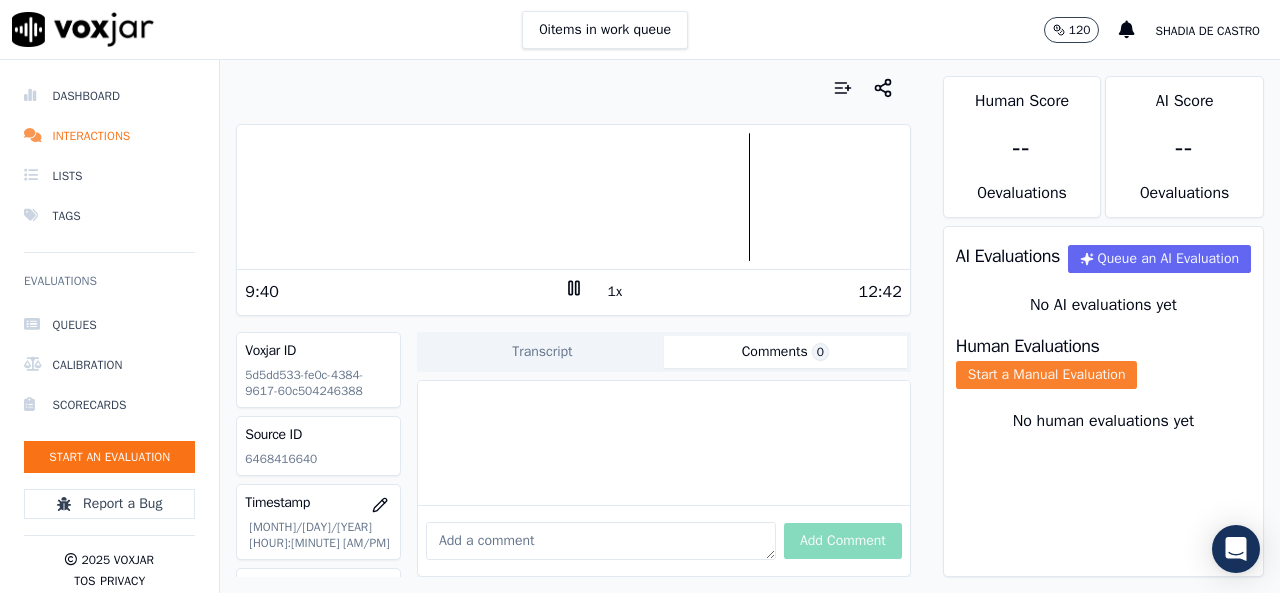 click on "Start a Manual Evaluation" 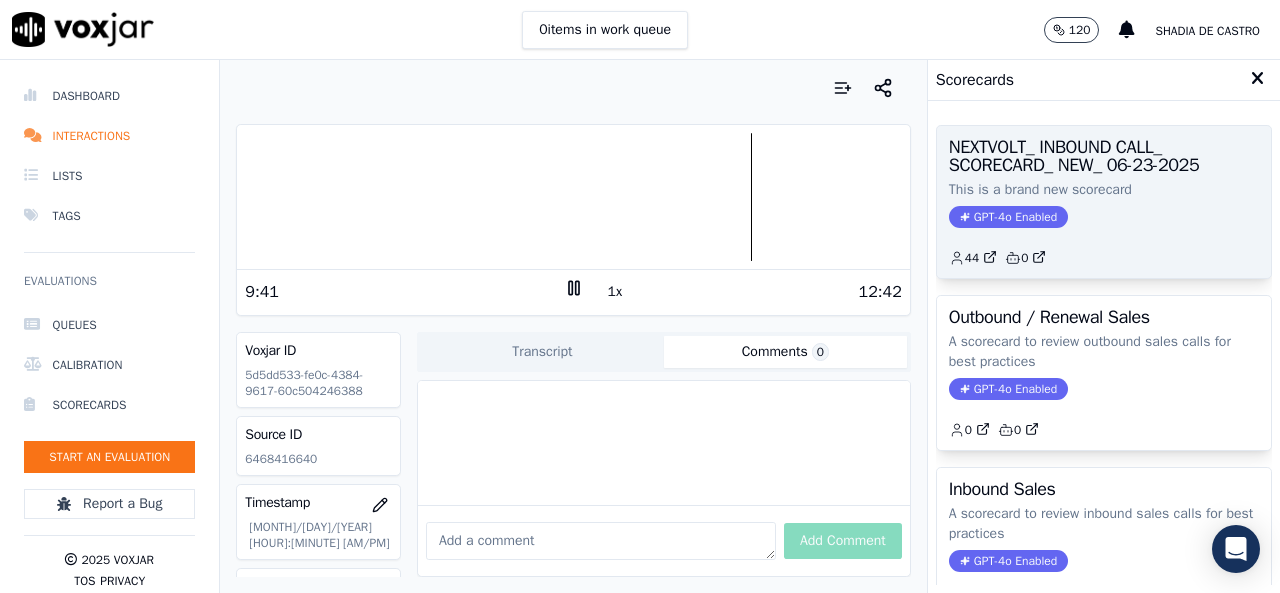 click on "This is a brand new scorecard" 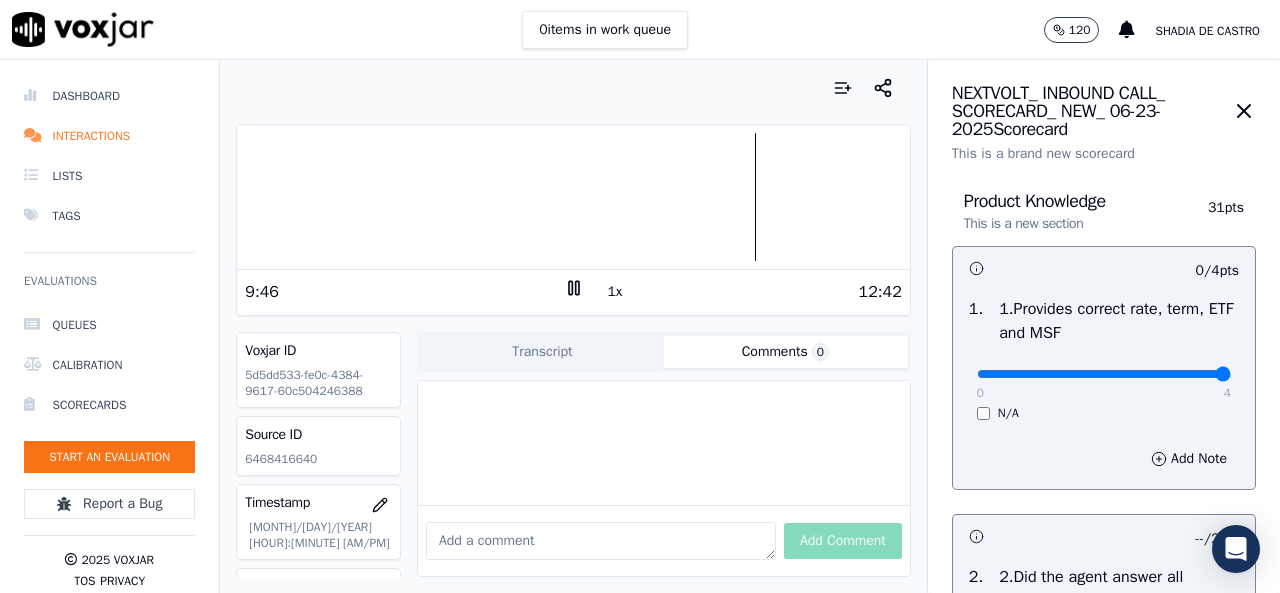 type on "4" 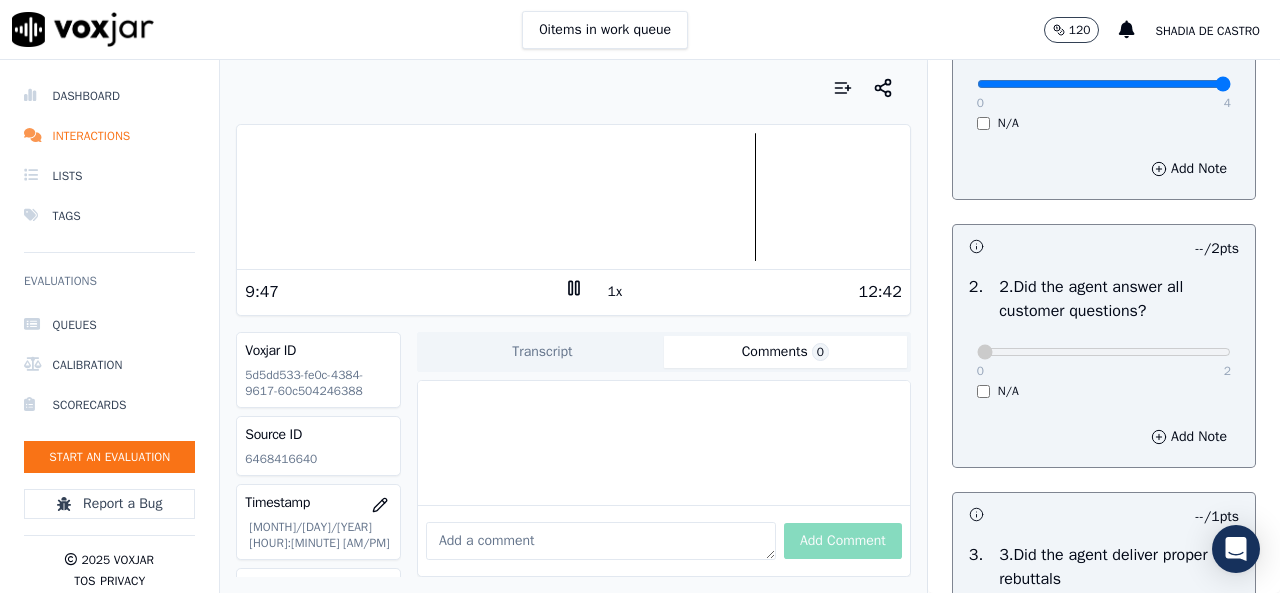 scroll, scrollTop: 300, scrollLeft: 0, axis: vertical 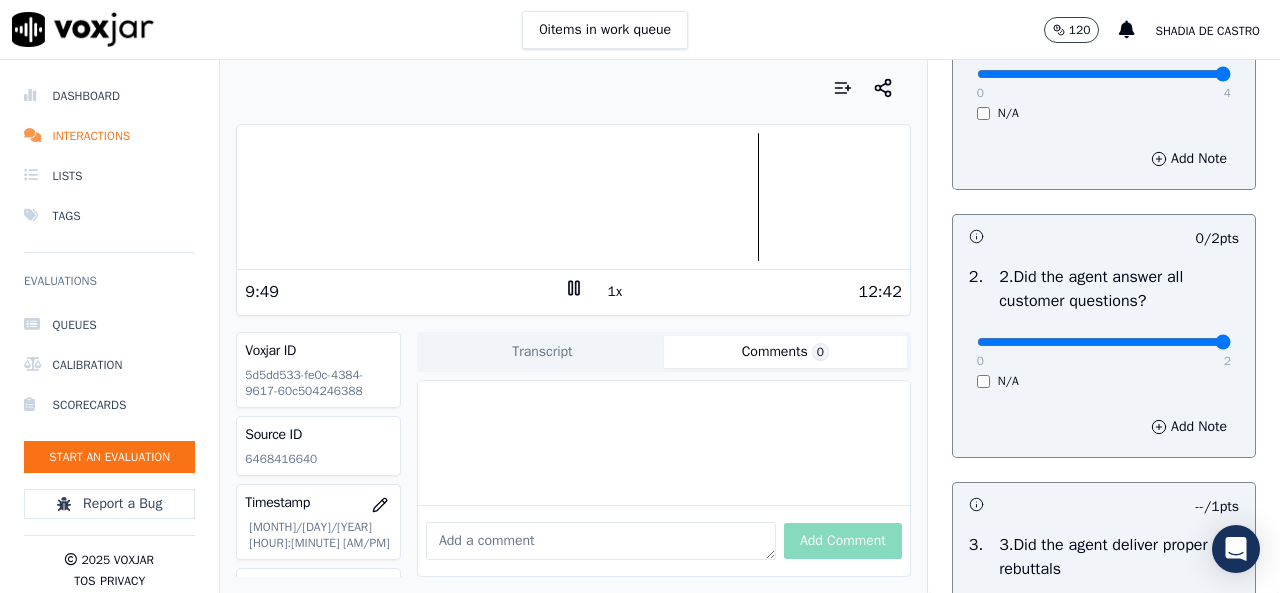 type on "2" 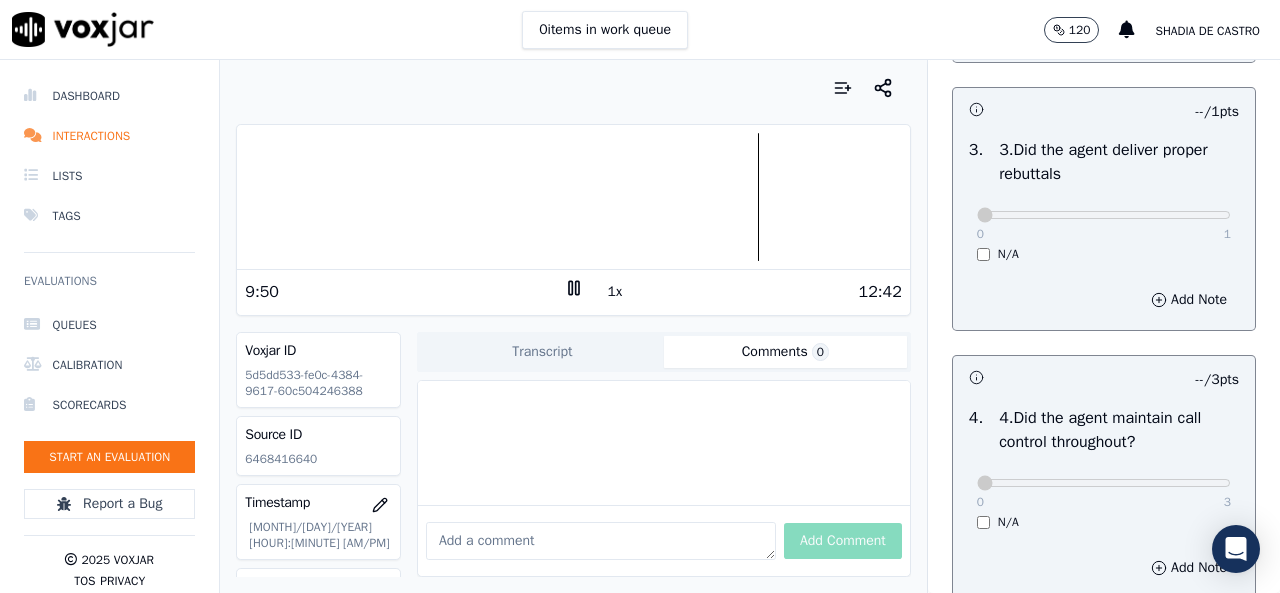 scroll, scrollTop: 700, scrollLeft: 0, axis: vertical 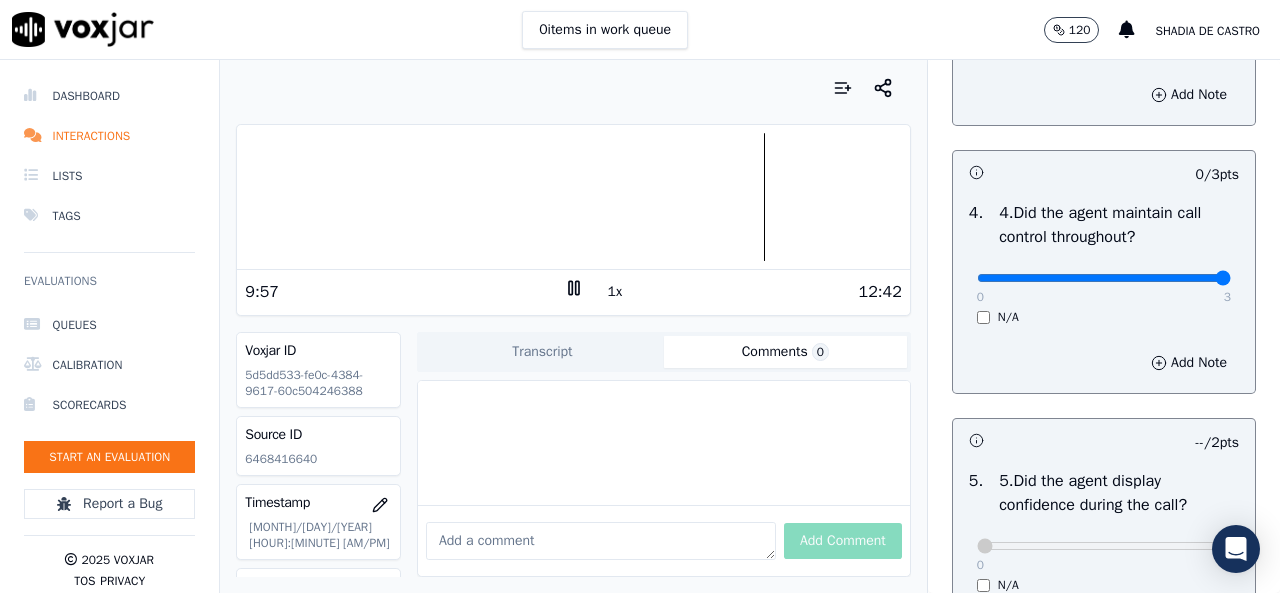 type on "3" 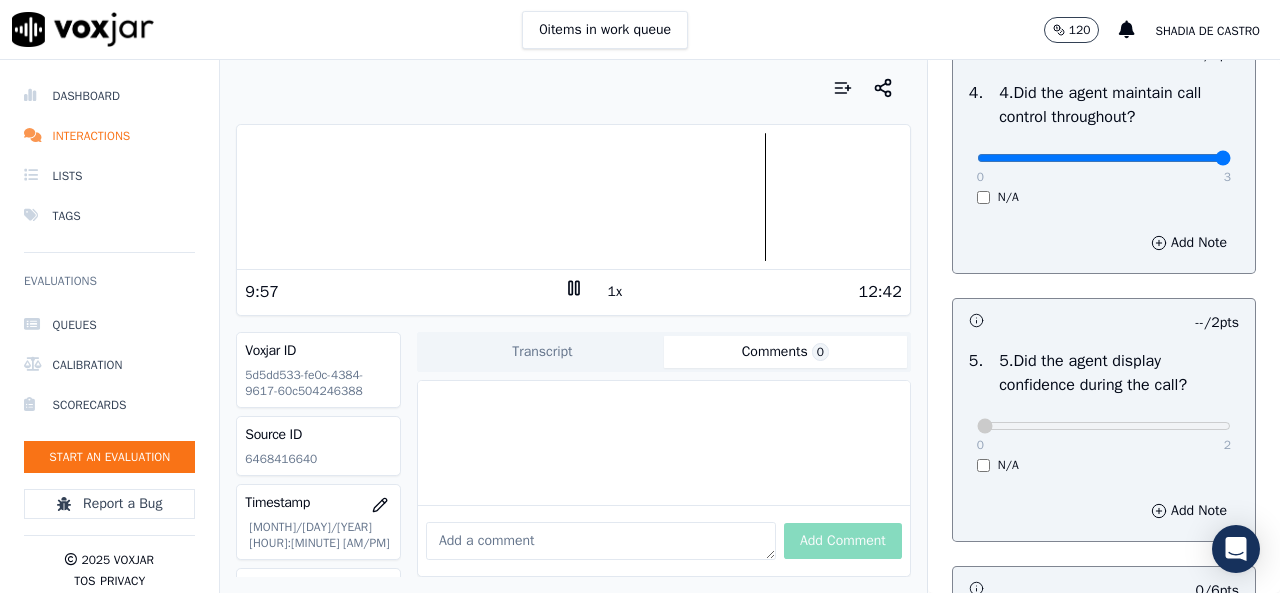 scroll, scrollTop: 1200, scrollLeft: 0, axis: vertical 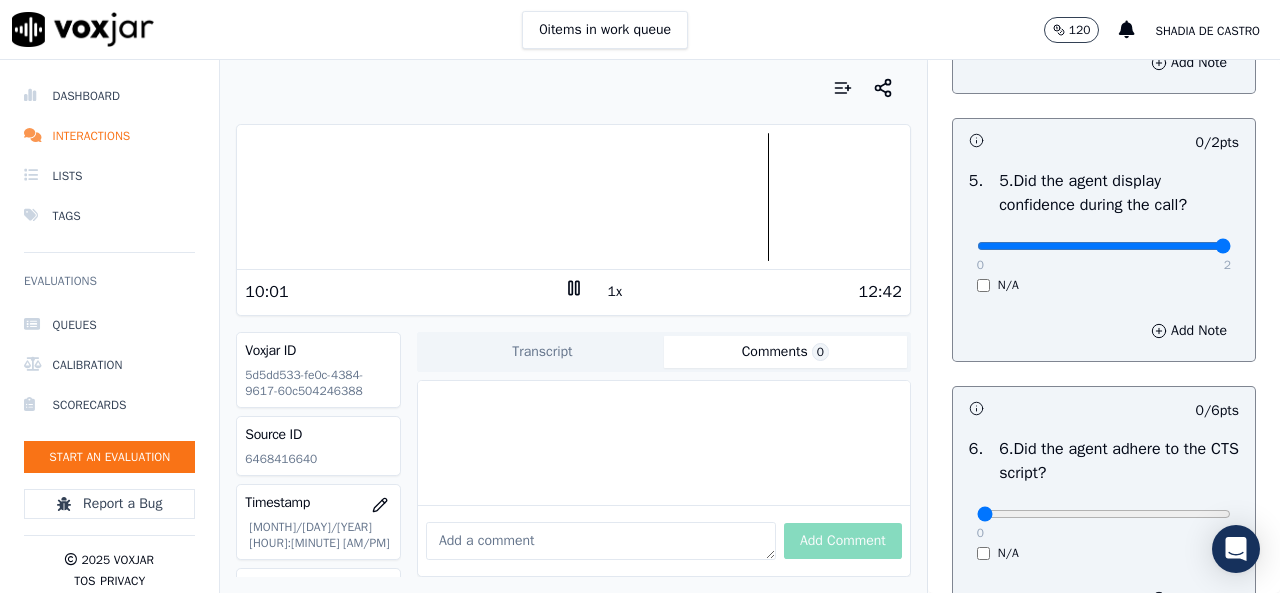 type on "2" 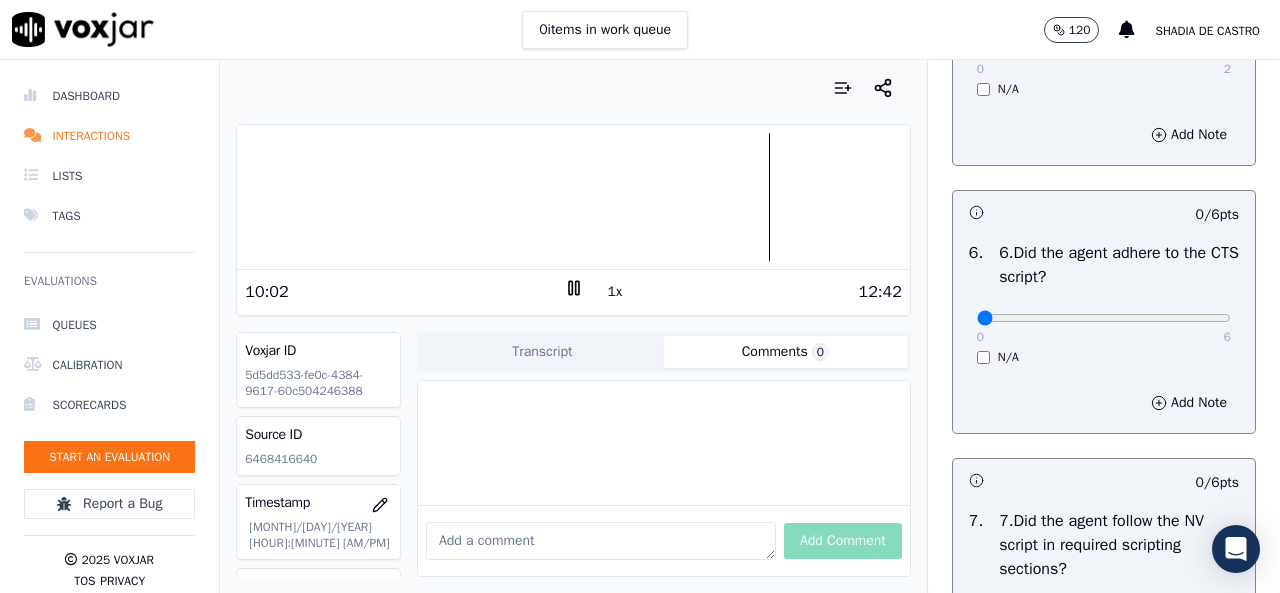 scroll, scrollTop: 1400, scrollLeft: 0, axis: vertical 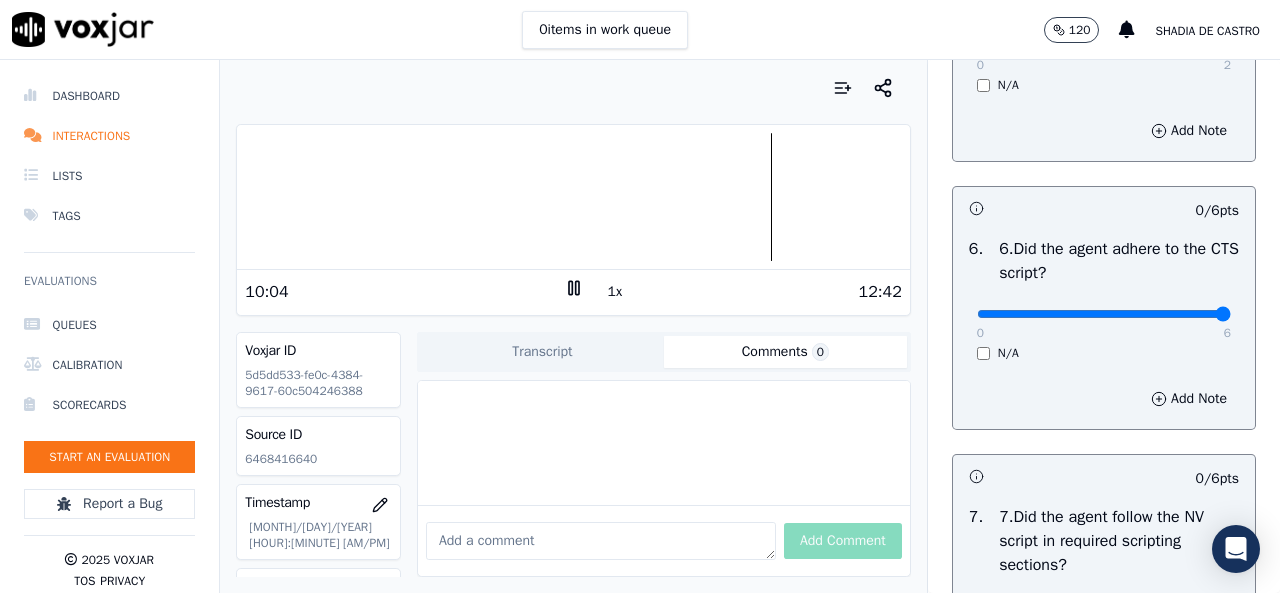 type on "6" 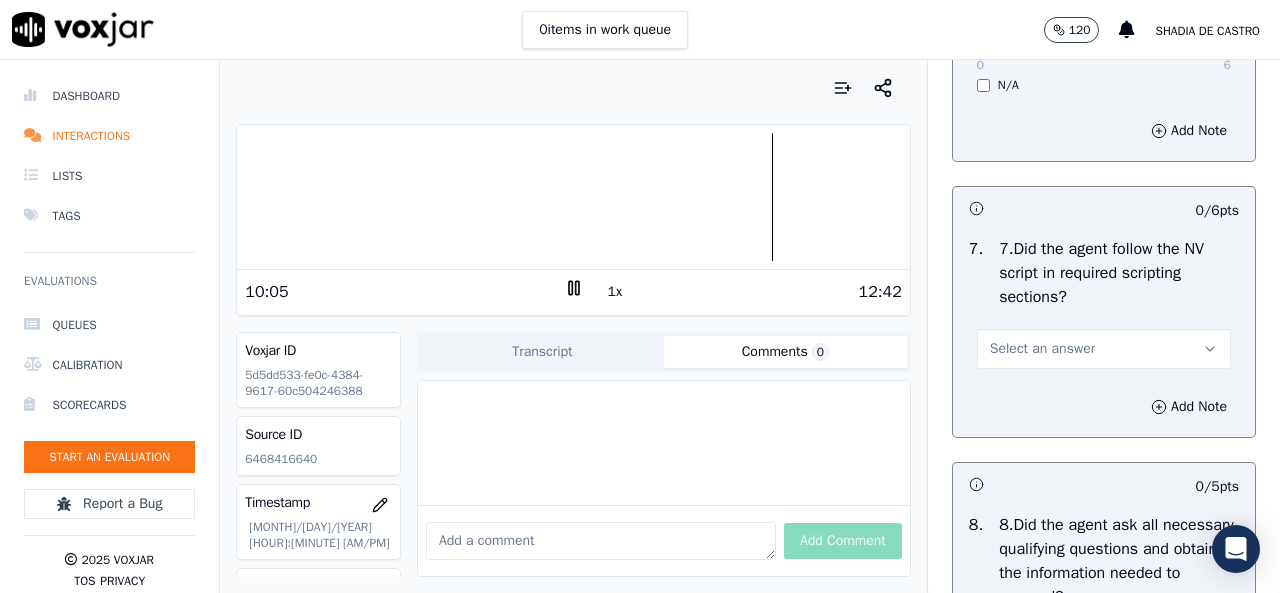 scroll, scrollTop: 1700, scrollLeft: 0, axis: vertical 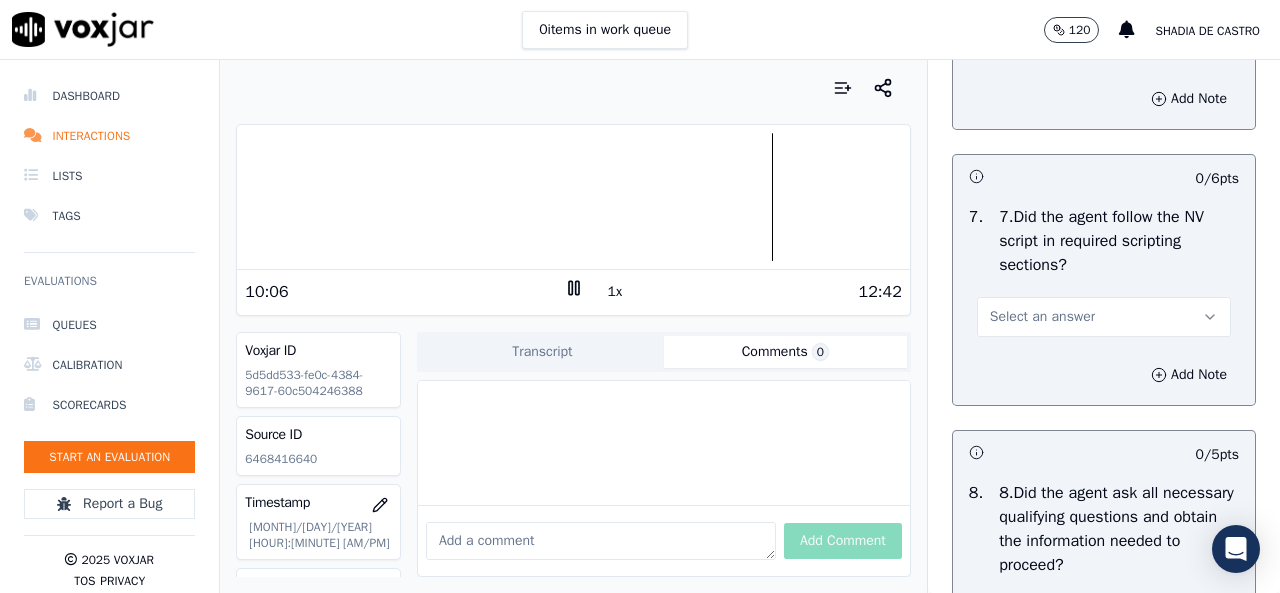 click on "Select an answer" at bounding box center [1042, 317] 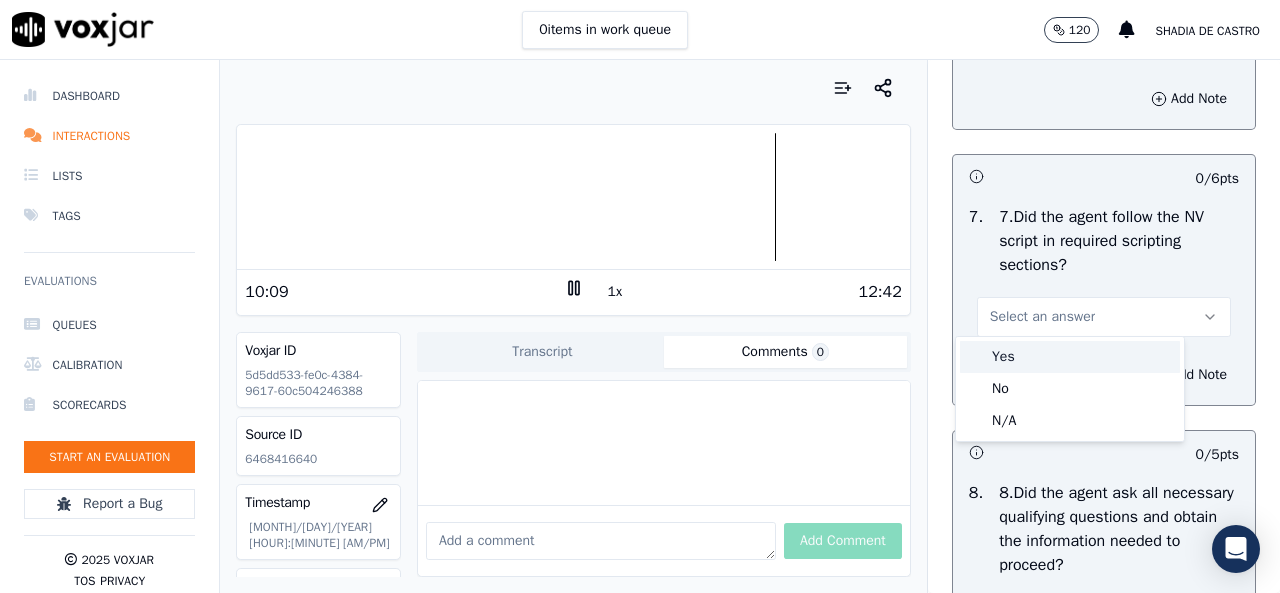 click on "Yes" at bounding box center [1070, 357] 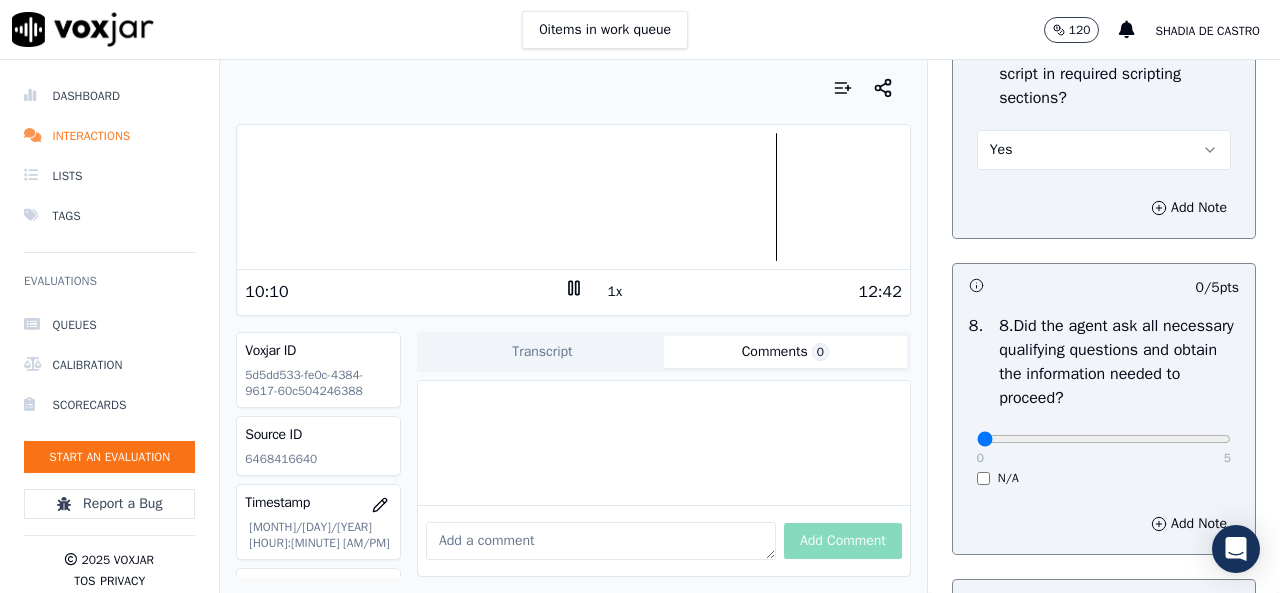 scroll, scrollTop: 1900, scrollLeft: 0, axis: vertical 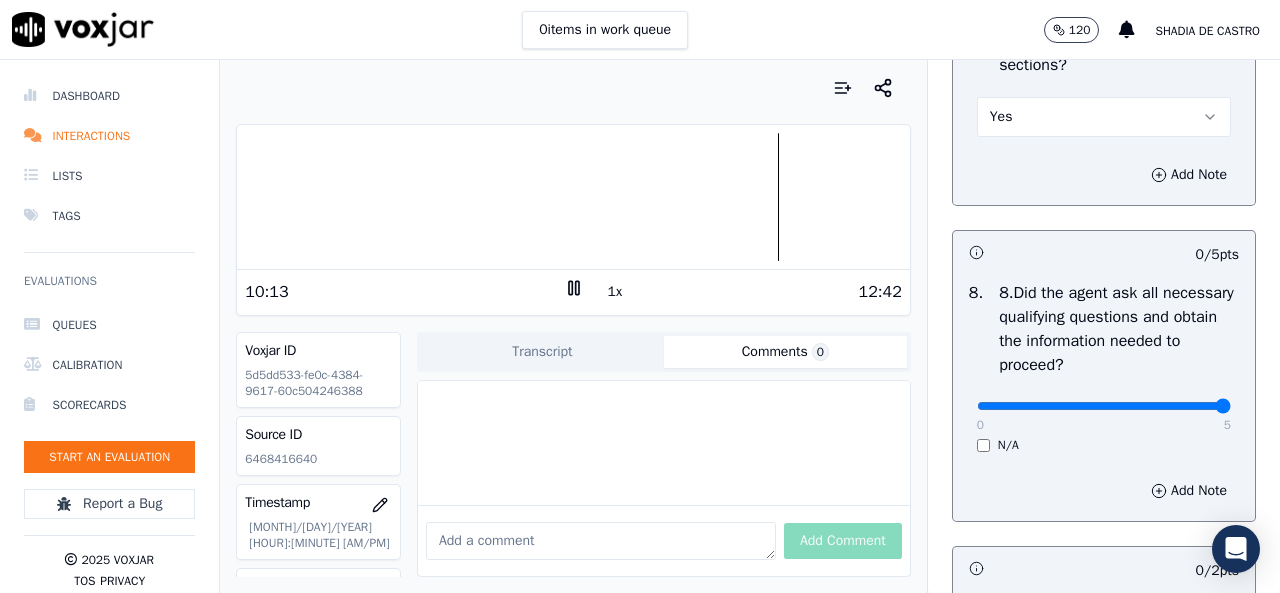 type on "5" 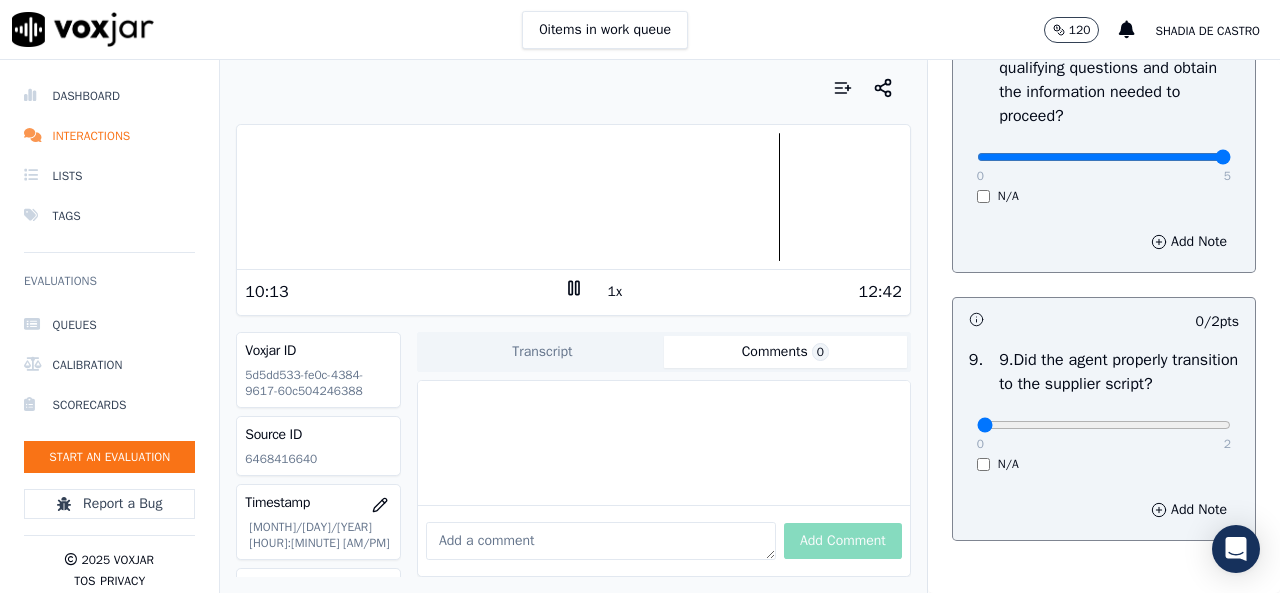 scroll, scrollTop: 2200, scrollLeft: 0, axis: vertical 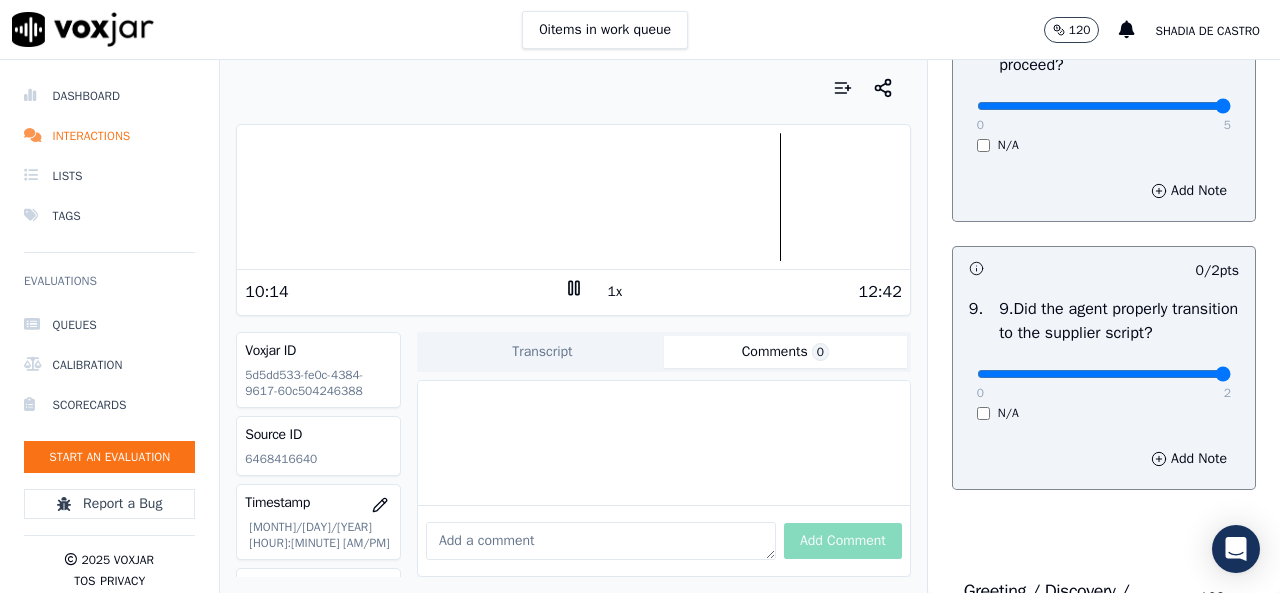 type on "2" 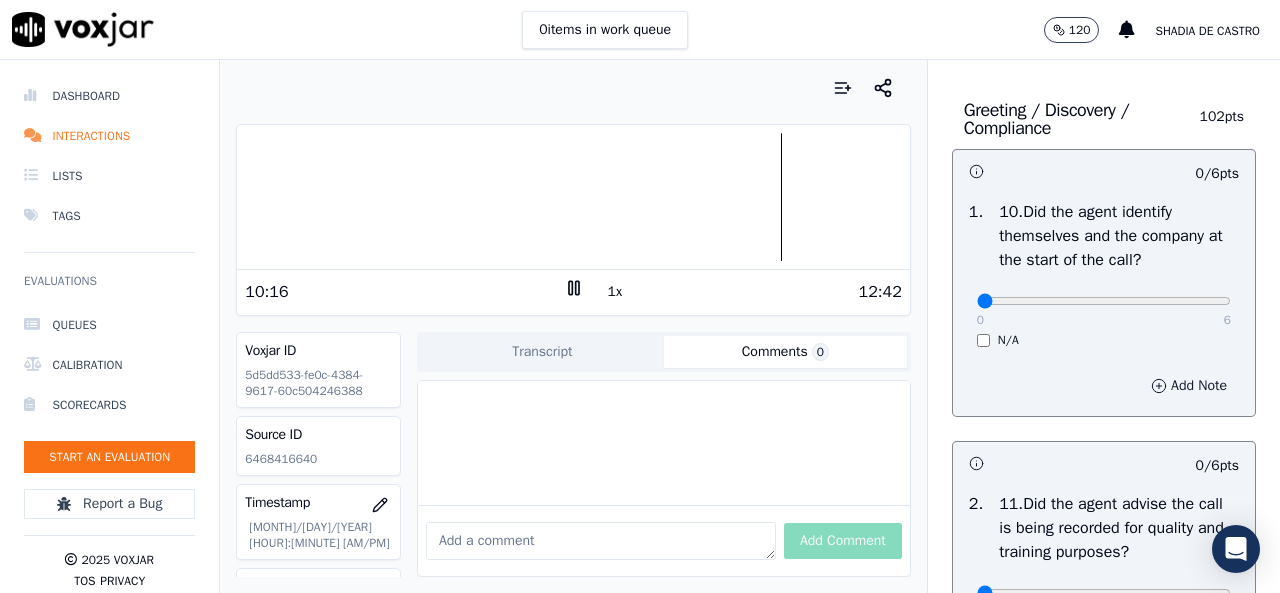 scroll, scrollTop: 2700, scrollLeft: 0, axis: vertical 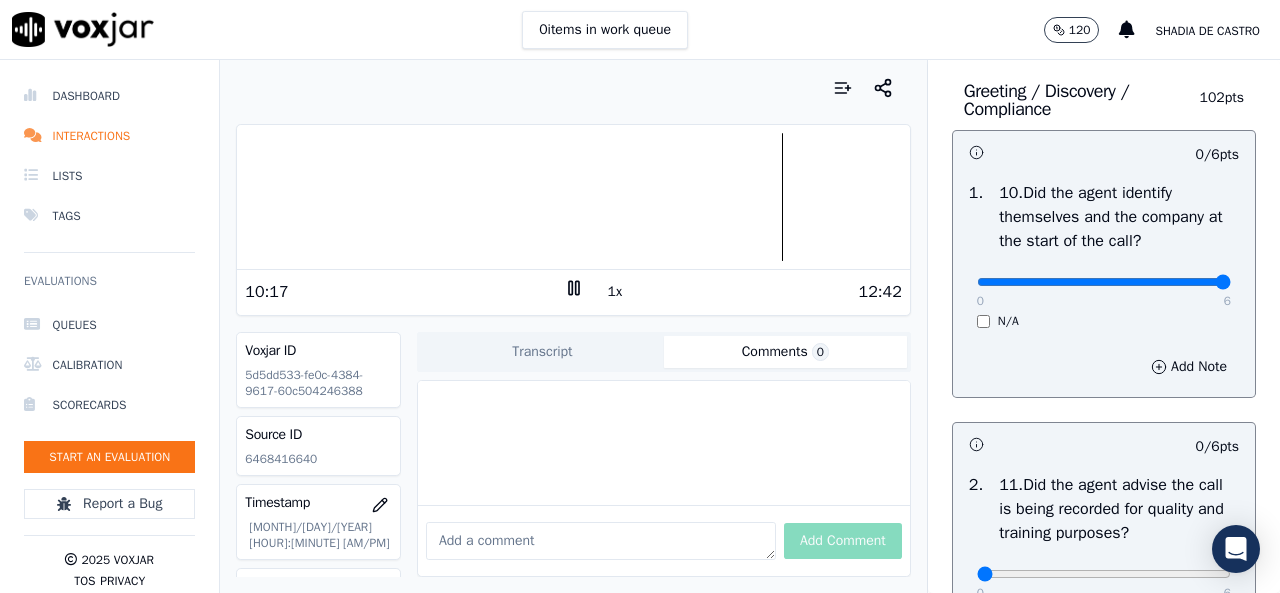 type on "6" 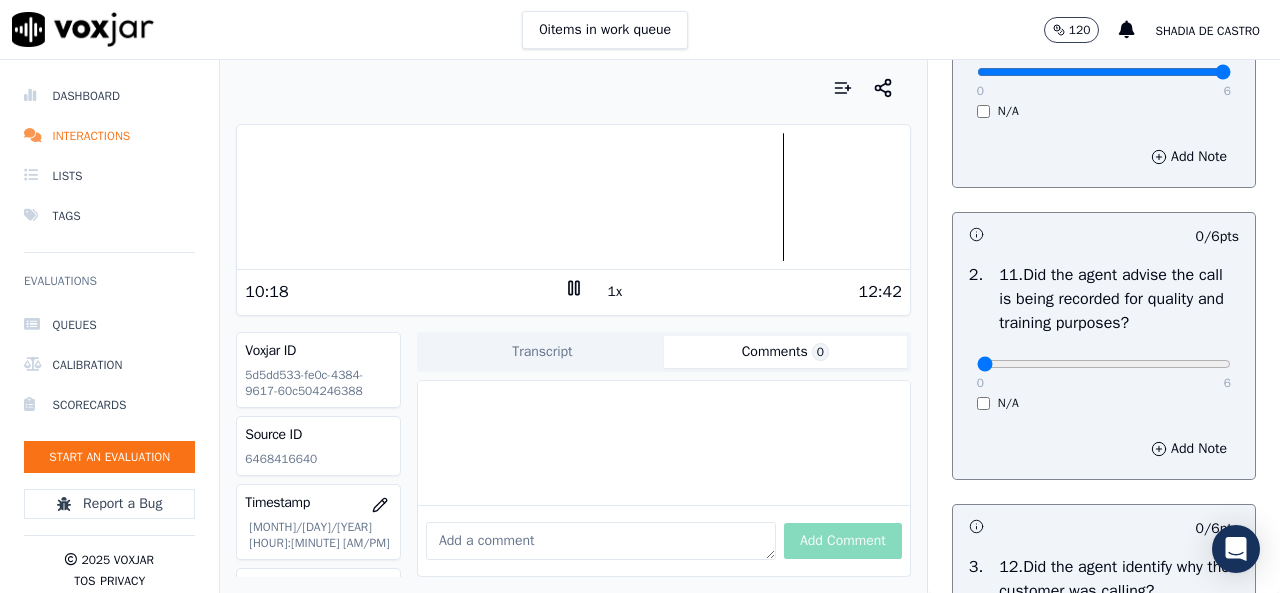 scroll, scrollTop: 3000, scrollLeft: 0, axis: vertical 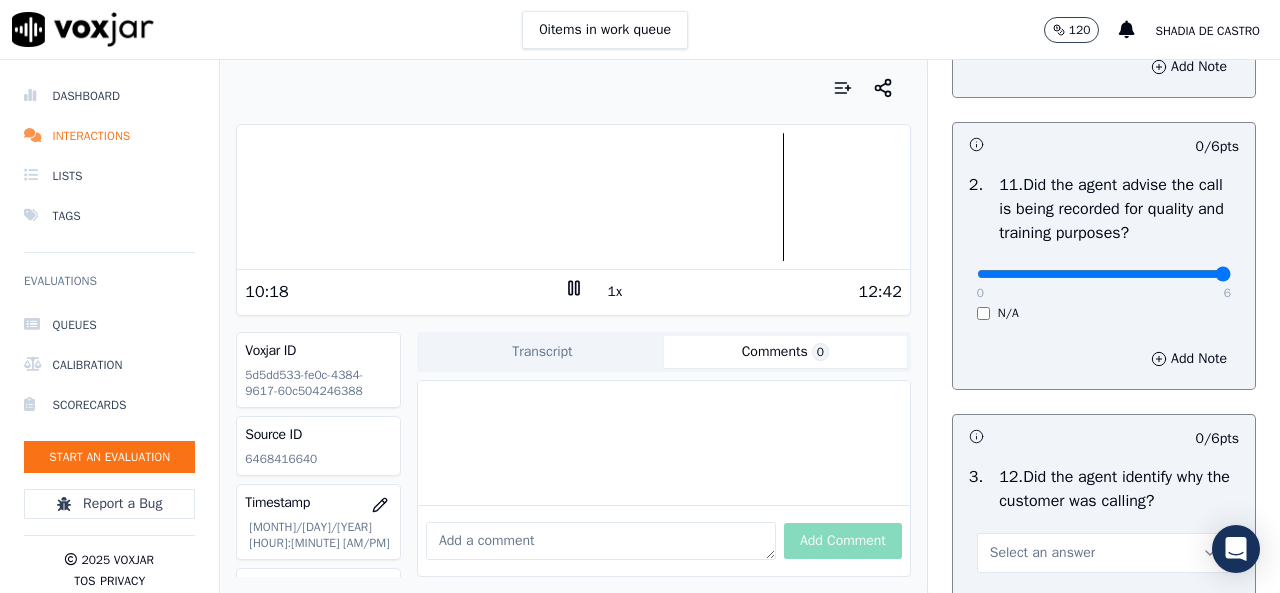 type on "6" 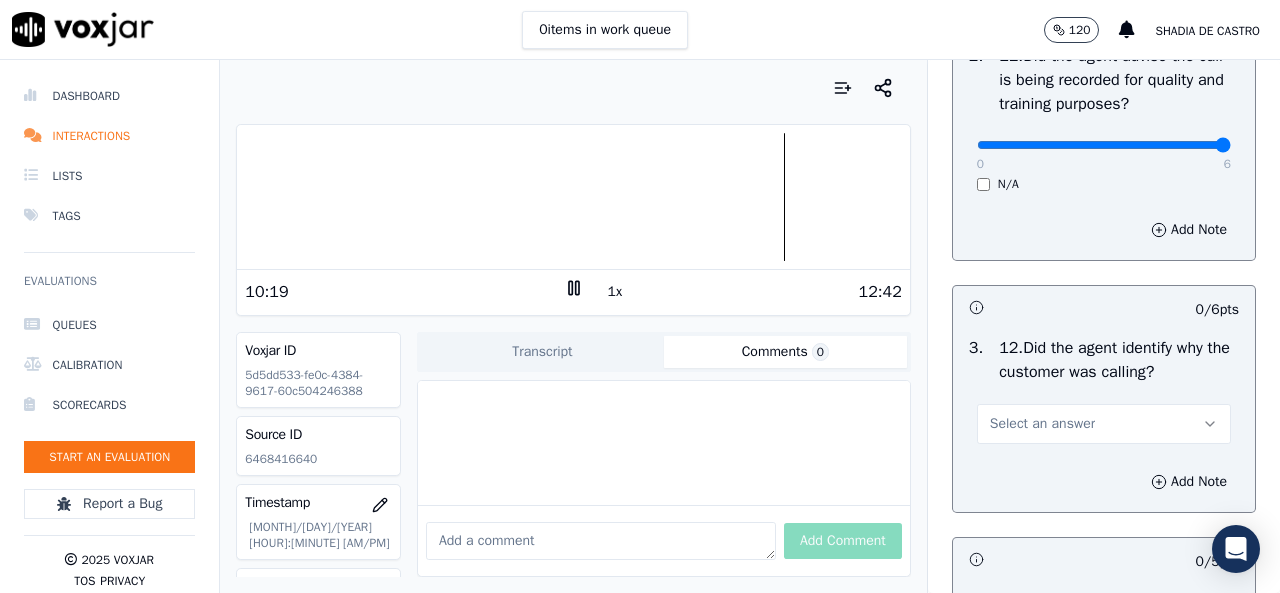 scroll, scrollTop: 3200, scrollLeft: 0, axis: vertical 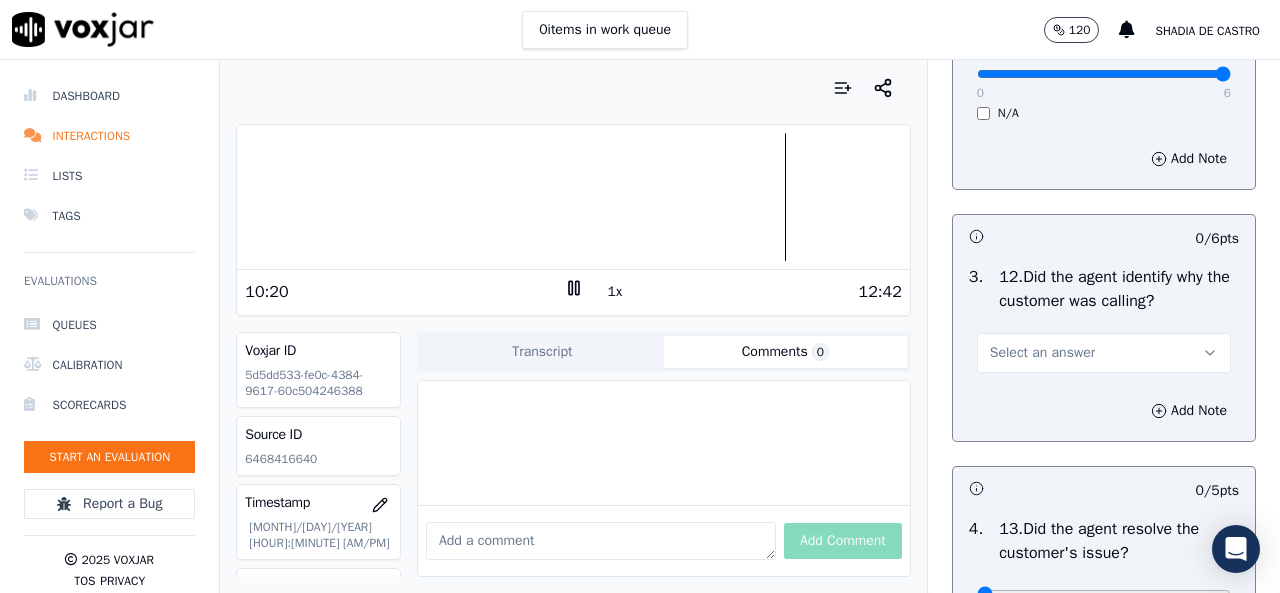 click on "Select an answer" at bounding box center [1104, 353] 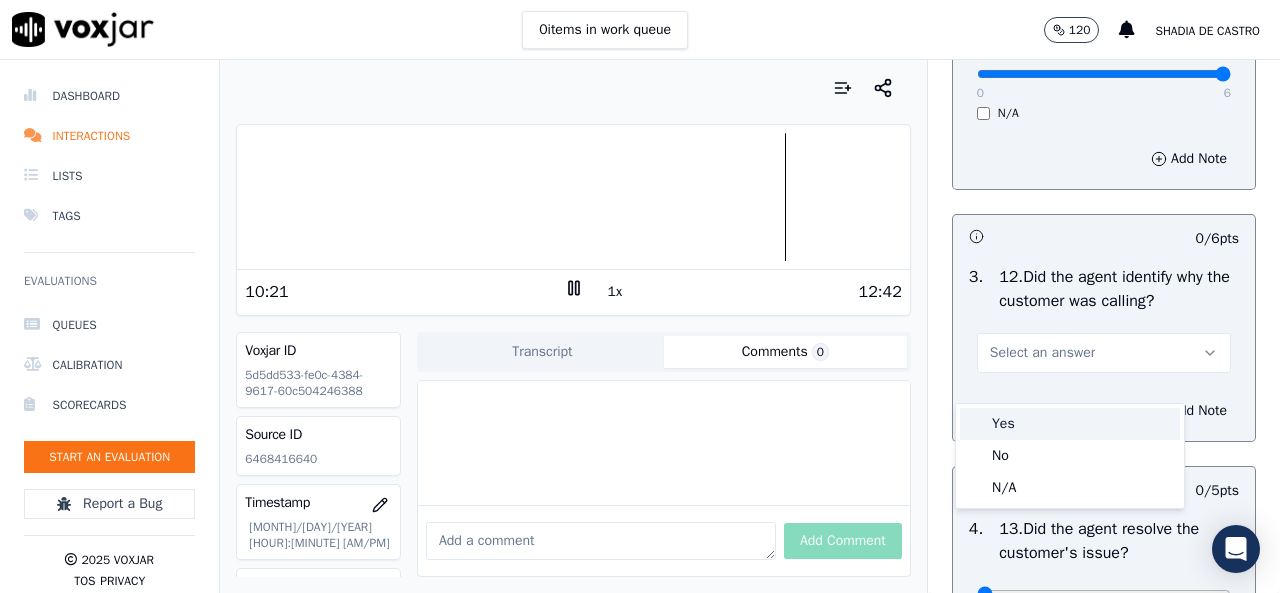 drag, startPoint x: 1033, startPoint y: 426, endPoint x: 1028, endPoint y: 415, distance: 12.083046 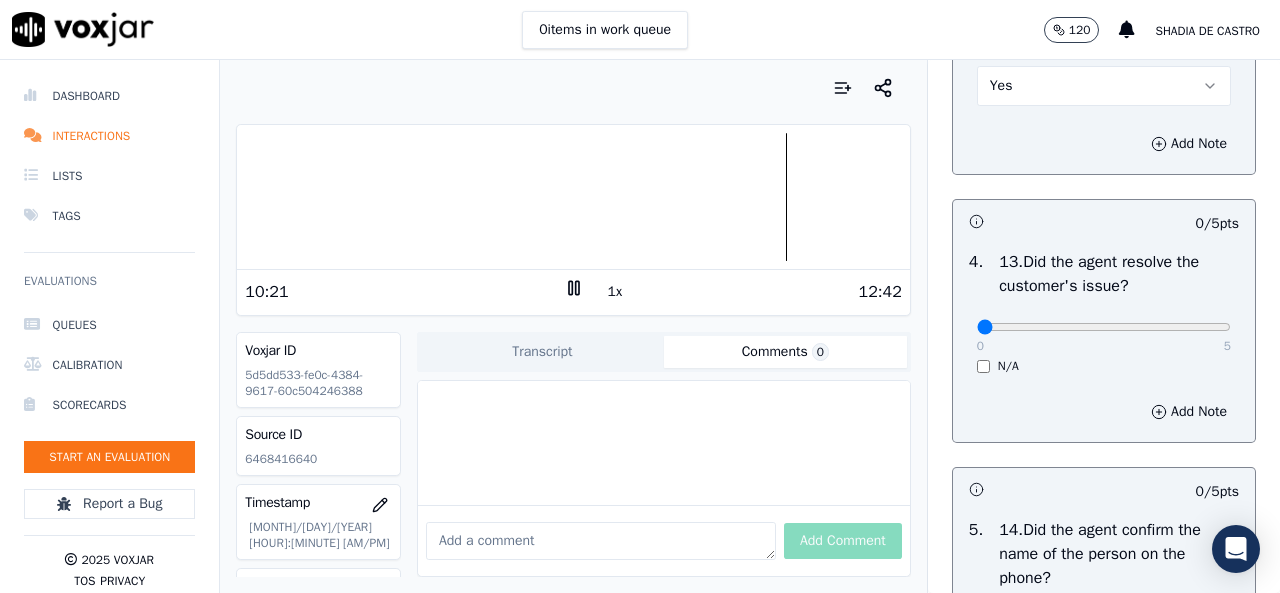 scroll, scrollTop: 3500, scrollLeft: 0, axis: vertical 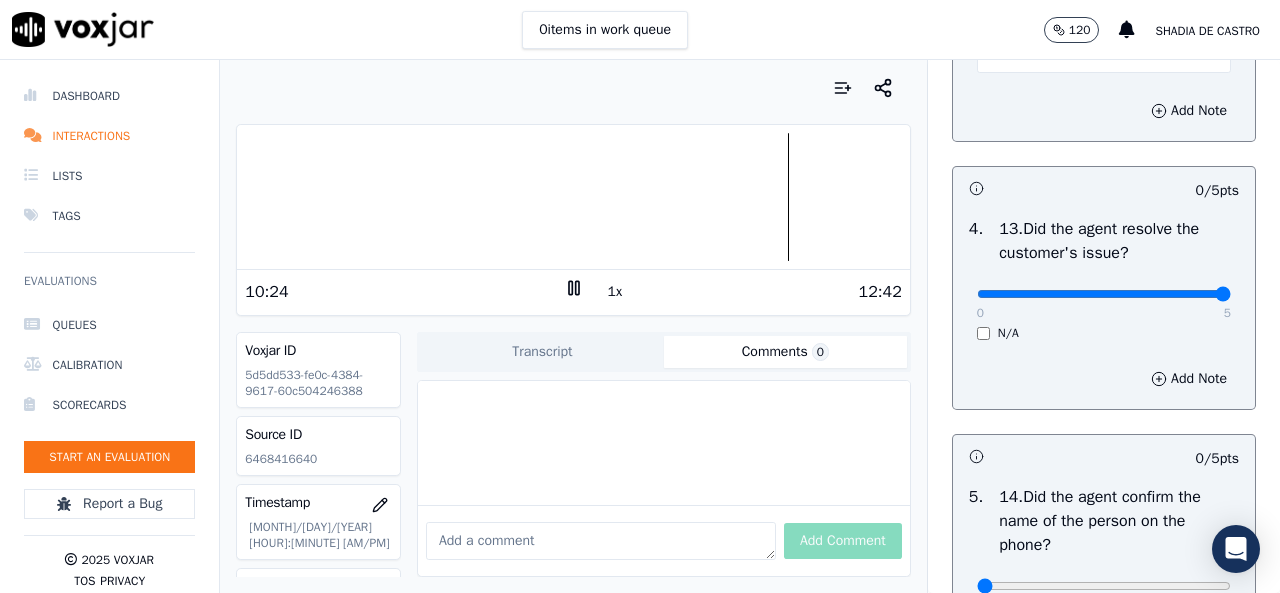 type on "5" 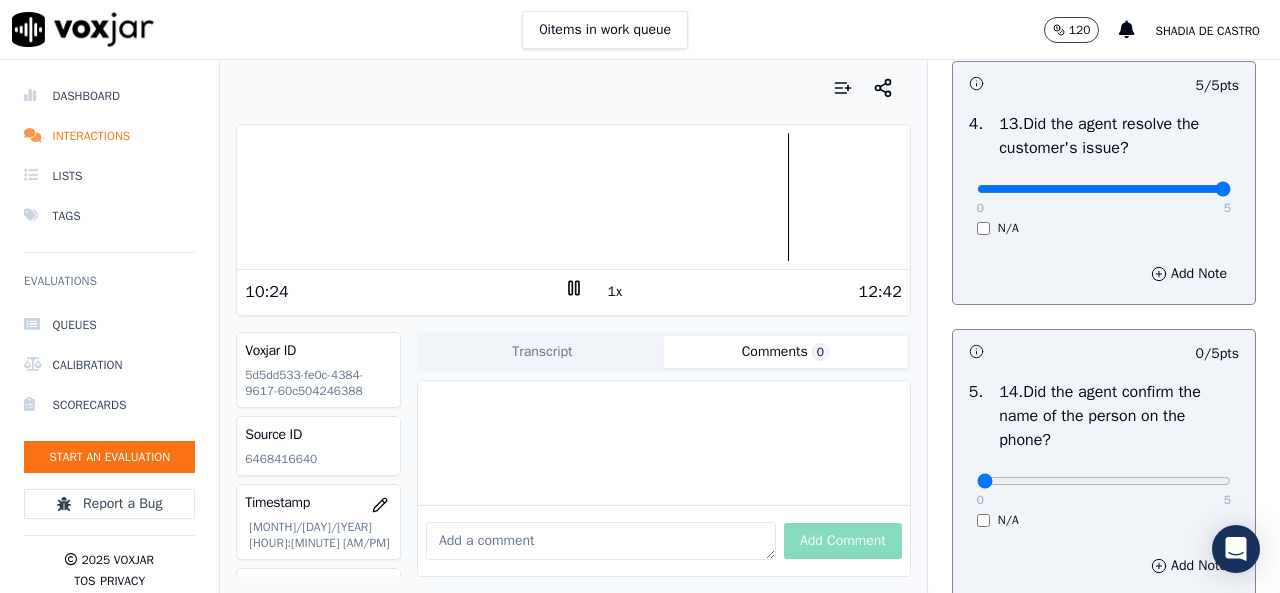 scroll, scrollTop: 3800, scrollLeft: 0, axis: vertical 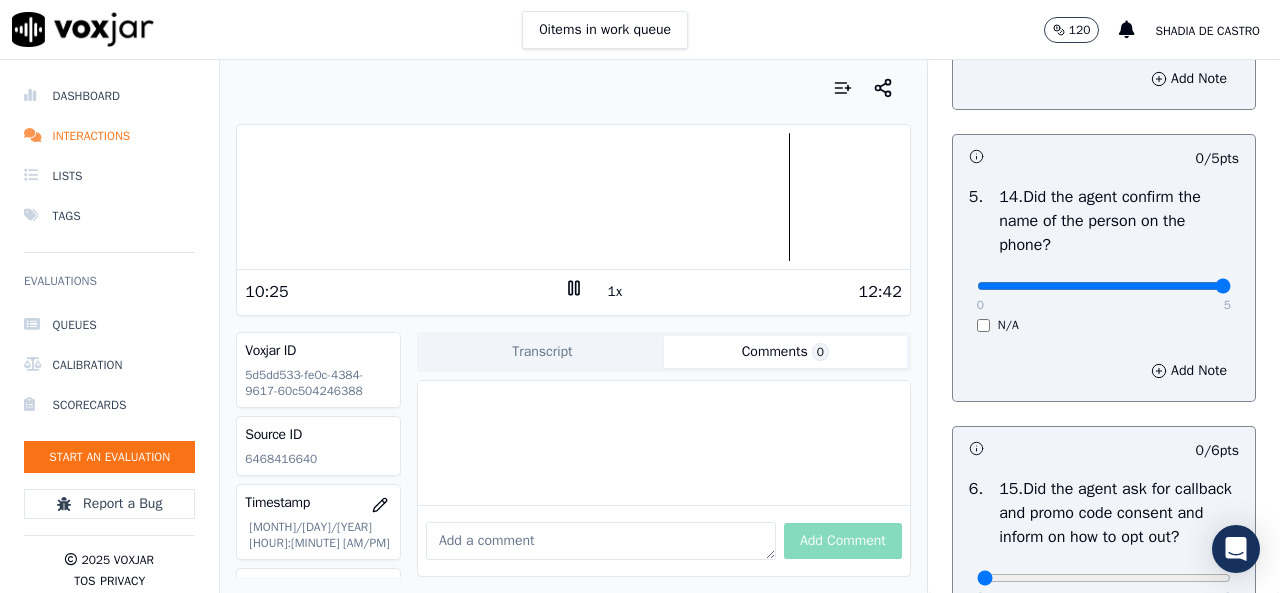 type on "5" 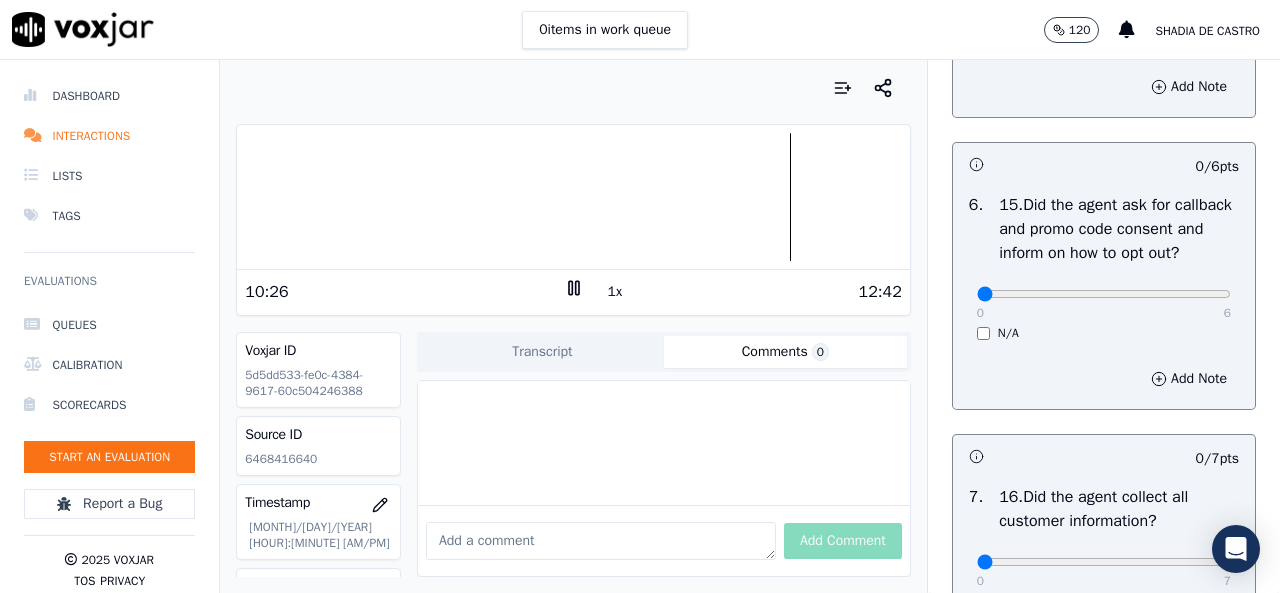 scroll, scrollTop: 4100, scrollLeft: 0, axis: vertical 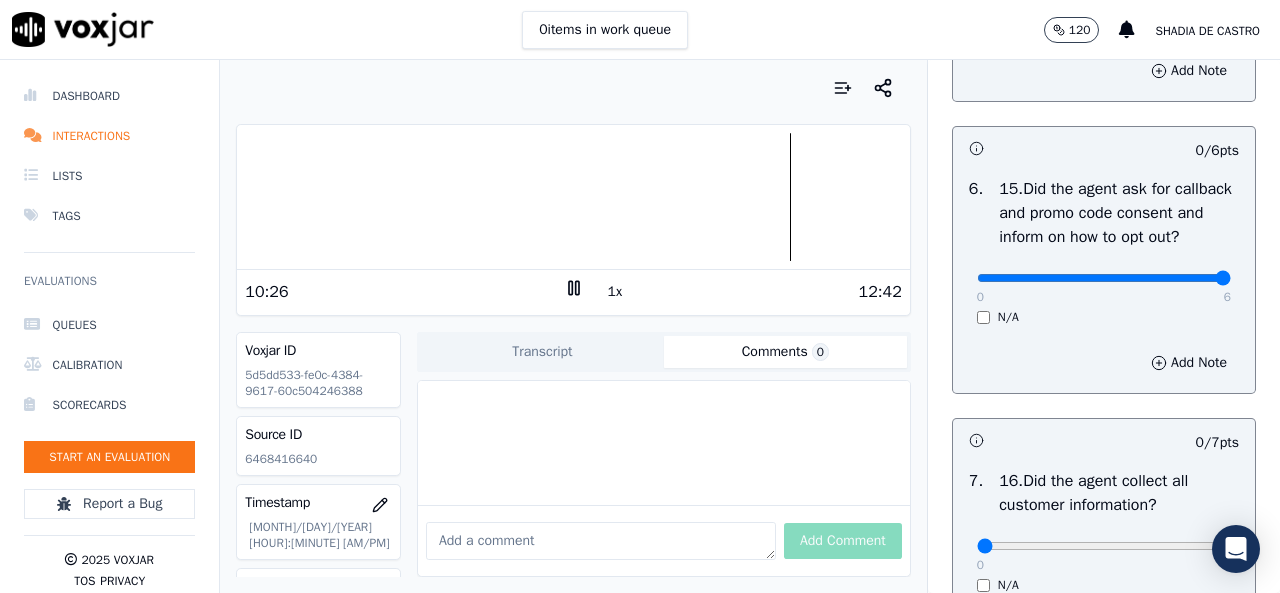 type on "6" 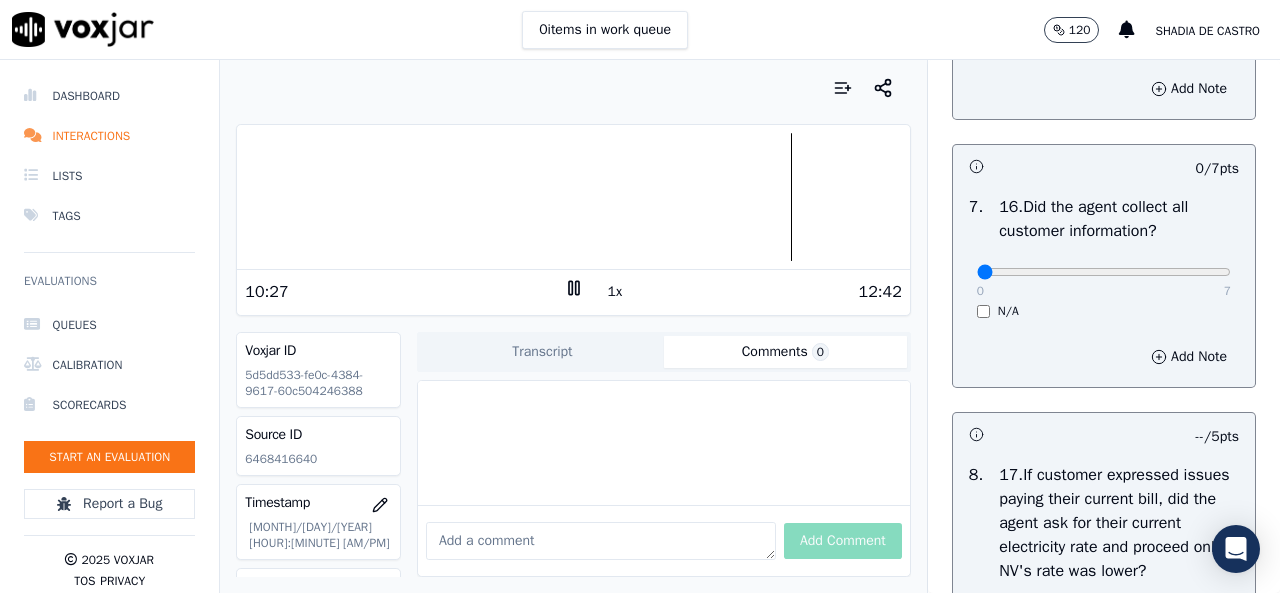 scroll, scrollTop: 4400, scrollLeft: 0, axis: vertical 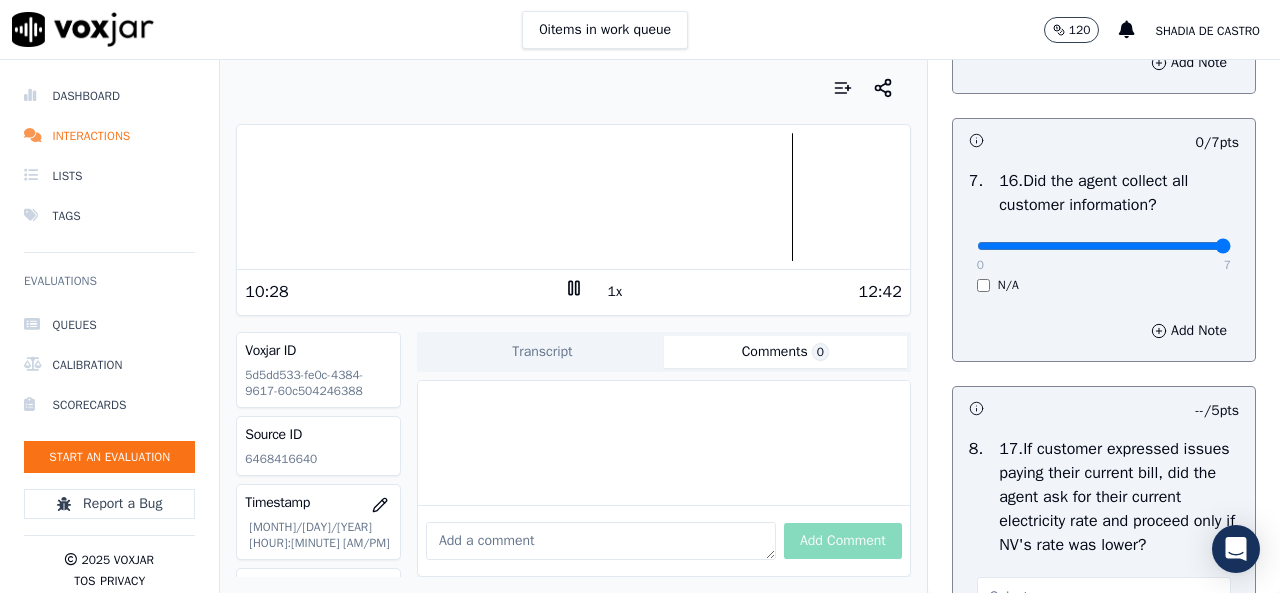 type on "7" 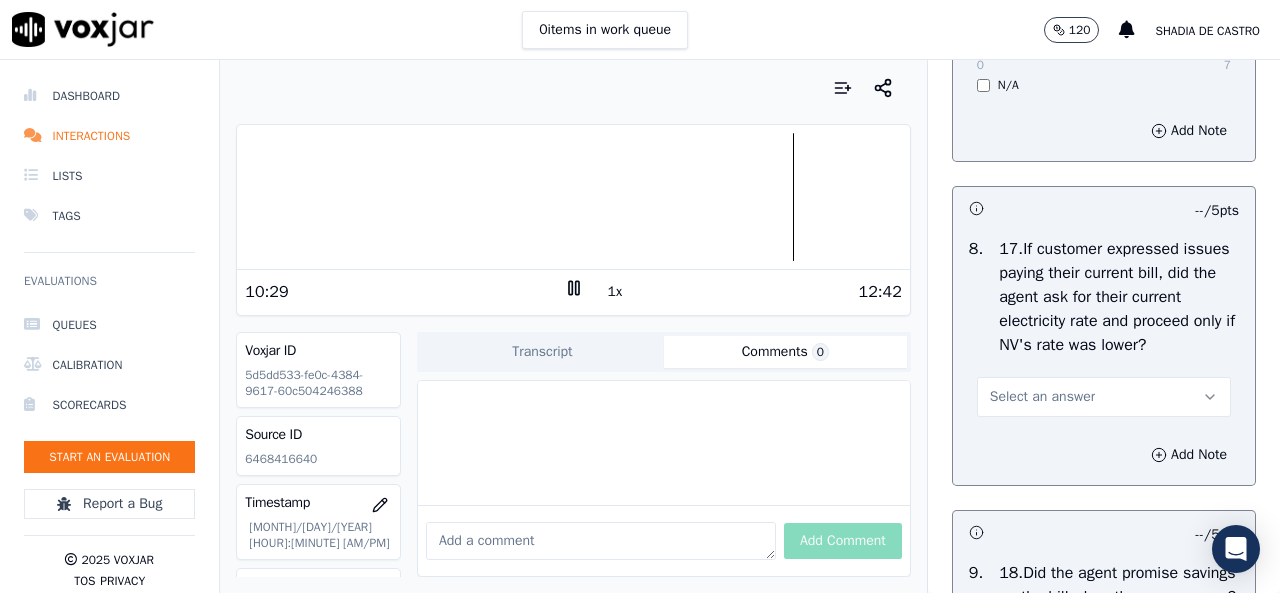 scroll, scrollTop: 4700, scrollLeft: 0, axis: vertical 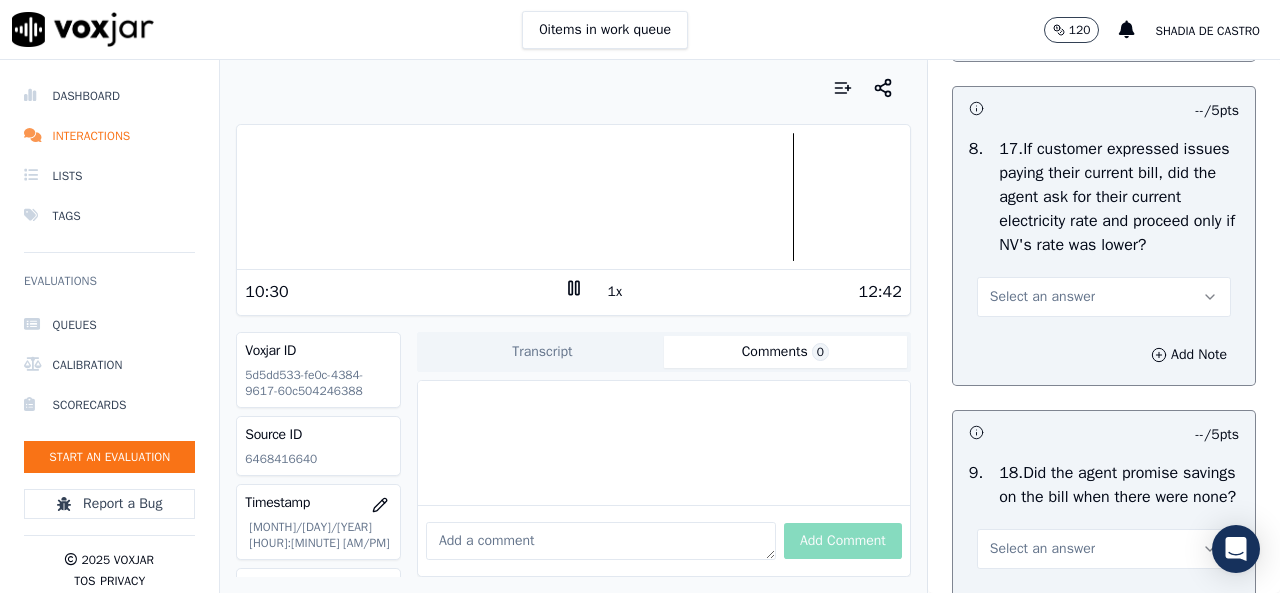 drag, startPoint x: 1134, startPoint y: 363, endPoint x: 1108, endPoint y: 369, distance: 26.683329 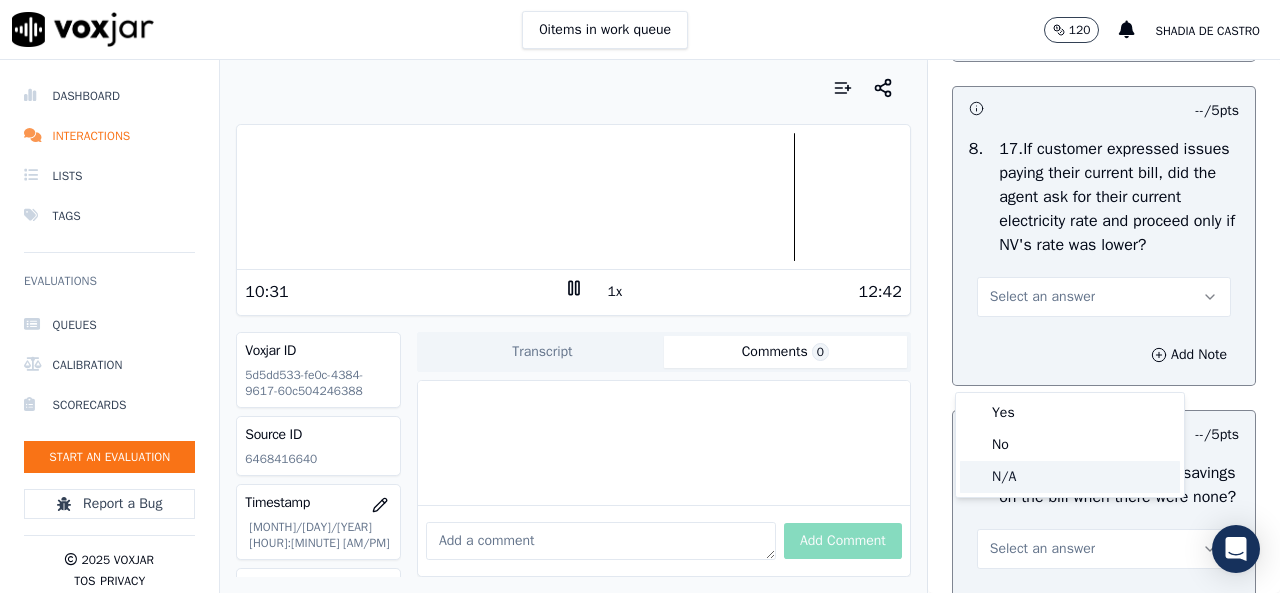 drag, startPoint x: 990, startPoint y: 481, endPoint x: 1000, endPoint y: 443, distance: 39.293766 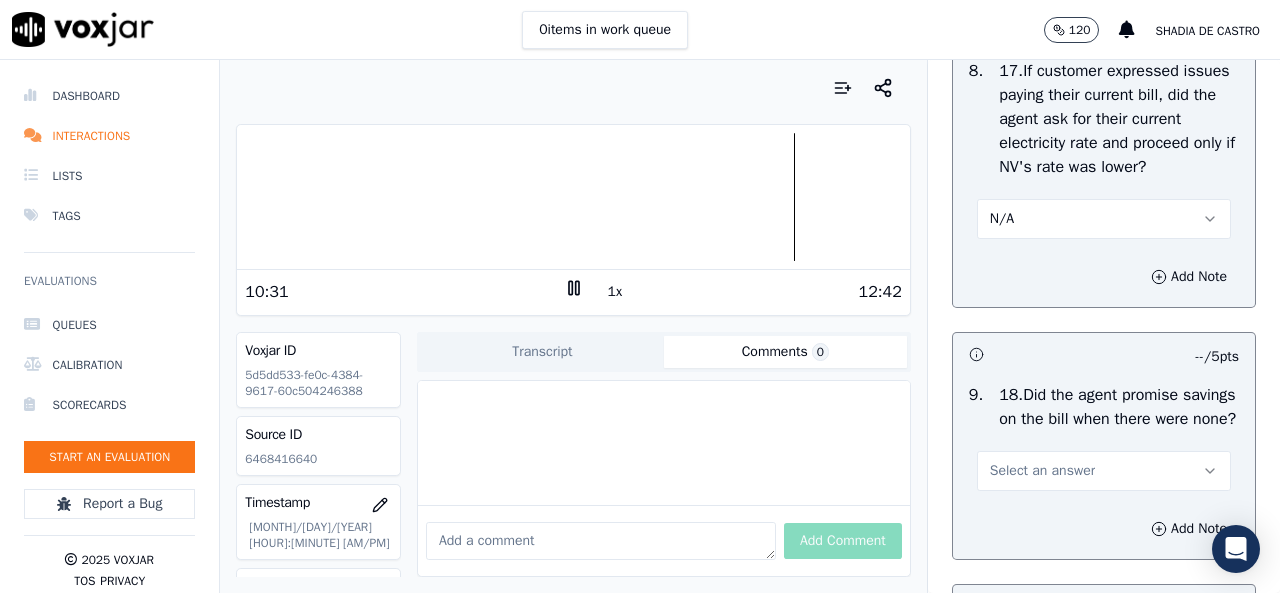scroll, scrollTop: 5000, scrollLeft: 0, axis: vertical 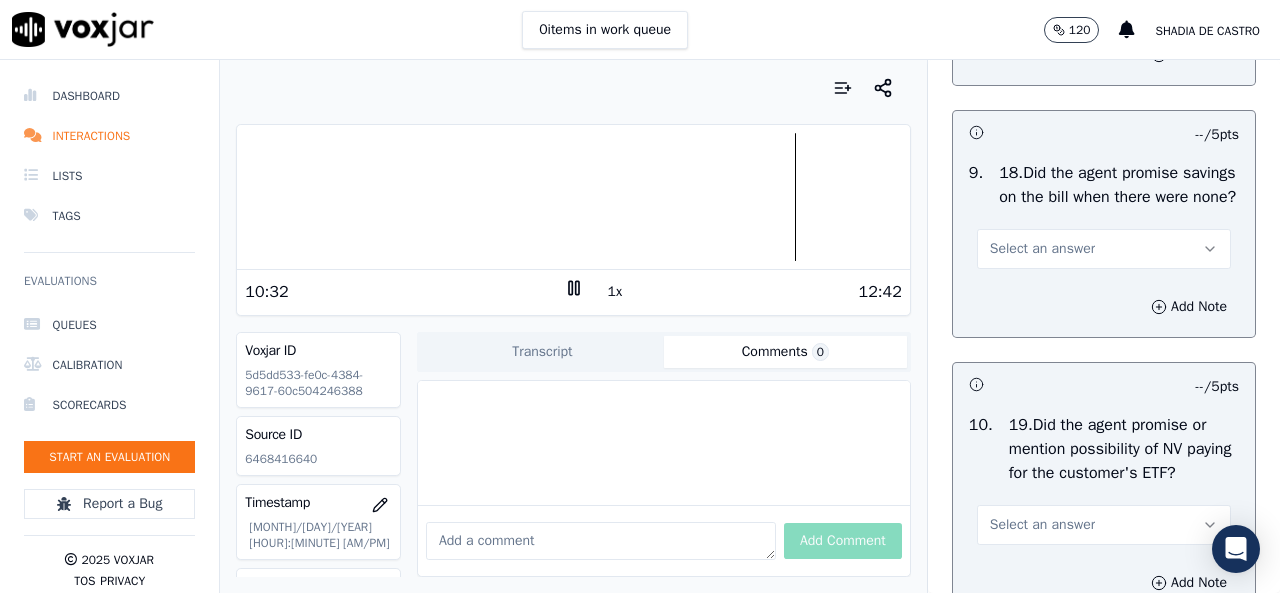 click on "Select an answer" at bounding box center (1104, 249) 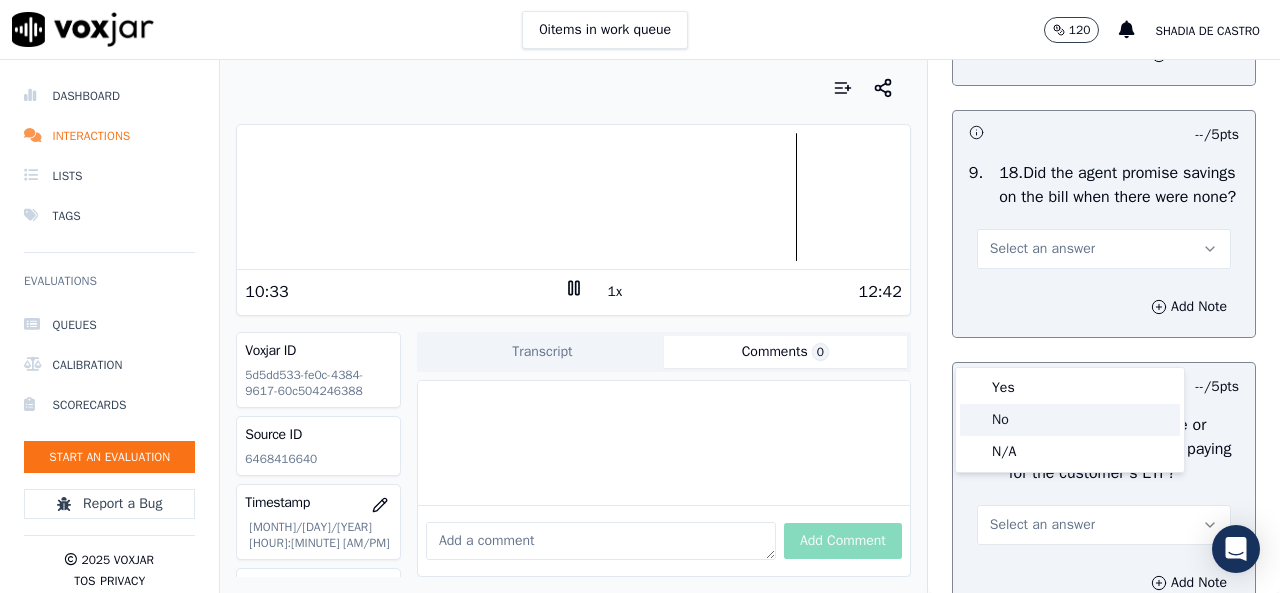 click on "No" 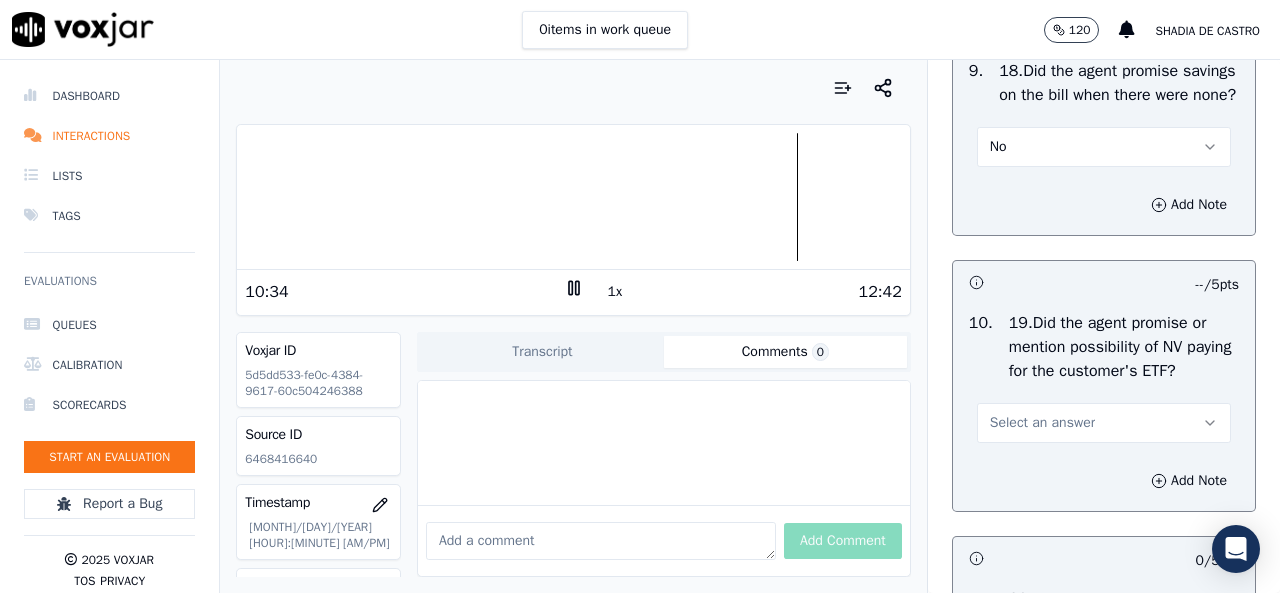 scroll, scrollTop: 5300, scrollLeft: 0, axis: vertical 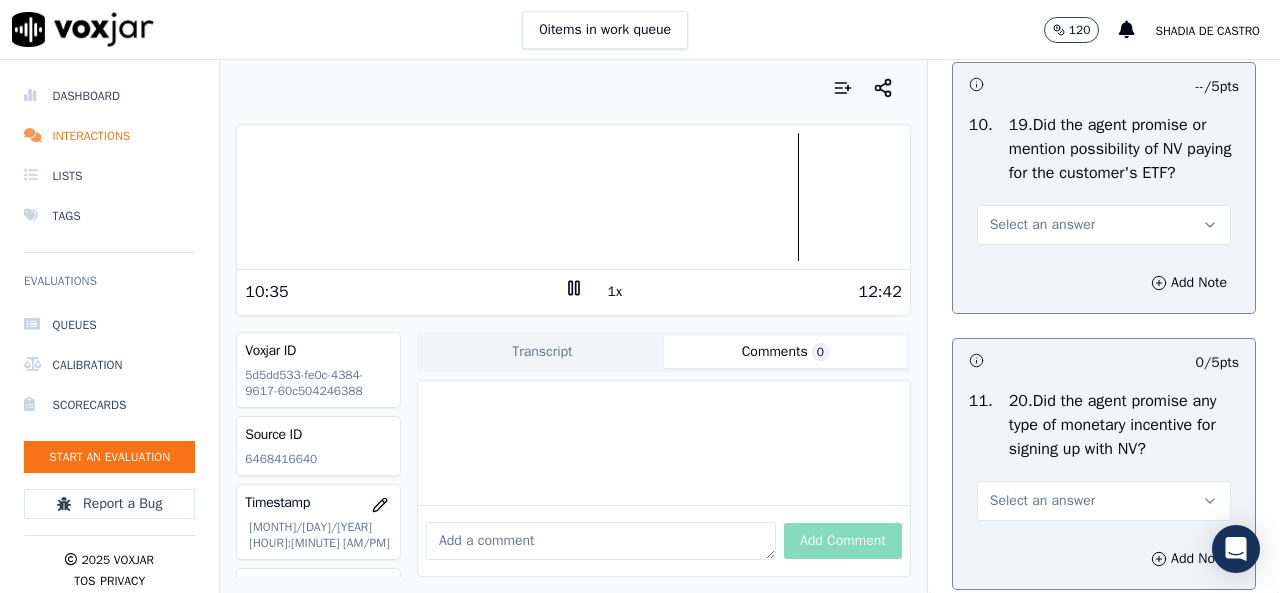 drag, startPoint x: 1078, startPoint y: 322, endPoint x: 1072, endPoint y: 335, distance: 14.3178215 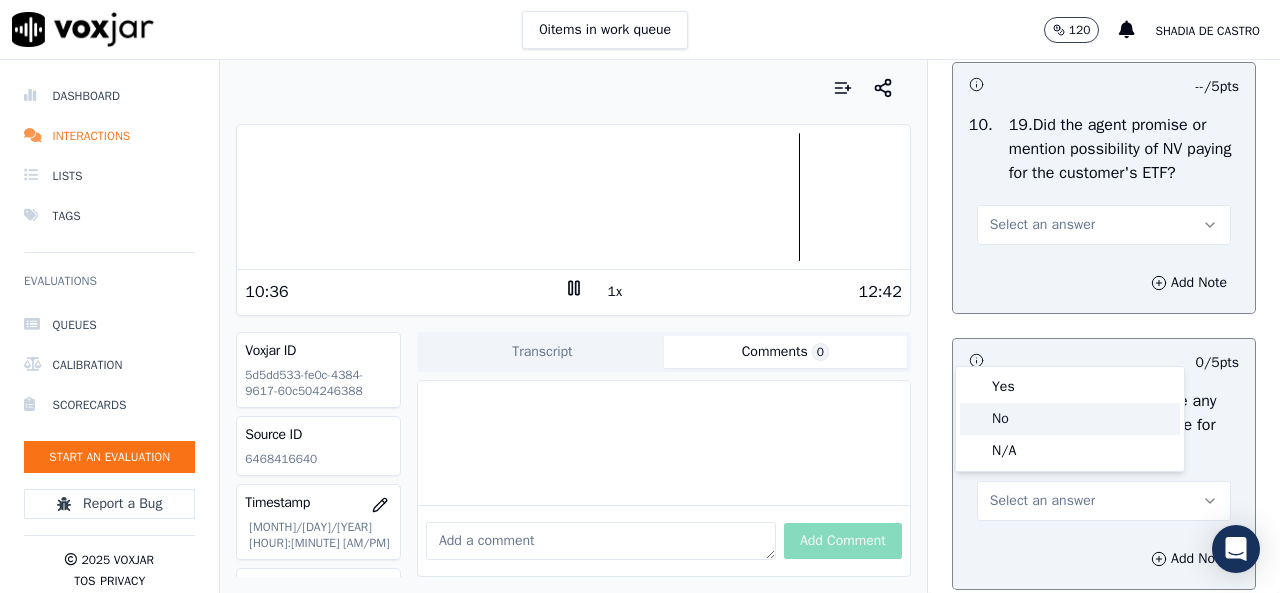 click on "No" 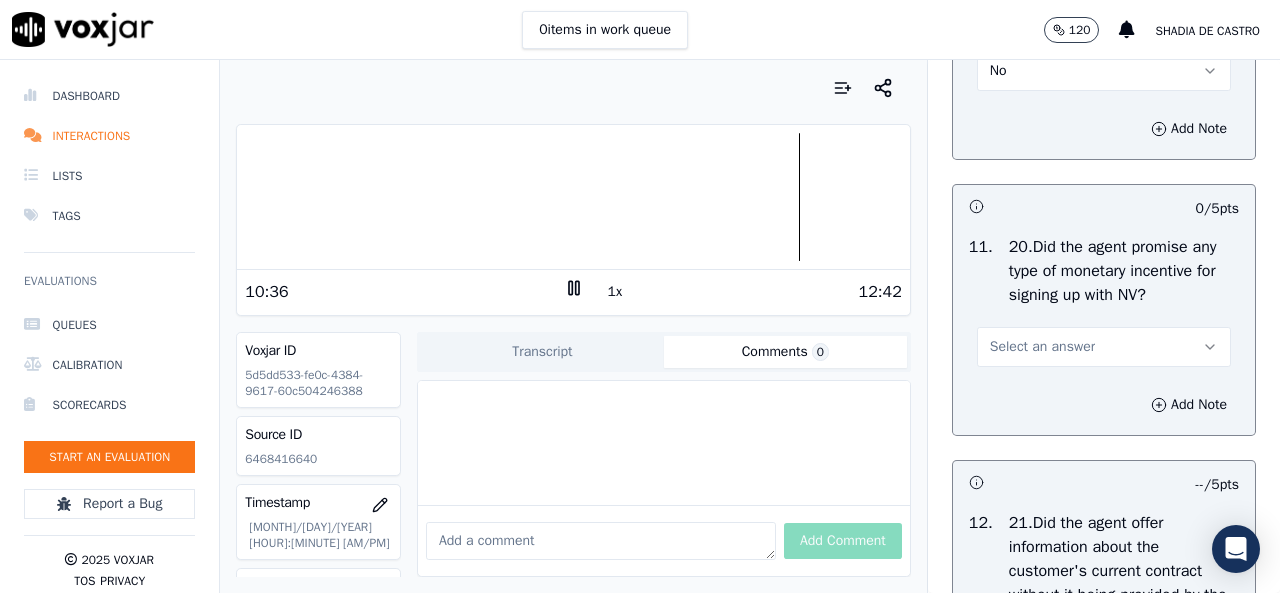 scroll, scrollTop: 5600, scrollLeft: 0, axis: vertical 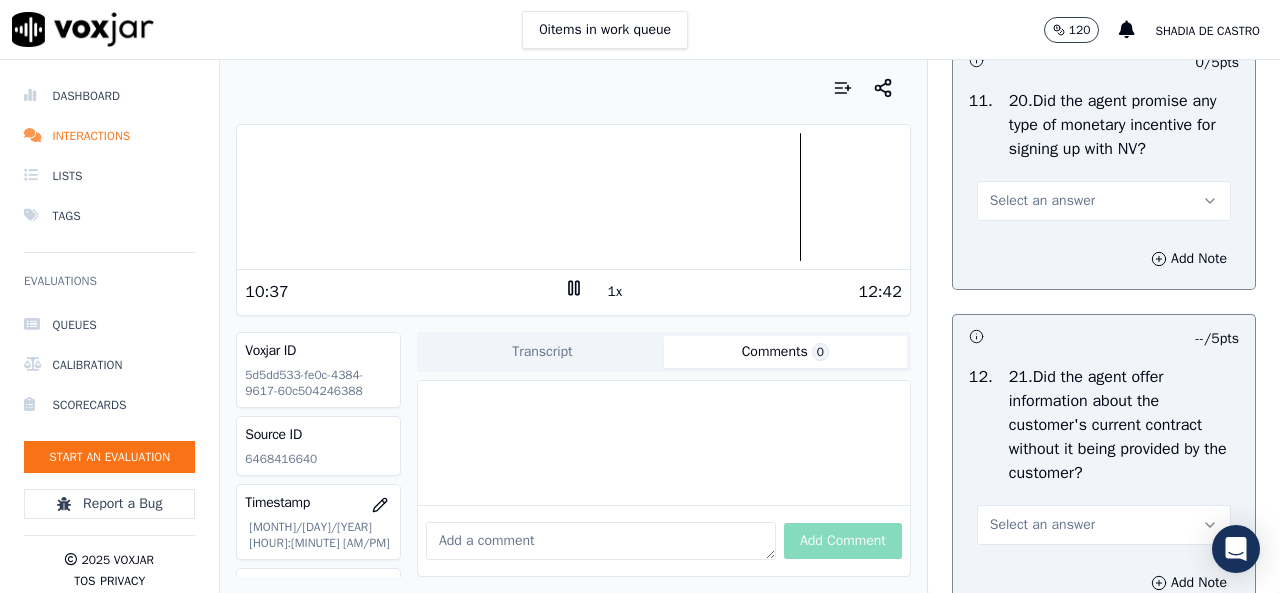 click on "Select an answer" at bounding box center (1104, 201) 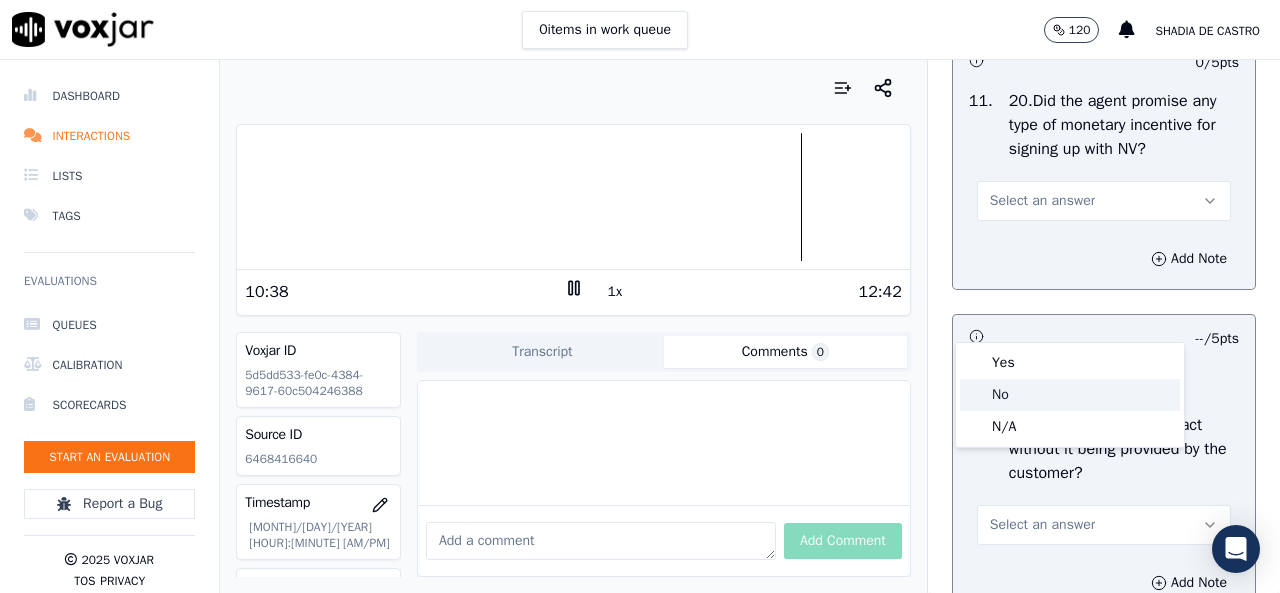 click on "No" 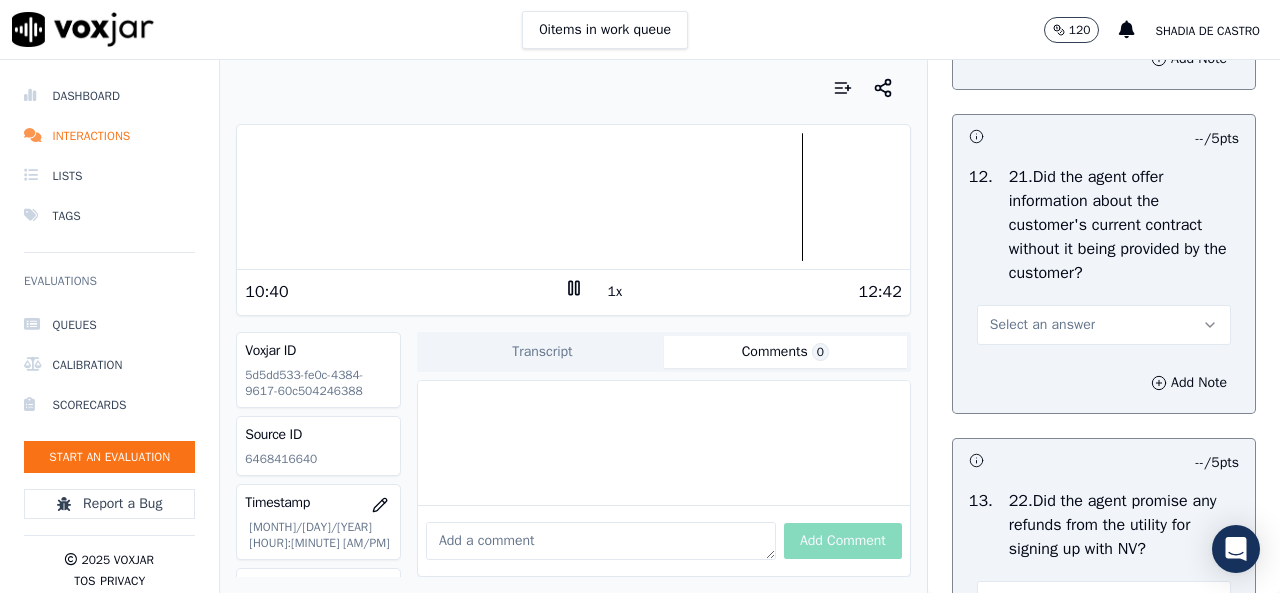 scroll, scrollTop: 5700, scrollLeft: 0, axis: vertical 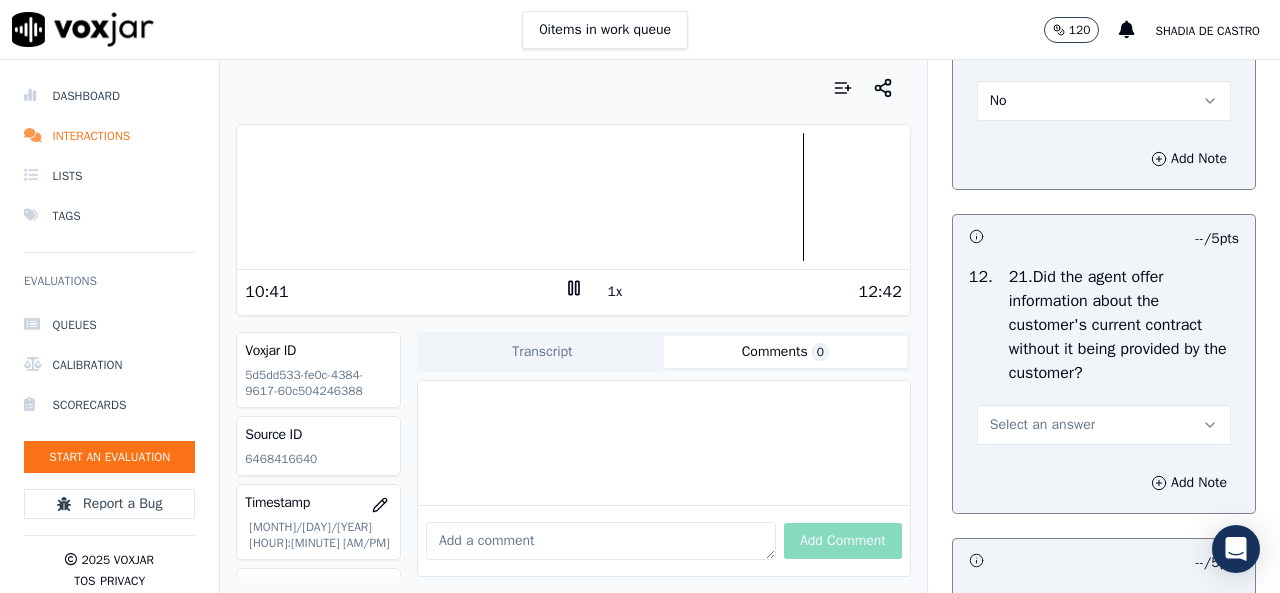 drag, startPoint x: 1053, startPoint y: 223, endPoint x: 1045, endPoint y: 237, distance: 16.124516 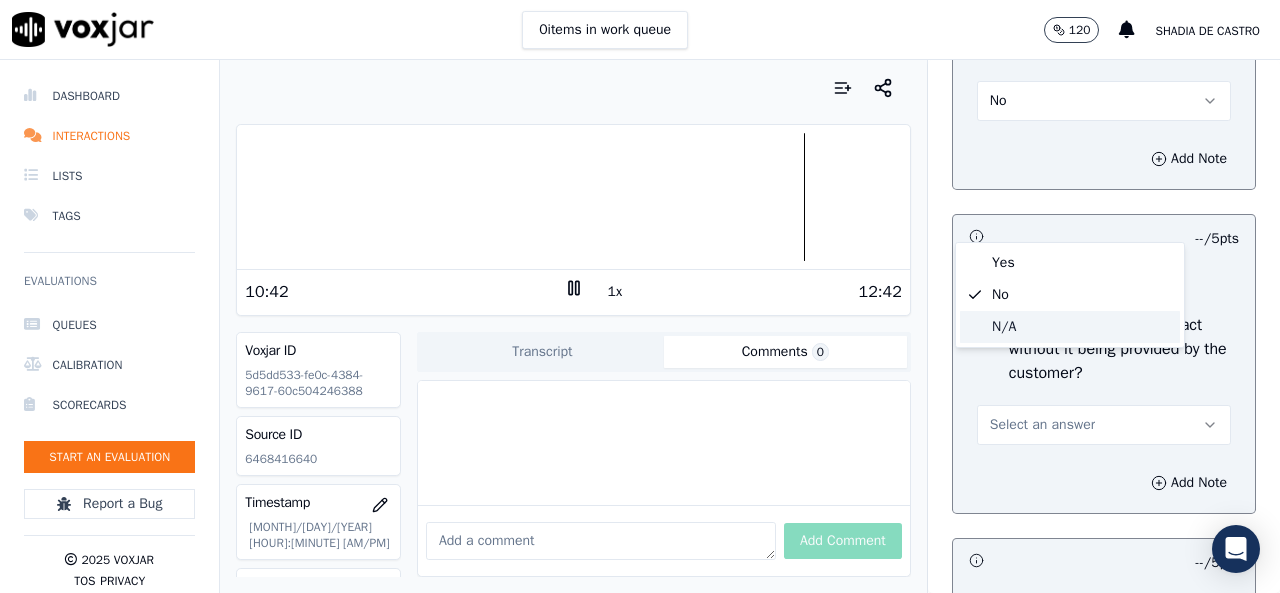 click on "N/A" 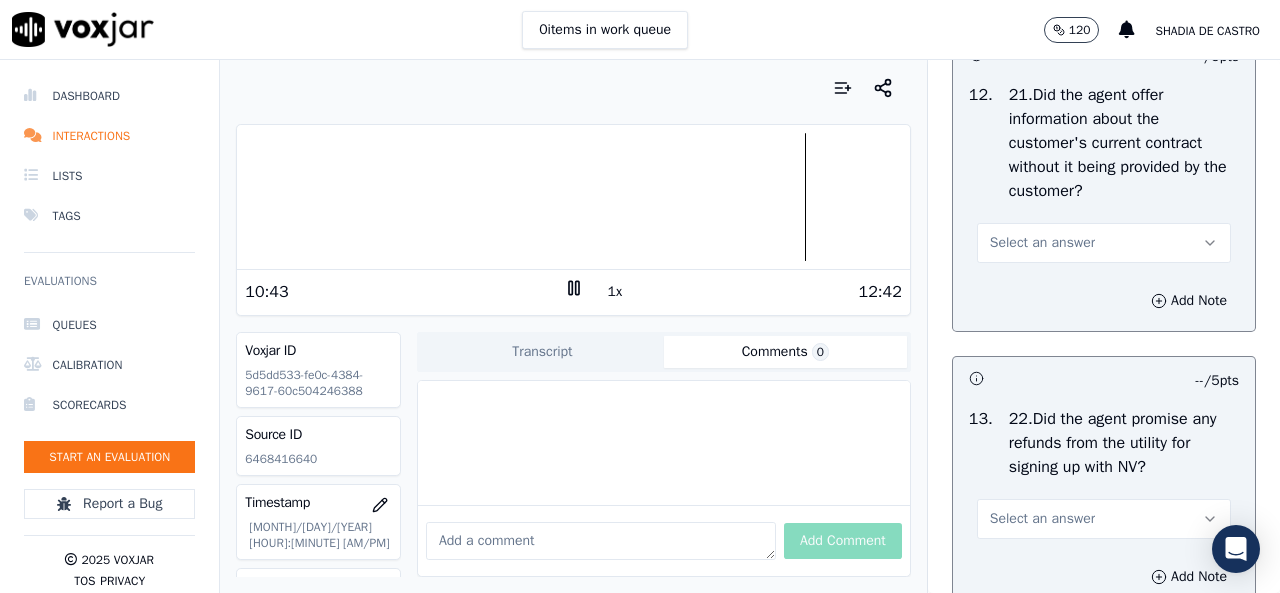scroll, scrollTop: 6000, scrollLeft: 0, axis: vertical 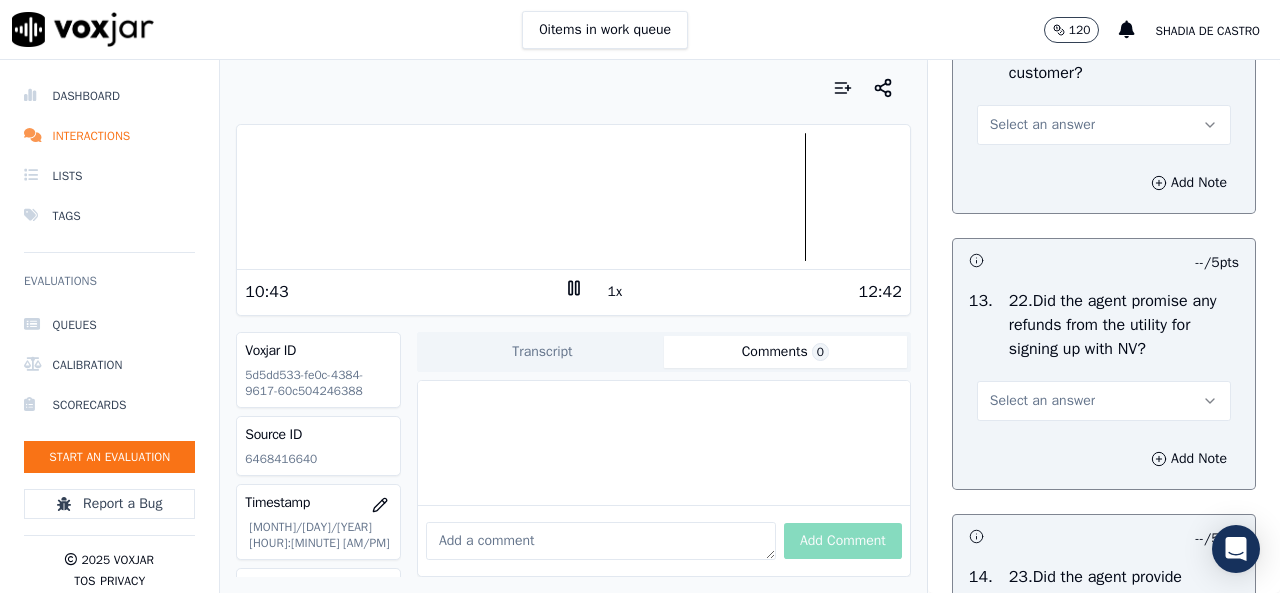 click on "Select an answer" at bounding box center [1104, 125] 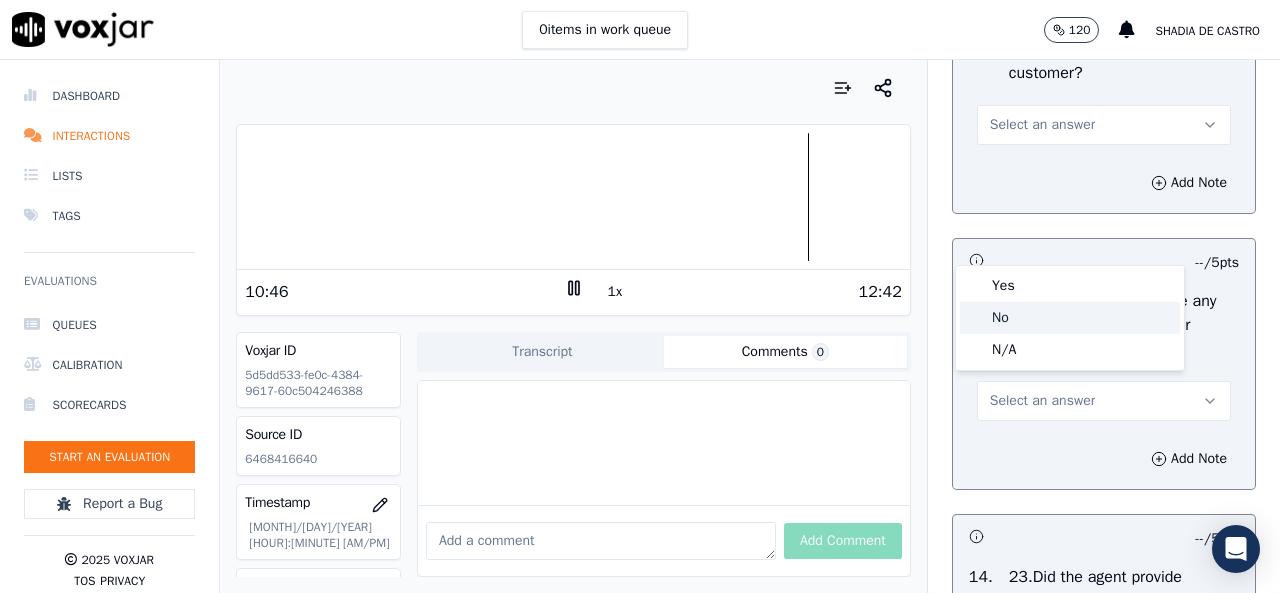 click on "No" 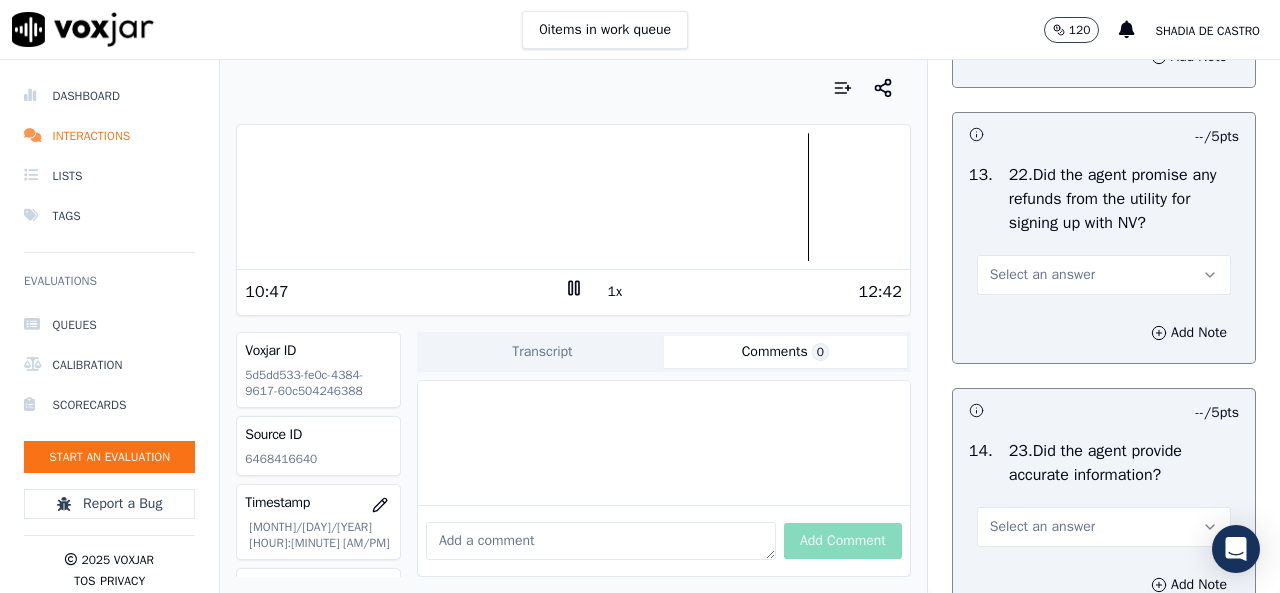 scroll, scrollTop: 6200, scrollLeft: 0, axis: vertical 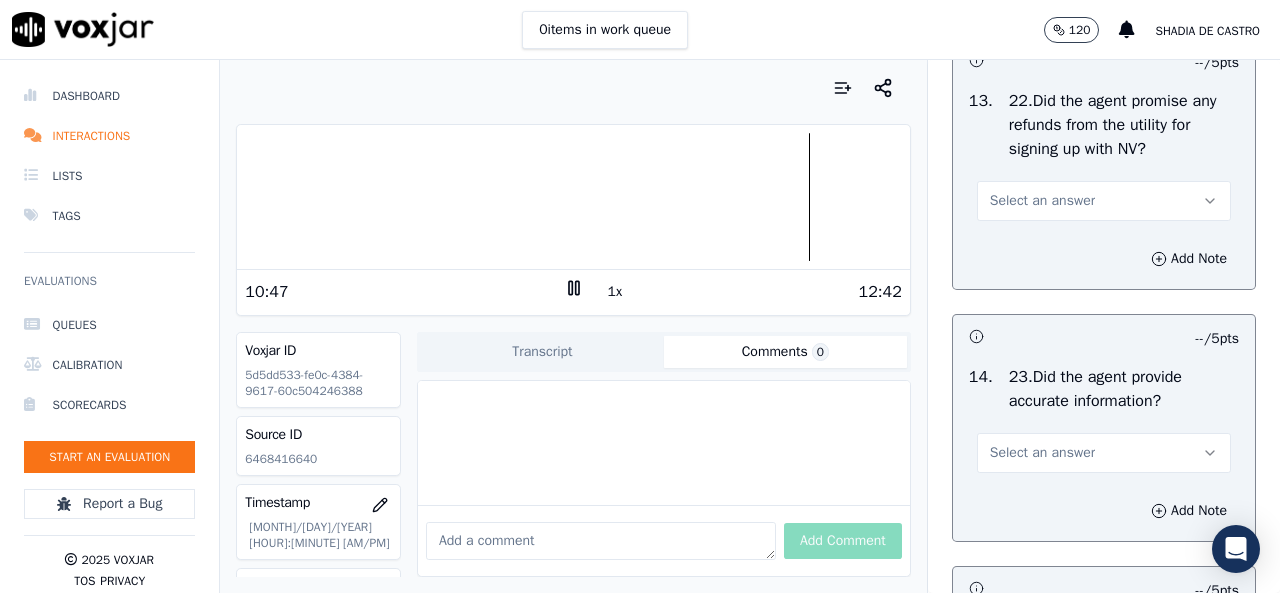 click on "Select an answer" at bounding box center (1042, 201) 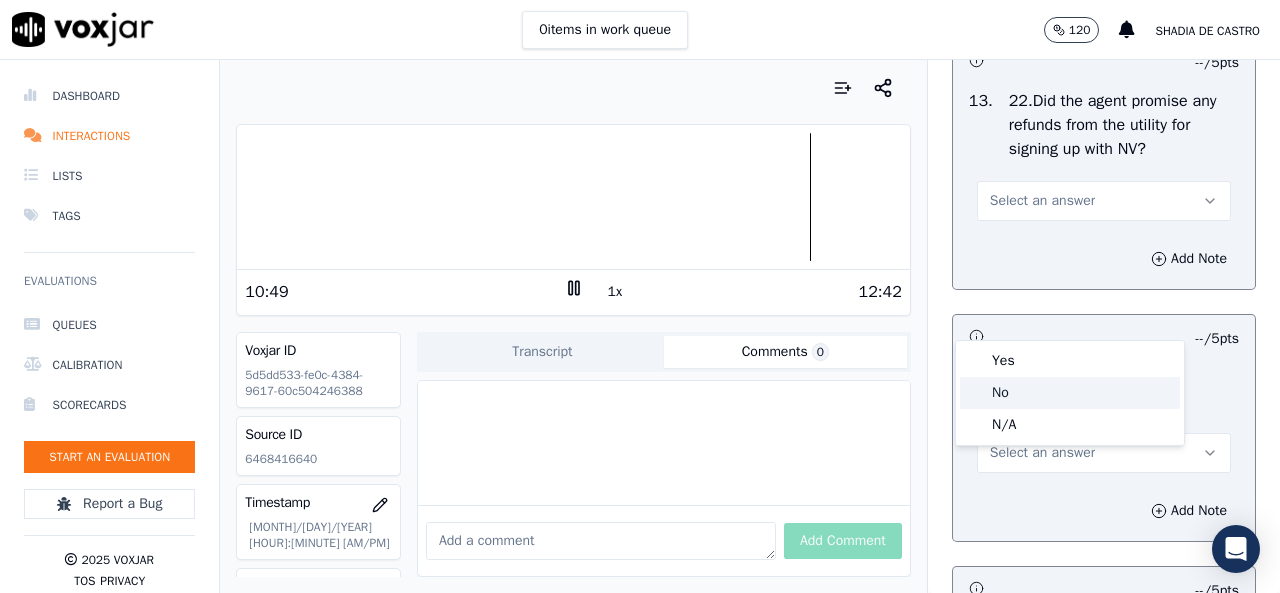 click on "No" 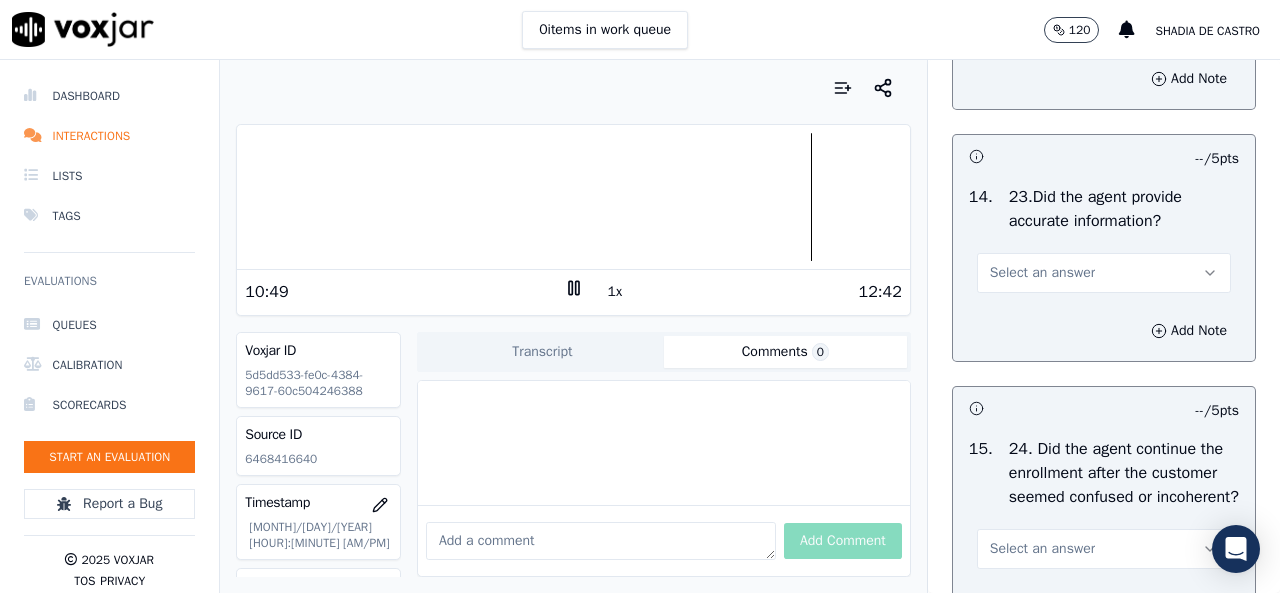 scroll, scrollTop: 6400, scrollLeft: 0, axis: vertical 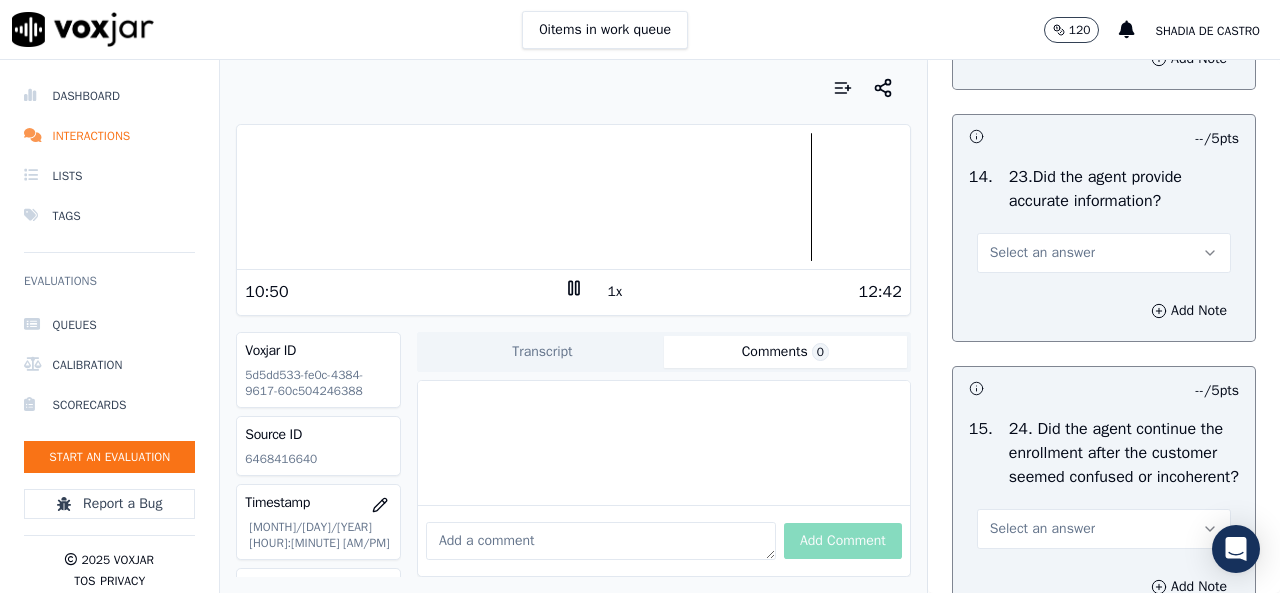 click on "Select an answer" at bounding box center [1042, 253] 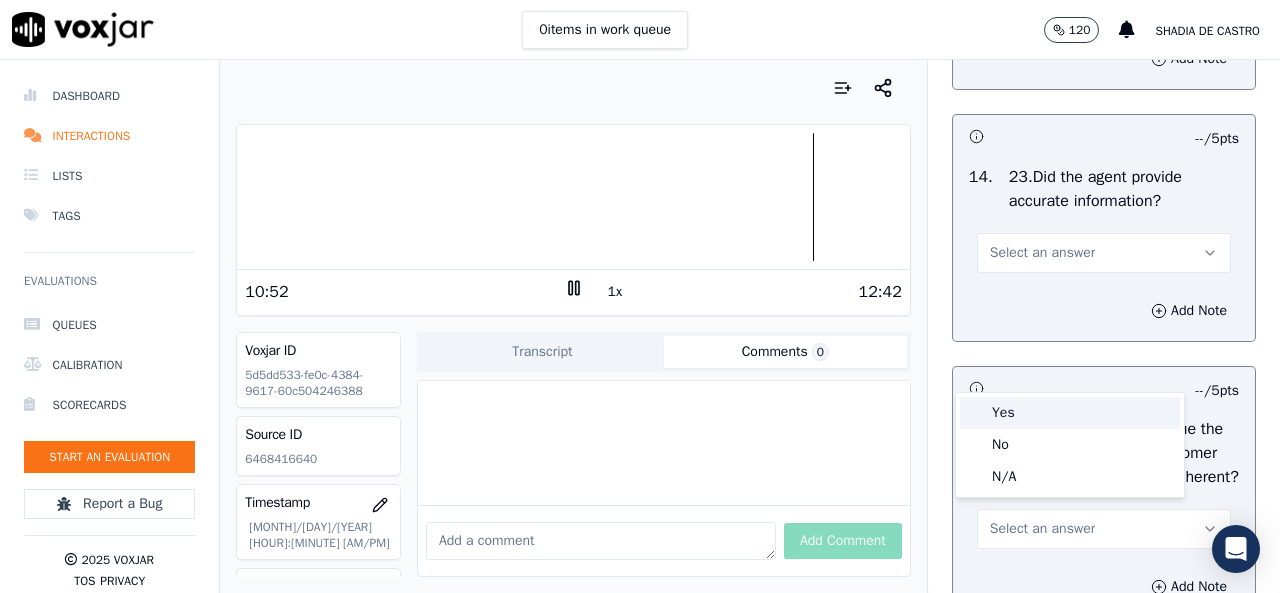 click on "Yes" at bounding box center [1070, 413] 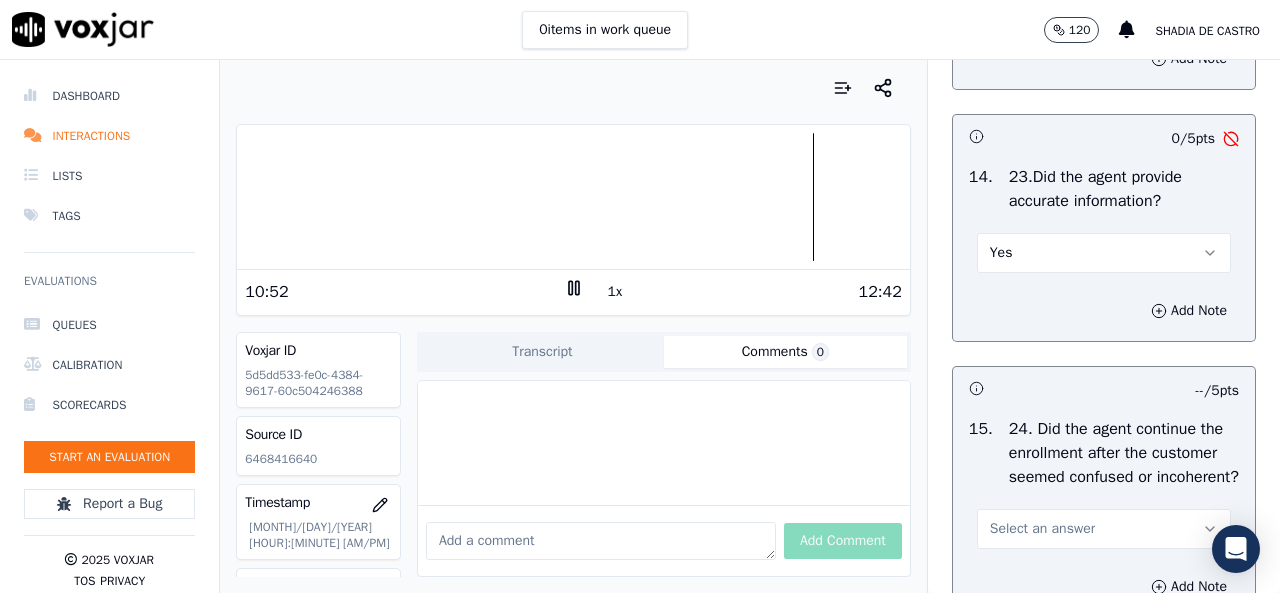 click on "Yes" at bounding box center (1104, 253) 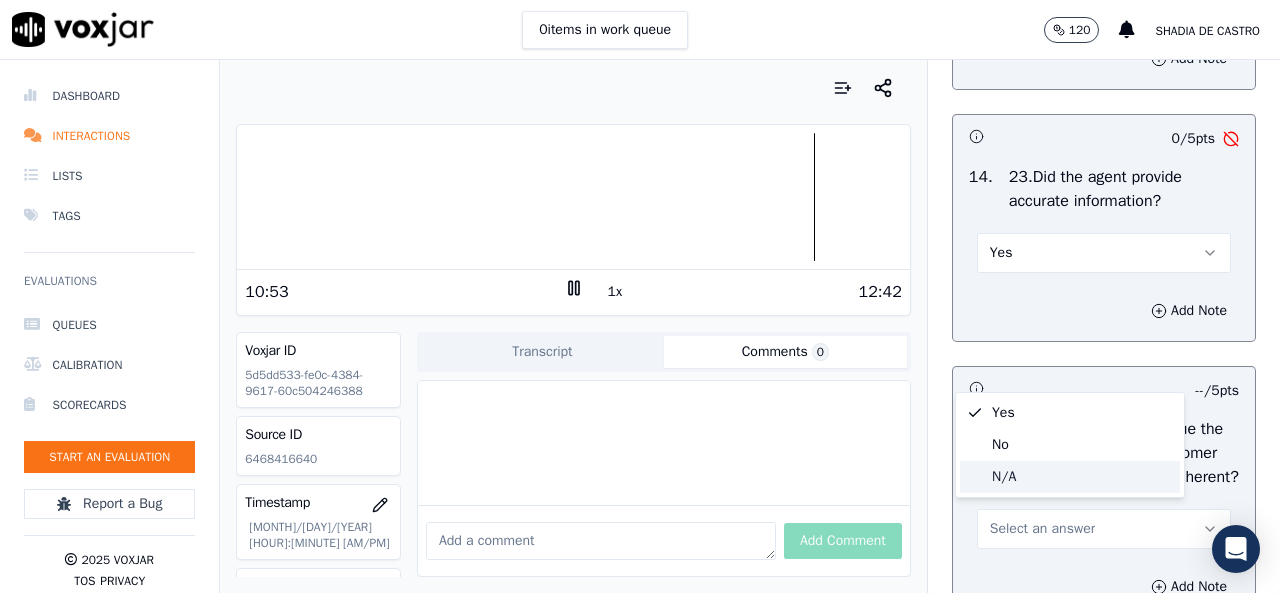 click on "N/A" 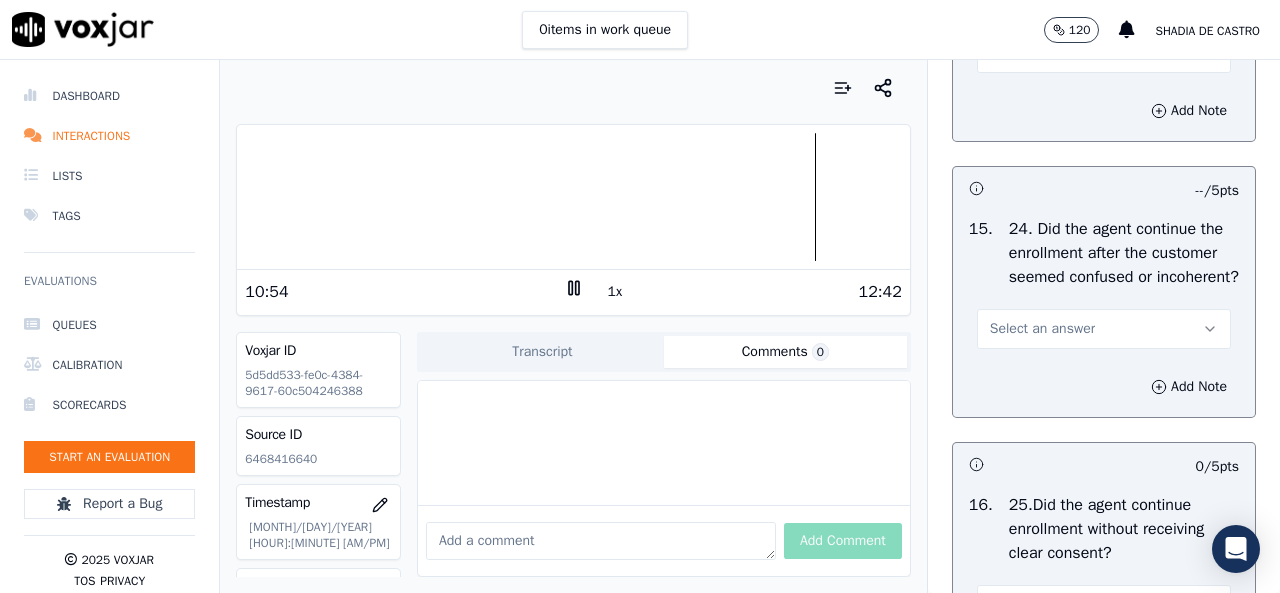scroll, scrollTop: 6700, scrollLeft: 0, axis: vertical 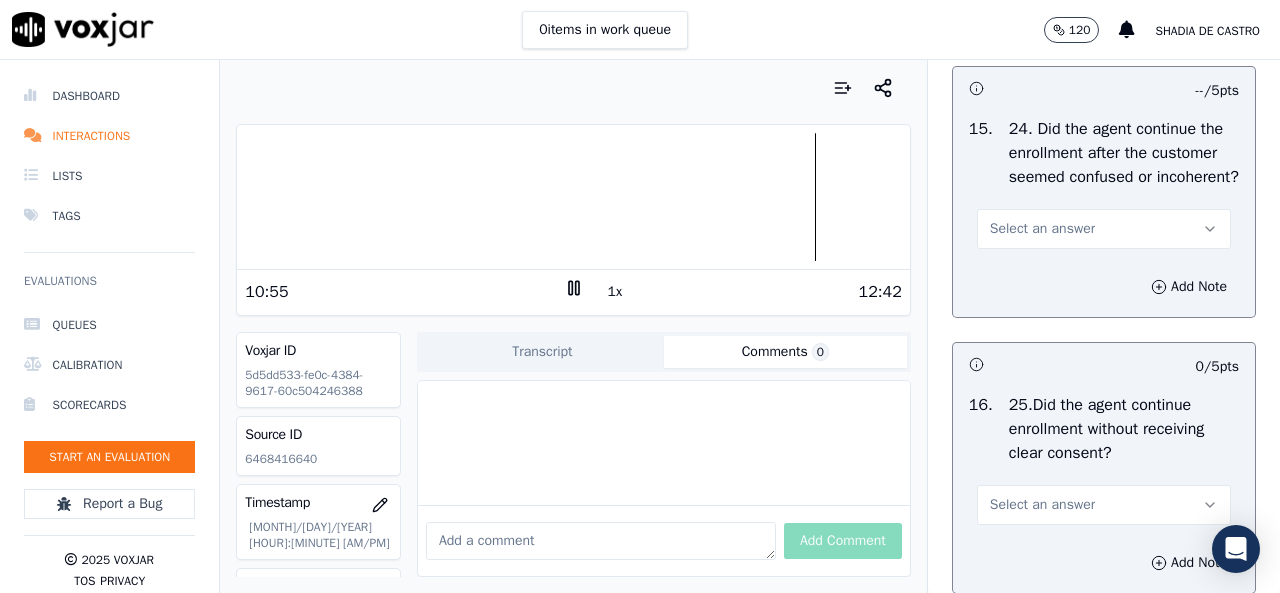 click on "Select an answer" at bounding box center [1042, 229] 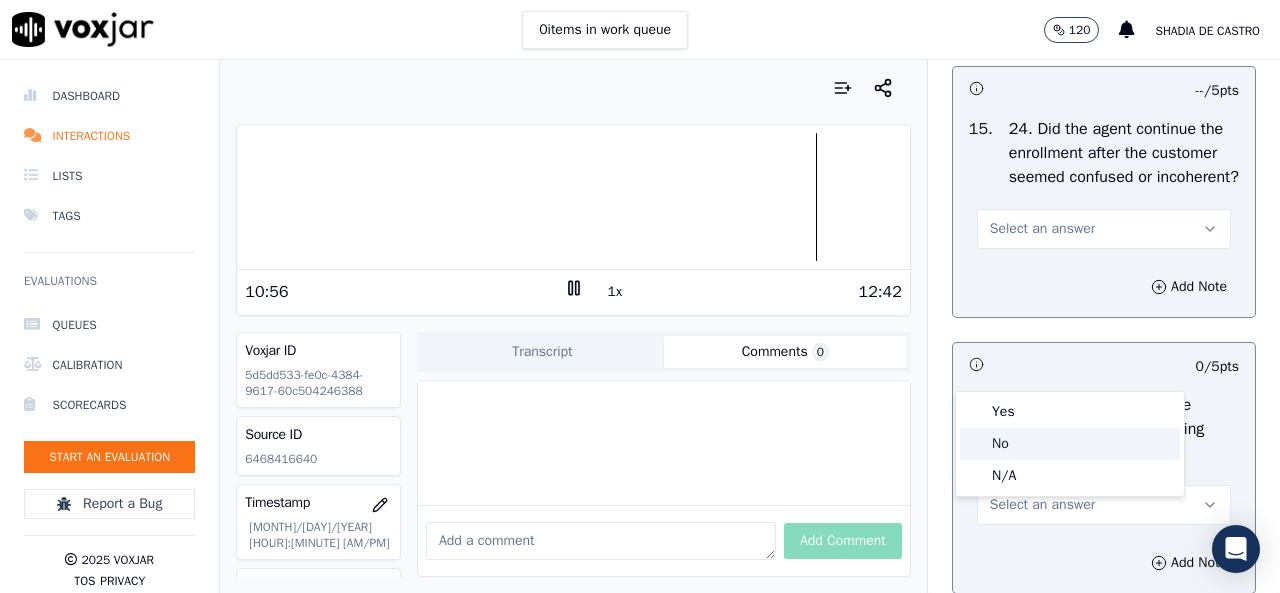 click on "No" 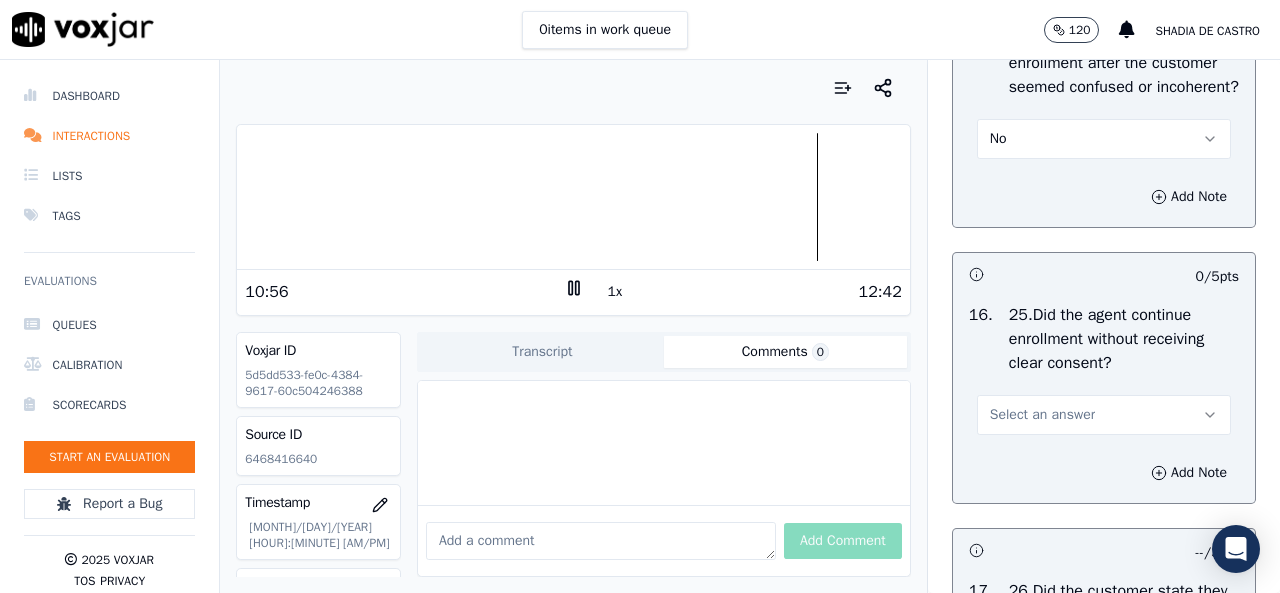 scroll, scrollTop: 6900, scrollLeft: 0, axis: vertical 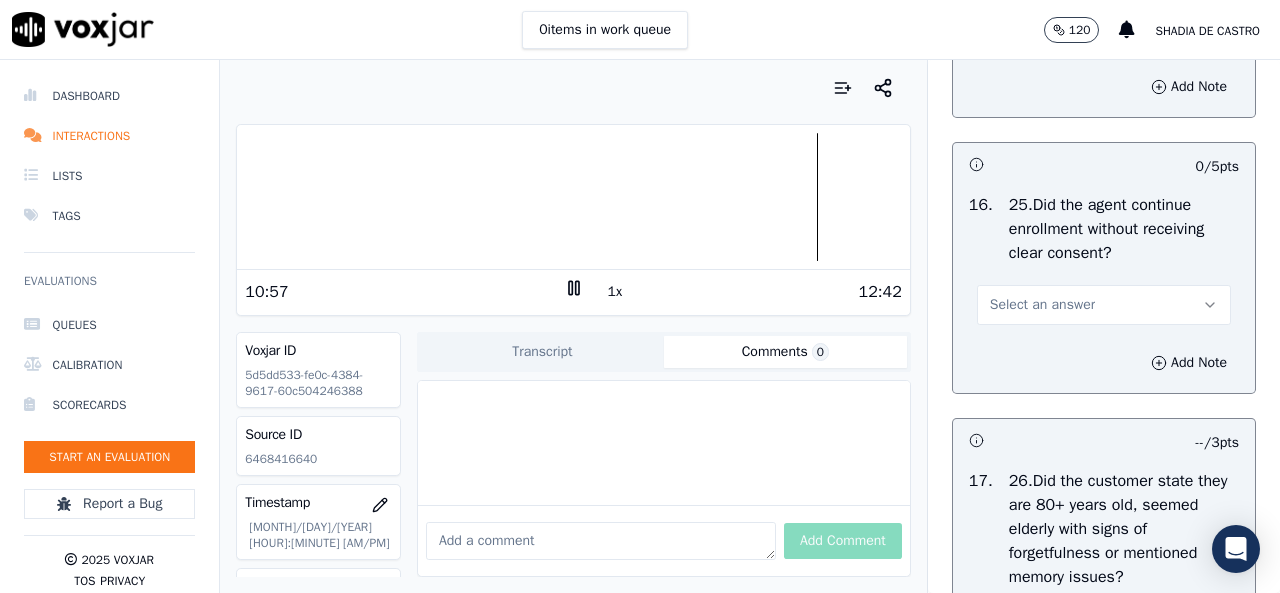 click on "Select an answer" at bounding box center [1104, 305] 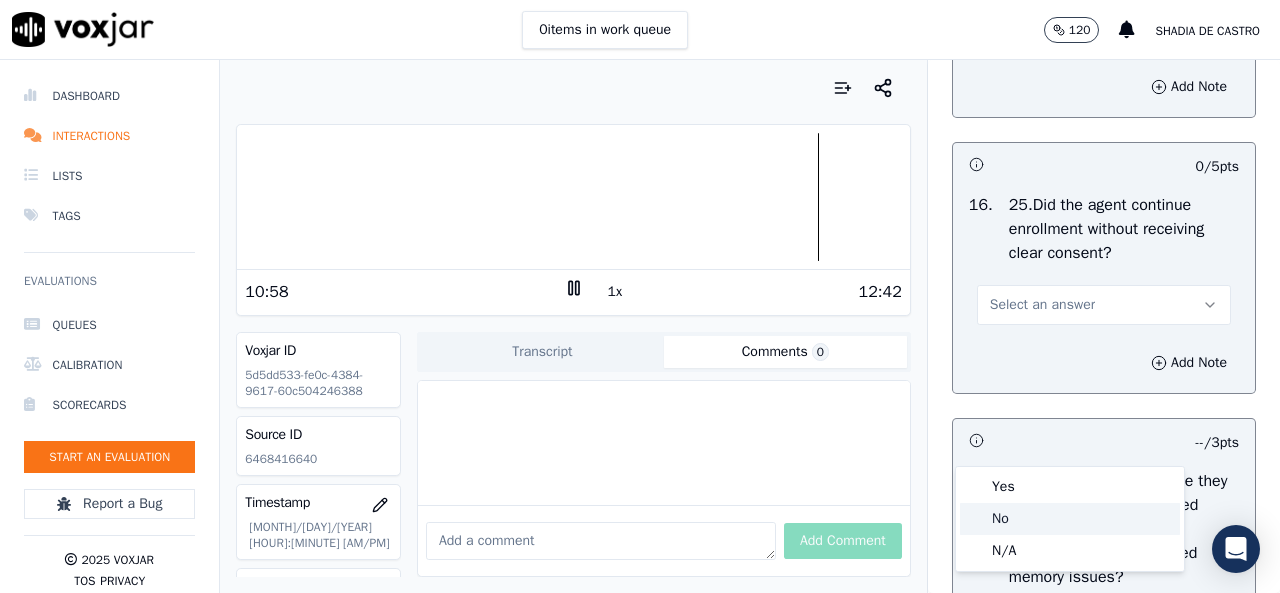 click on "No" 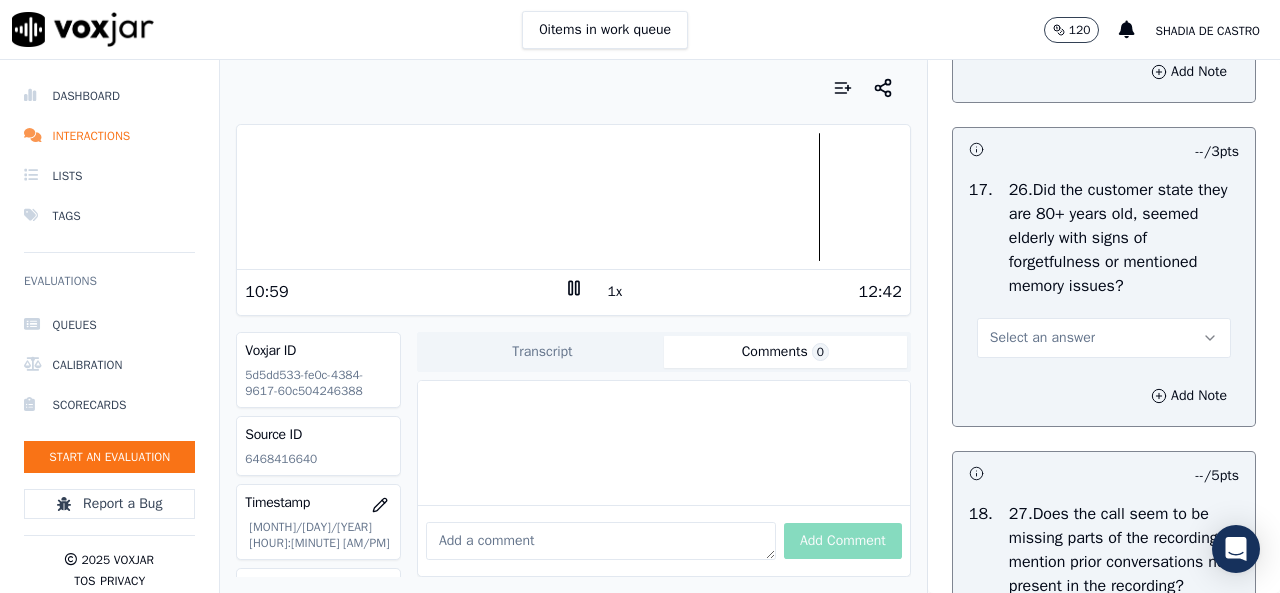 scroll, scrollTop: 7200, scrollLeft: 0, axis: vertical 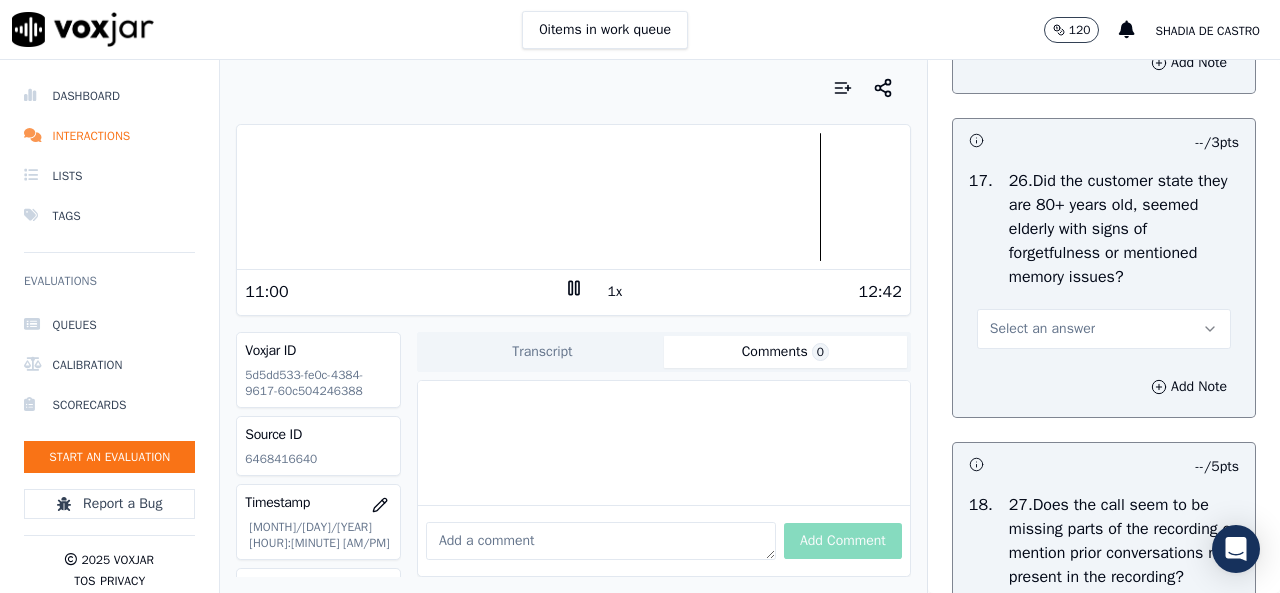 click on "Select an answer" at bounding box center (1104, 329) 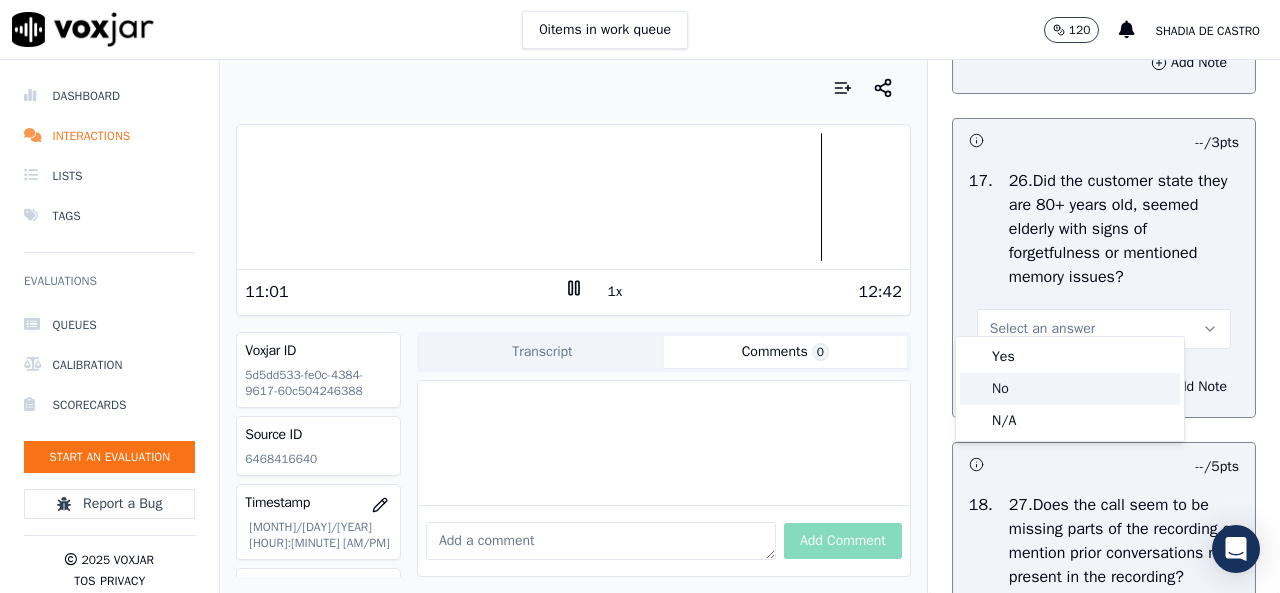 click on "No" 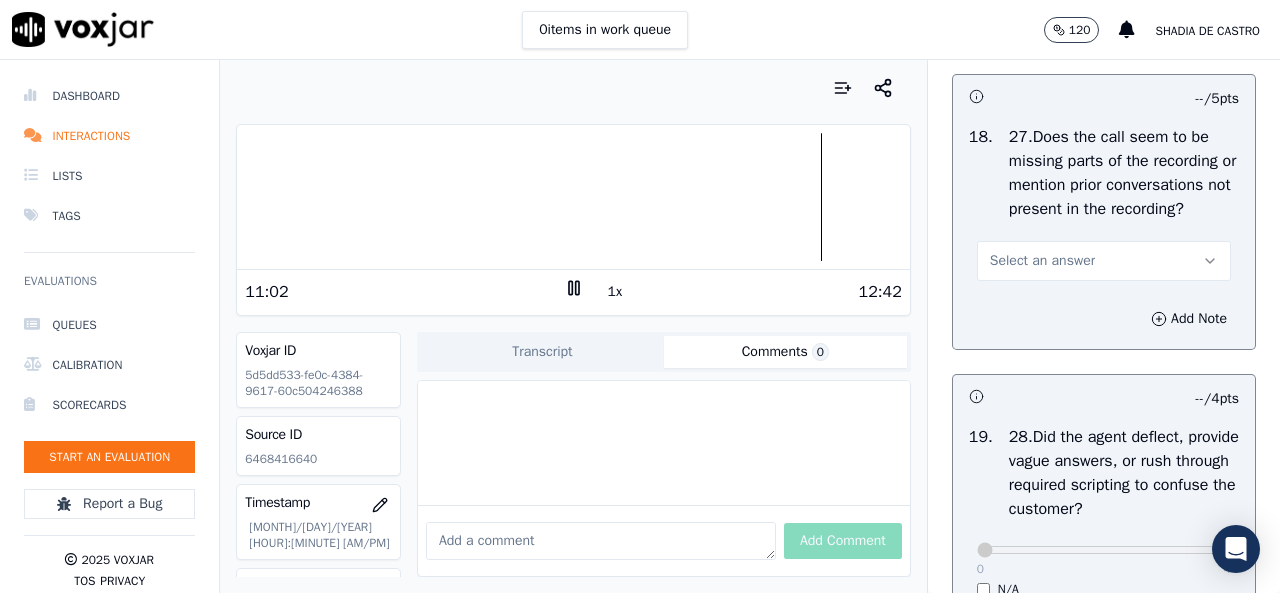 scroll, scrollTop: 7600, scrollLeft: 0, axis: vertical 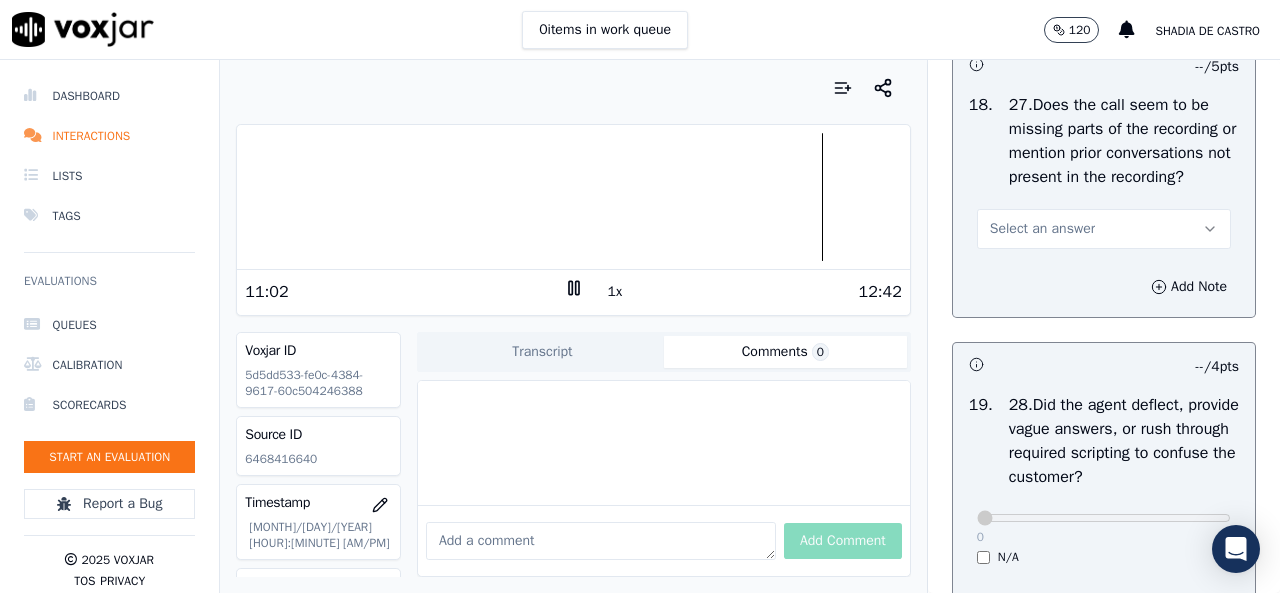 click on "Select an answer" at bounding box center [1042, 229] 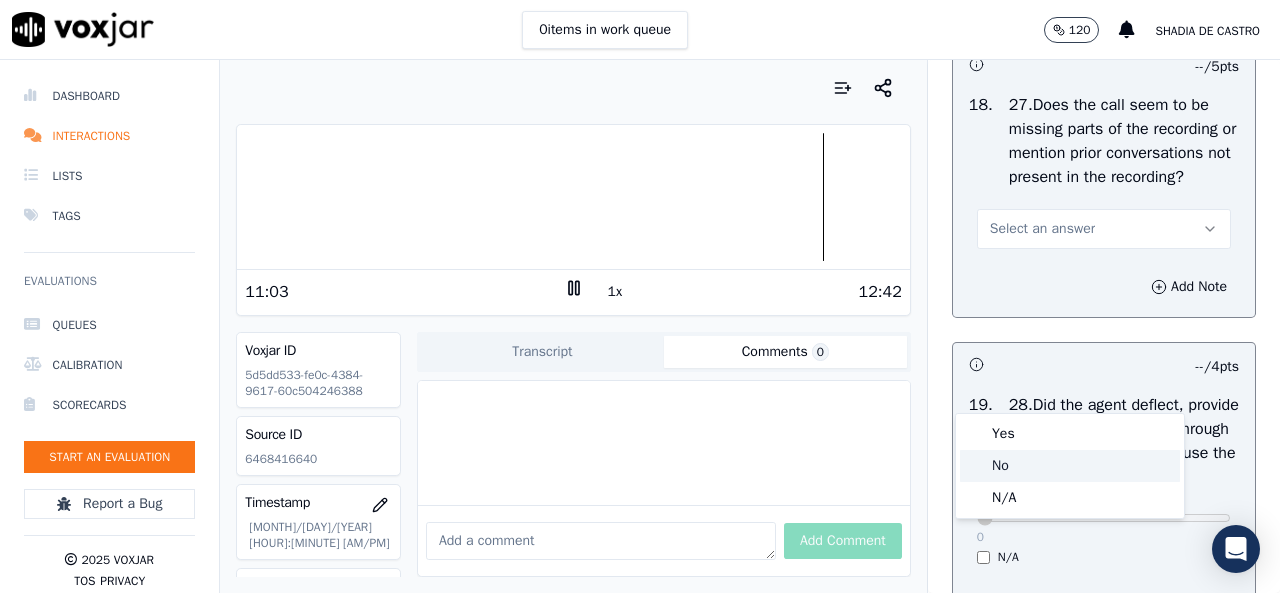 click on "No" 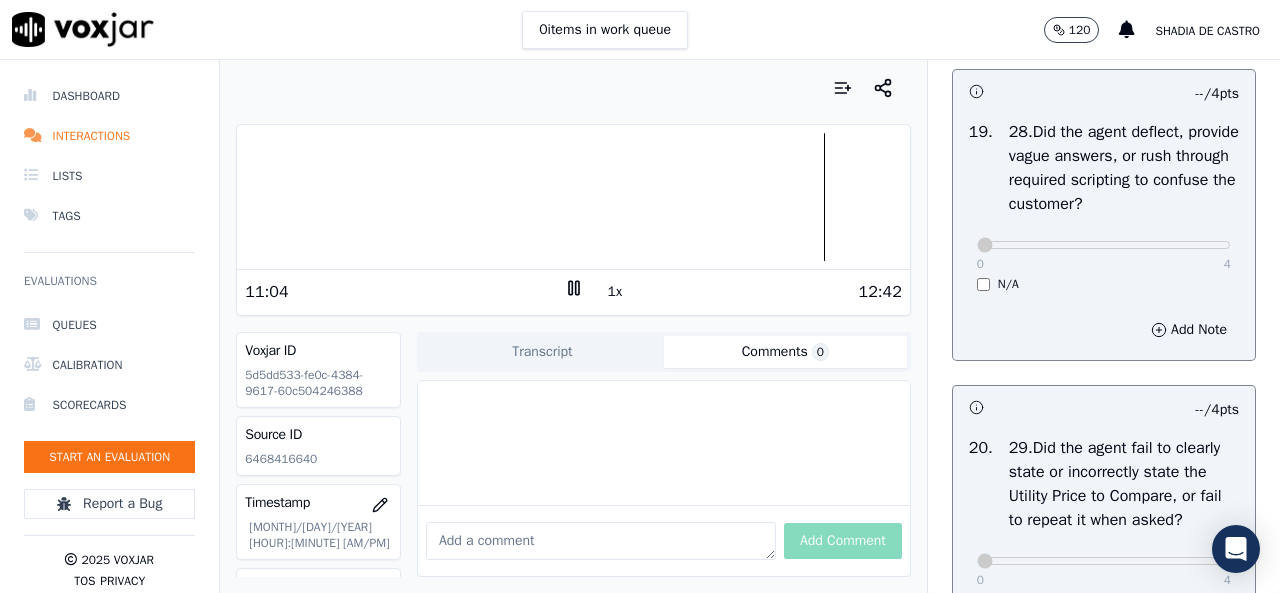 scroll, scrollTop: 7900, scrollLeft: 0, axis: vertical 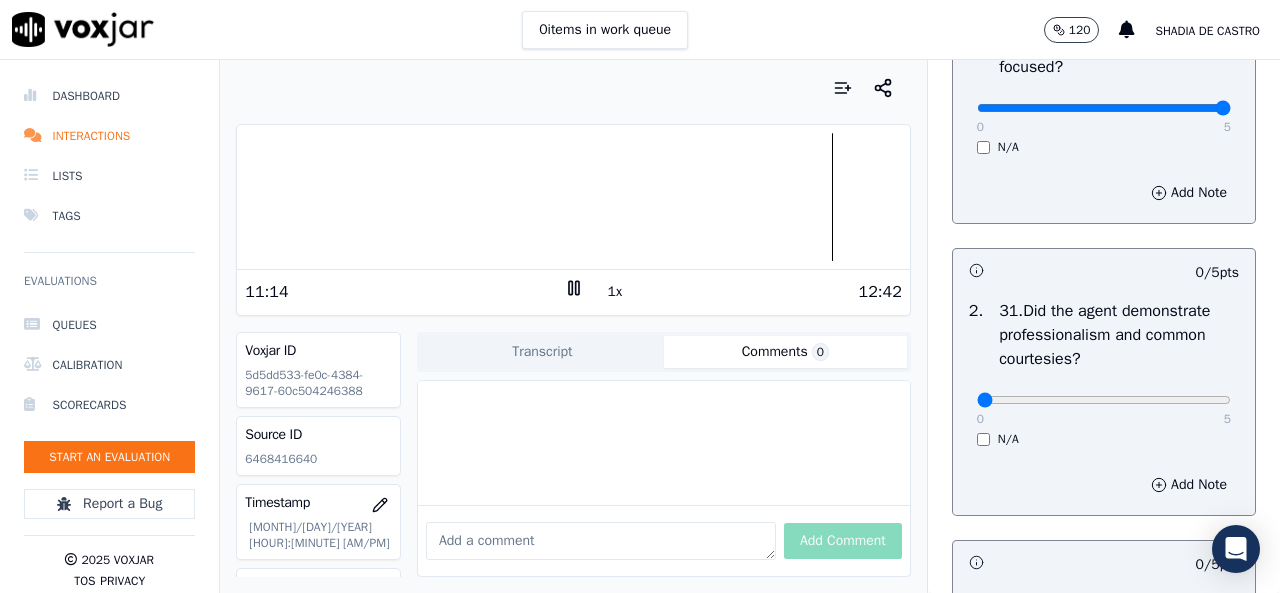 type on "5" 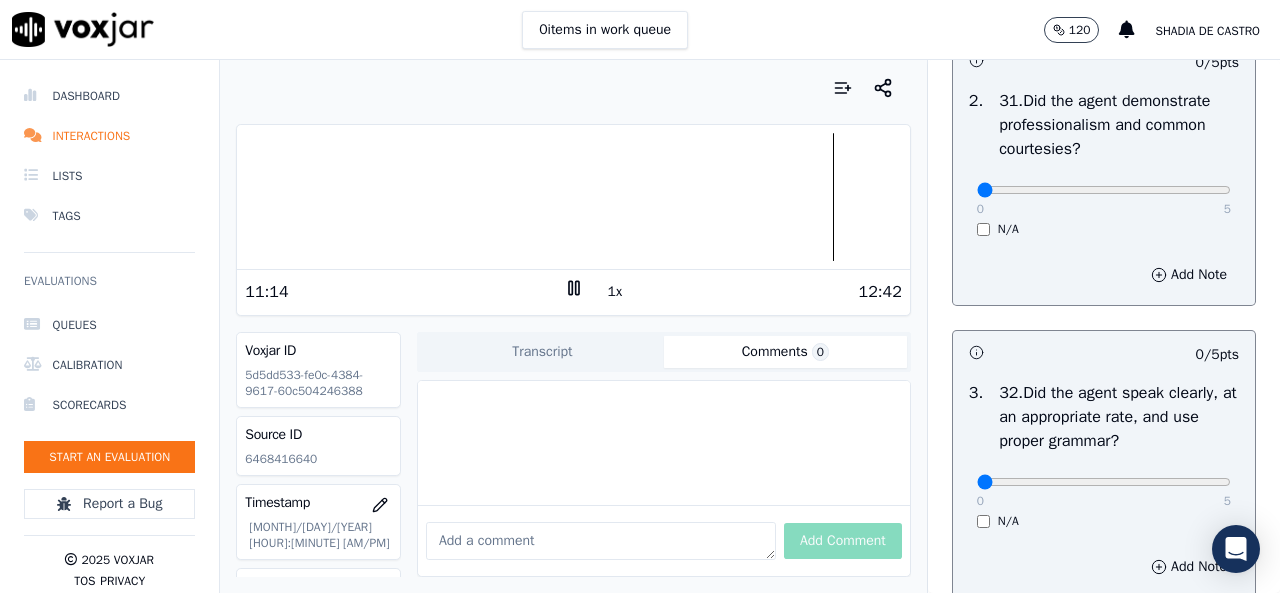 scroll, scrollTop: 9000, scrollLeft: 0, axis: vertical 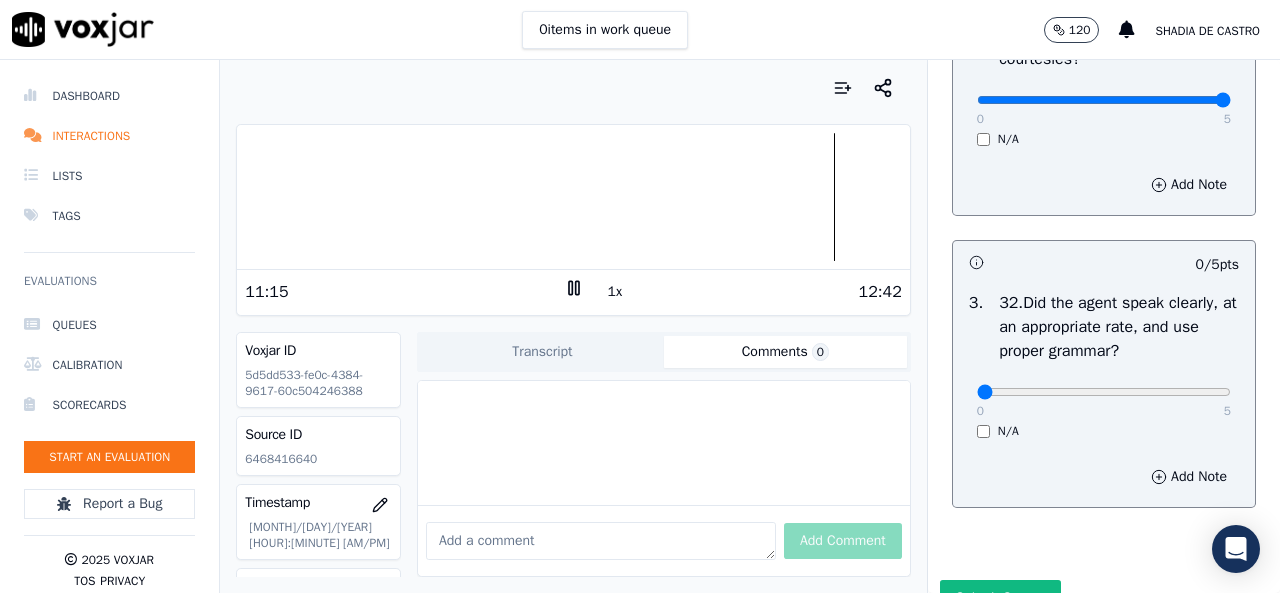 type on "5" 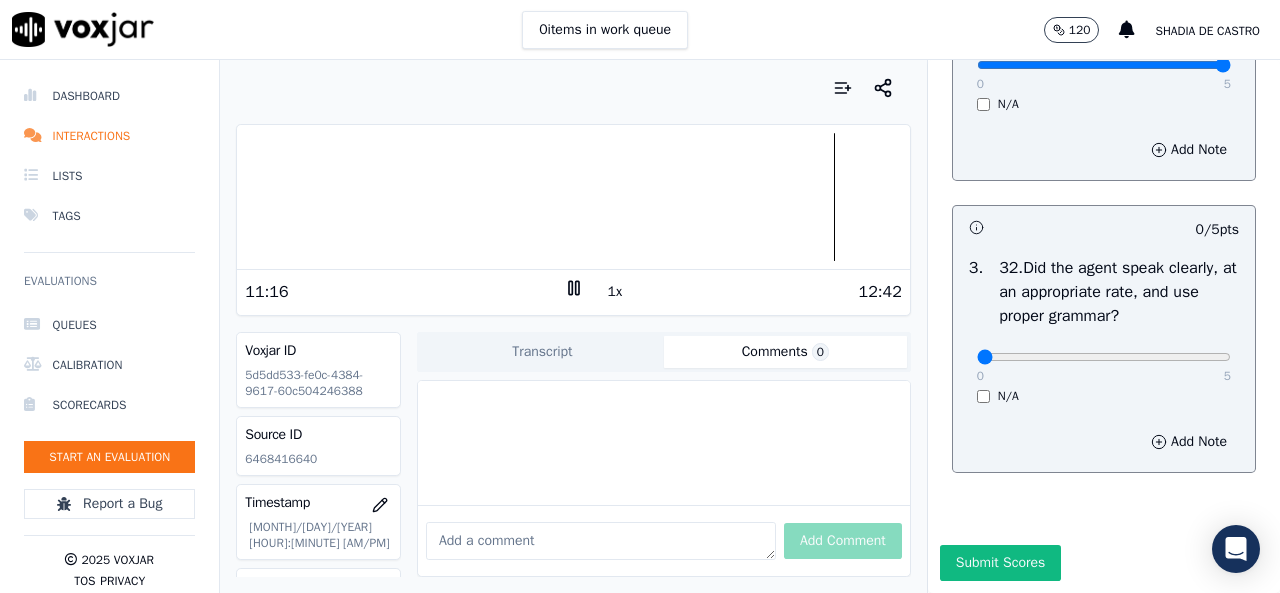 scroll, scrollTop: 9284, scrollLeft: 0, axis: vertical 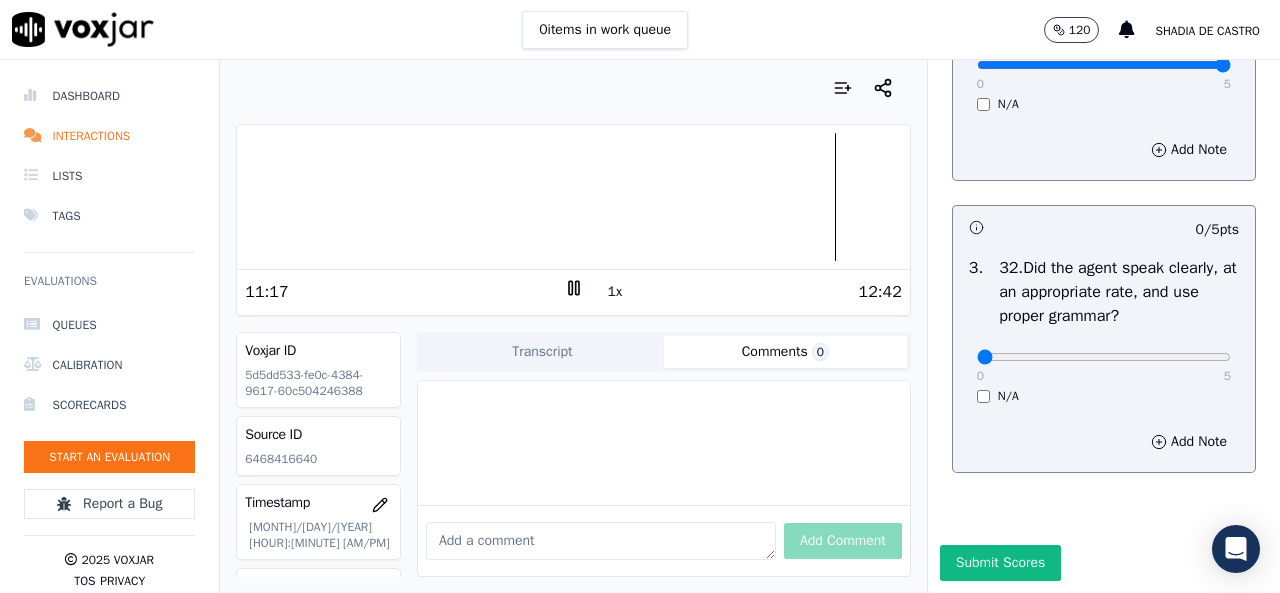 click on "0   5     N/A" at bounding box center (1104, 366) 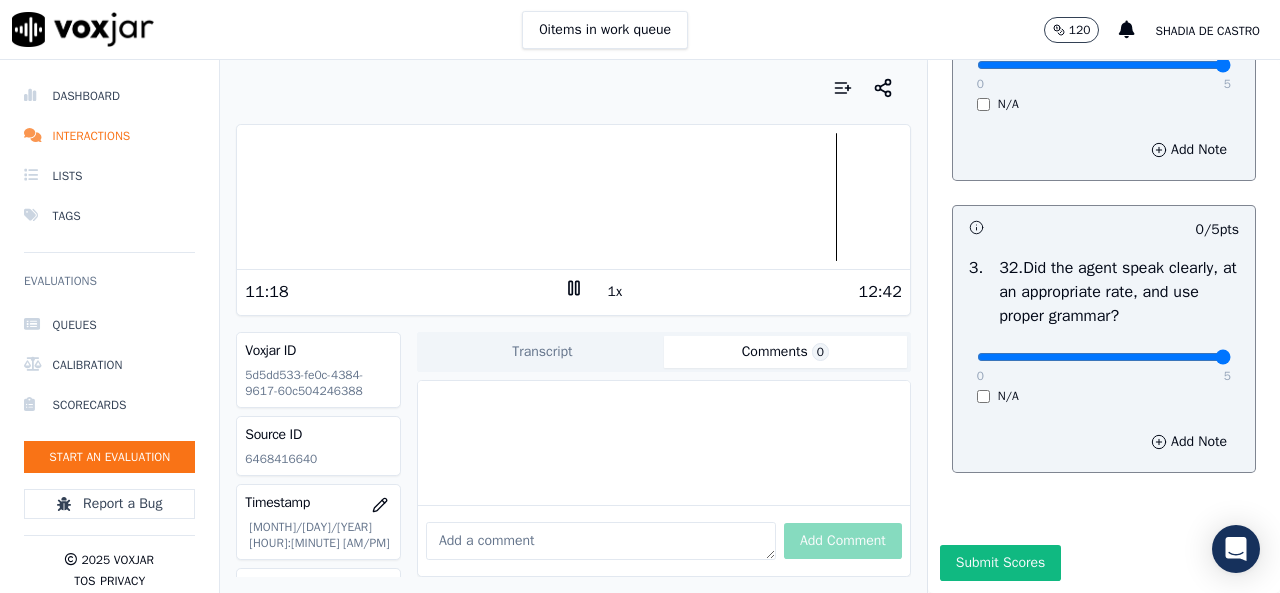 type on "5" 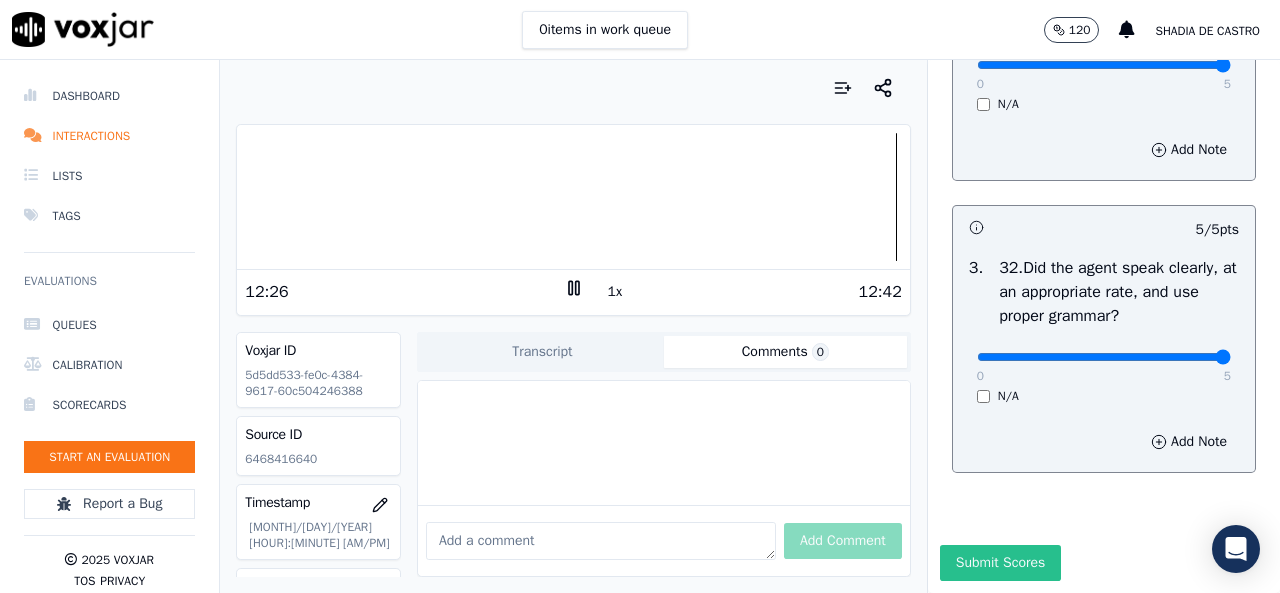 click on "Submit Scores" at bounding box center [1000, 563] 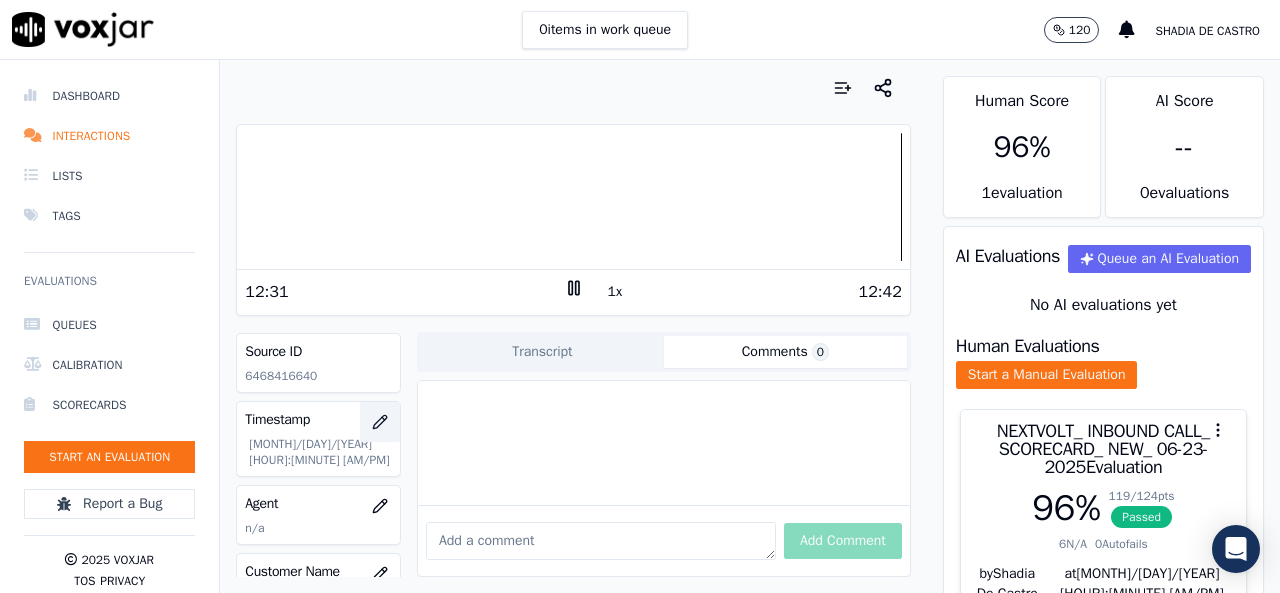 scroll, scrollTop: 200, scrollLeft: 0, axis: vertical 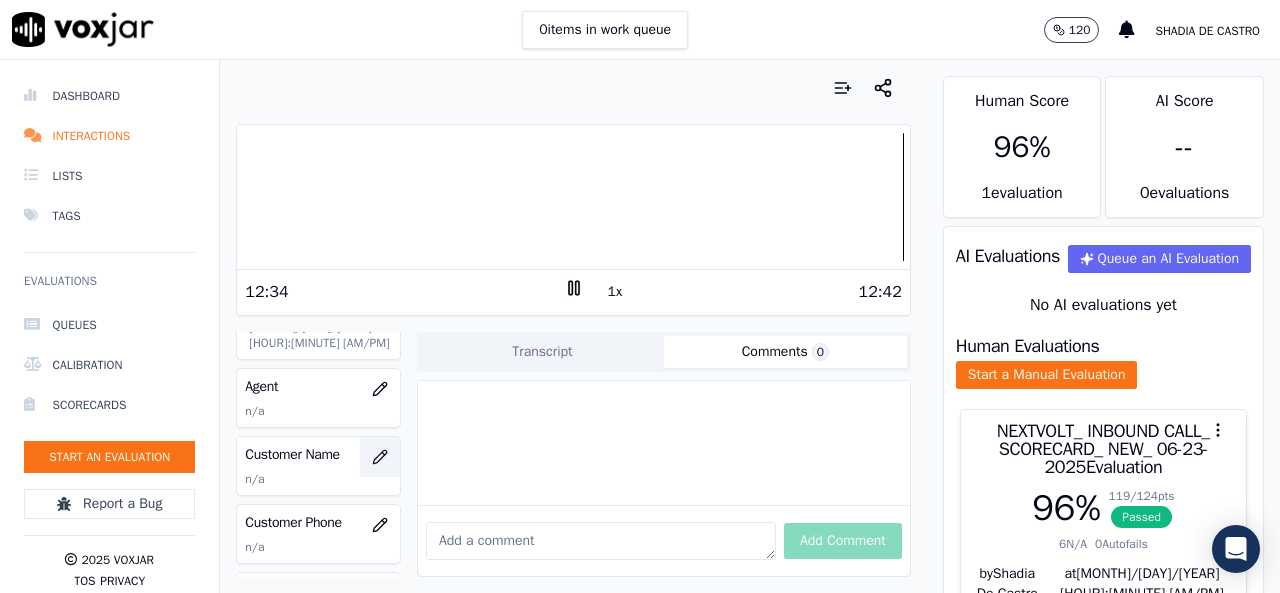 click 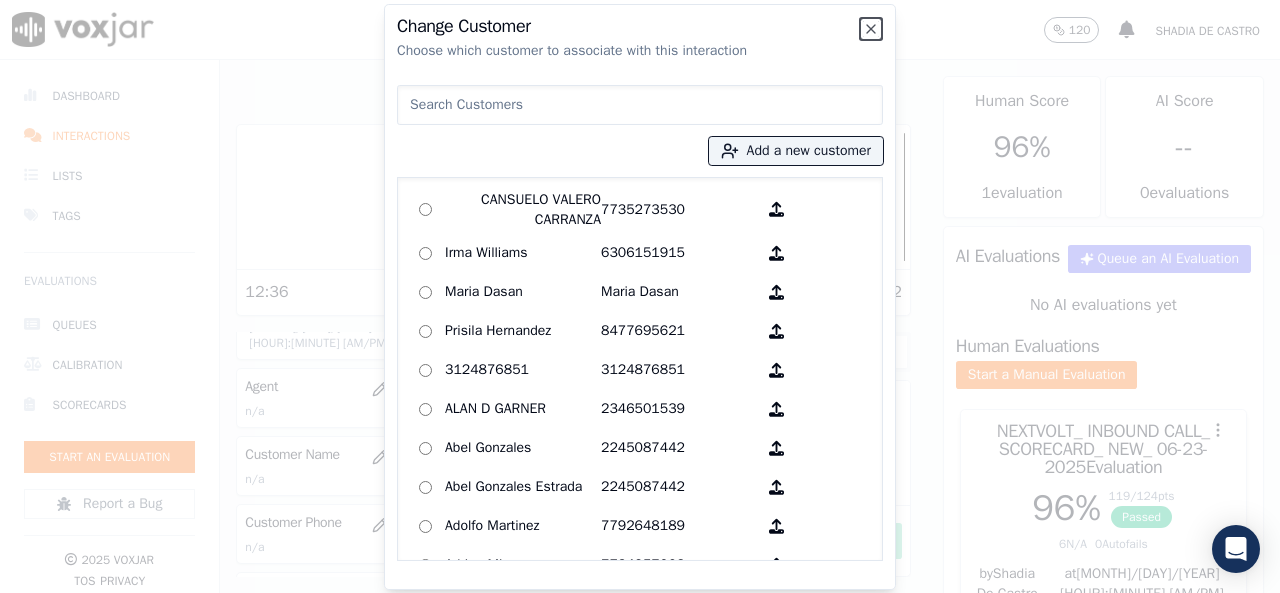 drag, startPoint x: 871, startPoint y: 29, endPoint x: 862, endPoint y: 35, distance: 10.816654 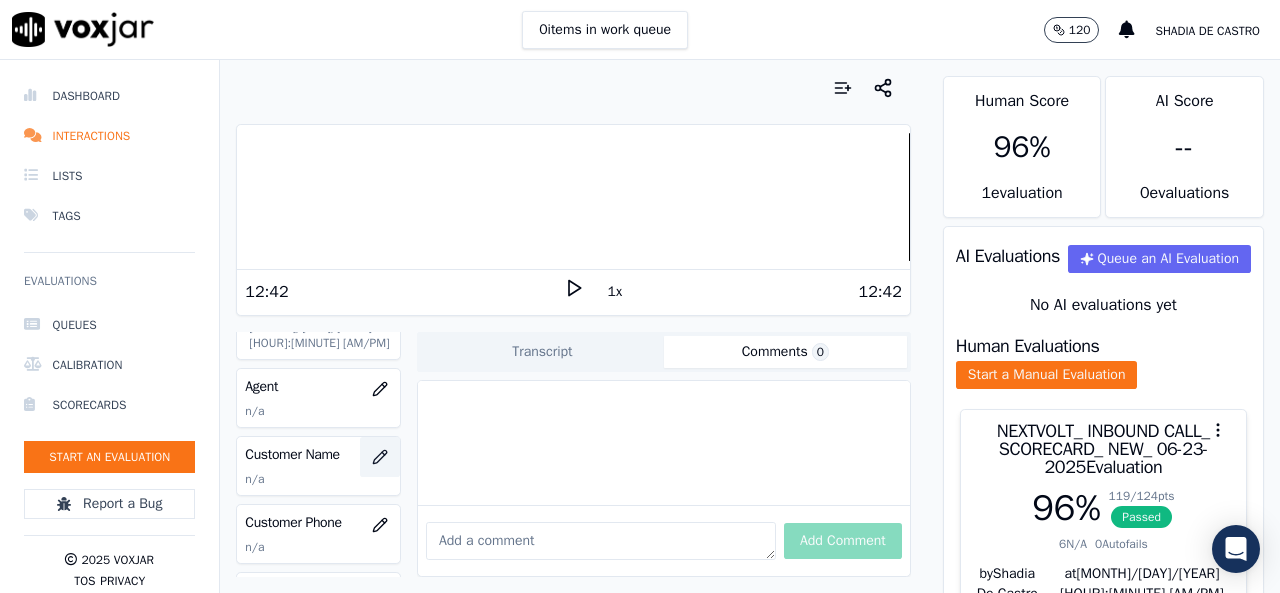 click 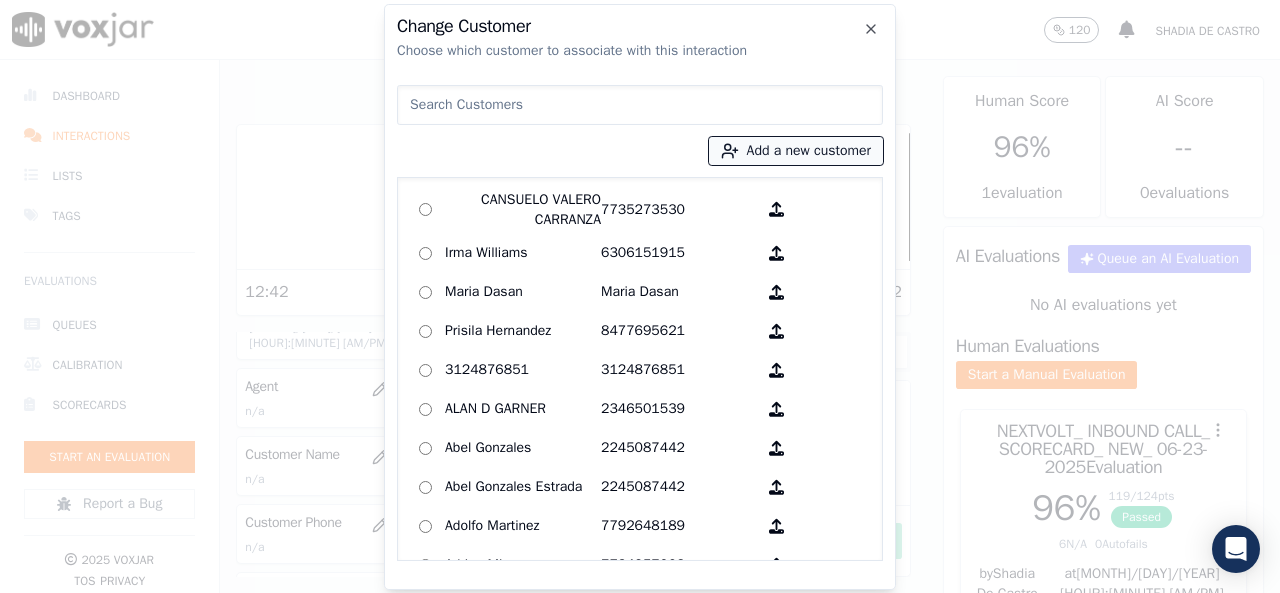 click on "Add a new customer" at bounding box center (796, 151) 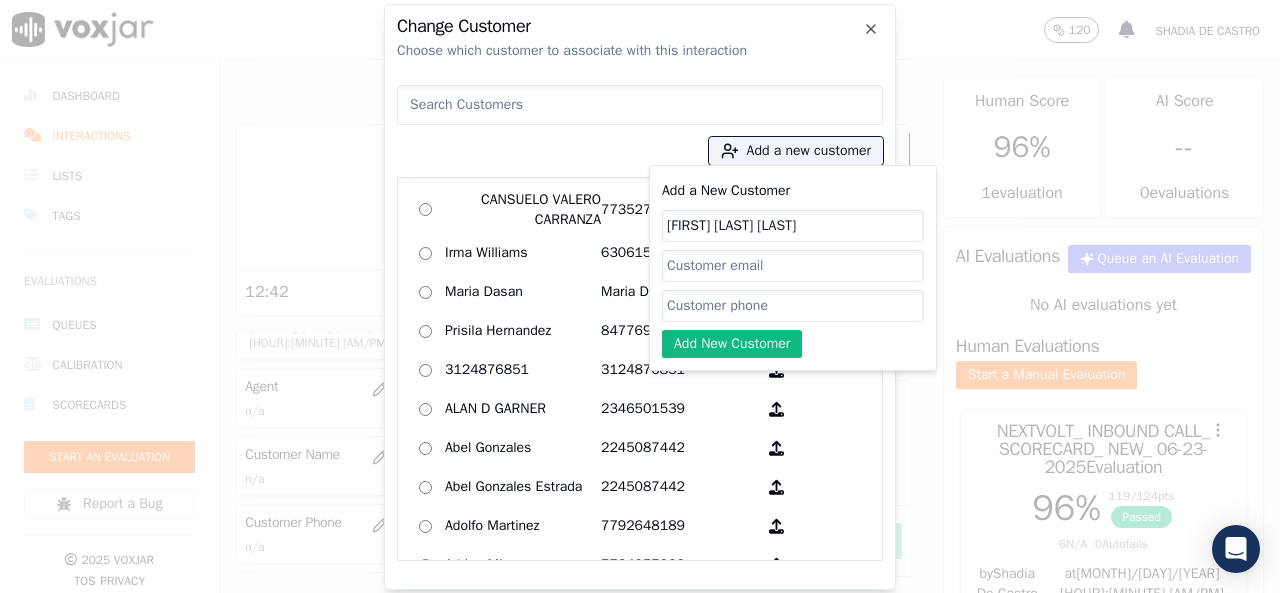 type on "[FIRST] [LAST]" 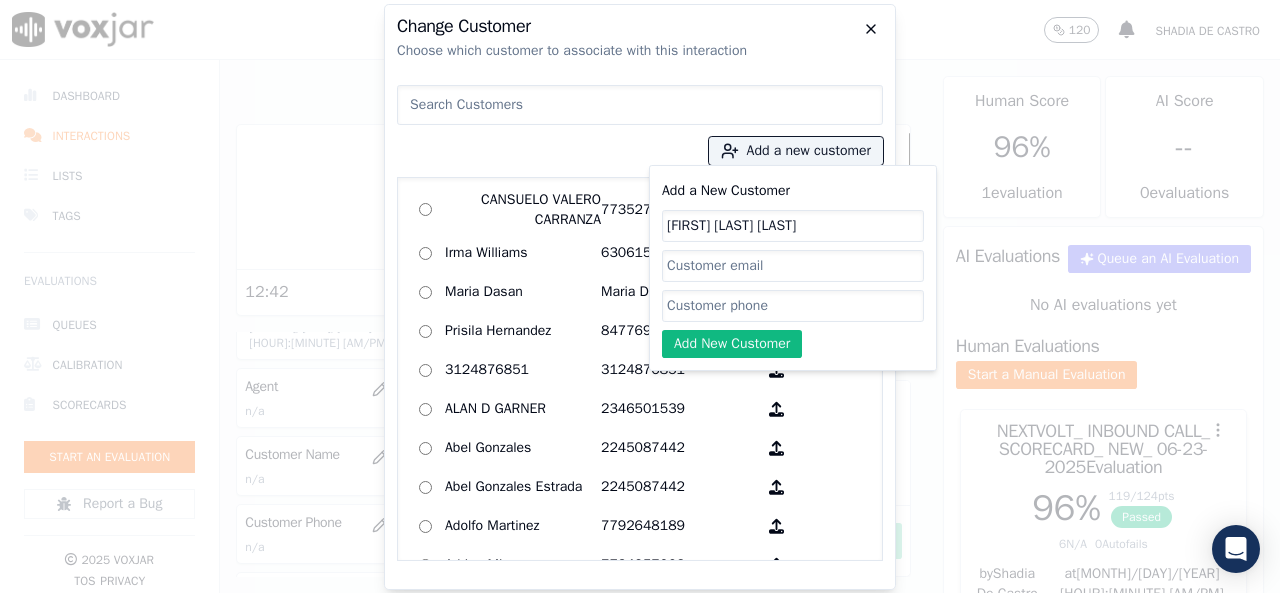 click 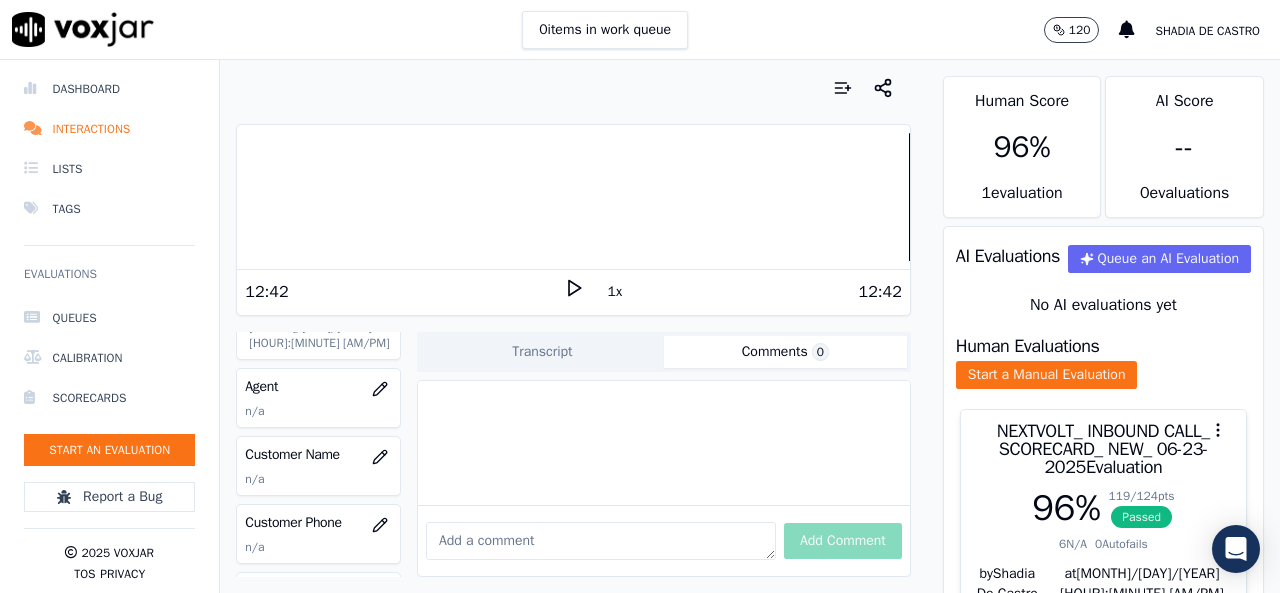 scroll, scrollTop: 20, scrollLeft: 0, axis: vertical 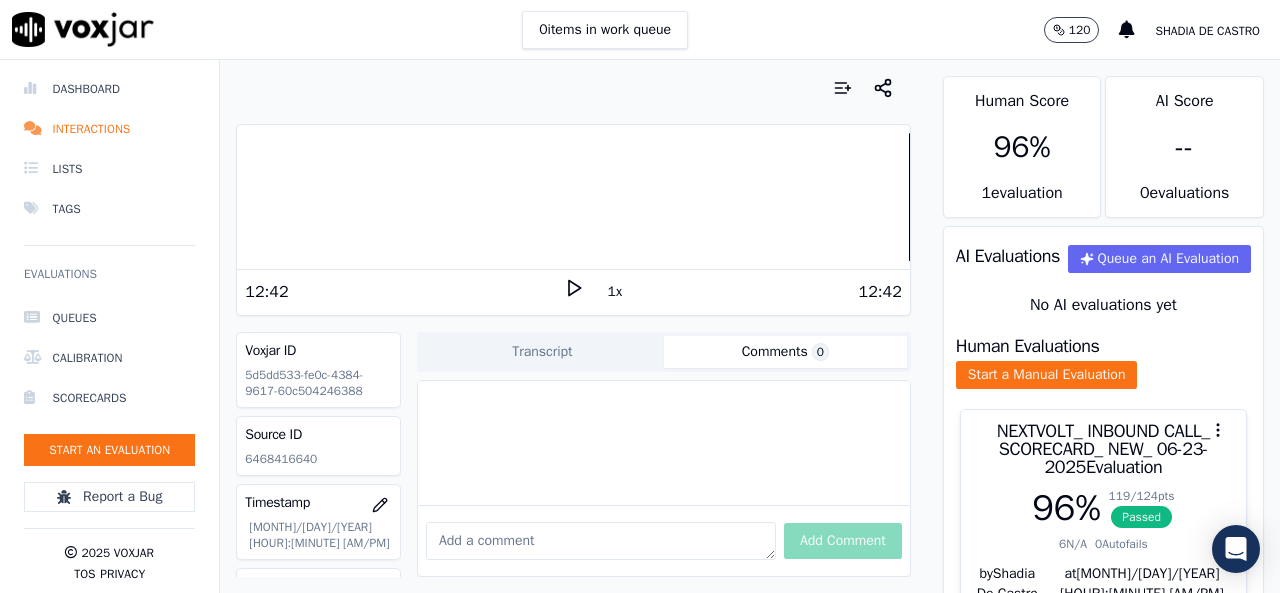 click on "6468416640" 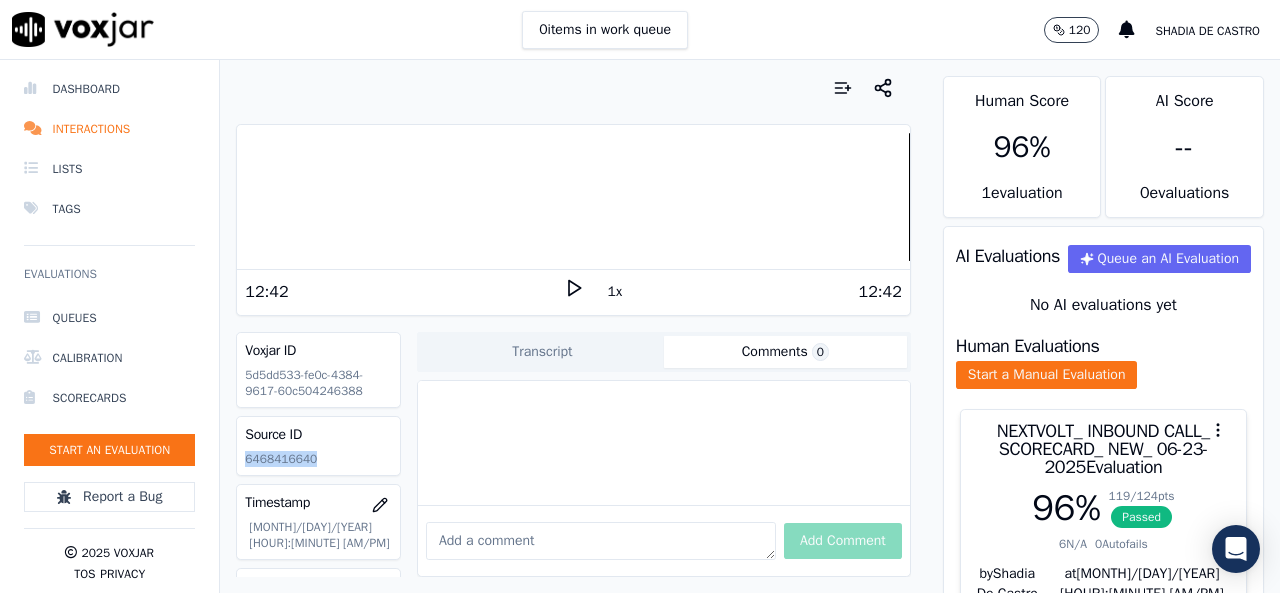 click on "6468416640" 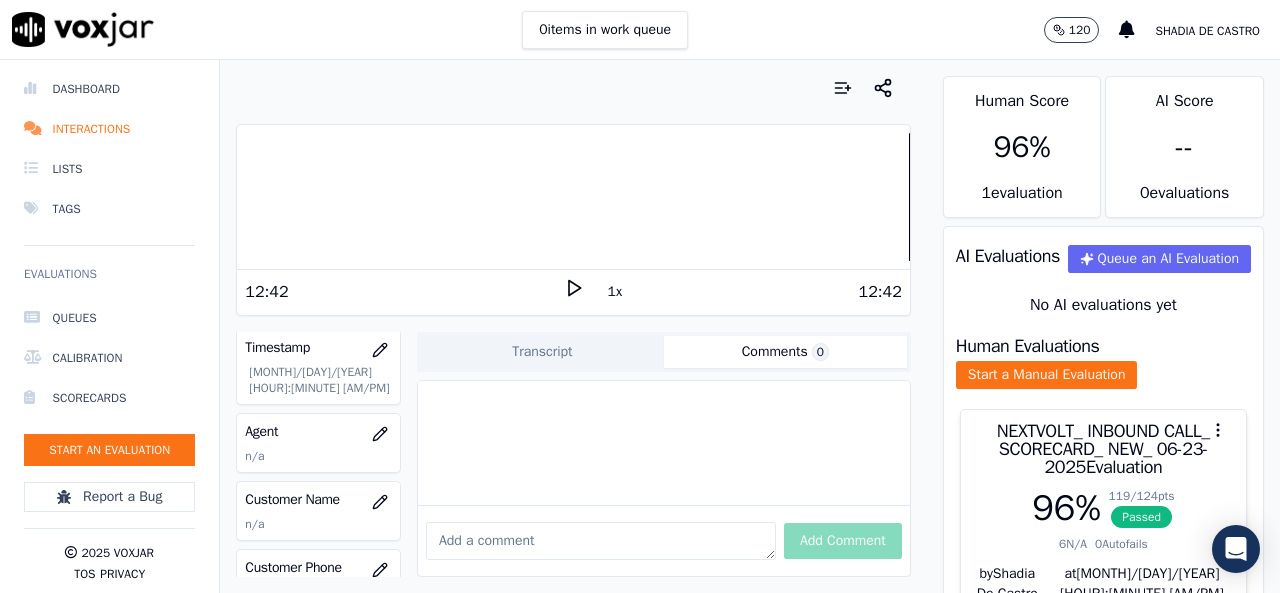scroll, scrollTop: 200, scrollLeft: 0, axis: vertical 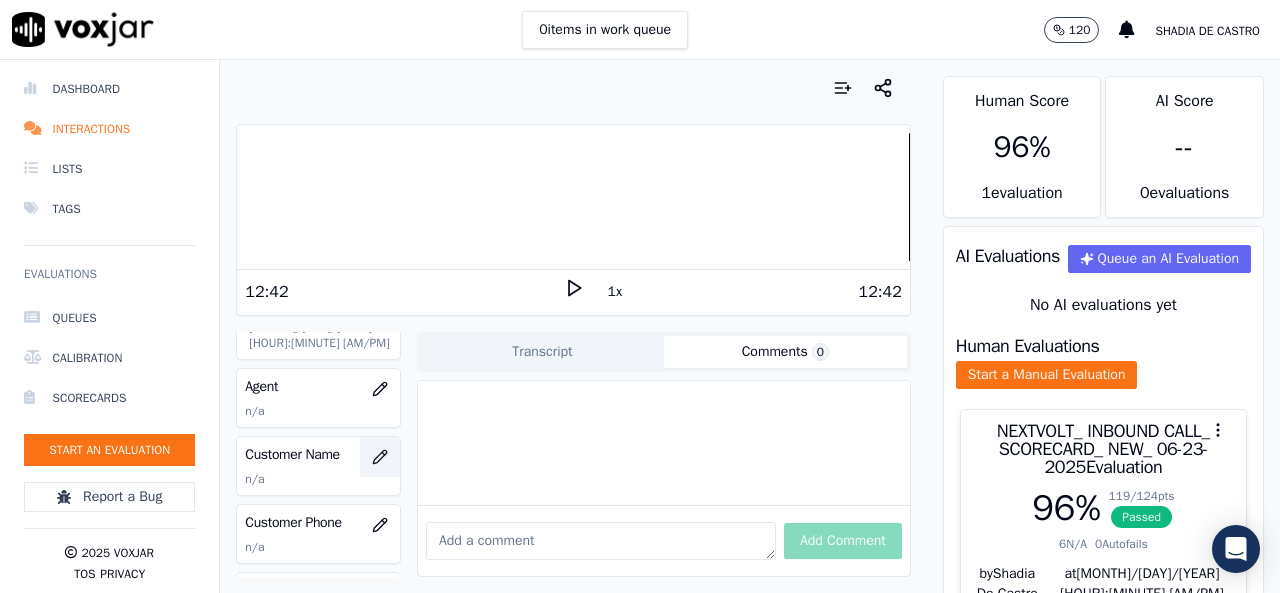 click at bounding box center (380, 457) 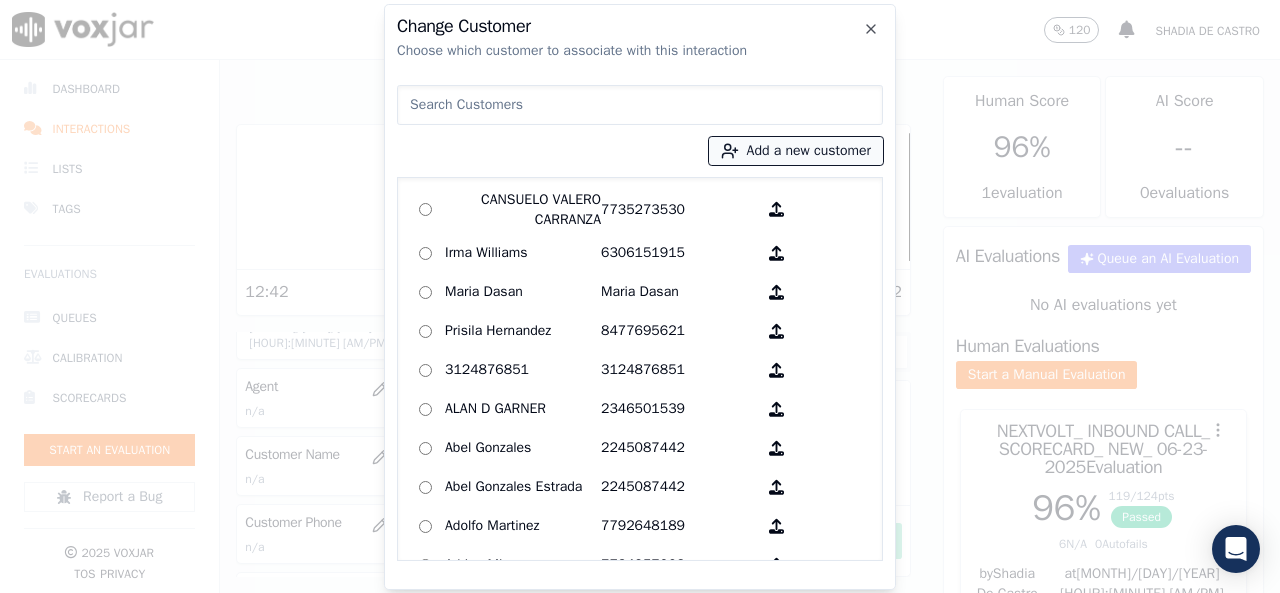 click 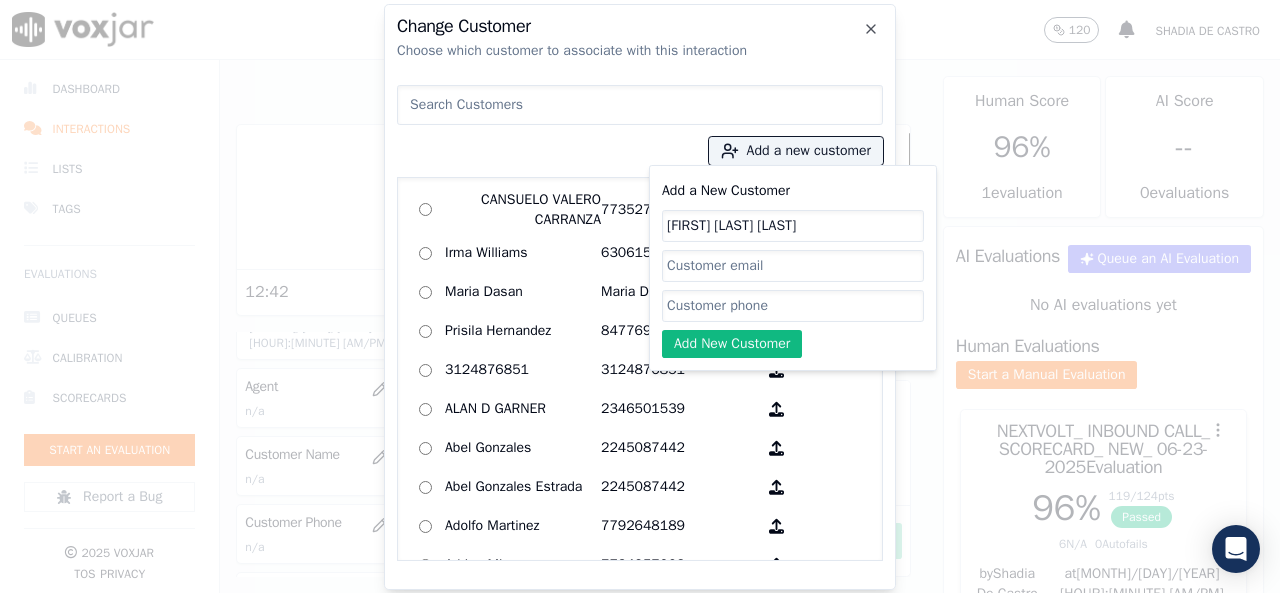 drag, startPoint x: 725, startPoint y: 297, endPoint x: 704, endPoint y: 299, distance: 21.095022 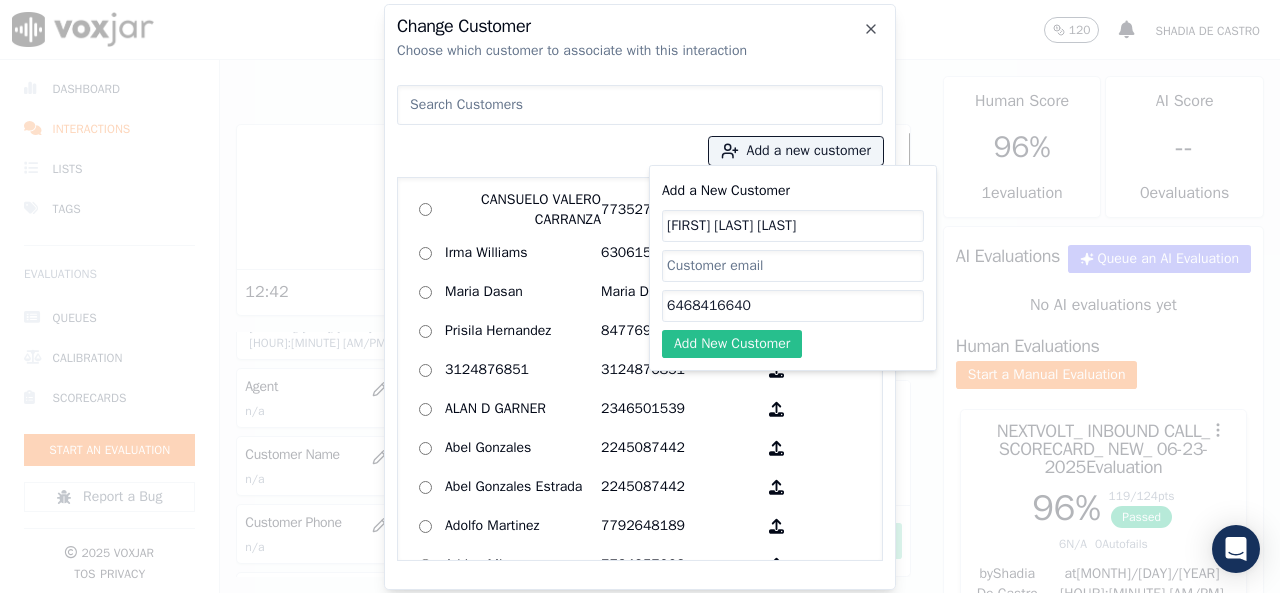 type on "6468416640" 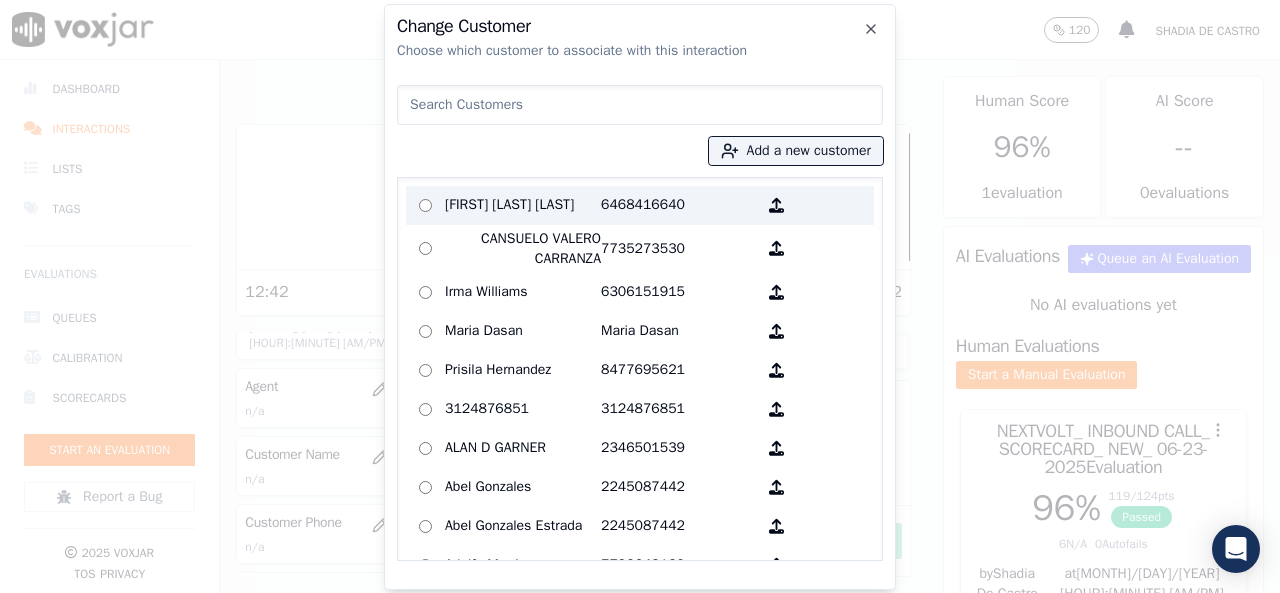 click at bounding box center (425, 205) 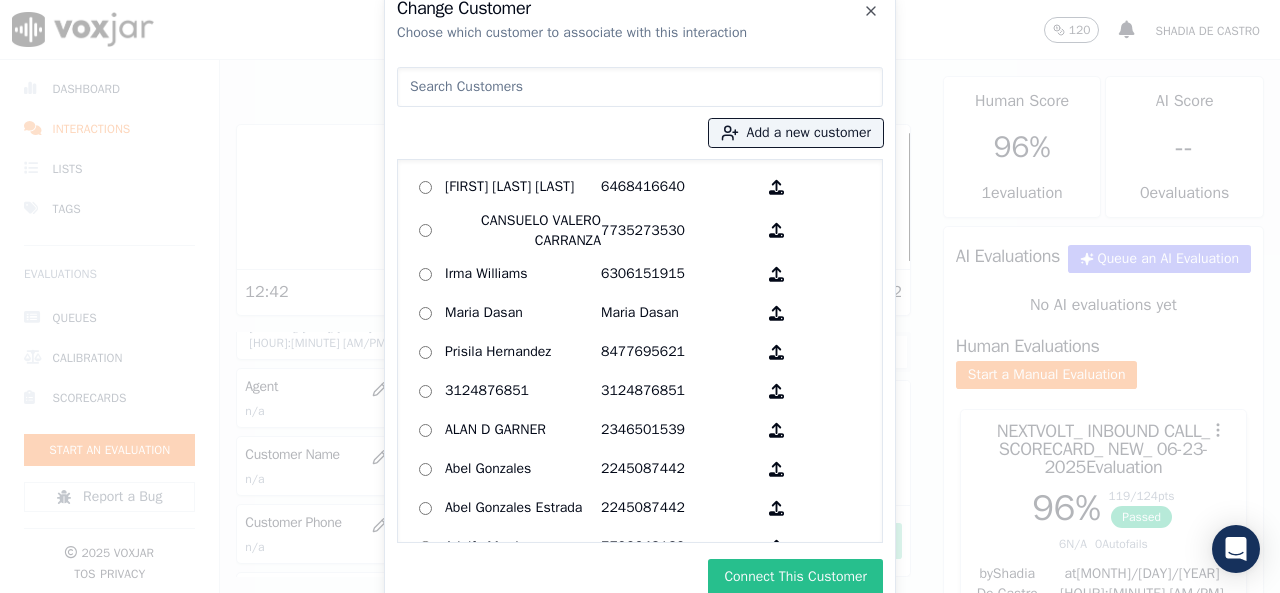 click on "Connect This Customer" at bounding box center (795, 577) 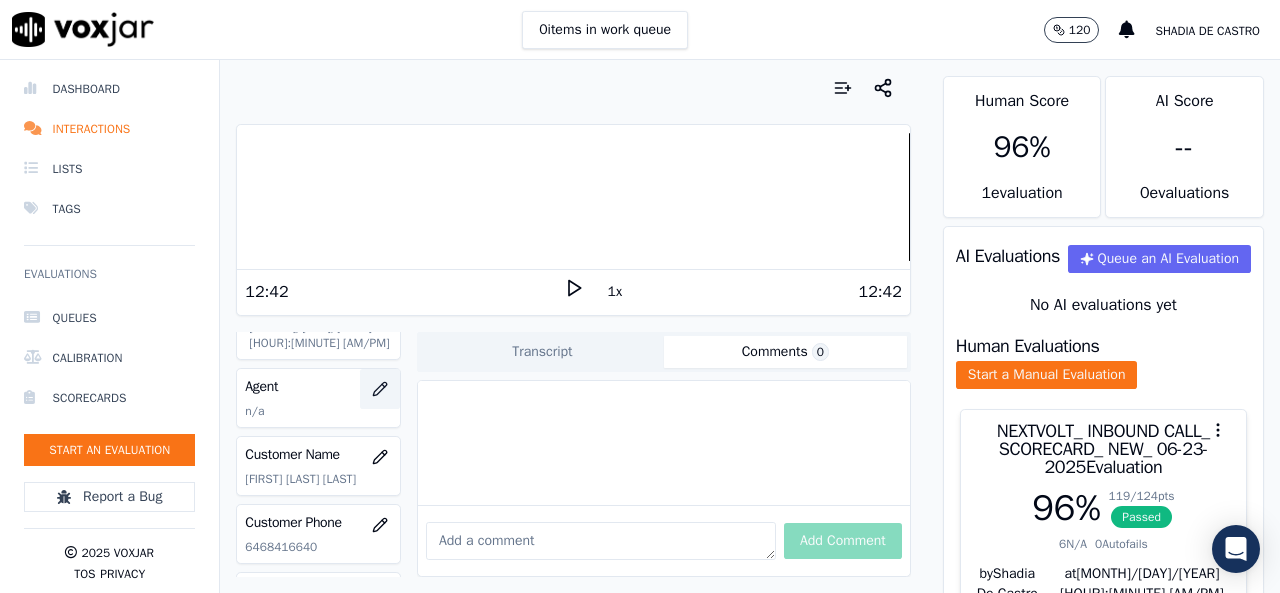 click 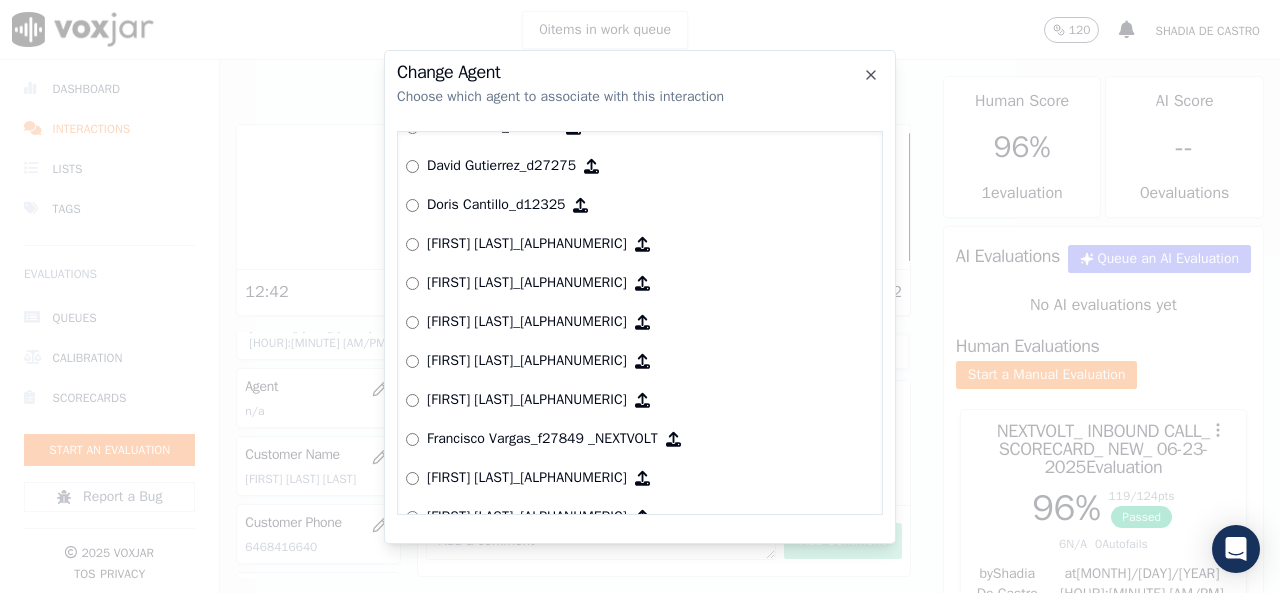 scroll, scrollTop: 802, scrollLeft: 0, axis: vertical 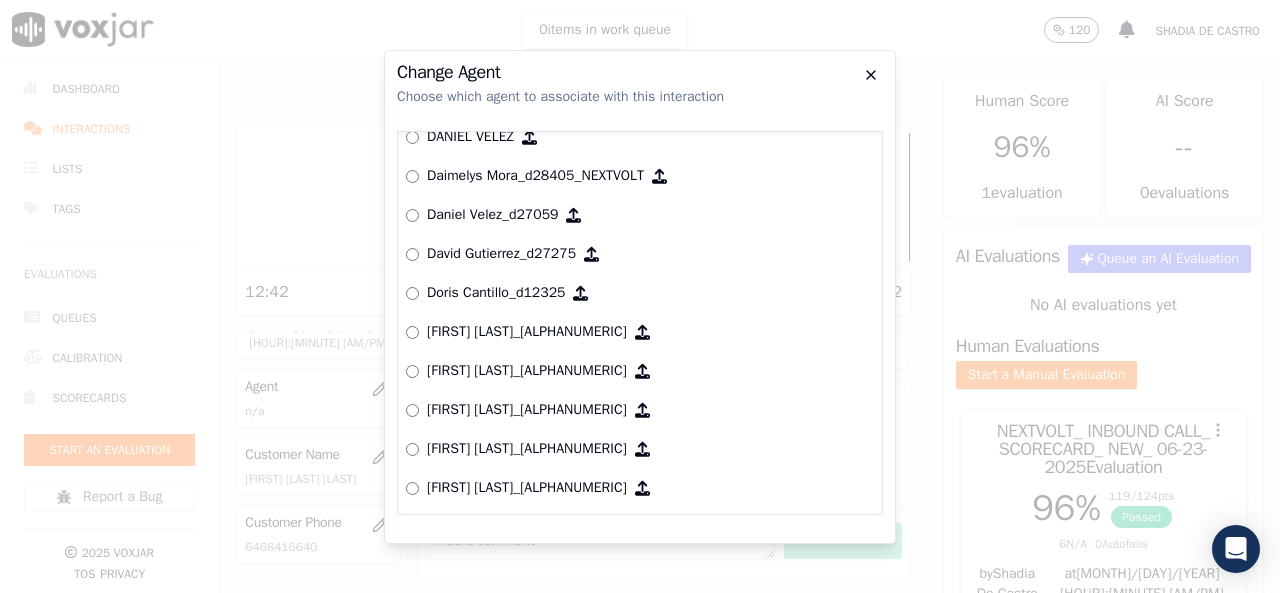 click 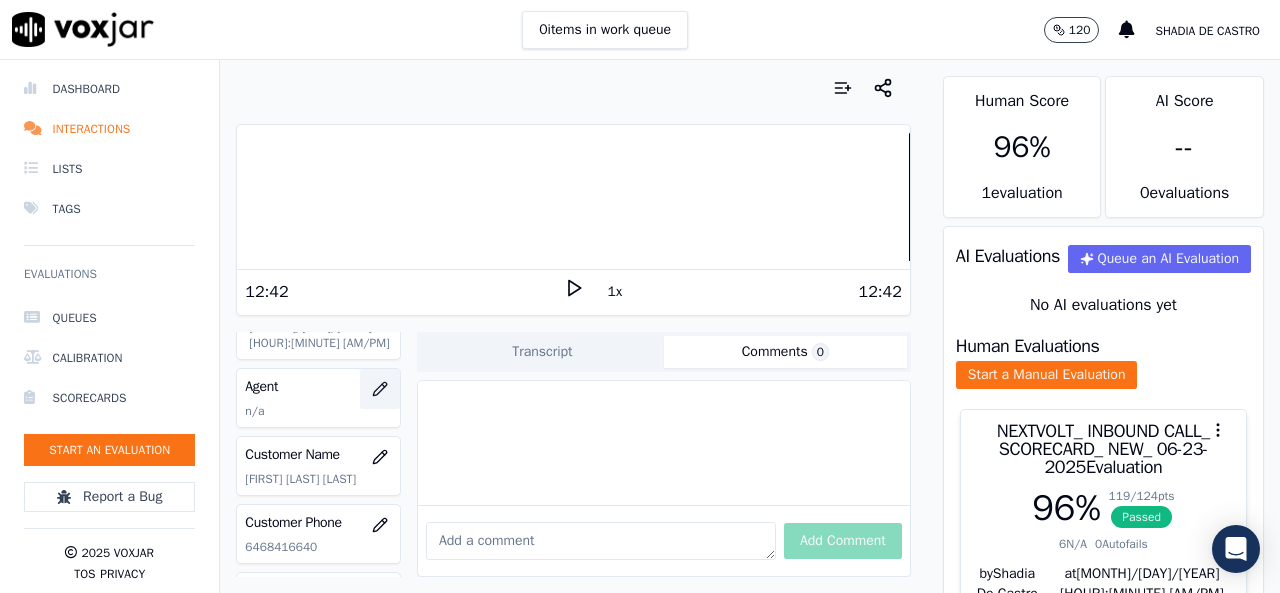 click 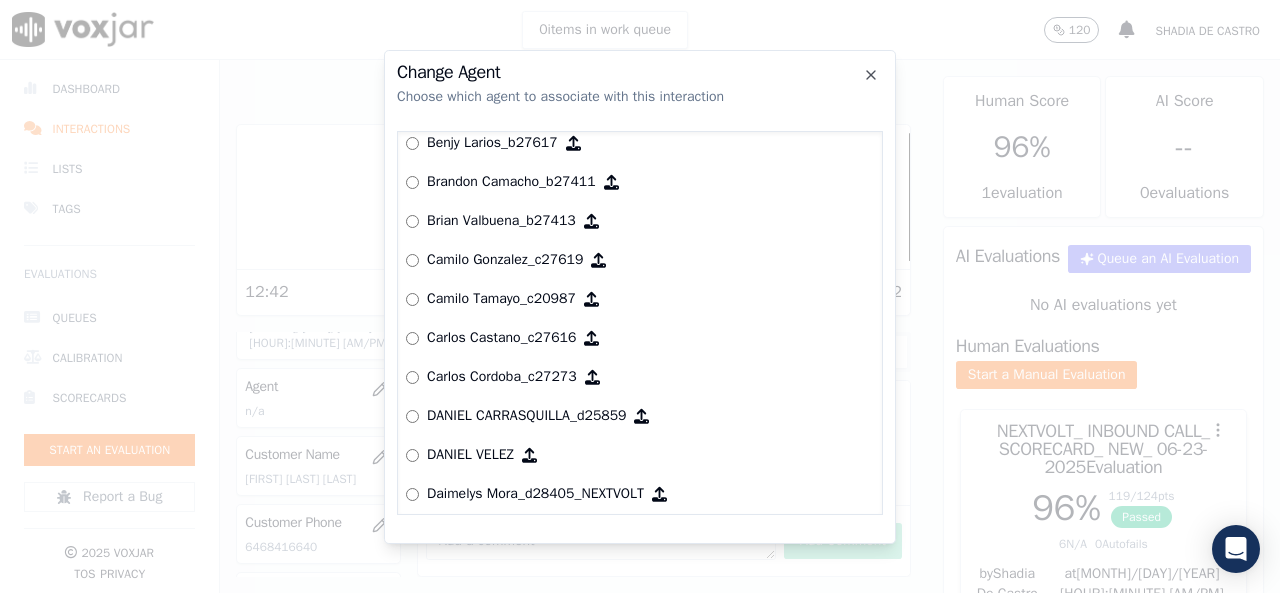scroll, scrollTop: 500, scrollLeft: 0, axis: vertical 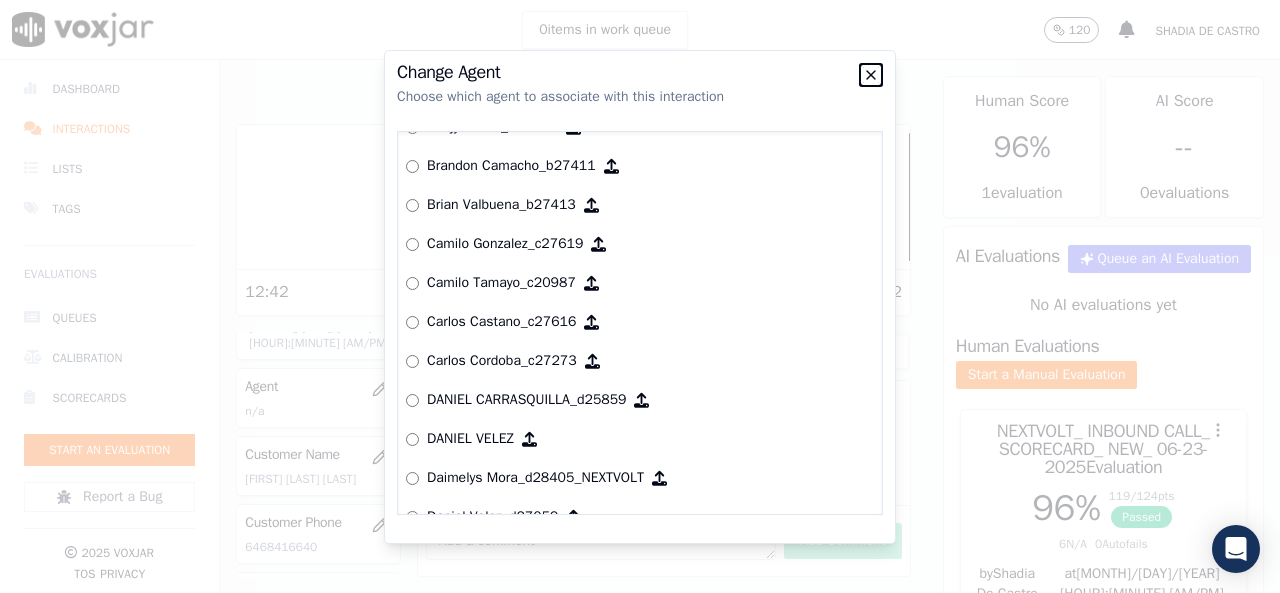 click 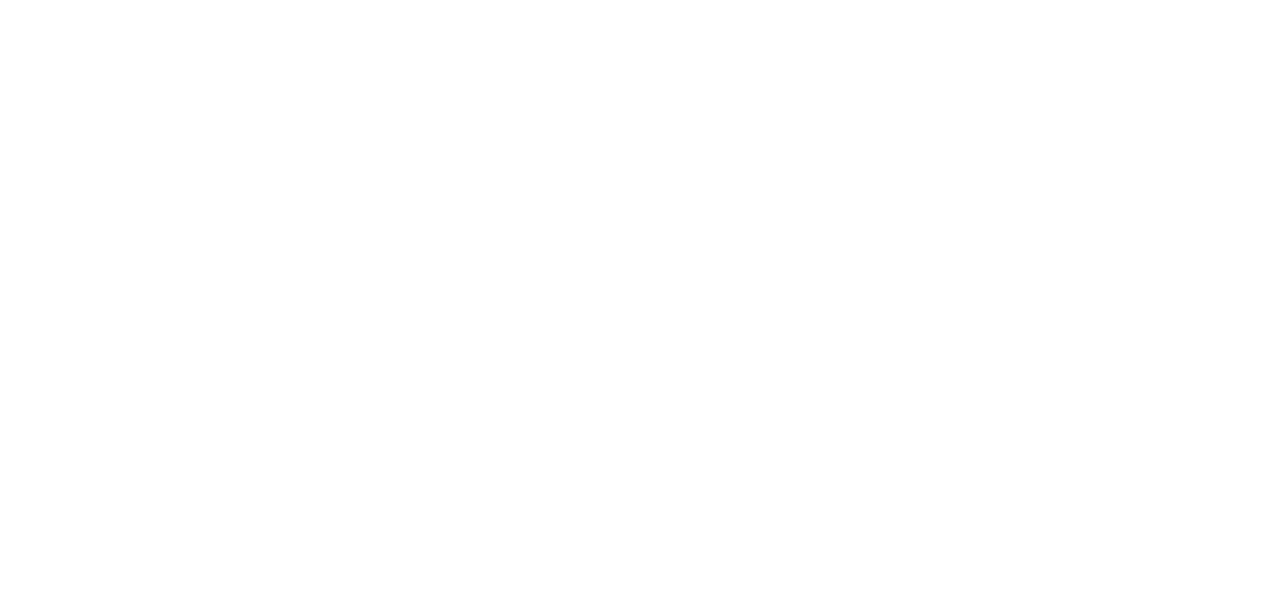 scroll, scrollTop: 0, scrollLeft: 0, axis: both 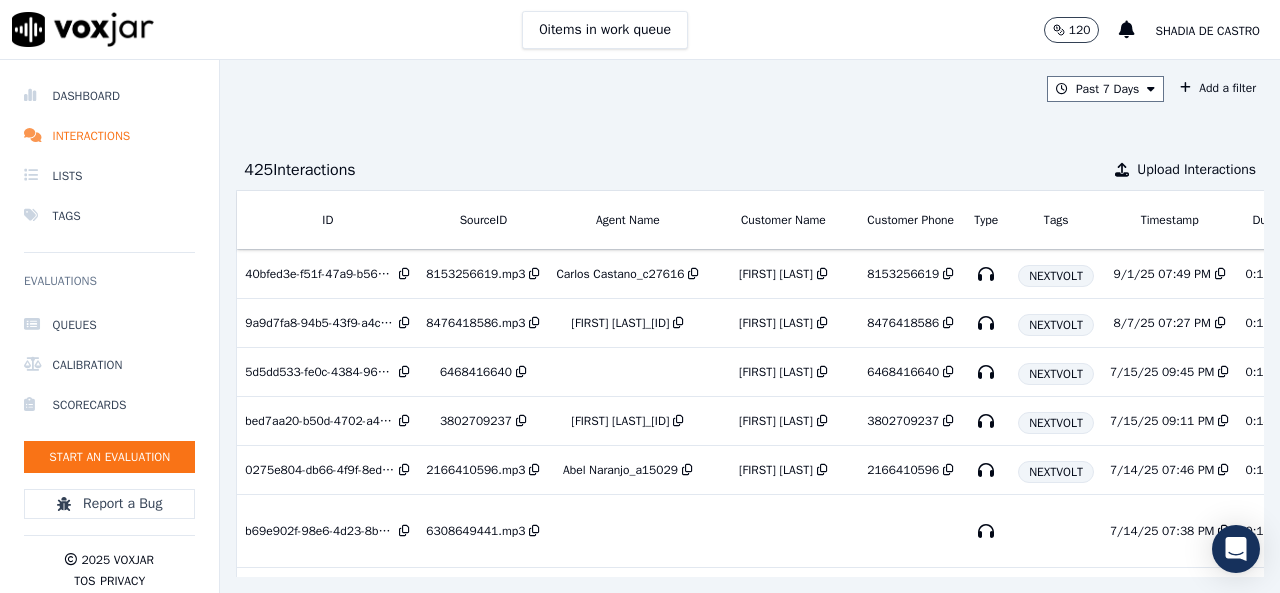 click on "Past 7 Days
Add a filter
425  Interaction s       Upload Interactions     ID   SourceID   Agent Name   Customer Name   Customer Phone   Type   Tags   Timestamp   Duration   Direction   Source     Export Scores         40bfed3e-f51f-47a9-b563-effcb2059a4c     8153256619.mp3     Carlos Castano_c27616     Maribel Hurtado      8153256619       NEXTVOLT 9/1/25 07:49 PM     0:15:41     INBOUND           95.97 %
9a9d7fa8-94b5-43f9-a4cc-562f769c6a23     8476418586.mp3     Jose nvarro_j26094     Jasmin Martinez     8476418586       NEXTVOLT 8/7/25 07:27 PM     0:11:34     INBOUND           0 %
5d5dd533-fe0c-4384-9617-60c504246388     6468416640       Dennis Tineo Tavarez     6468416640       NEXTVOLT 7/15/25 09:45 PM     0:12:42     INBOUND           95.97 %
bed7aa20-b50d-4702-a4a9-8d593e5f65eb     3802709237     Luis Mercado_l20979     JESUS ADRIAN     3802709237       NEXTVOLT 7/15/25 09:11 PM     0:14:25     INBOUND           95.97" at bounding box center [750, 326] 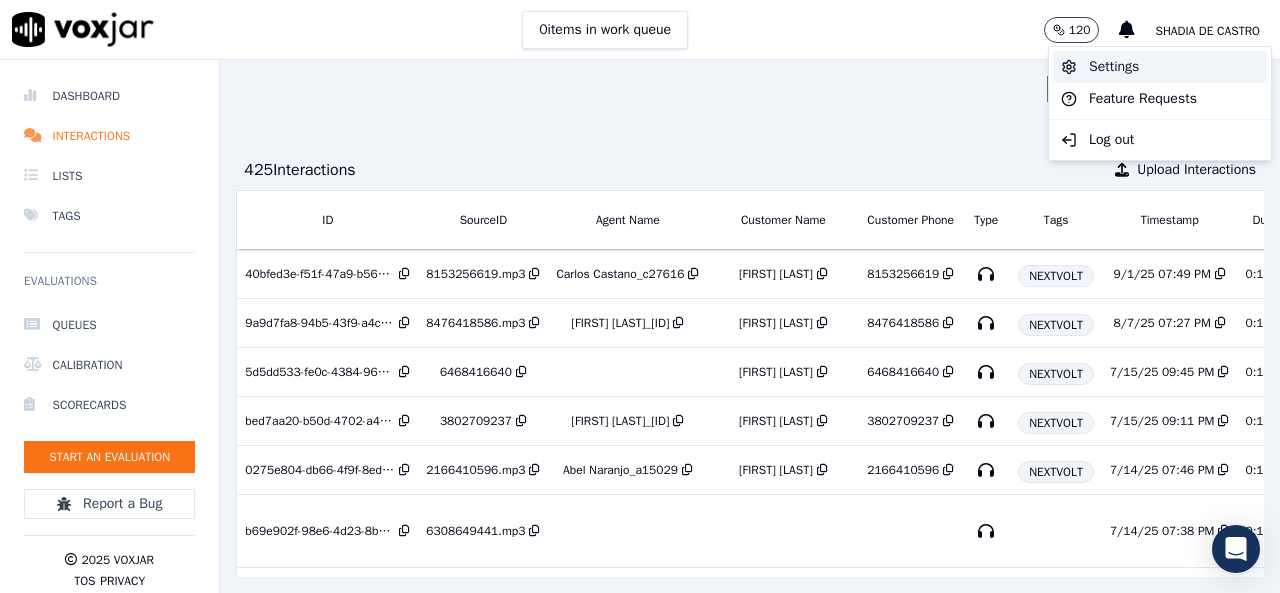 click on "Settings" at bounding box center (1160, 67) 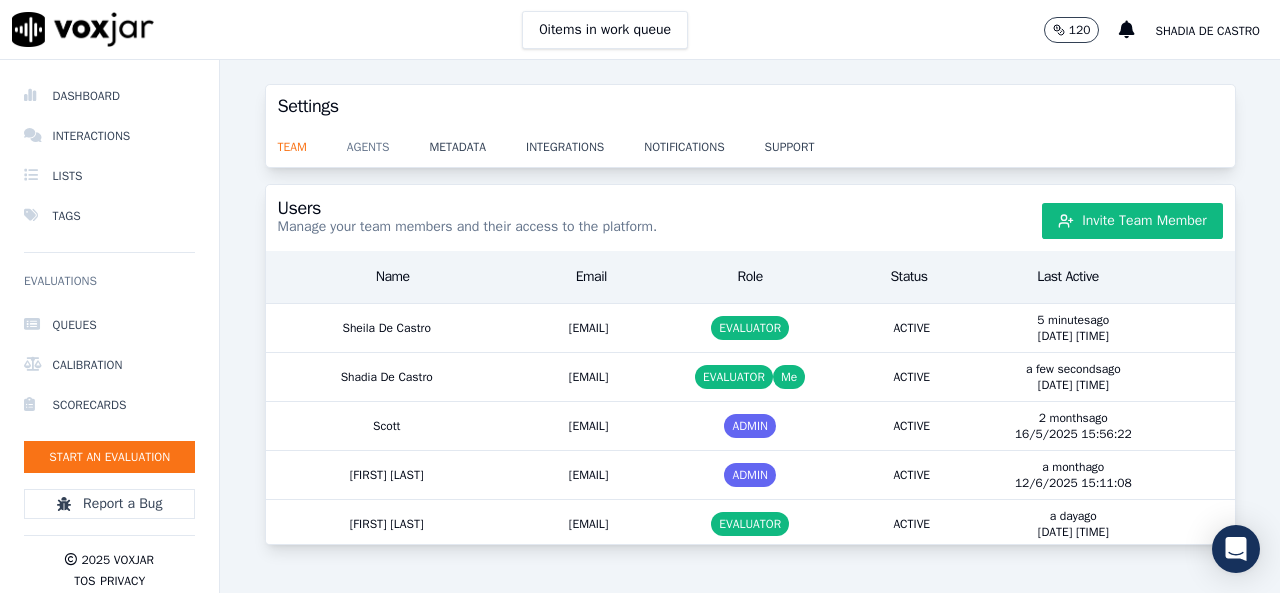 click on "agents" at bounding box center (388, 141) 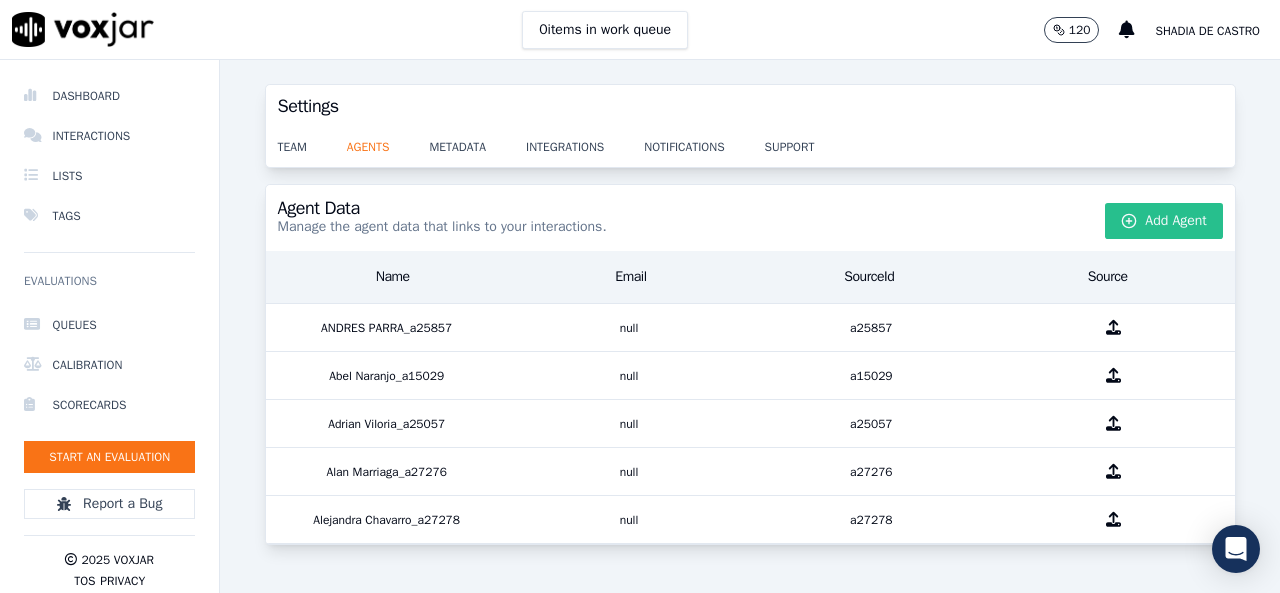 click on "Add Agent" at bounding box center (1164, 221) 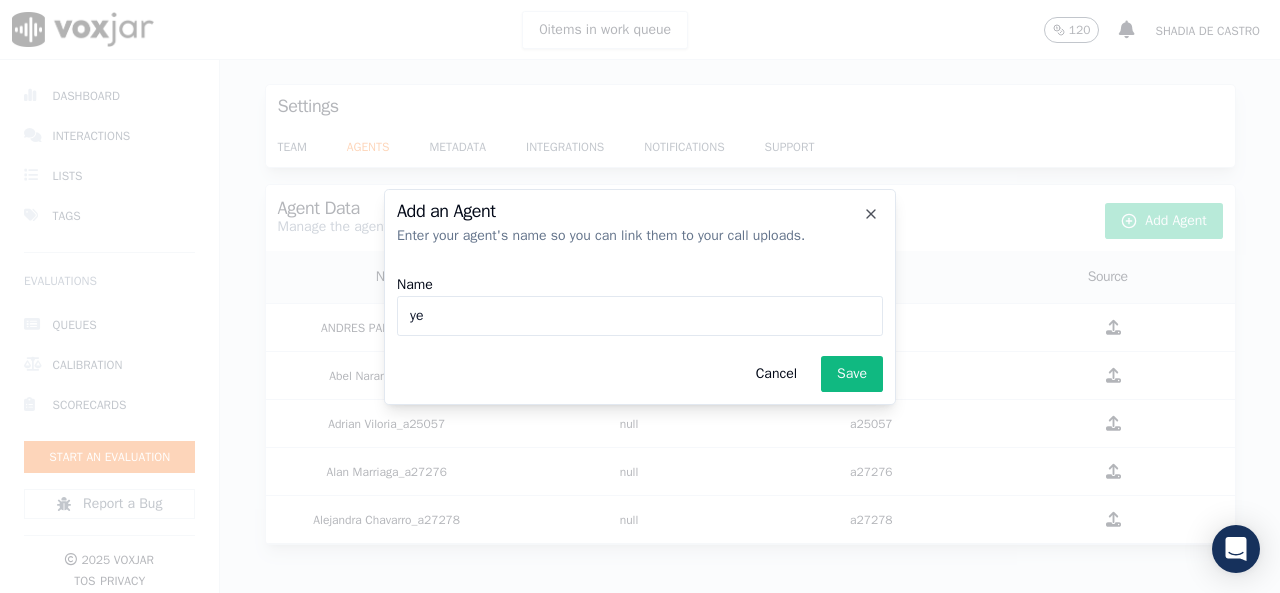 type on "y" 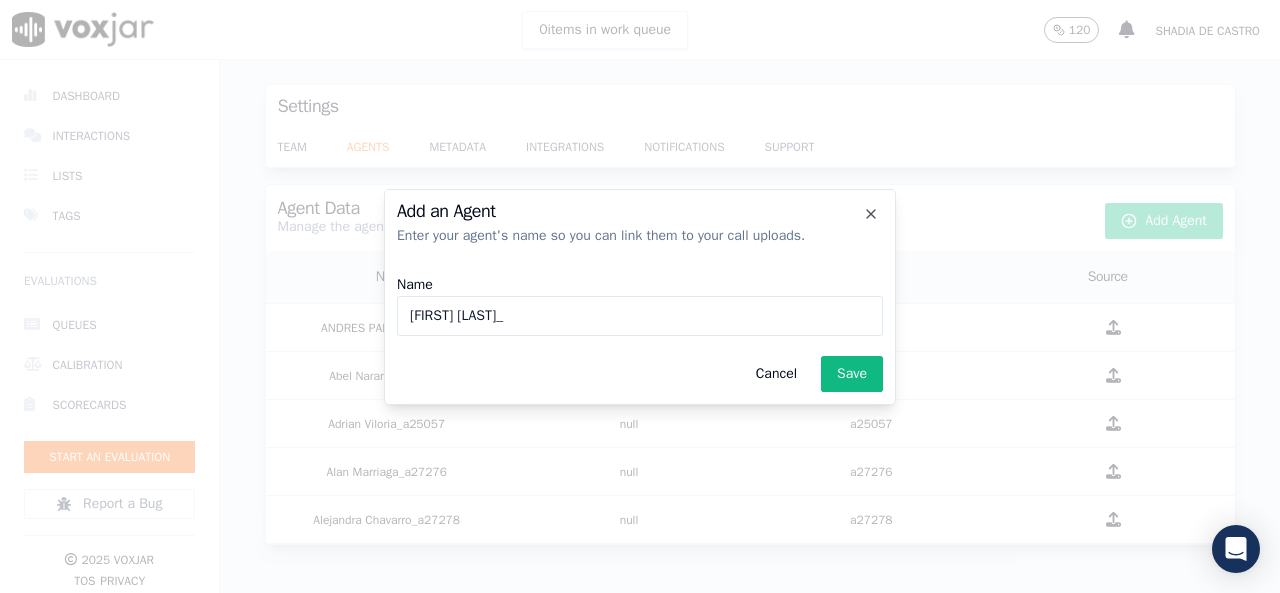 paste on "y24133" 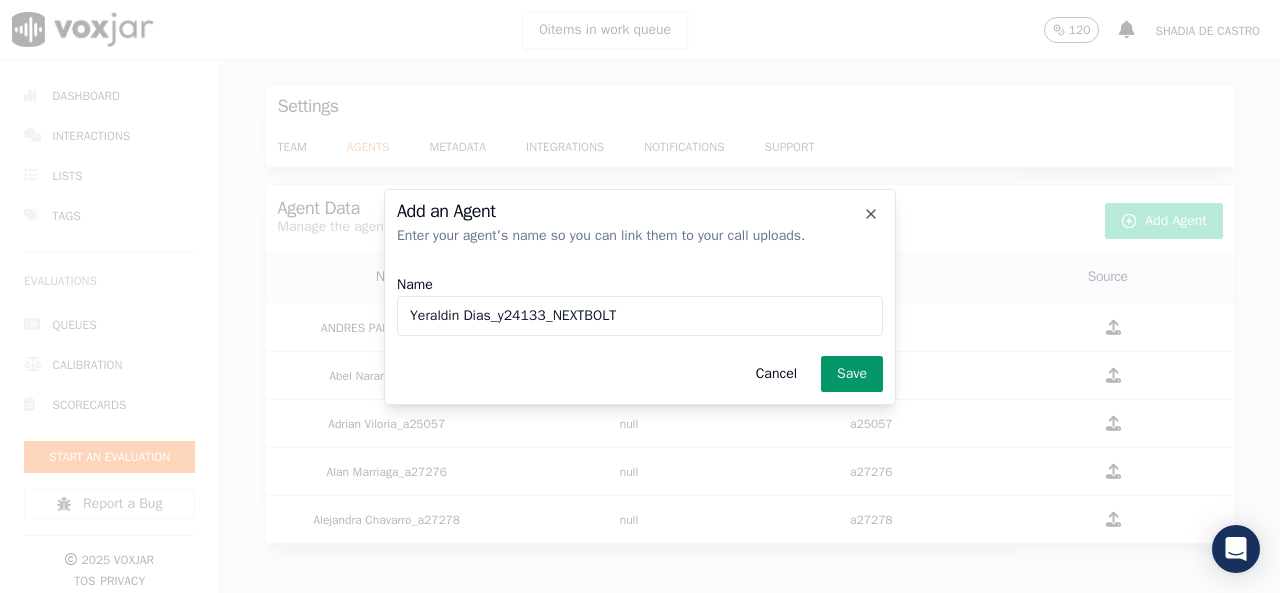 type on "Yeraldin Dias_y24133_NEXTBOLT" 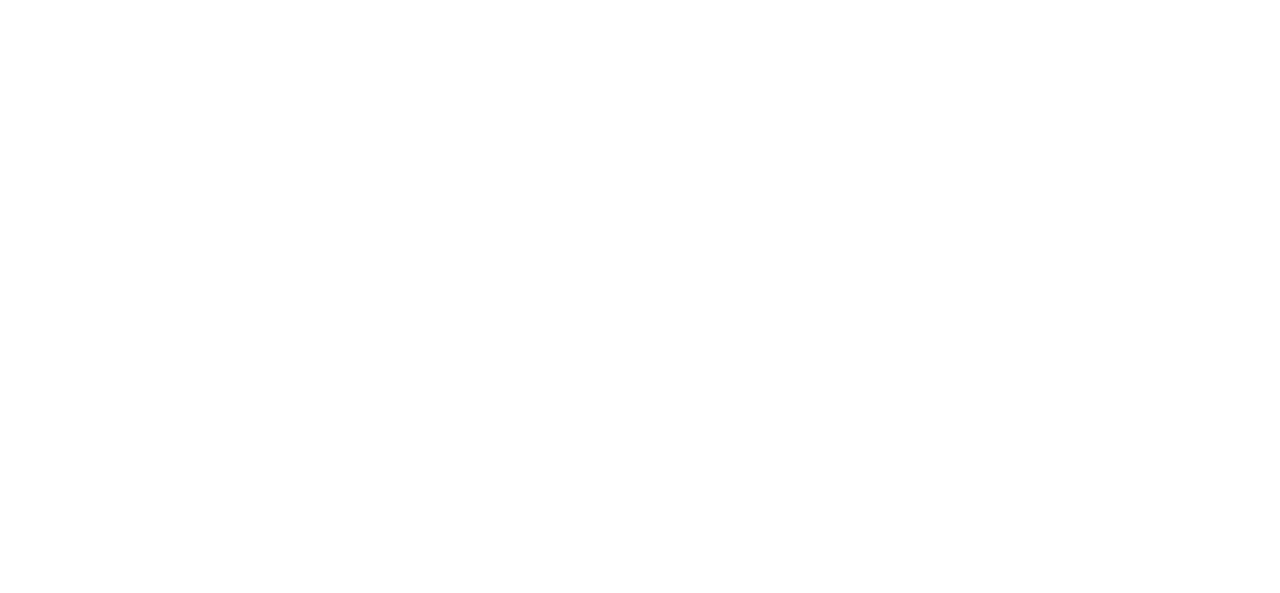 scroll, scrollTop: 0, scrollLeft: 0, axis: both 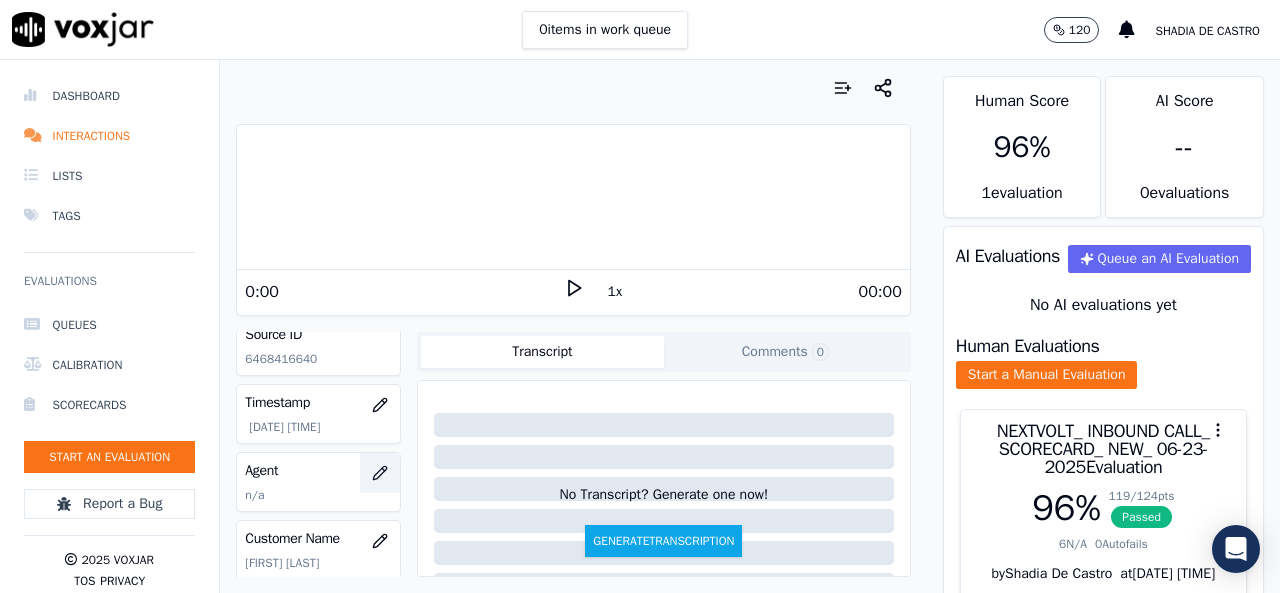 click 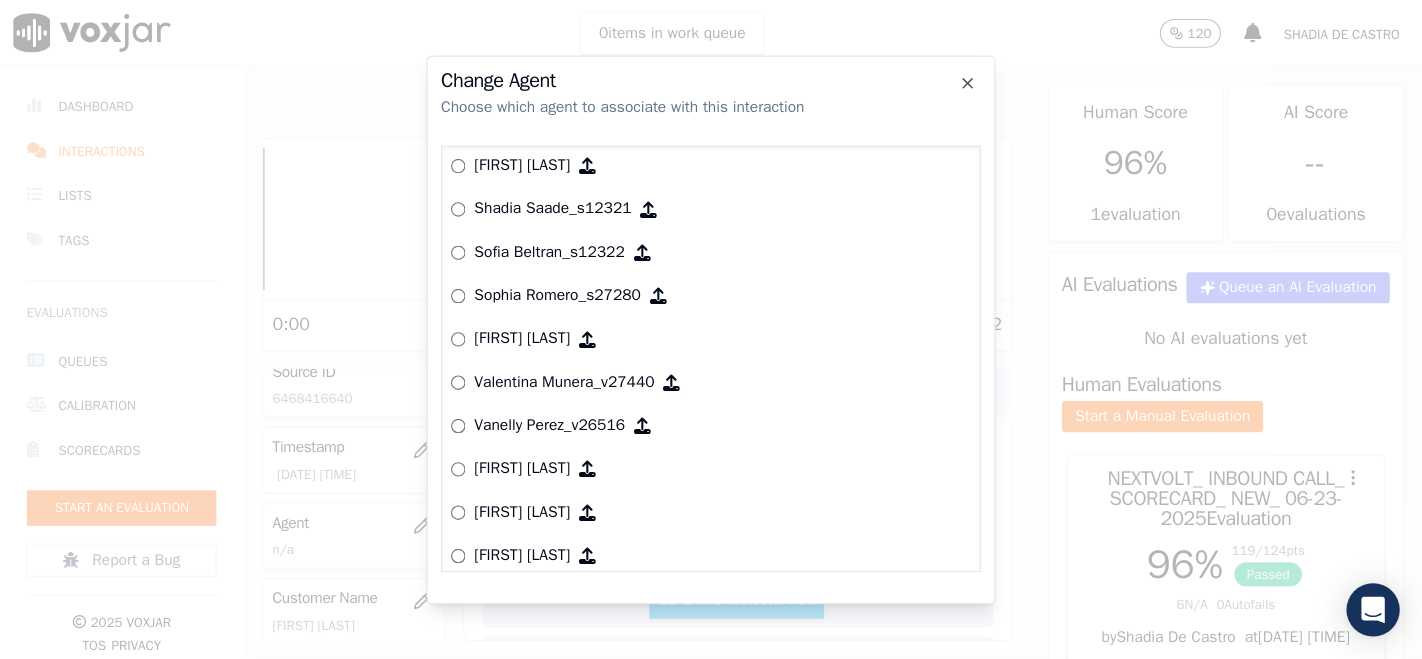 scroll, scrollTop: 3042, scrollLeft: 0, axis: vertical 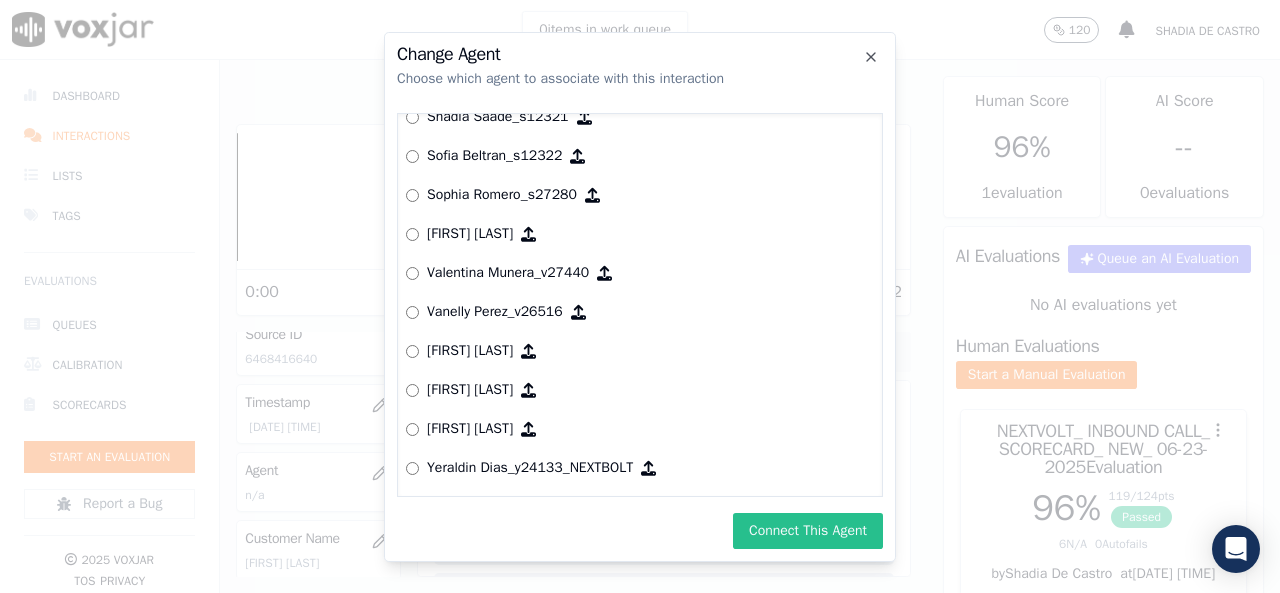 click on "Connect This Agent" at bounding box center [808, 531] 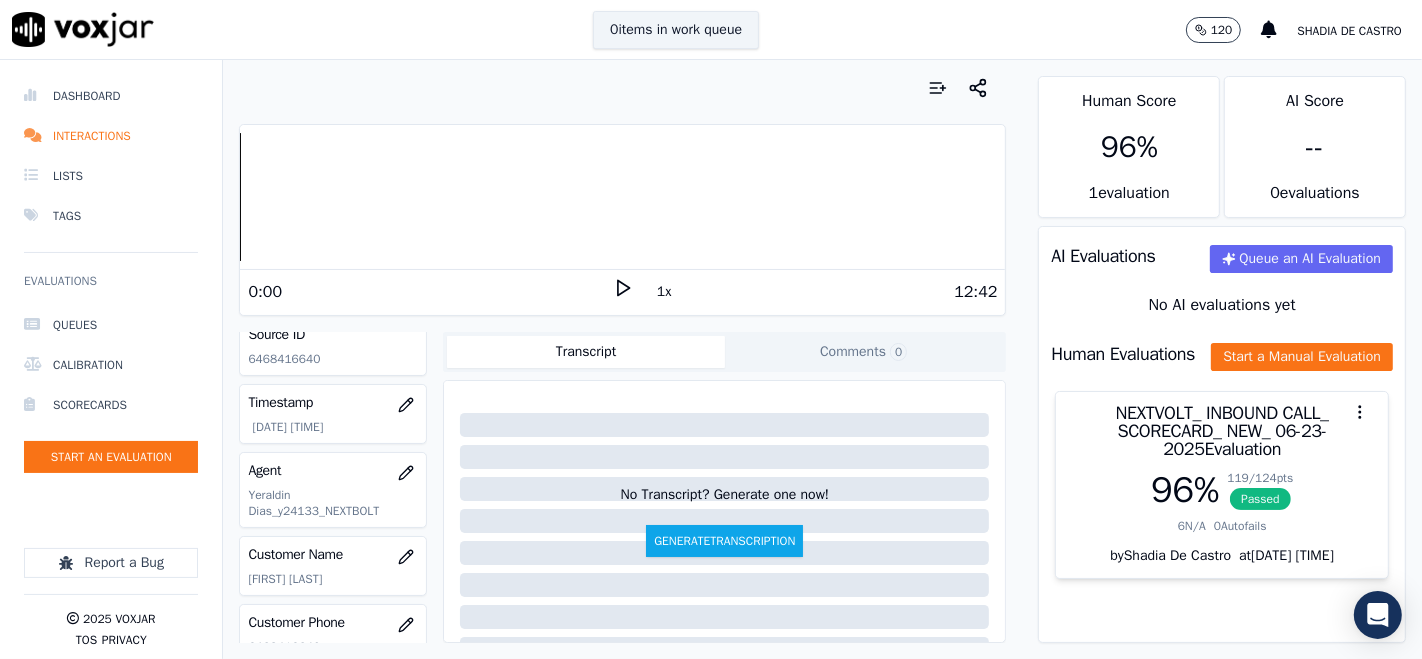 scroll, scrollTop: 100, scrollLeft: 0, axis: vertical 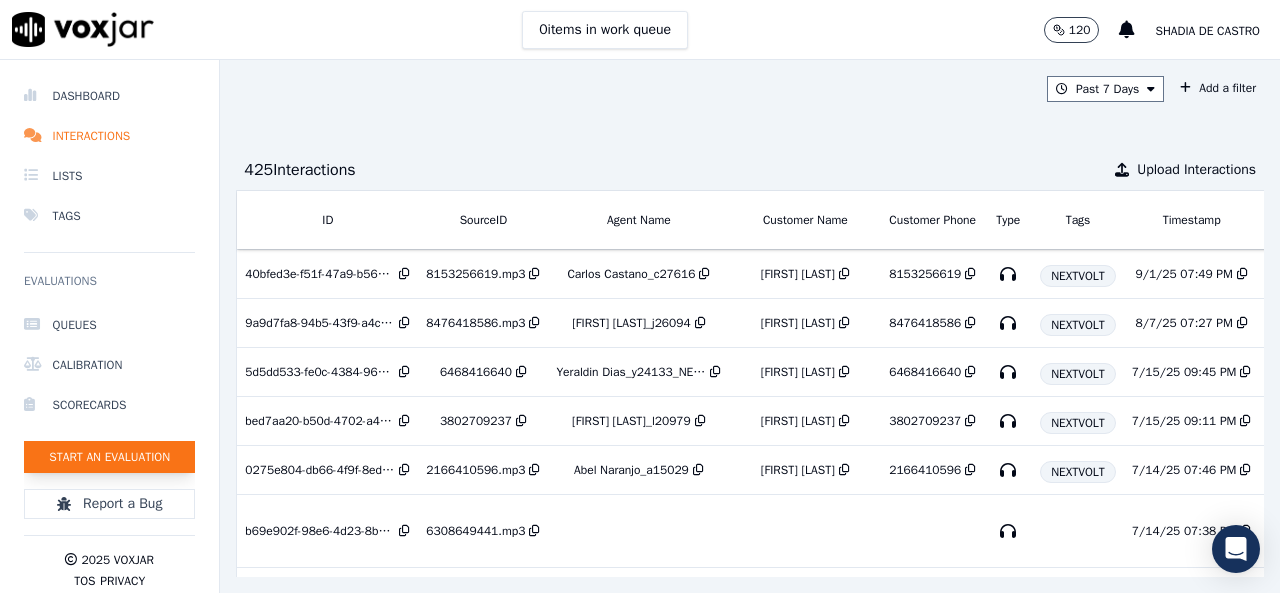 click on "Start an Evaluation" 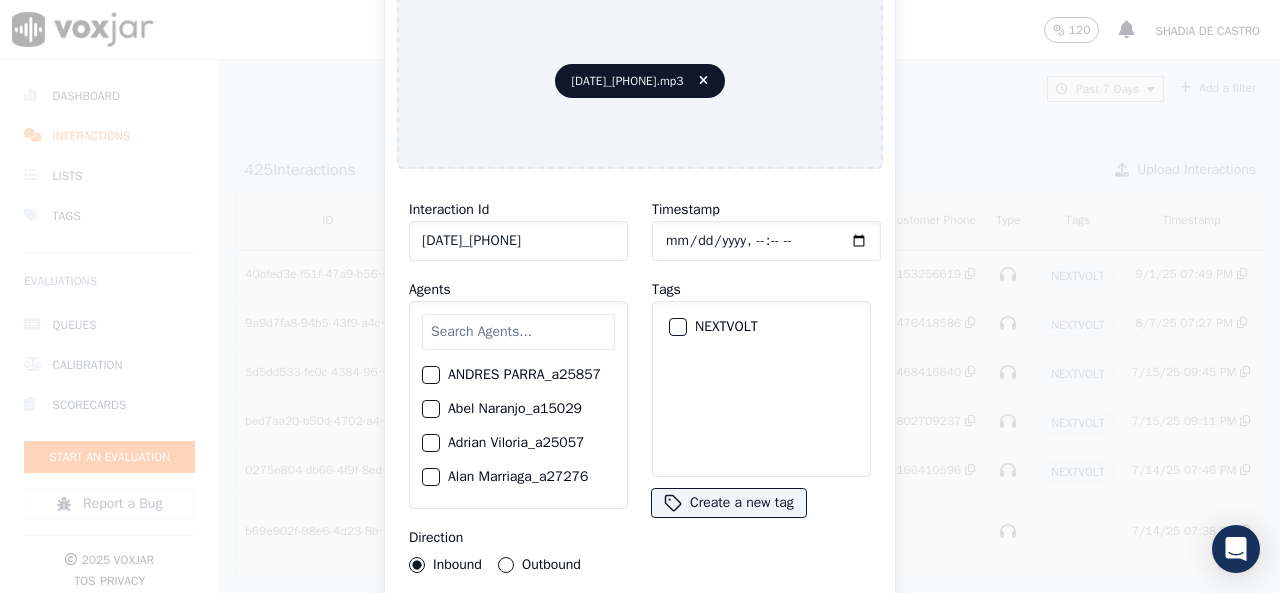 type on "[DATE]_[PHONE]" 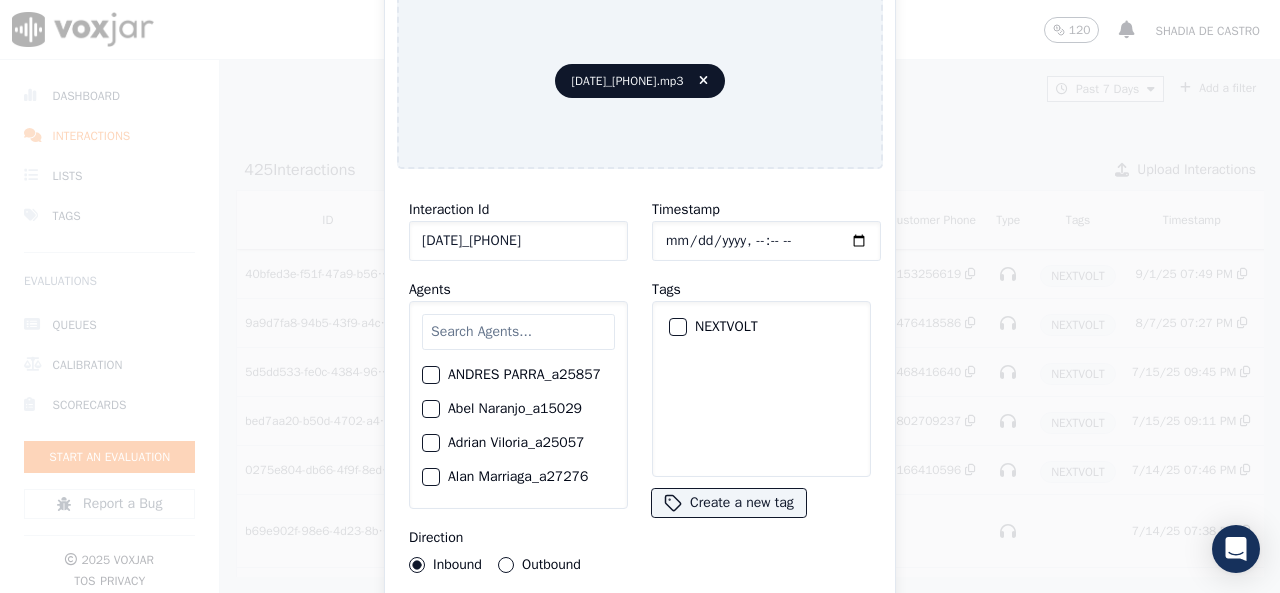 click at bounding box center (677, 327) 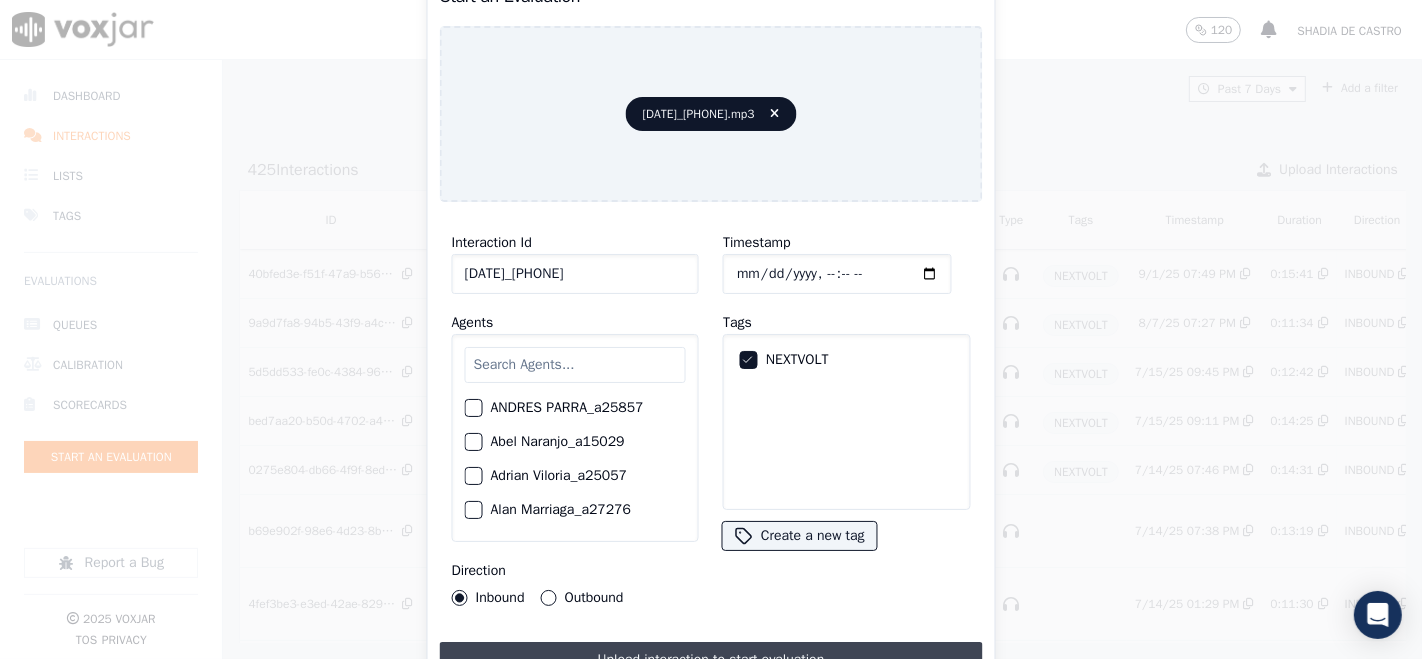 drag, startPoint x: 1234, startPoint y: 0, endPoint x: 779, endPoint y: 646, distance: 790.1525 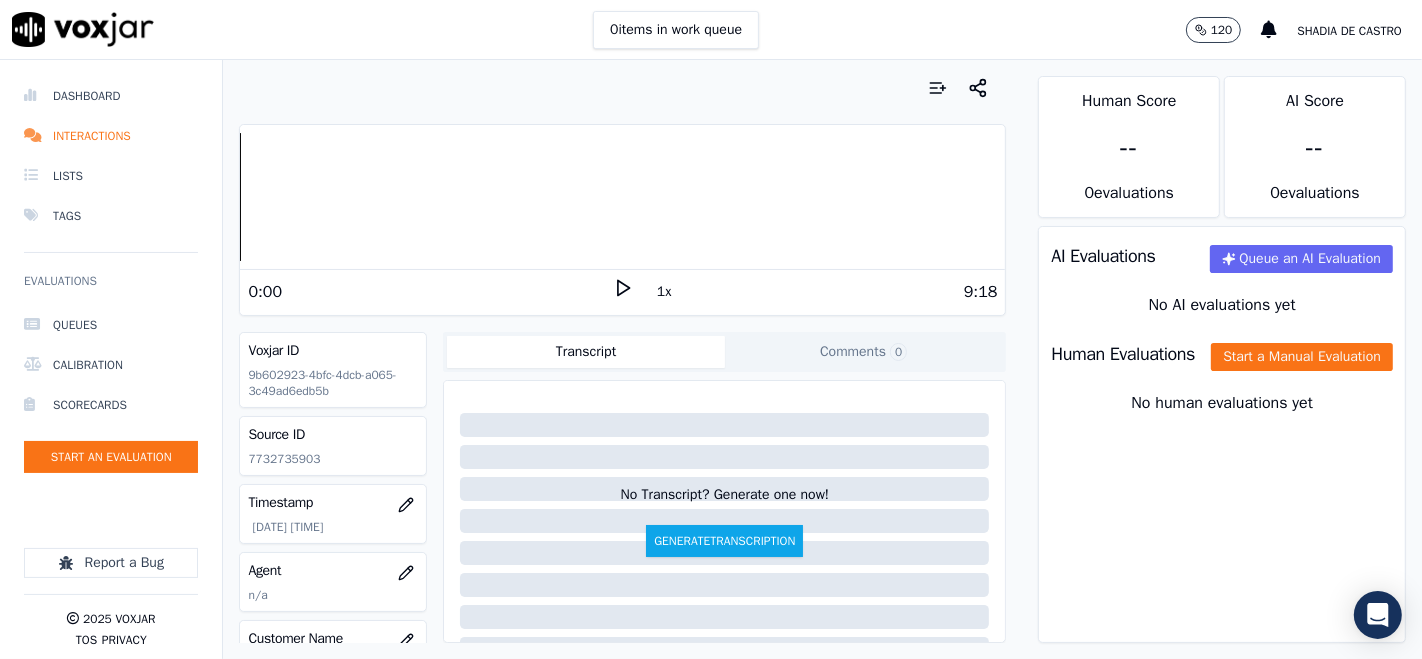 click 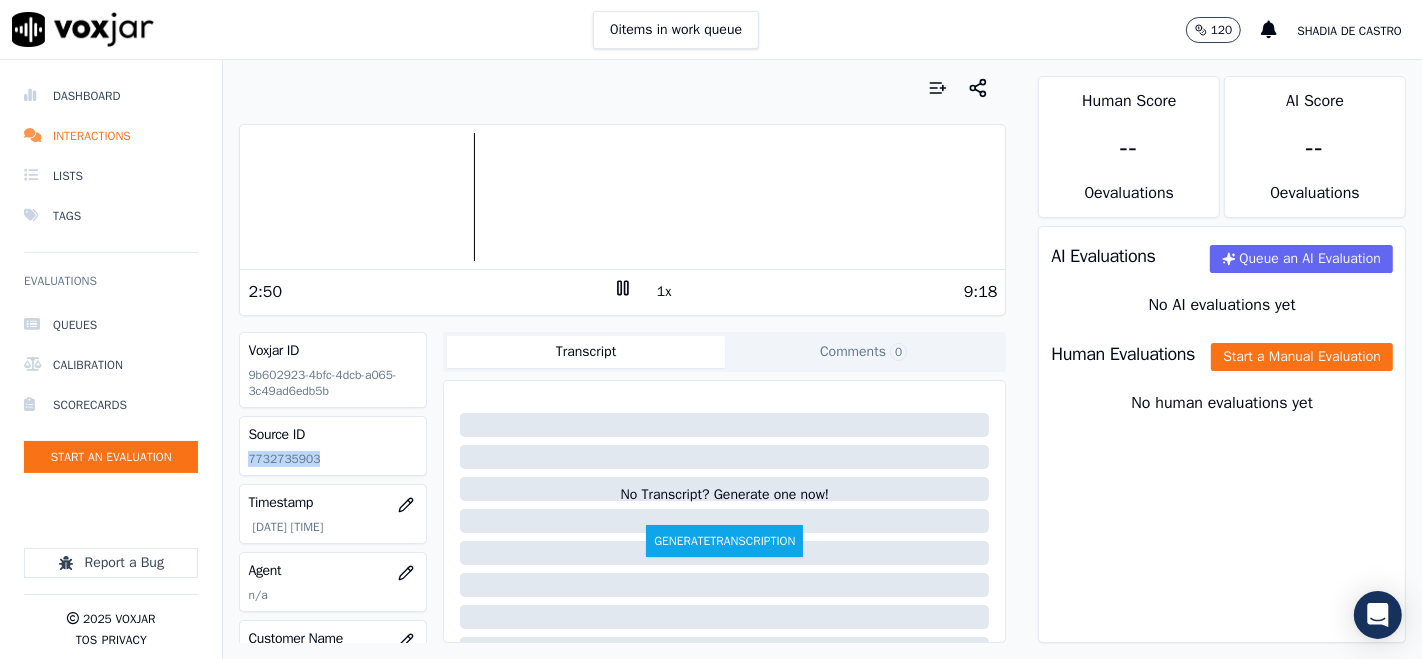 drag, startPoint x: 250, startPoint y: 450, endPoint x: 320, endPoint y: 451, distance: 70.00714 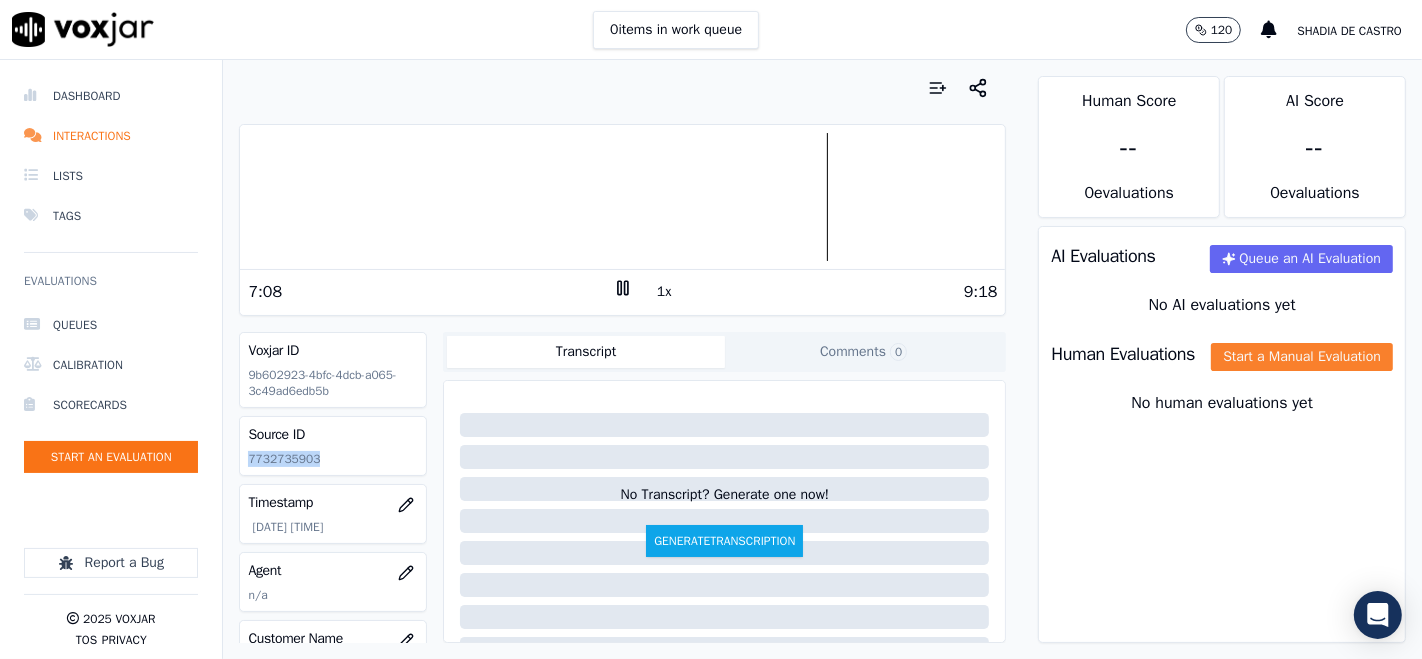 click on "Start a Manual Evaluation" 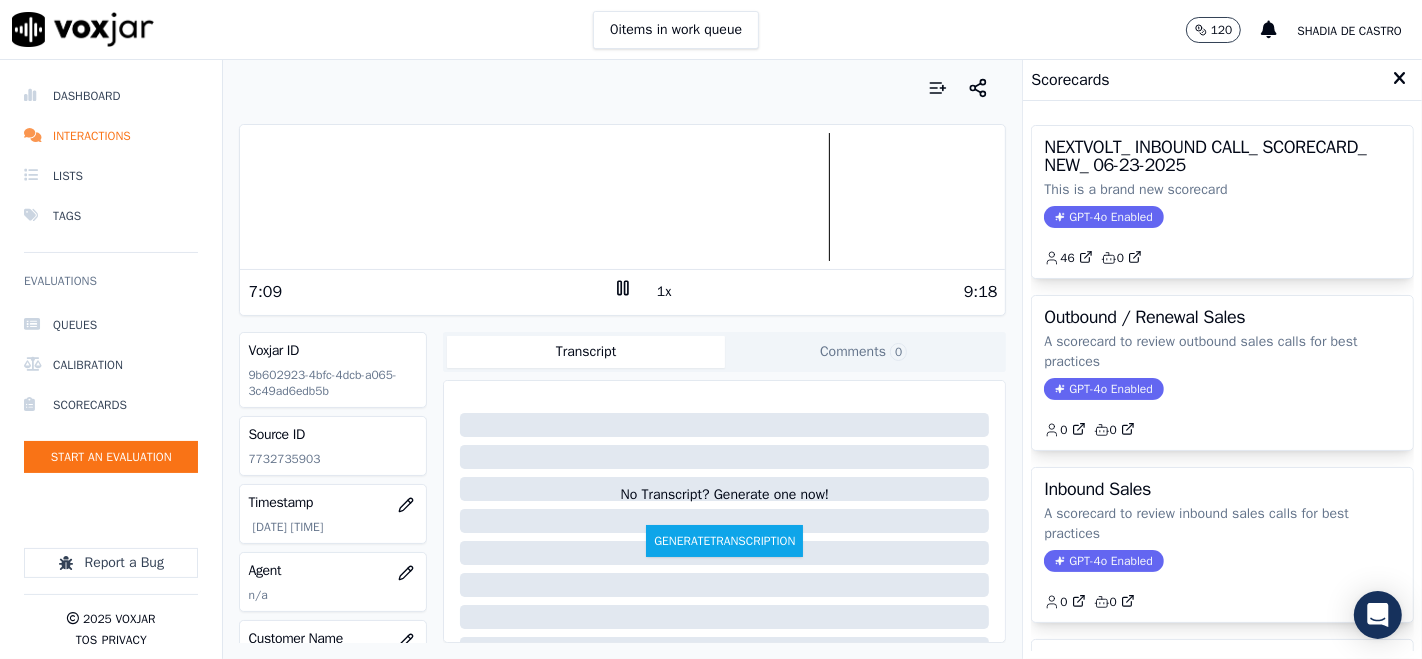 click on "GPT-4o Enabled" 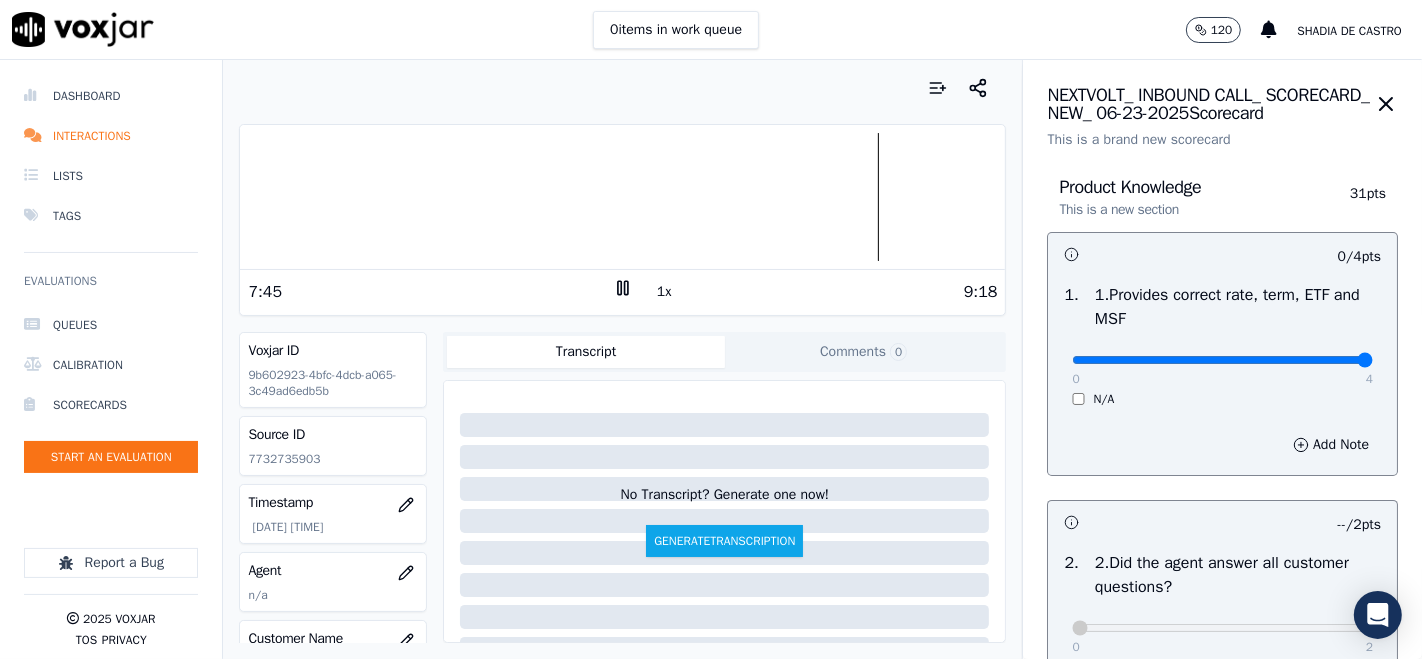 type on "4" 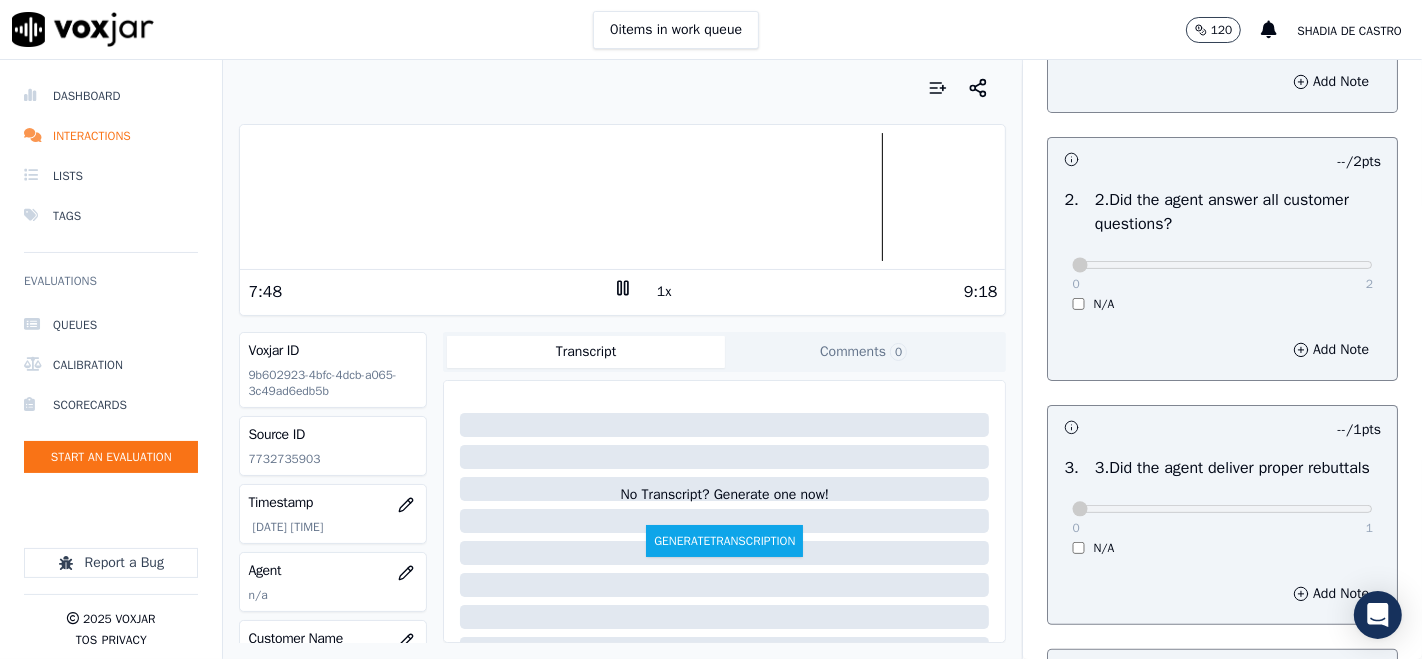 scroll, scrollTop: 333, scrollLeft: 0, axis: vertical 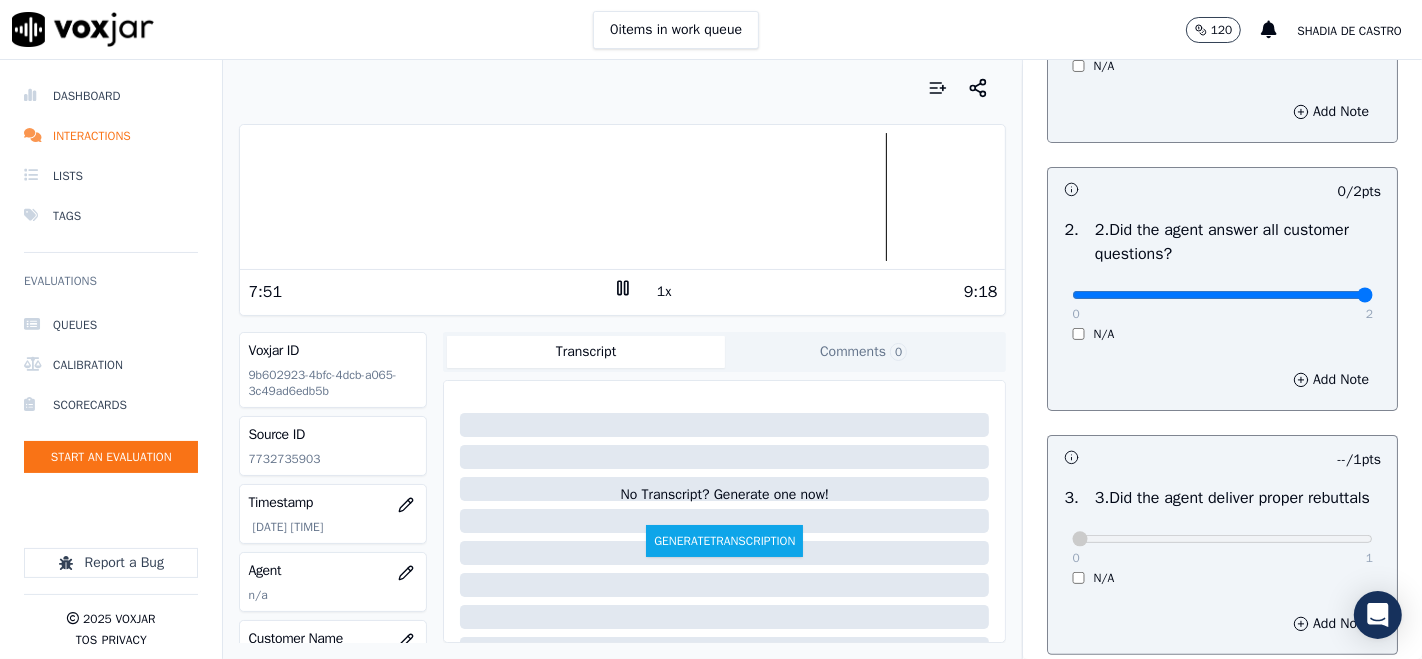 type on "2" 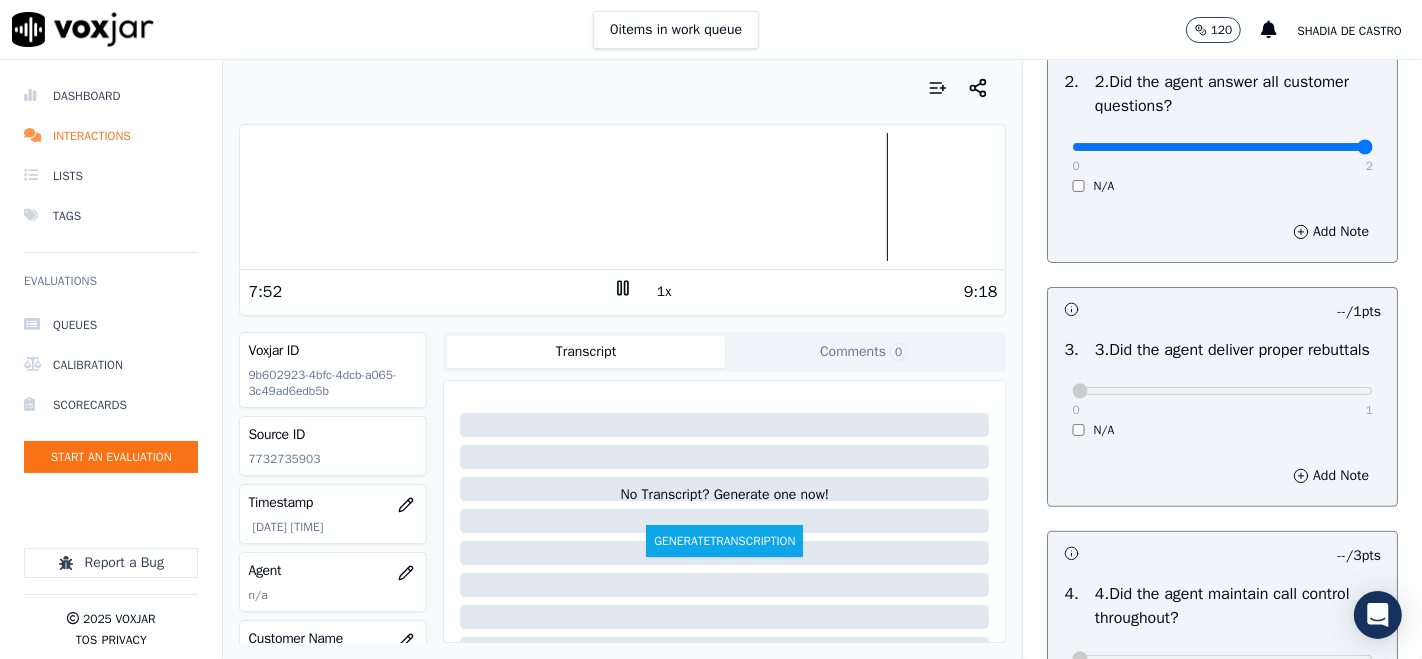 scroll, scrollTop: 666, scrollLeft: 0, axis: vertical 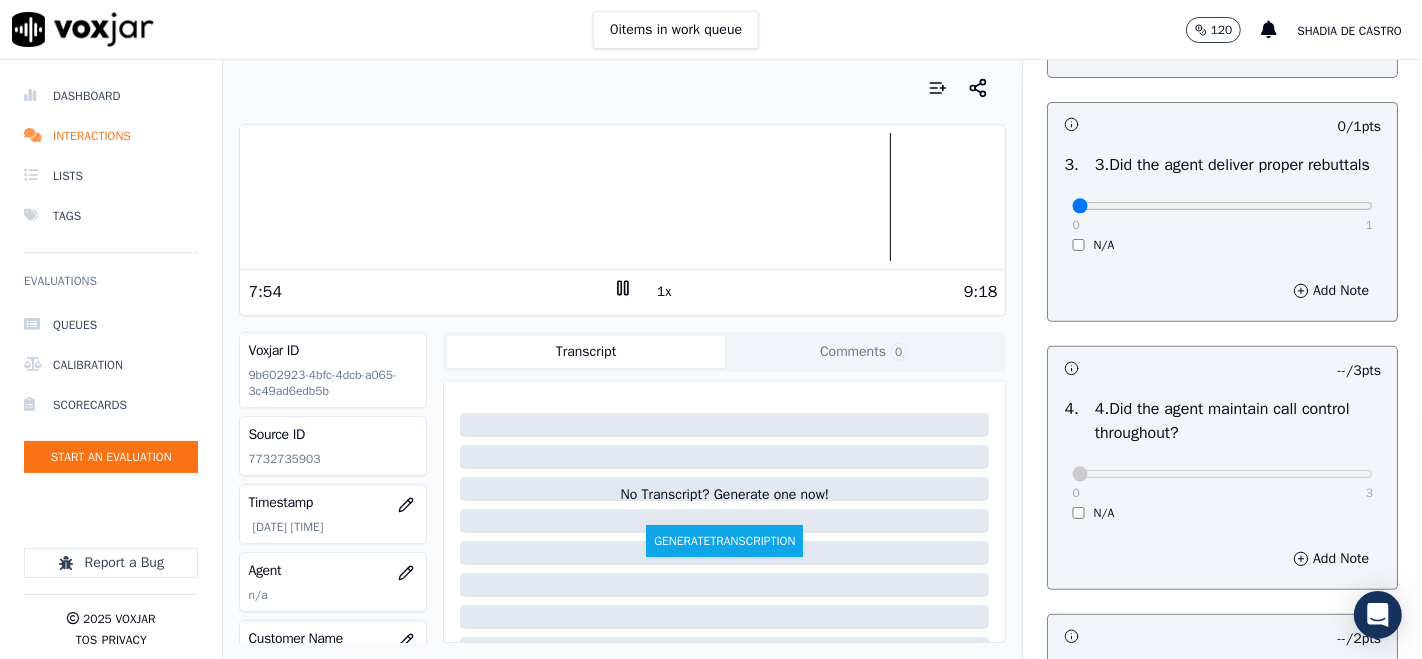 click on "0   1" at bounding box center [1222, 205] 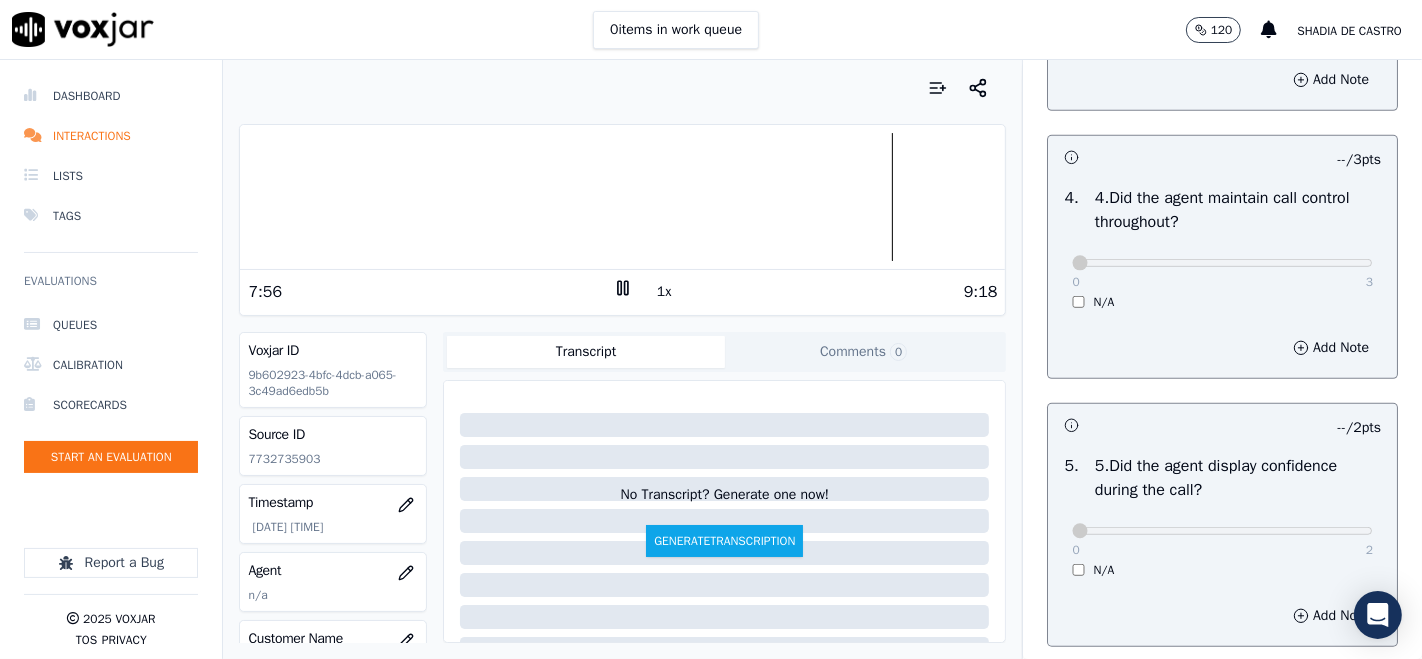 scroll, scrollTop: 888, scrollLeft: 0, axis: vertical 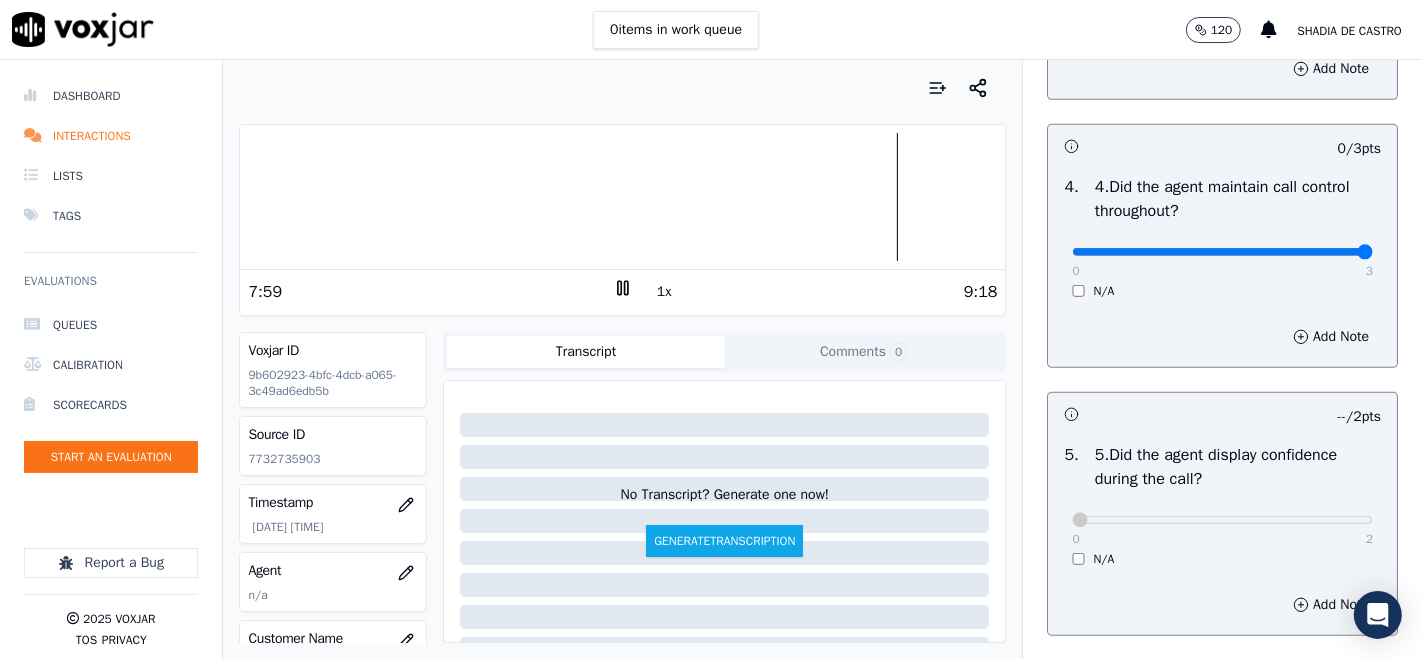 type on "3" 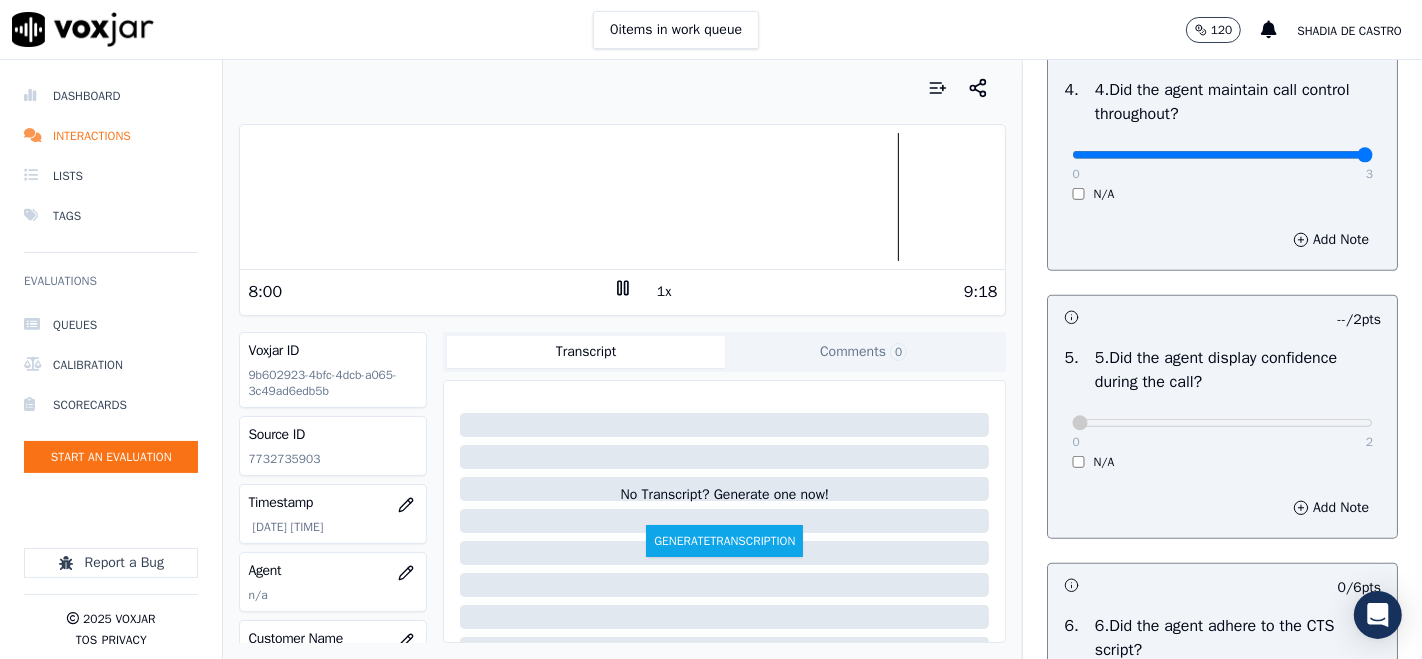 scroll, scrollTop: 1111, scrollLeft: 0, axis: vertical 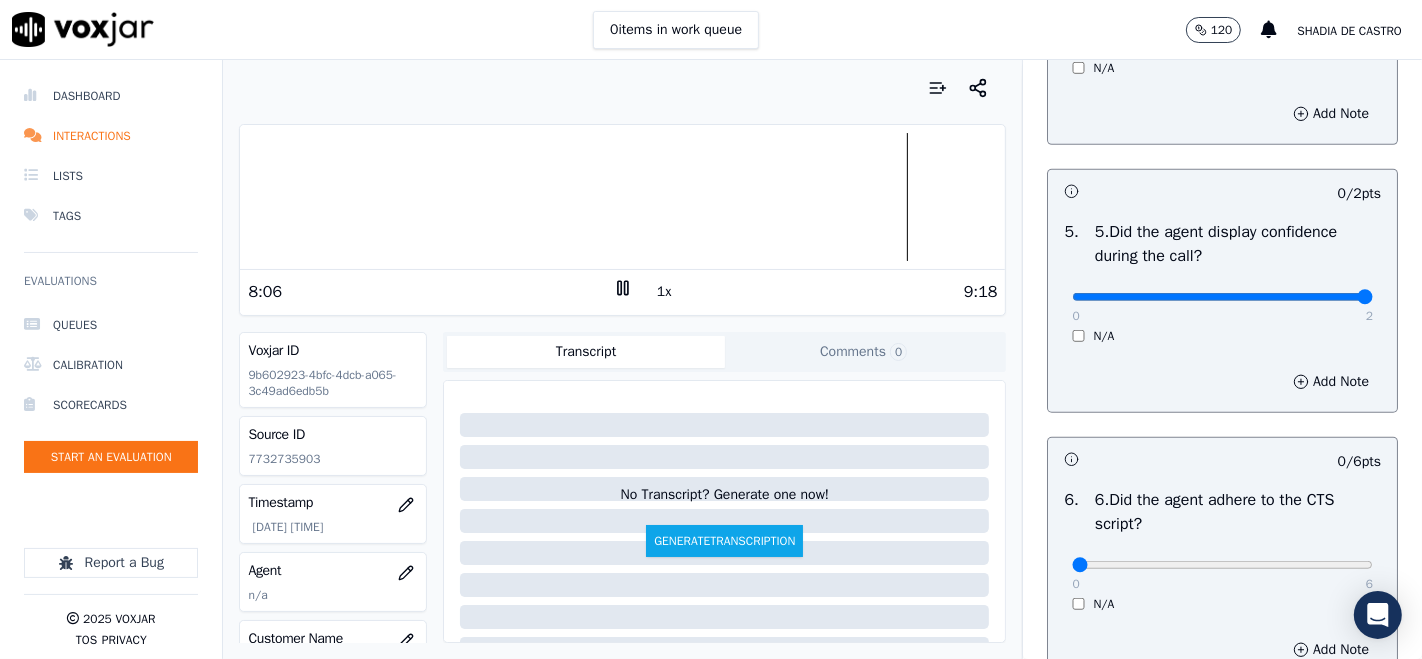 type on "2" 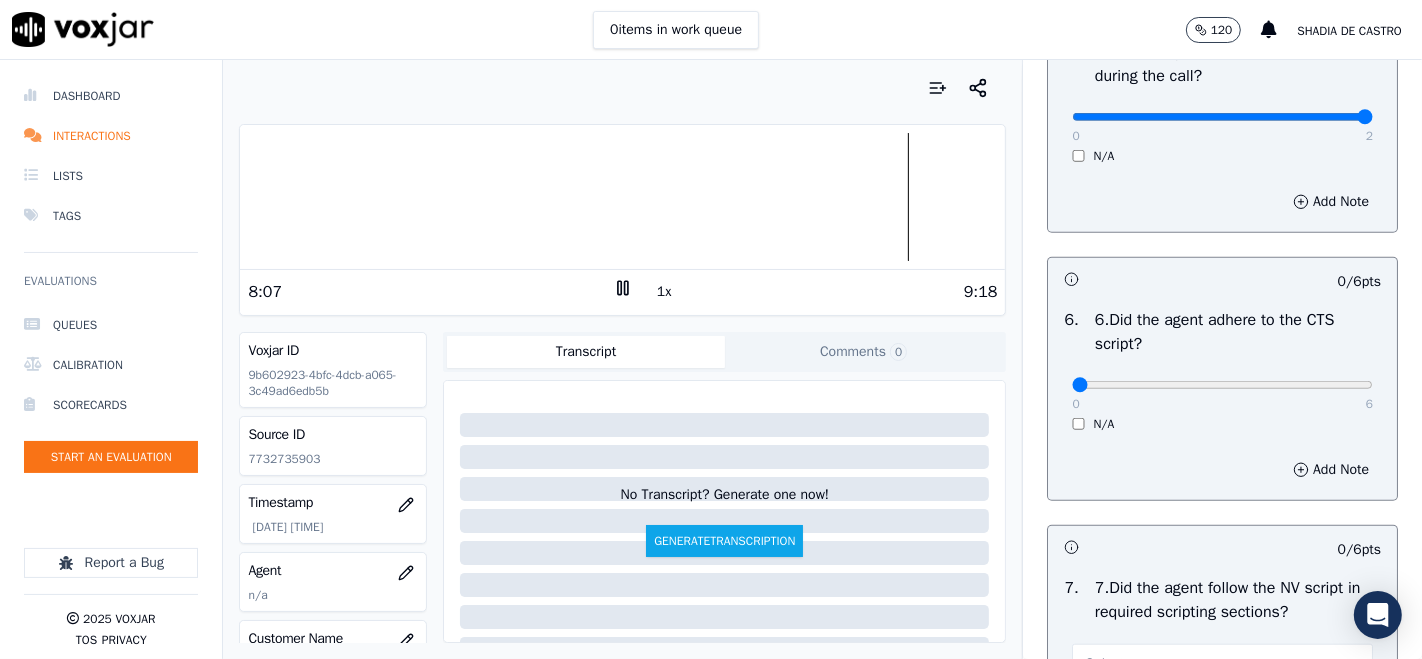 scroll, scrollTop: 1333, scrollLeft: 0, axis: vertical 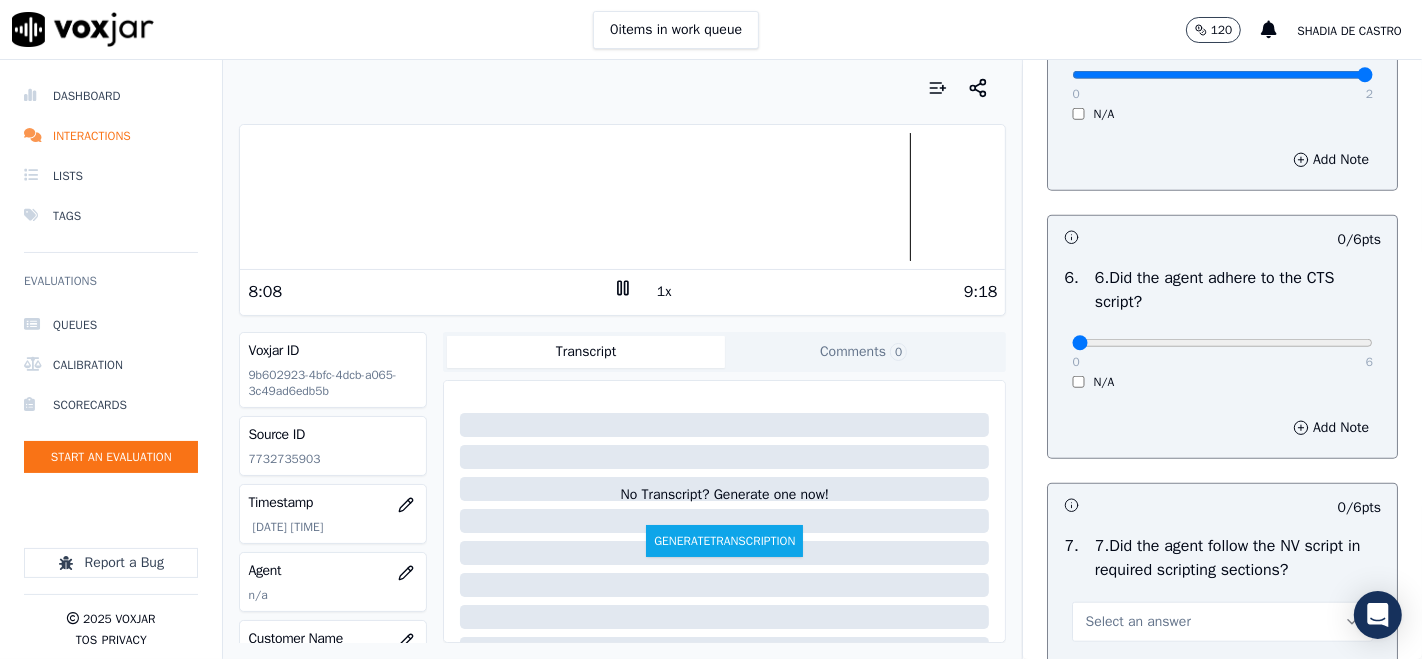 click on "0   6" at bounding box center [1222, 342] 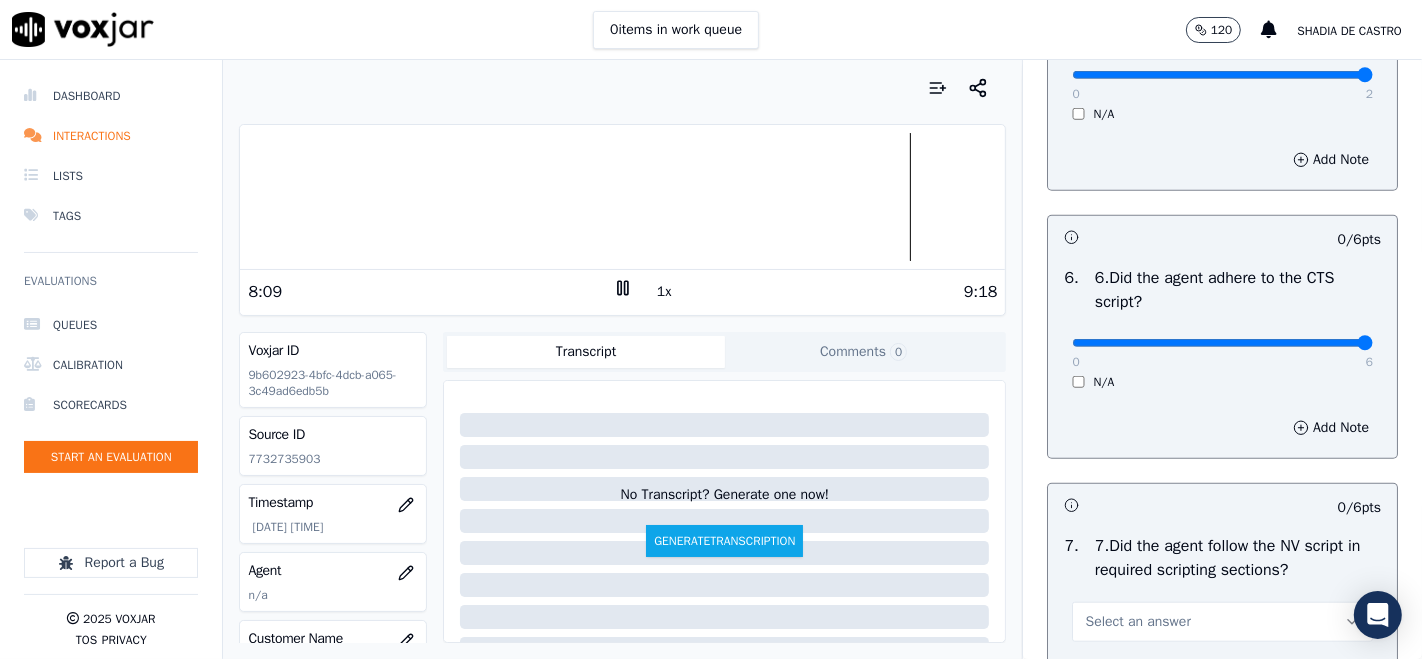 type on "6" 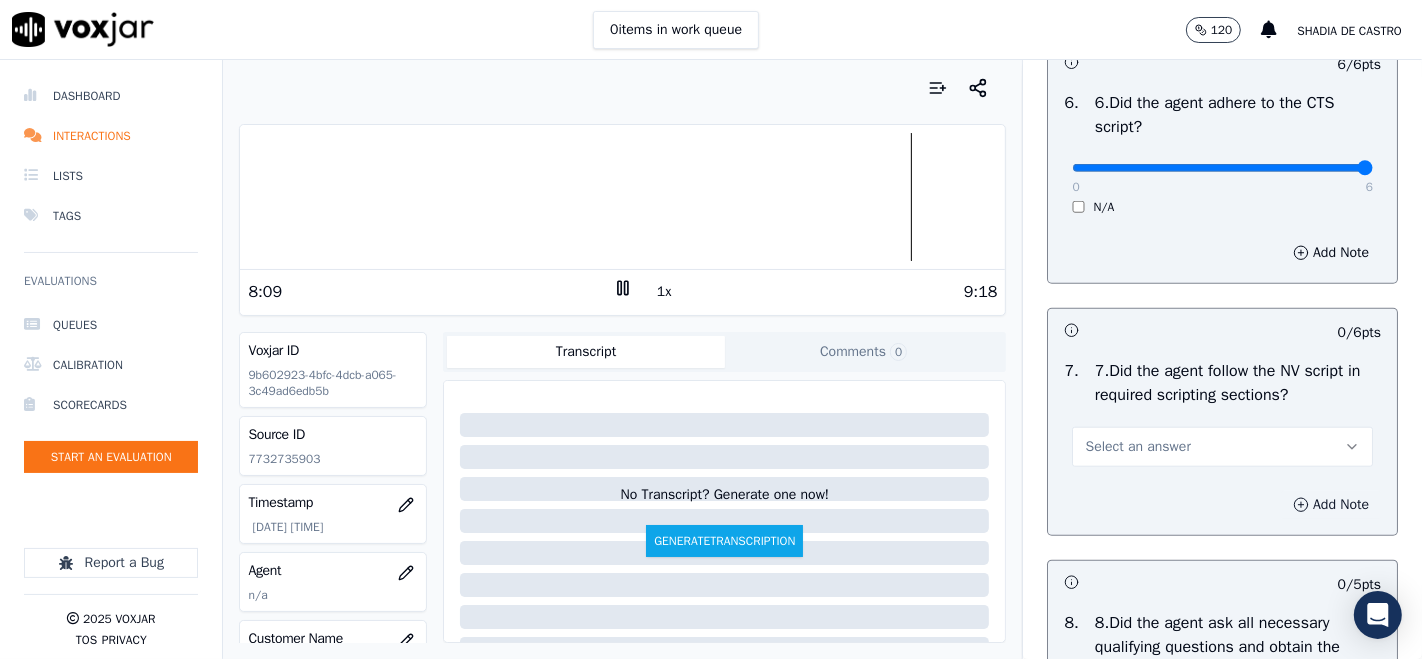 scroll, scrollTop: 1666, scrollLeft: 0, axis: vertical 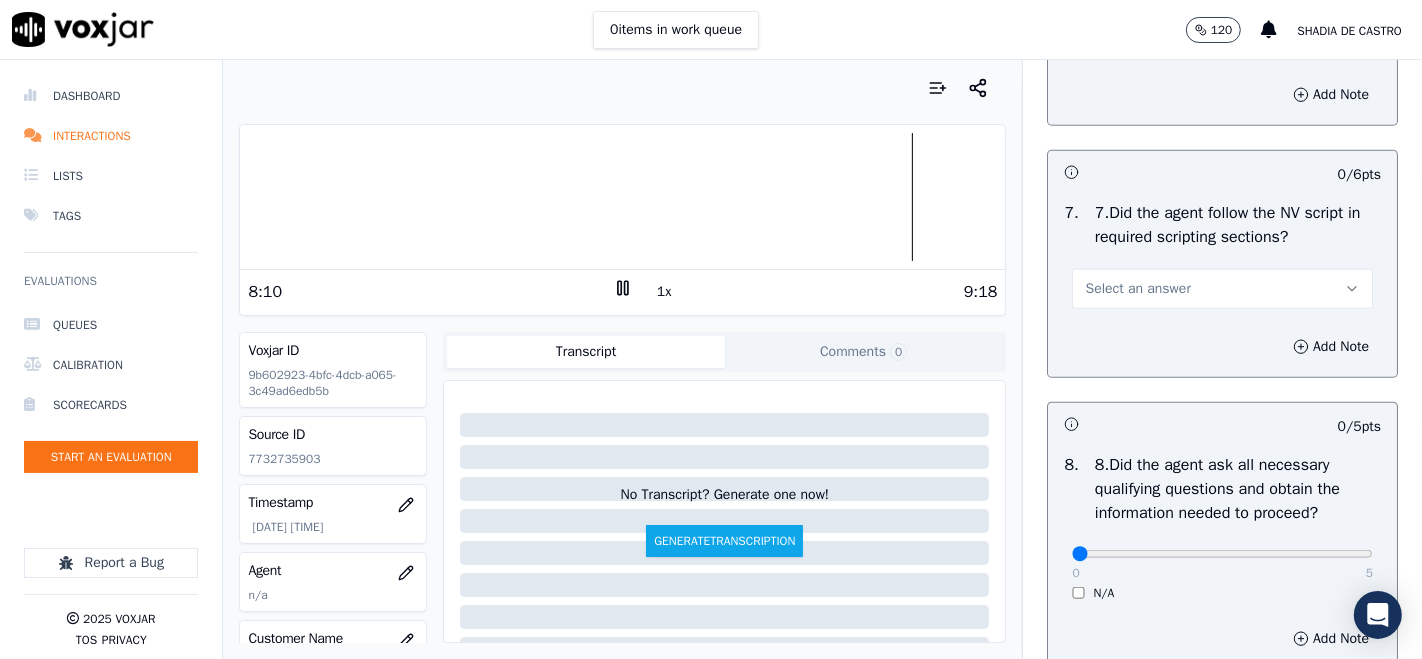 click on "Select an answer" at bounding box center [1222, 289] 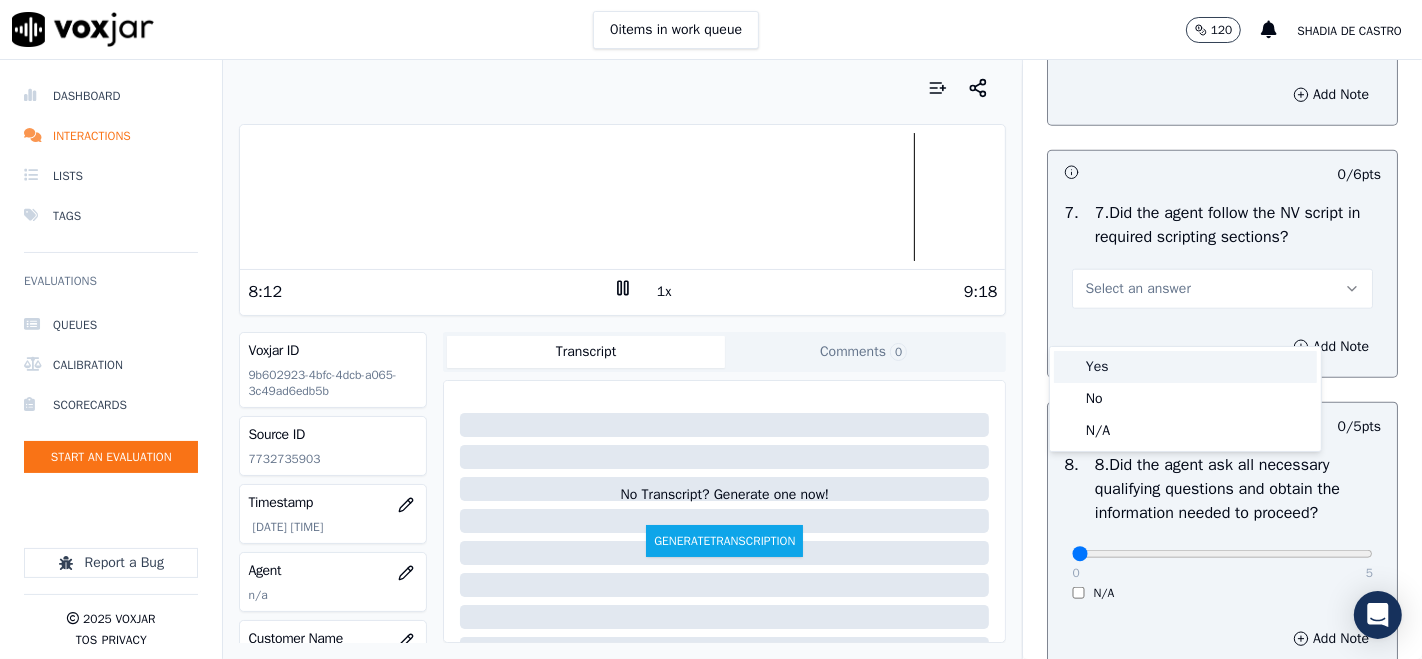 click on "Yes" at bounding box center [1185, 367] 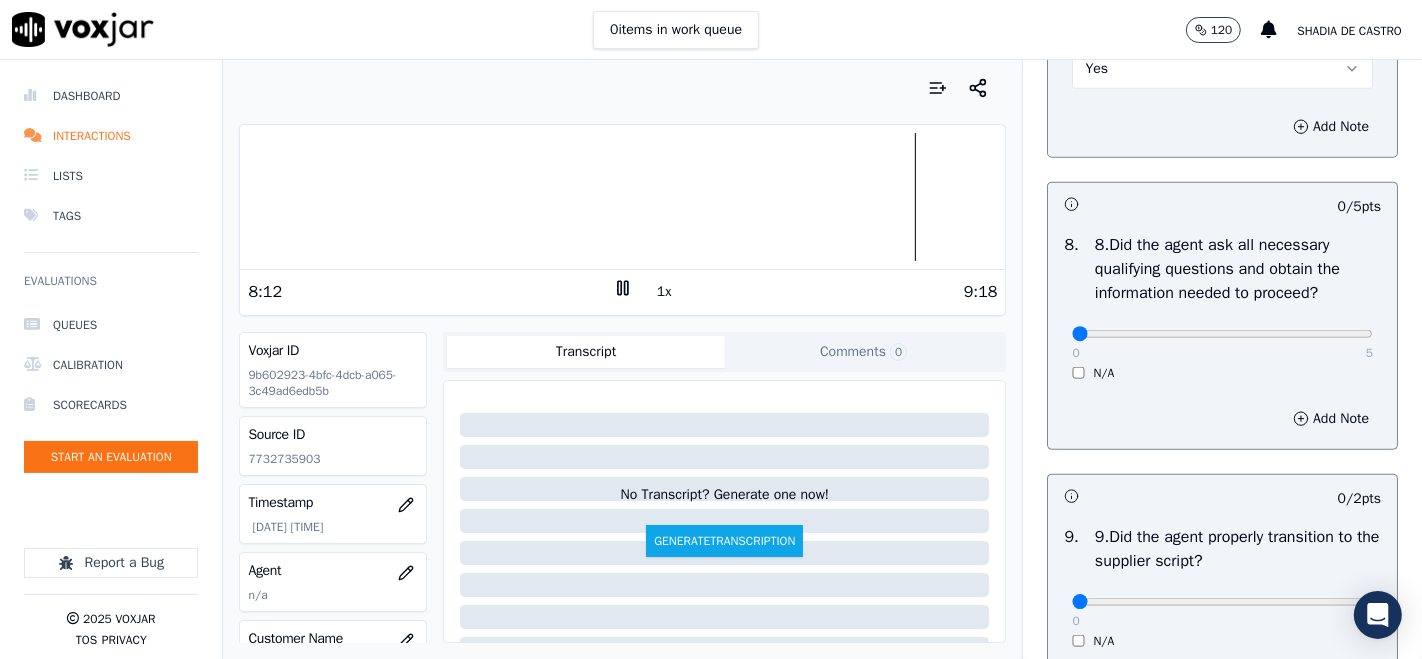 scroll, scrollTop: 1888, scrollLeft: 0, axis: vertical 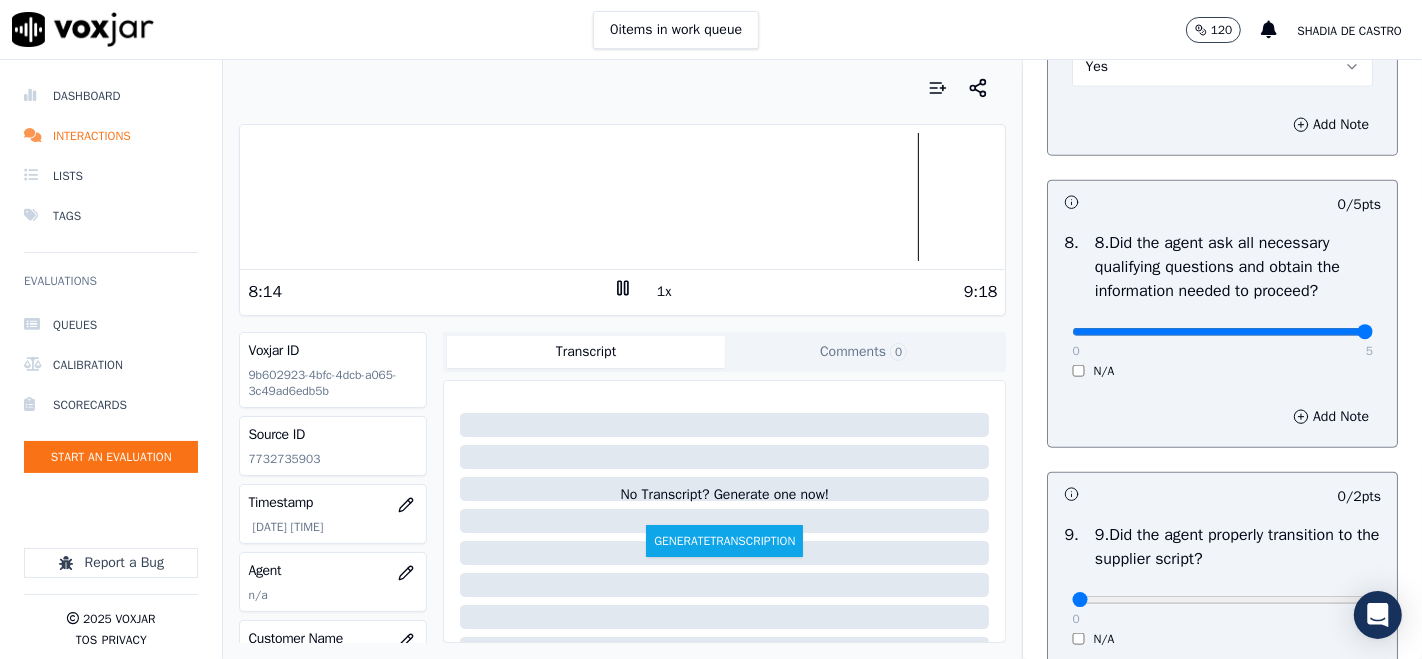 type on "5" 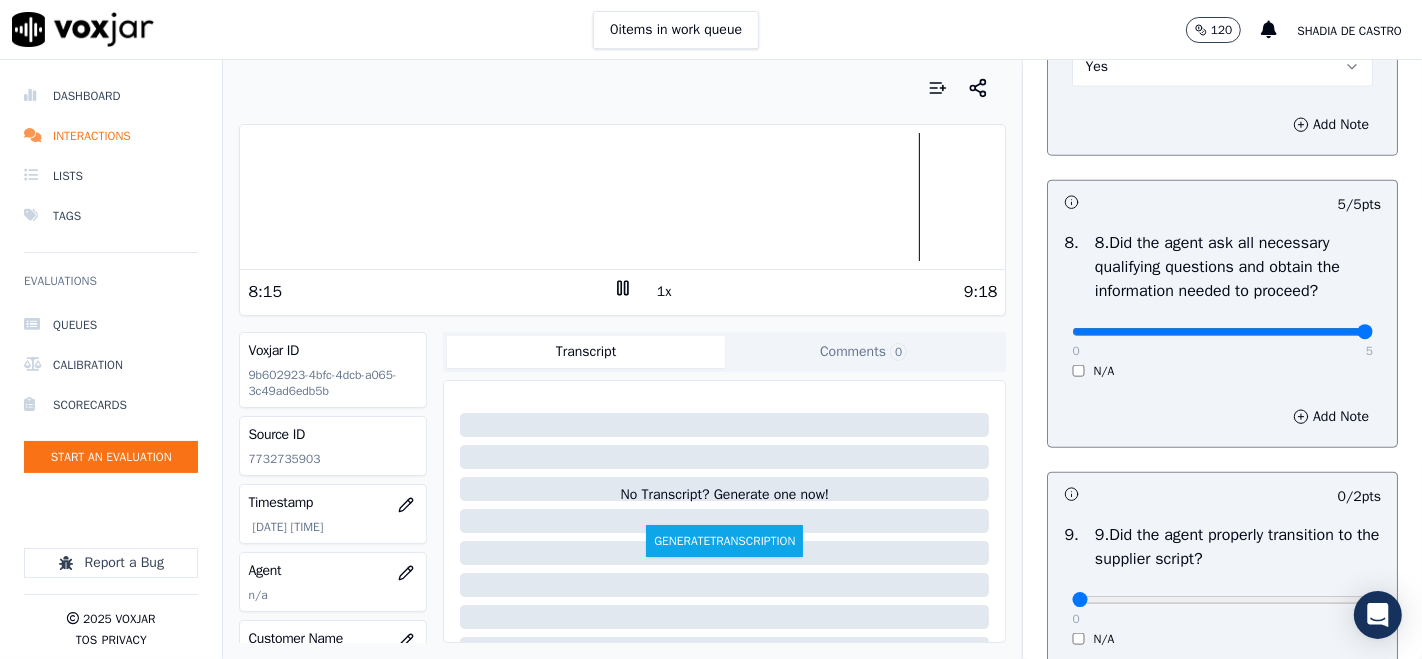 scroll, scrollTop: 2222, scrollLeft: 0, axis: vertical 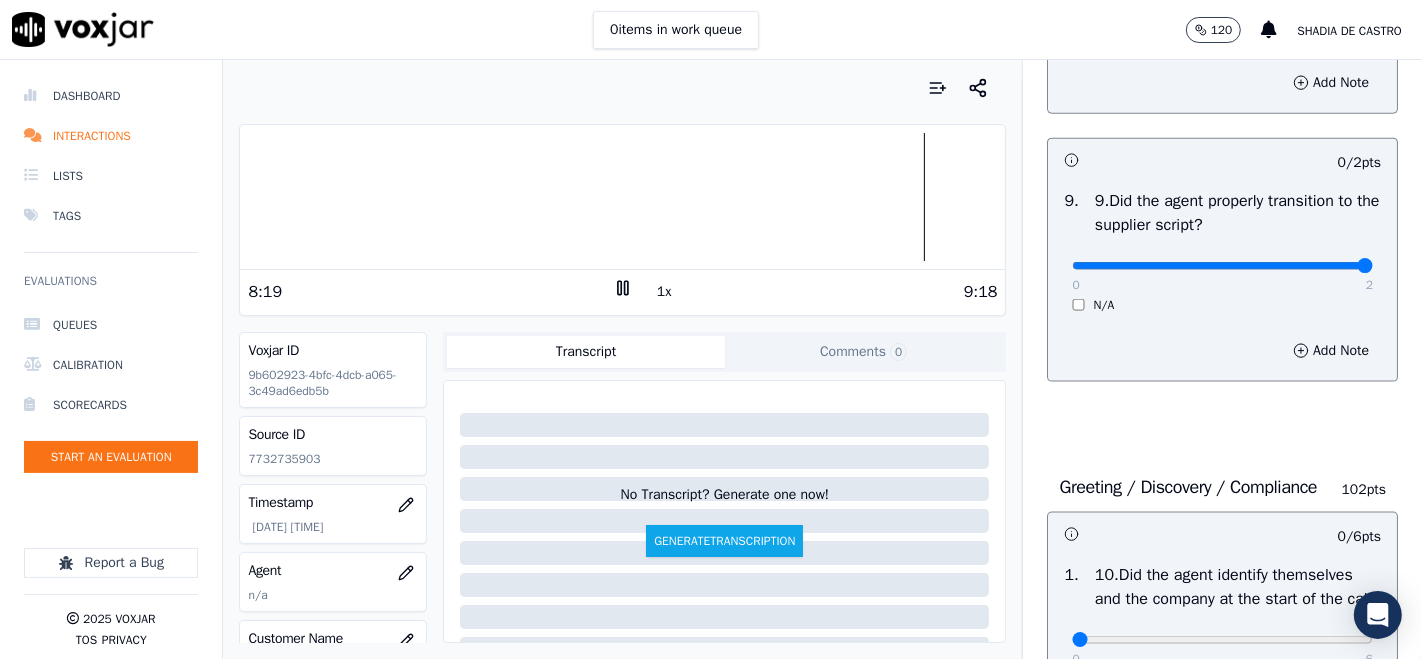 type on "2" 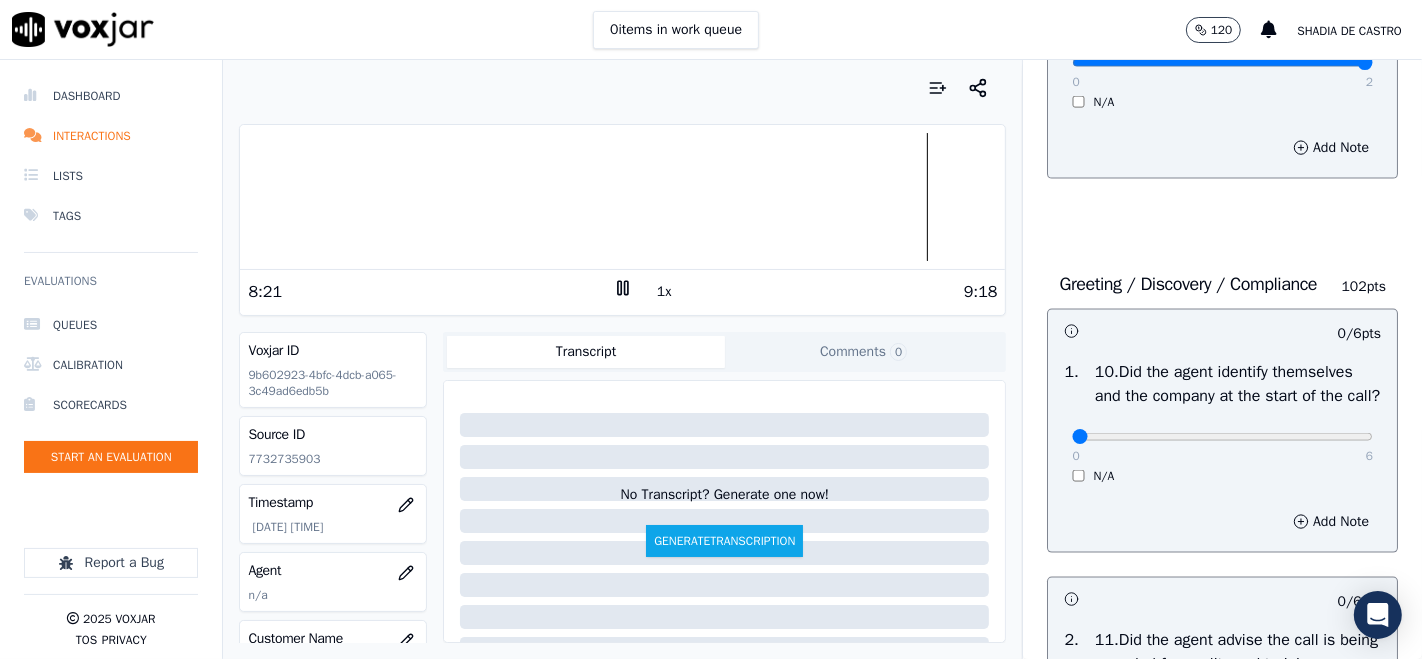 scroll, scrollTop: 2555, scrollLeft: 0, axis: vertical 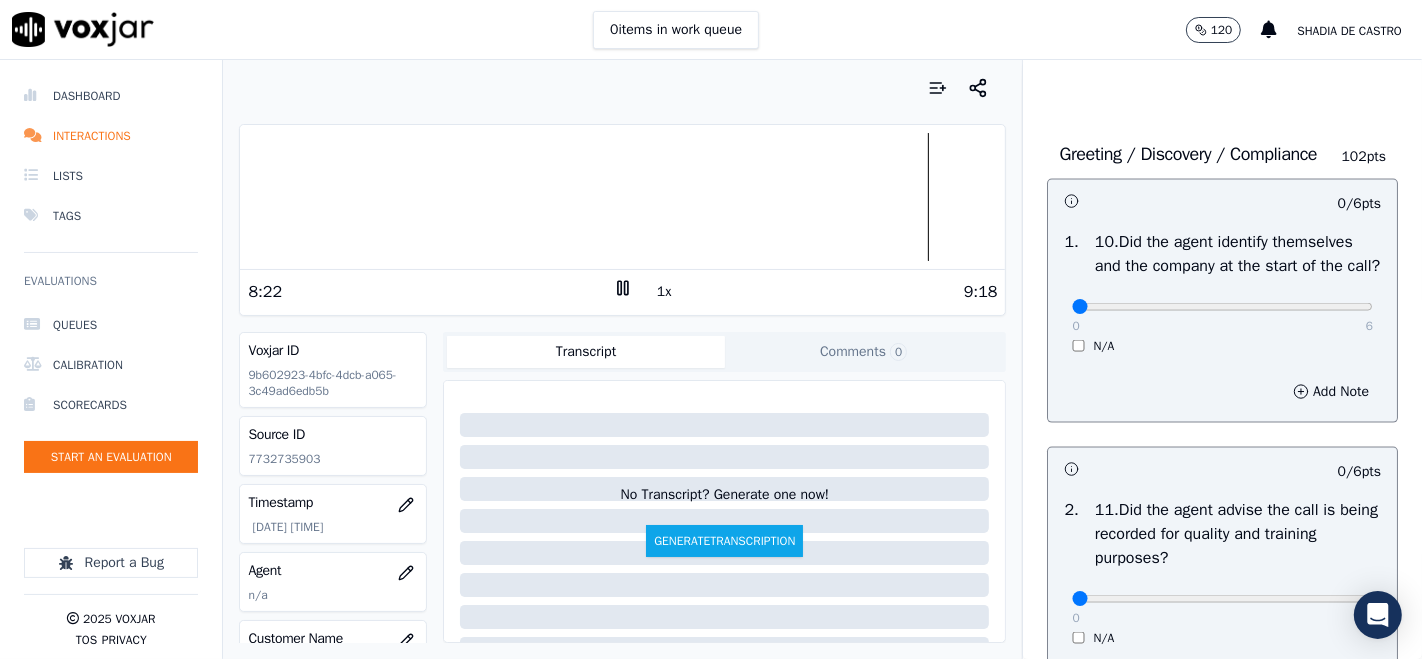 click on "0   6" at bounding box center (1222, 306) 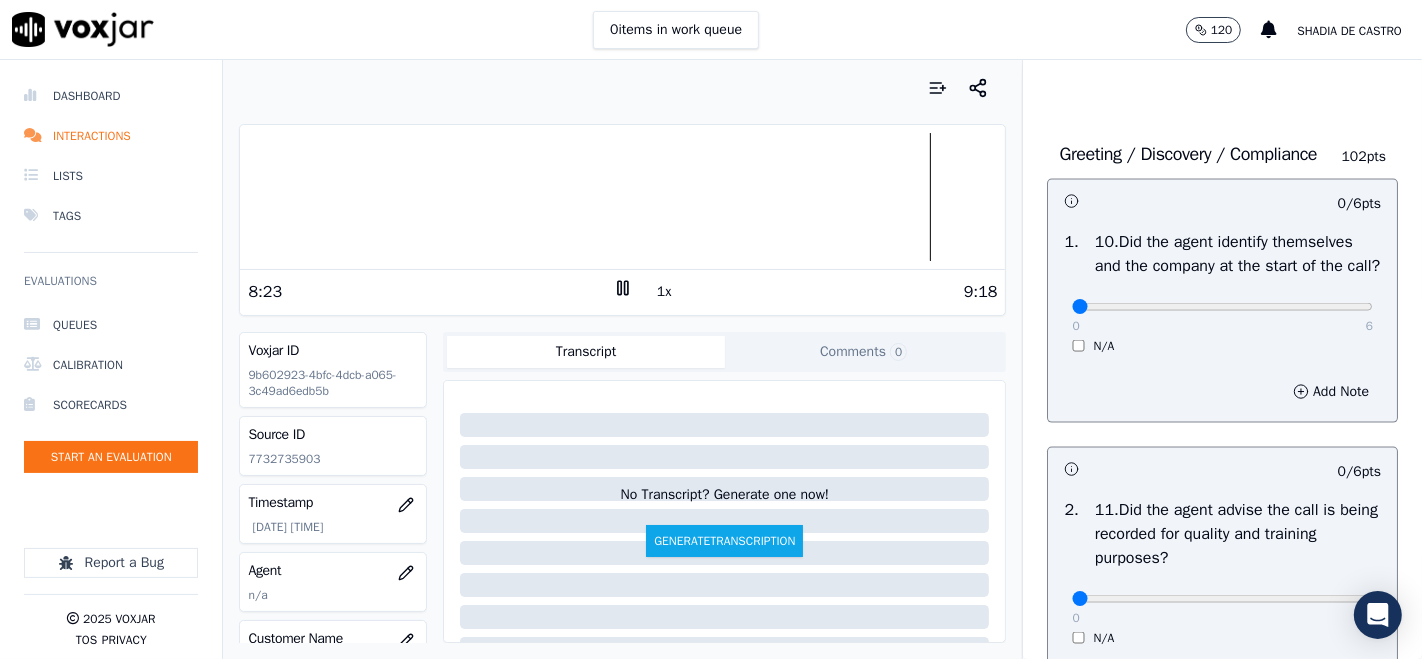 click on "0   6" at bounding box center [1222, 306] 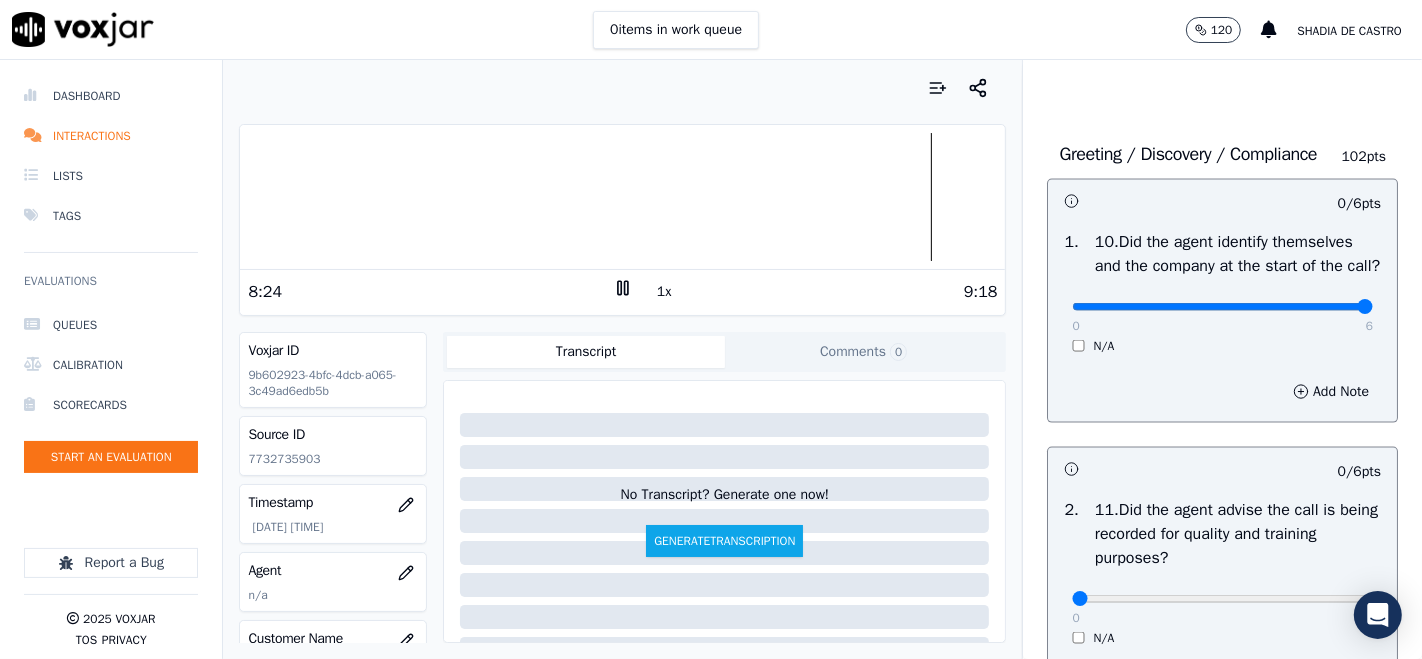 type on "6" 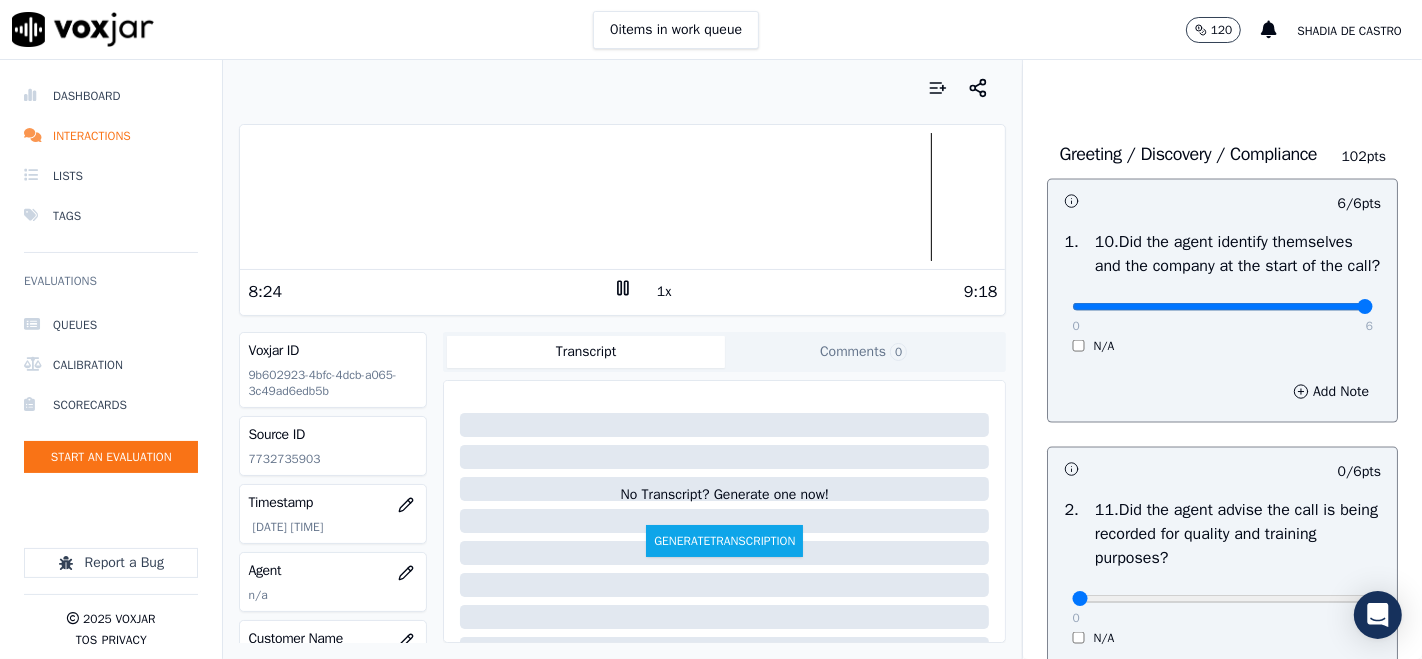 scroll, scrollTop: 2888, scrollLeft: 0, axis: vertical 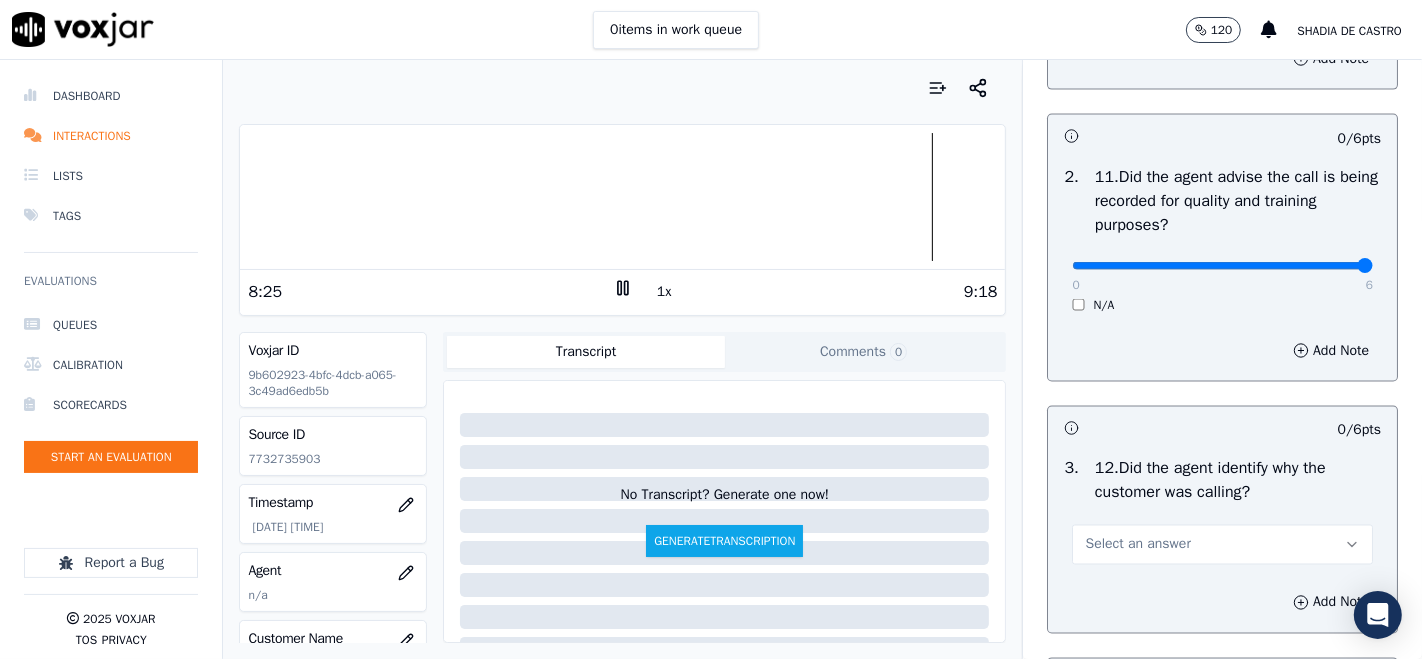 type on "6" 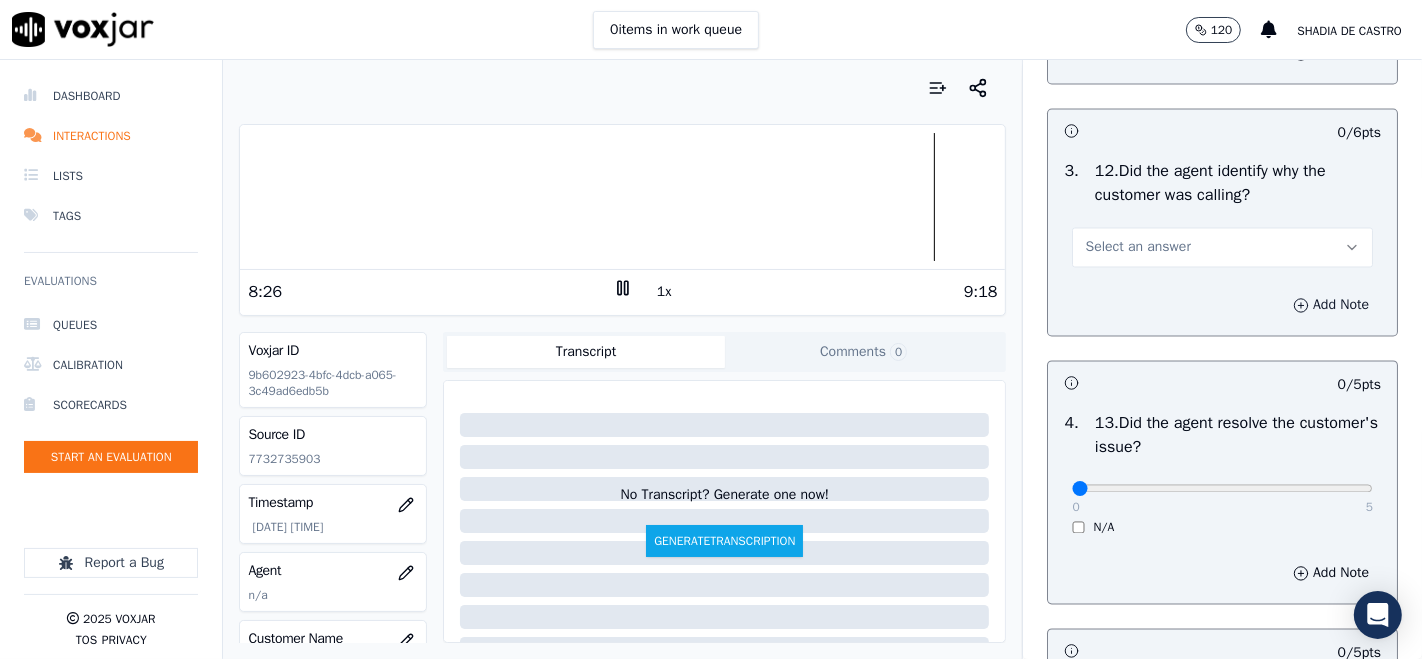 scroll, scrollTop: 3222, scrollLeft: 0, axis: vertical 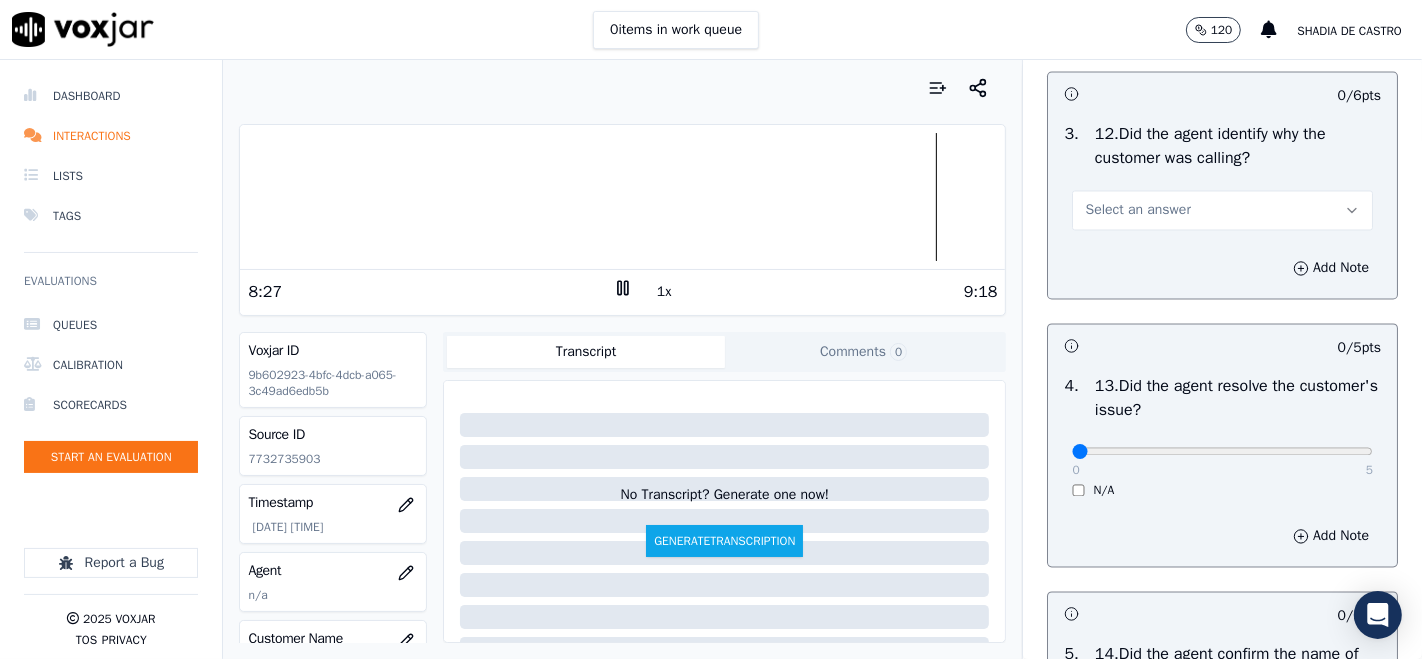 click on "Select an answer" at bounding box center (1222, 211) 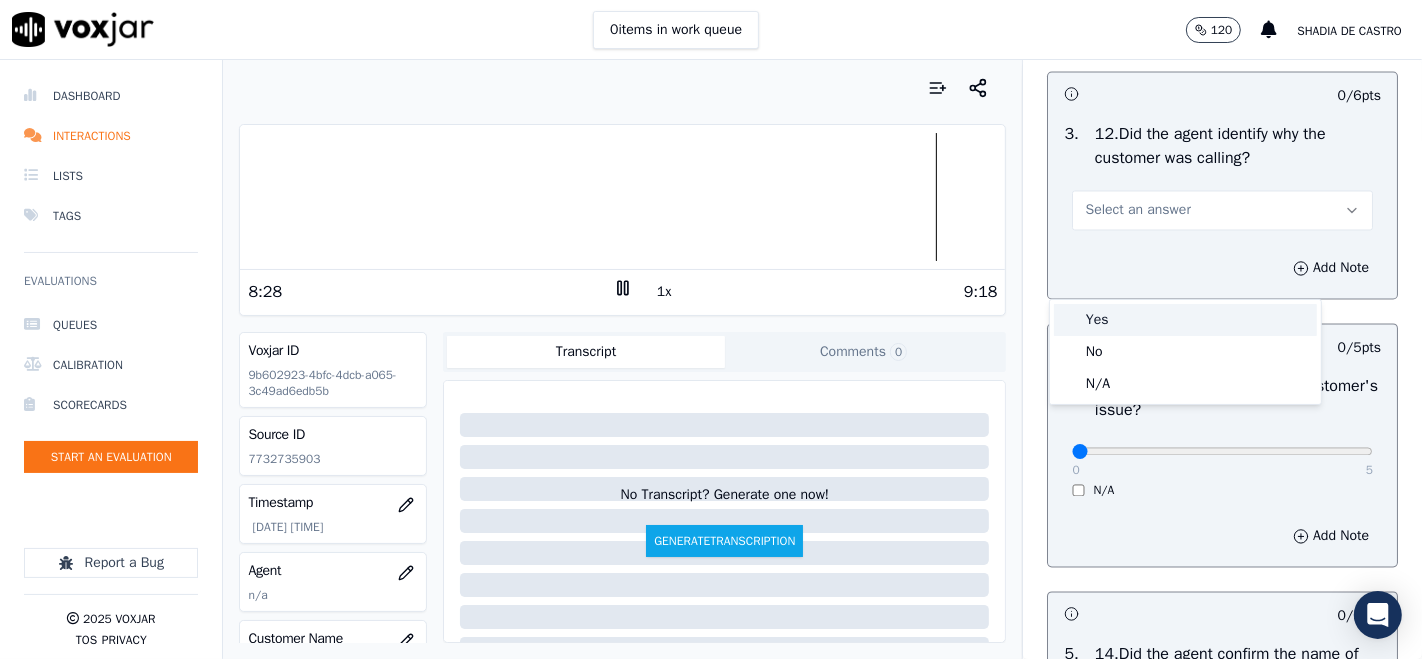 click on "Yes" at bounding box center [1185, 320] 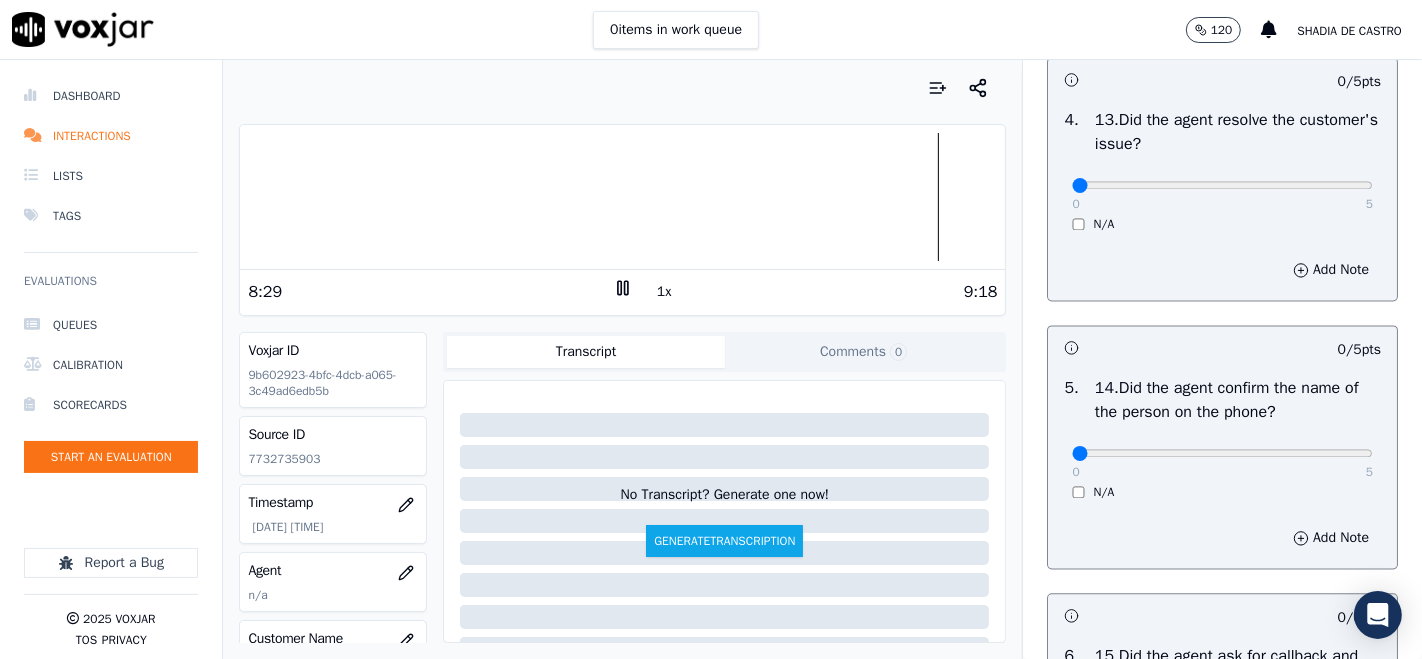 scroll, scrollTop: 3444, scrollLeft: 0, axis: vertical 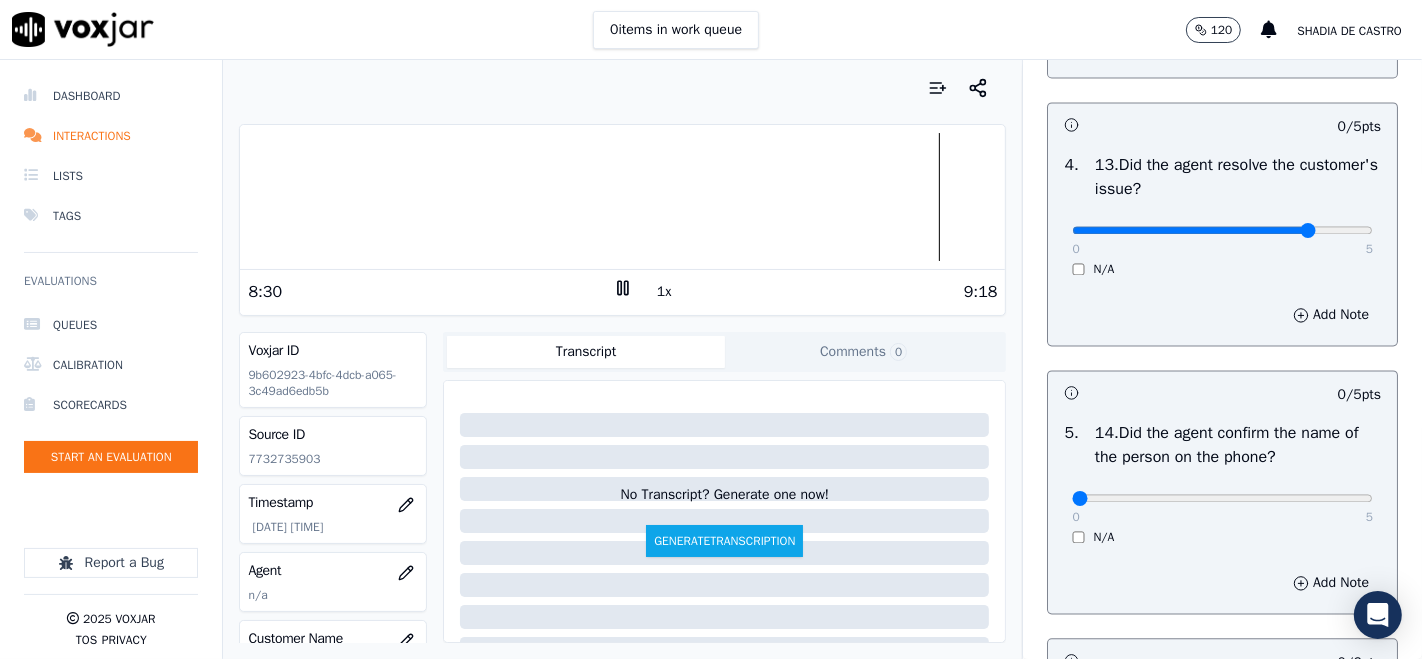 click at bounding box center (1222, -3084) 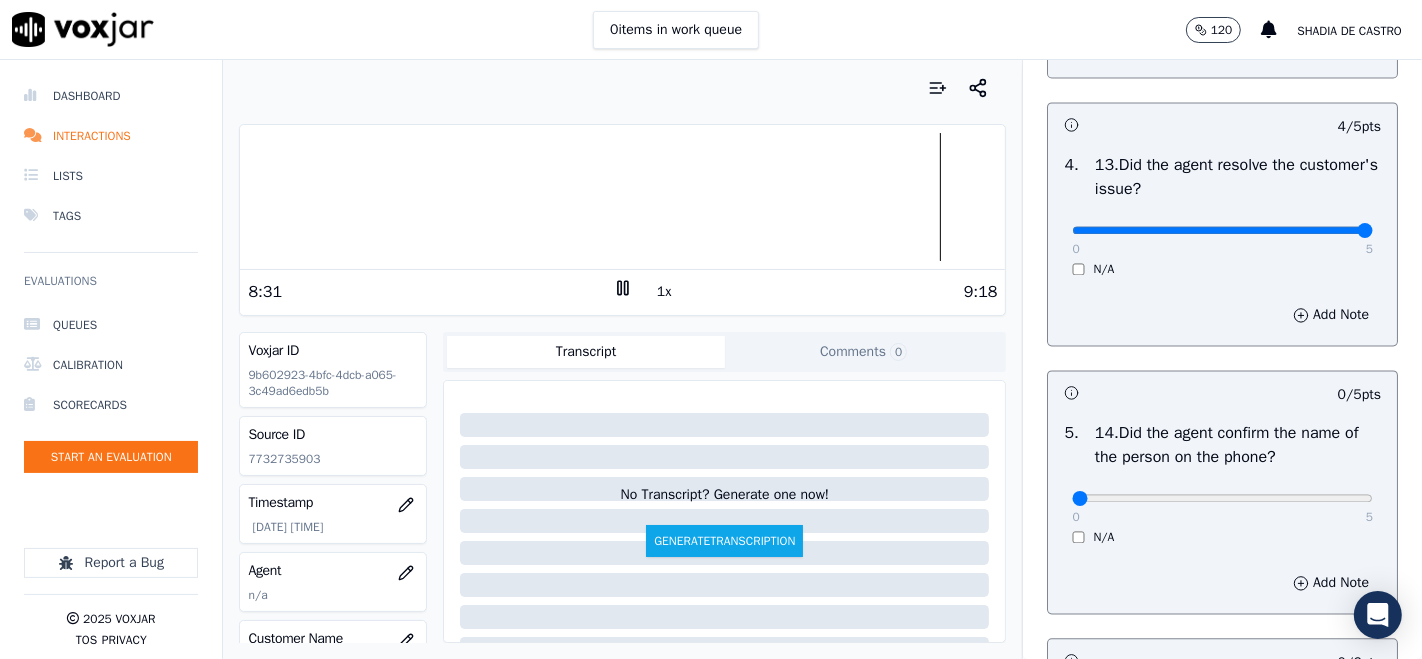type on "5" 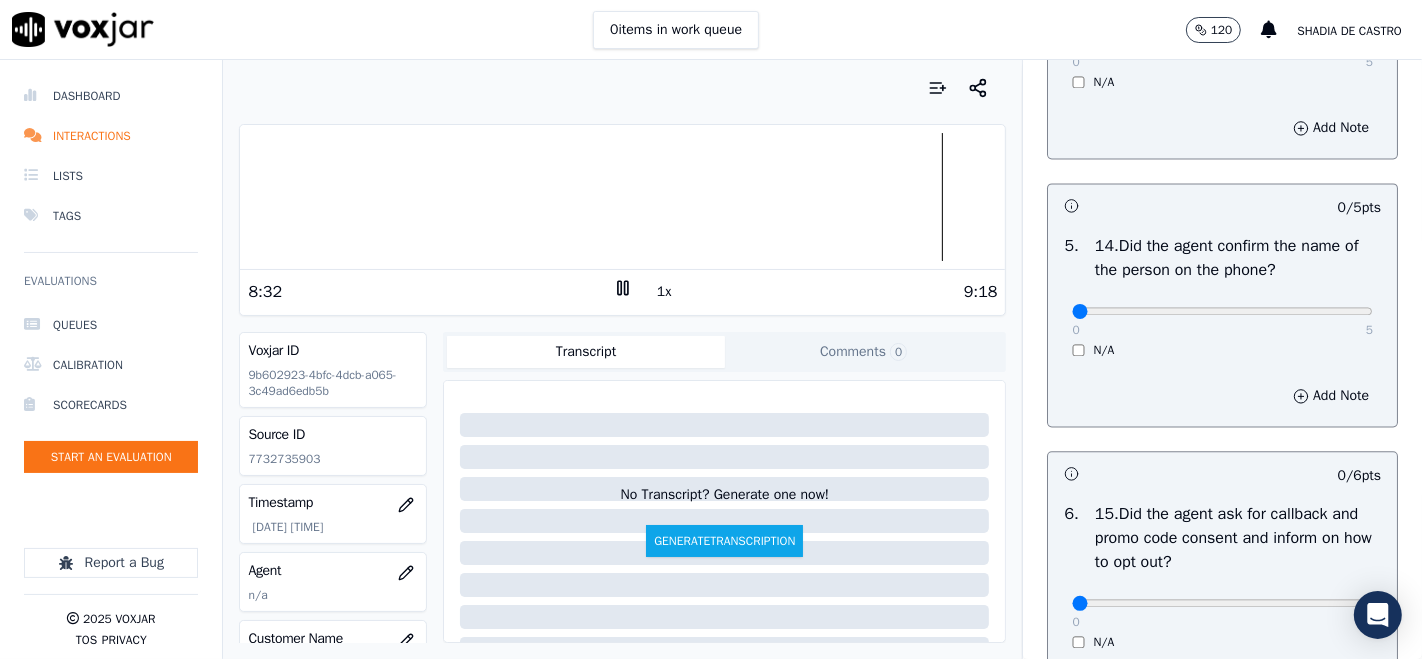 scroll, scrollTop: 3666, scrollLeft: 0, axis: vertical 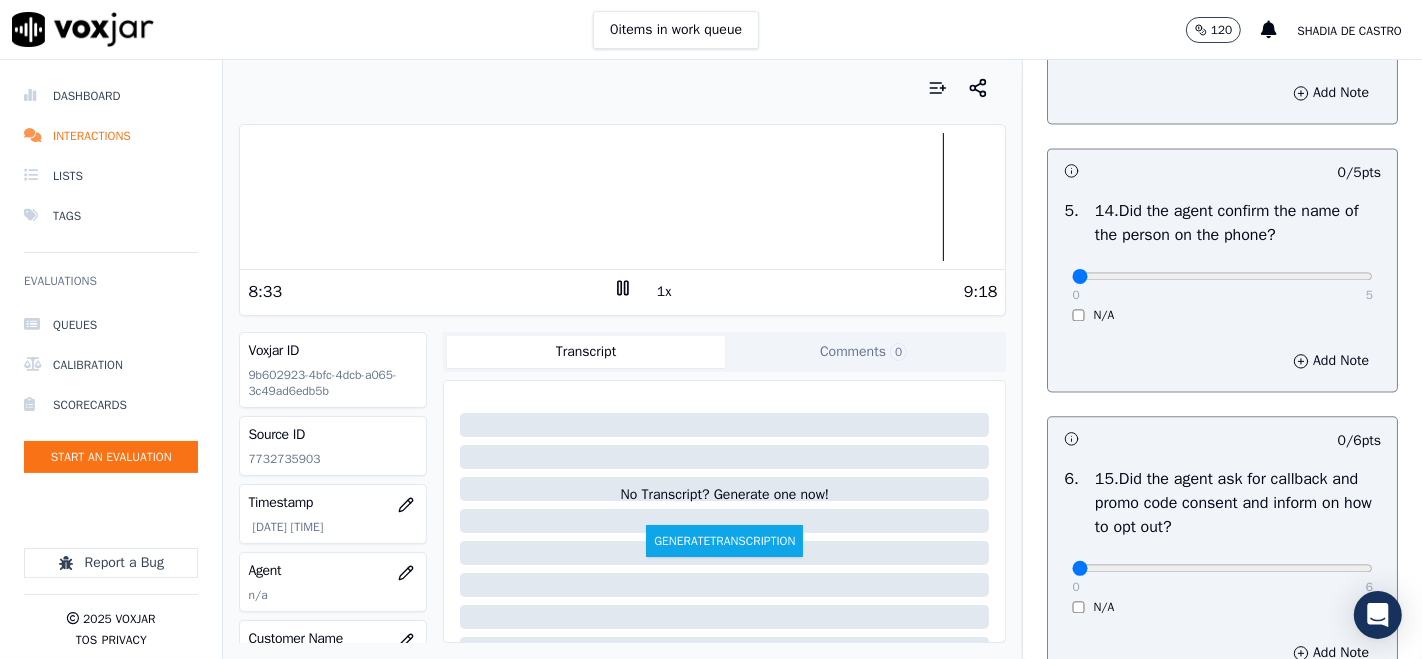 click on "0   5" at bounding box center [1222, 275] 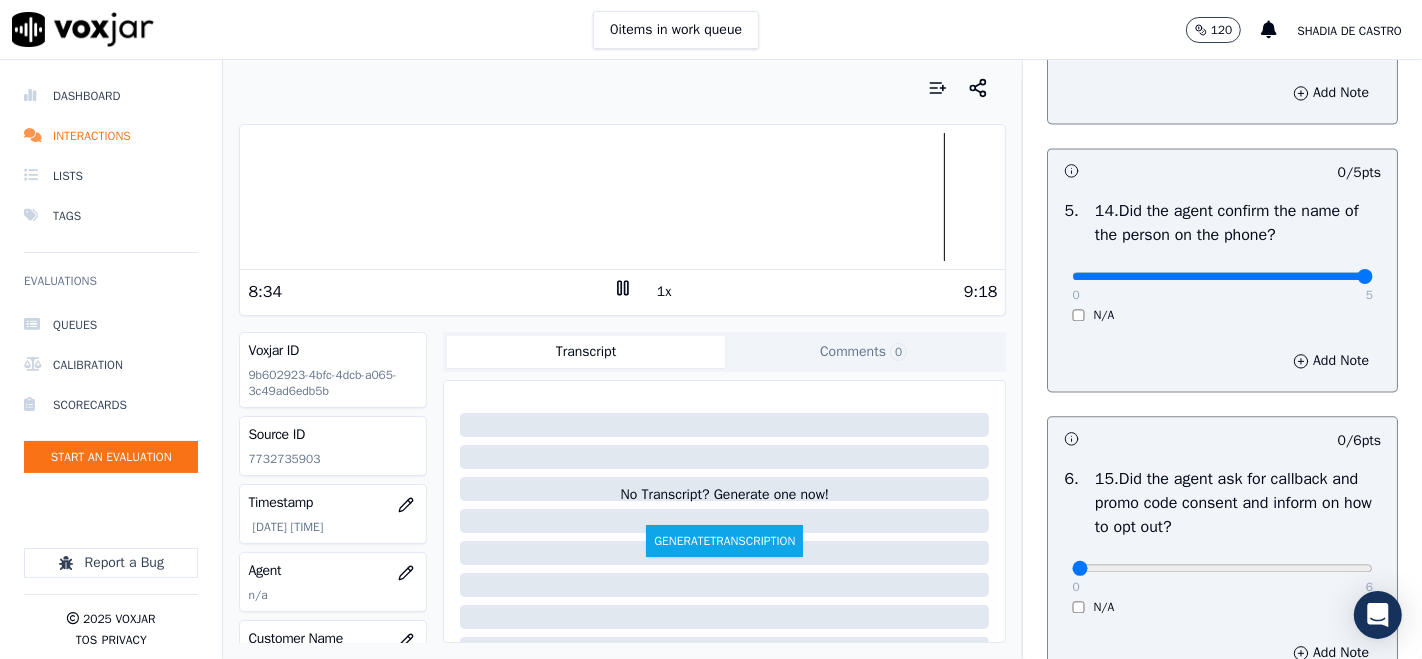 type on "5" 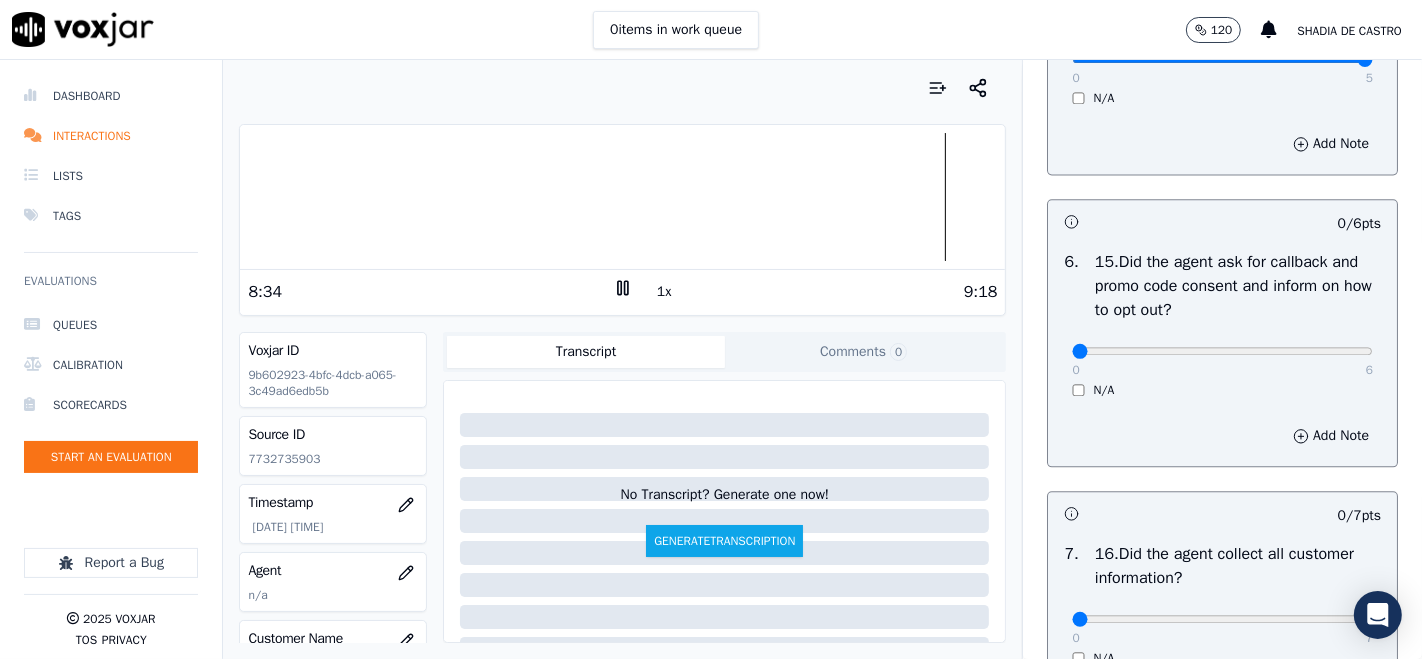 scroll, scrollTop: 3888, scrollLeft: 0, axis: vertical 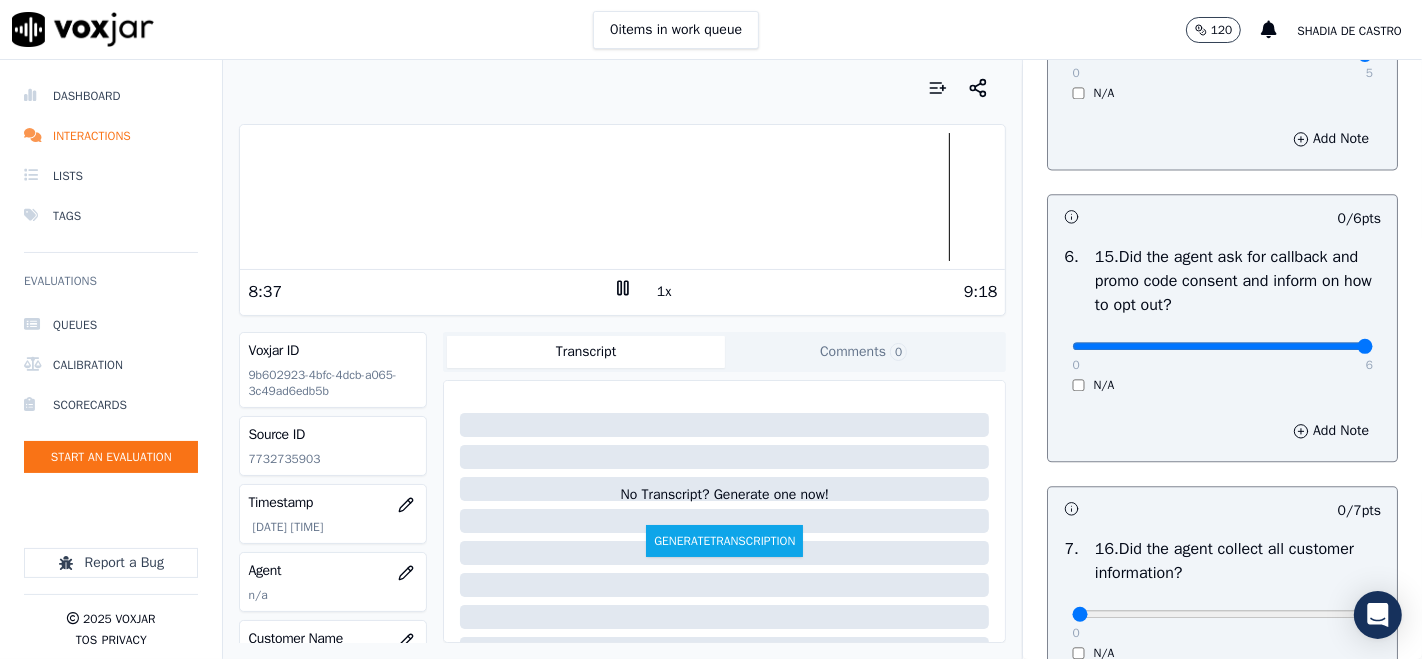 type on "6" 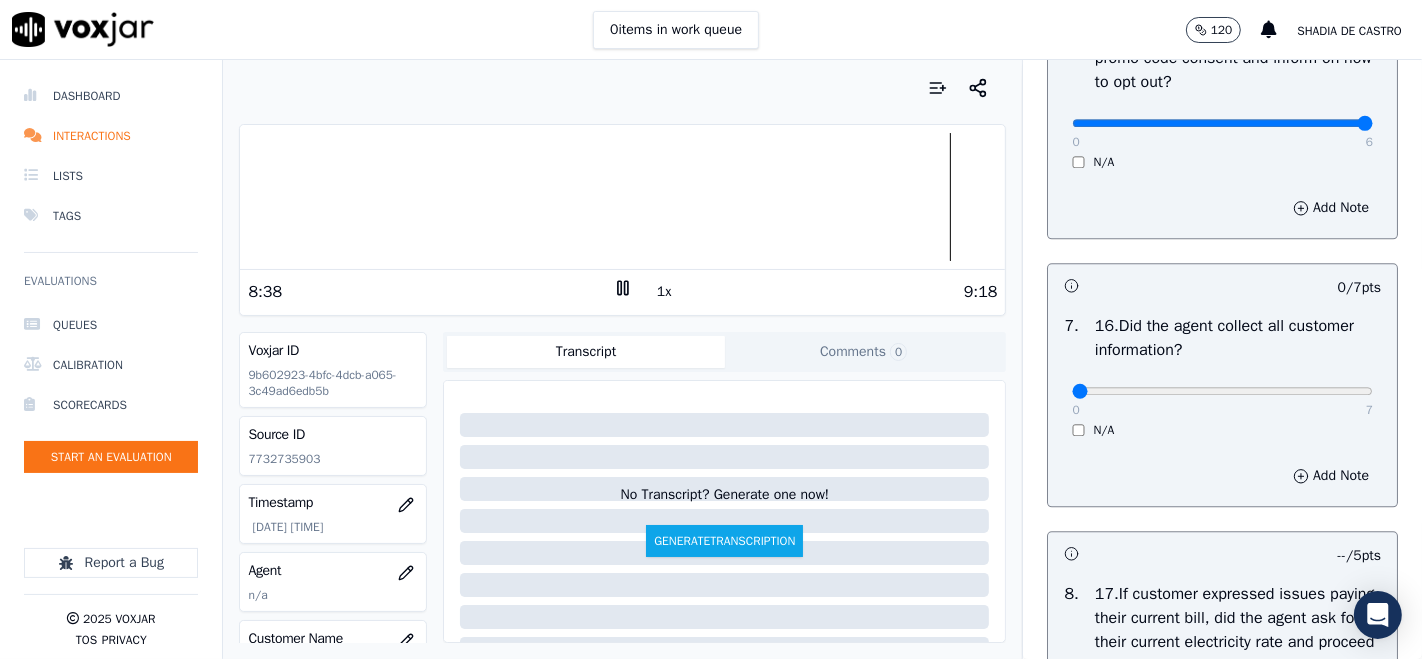 scroll, scrollTop: 4222, scrollLeft: 0, axis: vertical 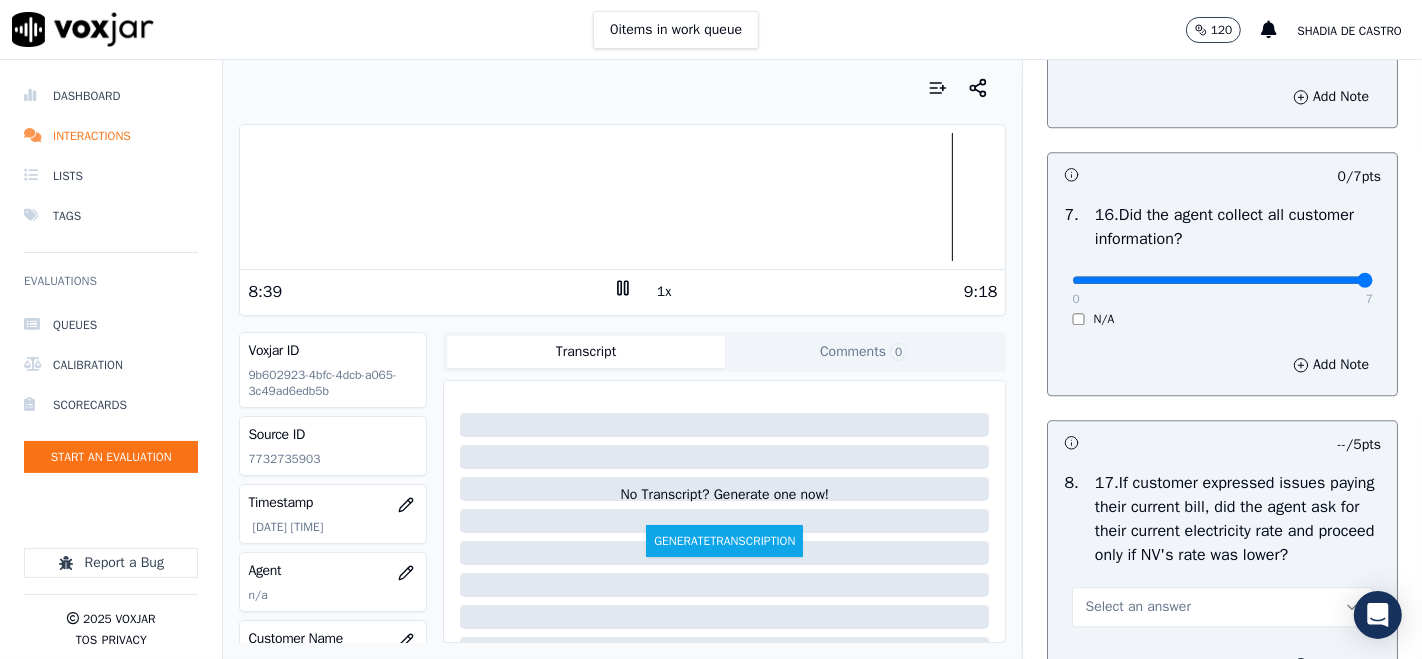 type on "7" 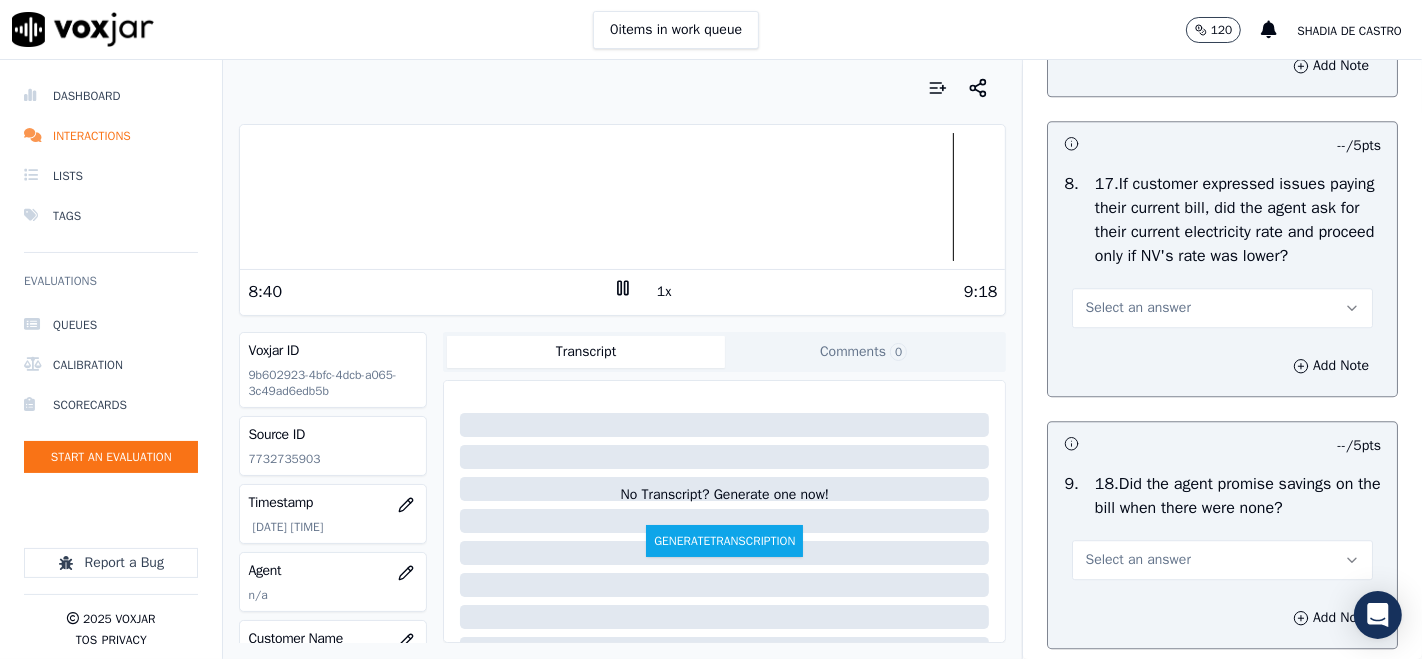 scroll, scrollTop: 4555, scrollLeft: 0, axis: vertical 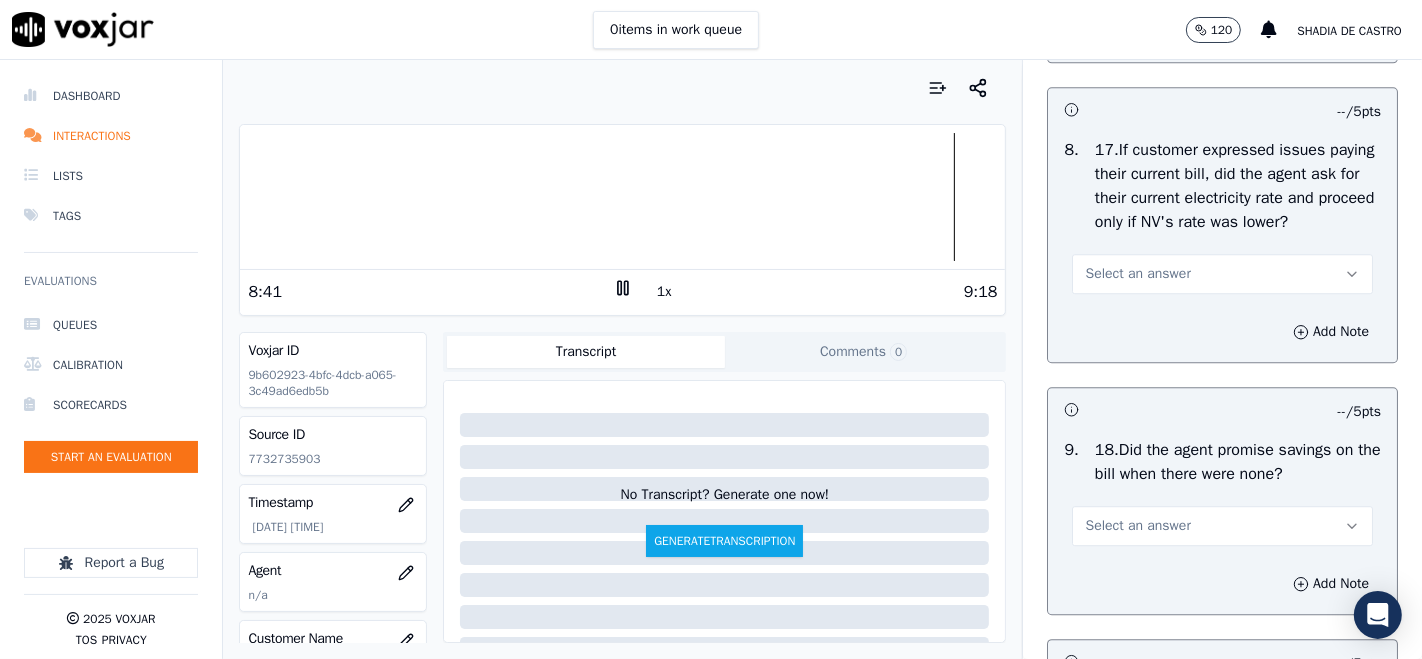 click on "Select an answer" at bounding box center [1222, 274] 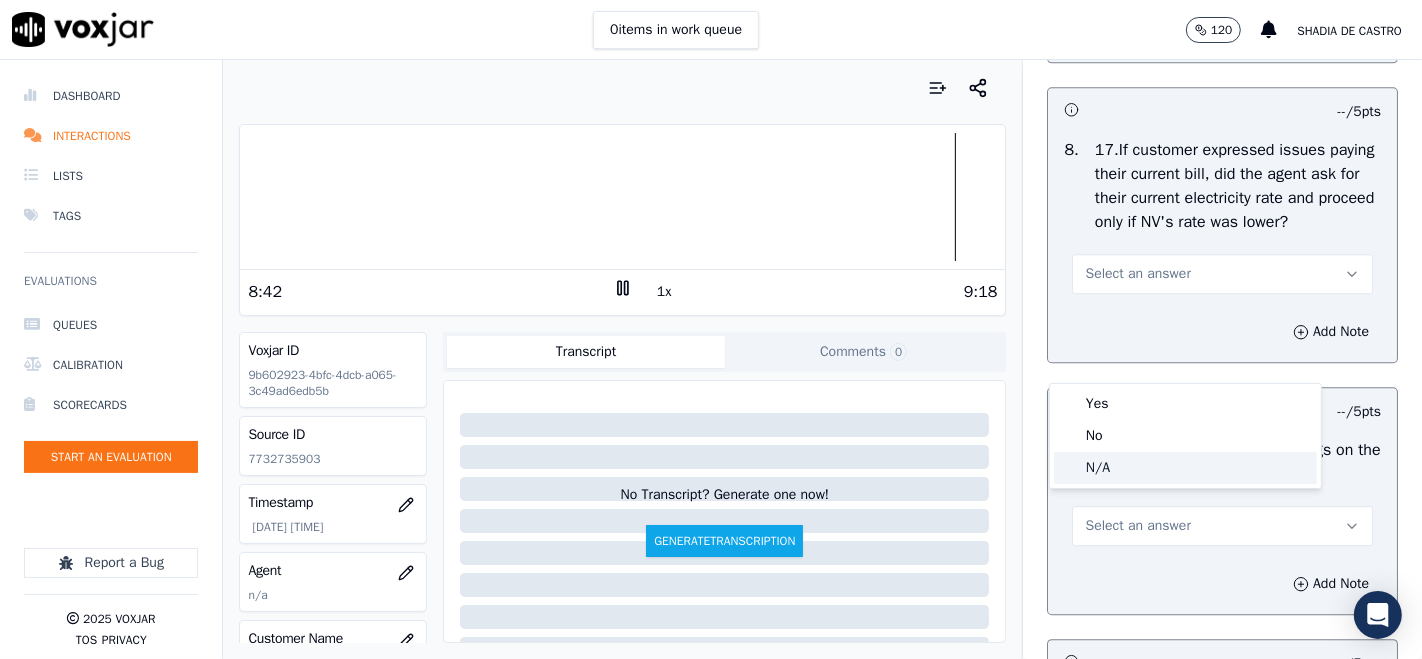 click on "N/A" 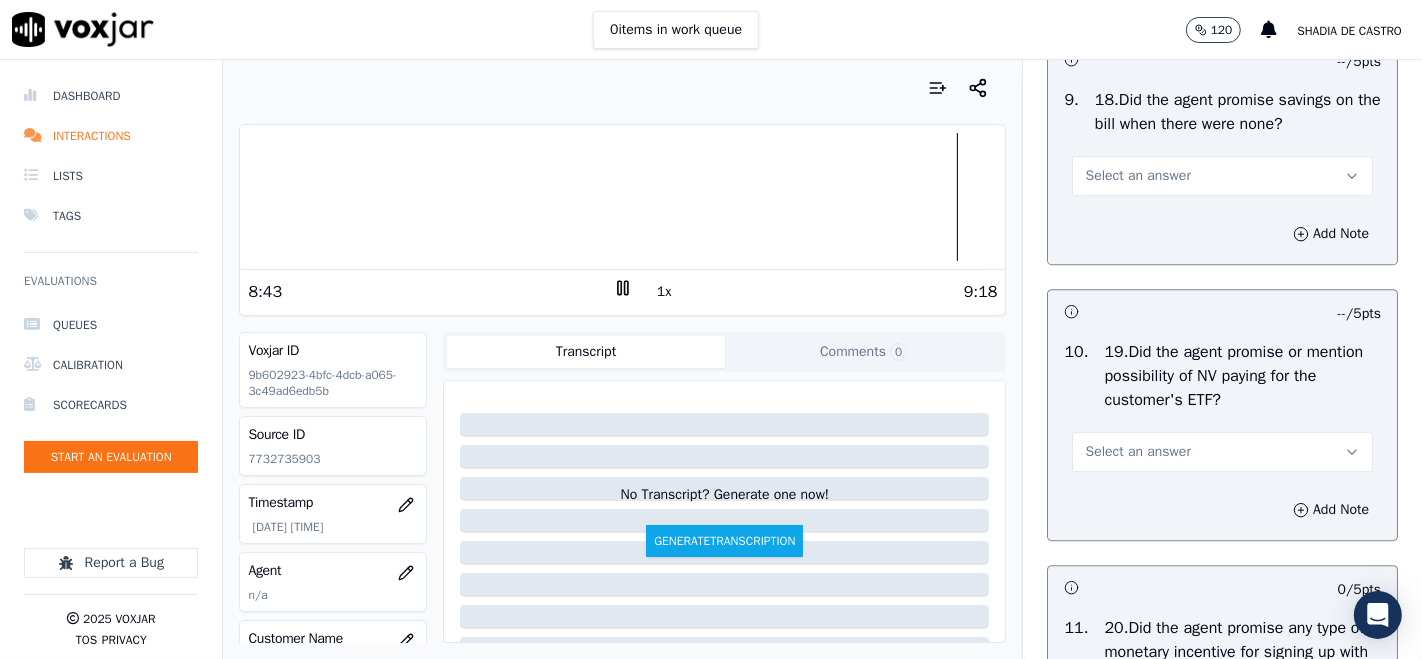 scroll, scrollTop: 4777, scrollLeft: 0, axis: vertical 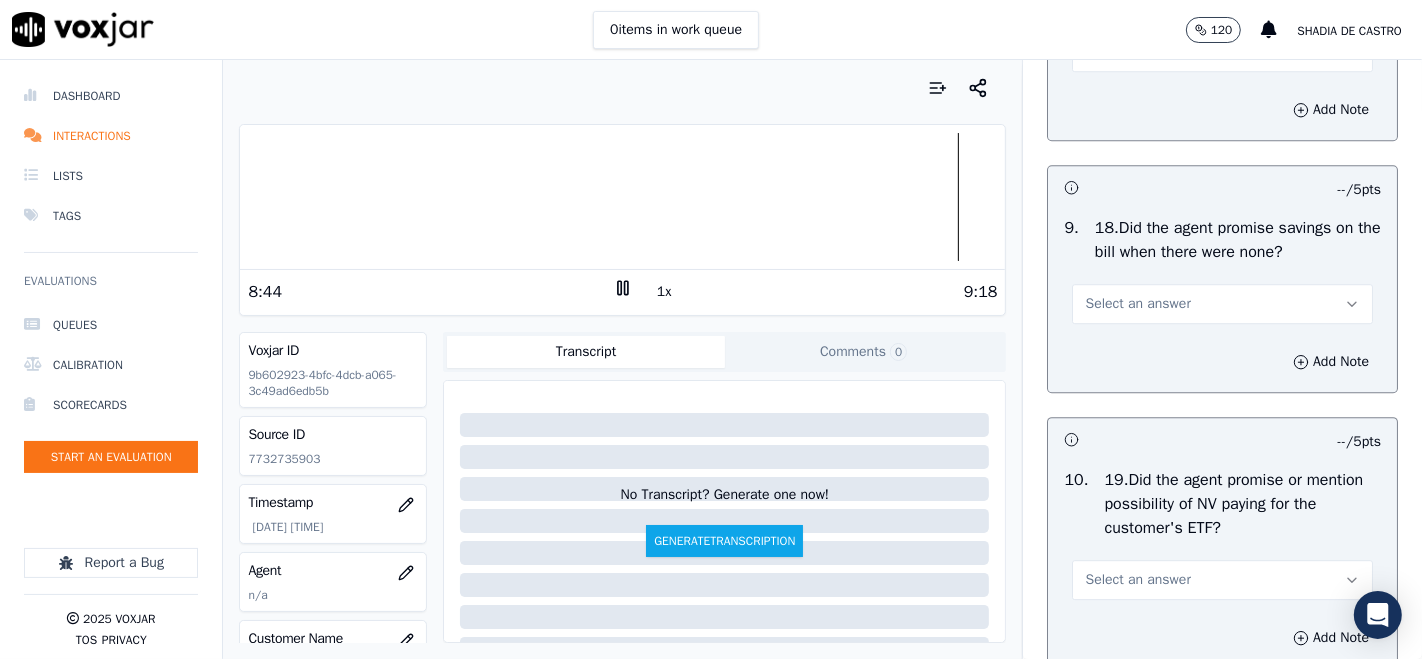 click 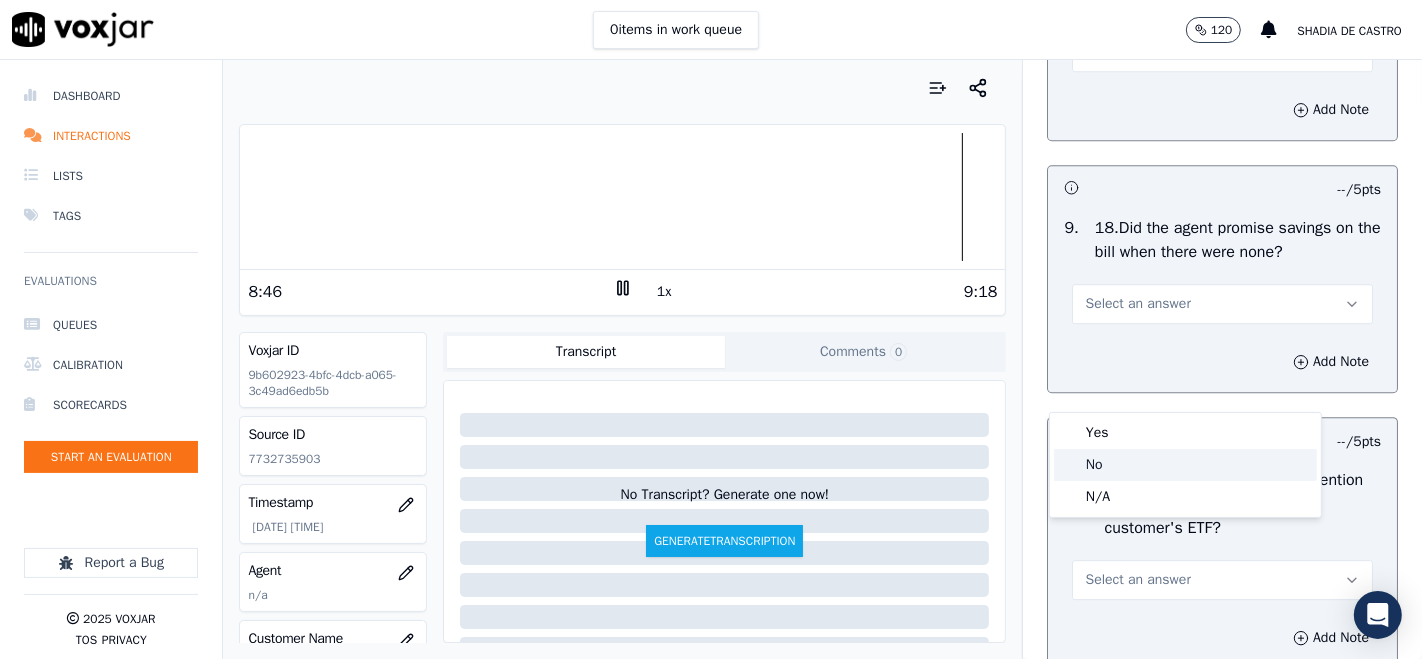 click on "No" 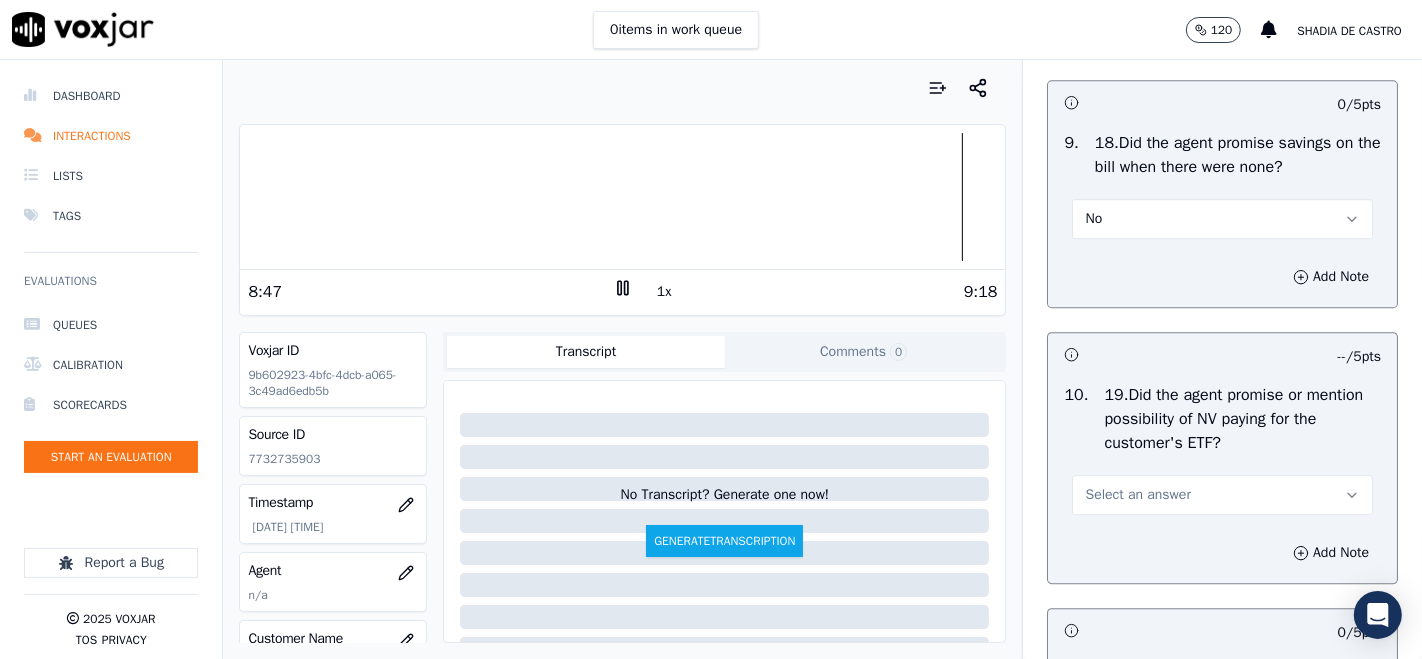 scroll, scrollTop: 5000, scrollLeft: 0, axis: vertical 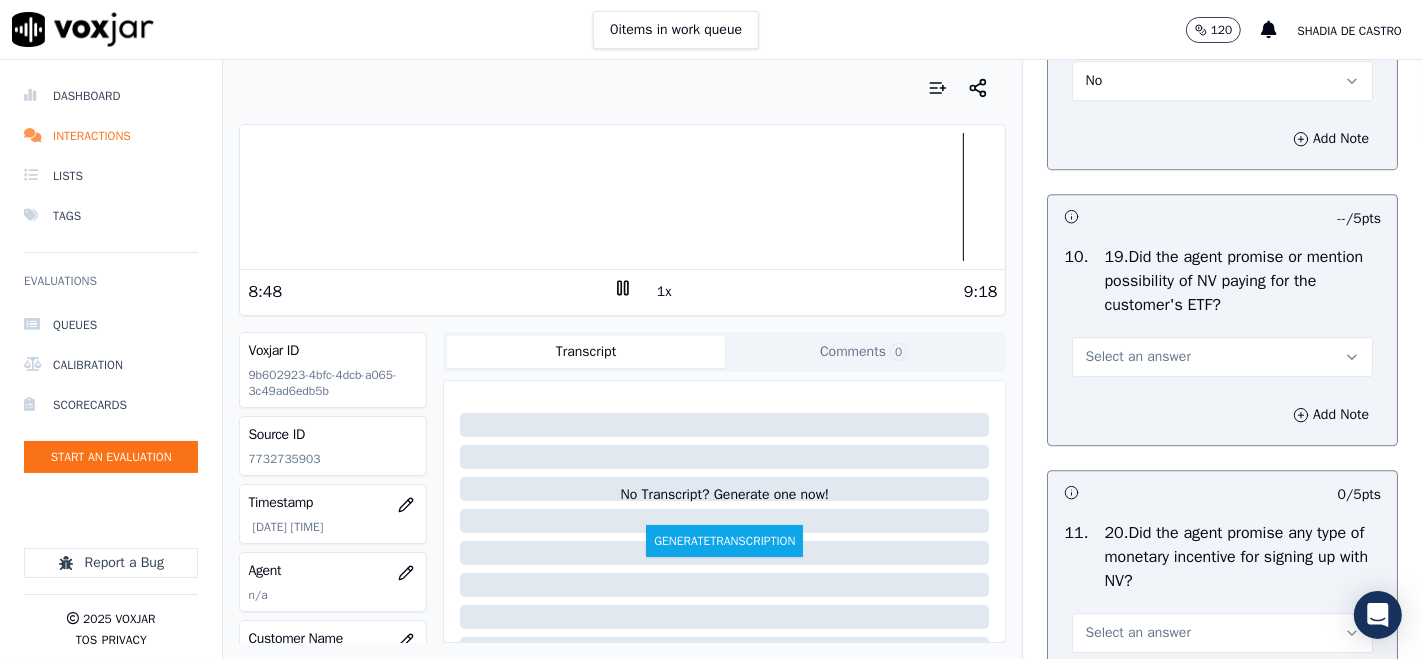 click on "Select an answer" at bounding box center (1137, 357) 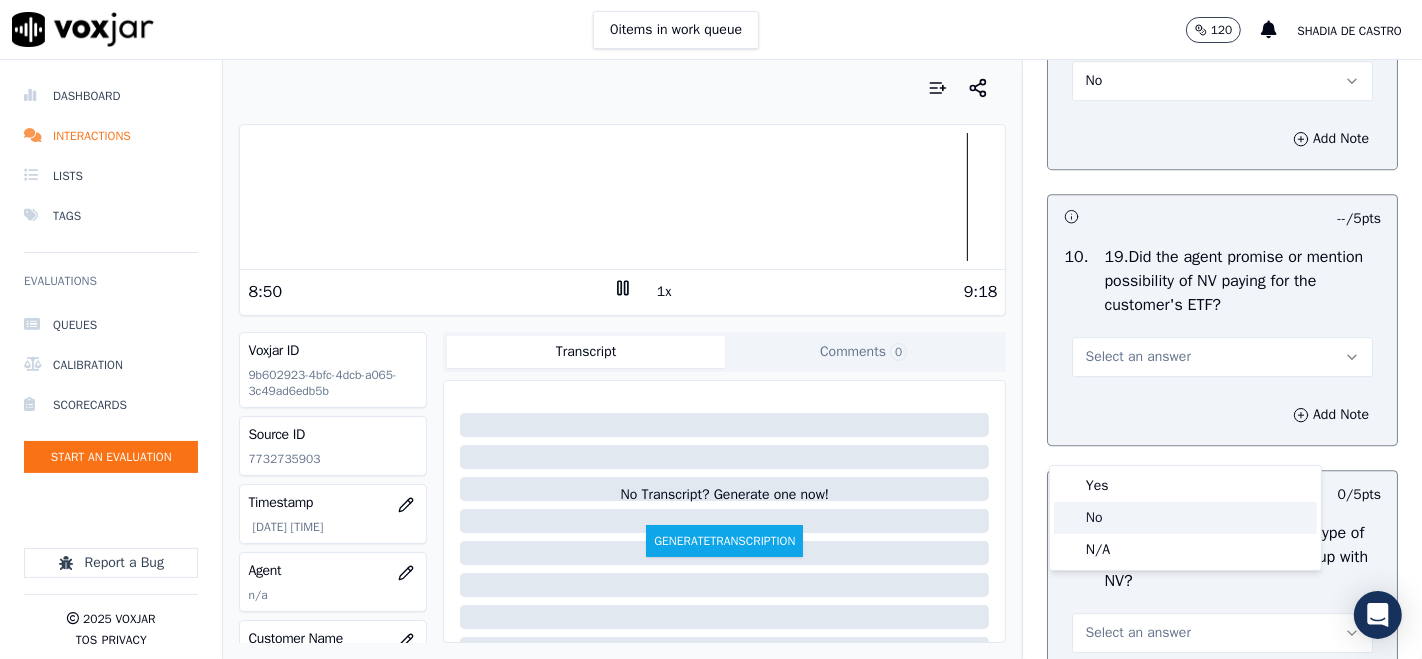 click on "No" 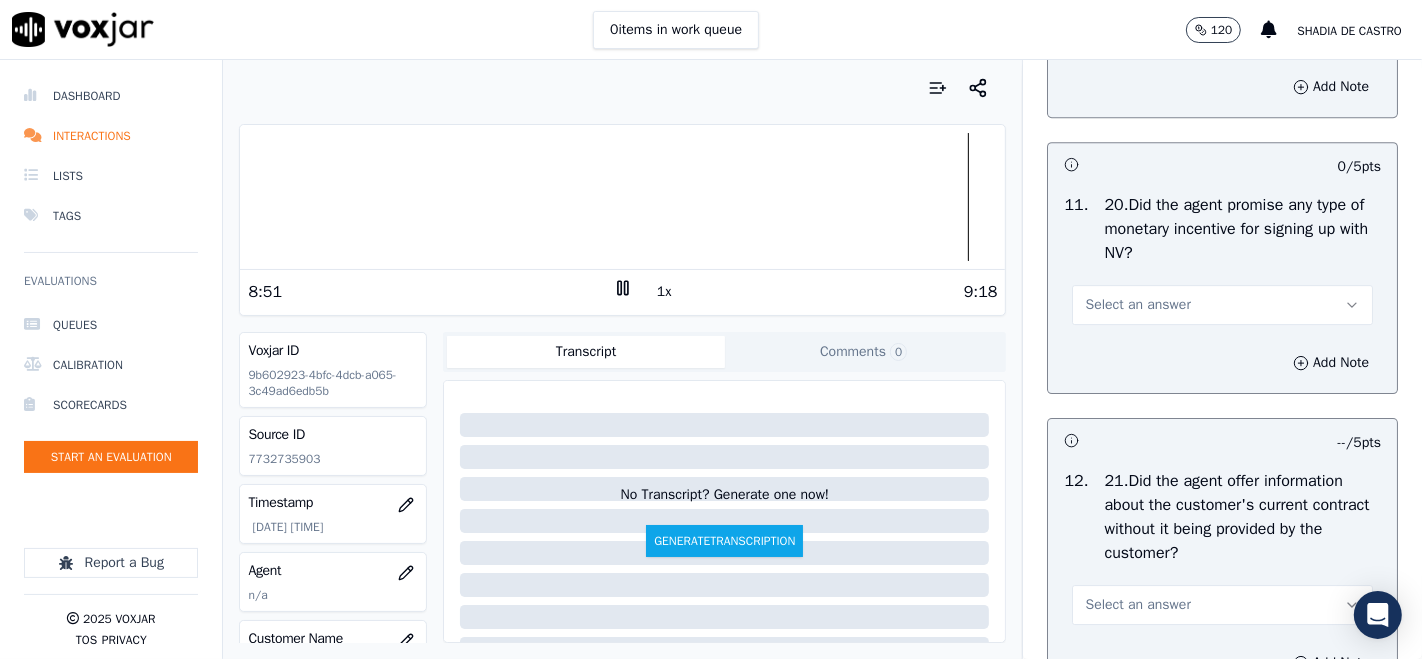 scroll, scrollTop: 5333, scrollLeft: 0, axis: vertical 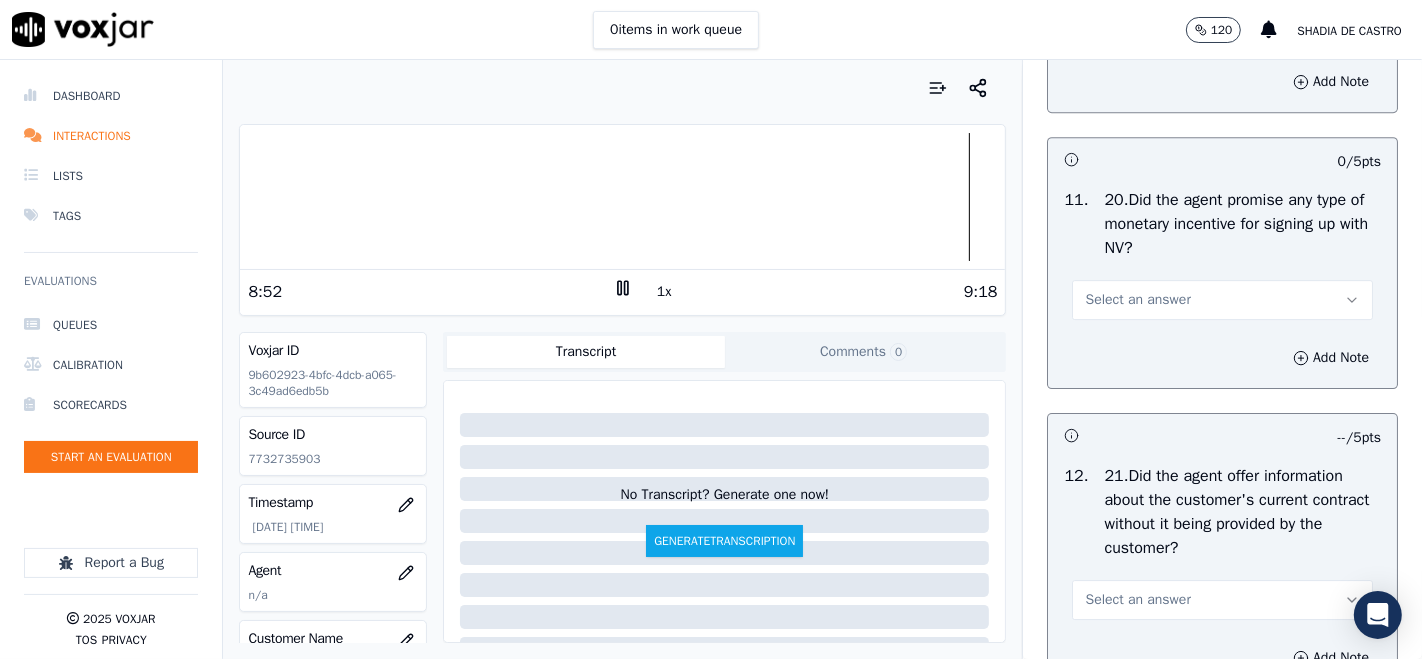 click on "Select an answer" at bounding box center [1137, 300] 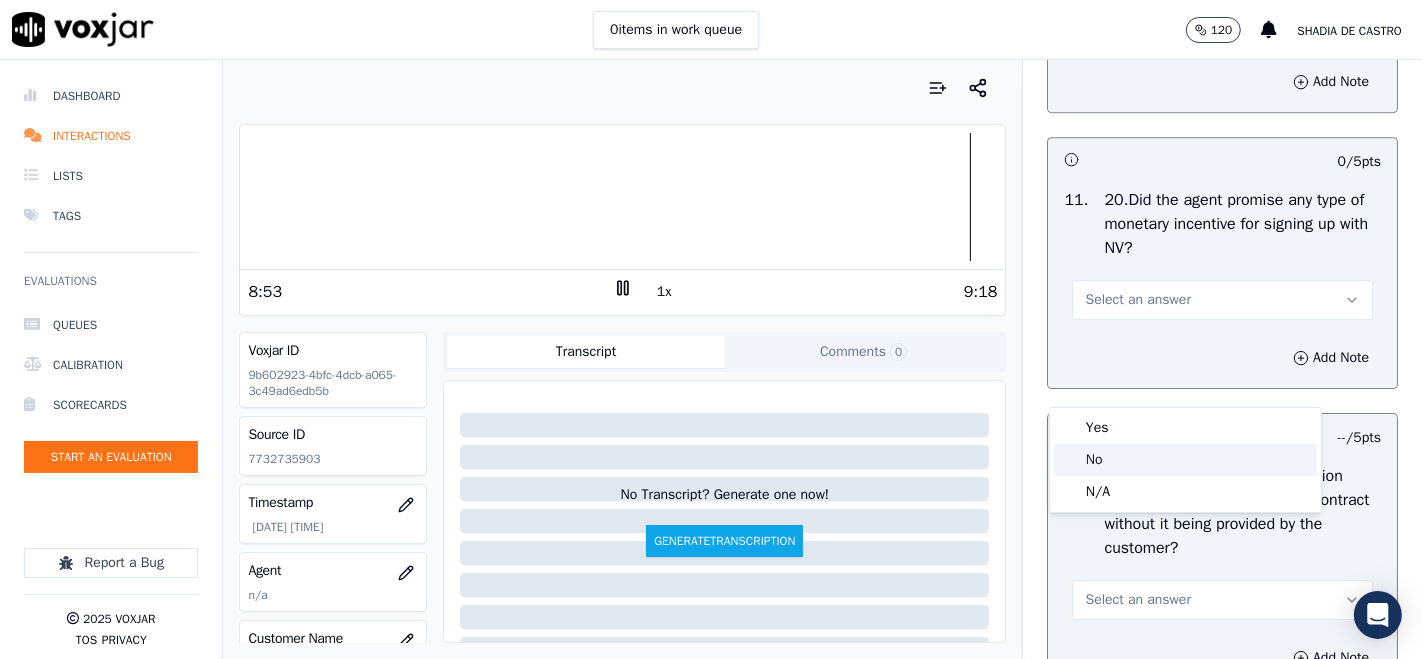 click on "No" 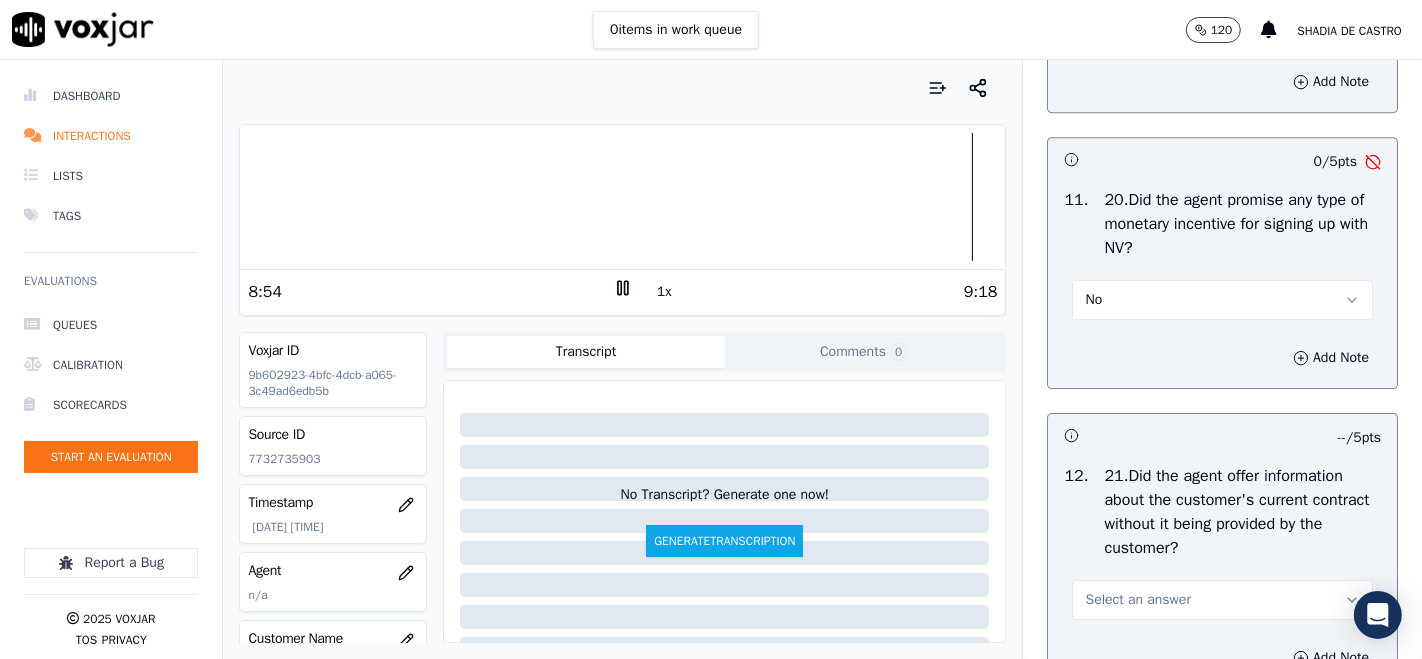 drag, startPoint x: 1131, startPoint y: 388, endPoint x: 1129, endPoint y: 398, distance: 10.198039 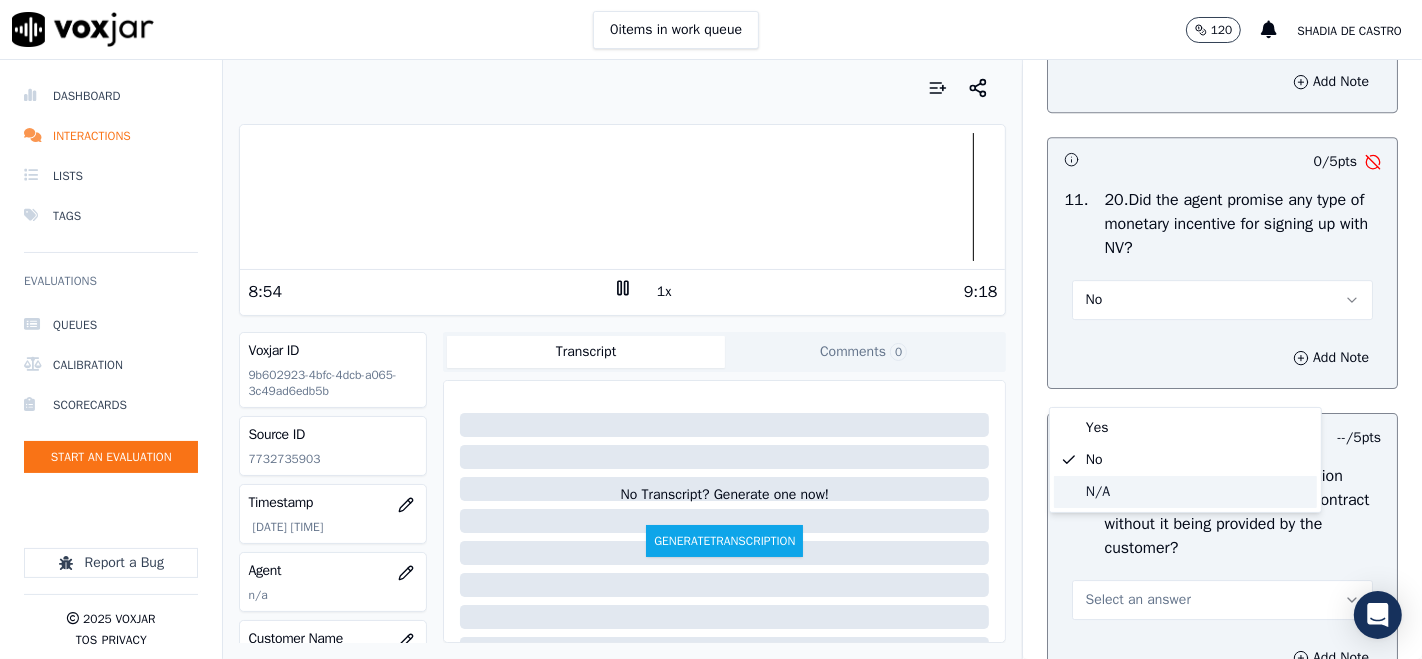click on "N/A" 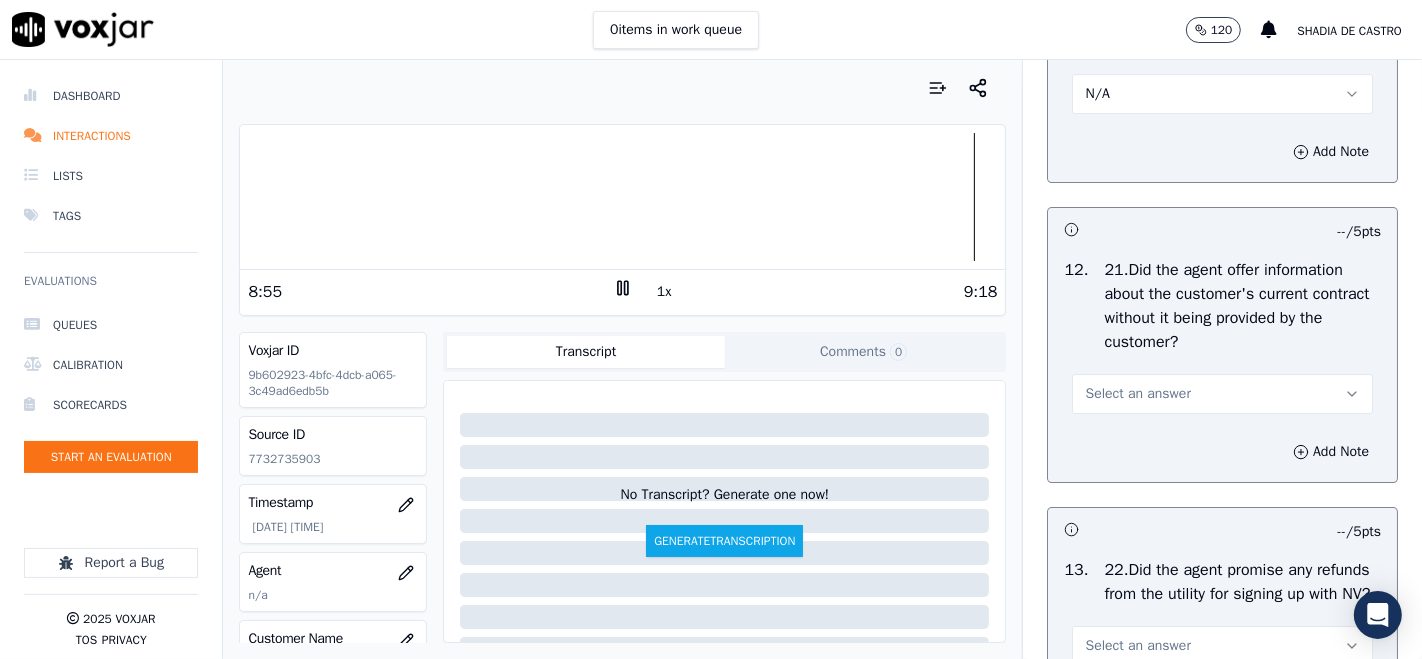 scroll, scrollTop: 5555, scrollLeft: 0, axis: vertical 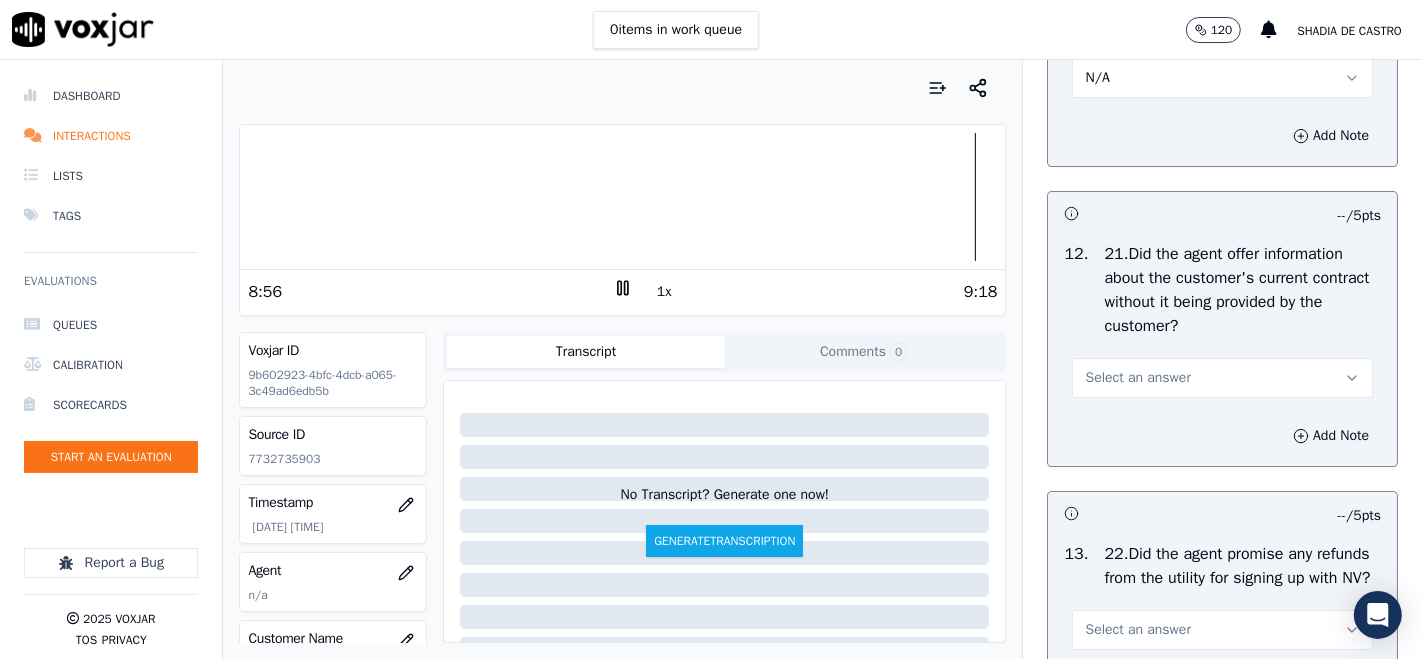 click on "Select an answer" at bounding box center [1137, 378] 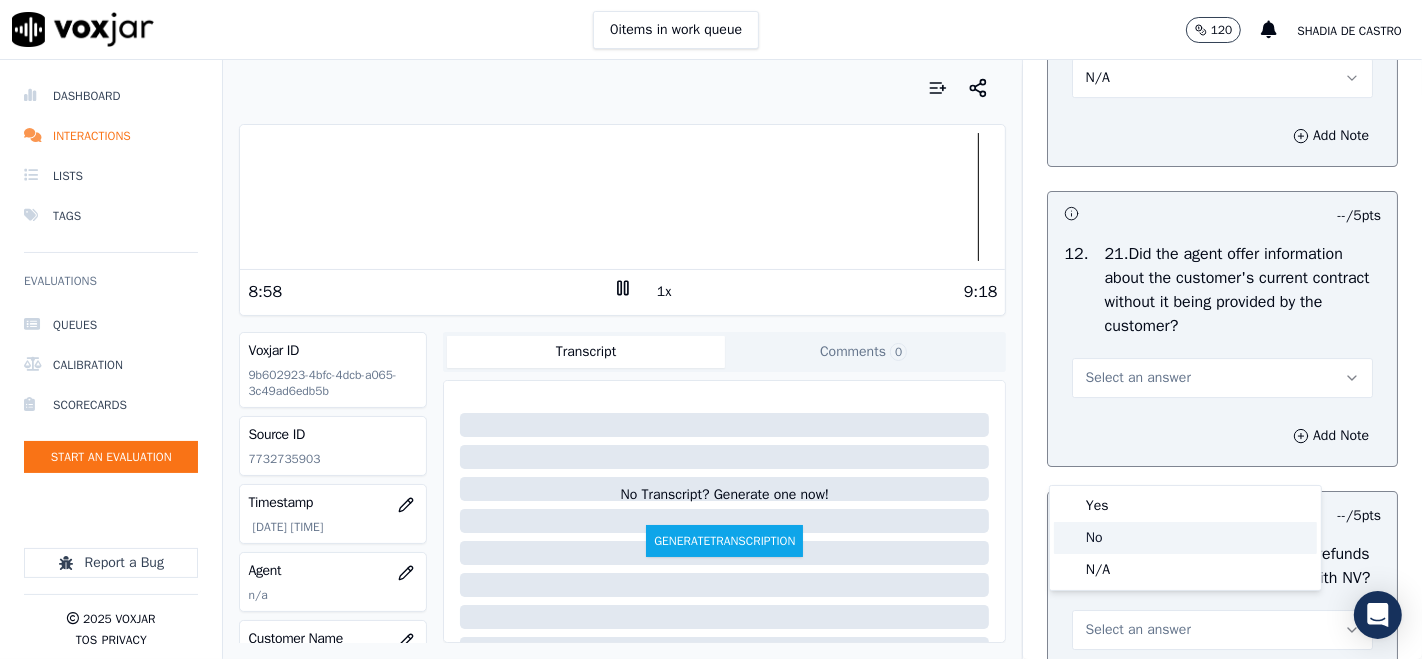 click on "No" 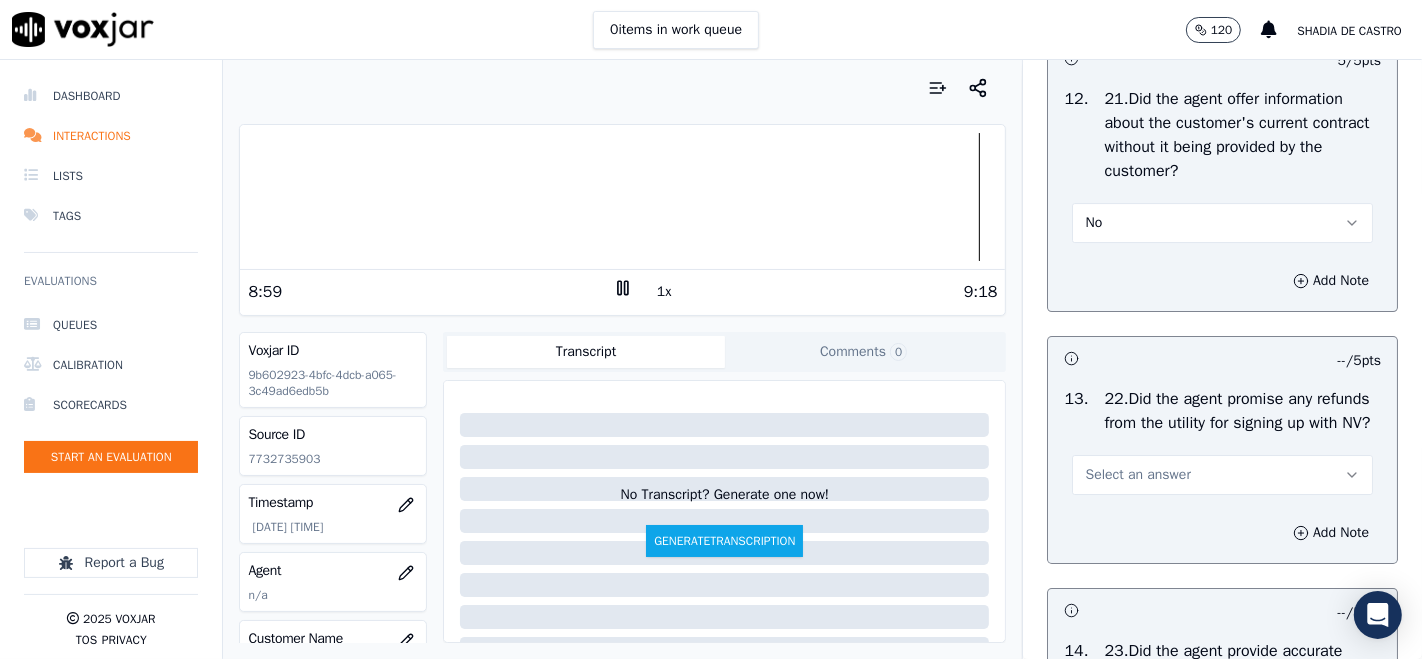 scroll, scrollTop: 5888, scrollLeft: 0, axis: vertical 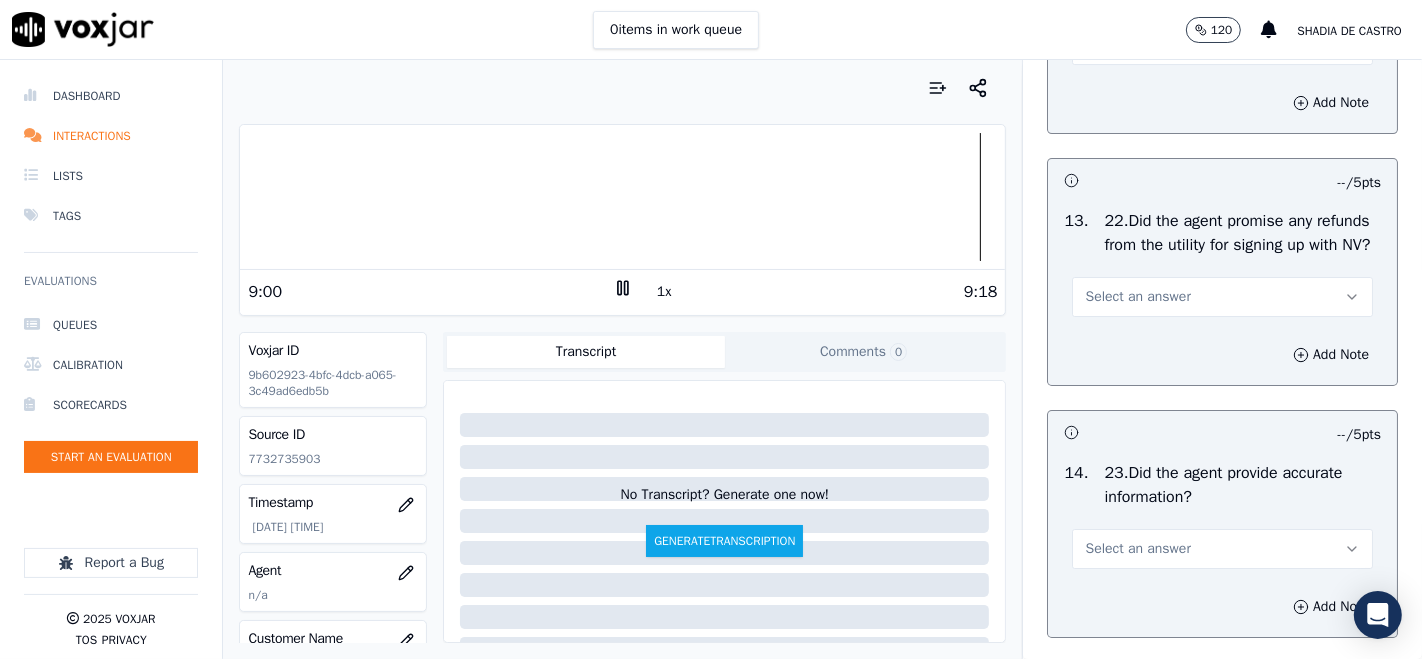 click on "Select an answer" at bounding box center [1137, 297] 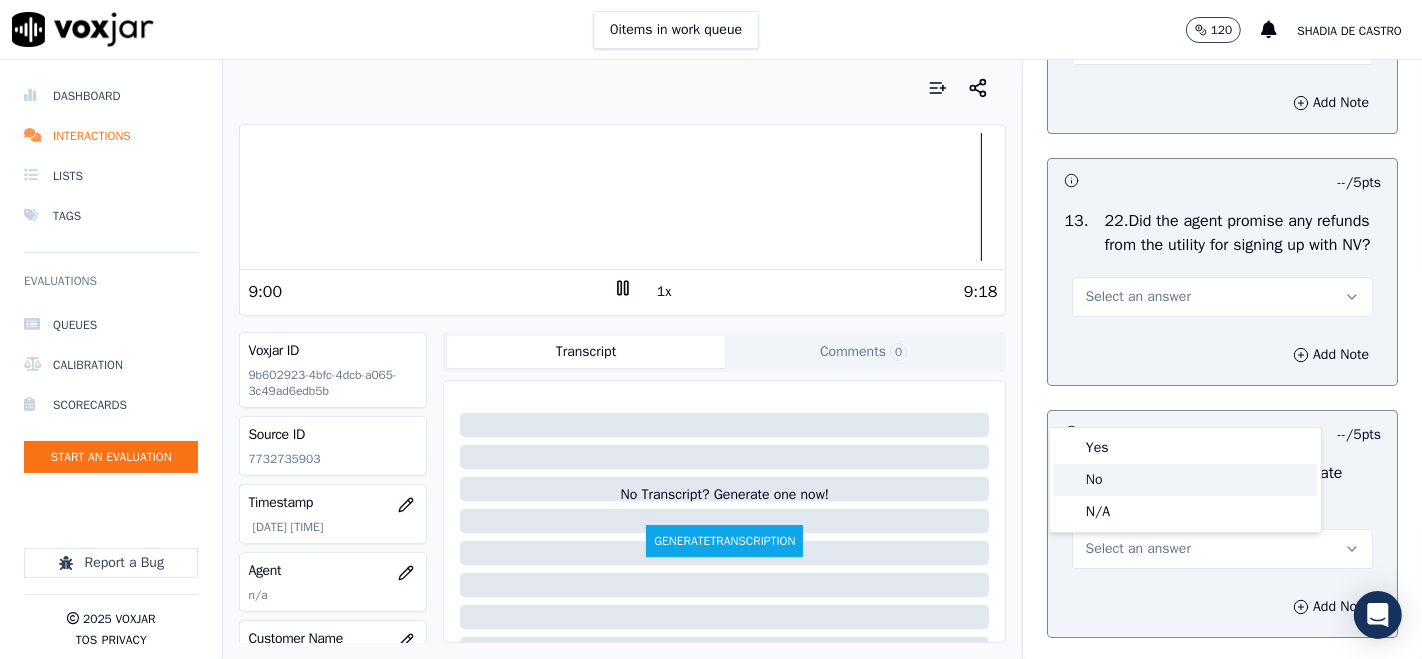 click on "No" 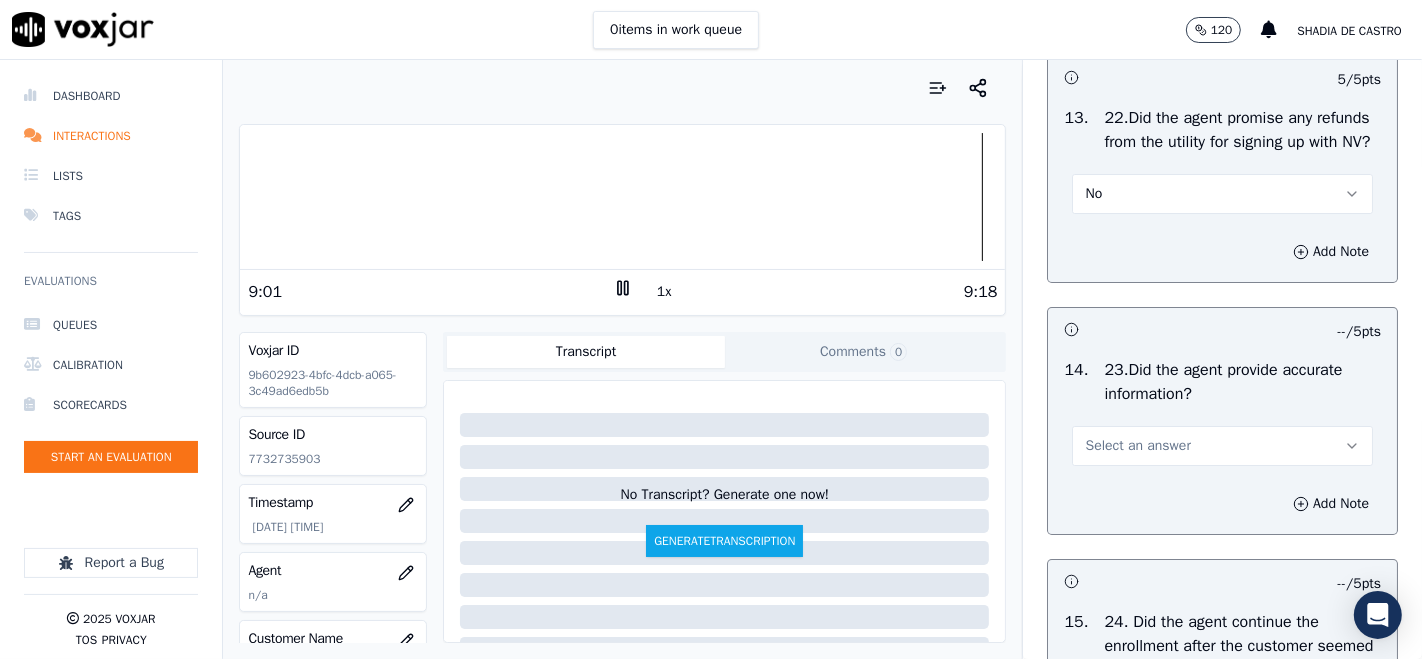 scroll, scrollTop: 6111, scrollLeft: 0, axis: vertical 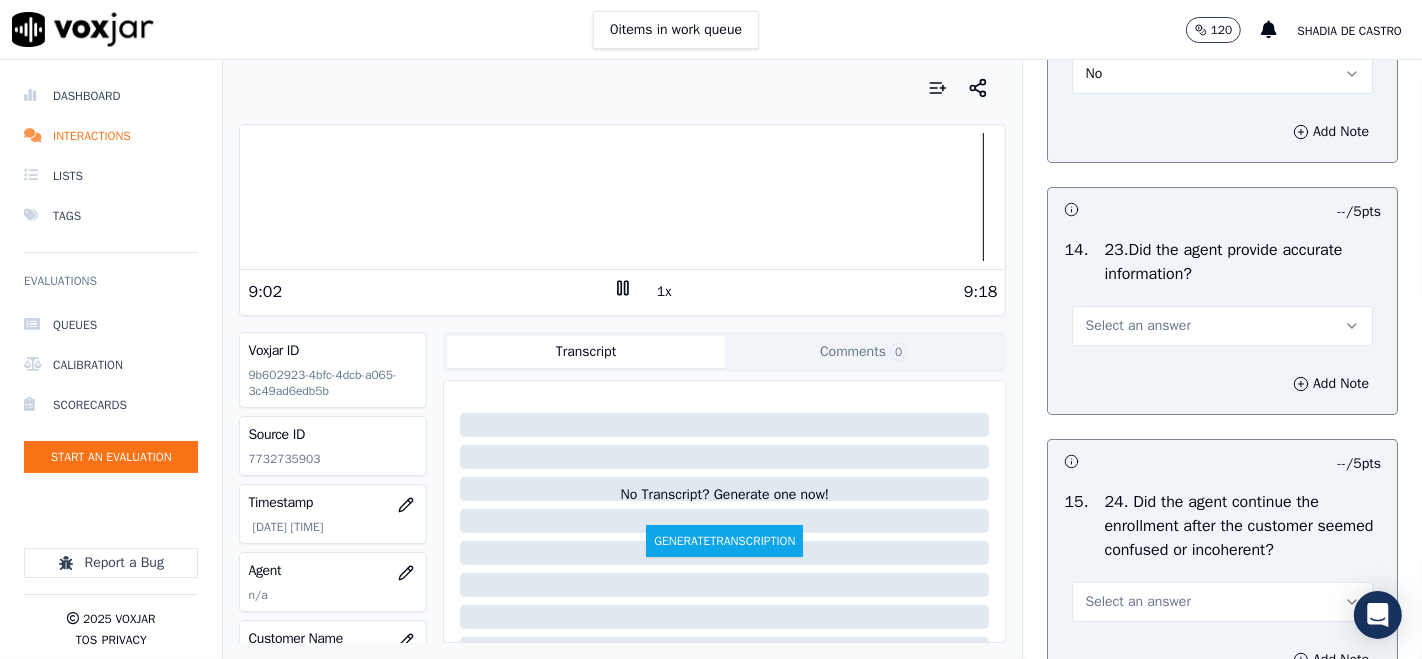 click on "Select an answer" at bounding box center (1222, 326) 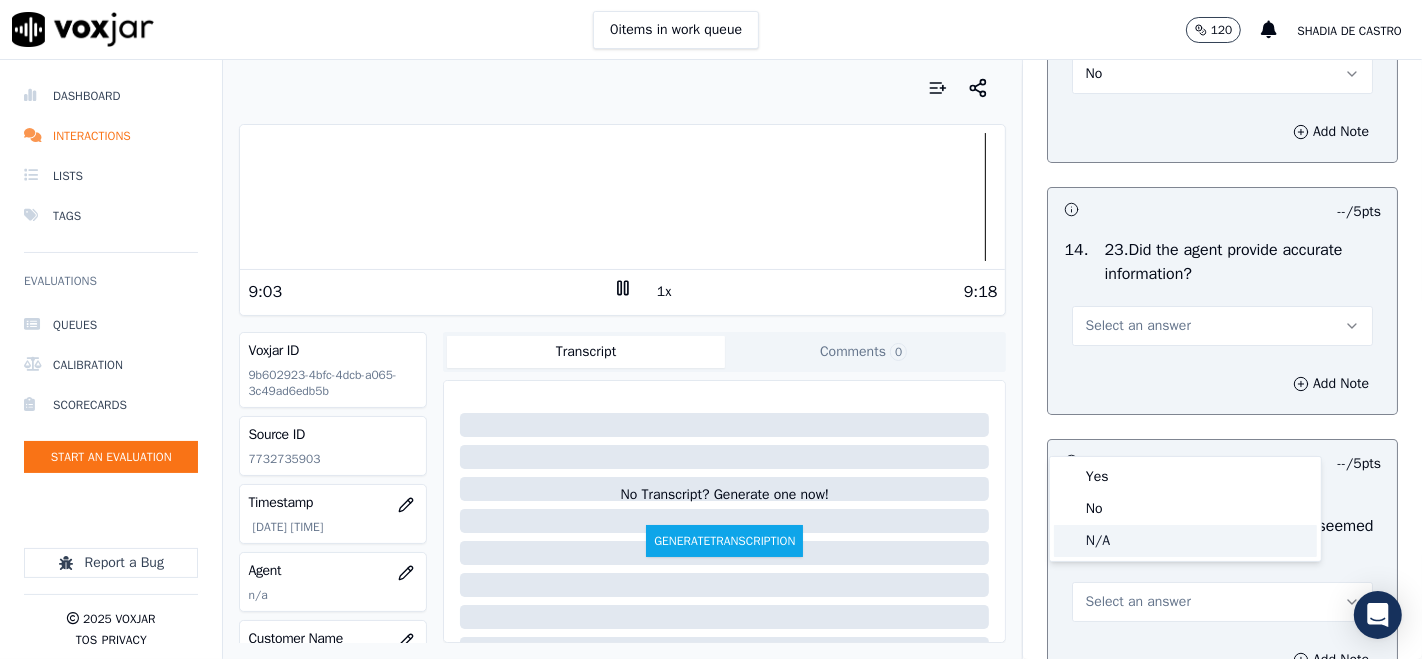 click on "N/A" 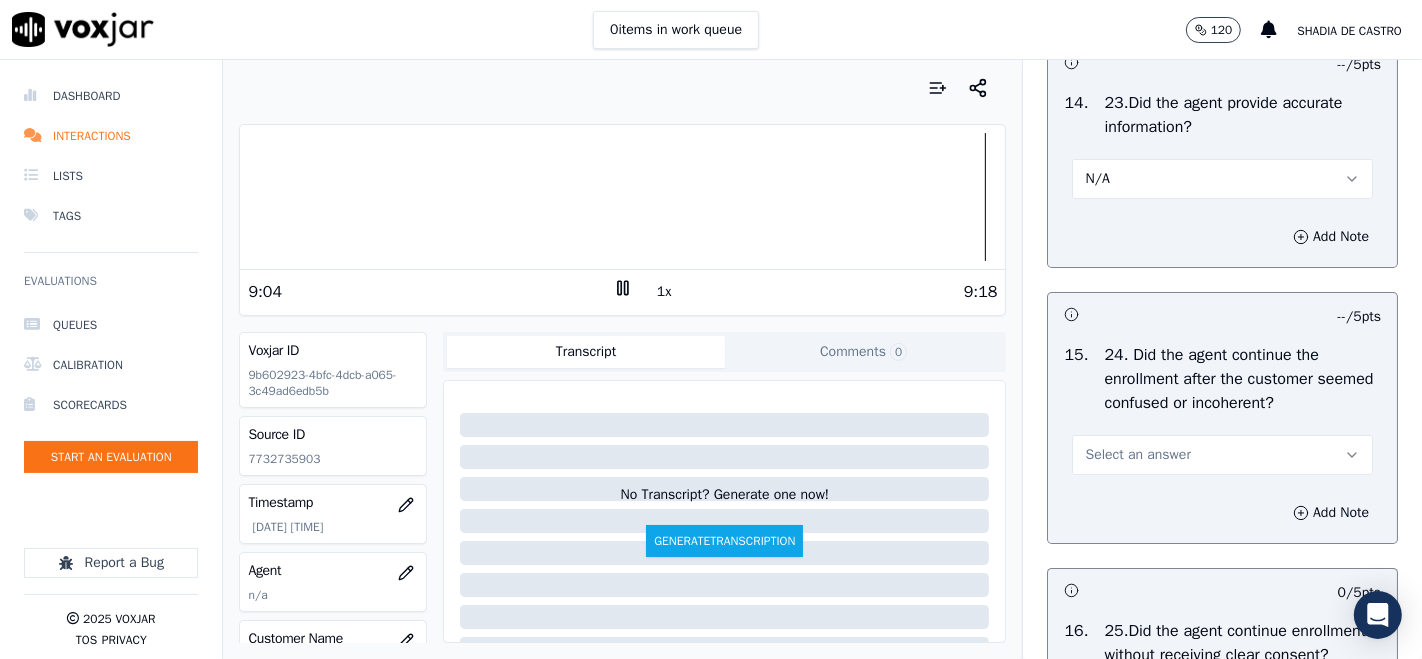 scroll, scrollTop: 6444, scrollLeft: 0, axis: vertical 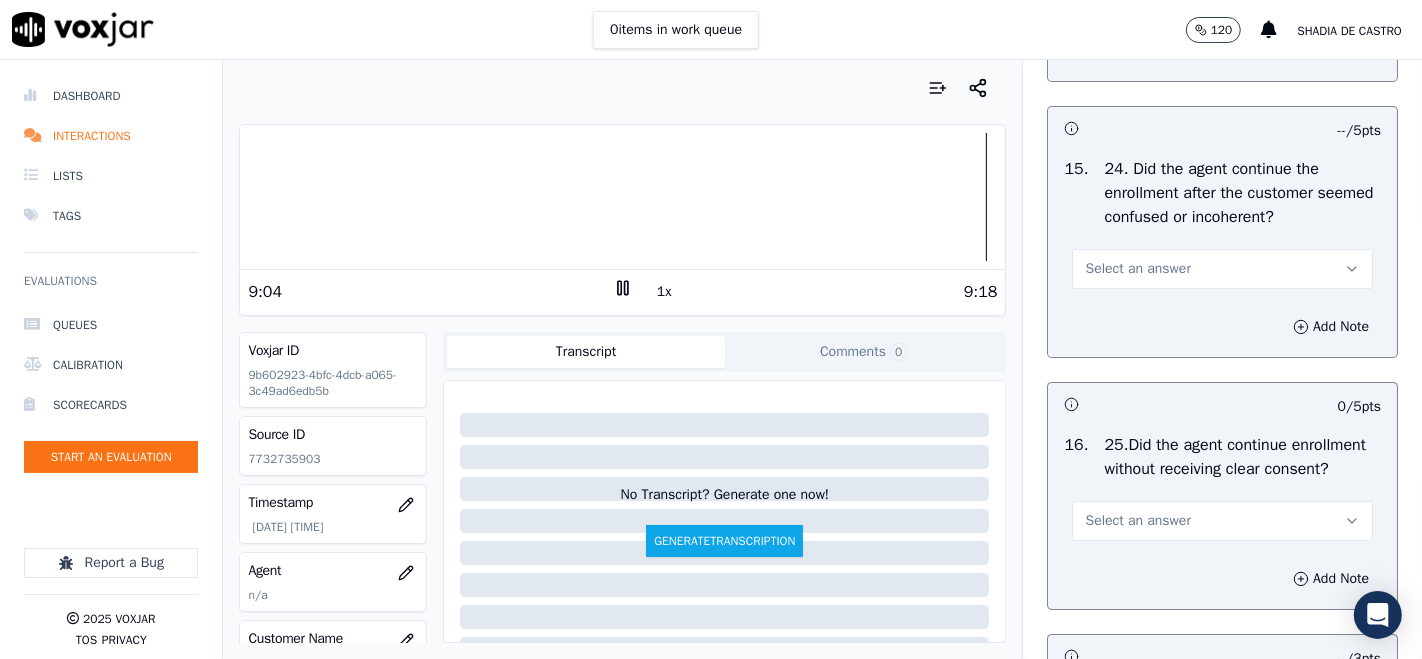 click on "Select an answer" at bounding box center [1137, 269] 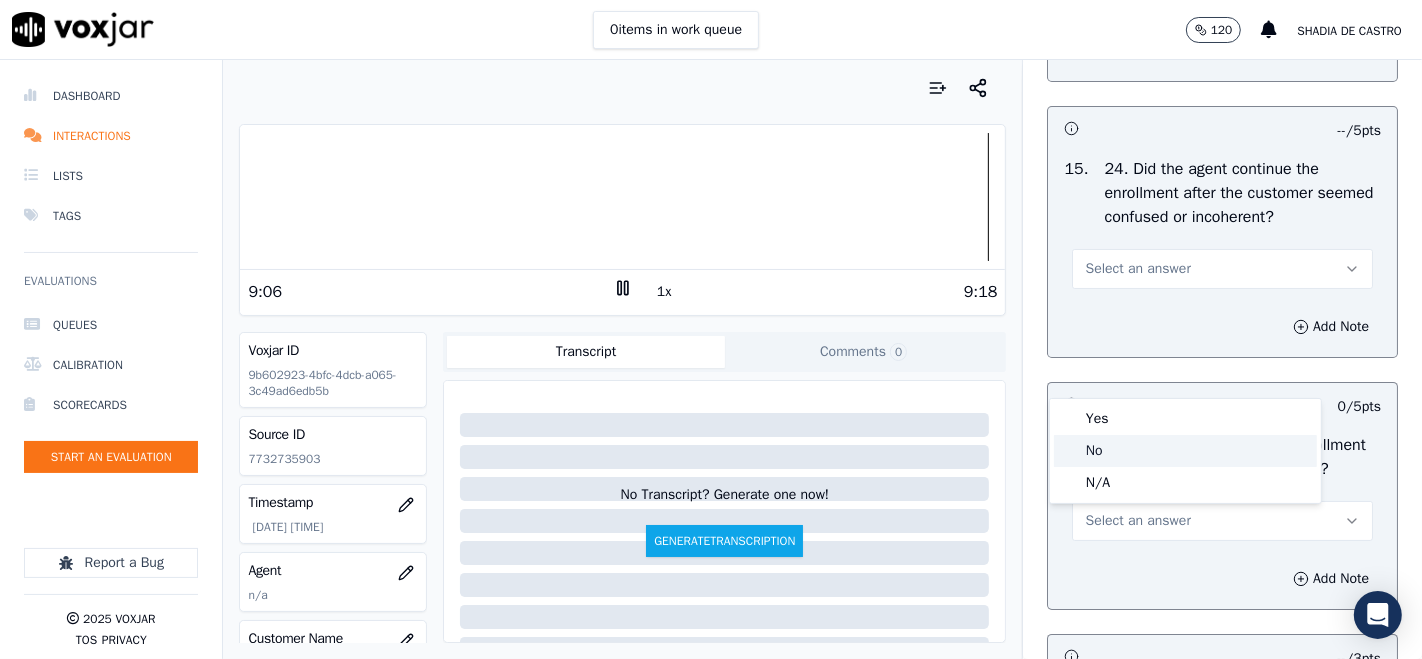 click on "No" 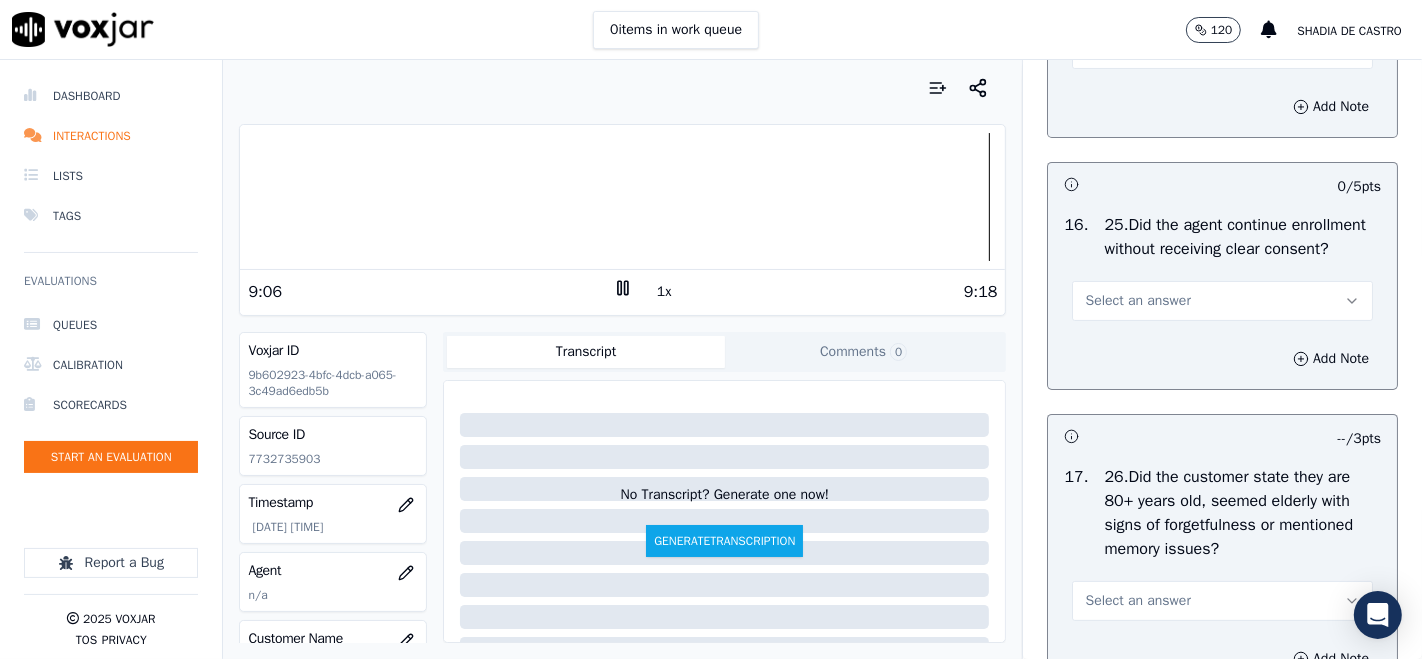 scroll, scrollTop: 6666, scrollLeft: 0, axis: vertical 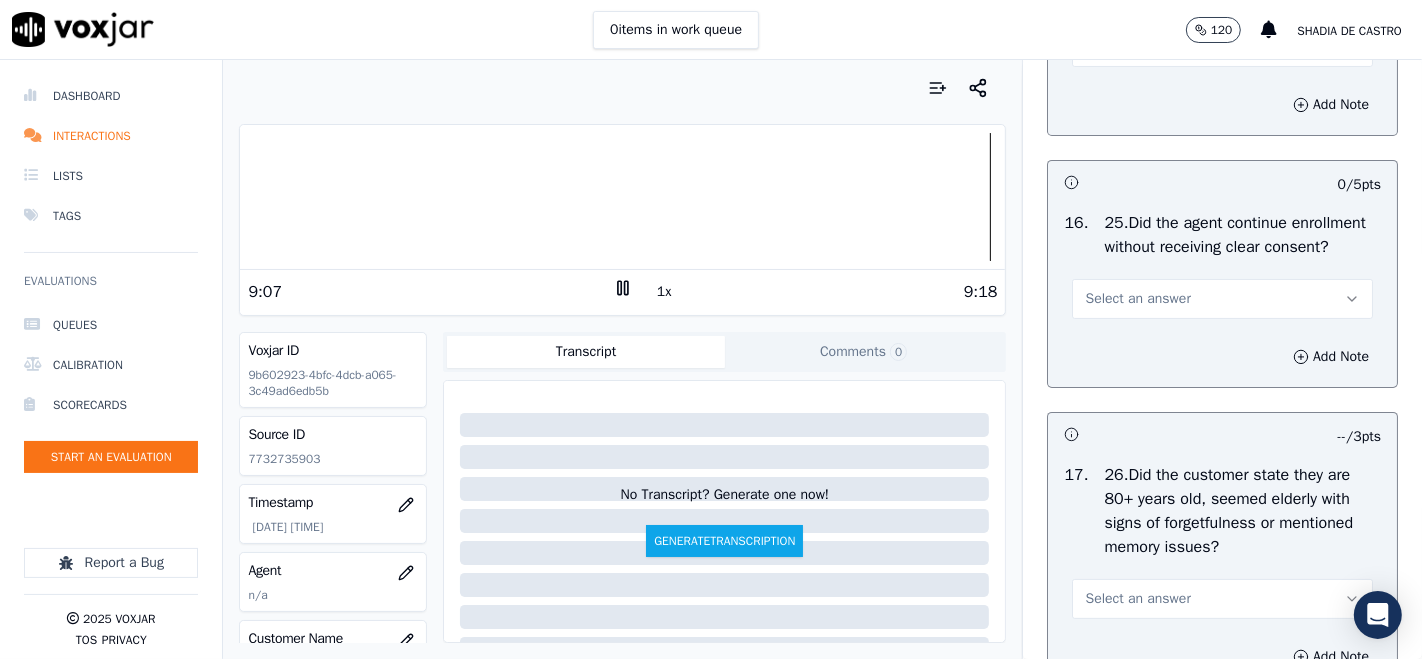 click on "Select an answer" at bounding box center [1137, 299] 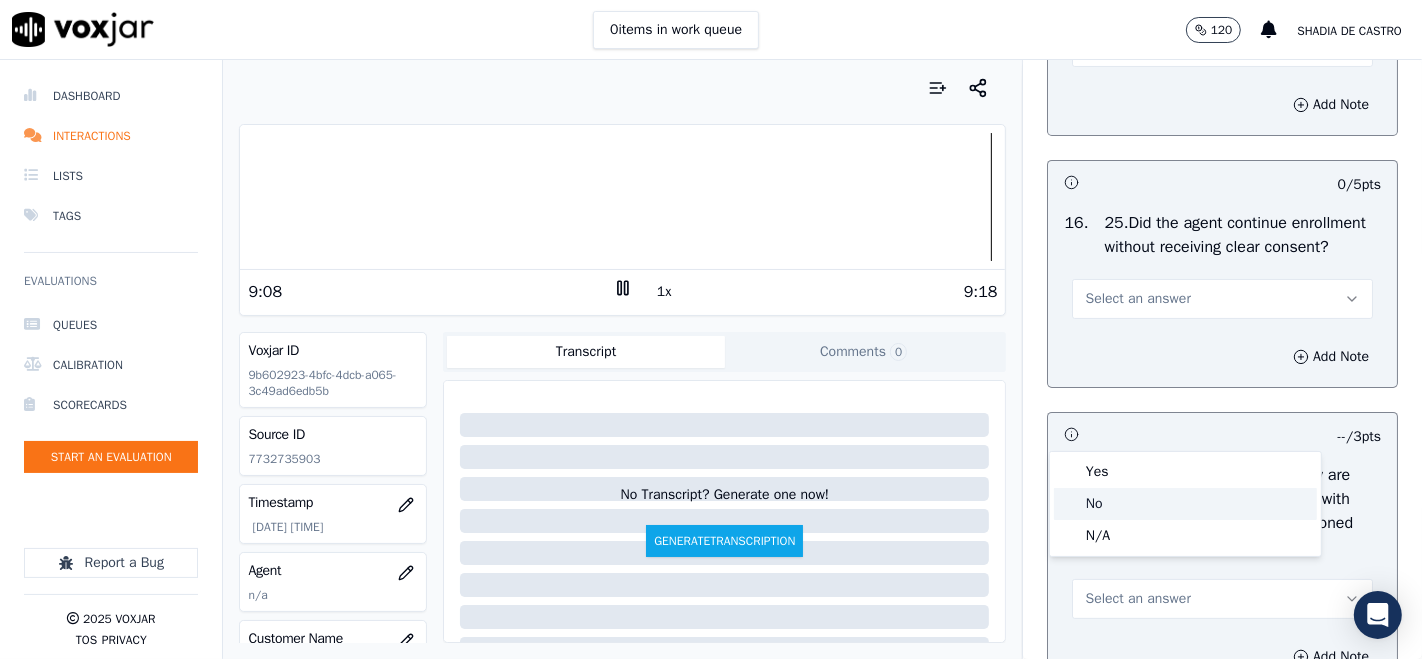 click on "No" 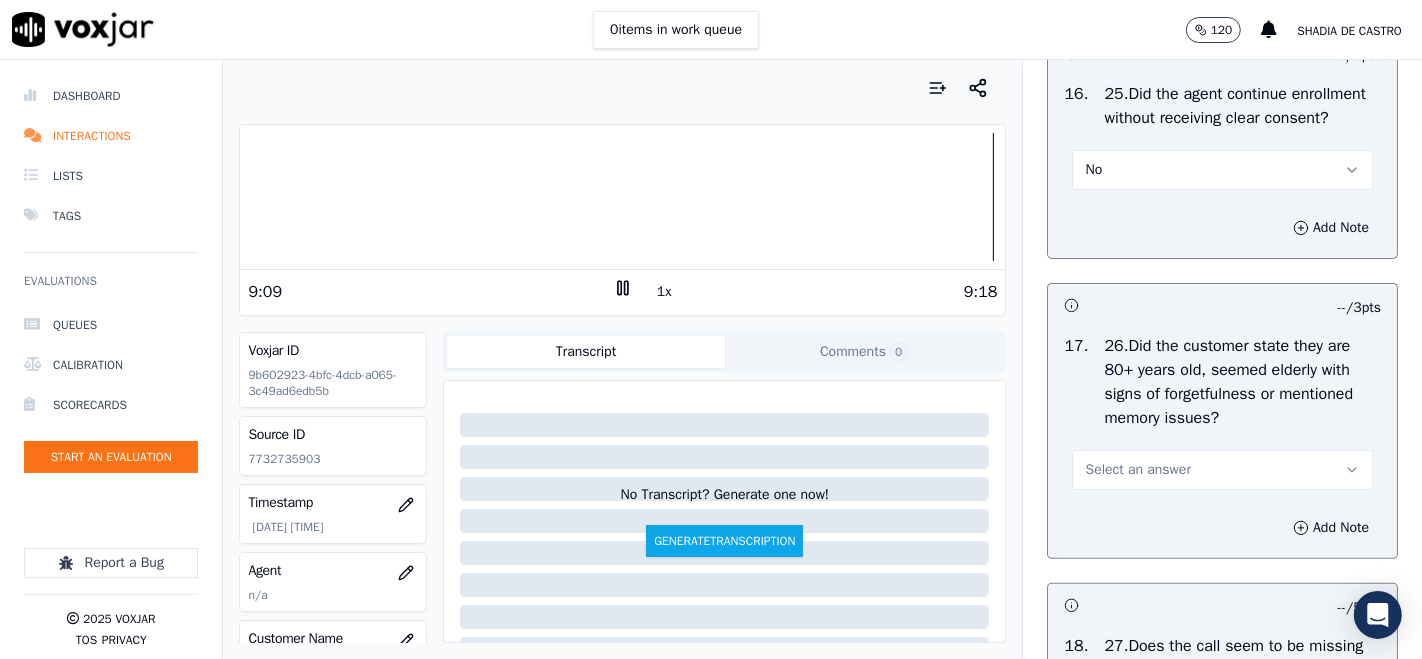 scroll, scrollTop: 6888, scrollLeft: 0, axis: vertical 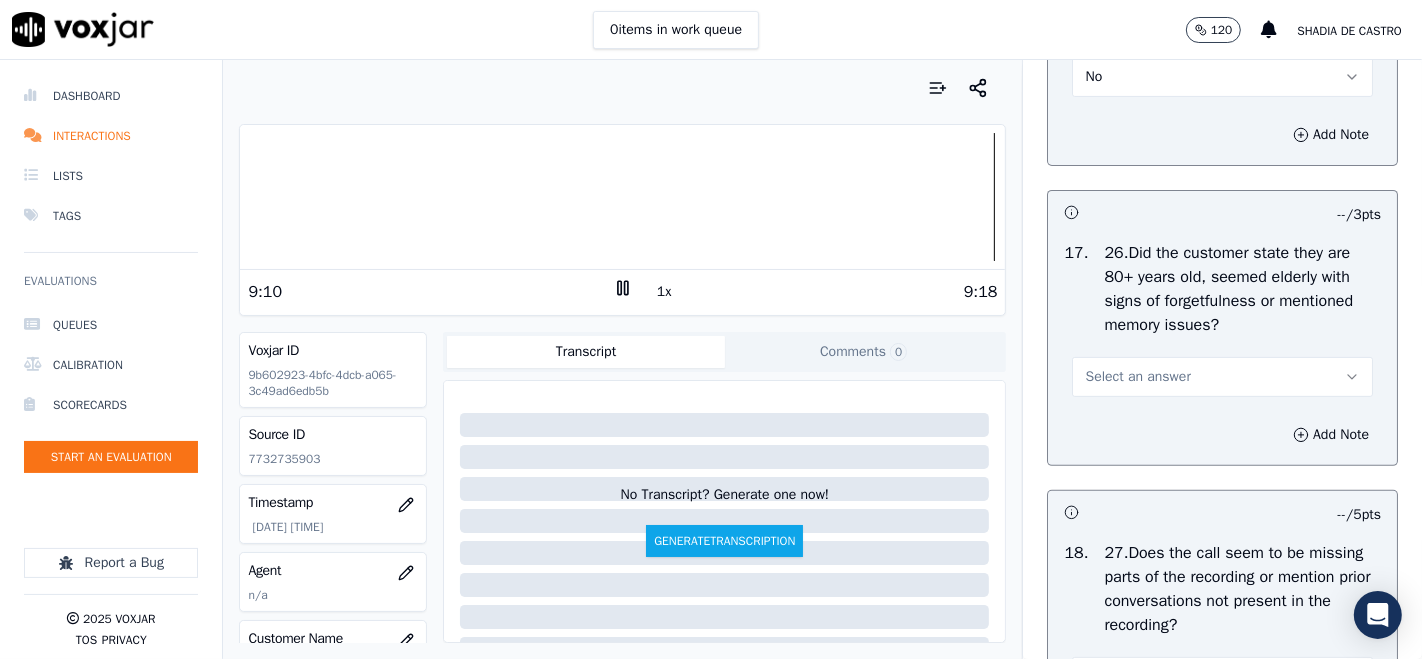click on "Select an answer" at bounding box center [1222, 377] 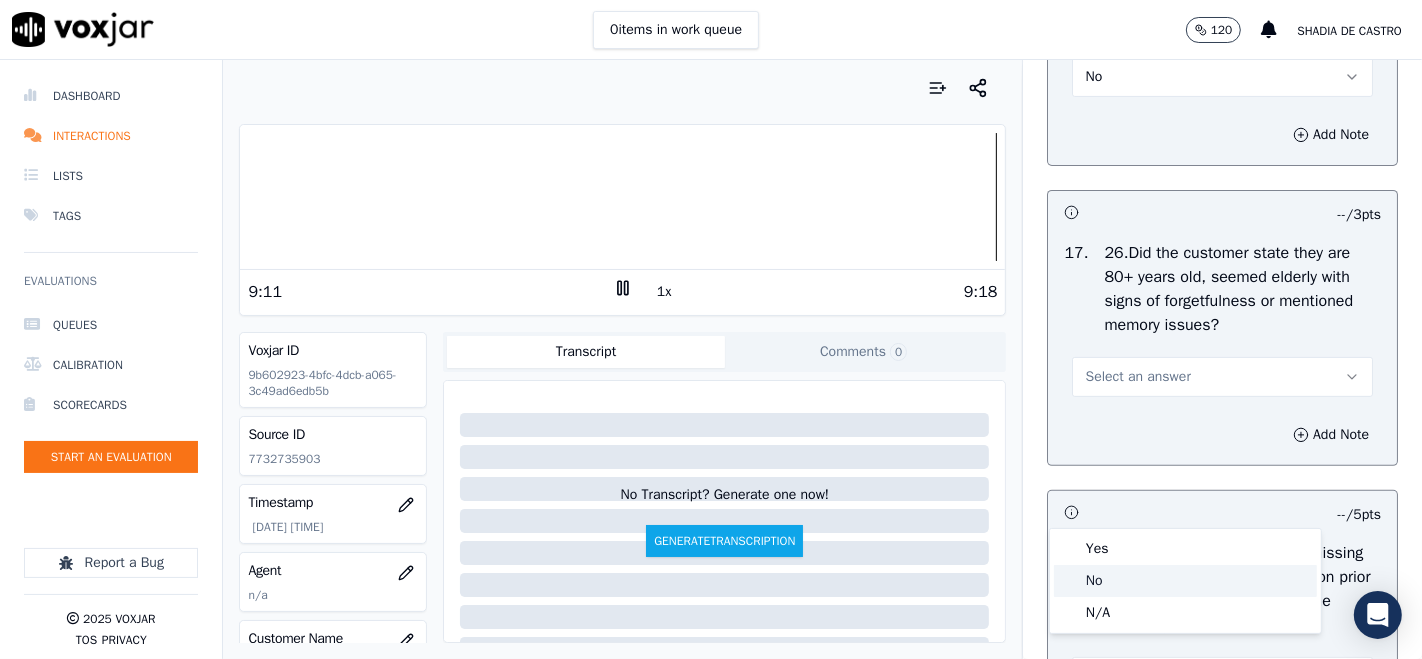 click on "No" 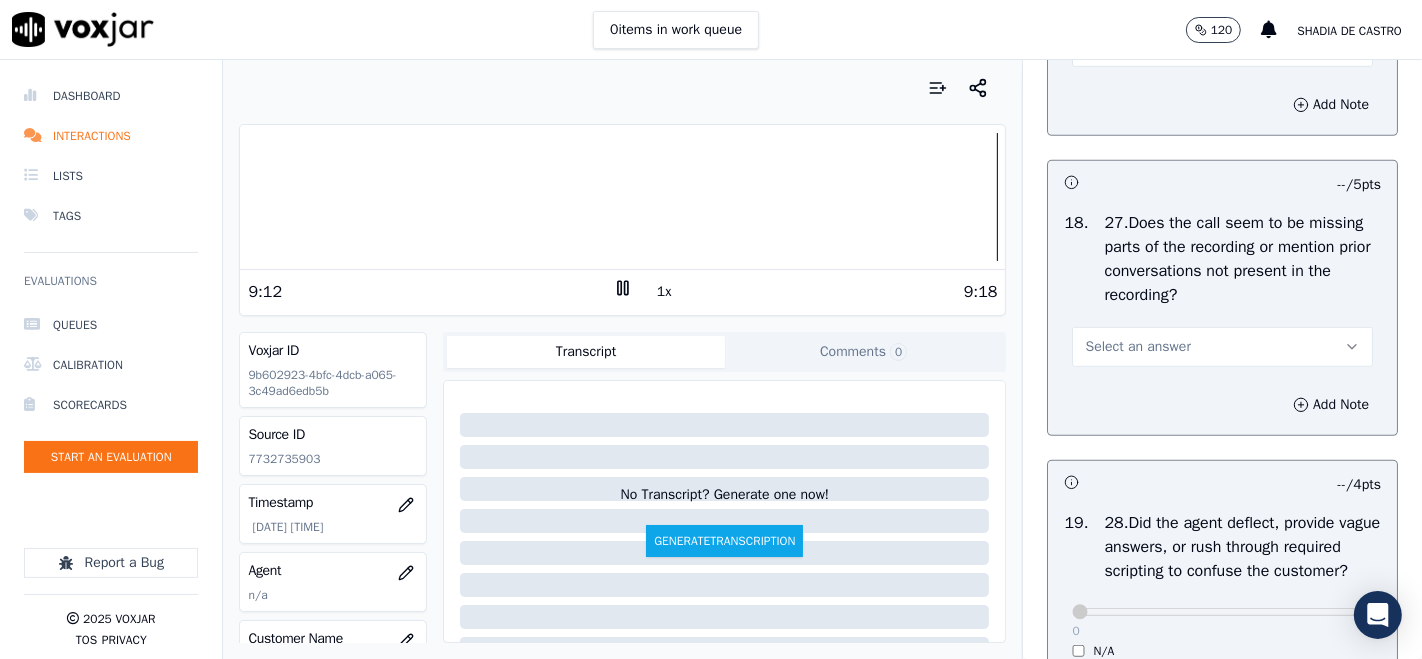 scroll, scrollTop: 7222, scrollLeft: 0, axis: vertical 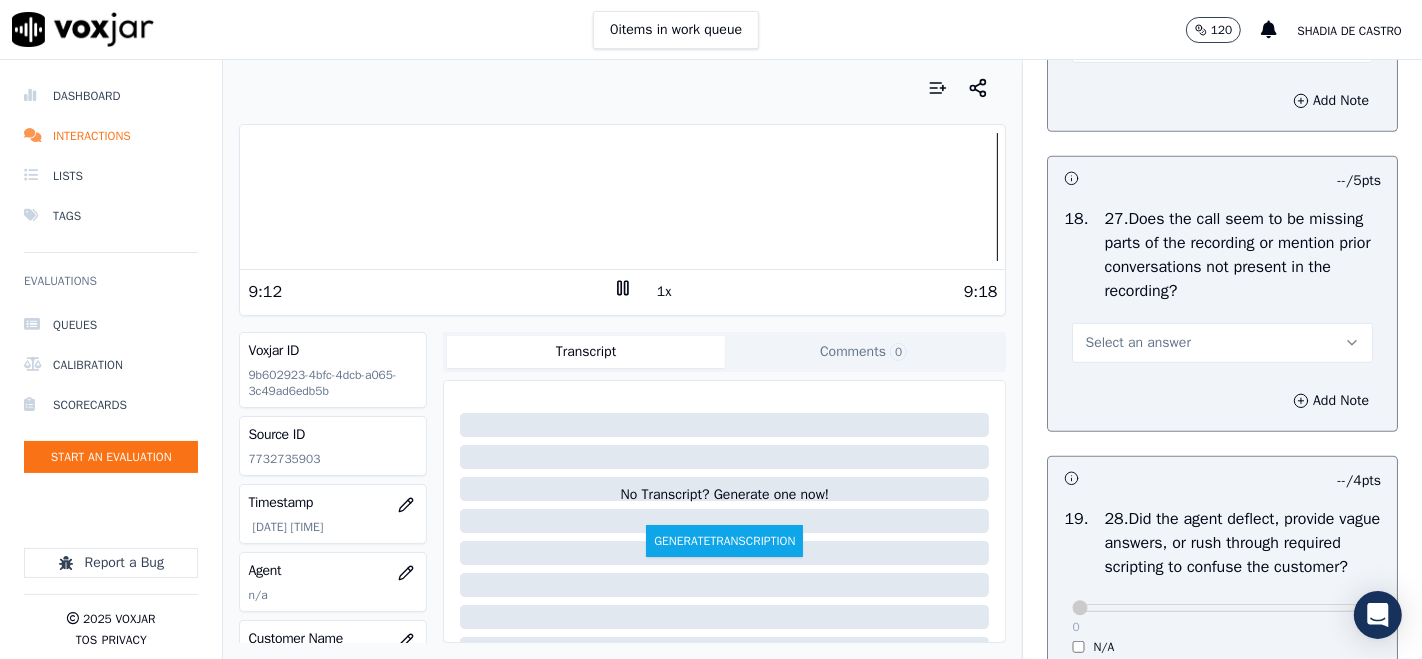 click on "Select an answer" at bounding box center [1222, 343] 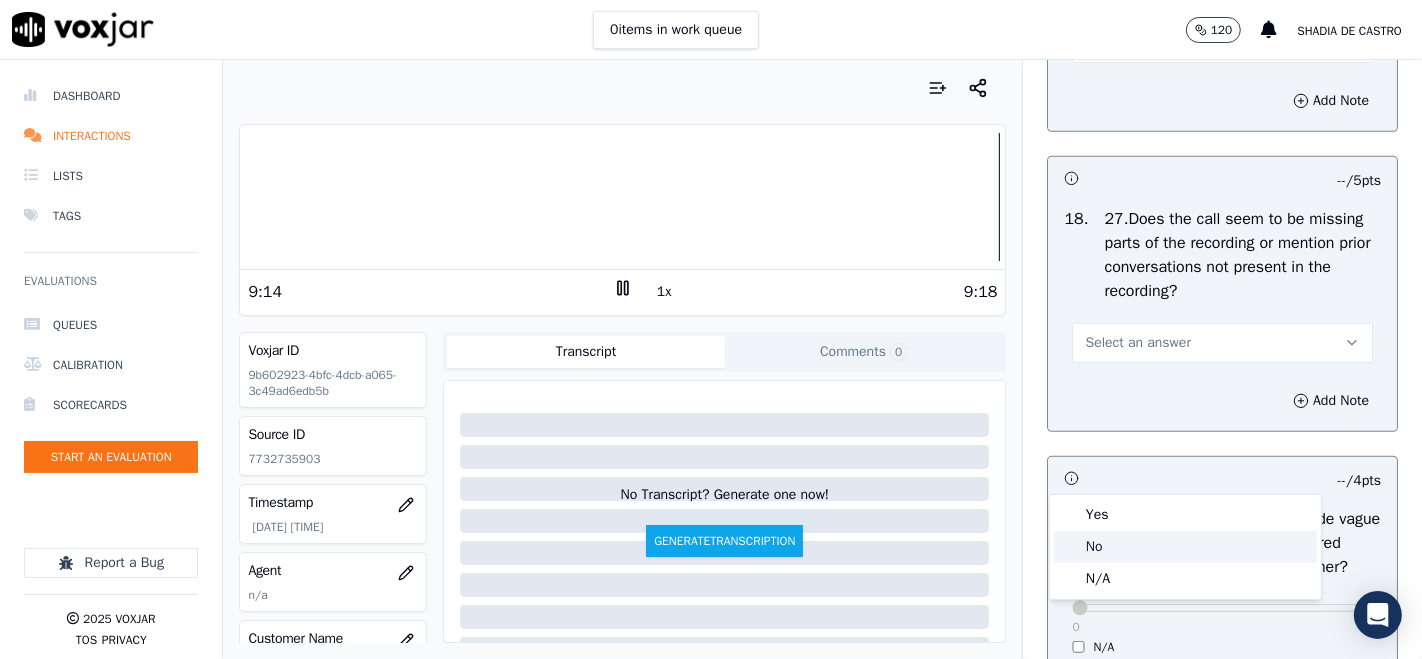 click on "No" 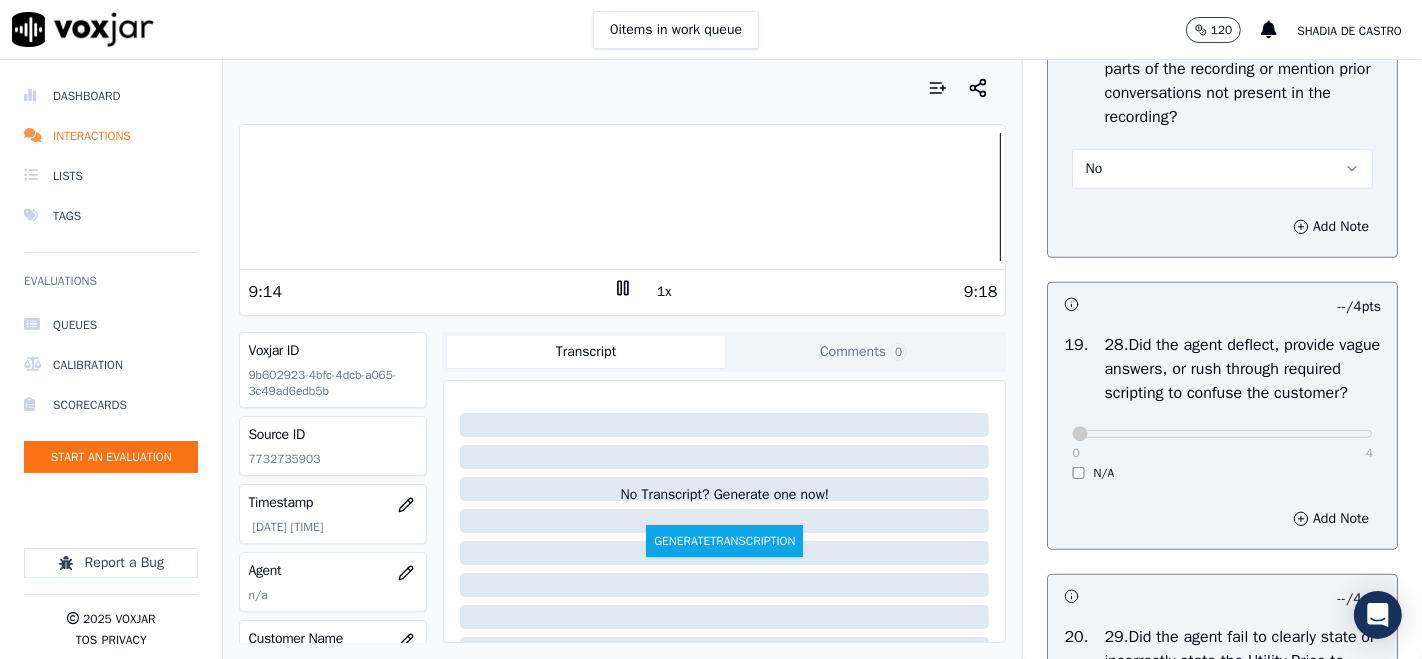 scroll, scrollTop: 7555, scrollLeft: 0, axis: vertical 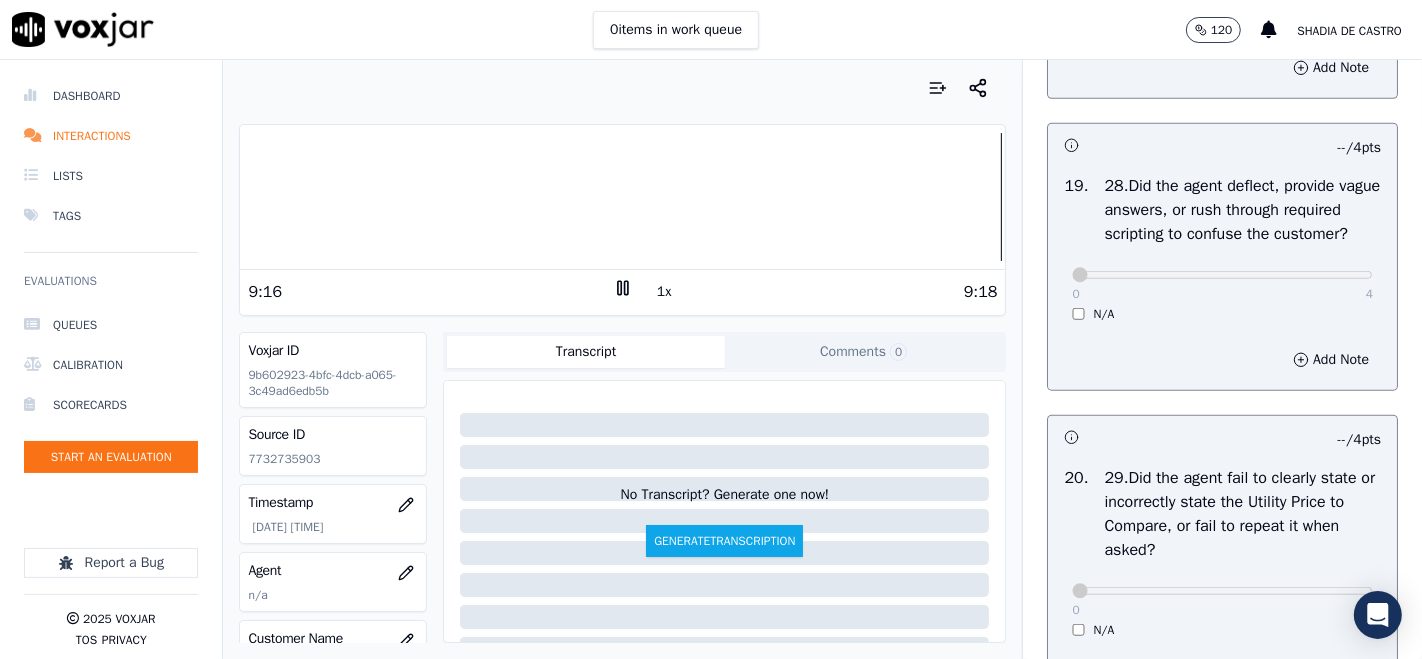 click on "N/A" at bounding box center (1222, 314) 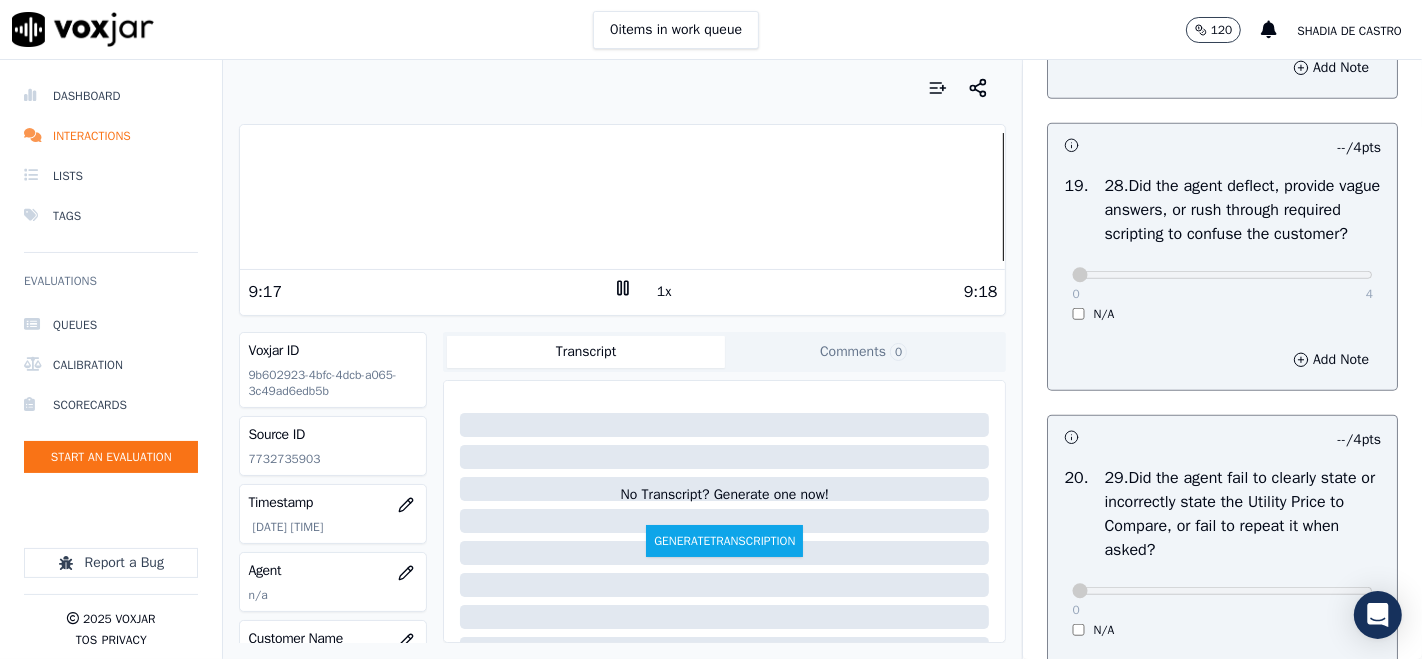 scroll, scrollTop: 7777, scrollLeft: 0, axis: vertical 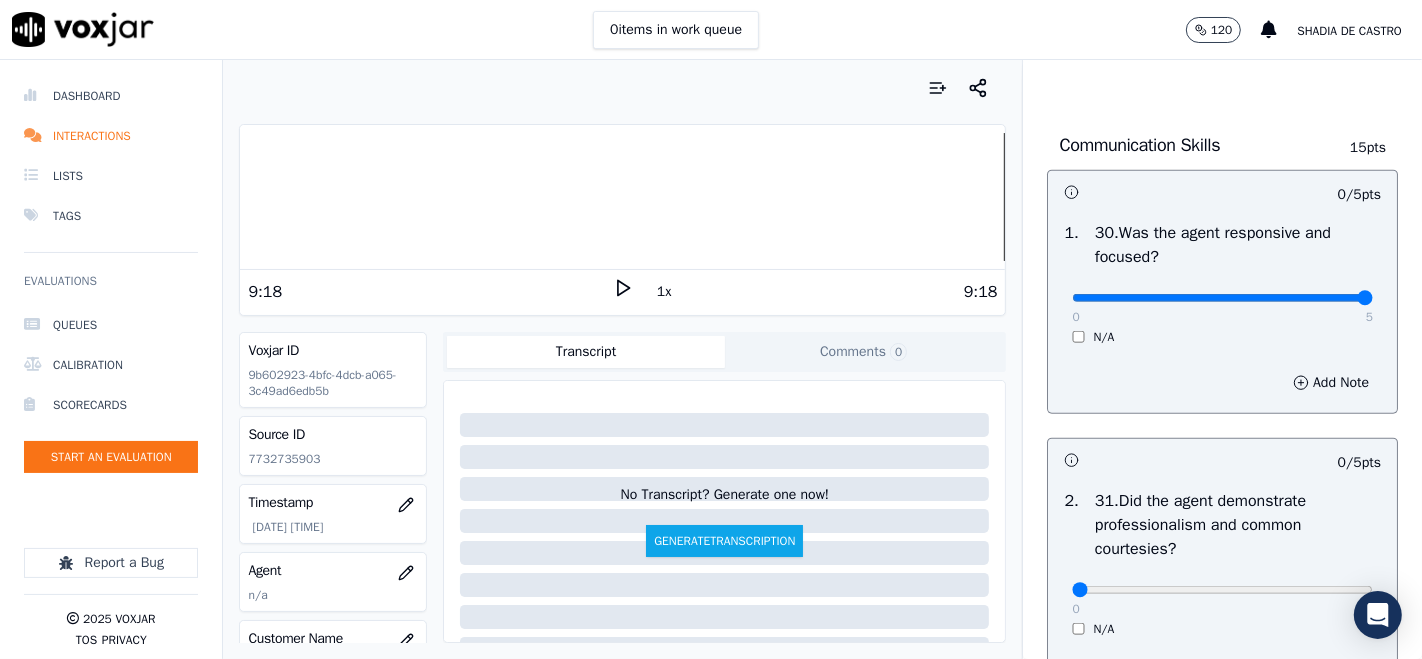 type on "5" 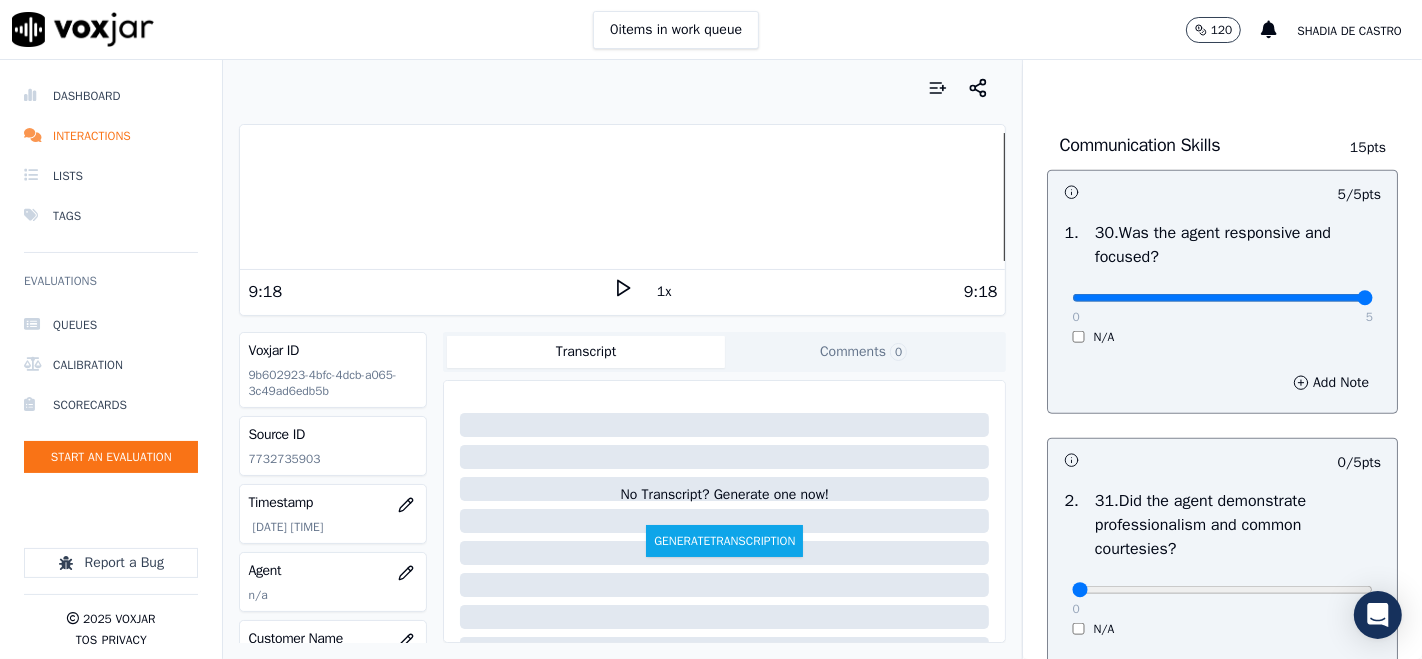 scroll, scrollTop: 8555, scrollLeft: 0, axis: vertical 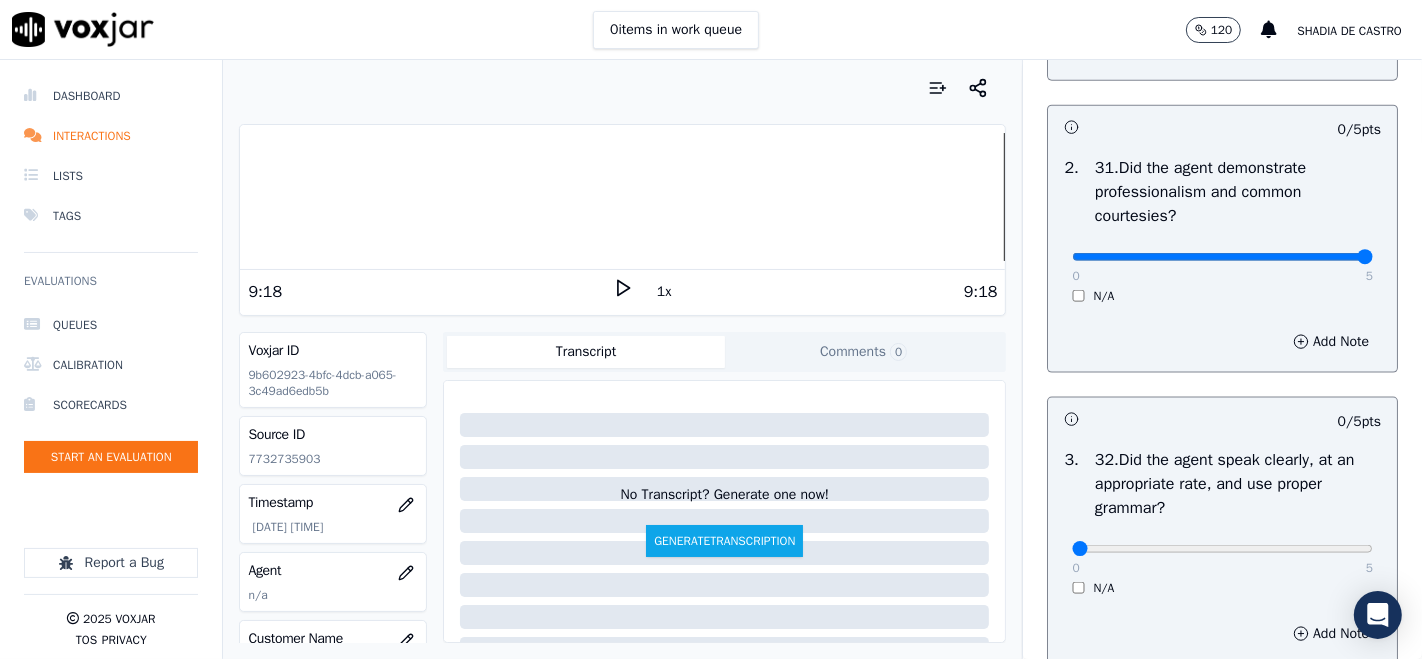 drag, startPoint x: 1318, startPoint y: 406, endPoint x: 1303, endPoint y: 411, distance: 15.811388 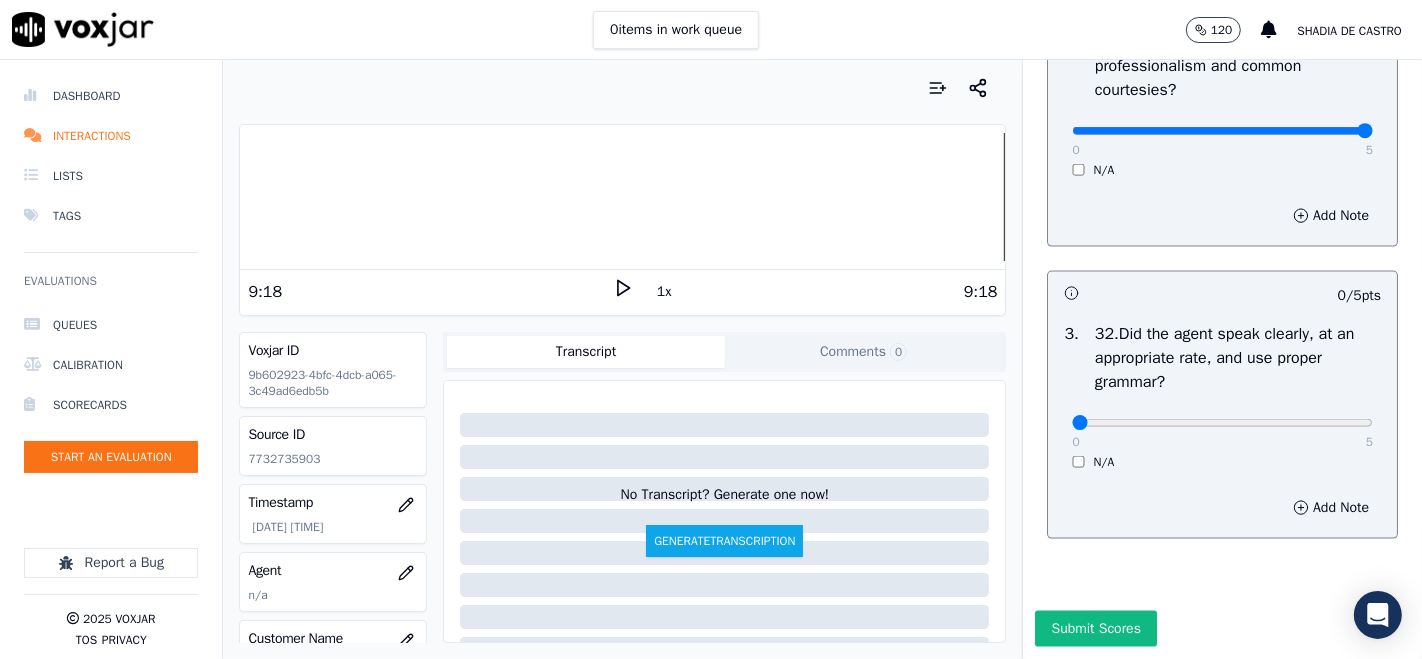 scroll, scrollTop: 8777, scrollLeft: 0, axis: vertical 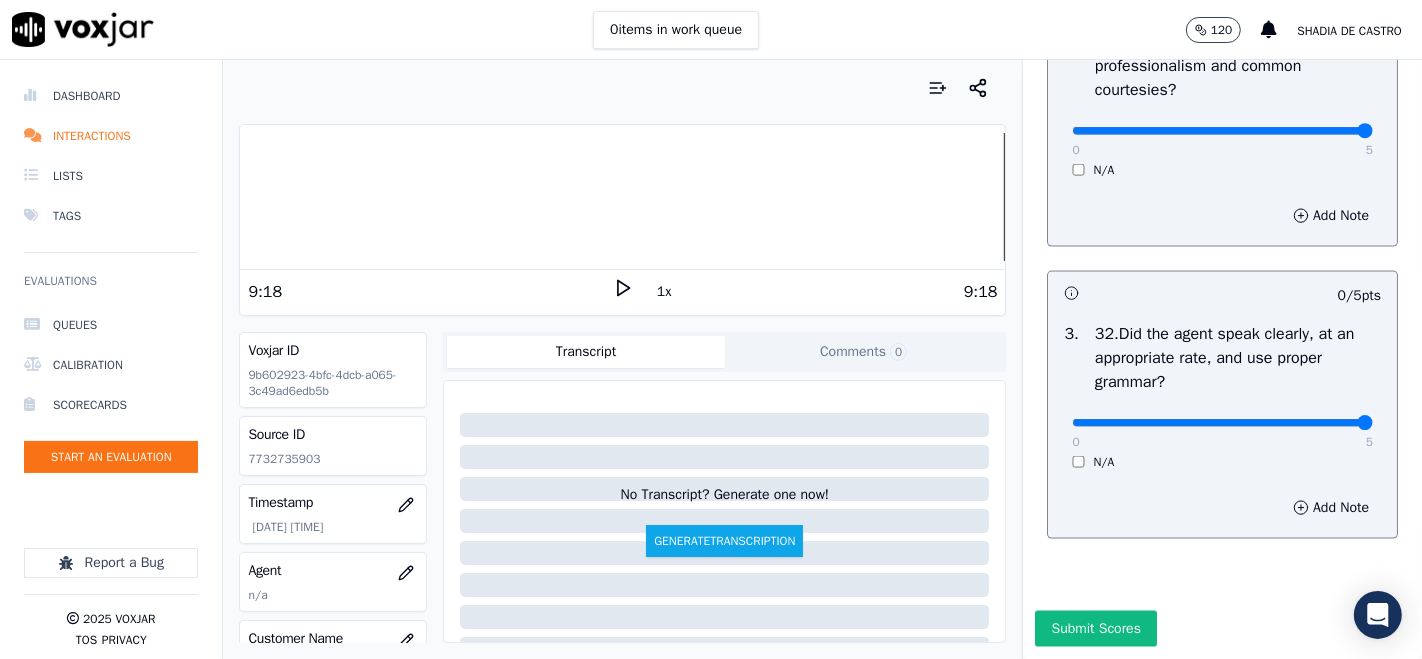 type on "5" 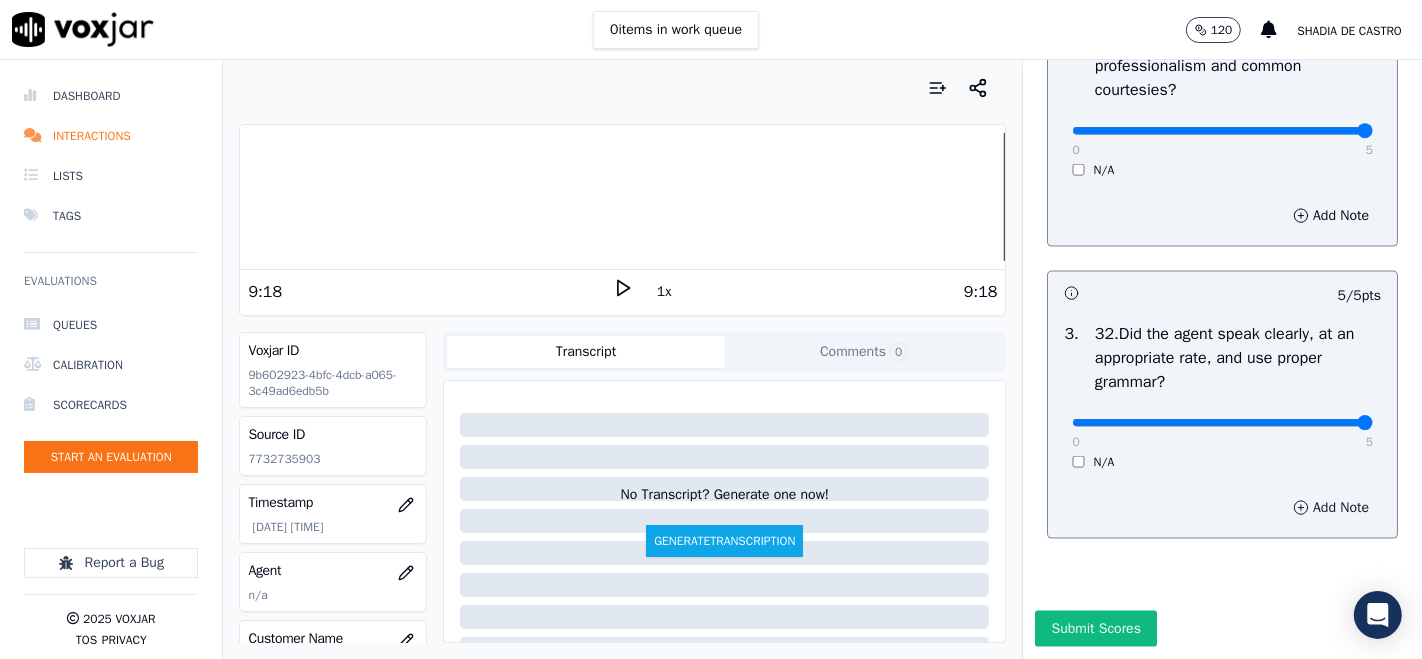 scroll, scrollTop: 8880, scrollLeft: 0, axis: vertical 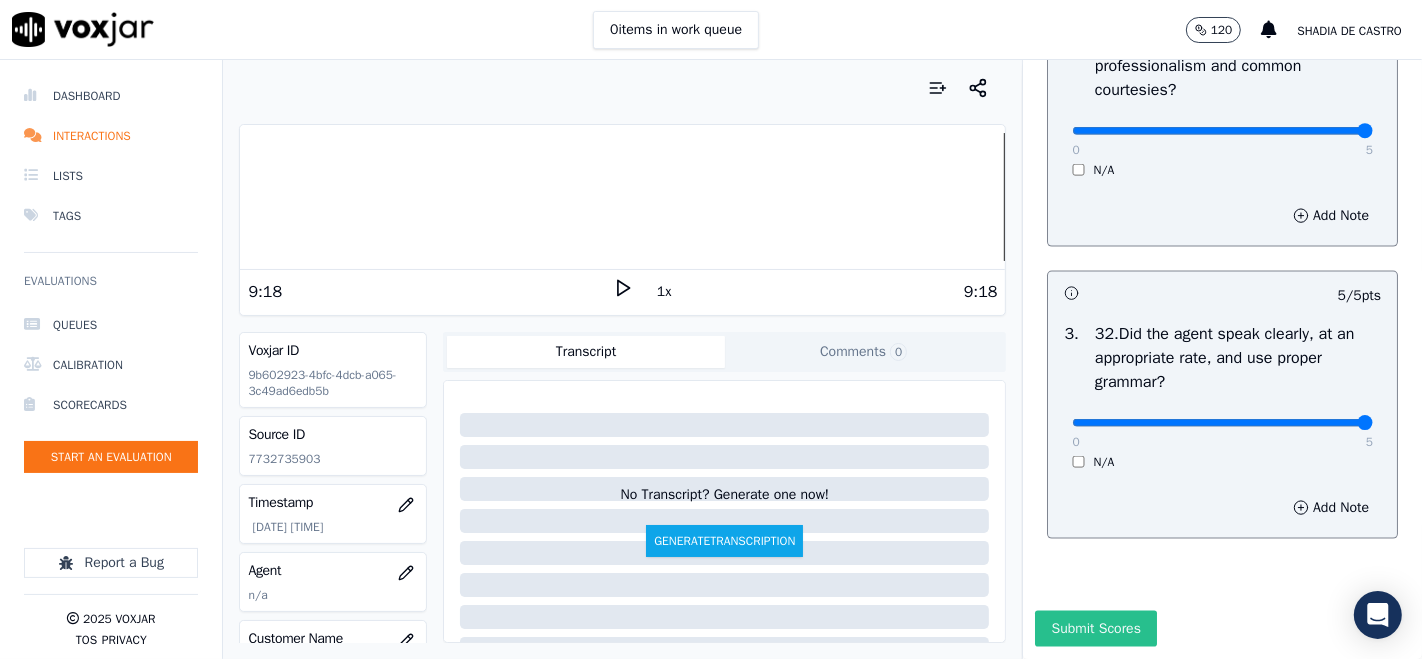 click on "Submit Scores" at bounding box center [1095, 629] 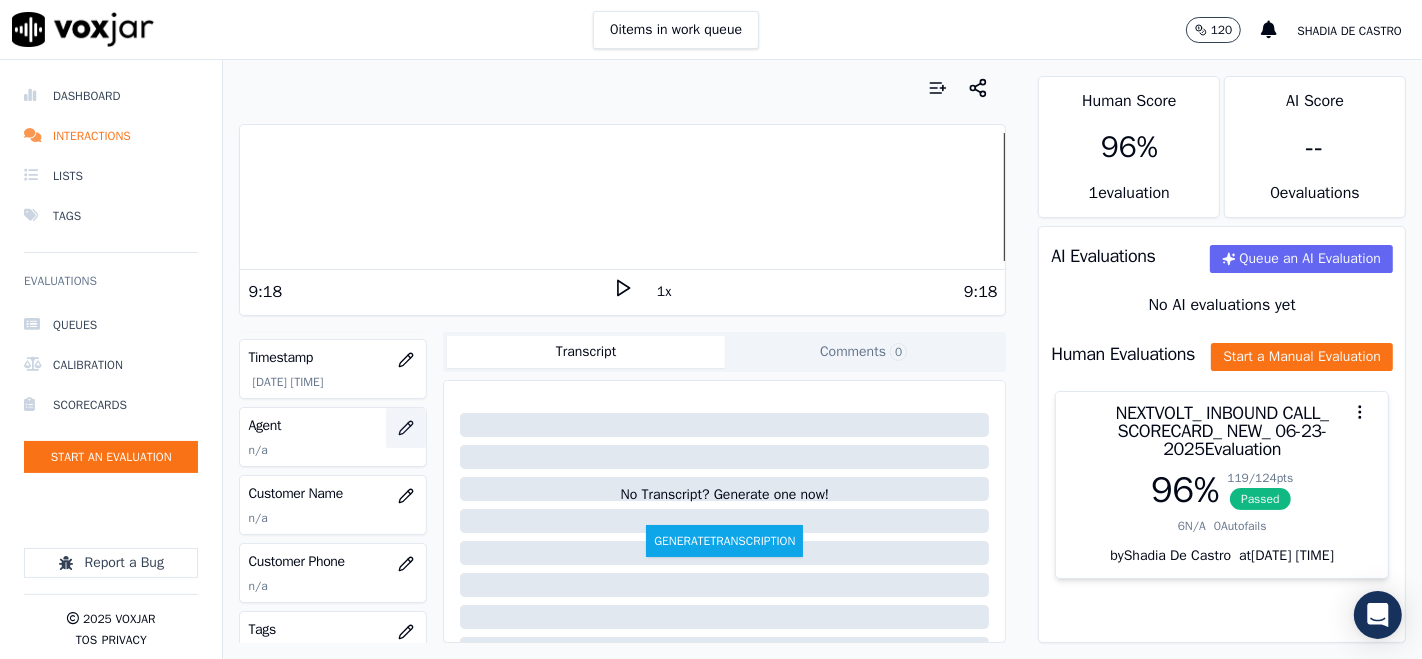scroll, scrollTop: 111, scrollLeft: 0, axis: vertical 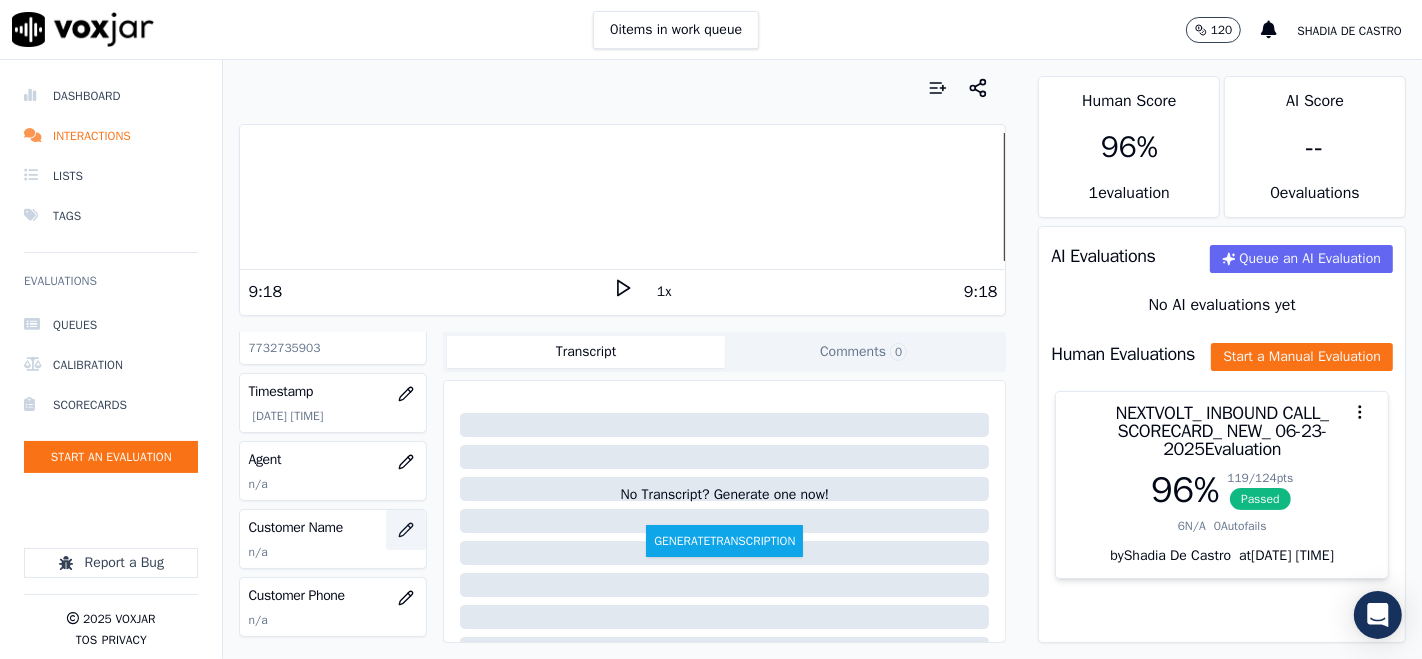 click 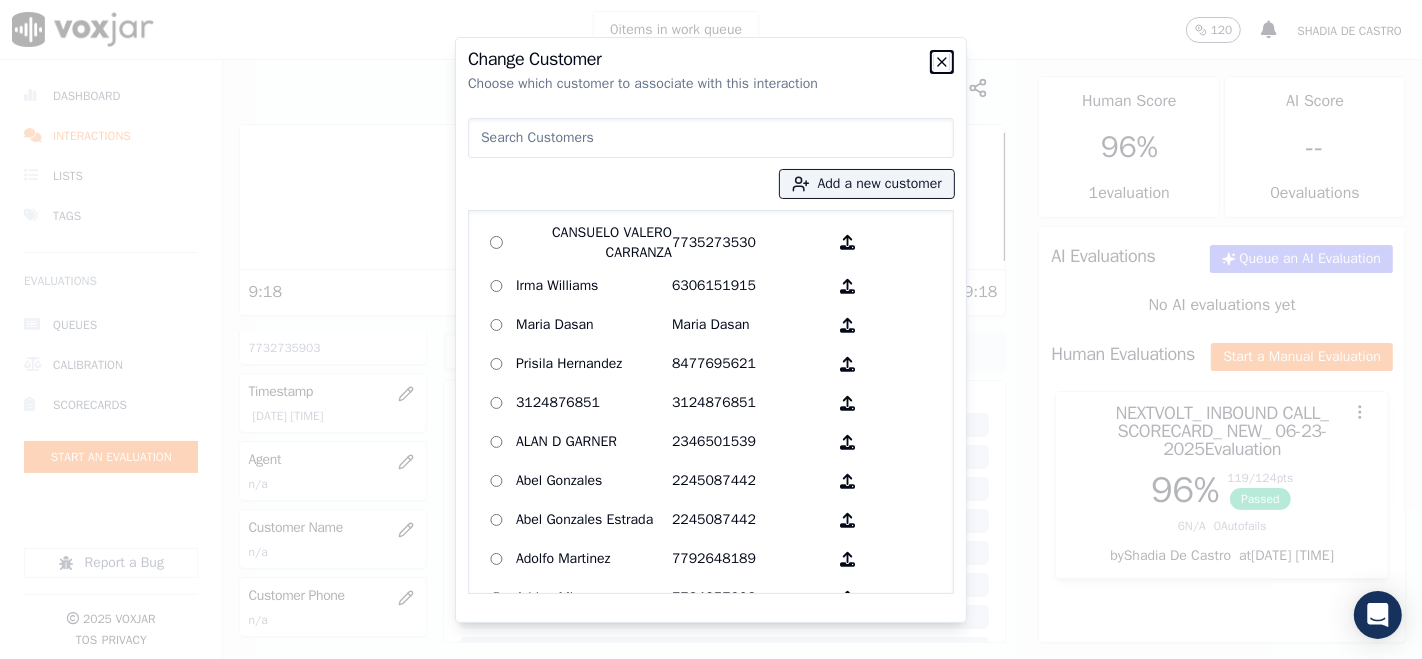 click 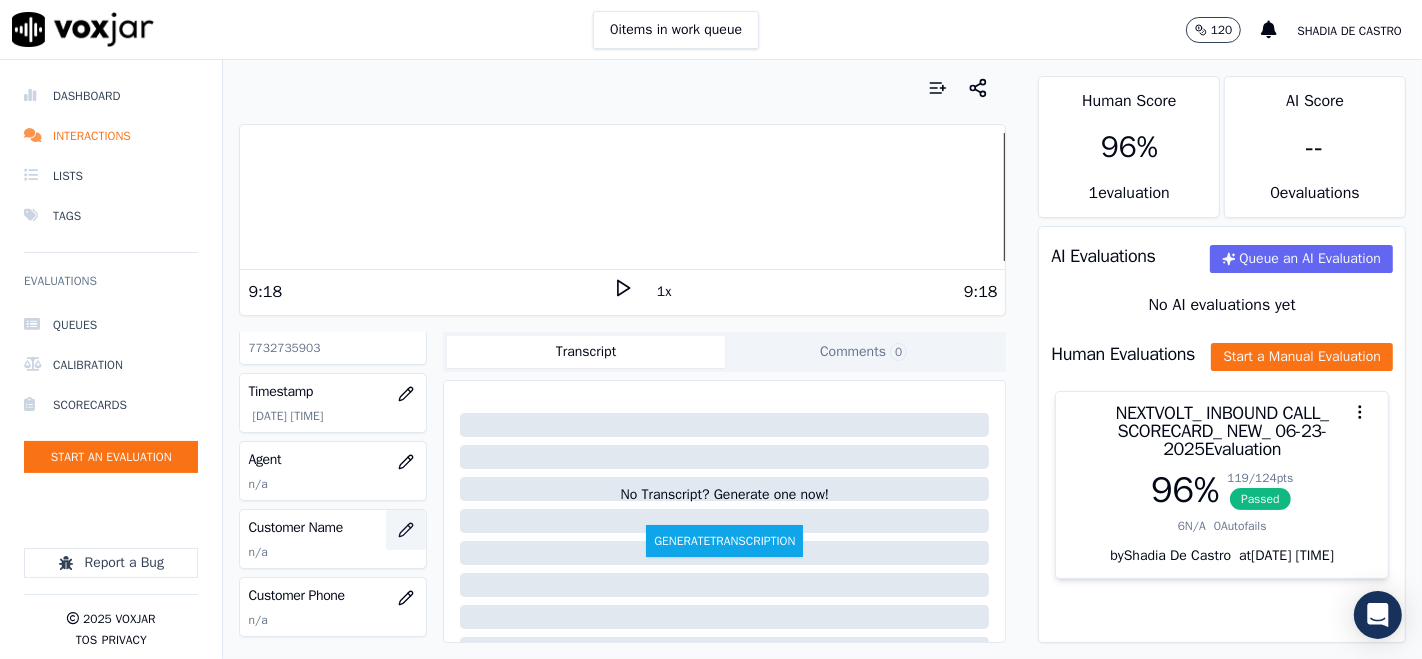 click 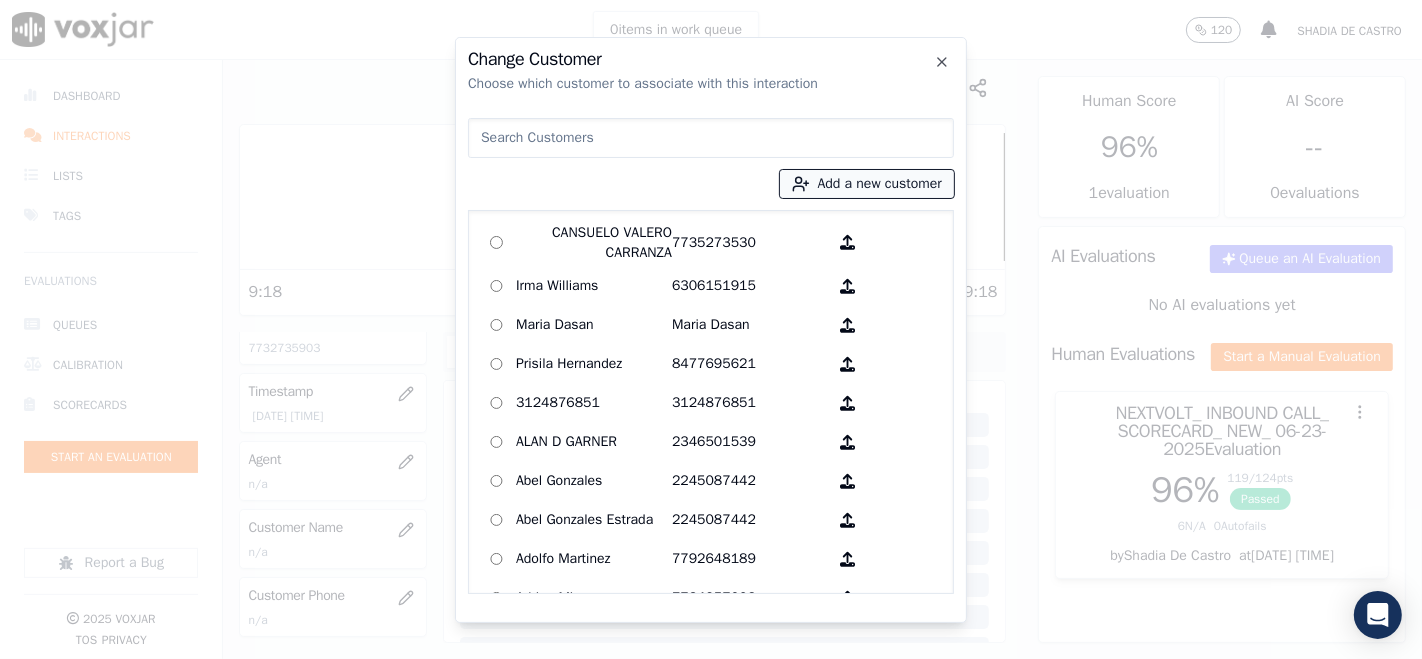 click on "Add a new customer" at bounding box center (867, 184) 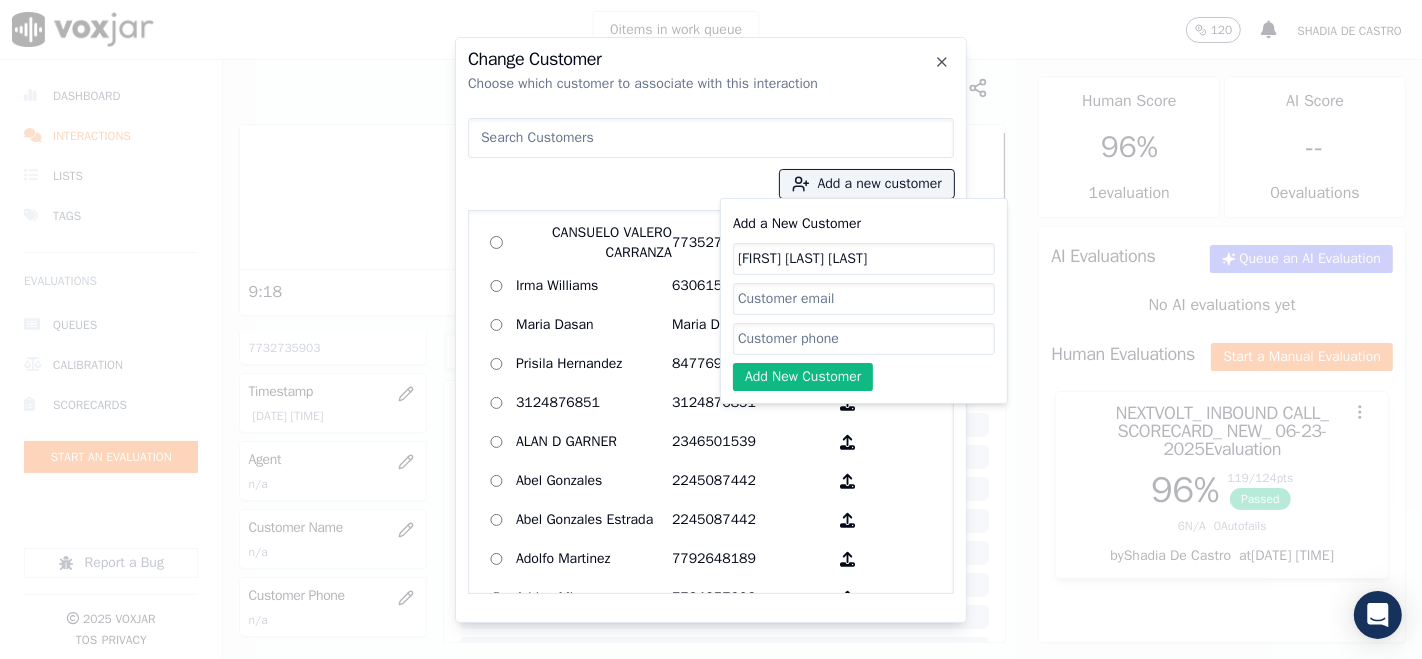 type on "[FIRST] [LAST]" 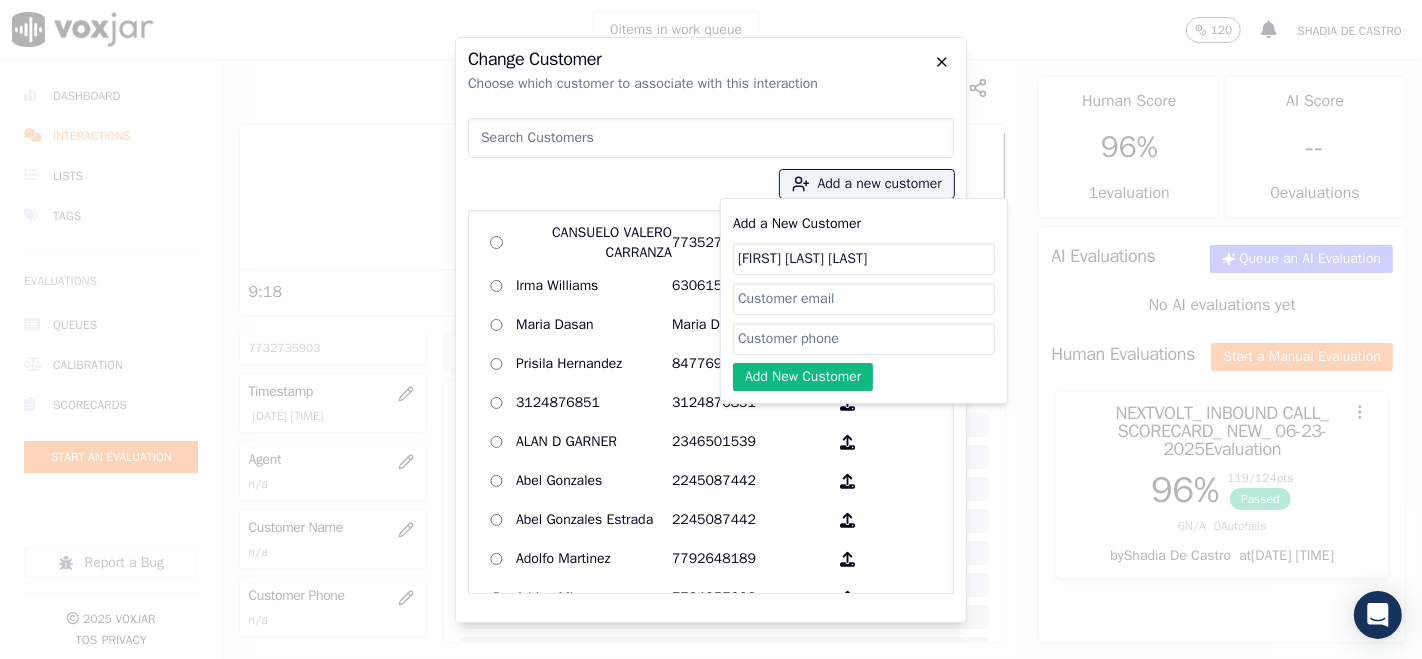 click 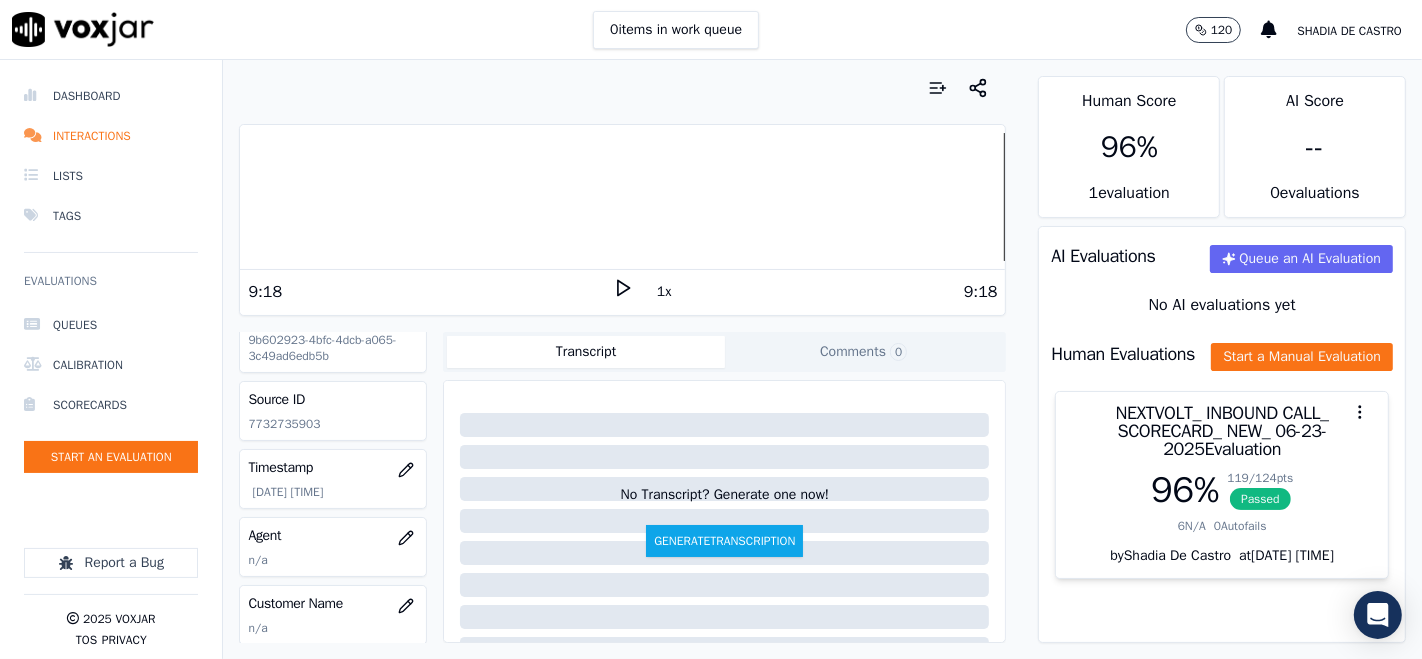 scroll, scrollTop: 0, scrollLeft: 0, axis: both 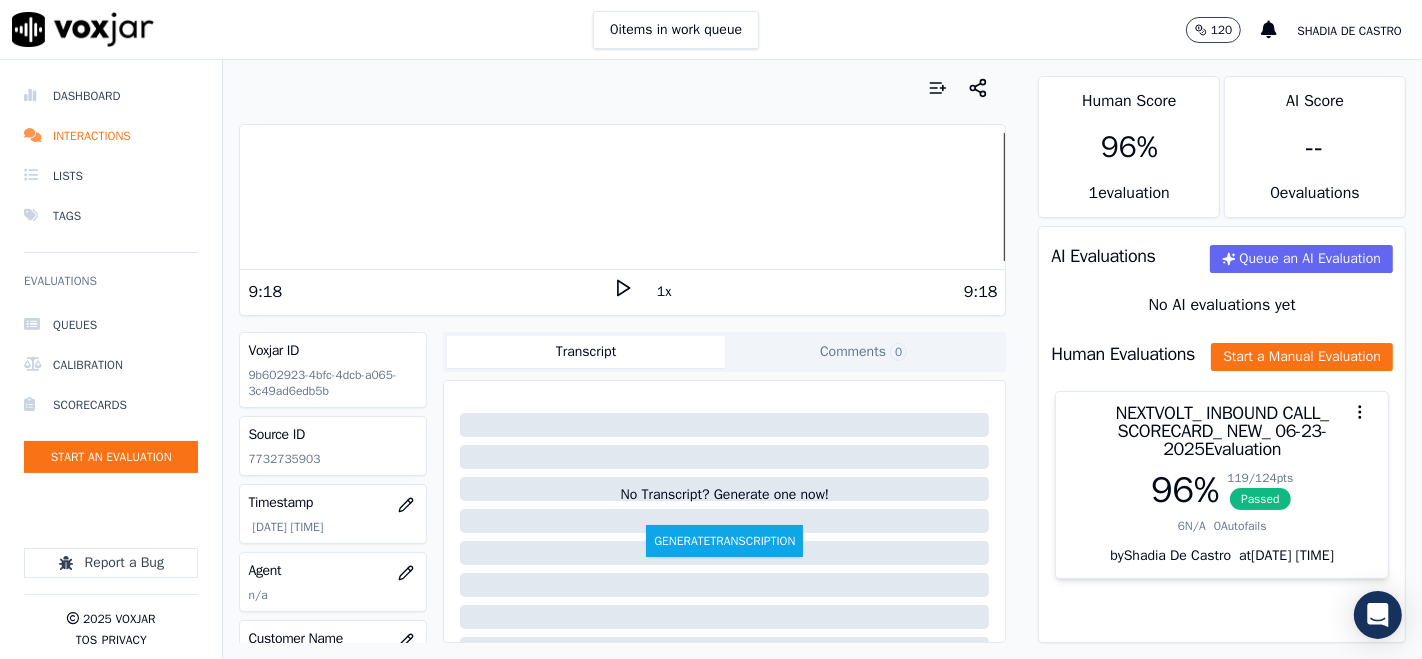 click on "7732735903" 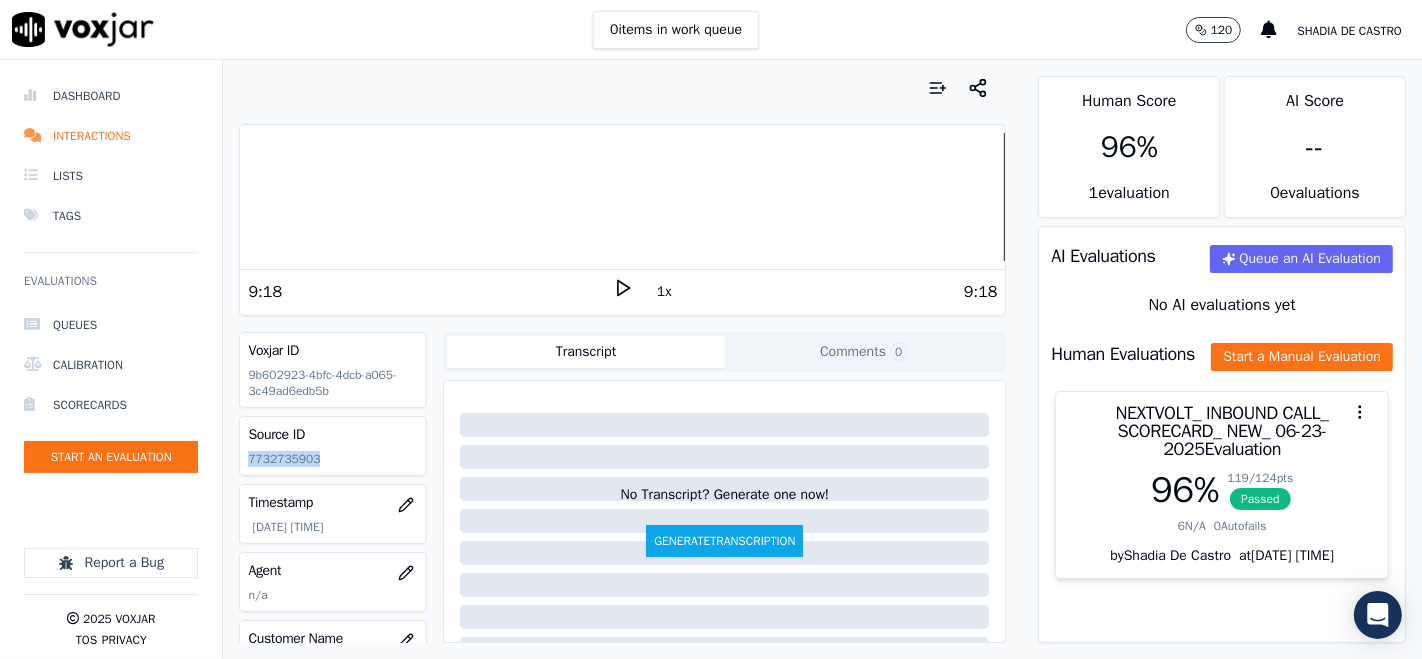 click on "7732735903" 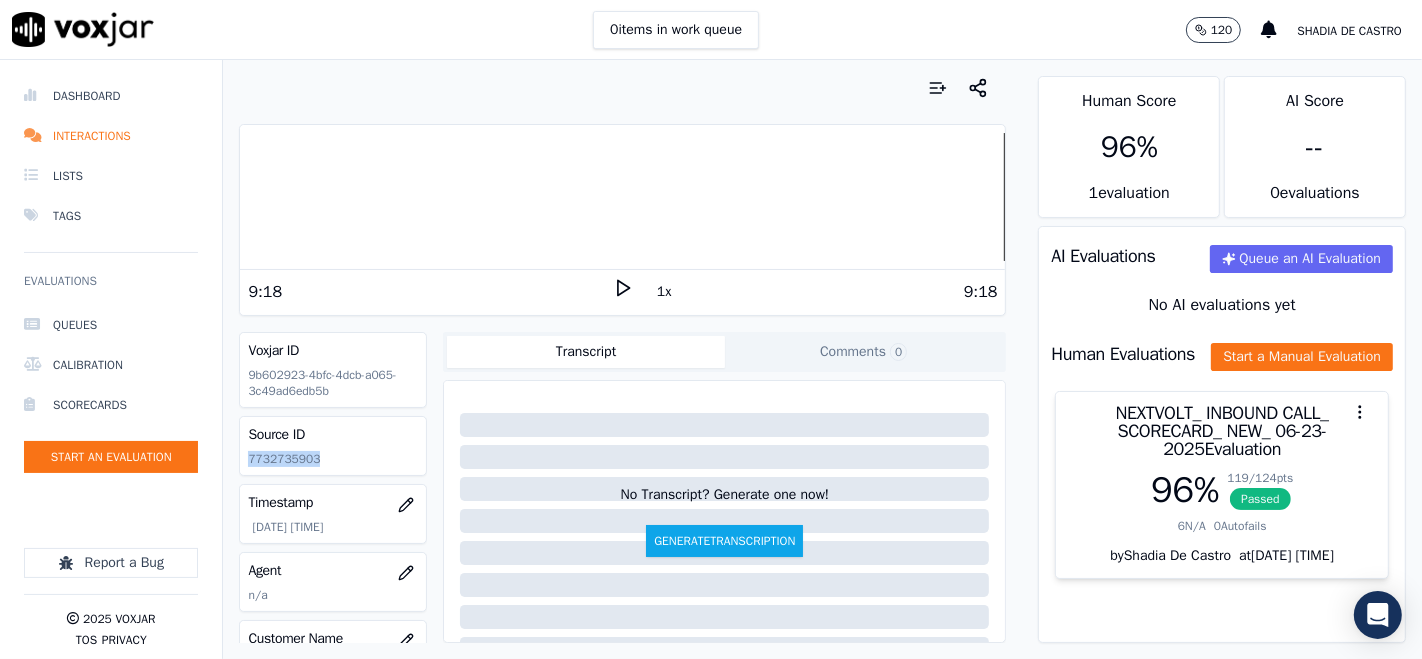 click on "7732735903" 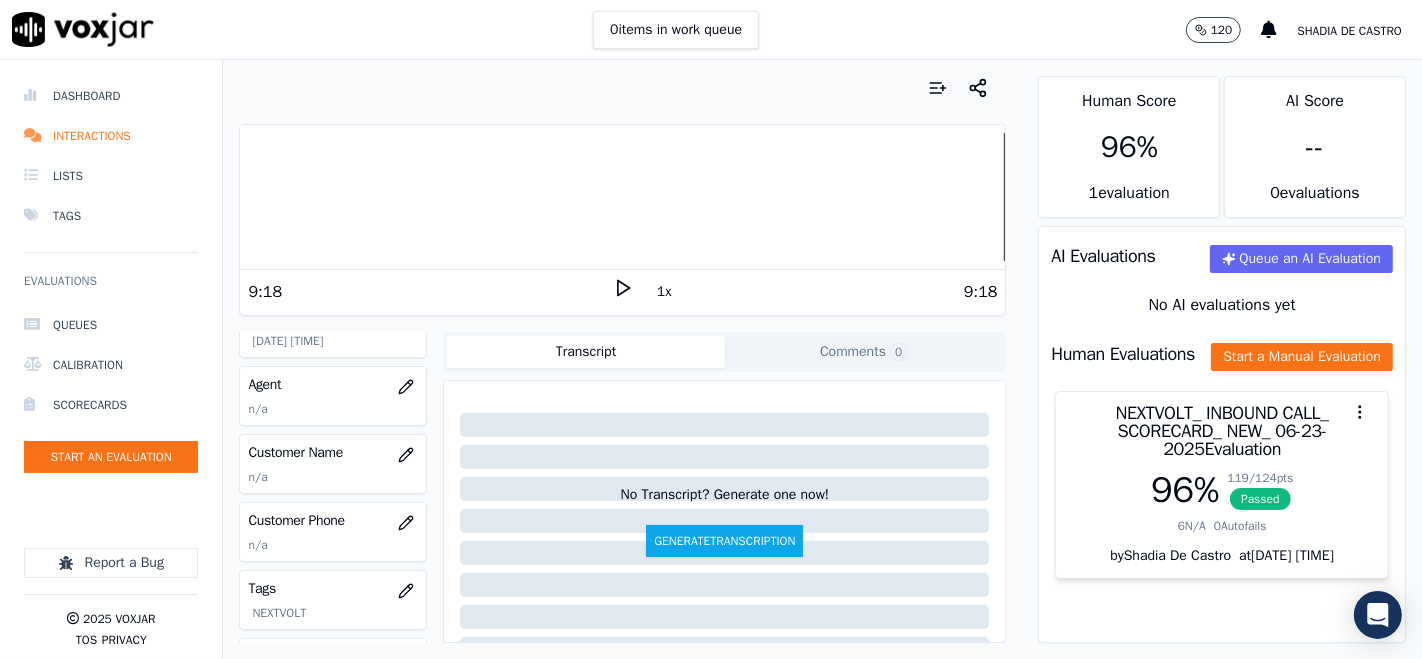 scroll, scrollTop: 222, scrollLeft: 0, axis: vertical 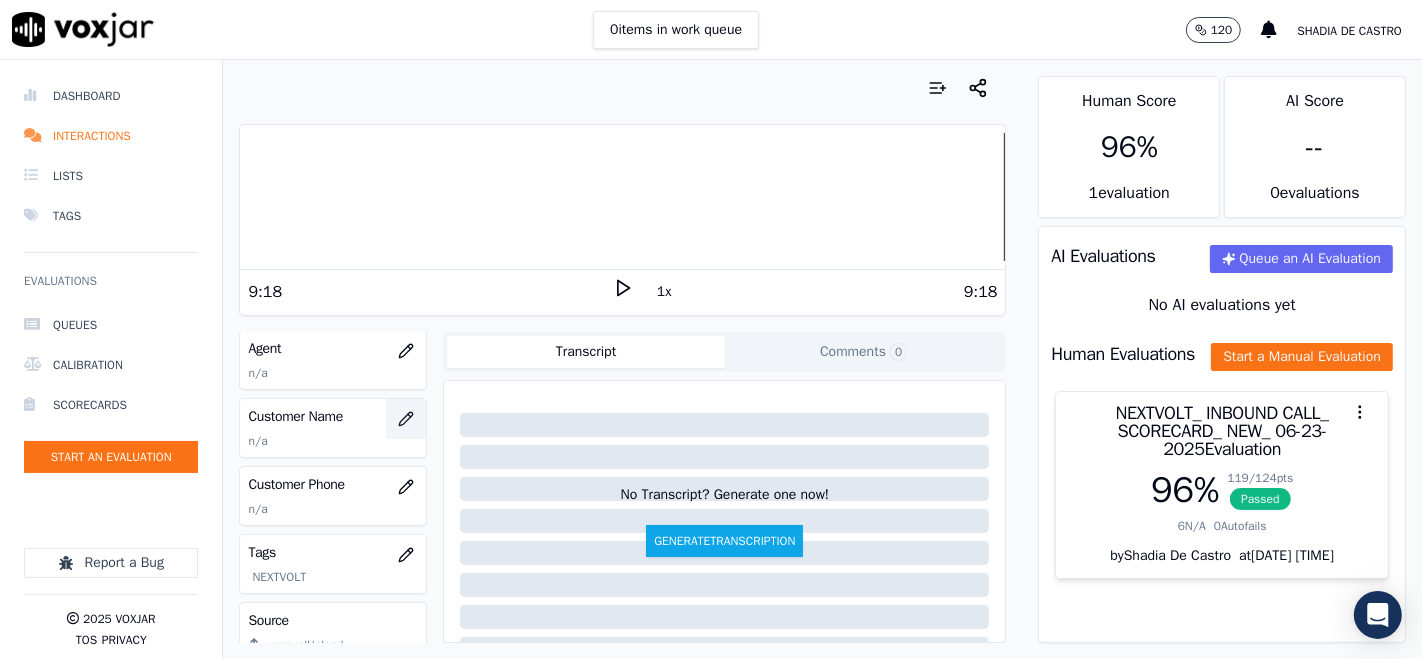 click 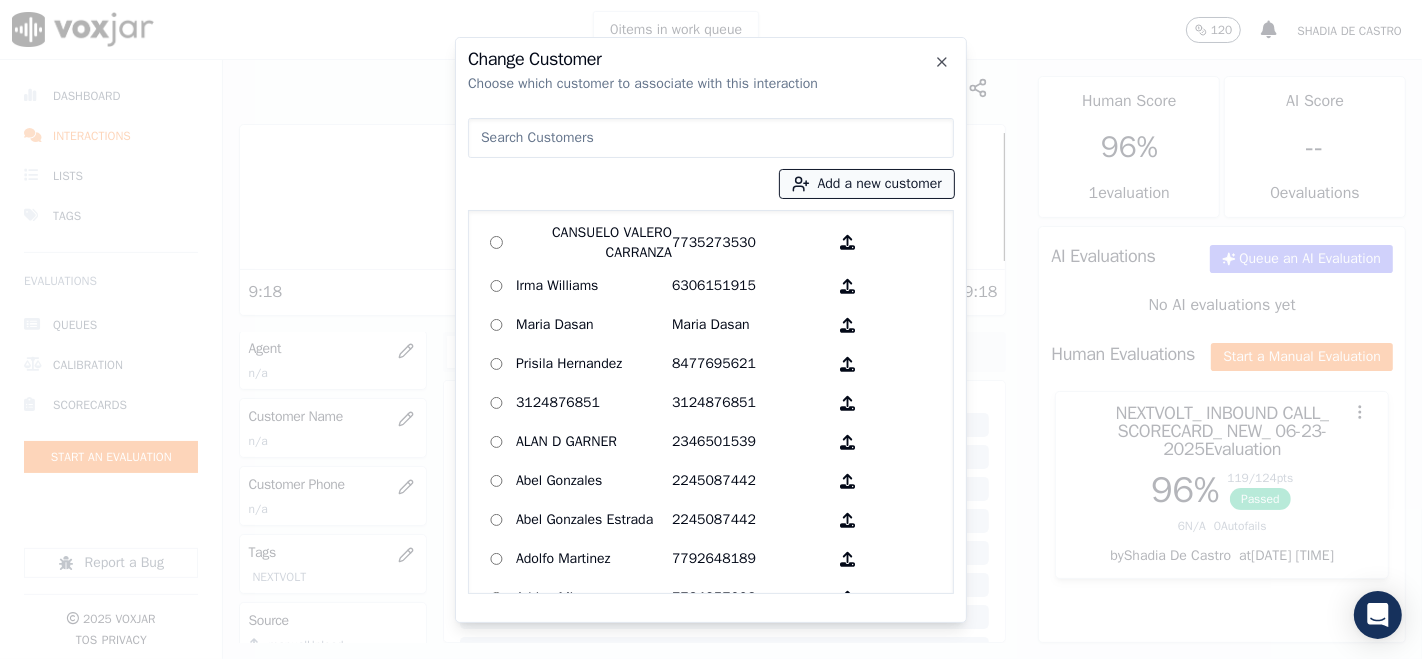 click on "Add a new customer" at bounding box center (867, 184) 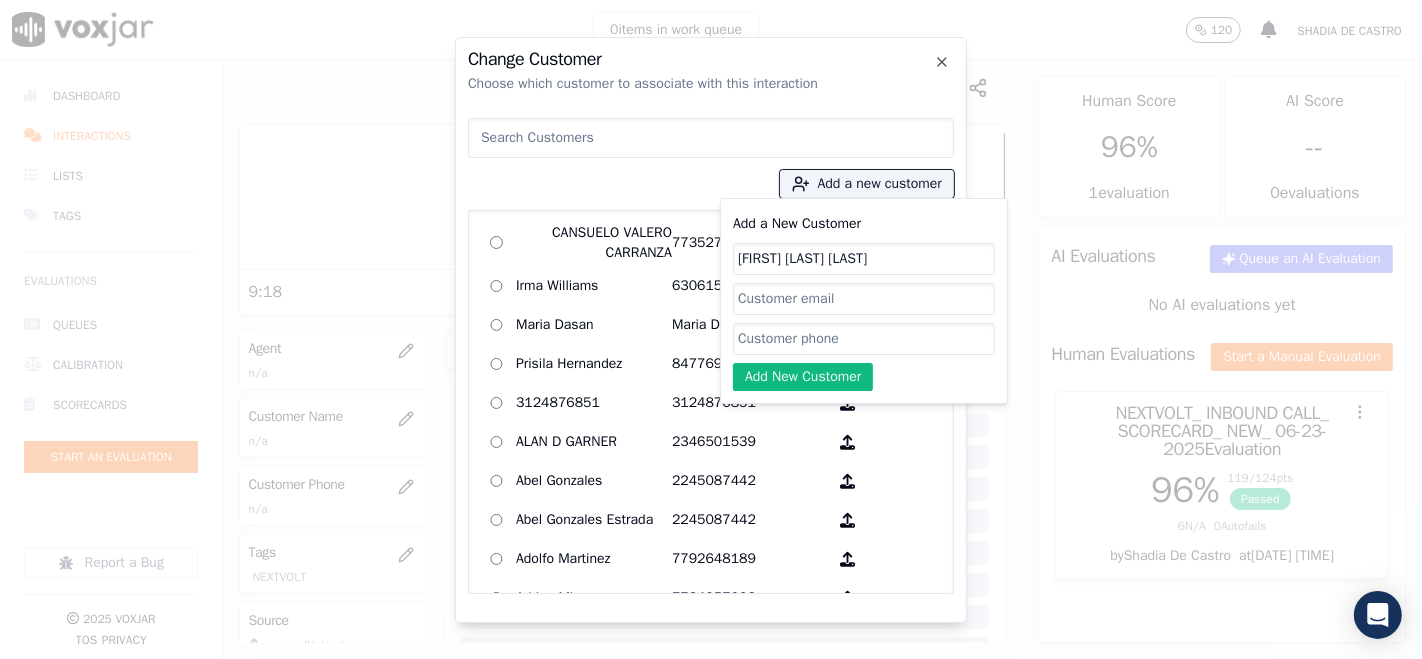 click on "Add a New Customer" 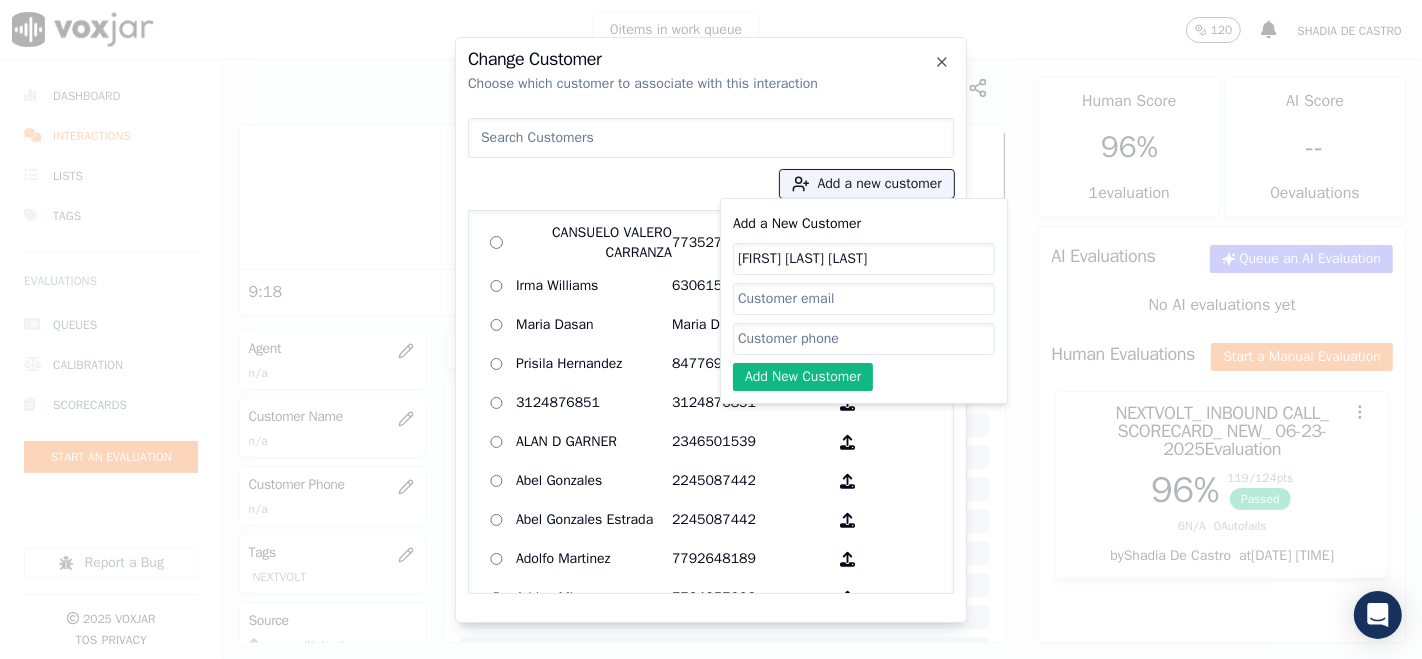 paste on "7732735903" 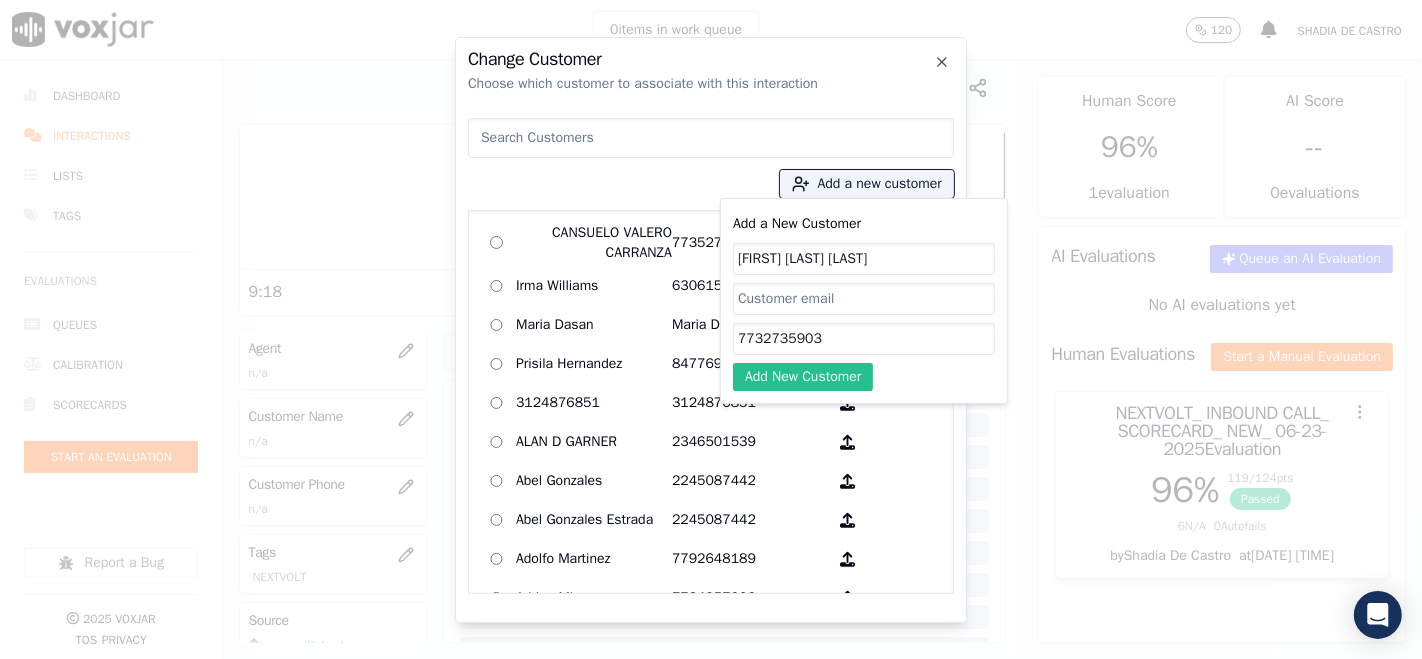 type on "7732735903" 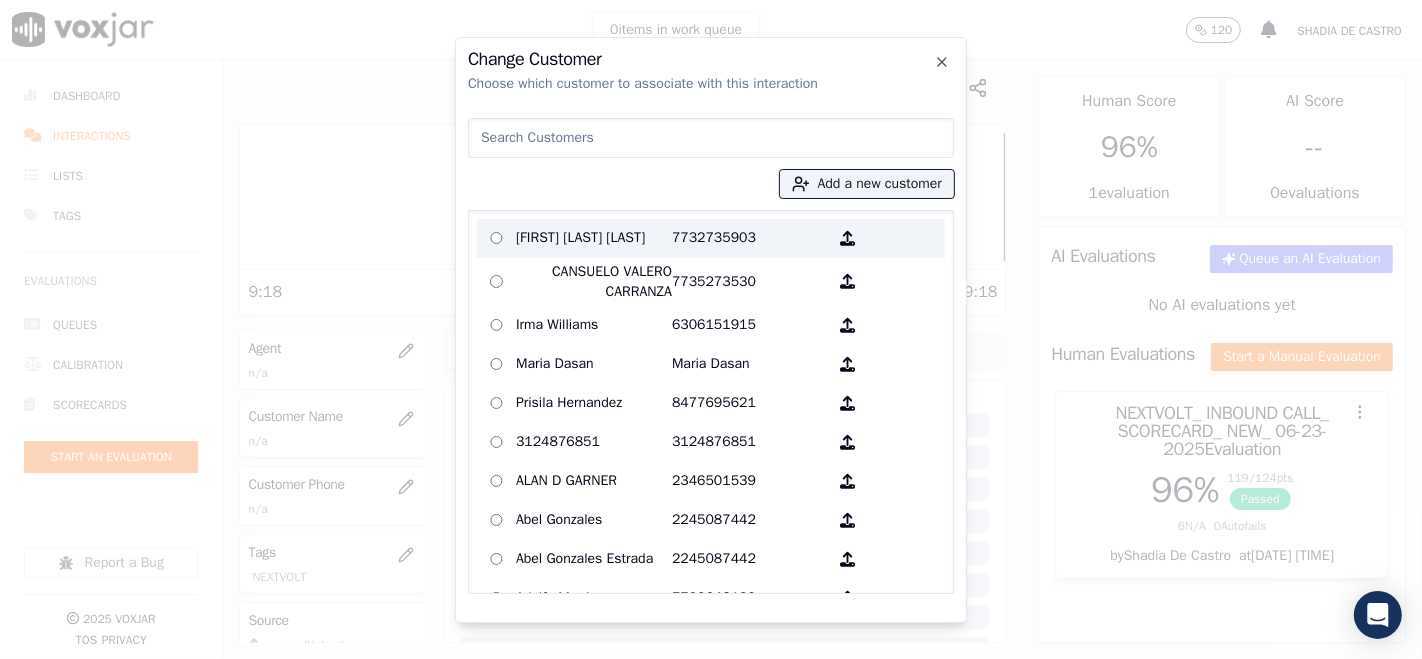 click on "[FIRST] [LAST]" at bounding box center [594, 238] 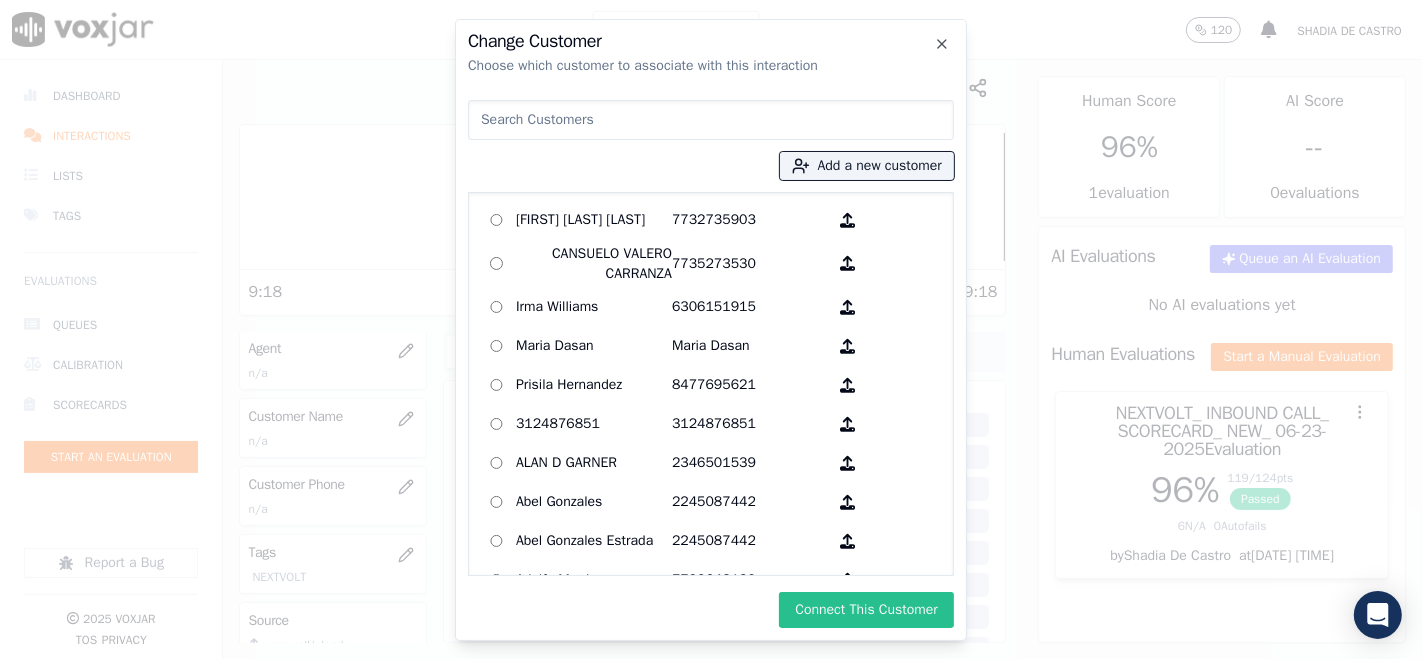 click on "Connect This Customer" at bounding box center [866, 610] 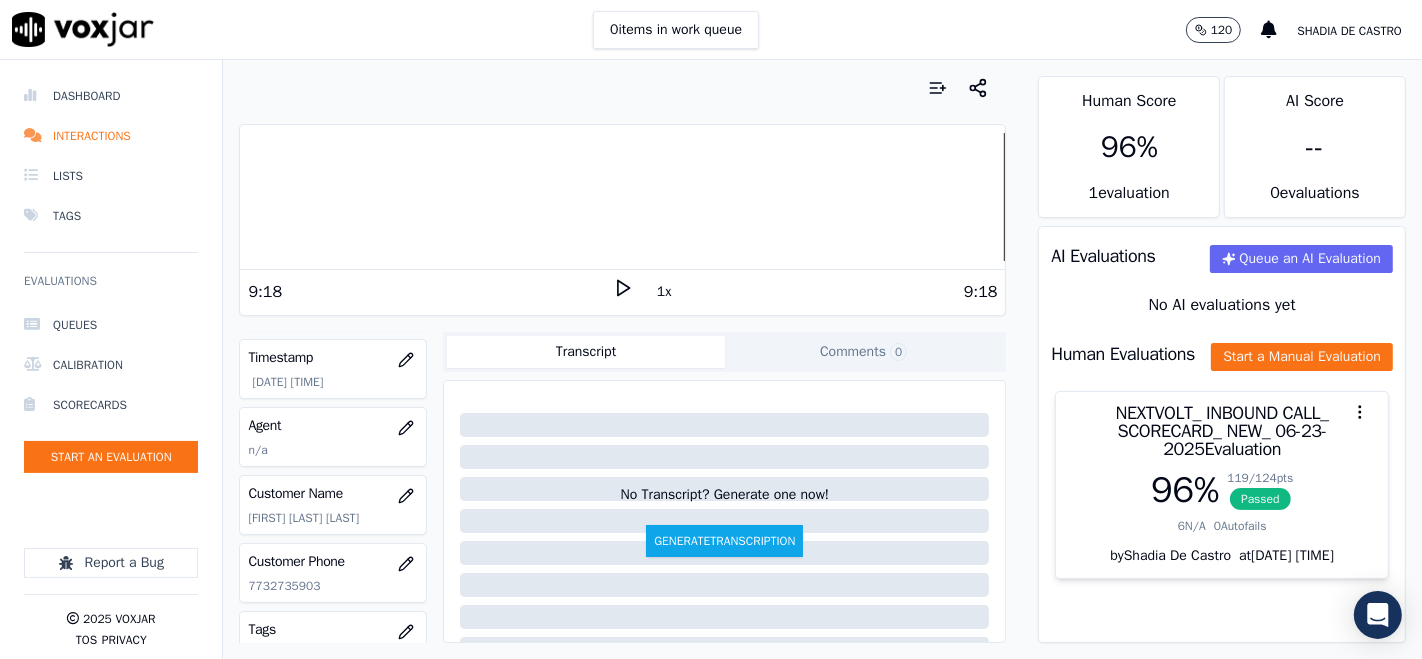 scroll, scrollTop: 111, scrollLeft: 0, axis: vertical 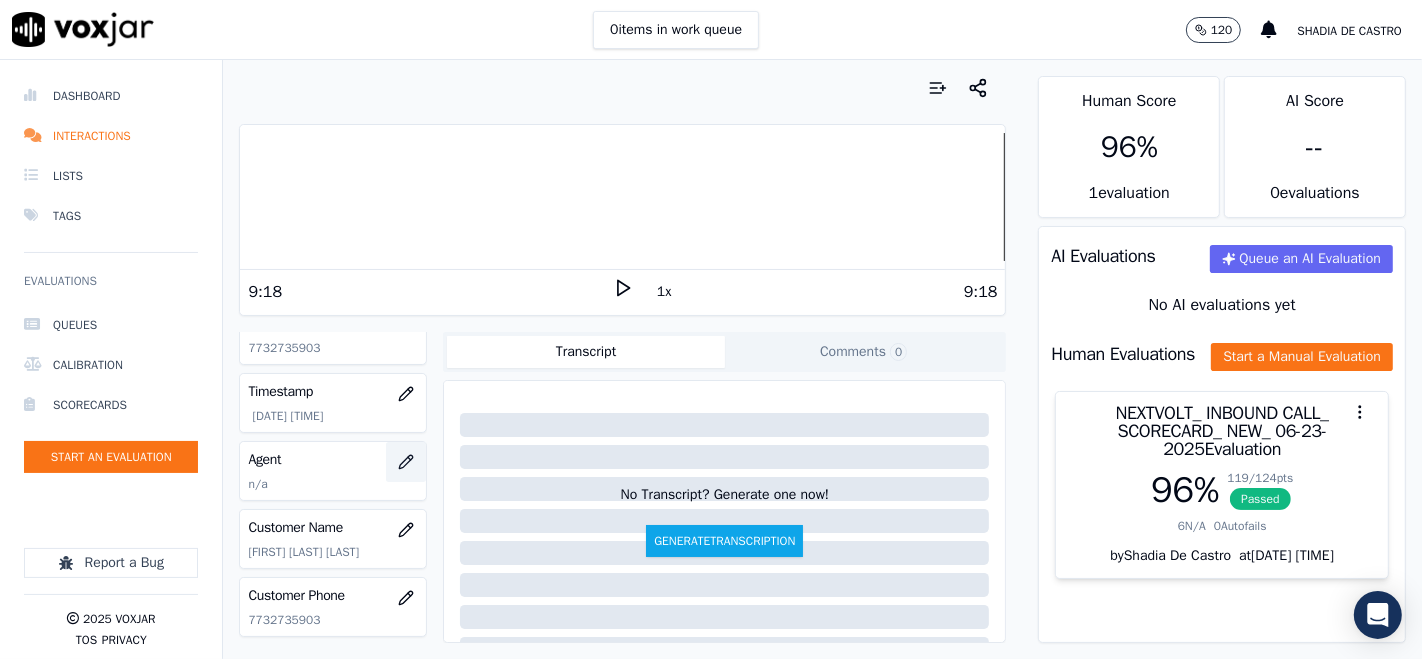 click 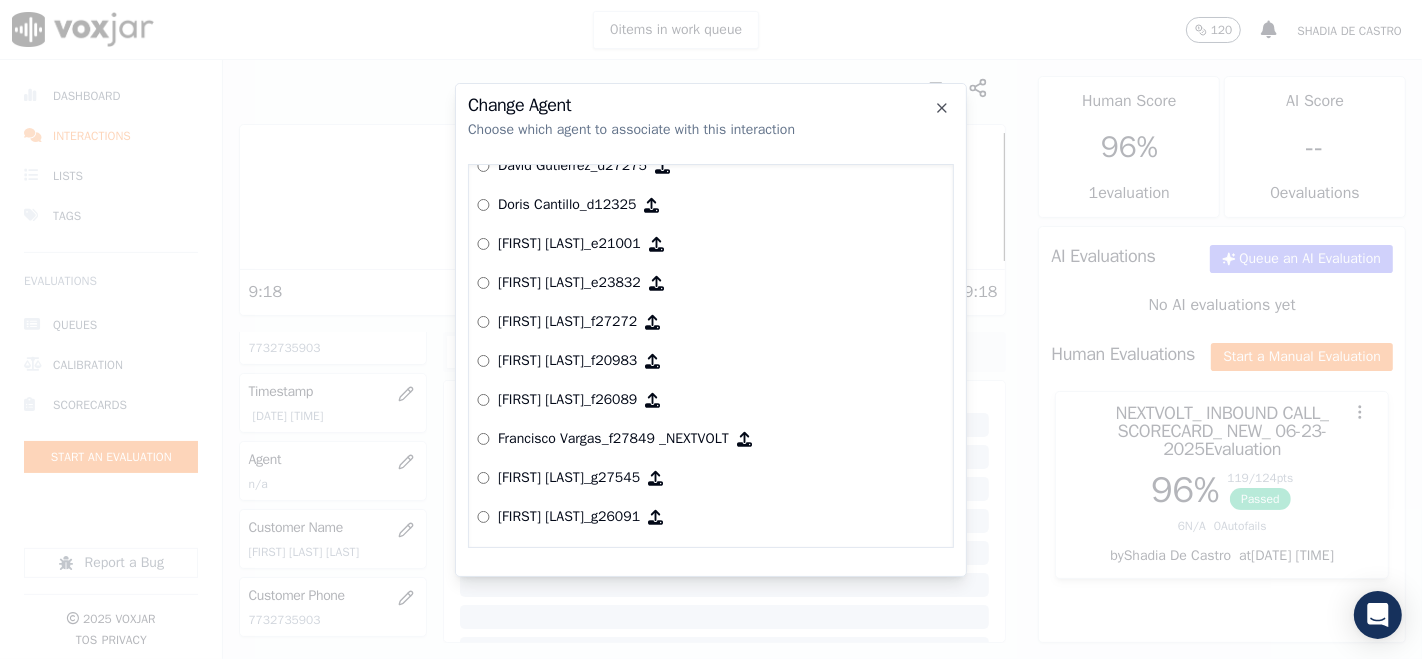 scroll, scrollTop: 958, scrollLeft: 0, axis: vertical 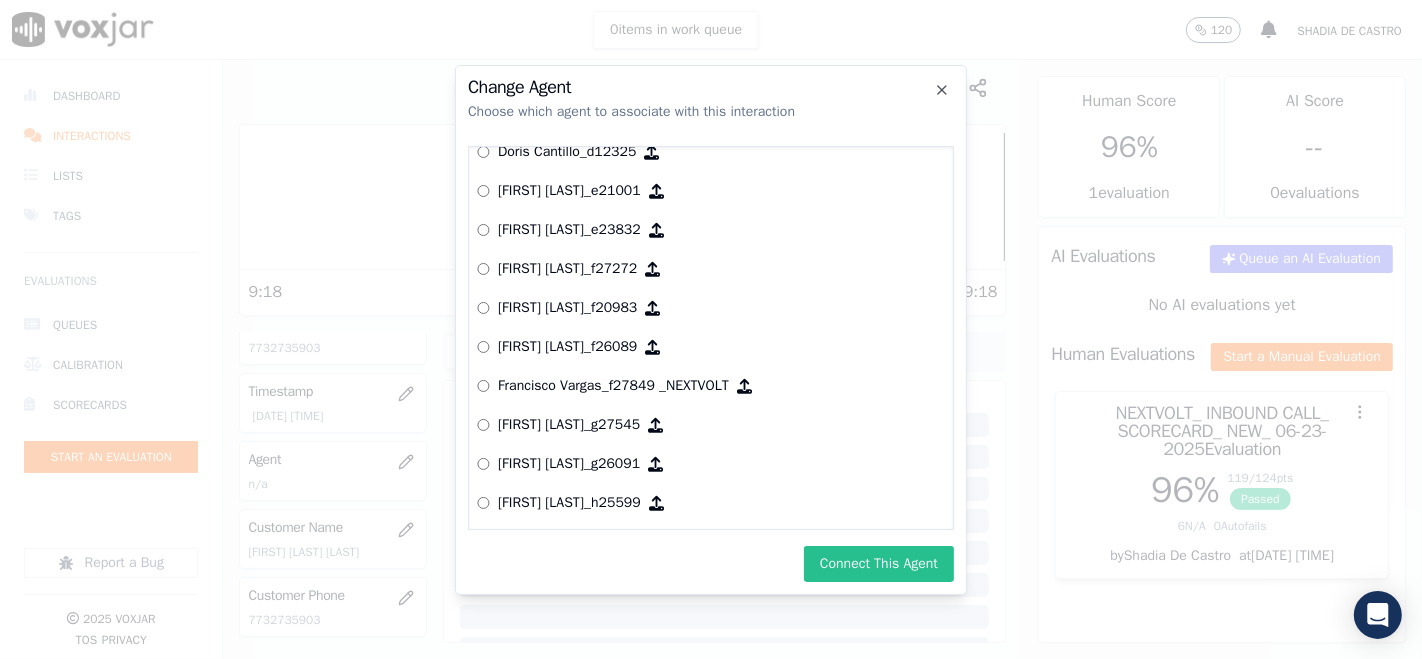 click on "Connect This Agent" at bounding box center [879, 564] 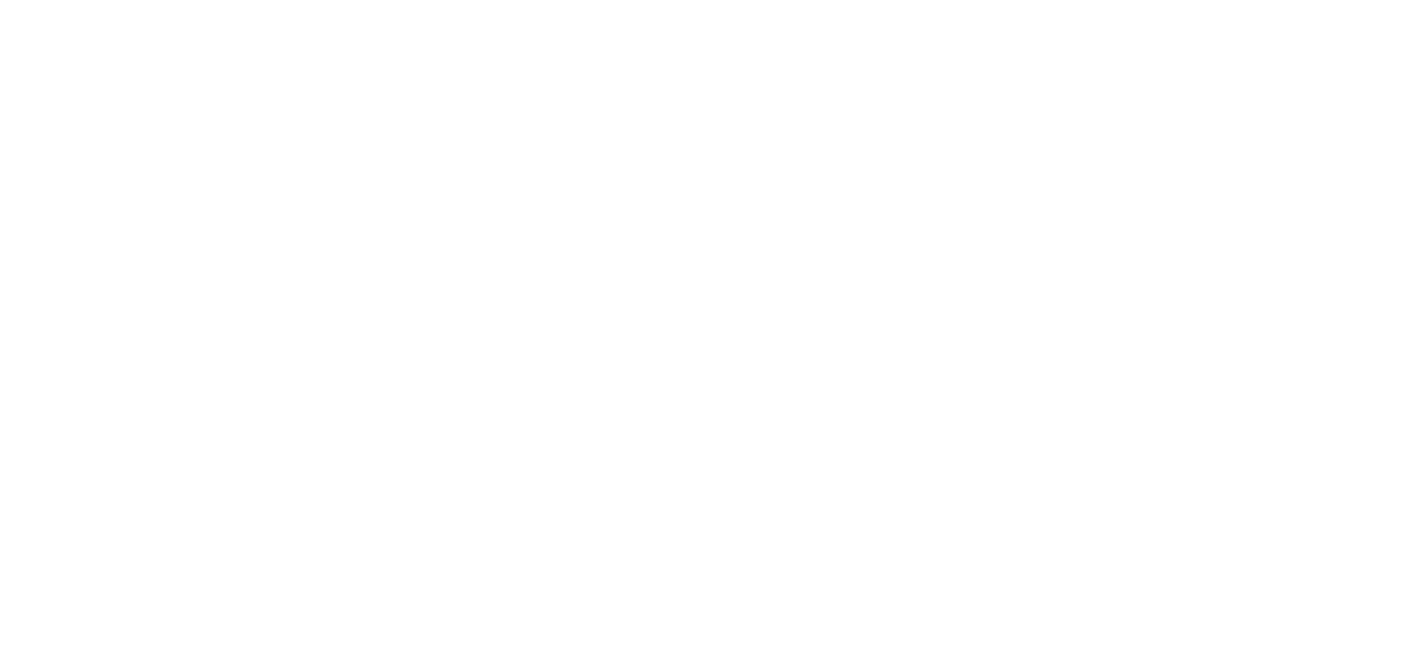 scroll, scrollTop: 0, scrollLeft: 0, axis: both 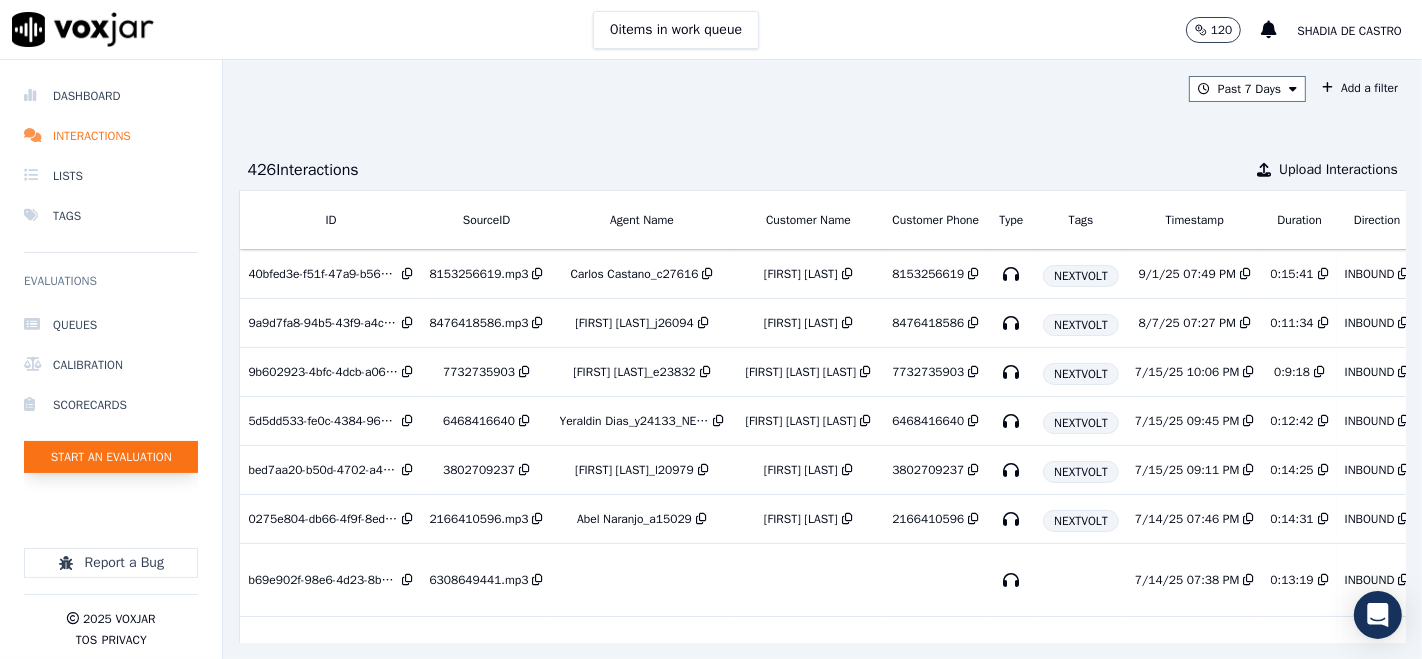 click on "Start an Evaluation" 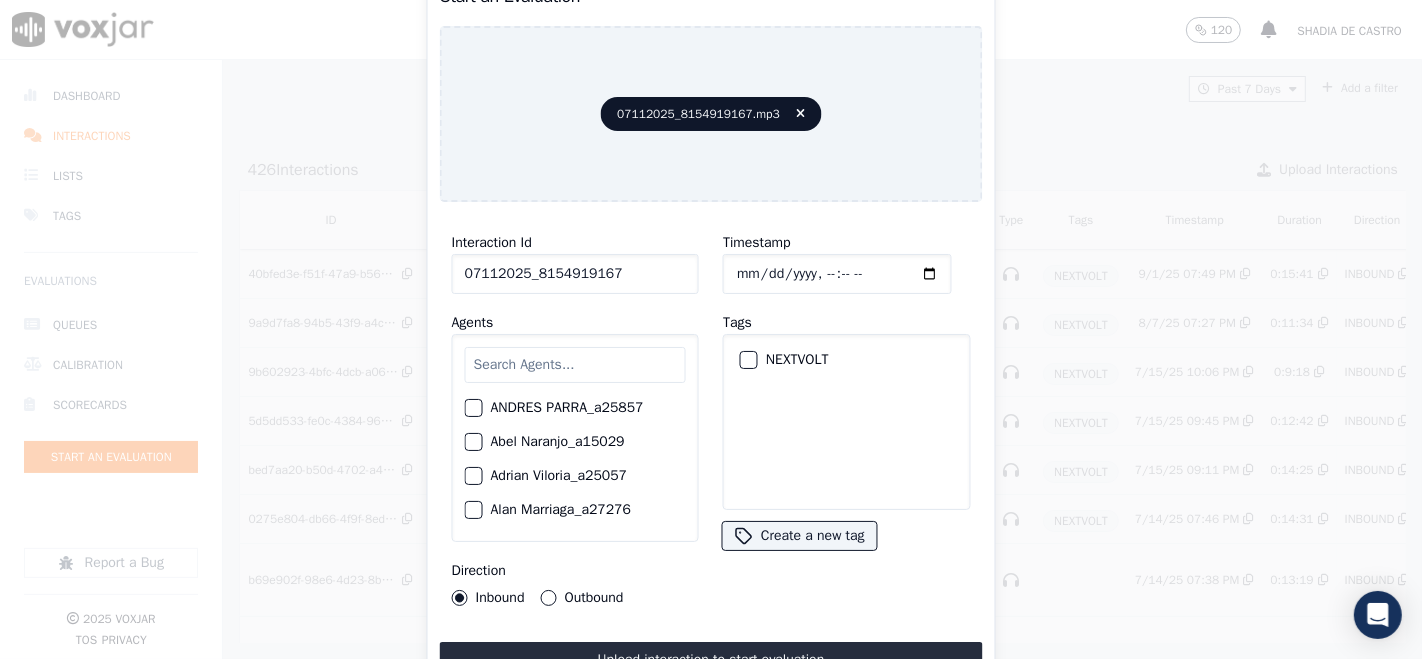 type on "07112025_8154919167" 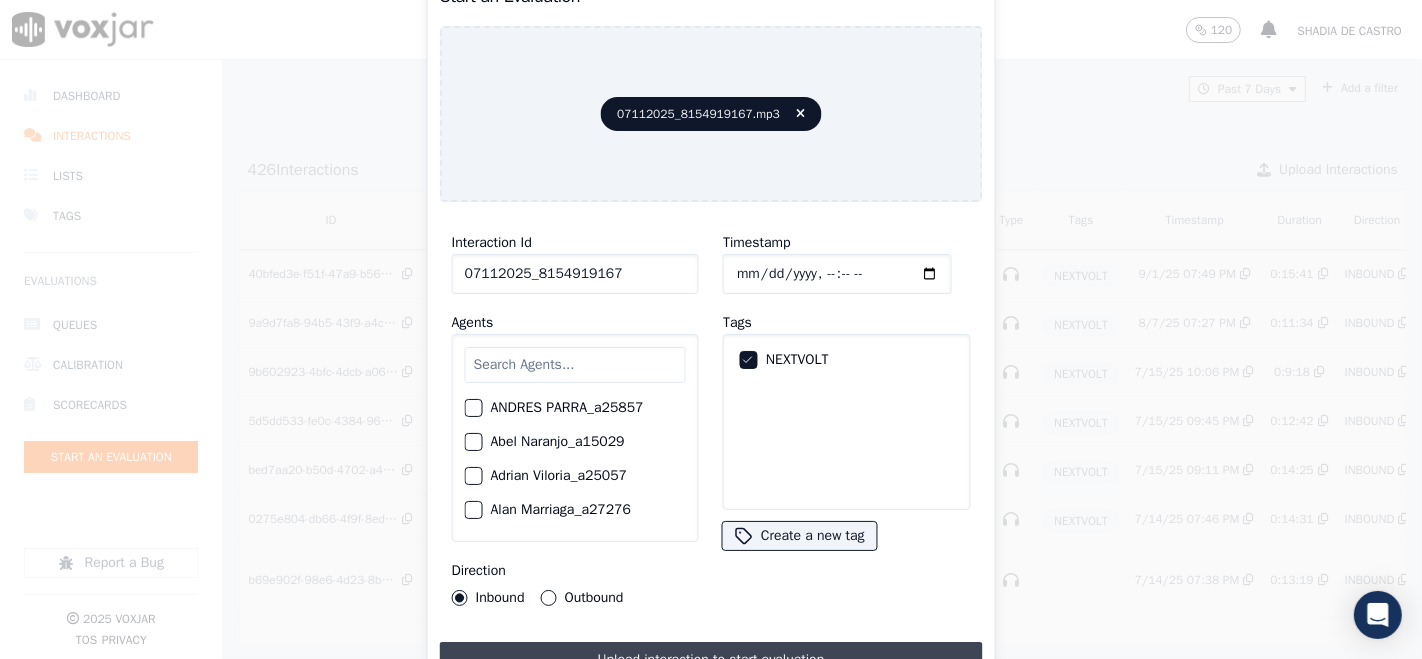 click on "Upload interaction to start evaluation" at bounding box center (711, 660) 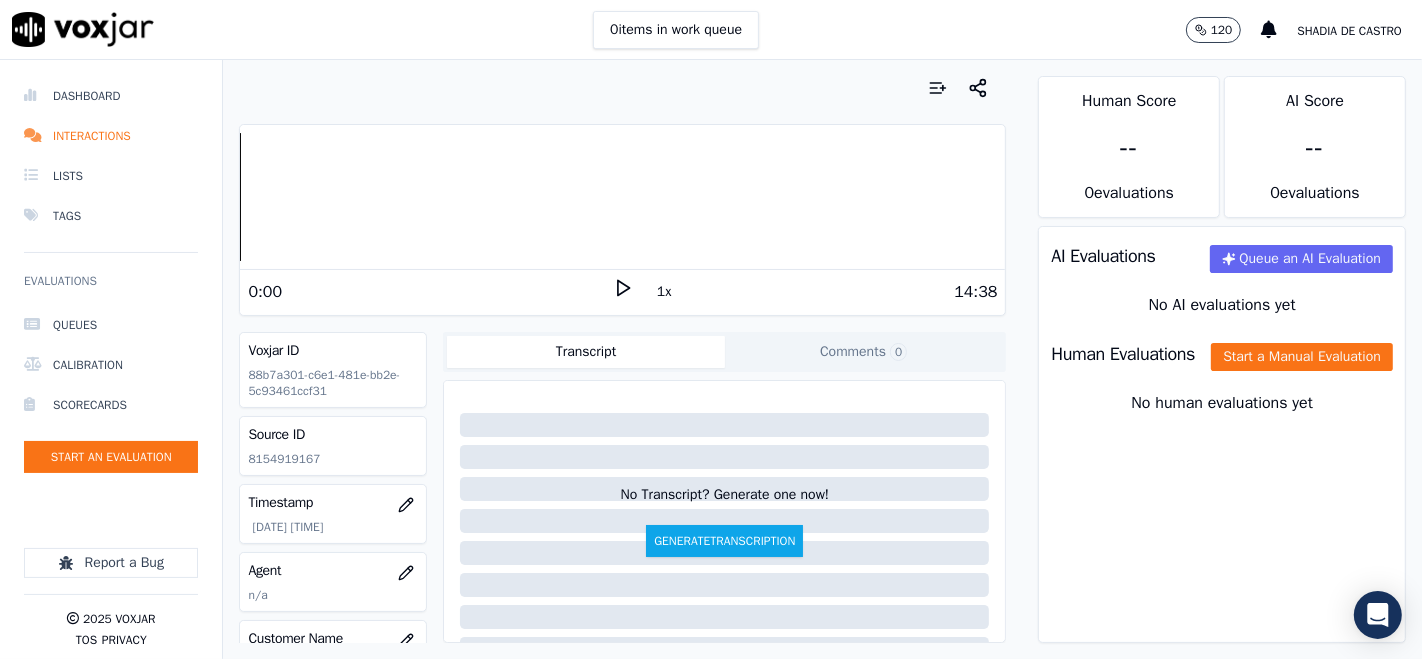 click on "0:00" at bounding box center (430, 292) 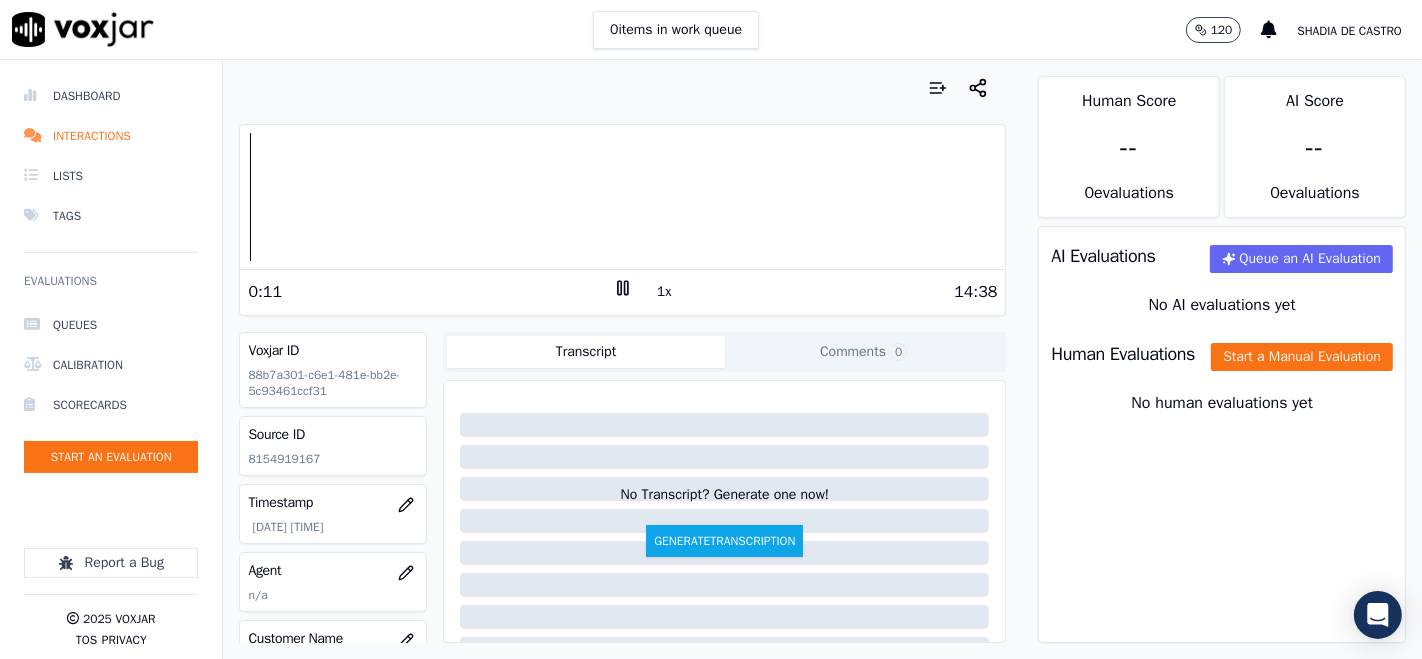 click on "Source ID   8154919167" at bounding box center [333, 446] 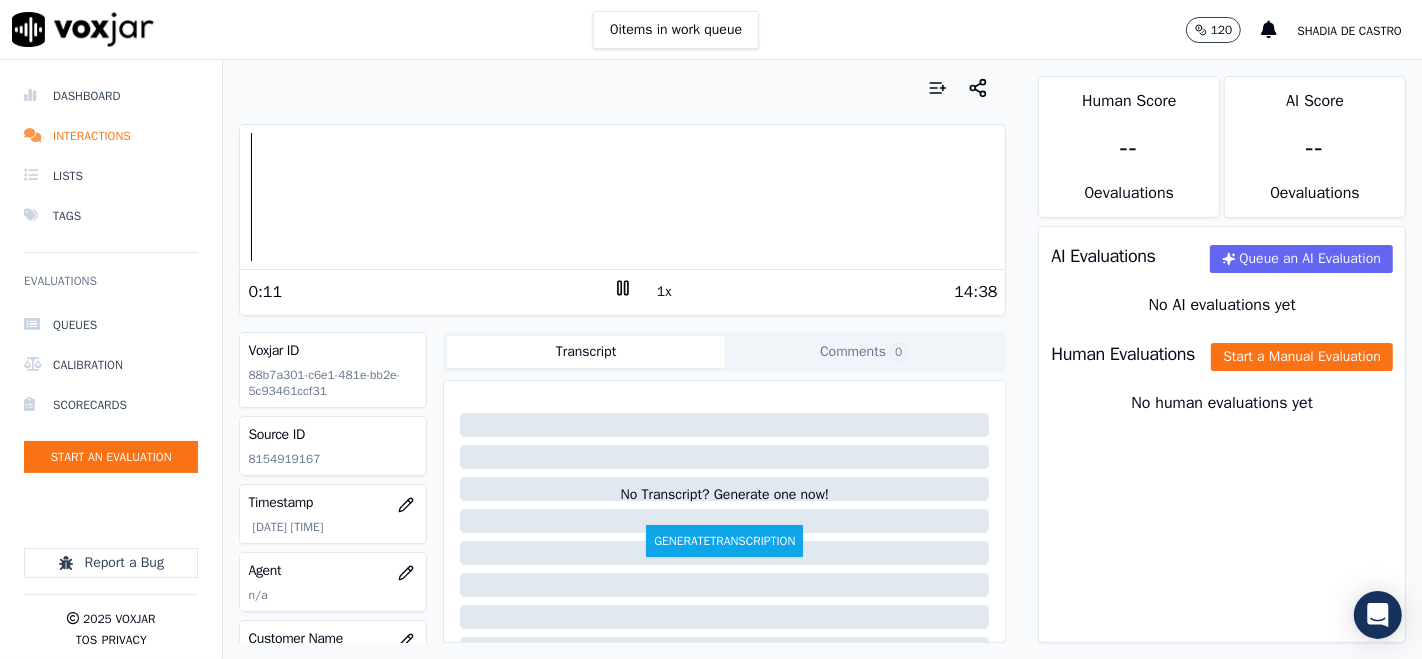 click on "8154919167" 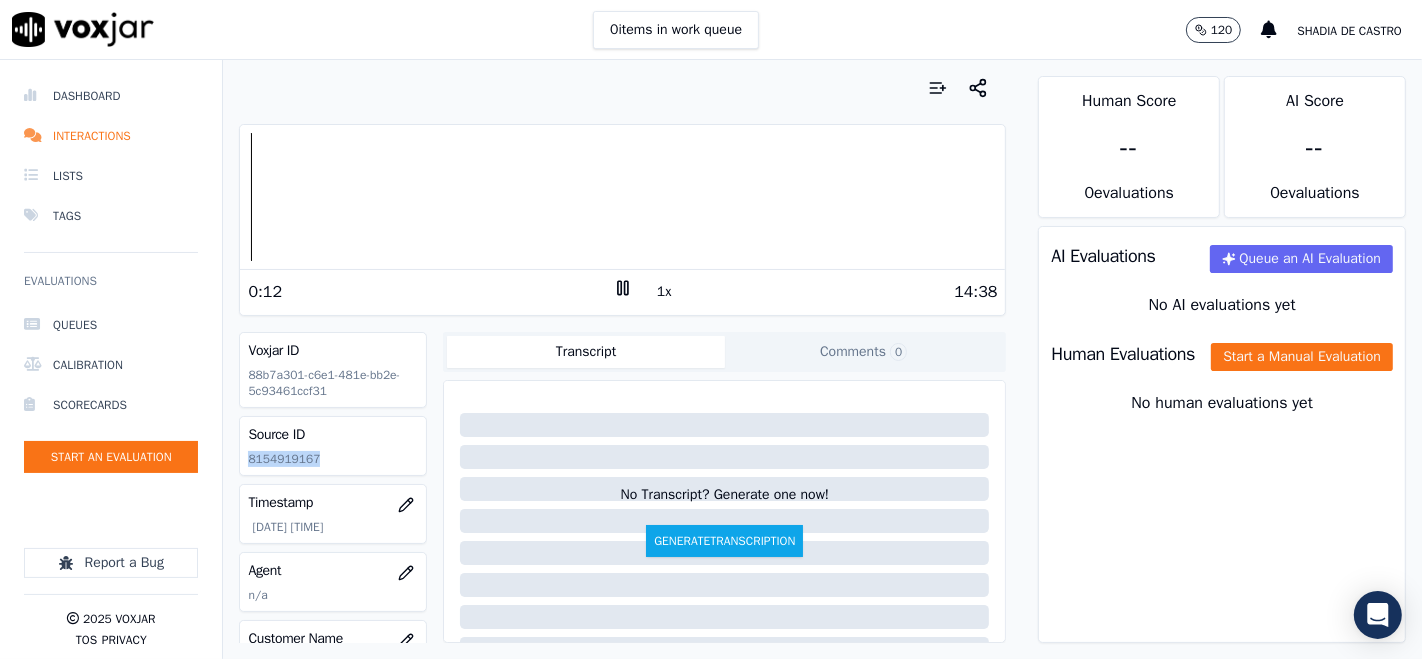 click on "8154919167" 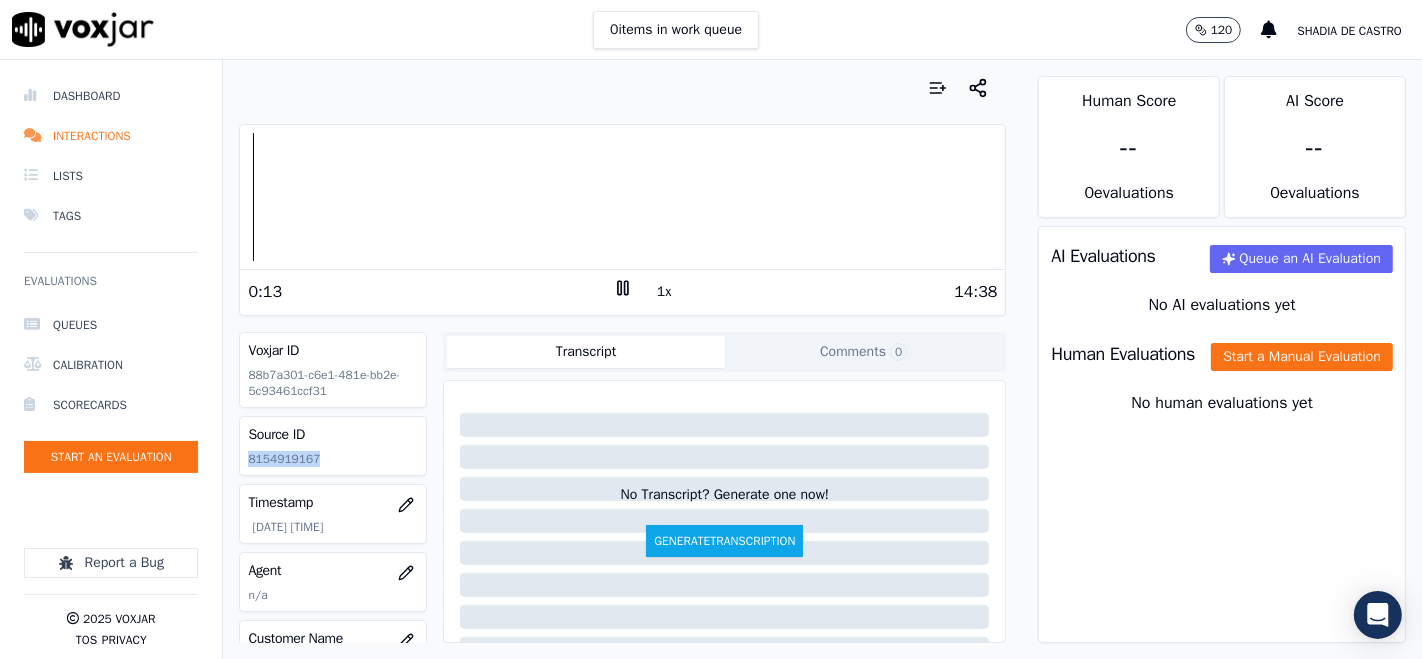 copy on "8154919167" 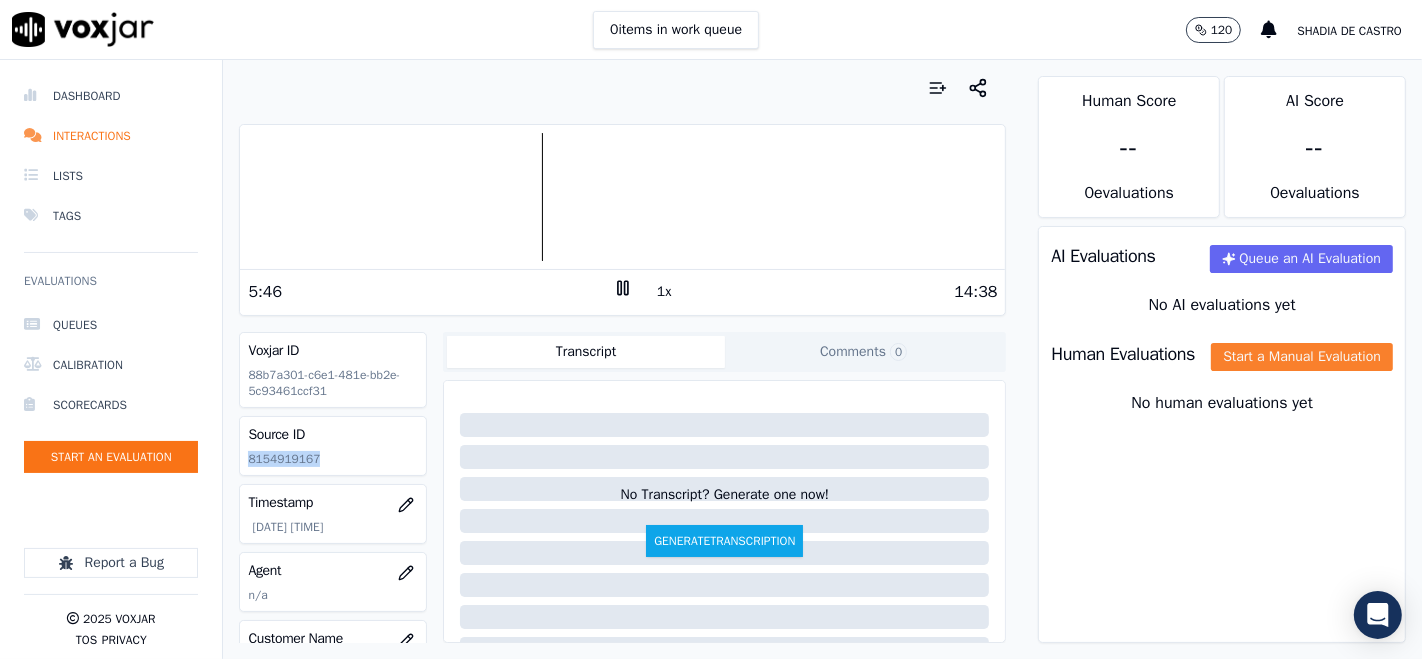 click on "Start a Manual Evaluation" 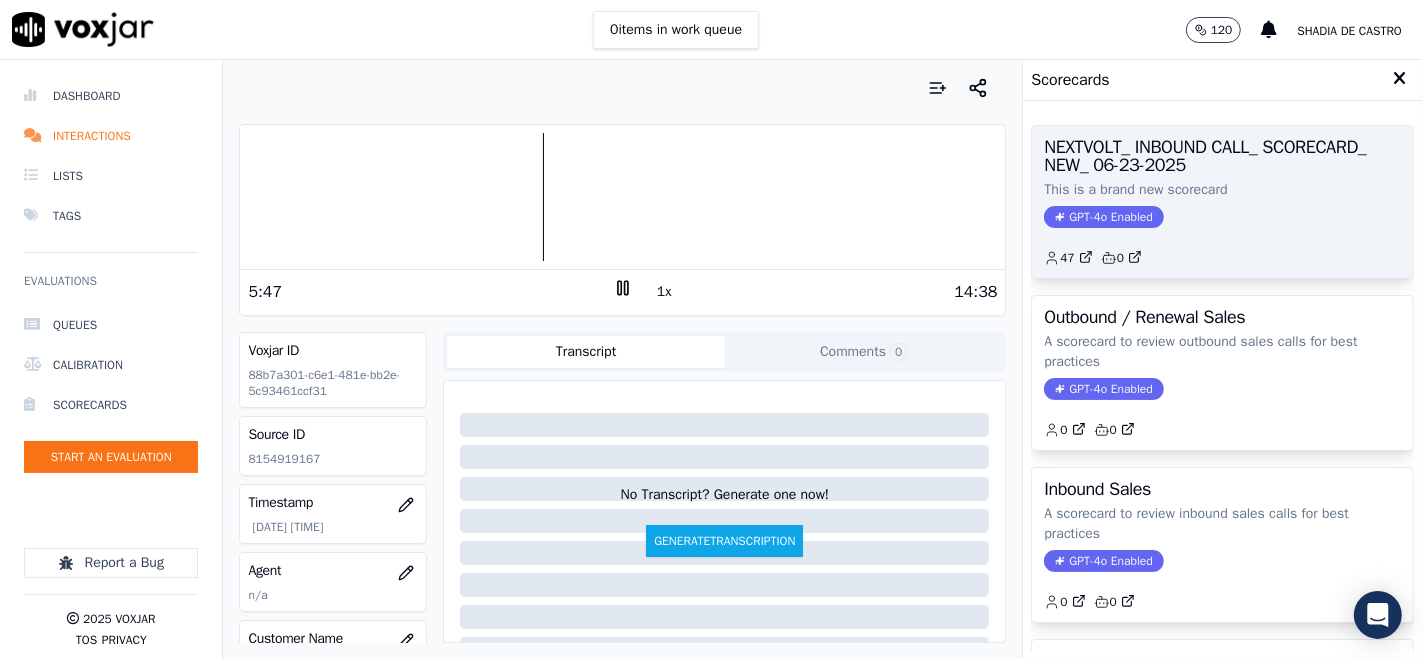 click on "GPT-4o Enabled" 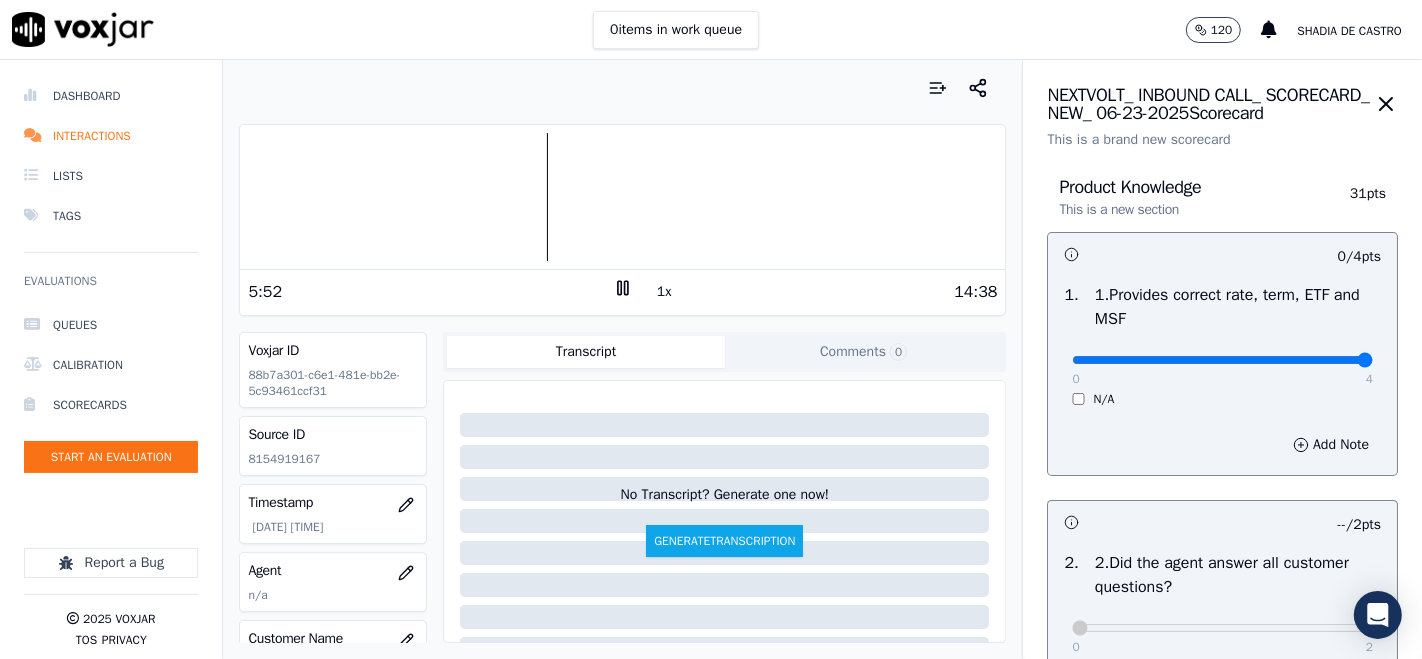 type on "4" 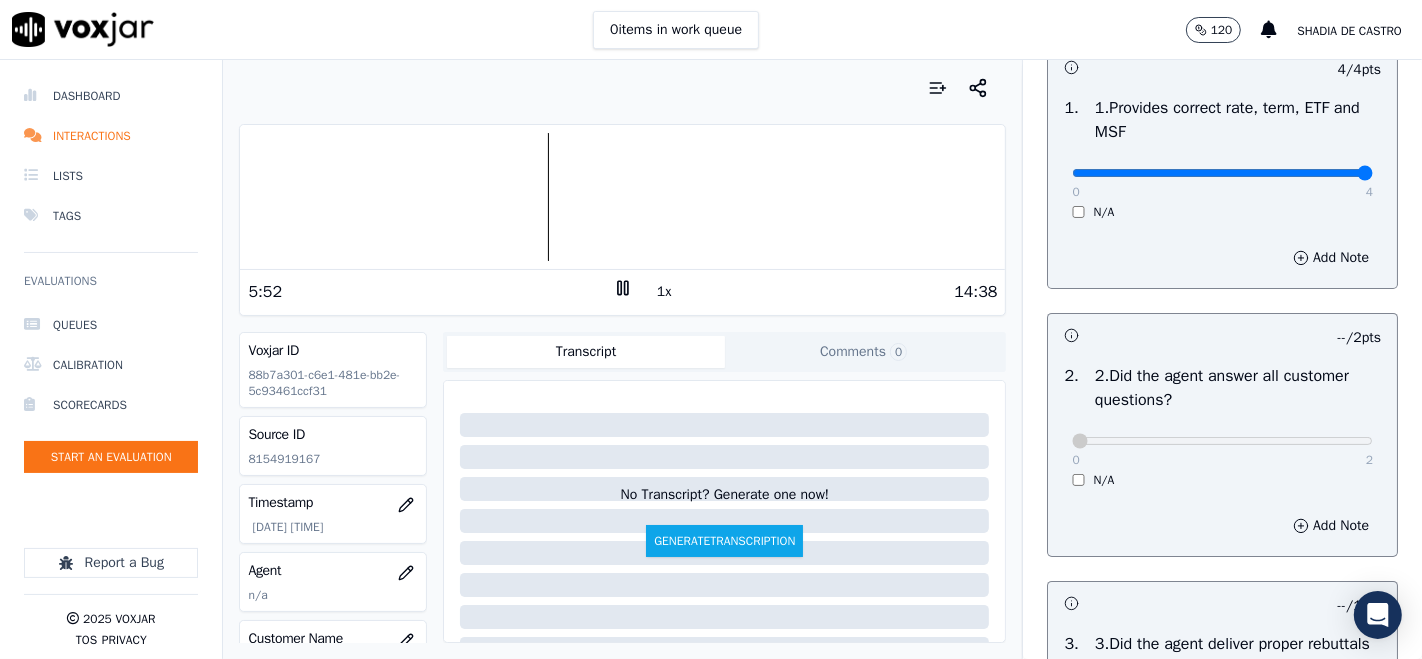scroll, scrollTop: 222, scrollLeft: 0, axis: vertical 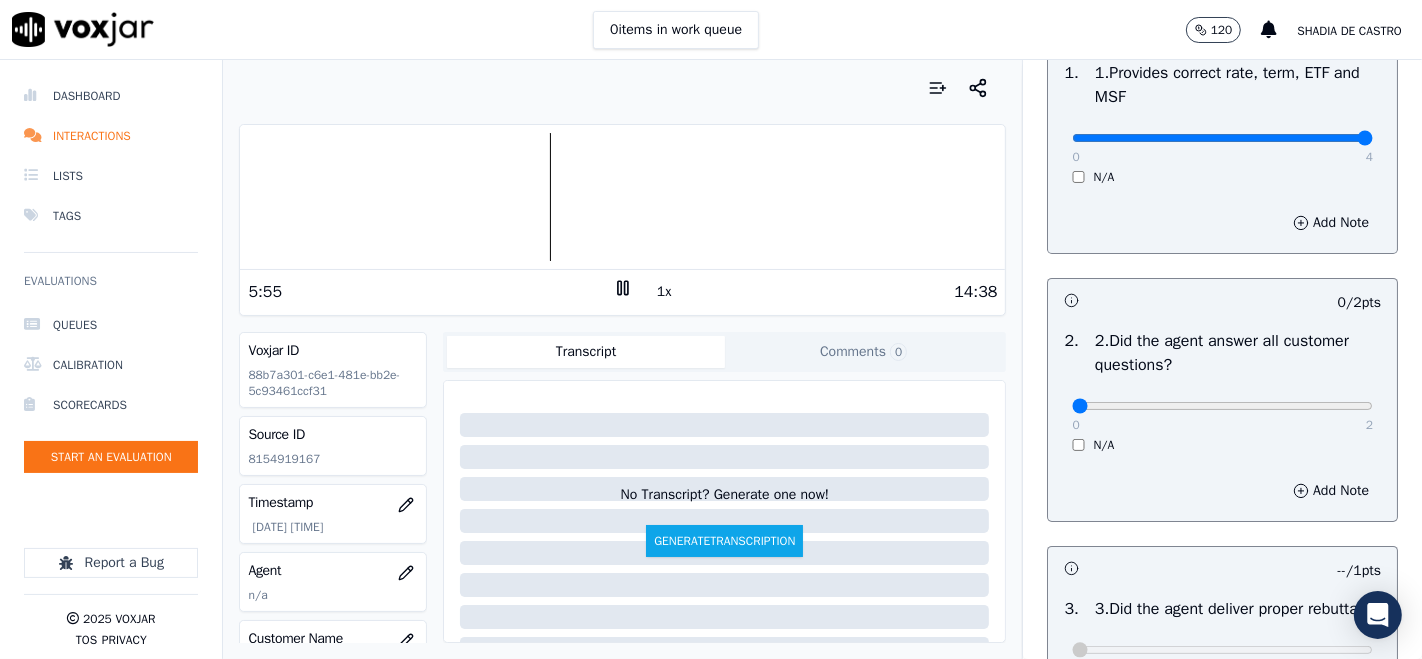 click on "0   2     N/A" at bounding box center (1222, 415) 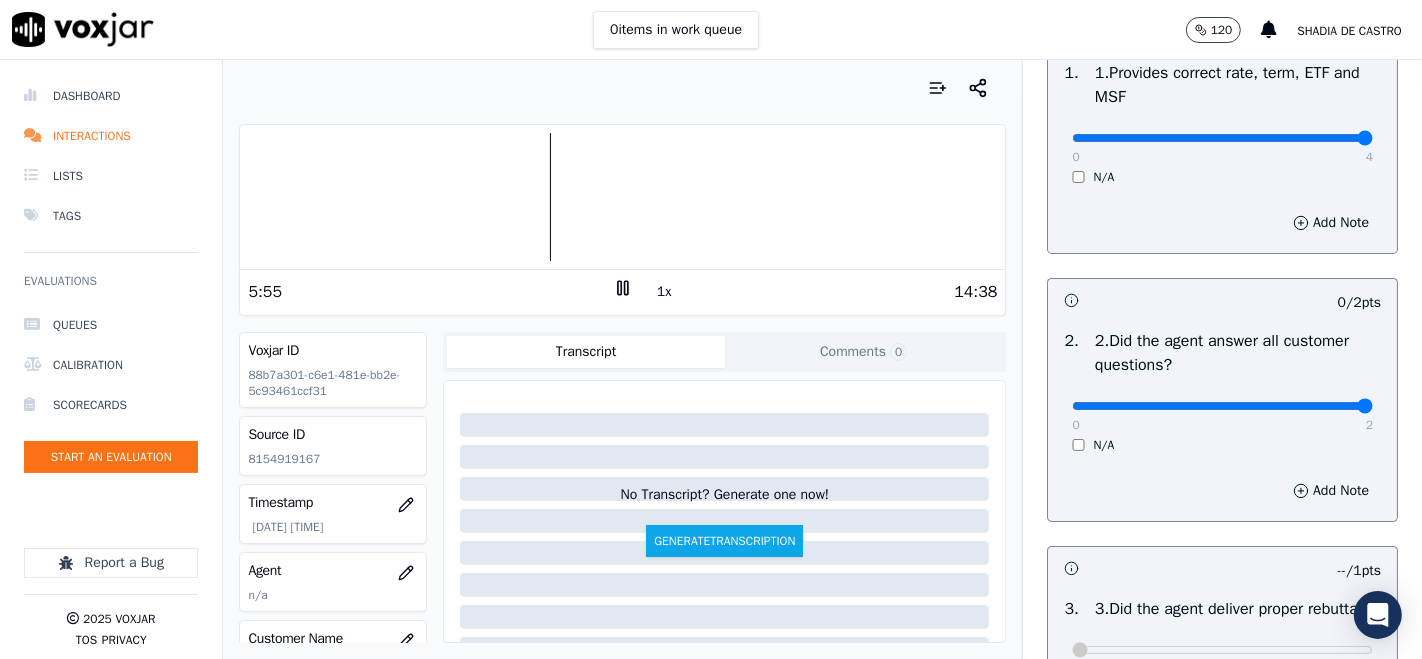 type on "2" 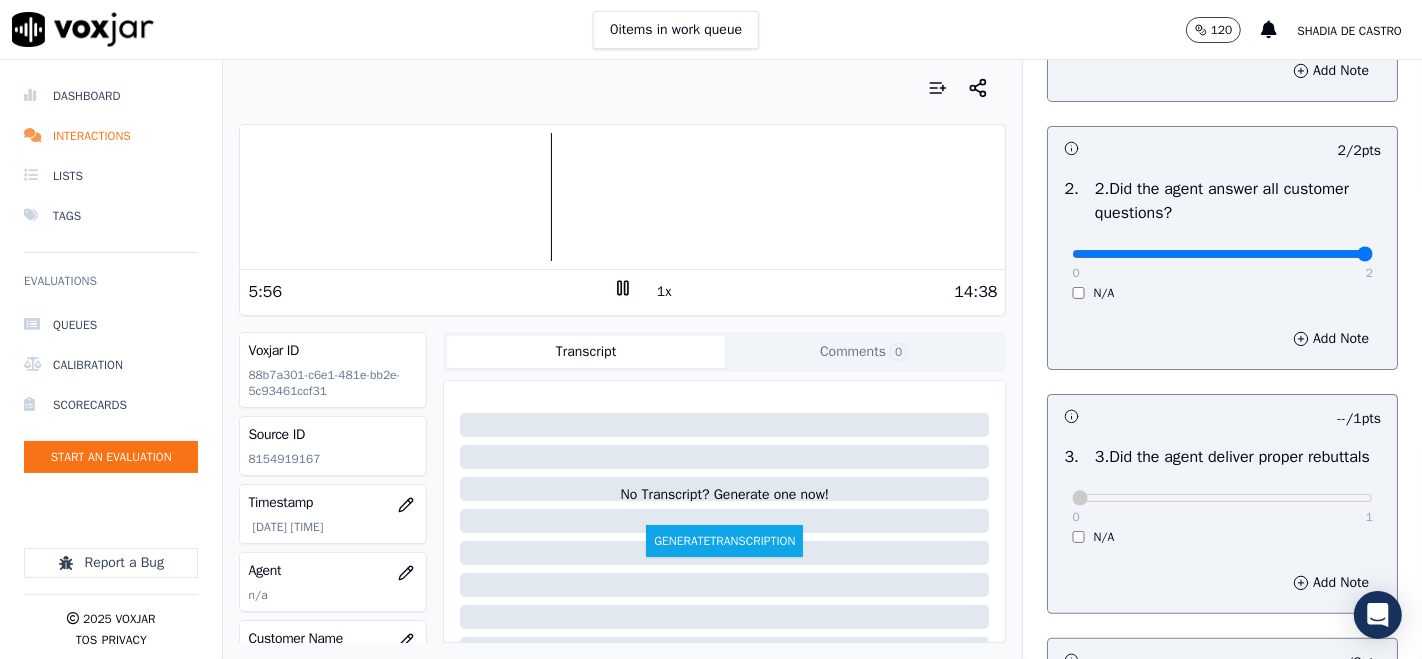 scroll, scrollTop: 555, scrollLeft: 0, axis: vertical 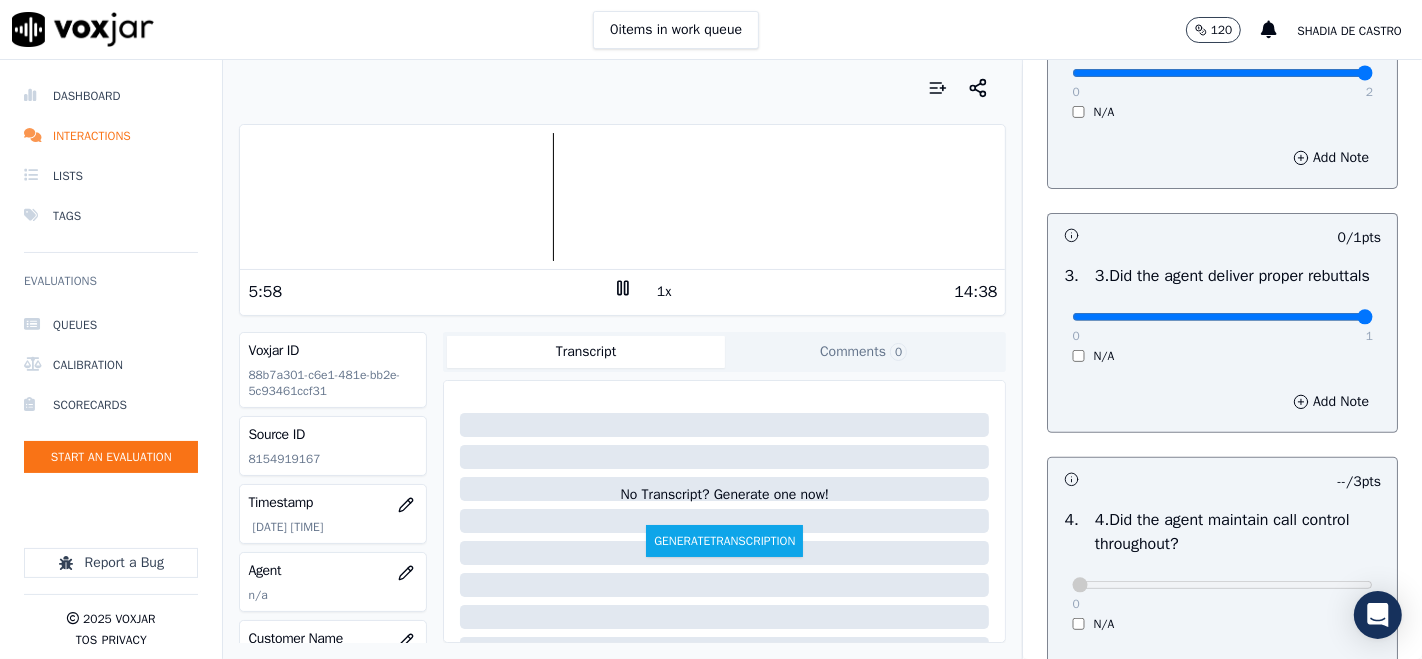 click at bounding box center [1222, -195] 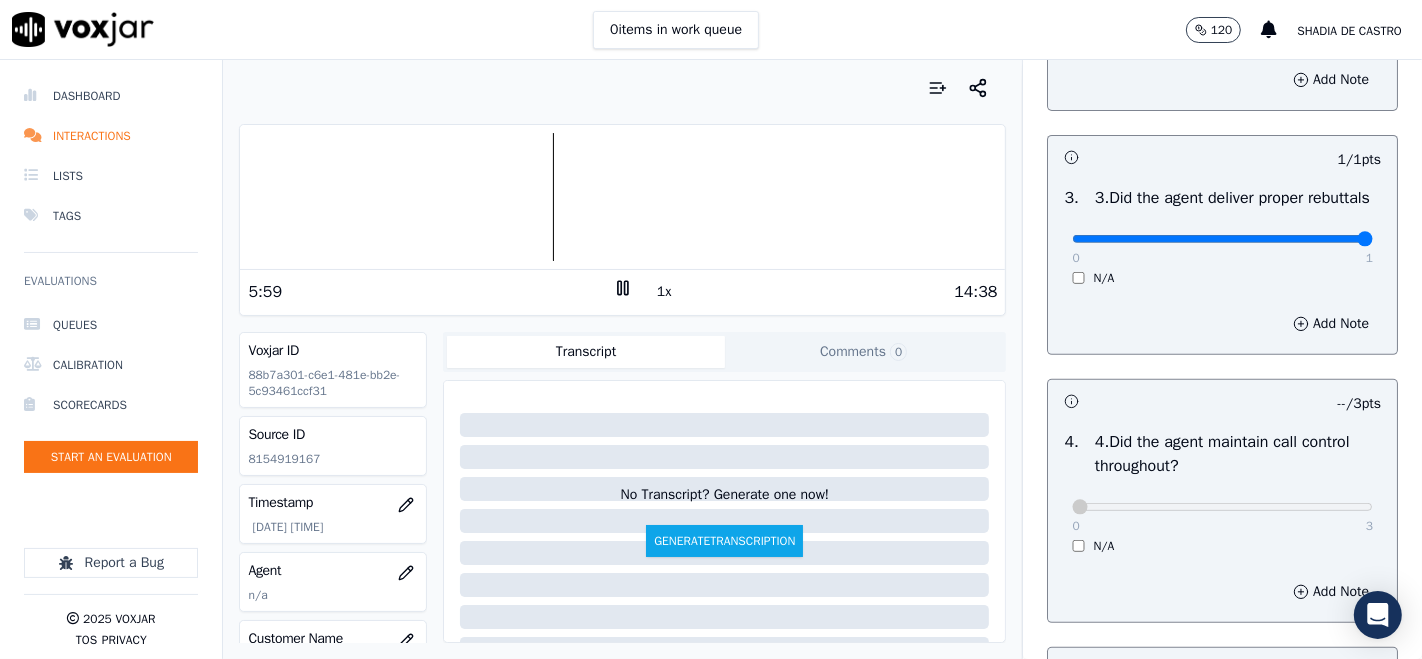 scroll, scrollTop: 666, scrollLeft: 0, axis: vertical 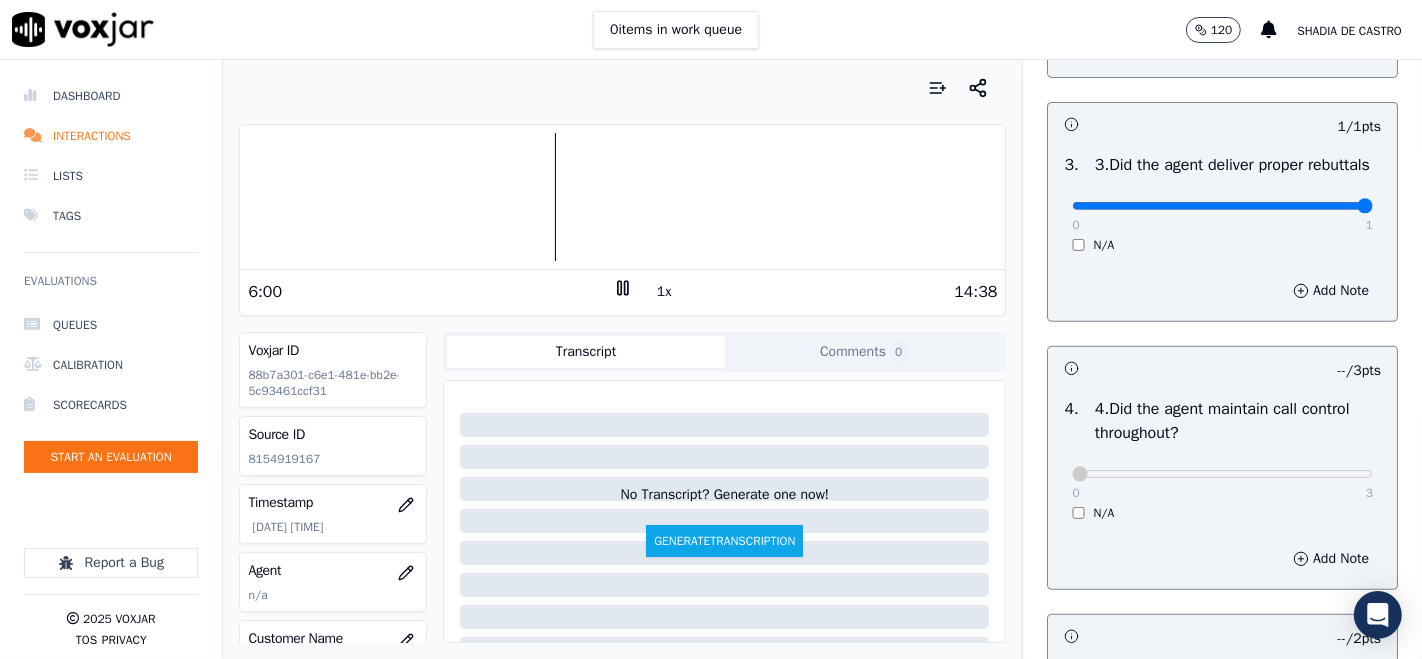 click on "3 .   3.Did the agent deliver proper rebuttals      0   1     N/A" at bounding box center [1222, 203] 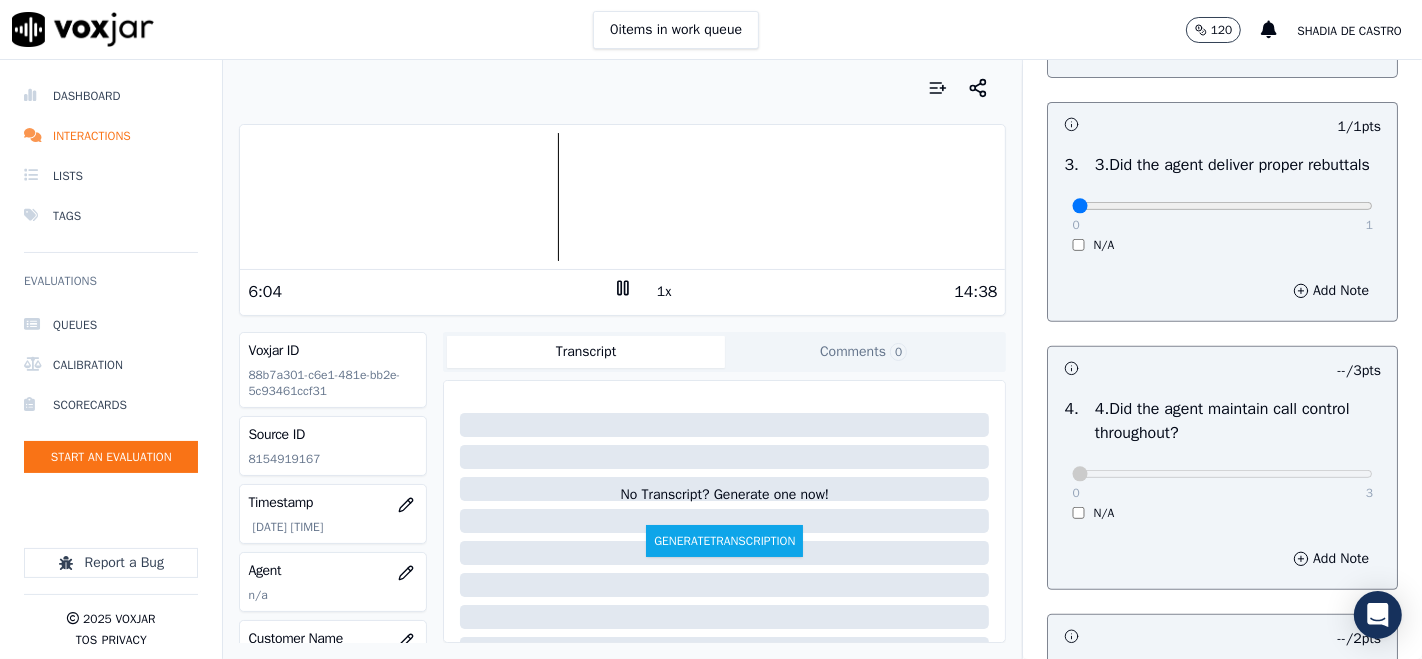 type on "0" 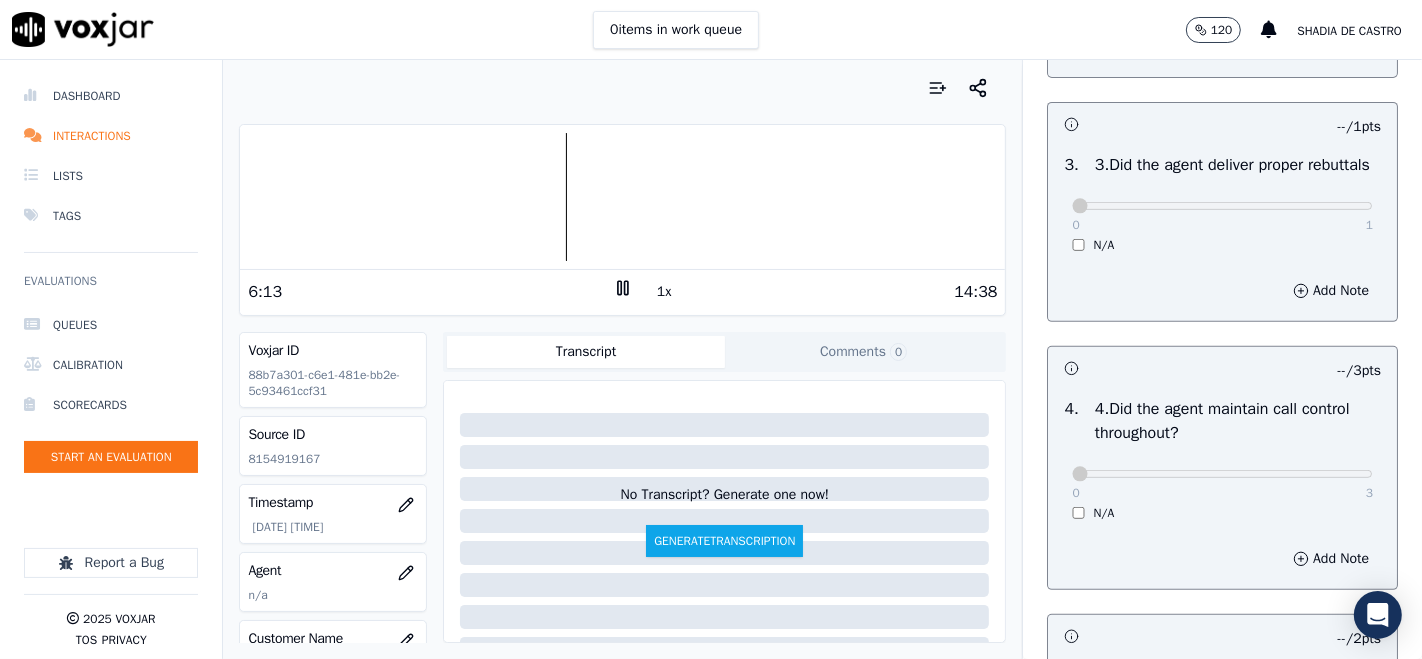 scroll, scrollTop: 777, scrollLeft: 0, axis: vertical 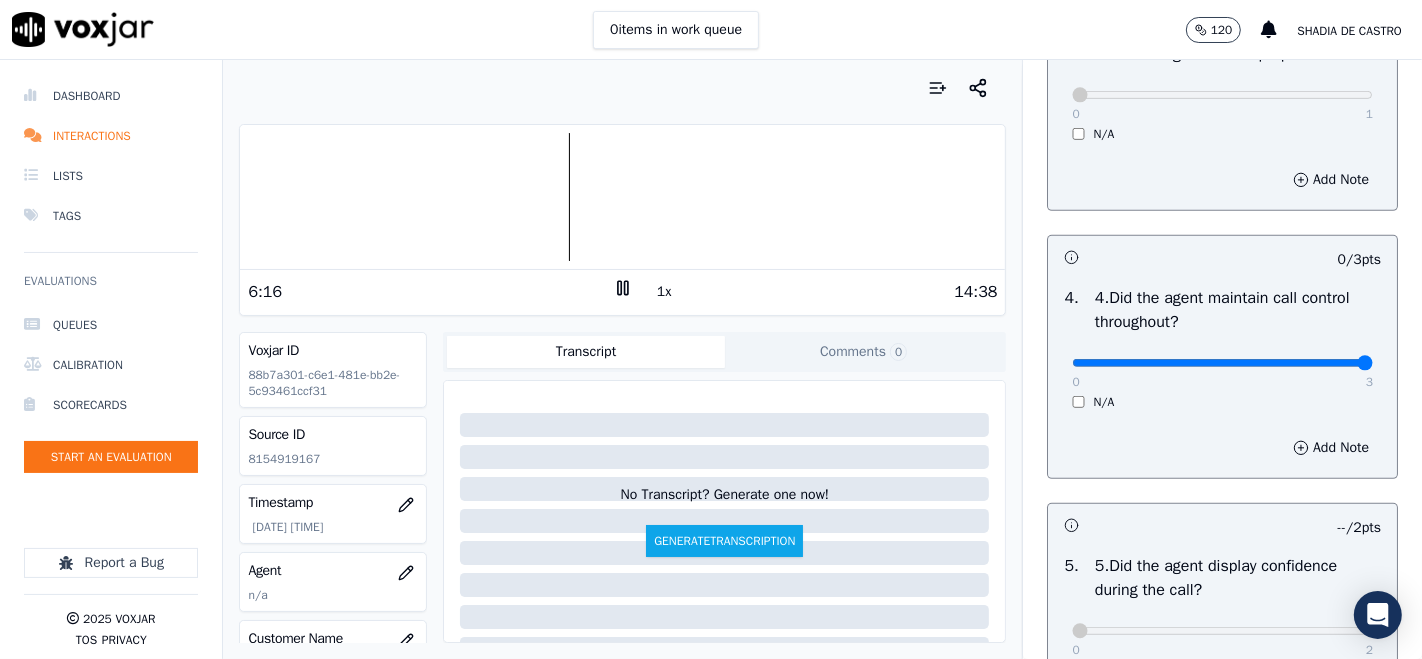 type on "3" 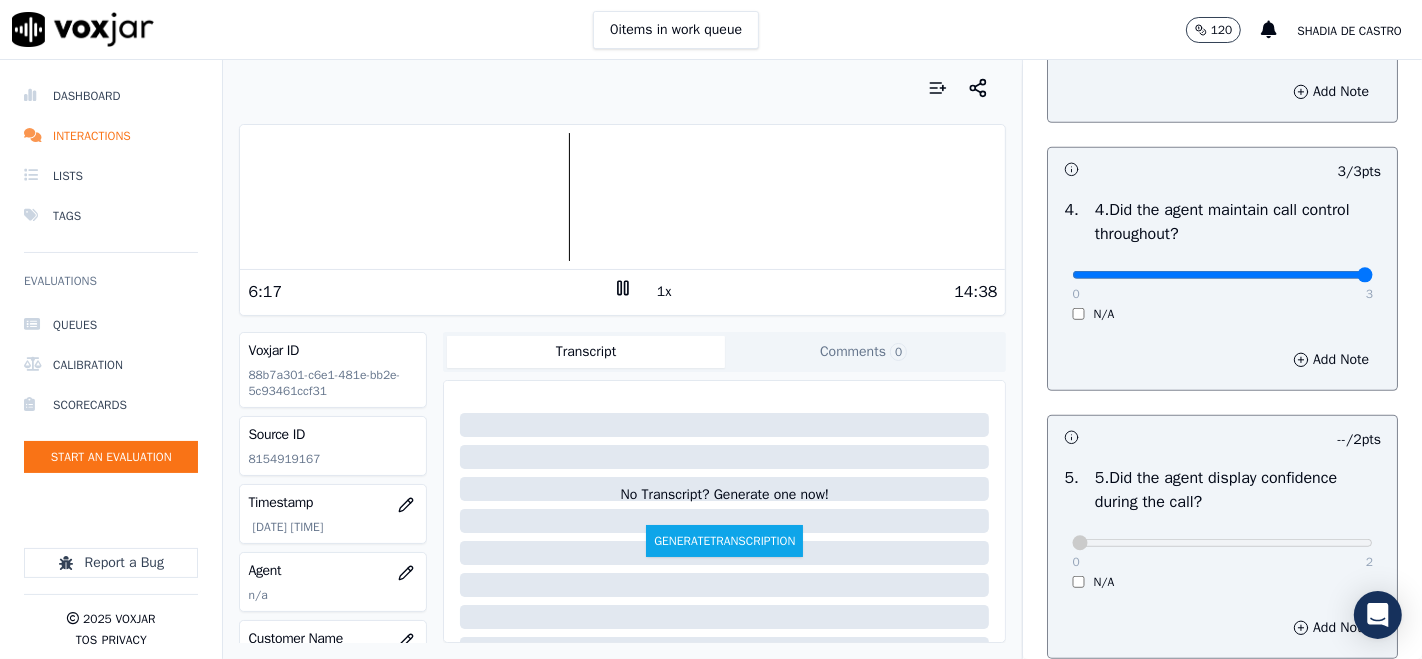 scroll, scrollTop: 1000, scrollLeft: 0, axis: vertical 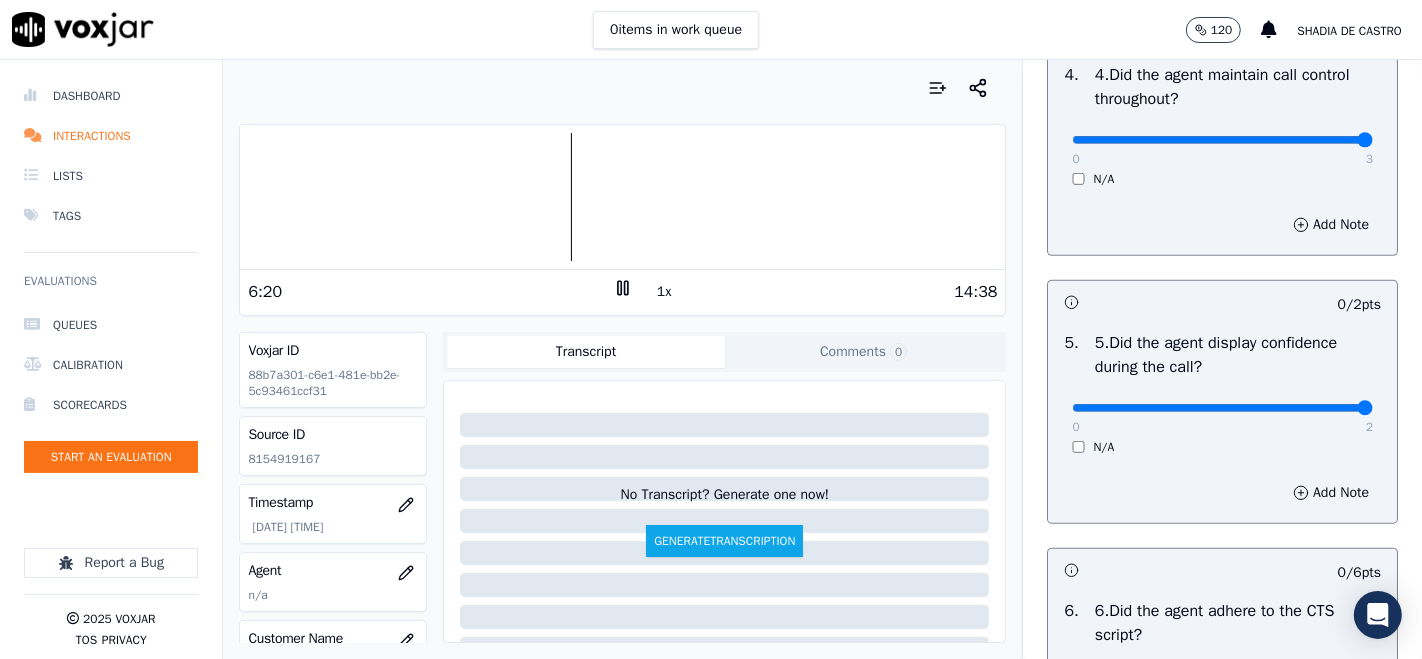 type on "2" 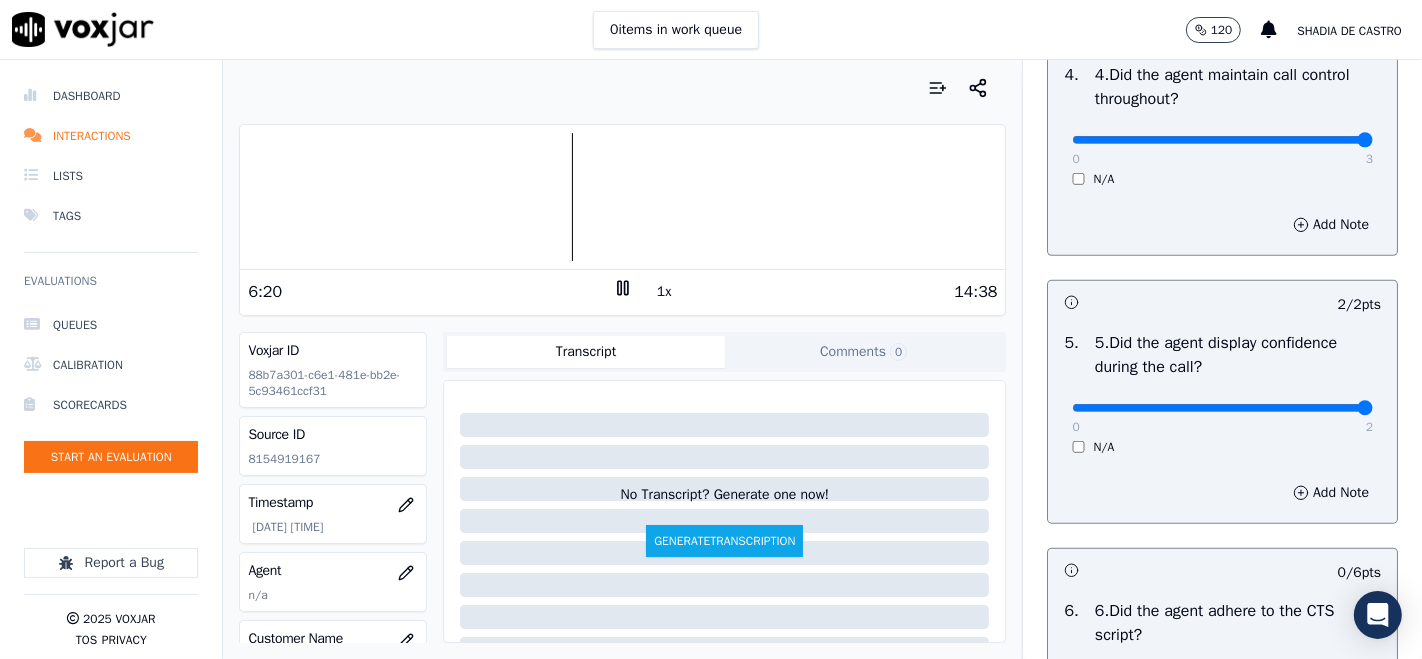 scroll, scrollTop: 1333, scrollLeft: 0, axis: vertical 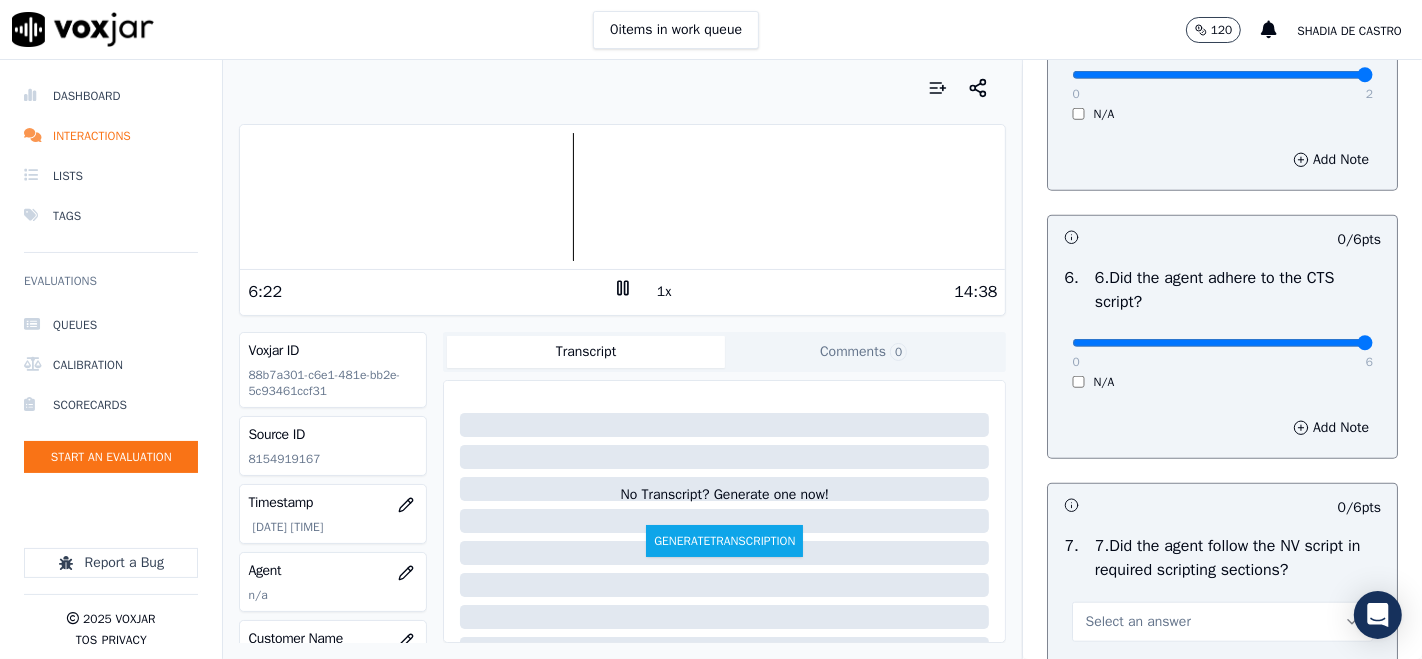 type on "6" 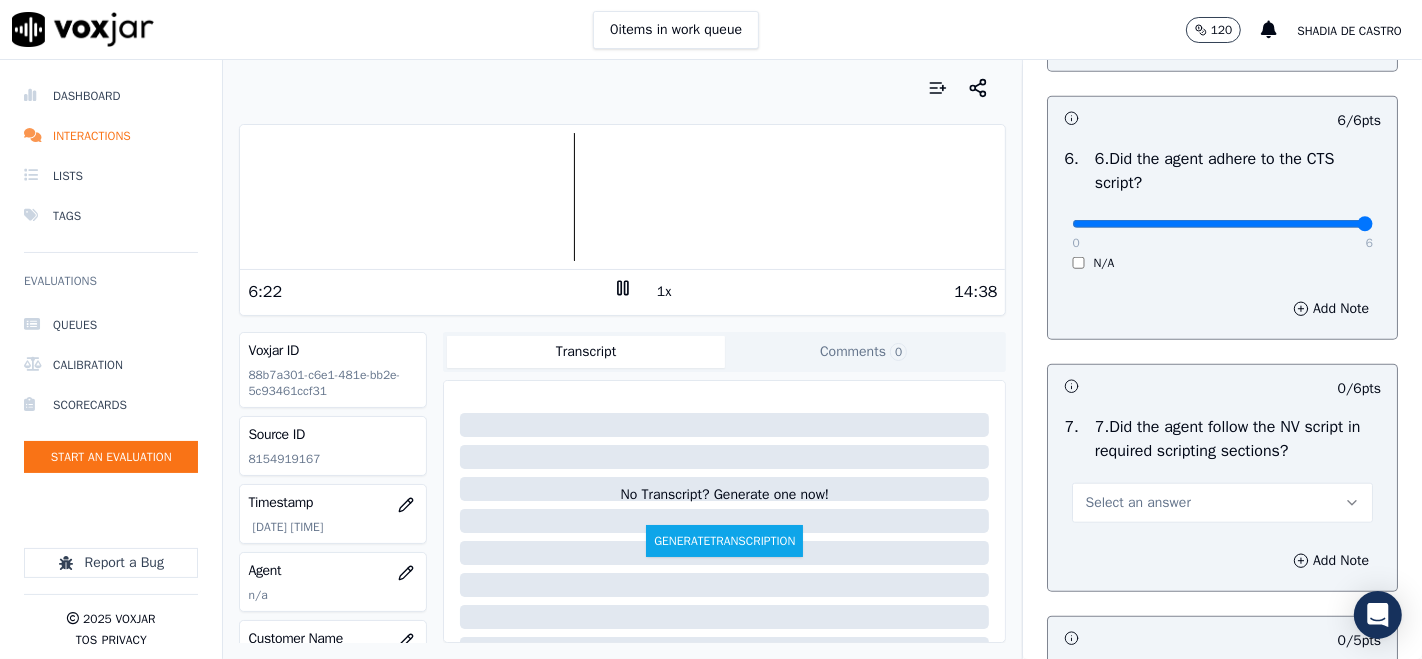 scroll, scrollTop: 1555, scrollLeft: 0, axis: vertical 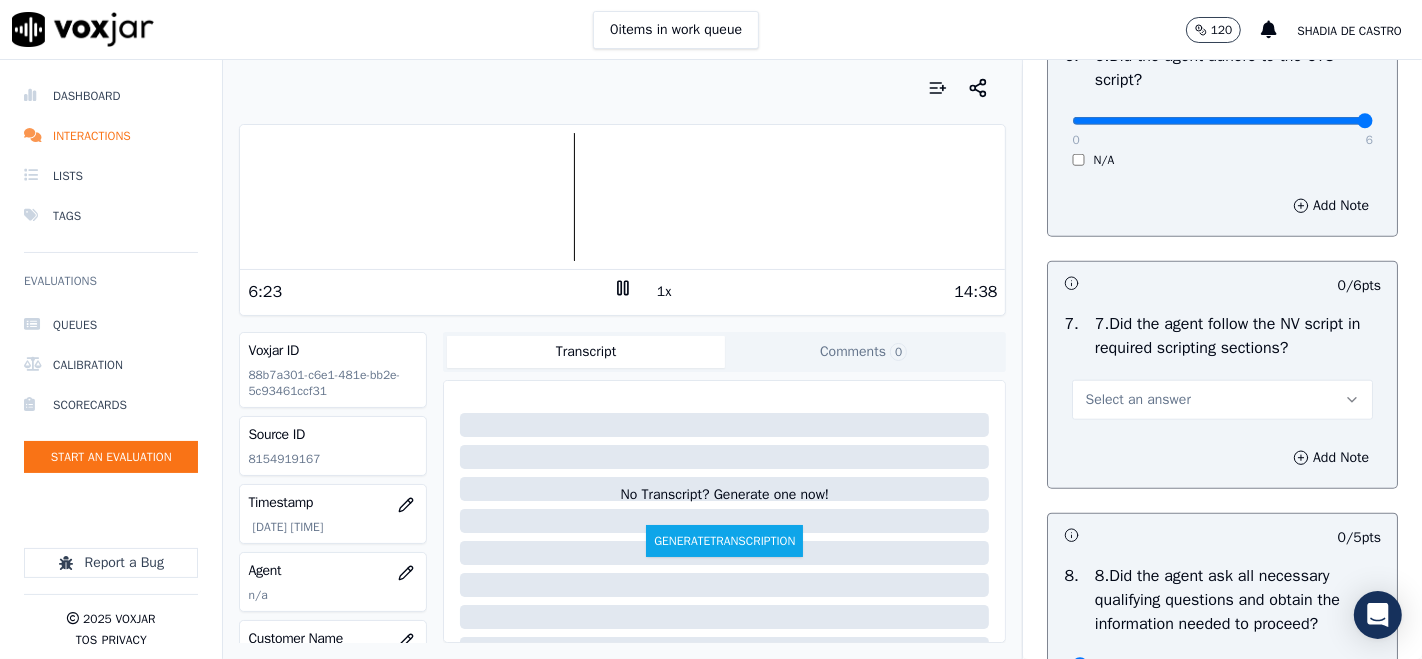 drag, startPoint x: 1251, startPoint y: 439, endPoint x: 1240, endPoint y: 435, distance: 11.7046995 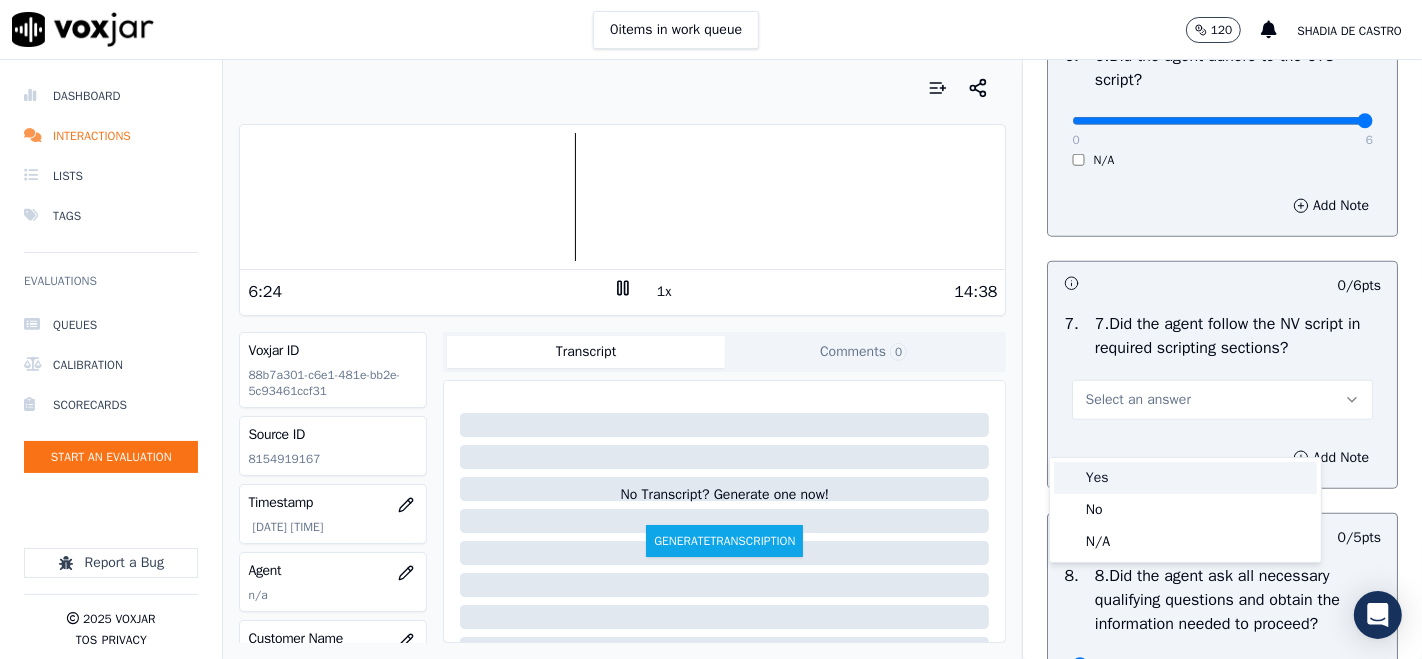 click on "Yes" at bounding box center (1185, 478) 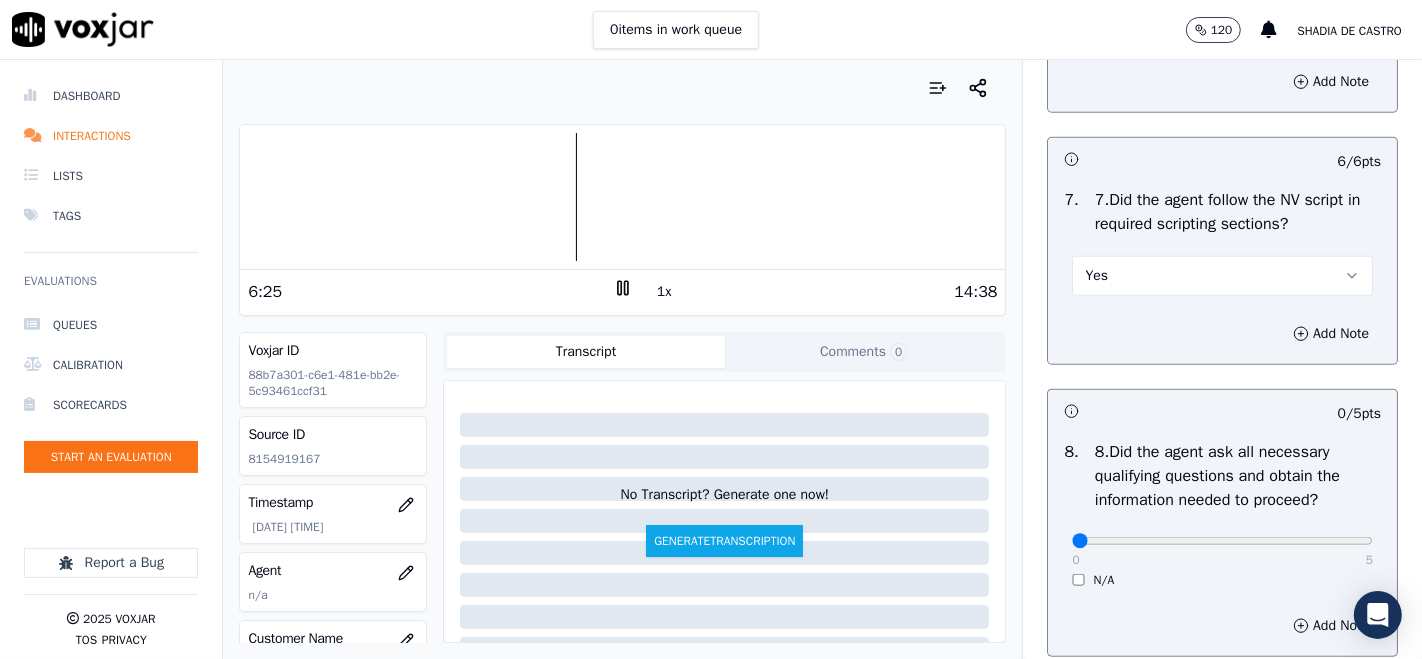 scroll, scrollTop: 1888, scrollLeft: 0, axis: vertical 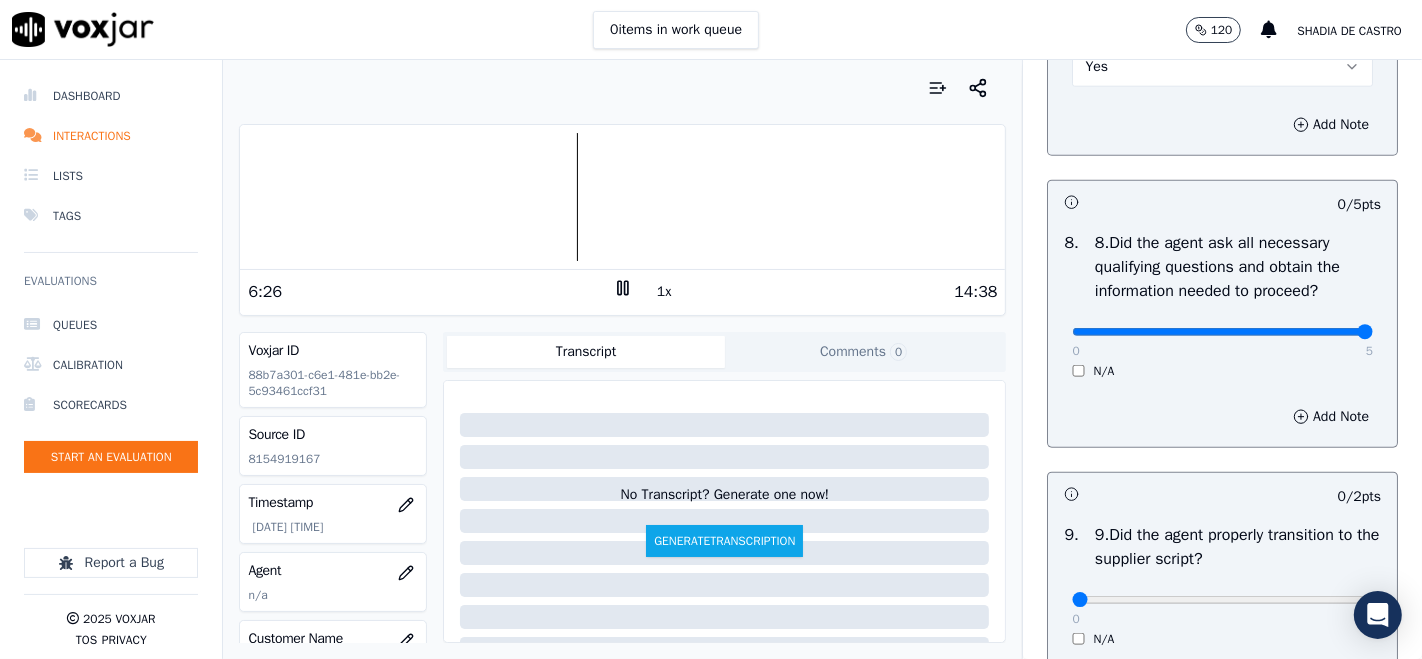 type on "5" 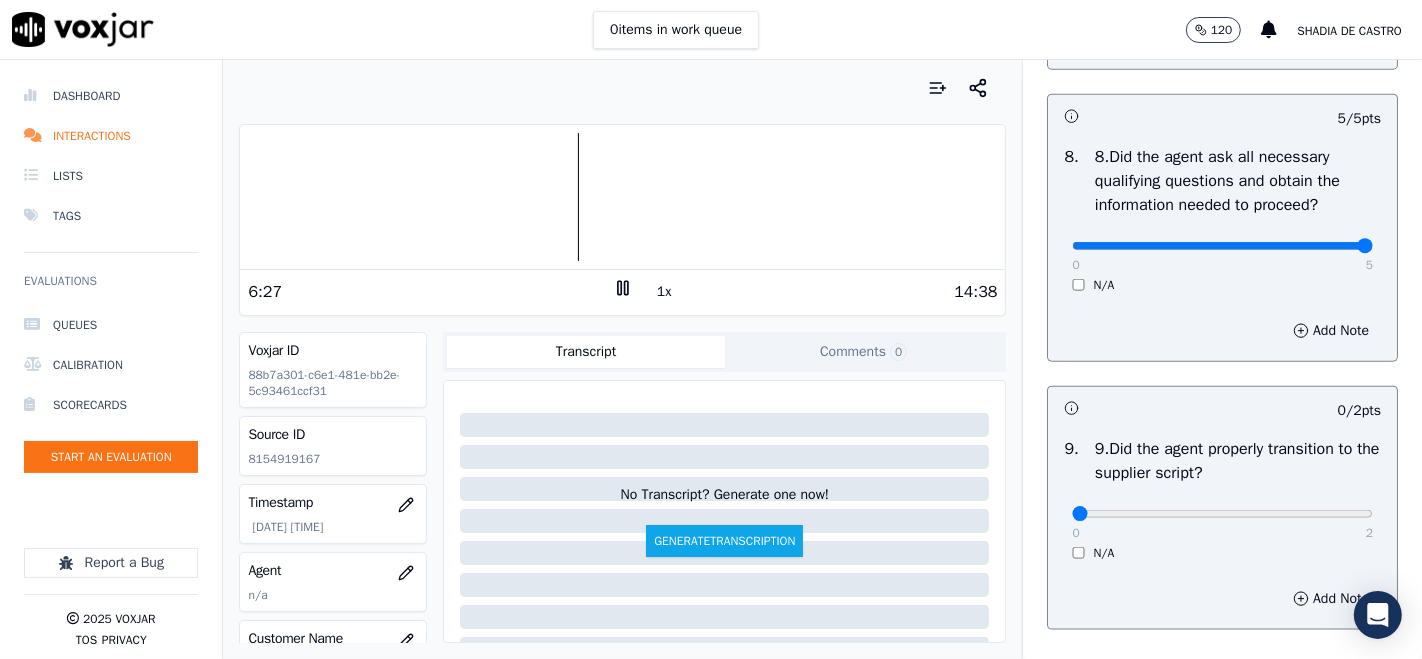scroll, scrollTop: 2111, scrollLeft: 0, axis: vertical 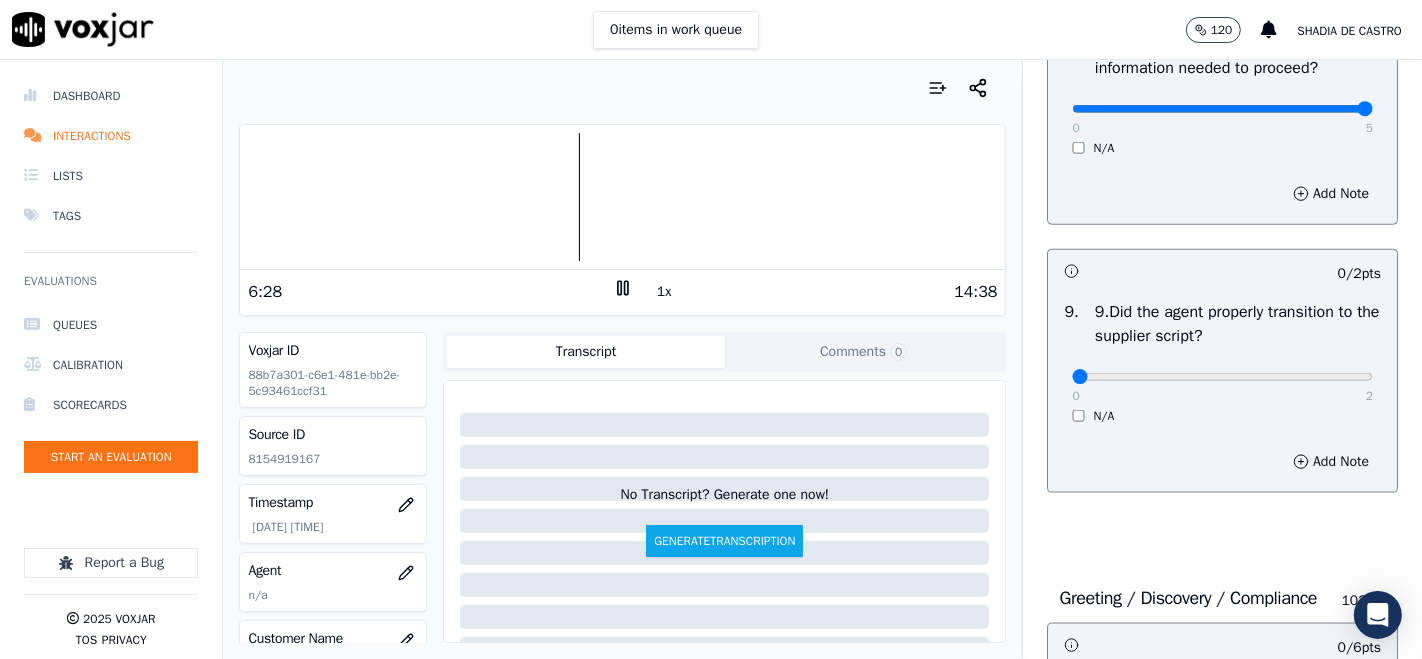 click on "0   2     N/A" at bounding box center (1222, 386) 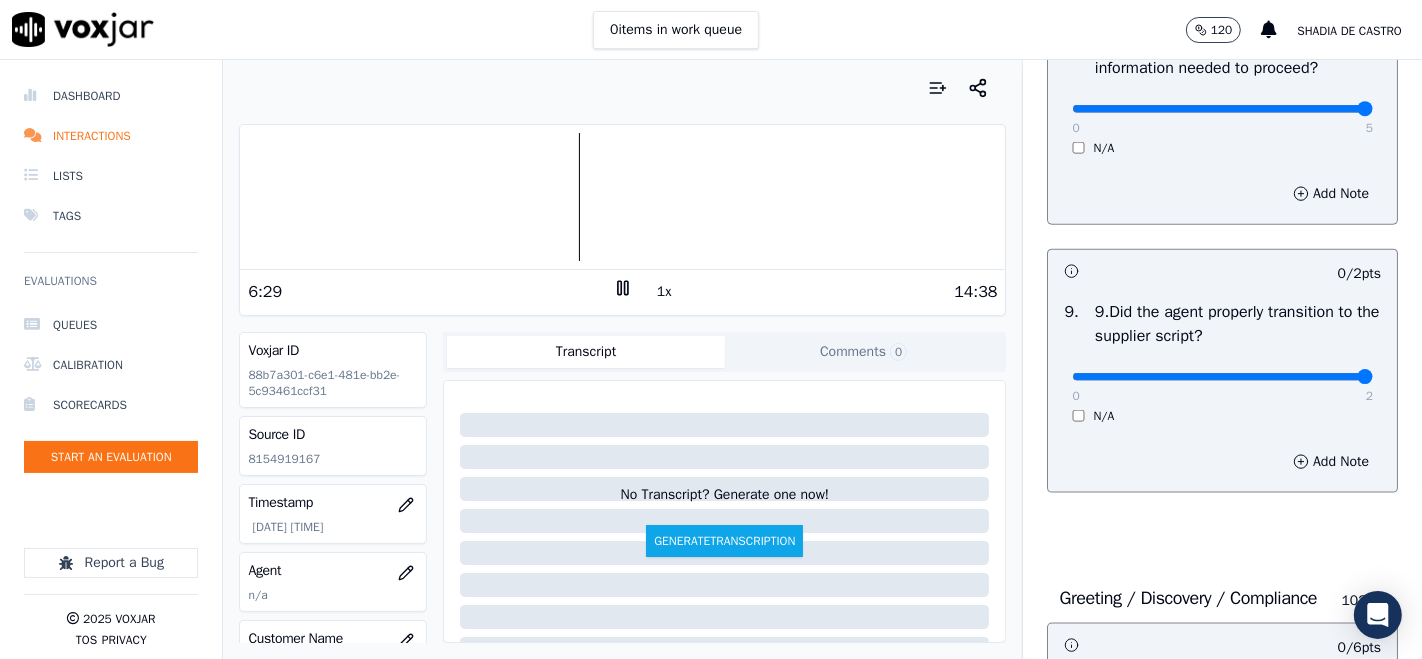 type on "2" 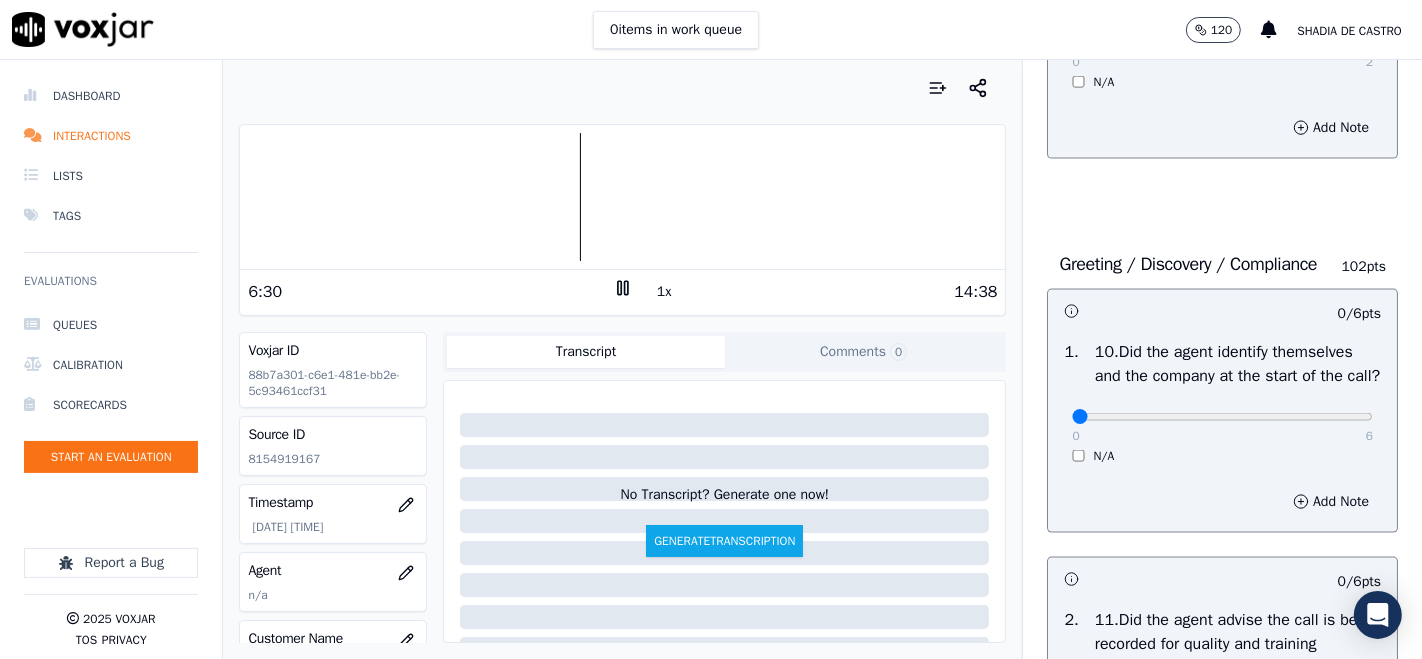 scroll, scrollTop: 2555, scrollLeft: 0, axis: vertical 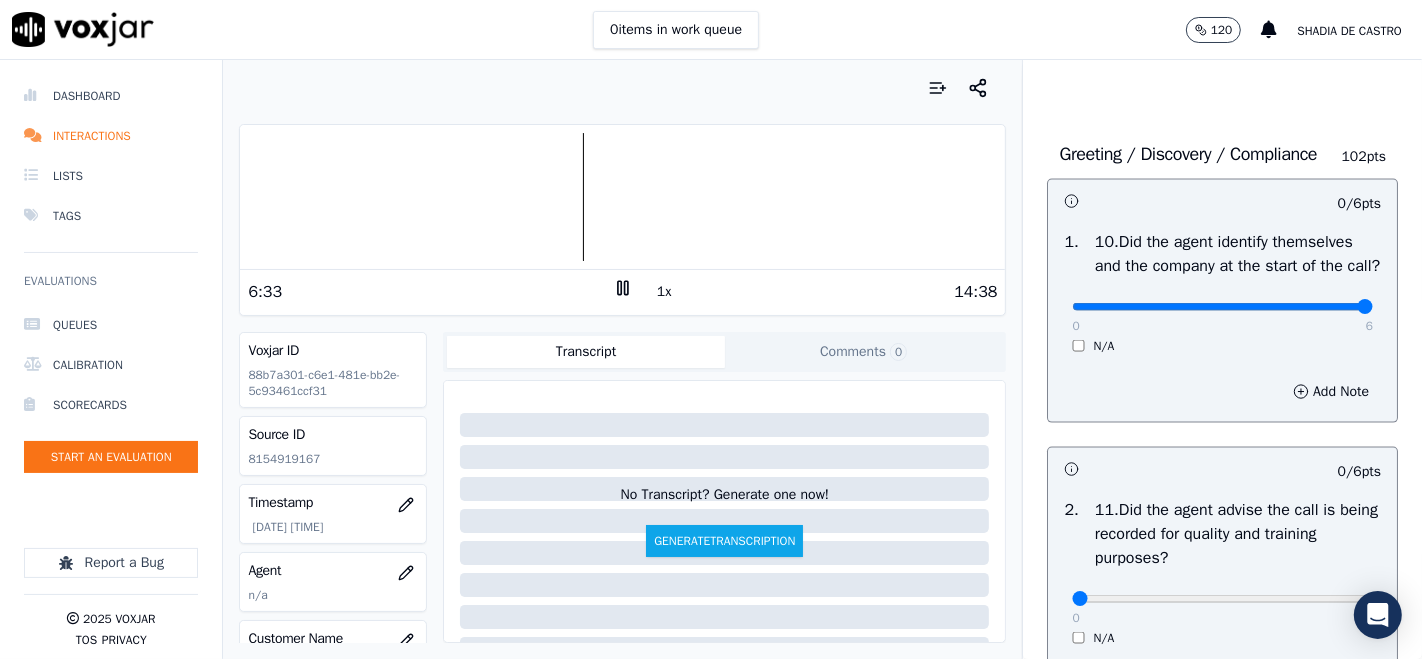 type on "6" 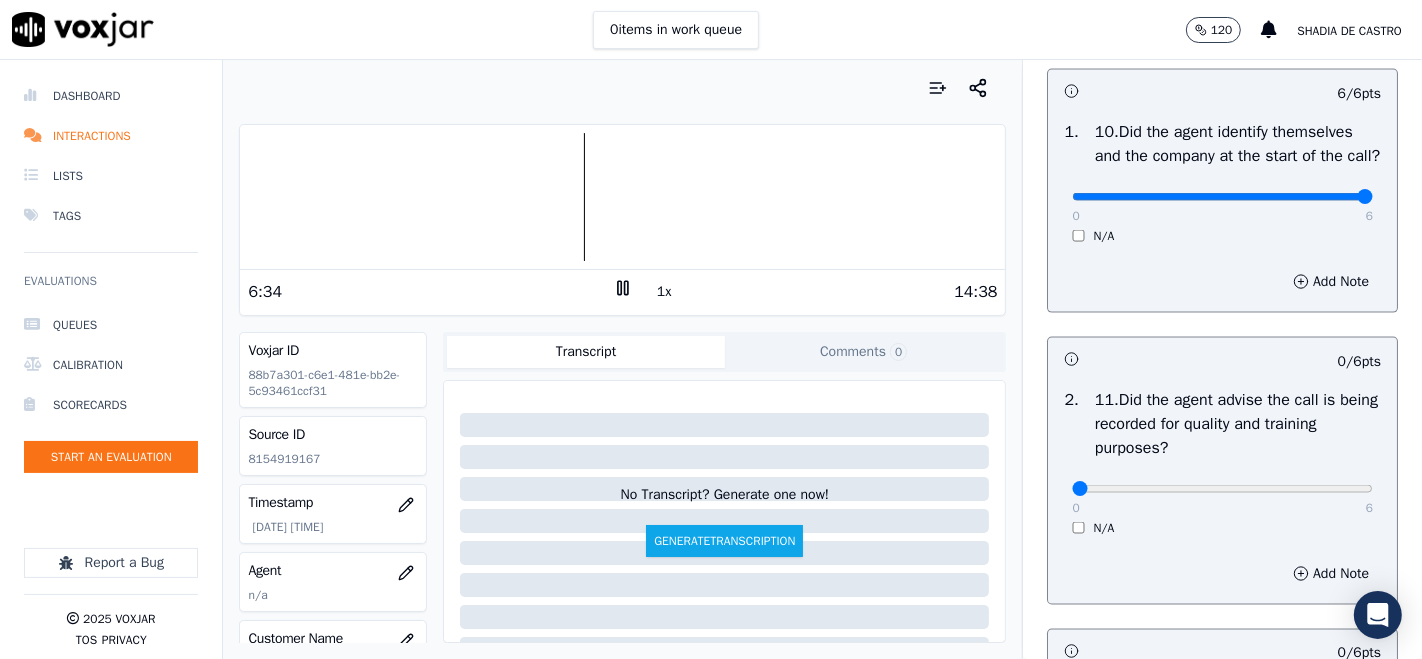scroll, scrollTop: 2777, scrollLeft: 0, axis: vertical 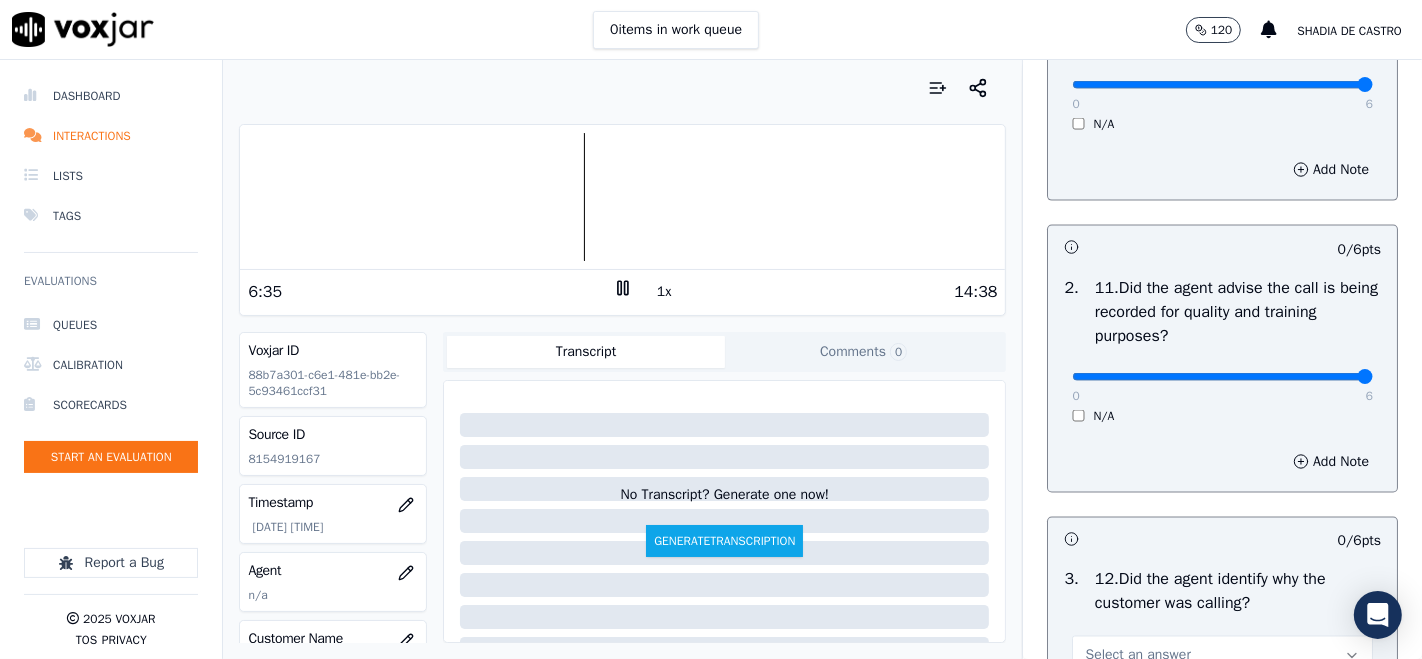 type on "6" 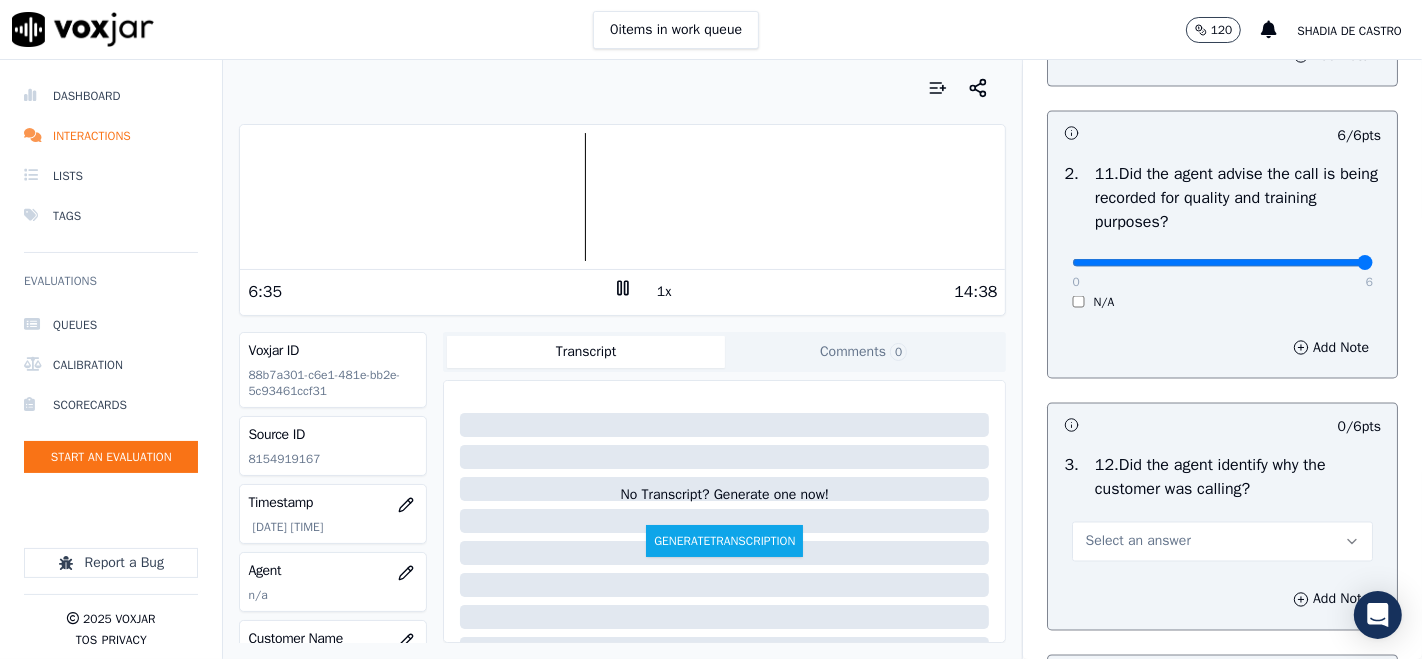 scroll, scrollTop: 3000, scrollLeft: 0, axis: vertical 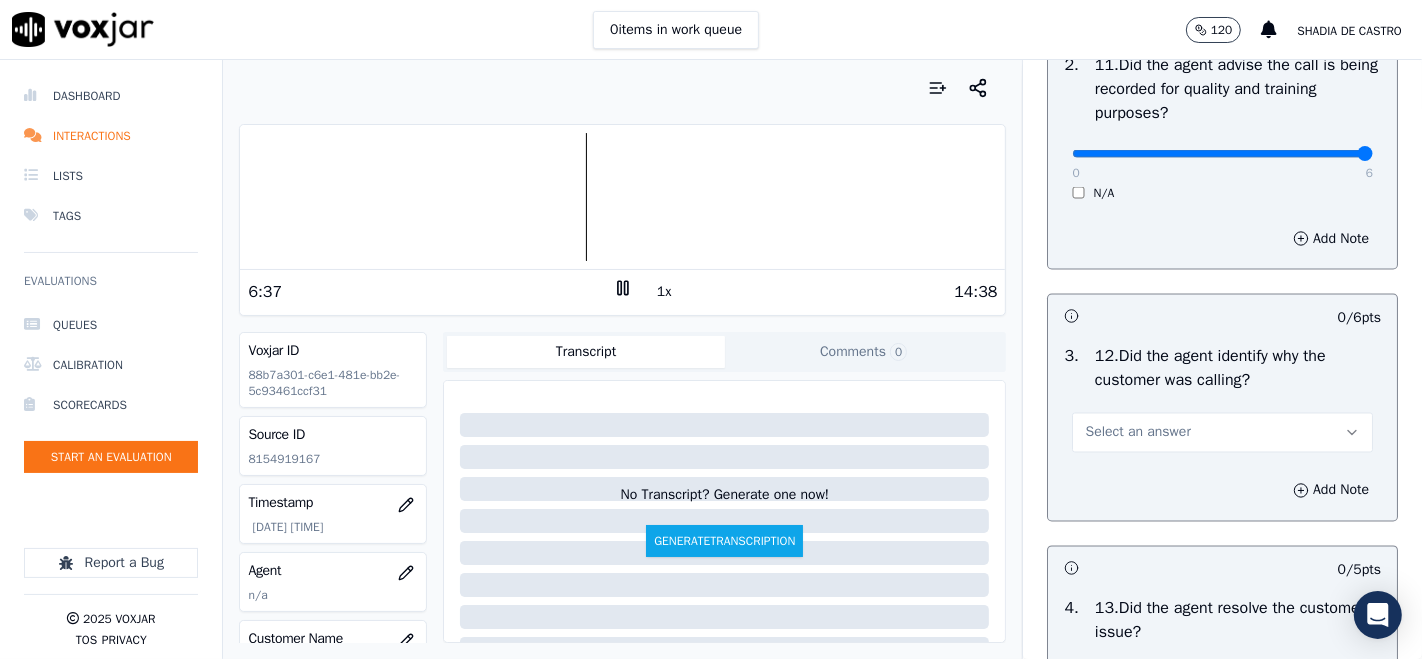 click on "Select an answer" at bounding box center [1222, 433] 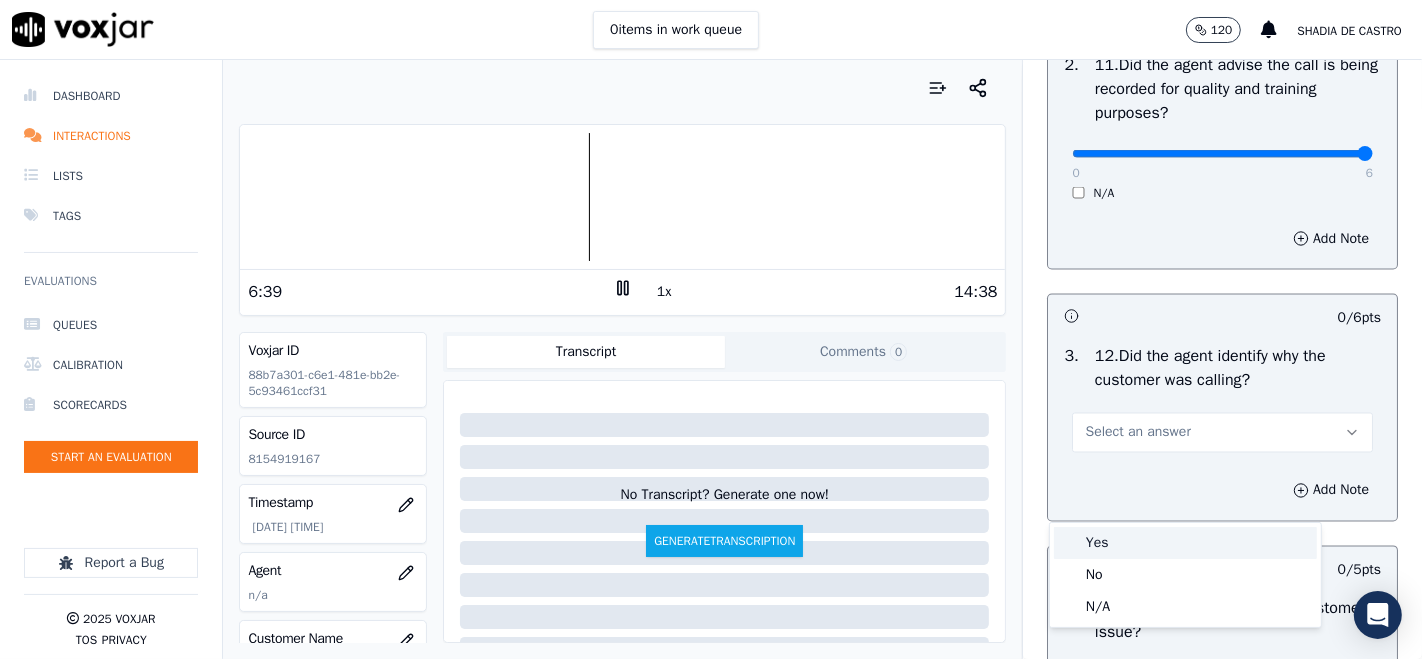click on "Yes" at bounding box center (1185, 543) 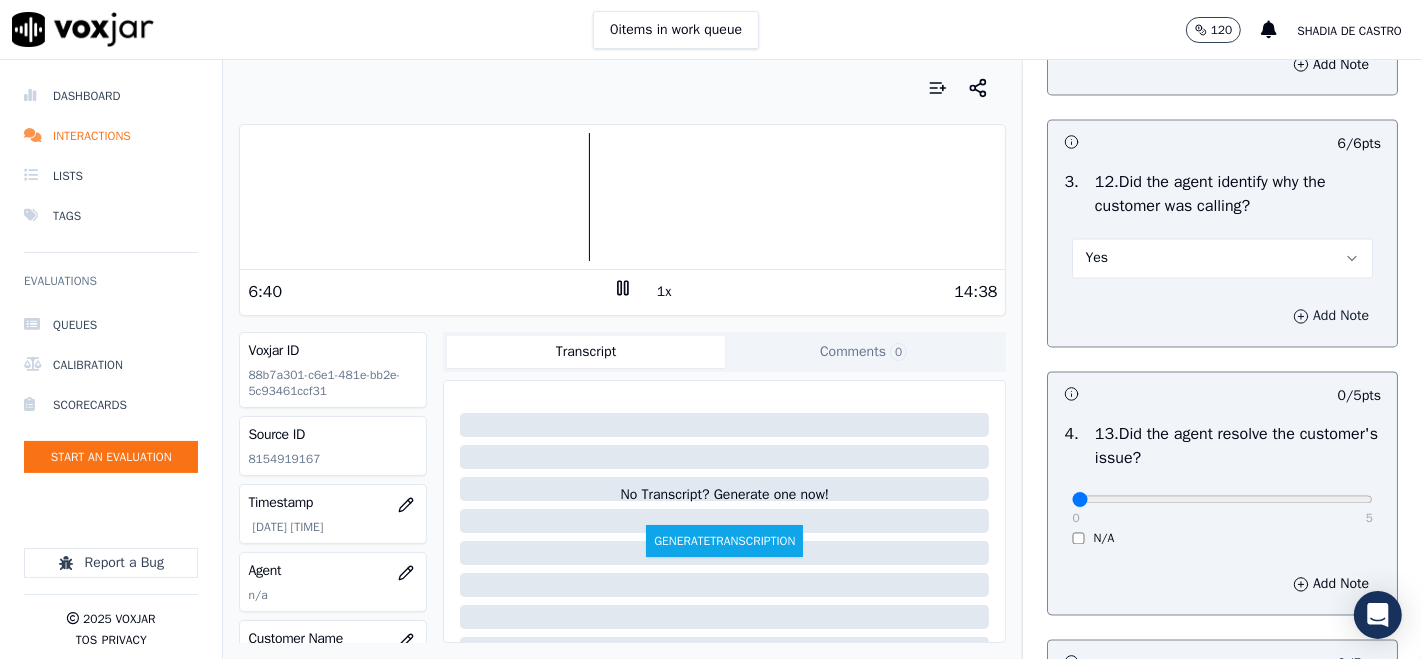 scroll, scrollTop: 3333, scrollLeft: 0, axis: vertical 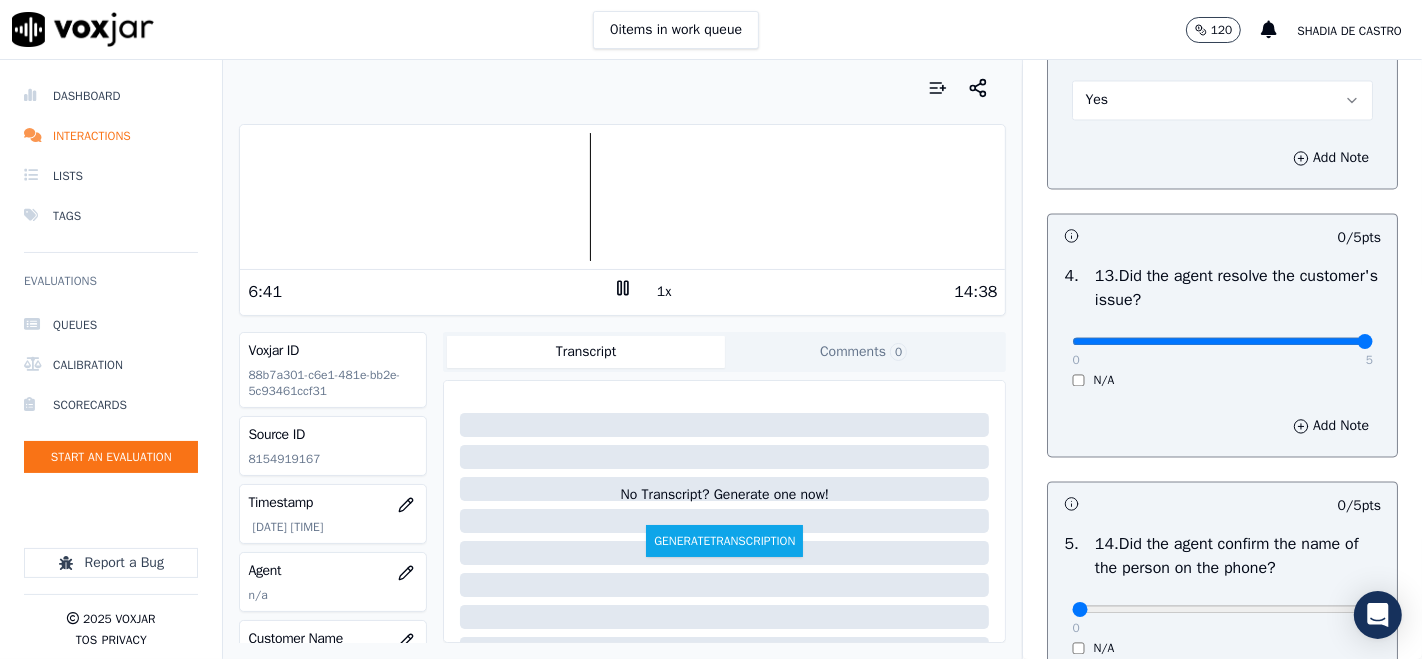 type on "5" 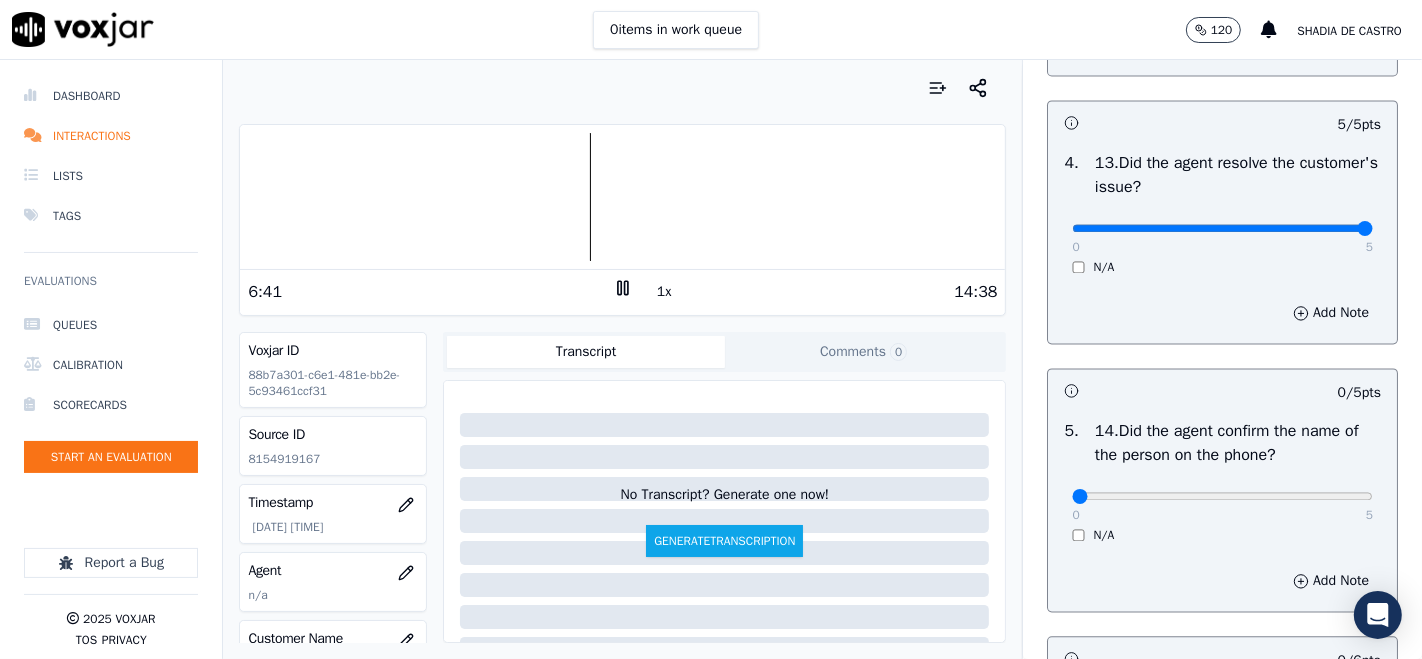 scroll, scrollTop: 3555, scrollLeft: 0, axis: vertical 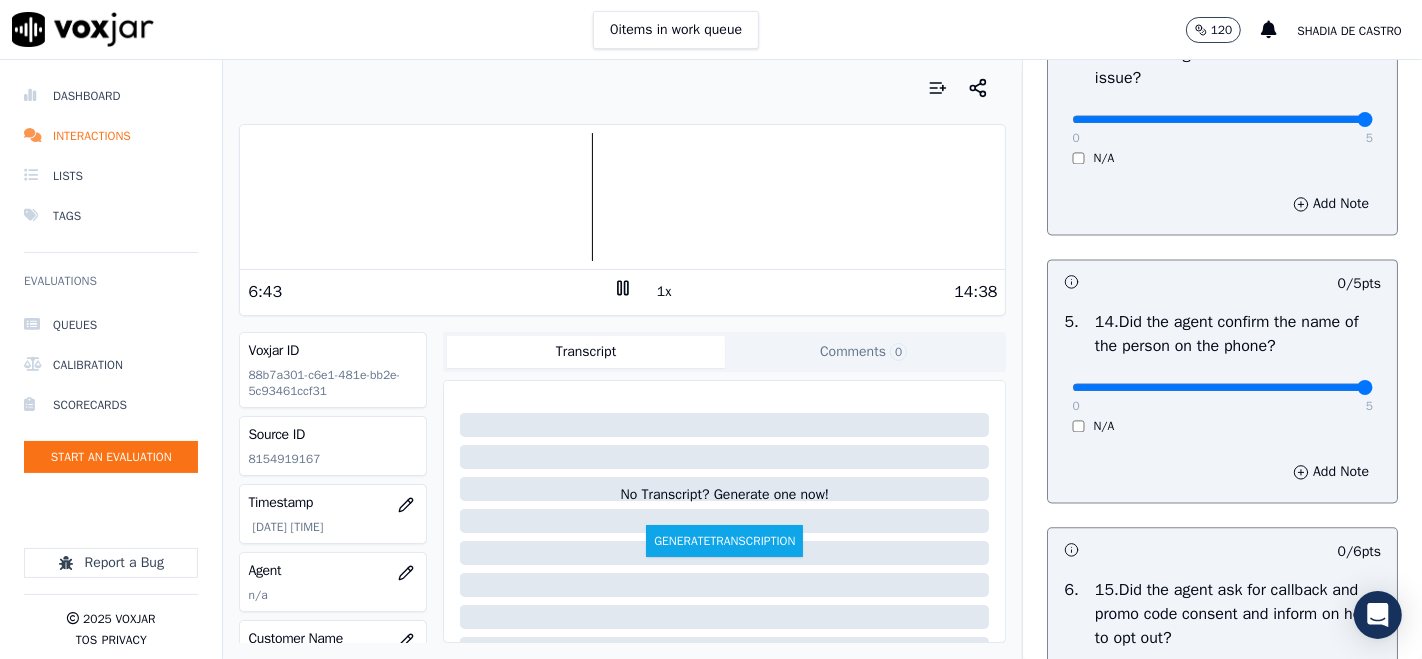 type on "5" 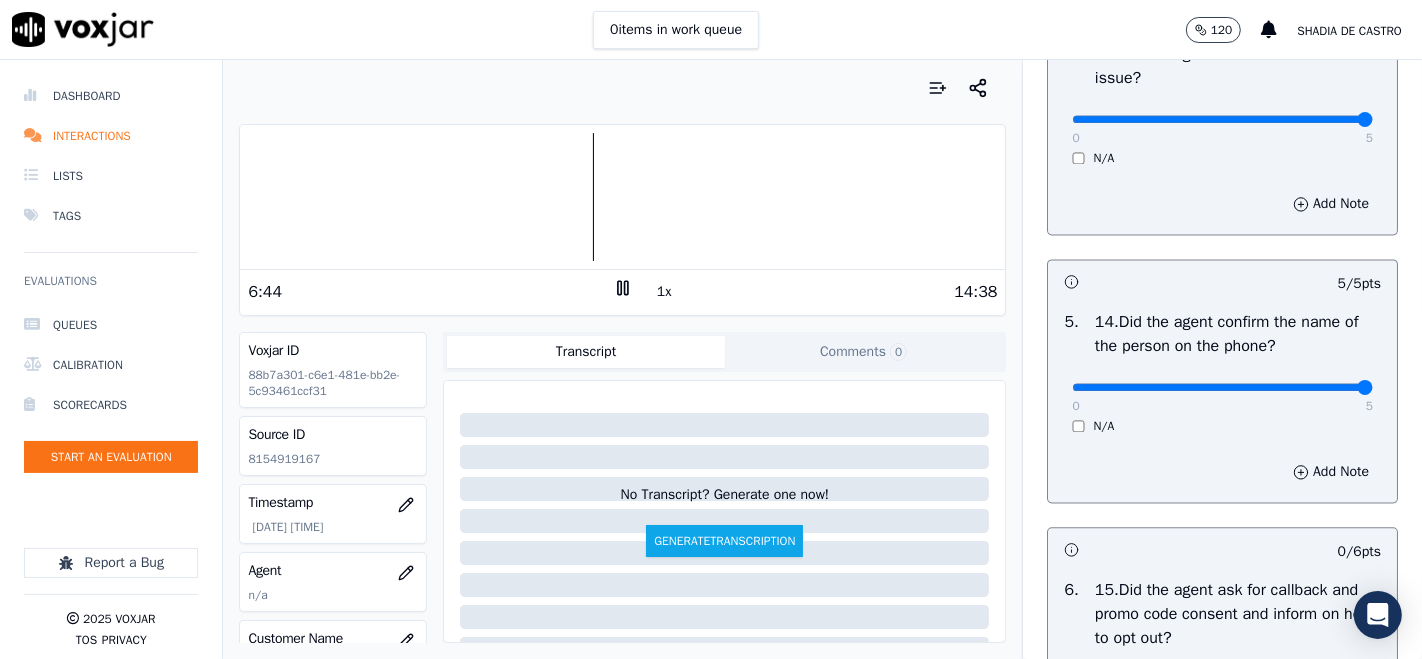 scroll, scrollTop: 3888, scrollLeft: 0, axis: vertical 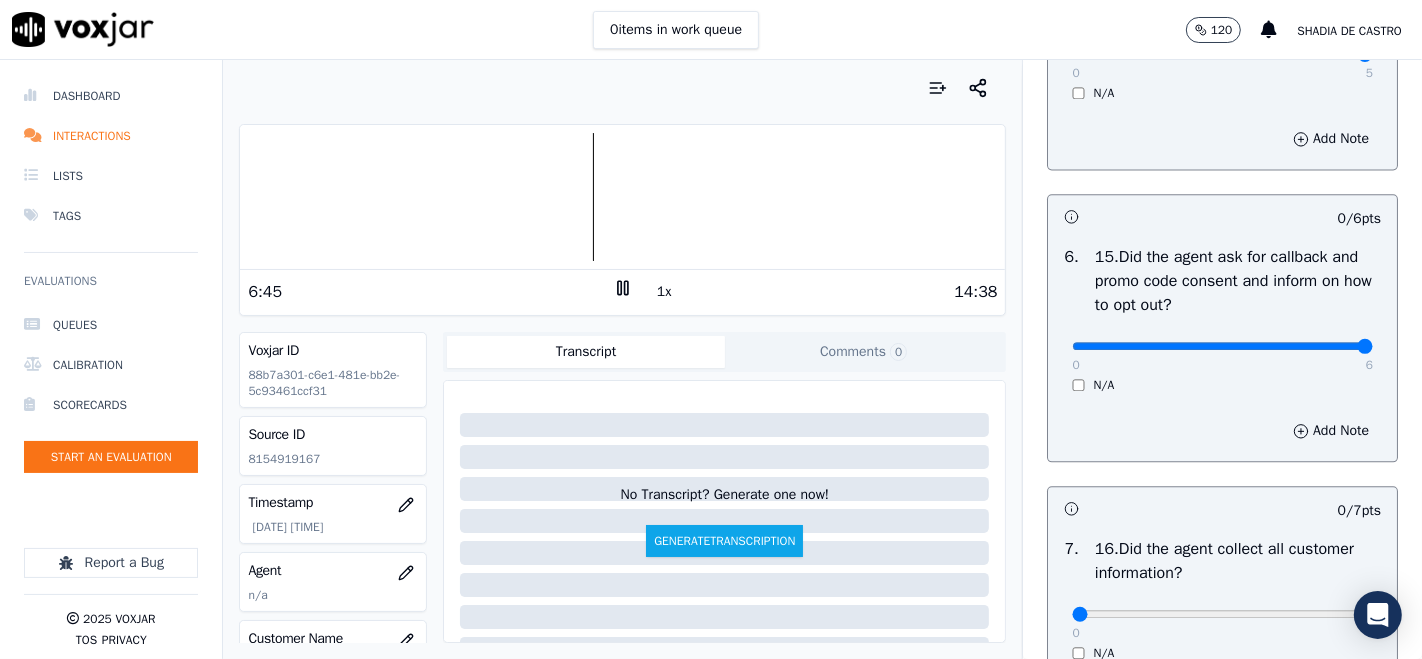 type on "6" 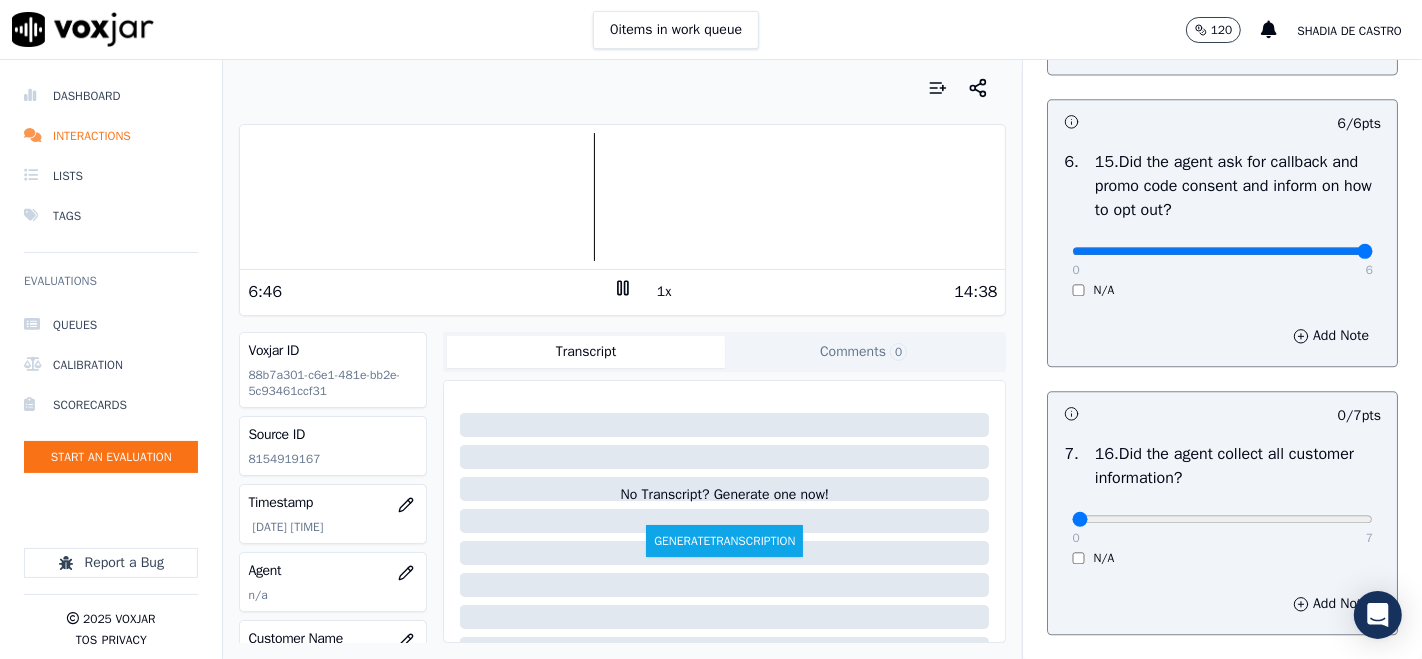 scroll, scrollTop: 4111, scrollLeft: 0, axis: vertical 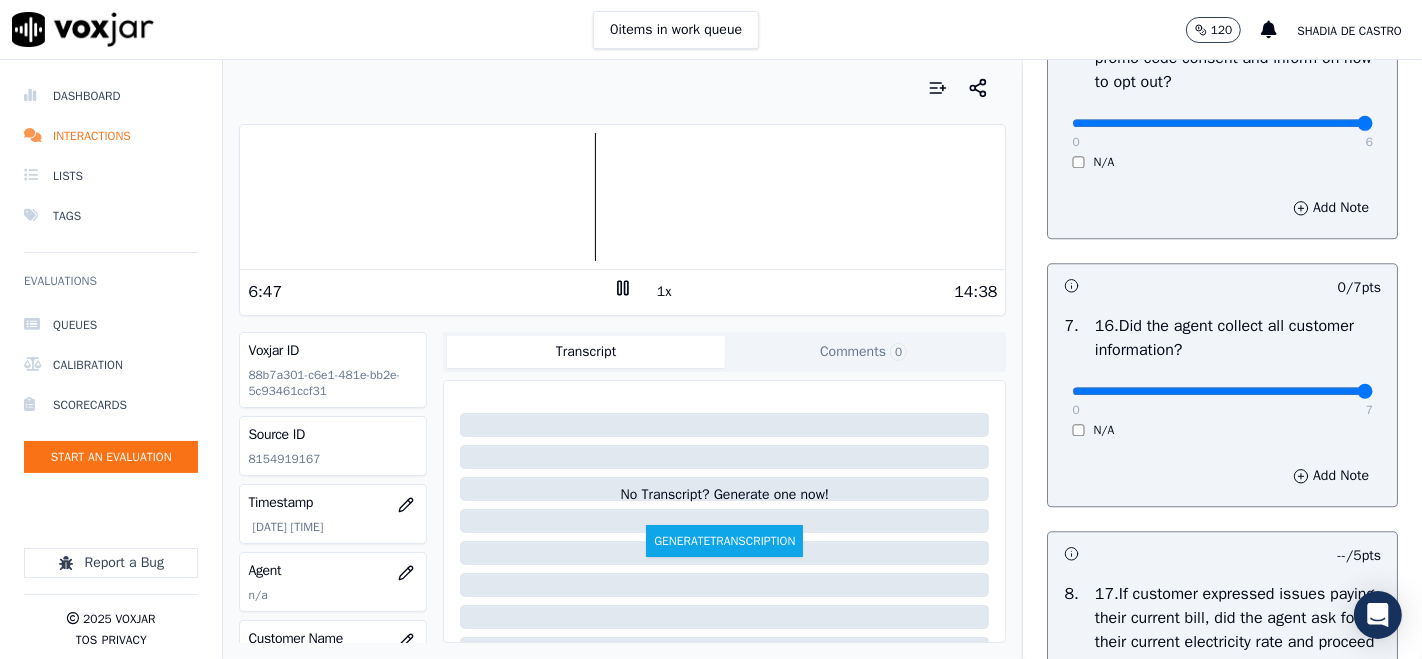 type on "7" 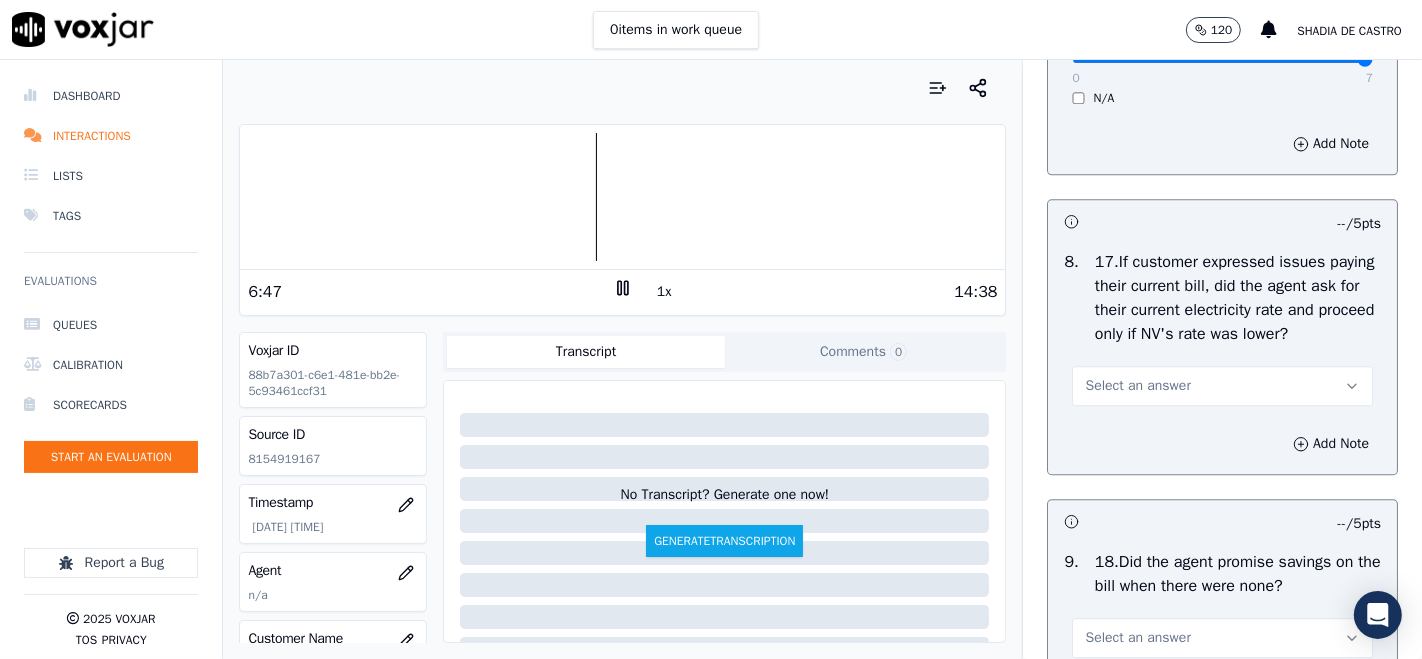 scroll, scrollTop: 4444, scrollLeft: 0, axis: vertical 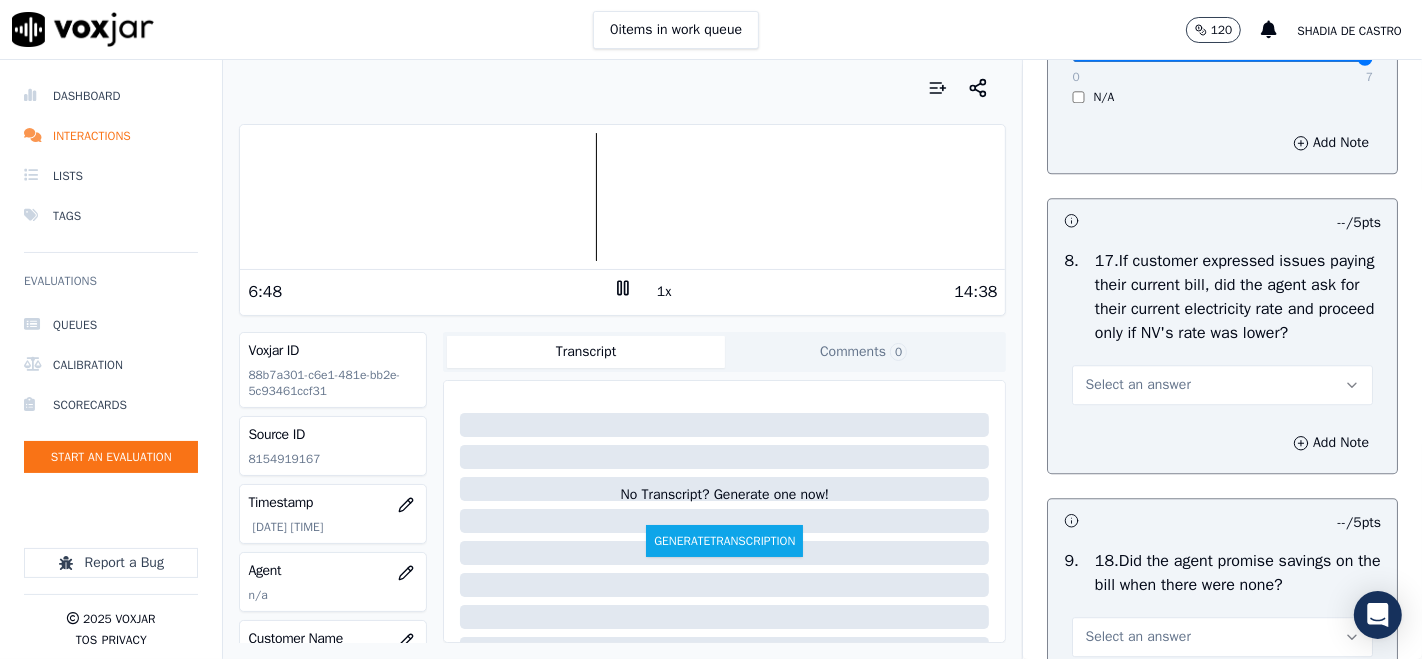 click on "Select an answer" at bounding box center (1222, 385) 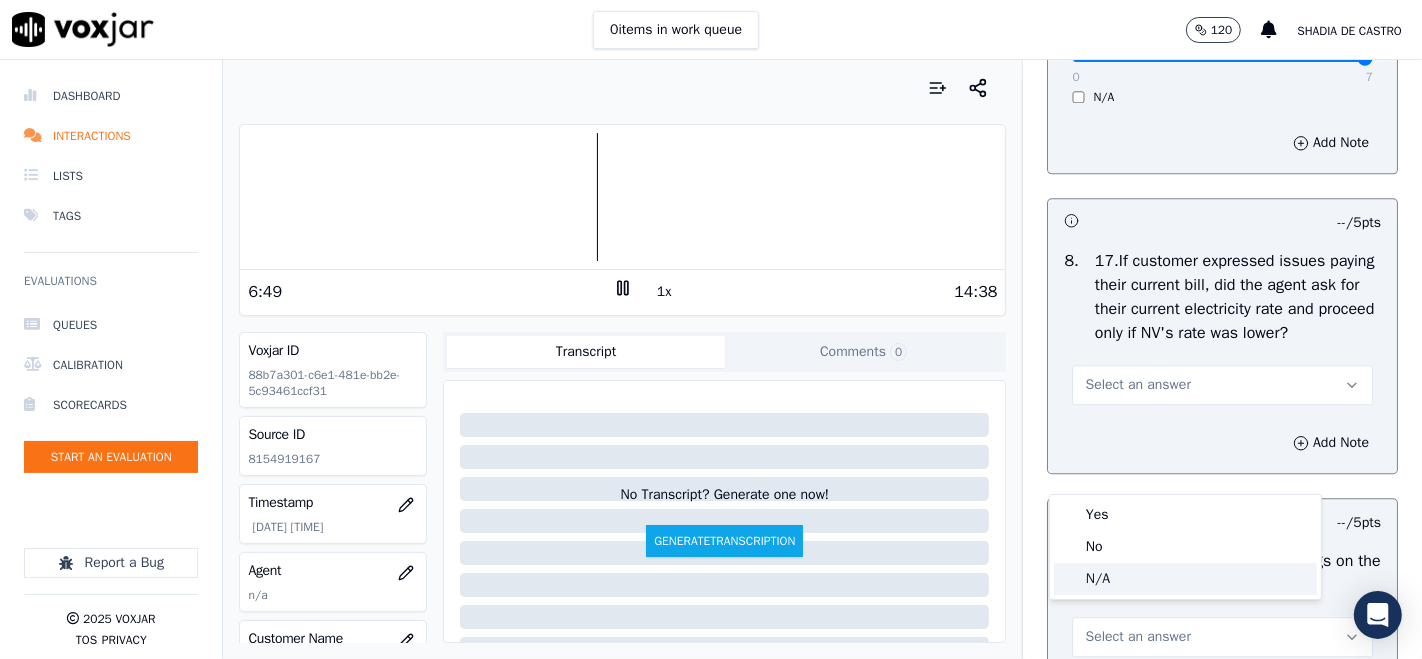 click on "N/A" 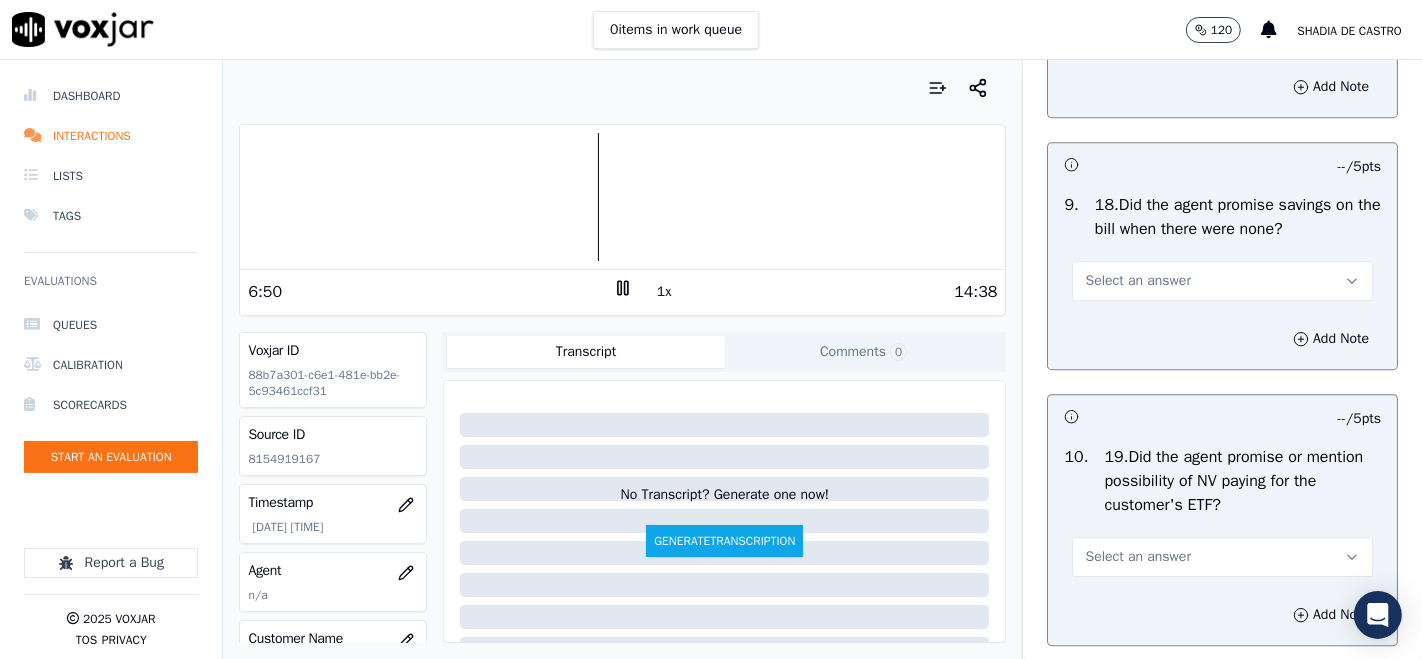 scroll, scrollTop: 4888, scrollLeft: 0, axis: vertical 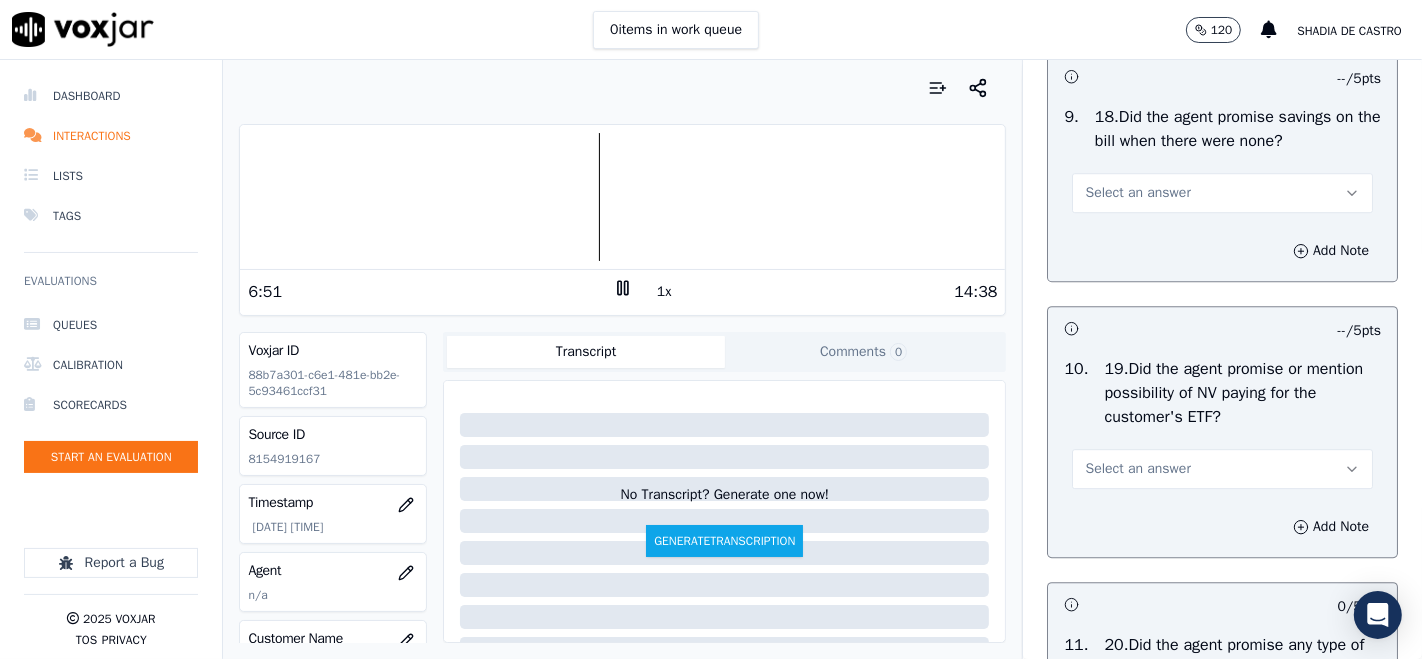 click on "Select an answer" at bounding box center (1222, 193) 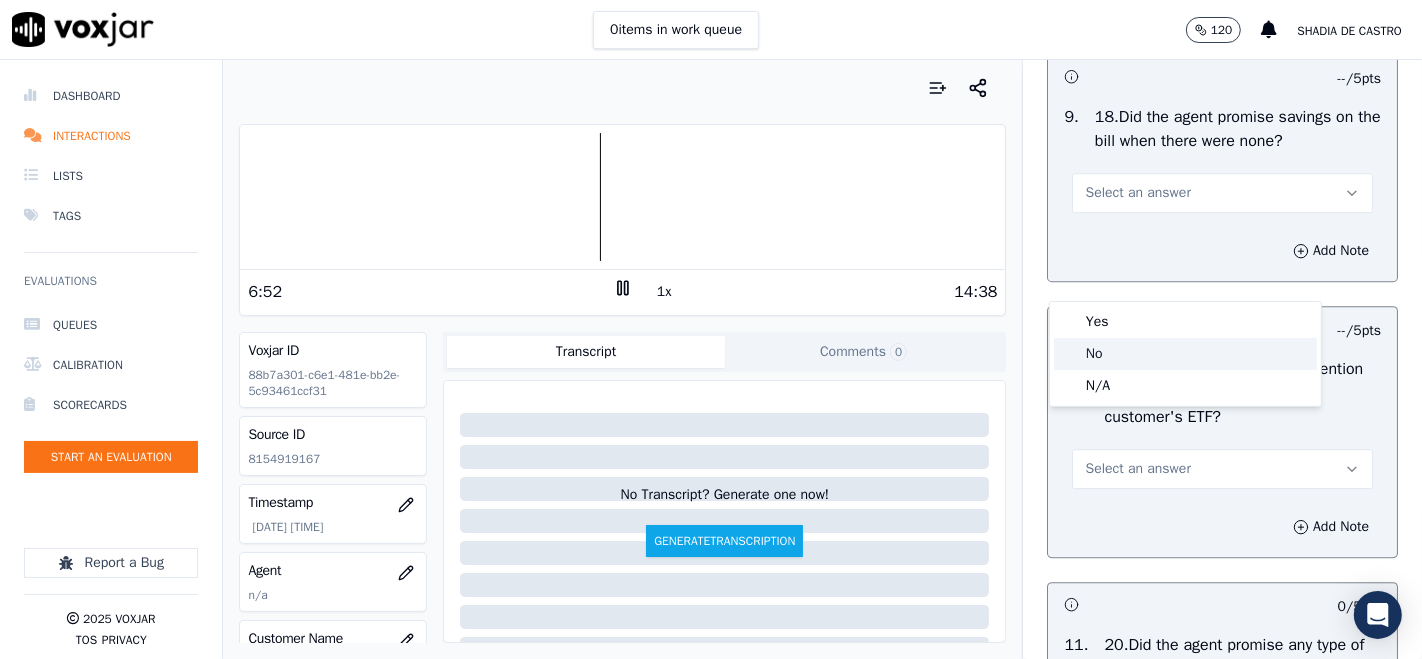 click on "No" 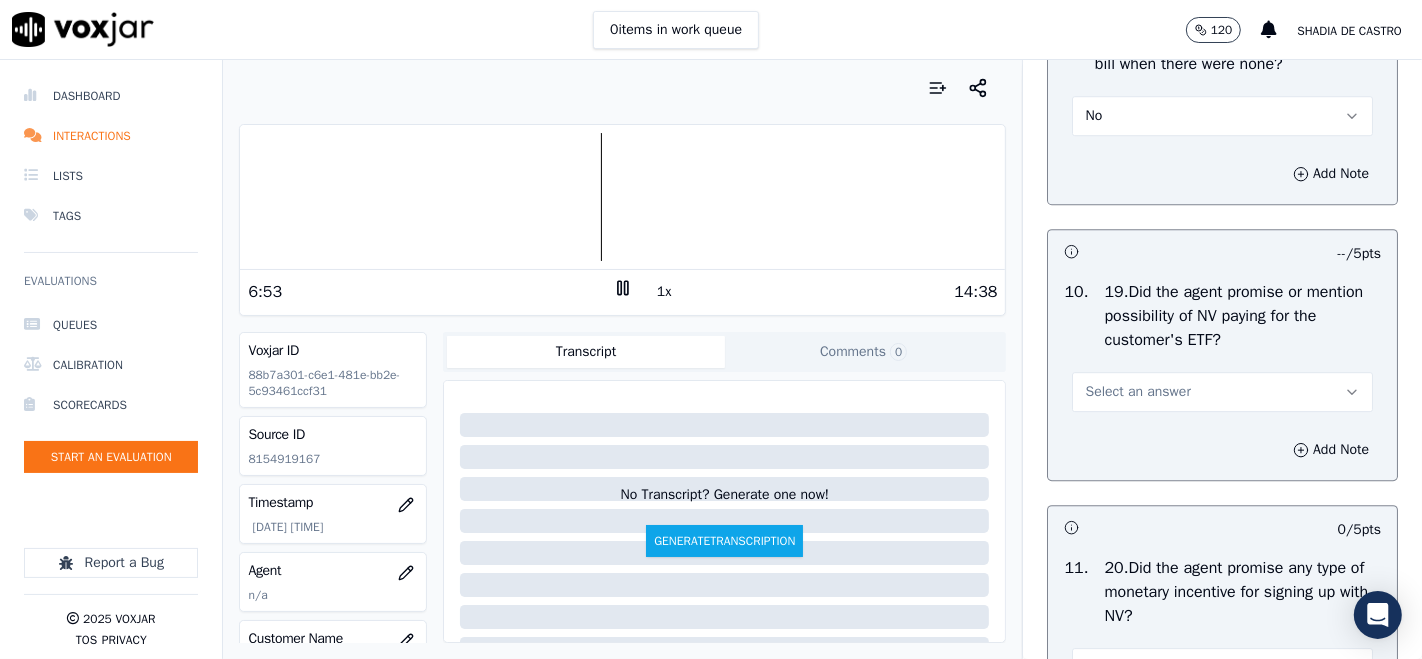 scroll, scrollTop: 5000, scrollLeft: 0, axis: vertical 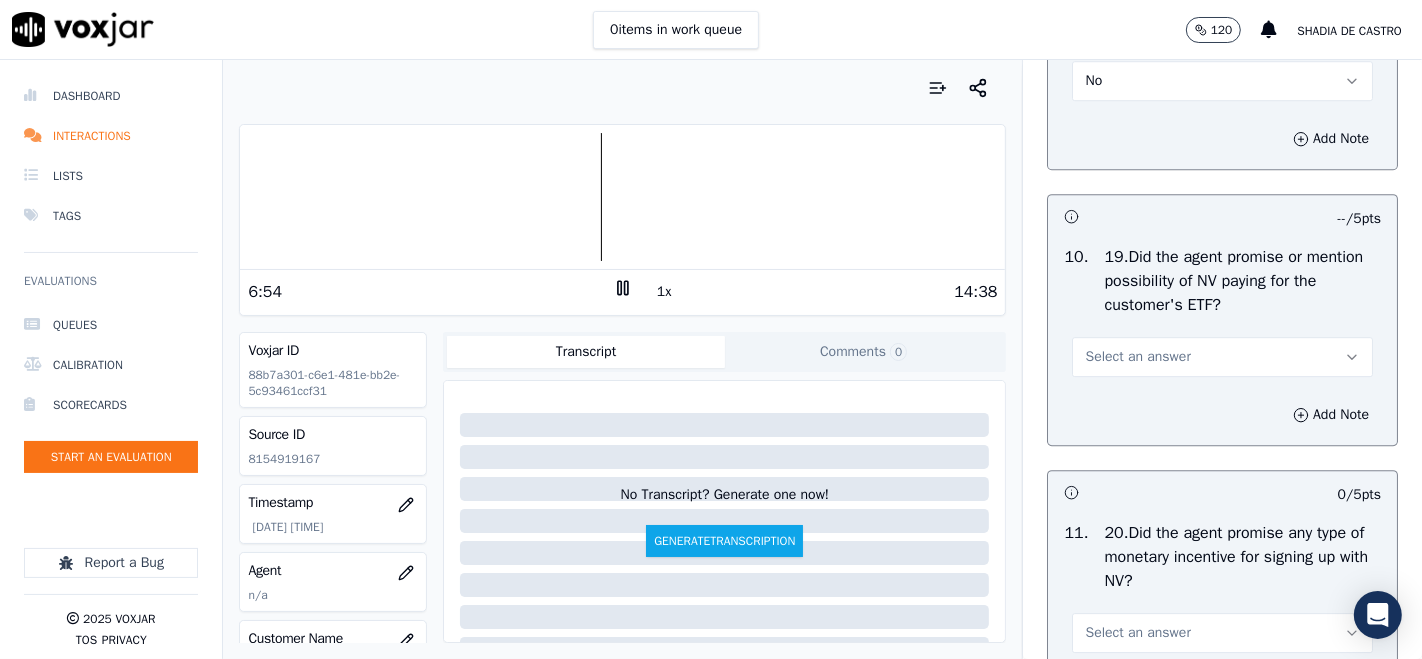 click on "Select an answer" at bounding box center [1222, 357] 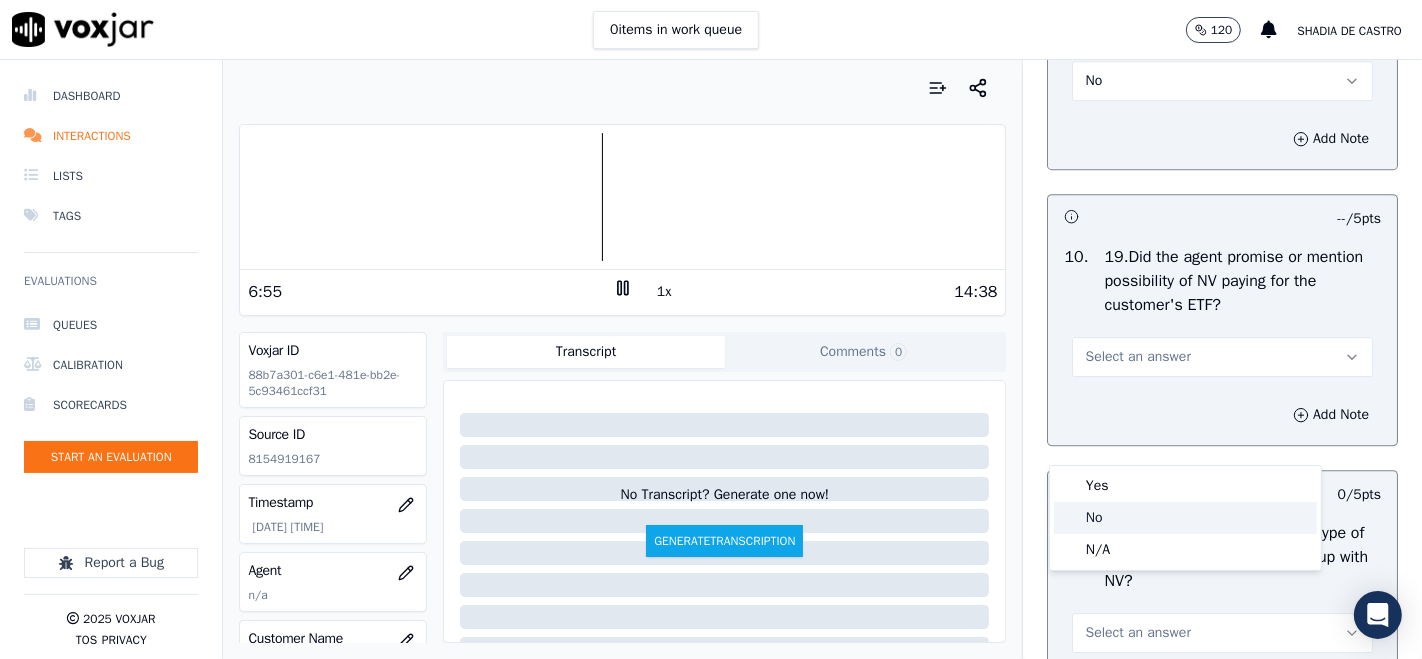 click on "No" 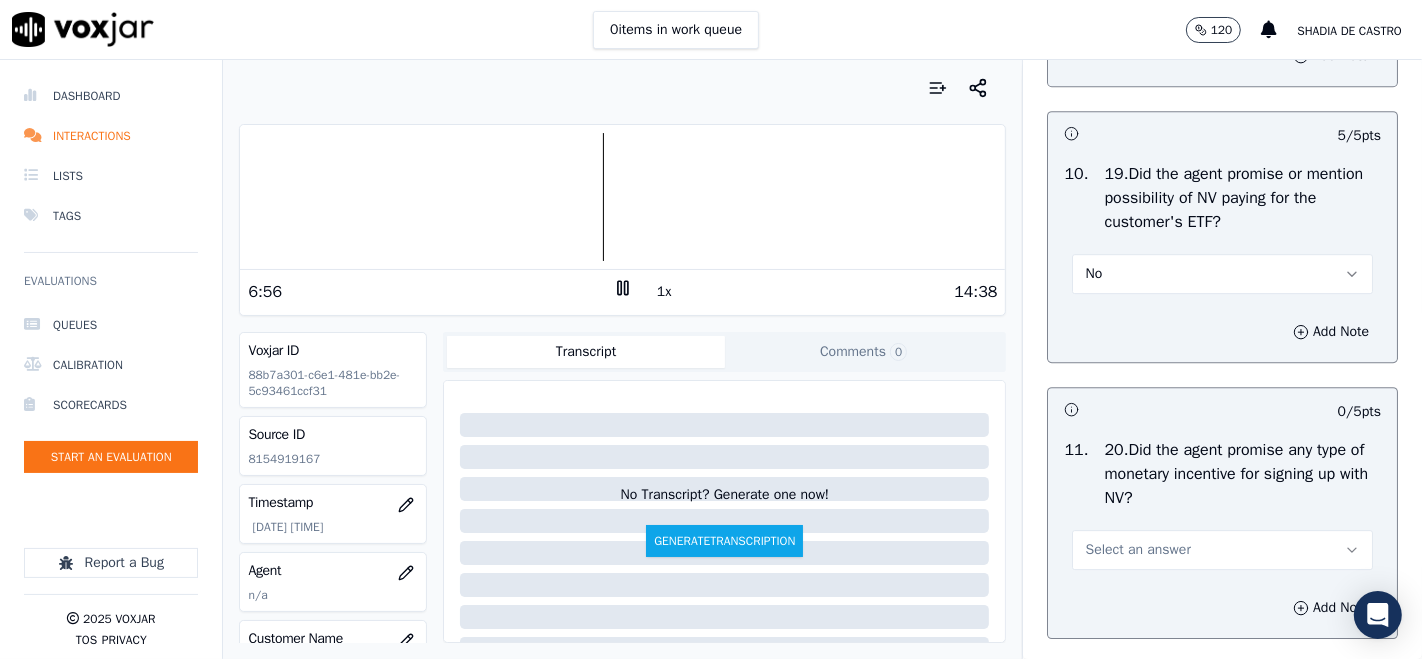 scroll, scrollTop: 5222, scrollLeft: 0, axis: vertical 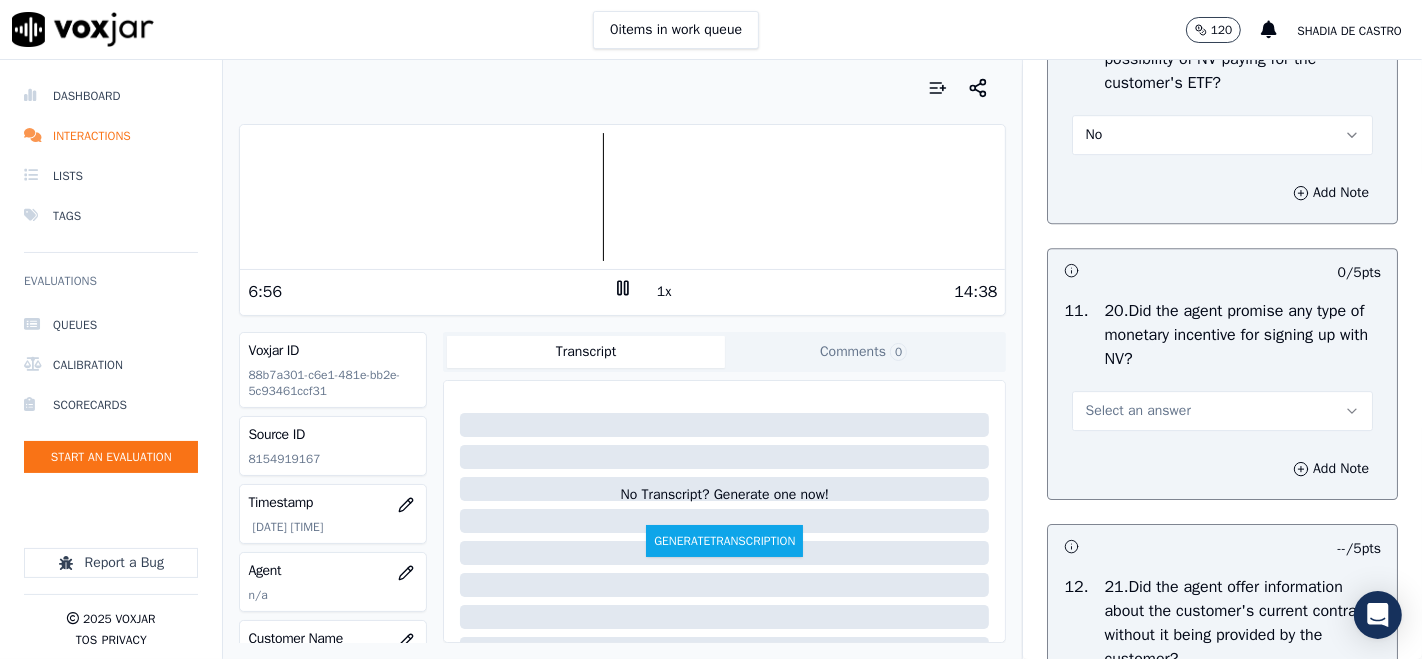 click on "Select an answer" at bounding box center (1222, 411) 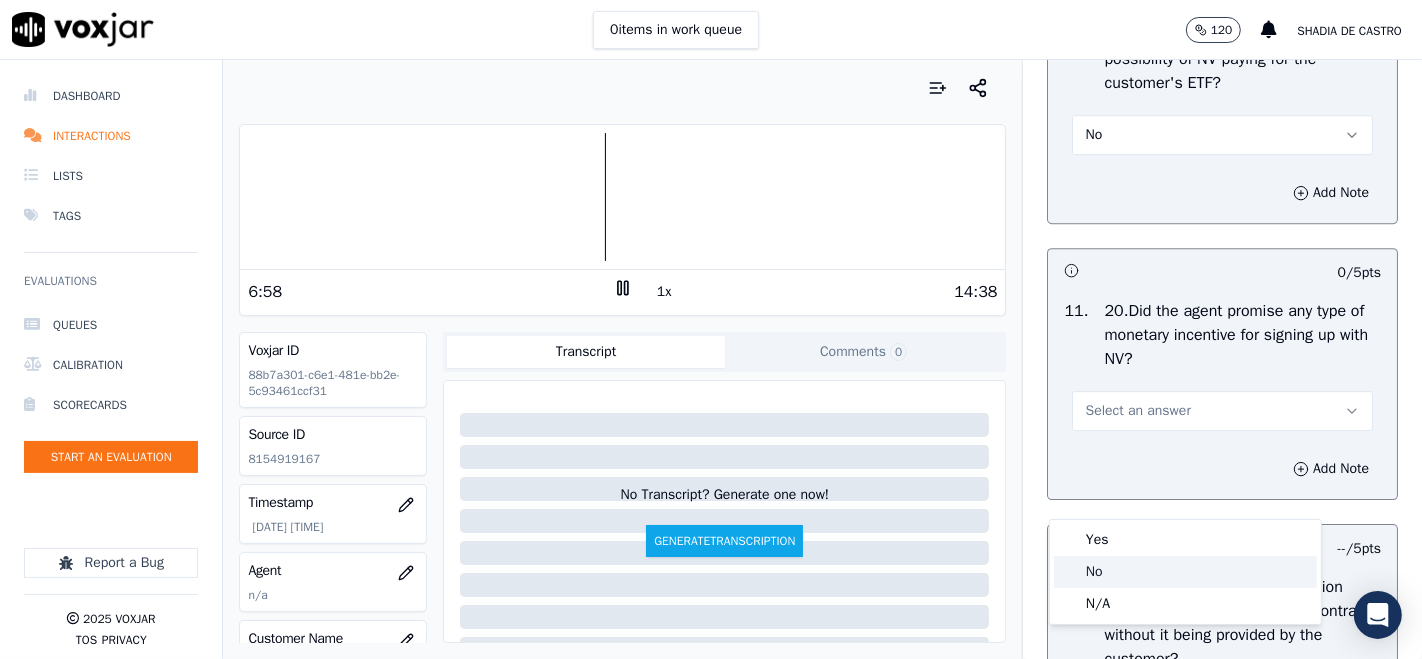 click on "No" 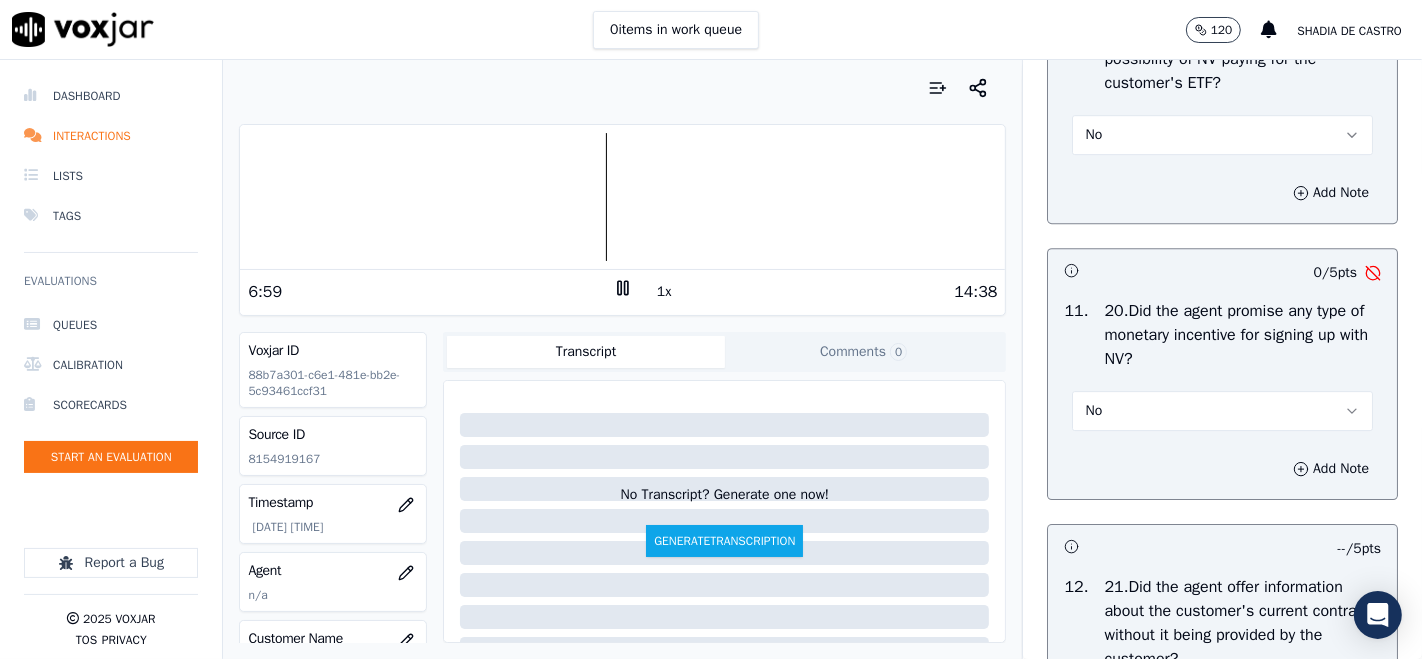 click on "No" at bounding box center (1222, 411) 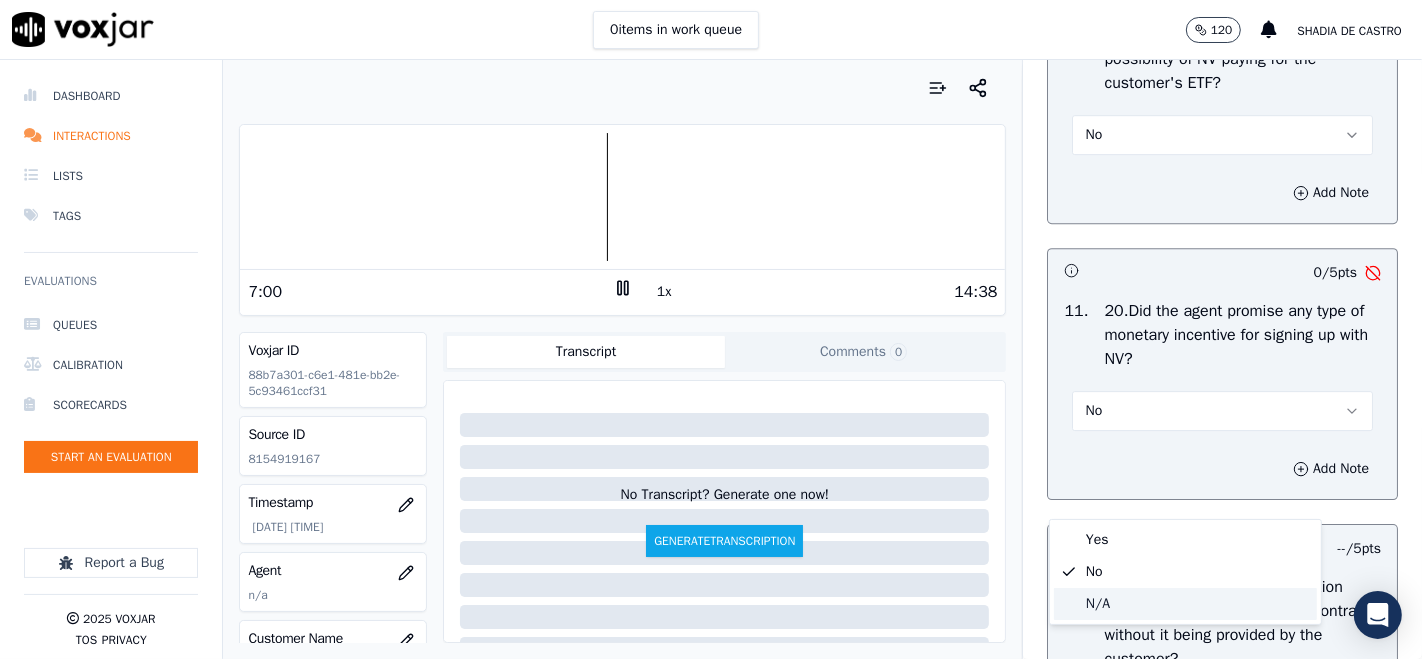 click on "N/A" 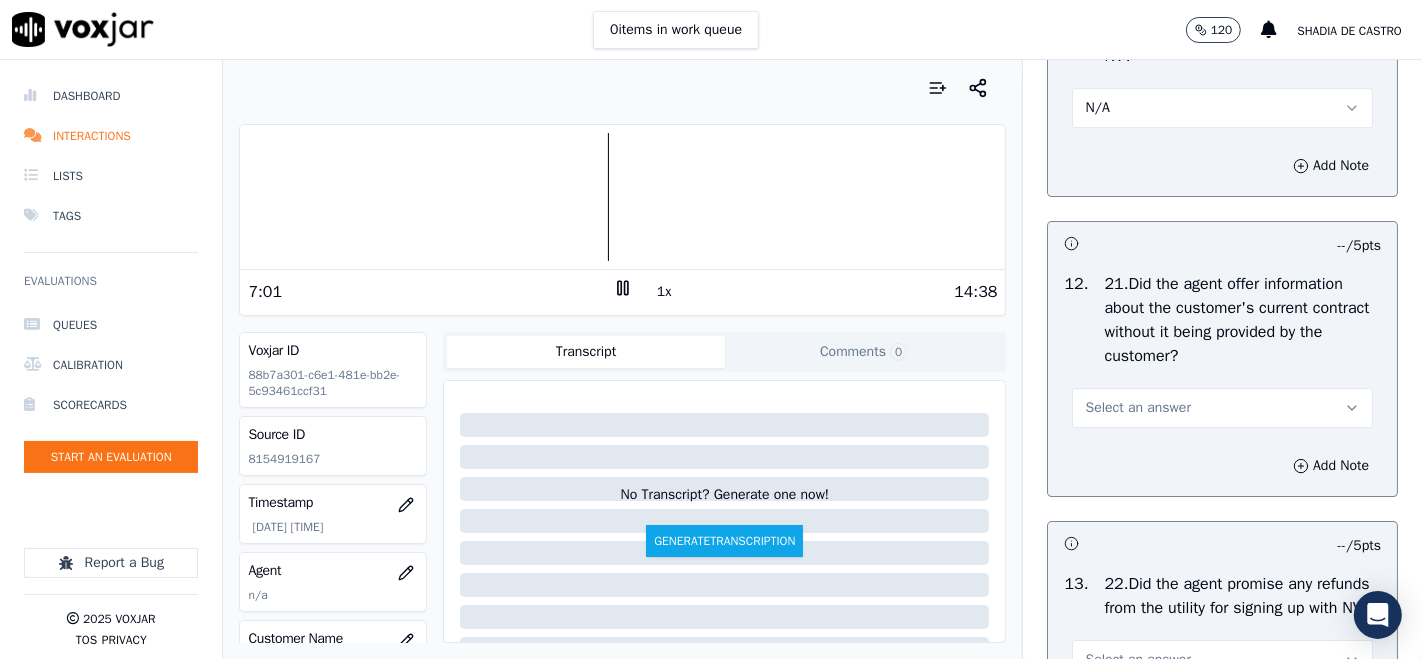 scroll, scrollTop: 5555, scrollLeft: 0, axis: vertical 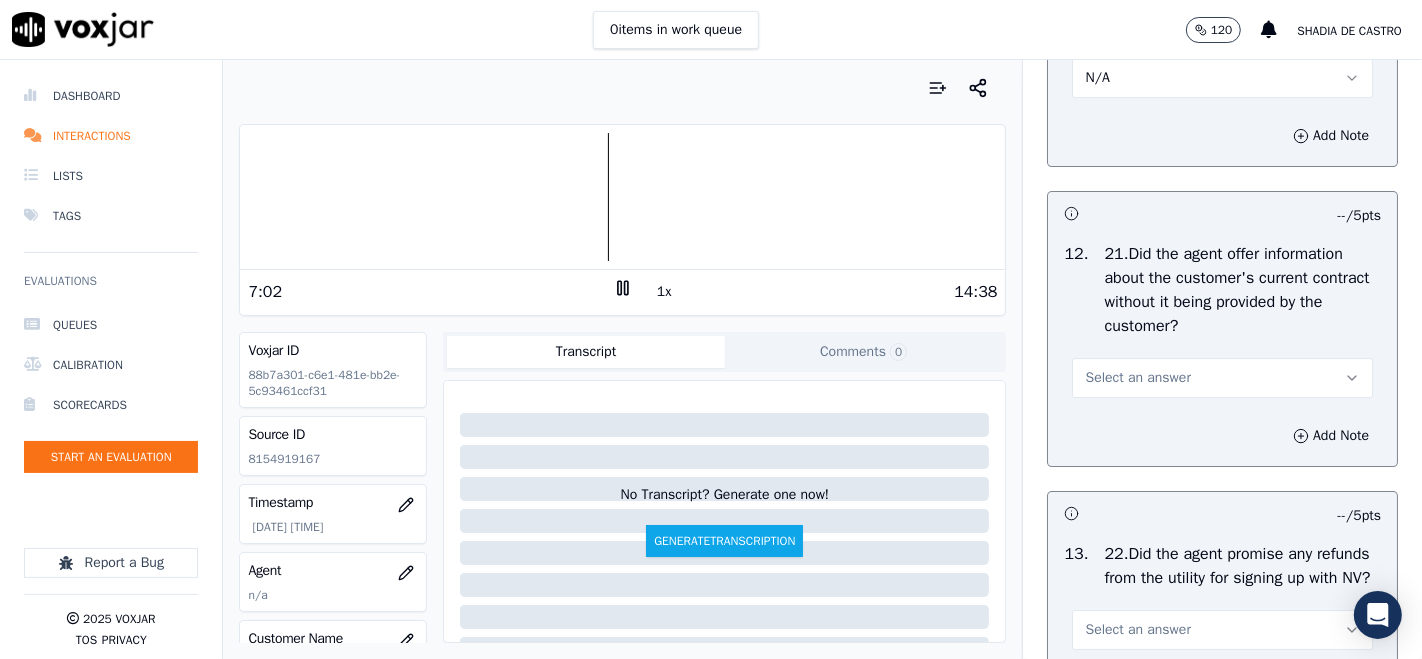 click on "Select an answer" at bounding box center [1222, 378] 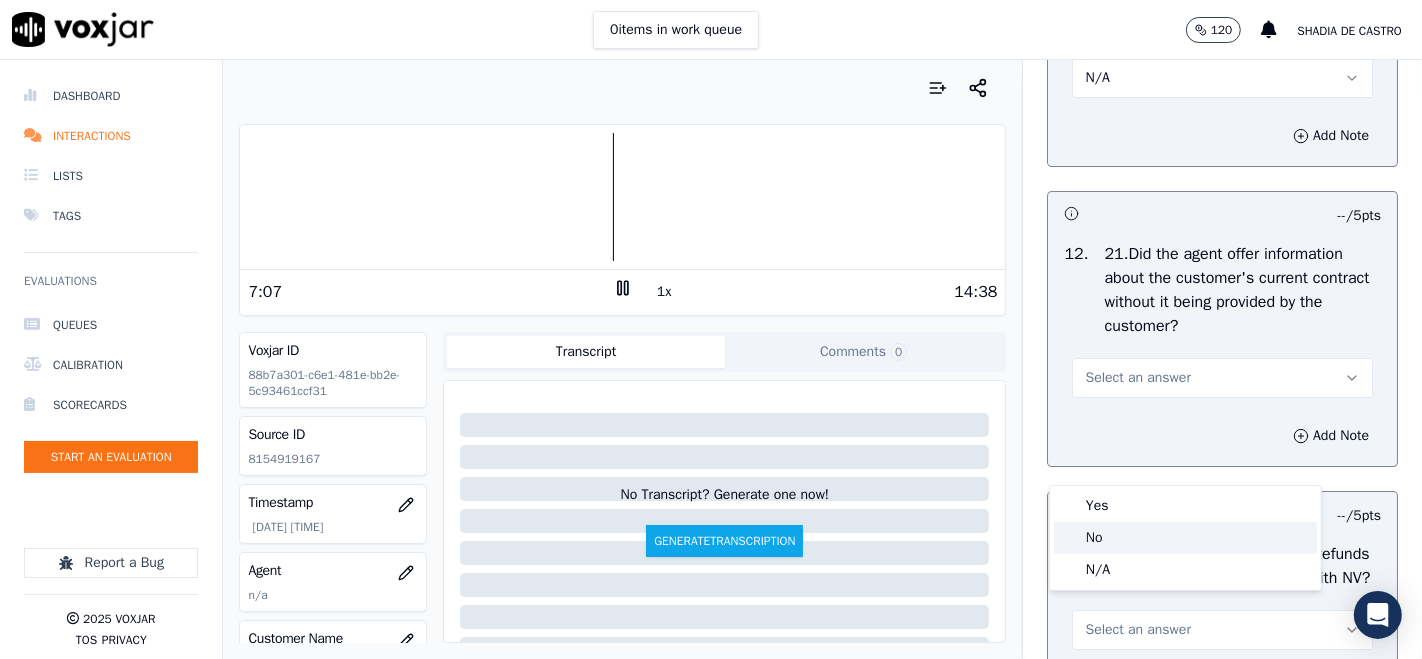 click on "No" 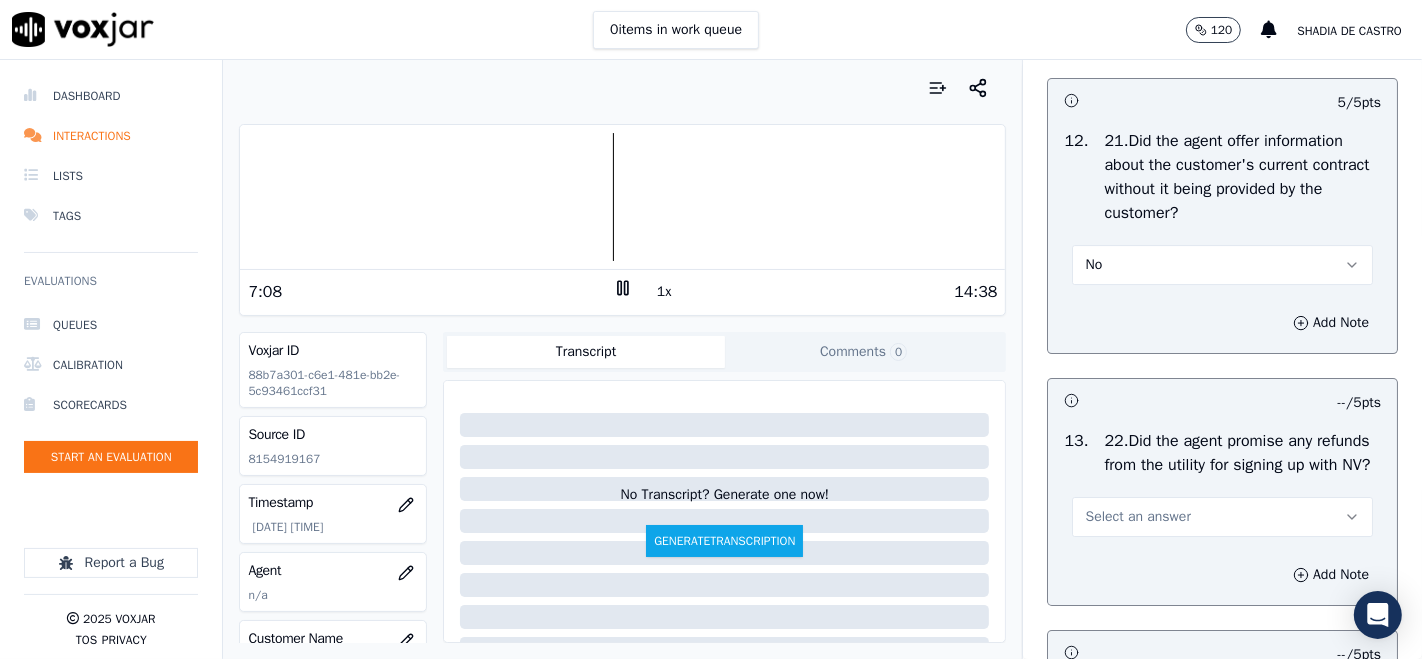 scroll, scrollTop: 5777, scrollLeft: 0, axis: vertical 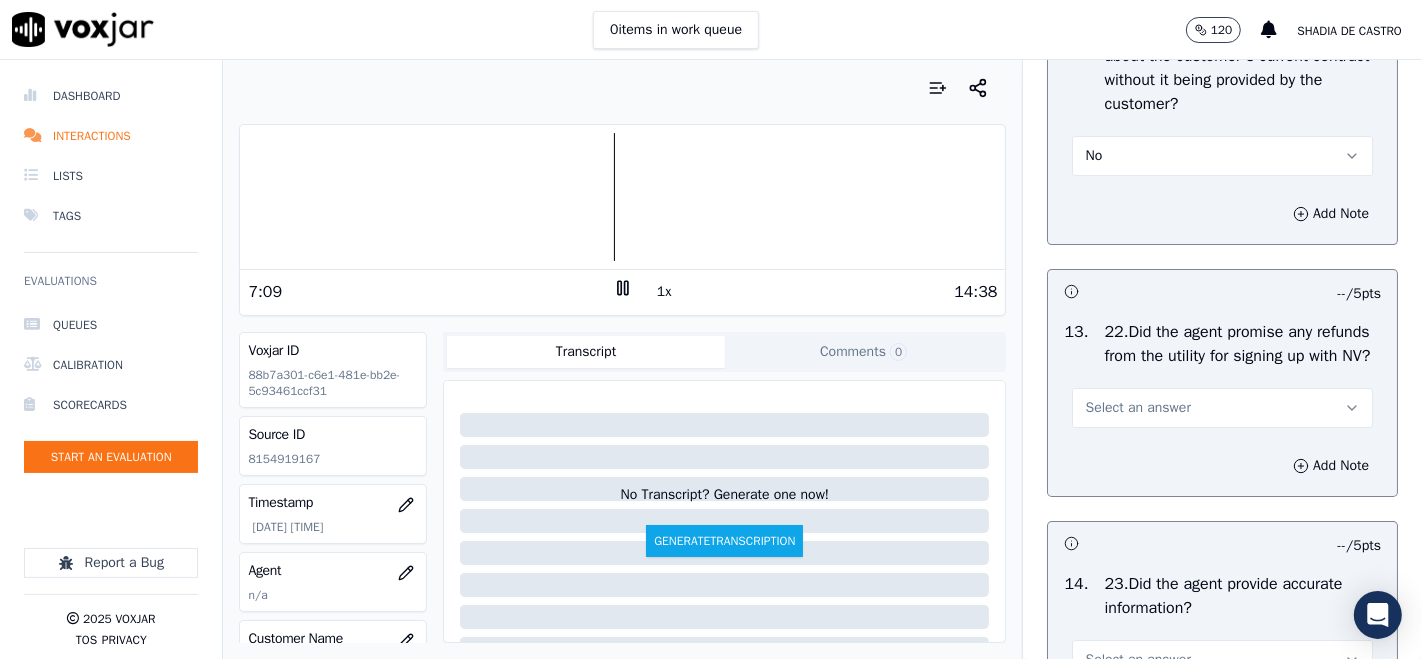 click on "Select an answer" at bounding box center (1137, 408) 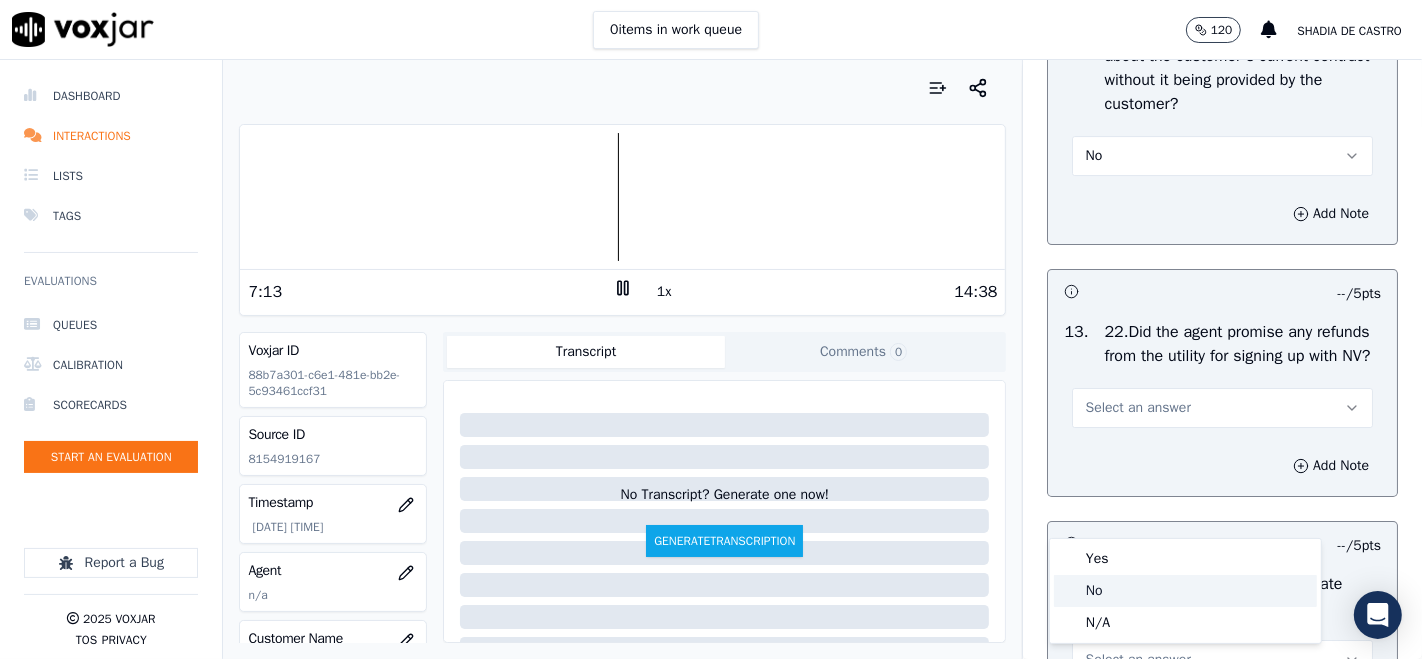 click on "No" 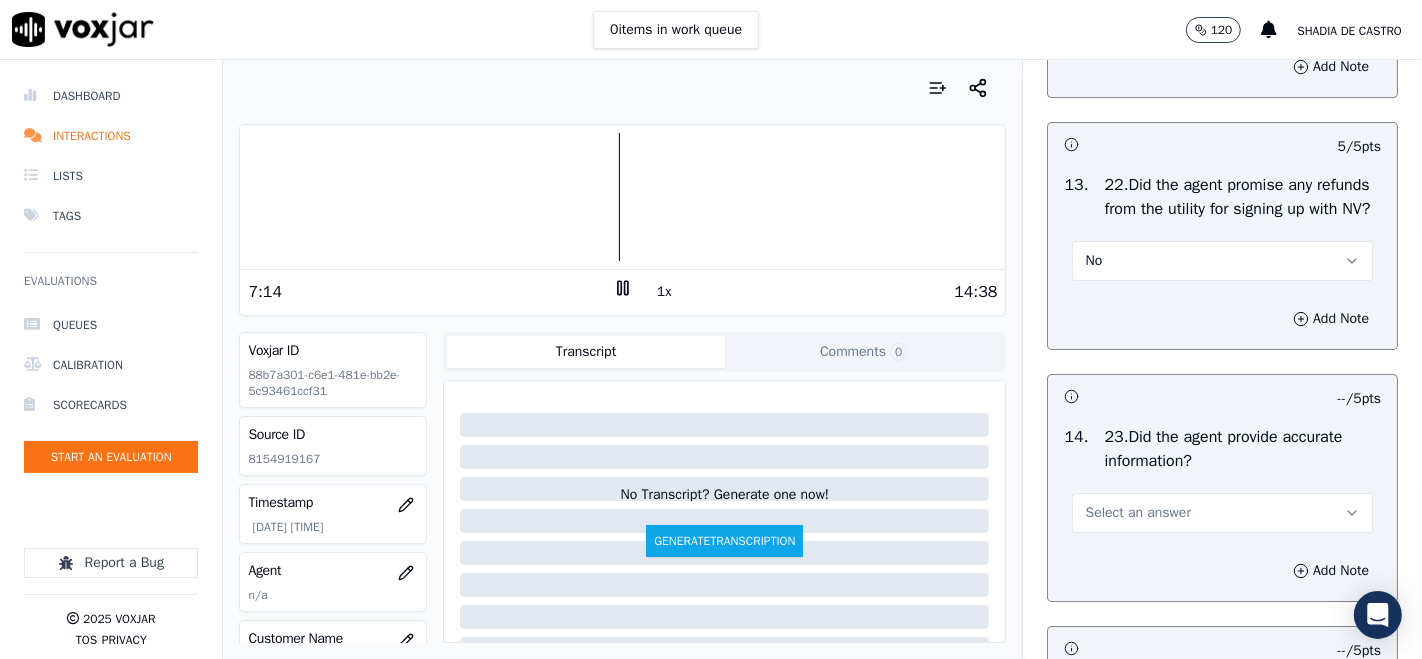 scroll, scrollTop: 6111, scrollLeft: 0, axis: vertical 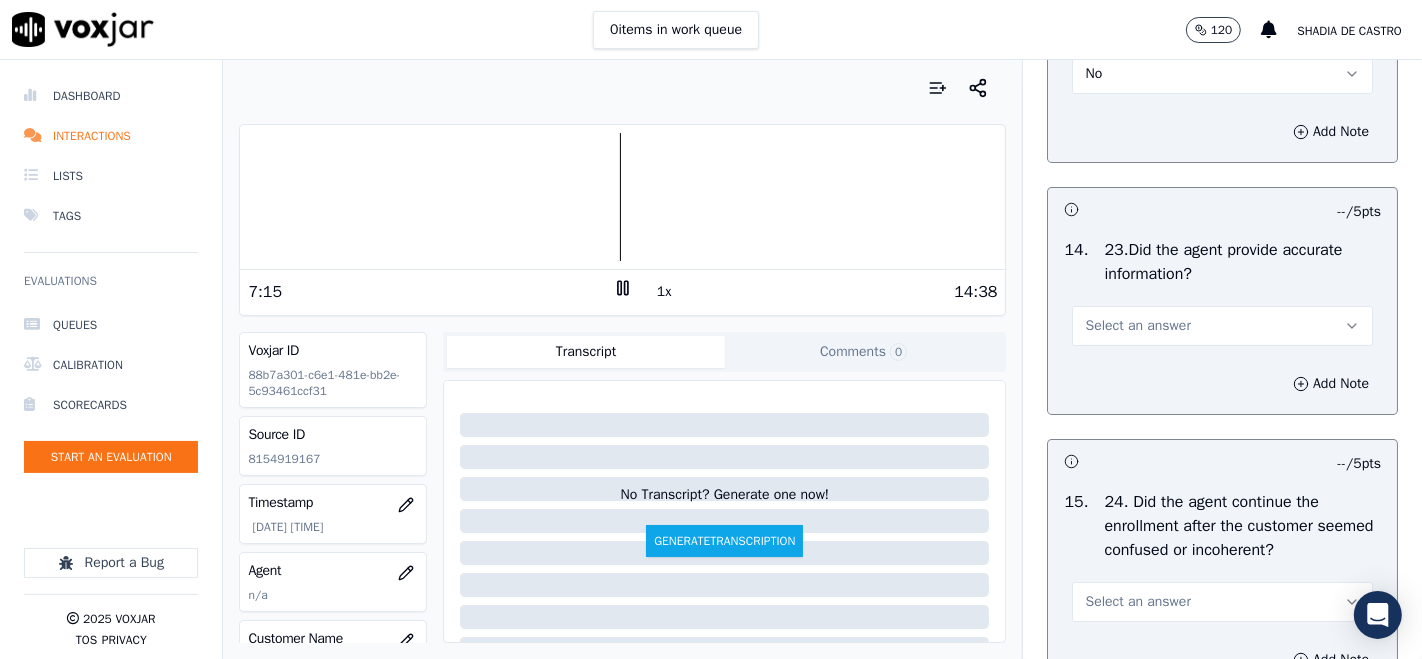 click on "Select an answer" at bounding box center (1222, 326) 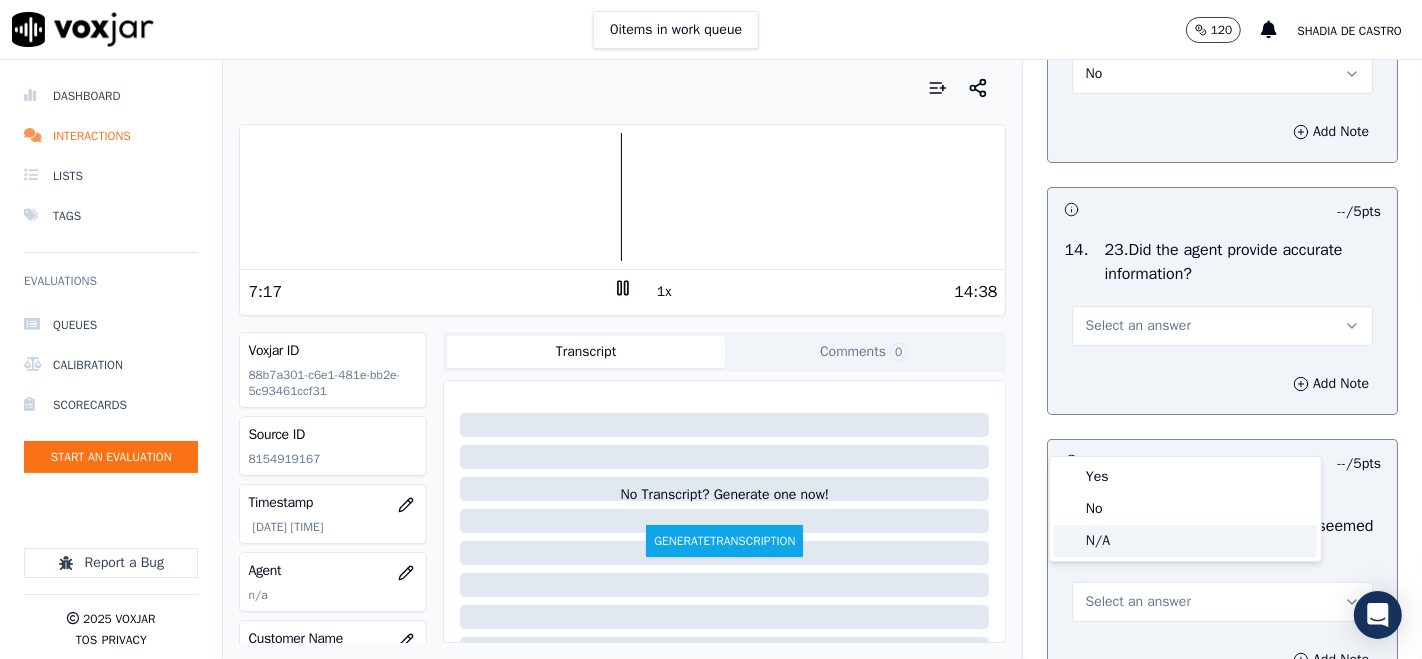 click on "N/A" 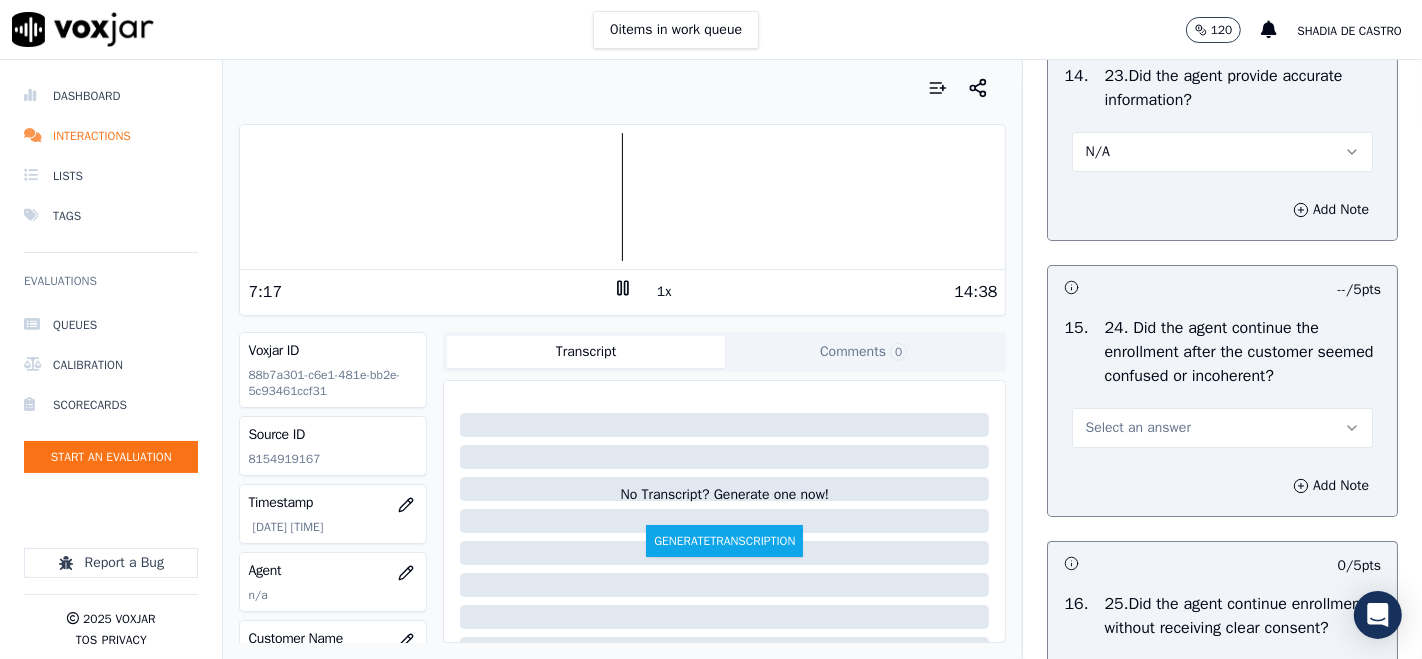 scroll, scrollTop: 6444, scrollLeft: 0, axis: vertical 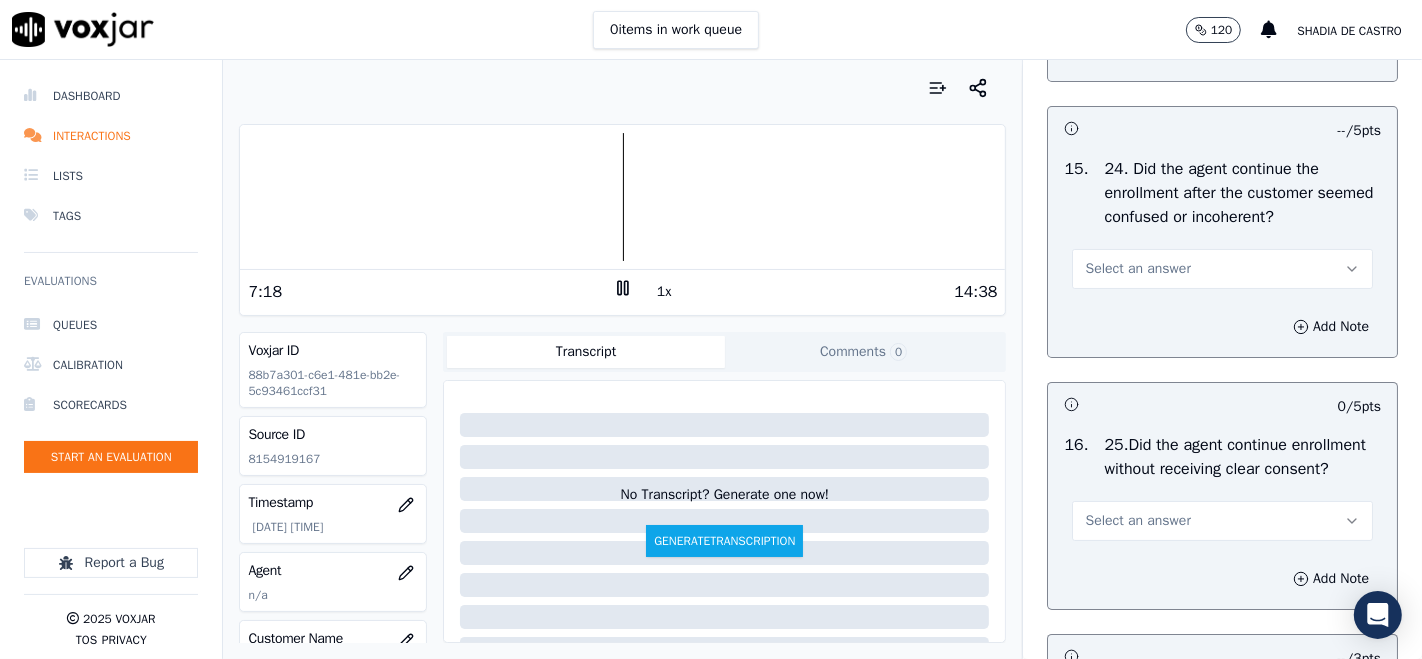 click on "Select an answer" at bounding box center [1137, 269] 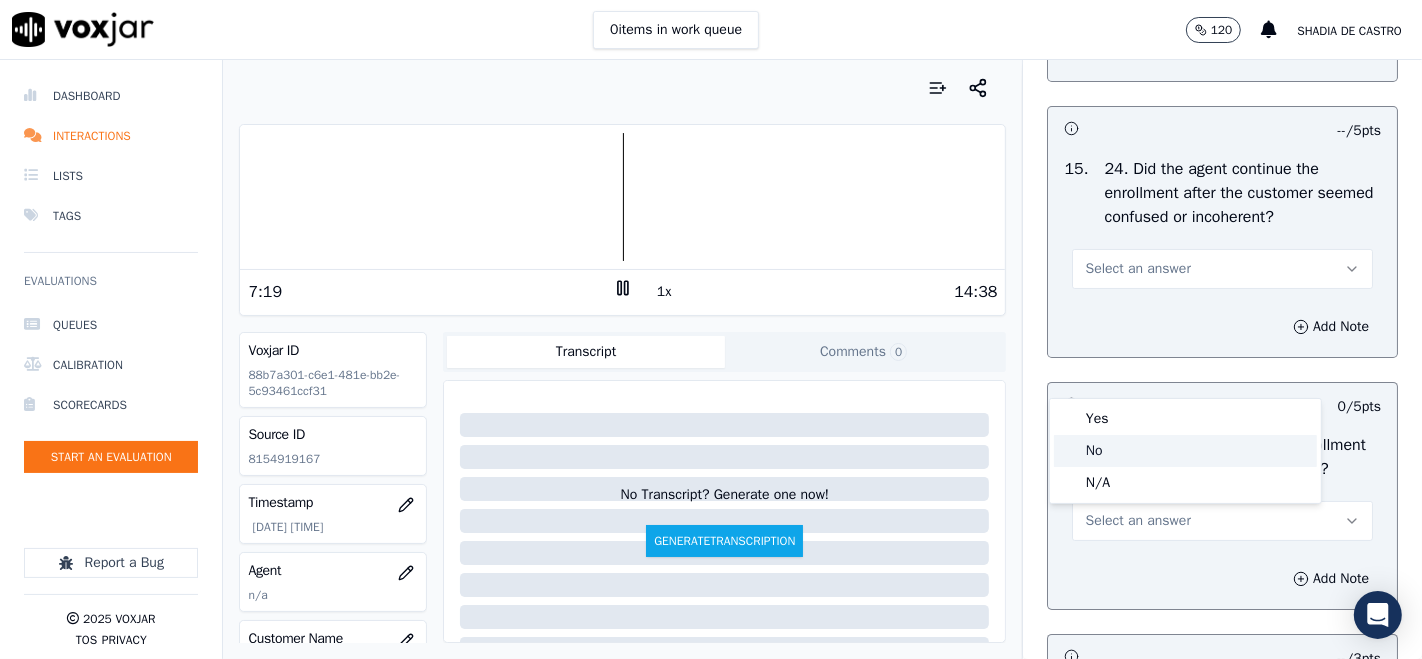 click on "No" 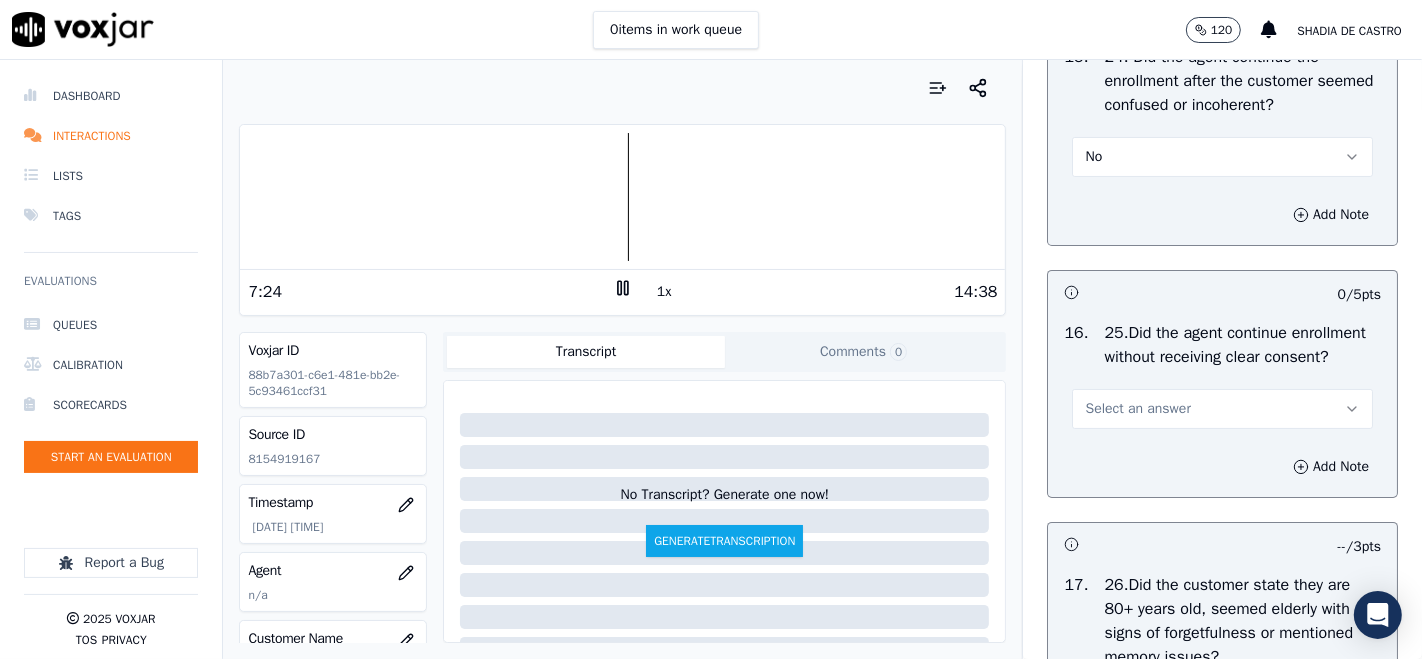 scroll, scrollTop: 6666, scrollLeft: 0, axis: vertical 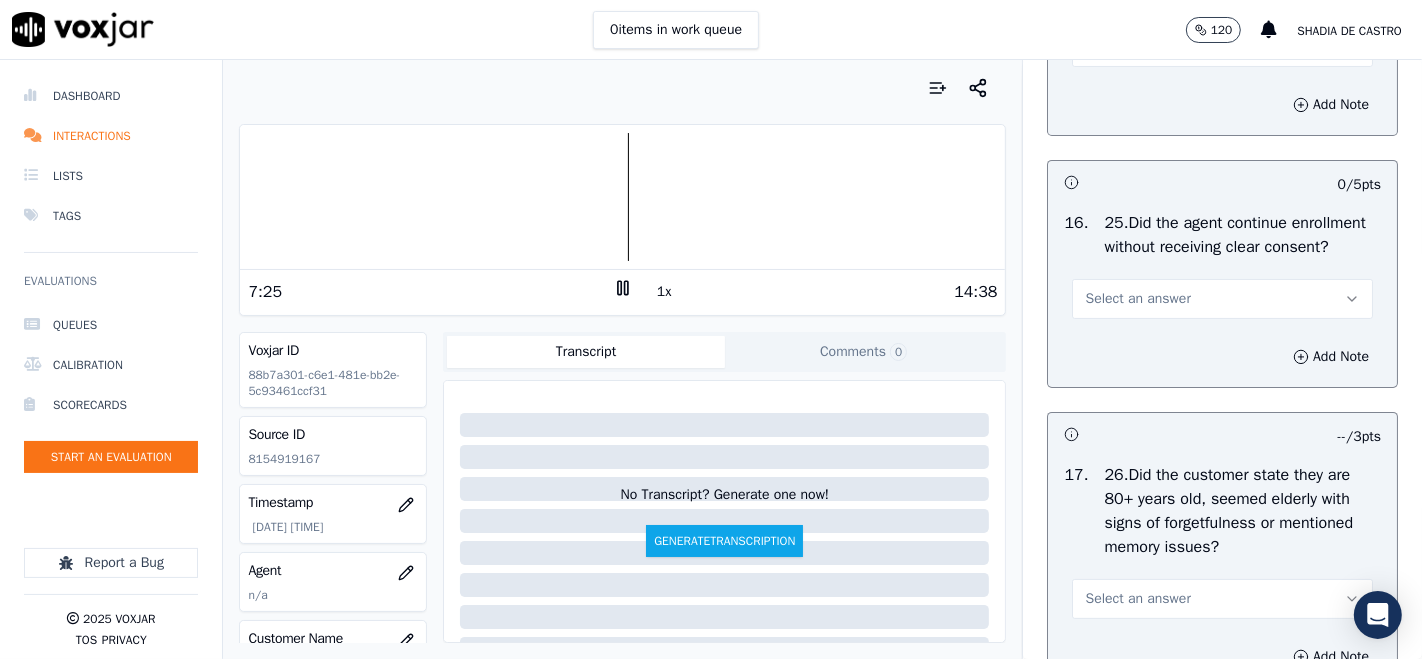 click on "Select an answer" at bounding box center (1222, 299) 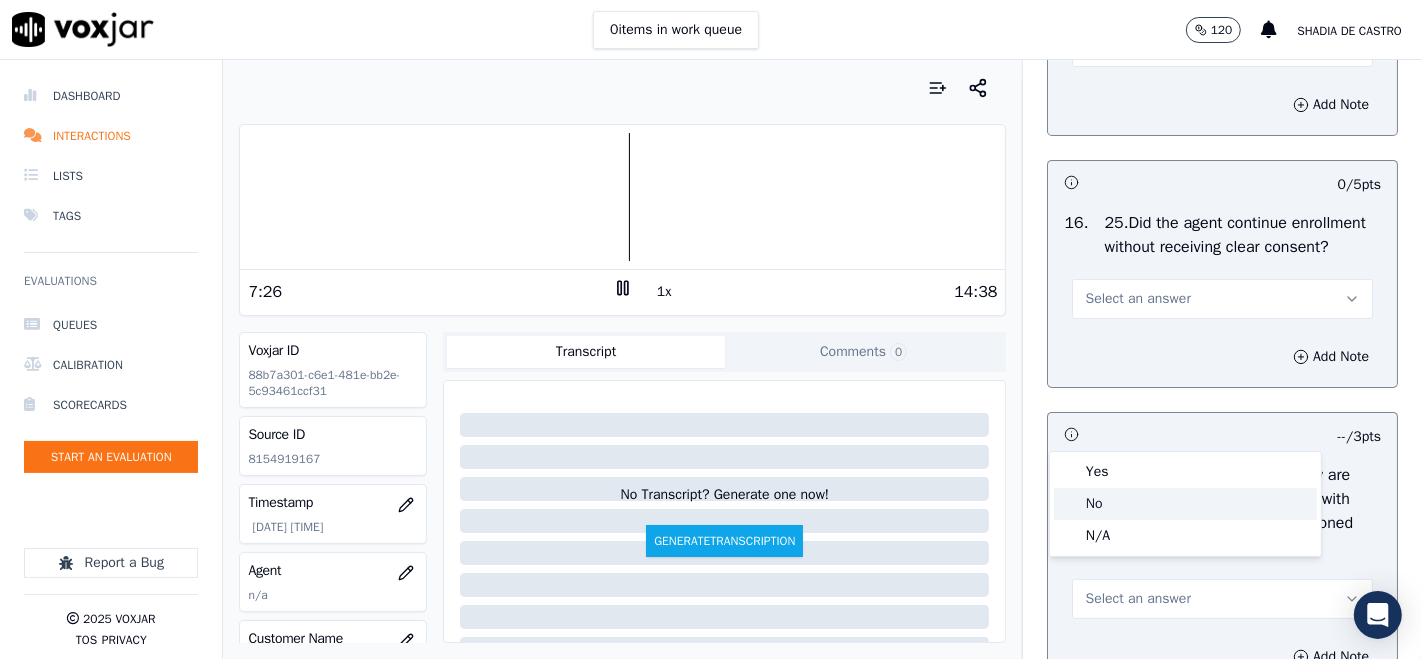 click on "No" 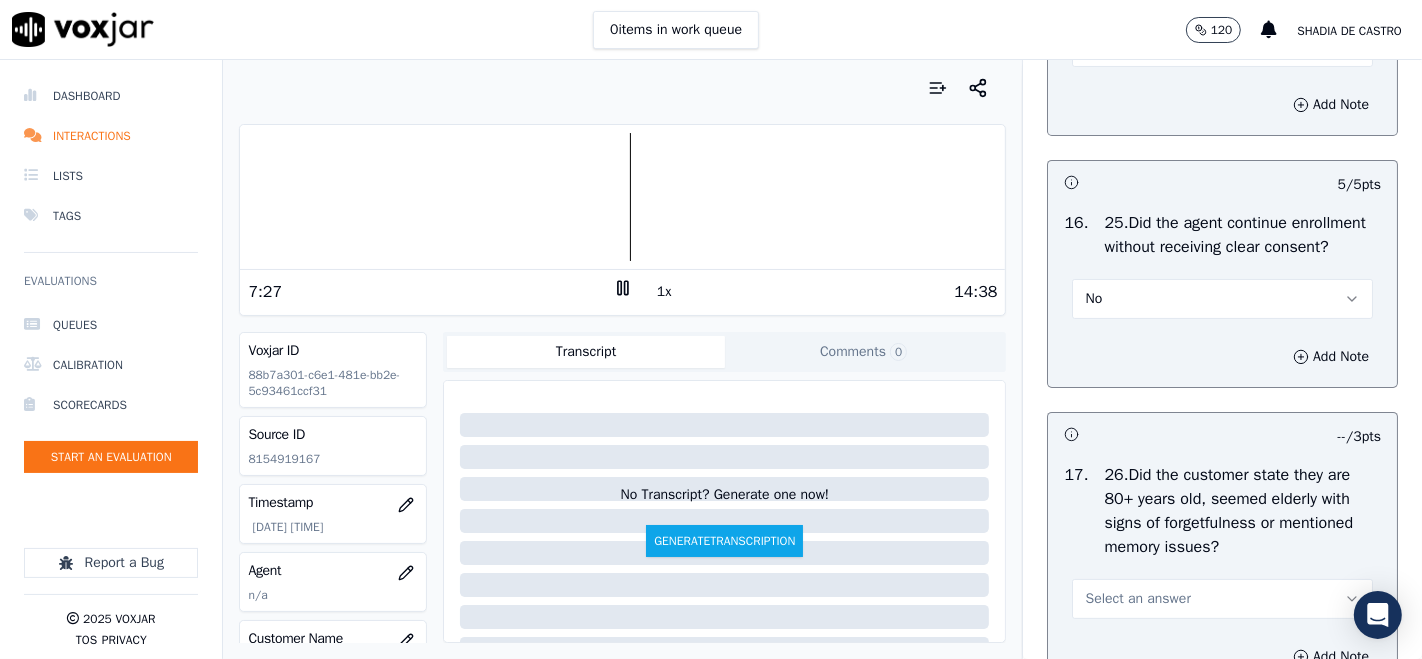 scroll, scrollTop: 6888, scrollLeft: 0, axis: vertical 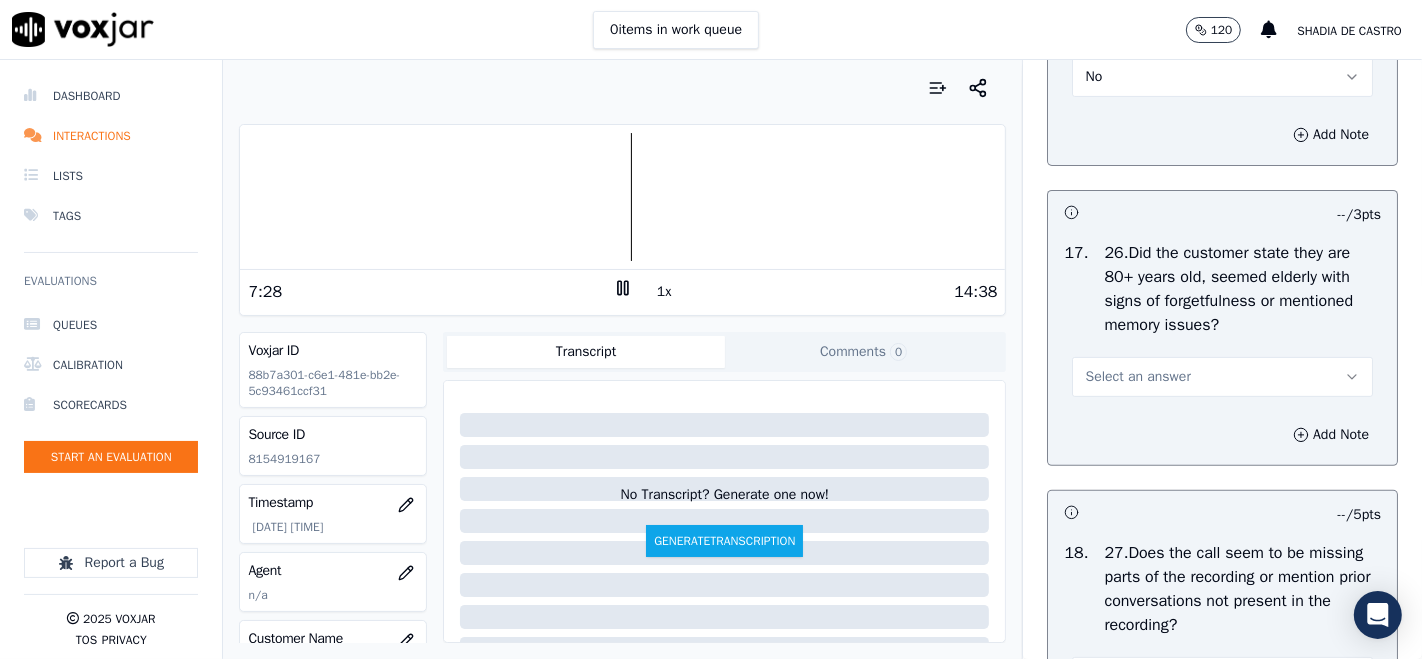 click on "Select an answer" at bounding box center (1137, 377) 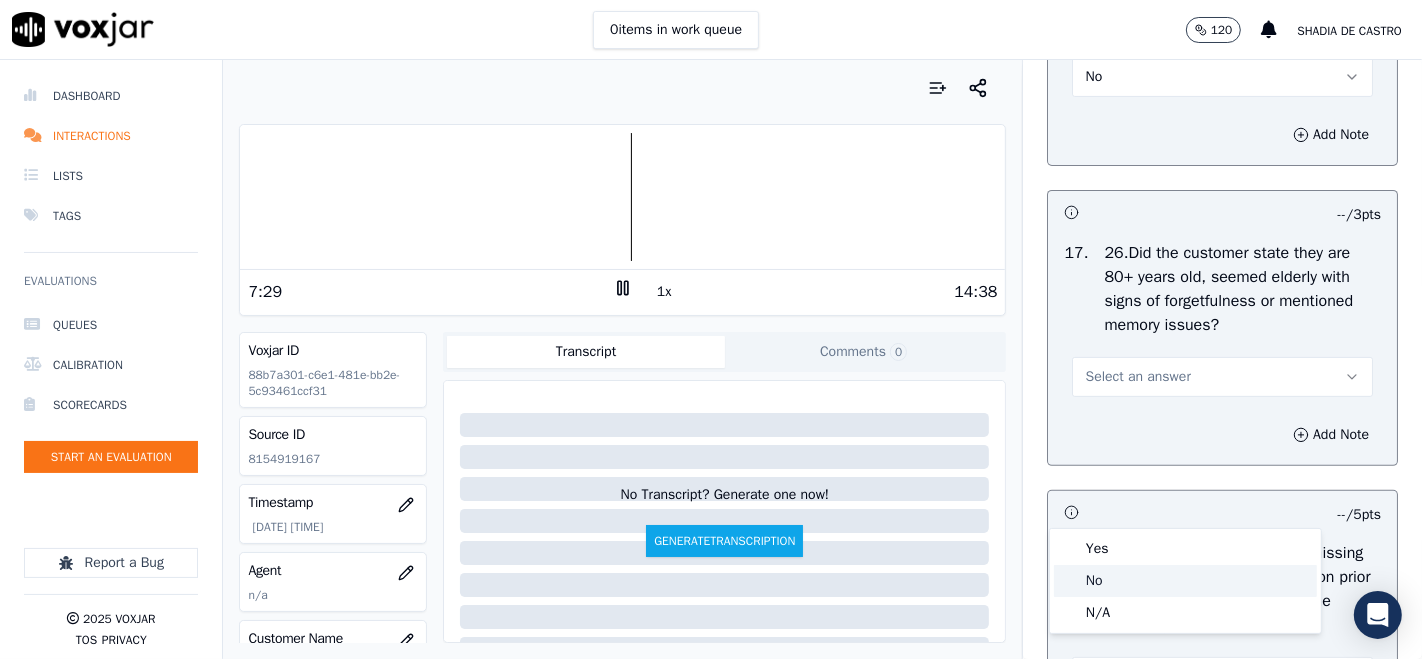 drag, startPoint x: 1097, startPoint y: 581, endPoint x: 1094, endPoint y: 550, distance: 31.144823 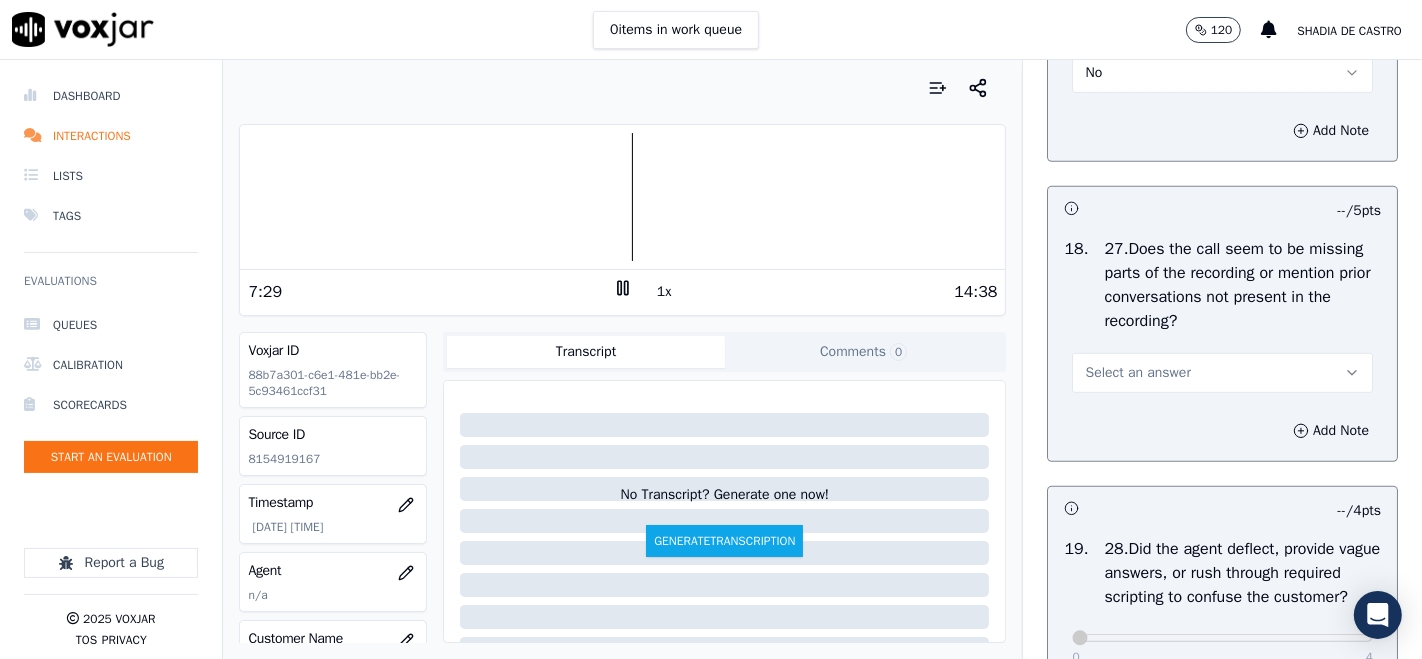 scroll, scrollTop: 7222, scrollLeft: 0, axis: vertical 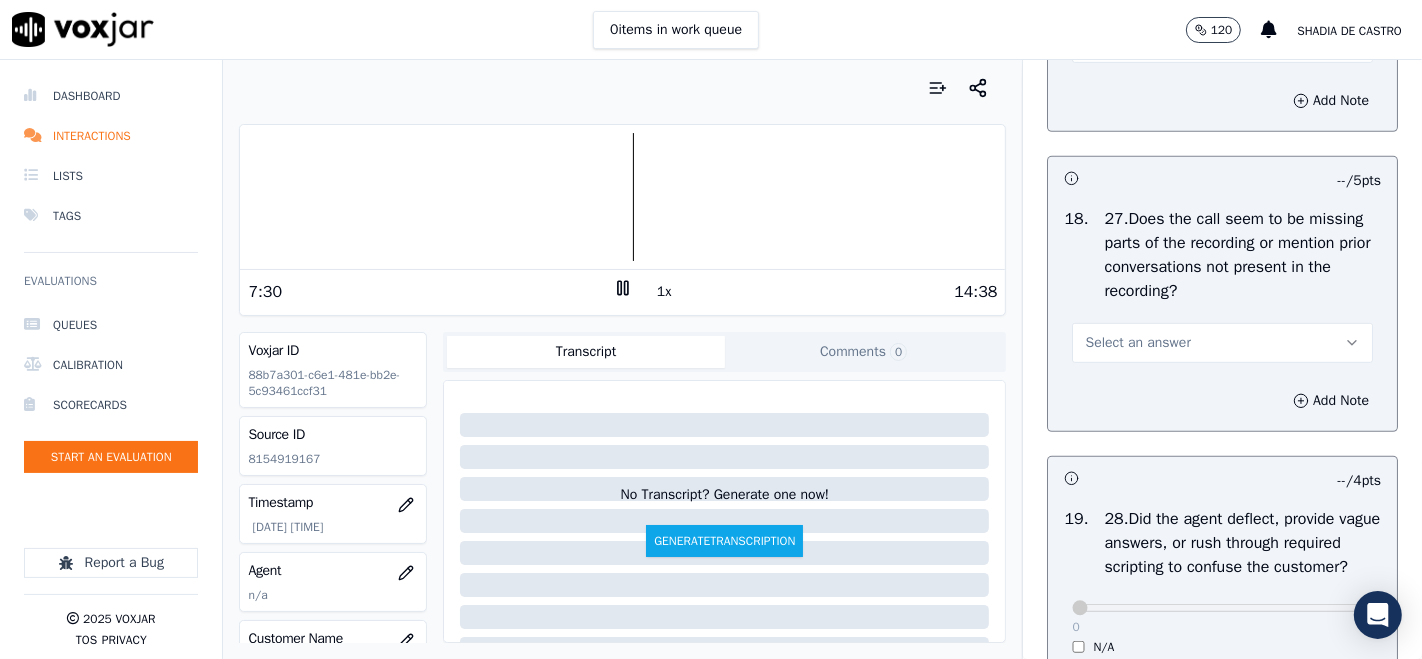 click on "Select an answer" at bounding box center (1222, 343) 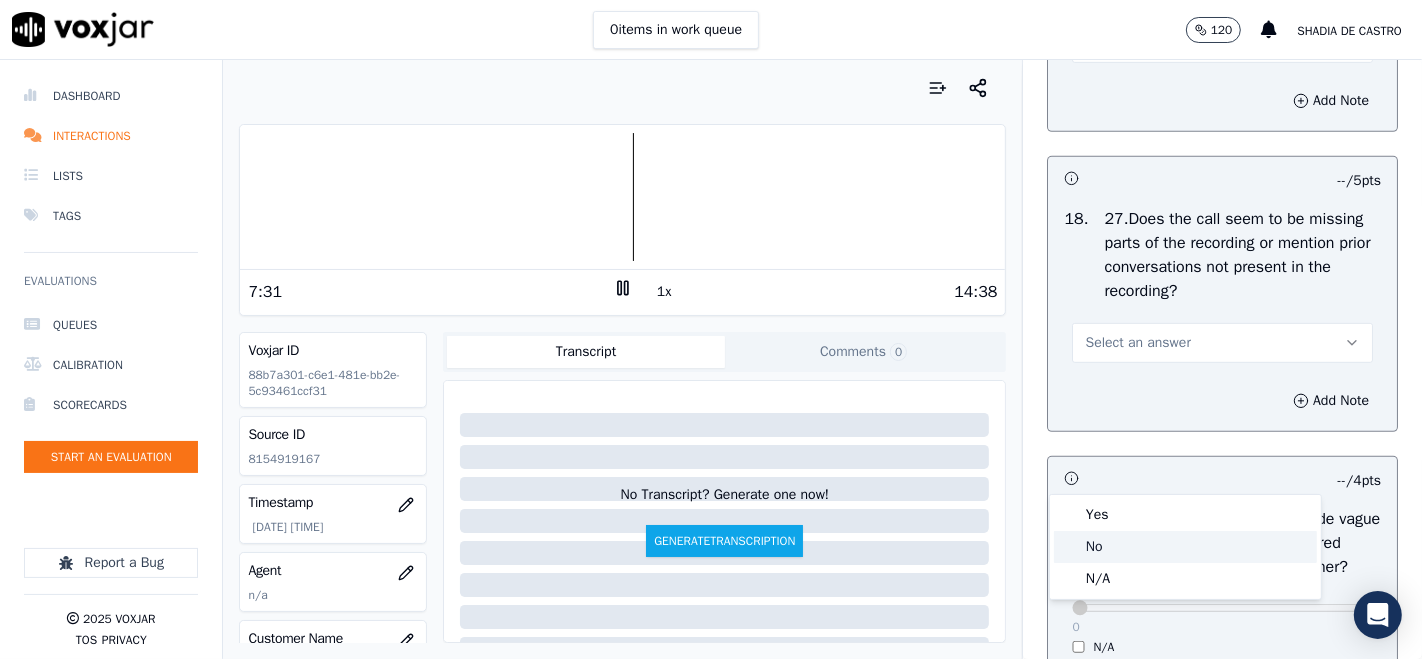 click on "No" 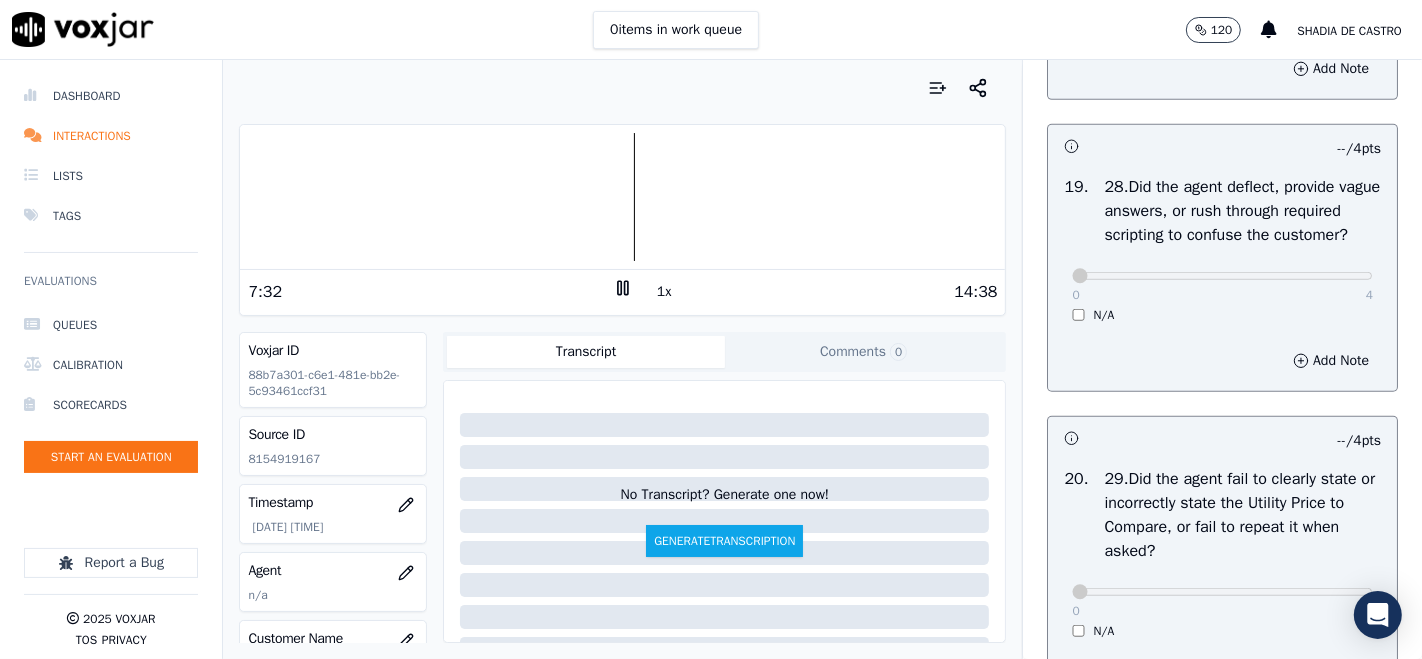 scroll, scrollTop: 7555, scrollLeft: 0, axis: vertical 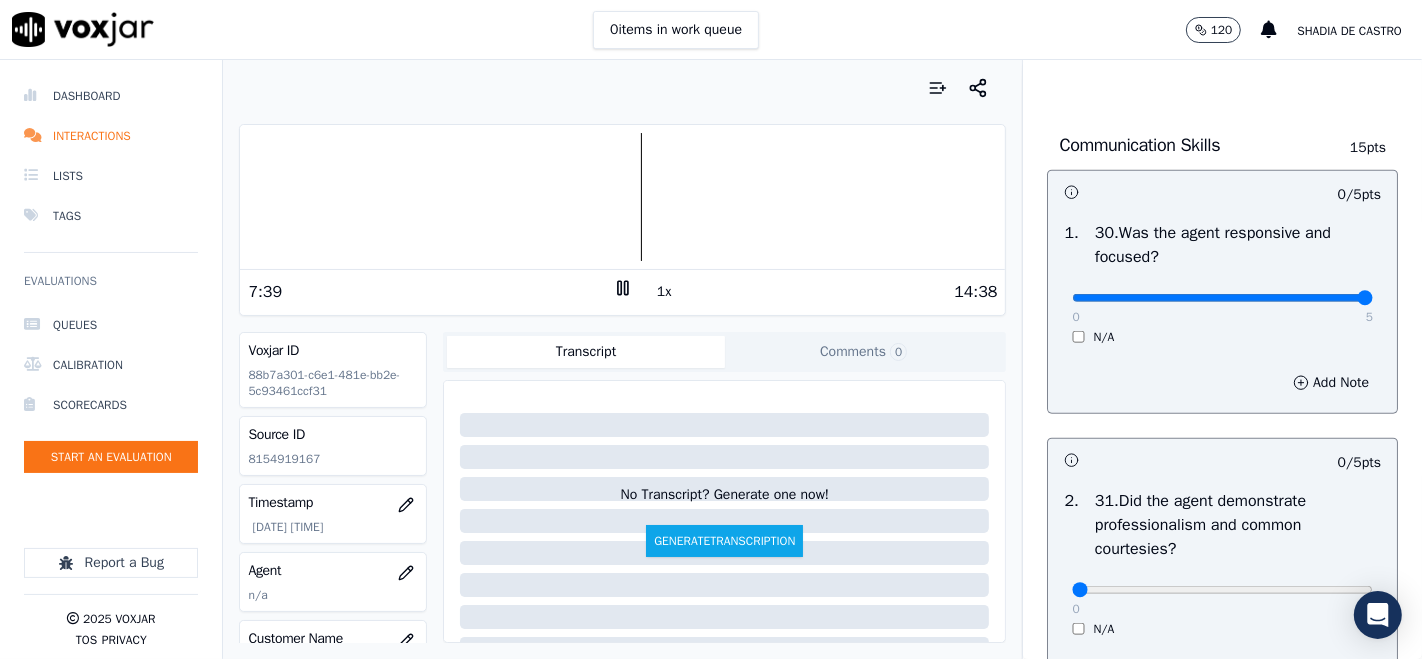 type on "5" 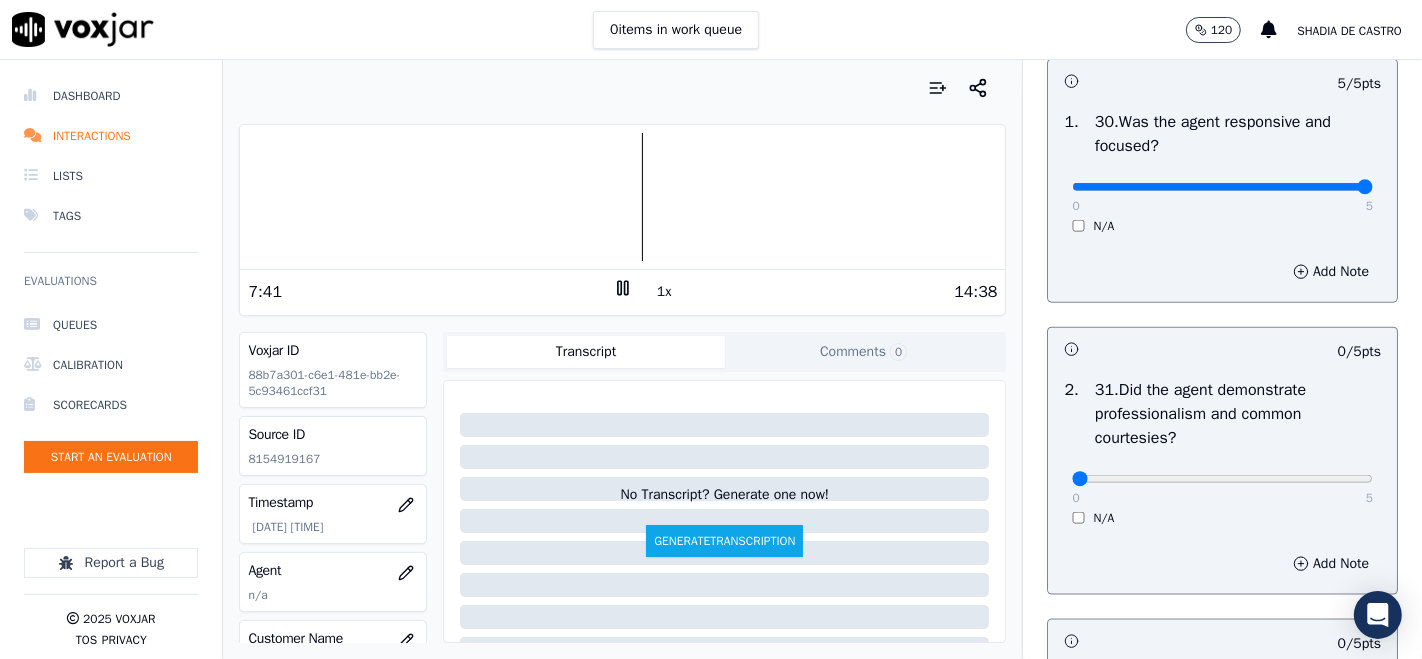 scroll, scrollTop: 8444, scrollLeft: 0, axis: vertical 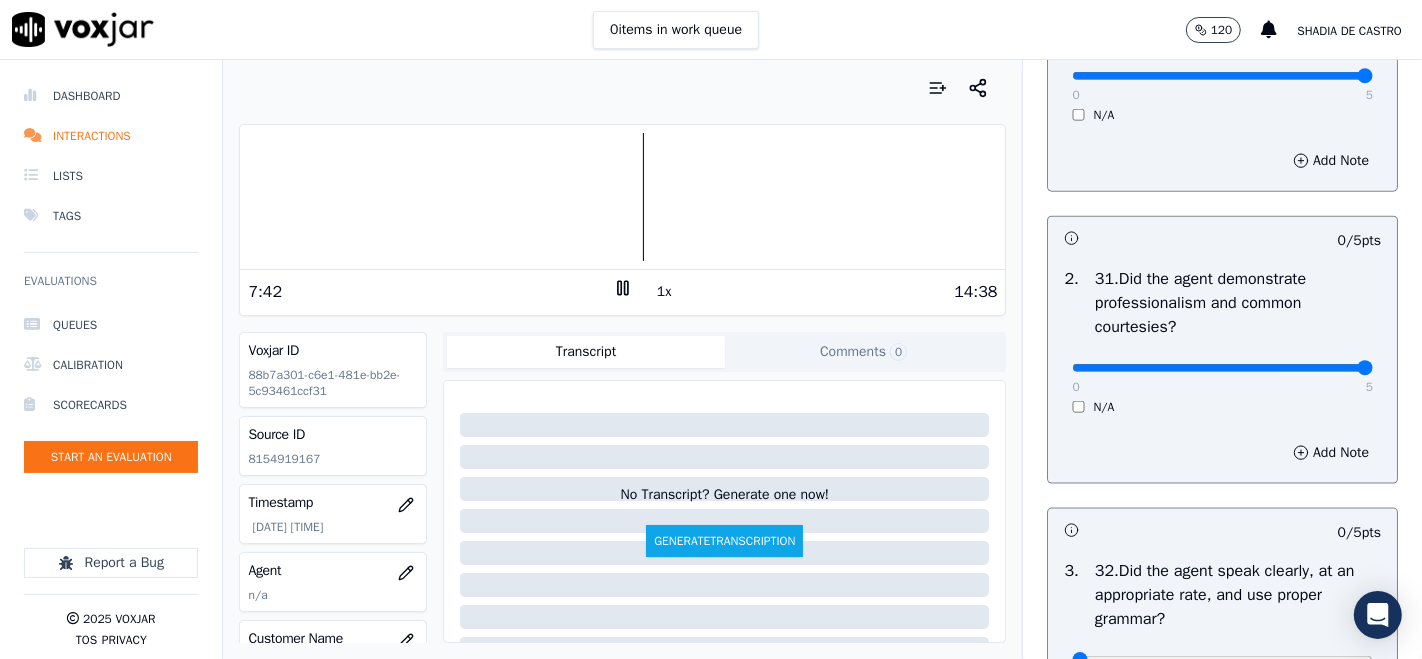 type on "5" 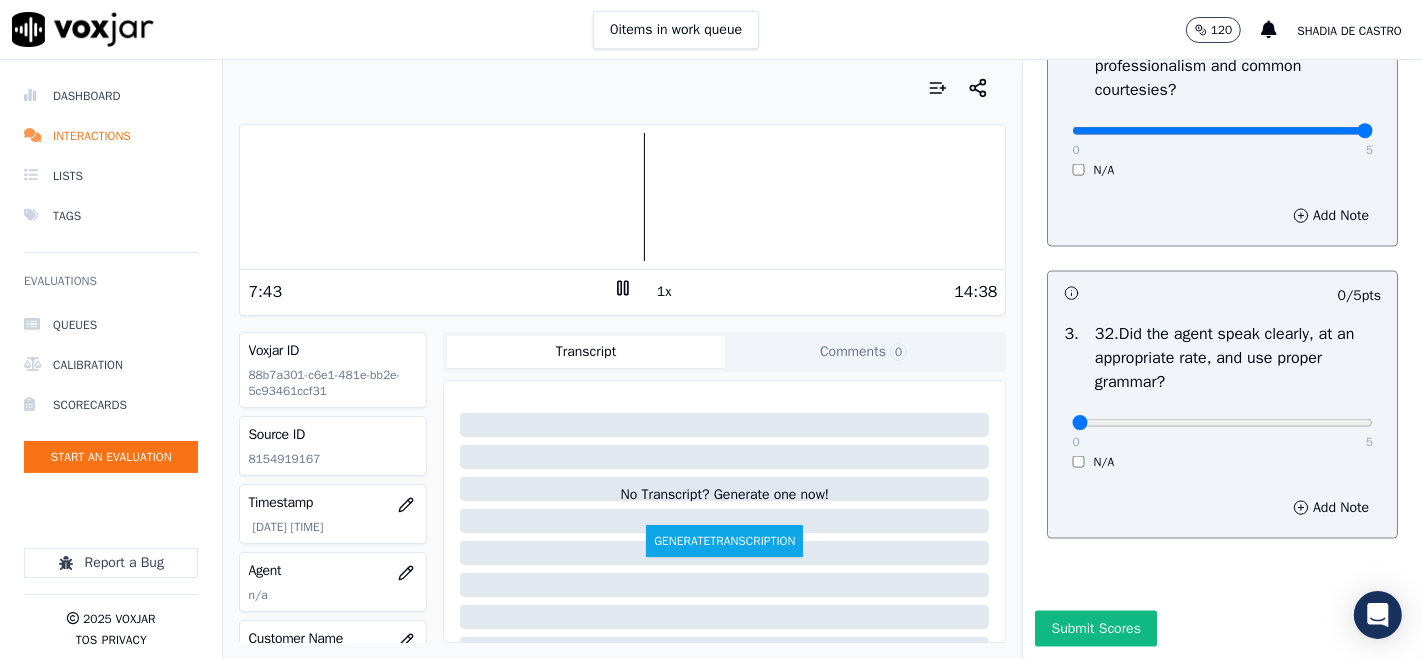 scroll, scrollTop: 8777, scrollLeft: 0, axis: vertical 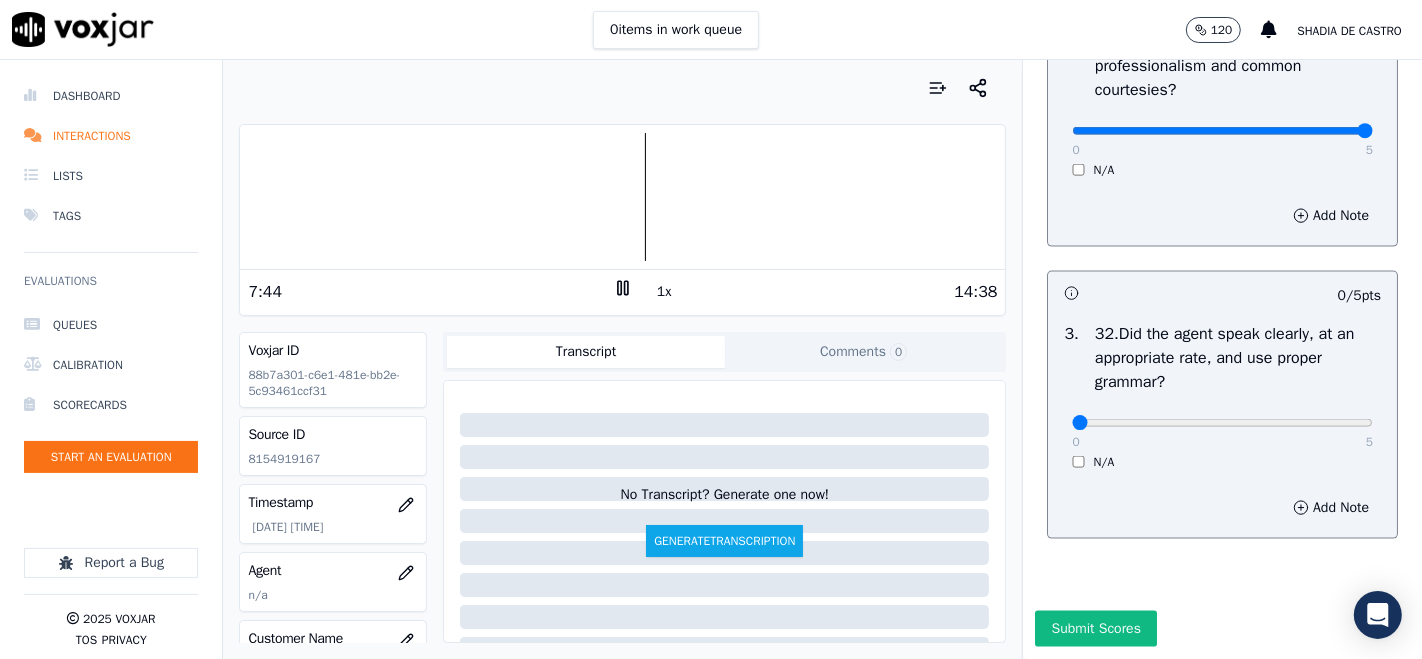 click on "0   5" at bounding box center (1222, 422) 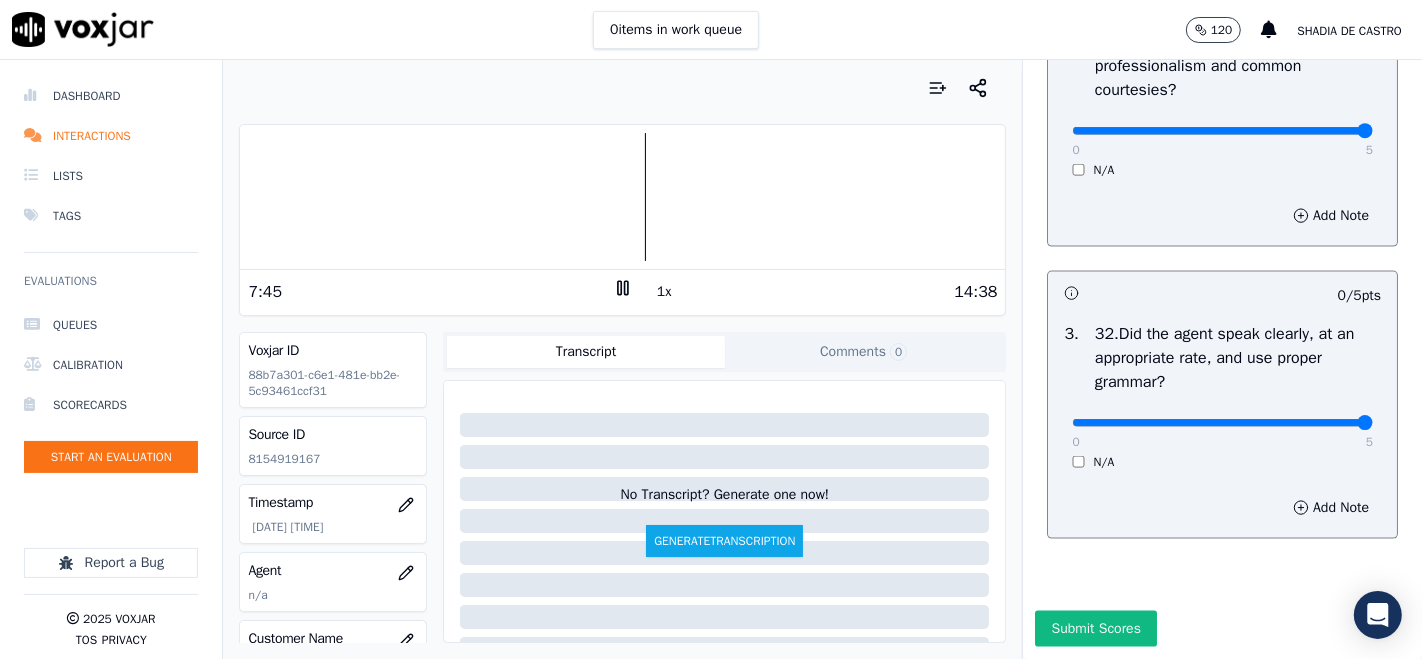 type on "5" 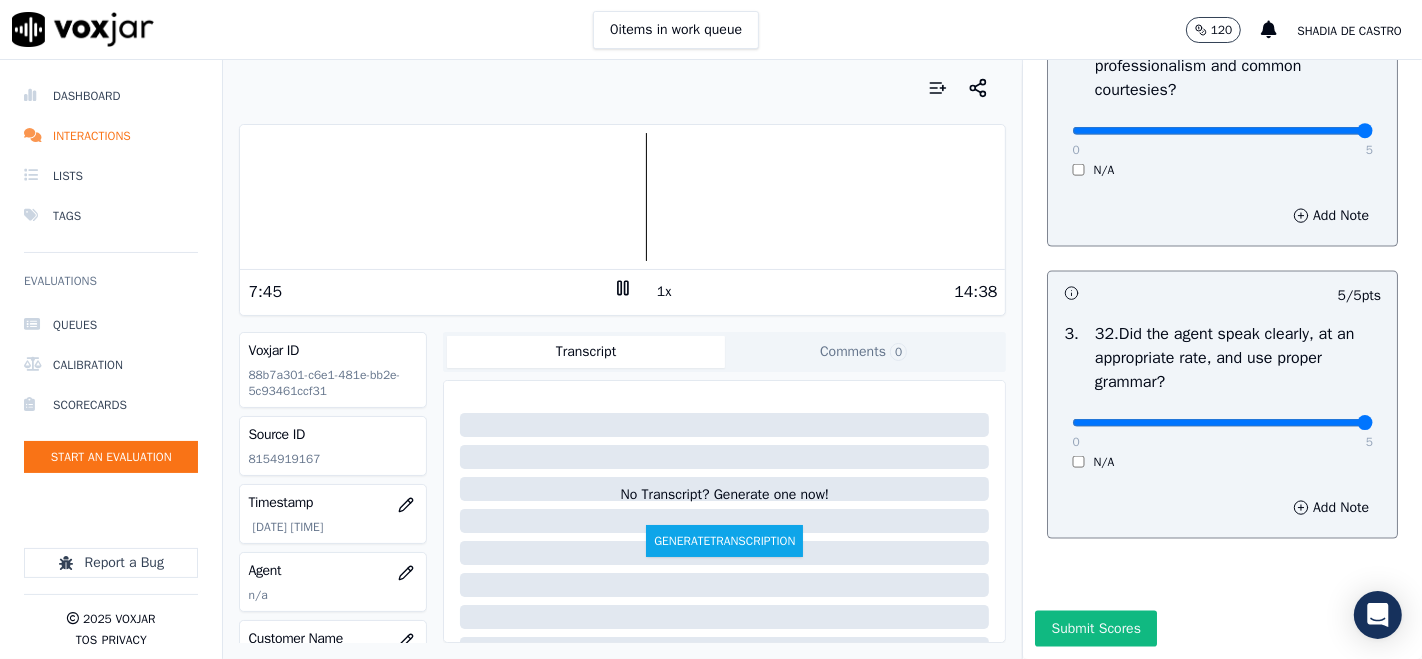 scroll, scrollTop: 8880, scrollLeft: 0, axis: vertical 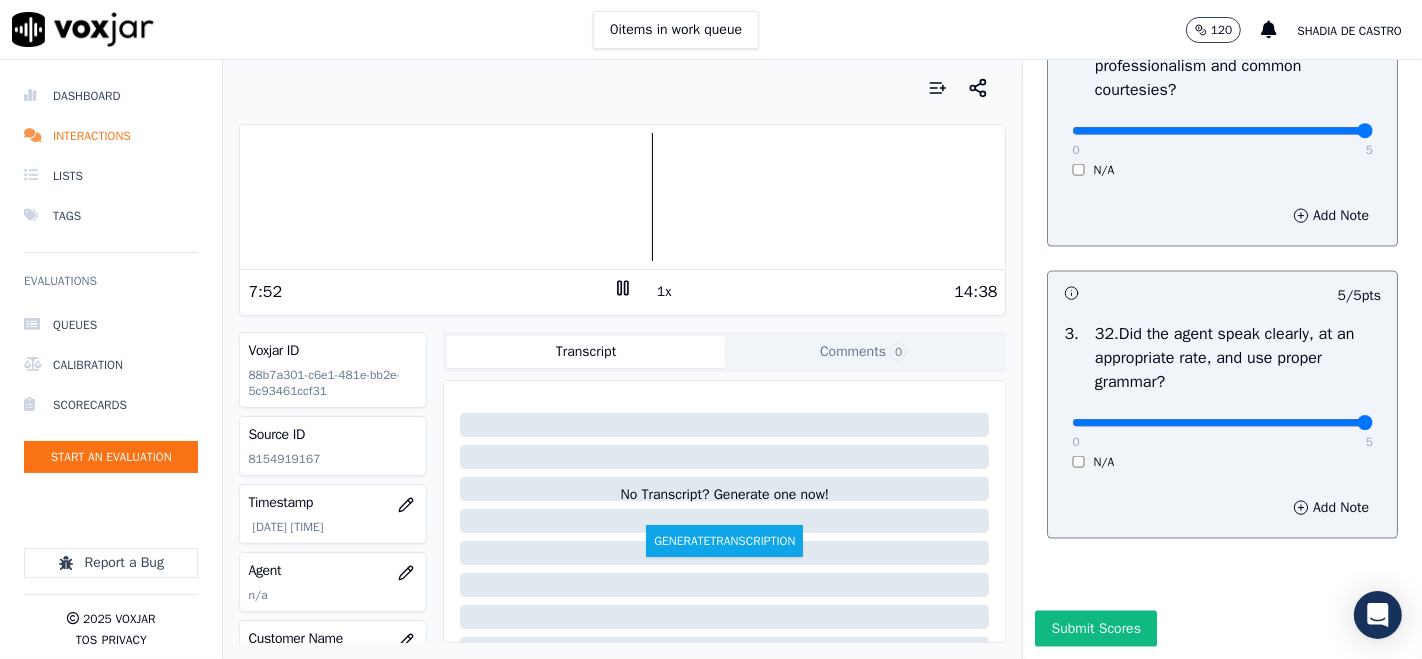 click on "1x" at bounding box center [664, 292] 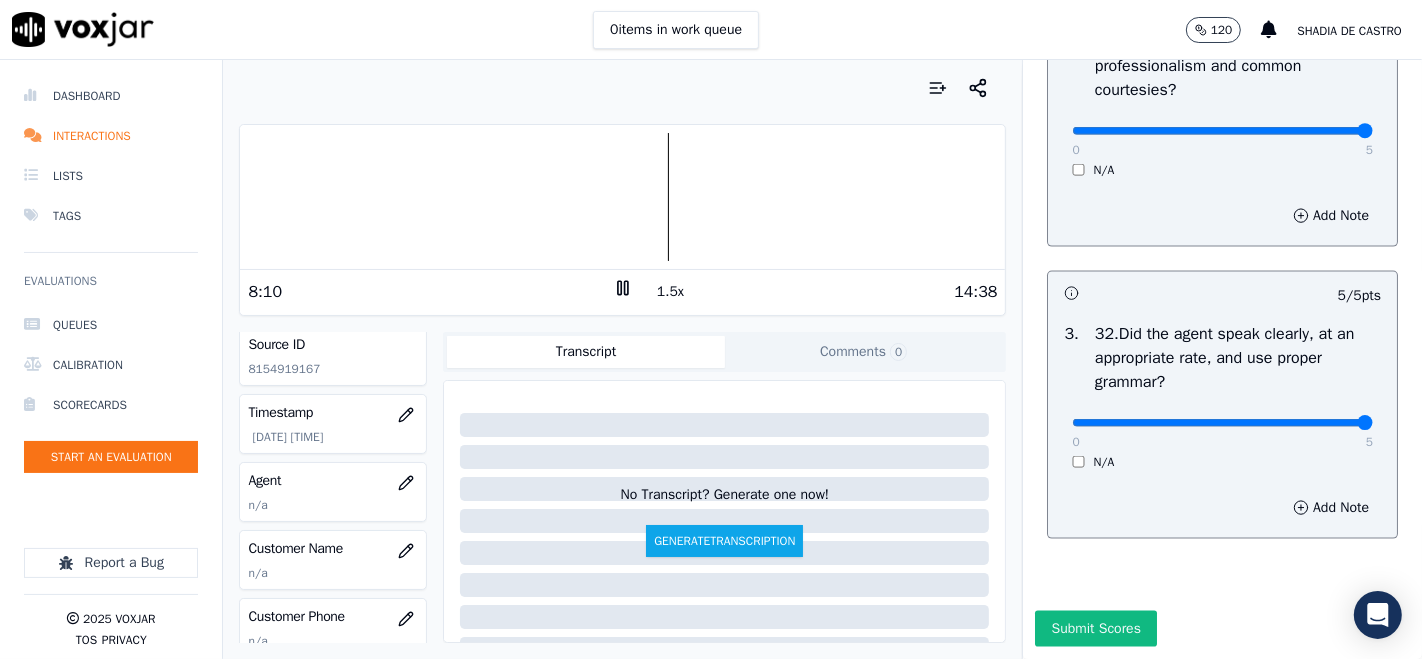 scroll, scrollTop: 111, scrollLeft: 0, axis: vertical 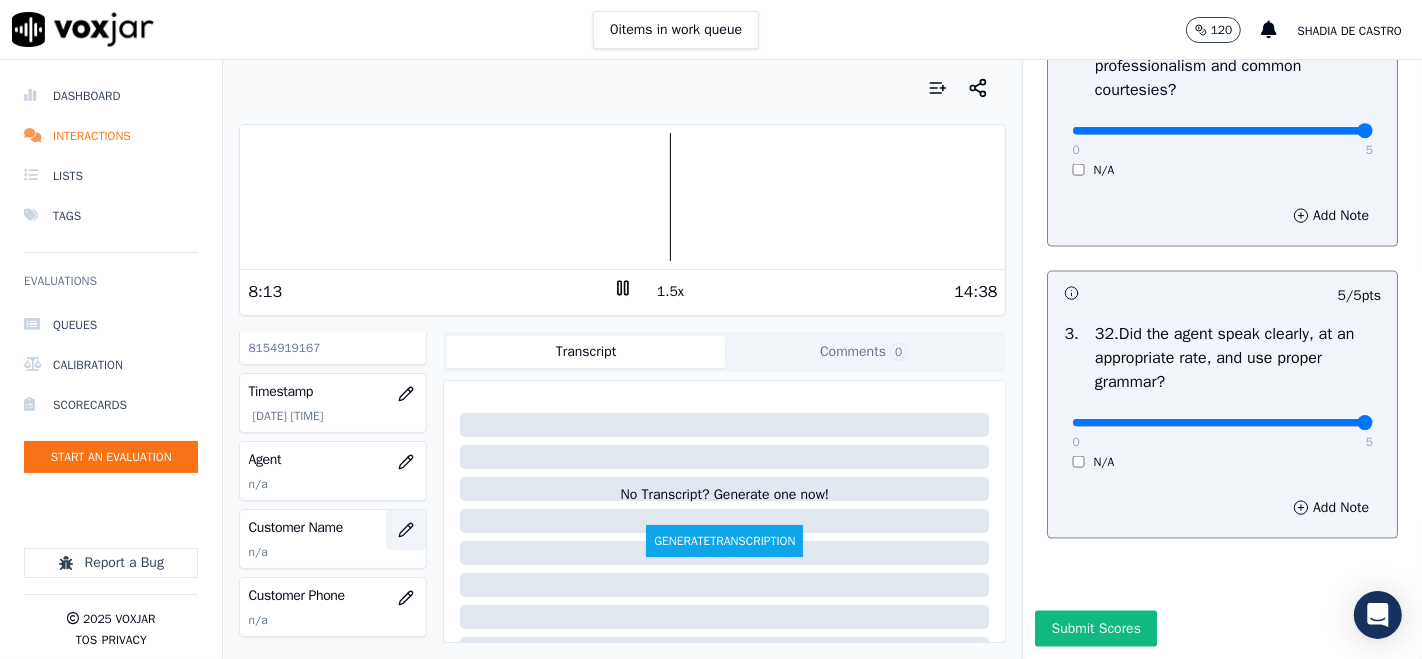 click 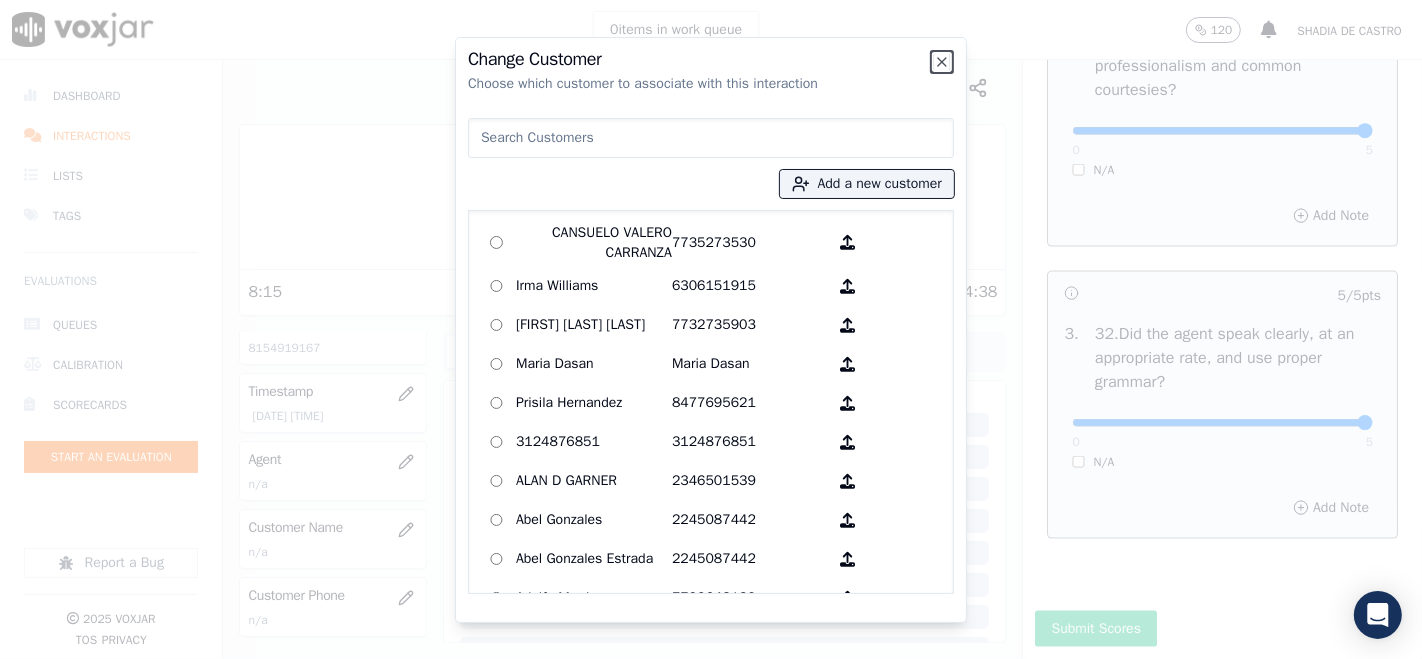 click 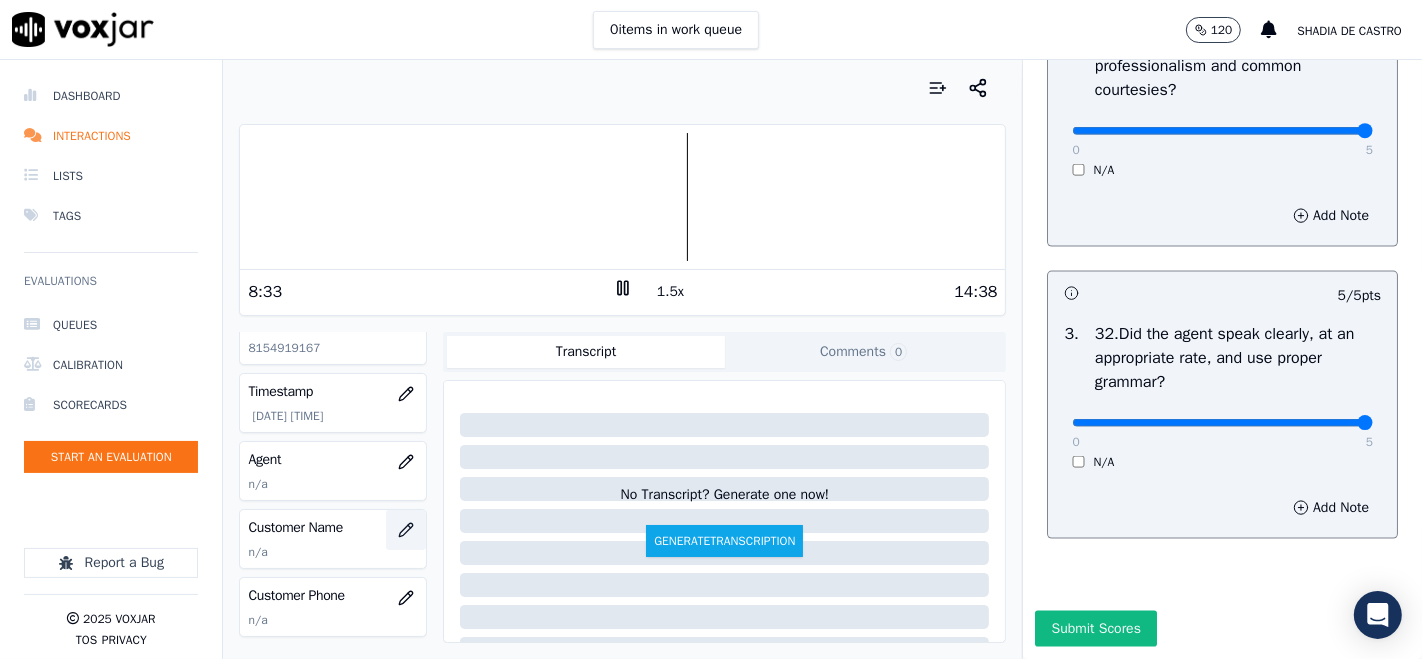 click 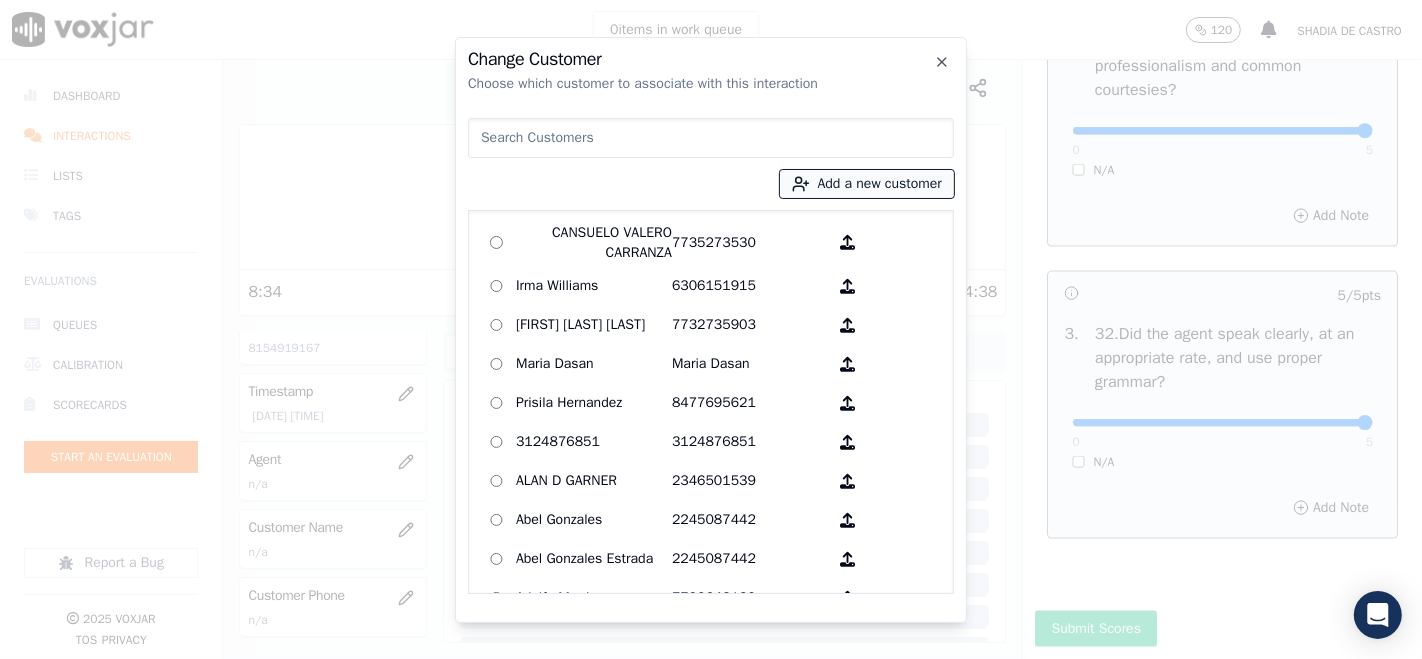 drag, startPoint x: 817, startPoint y: 175, endPoint x: 812, endPoint y: 191, distance: 16.763054 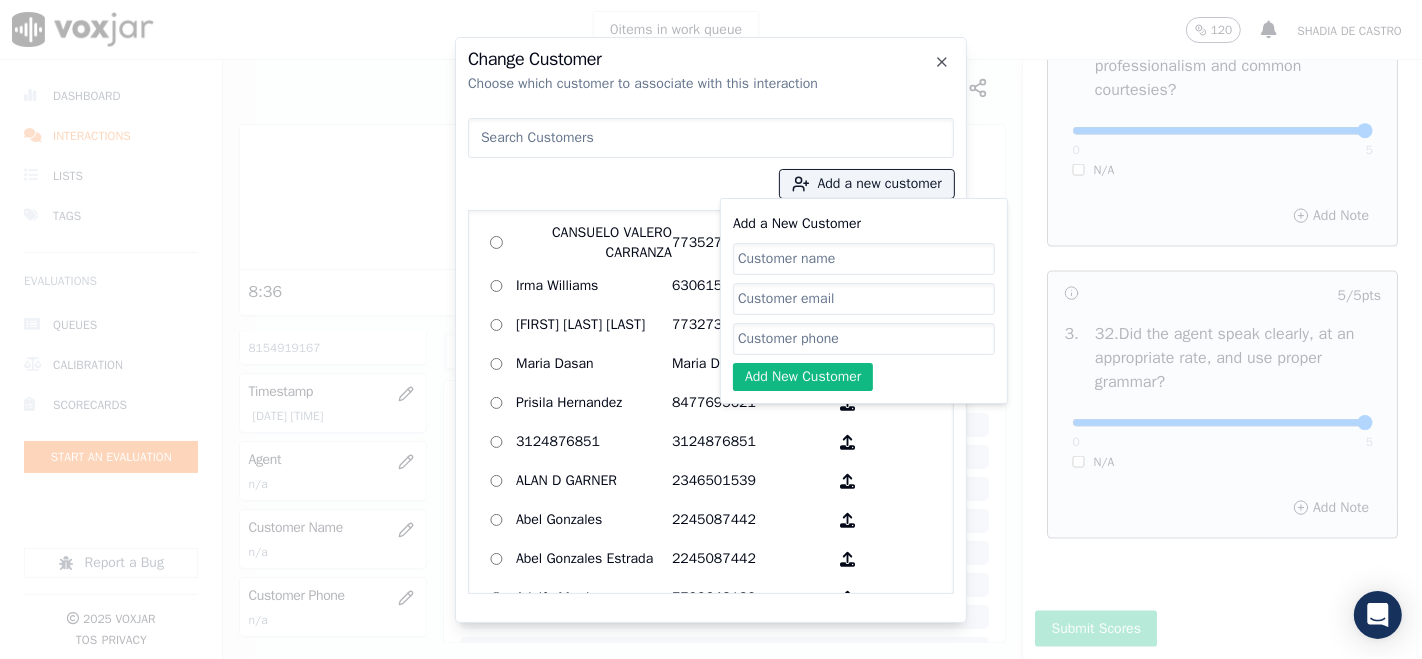 click on "Add a New Customer" 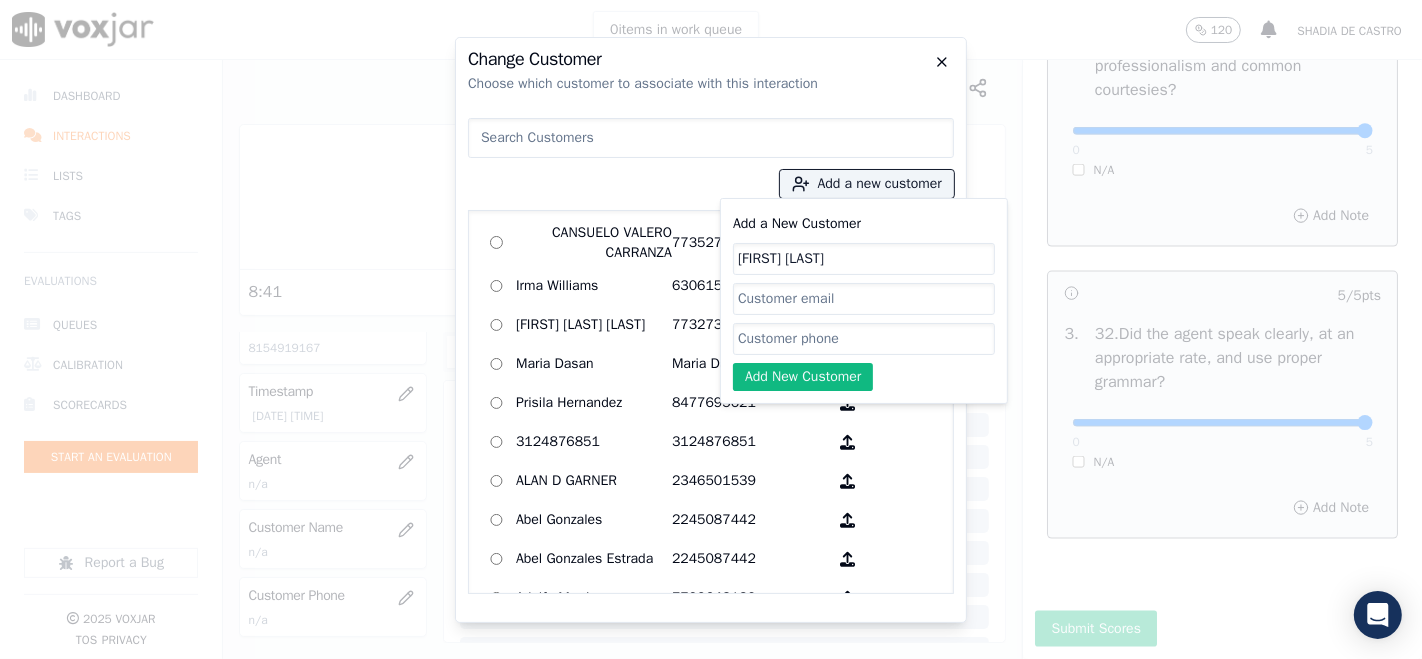 click 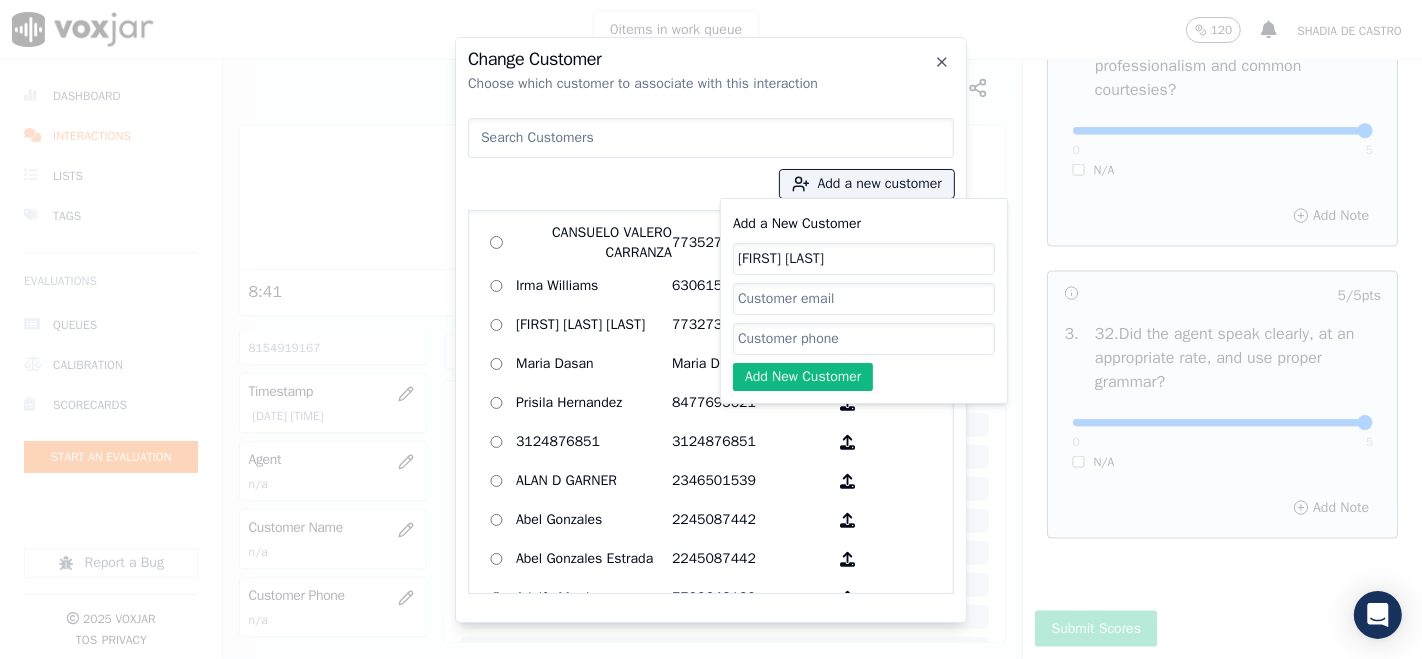 type on "[FIRST] [LAST]" 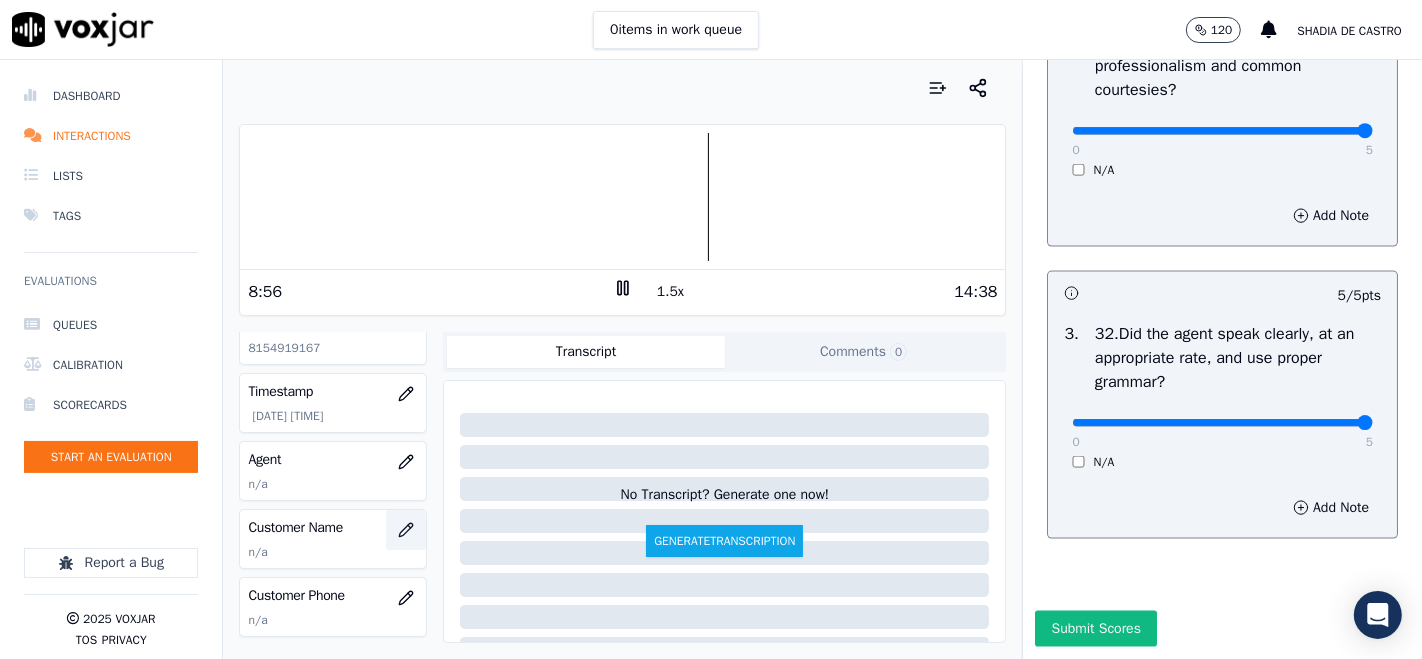 click 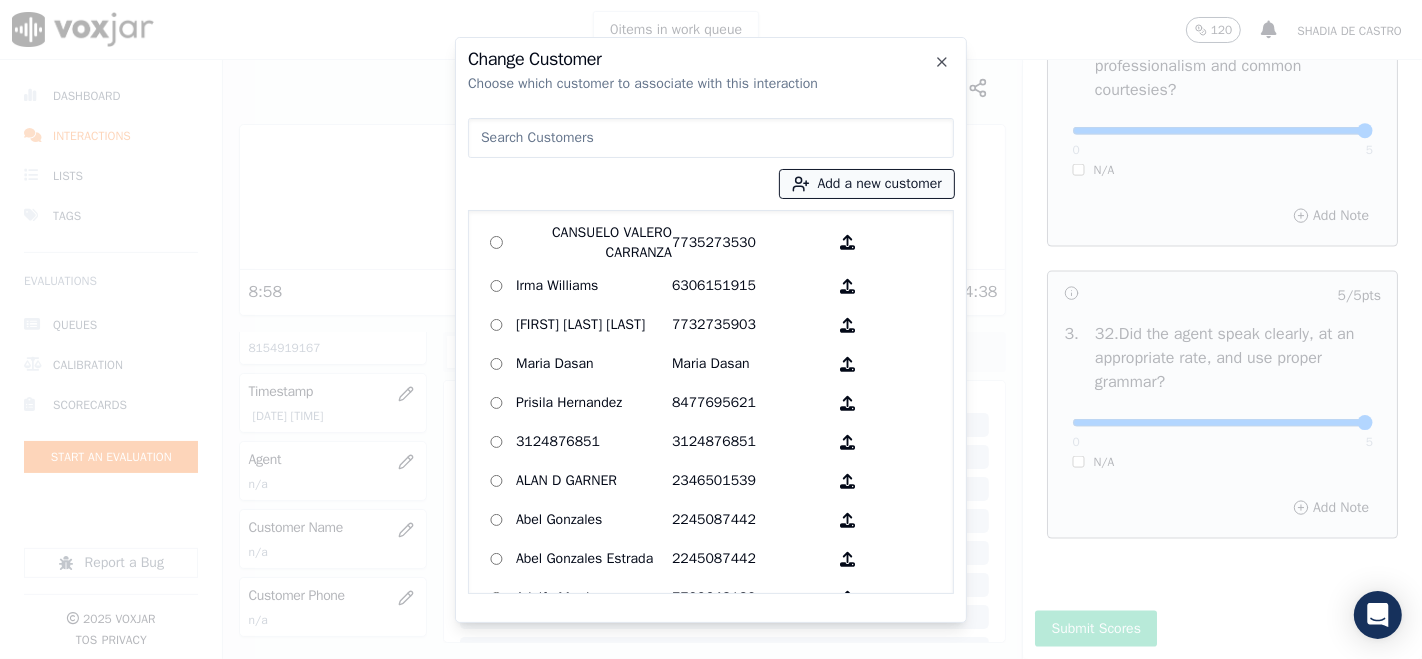 drag, startPoint x: 843, startPoint y: 185, endPoint x: 834, endPoint y: 195, distance: 13.453624 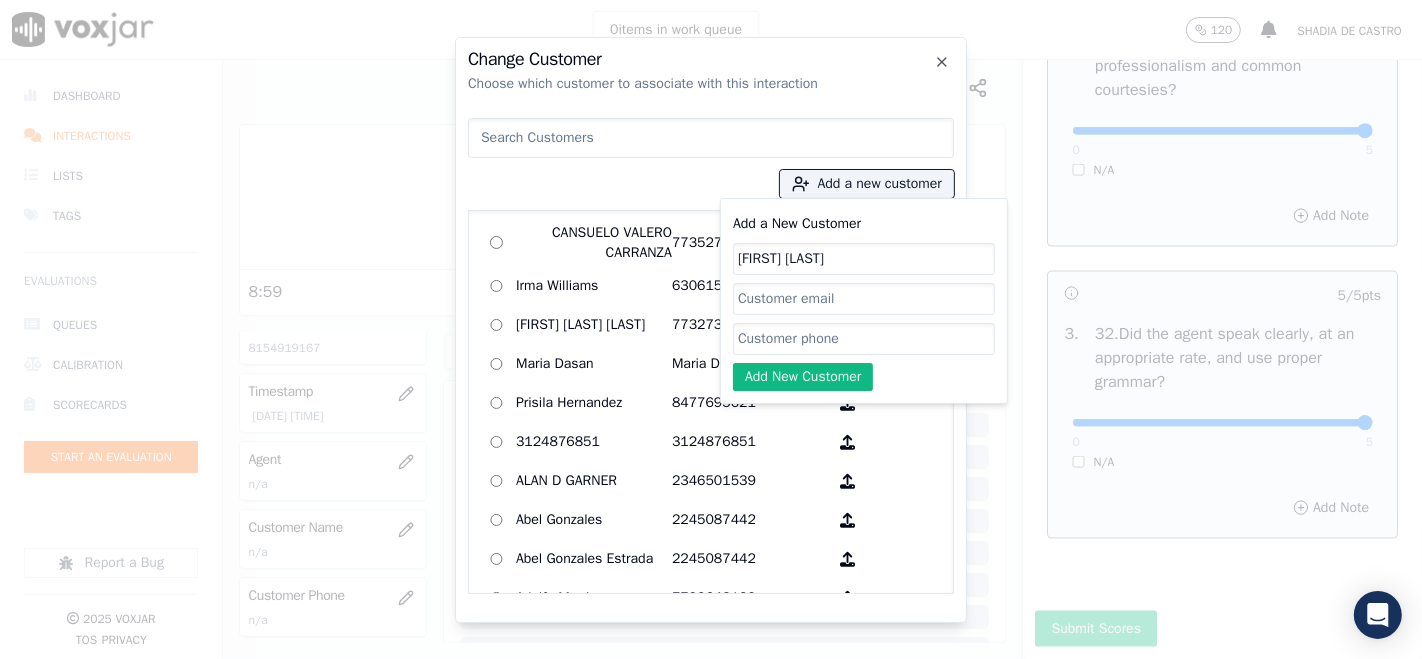 click on "Add a New Customer" 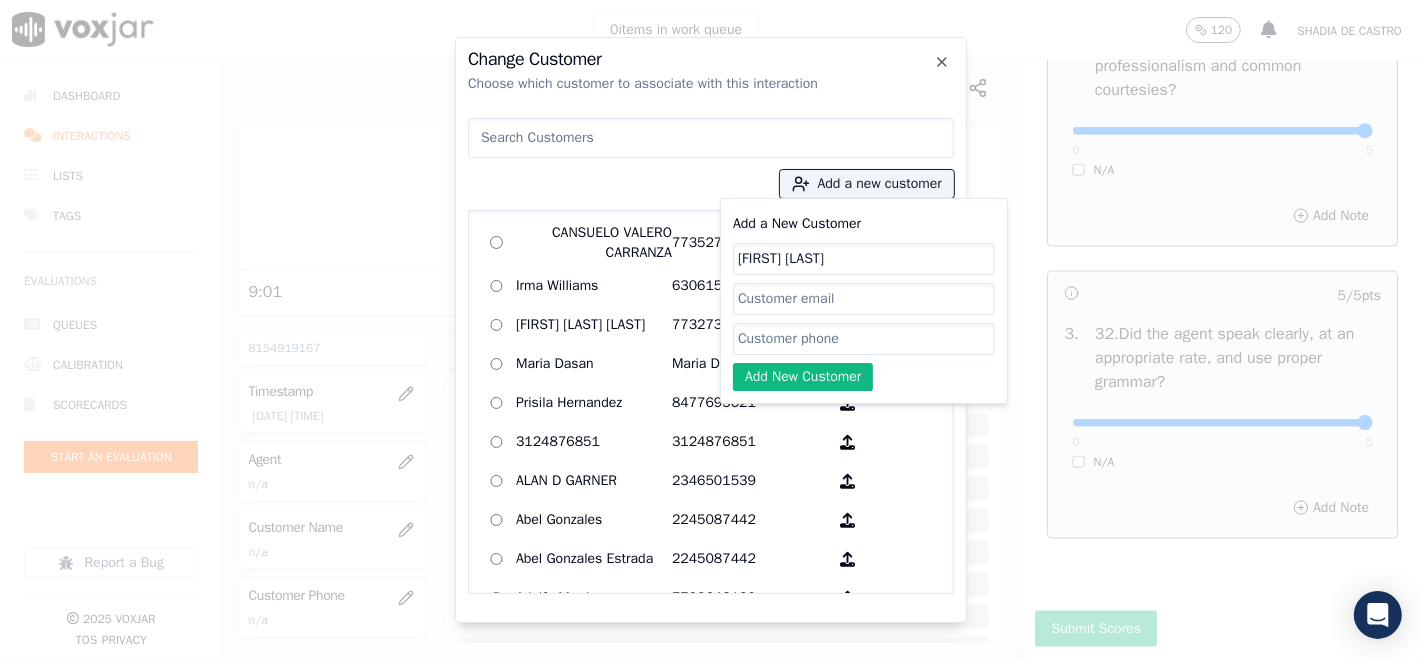paste on "8154919167" 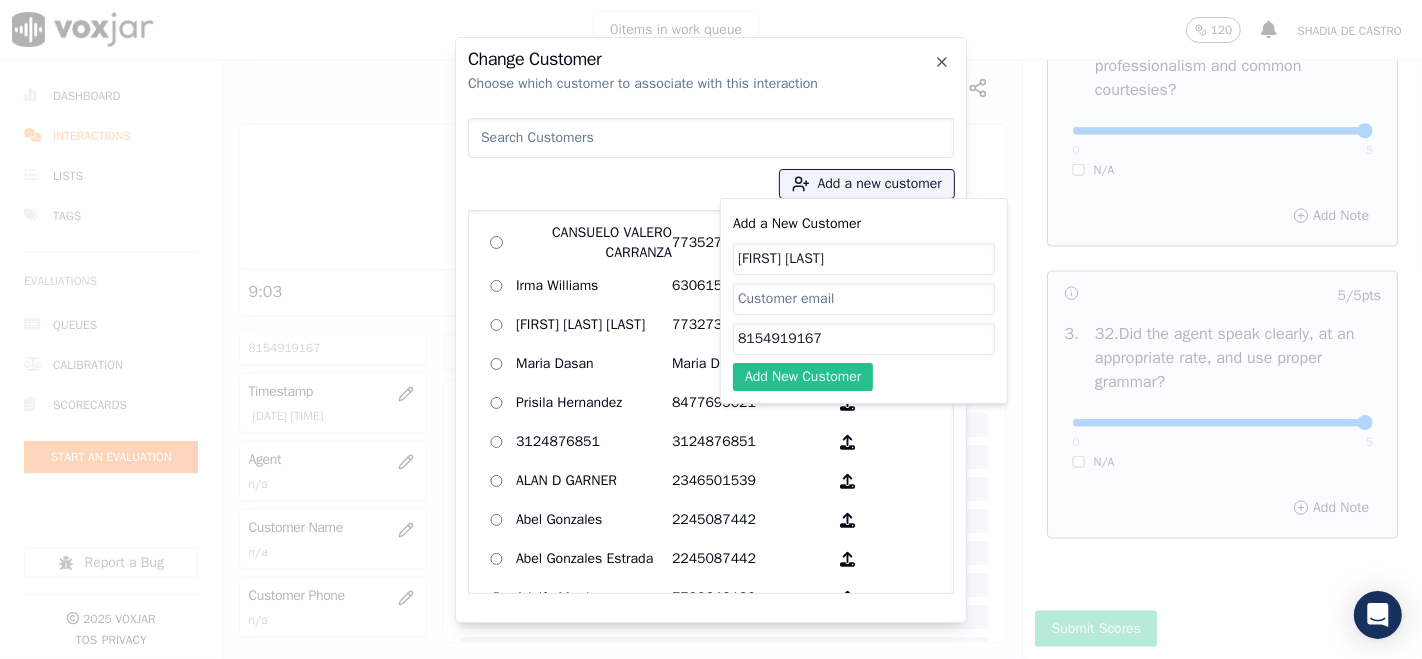 type on "8154919167" 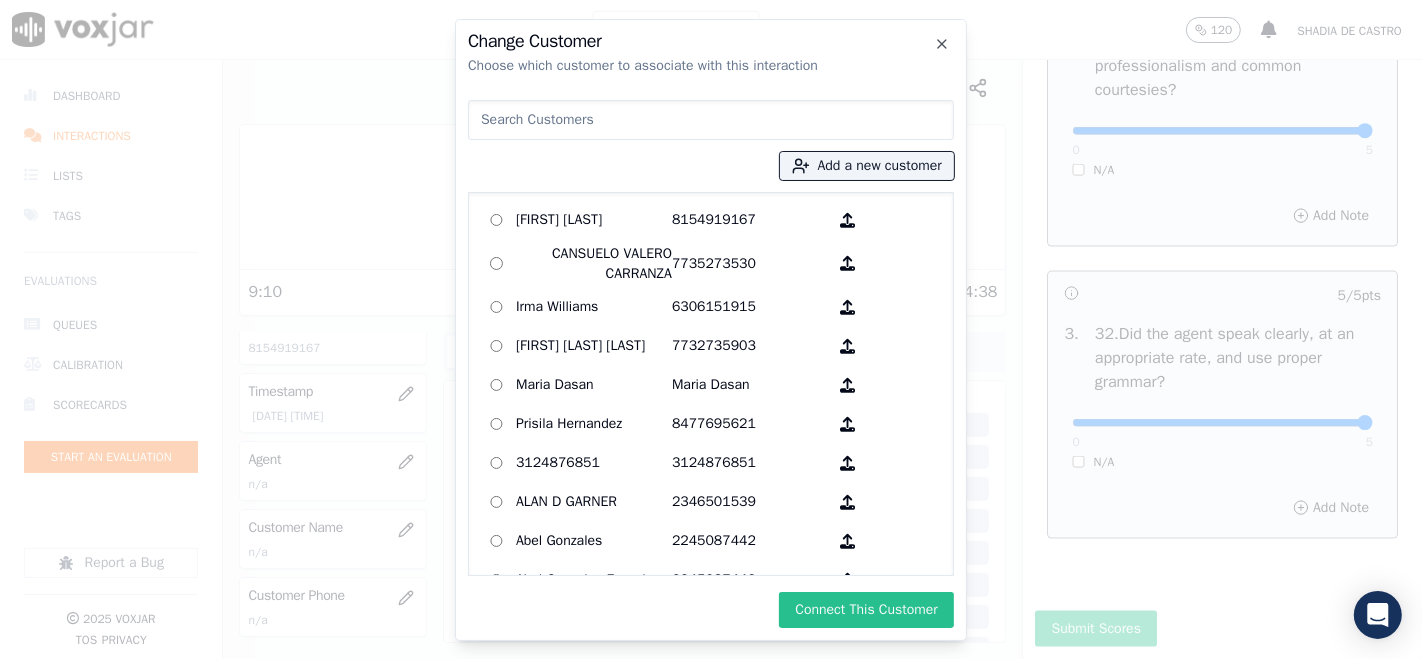 click on "Connect This Customer" at bounding box center (866, 610) 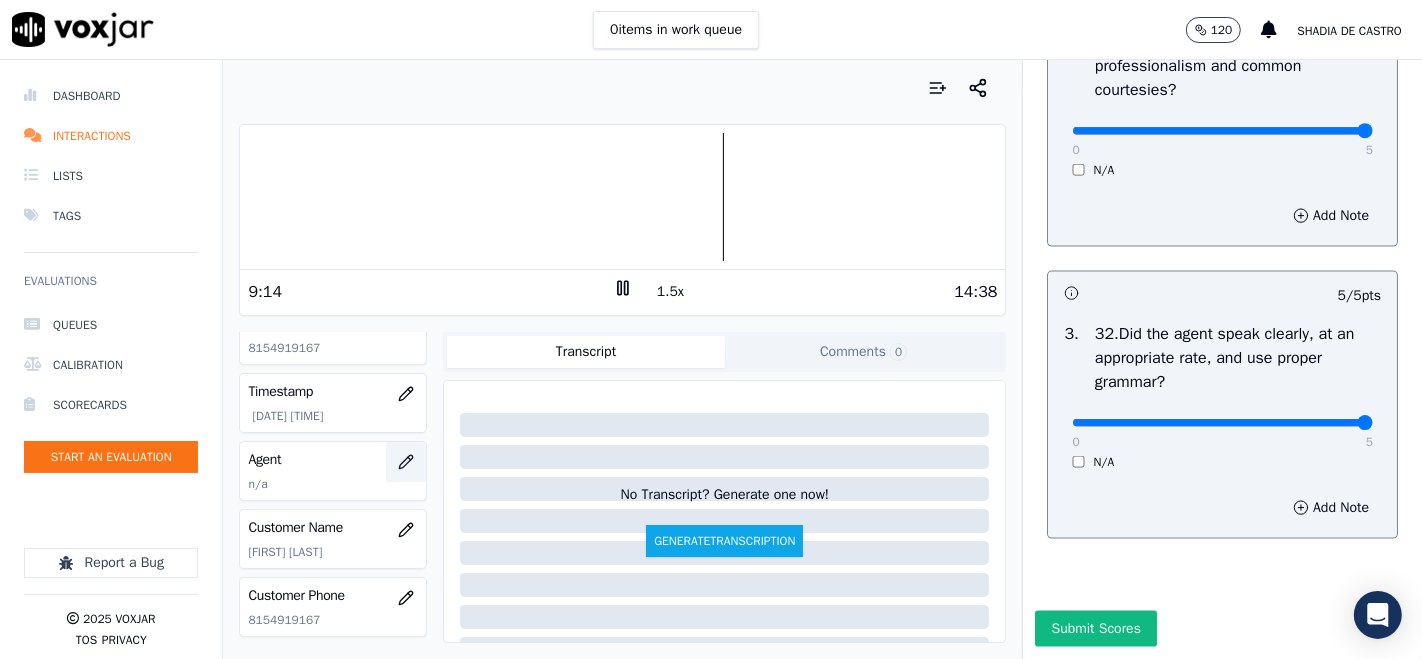 click 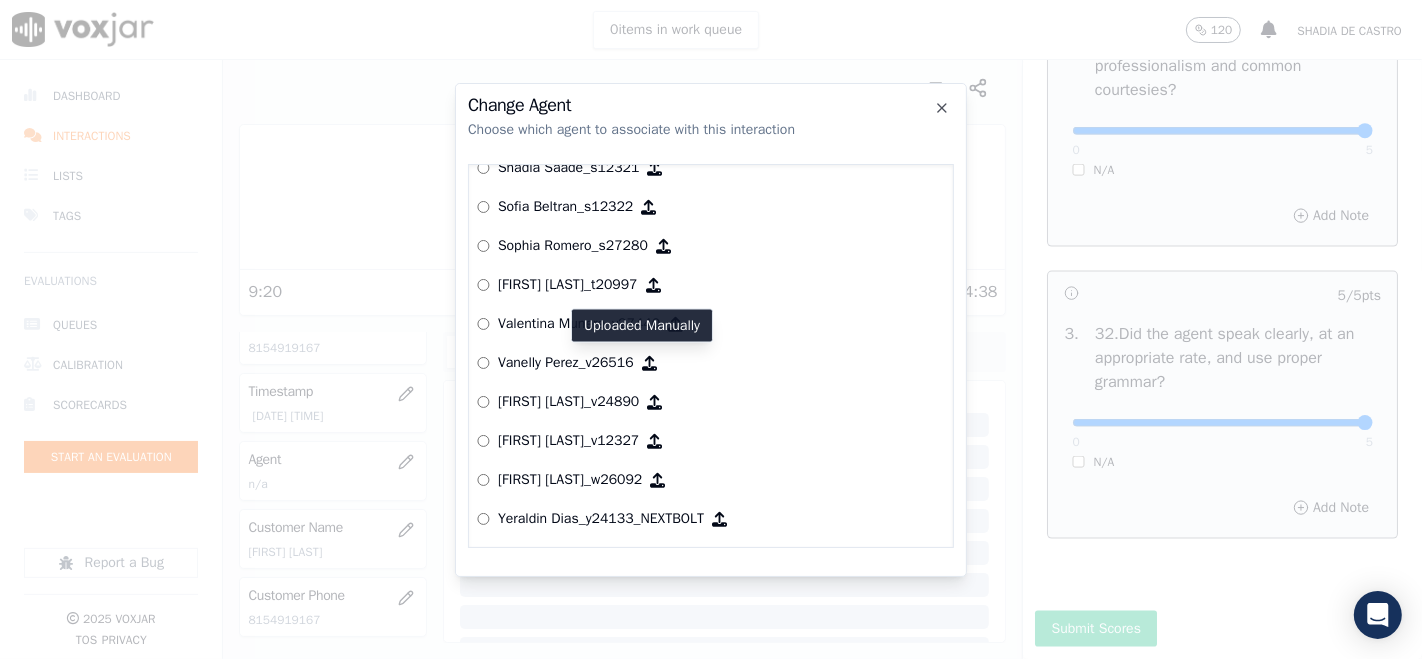 scroll, scrollTop: 3042, scrollLeft: 0, axis: vertical 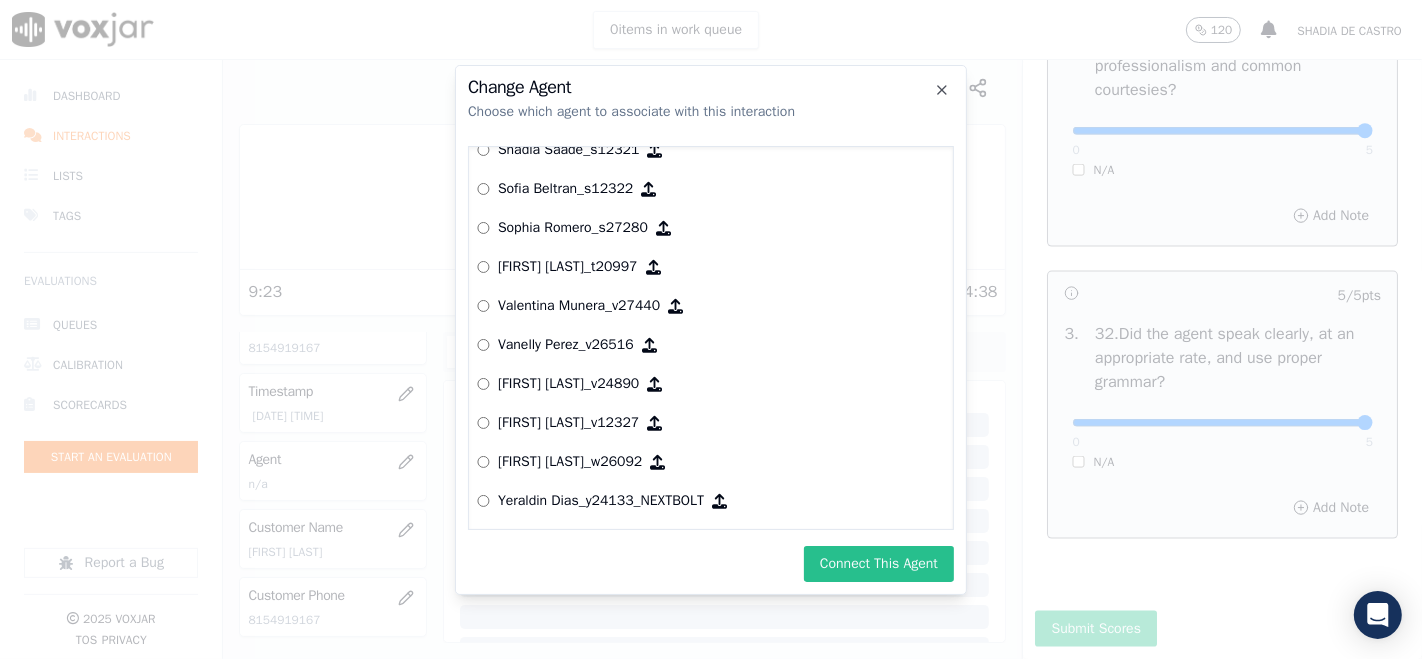 click on "Connect This Agent" at bounding box center (879, 564) 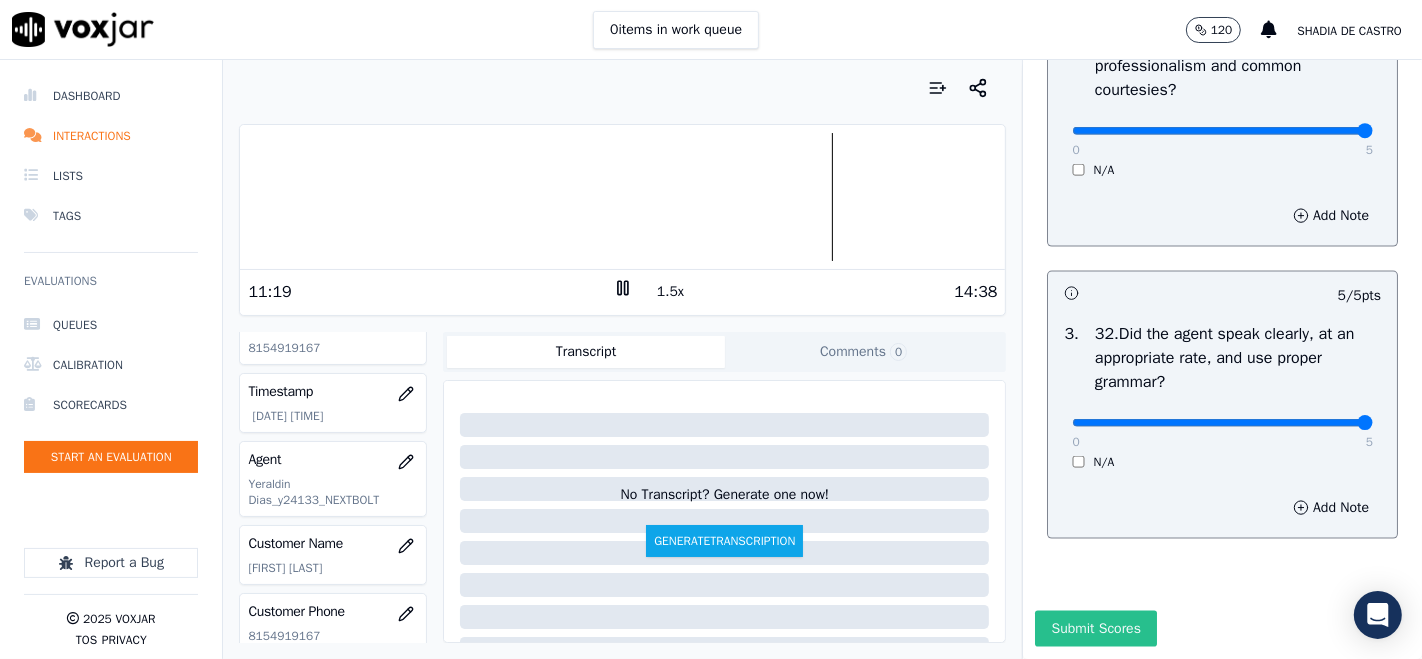 click on "Submit Scores" at bounding box center [1095, 629] 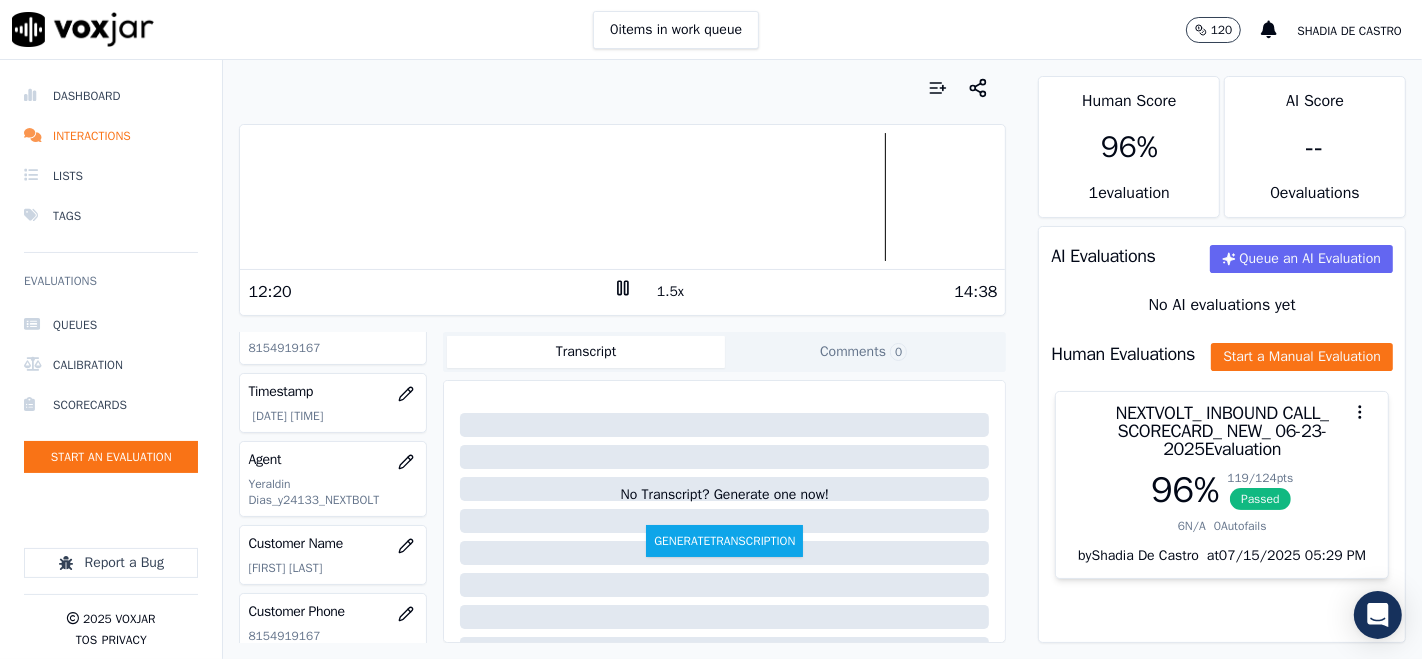 click at bounding box center [622, 197] 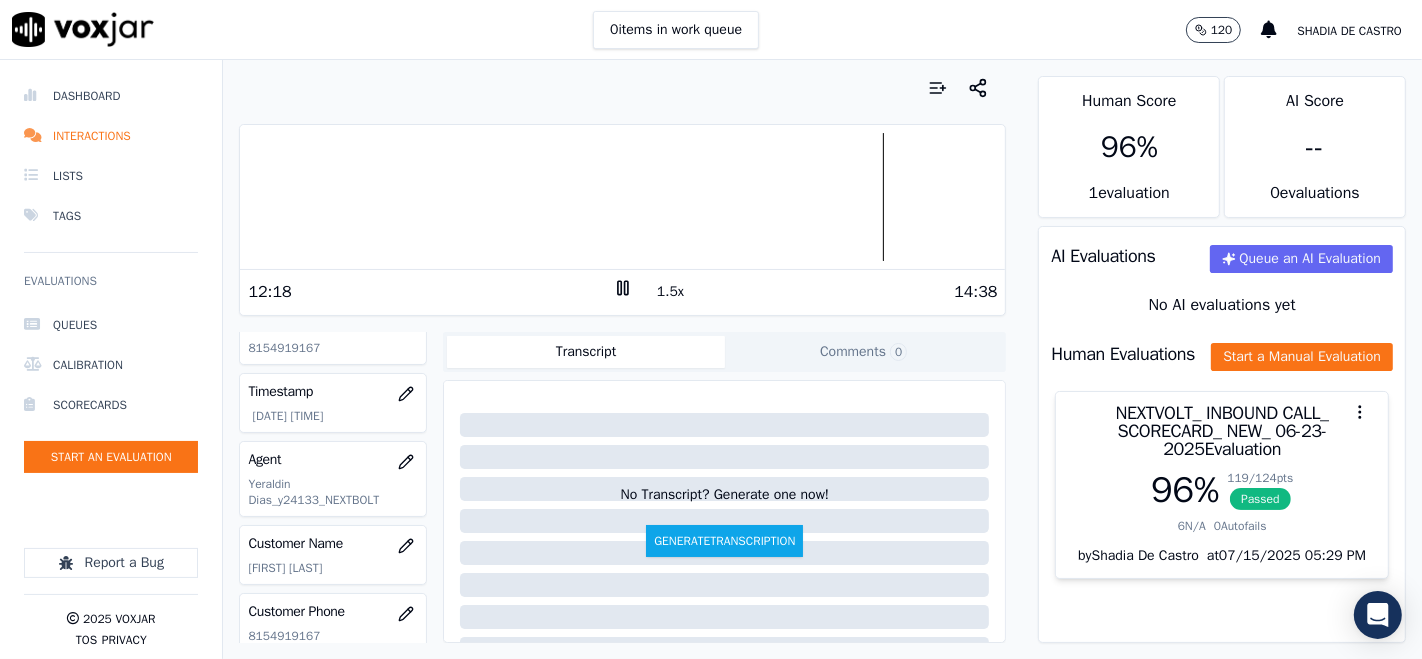 click at bounding box center (622, 197) 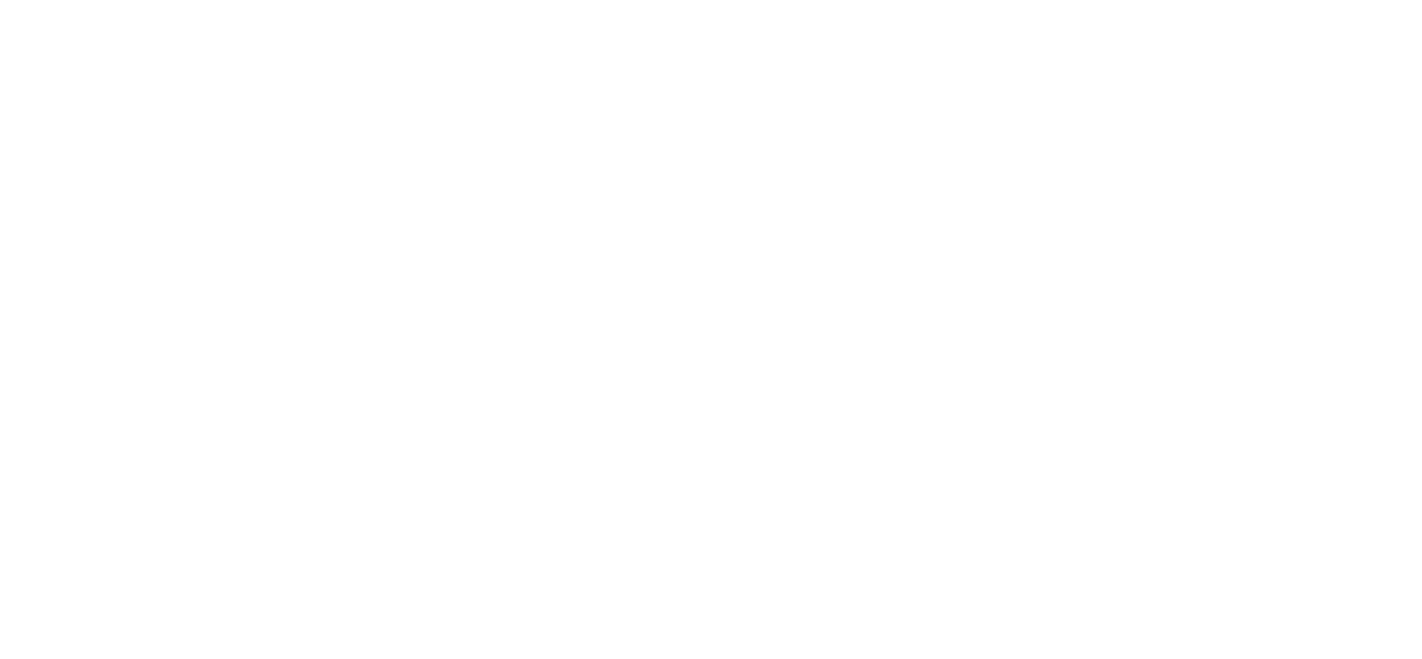 scroll, scrollTop: 0, scrollLeft: 0, axis: both 